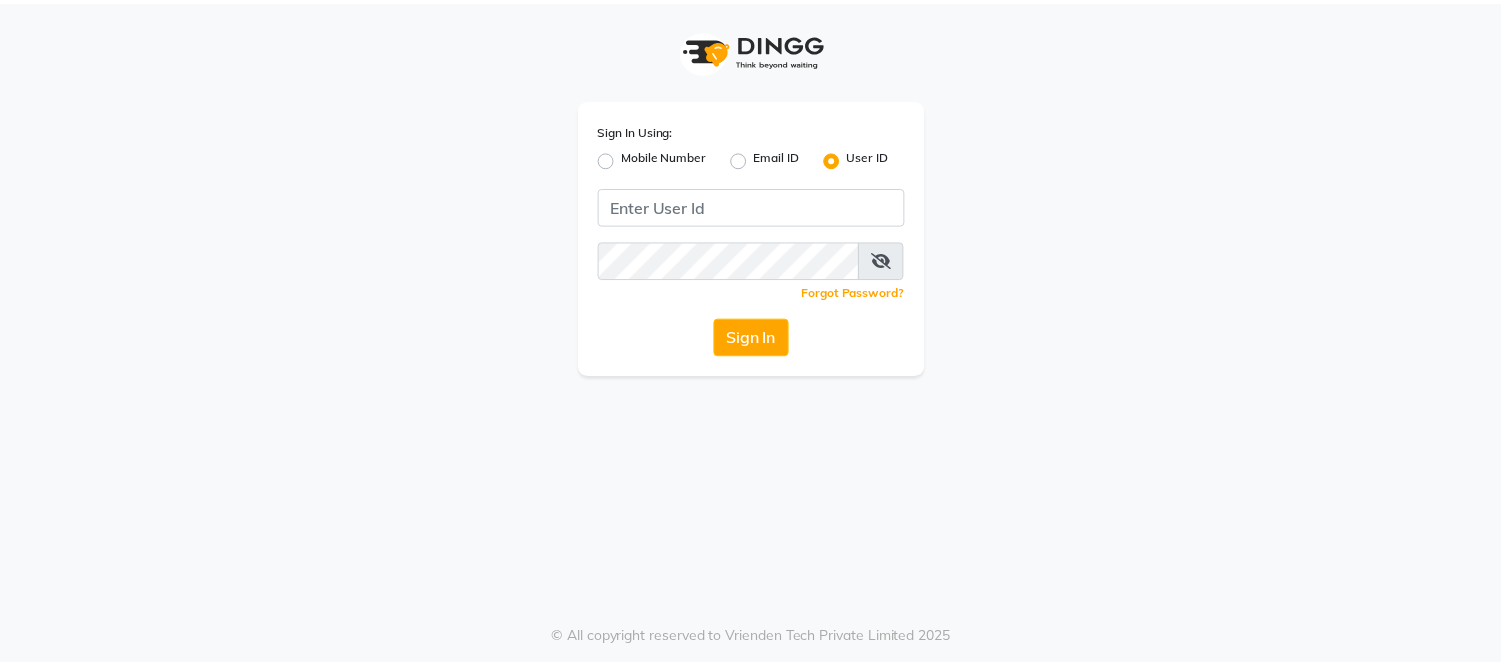 scroll, scrollTop: 0, scrollLeft: 0, axis: both 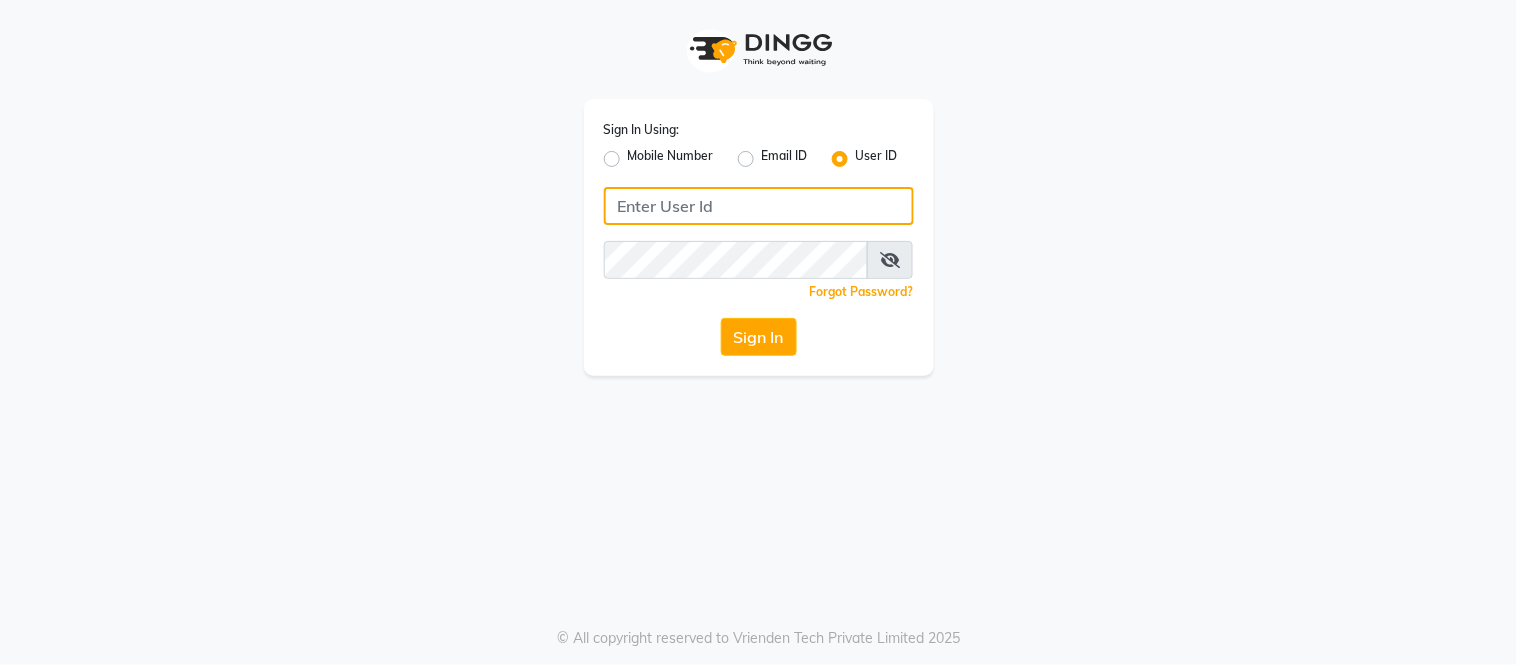 click 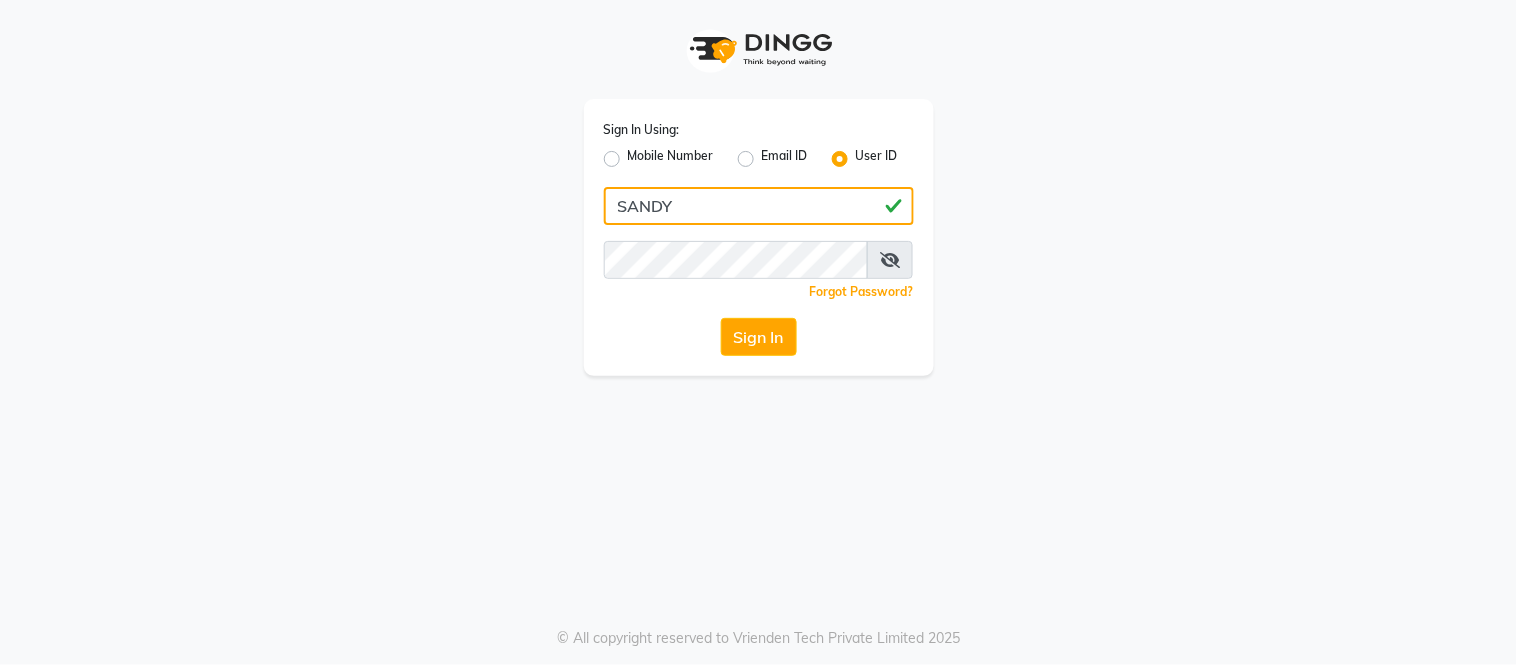 type on "SANDY" 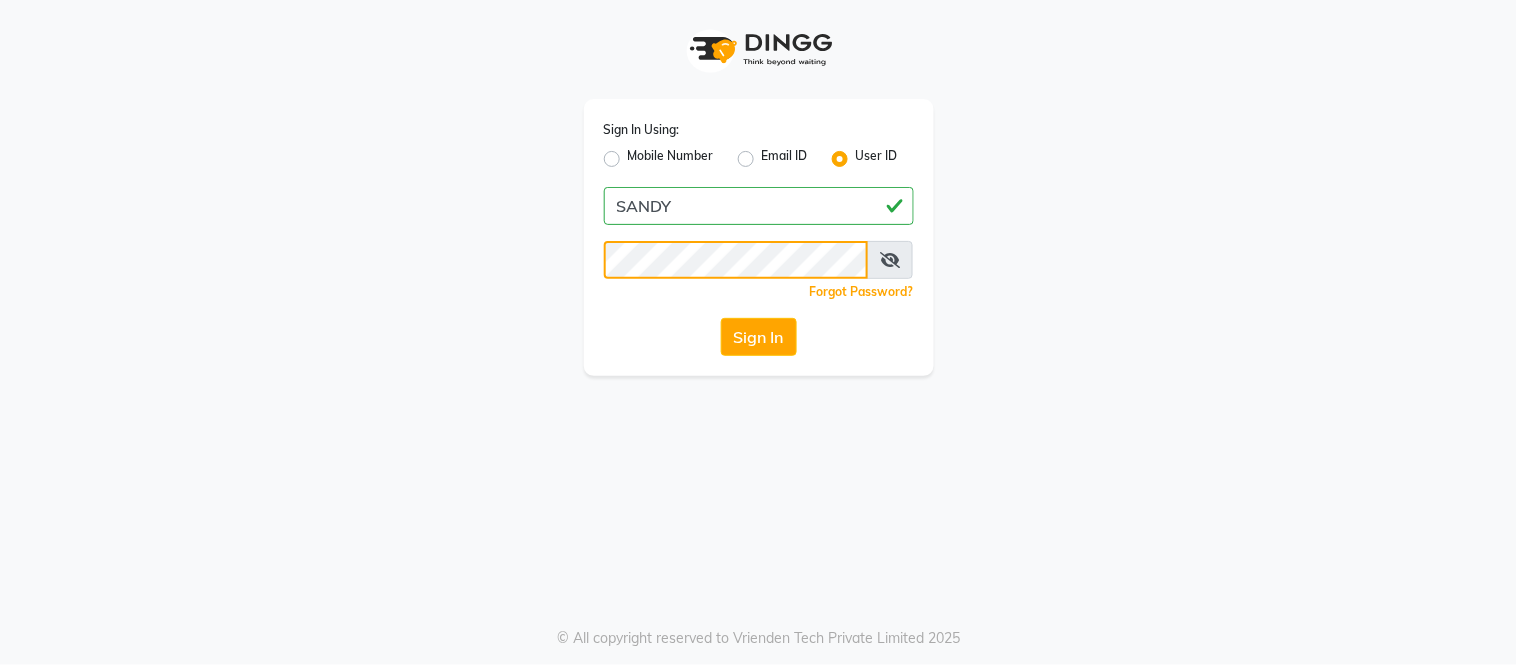 click on "Sign In" 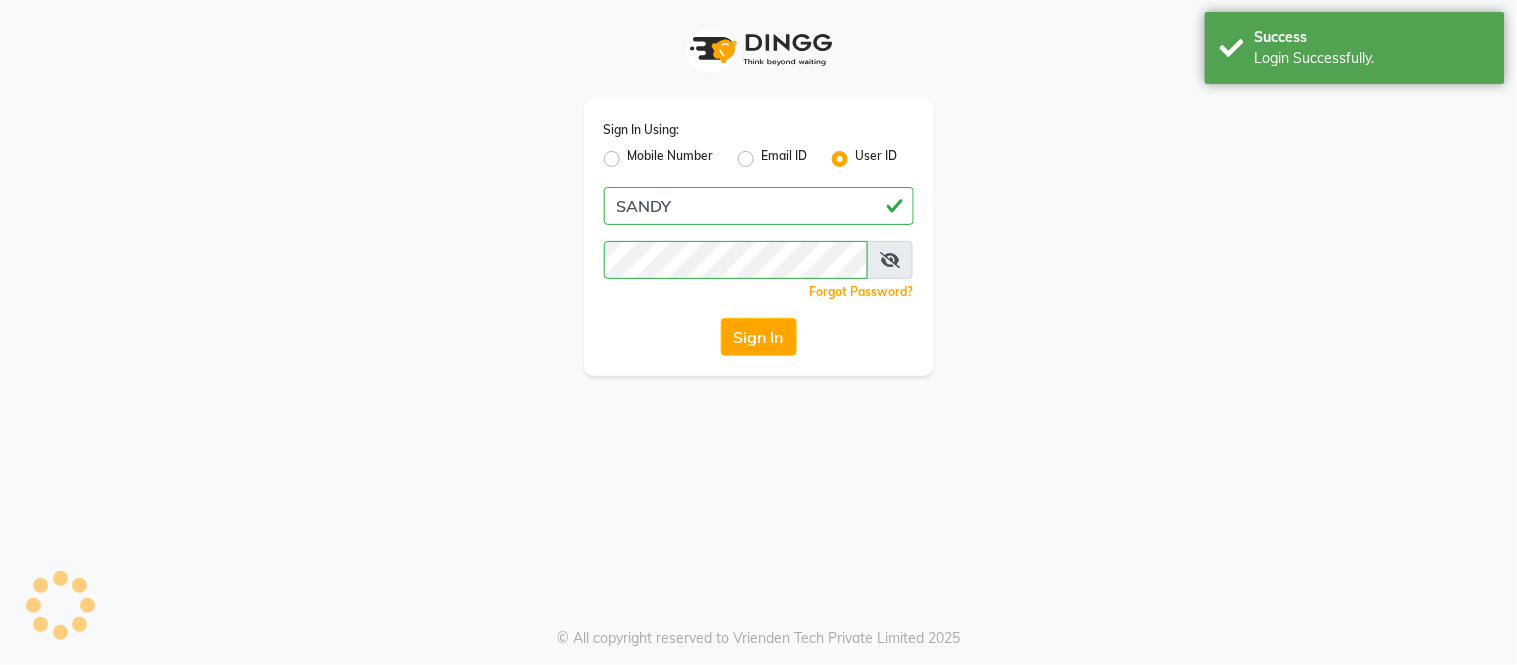 select on "true" 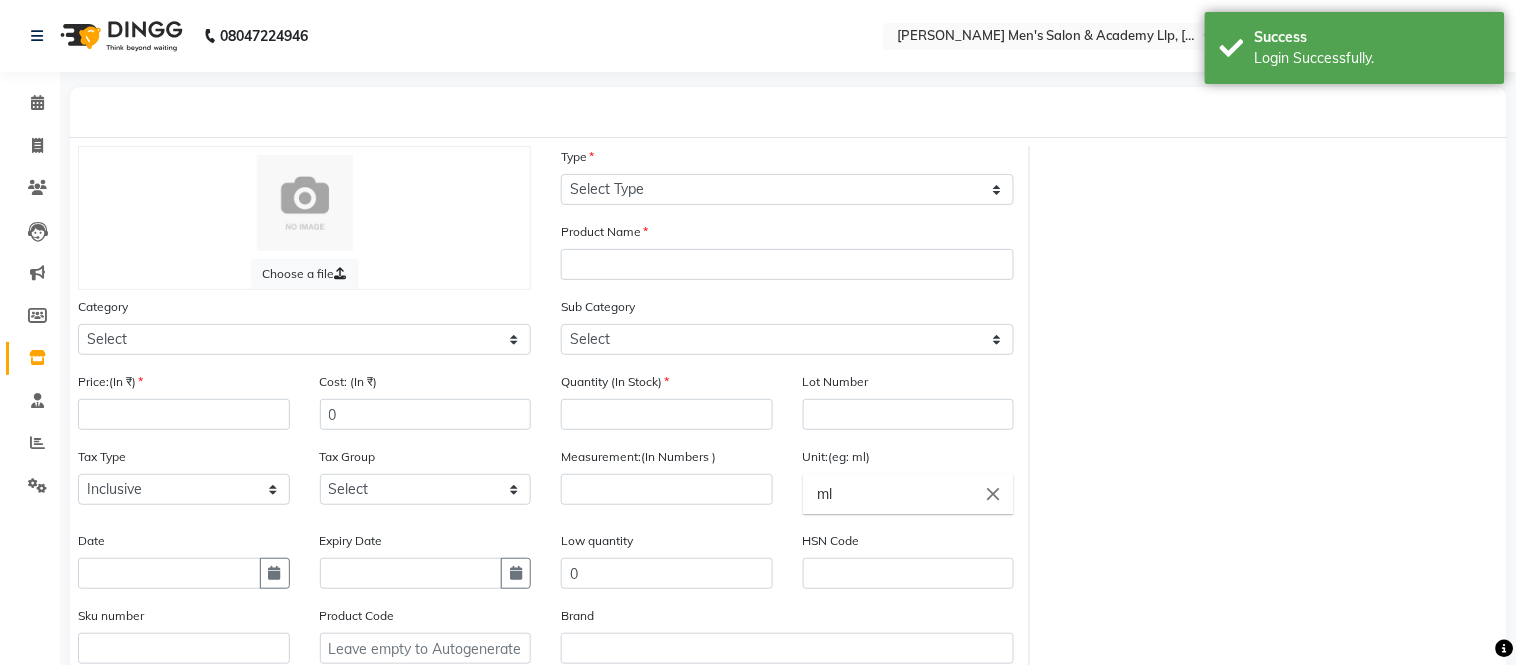 select on "en" 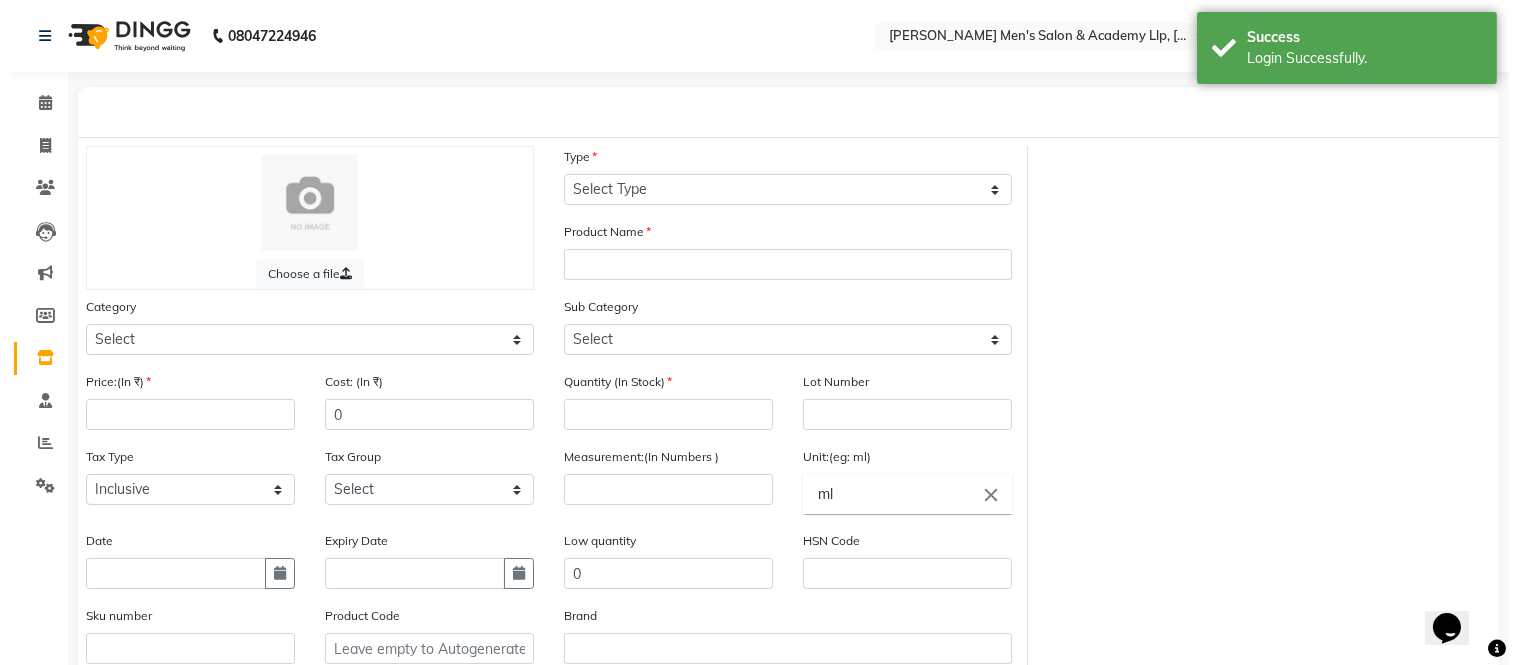 scroll, scrollTop: 0, scrollLeft: 0, axis: both 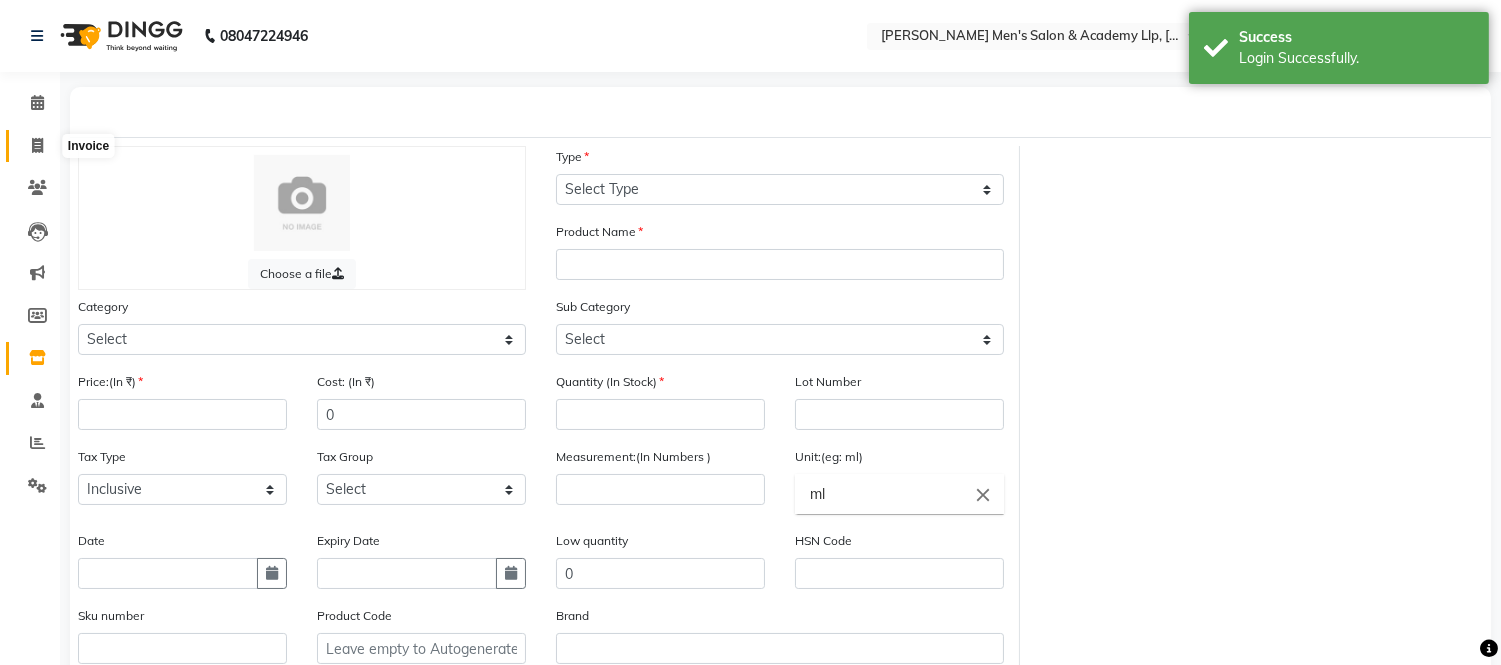 click 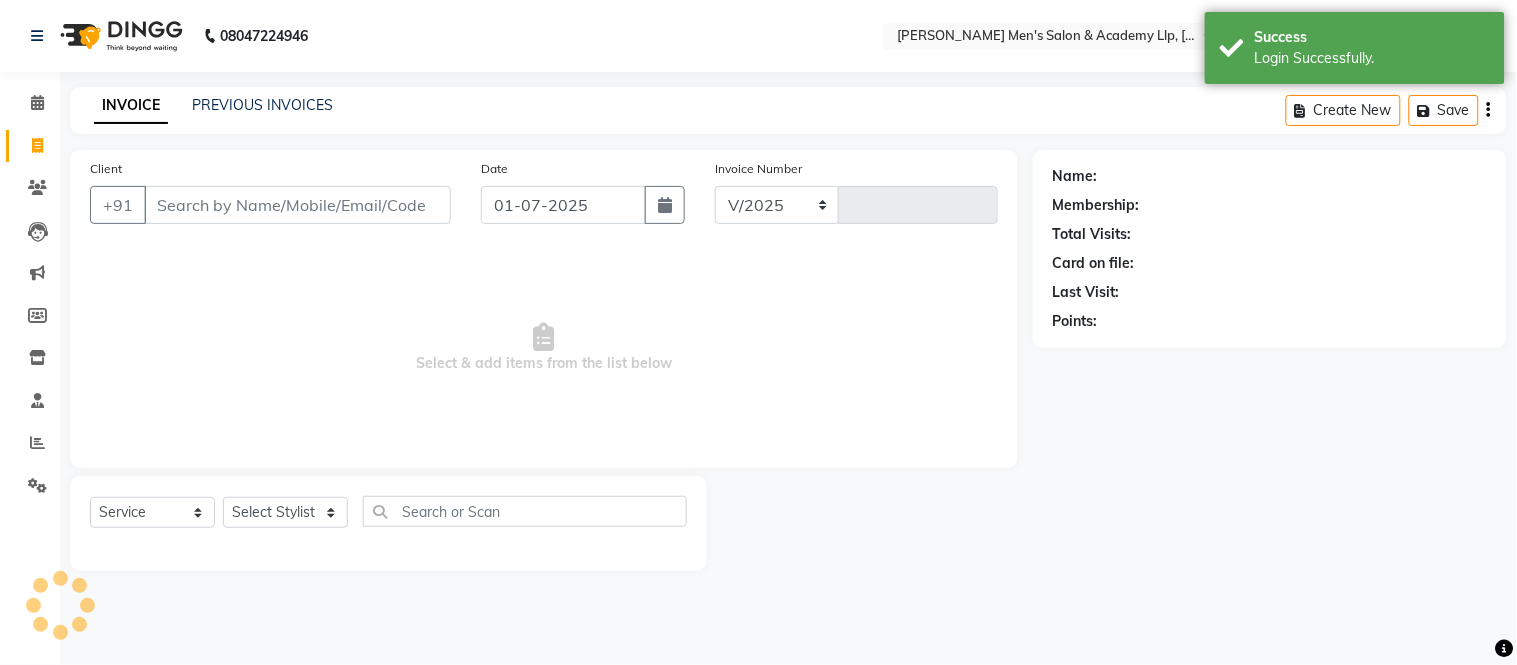 select on "8248" 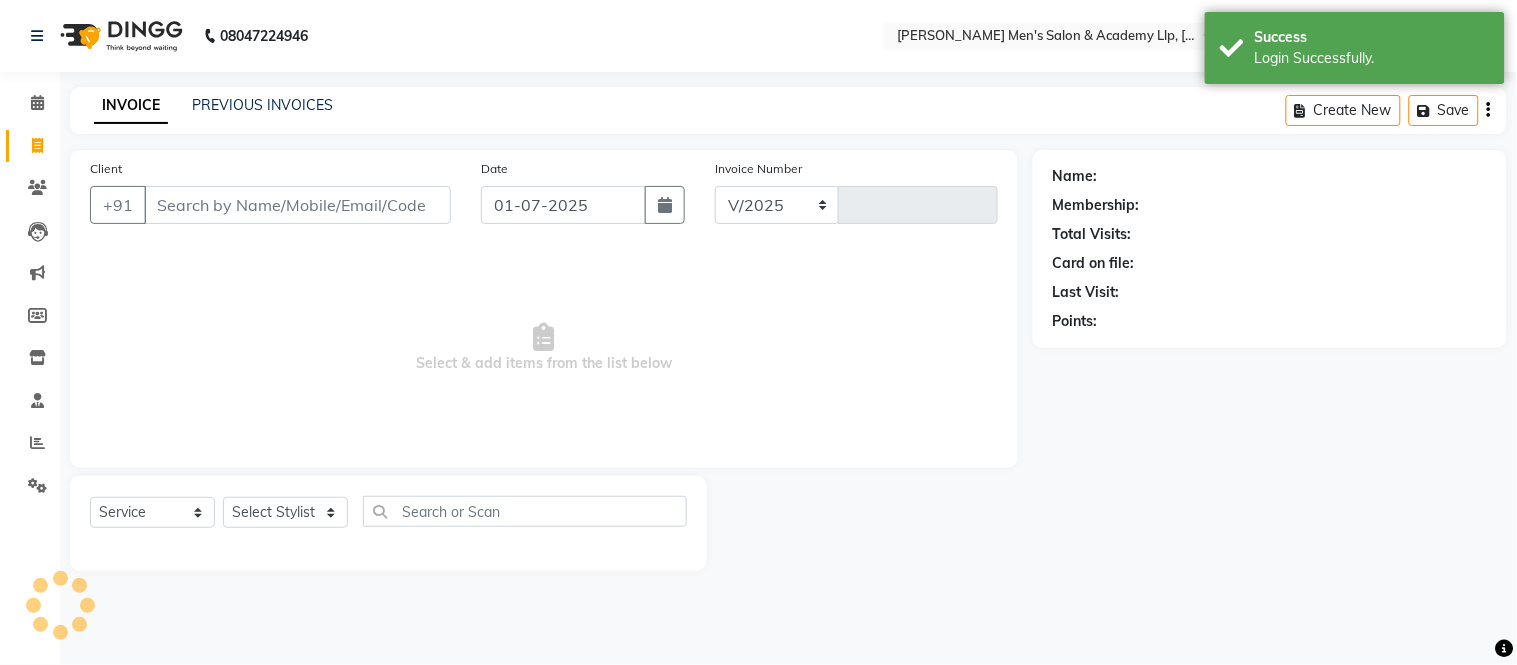 type on "2428" 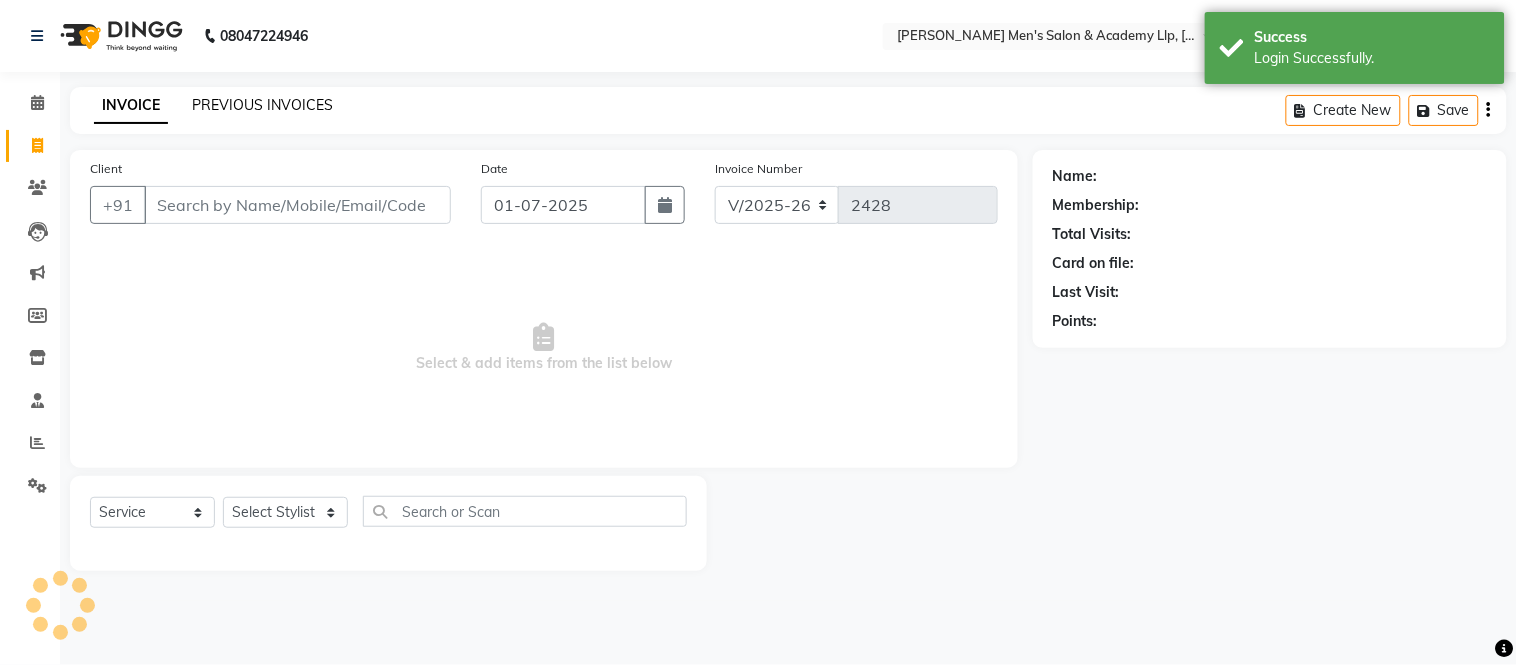 click on "PREVIOUS INVOICES" 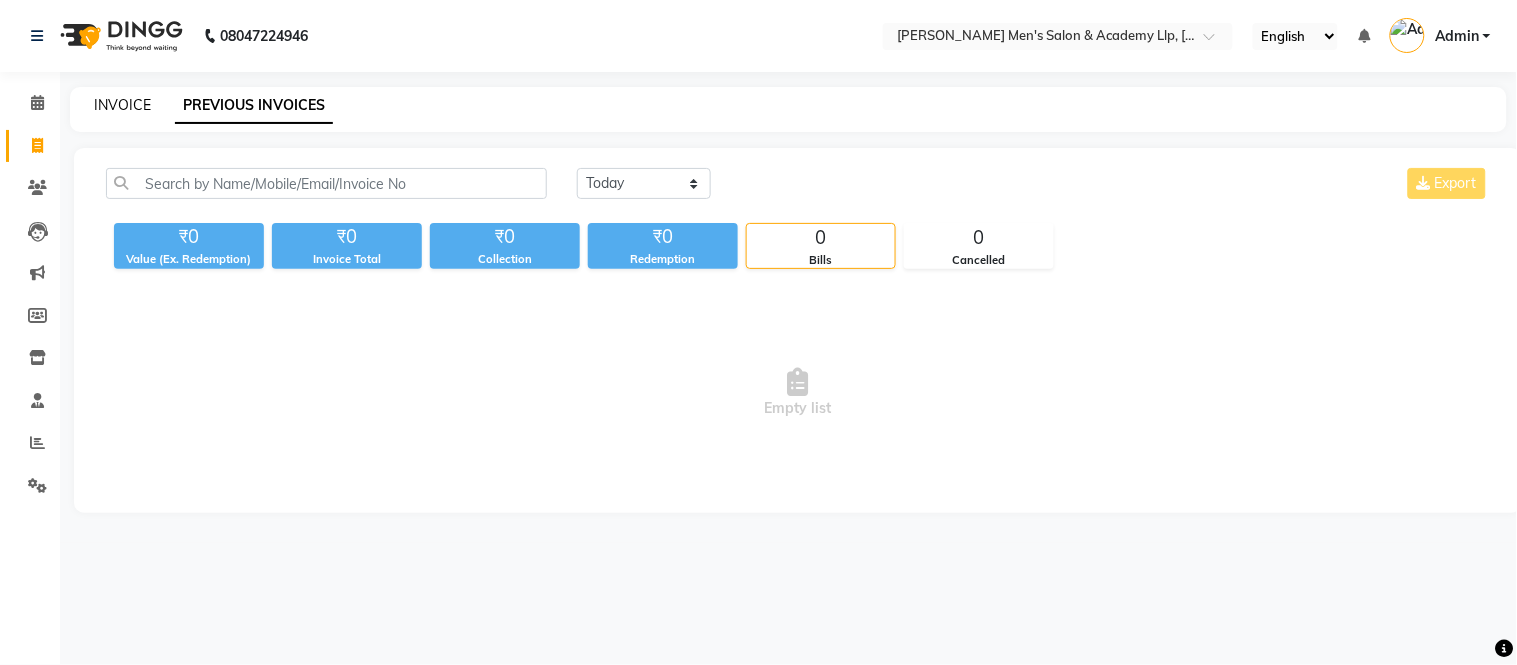click on "INVOICE" 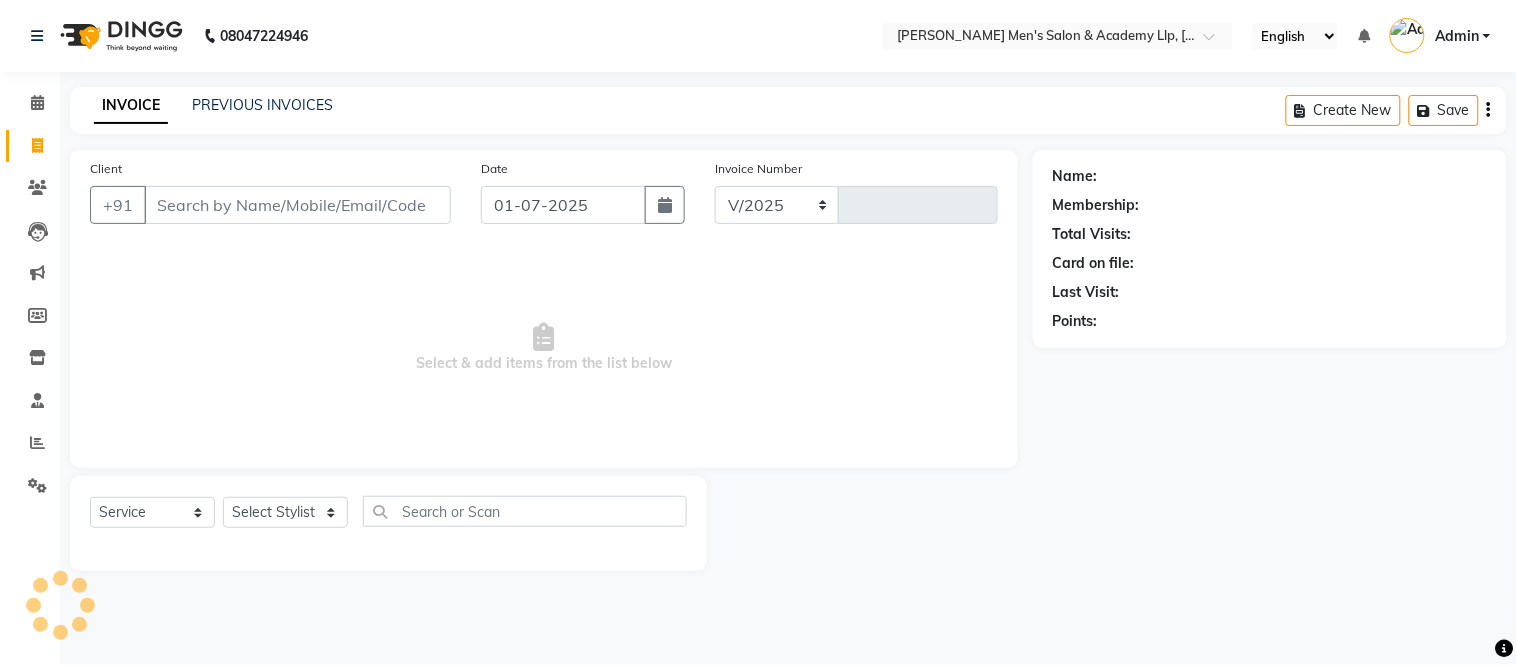 select on "8248" 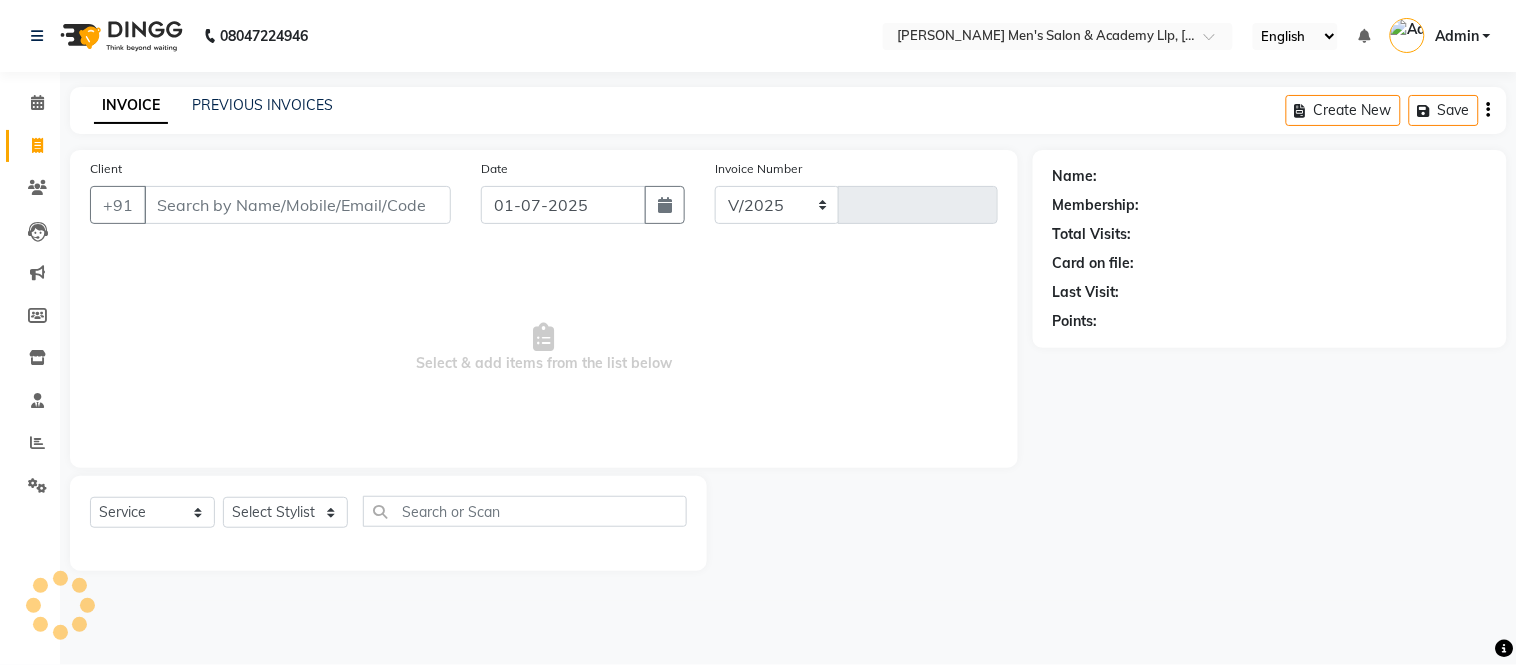 type on "2428" 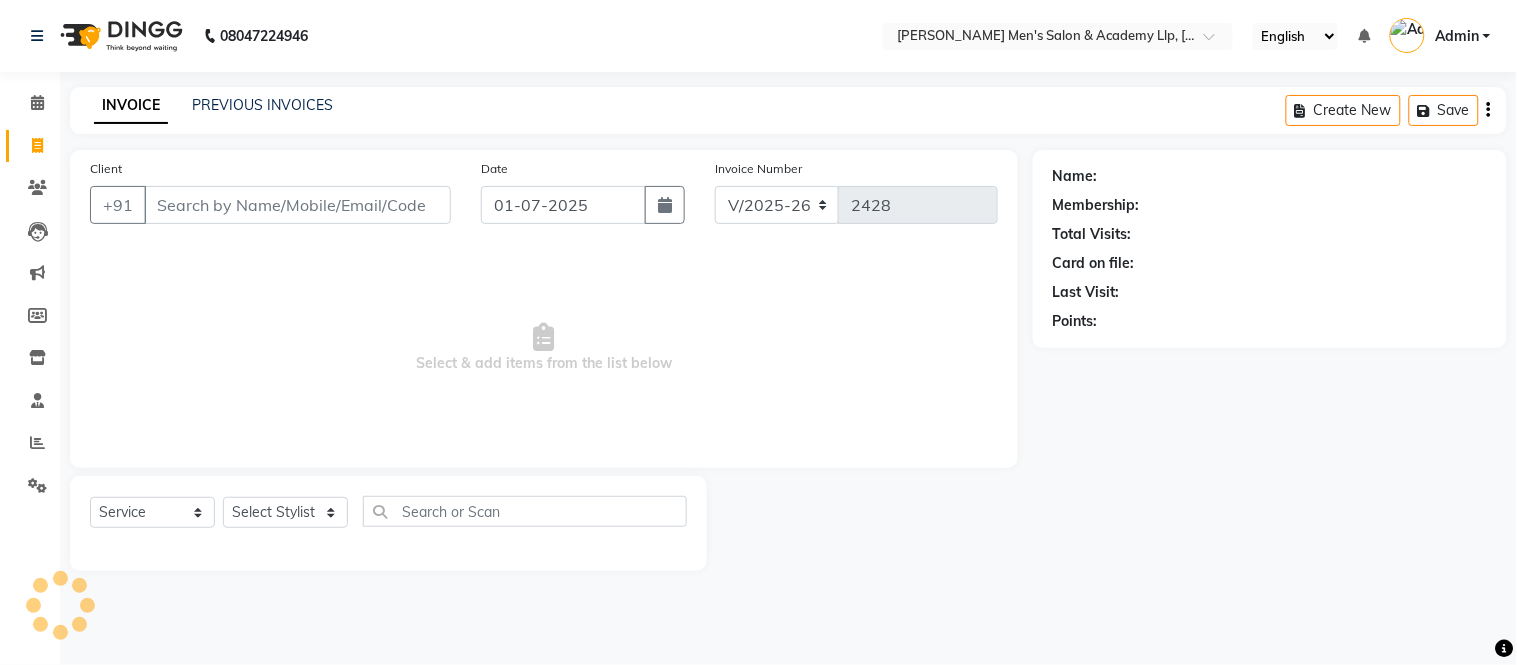select on "membership" 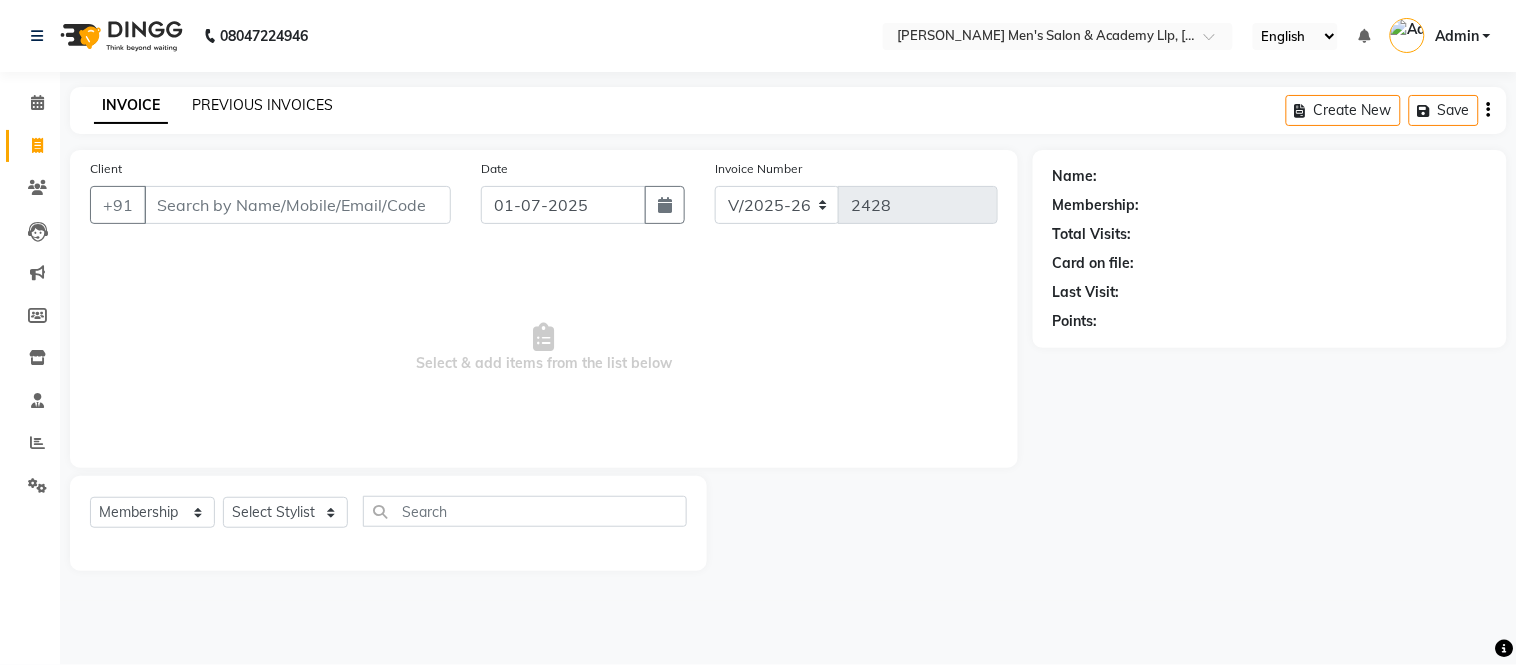 click on "PREVIOUS INVOICES" 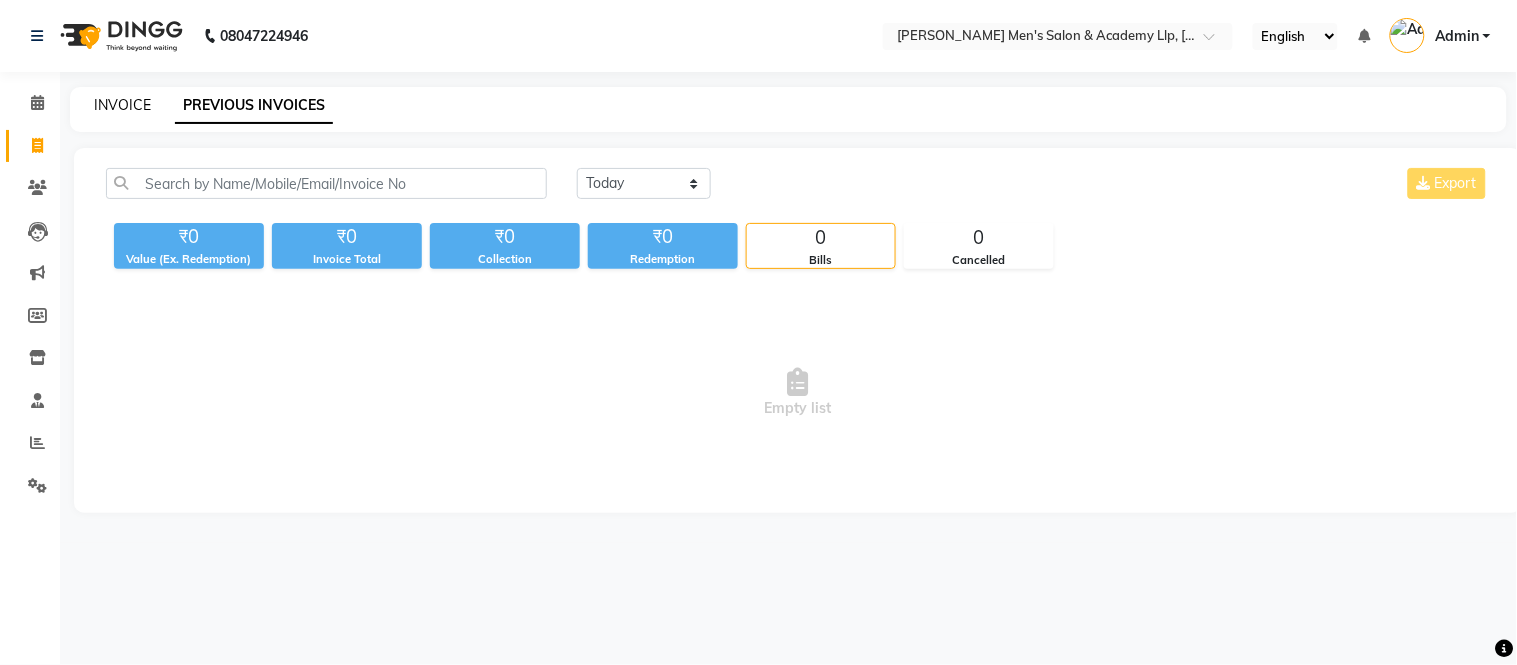 click on "INVOICE" 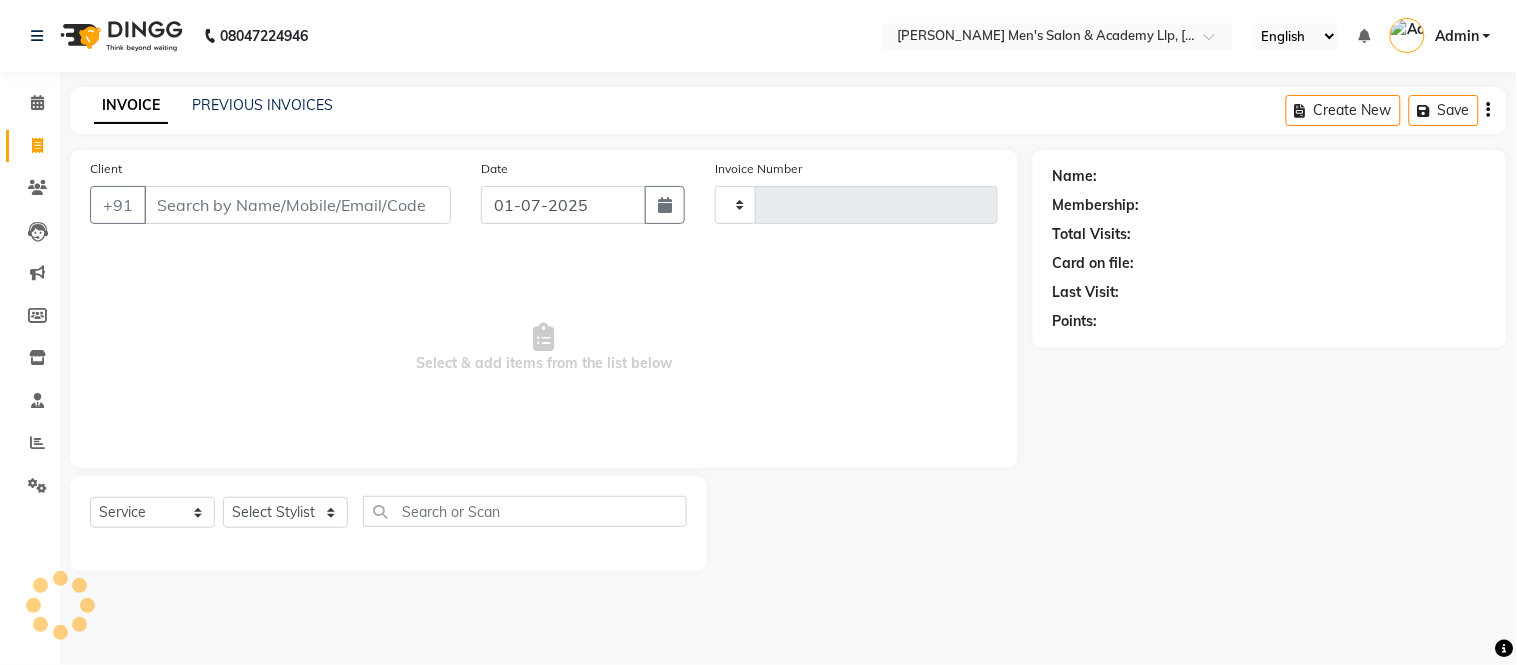 type on "2428" 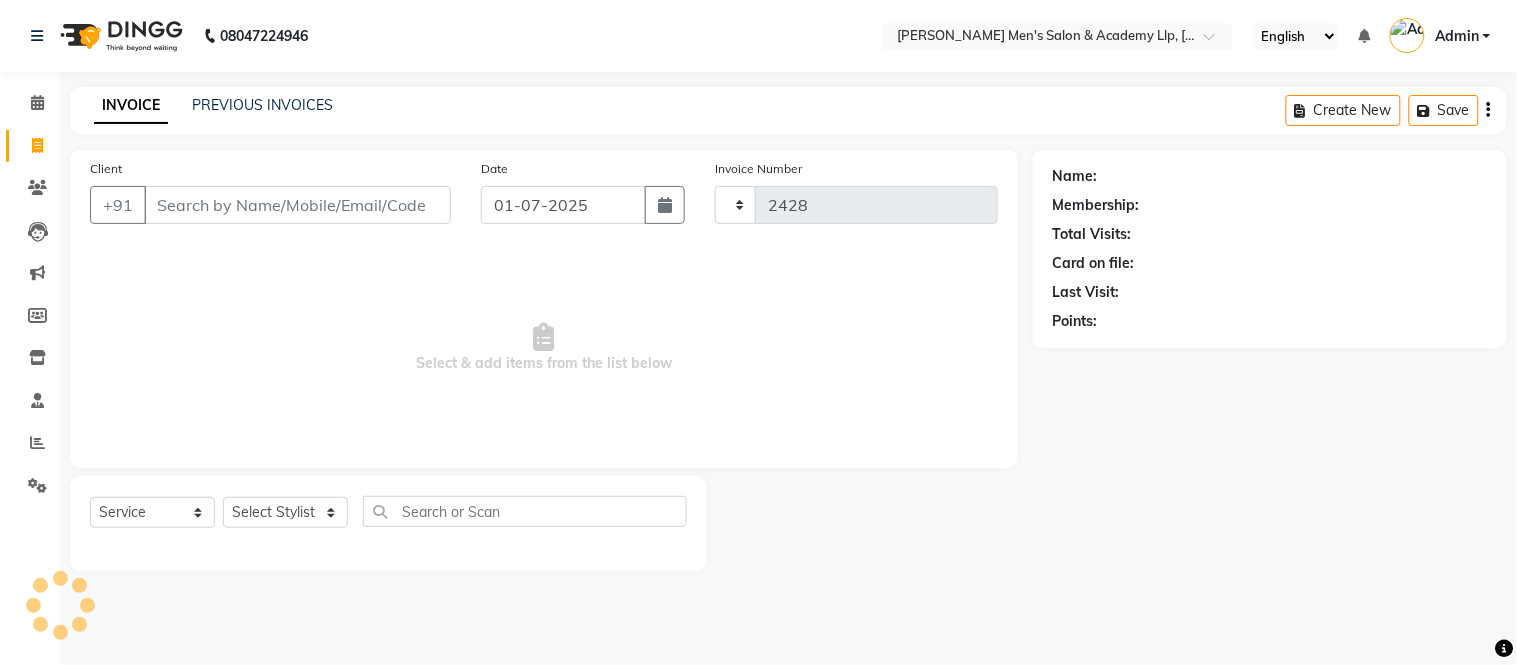select on "8248" 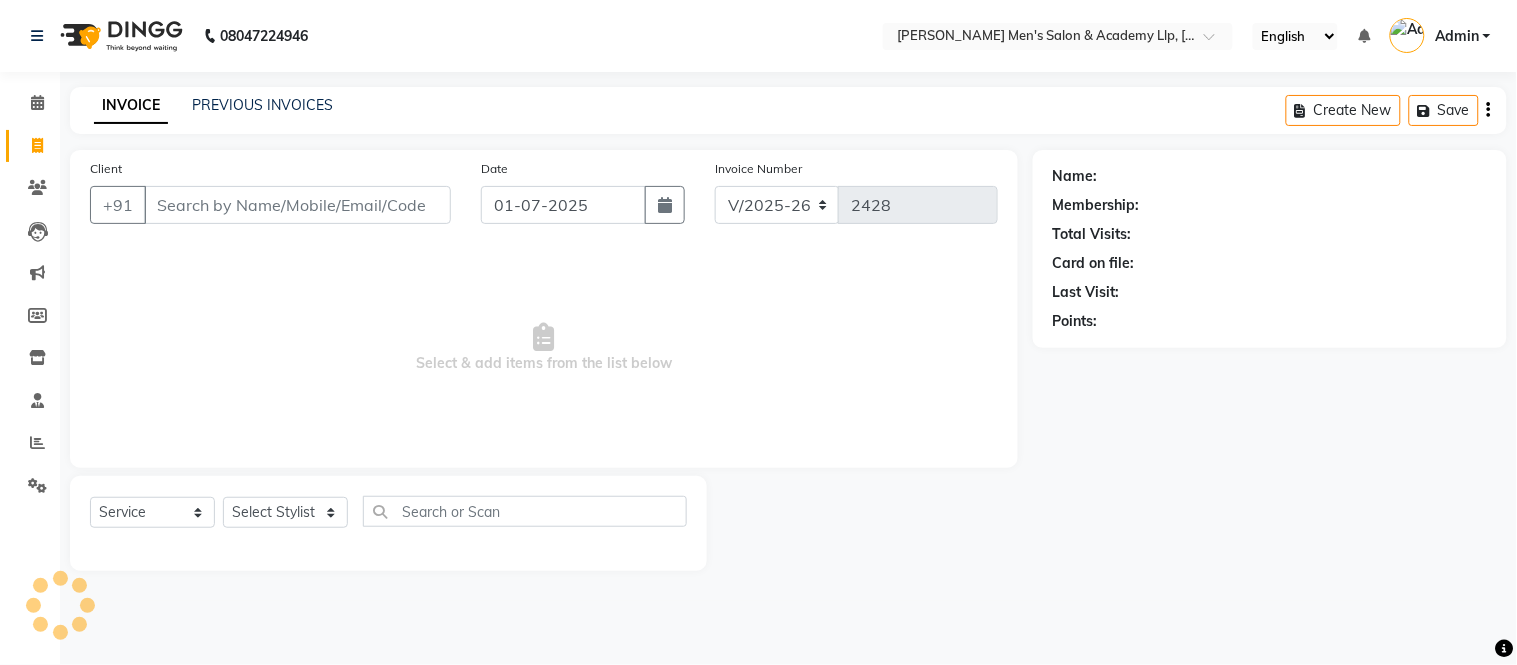 select on "membership" 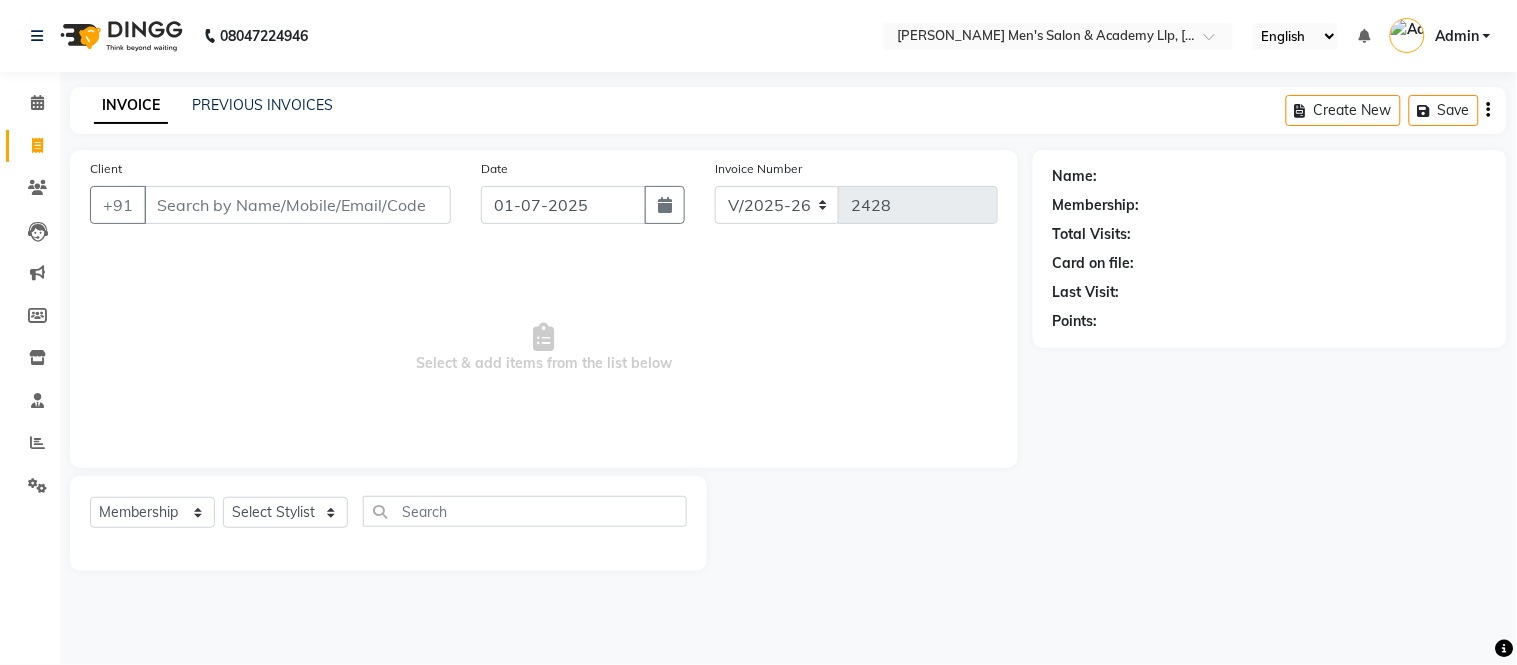 click on "INVOICE PREVIOUS INVOICES Create New   Save" 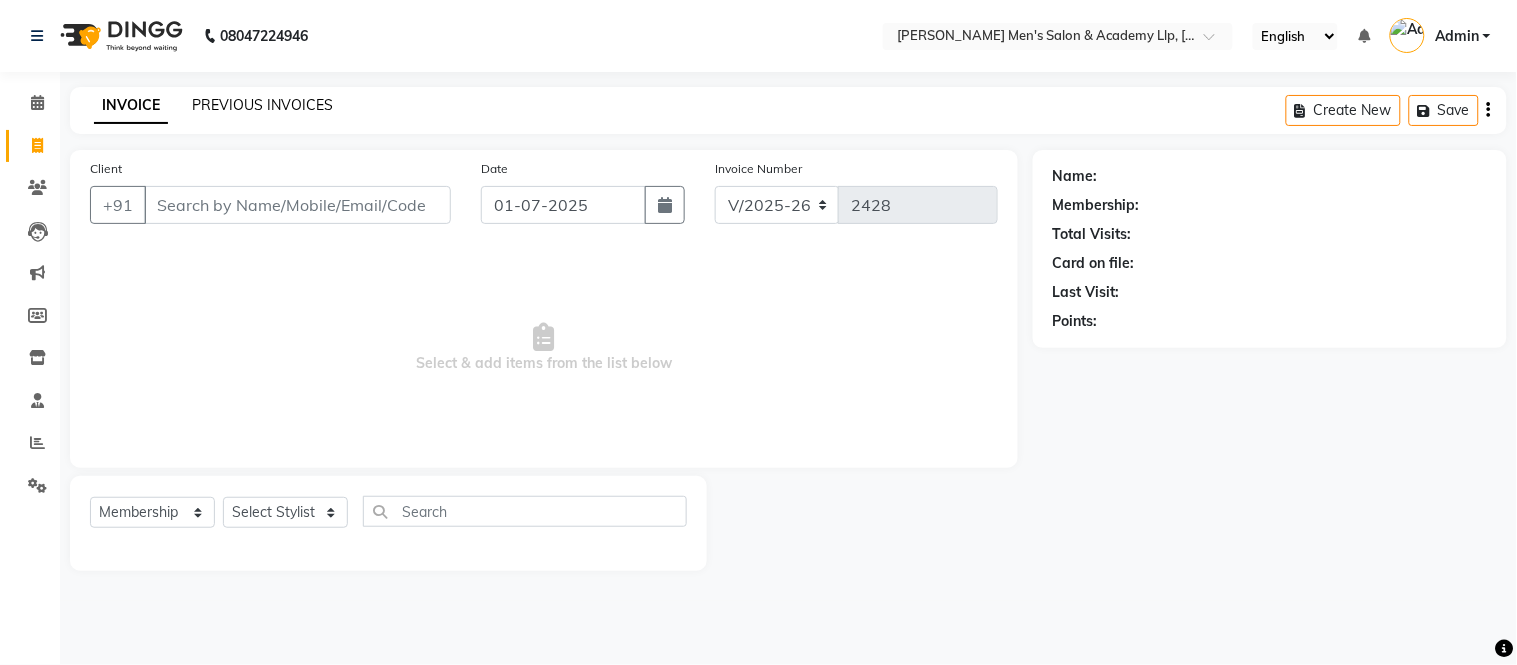 click on "PREVIOUS INVOICES" 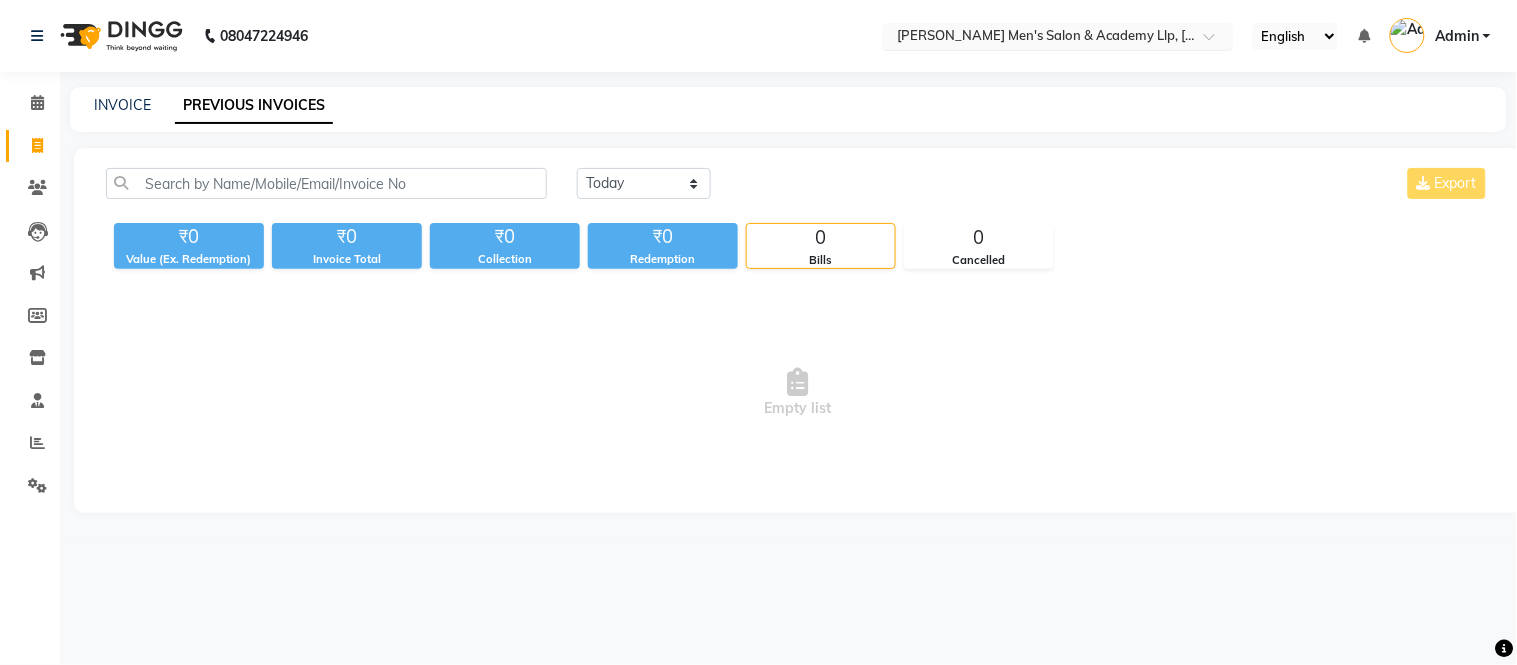 click at bounding box center (1038, 38) 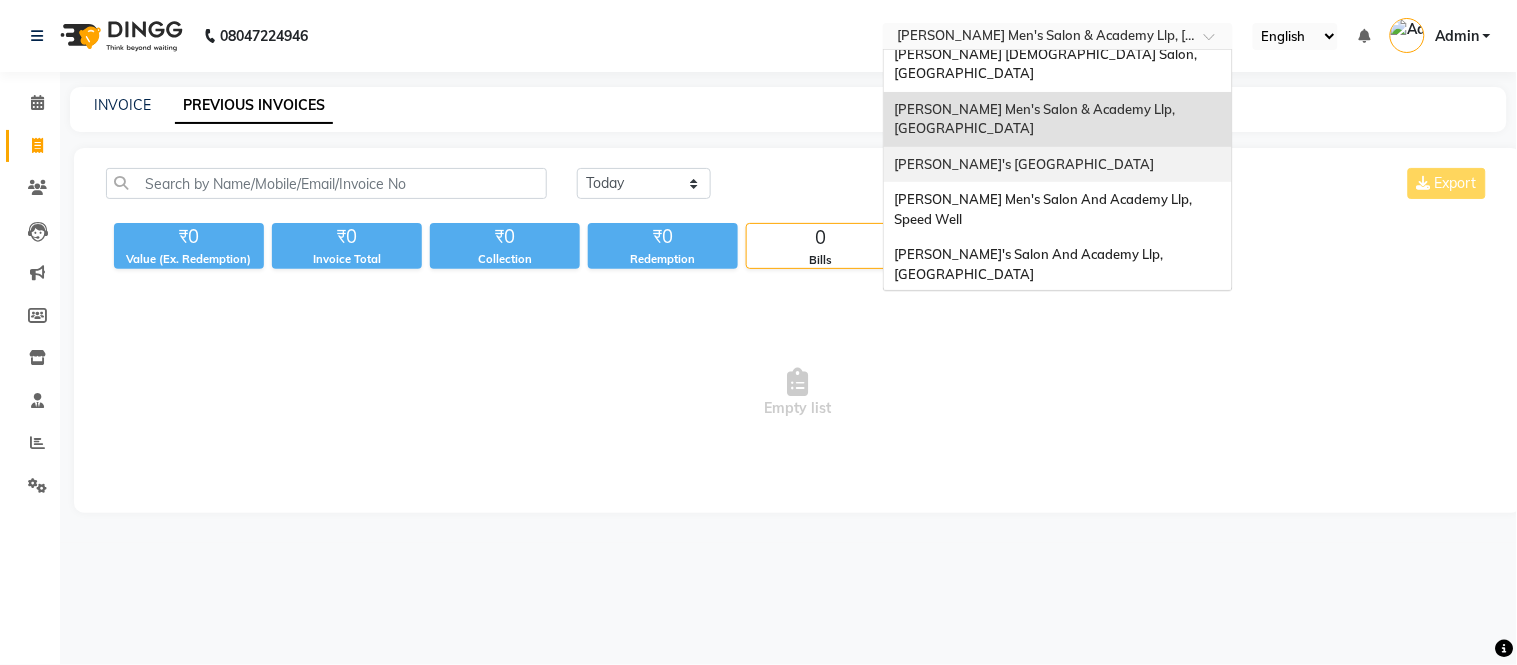 scroll, scrollTop: 0, scrollLeft: 0, axis: both 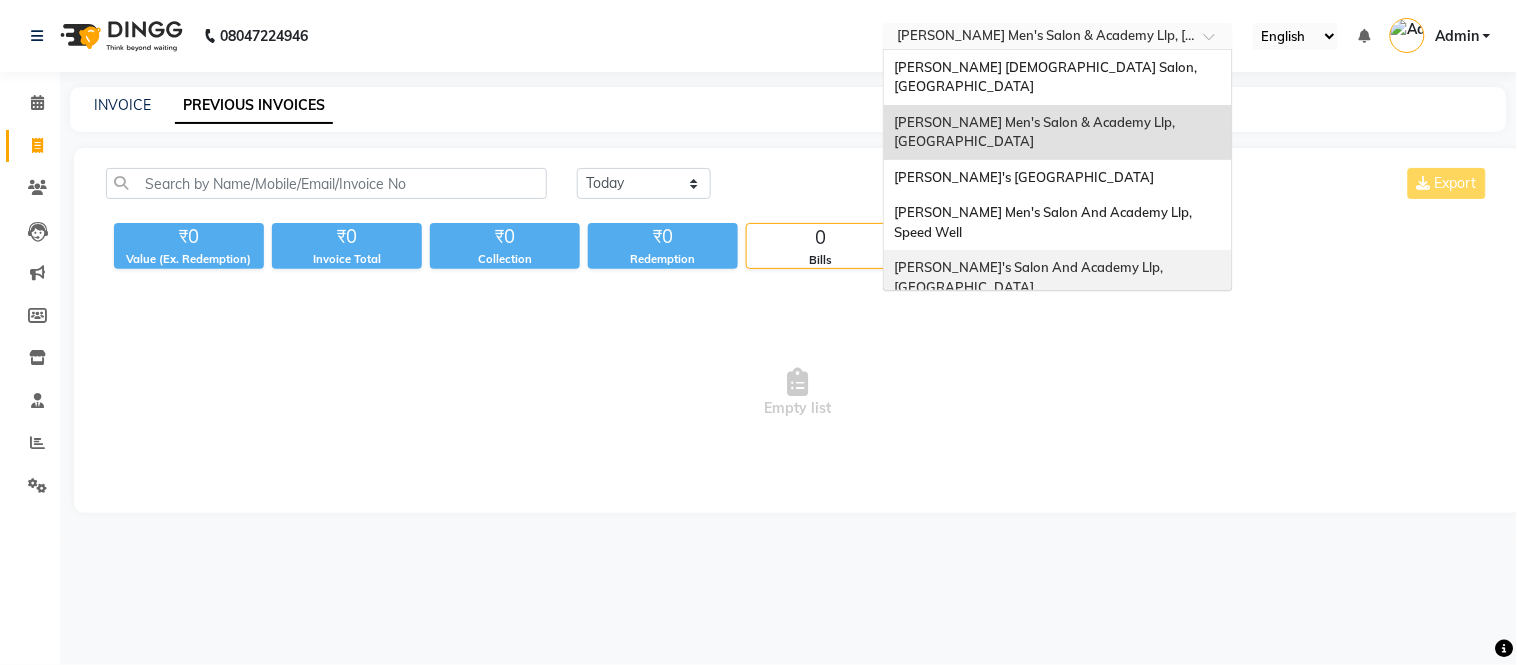 click on "[PERSON_NAME]'s Salon And Academy Llp, [GEOGRAPHIC_DATA]" at bounding box center [1030, 277] 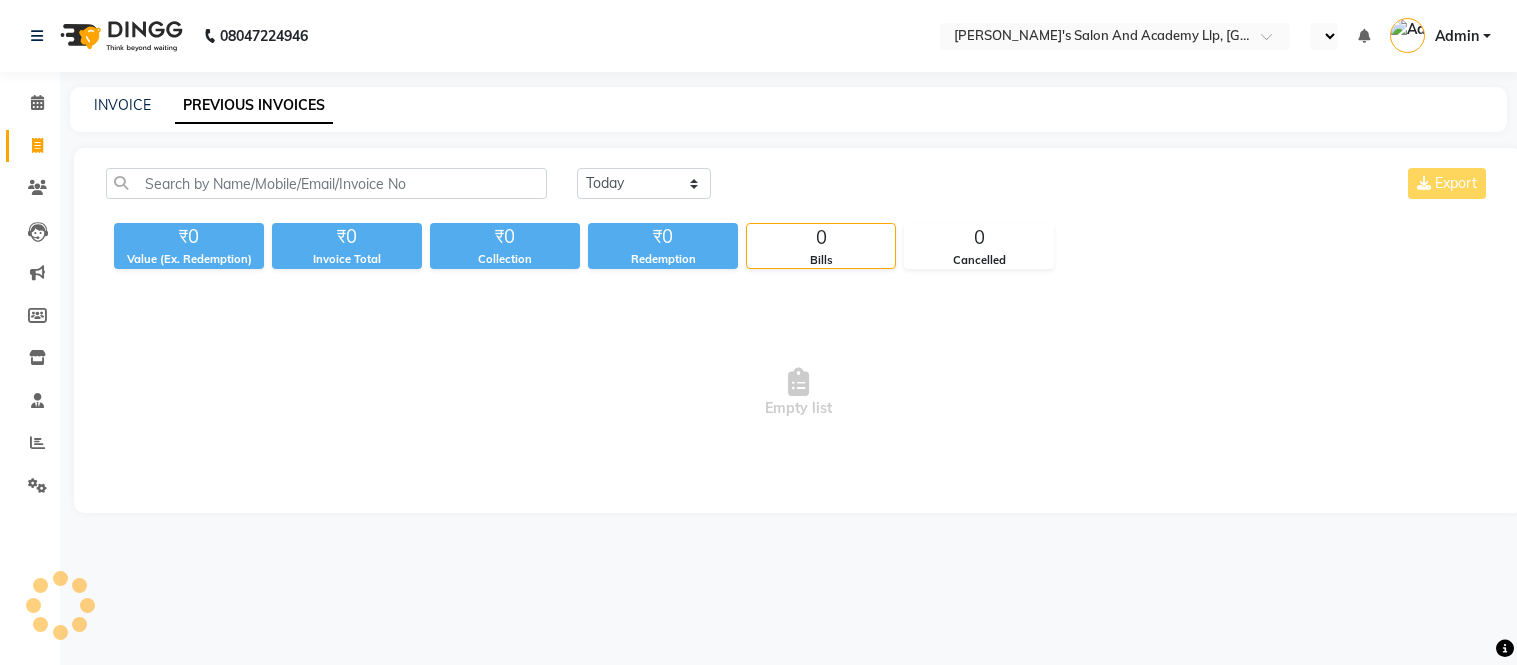 scroll, scrollTop: 0, scrollLeft: 0, axis: both 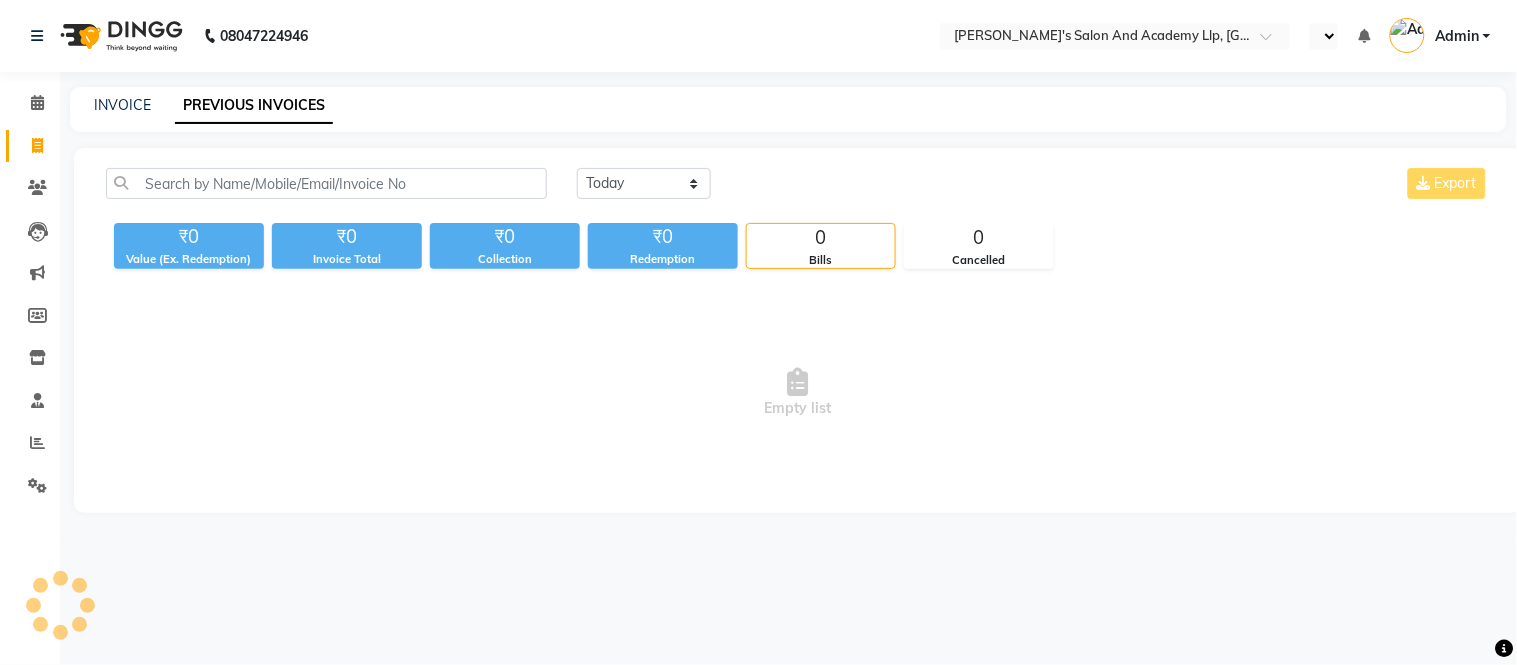 select on "en" 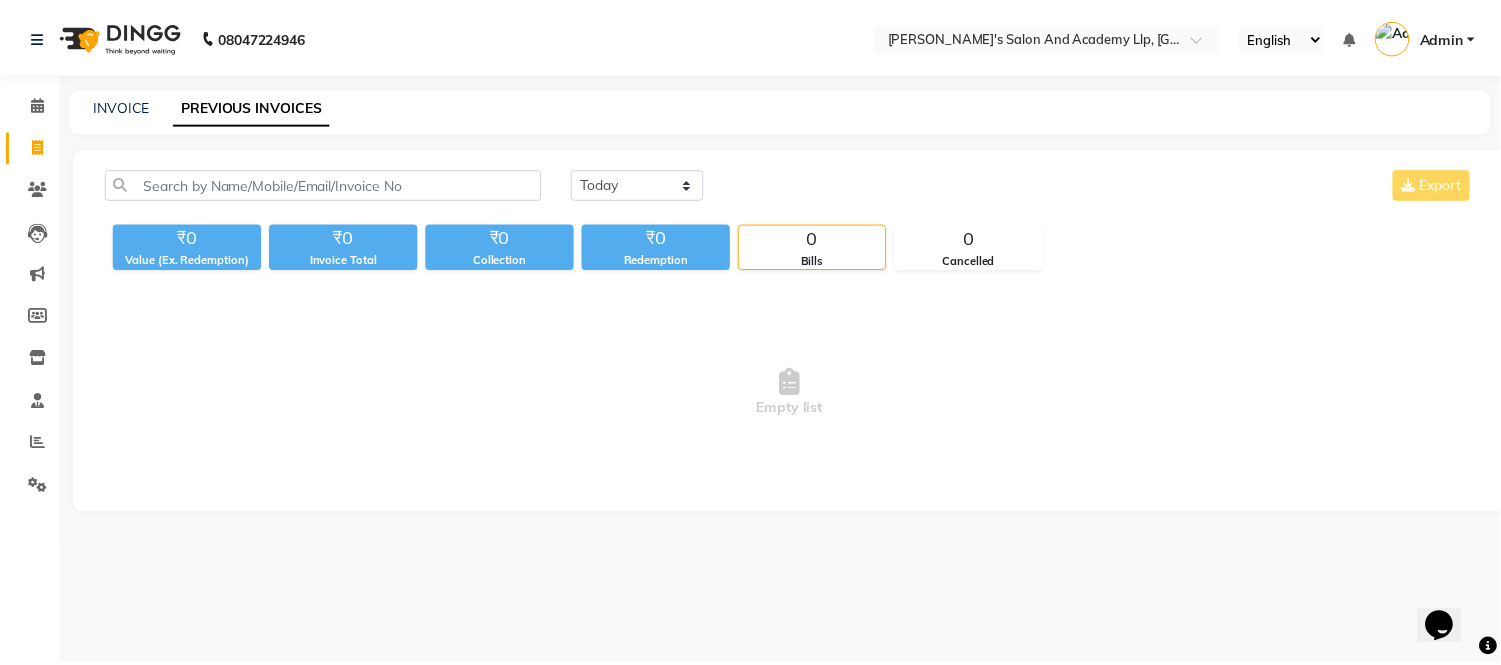 scroll, scrollTop: 0, scrollLeft: 0, axis: both 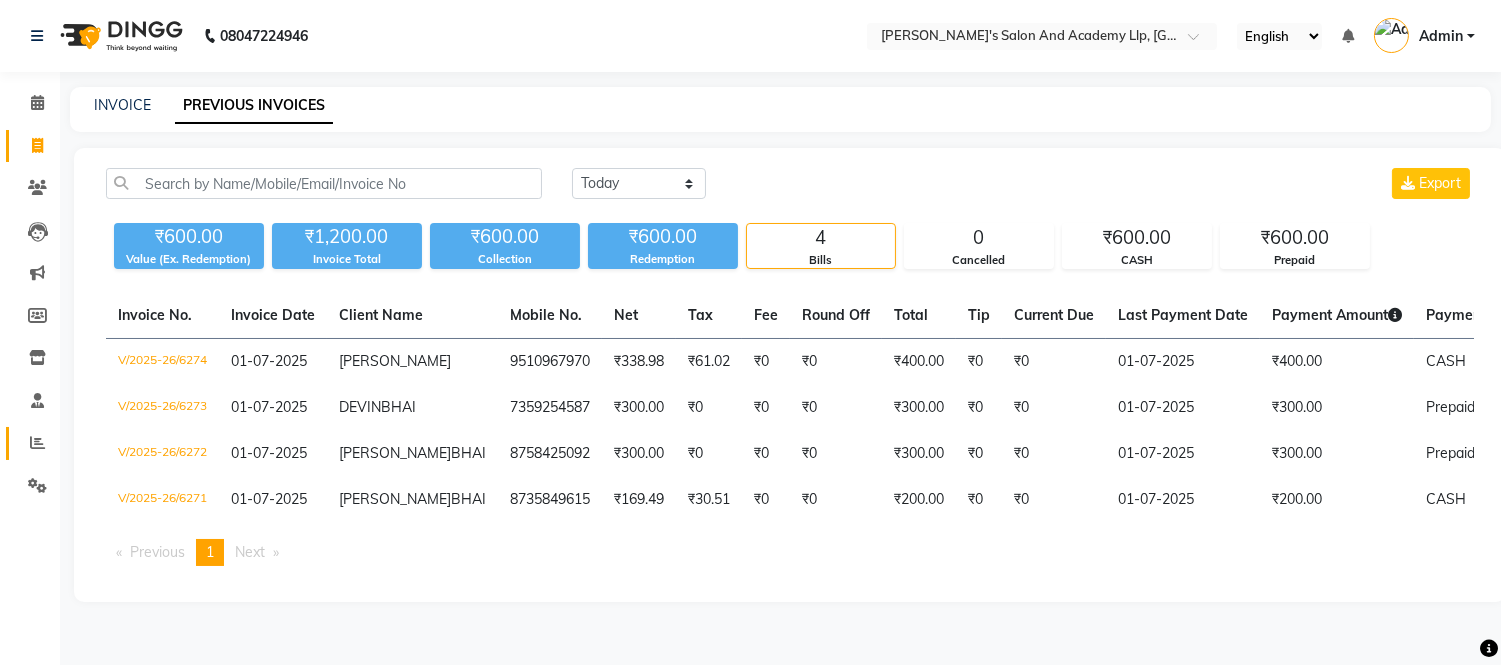 click on "Reports" 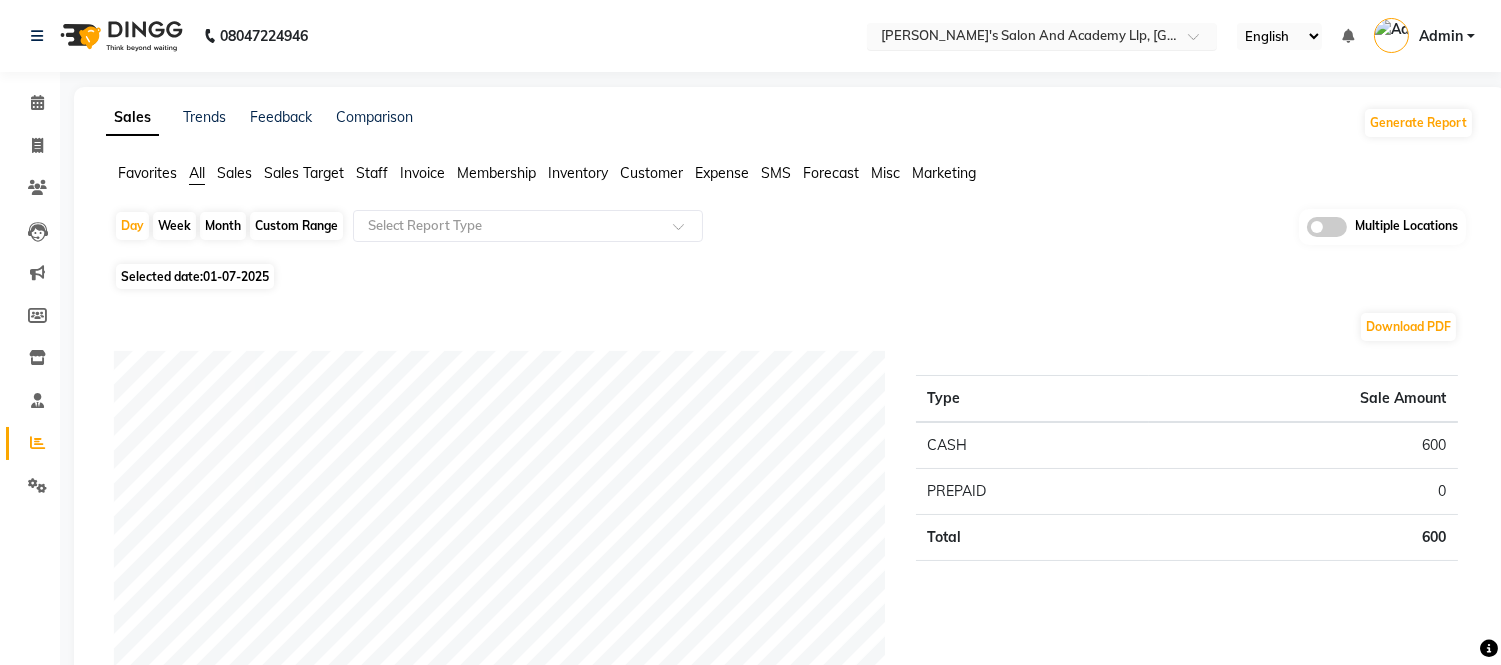 click at bounding box center [1022, 38] 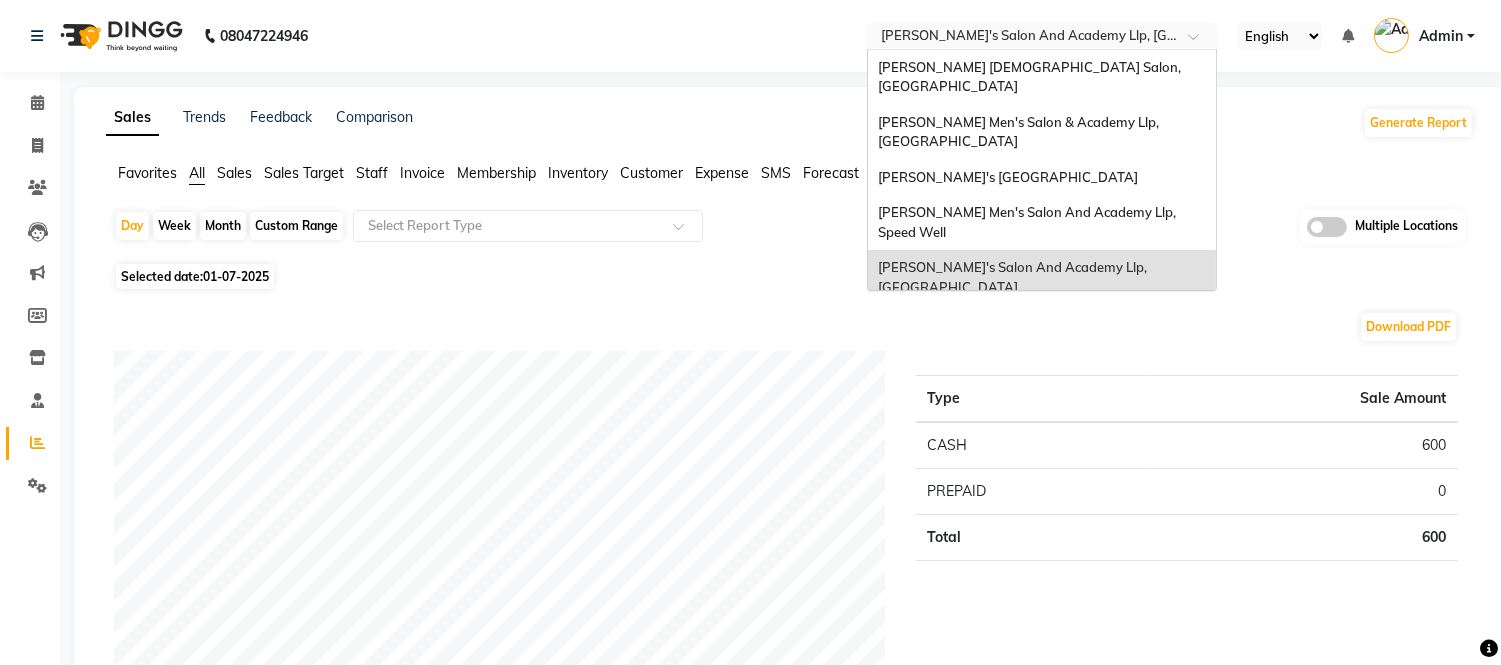 click on "[PERSON_NAME]'s Salon And Academy Llp, [GEOGRAPHIC_DATA]" at bounding box center [1014, 277] 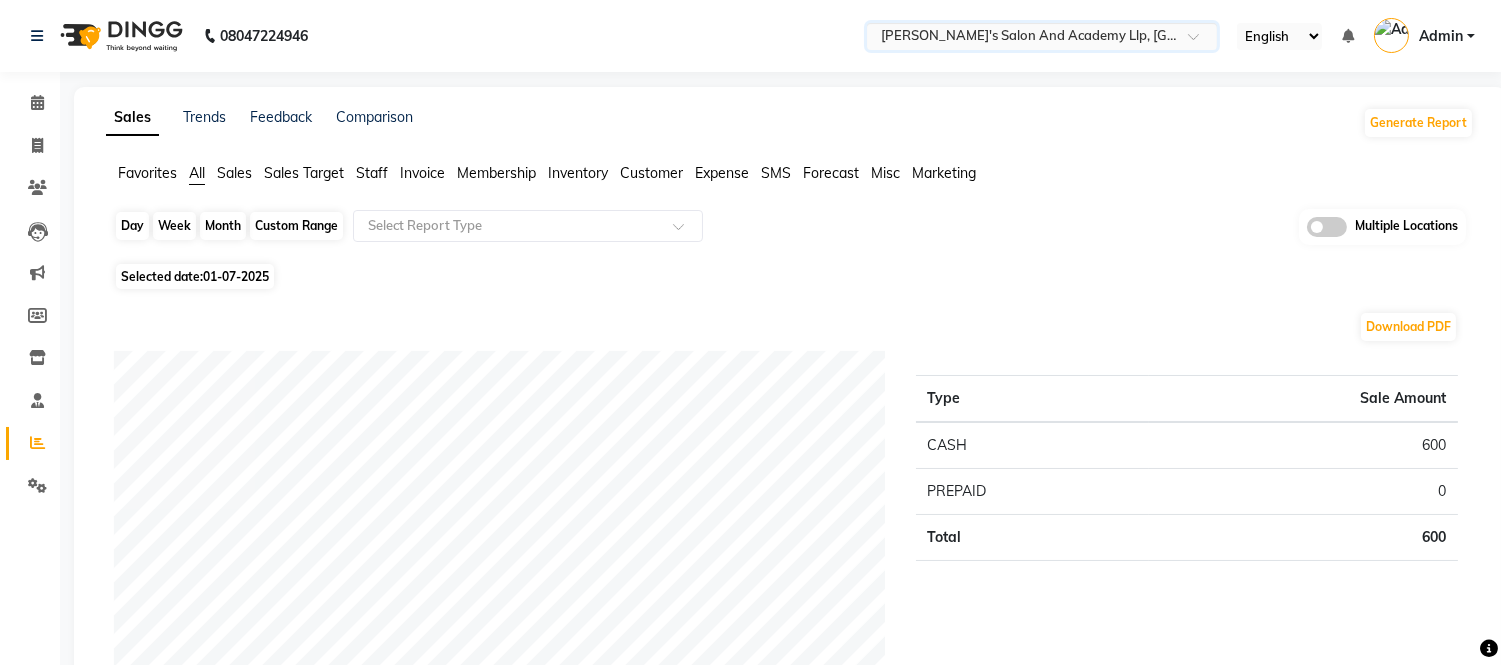 click on "Day" 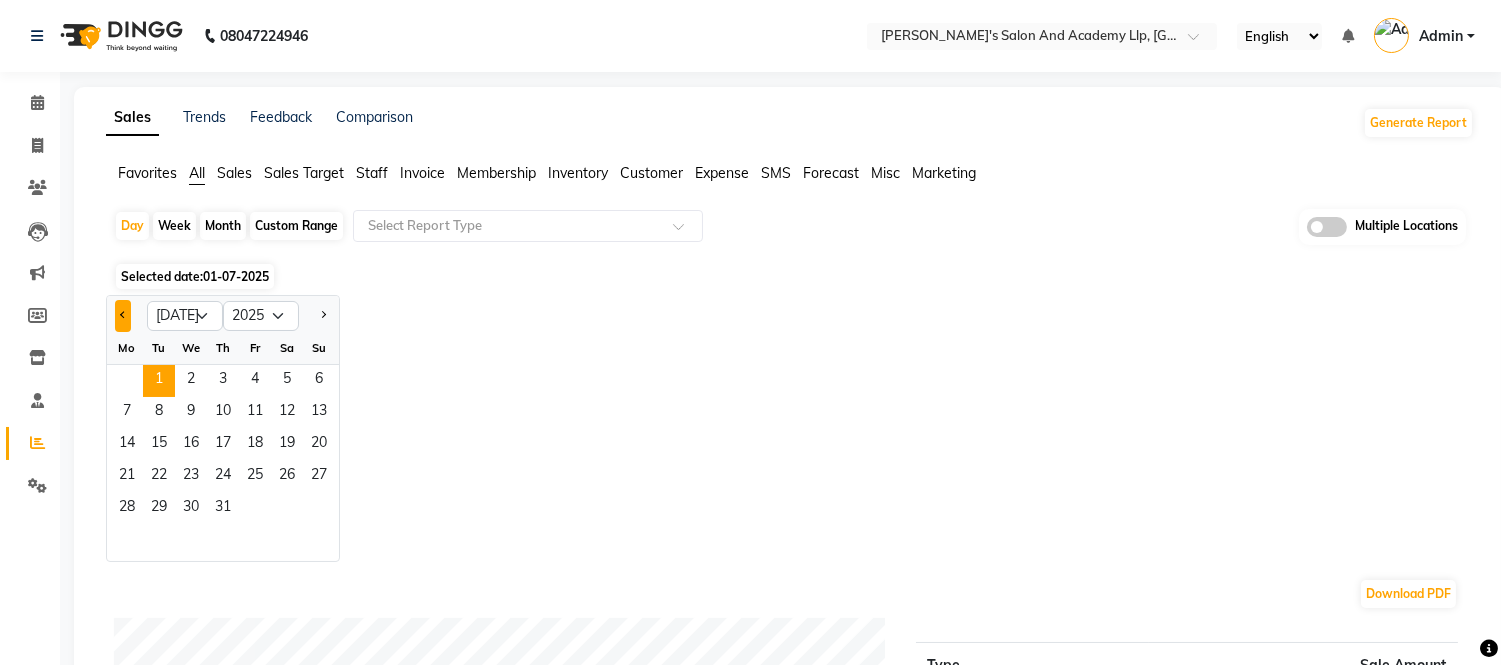 click 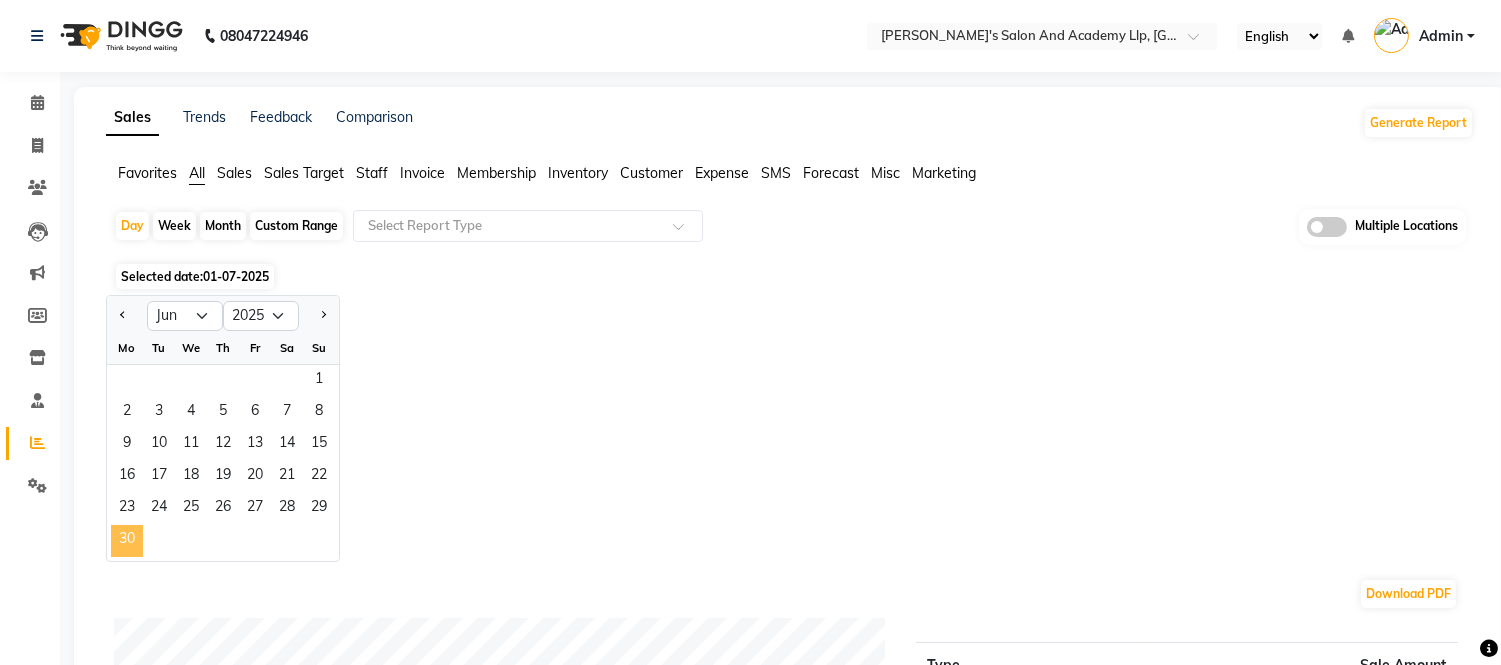 click on "30" 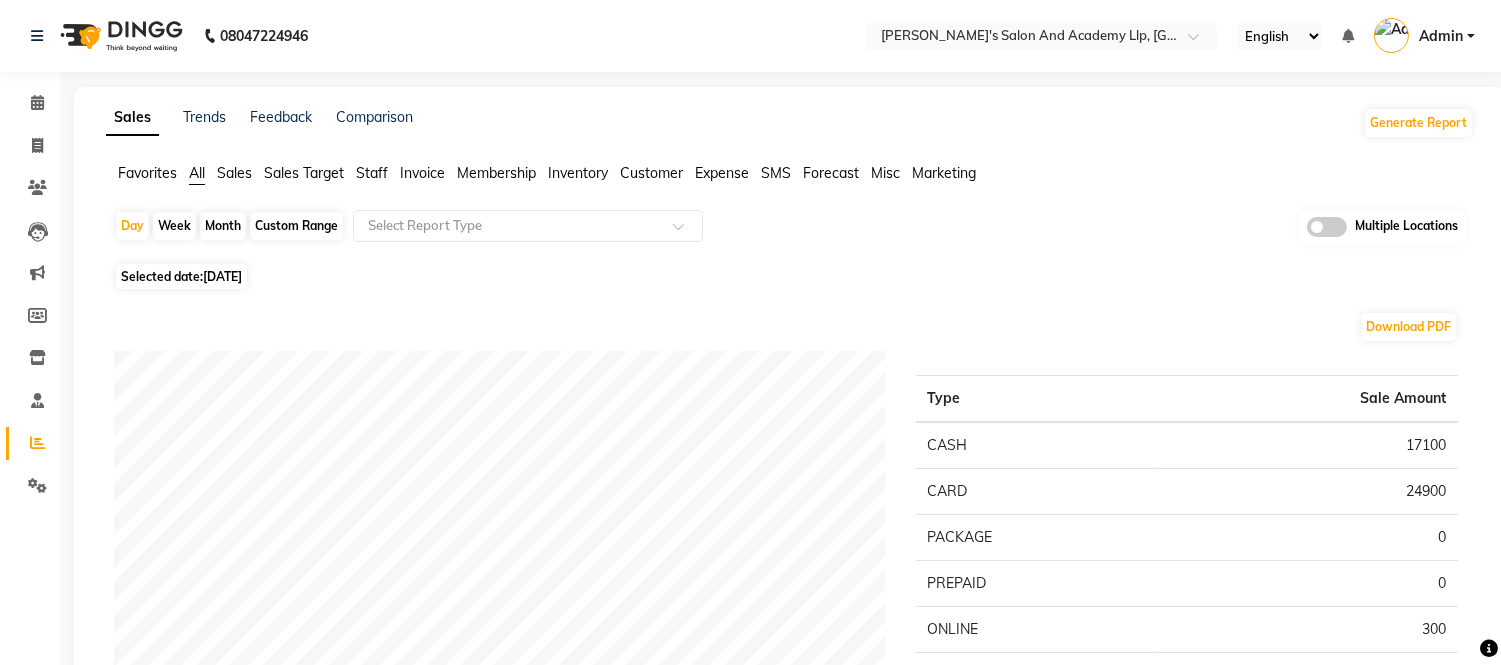 click on "Sales" 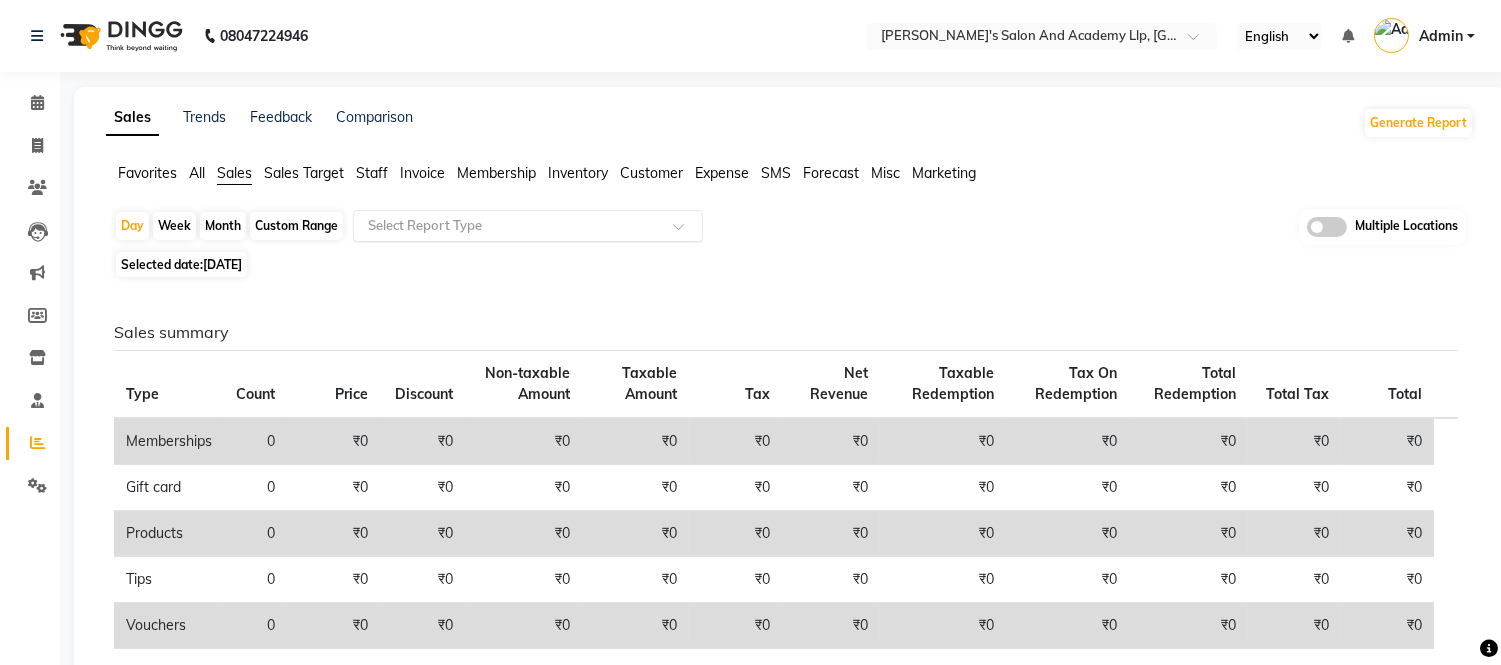 click 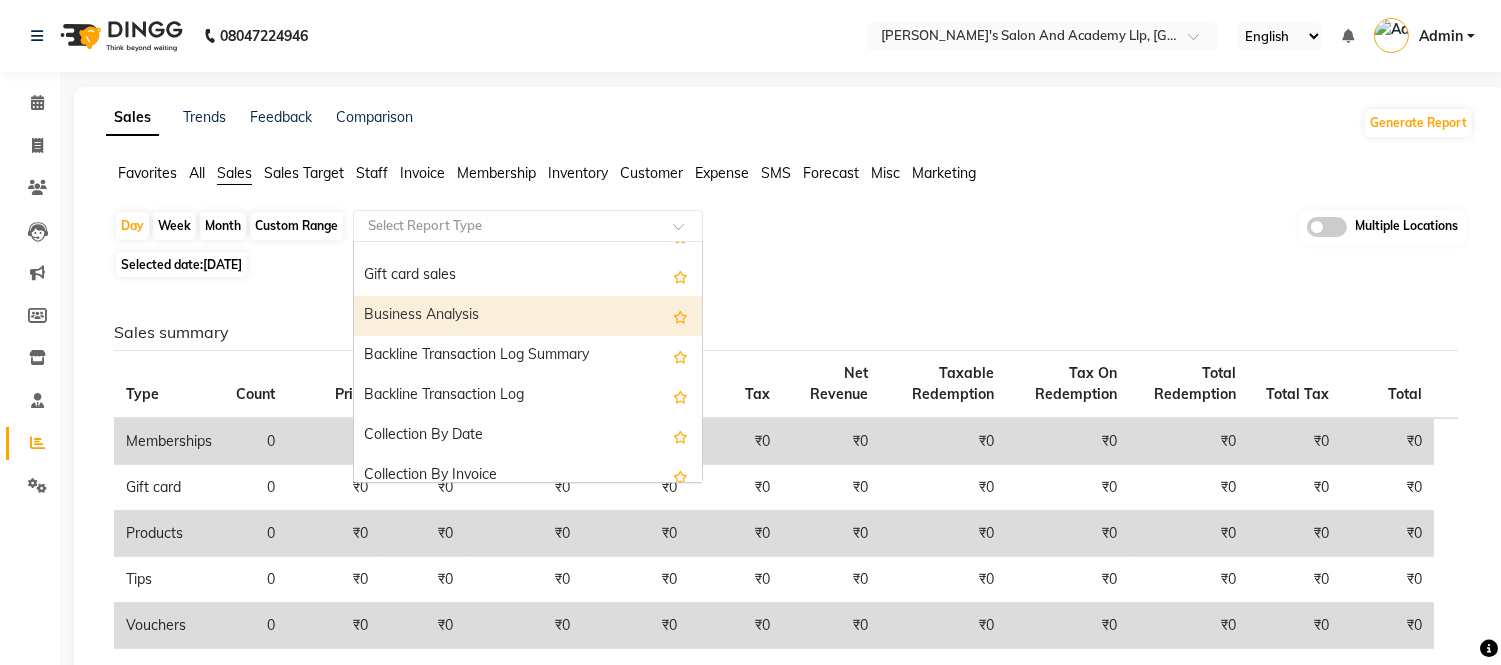 scroll, scrollTop: 478, scrollLeft: 0, axis: vertical 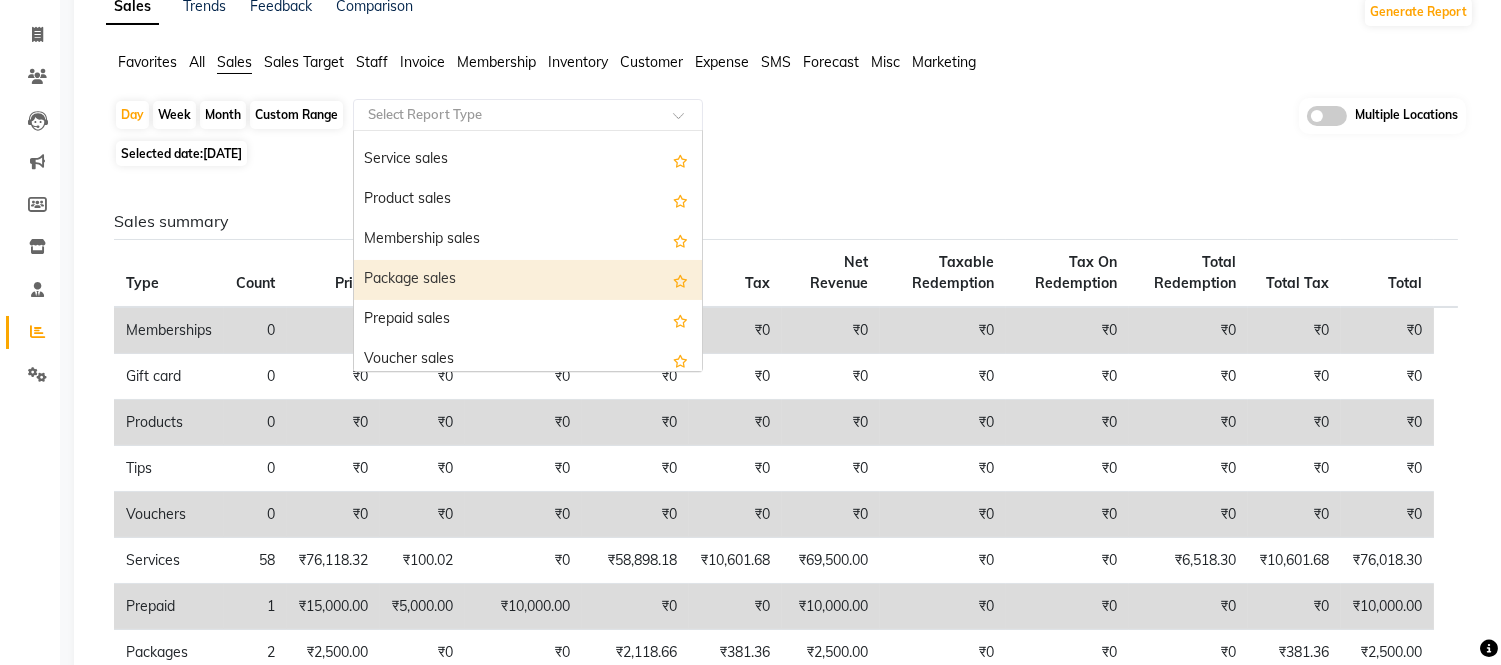 click on "Package sales" at bounding box center [528, 280] 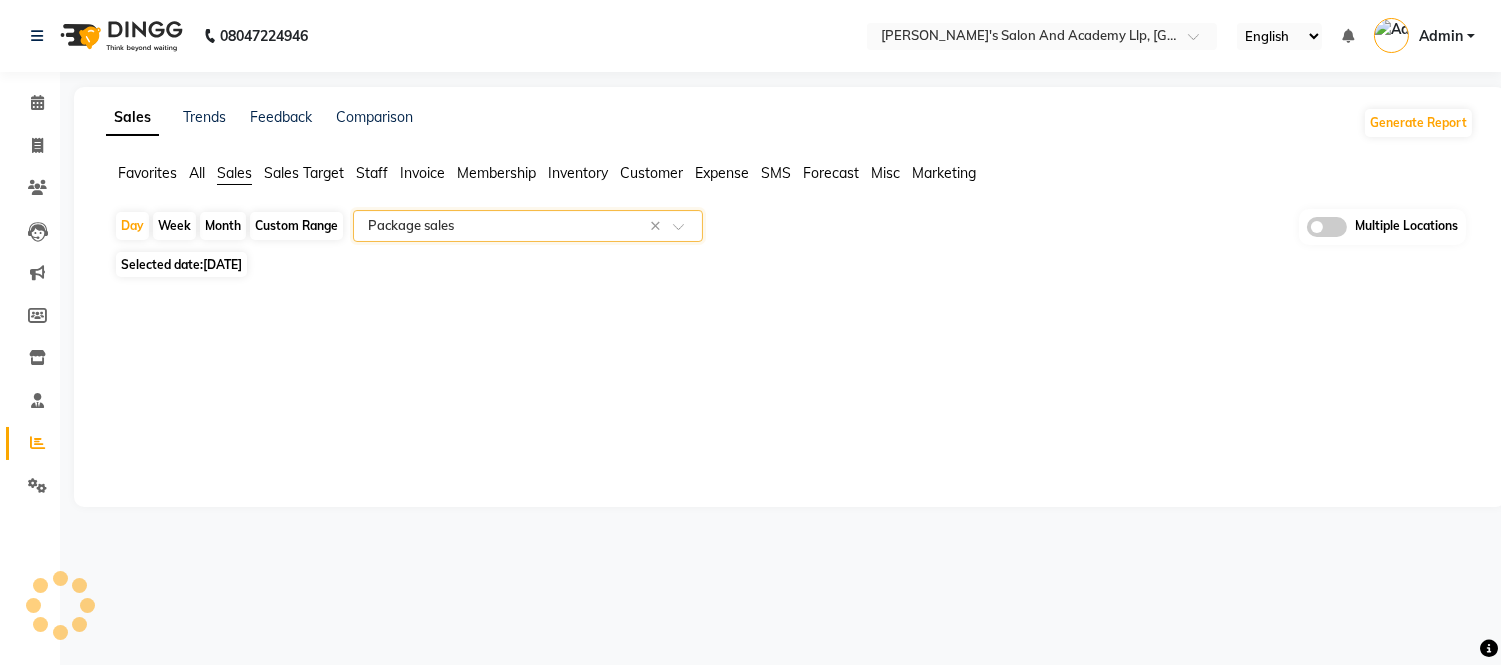 scroll, scrollTop: 0, scrollLeft: 0, axis: both 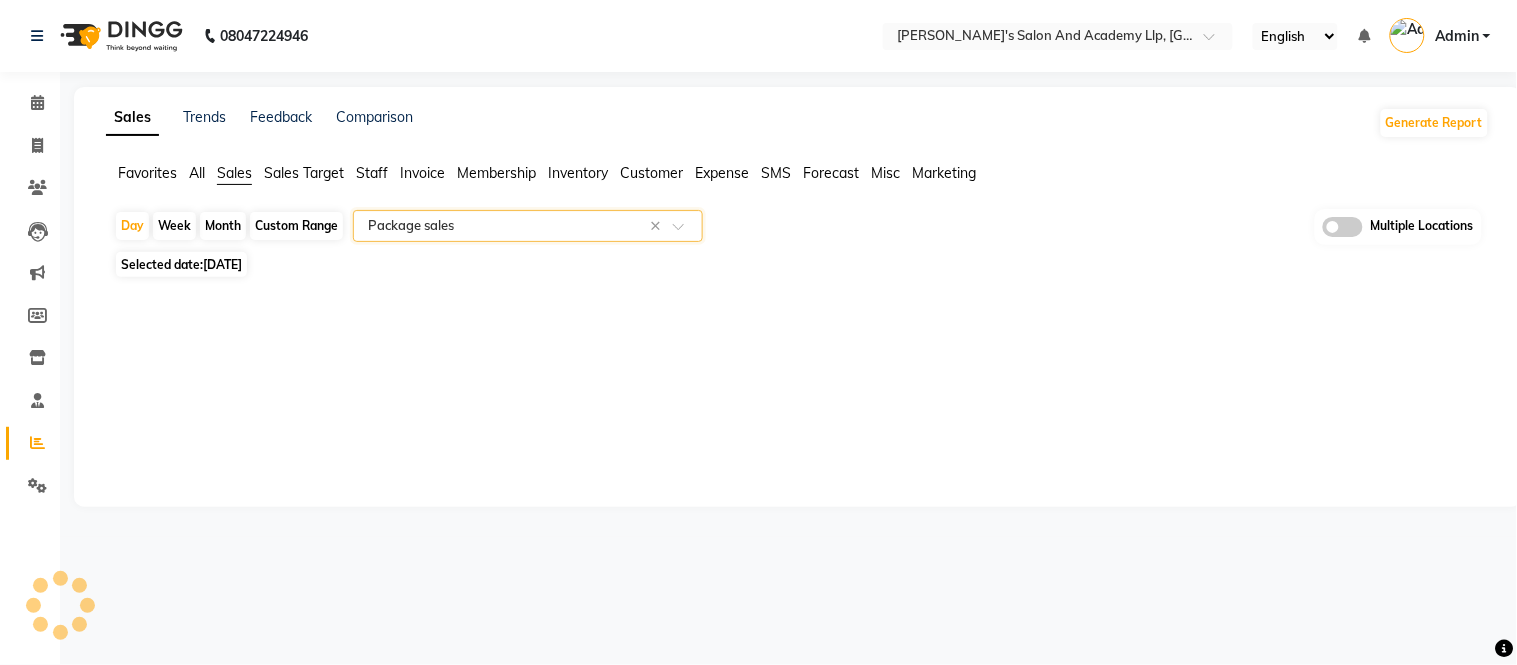 select on "full_report" 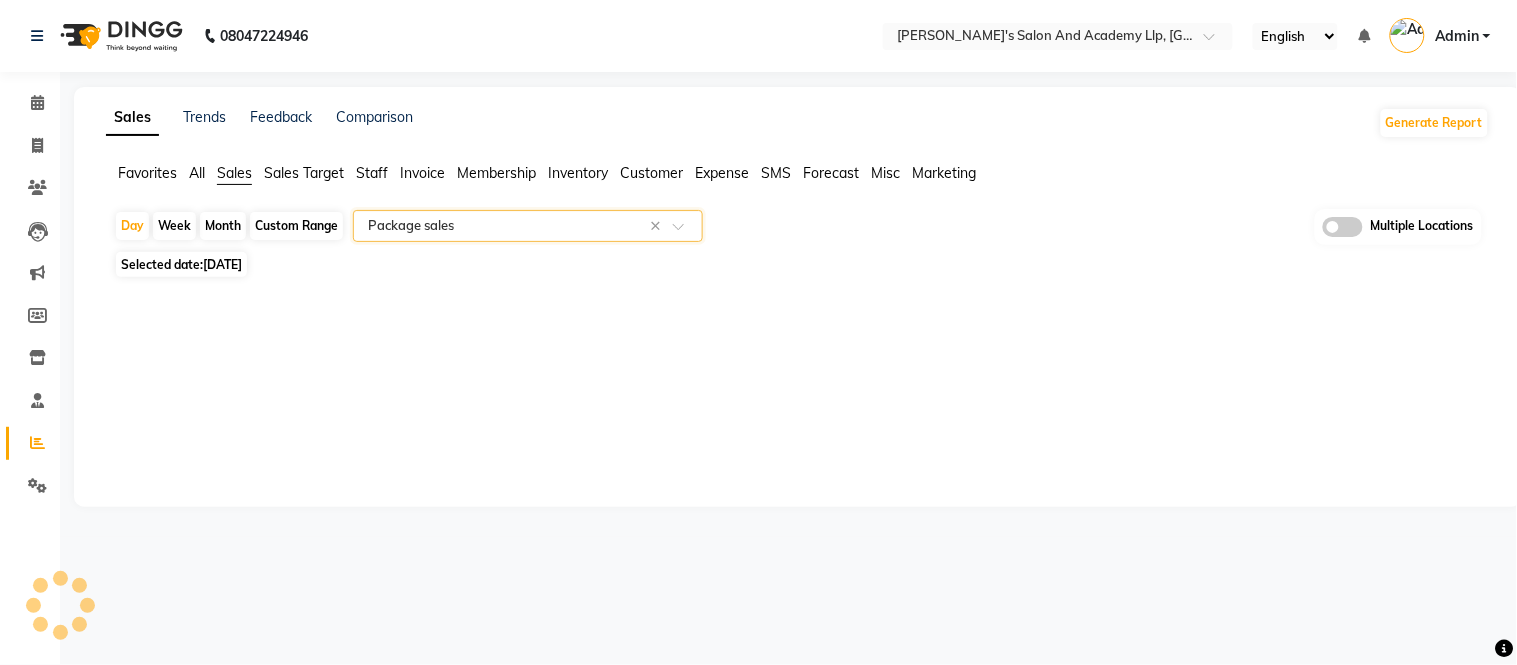 select on "csv" 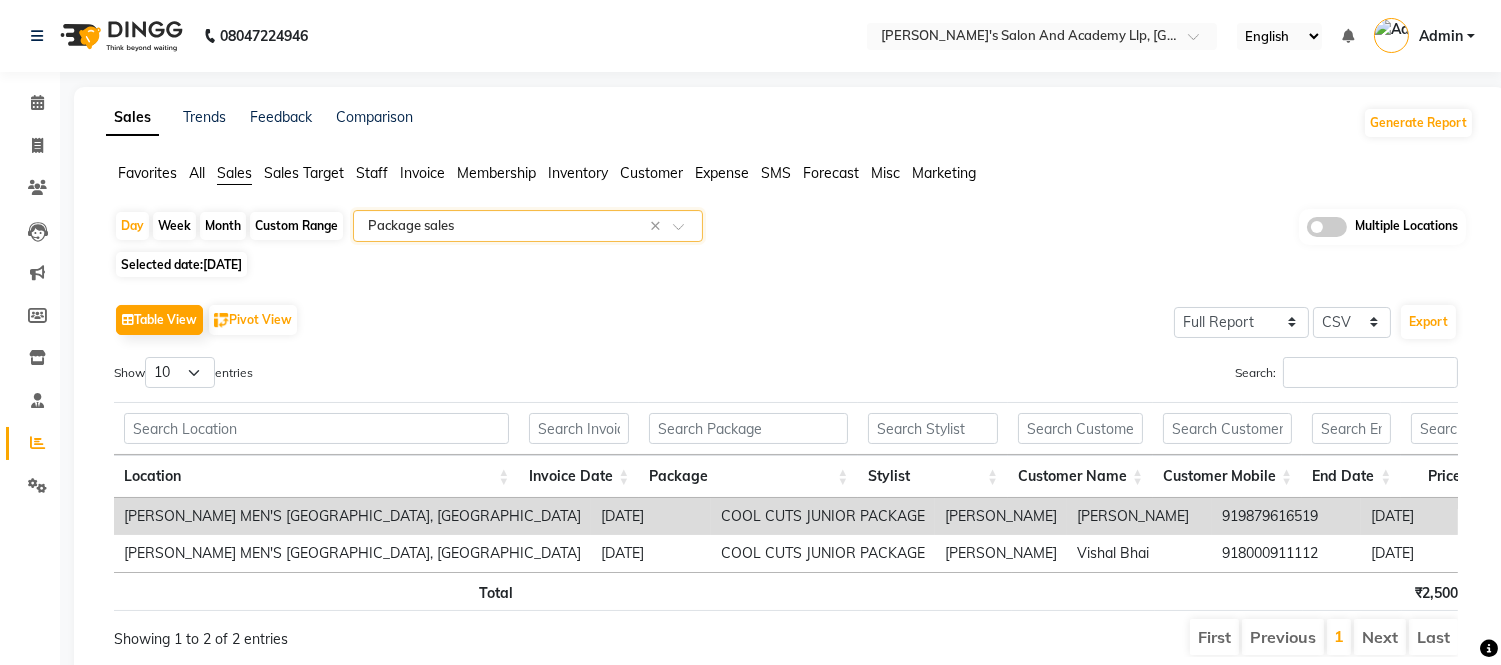 scroll, scrollTop: 0, scrollLeft: 238, axis: horizontal 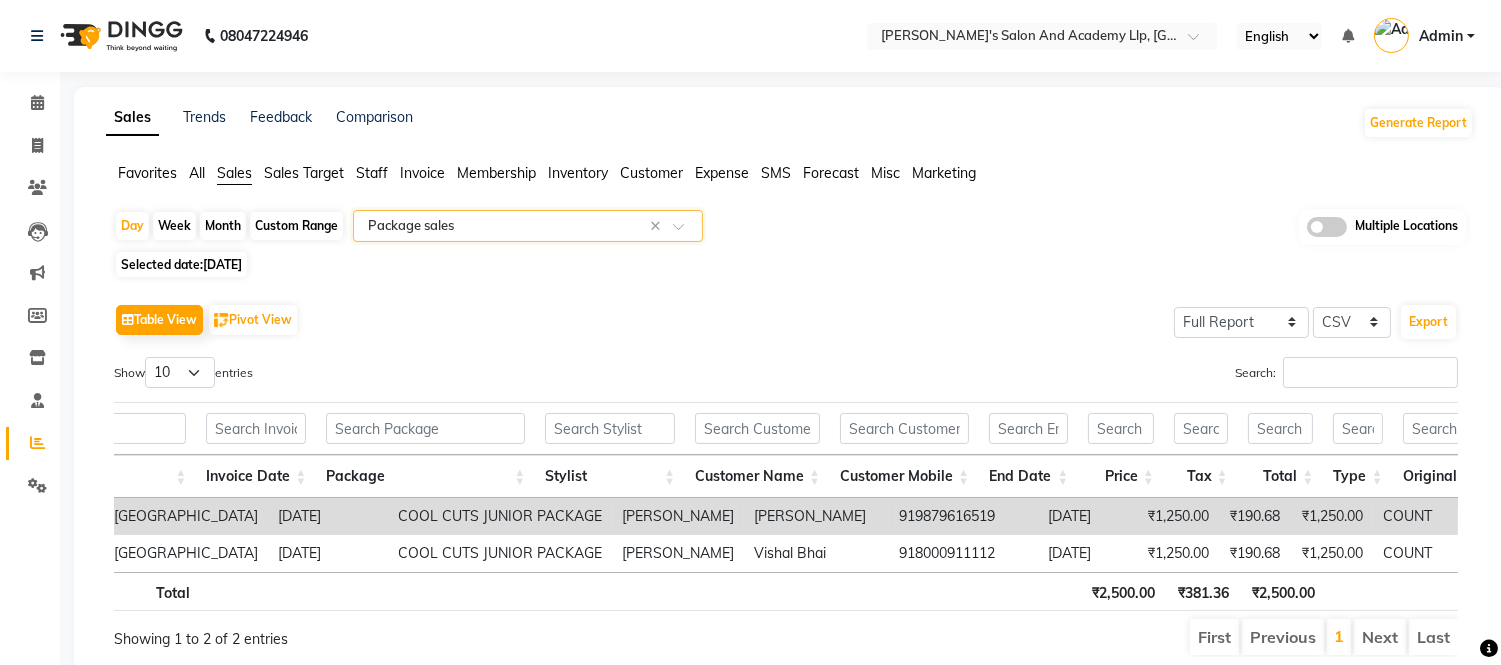 click 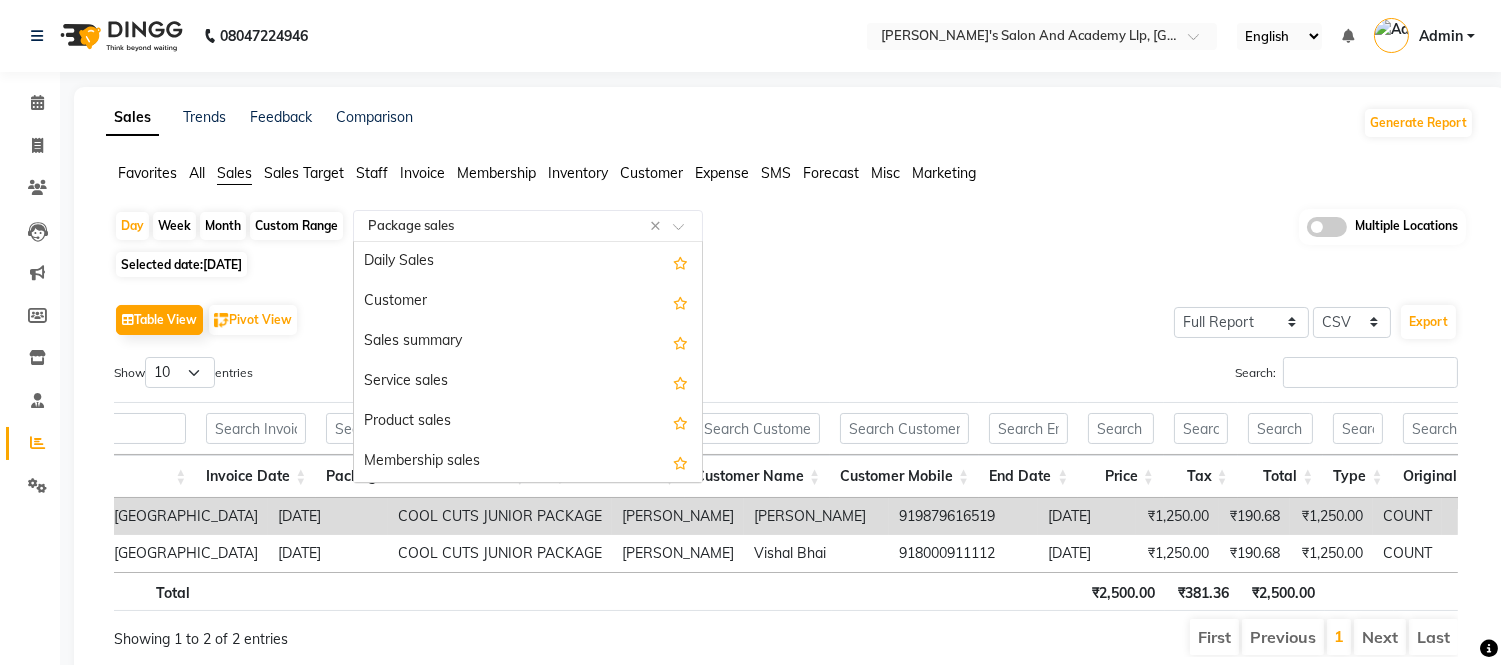 scroll, scrollTop: 240, scrollLeft: 0, axis: vertical 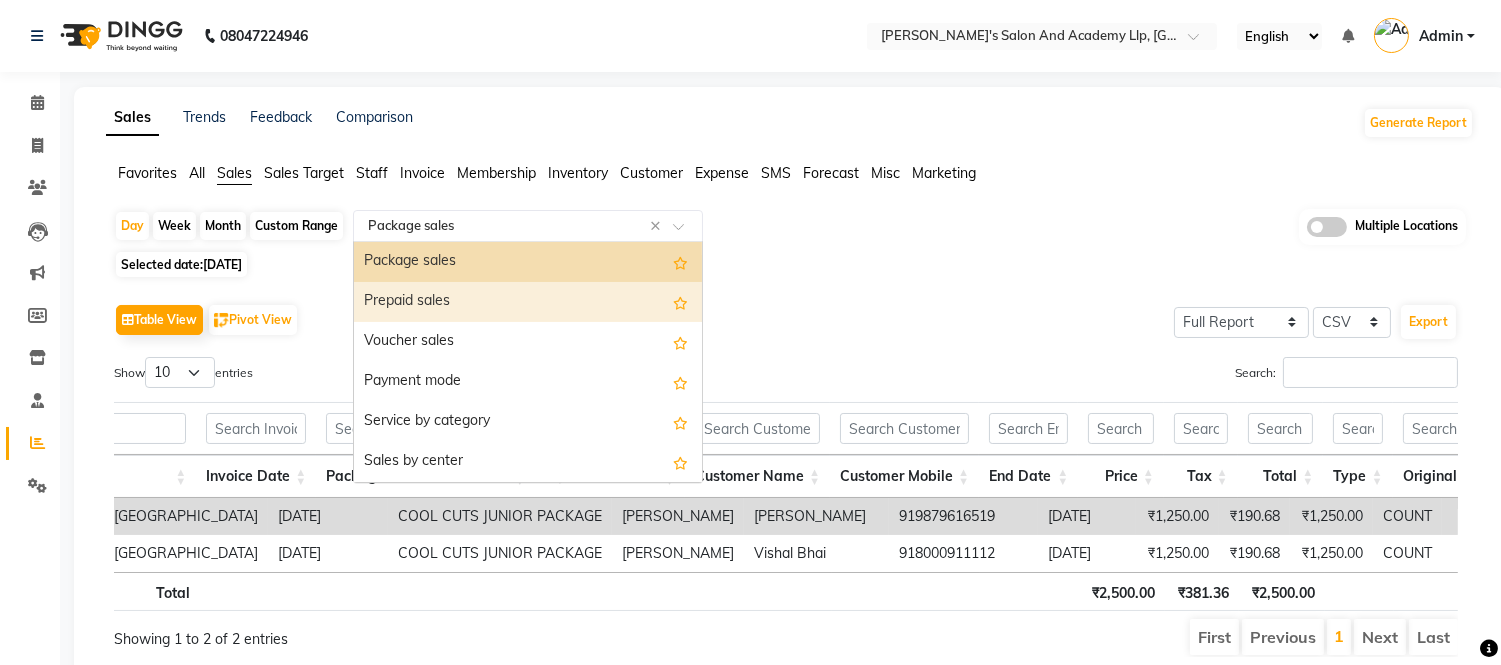 click on "Prepaid sales" at bounding box center (528, 302) 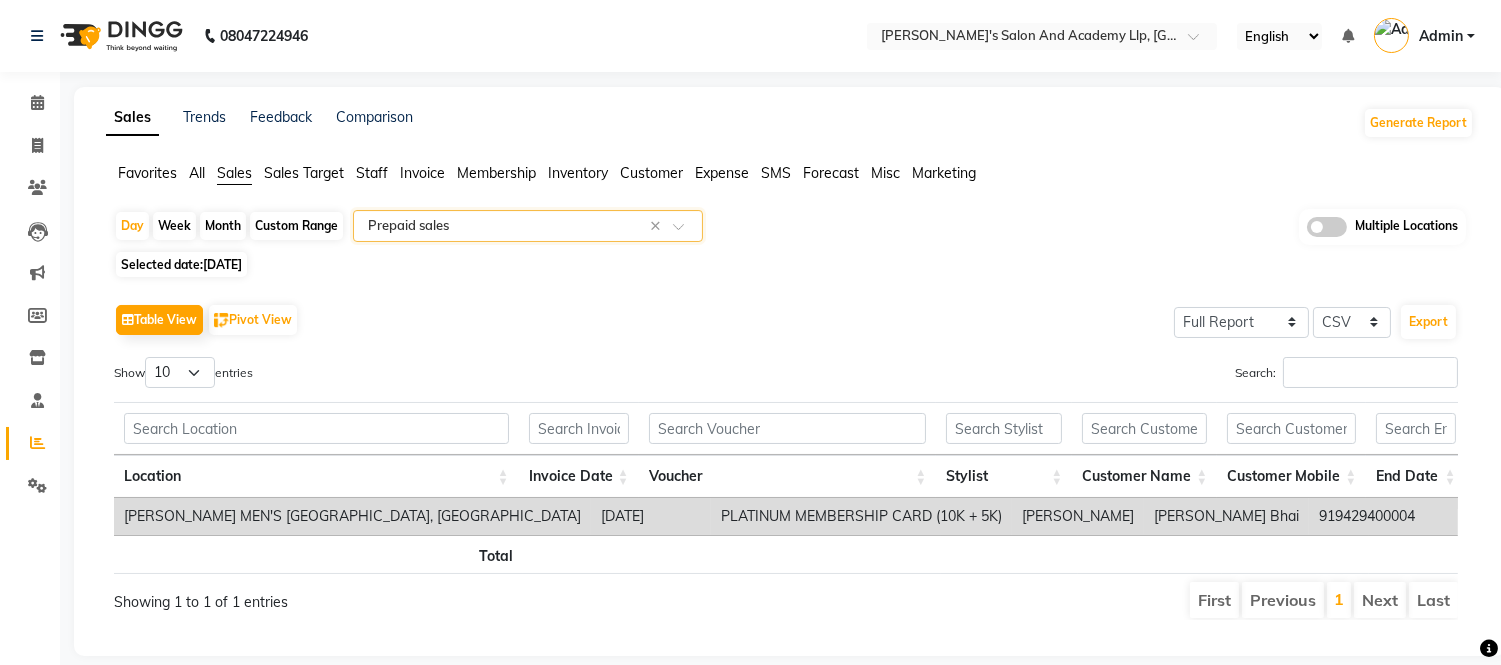 scroll, scrollTop: 0, scrollLeft: 237, axis: horizontal 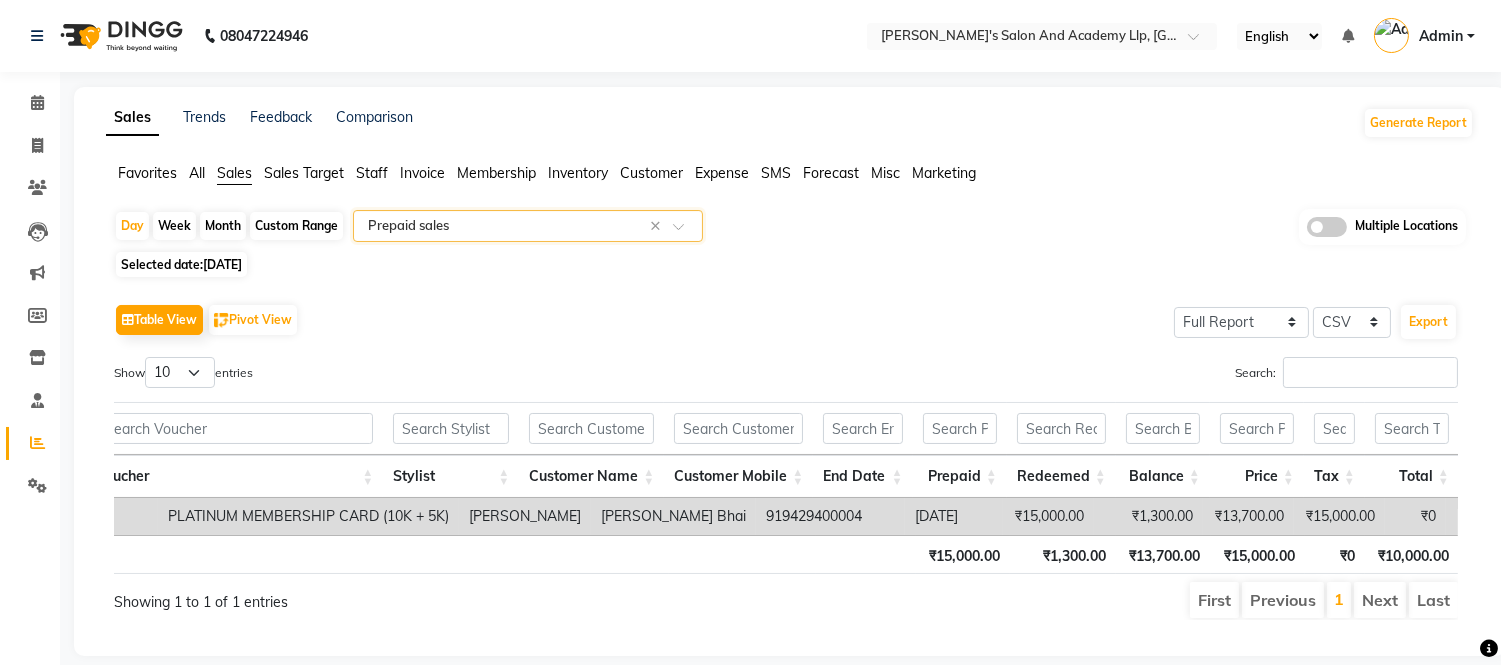 click 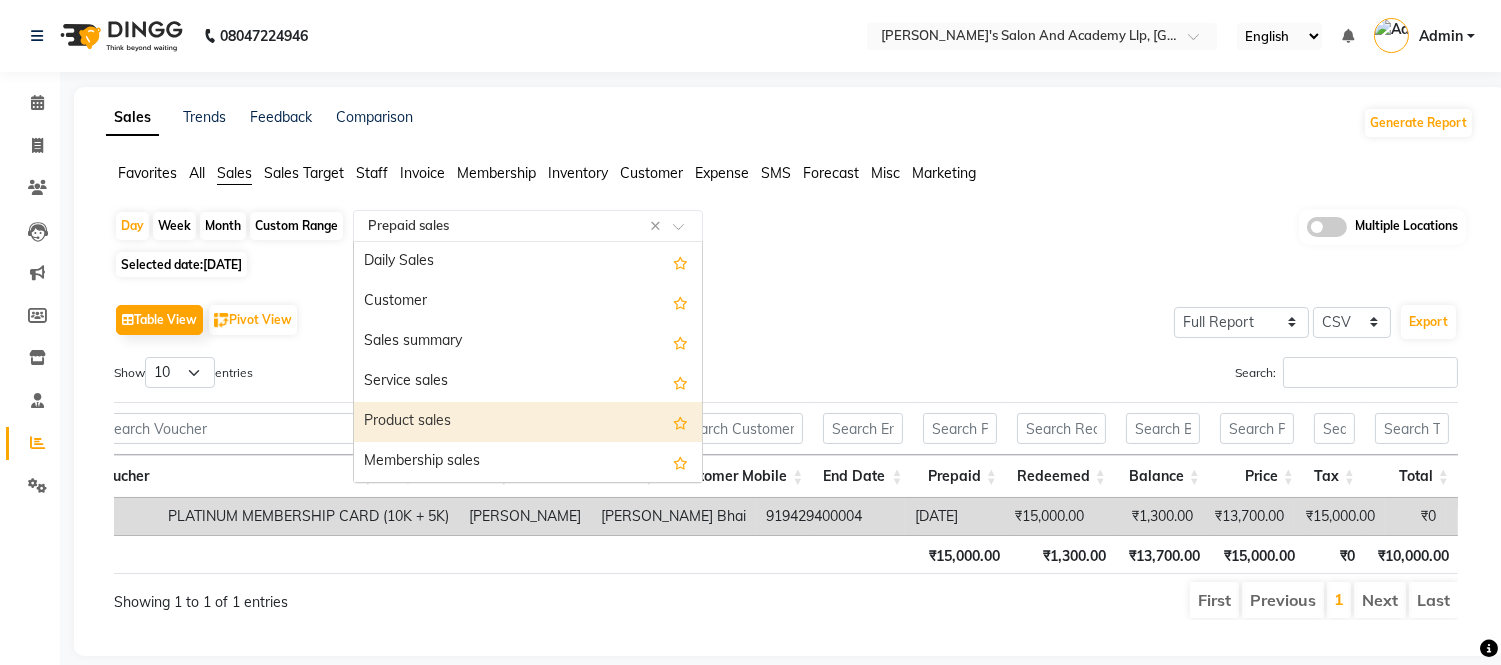 click on "Product sales" at bounding box center (528, 422) 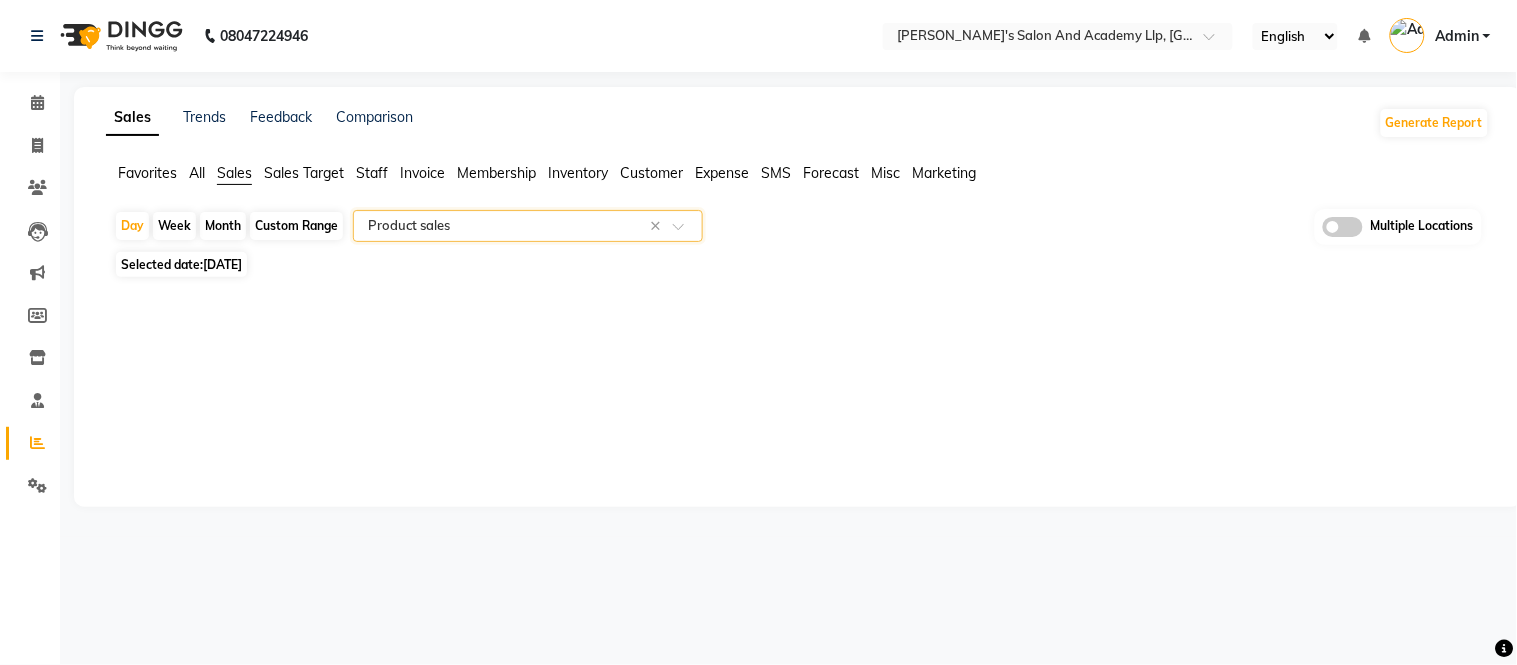 click on "Sales Trends Feedback Comparison Generate Report Favorites All Sales Sales Target Staff Invoice Membership Inventory Customer Expense SMS Forecast Misc Marketing  Day   Week   Month   Custom Range  Select Report Type × Product sales × Multiple Locations Selected date:  30-06-2025  ★ Mark as Favorite  Choose how you'd like to save "" report to favorites  Save to Personal Favorites:   Only you can see this report in your favorites tab. Share with Organization:   Everyone in your organization can see this report in their favorites tab.  Save to Favorites" 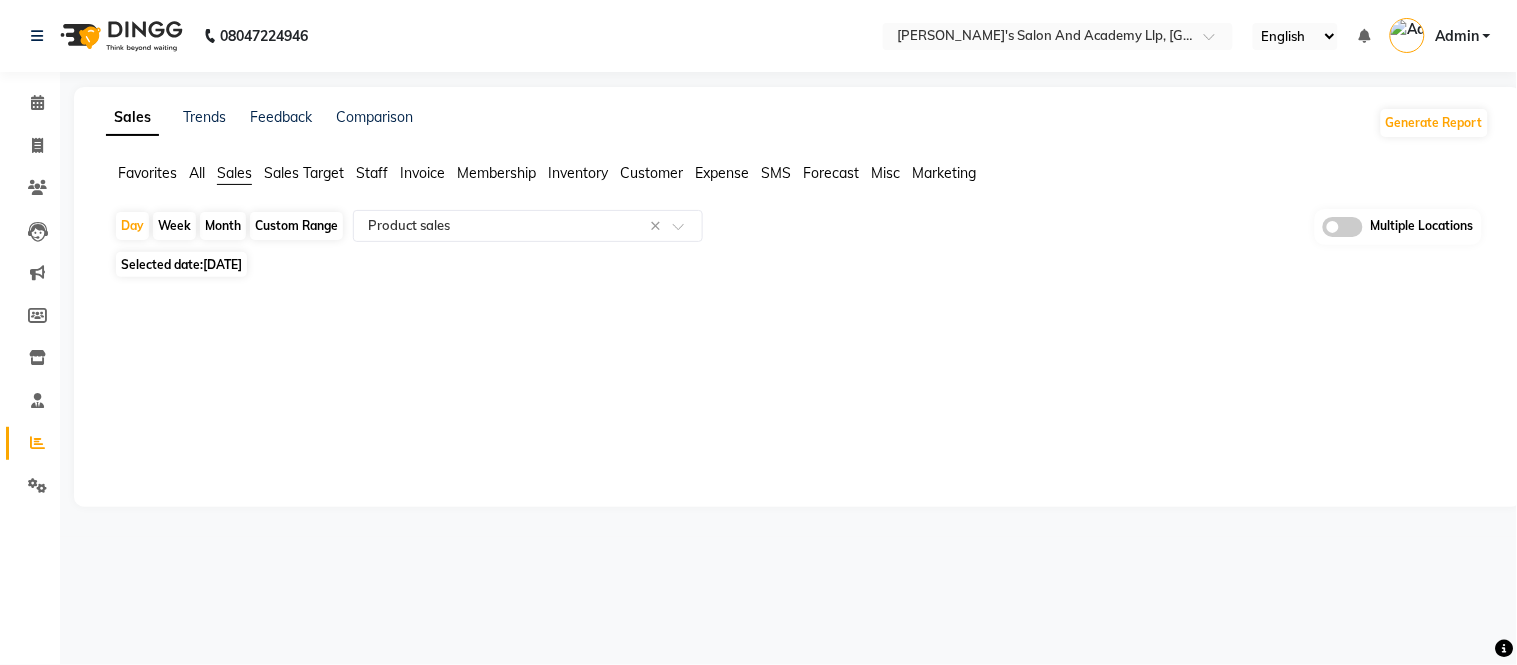 click 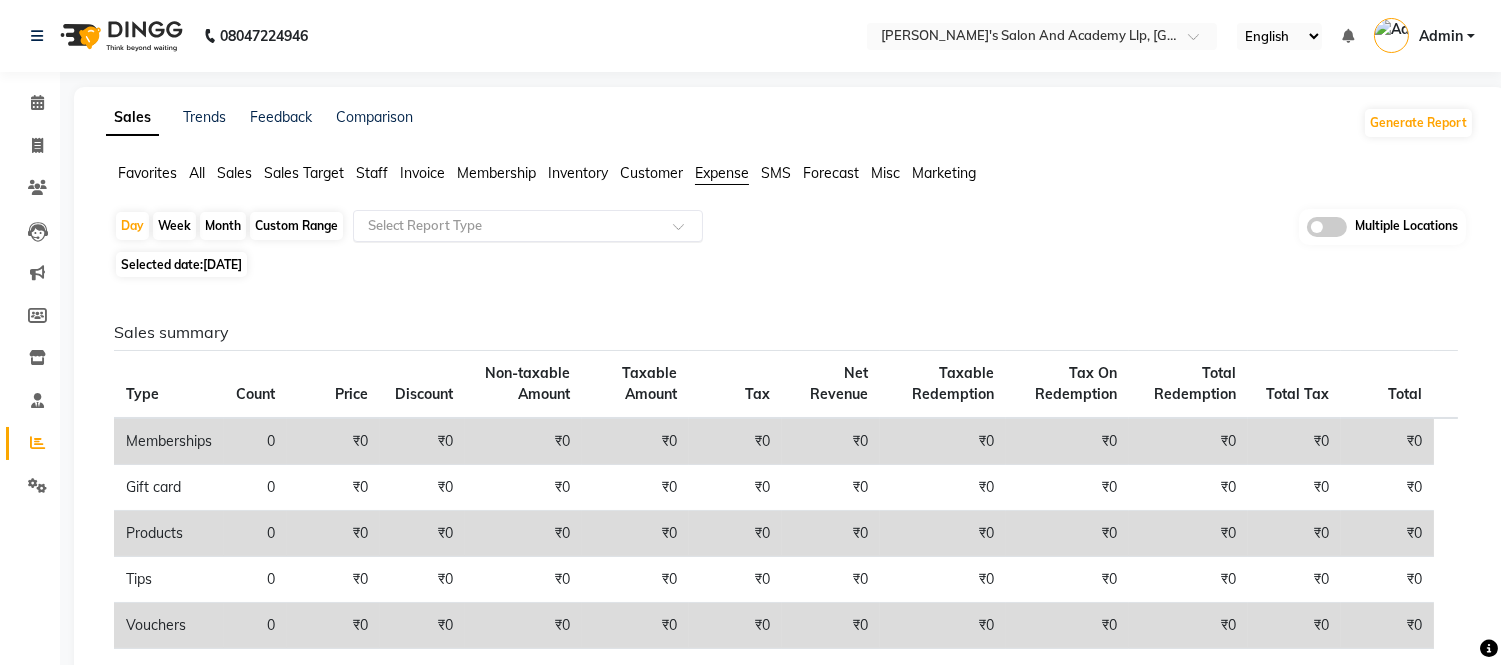 click 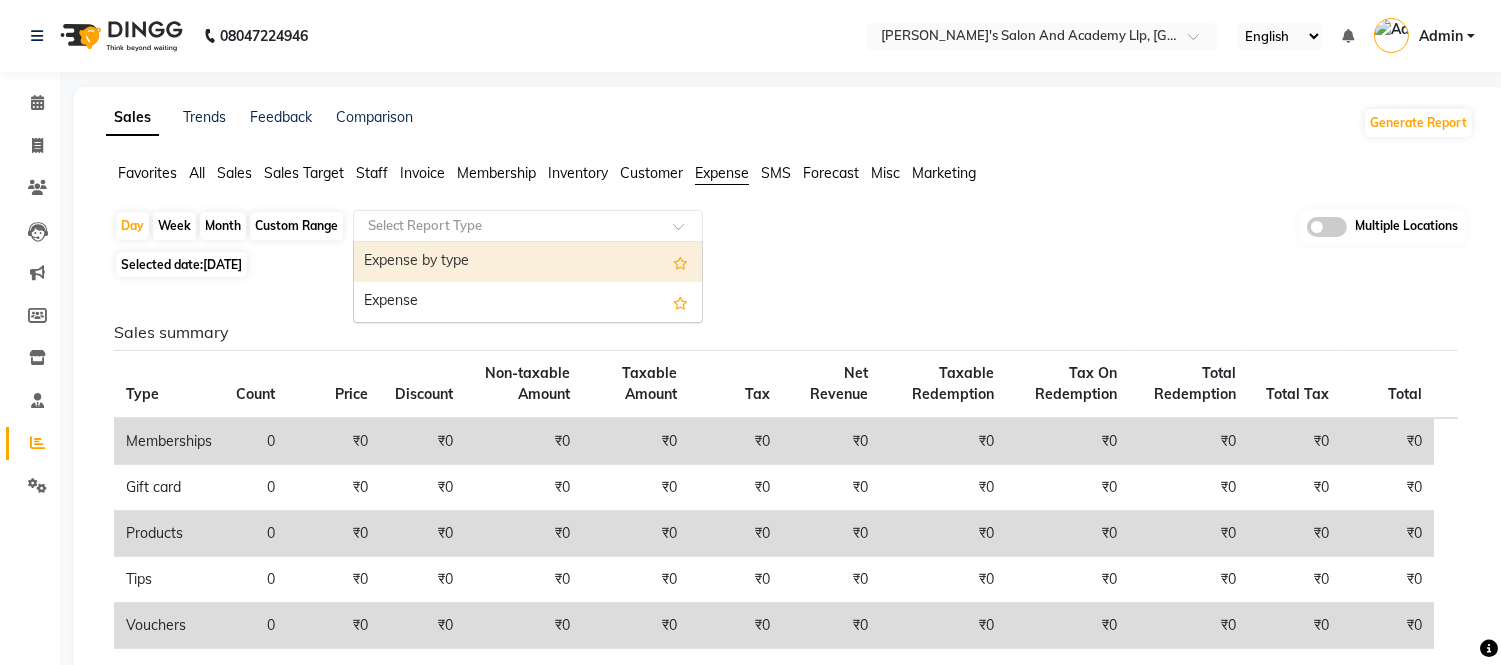 click on "Expense by type" at bounding box center (528, 262) 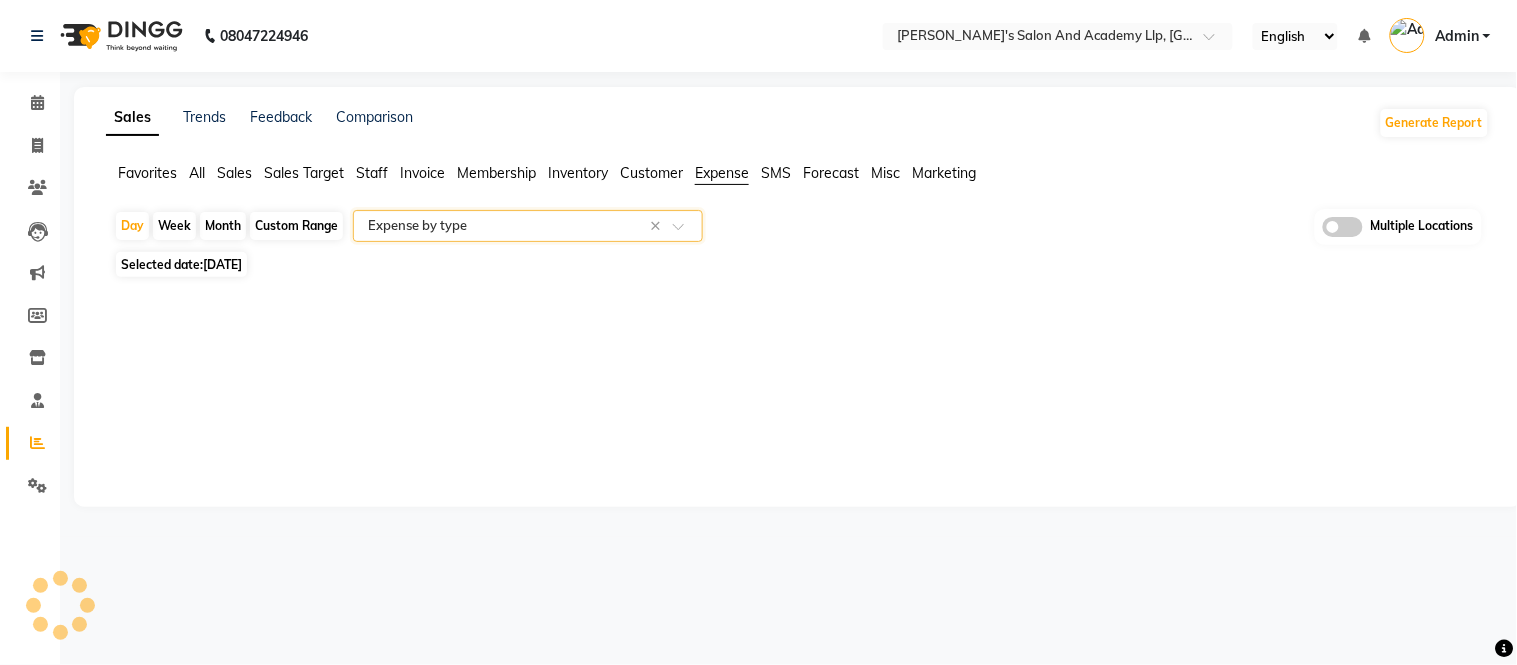 select on "full_report" 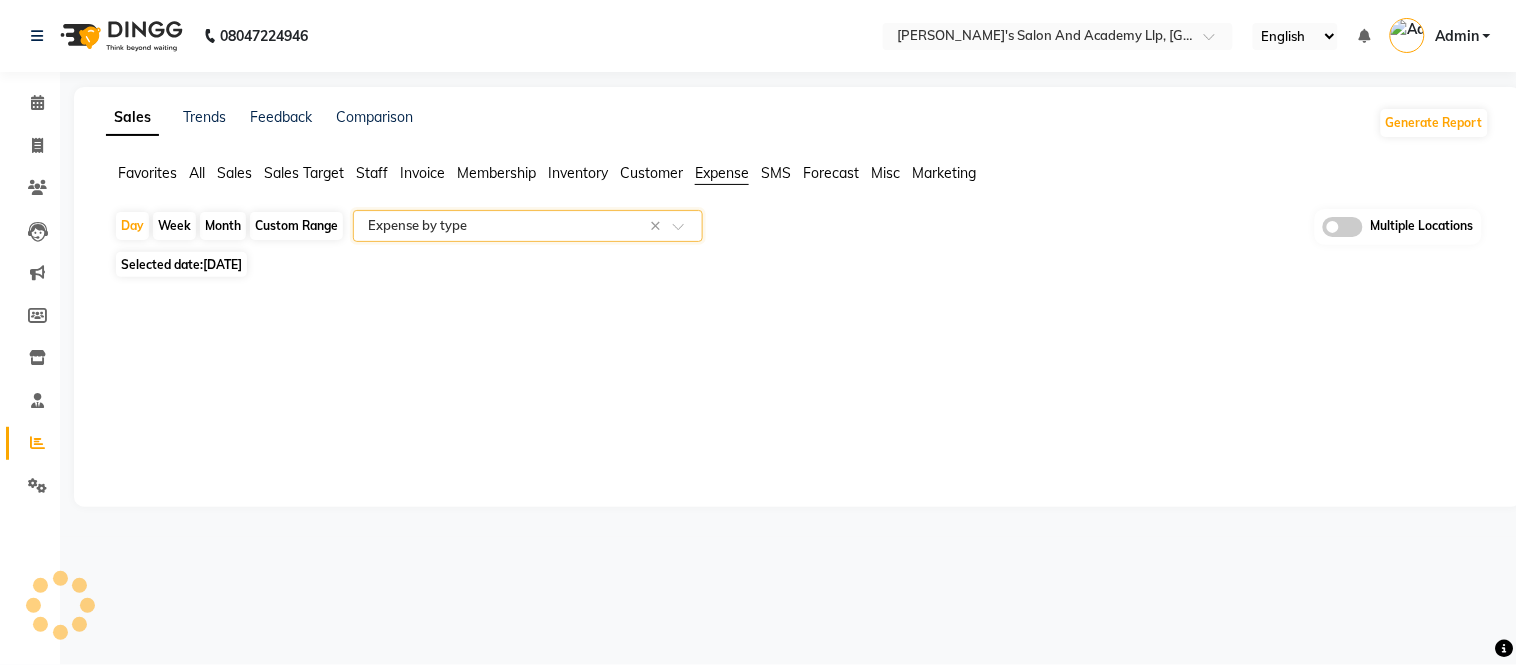 select on "csv" 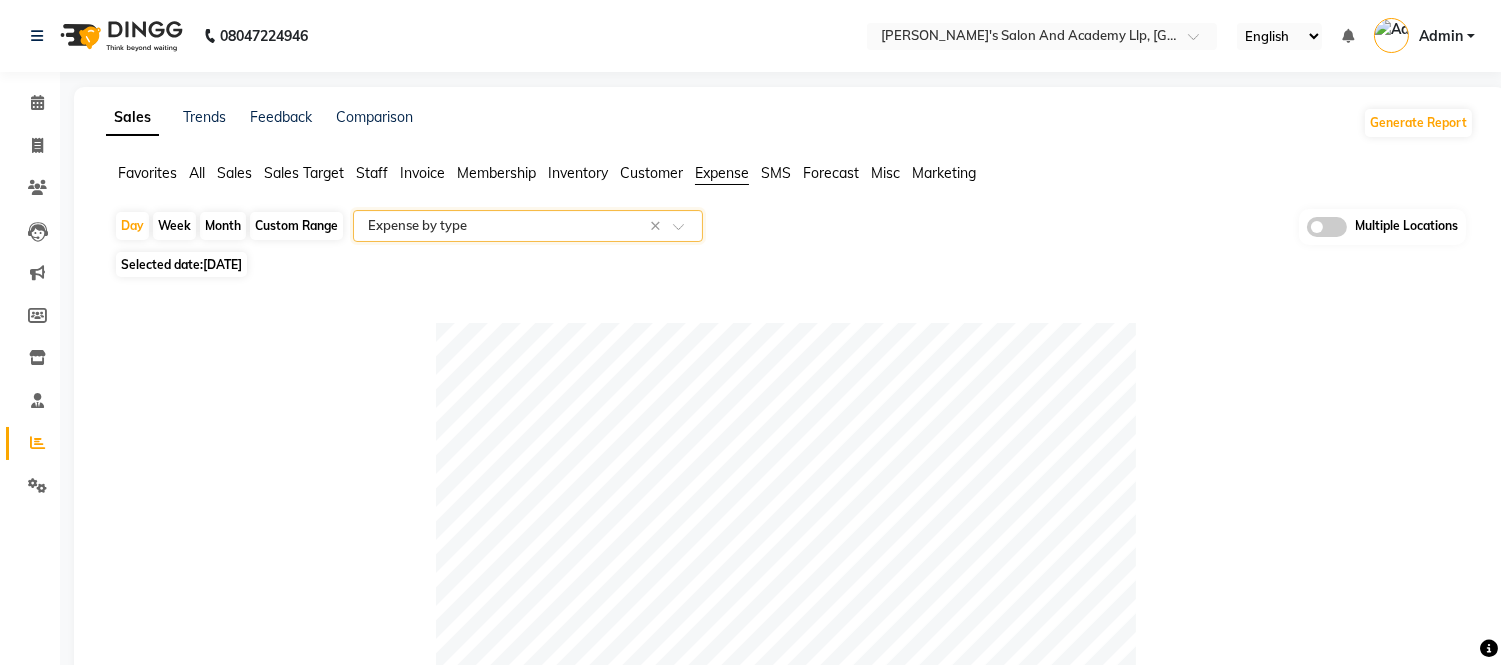 scroll, scrollTop: 873, scrollLeft: 0, axis: vertical 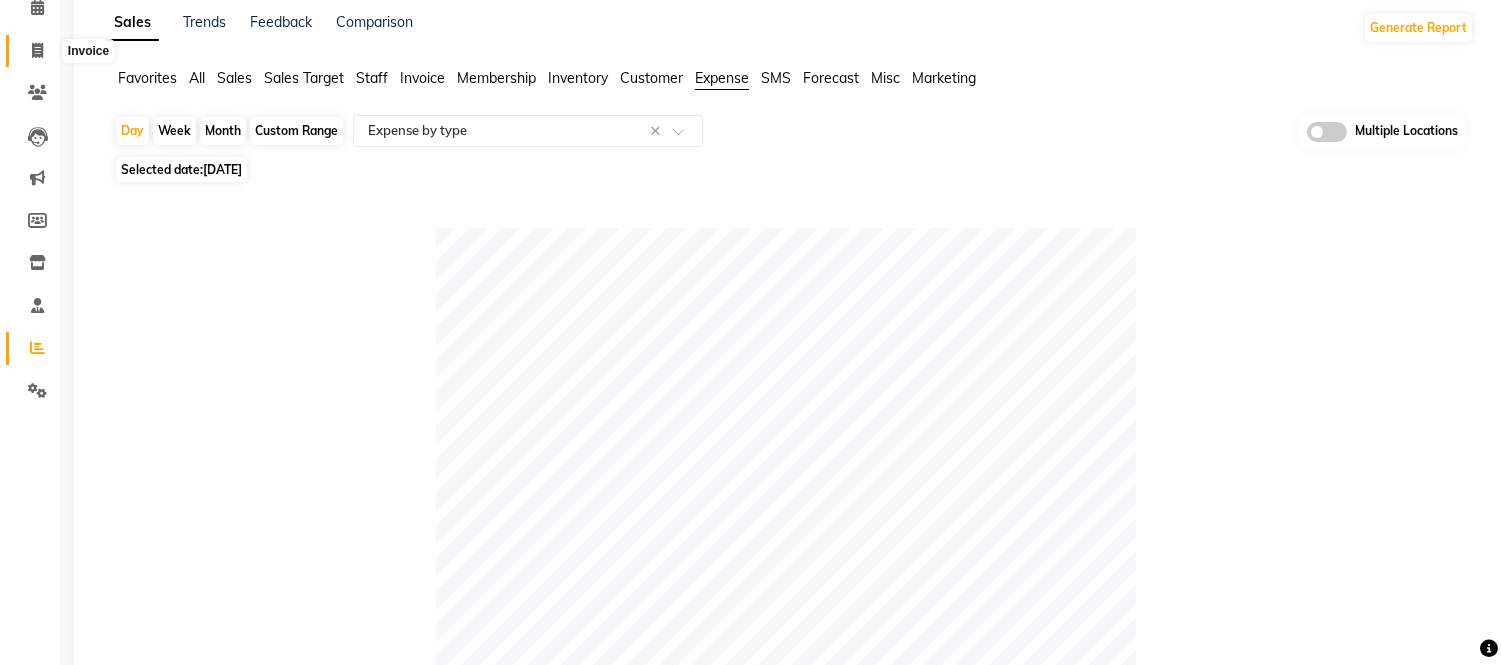 click 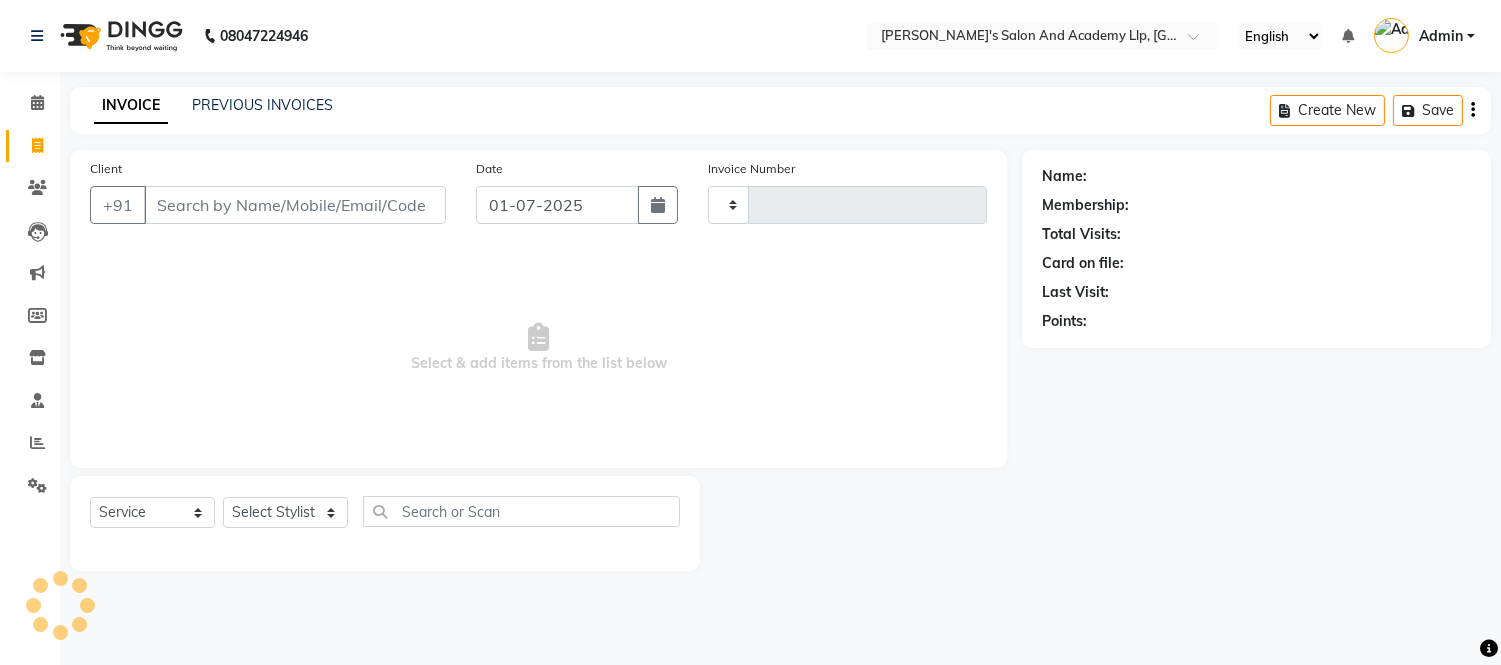 scroll, scrollTop: 0, scrollLeft: 0, axis: both 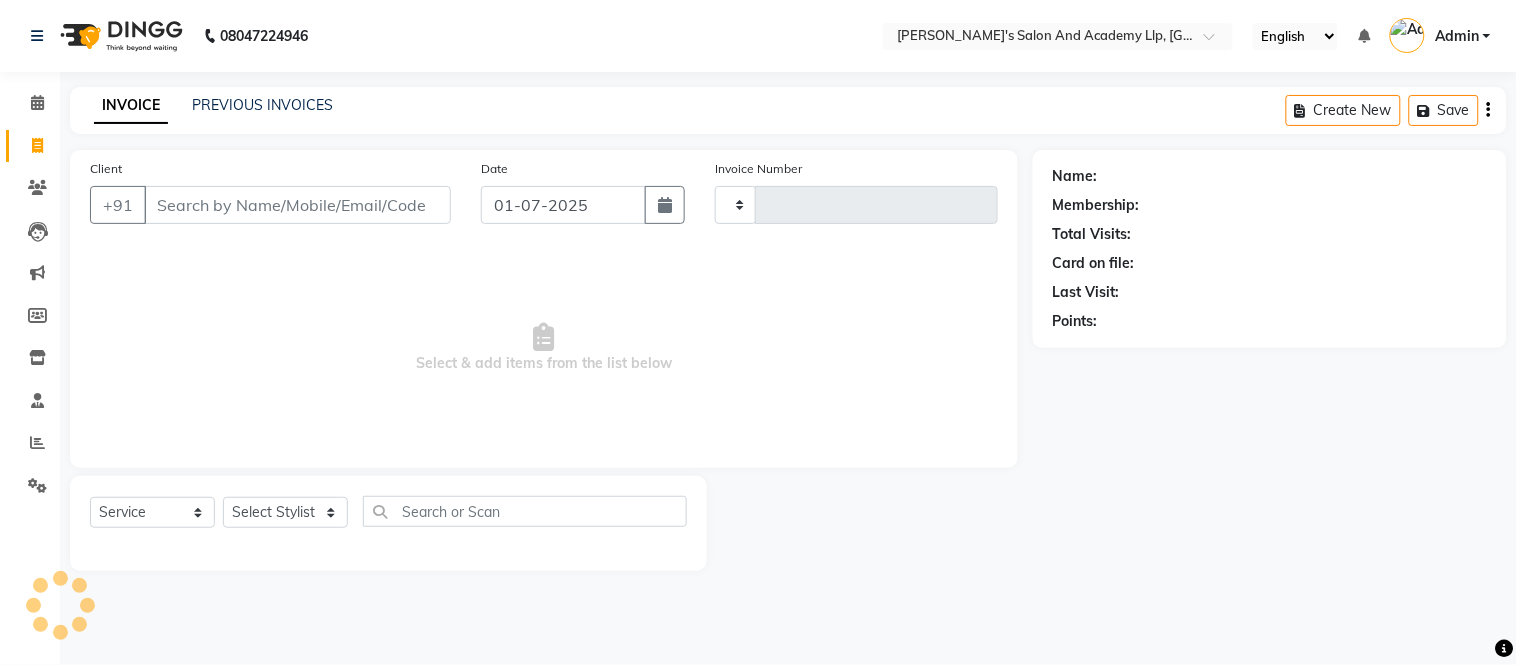 type on "6275" 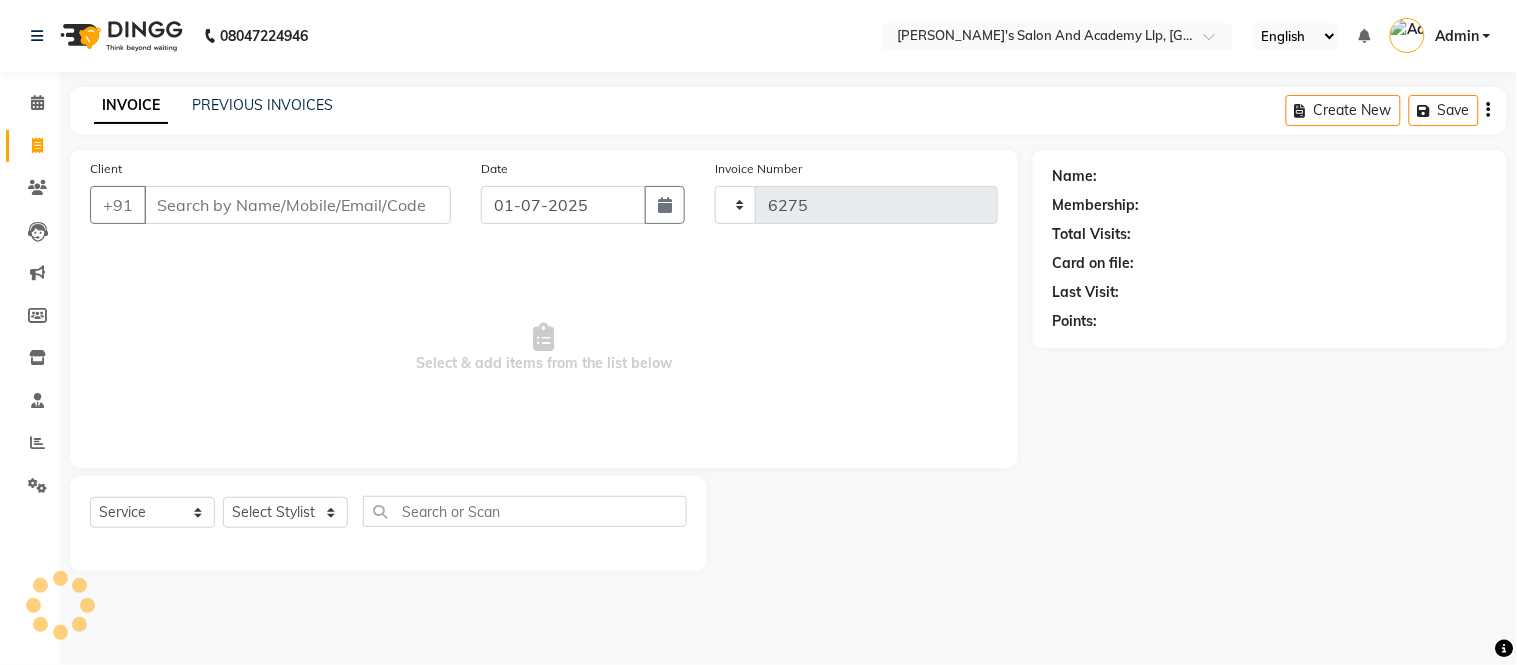 select on "6983" 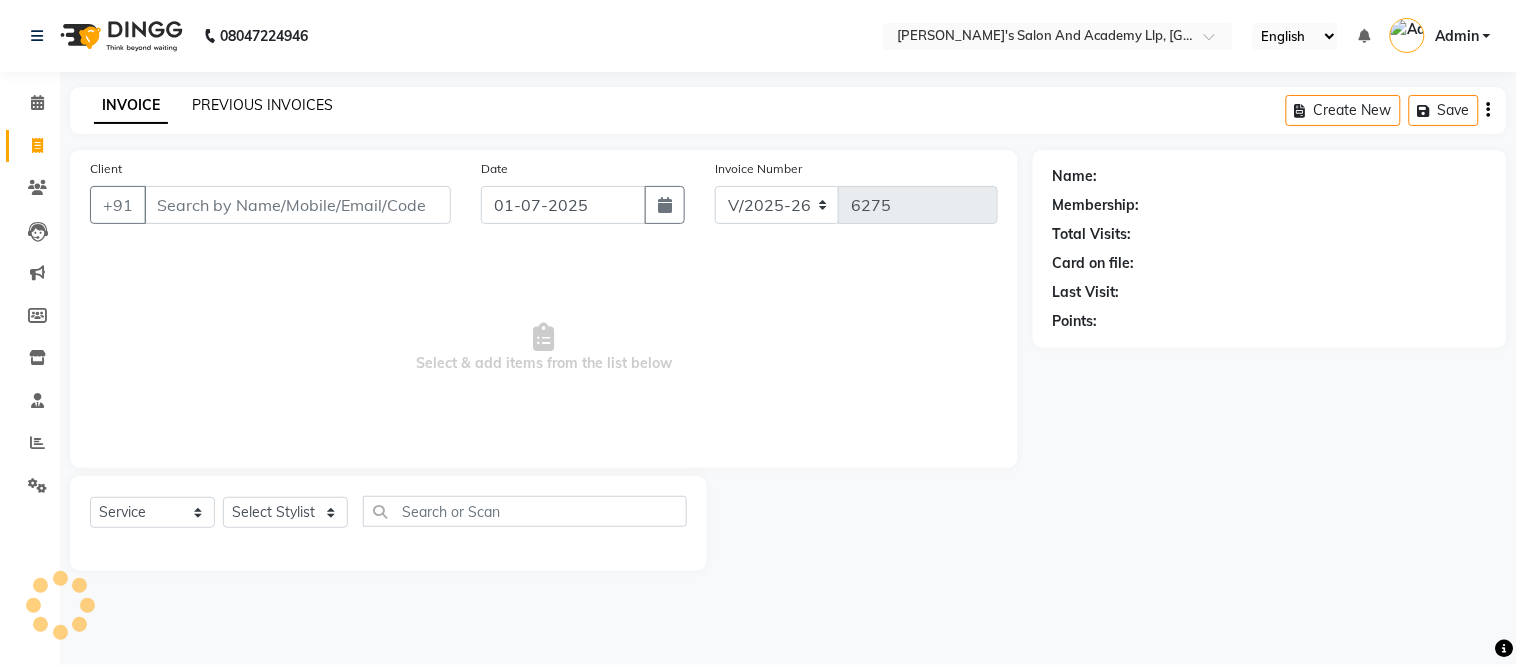 click on "PREVIOUS INVOICES" 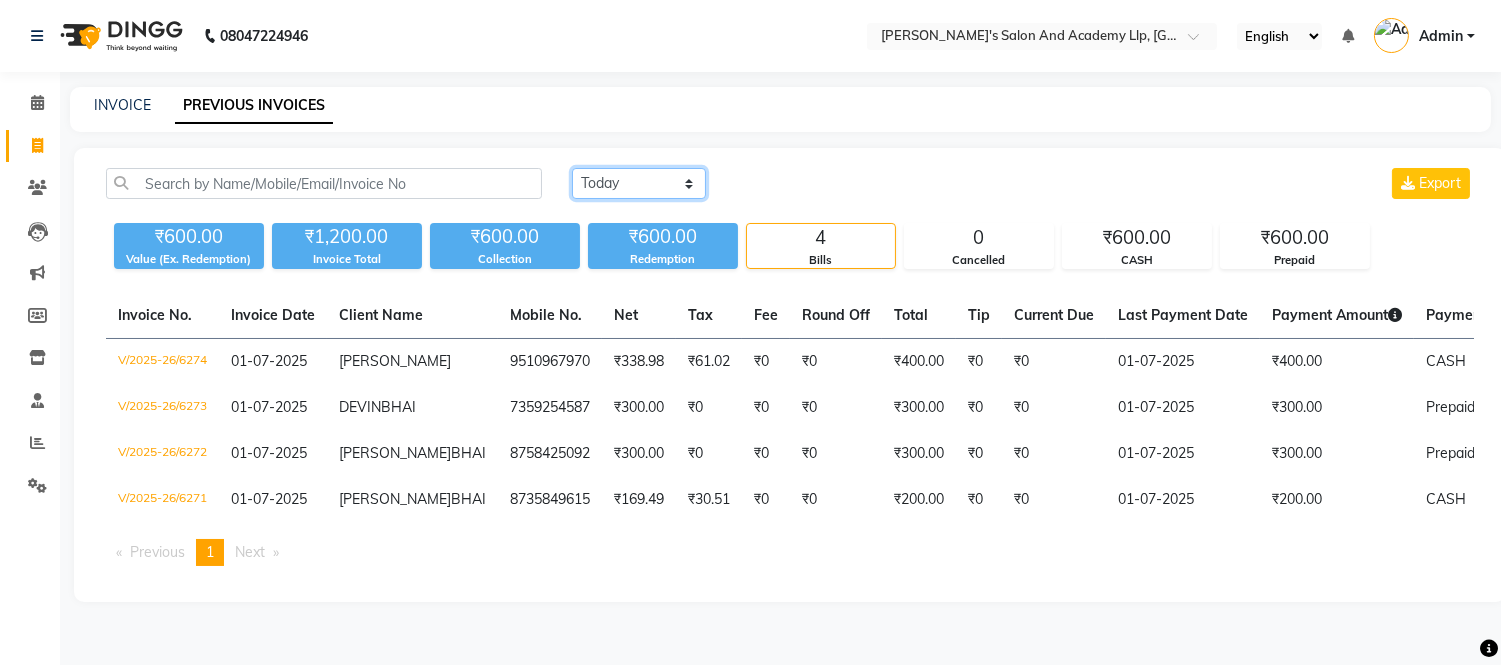 click on "[DATE] [DATE] Custom Range" 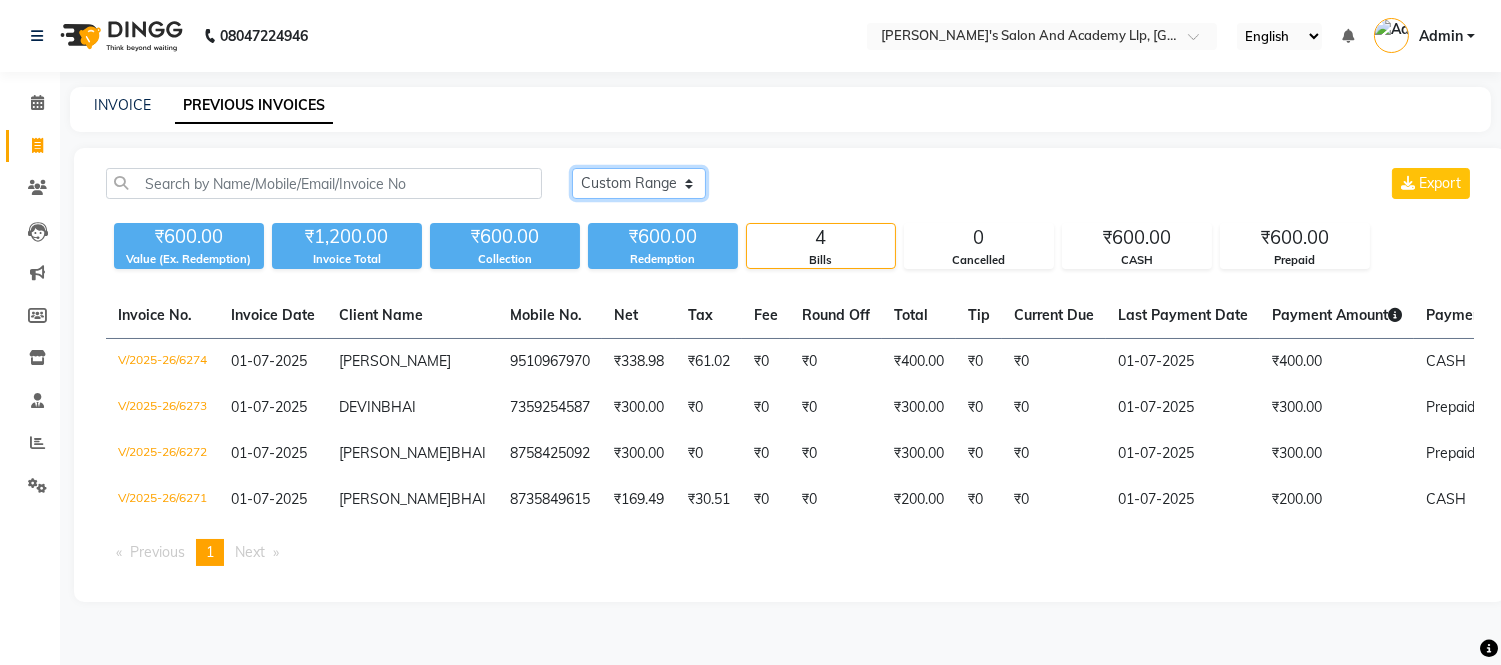 click on "[DATE] [DATE] Custom Range" 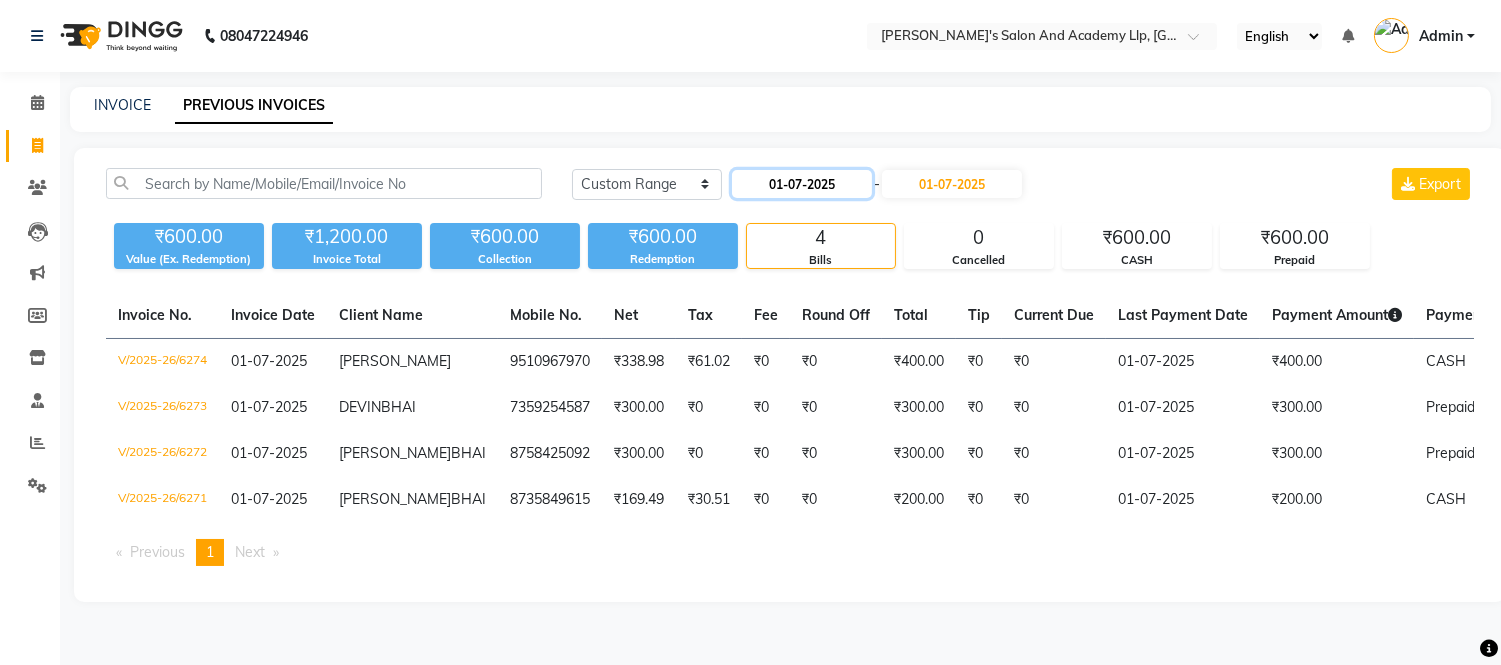 click on "01-07-2025" 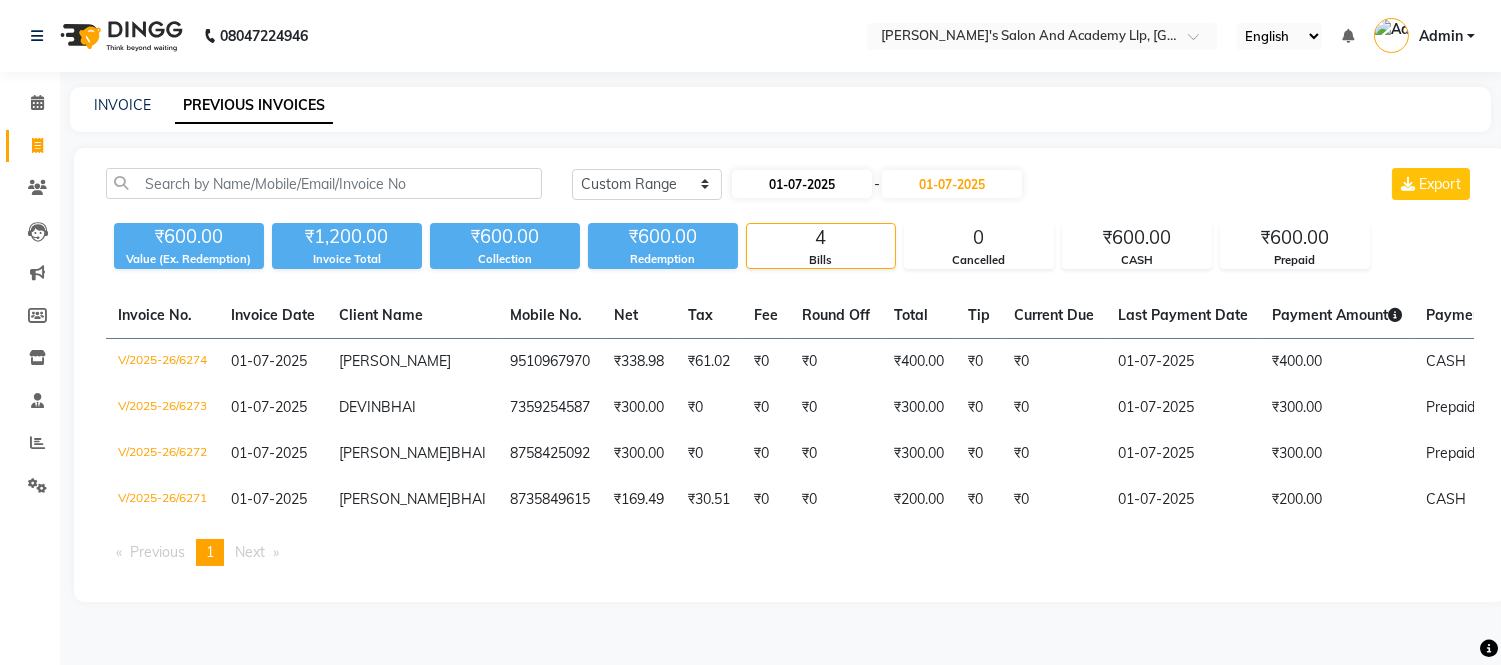 select on "7" 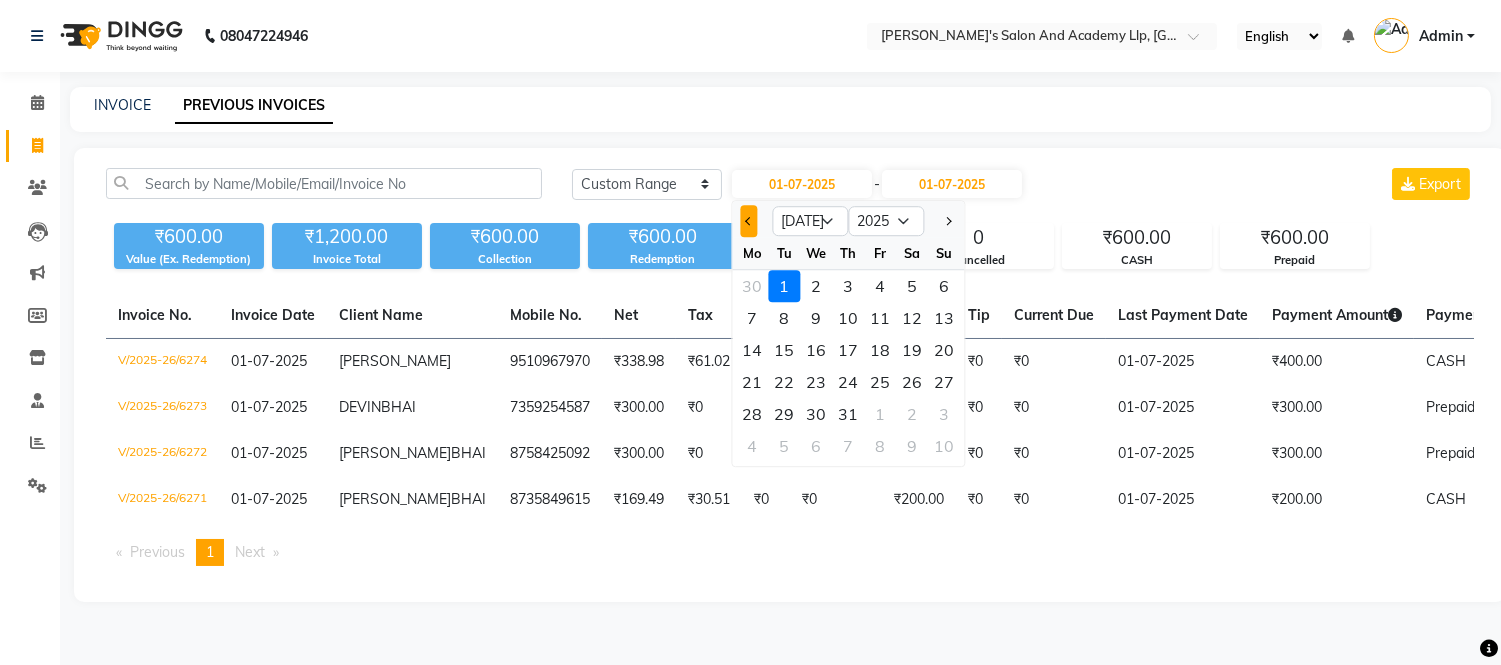 click 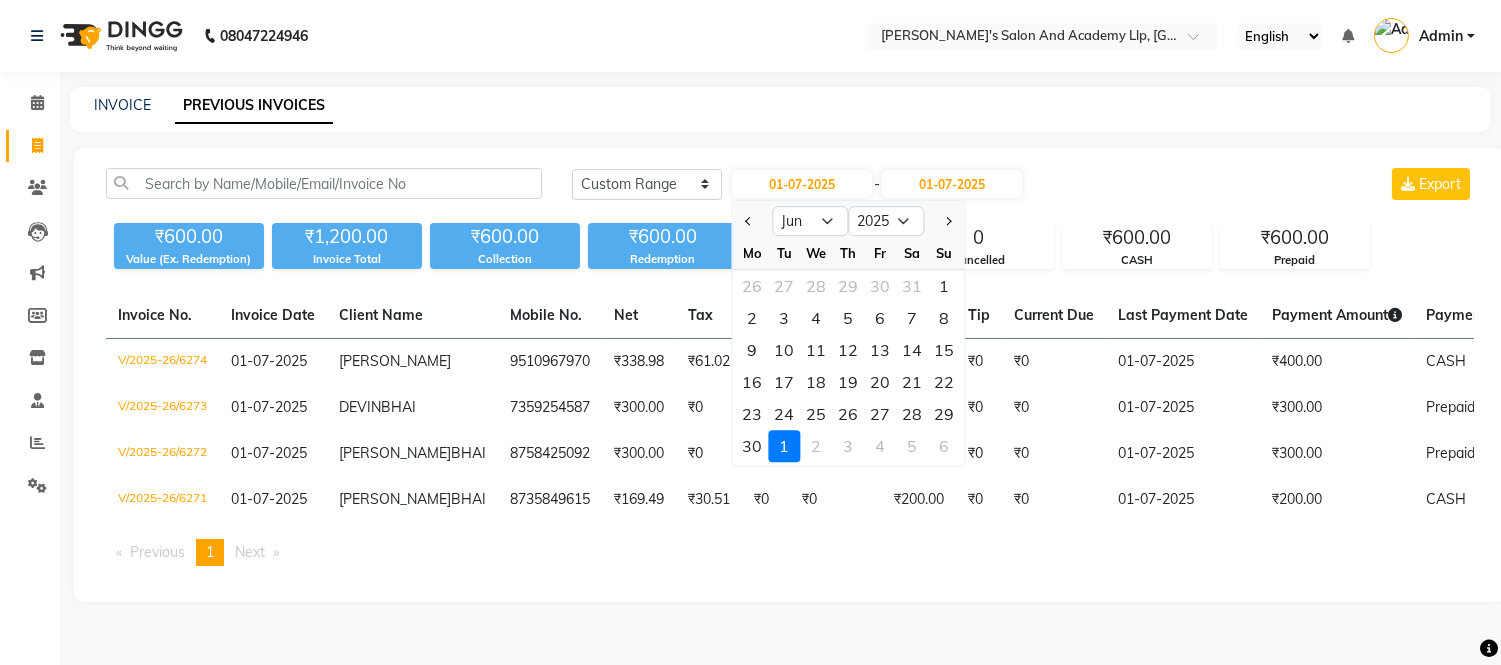 click on "1" 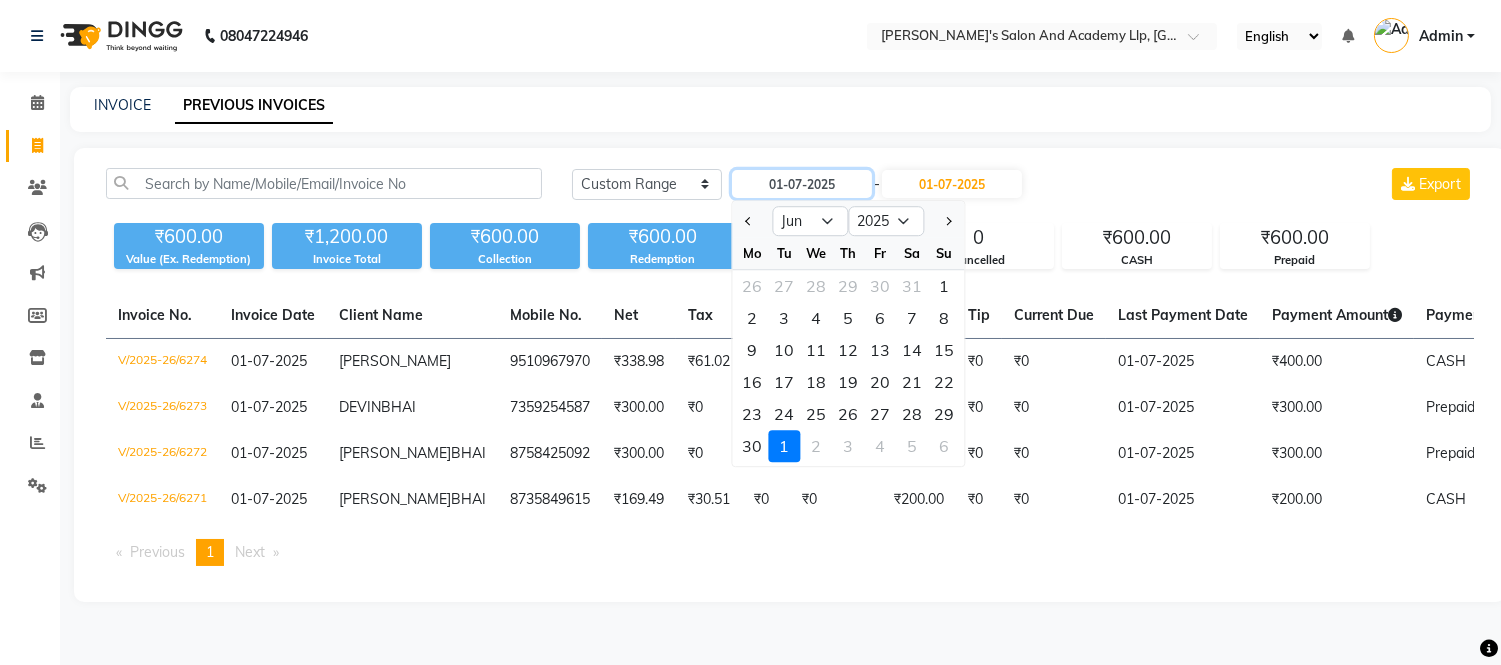 type on "01-06-2025" 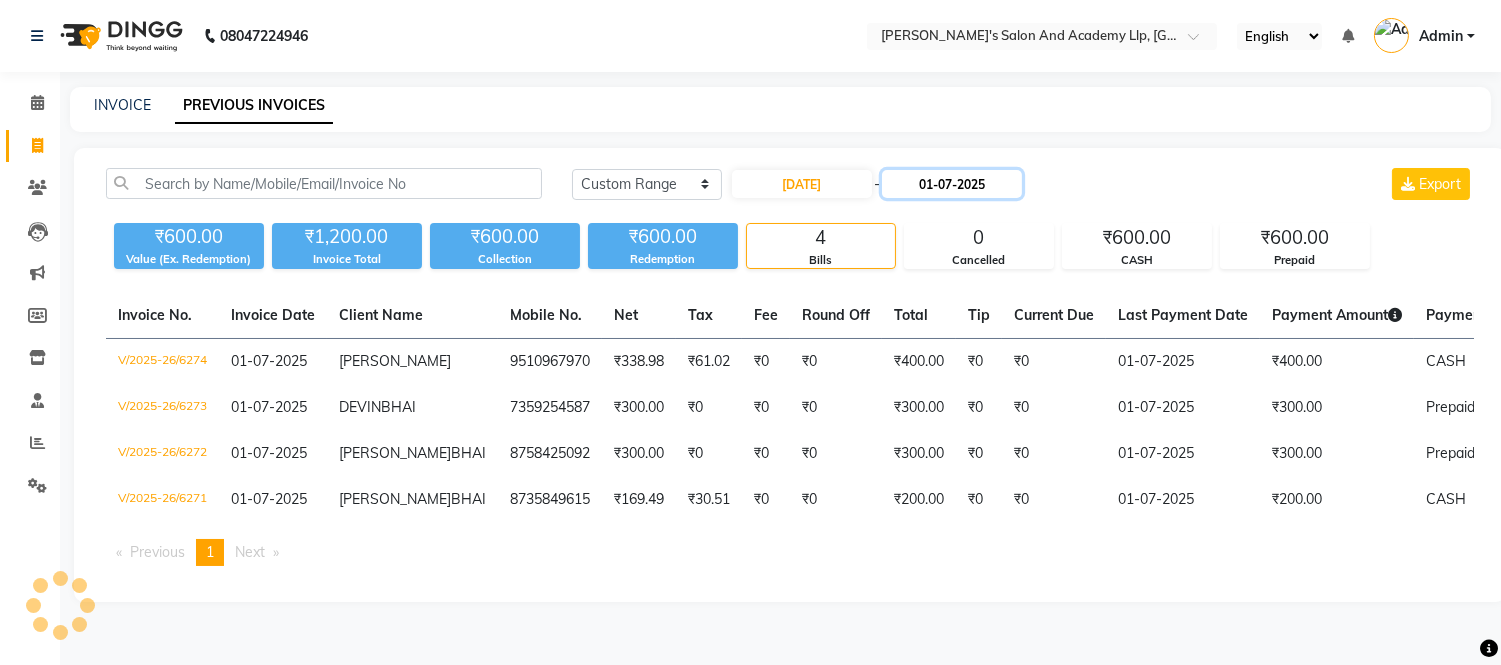click on "01-07-2025" 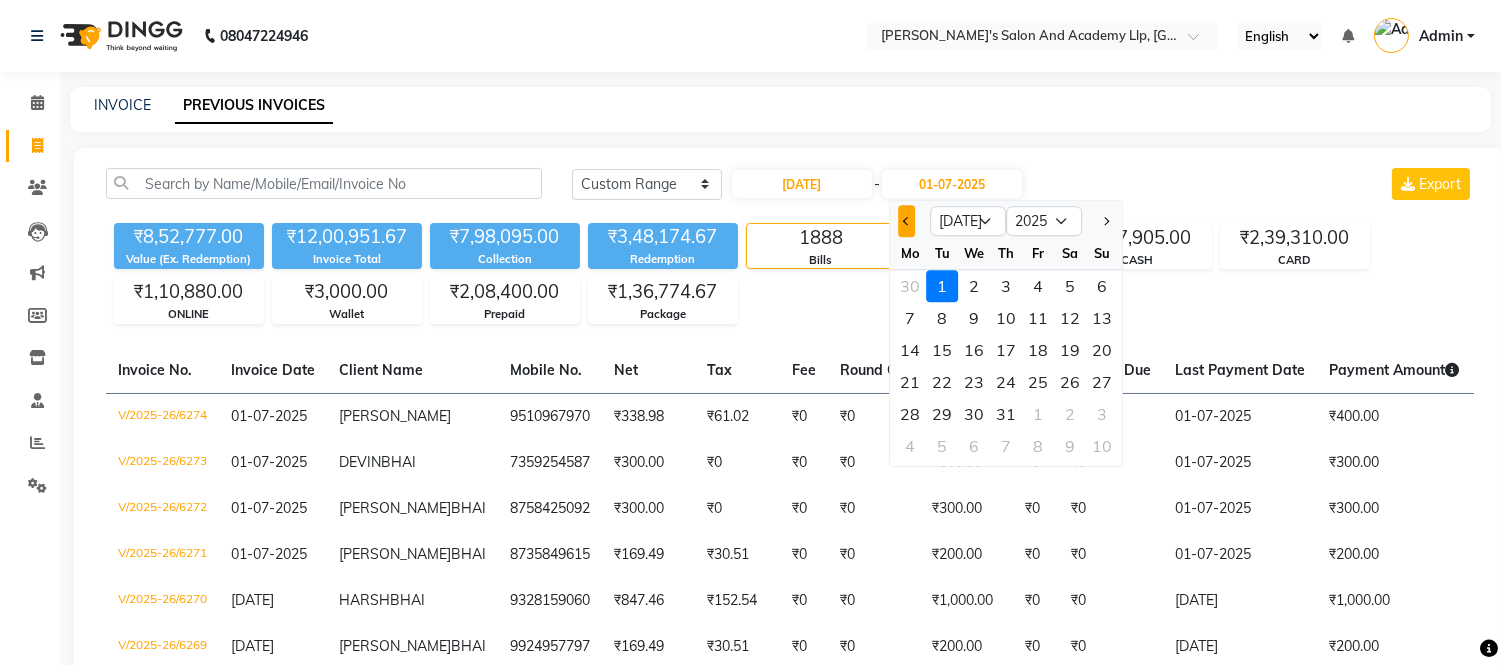click 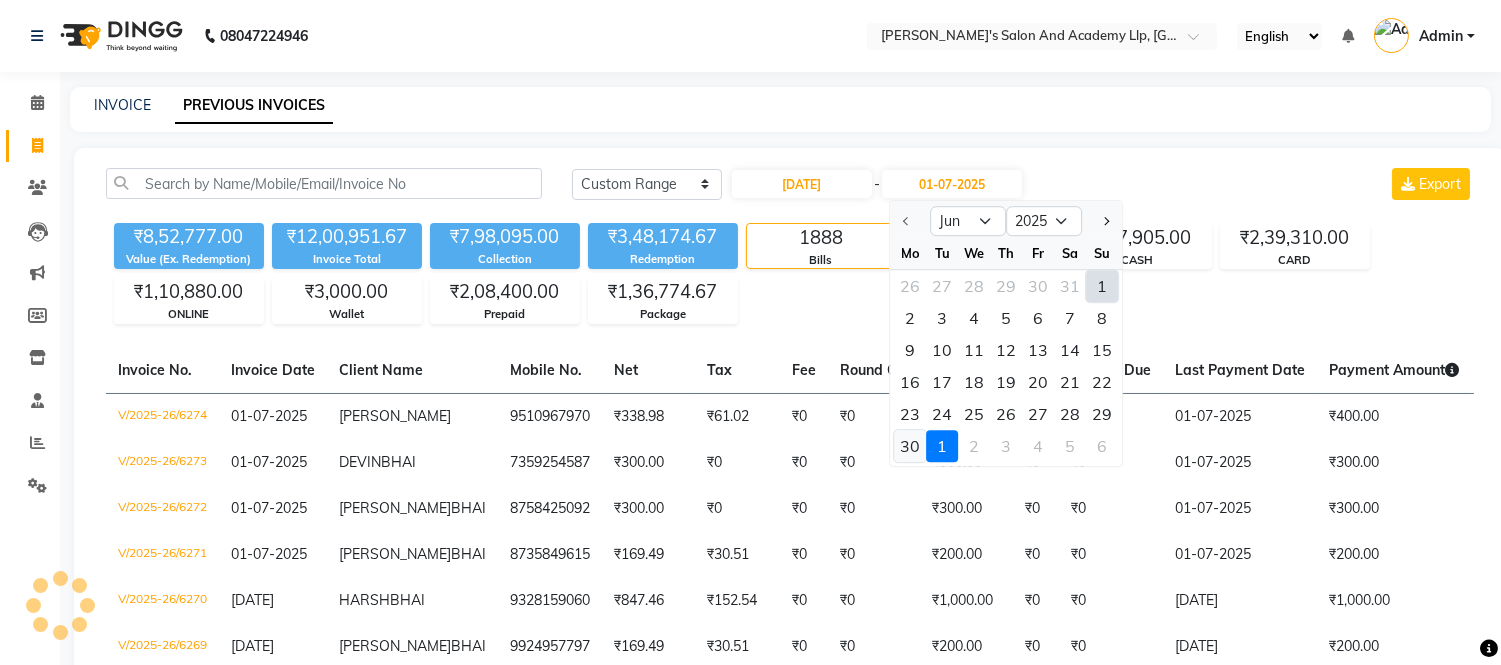 click on "30" 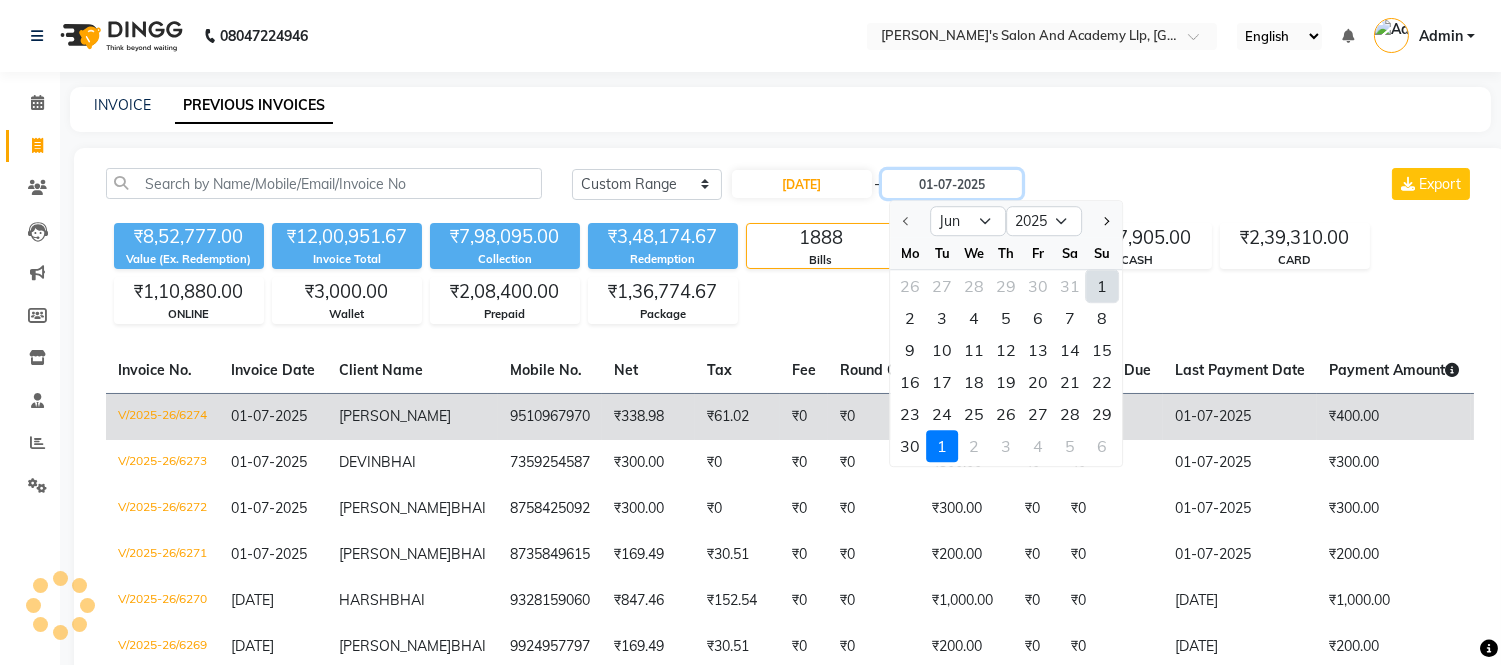 type on "[DATE]" 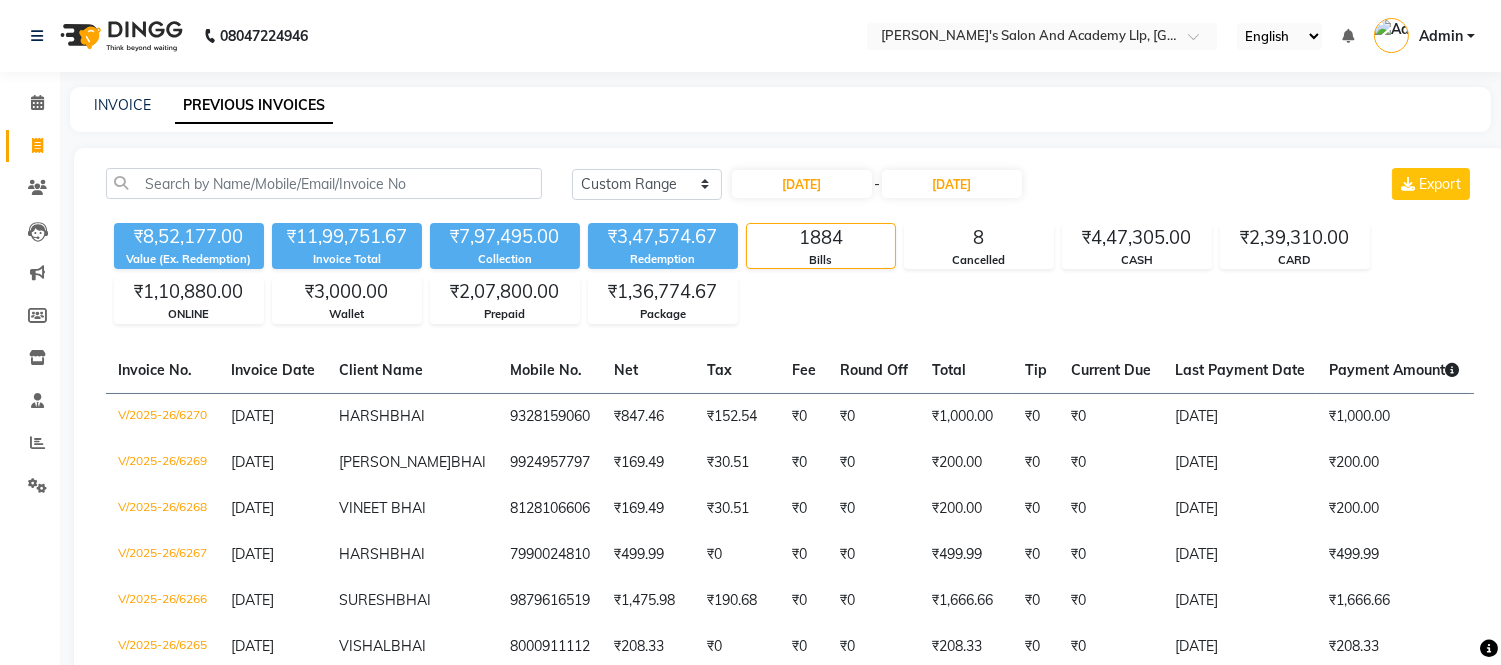 click on "08047224946 Select Location × Sandy Men's Salon And Academy Llp, University Road English ENGLISH Español العربية मराठी हिंदी ગુજરાતી தமிழ் 中文 Notifications nothing to show Admin Manage Profile Change Password Sign out  Version:3.14.0  ☀ Elaine Ladies Salon, NR Bajaj Hall ☀ Sandy Men's Salon & Academy LLP, Ravapar Road ☀ SANDY MEN'S SALON AND ACADEMY LLP, Mavdi Main Road ☀ SANDY MEN'S SALON AND ACADEMY LLP, SPEED WELL  ☀ SANDY MEN'S SALON AND ACADEMY LLP, University Road ☀ SANDY MEN'S SALON AND ACADEMY LLP, NANA MAVA Circle ☀ Sandy Men's Salon Head Office ( HO ), University Road  Calendar  Invoice  Clients  Leads   Marketing  Members  Inventory  Staff  Reports  Settings Completed InProgress Upcoming Dropped Tentative Check-In Confirm Bookings Generate Report Segments Page Builder INVOICE PREVIOUS INVOICES Today Yesterday Custom Range 01-06-2025 - 30-06-2025 Export ₹8,52,177.00 Value (Ex. Redemption) ₹11,99,751.67 Invoice Total  8" at bounding box center (750, 2672) 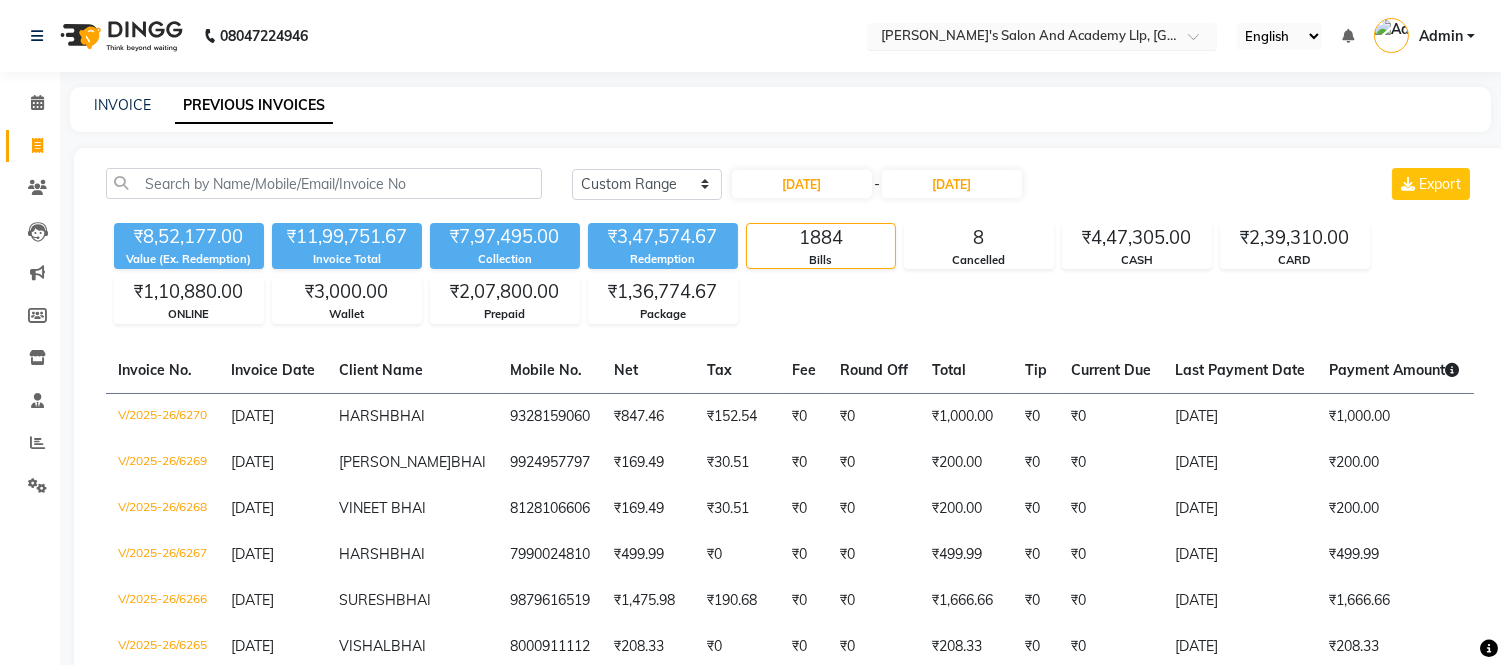 click at bounding box center (1022, 38) 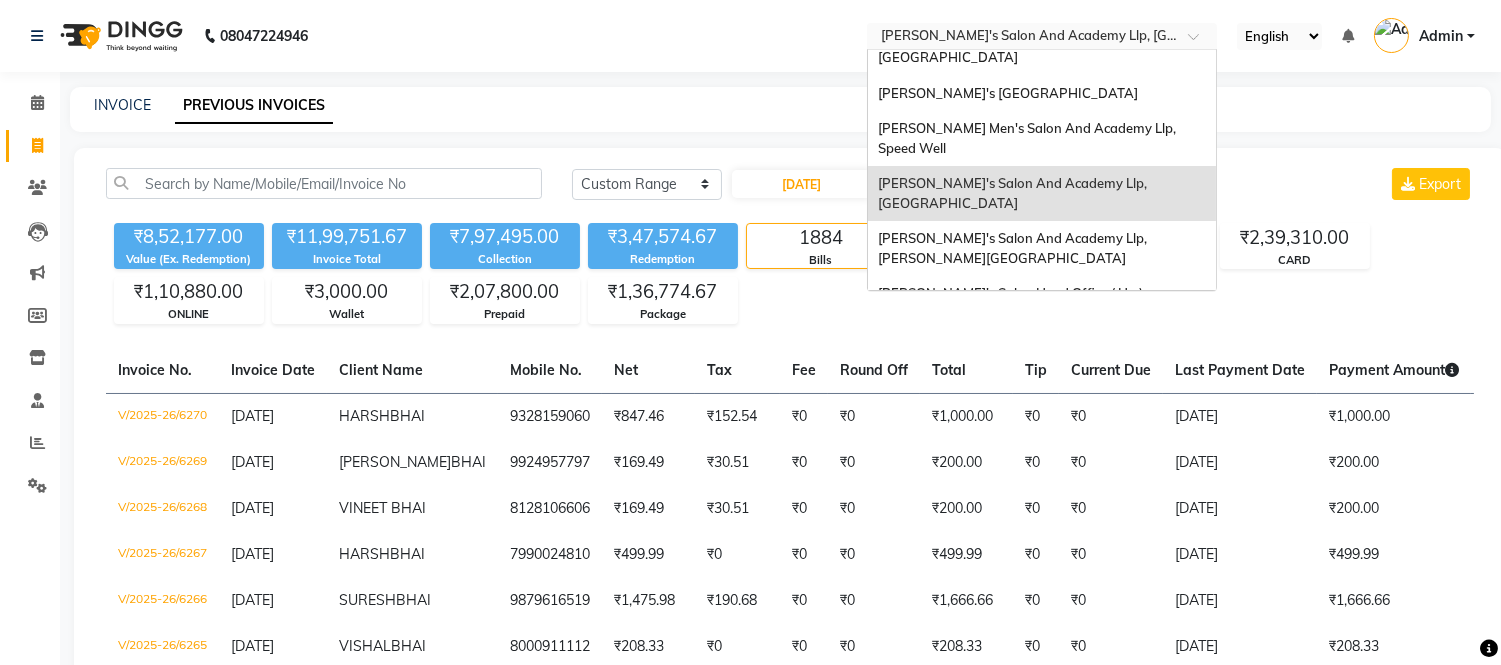 scroll, scrollTop: 85, scrollLeft: 0, axis: vertical 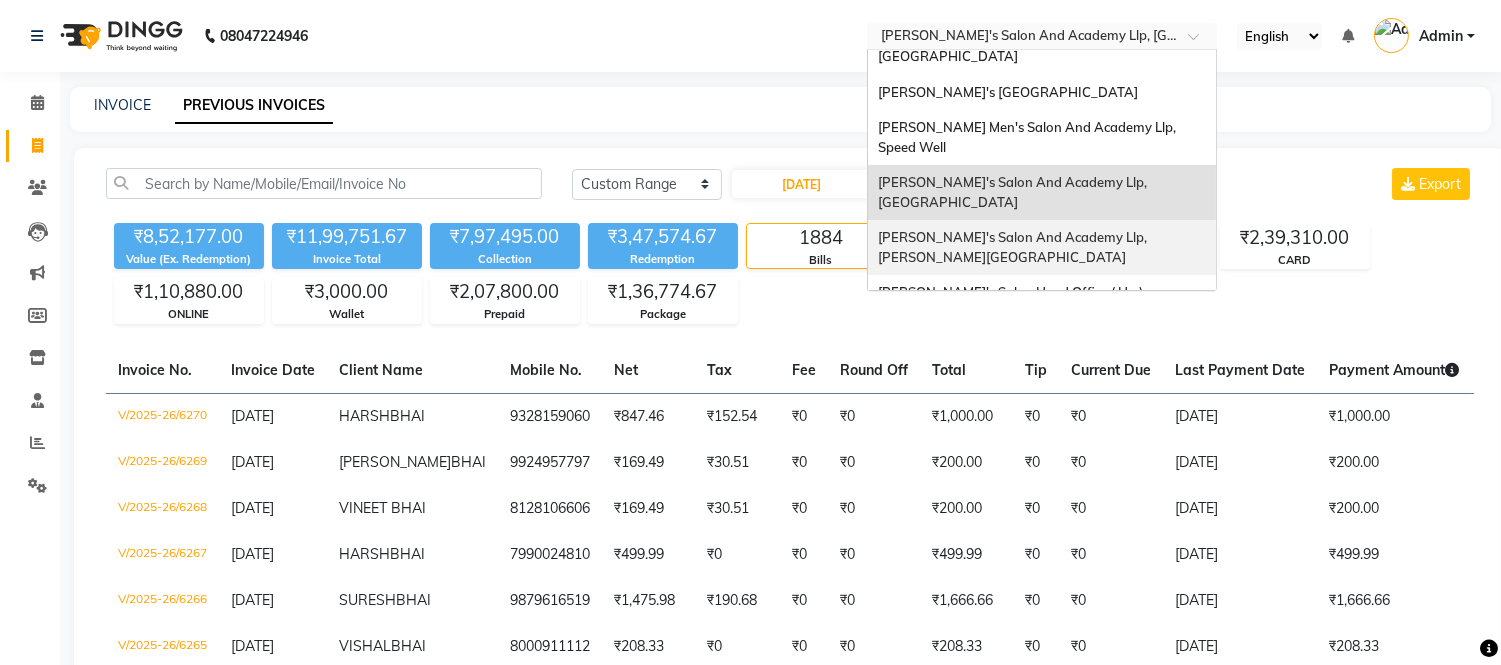 click on "[PERSON_NAME]'s Salon And Academy Llp, [PERSON_NAME][GEOGRAPHIC_DATA]" at bounding box center (1042, 247) 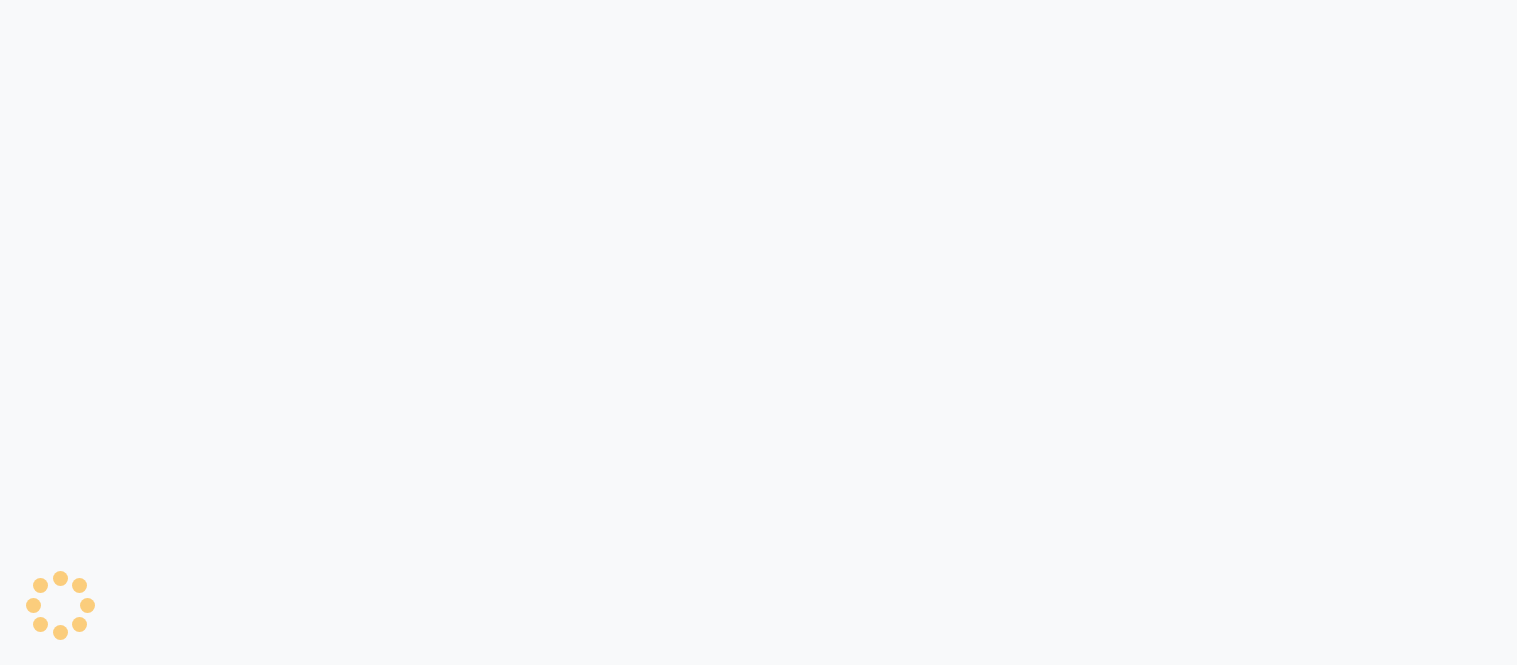 scroll, scrollTop: 0, scrollLeft: 0, axis: both 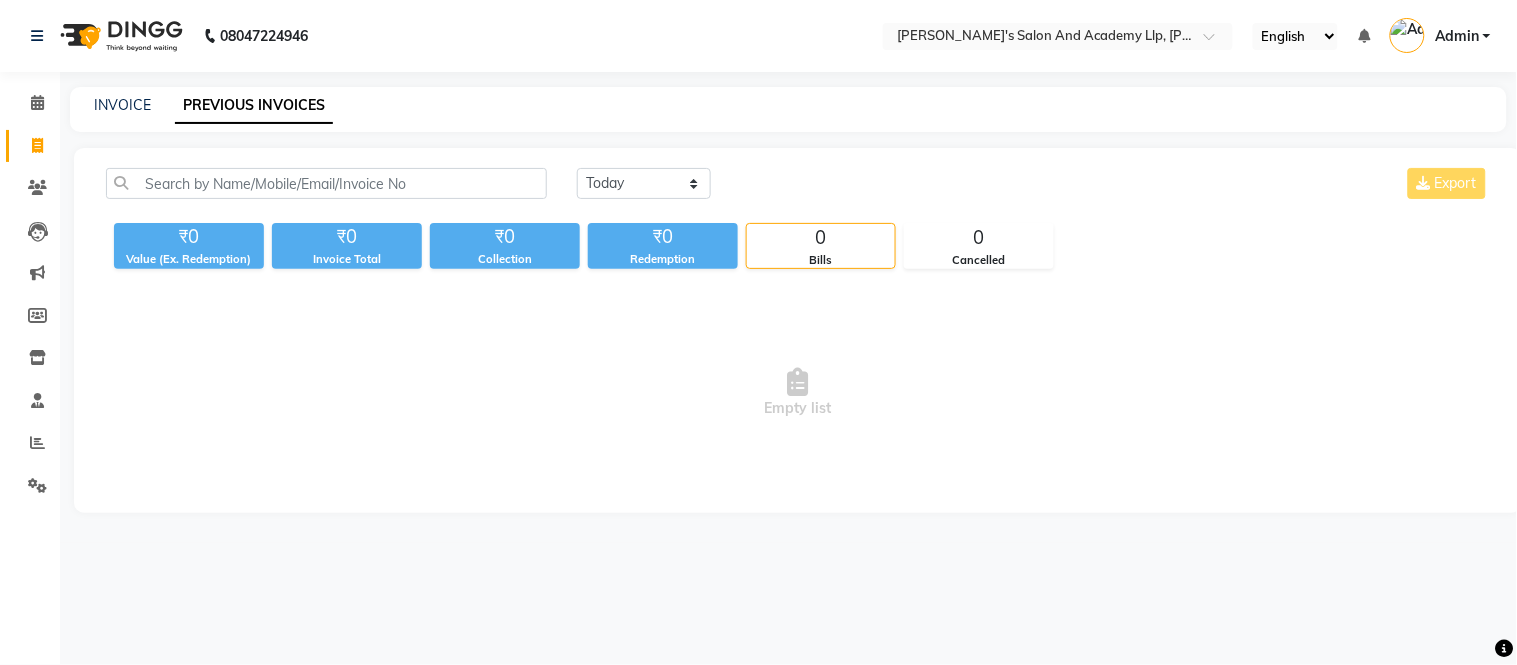 select on "en" 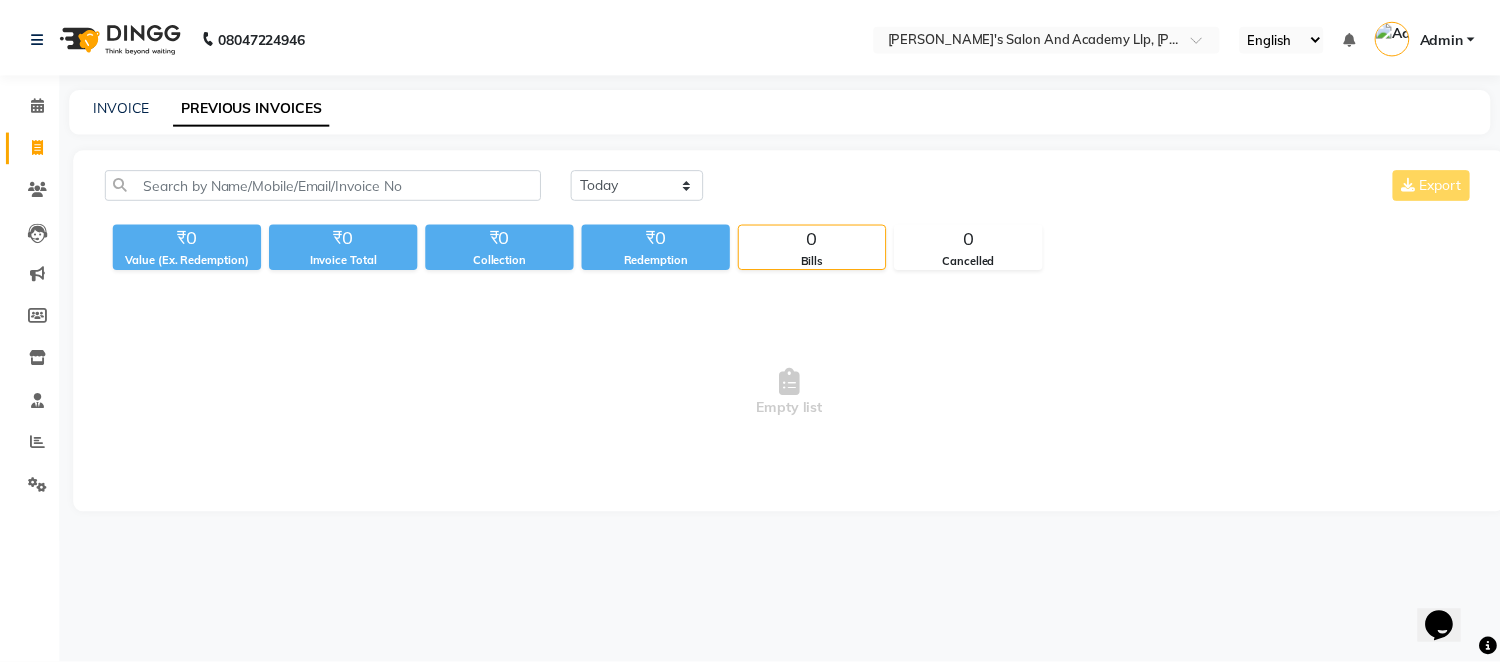 scroll, scrollTop: 0, scrollLeft: 0, axis: both 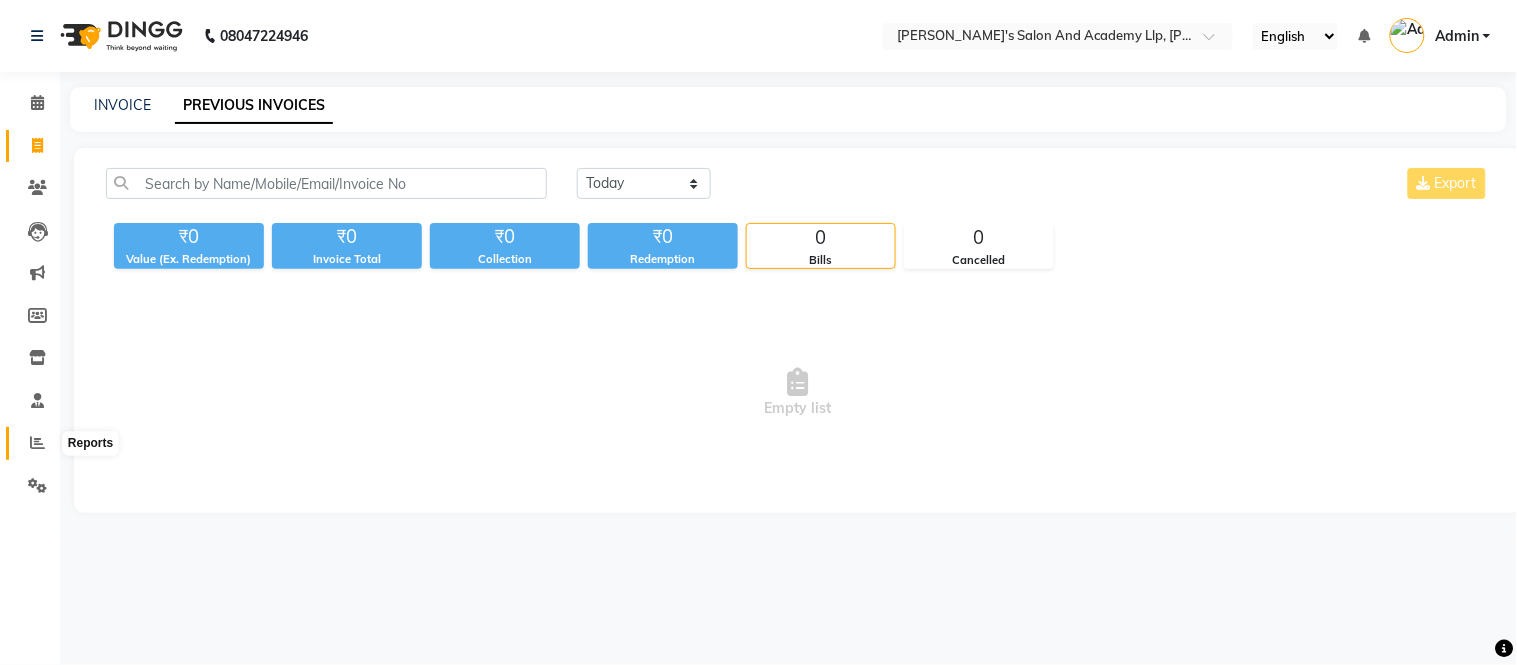 click 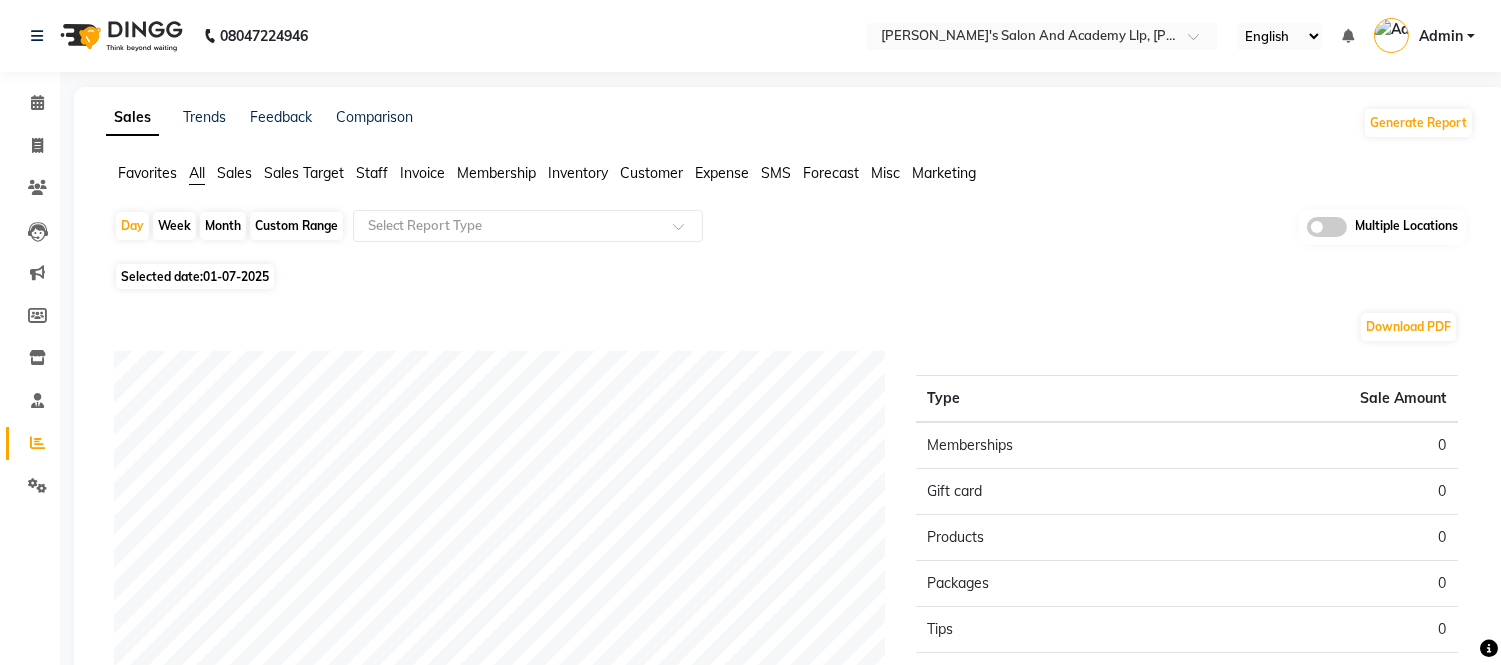 click on "Sales" 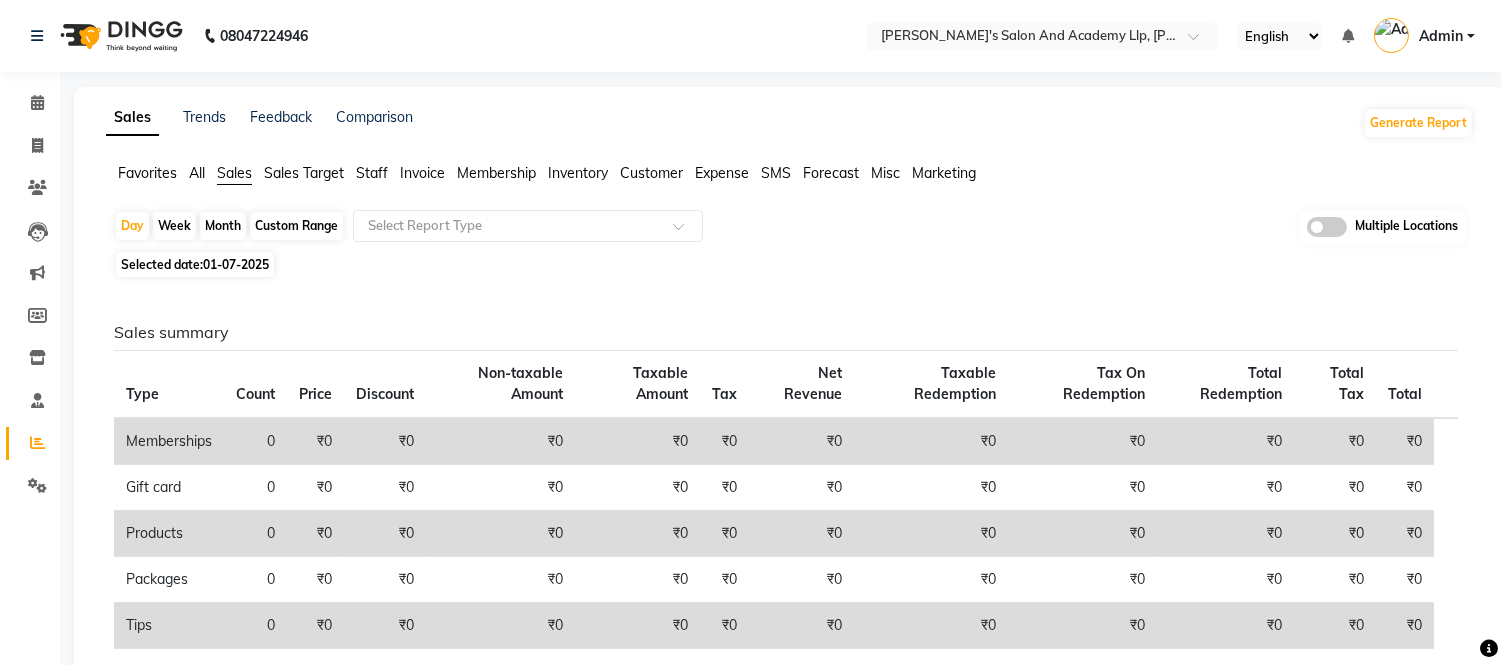 click on "Selected date:  01-07-2025" 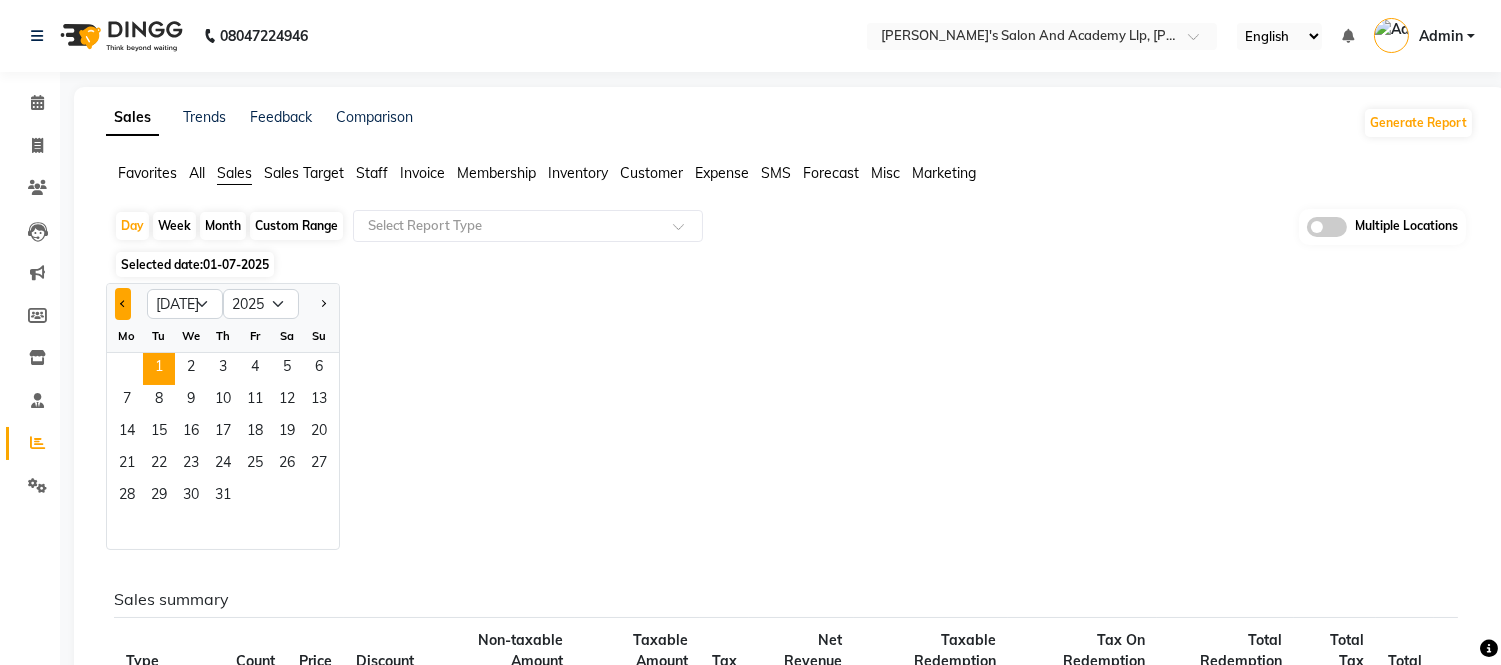 click 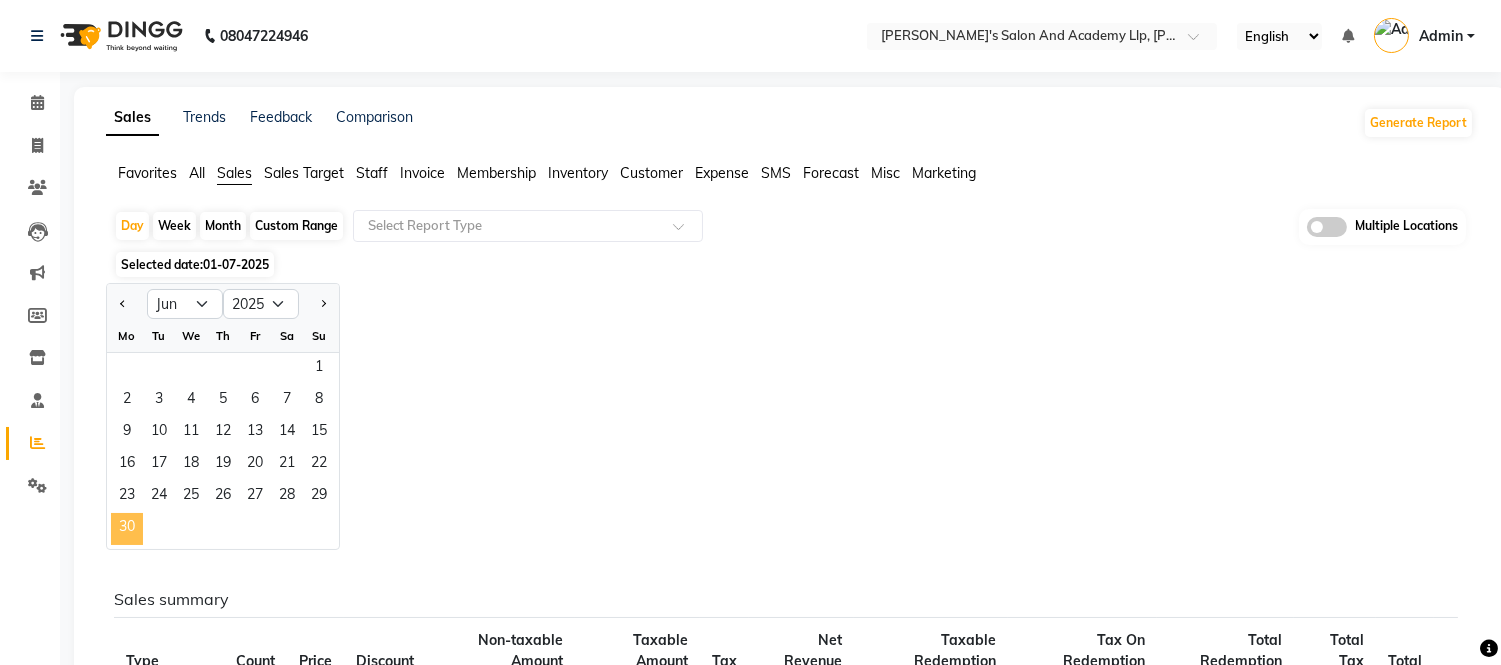 click on "30" 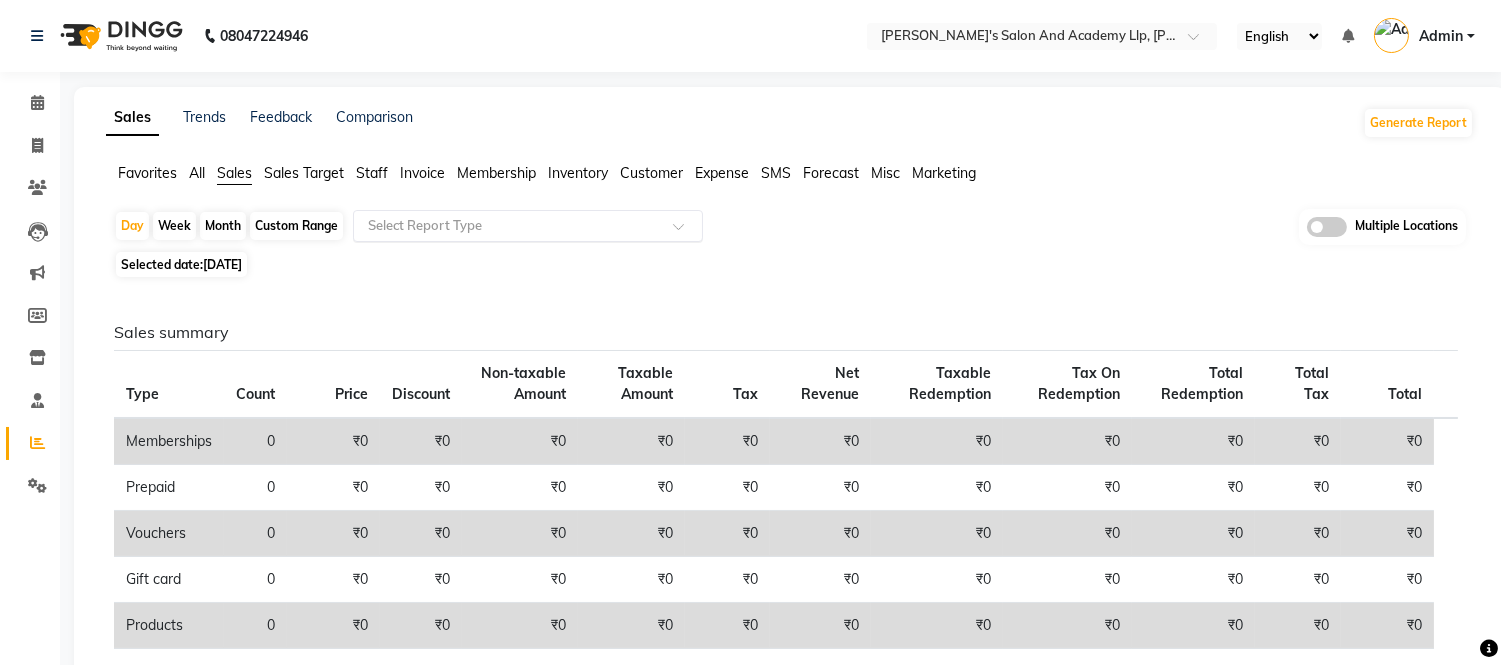 click 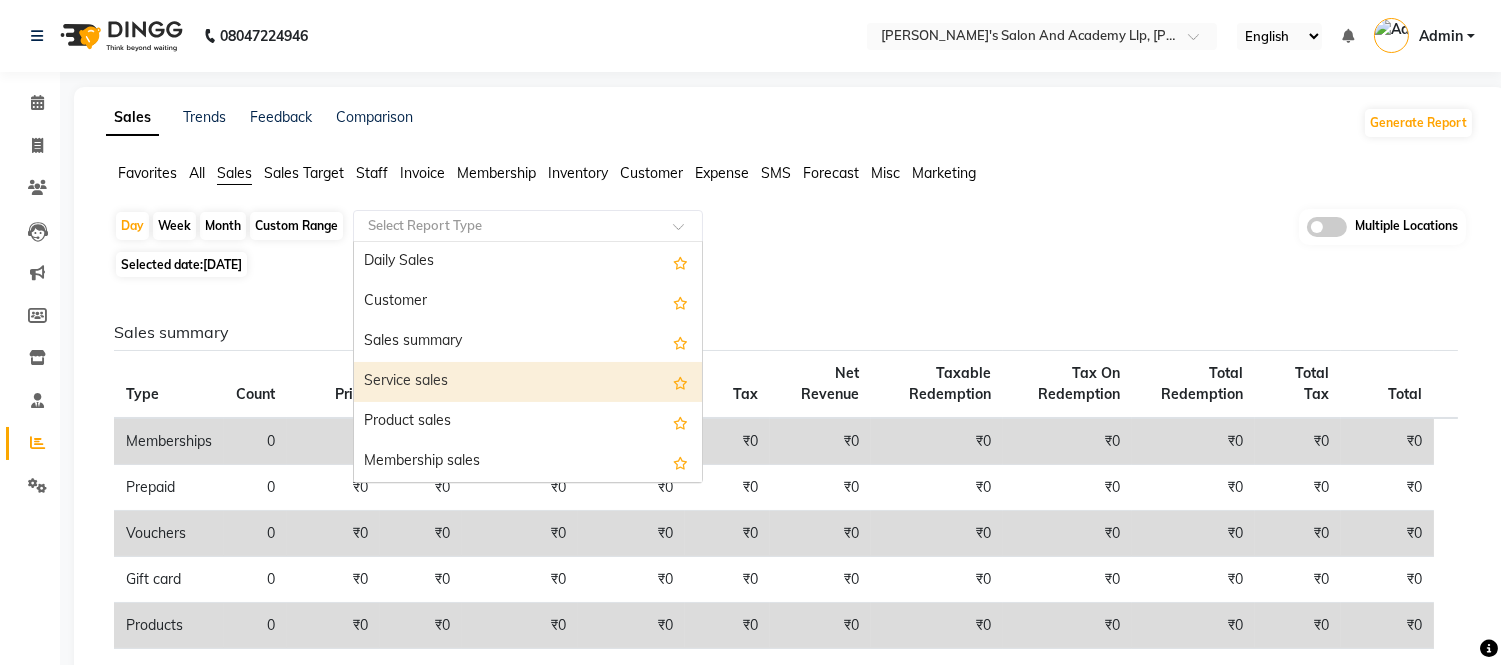 scroll, scrollTop: 111, scrollLeft: 0, axis: vertical 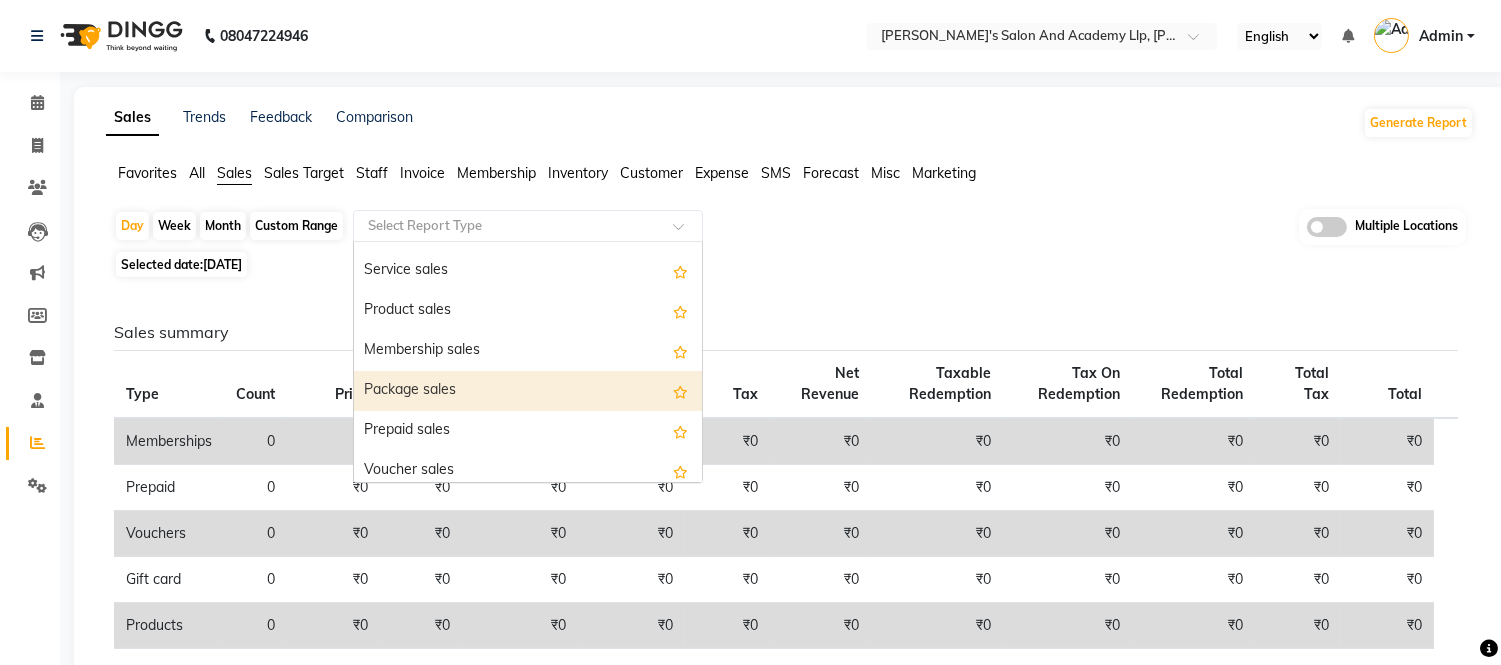 click on "Package sales" at bounding box center (528, 391) 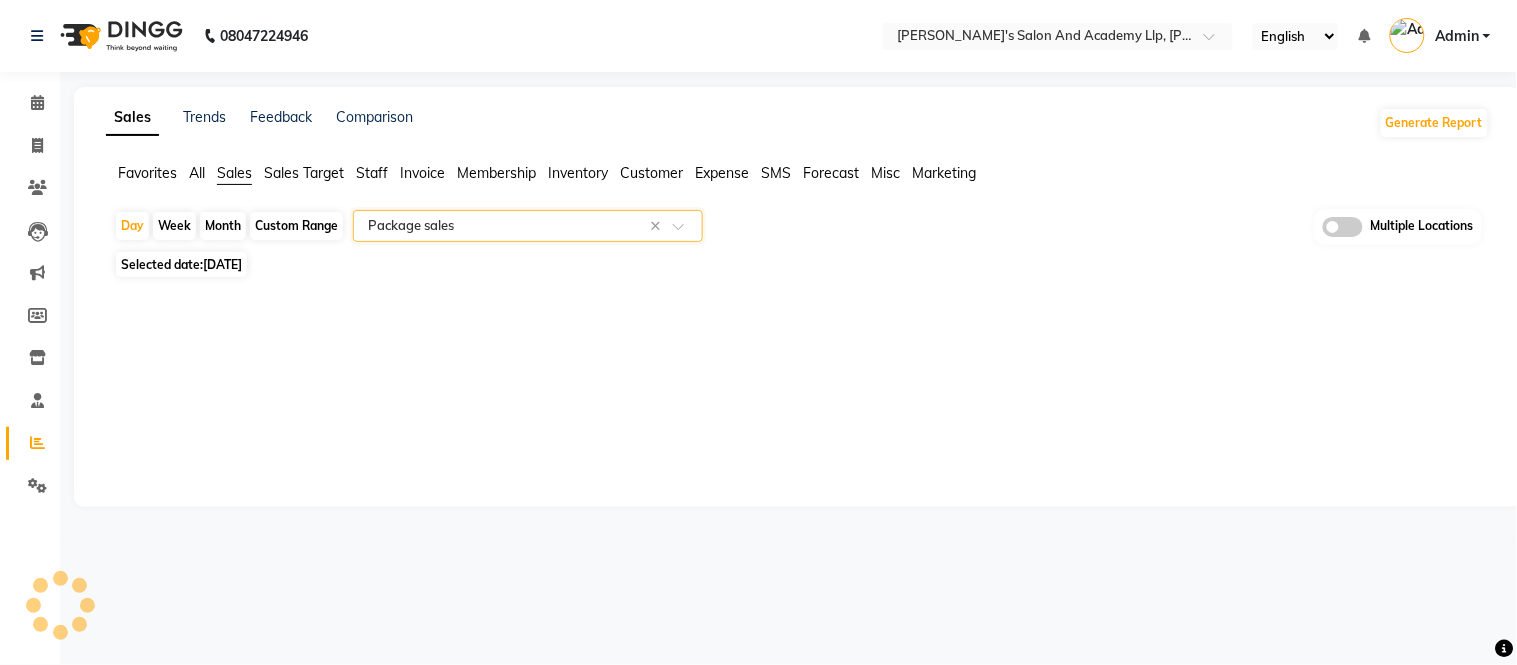 select on "filtered_report" 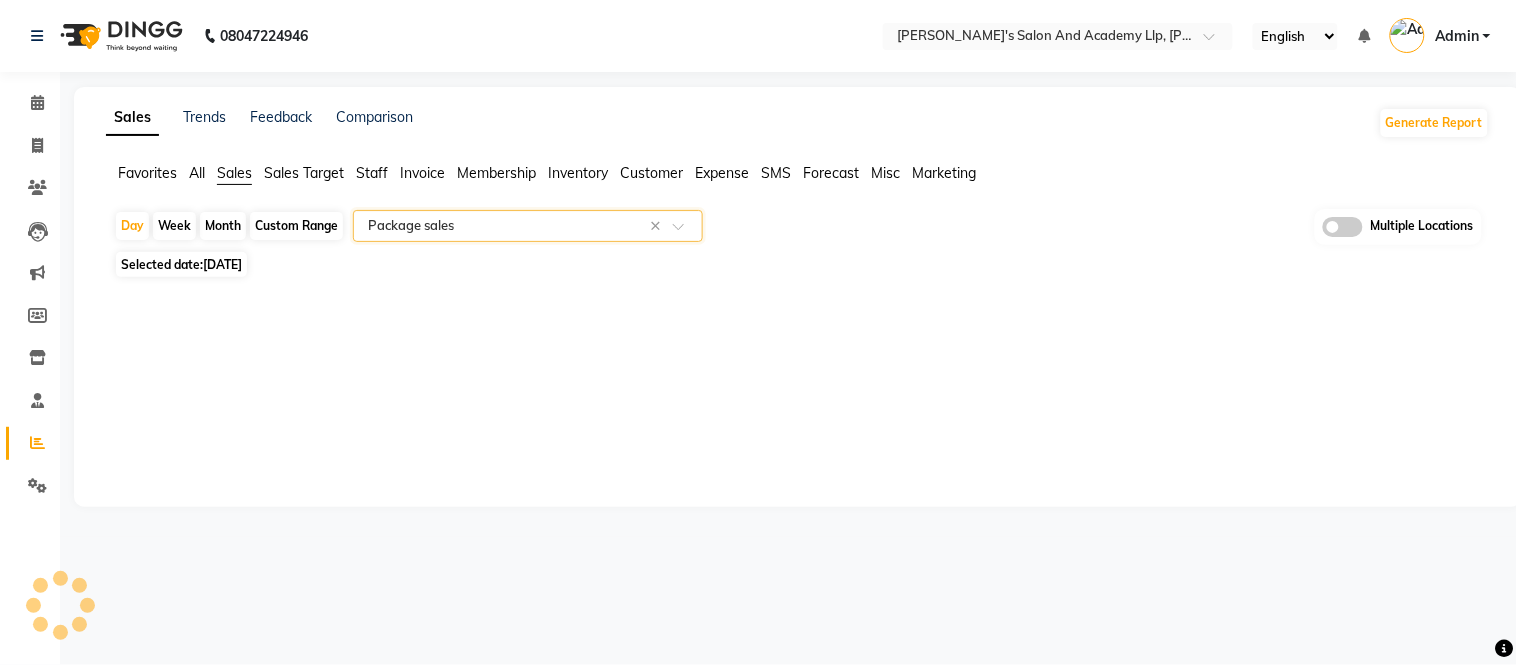 select on "csv" 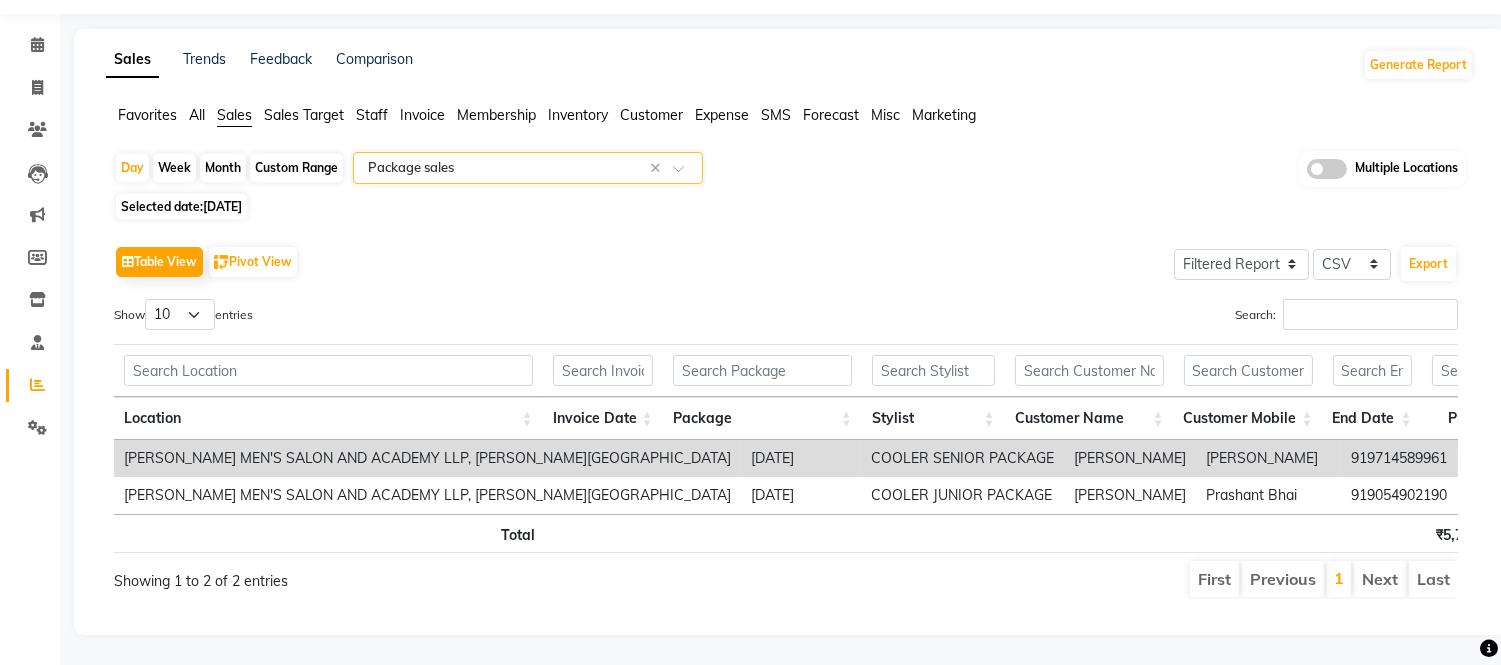 scroll, scrollTop: 92, scrollLeft: 0, axis: vertical 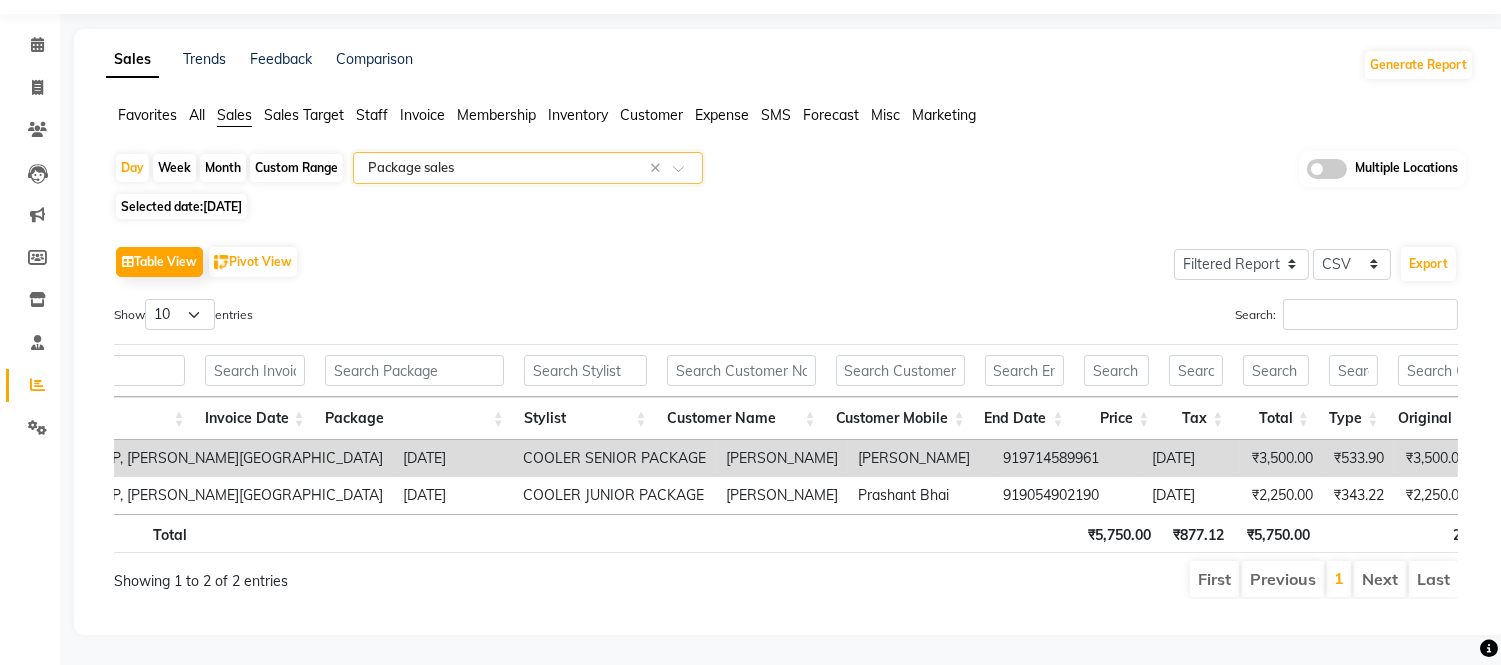 click on "Select Report Type × Package sales ×" 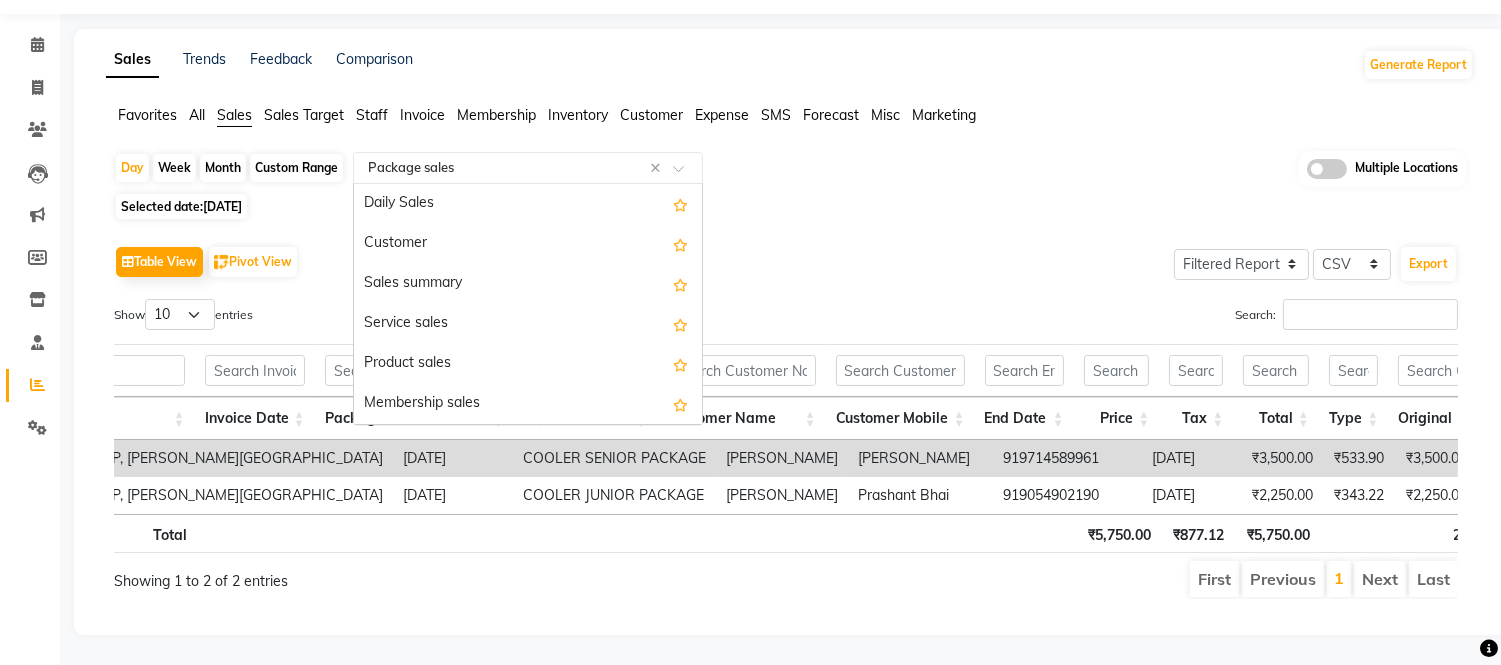 scroll, scrollTop: 240, scrollLeft: 0, axis: vertical 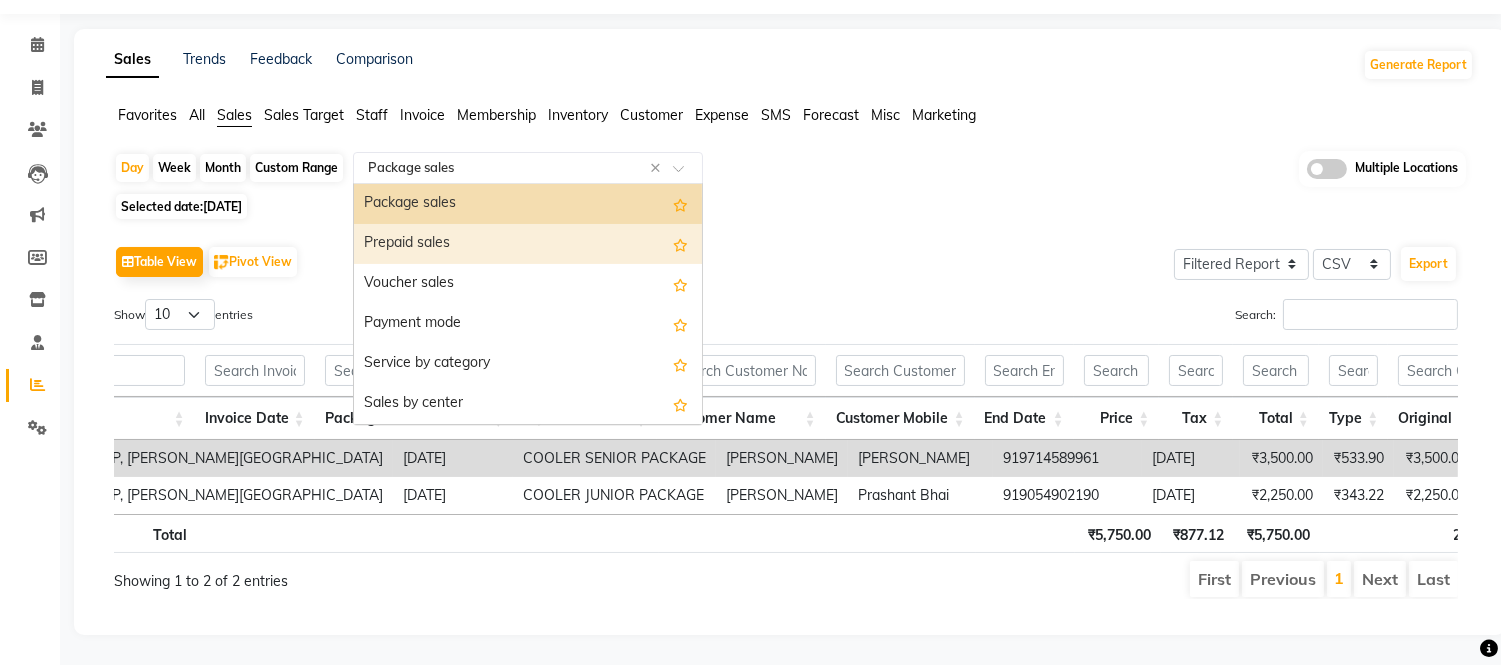 click on "Prepaid sales" at bounding box center (528, 244) 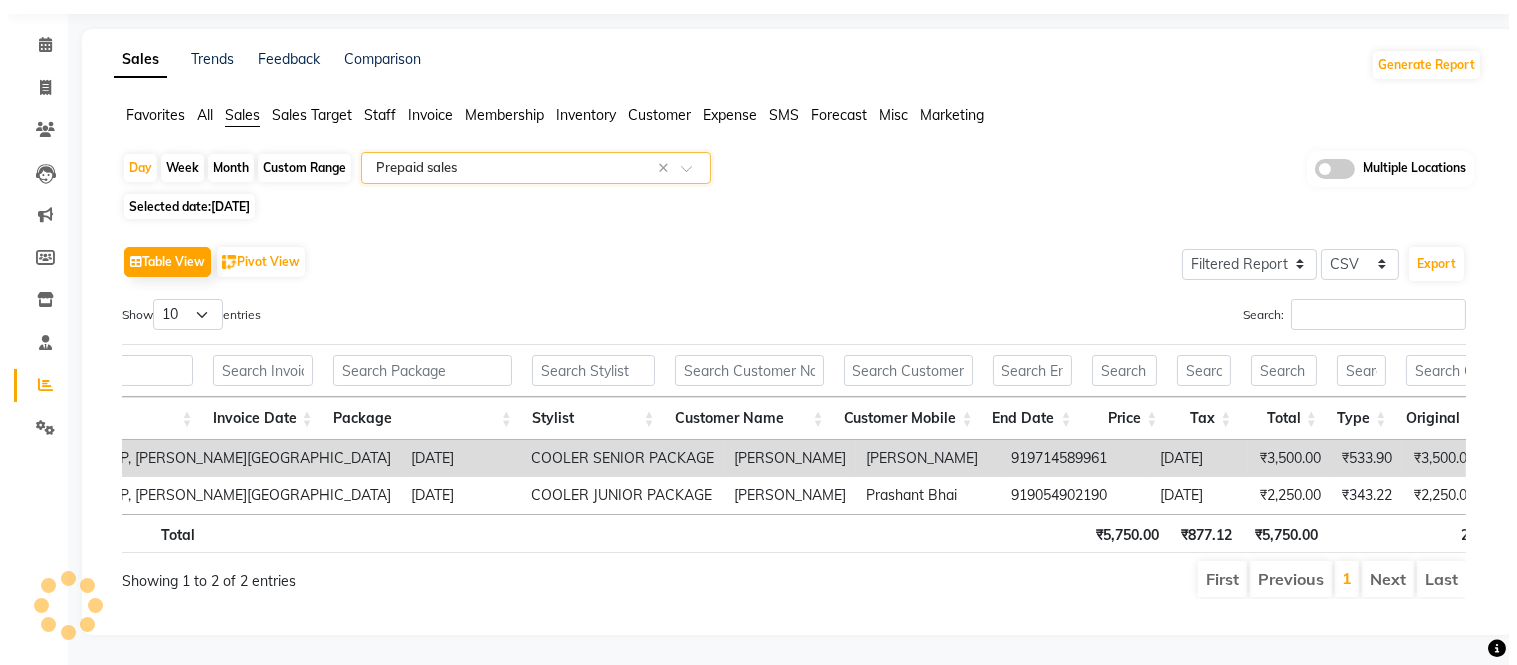 scroll, scrollTop: 0, scrollLeft: 0, axis: both 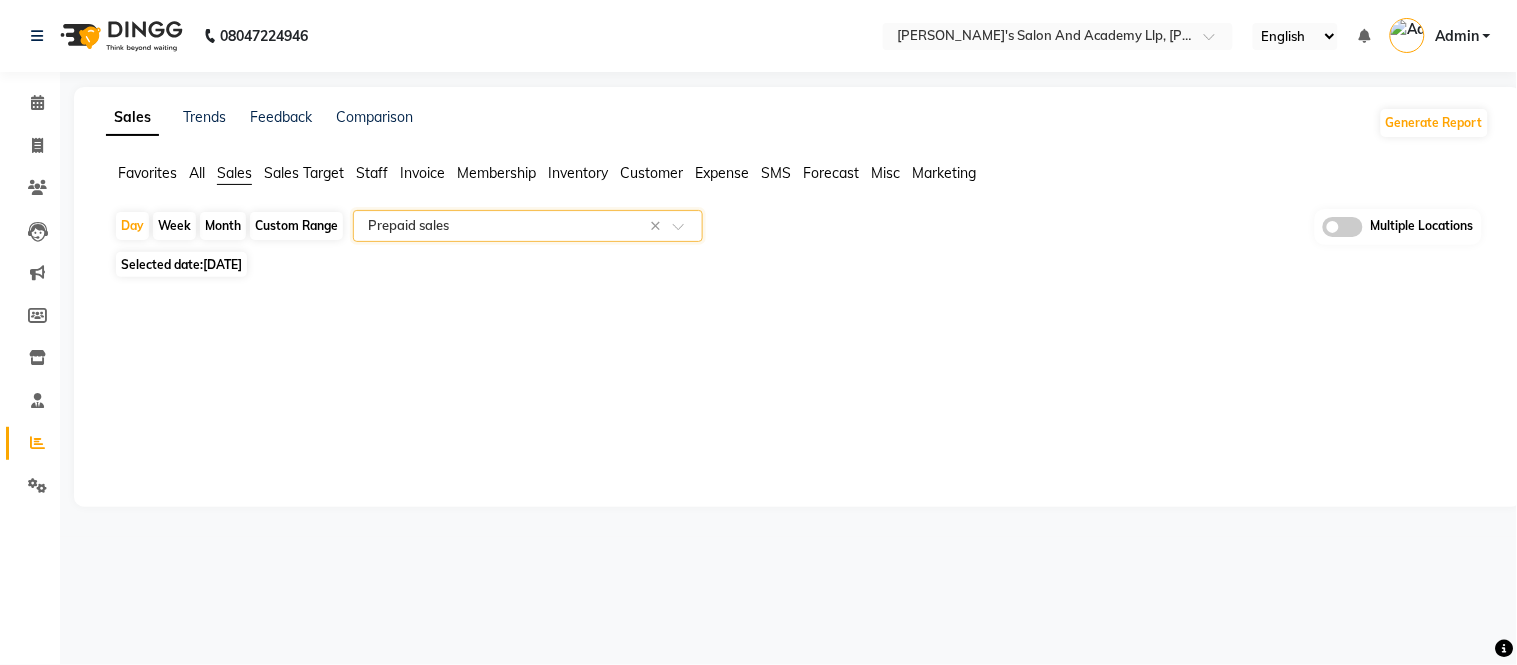click on "Sales Trends Feedback Comparison Generate Report Favorites All Sales Sales Target Staff Invoice Membership Inventory Customer Expense SMS Forecast Misc Marketing  Day   Week   Month   Custom Range  Select Report Type × Prepaid sales × Multiple Locations Selected date:  30-06-2025  ★ Mark as Favorite  Choose how you'd like to save "" report to favorites  Save to Personal Favorites:   Only you can see this report in your favorites tab. Share with Organization:   Everyone in your organization can see this report in their favorites tab.  Save to Favorites" 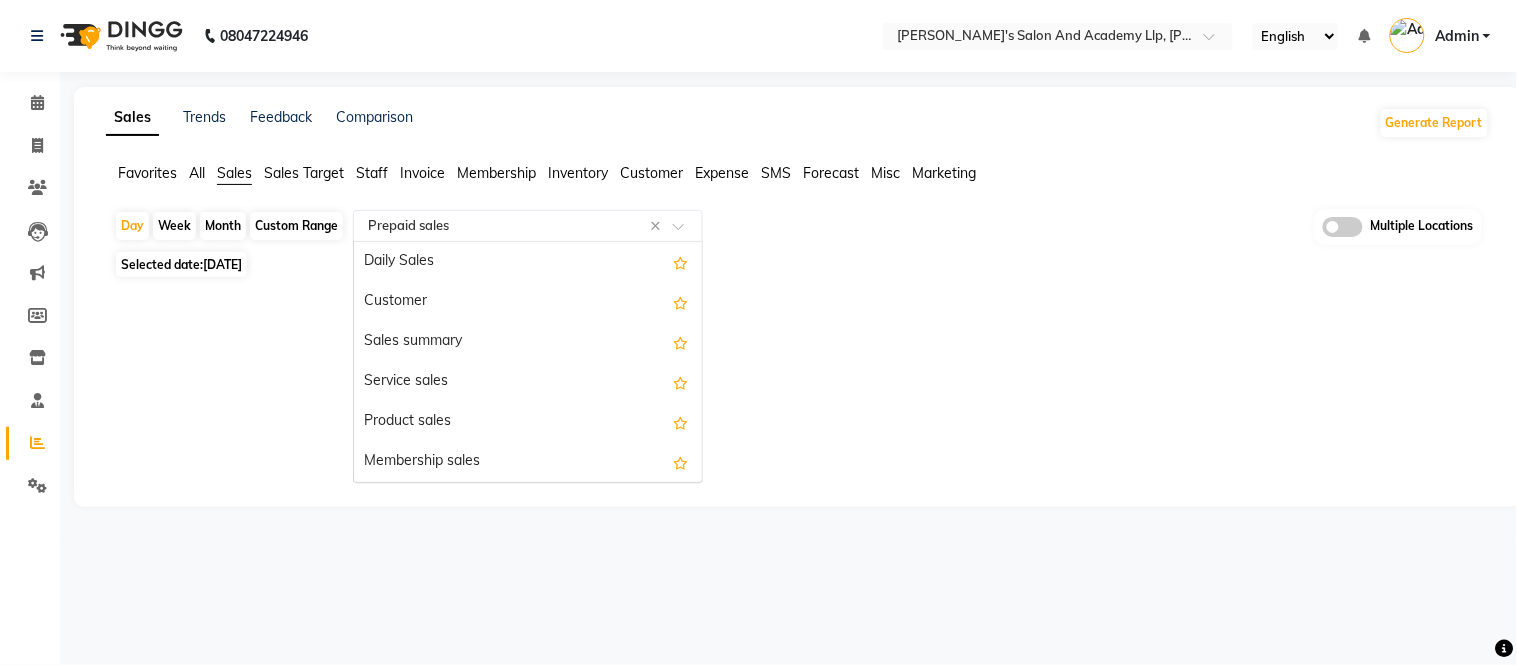 click 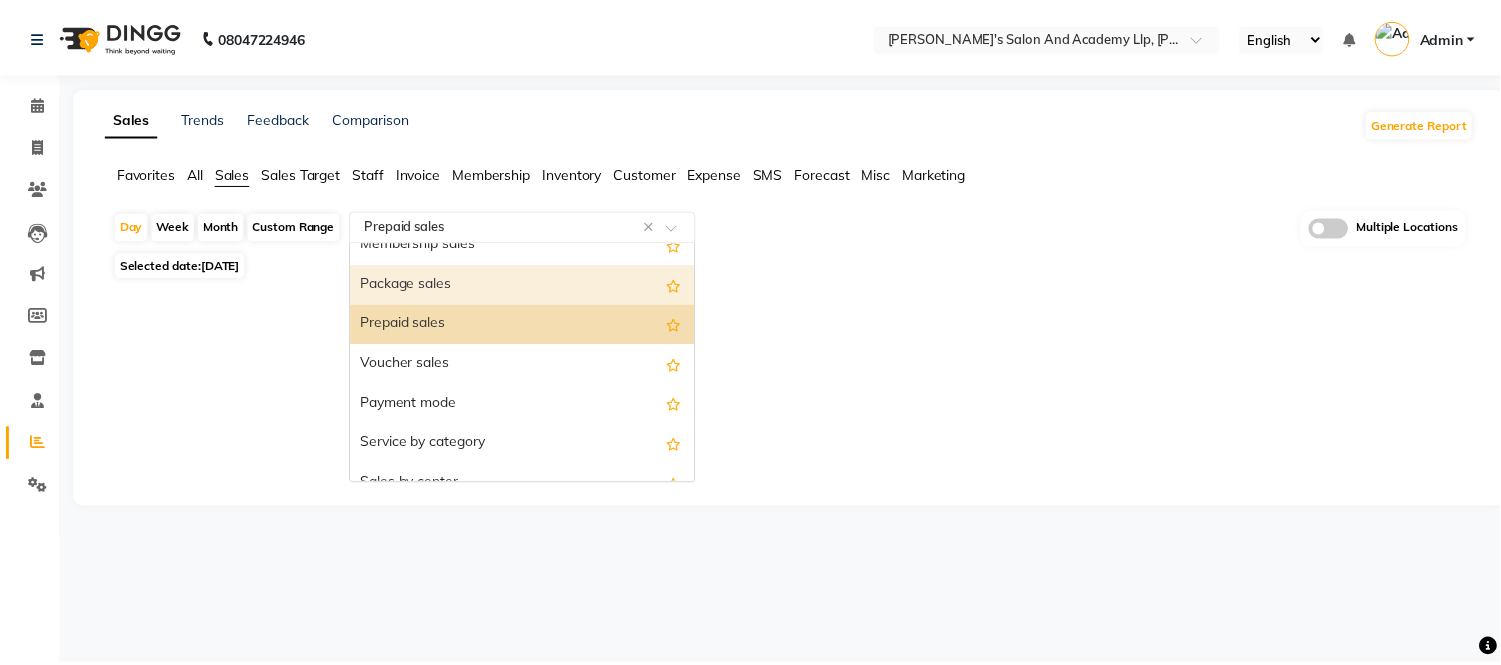 scroll, scrollTop: 168, scrollLeft: 0, axis: vertical 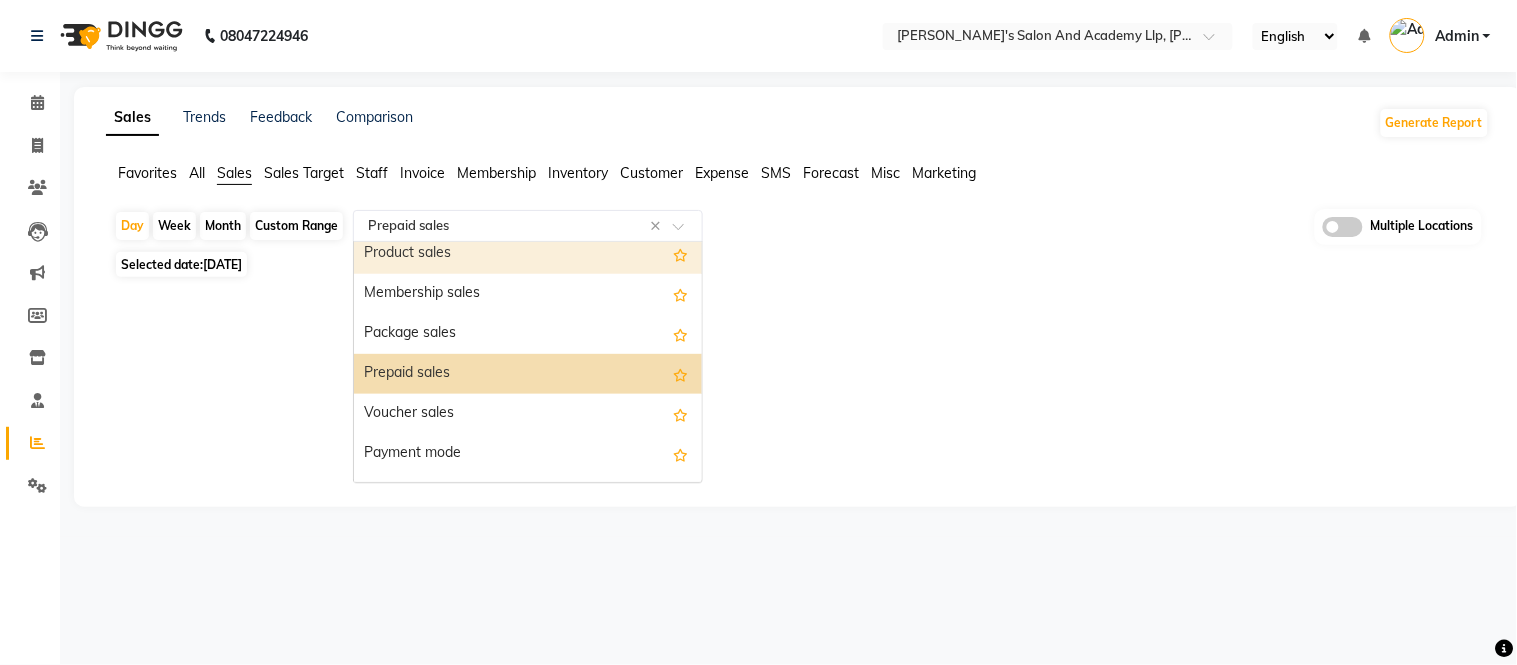 click on "Product sales" at bounding box center [528, 254] 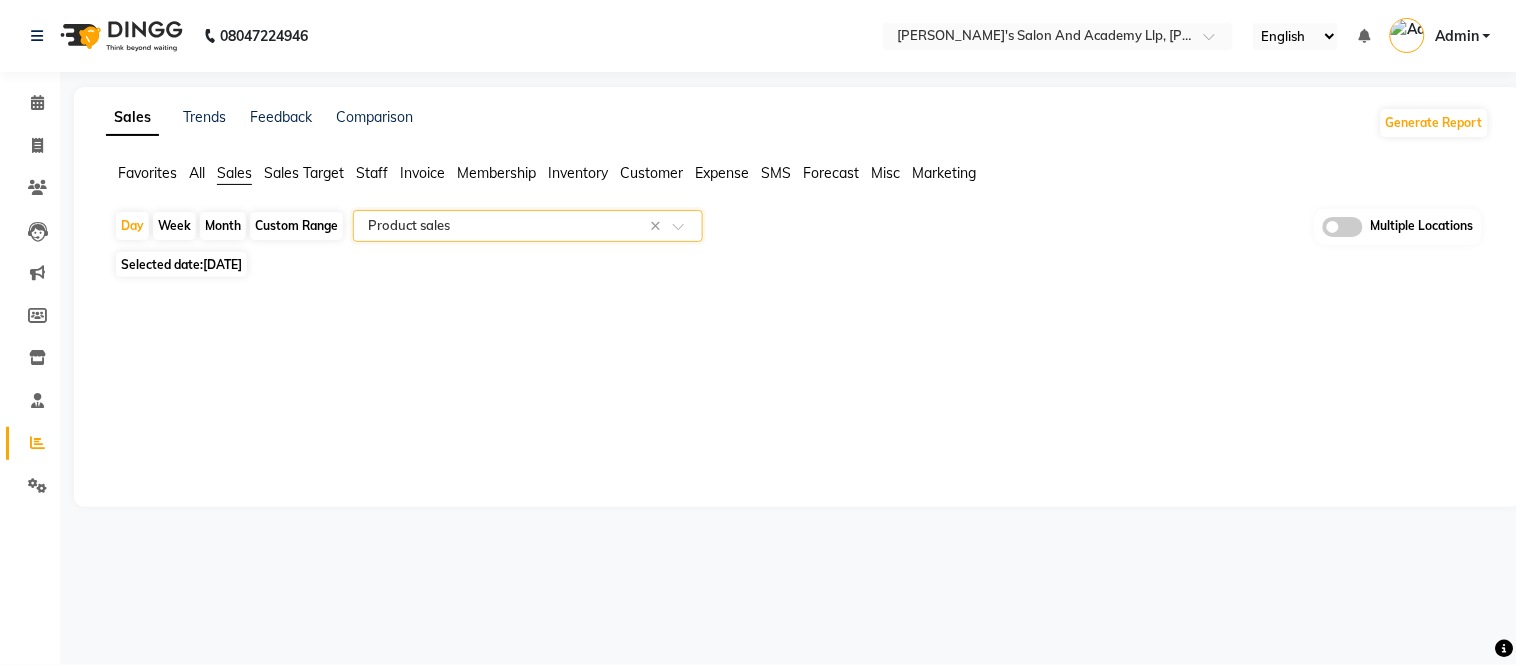 click on "Sales Trends Feedback Comparison Generate Report Favorites All Sales Sales Target Staff Invoice Membership Inventory Customer Expense SMS Forecast Misc Marketing  Day   Week   Month   Custom Range  Select Report Type × Product sales × Multiple Locations Selected date:  [DATE]  ★ [PERSON_NAME] as Favorite  Choose how you'd like to save "" report to favorites  Save to Personal Favorites:   Only you can see this report in your favorites tab. Share with Organization:   Everyone in your organization can see this report in their favorites tab.  Save to Favorites" 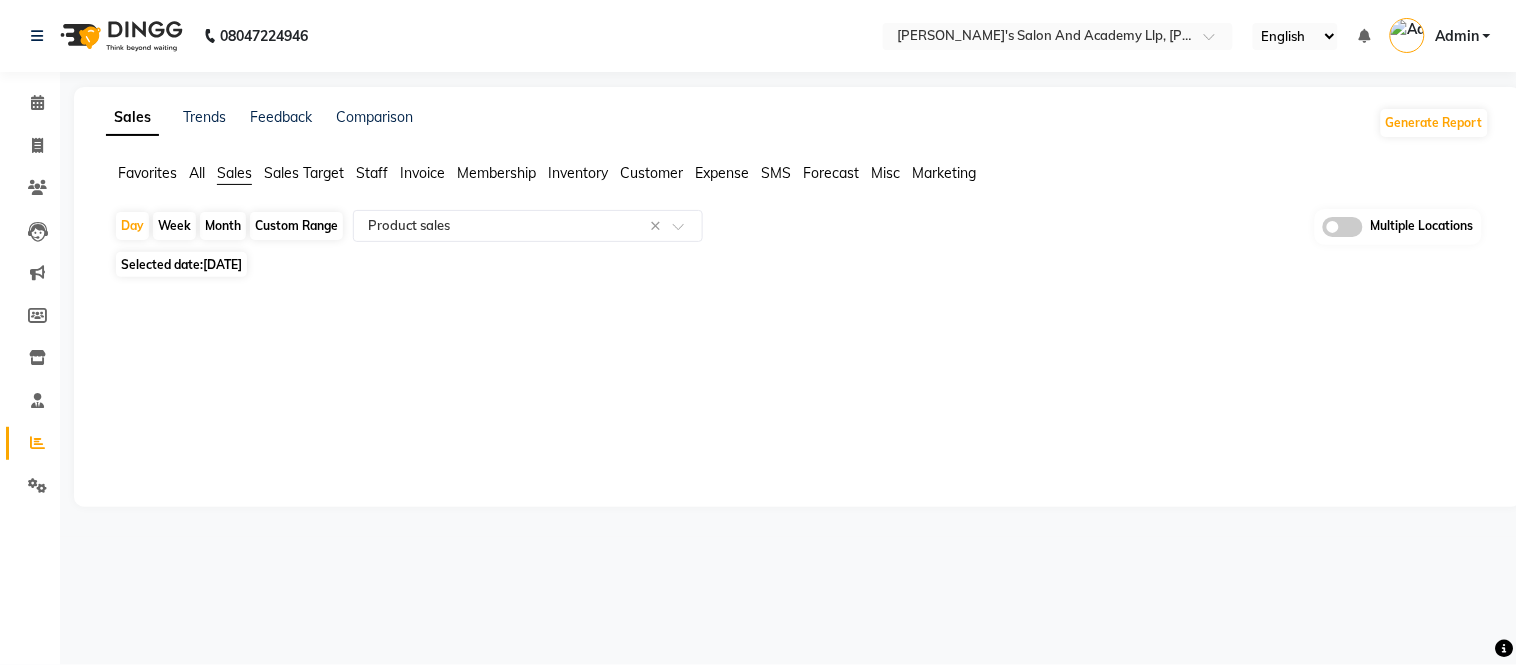 click on "Expense" 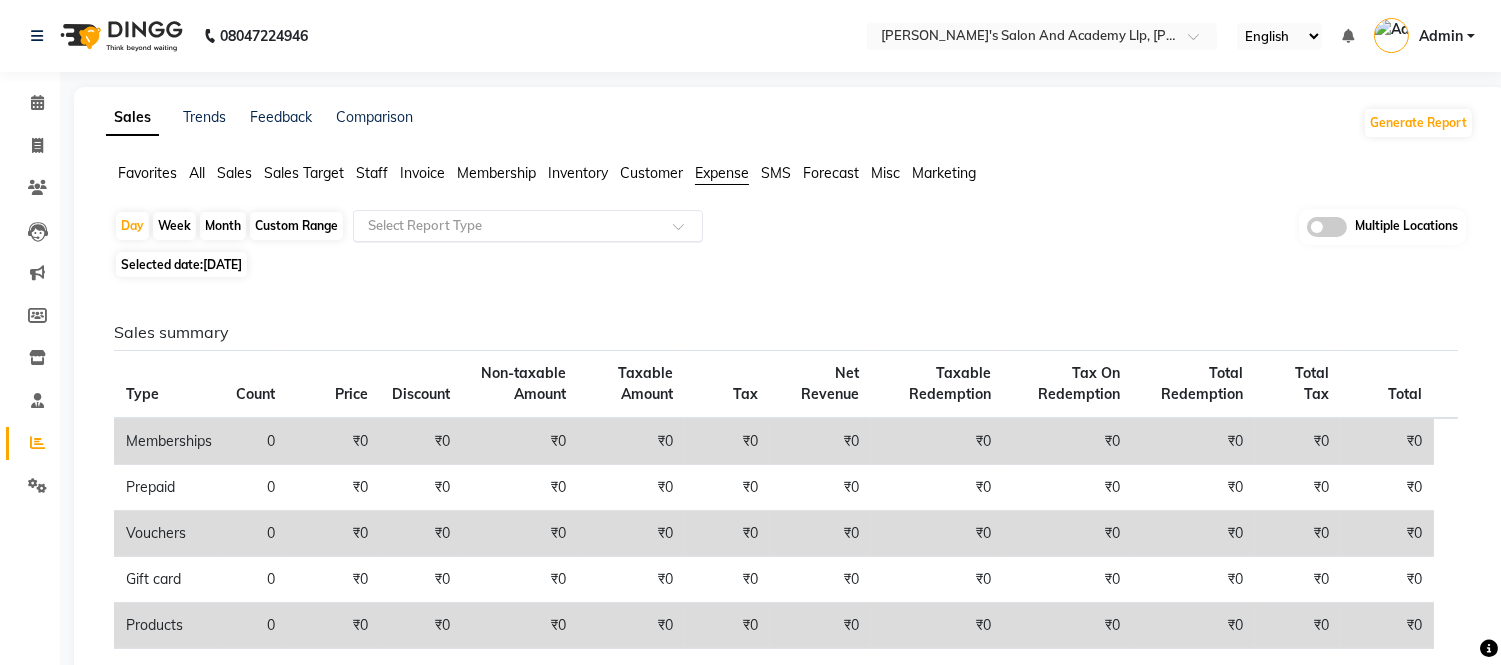 click 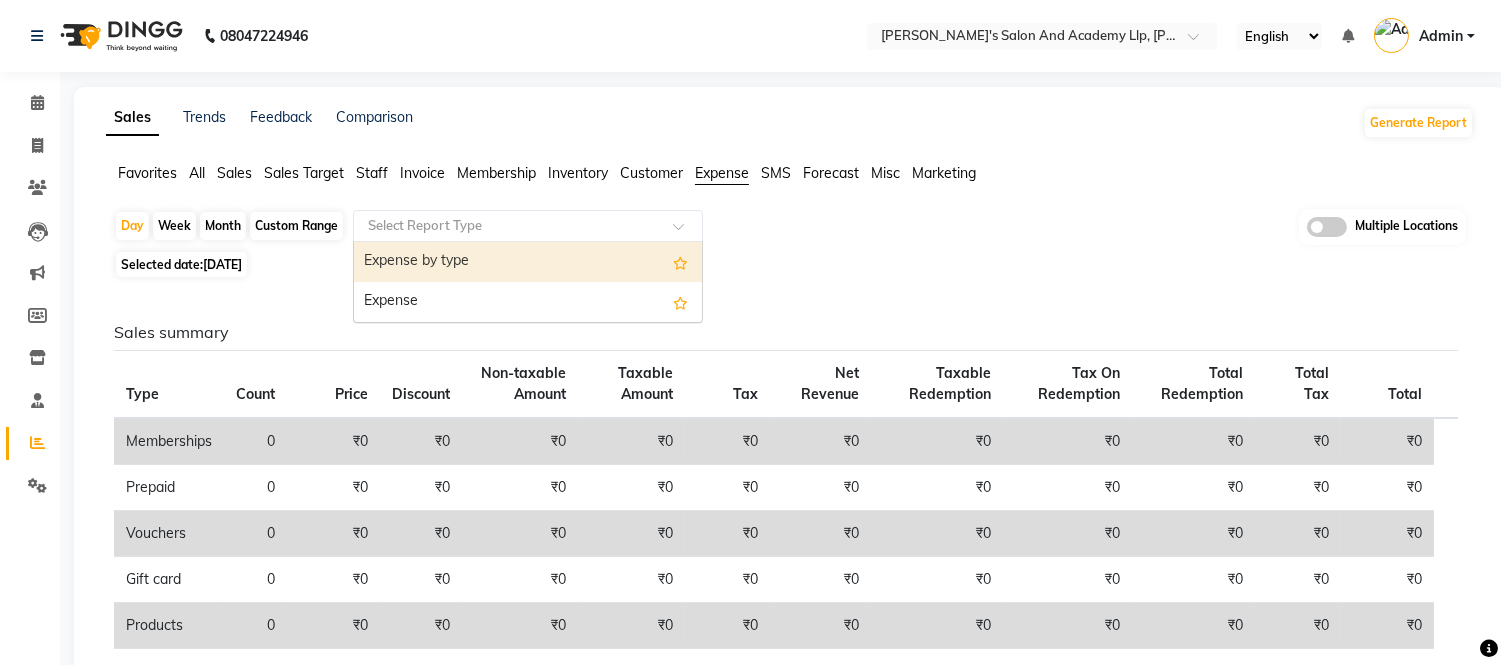 click on "Expense by type" at bounding box center (528, 262) 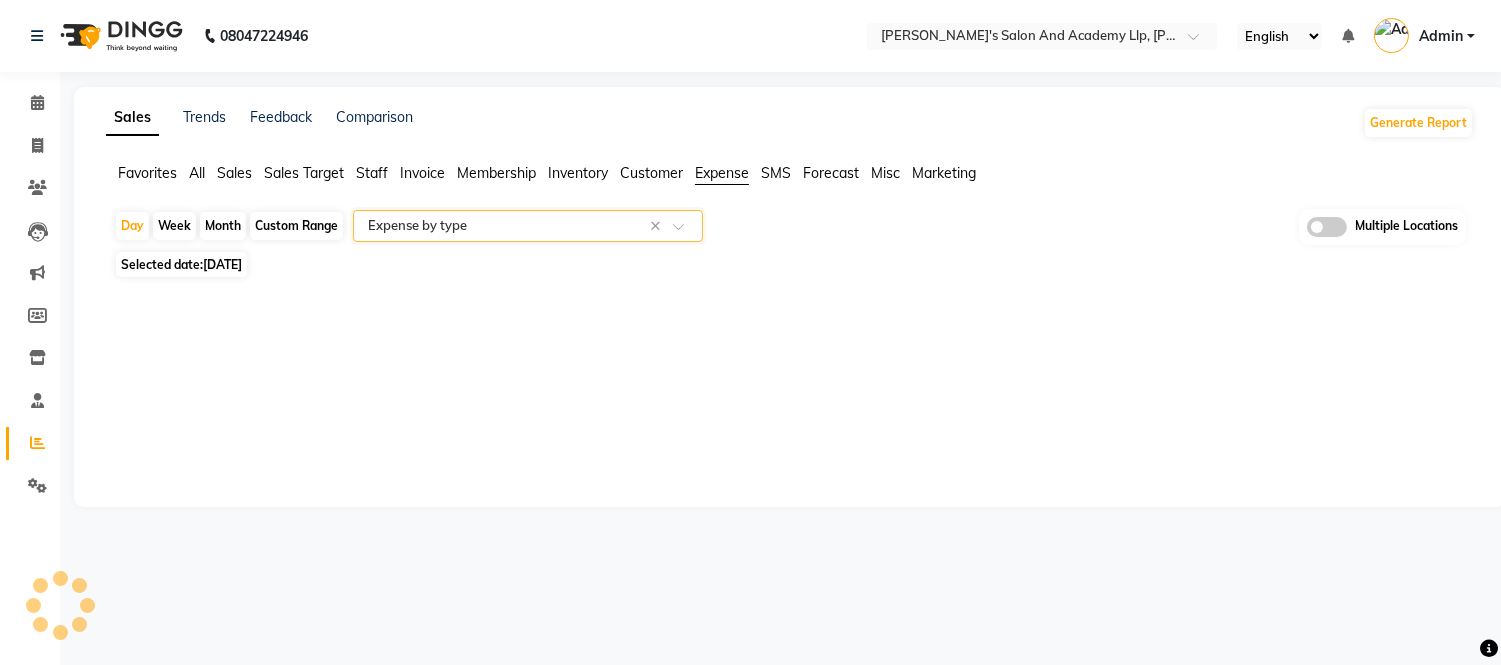 select on "filtered_report" 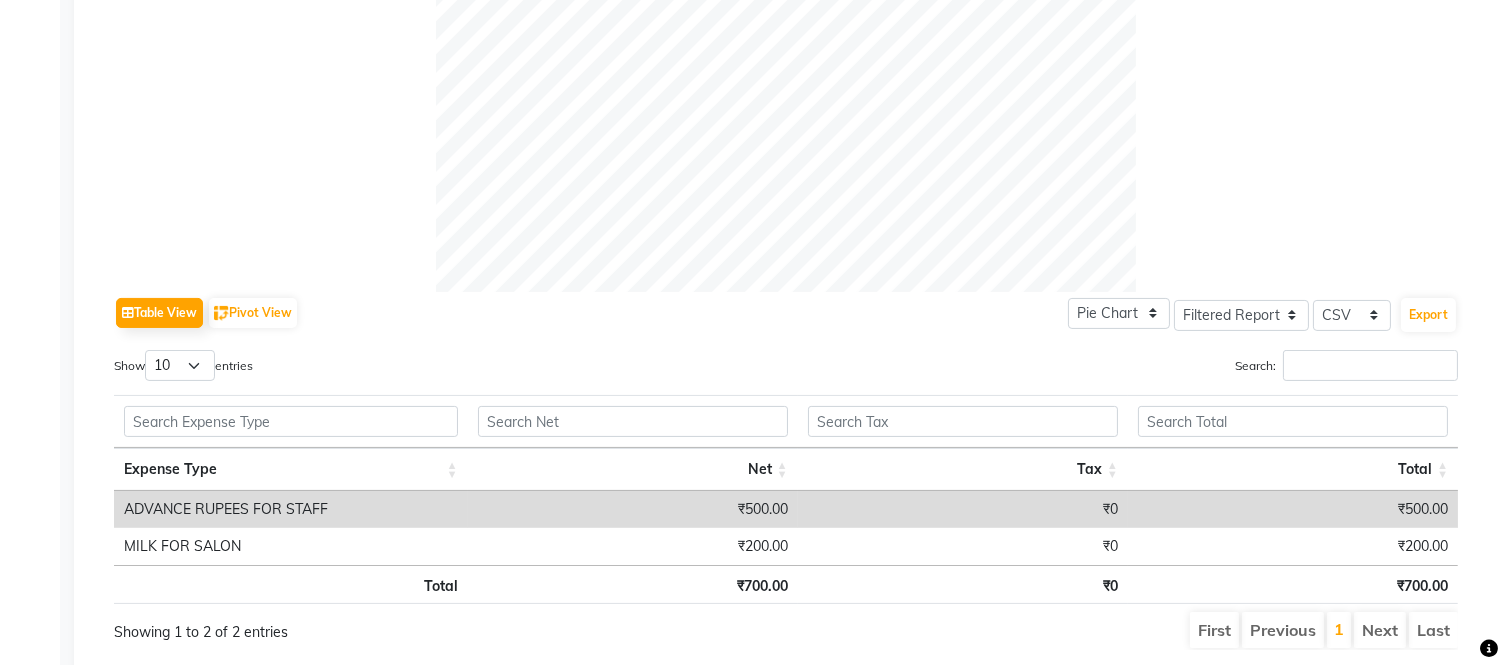 scroll, scrollTop: 798, scrollLeft: 0, axis: vertical 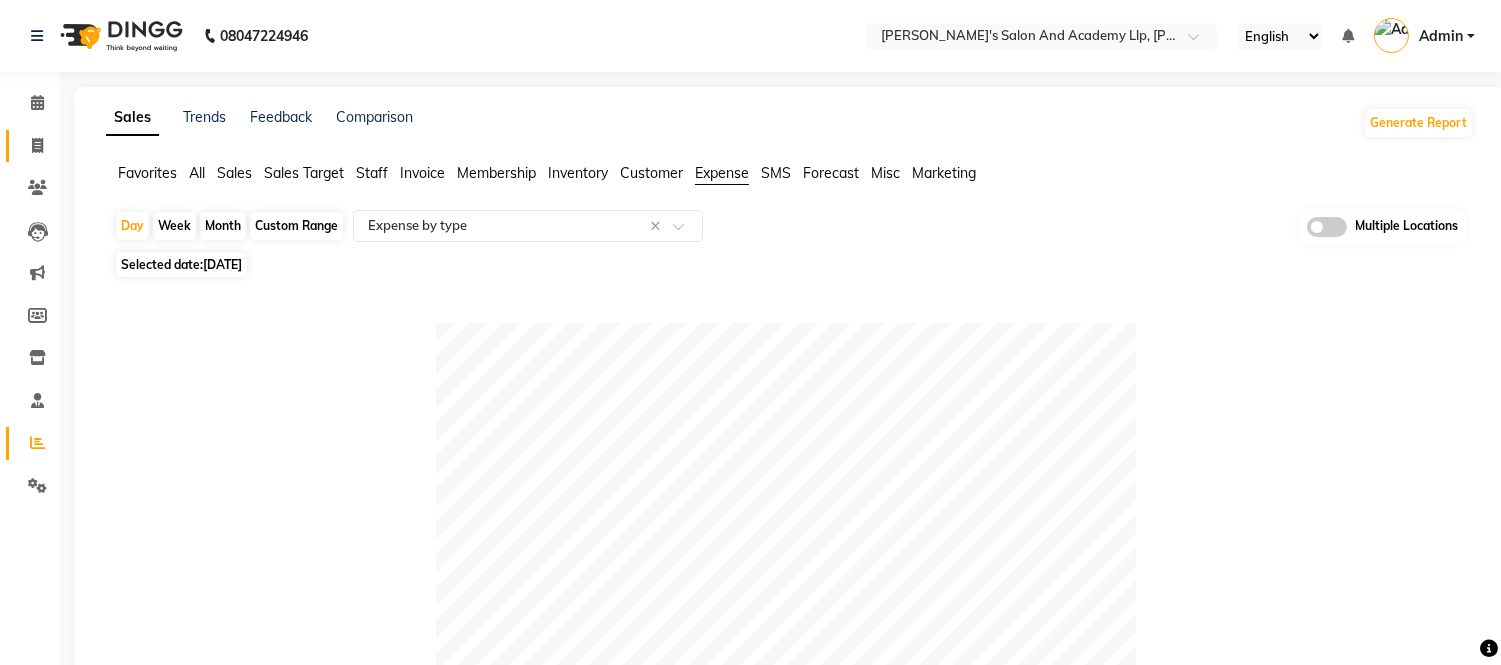 click 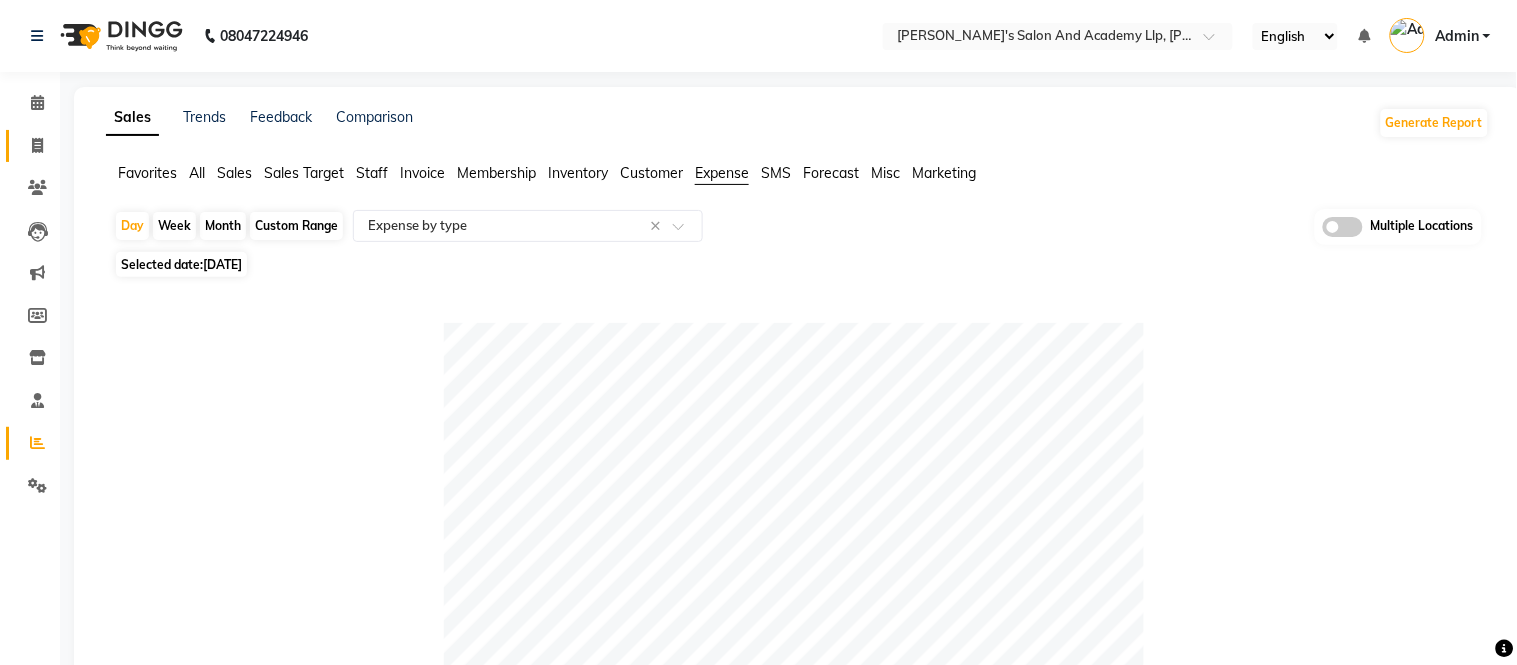 select on "service" 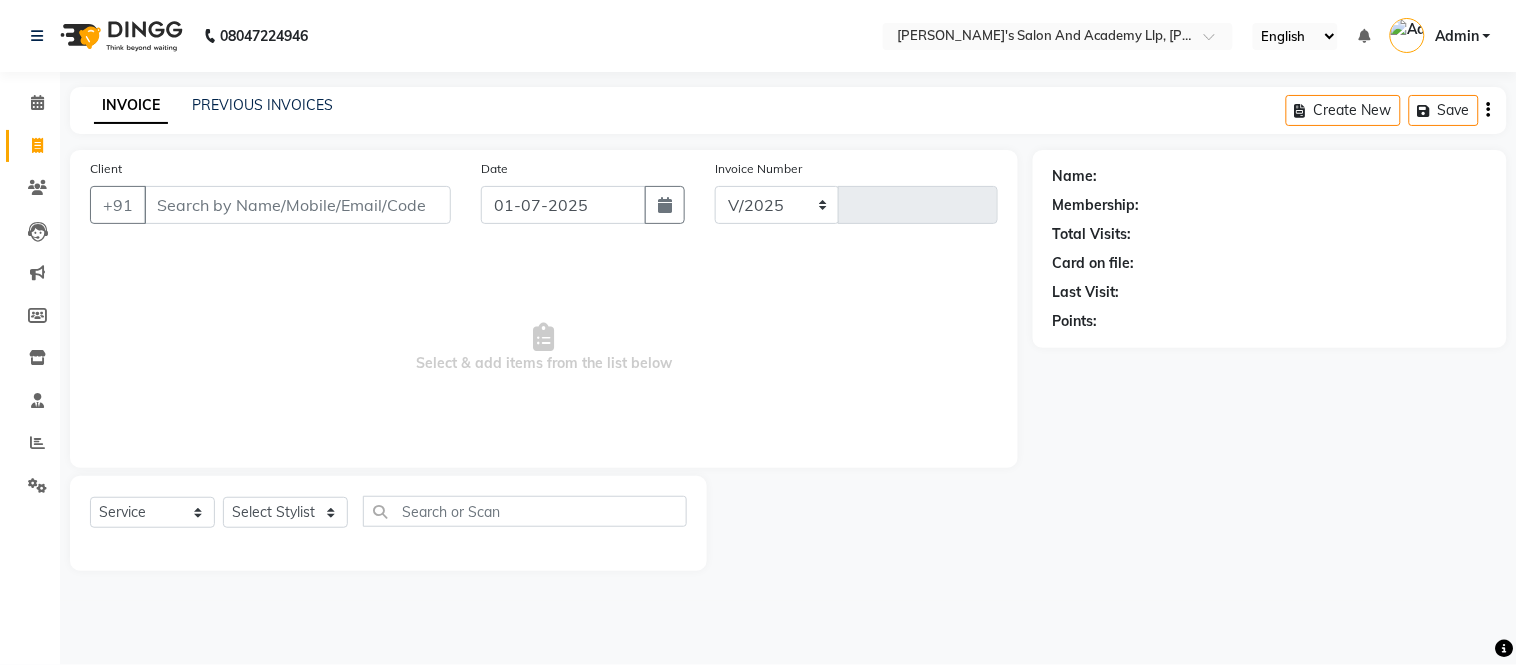 select on "6985" 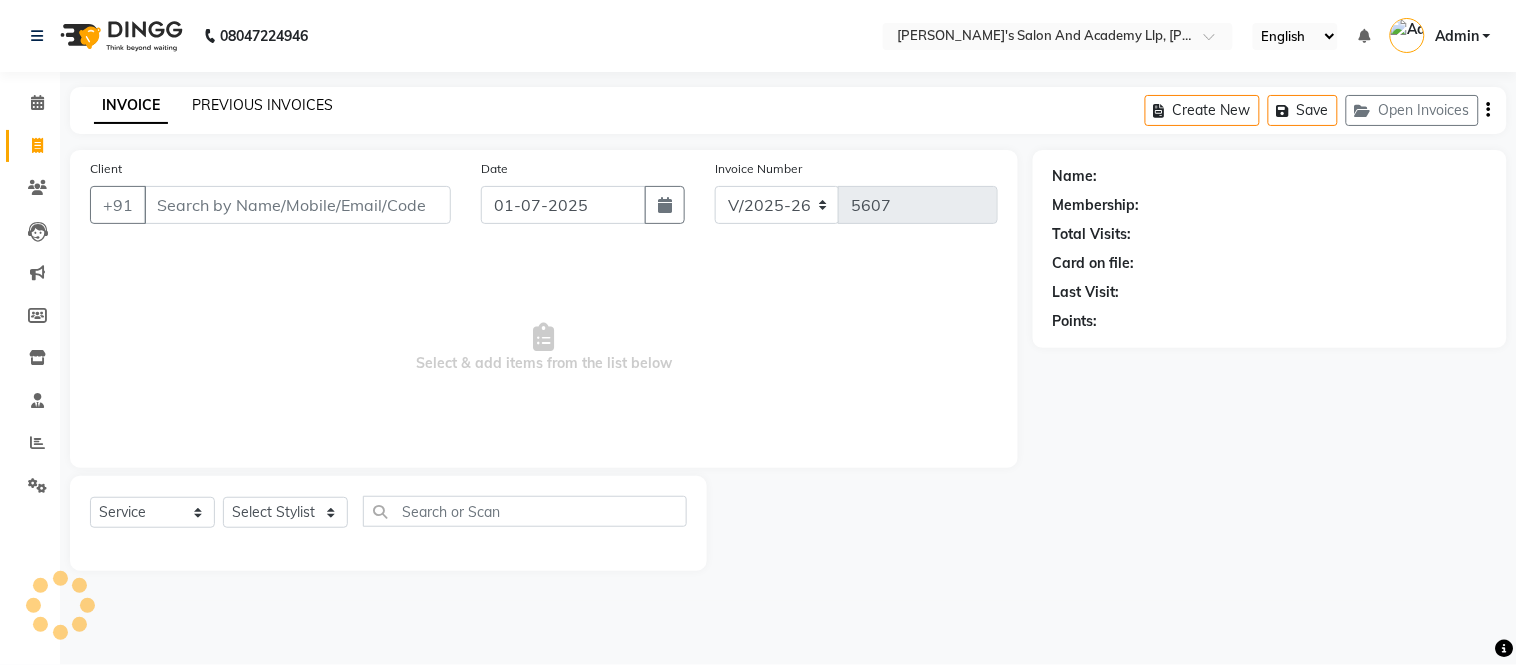 click on "PREVIOUS INVOICES" 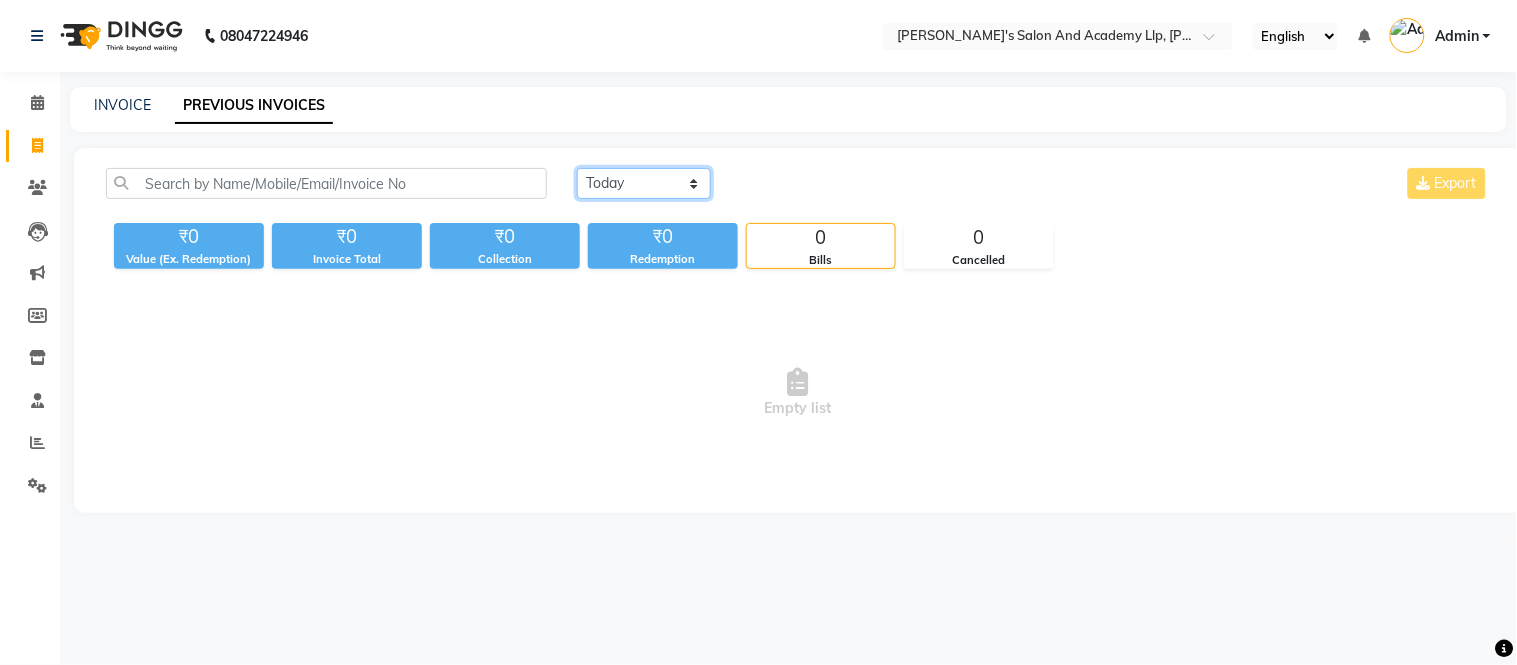 click on "[DATE] [DATE] Custom Range" 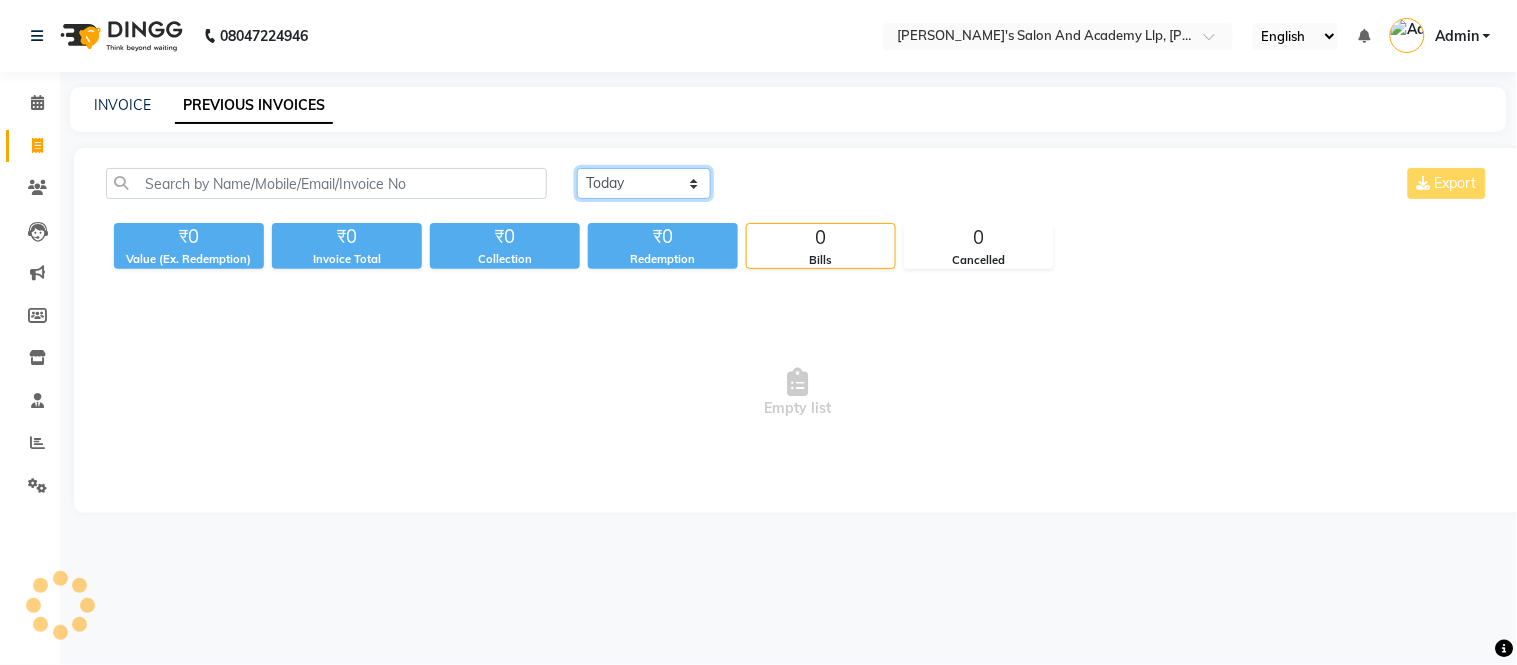 select on "range" 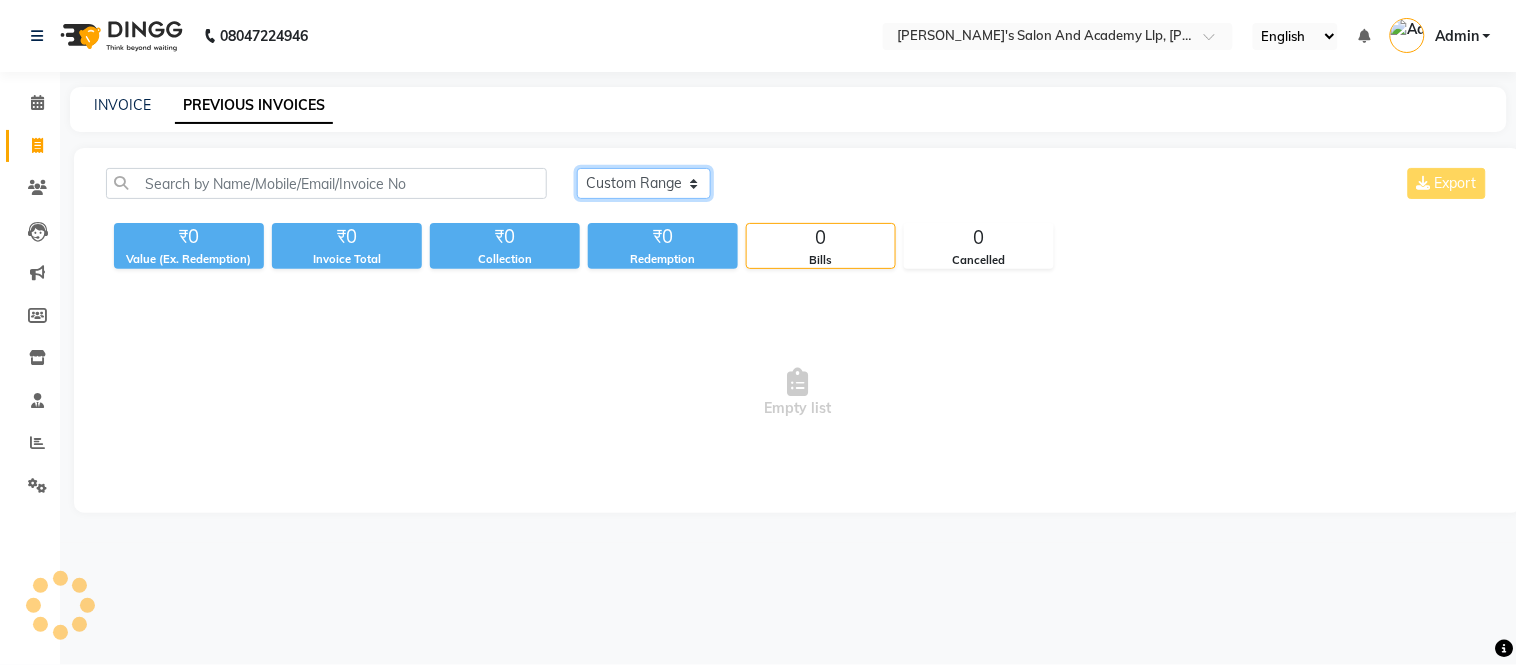 click on "[DATE] [DATE] Custom Range" 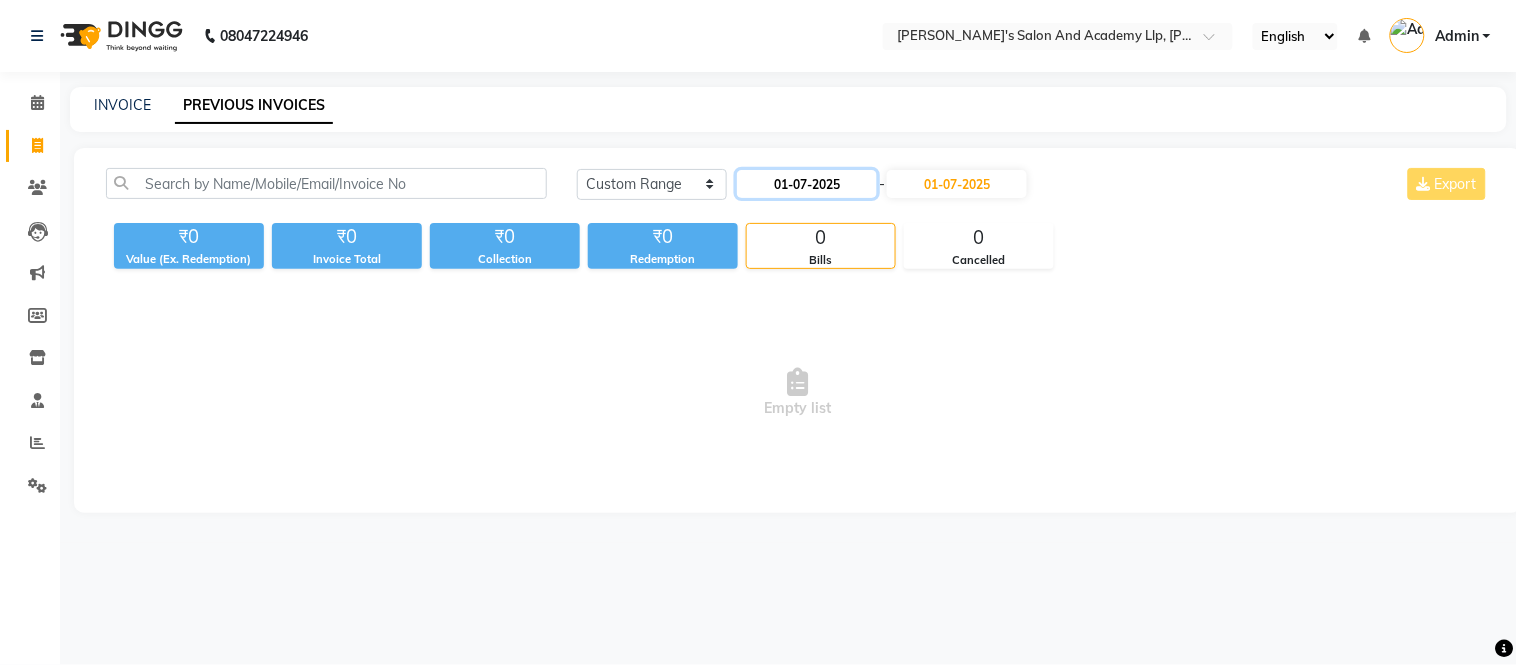 click on "01-07-2025" 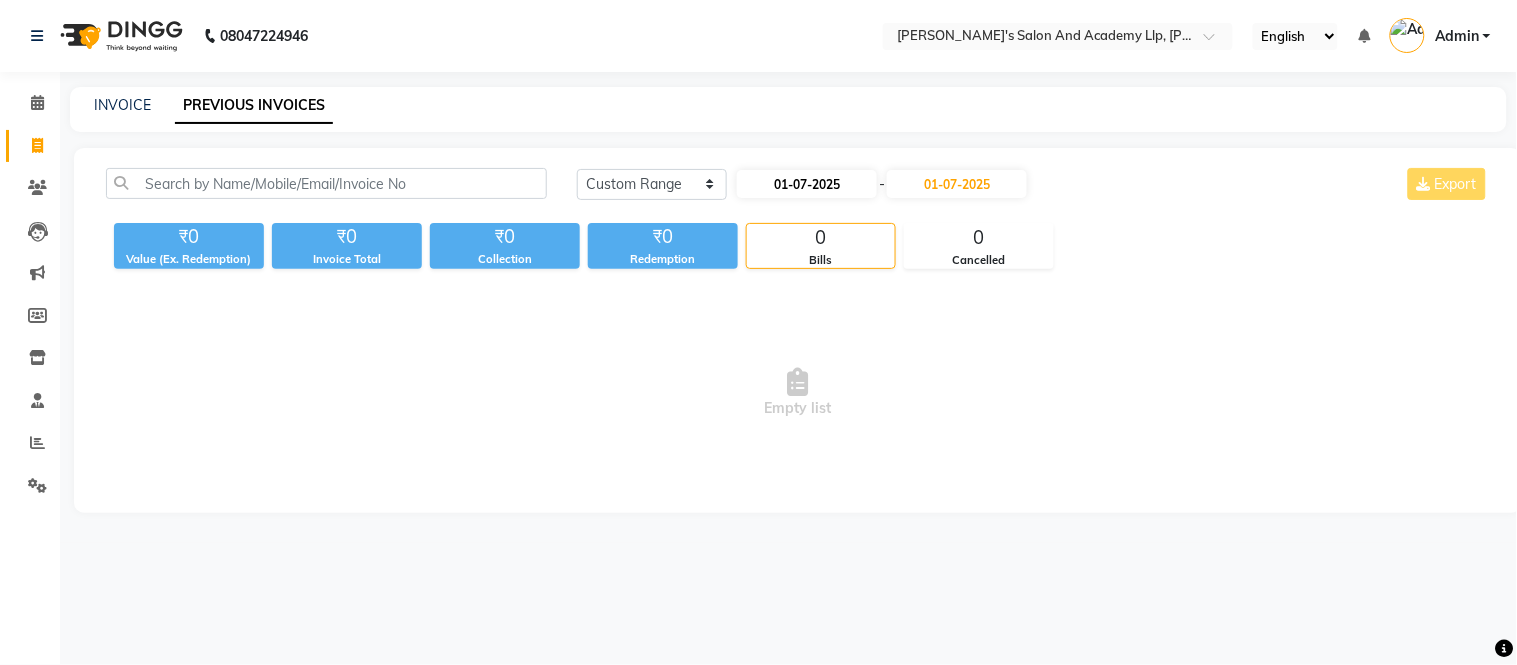 select on "7" 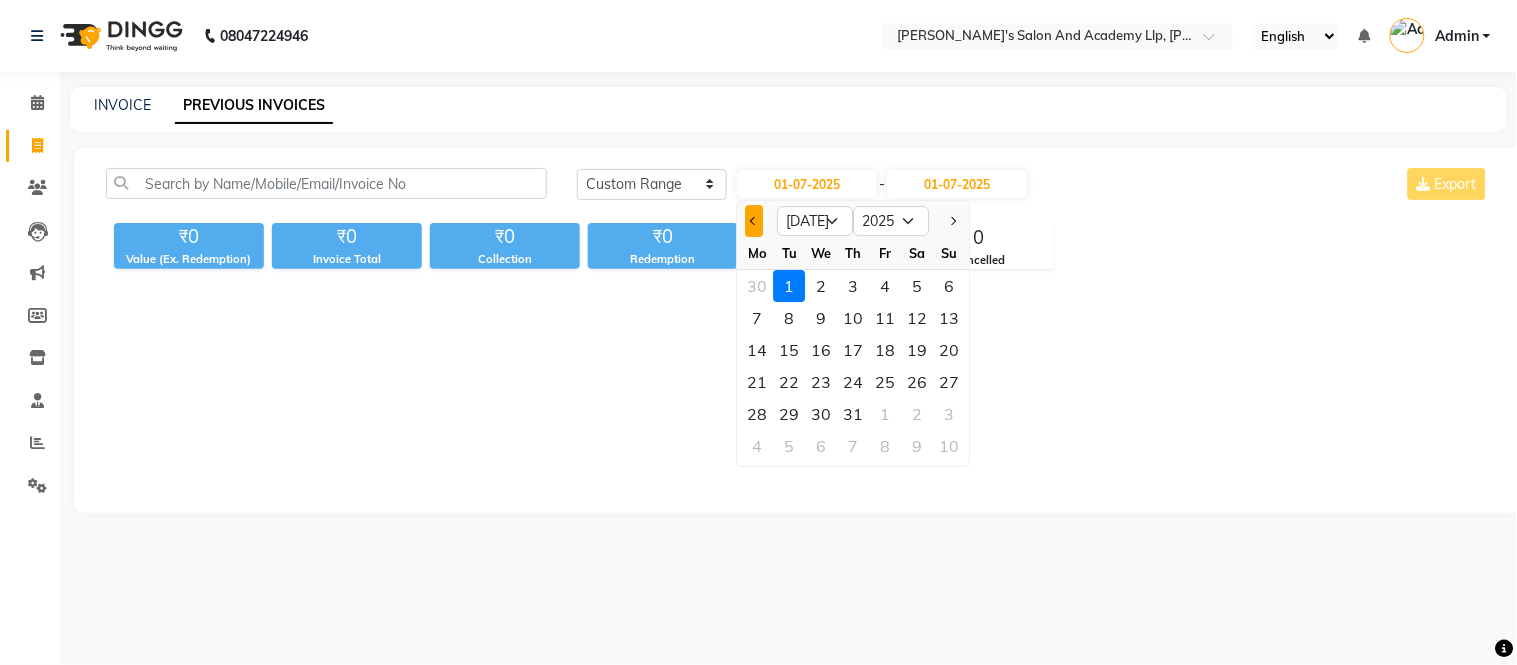 click 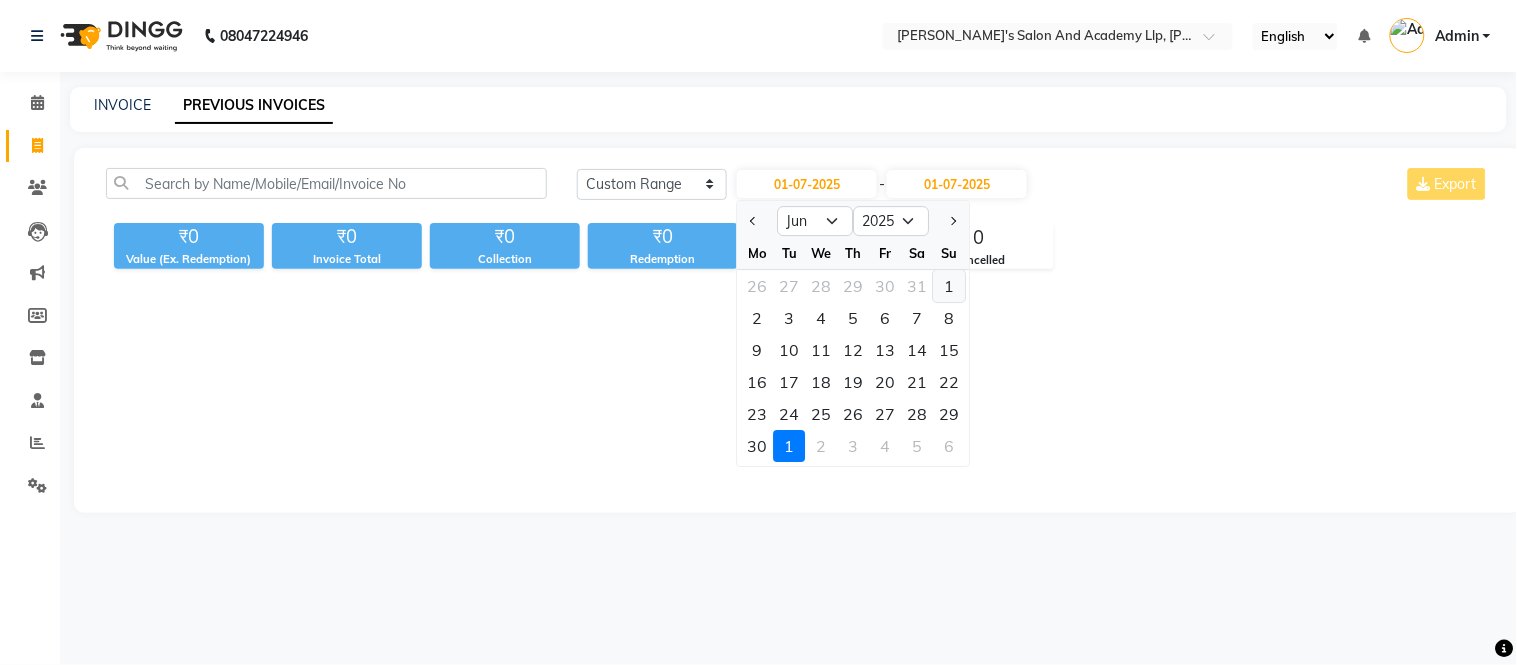 click on "1" 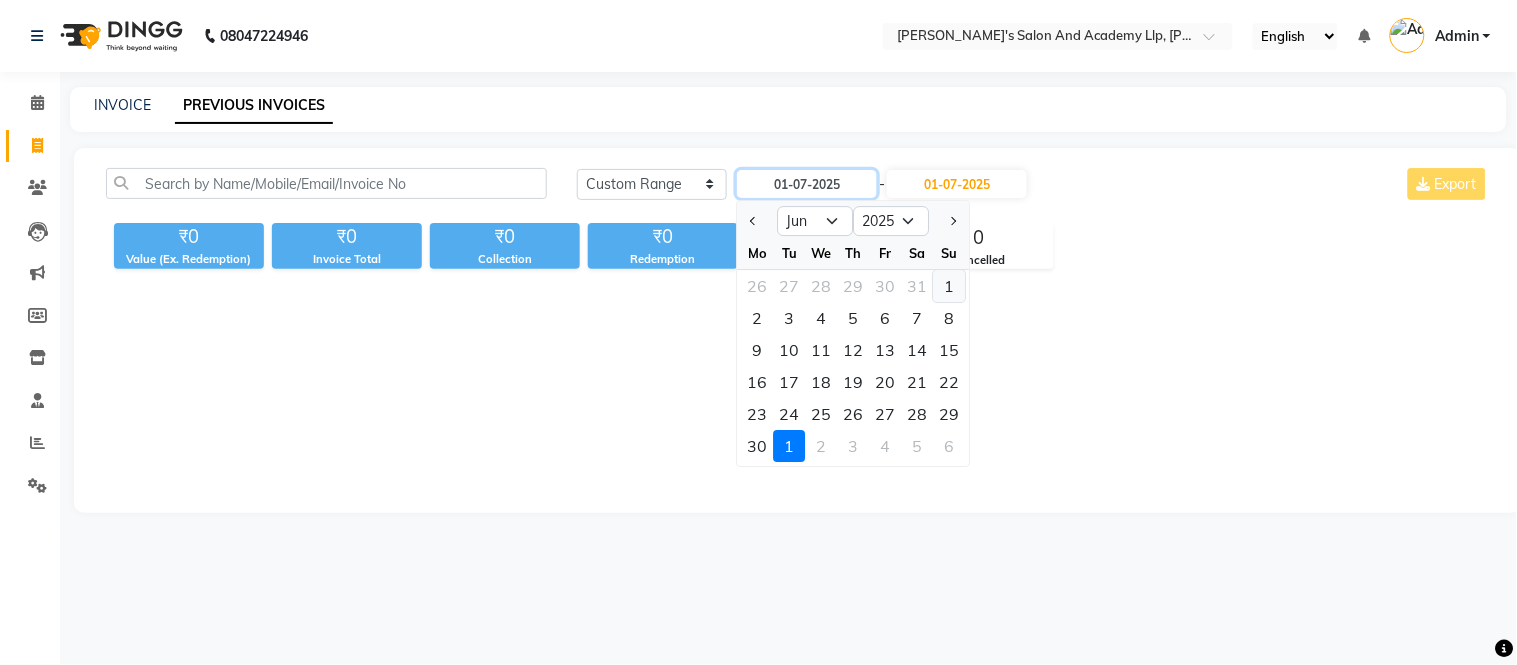 type on "[DATE]" 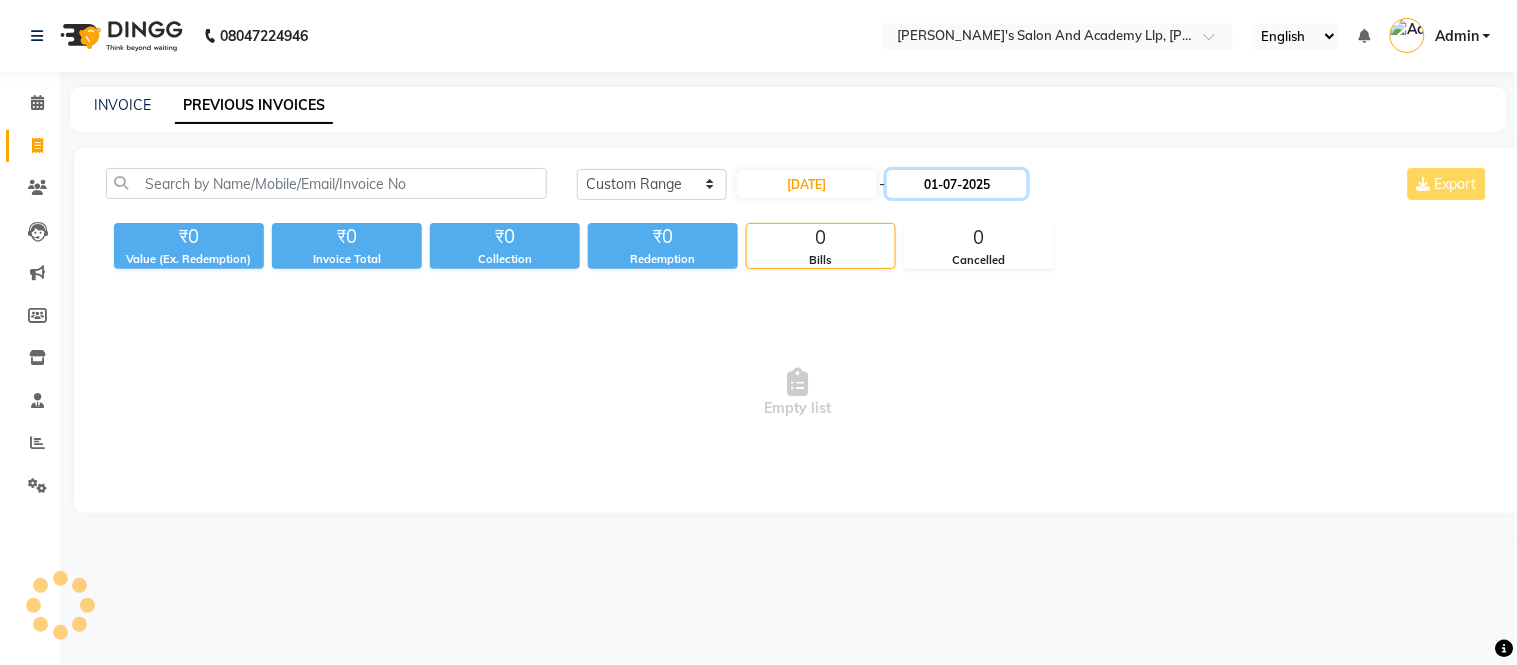 click on "01-07-2025" 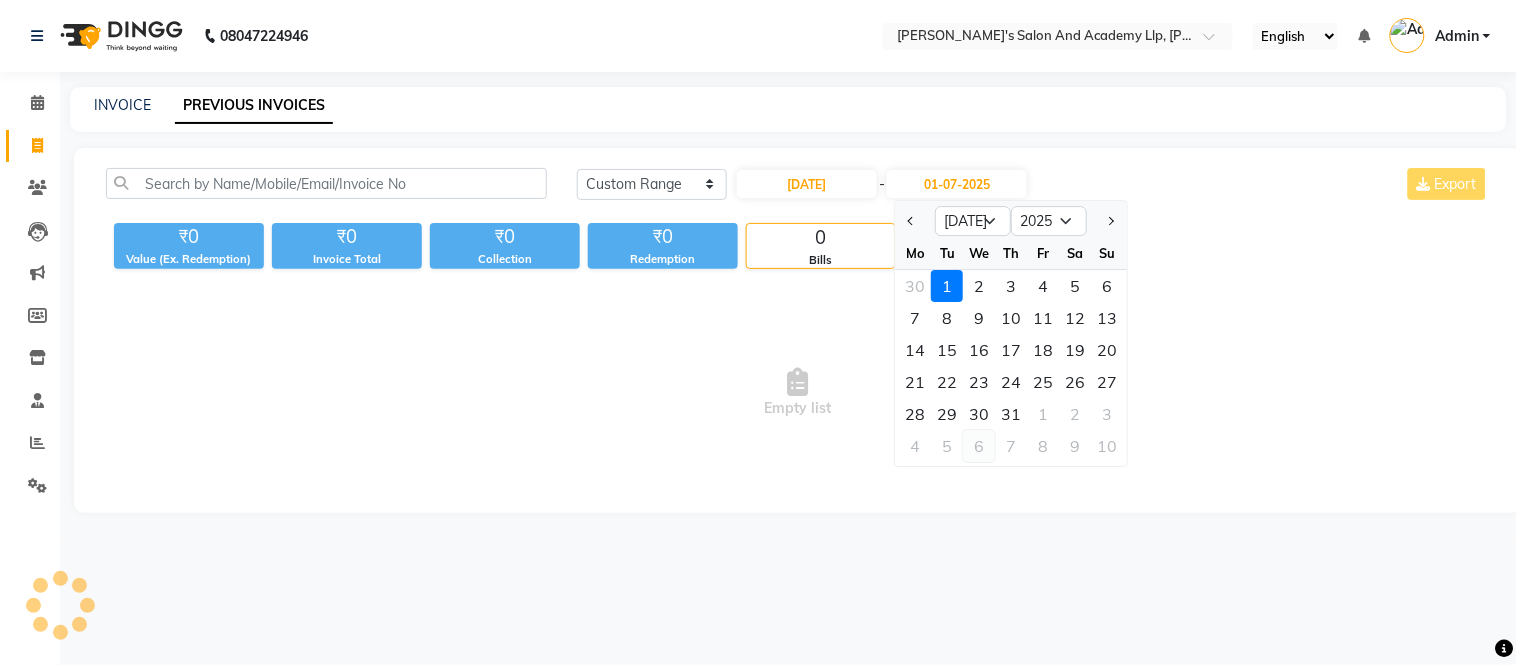 drag, startPoint x: 910, startPoint y: 233, endPoint x: 981, endPoint y: 434, distance: 213.1713 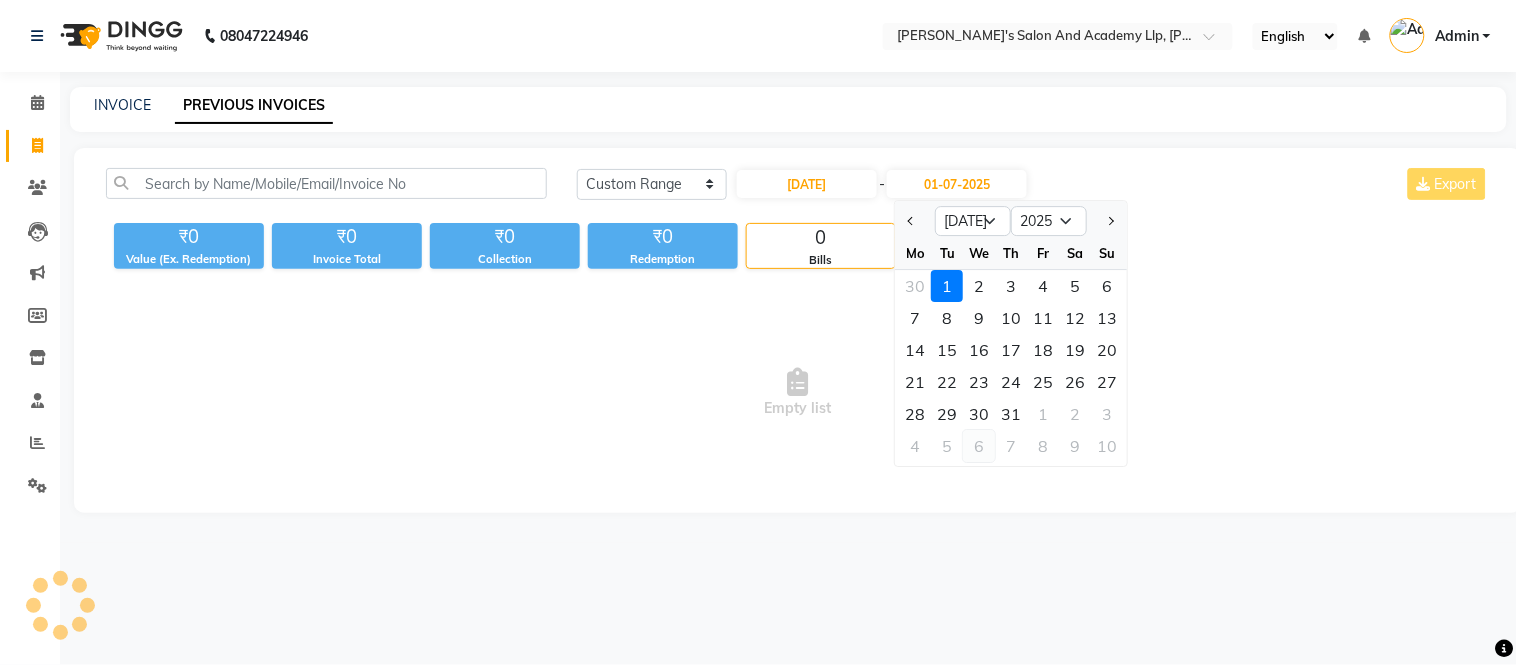 click 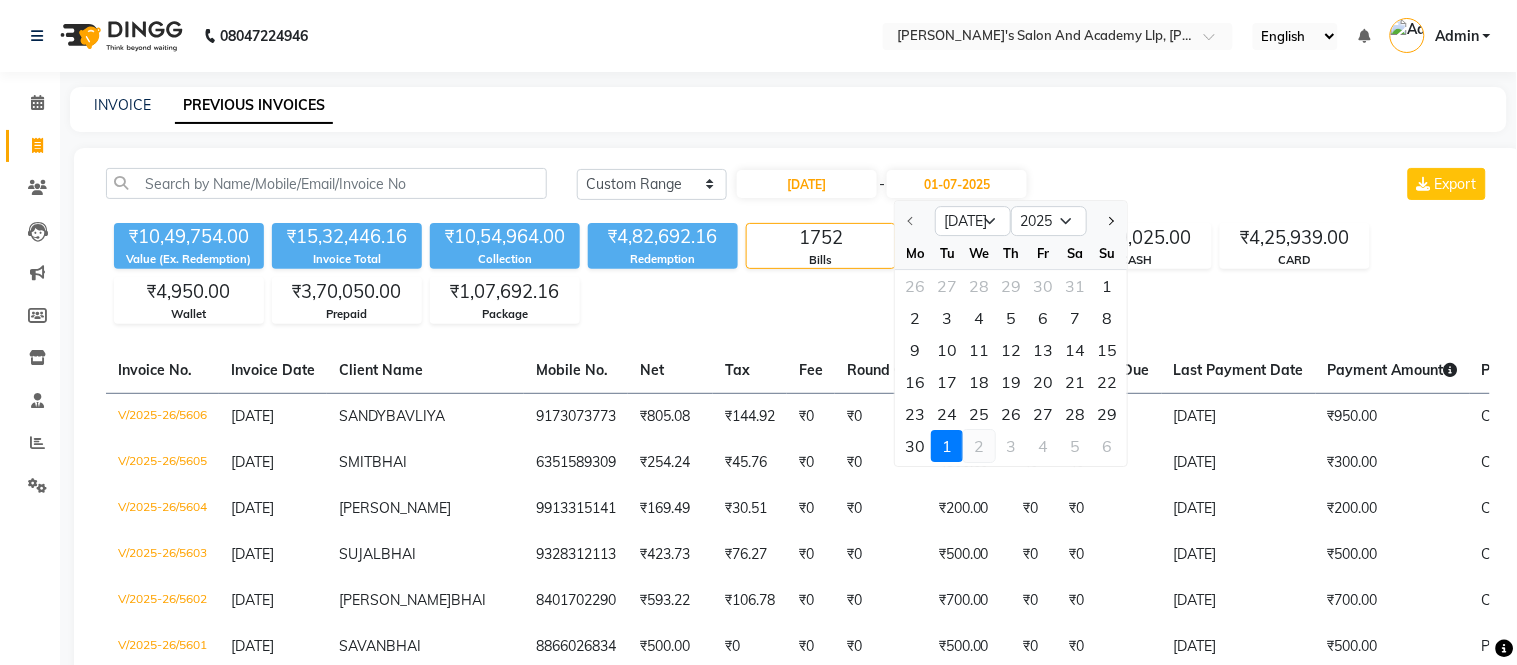 select on "6" 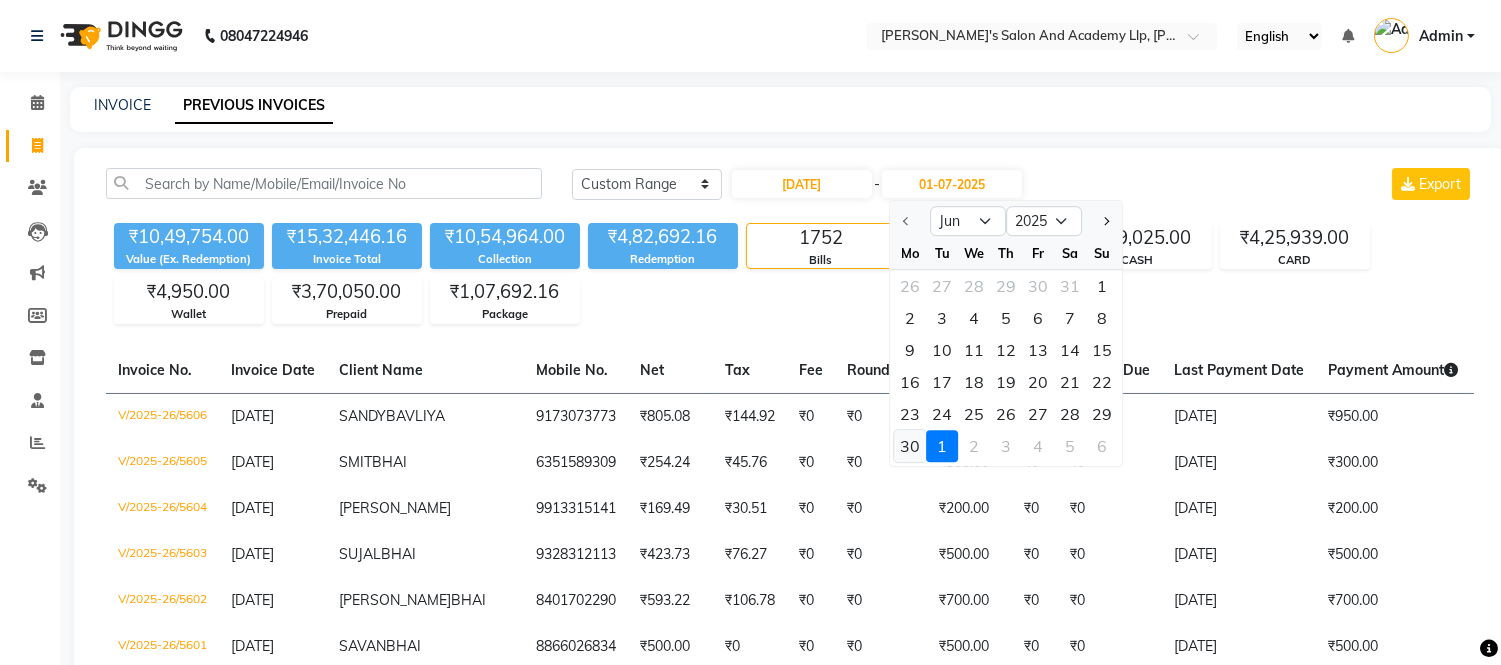 click on "30" 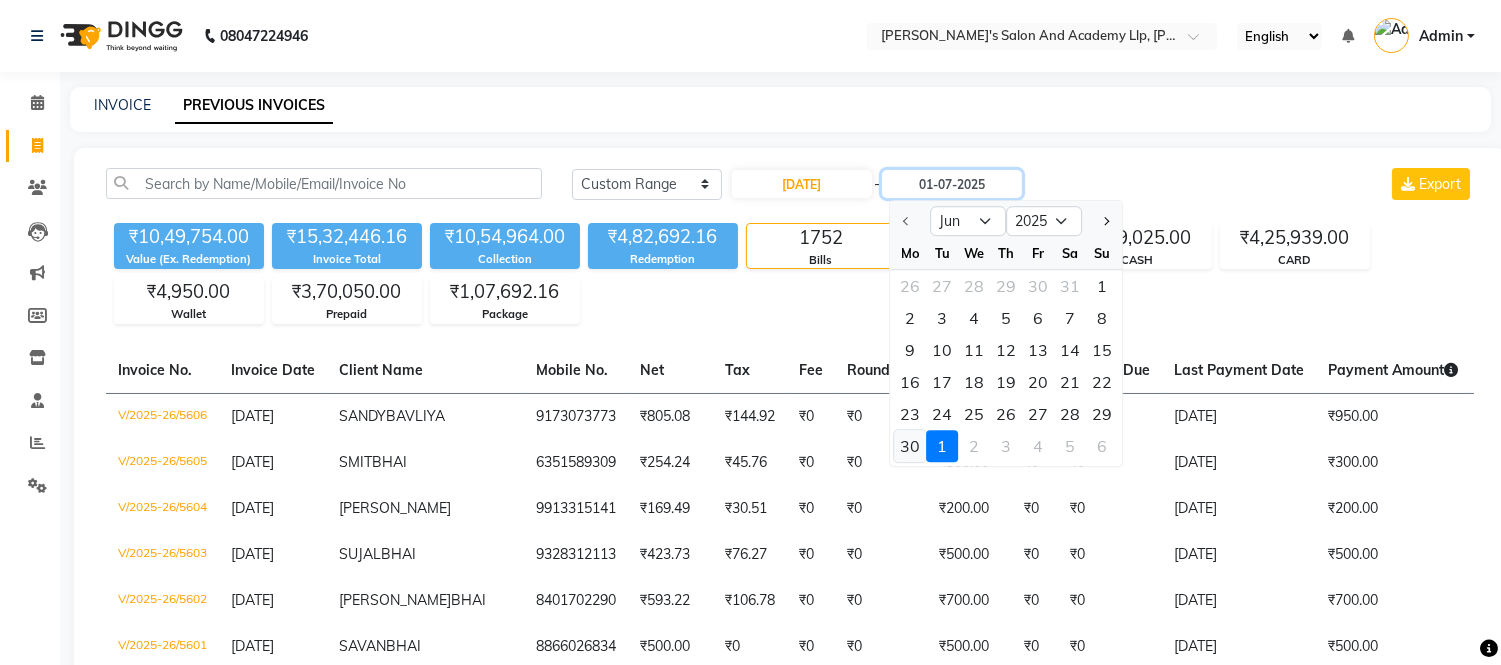type on "[DATE]" 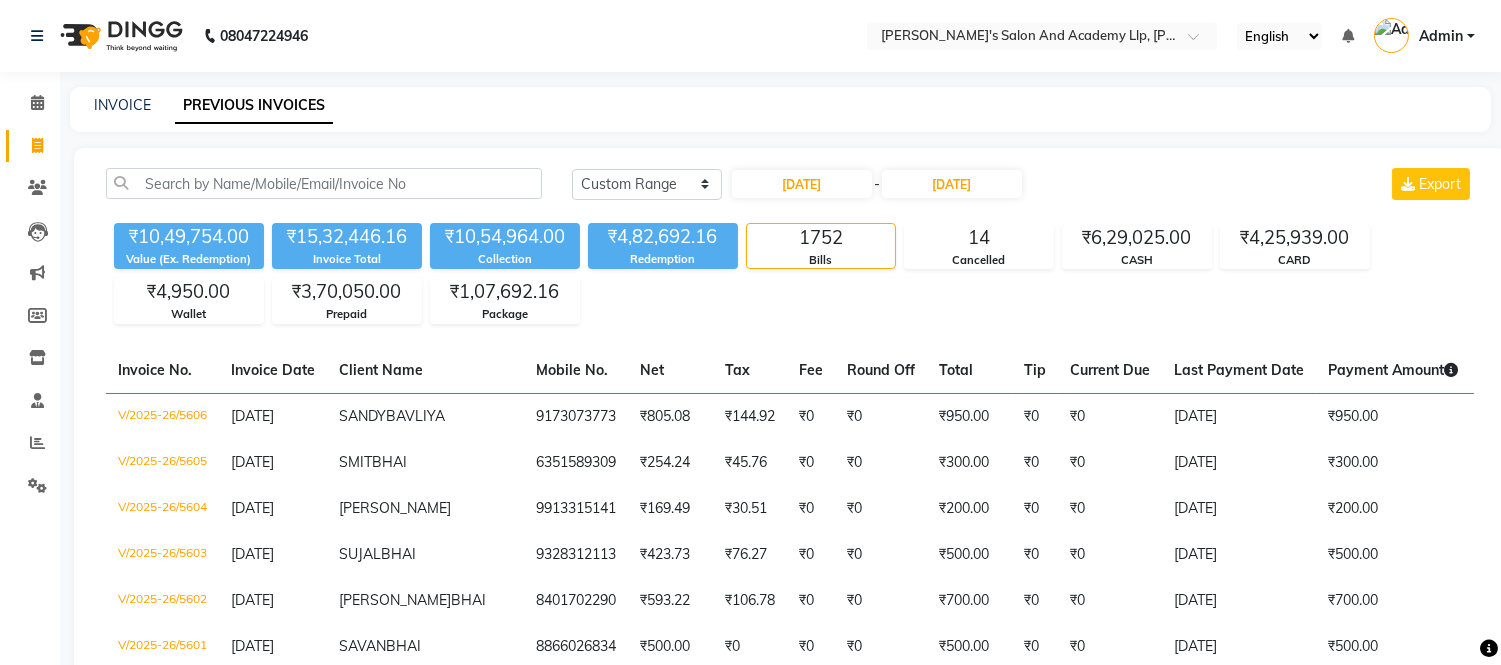 click on "08047224946 Select Location × Sandy Men's Salon And Academy Llp, Nana Mava Circle English ENGLISH Español العربية मराठी हिंदी ગુજરાતી தமிழ் 中文 Notifications nothing to show Admin Manage Profile Change Password Sign out  Version:3.14.0" 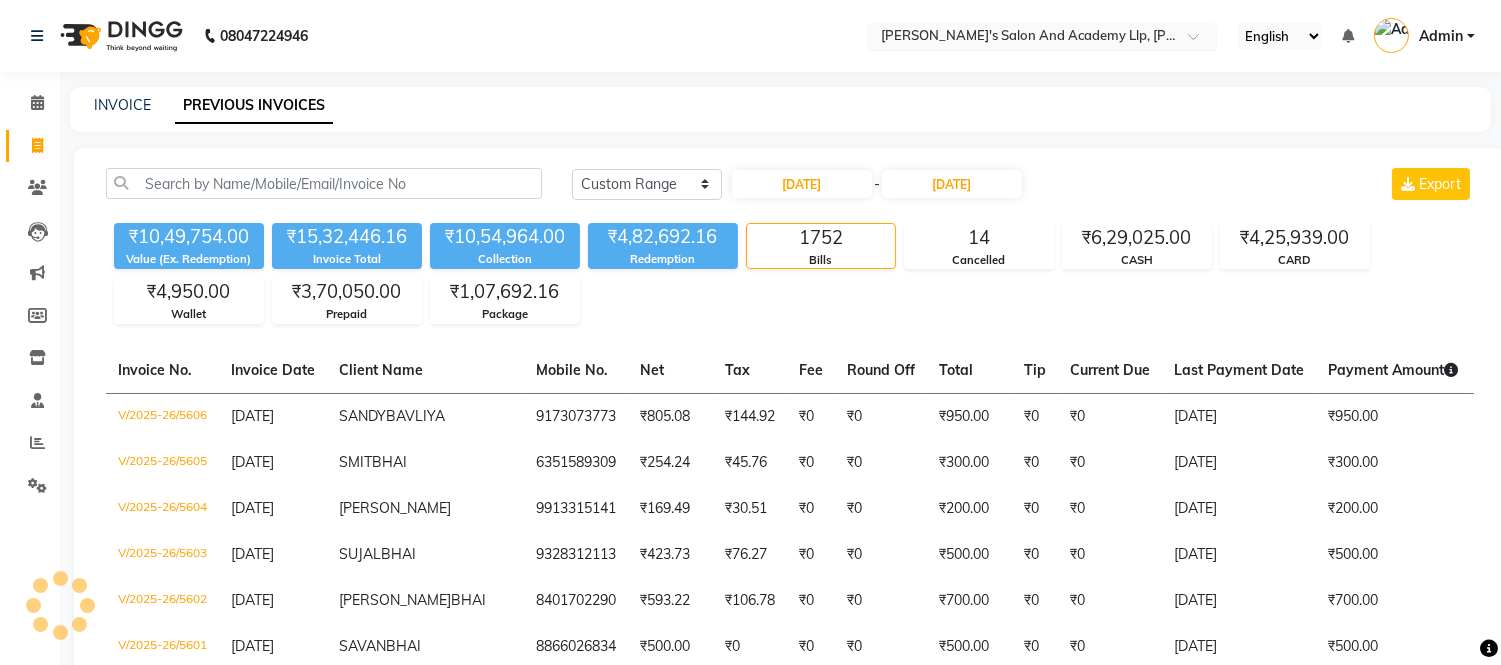 click at bounding box center (1022, 38) 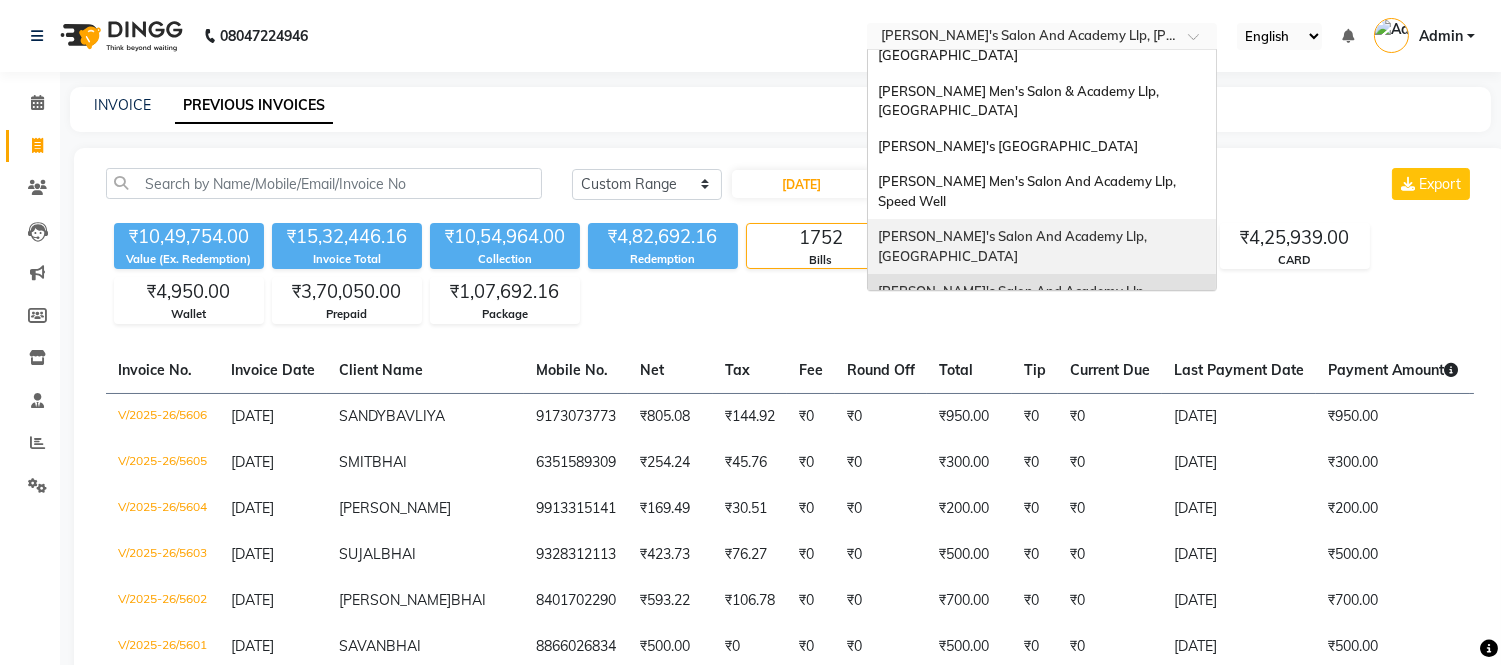 scroll, scrollTop: 0, scrollLeft: 0, axis: both 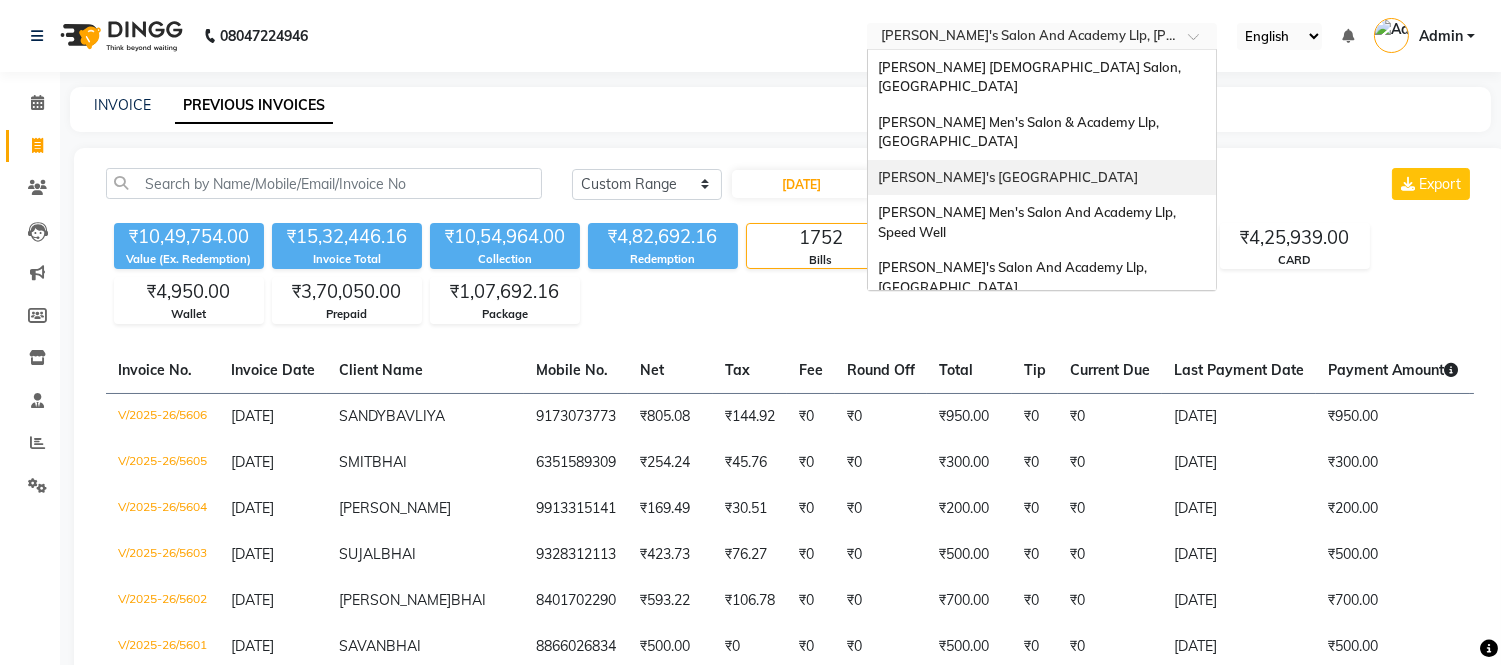click on "[PERSON_NAME]'s [GEOGRAPHIC_DATA]" at bounding box center (1042, 178) 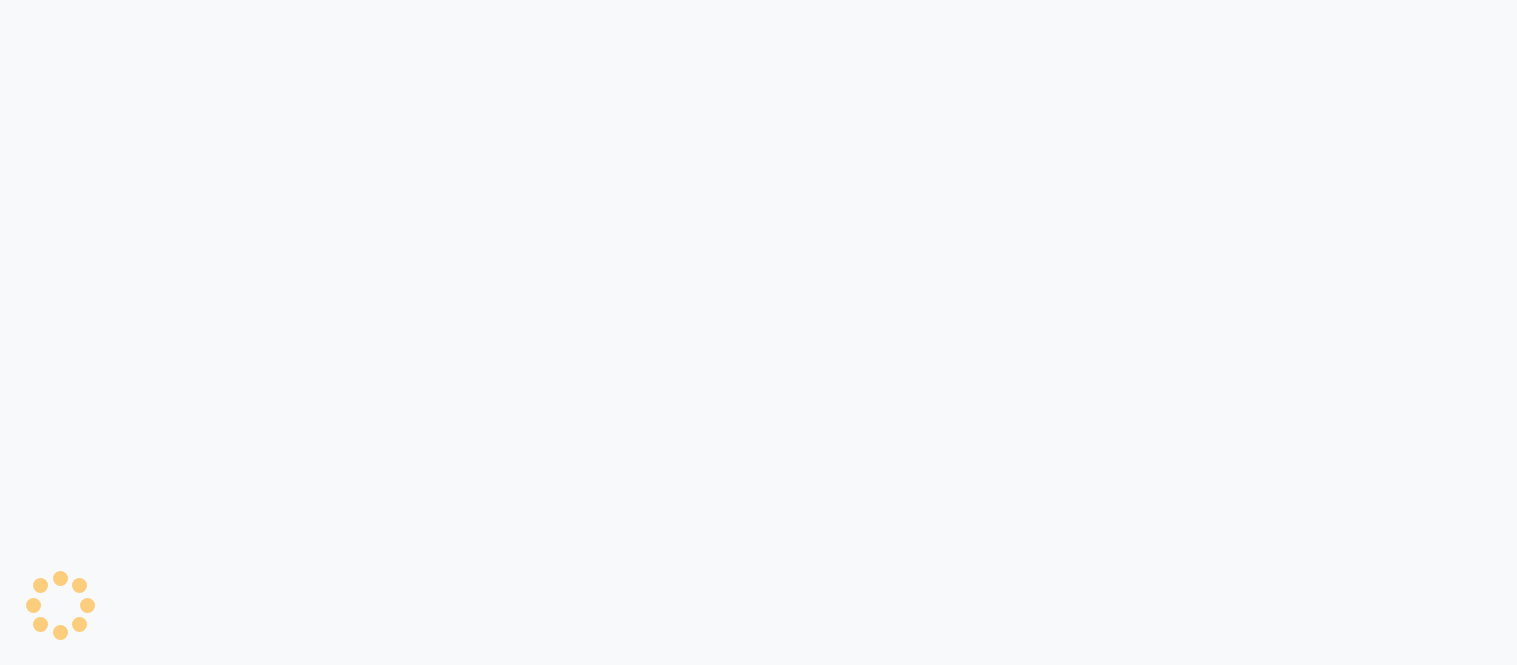scroll, scrollTop: 0, scrollLeft: 0, axis: both 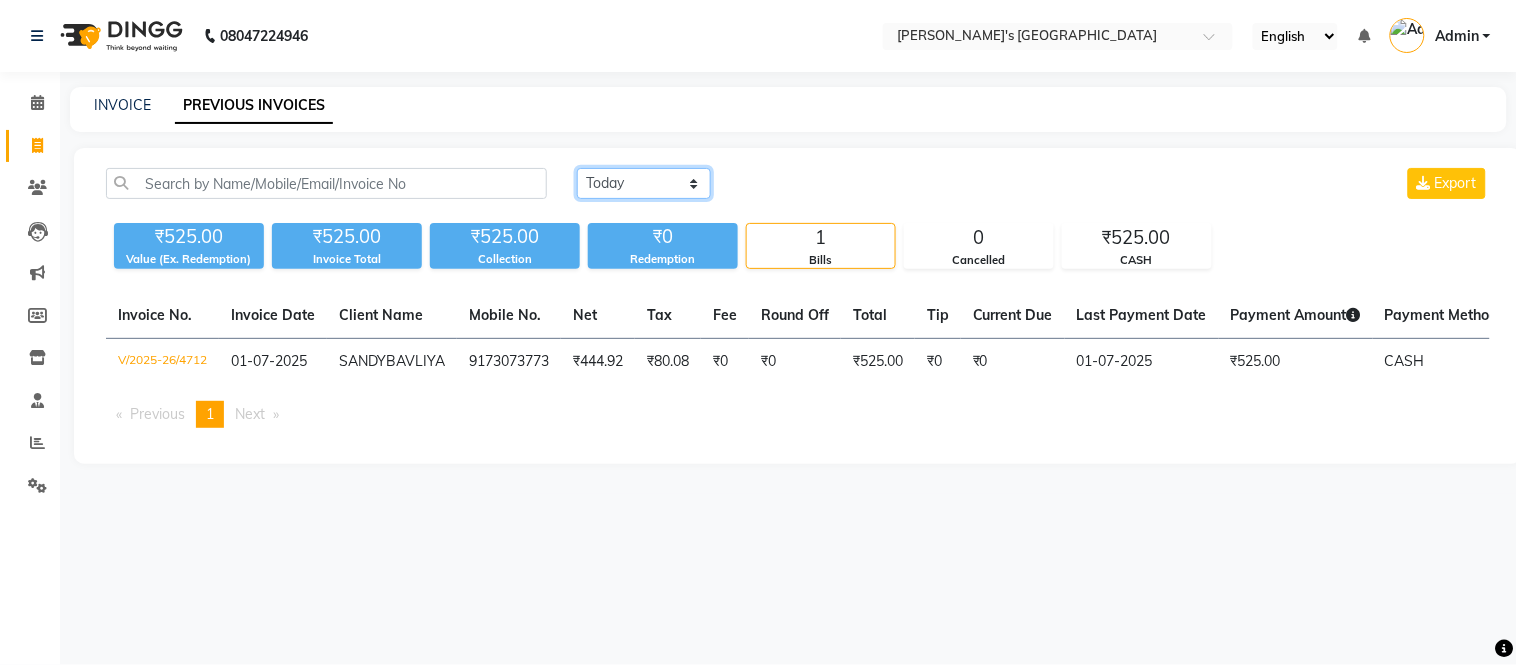 drag, startPoint x: 667, startPoint y: 182, endPoint x: 658, endPoint y: 195, distance: 15.811388 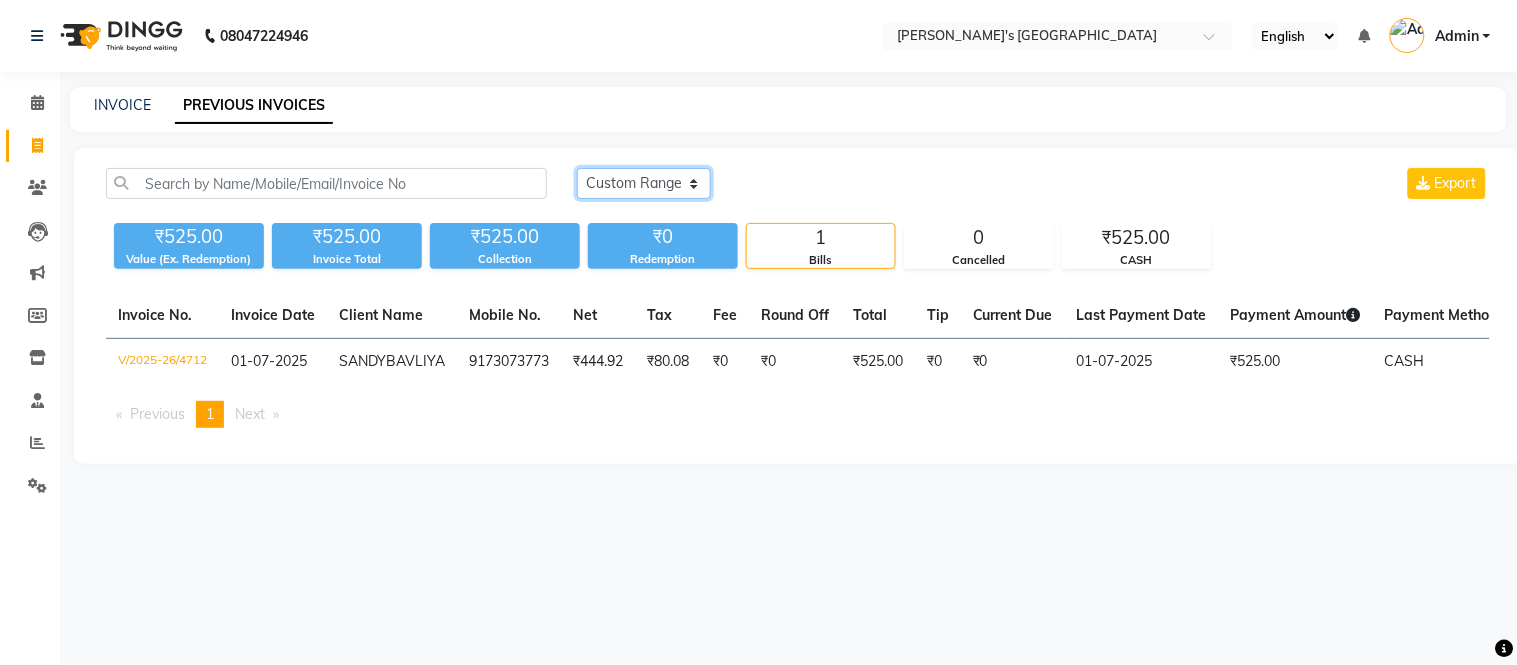 click on "Today Yesterday Custom Range" 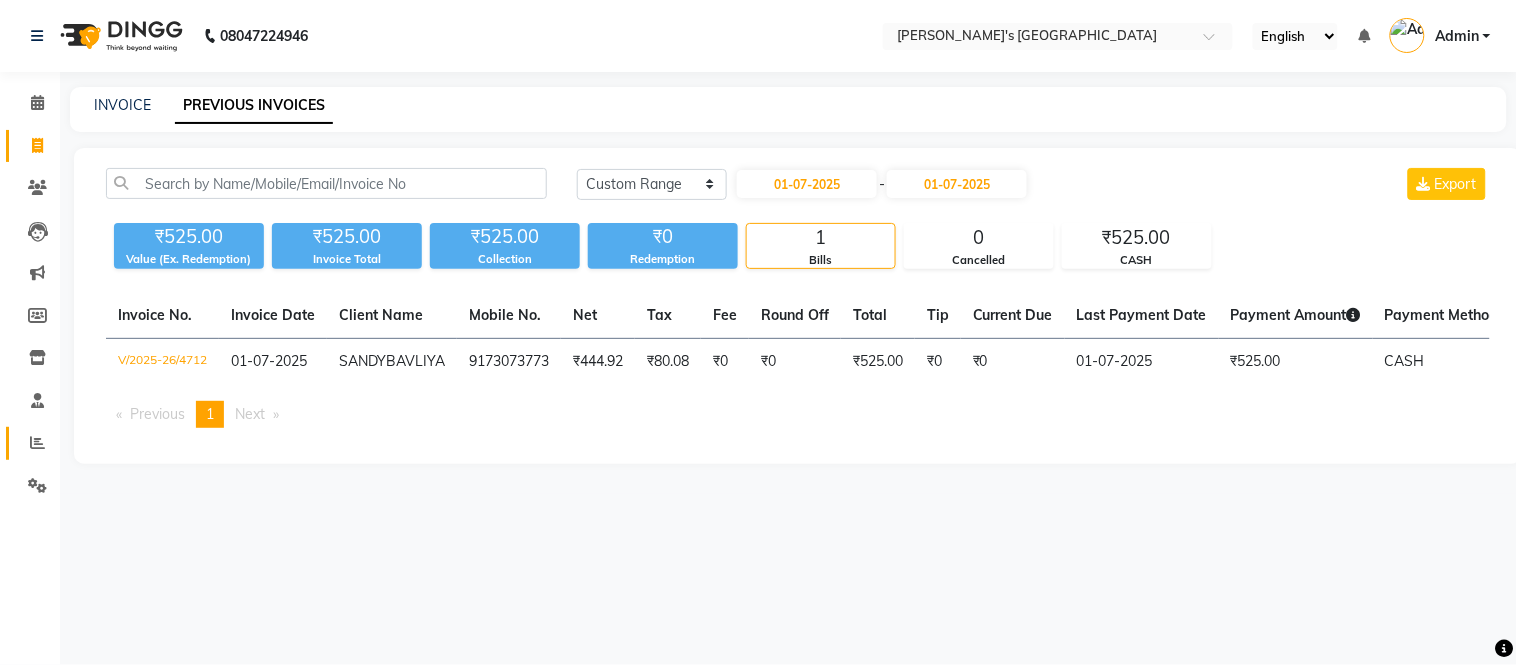 click on "Reports" 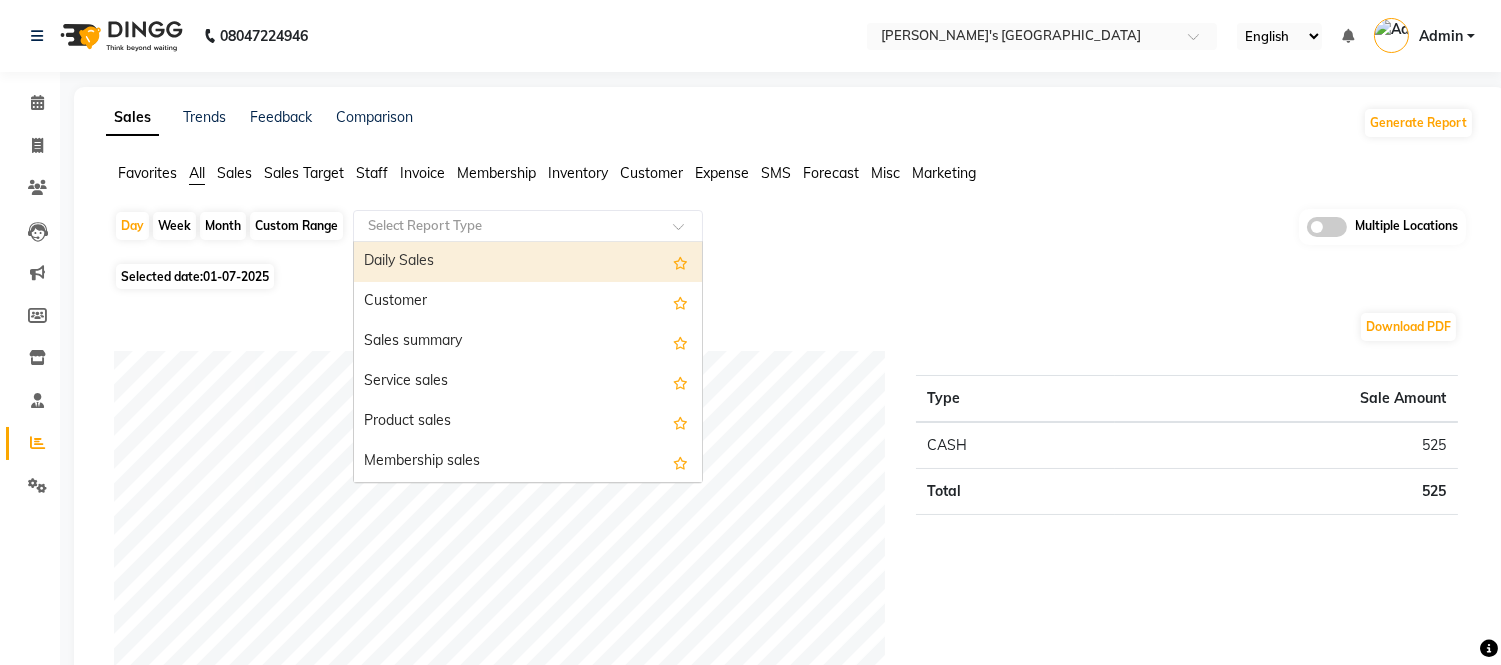 click 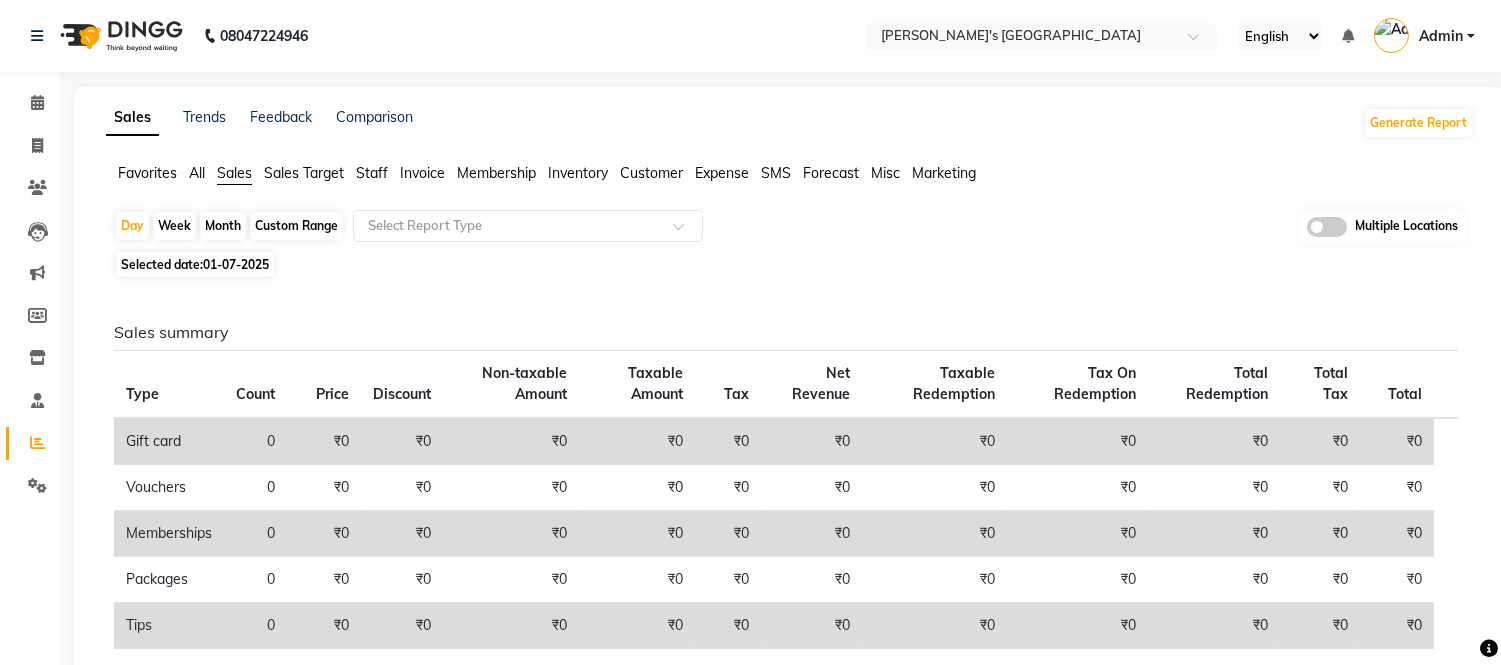 click on "Selected date:  01-07-2025" 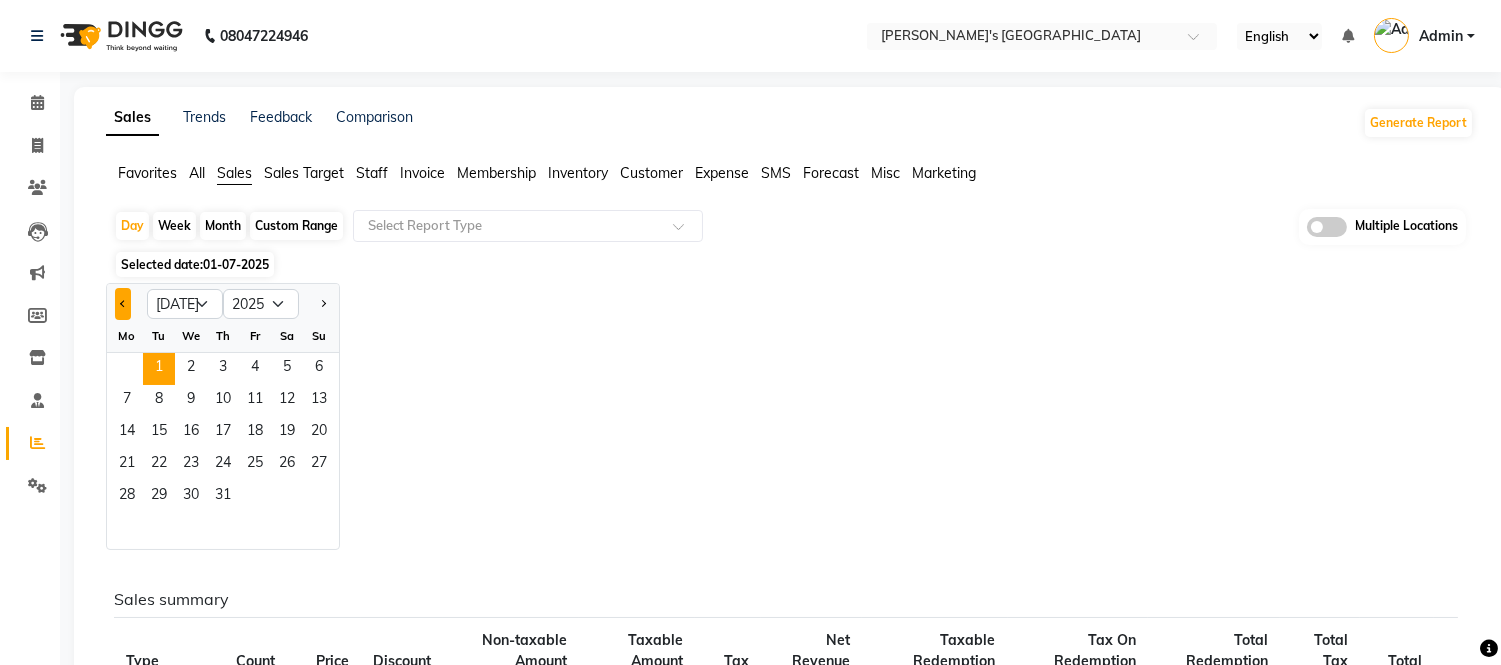 click 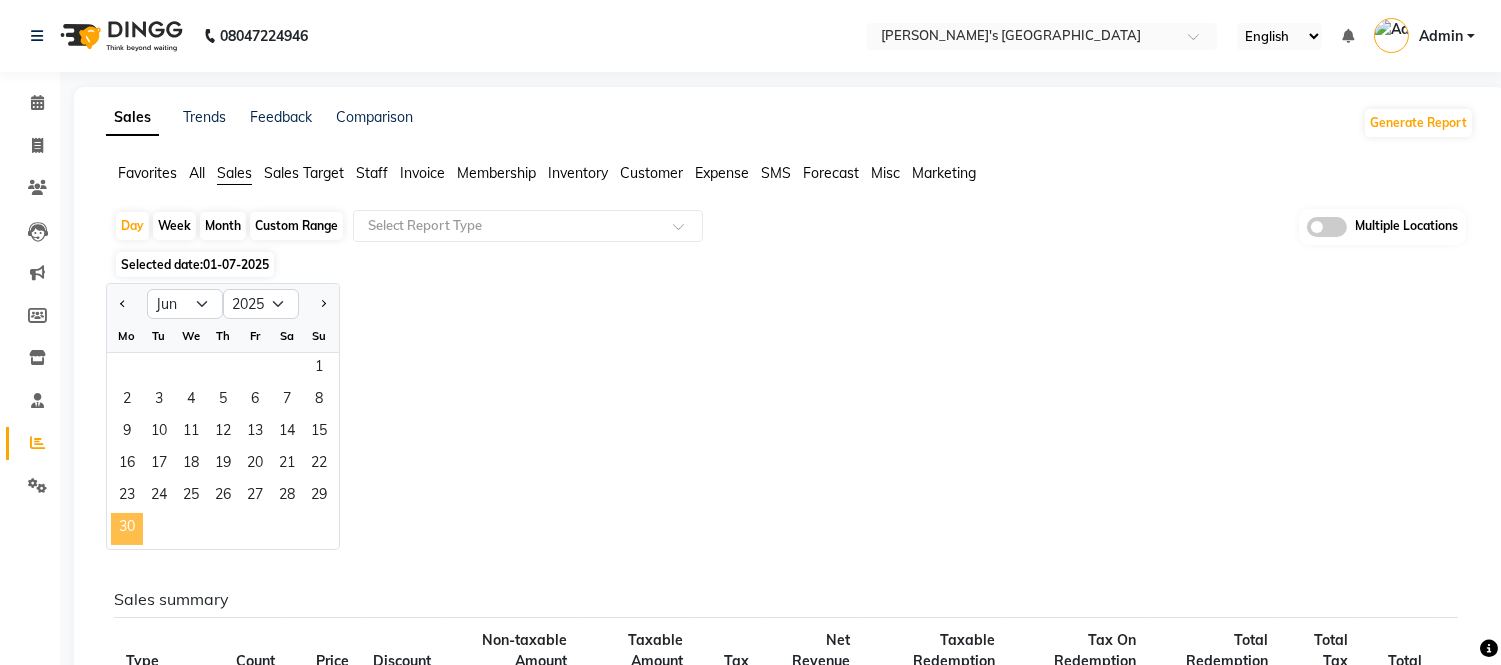 click on "30" 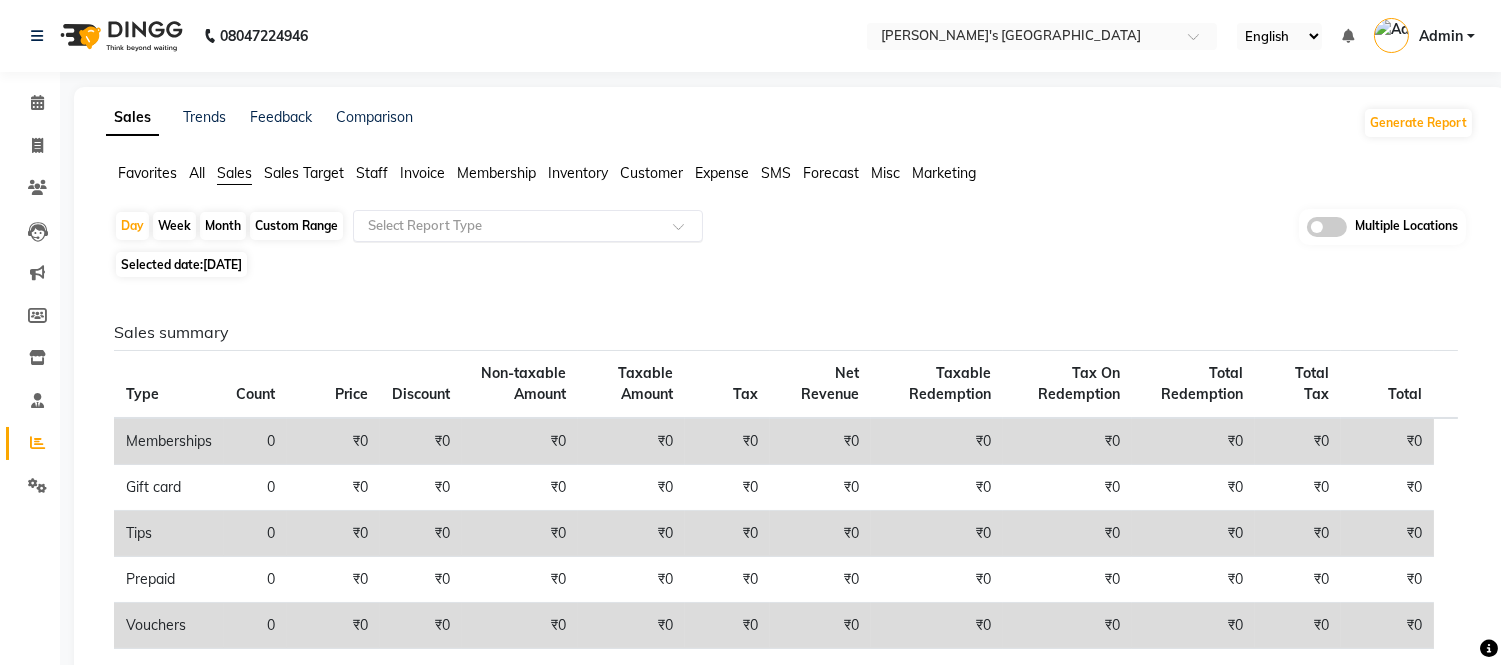 click on "Select Report Type" 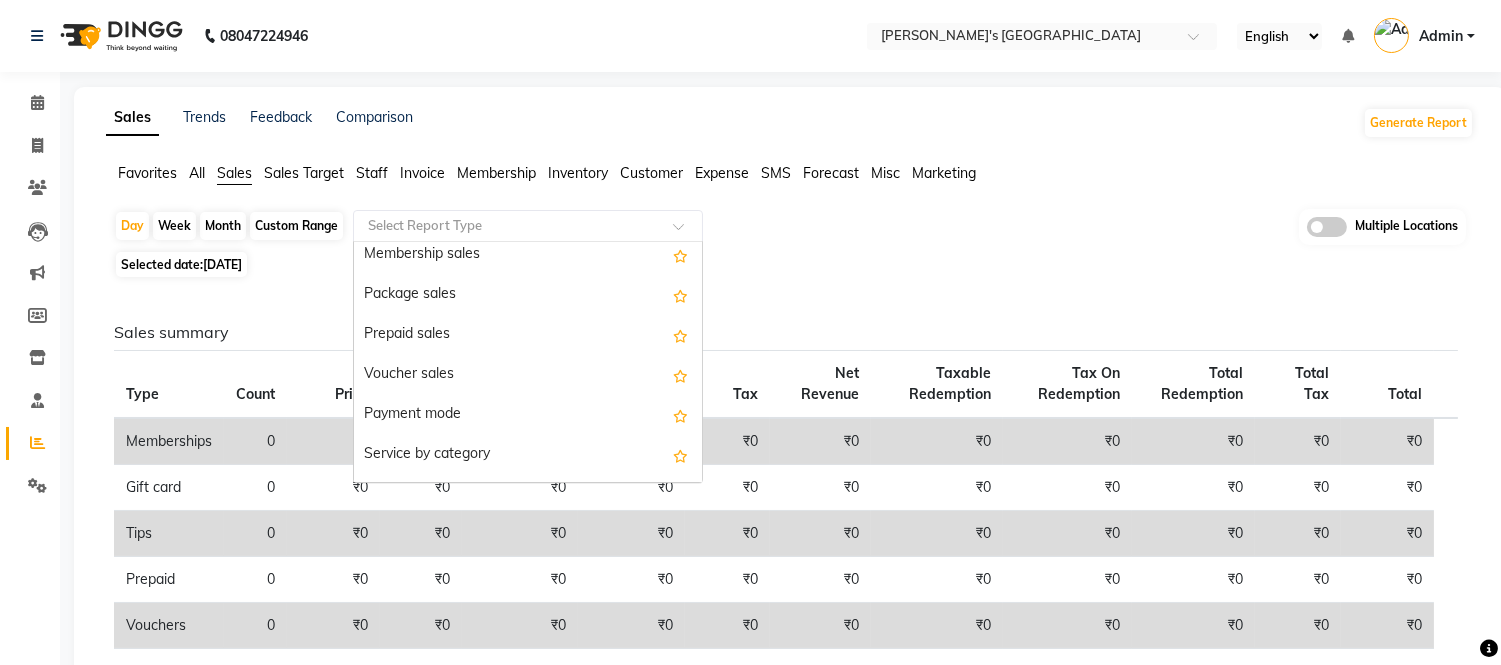 scroll, scrollTop: 222, scrollLeft: 0, axis: vertical 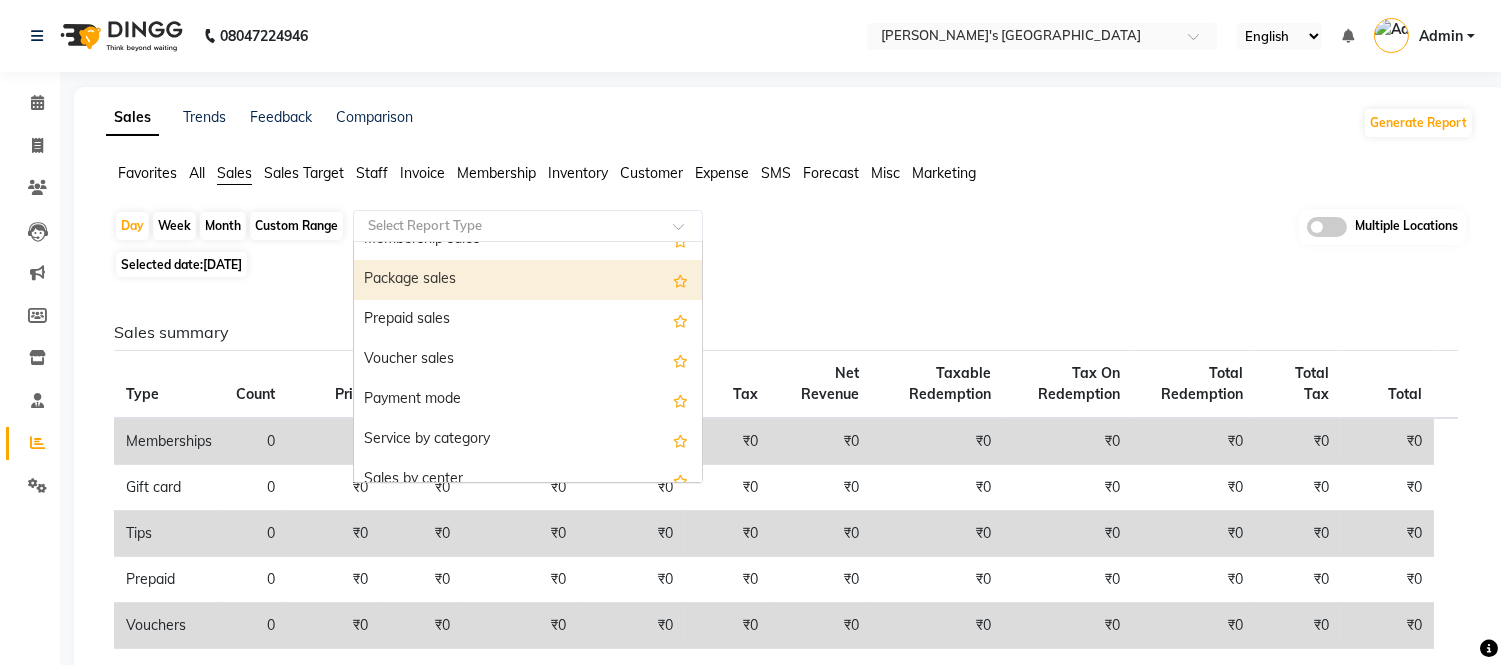click on "Package sales" at bounding box center (528, 280) 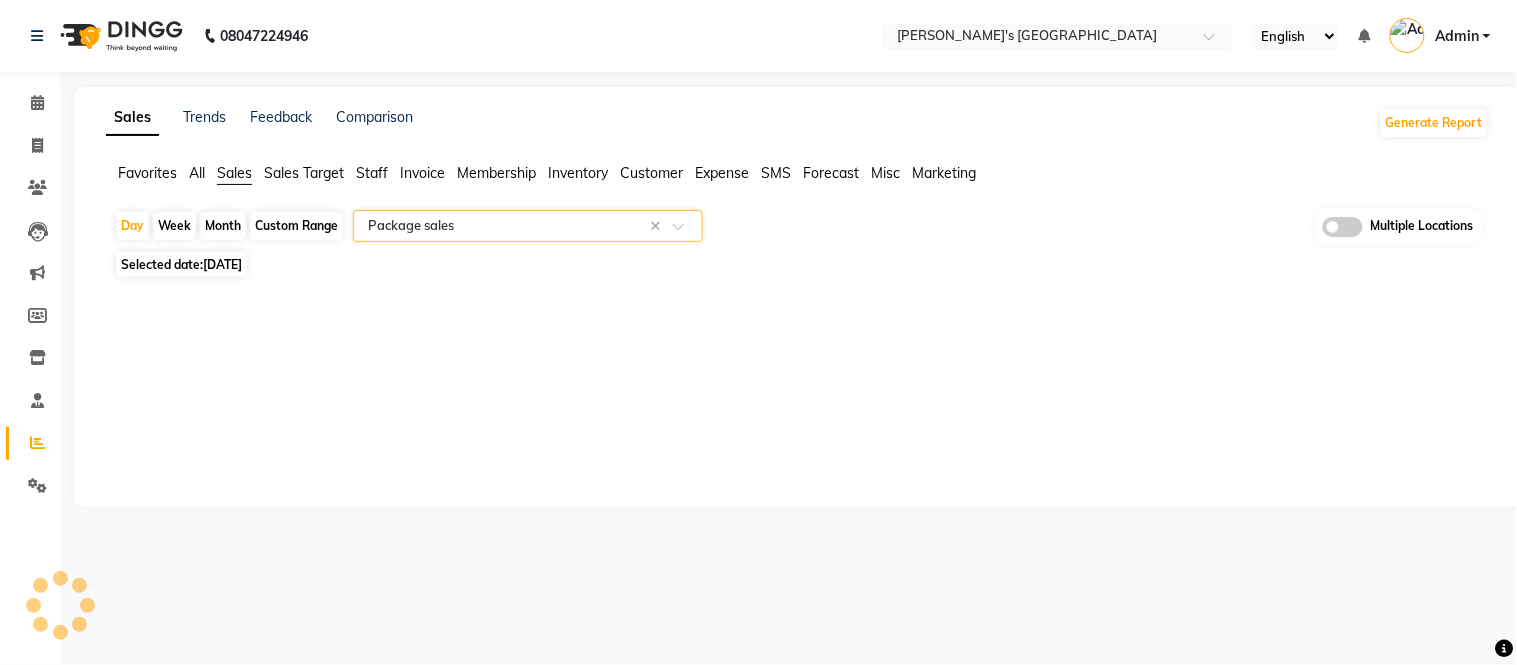 select on "full_report" 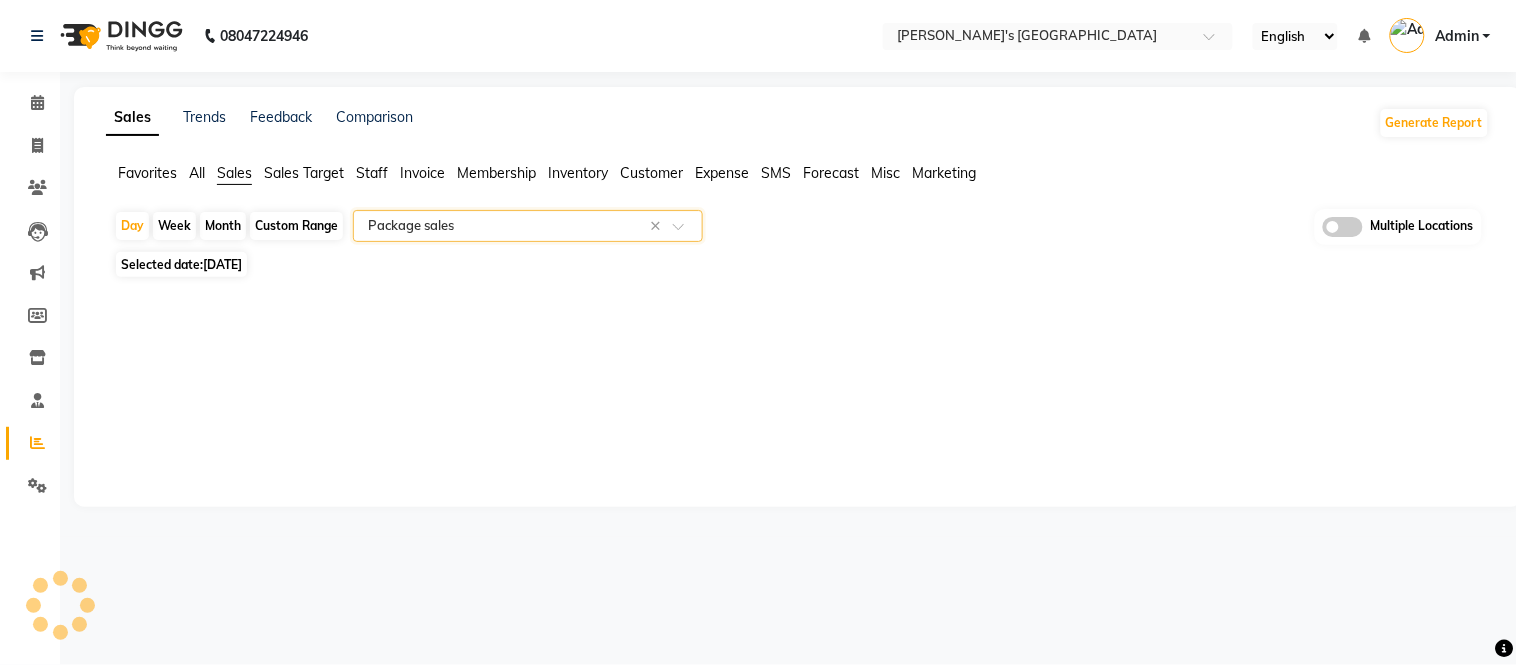 select on "csv" 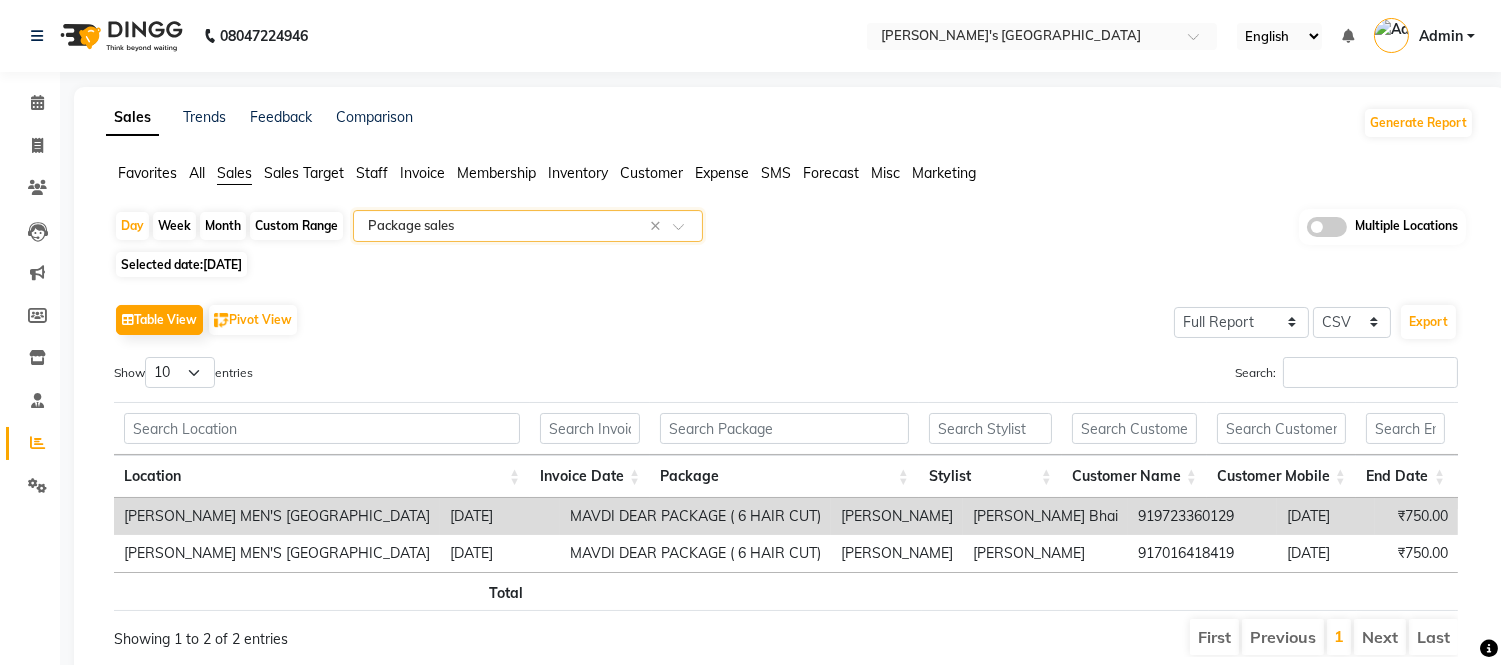 scroll, scrollTop: 92, scrollLeft: 0, axis: vertical 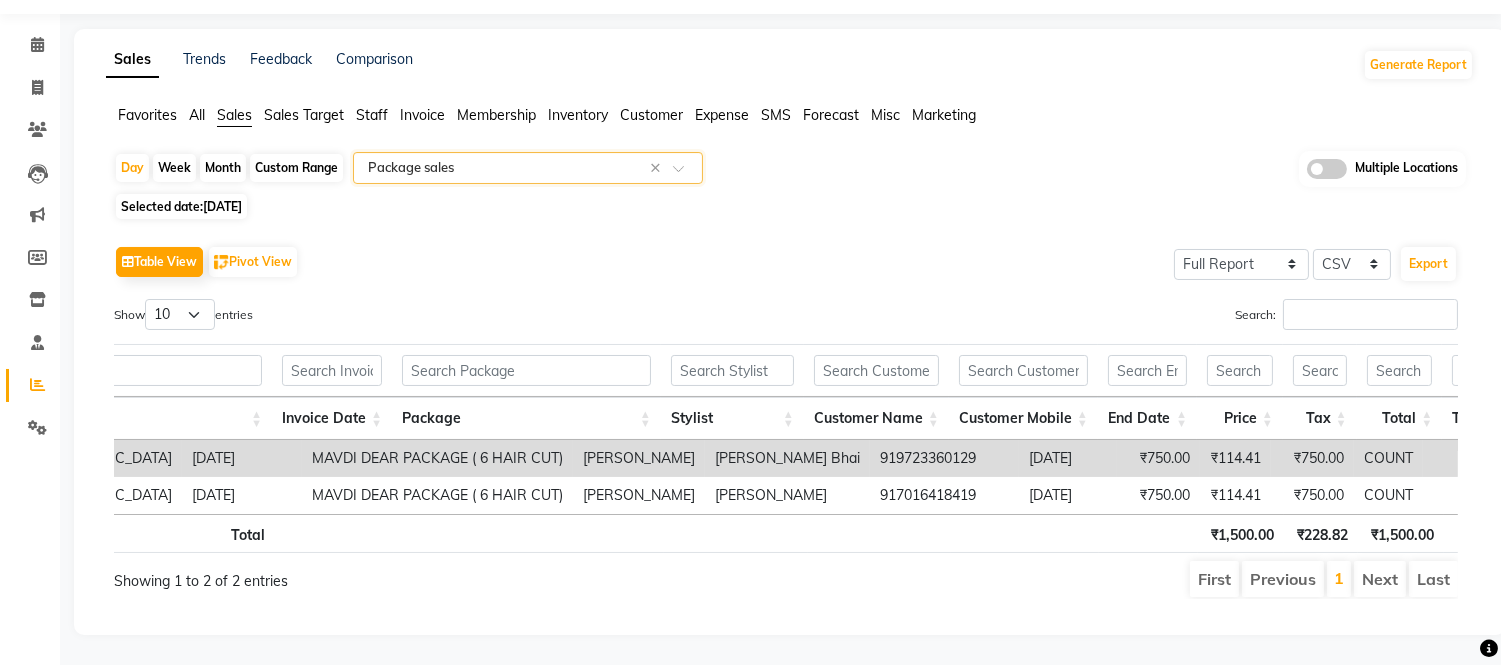 click 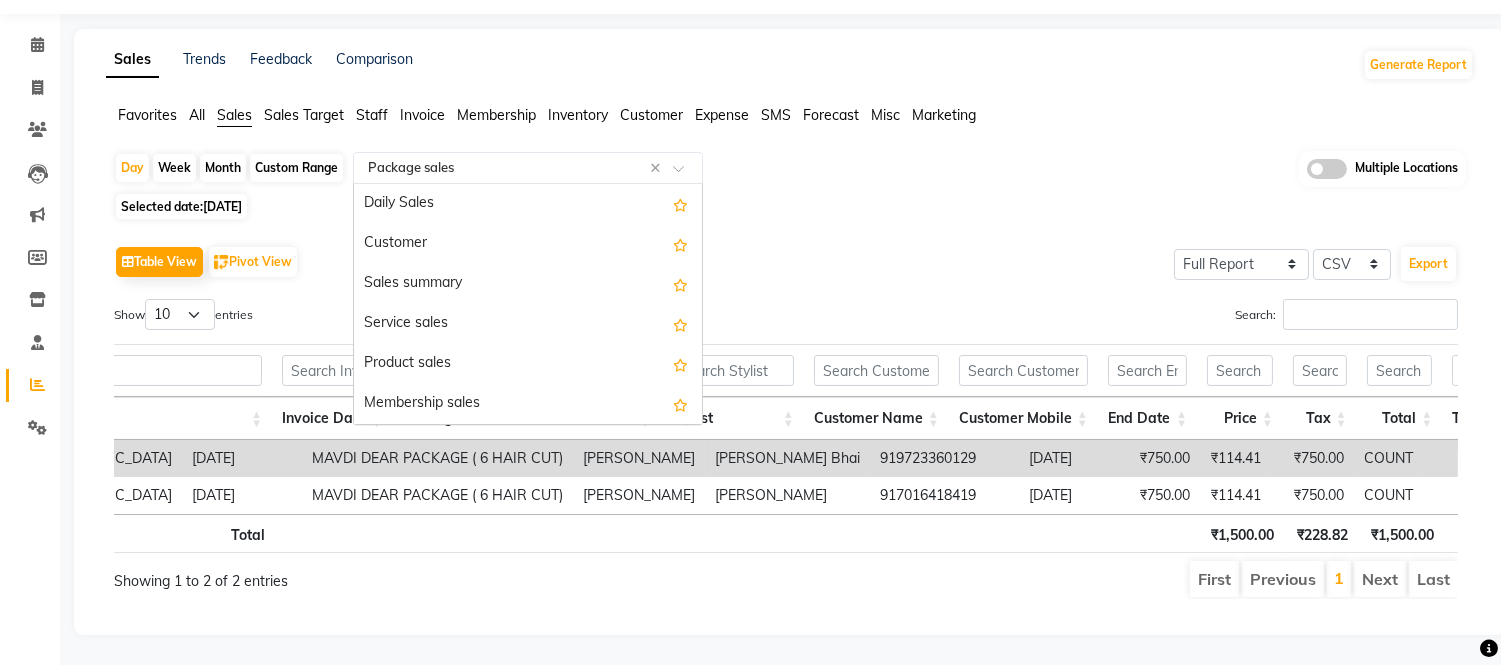 scroll, scrollTop: 240, scrollLeft: 0, axis: vertical 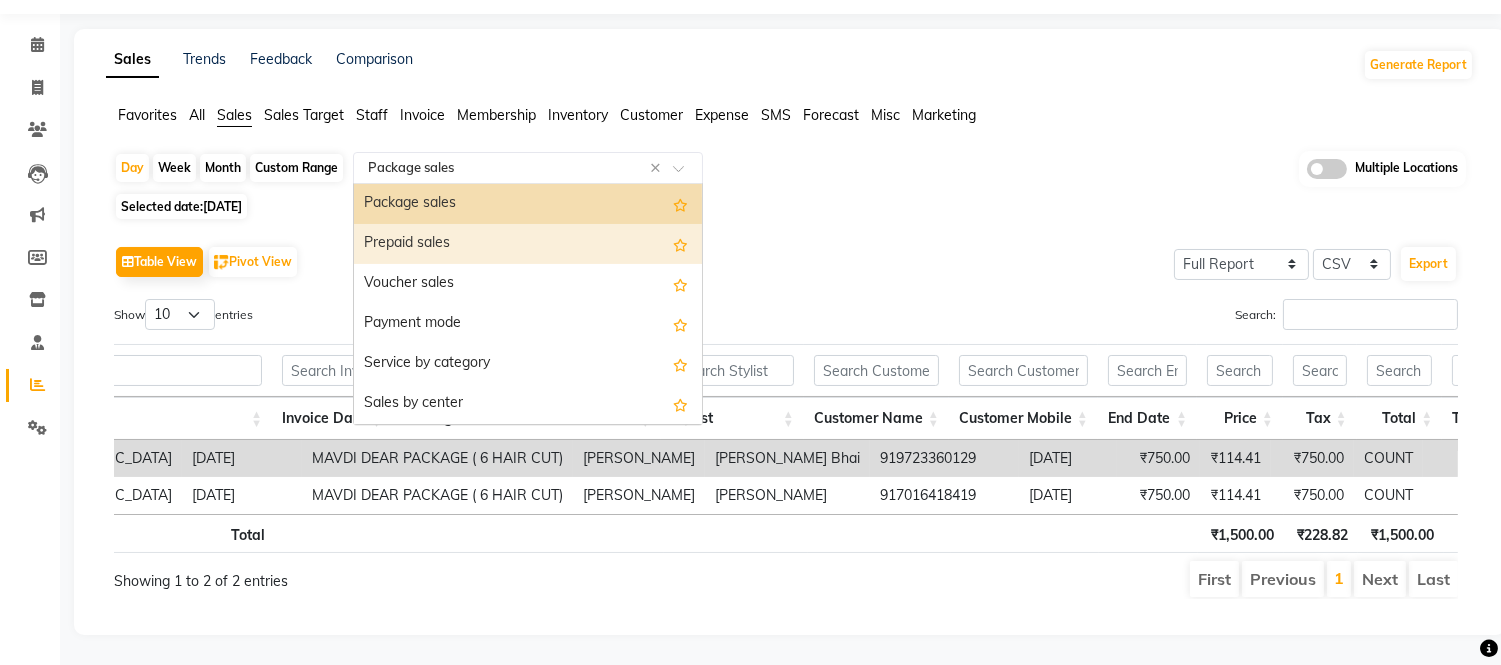 click on "Prepaid sales" at bounding box center [528, 244] 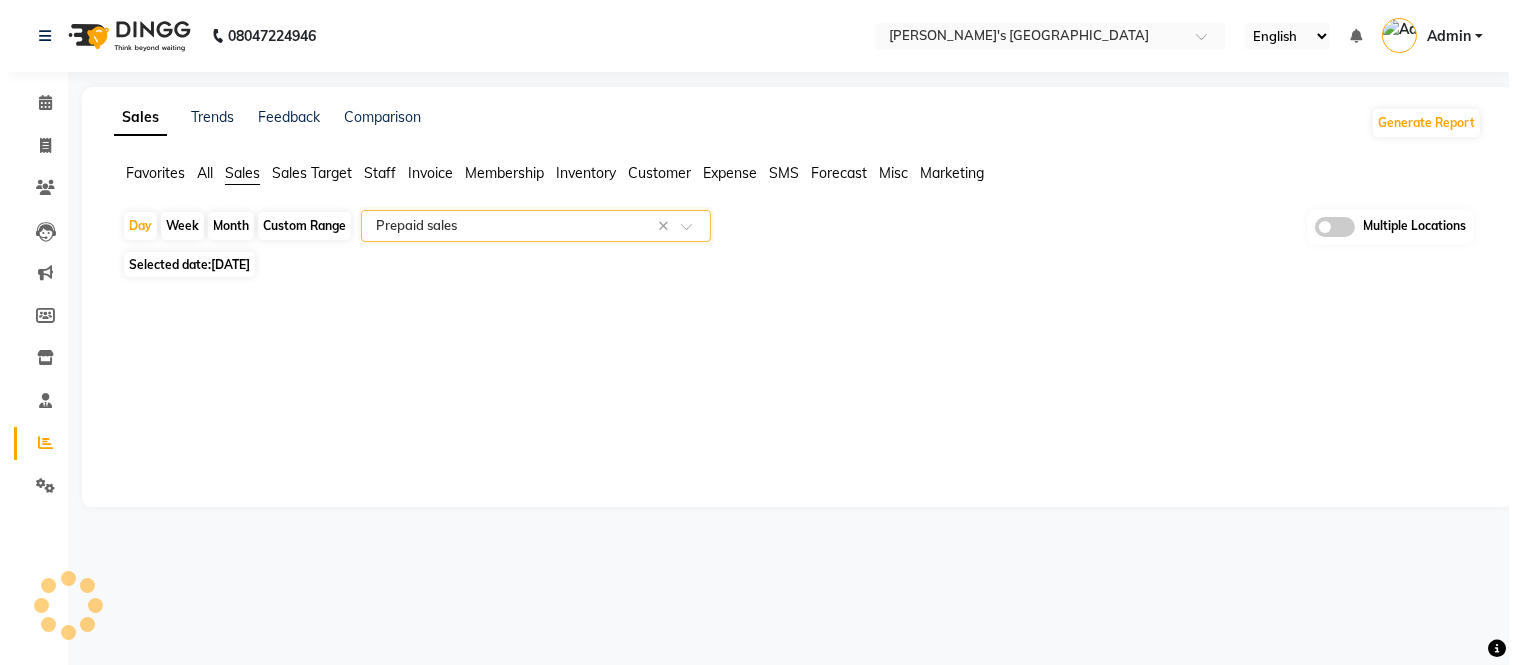 scroll, scrollTop: 0, scrollLeft: 0, axis: both 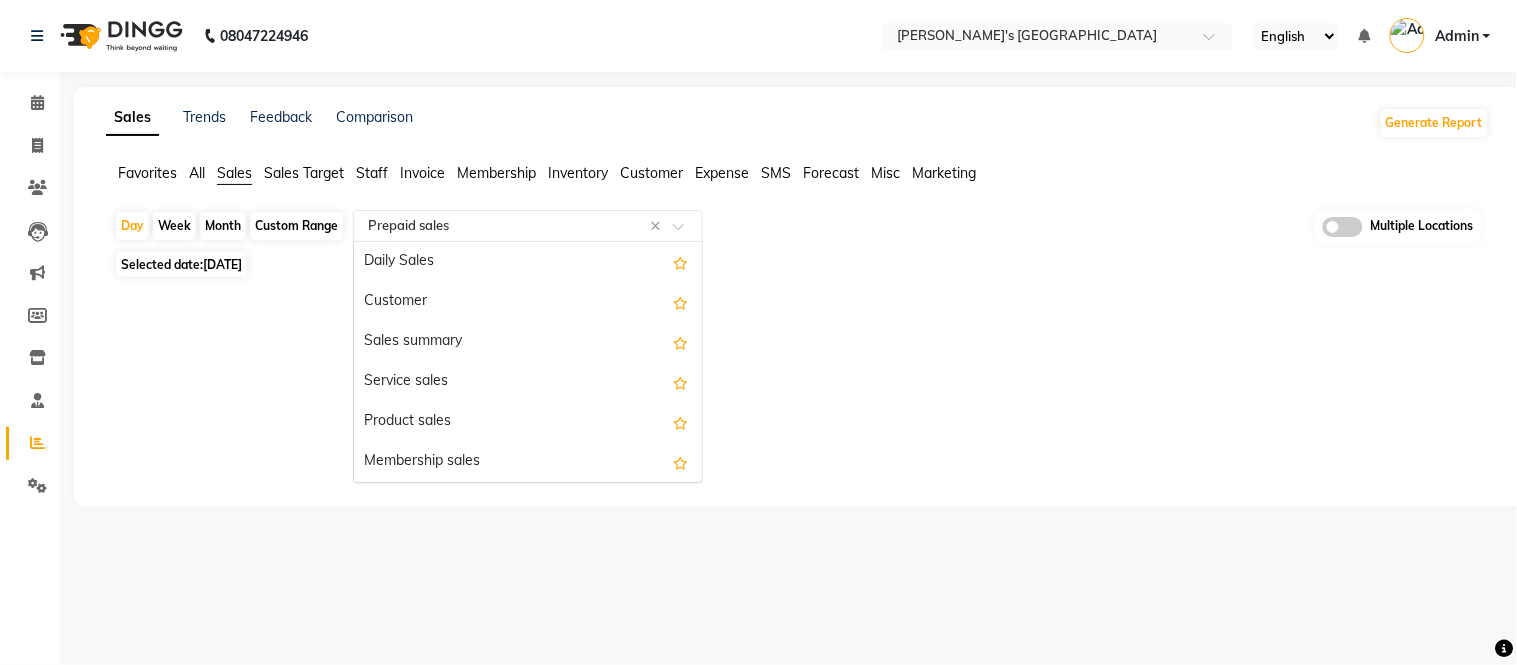 click 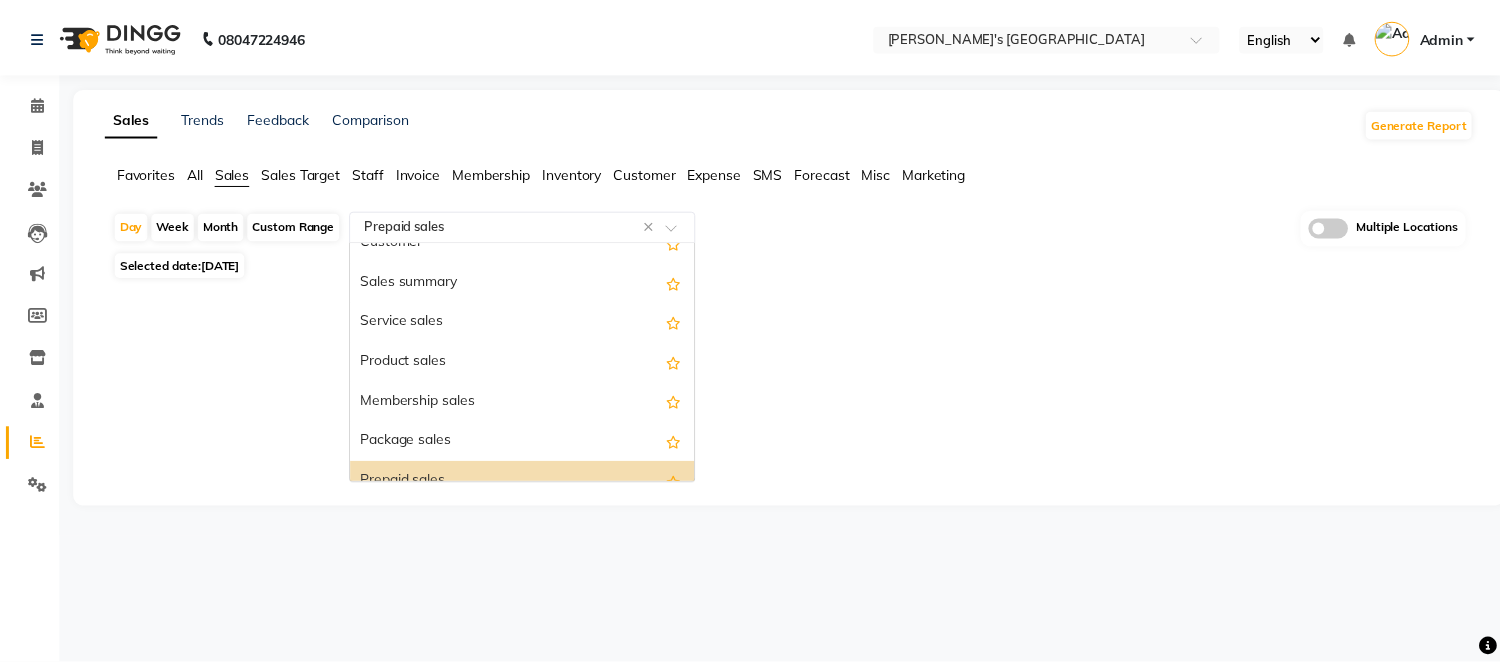 scroll, scrollTop: 57, scrollLeft: 0, axis: vertical 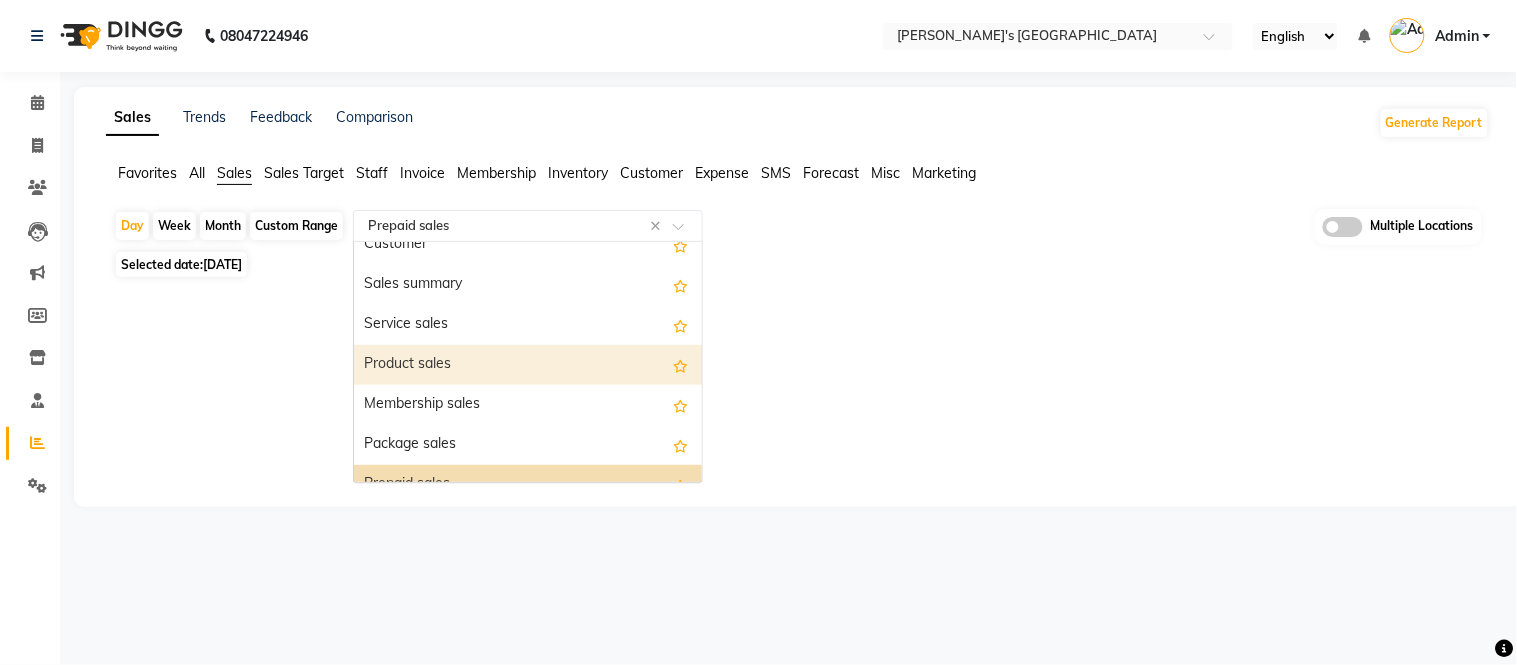 click on "Product sales" at bounding box center [528, 365] 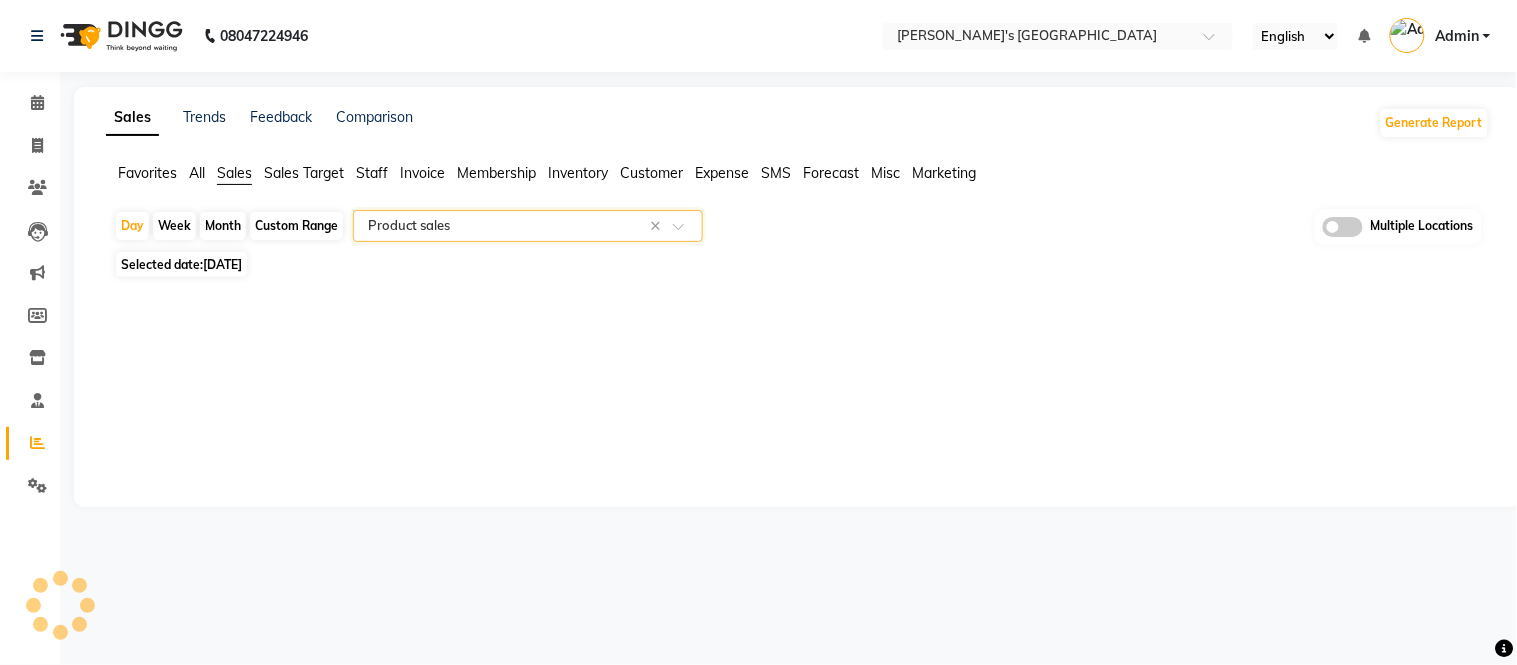 select on "full_report" 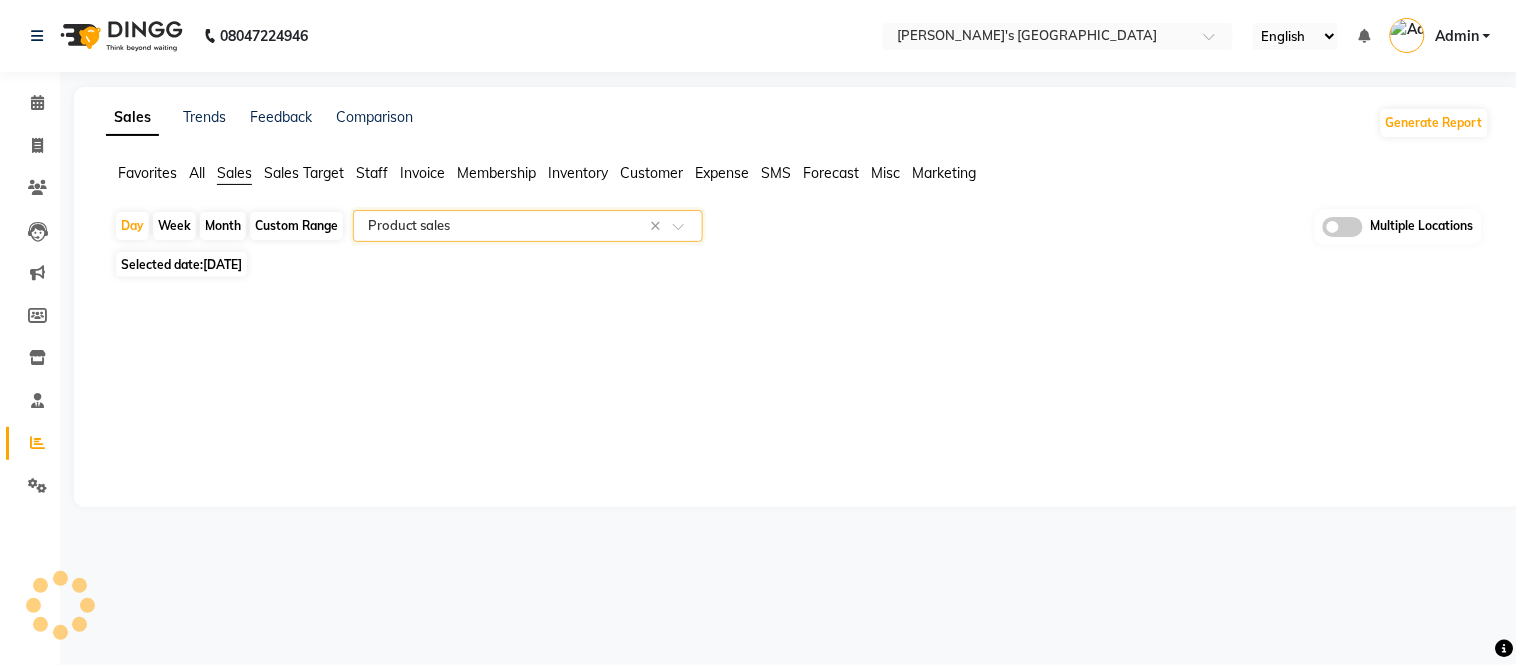 select on "csv" 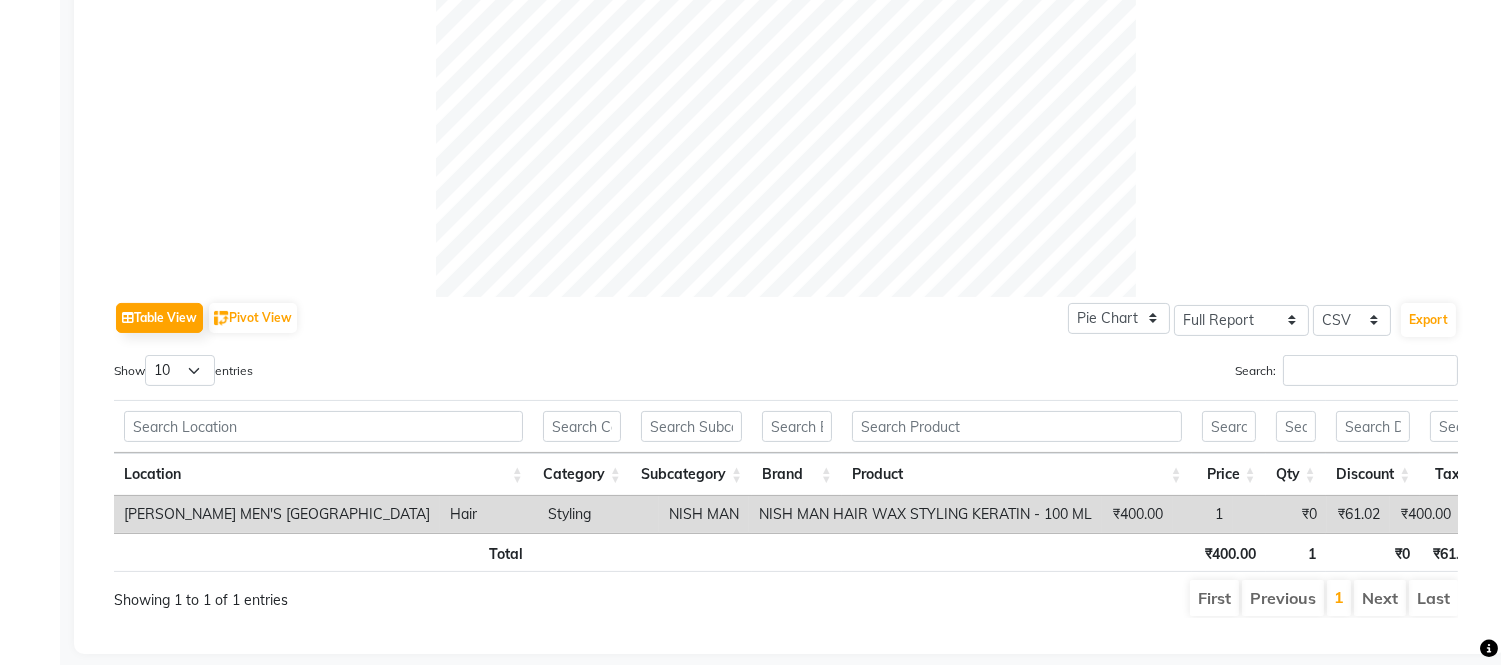 scroll, scrollTop: 777, scrollLeft: 0, axis: vertical 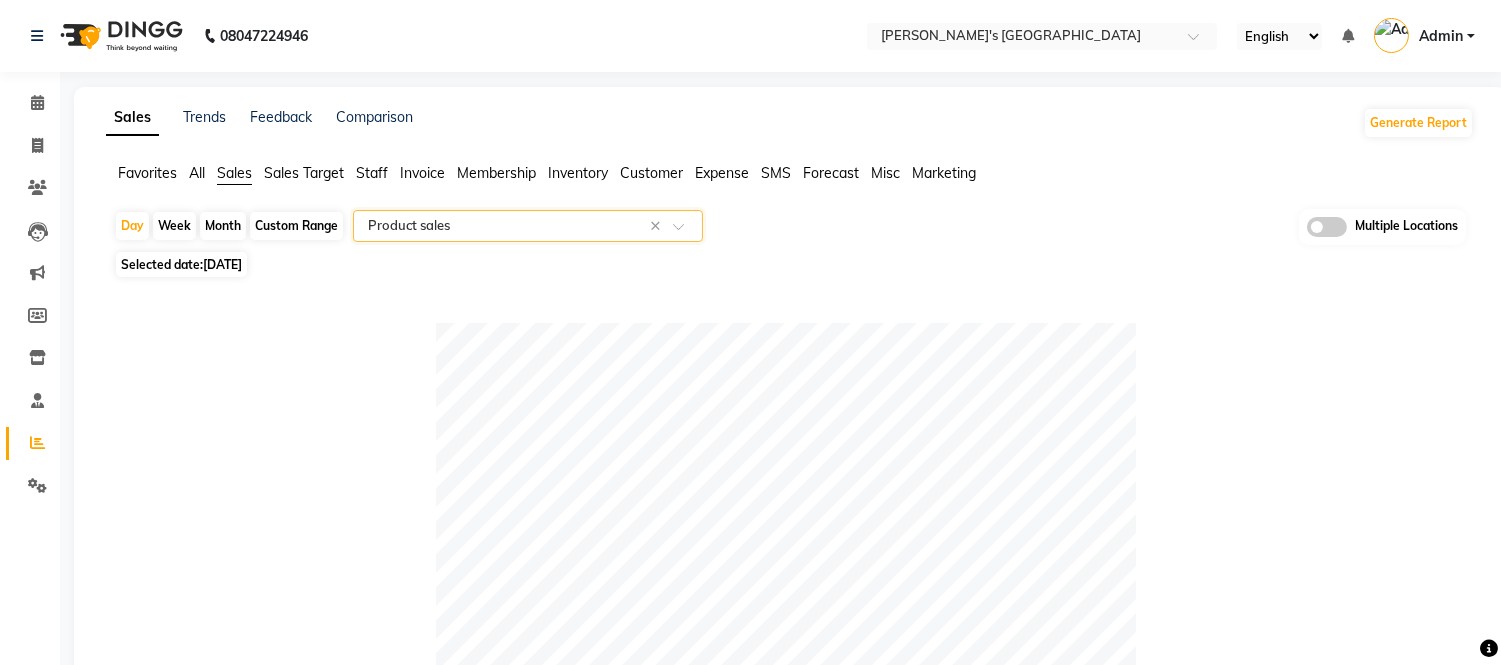 click on "Expense" 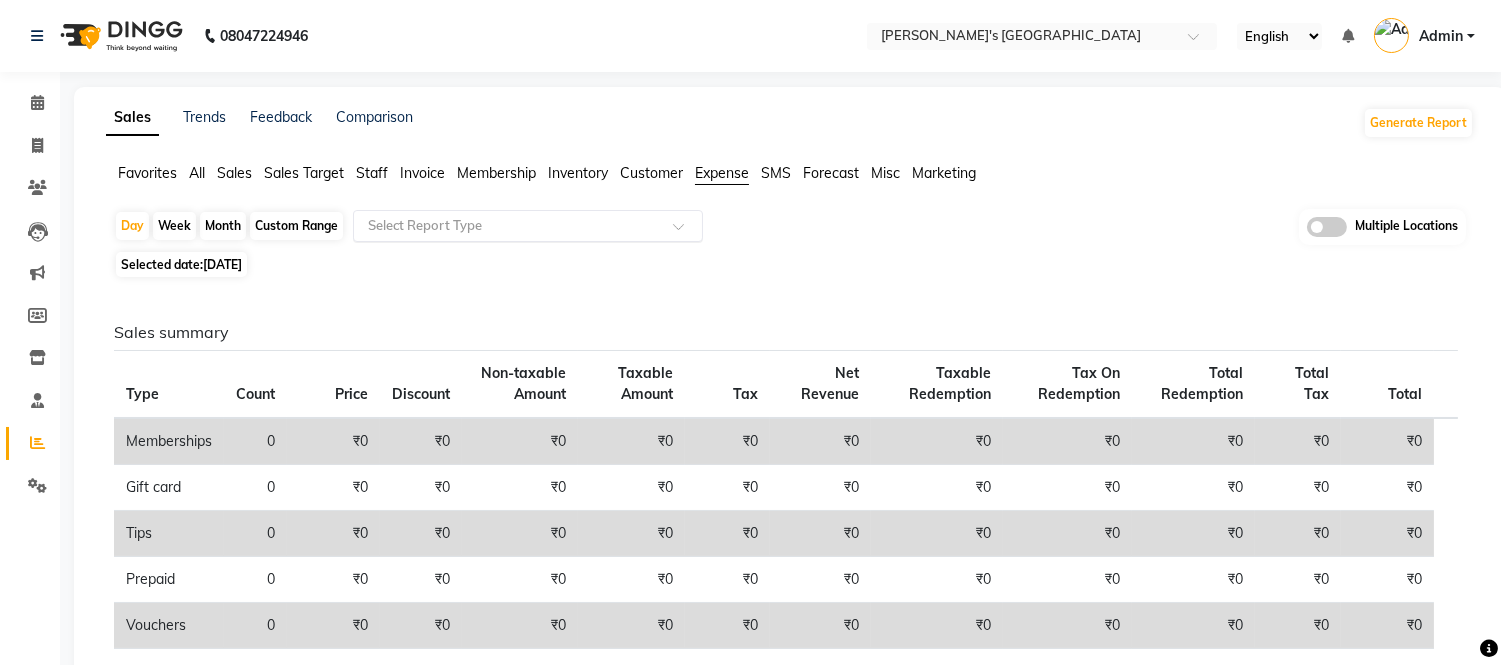 click 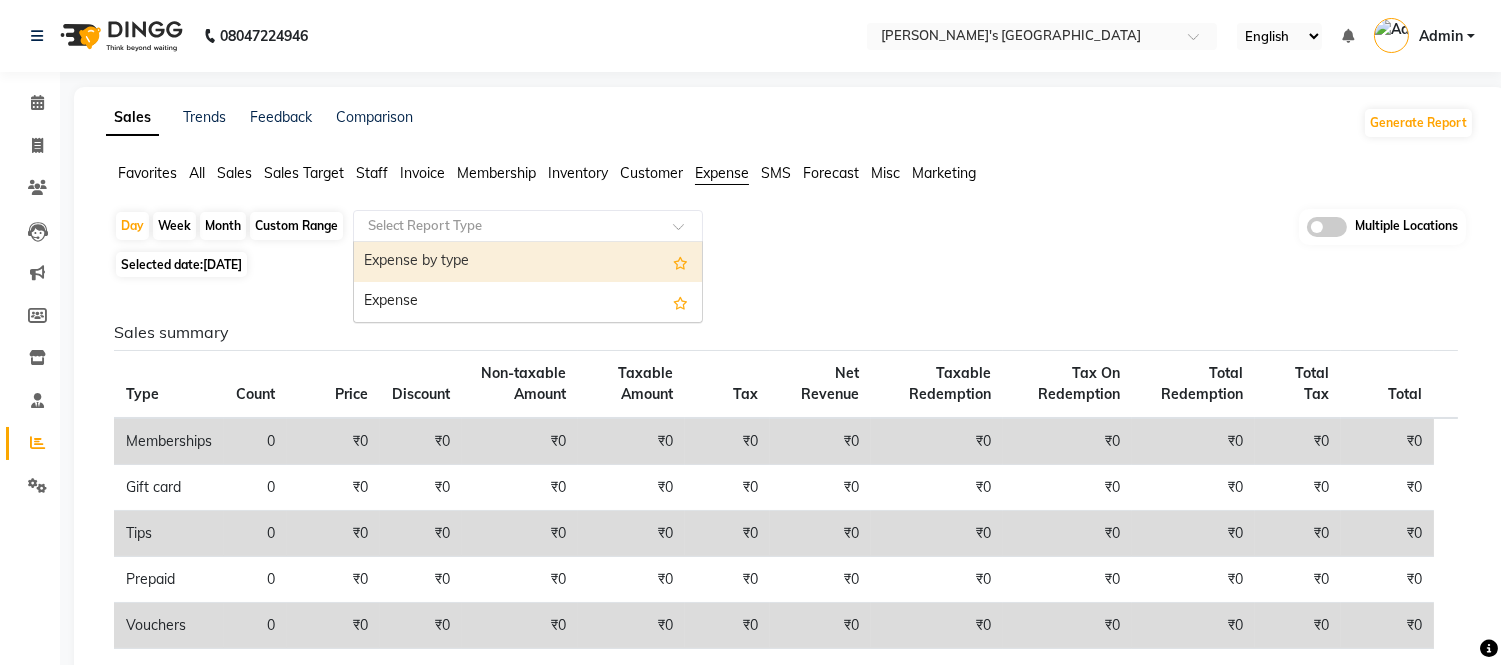 click on "Expense by type" at bounding box center (528, 262) 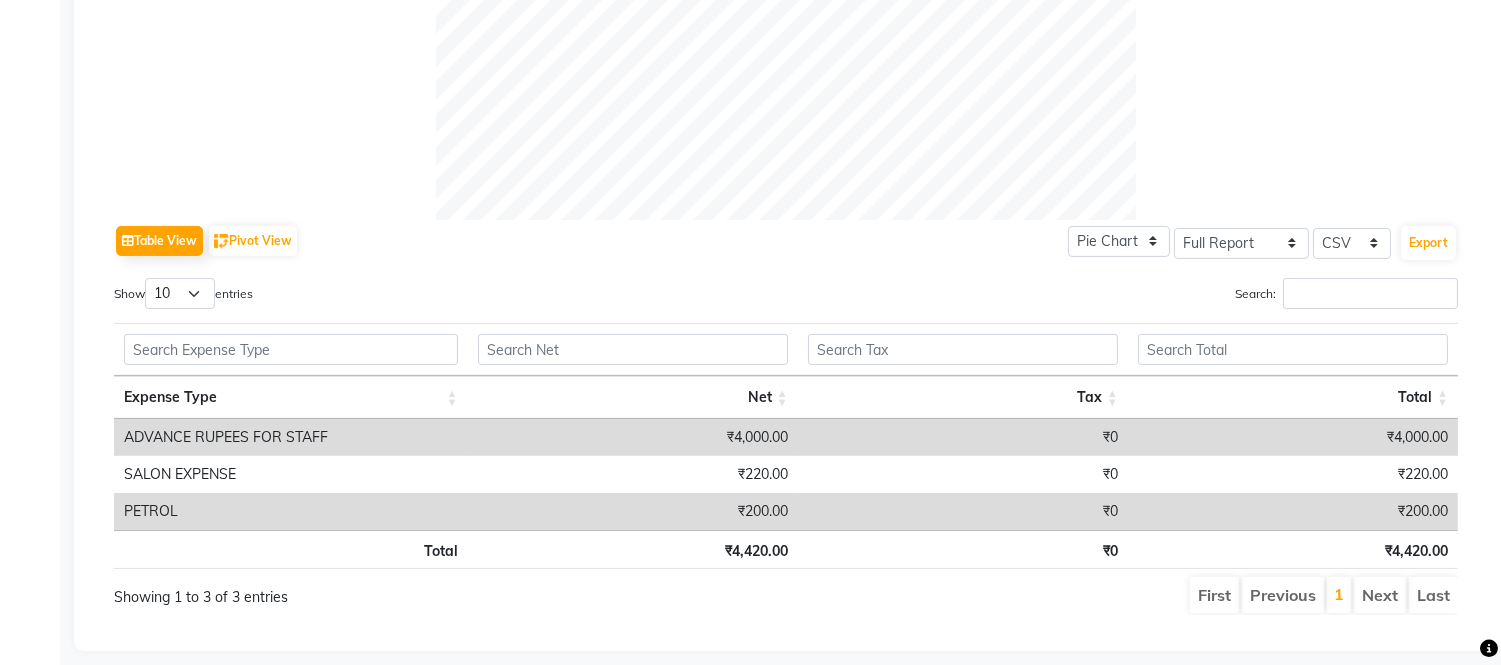 scroll, scrollTop: 836, scrollLeft: 0, axis: vertical 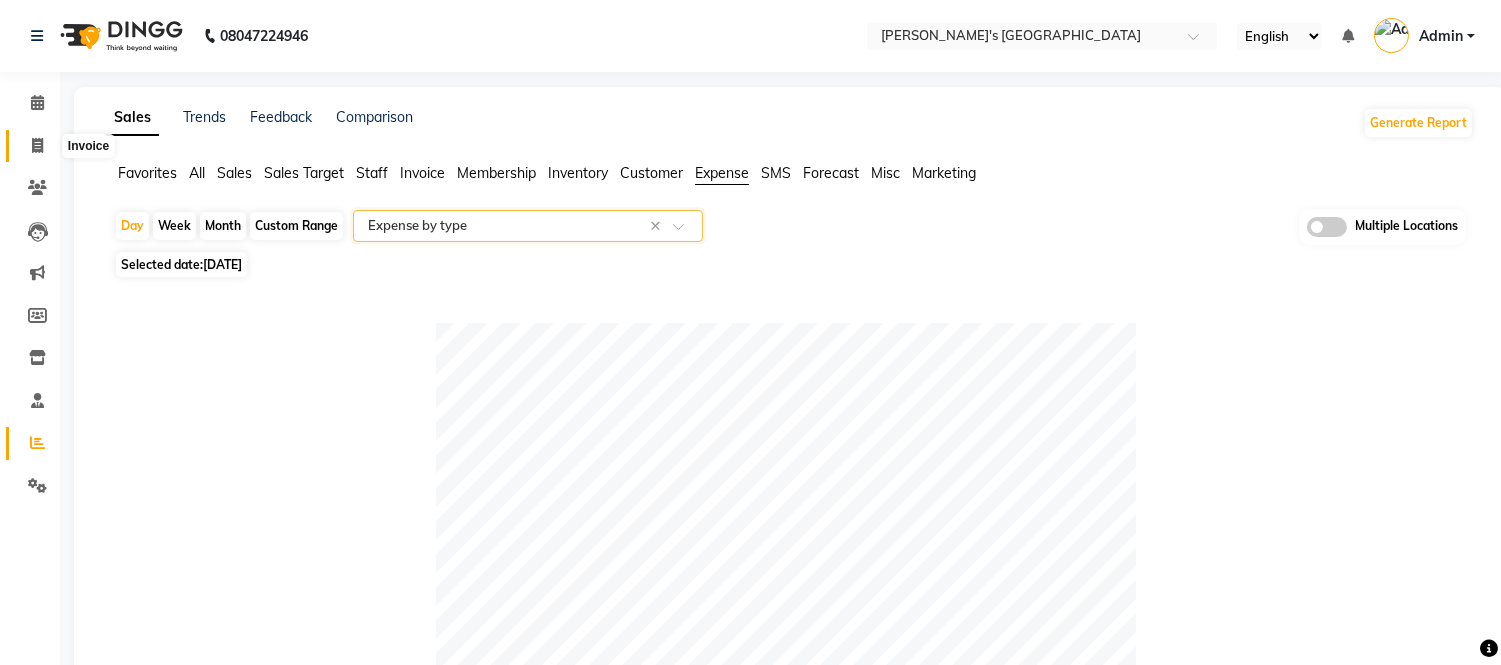 click 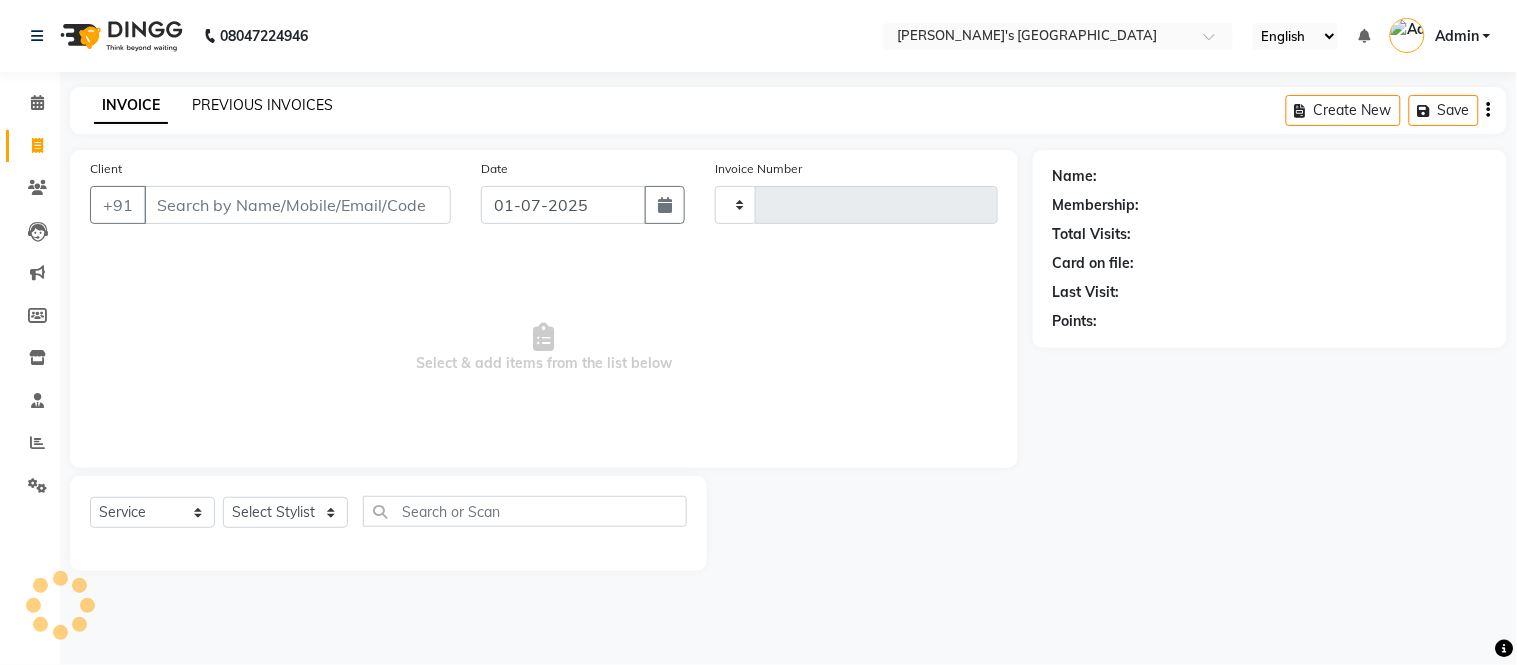 type on "4714" 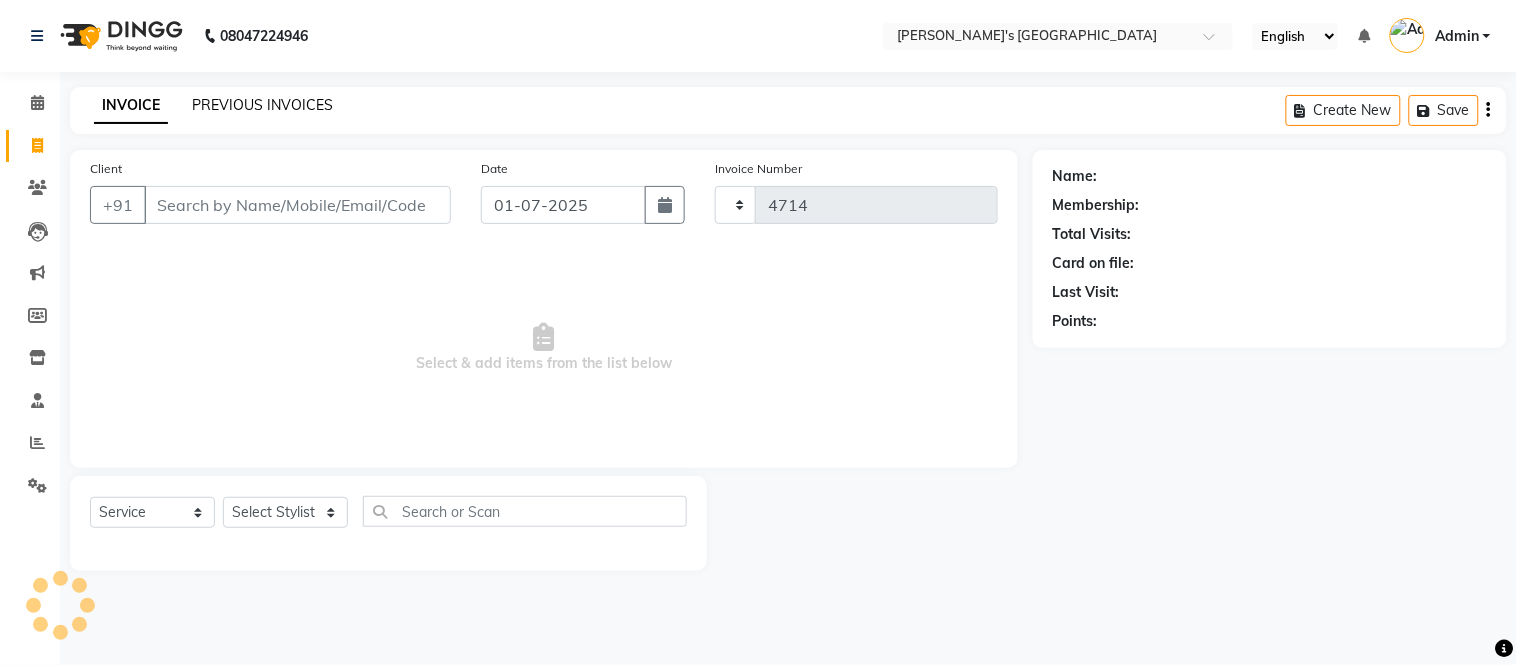 select on "6233" 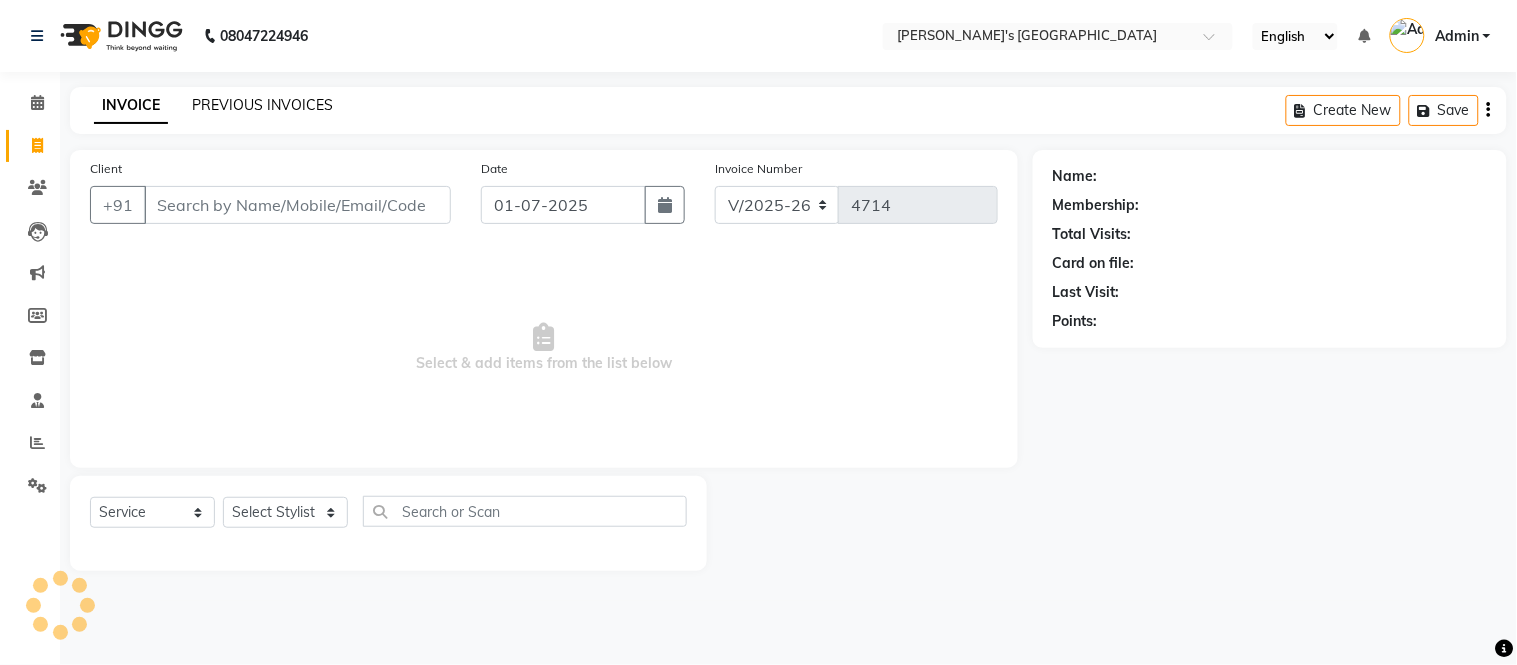 click on "PREVIOUS INVOICES" 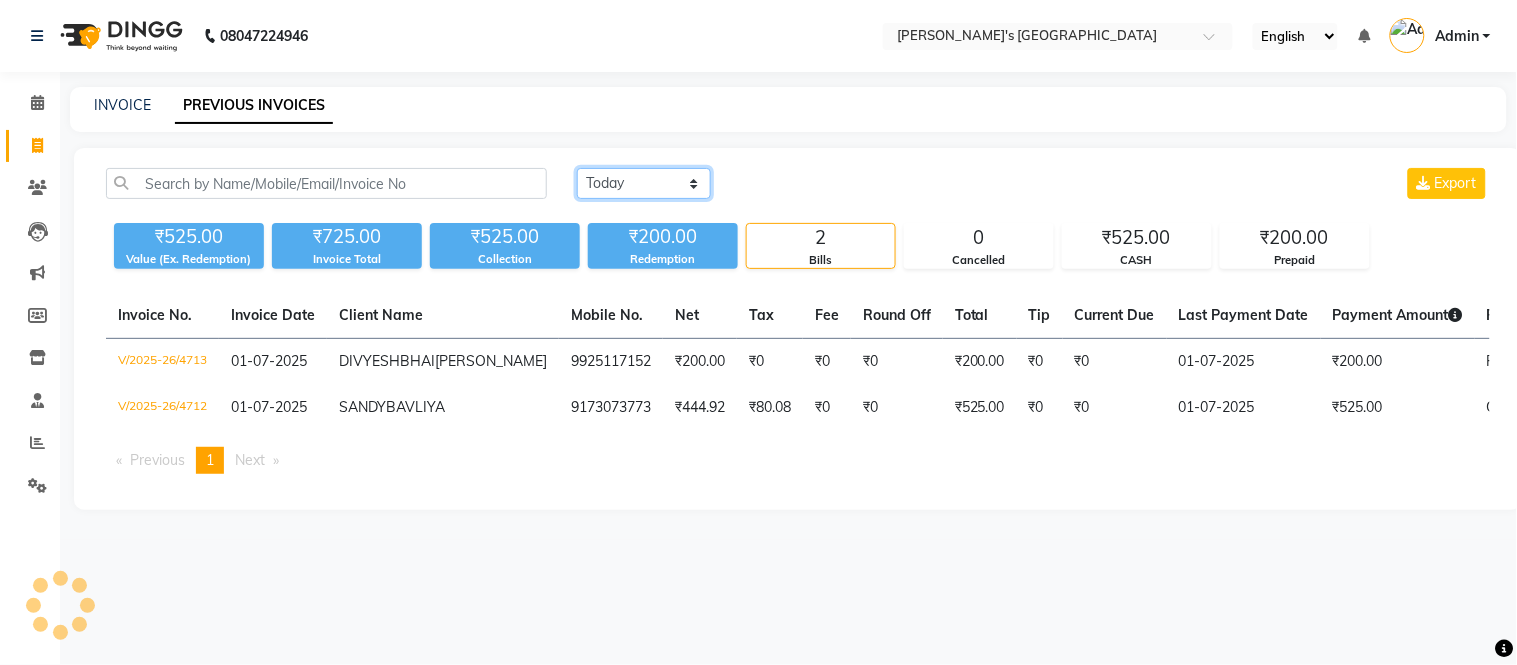 click on "[DATE] [DATE] Custom Range" 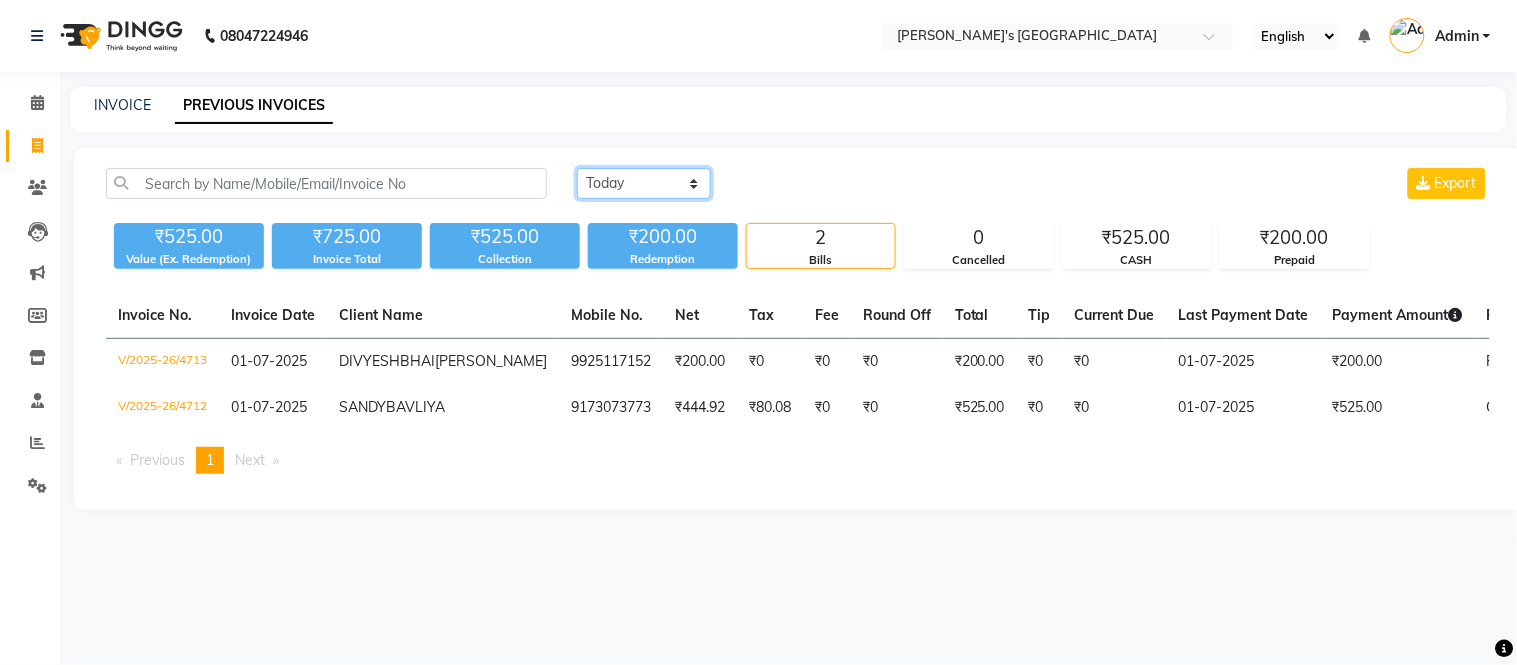 select on "range" 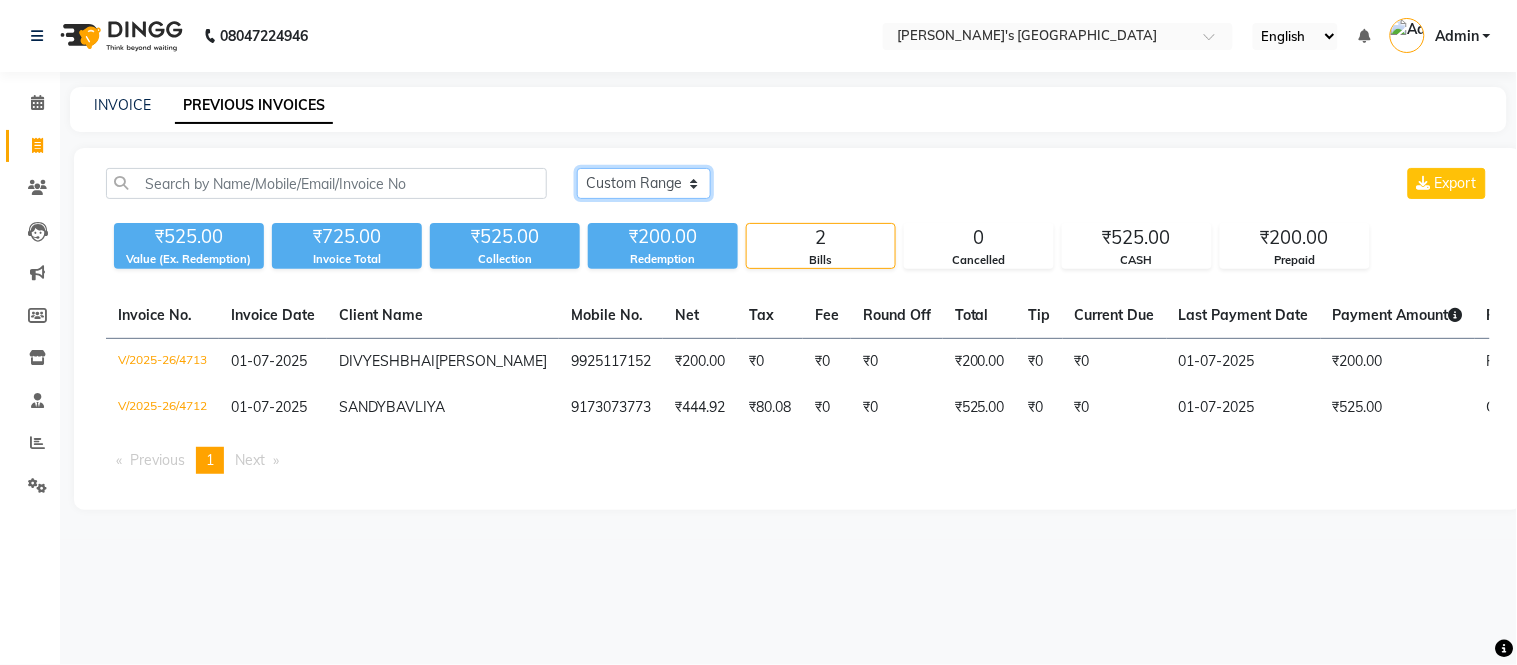 click on "[DATE] [DATE] Custom Range" 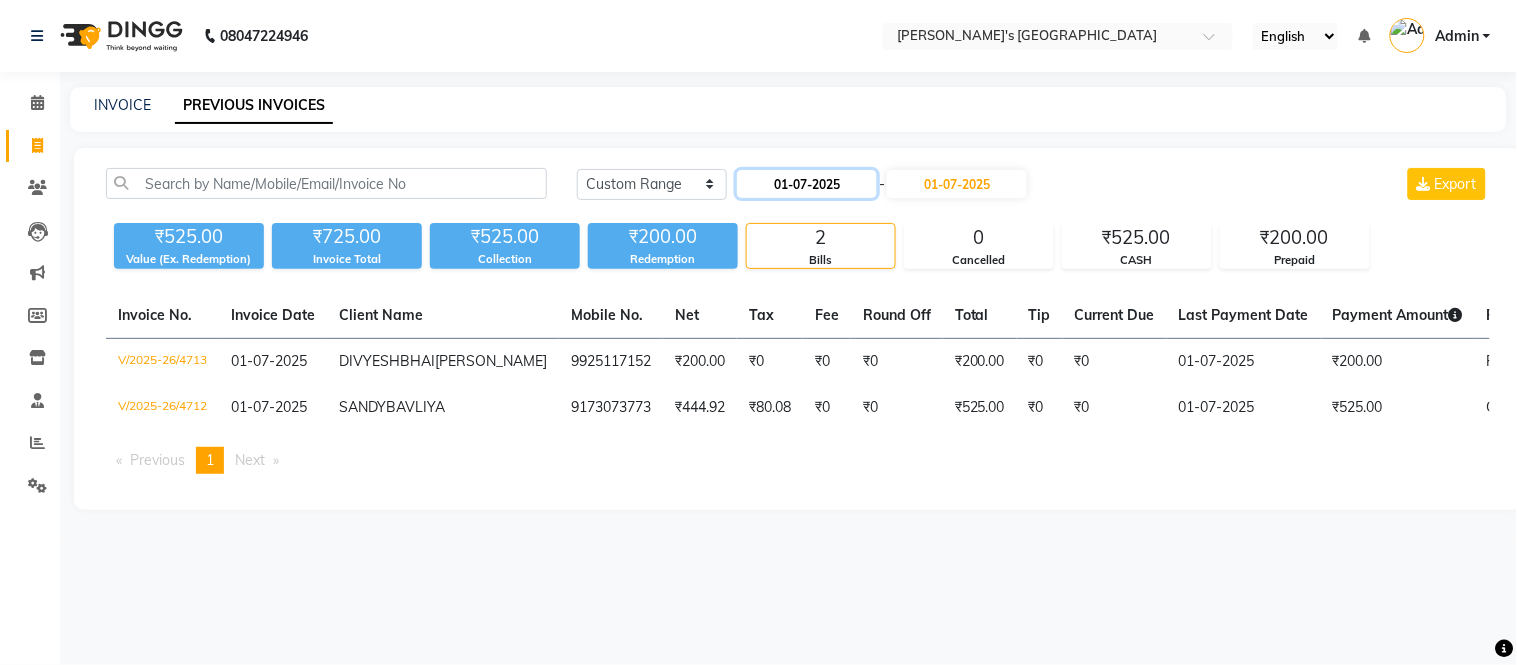 click on "01-07-2025" 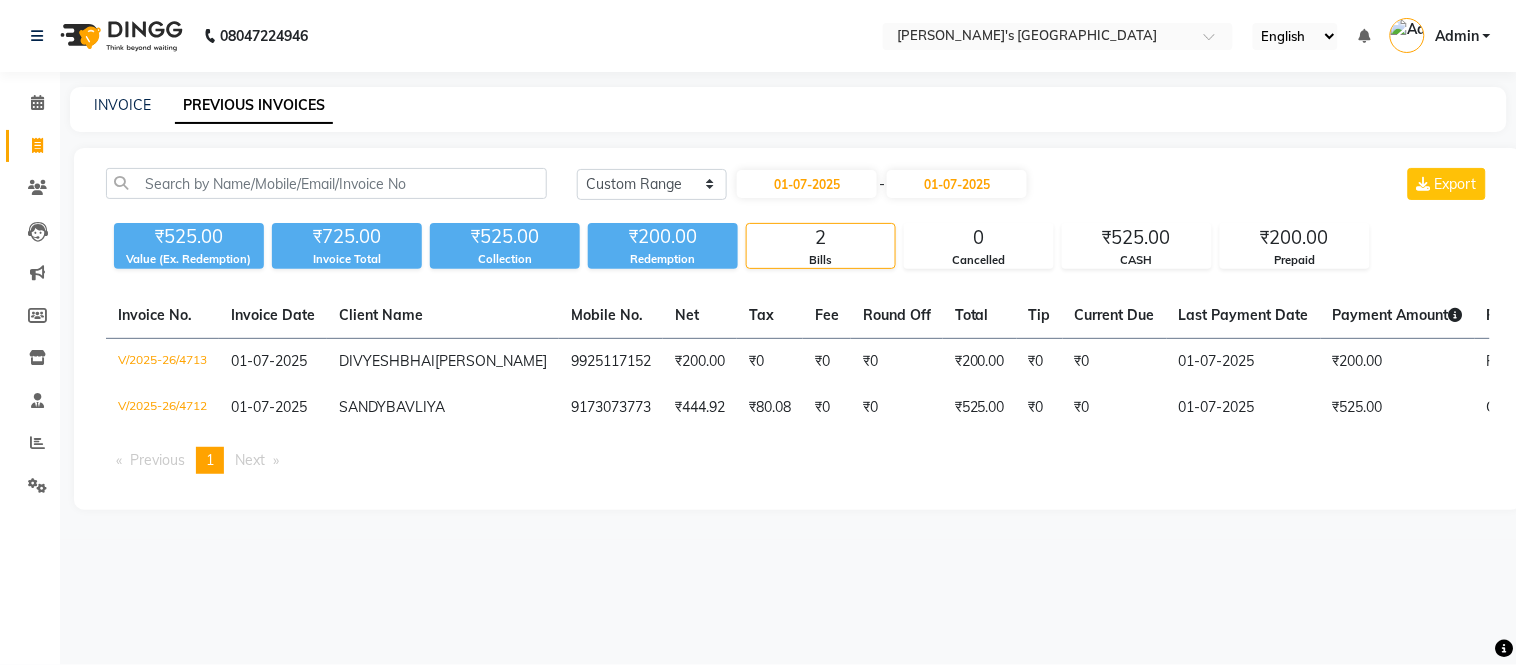 select on "7" 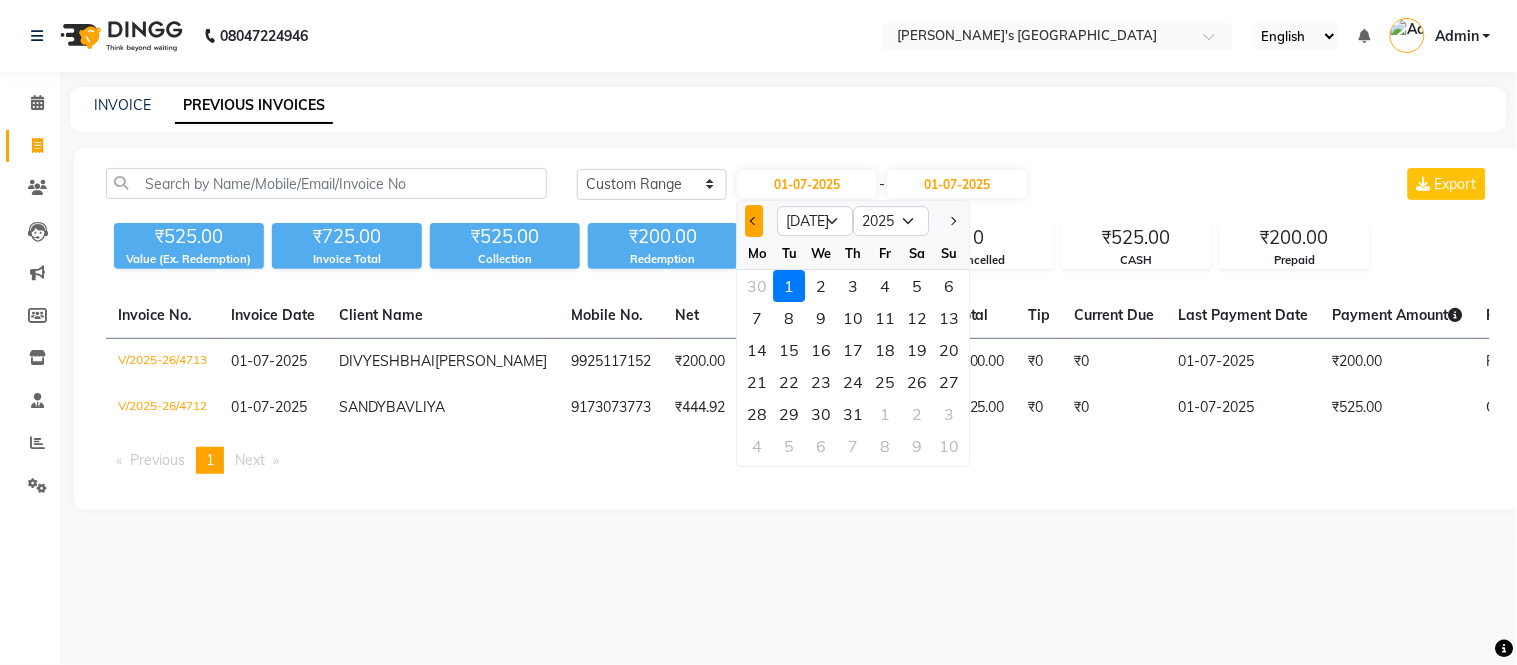 click 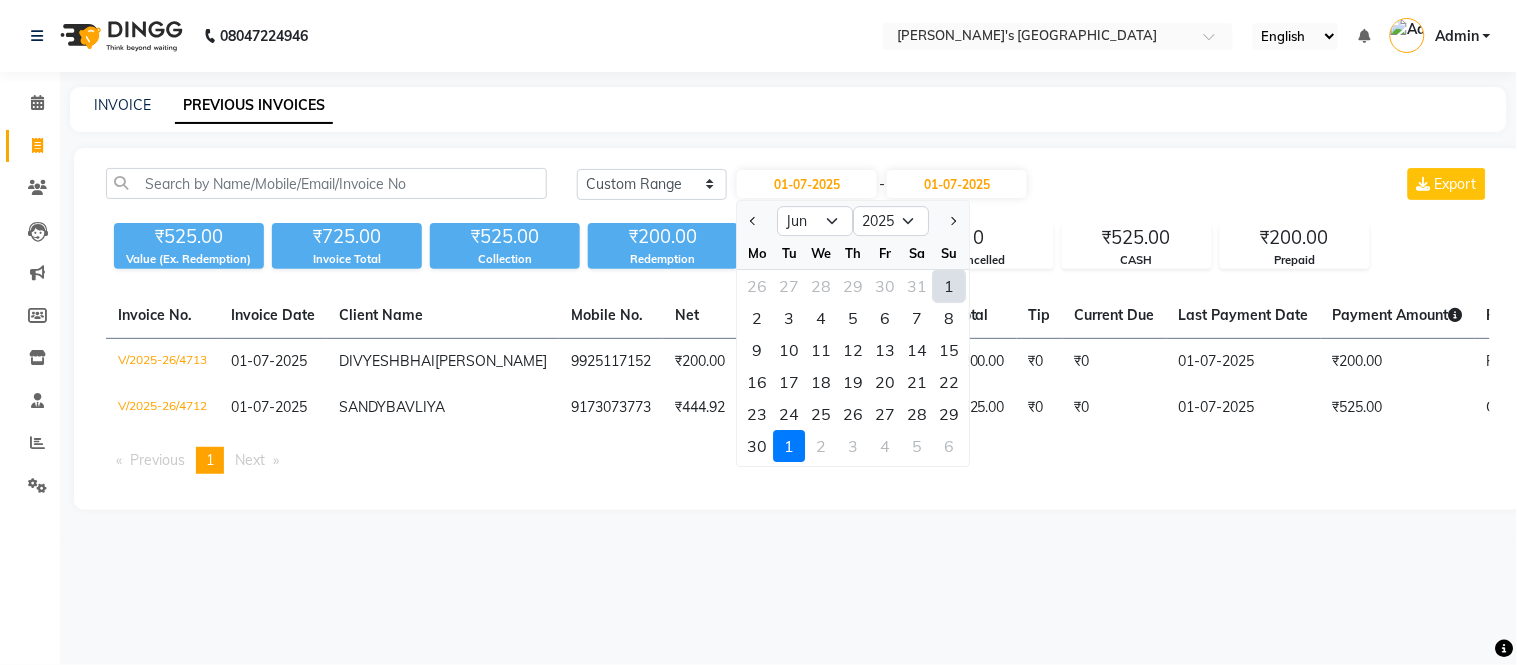 click on "1" 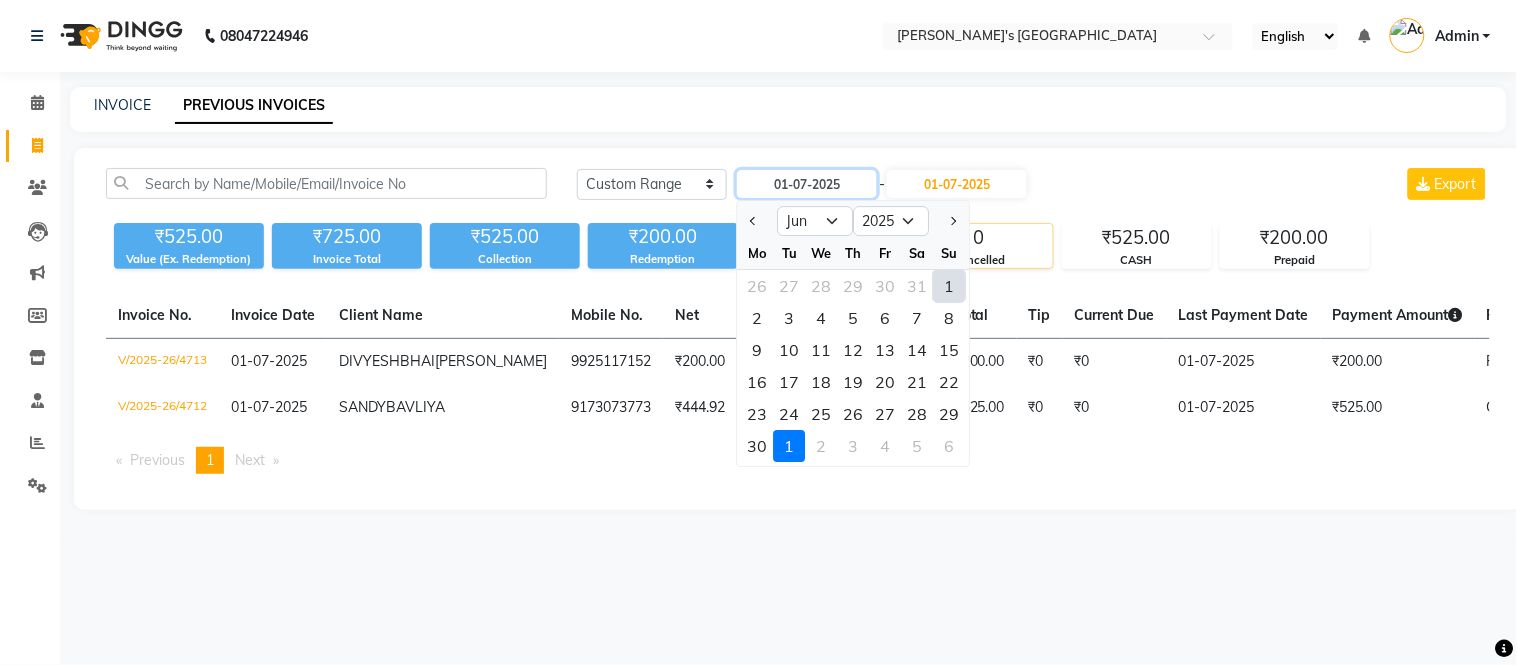 type on "[DATE]" 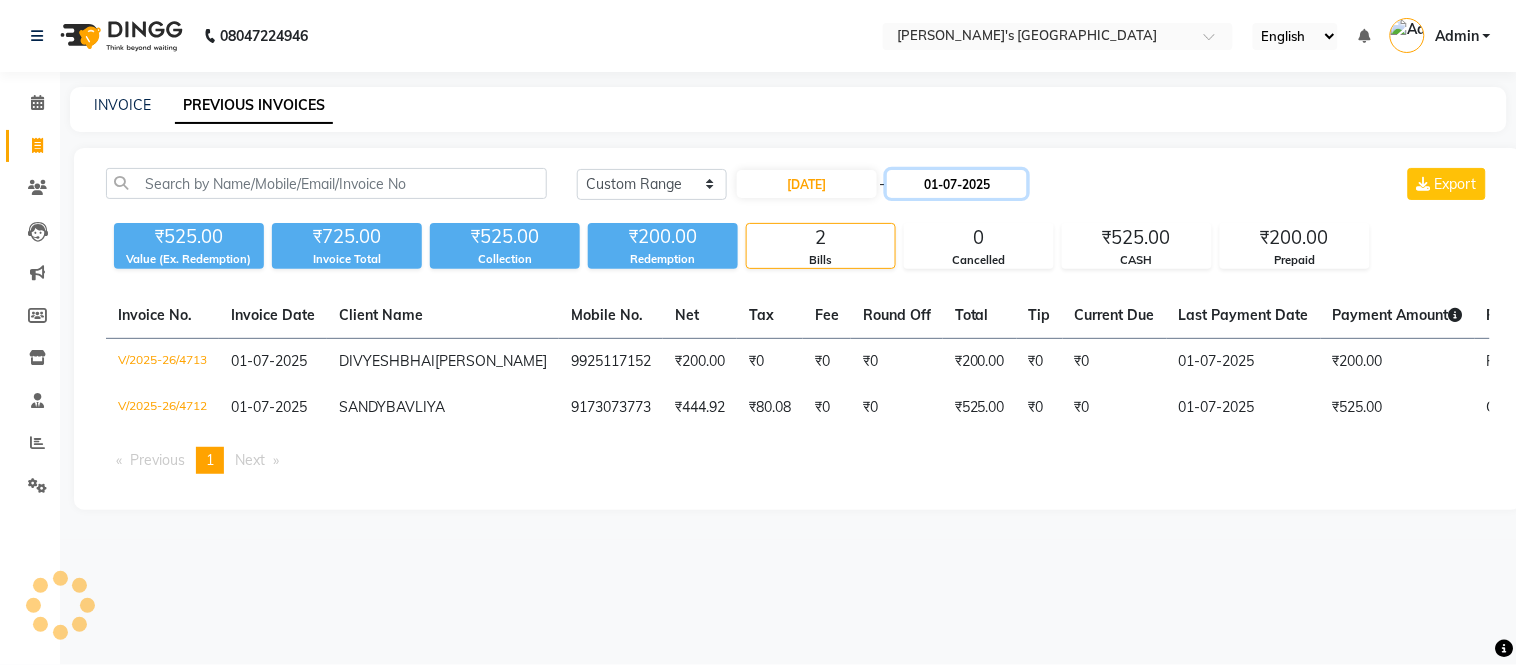 click on "01-07-2025" 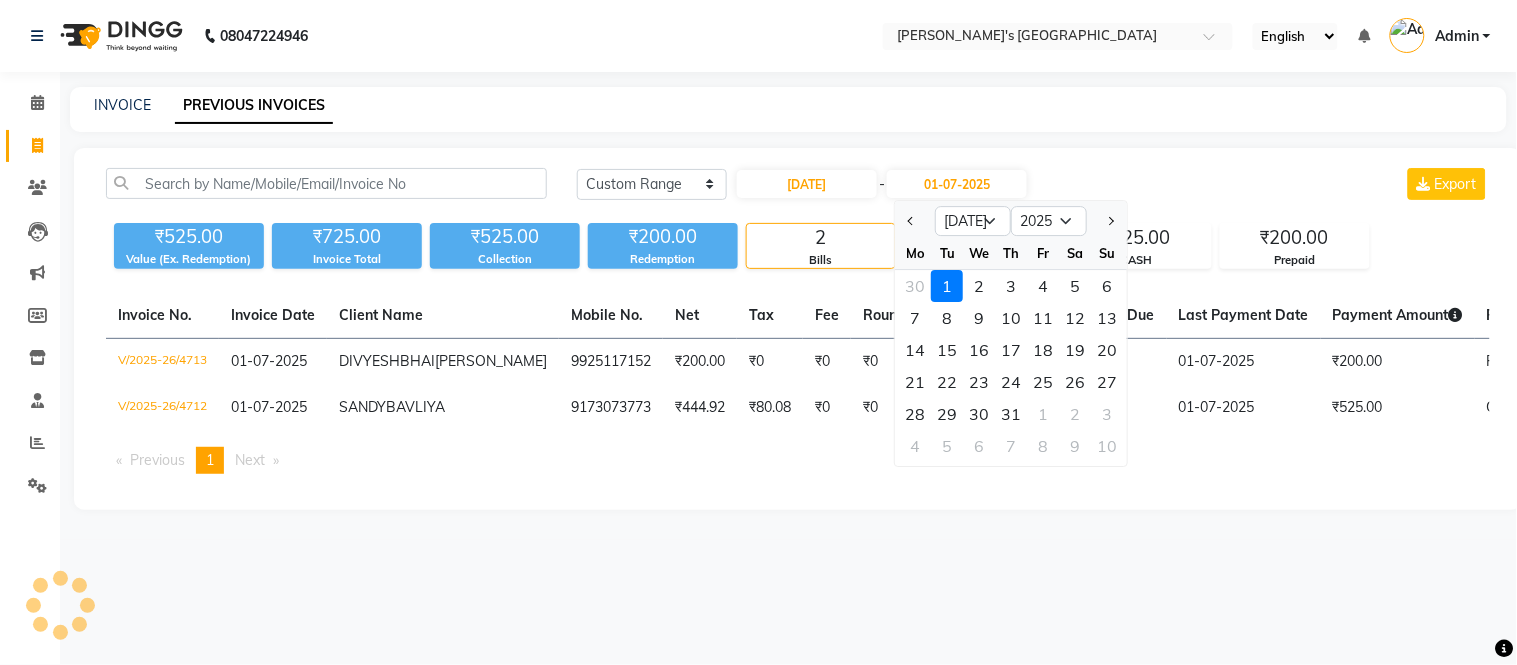 click 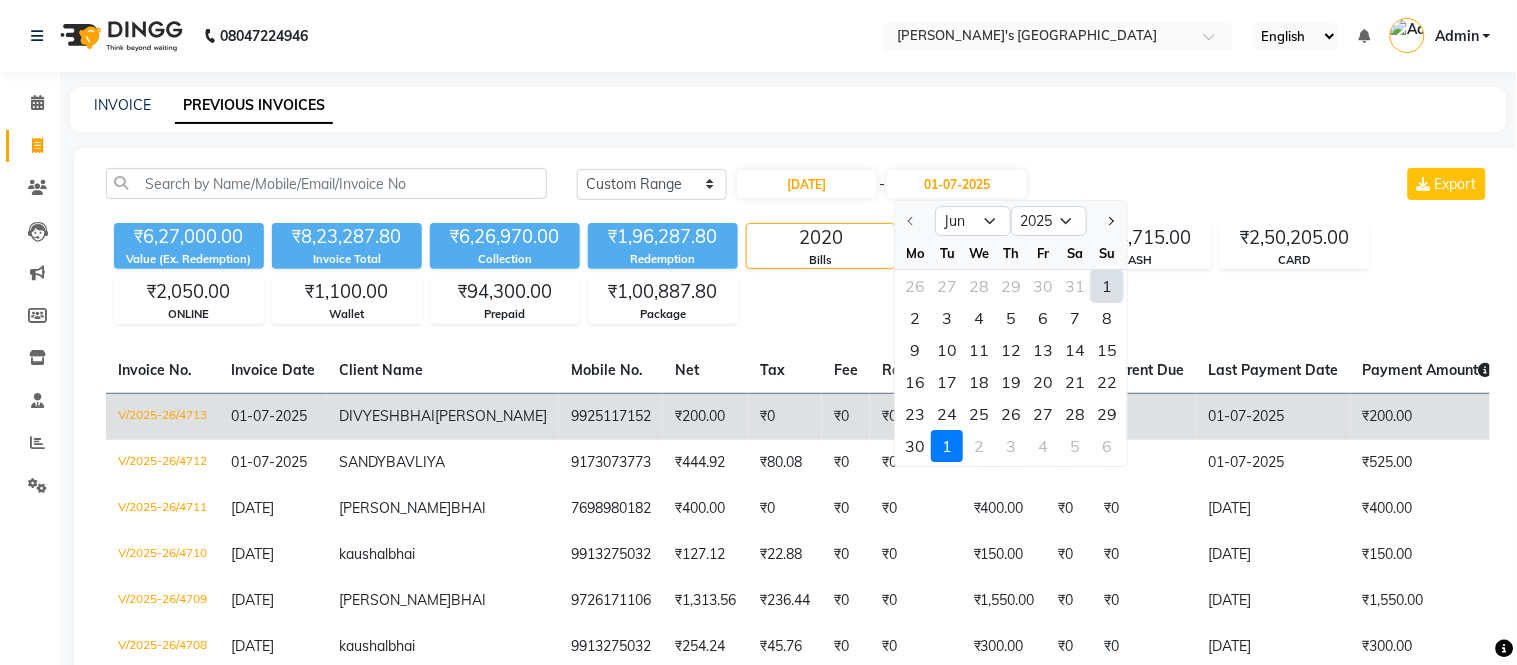 click on "30" 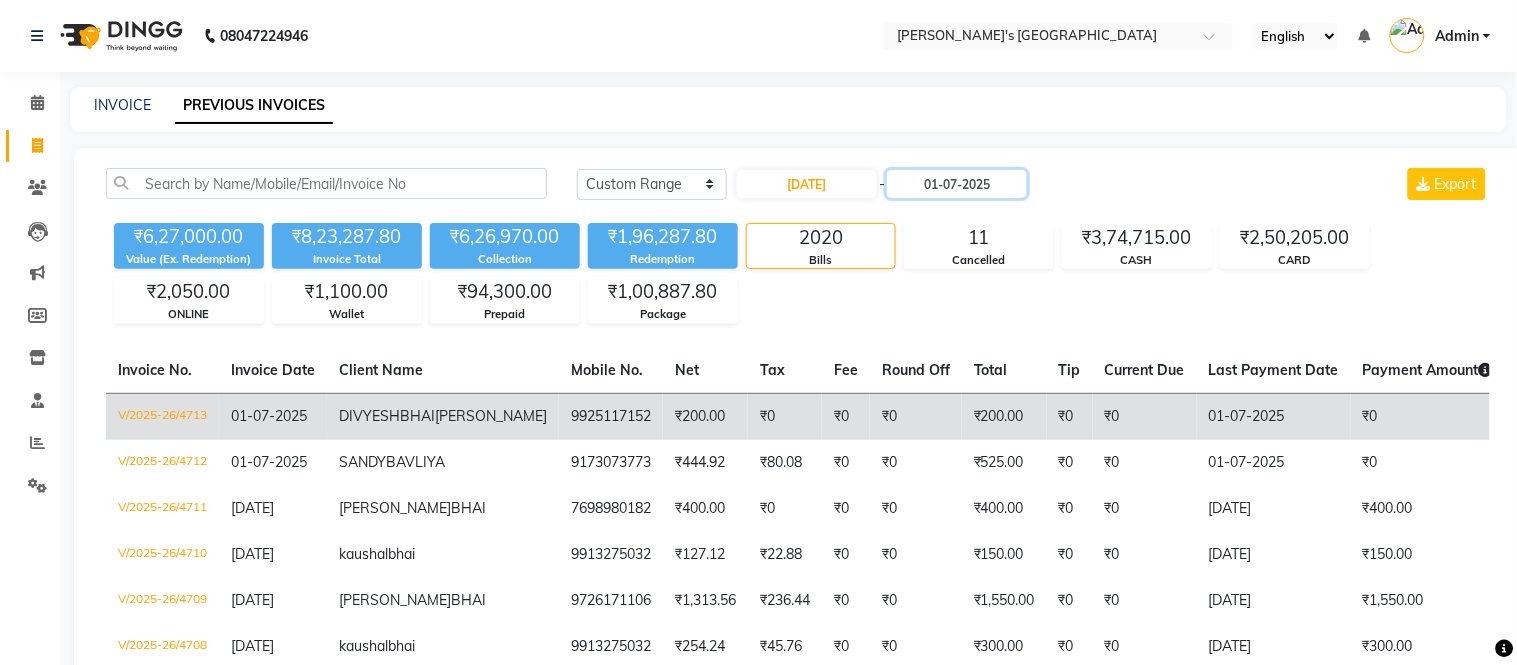 type on "[DATE]" 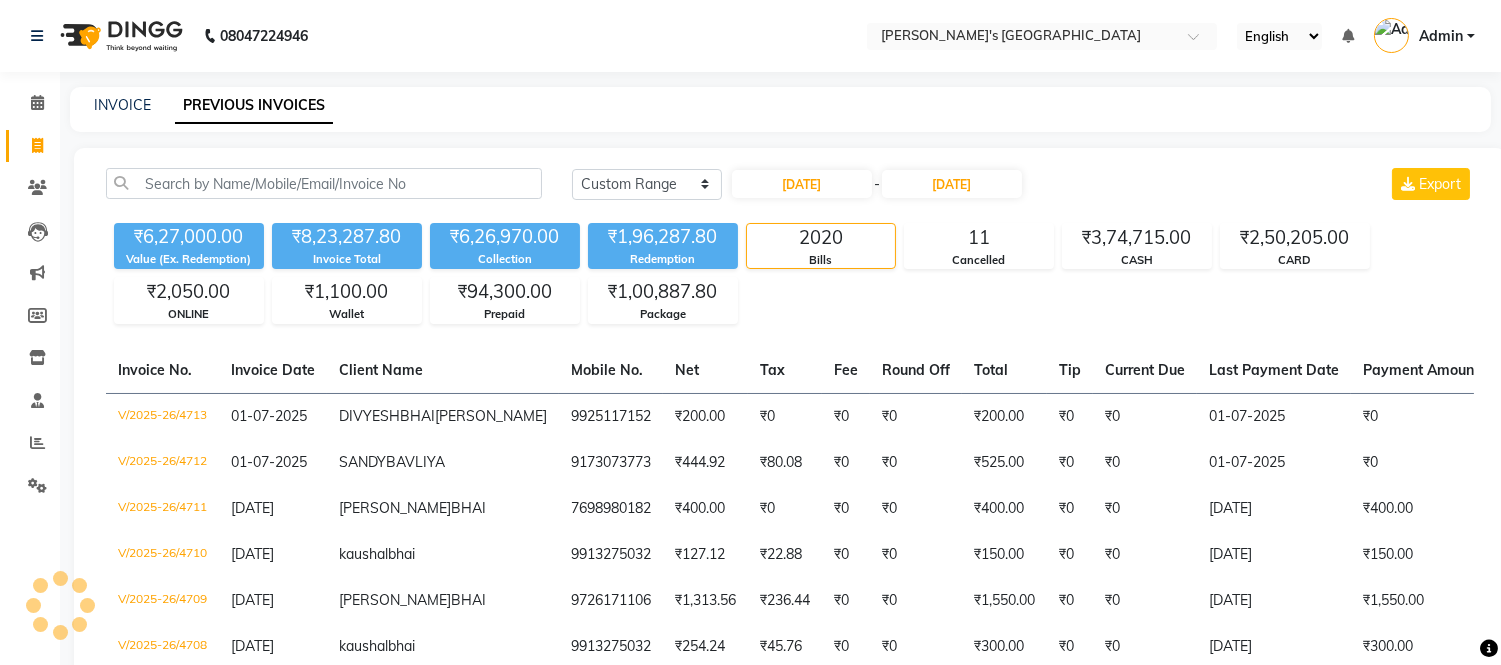 click on "08047224946 Select Location × Sandy Men's Salon And Academy Llp, Mavdi Main Road English ENGLISH Español العربية मराठी हिंदी ગુજરાતી தமிழ் 中文 Notifications nothing to show Admin Manage Profile Change Password Sign out  Version:3.14.0  ☀ Elaine Ladies Salon, NR Bajaj Hall ☀ Sandy Men's Salon & Academy LLP, Ravapar Road ☀ SANDY MEN'S SALON AND ACADEMY LLP, Mavdi Main Road ☀ SANDY MEN'S SALON AND ACADEMY LLP, SPEED WELL  ☀ SANDY MEN'S SALON AND ACADEMY LLP, University Road ☀ SANDY MEN'S SALON AND ACADEMY LLP, NANA MAVA Circle ☀ Sandy Men's Salon Head Office ( HO ), University Road  Calendar  Invoice  Clients  Leads   Marketing  Members  Inventory  Staff  Reports  Settings Completed InProgress Upcoming Dropped Tentative Check-In Confirm Bookings Generate Report Segments Page Builder INVOICE PREVIOUS INVOICES Today Yesterday Custom Range 01-06-2025 - 30-06-2025 Export ₹6,27,000.00 Value (Ex. Redemption) ₹8,23,287.80 Invoice Total  11" at bounding box center [750, 2561] 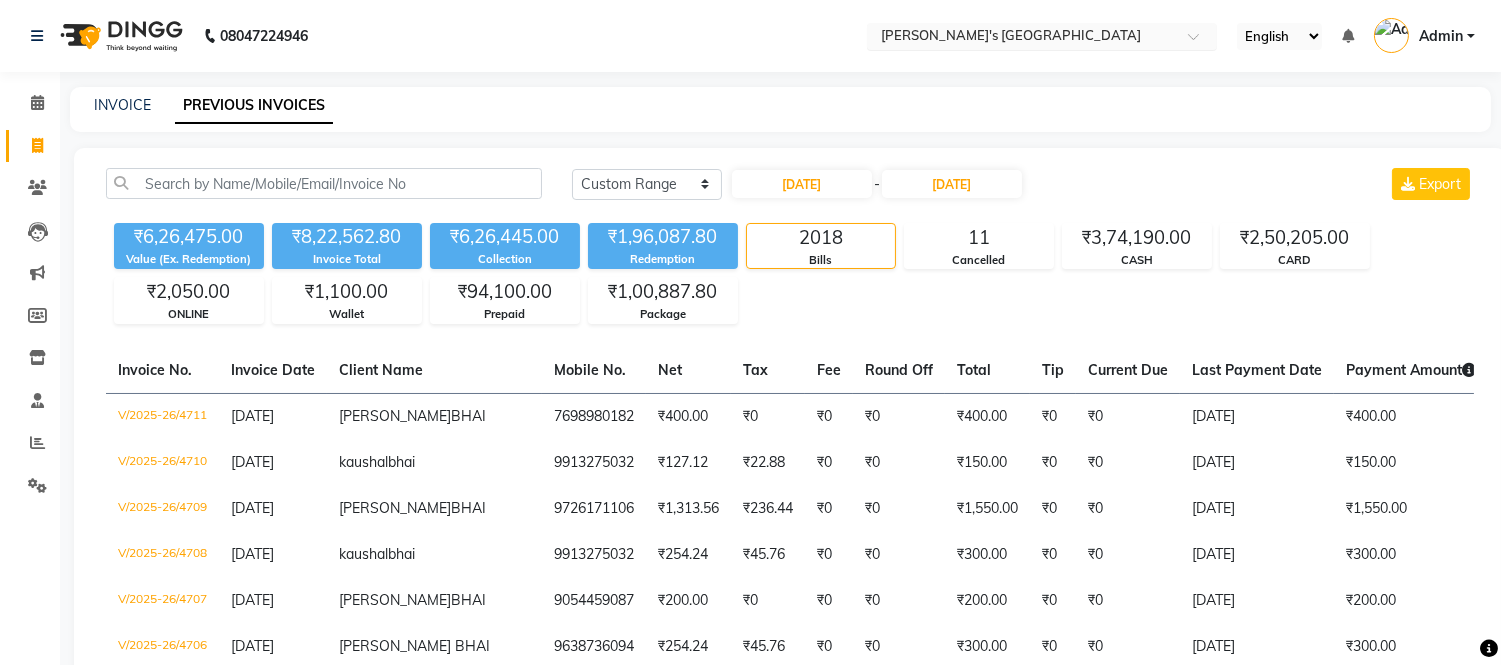 click at bounding box center [1022, 38] 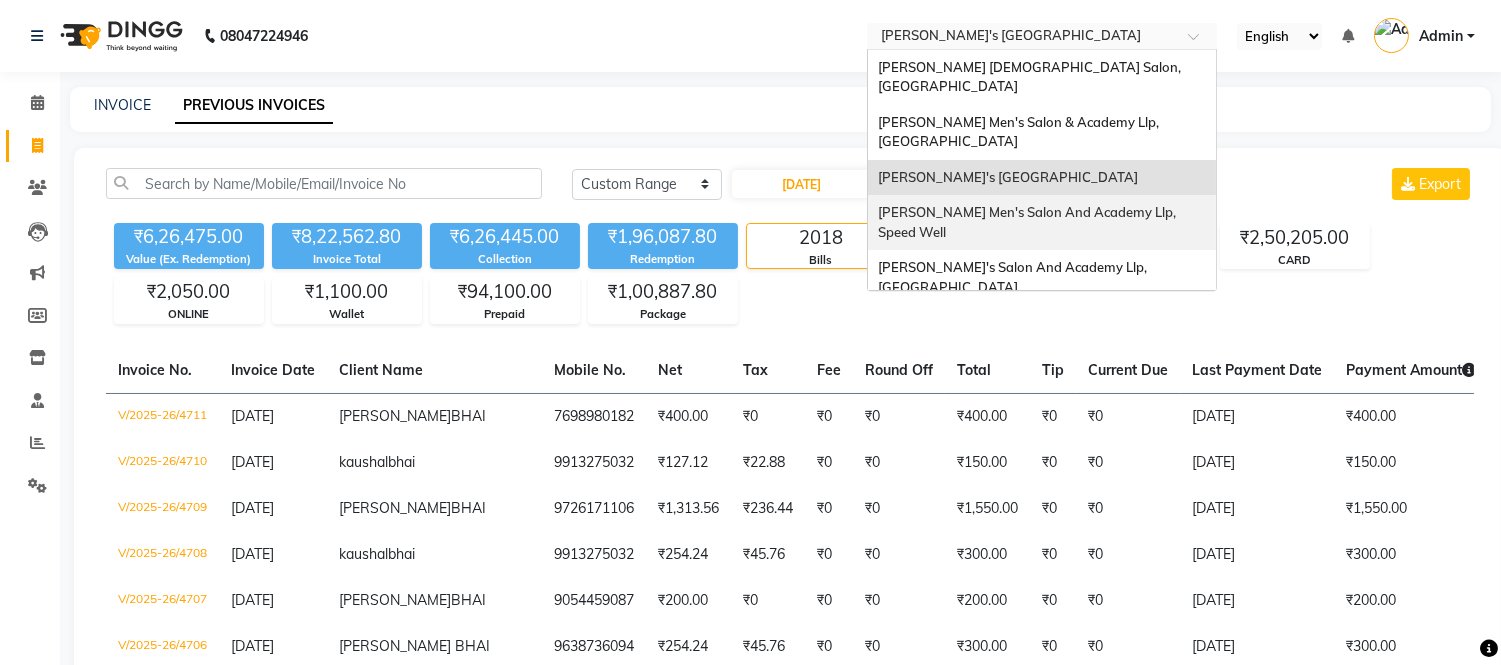 click on "[PERSON_NAME] Men's Salon And Academy Llp, Speed Well" at bounding box center (1028, 222) 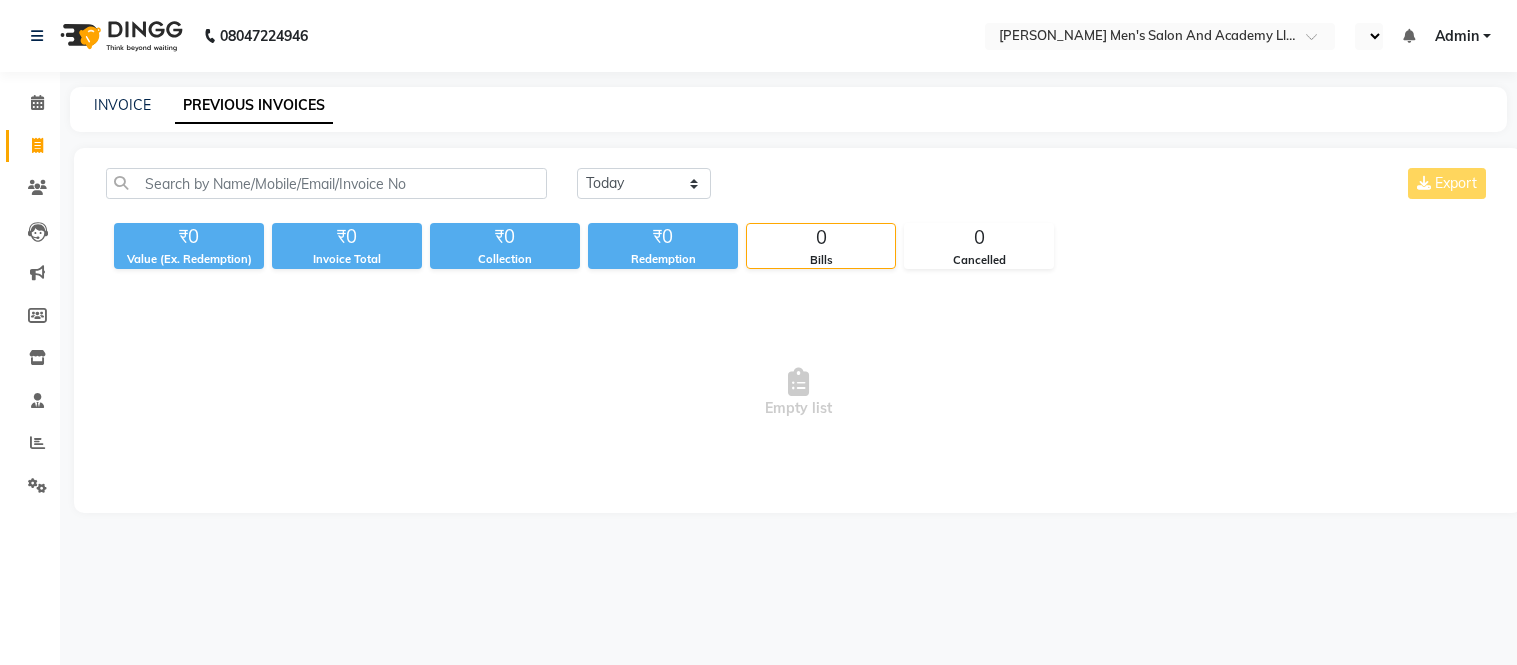 select on "en" 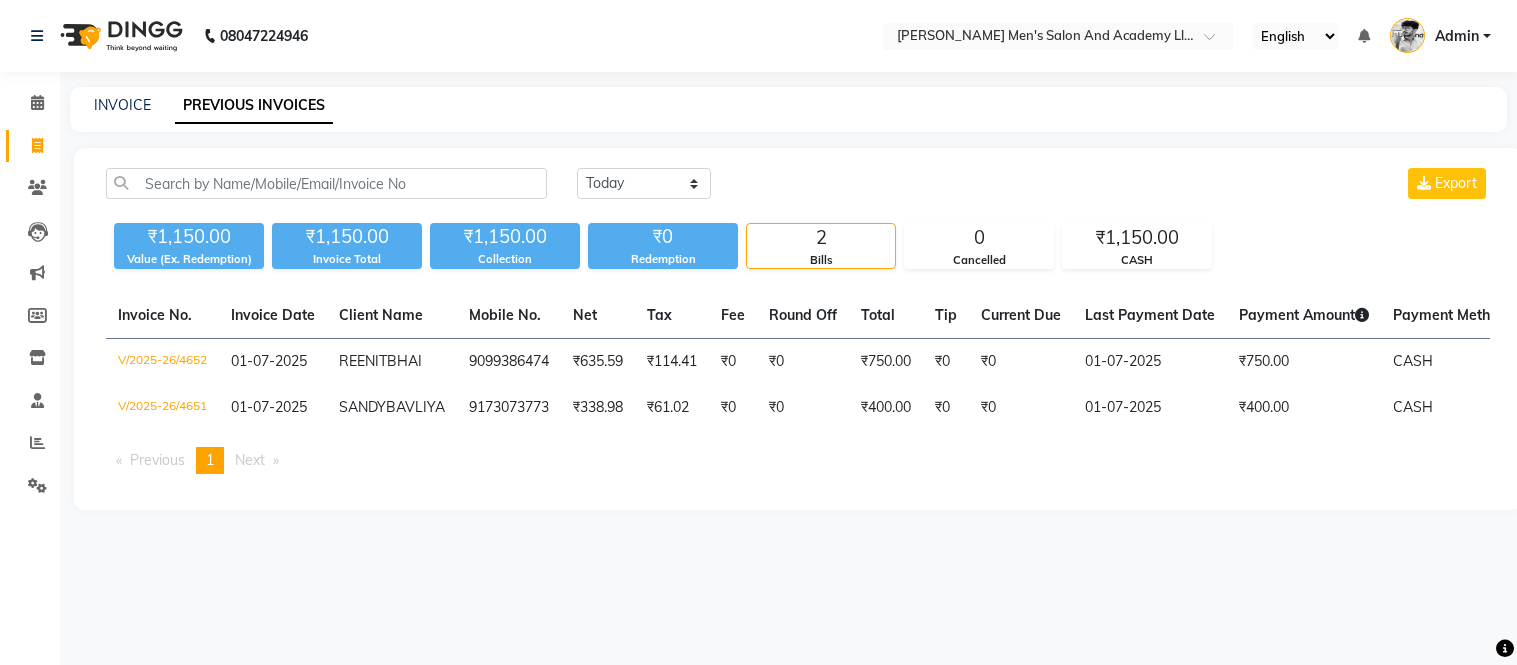 scroll, scrollTop: 0, scrollLeft: 0, axis: both 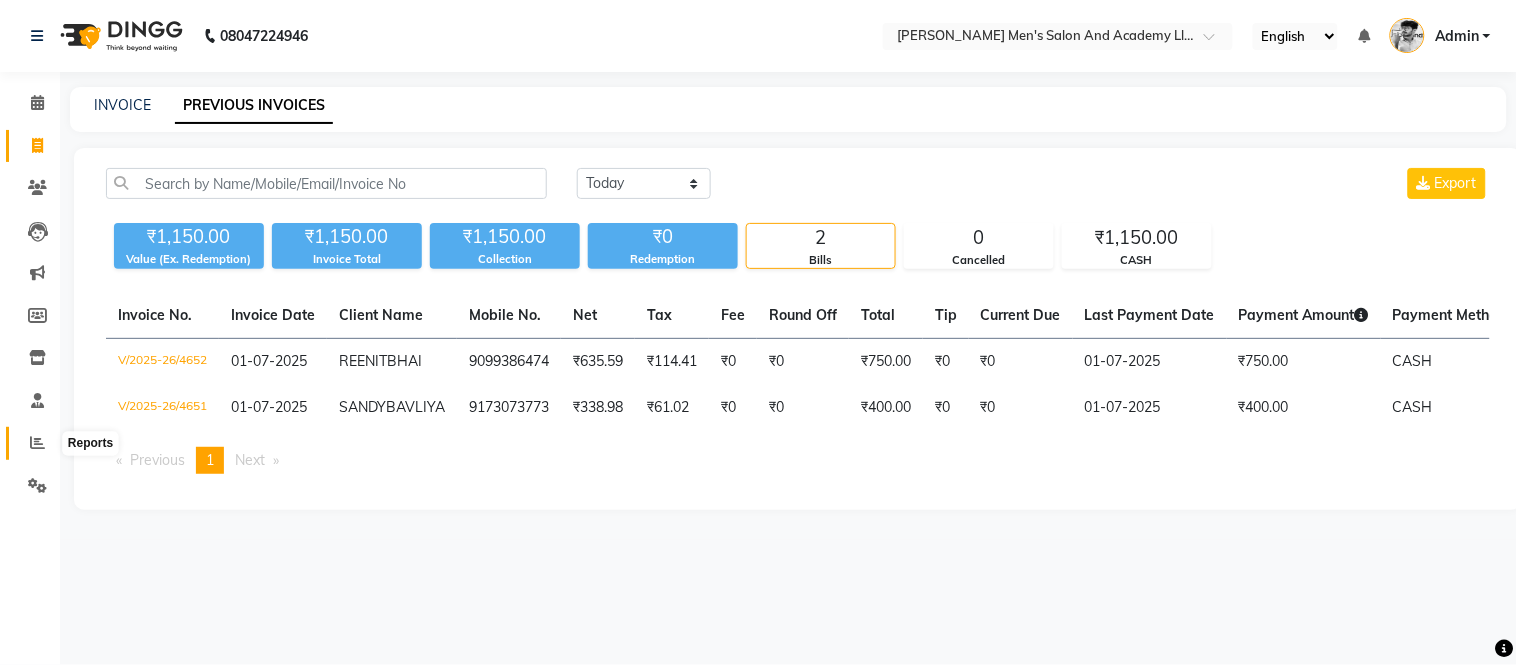 click 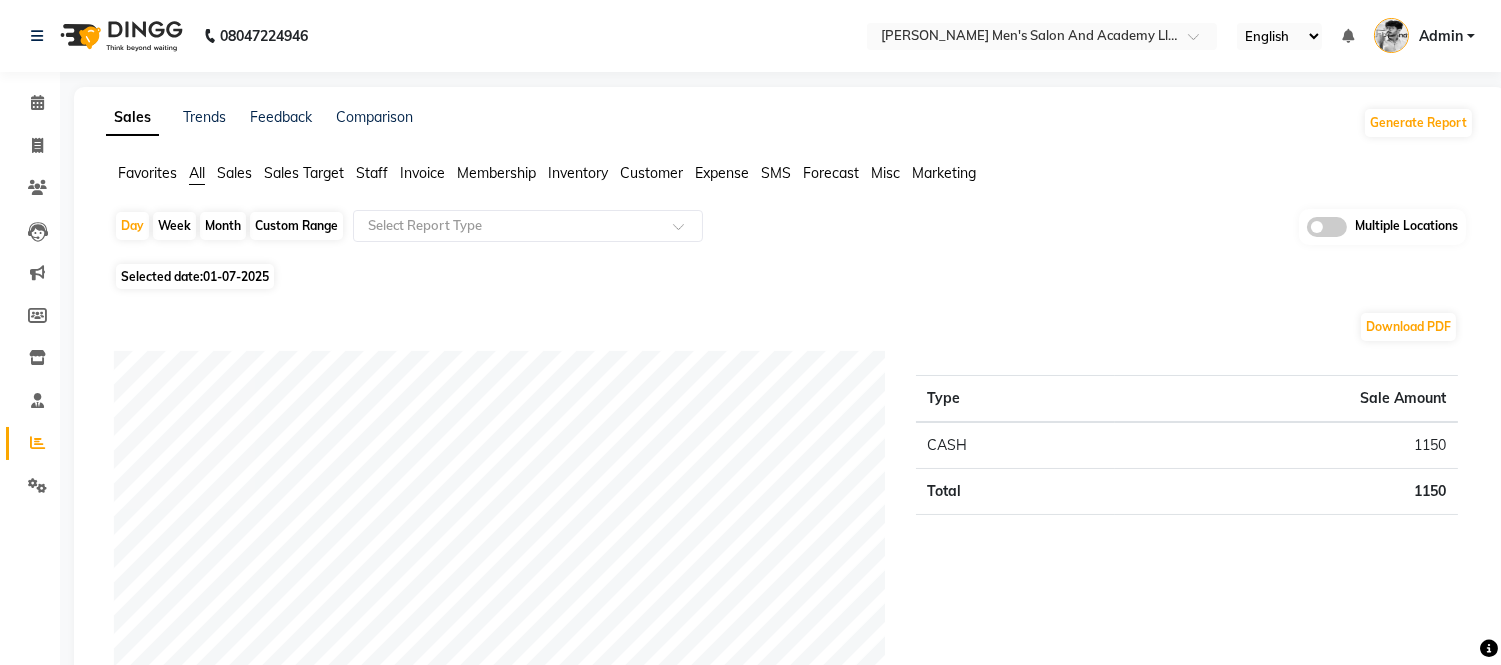 click on "Selected date:  [DATE]" 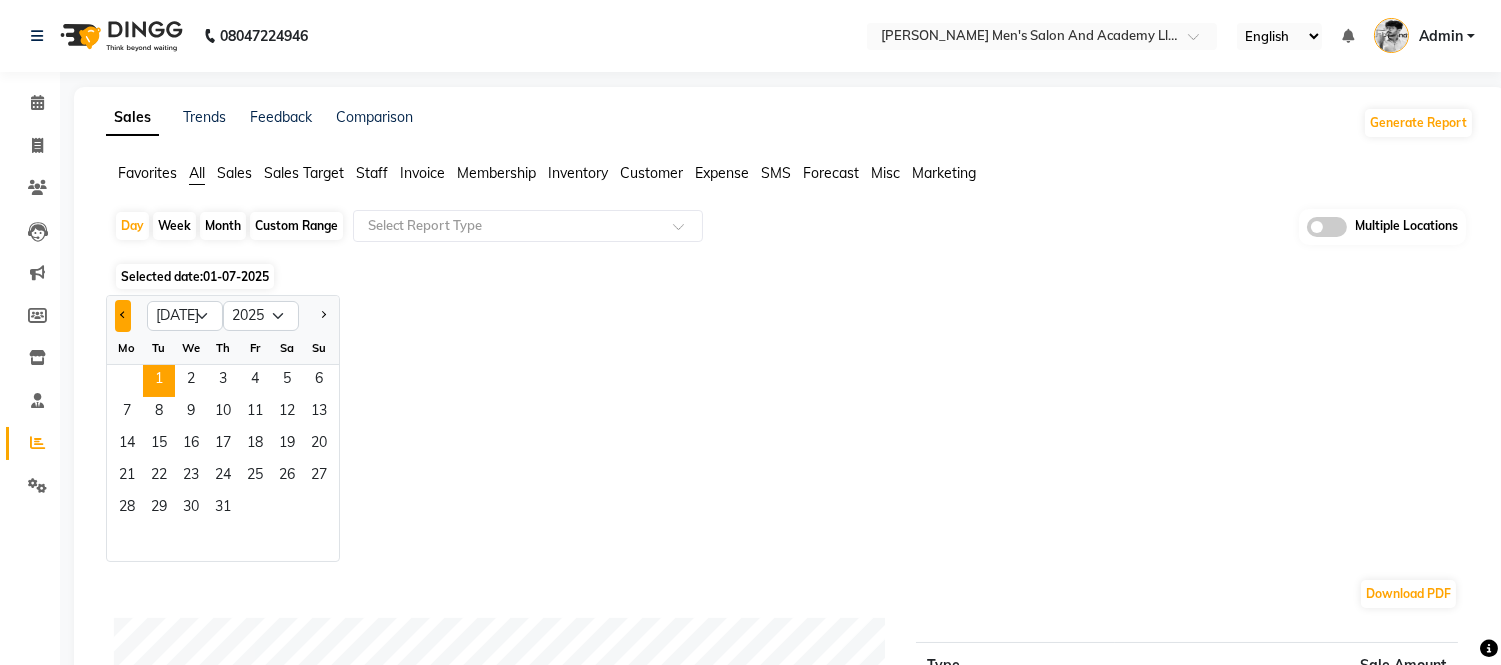 click 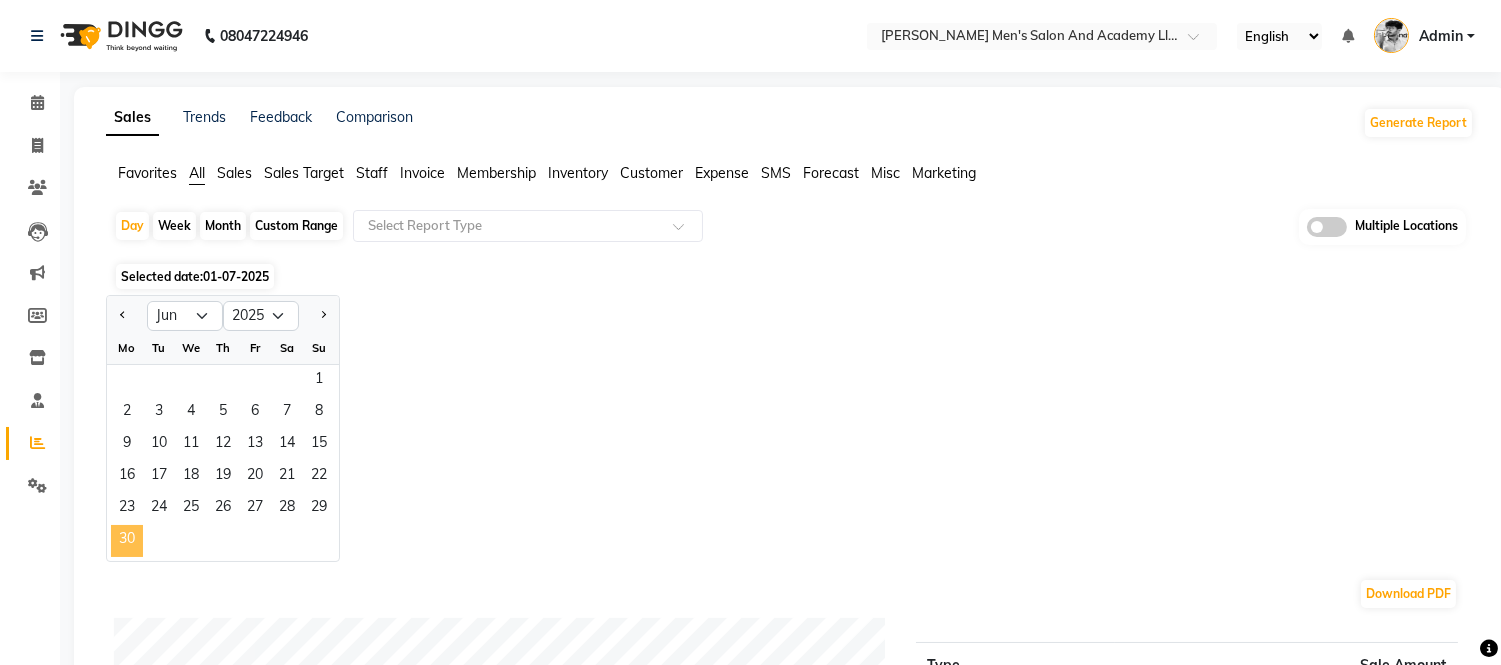 click on "30" 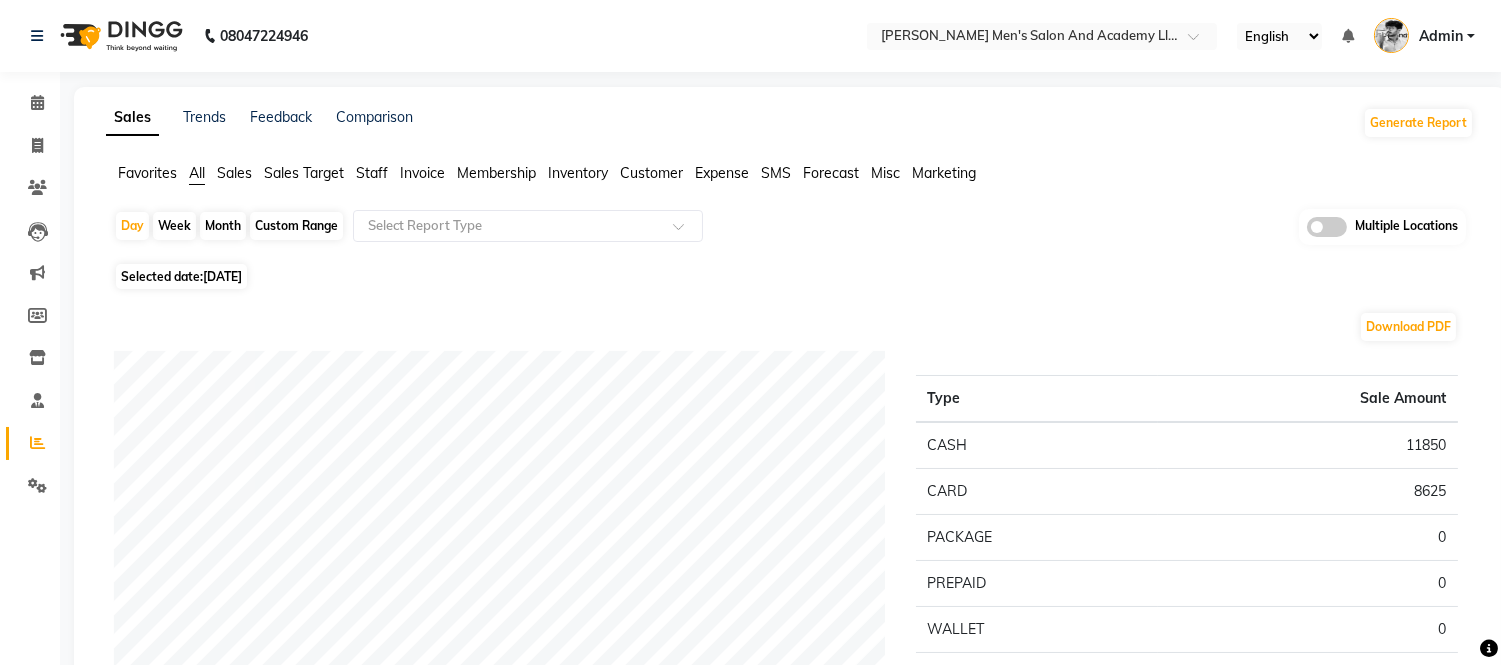 click on "Sales" 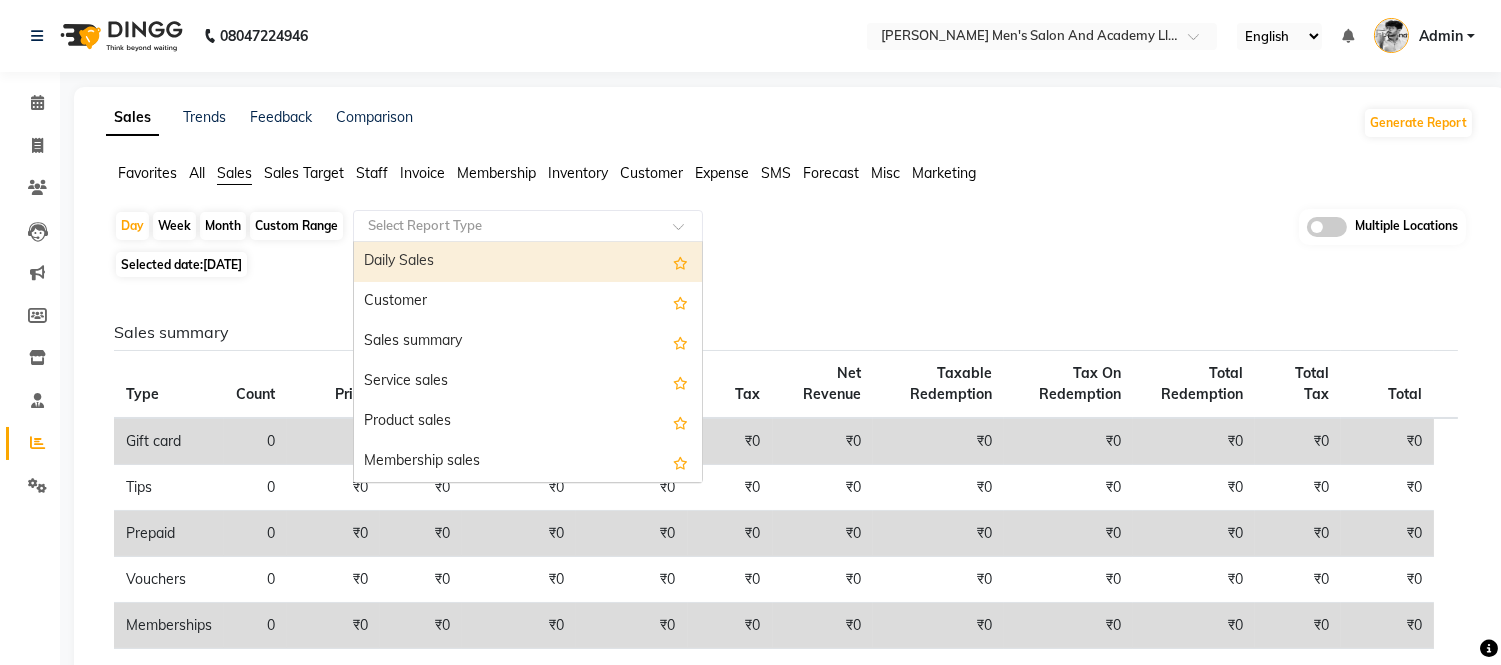 click 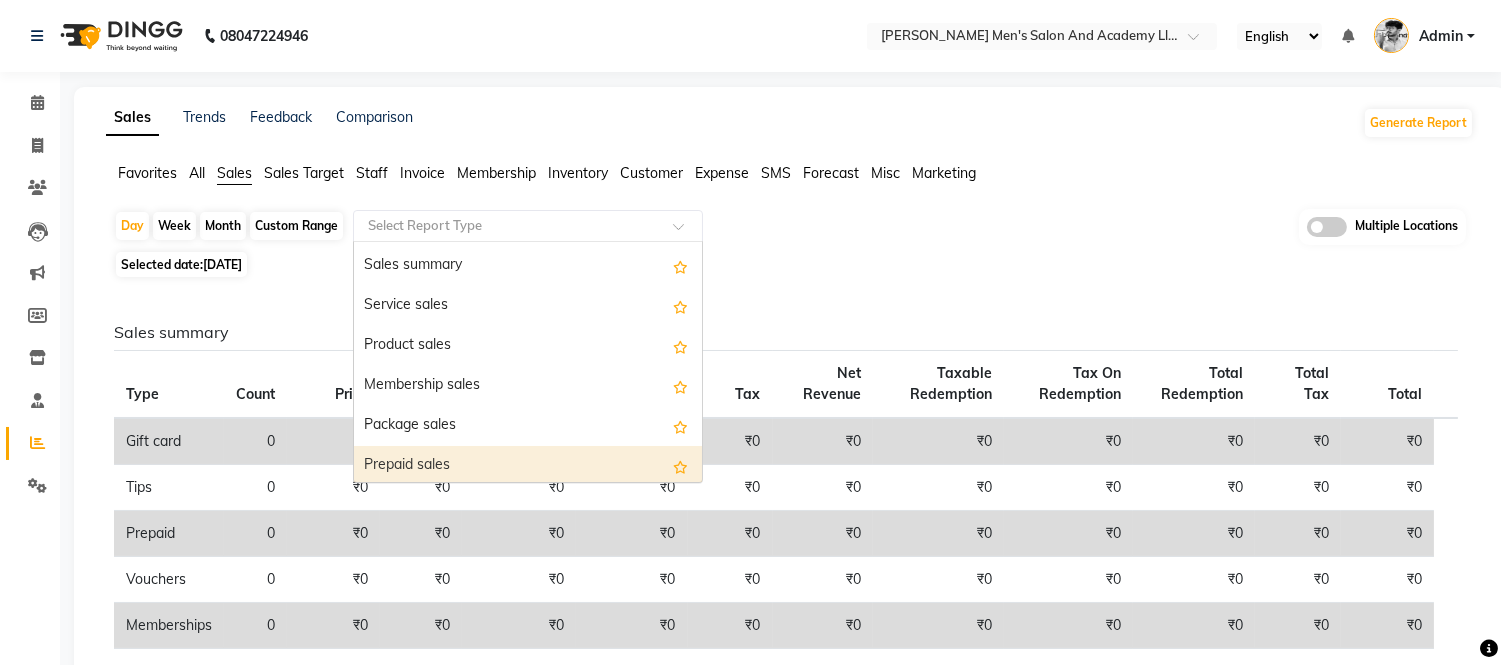scroll, scrollTop: 222, scrollLeft: 0, axis: vertical 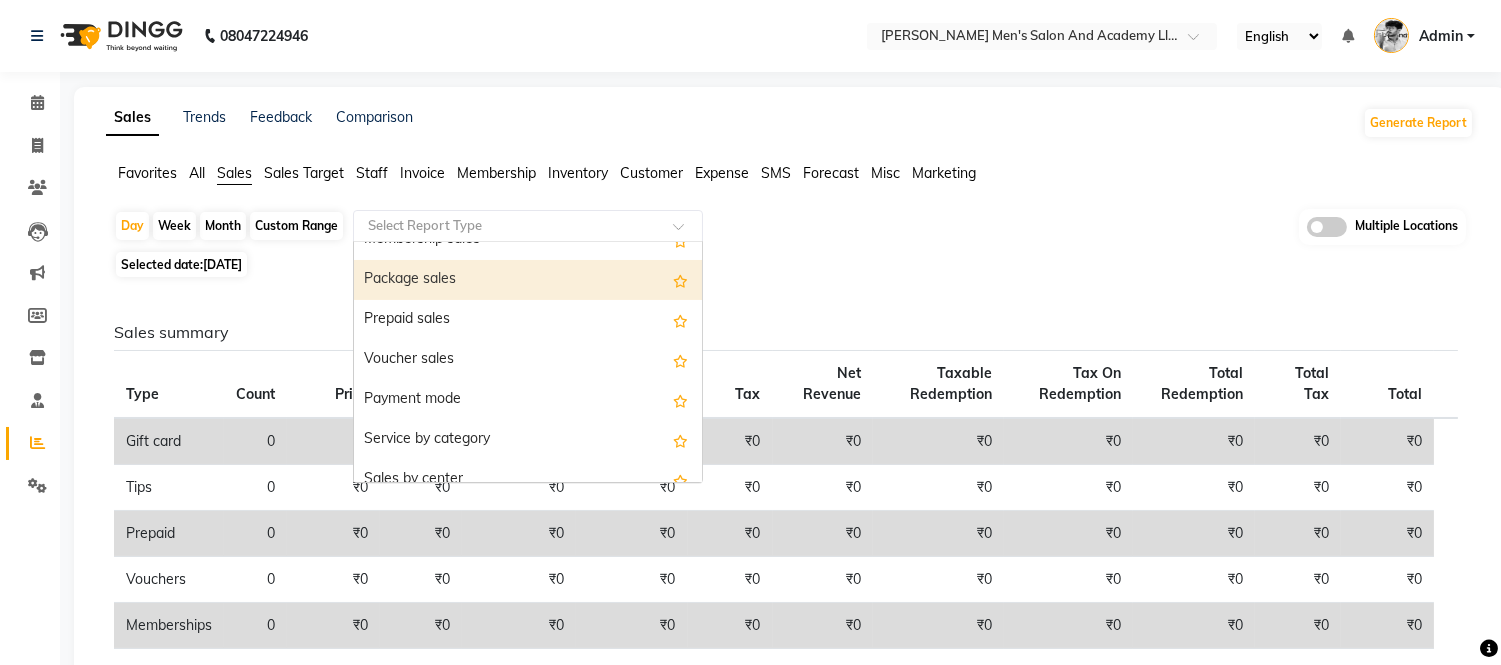 click on "Package sales" at bounding box center (528, 280) 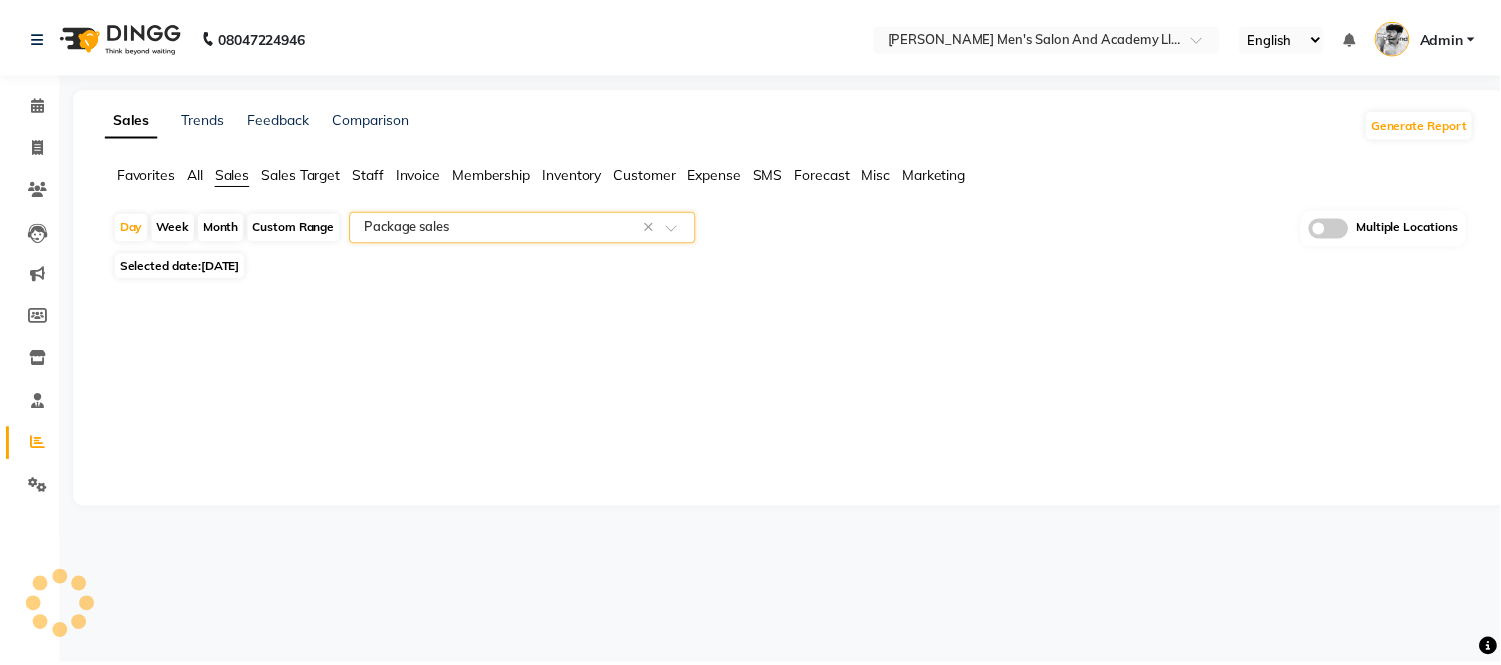 select on "full_report" 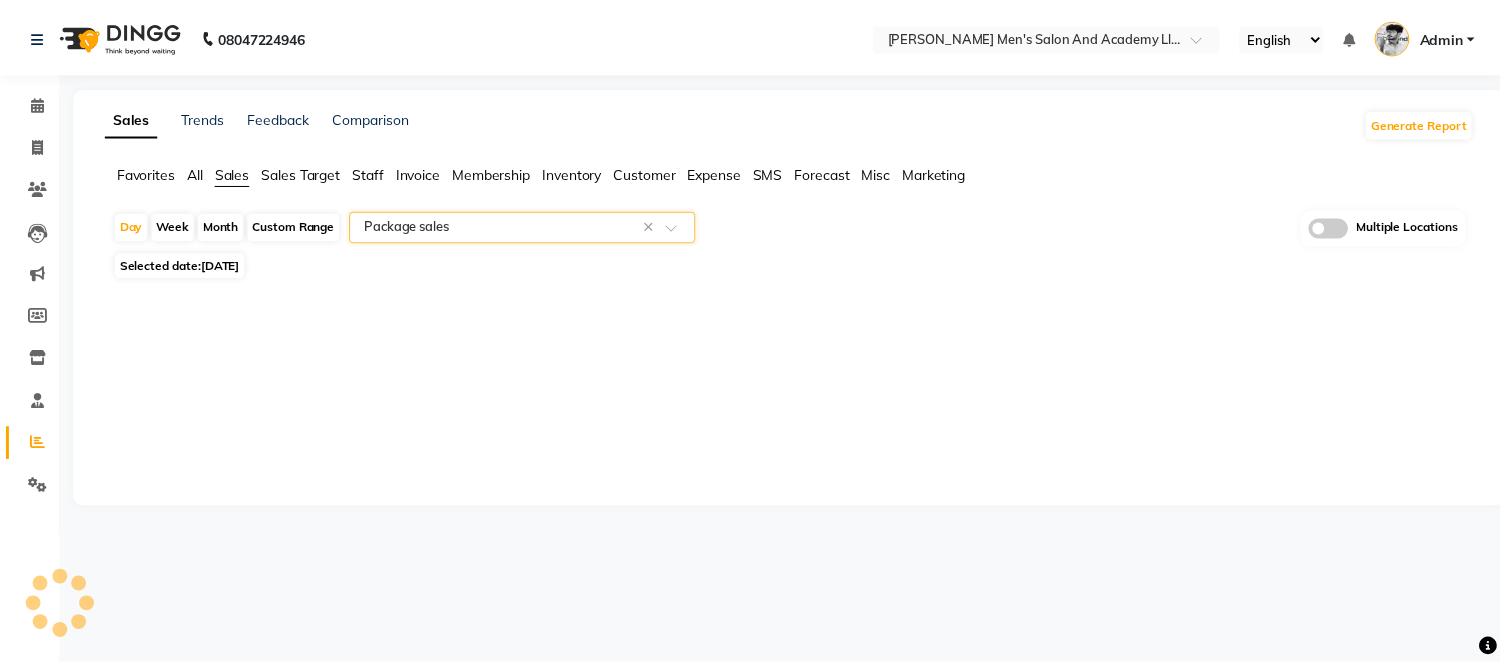 select on "csv" 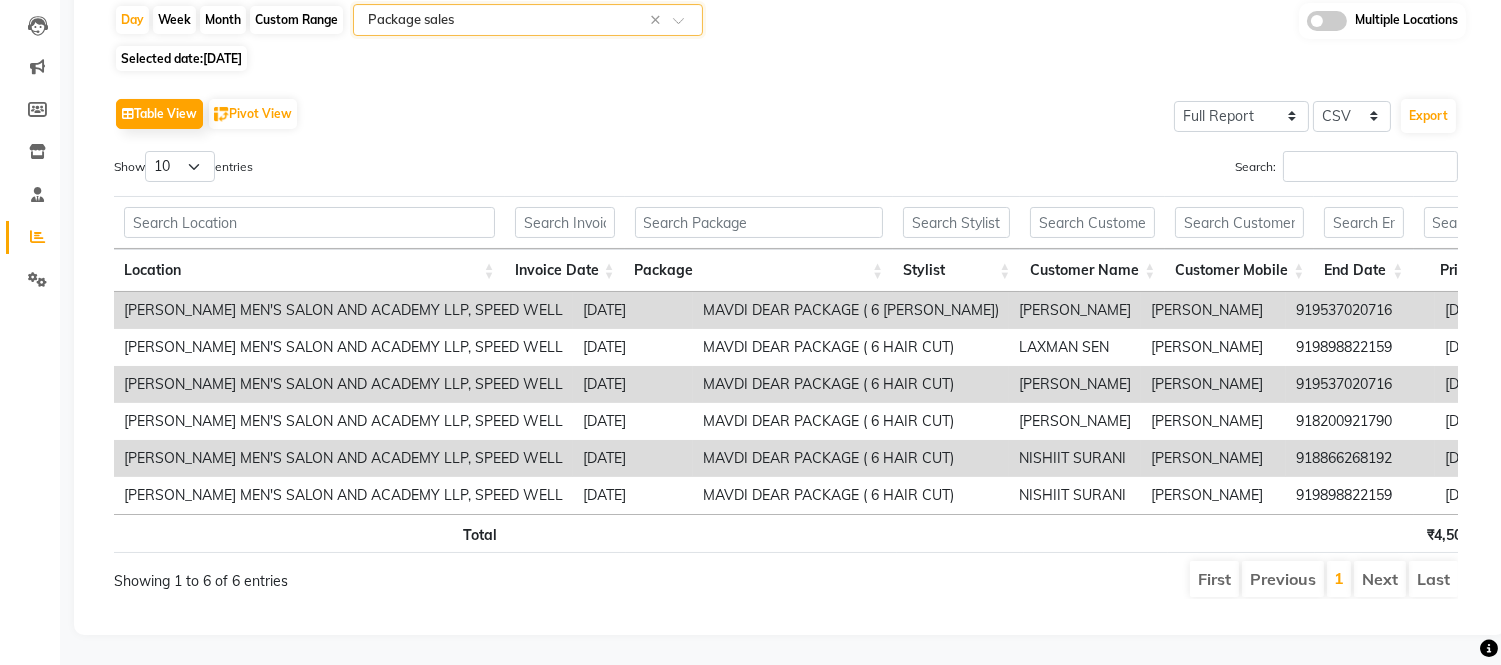 scroll, scrollTop: 240, scrollLeft: 0, axis: vertical 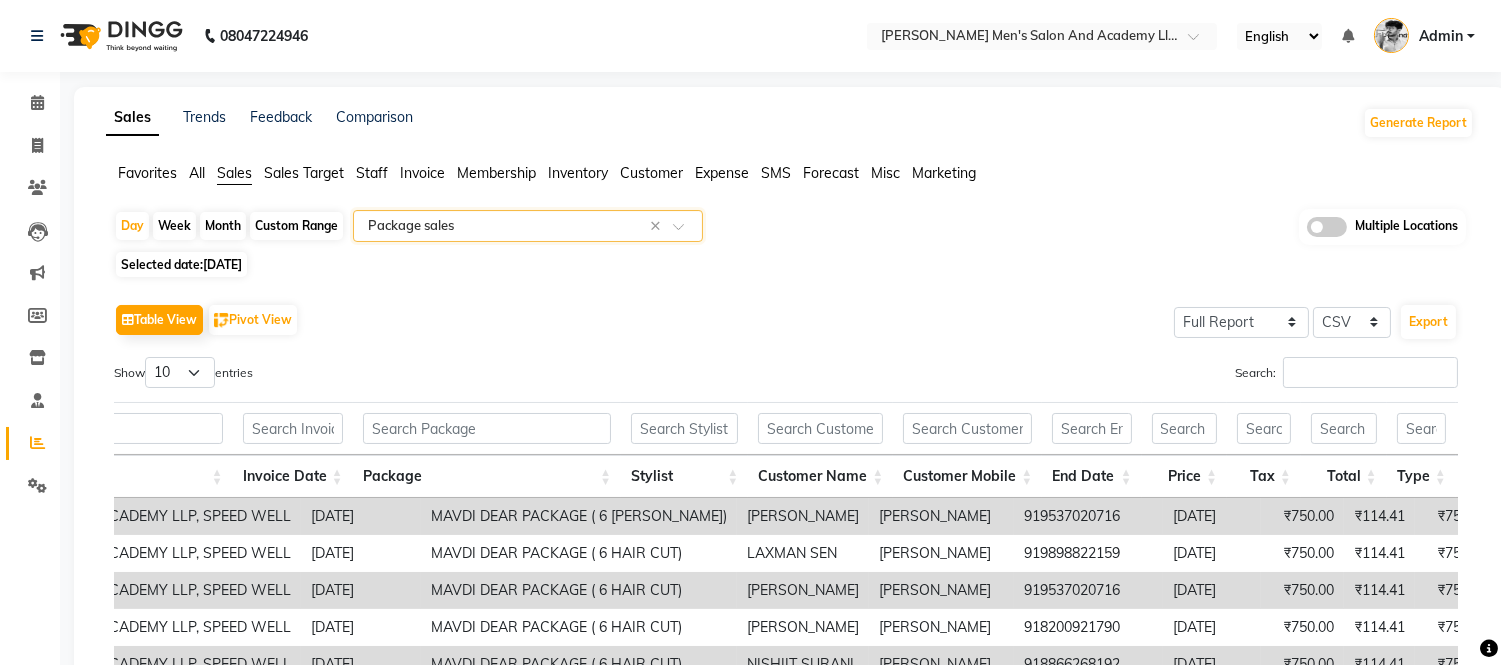 click 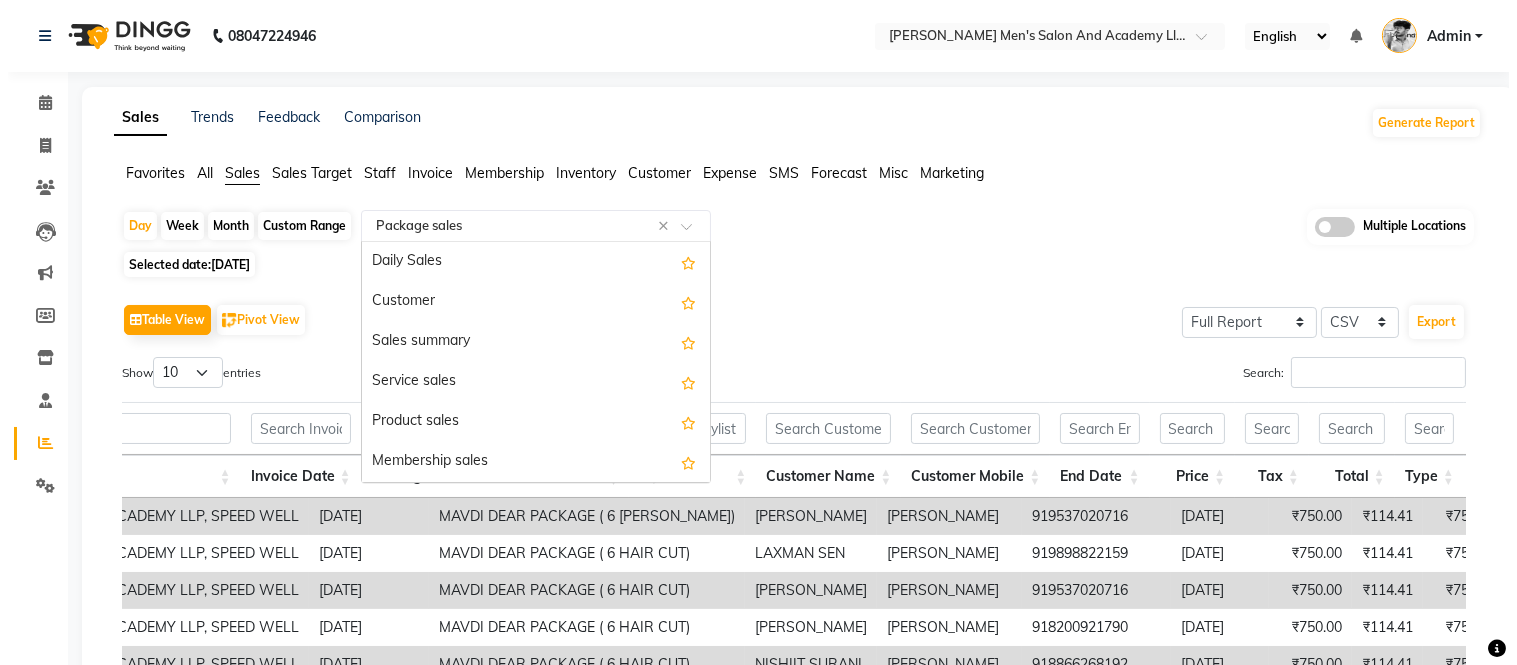 scroll, scrollTop: 240, scrollLeft: 0, axis: vertical 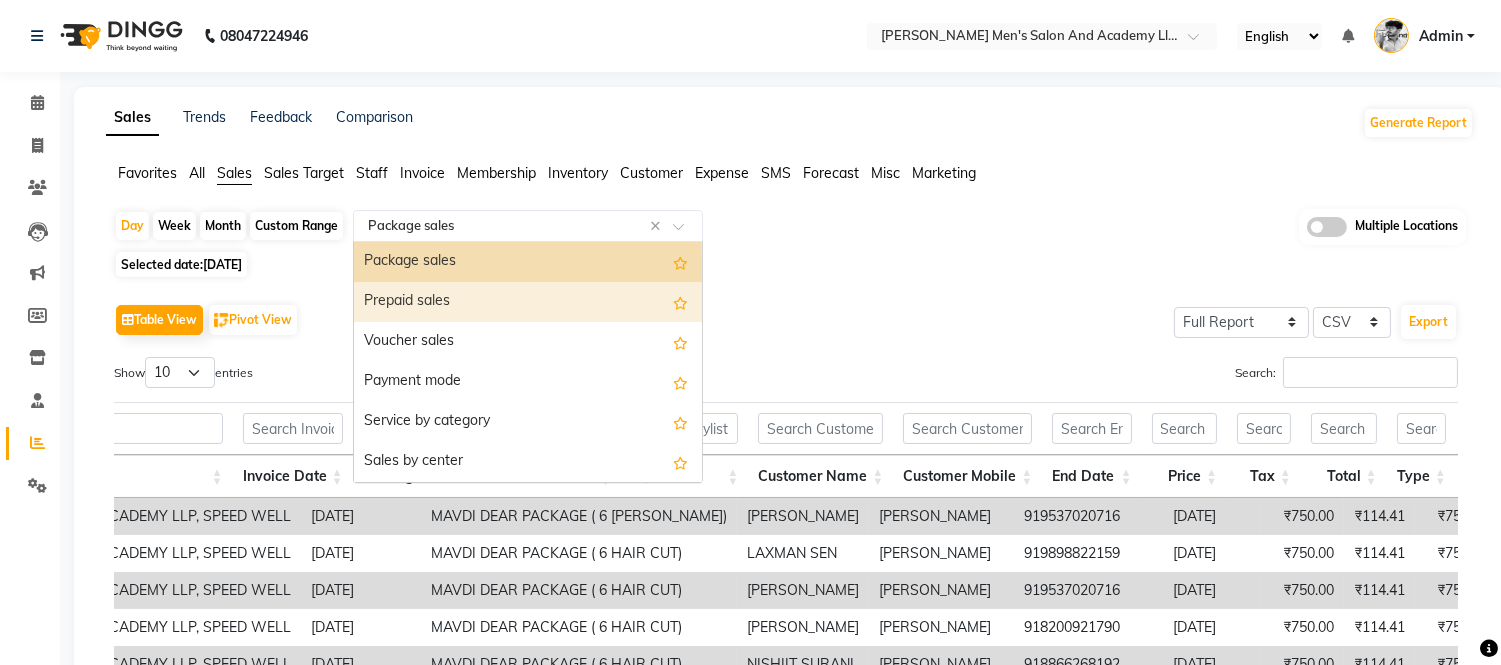 click on "Prepaid sales" at bounding box center (528, 302) 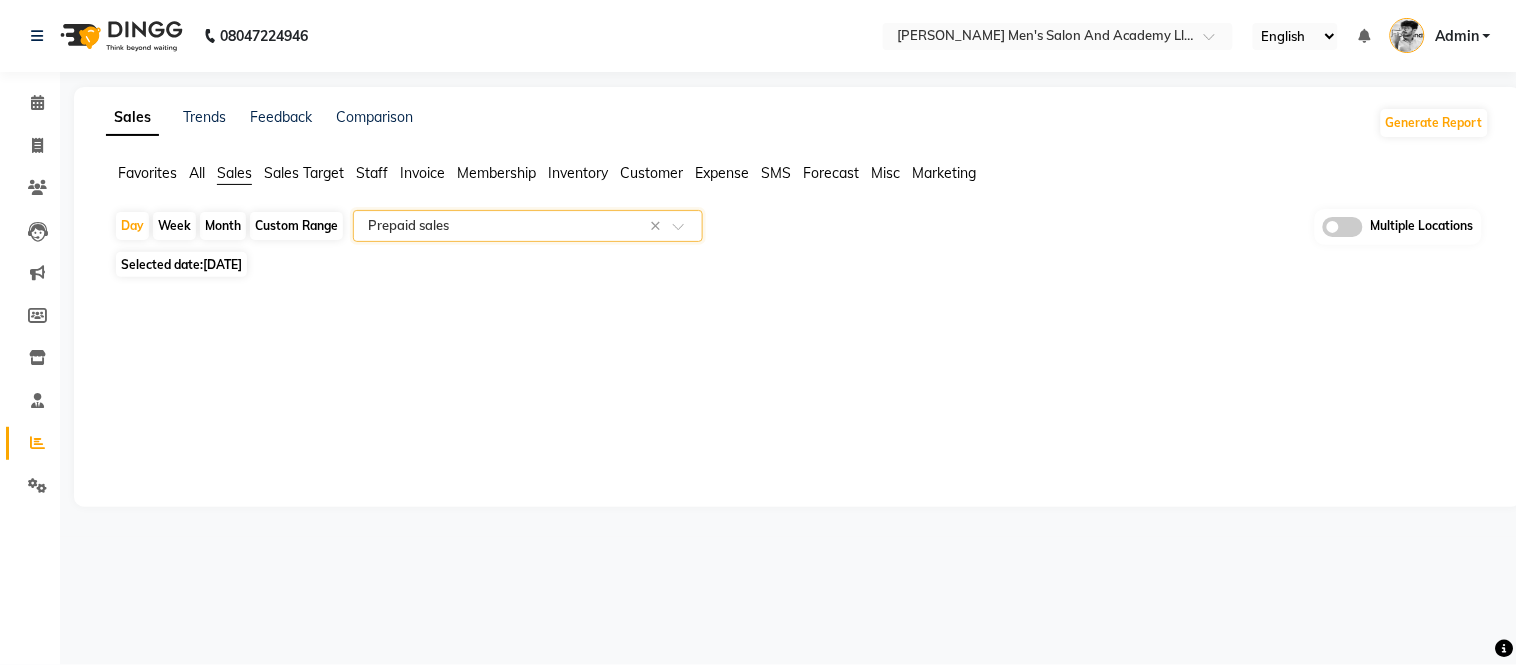 click on "Sales Trends Feedback Comparison Generate Report Favorites All Sales Sales Target Staff Invoice Membership Inventory Customer Expense SMS Forecast Misc Marketing  Day   Week   Month   Custom Range  Select Report Type × Prepaid sales × Multiple Locations Selected date:  [DATE]  ★ [PERSON_NAME] as Favorite  Choose how you'd like to save "" report to favorites  Save to Personal Favorites:   Only you can see this report in your favorites tab. Share with Organization:   Everyone in your organization can see this report in their favorites tab.  Save to Favorites" 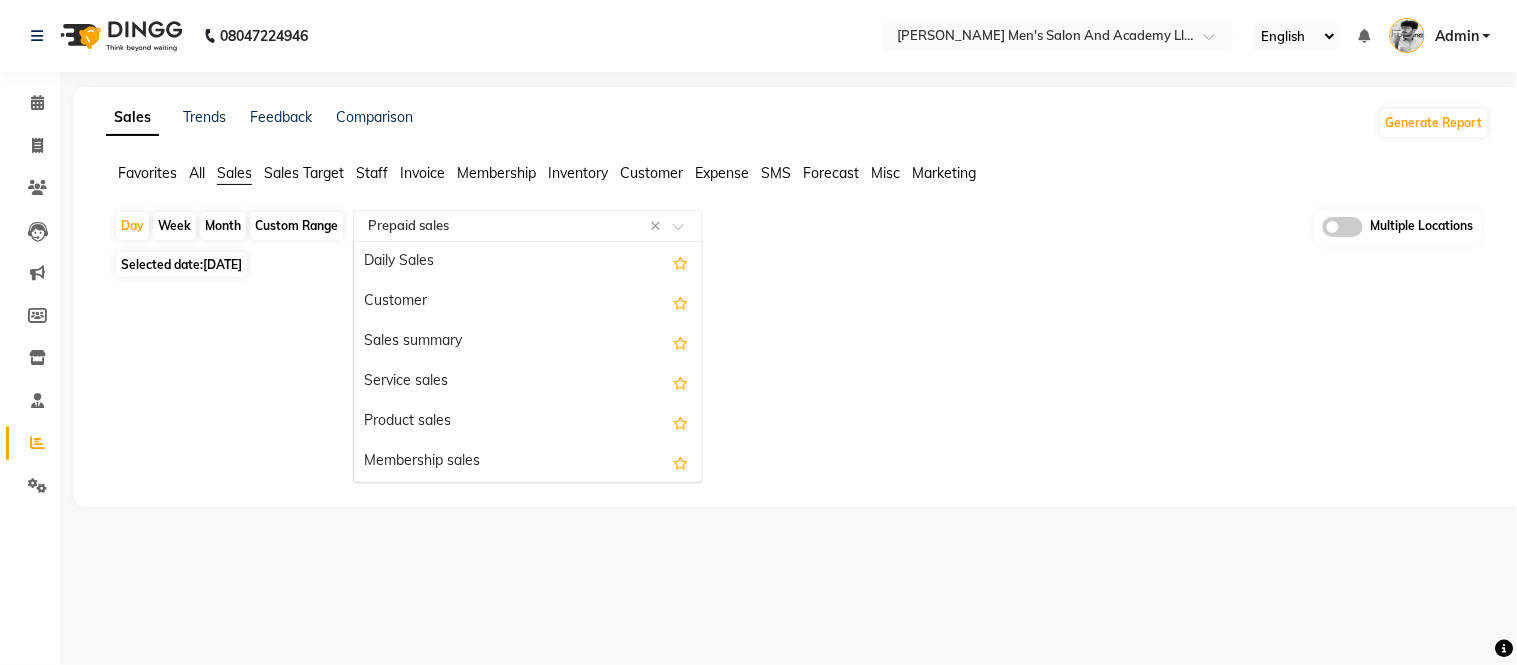click 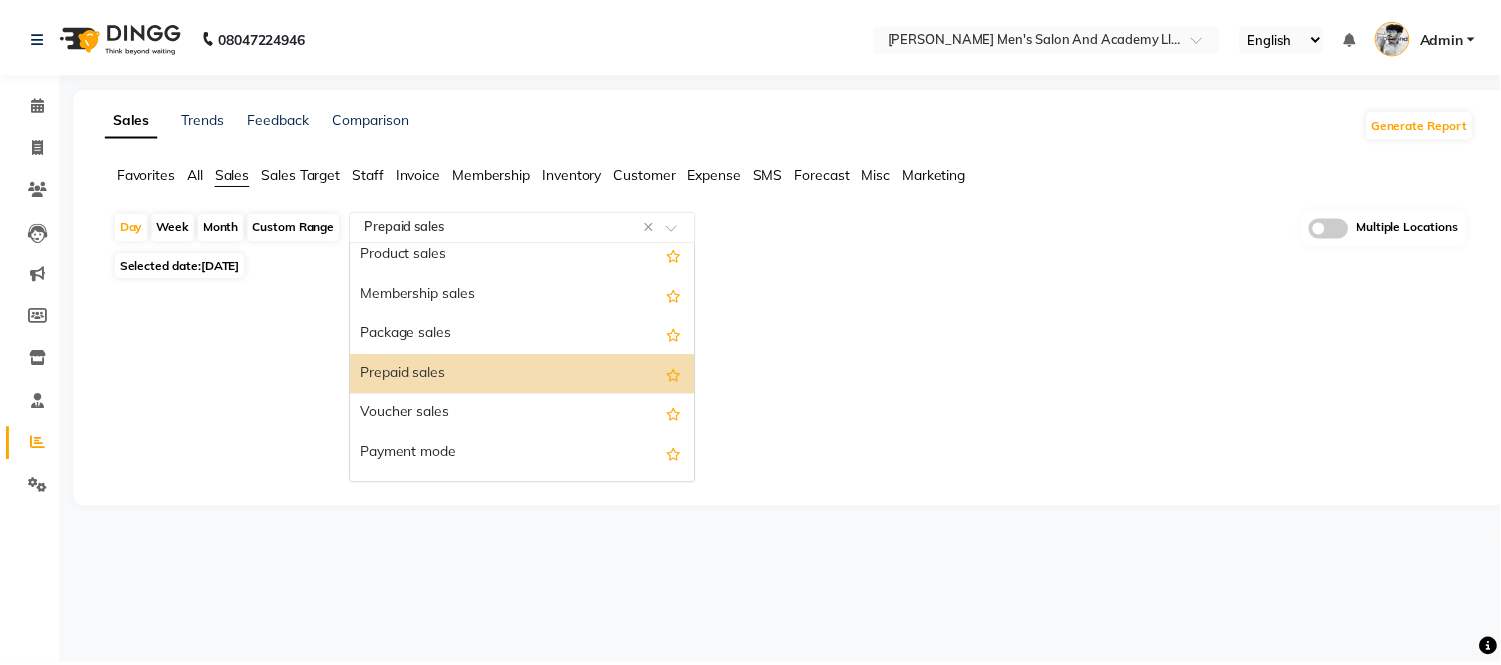 scroll, scrollTop: 57, scrollLeft: 0, axis: vertical 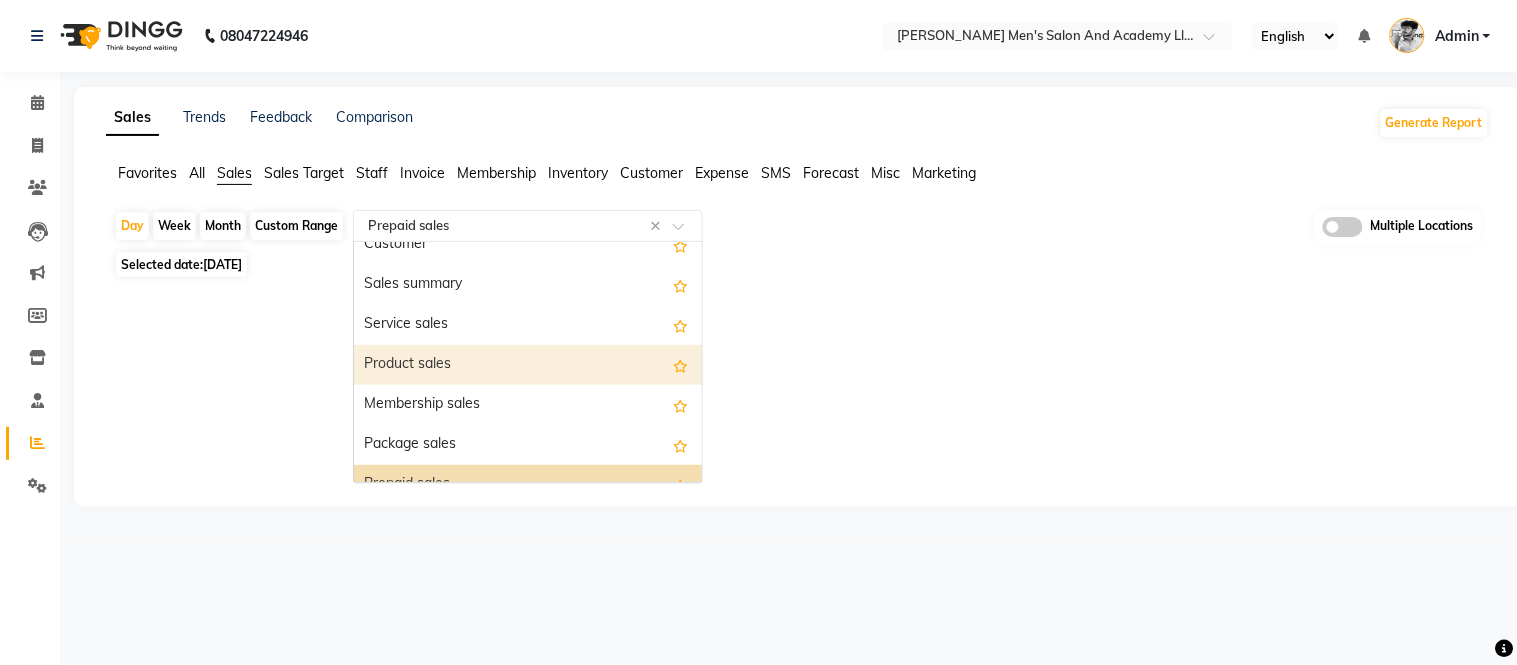 click on "Product sales" at bounding box center [528, 365] 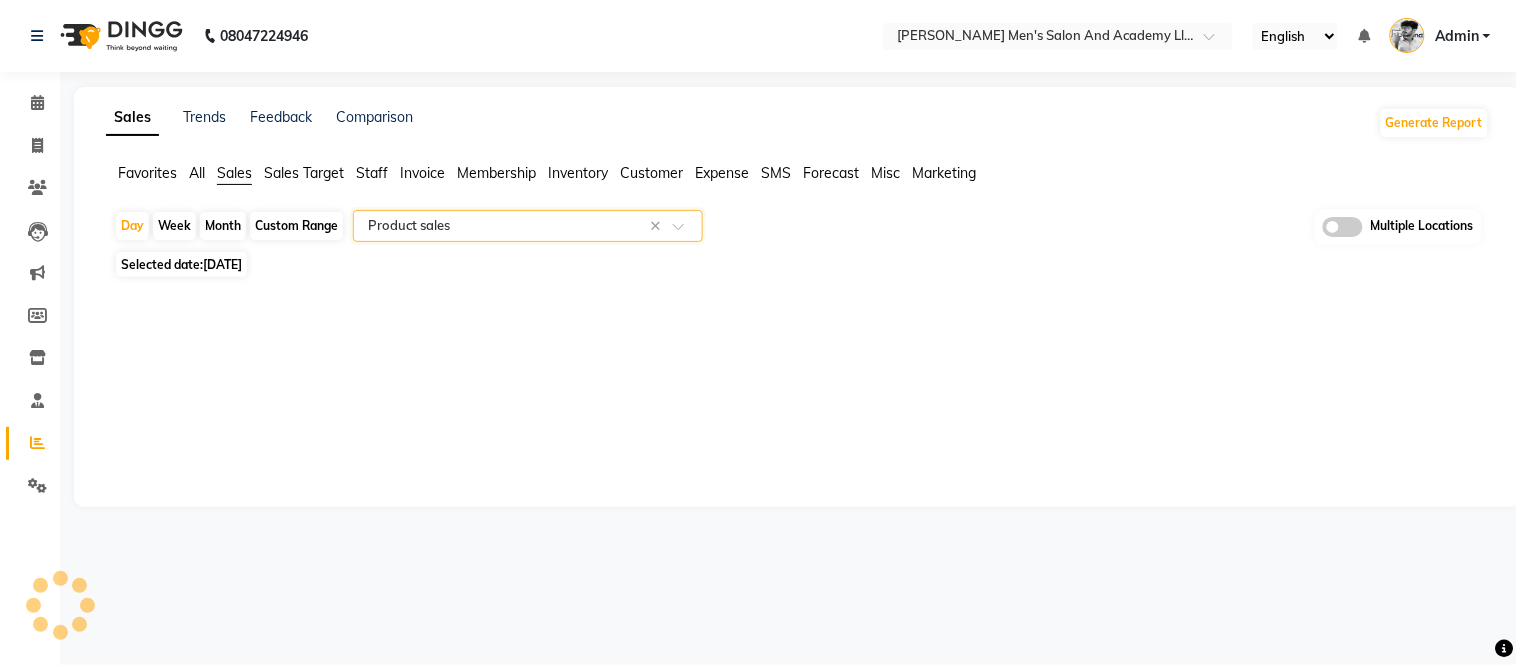 select on "full_report" 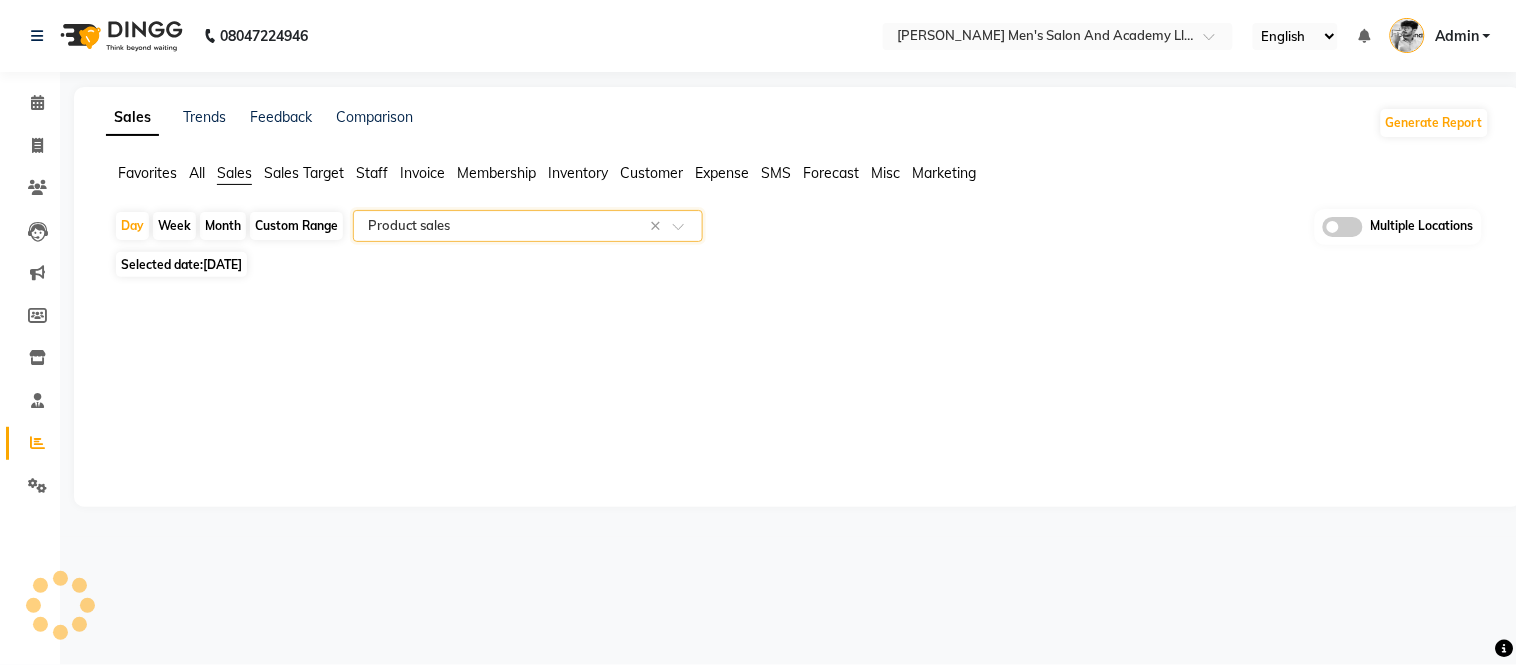 select on "csv" 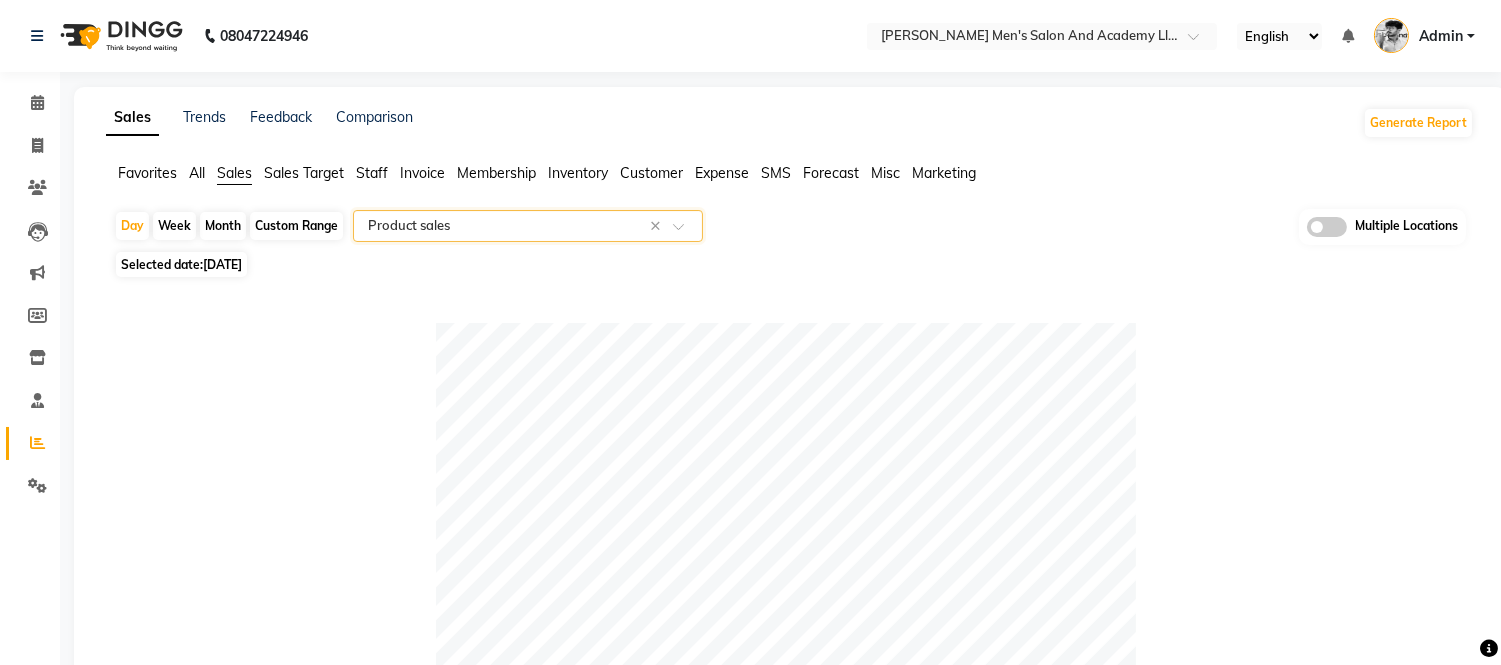 click on "Expense" 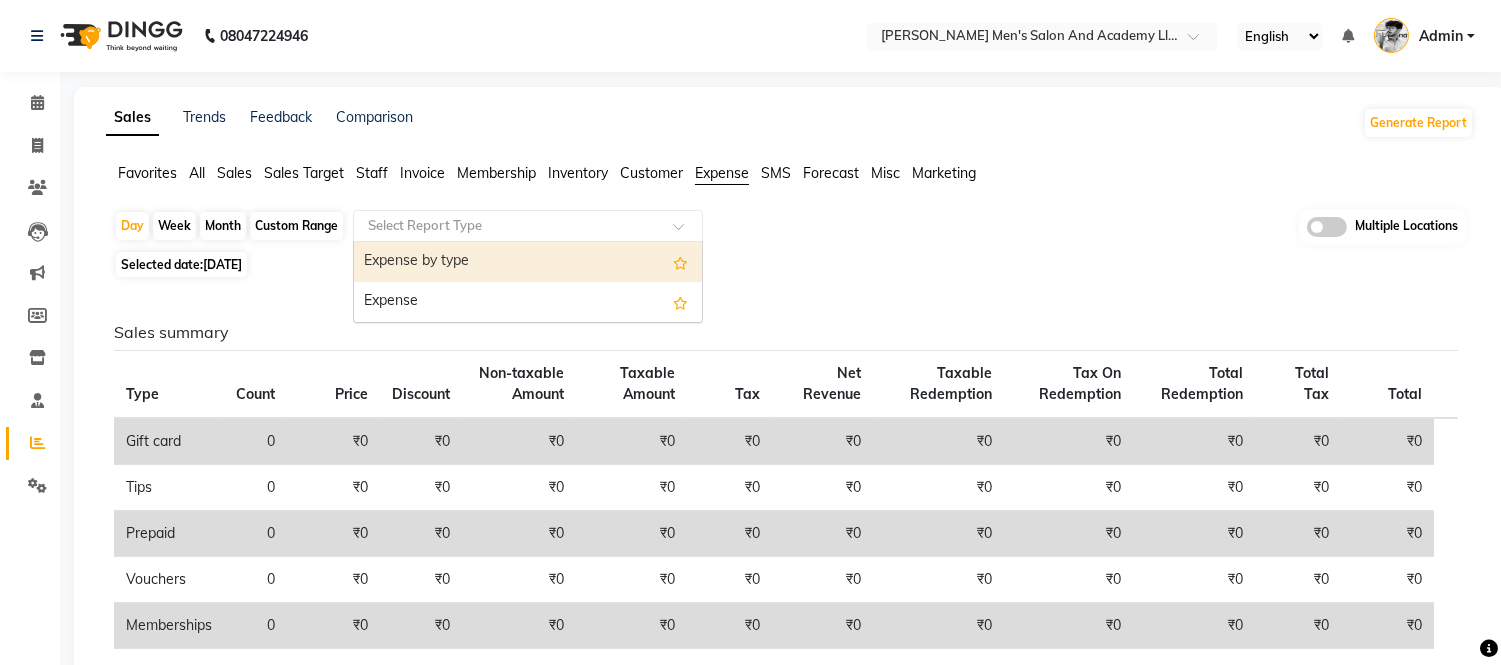 click 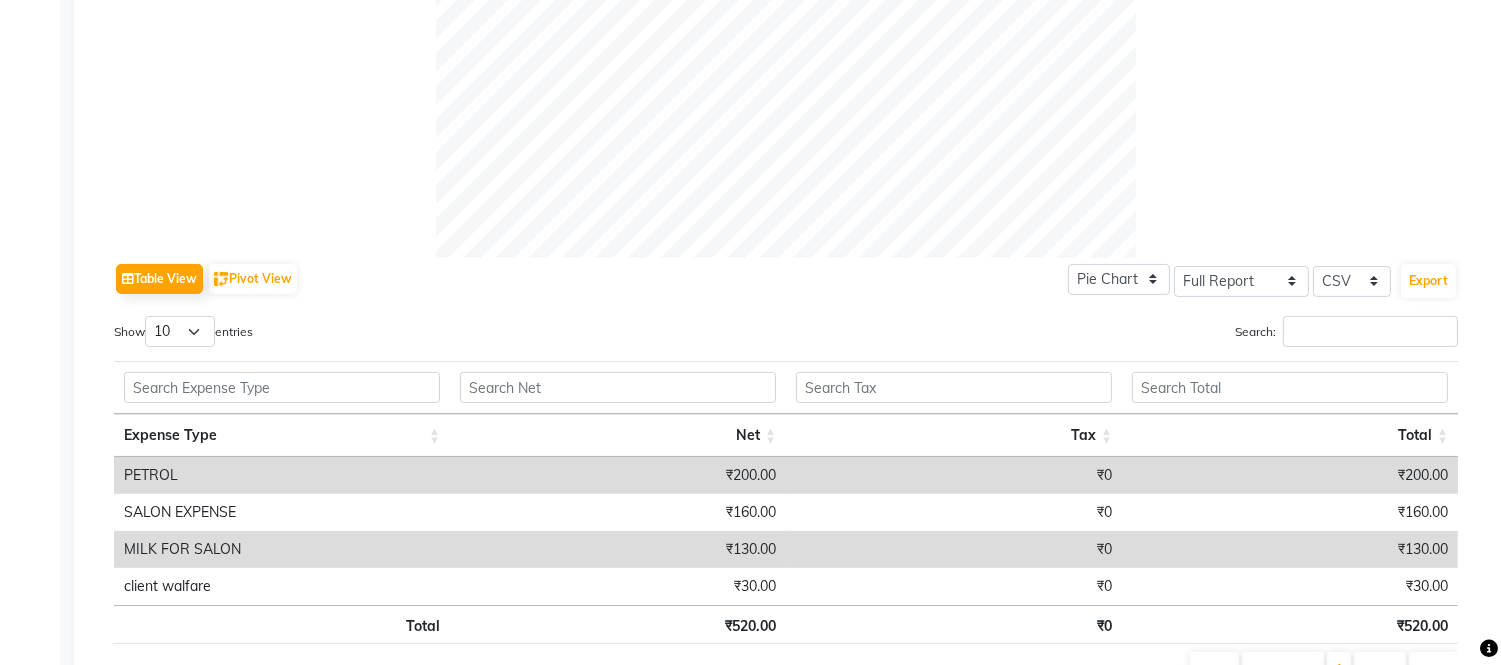 scroll, scrollTop: 777, scrollLeft: 0, axis: vertical 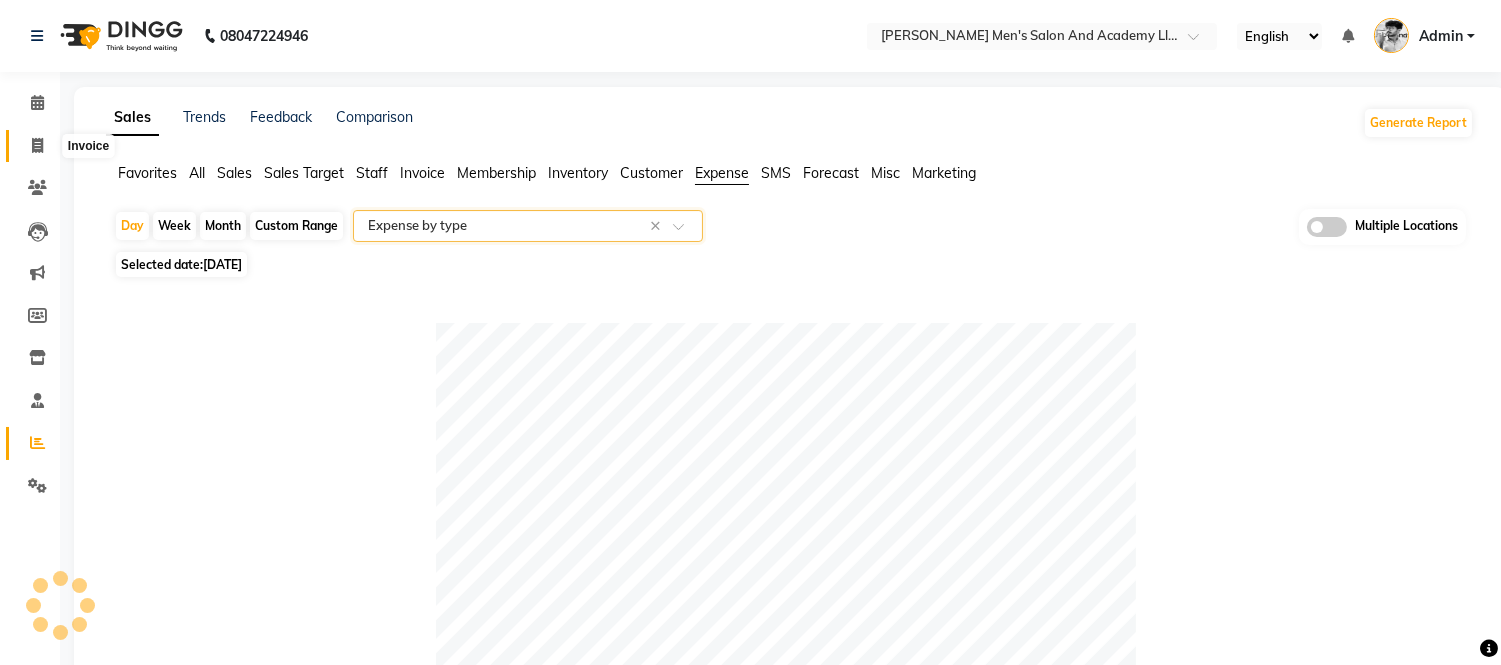 click 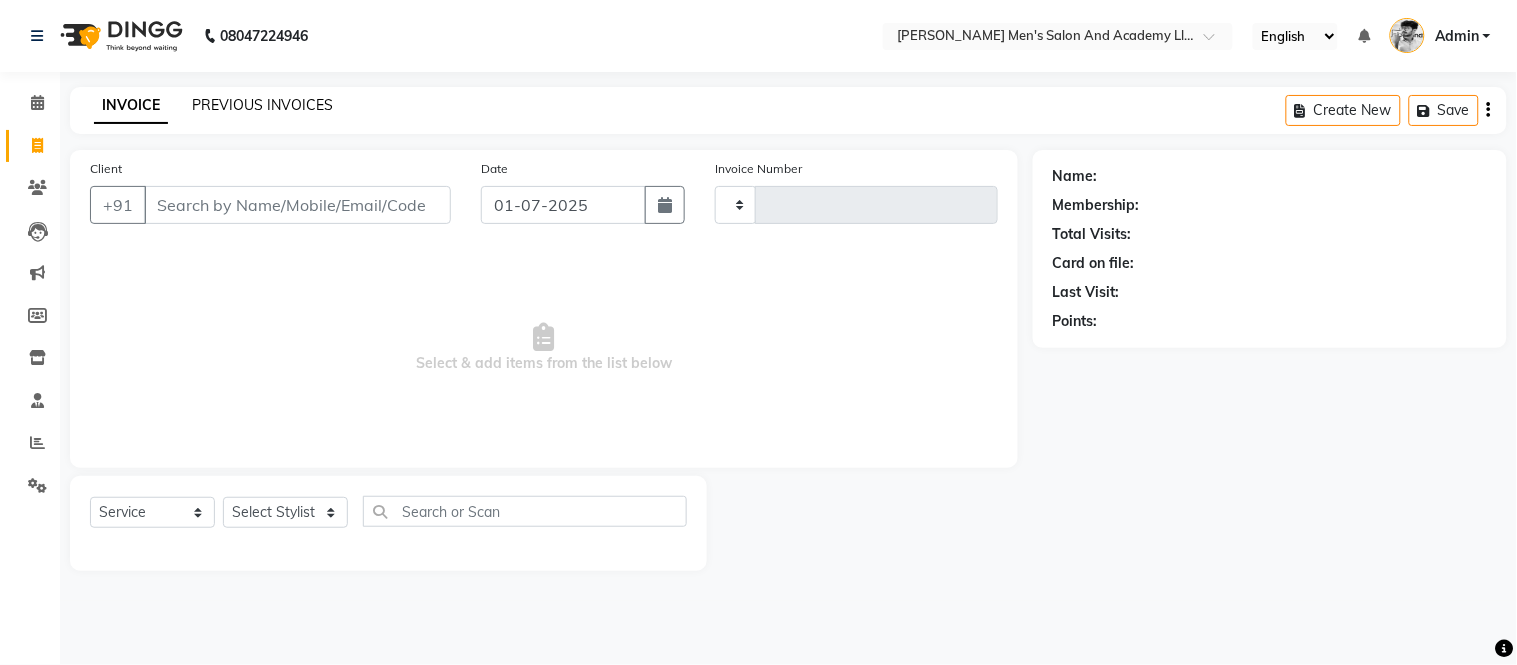 type on "4653" 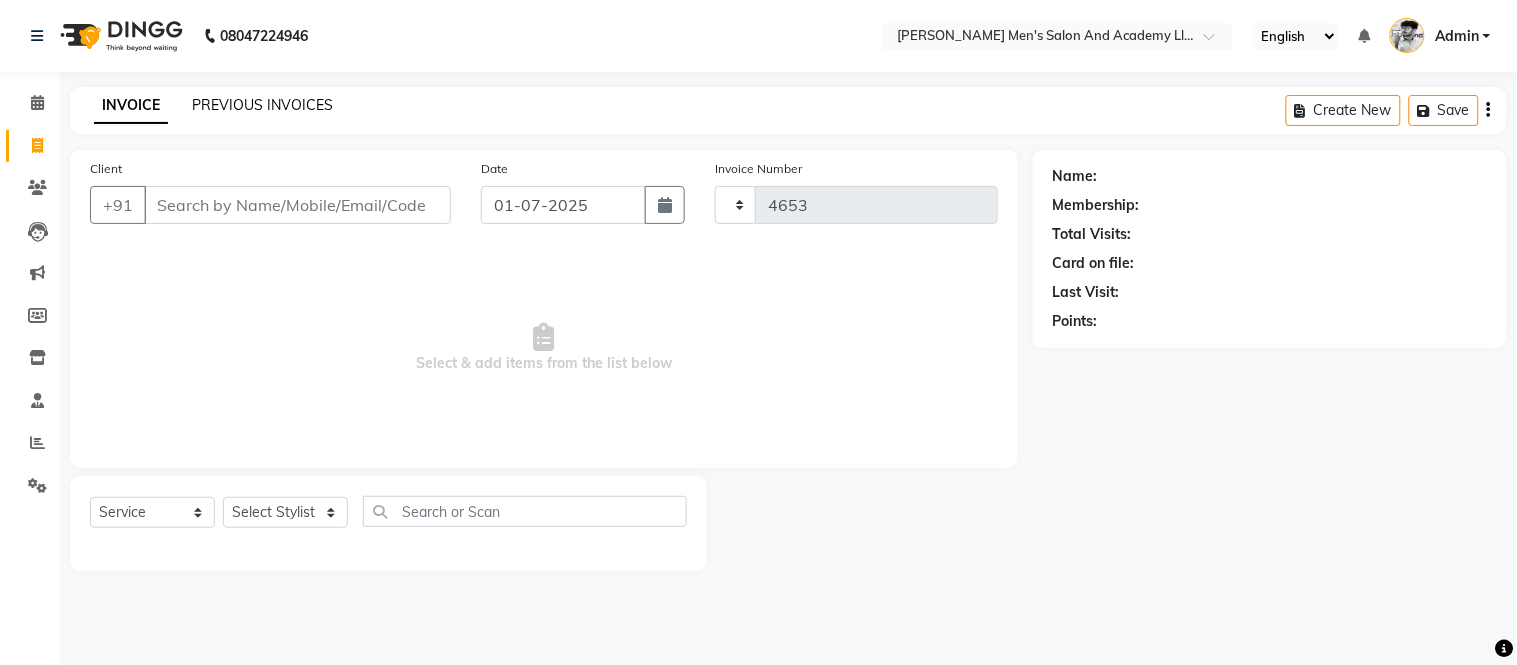 select on "6752" 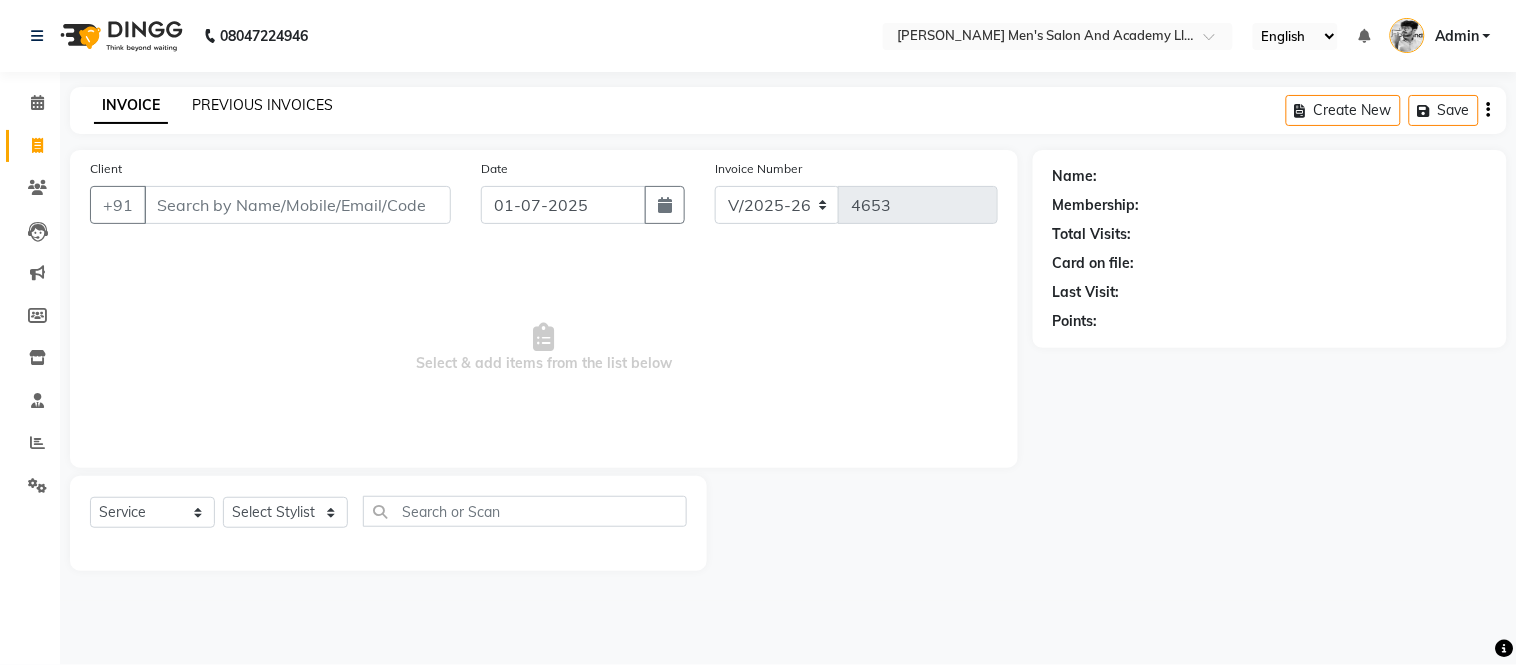 click on "PREVIOUS INVOICES" 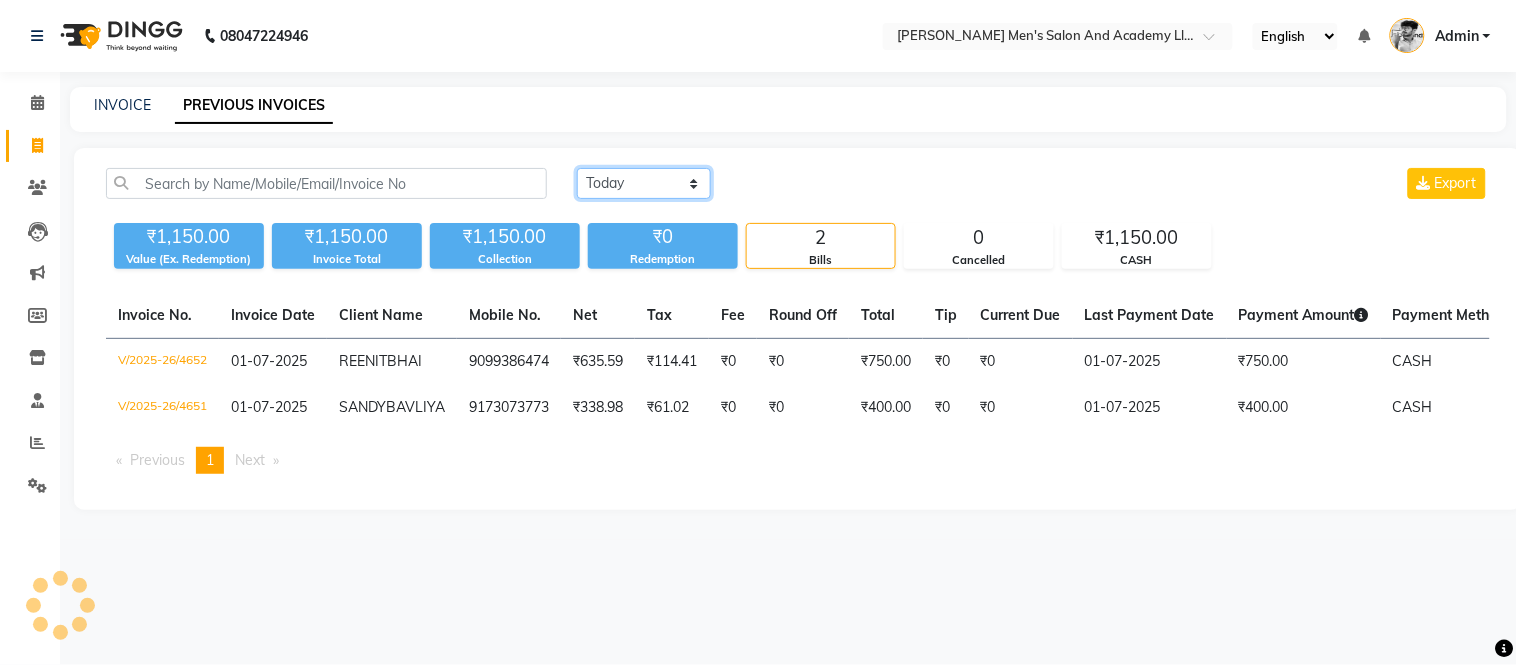 click on "[DATE] [DATE] Custom Range" 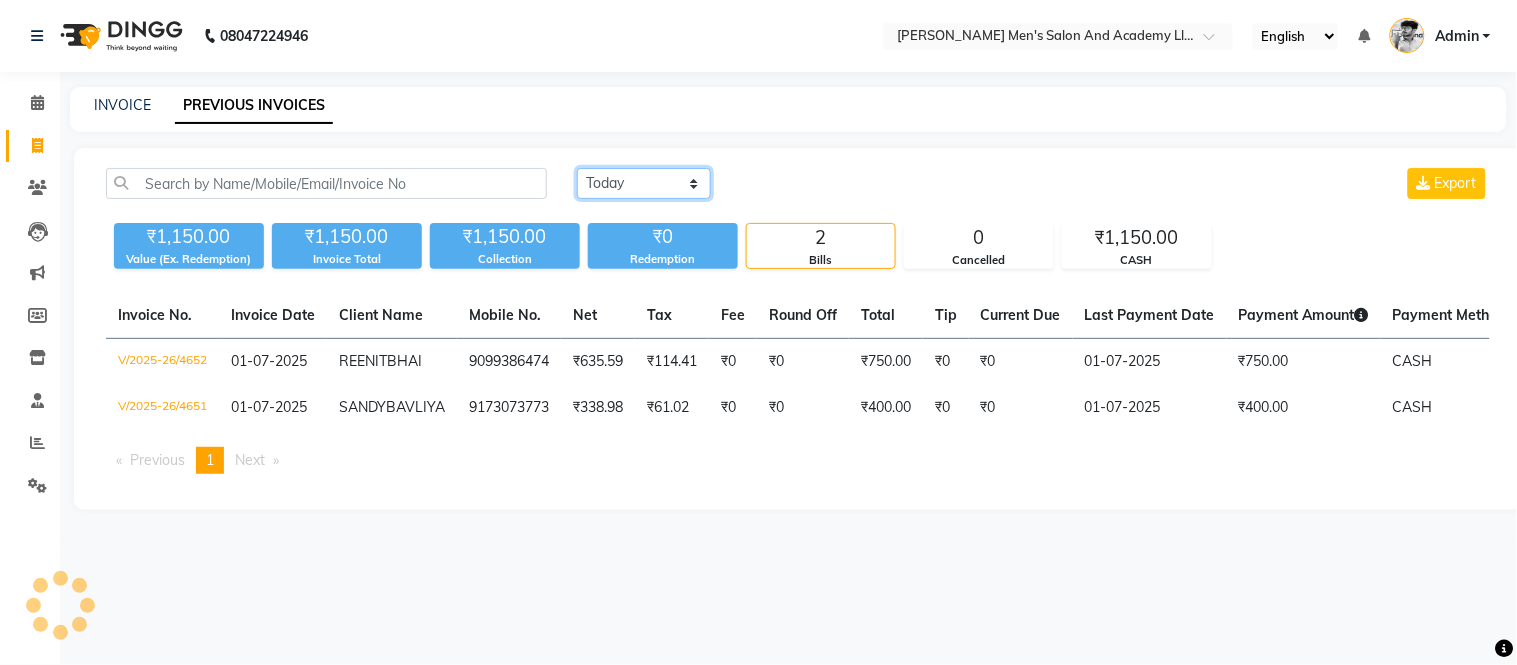 select on "range" 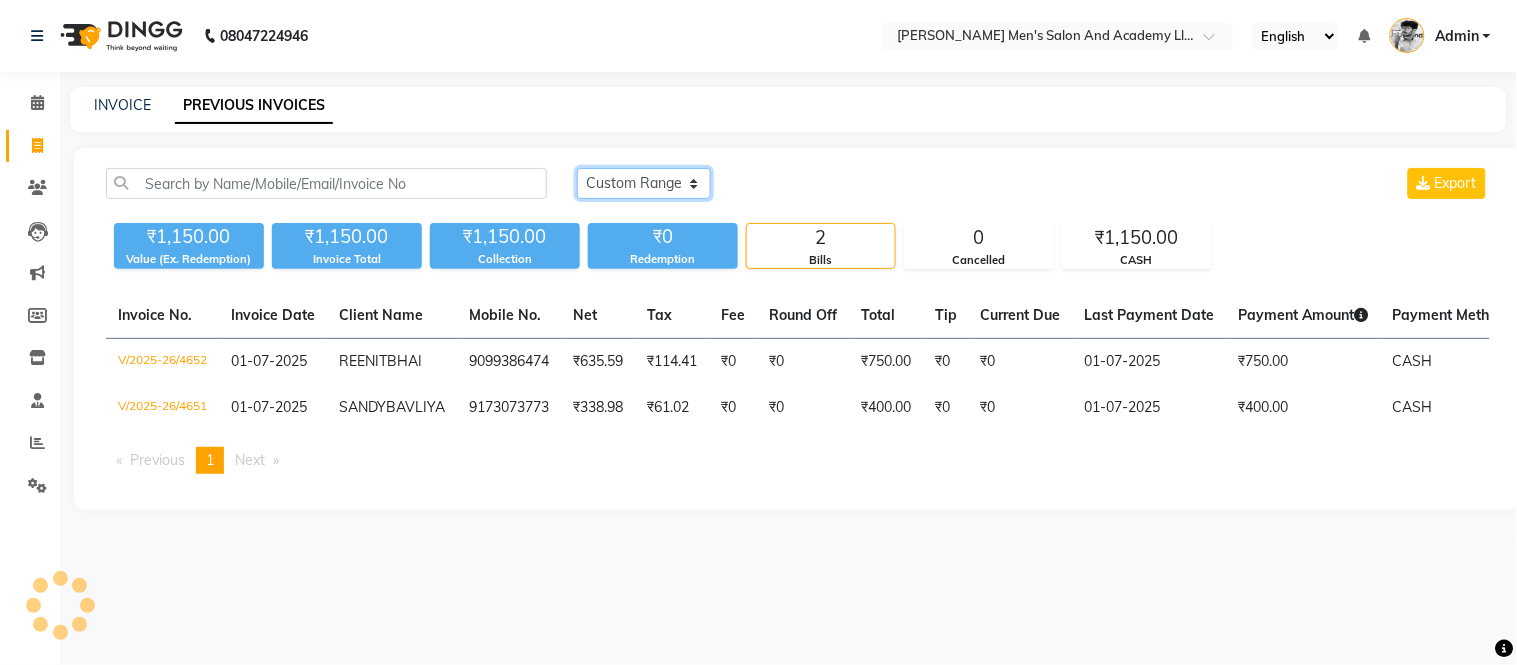 click on "[DATE] [DATE] Custom Range" 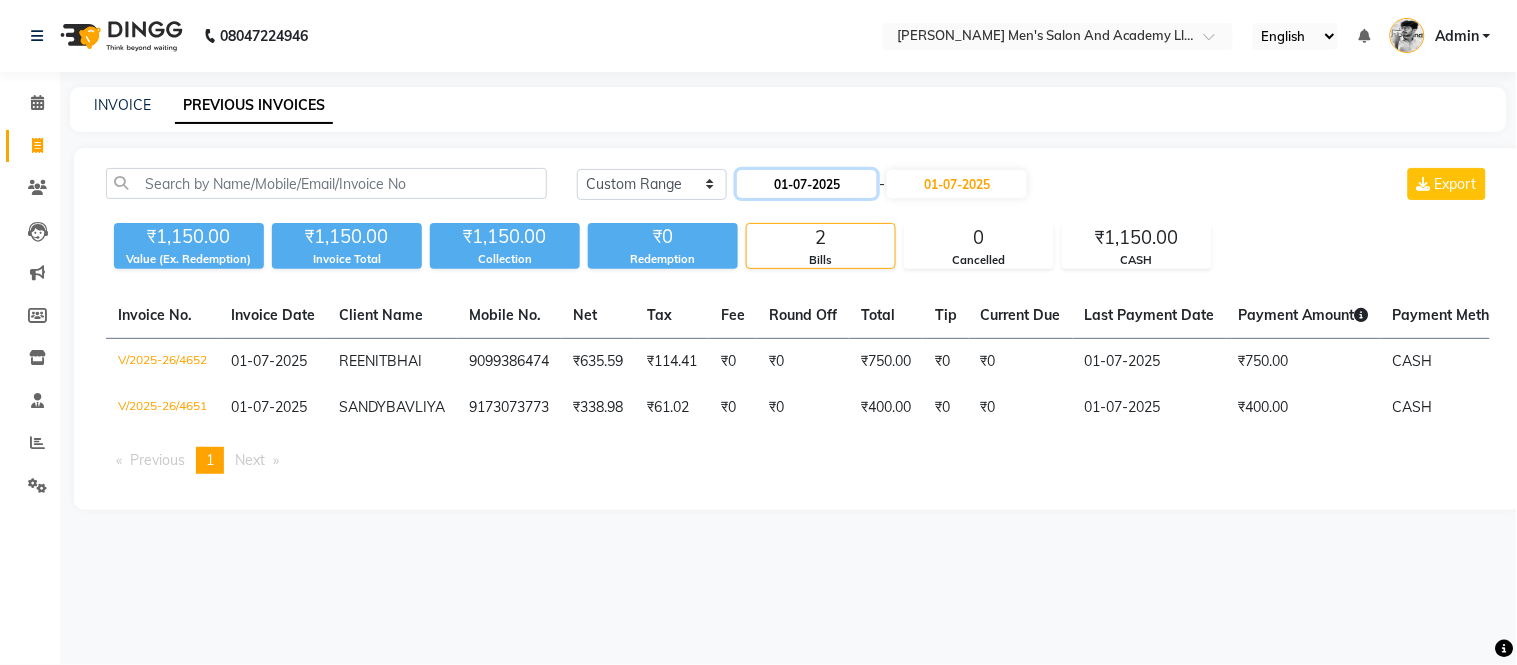 click on "01-07-2025" 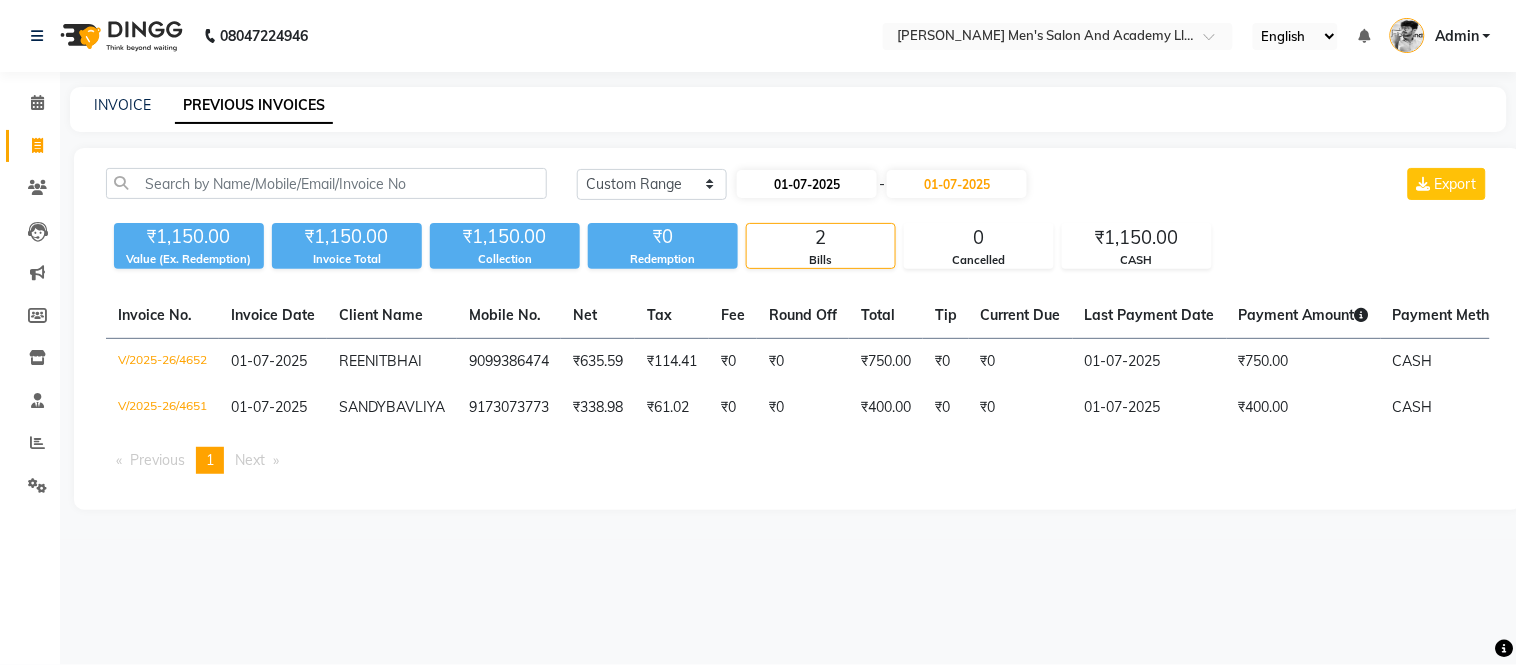 select on "7" 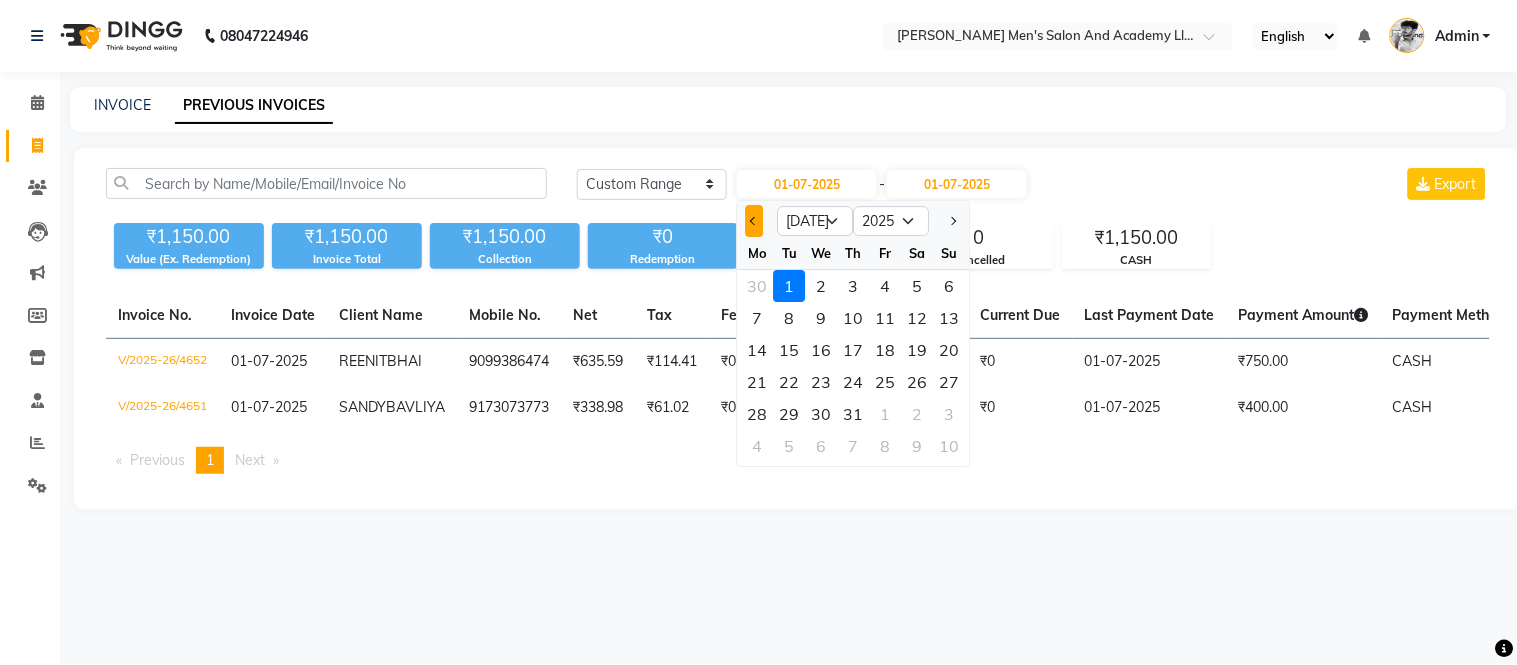 click 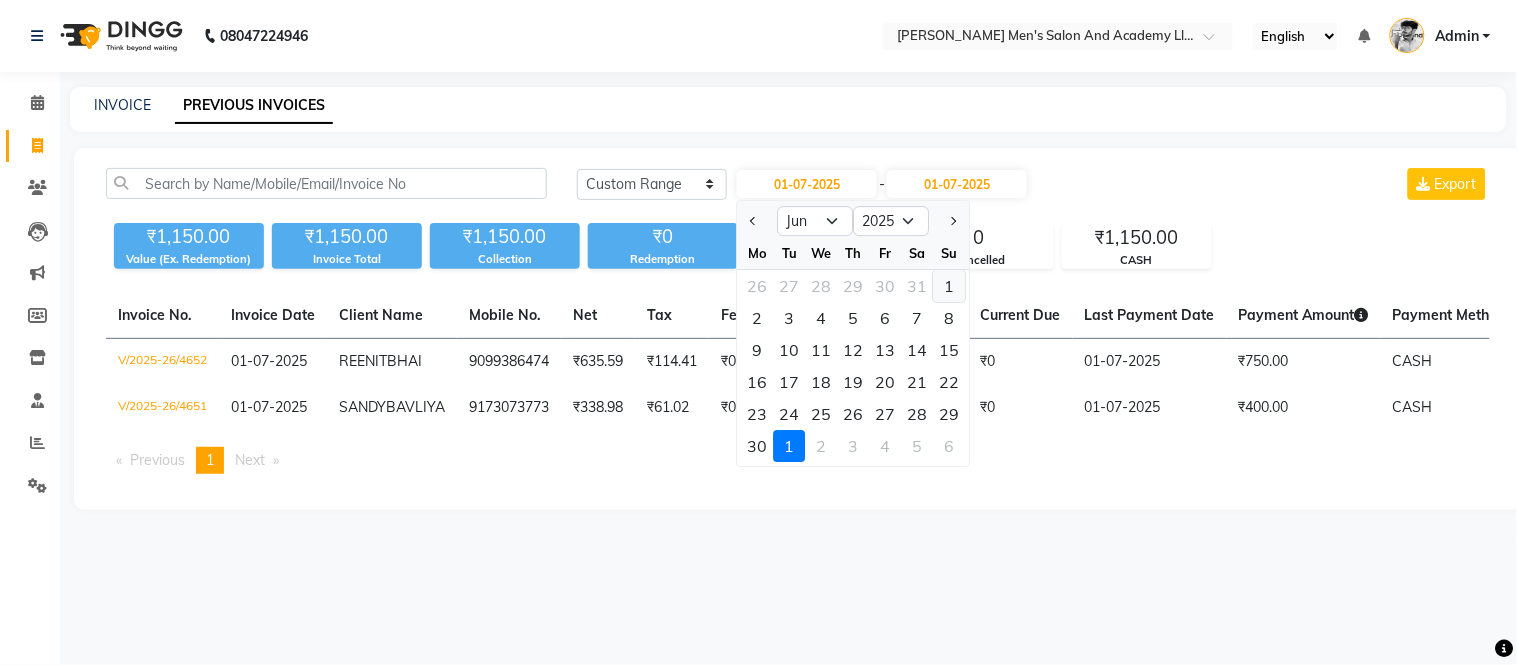 click on "1" 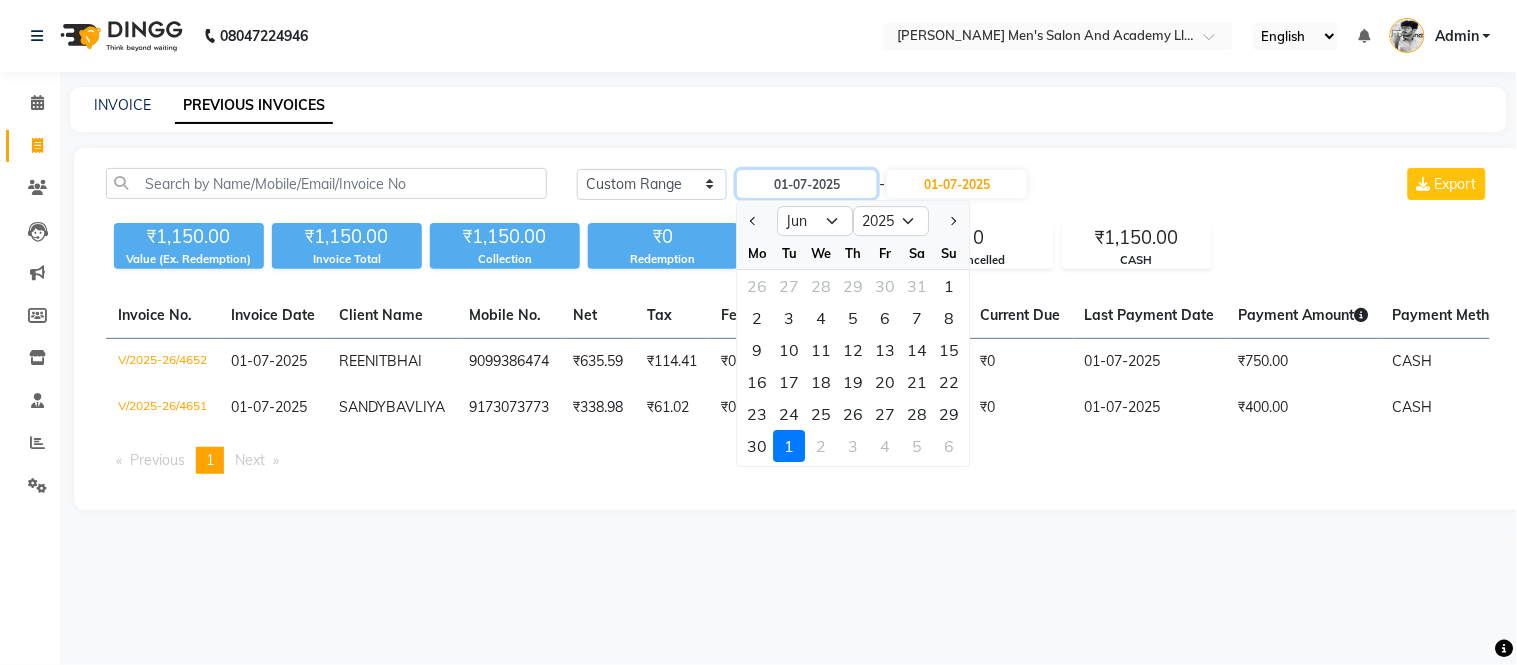 type on "[DATE]" 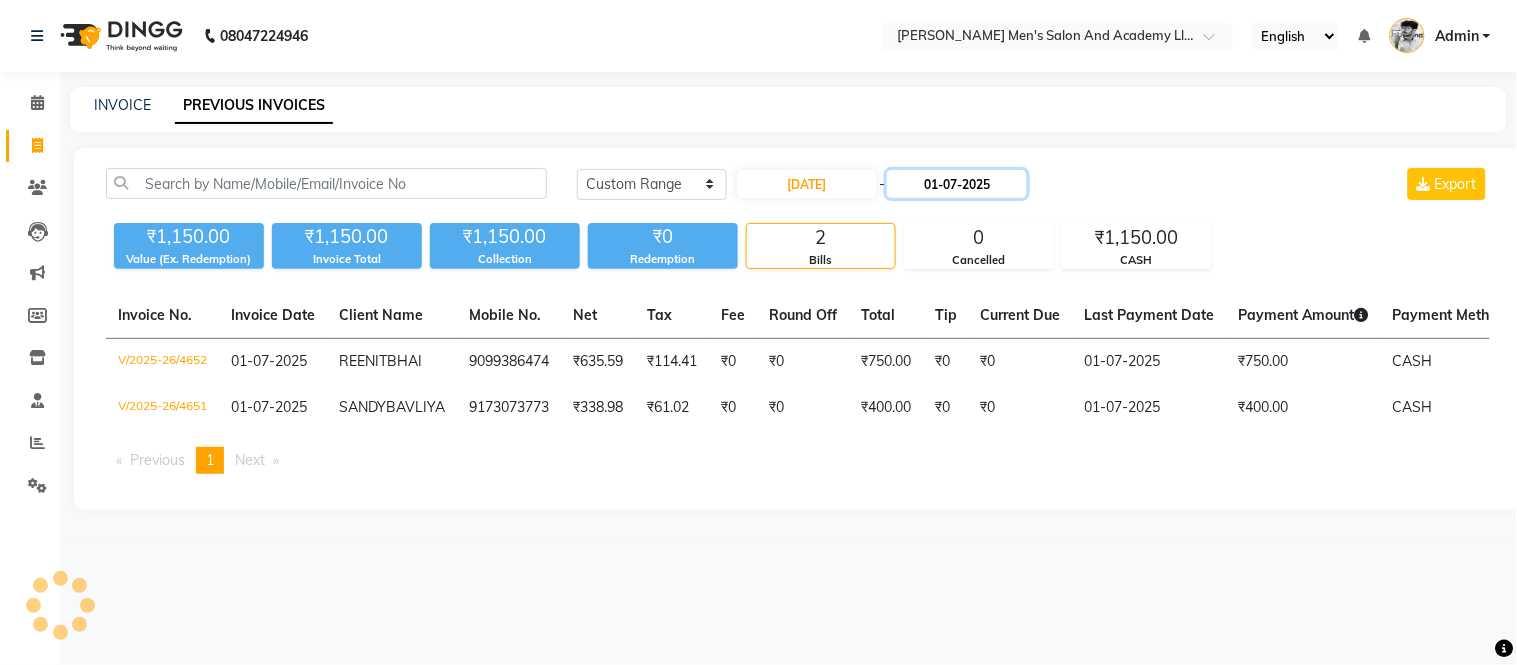 click on "01-07-2025" 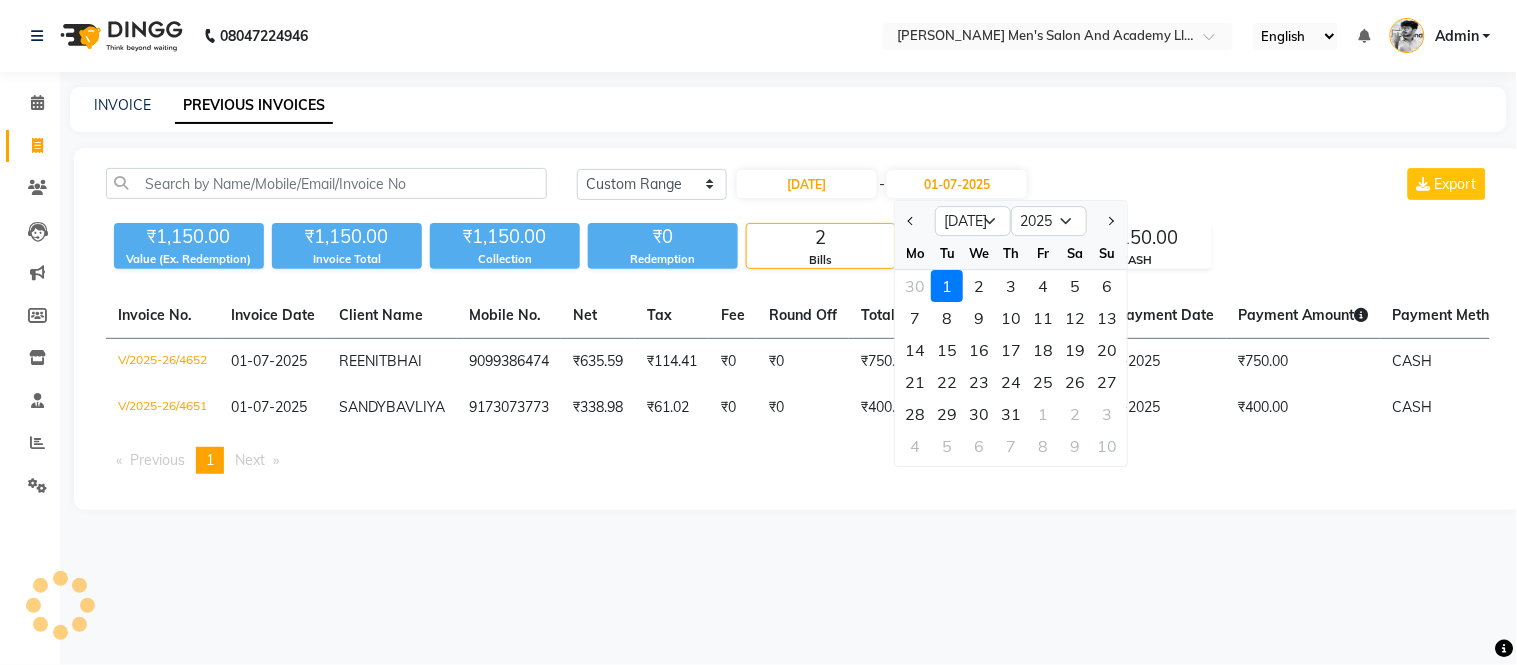 click 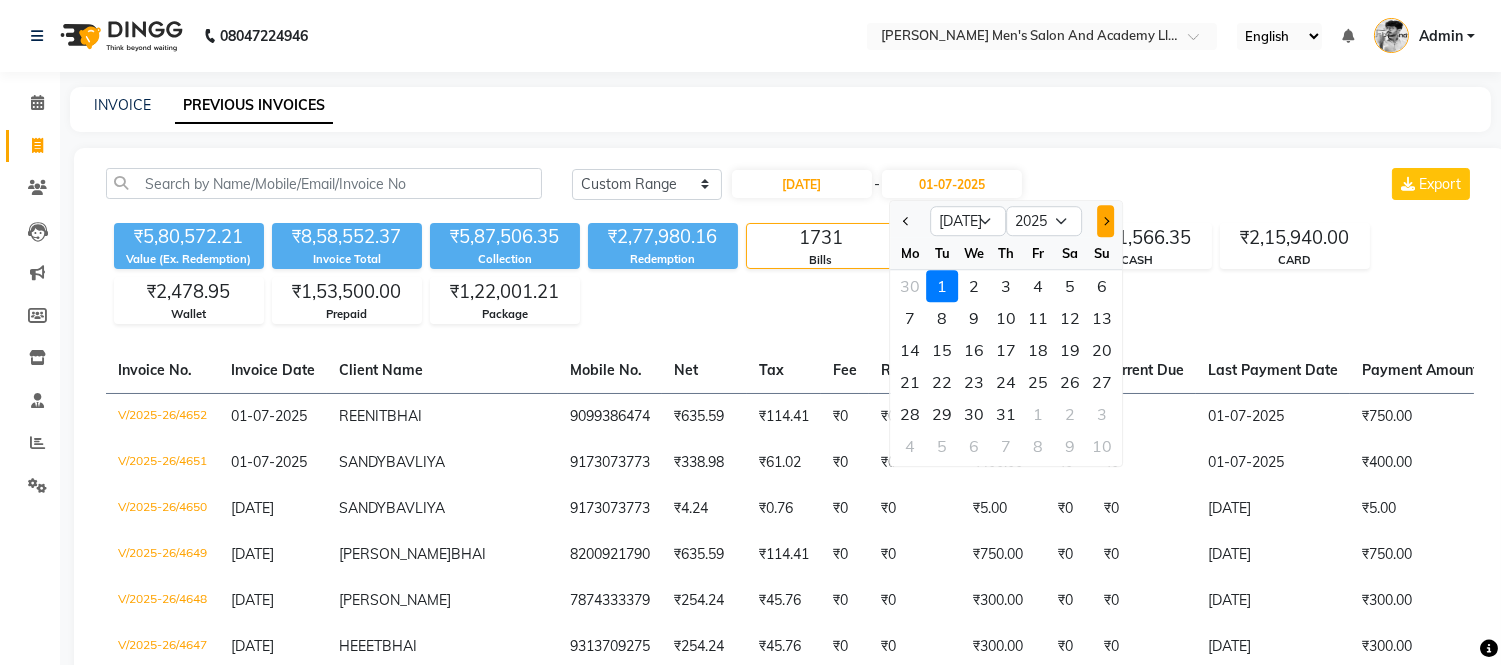 click 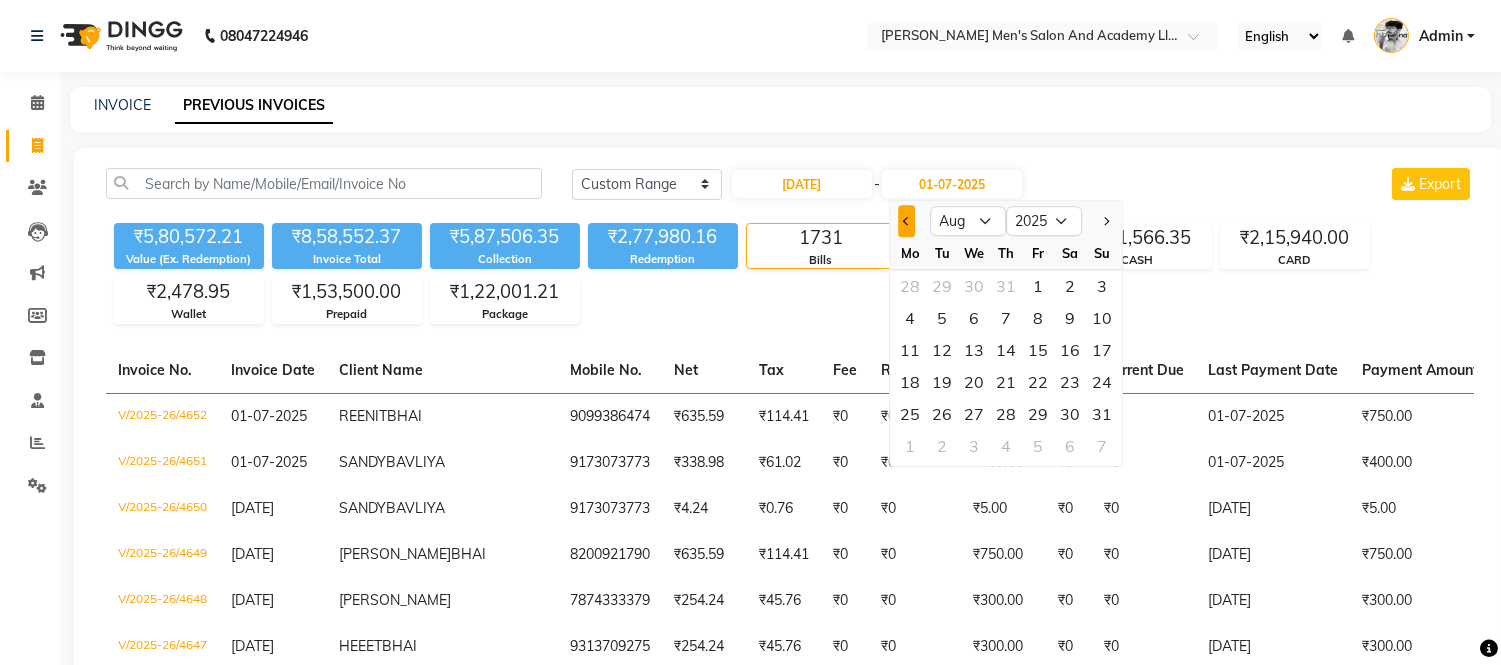 click 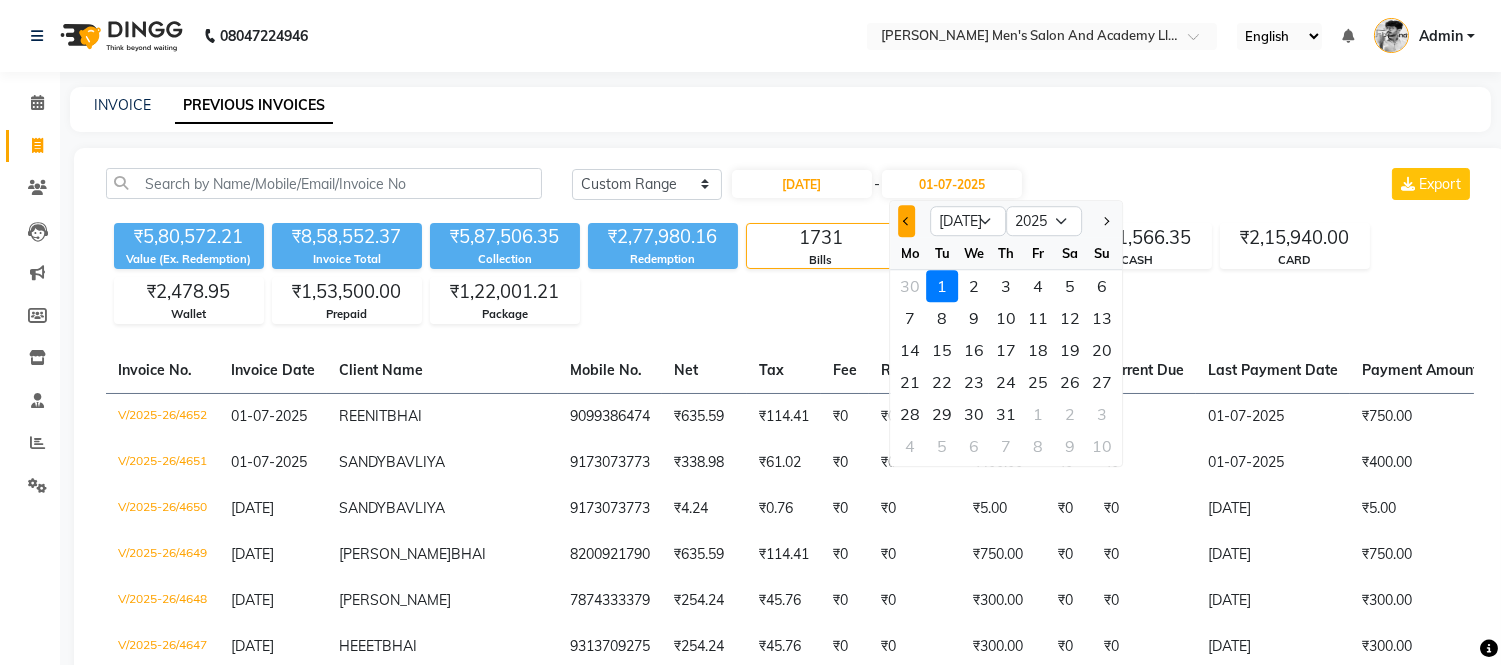 click 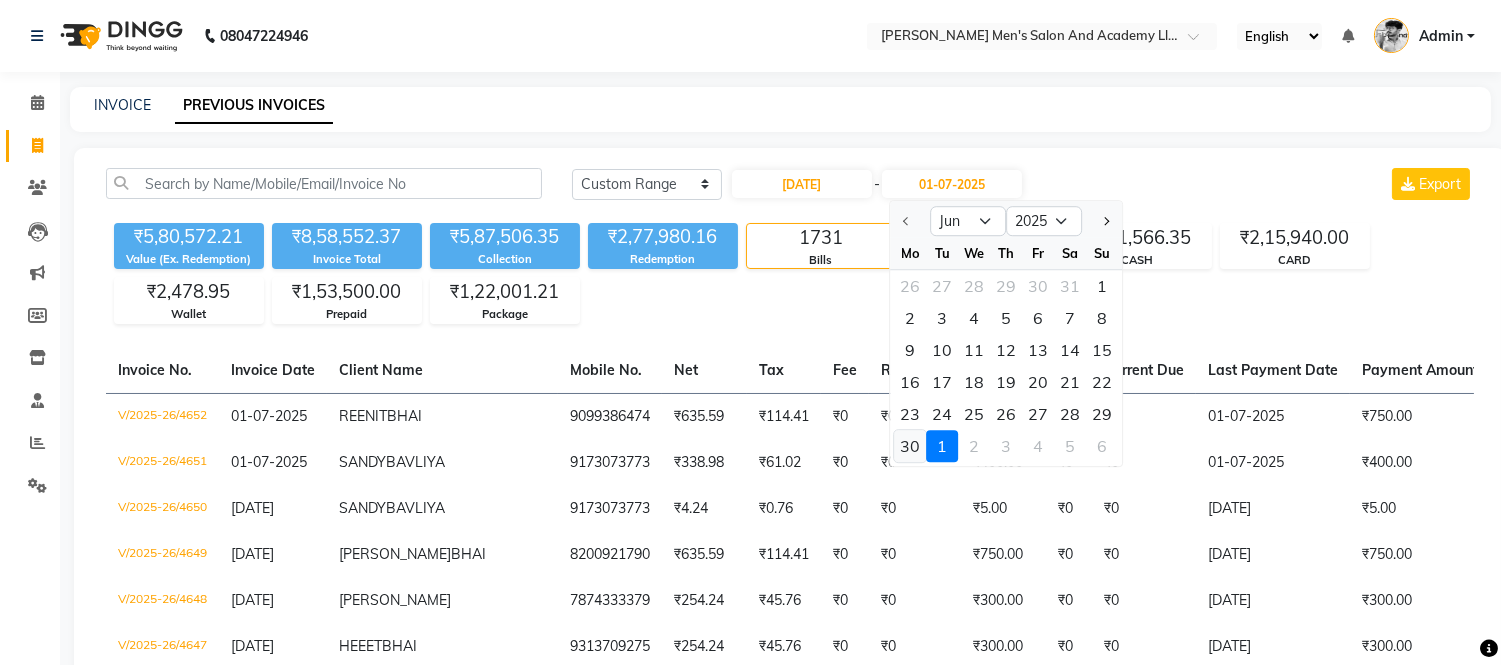click on "30" 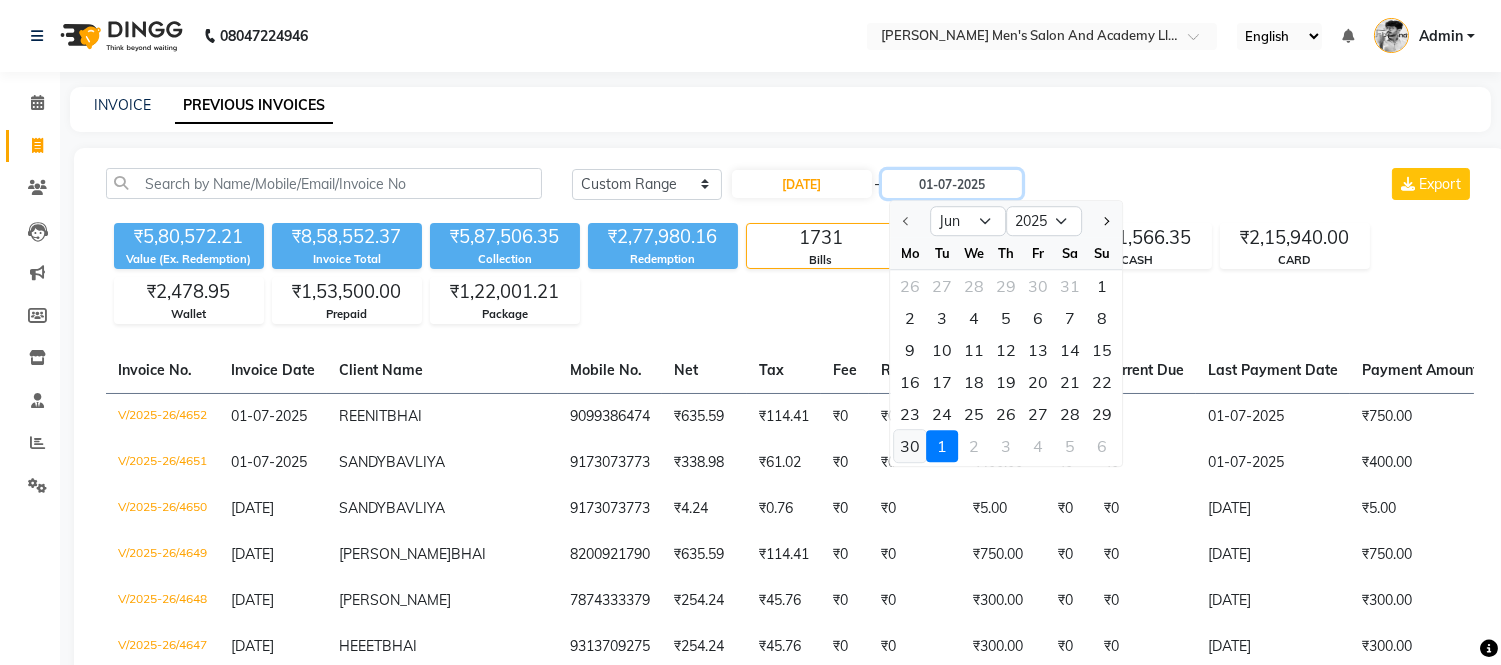 type on "[DATE]" 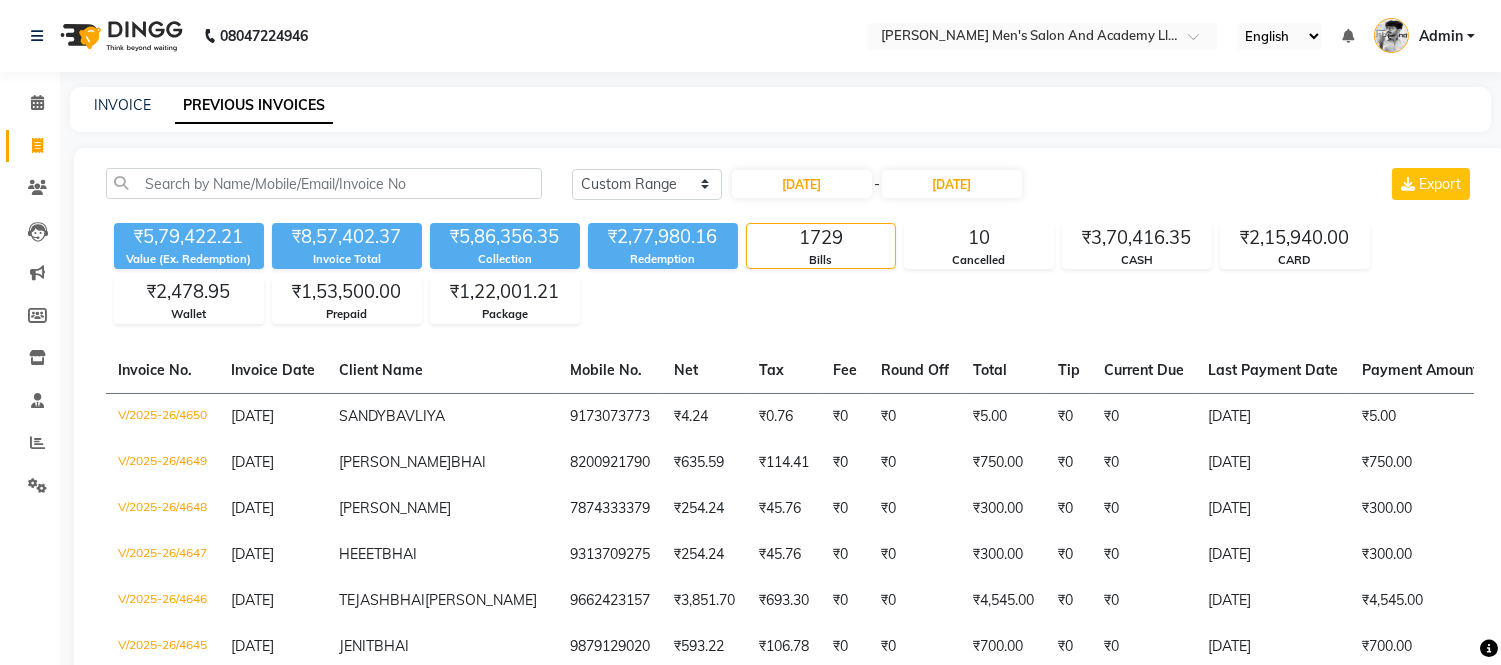 click on "INVOICE PREVIOUS INVOICES" 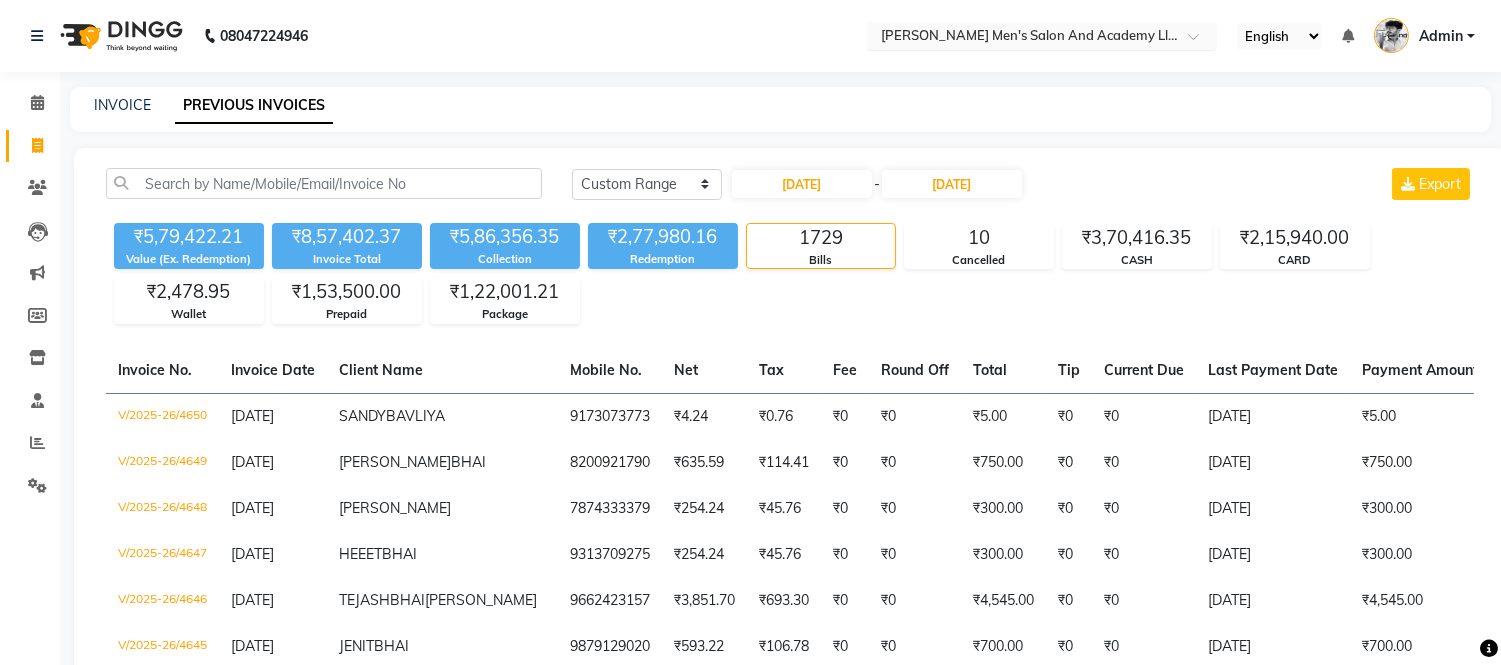 click at bounding box center [1022, 38] 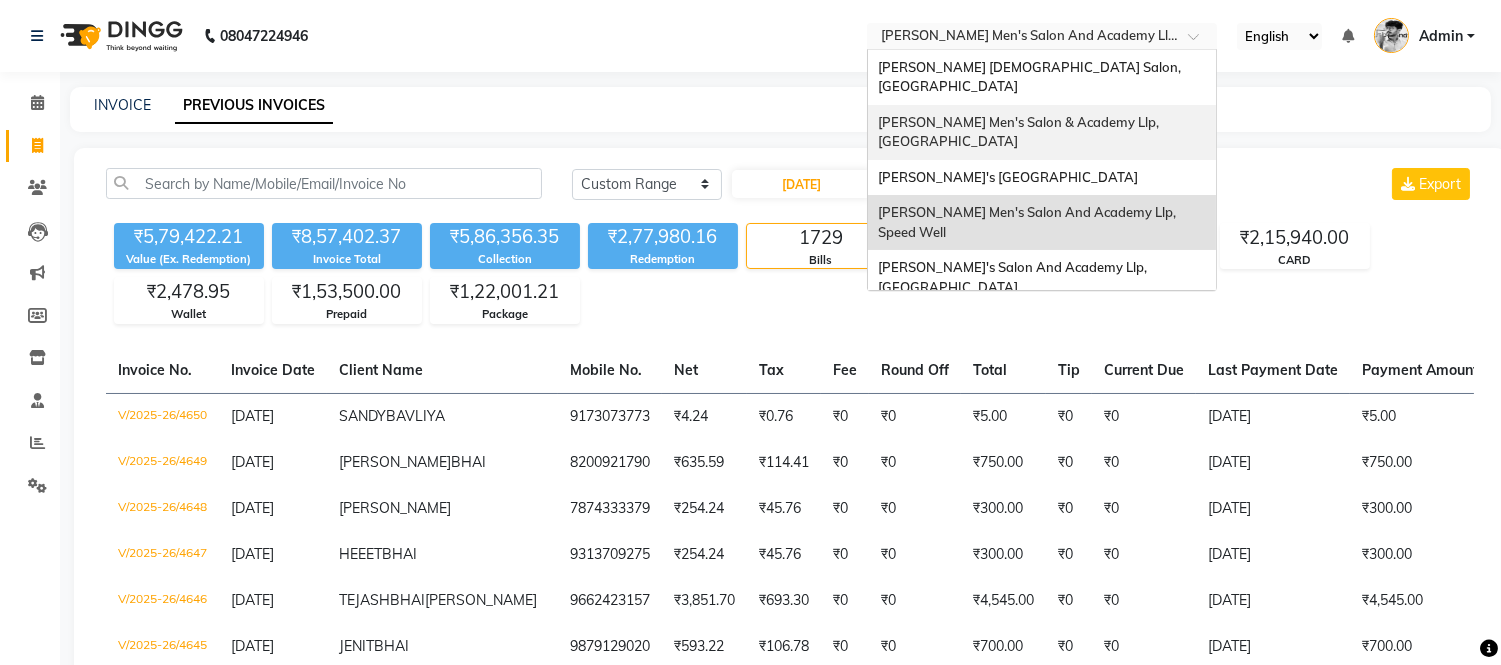 click on "[PERSON_NAME] Men's Salon & Academy Llp, [GEOGRAPHIC_DATA]" at bounding box center (1020, 132) 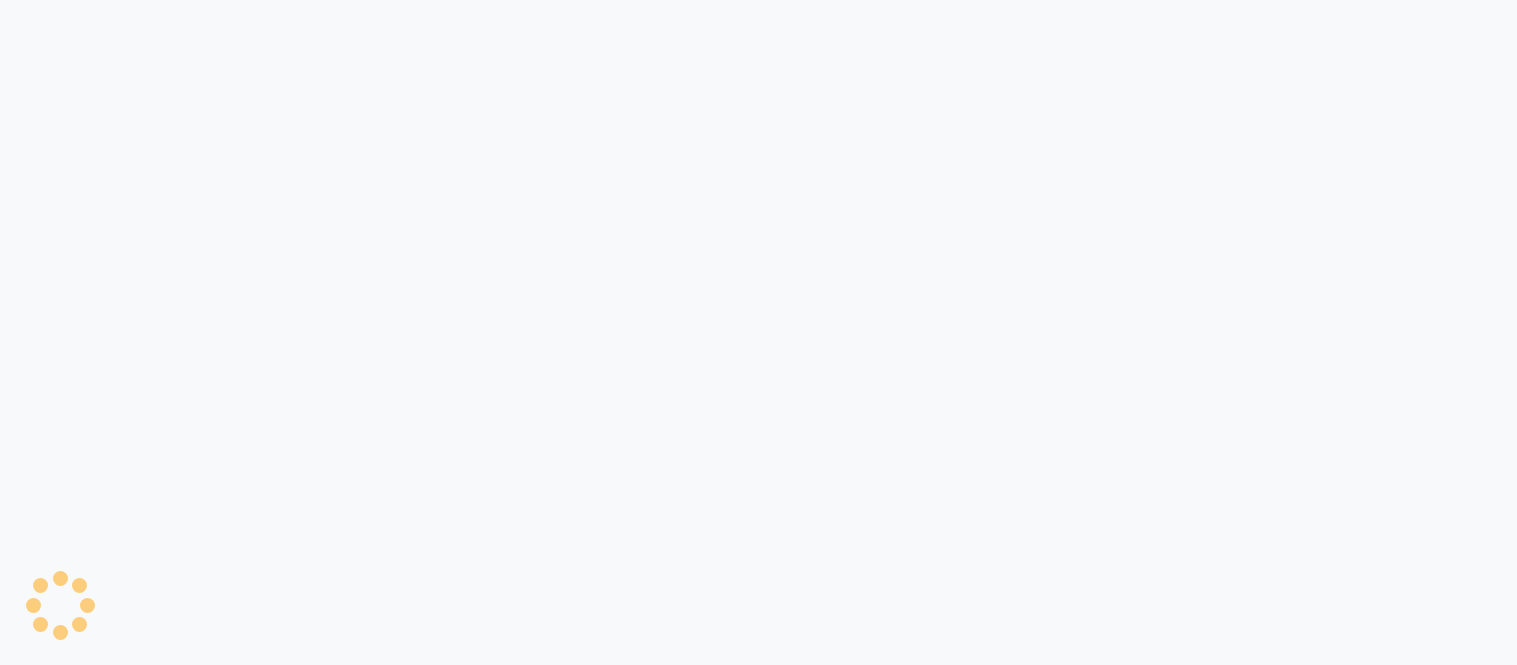 scroll, scrollTop: 0, scrollLeft: 0, axis: both 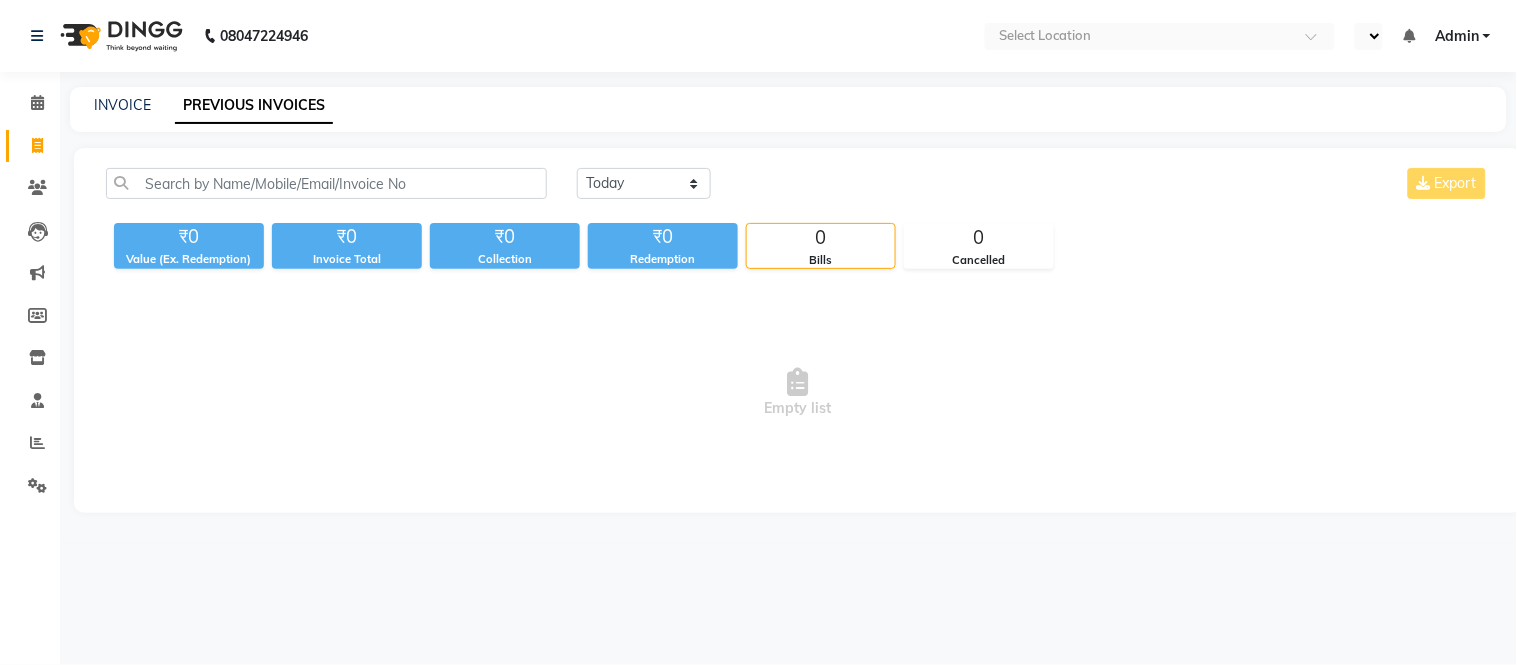 select on "en" 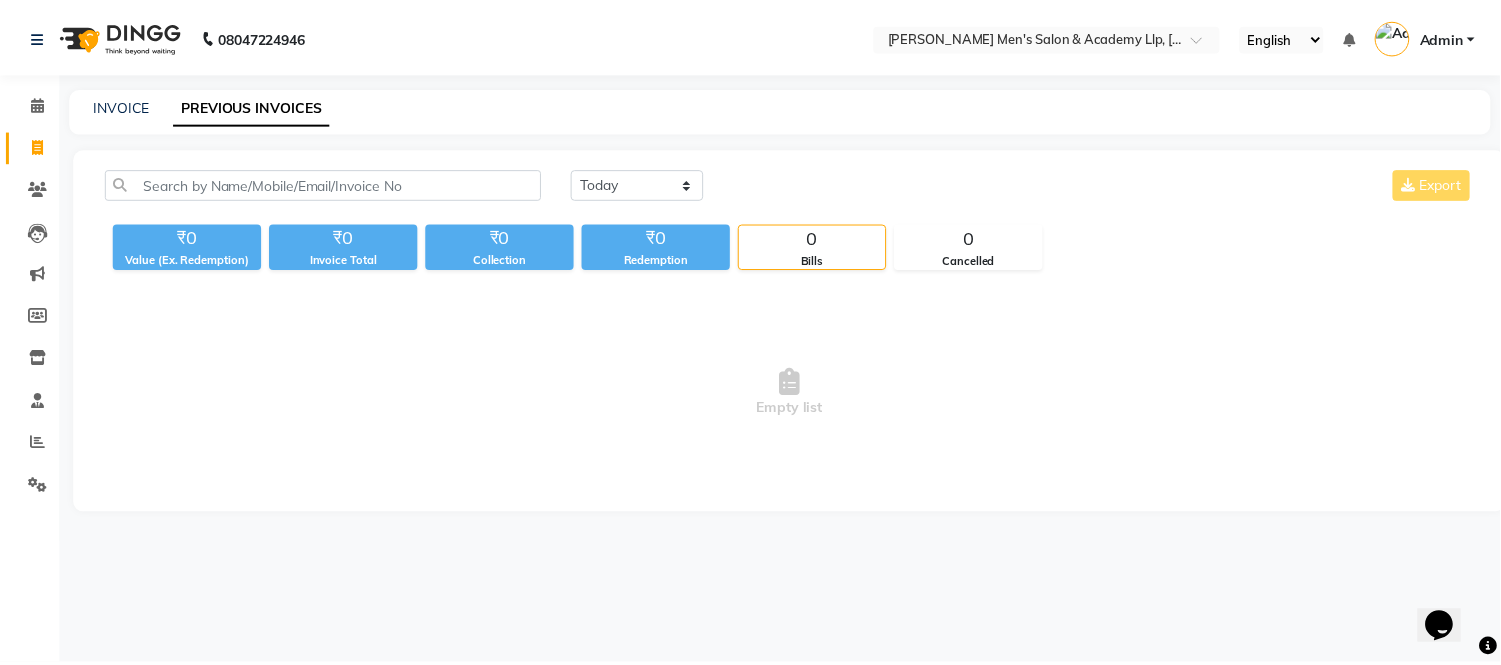 scroll, scrollTop: 0, scrollLeft: 0, axis: both 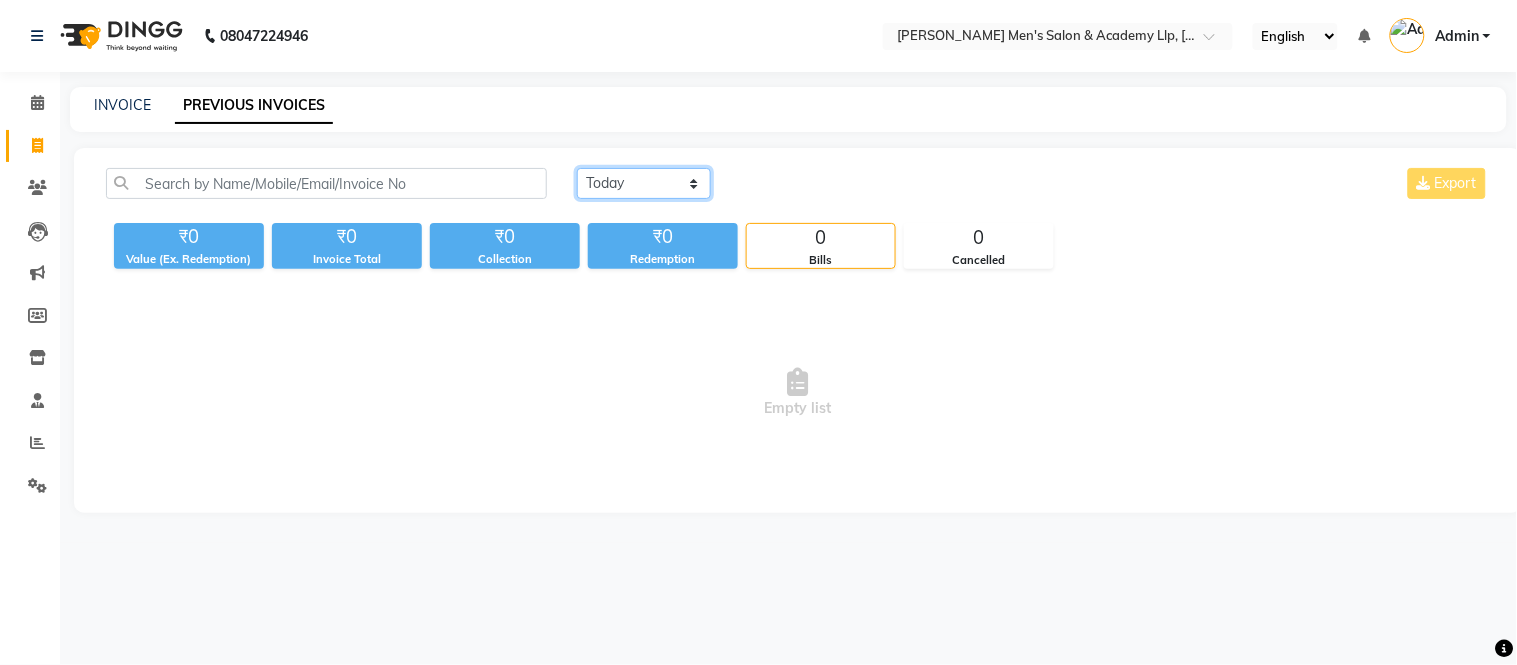 drag, startPoint x: 661, startPoint y: 173, endPoint x: 645, endPoint y: 191, distance: 24.083189 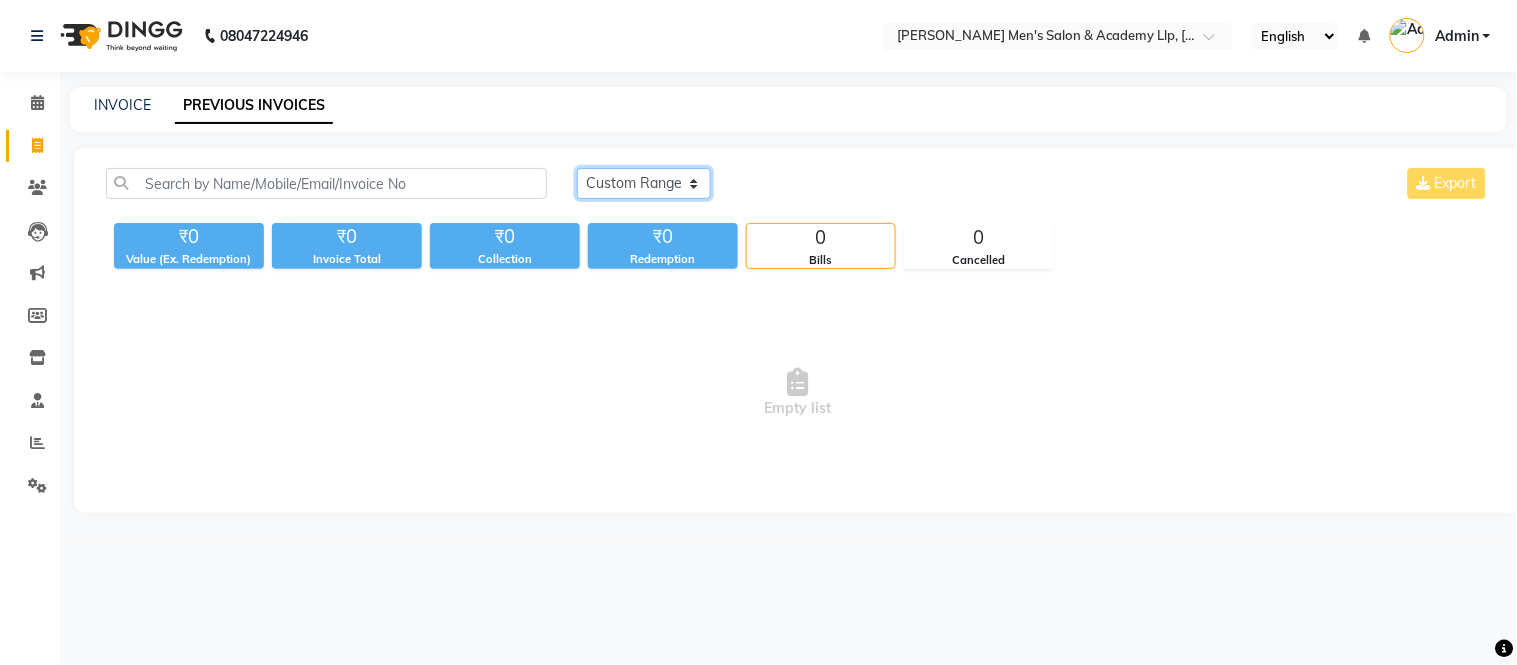 click on "[DATE] [DATE] Custom Range" 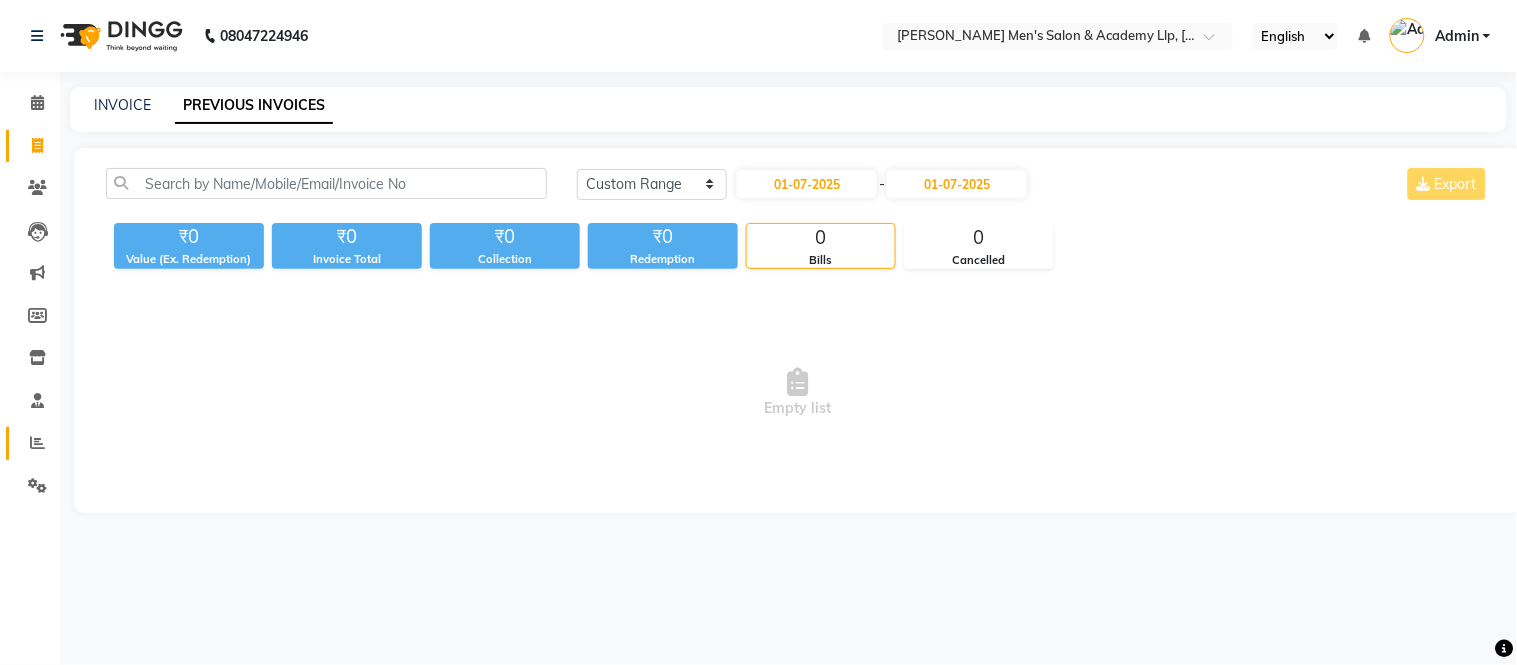 click on "Reports" 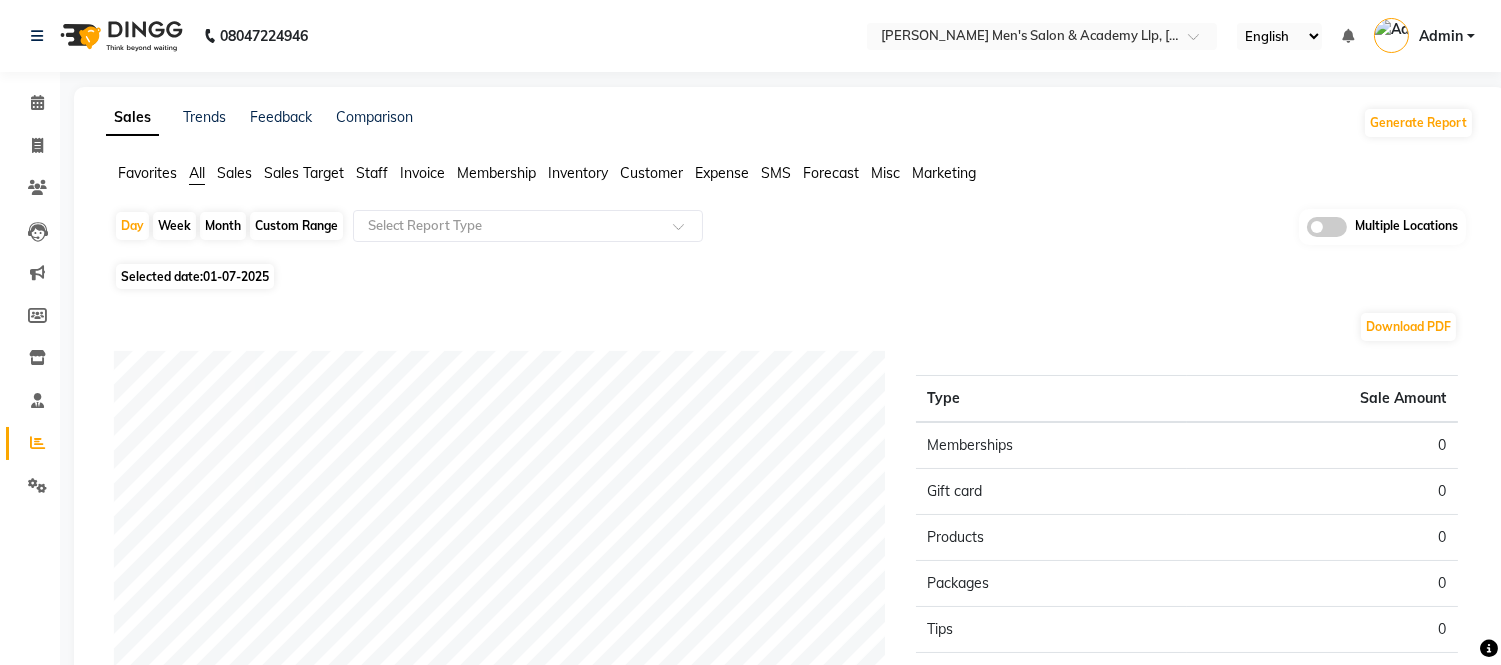 click on "Sales" 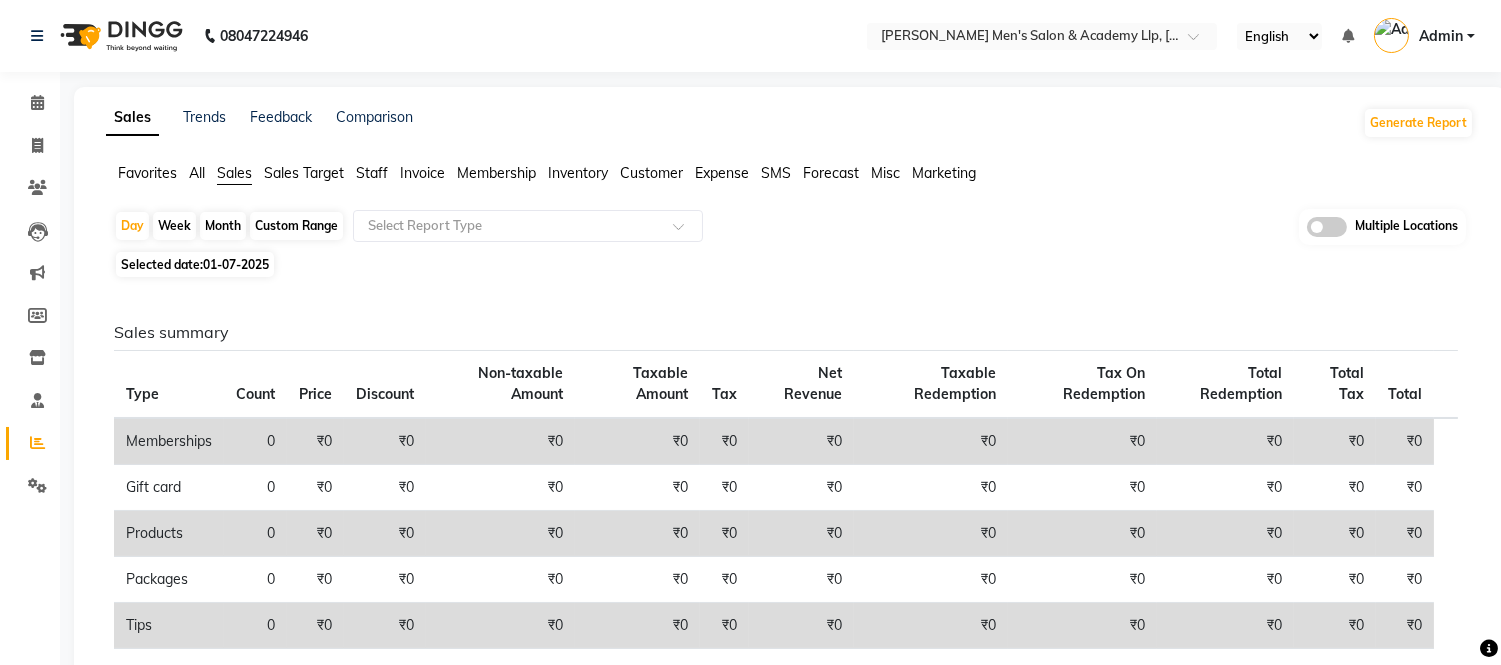 click on "Custom Range" 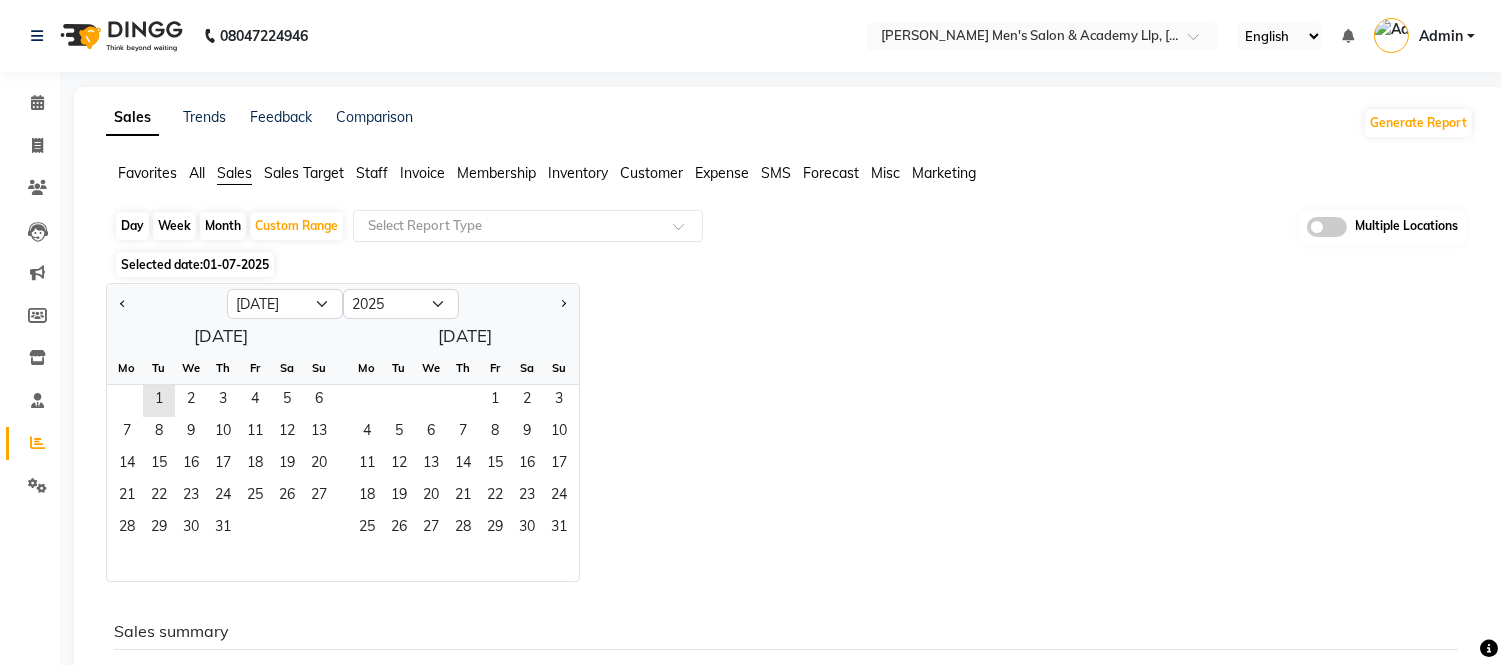 click on "Day" 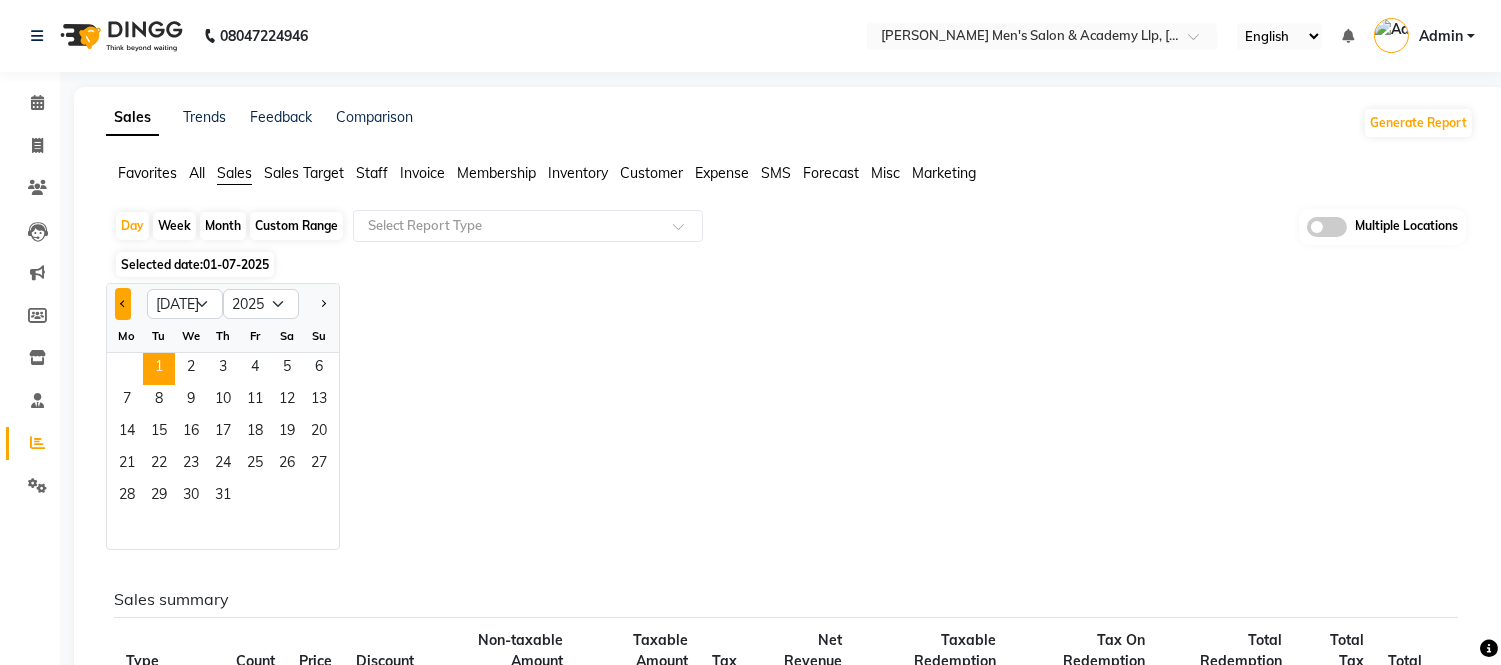 click 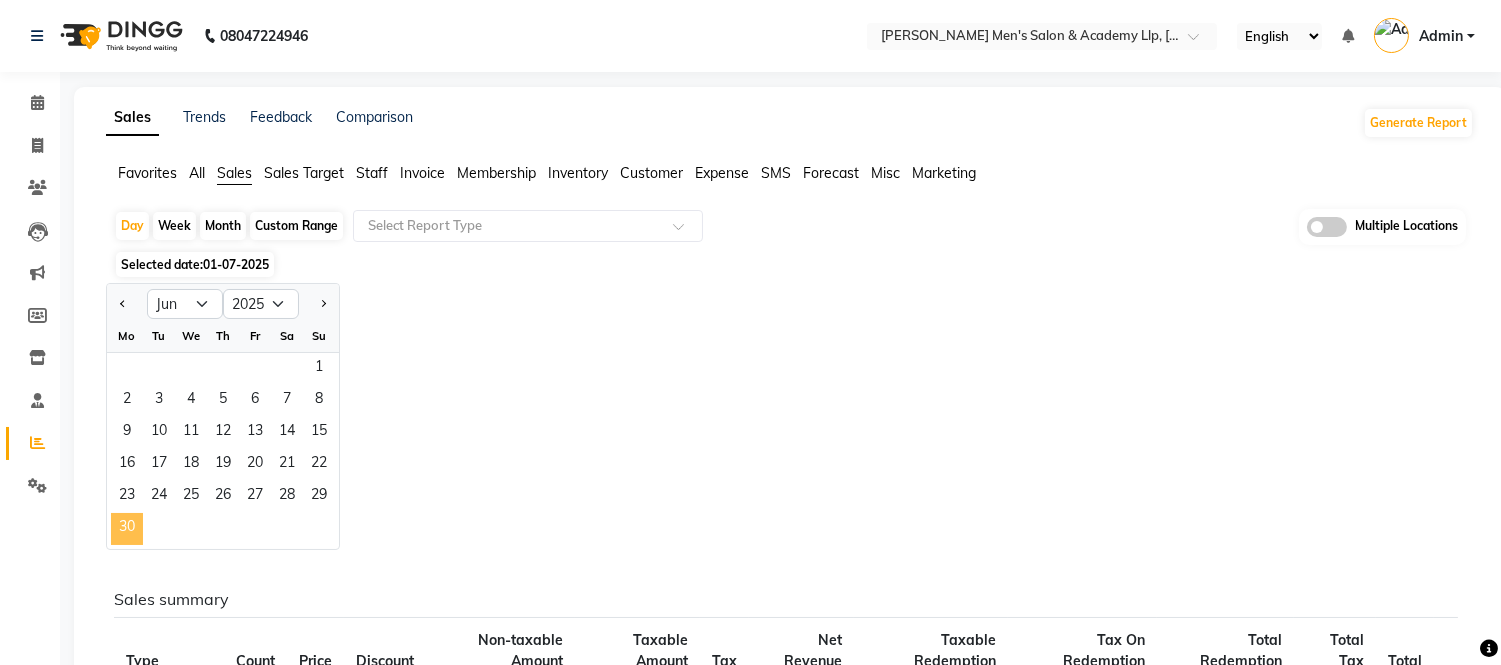 click on "30" 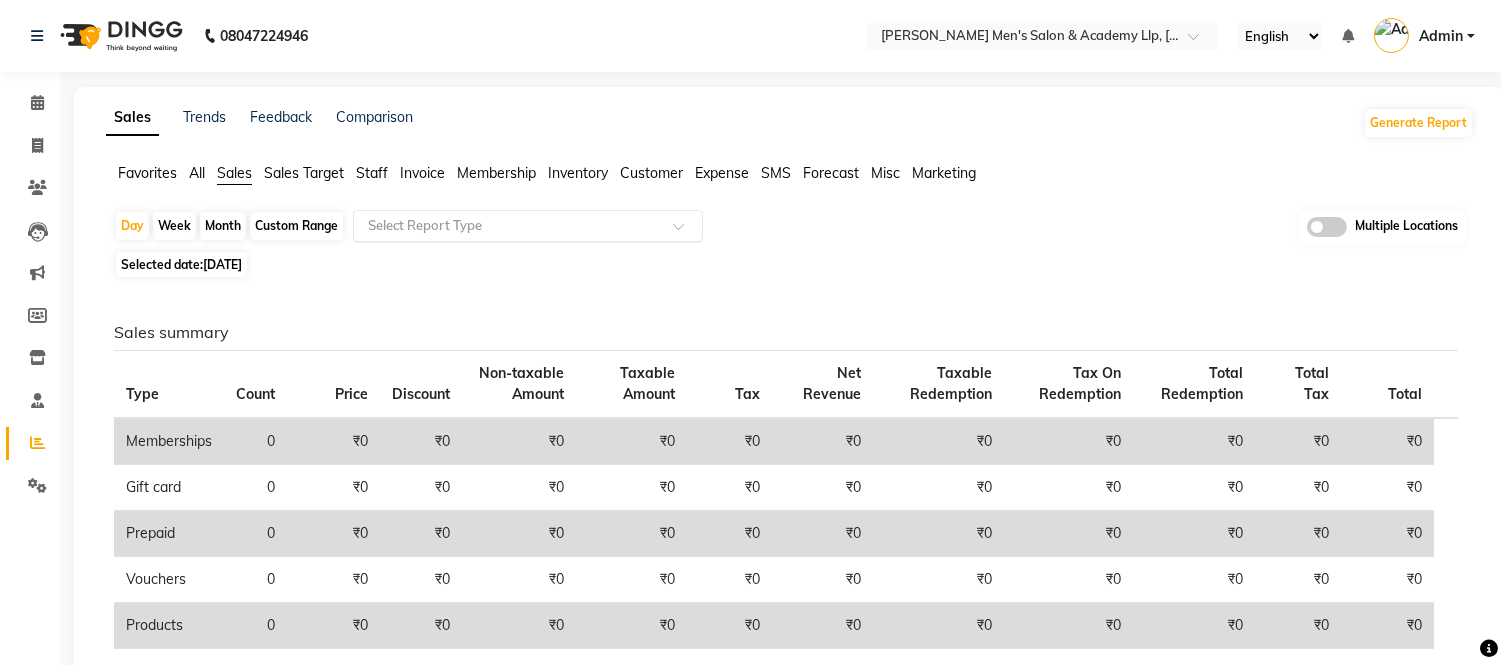 click 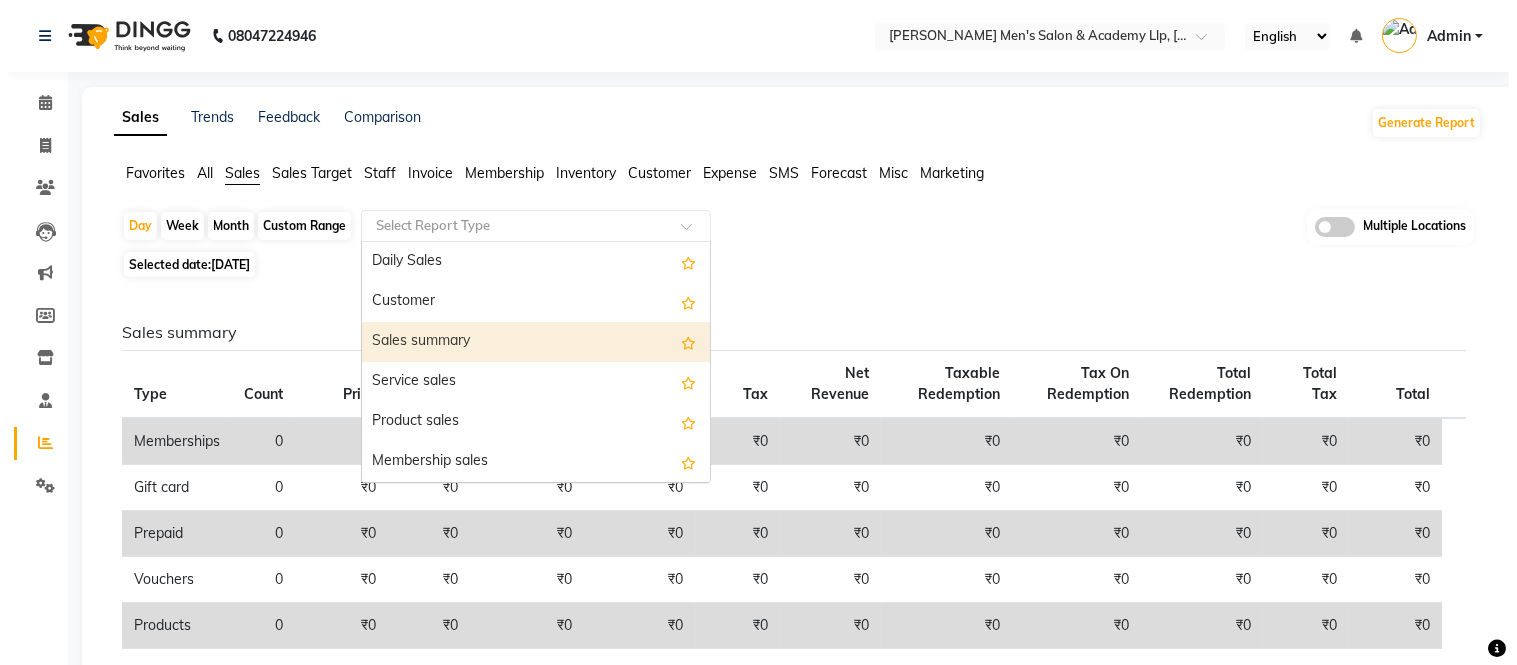 scroll, scrollTop: 111, scrollLeft: 0, axis: vertical 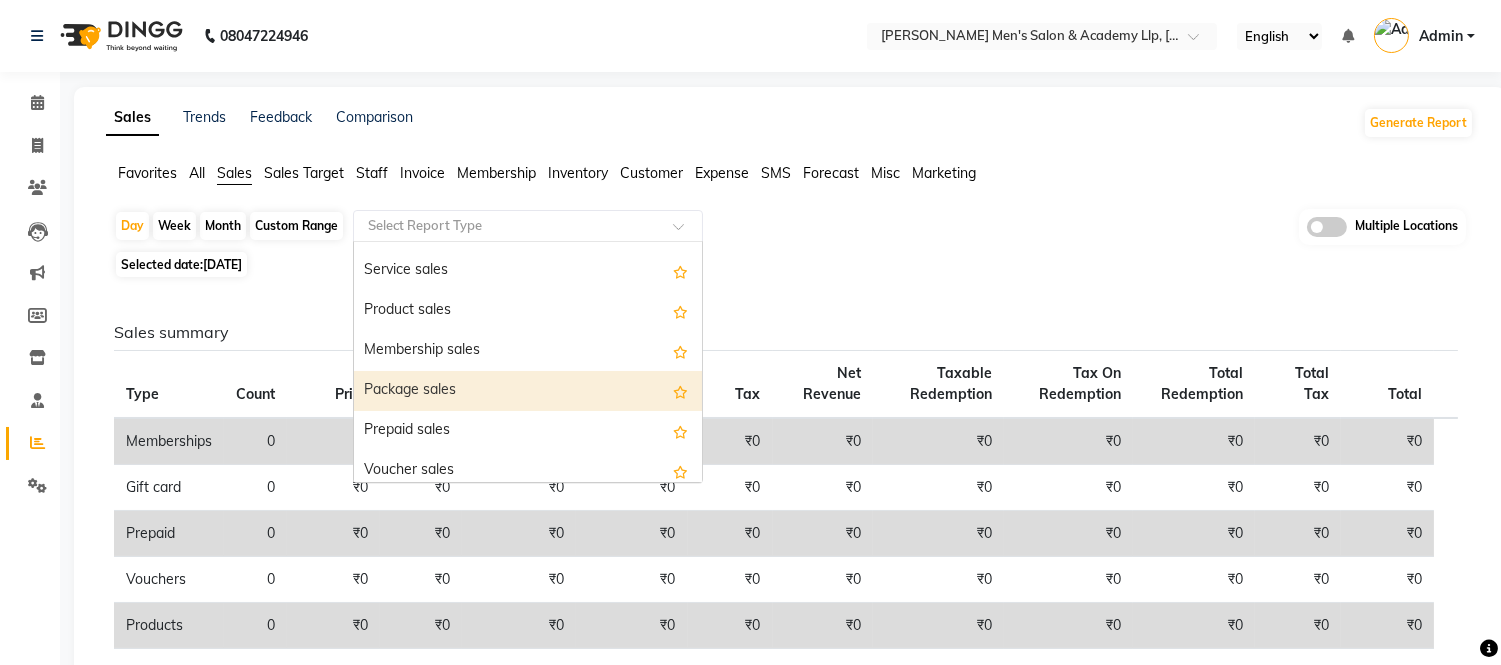 click on "Package sales" at bounding box center [528, 391] 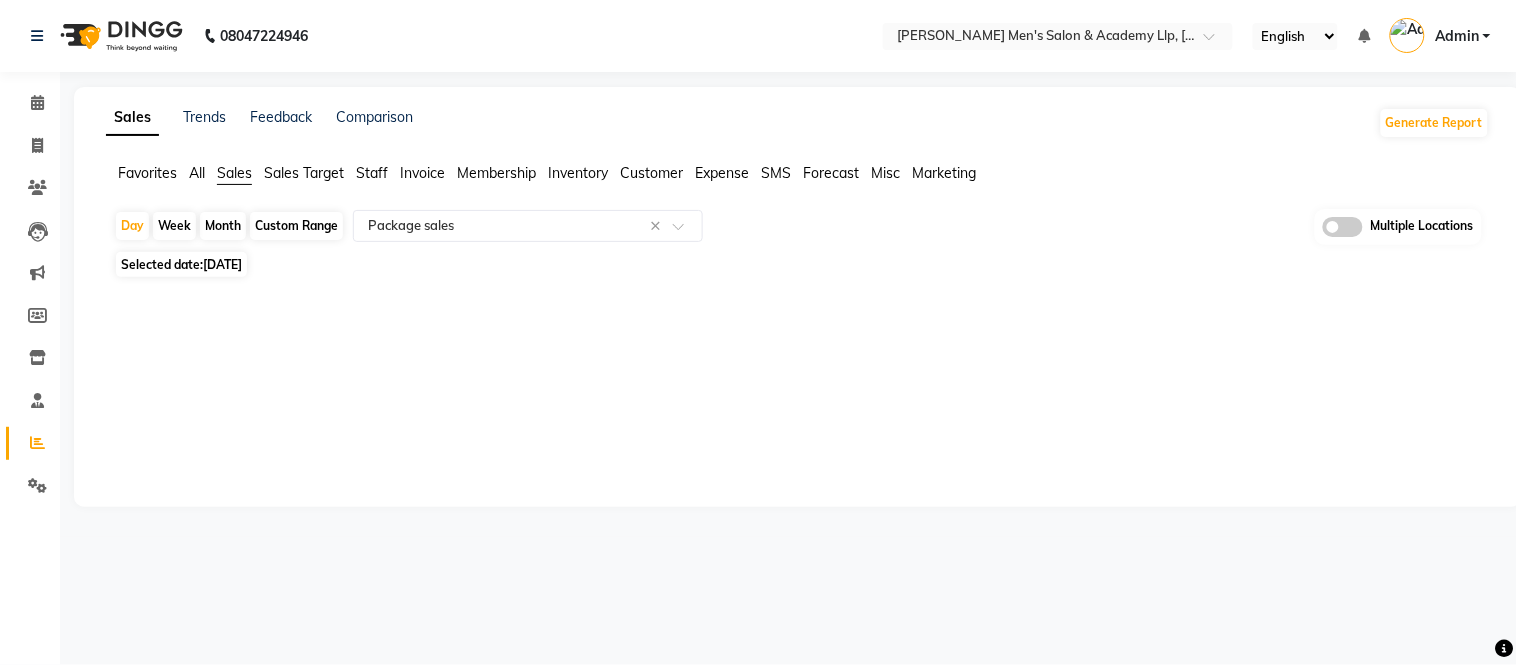 click 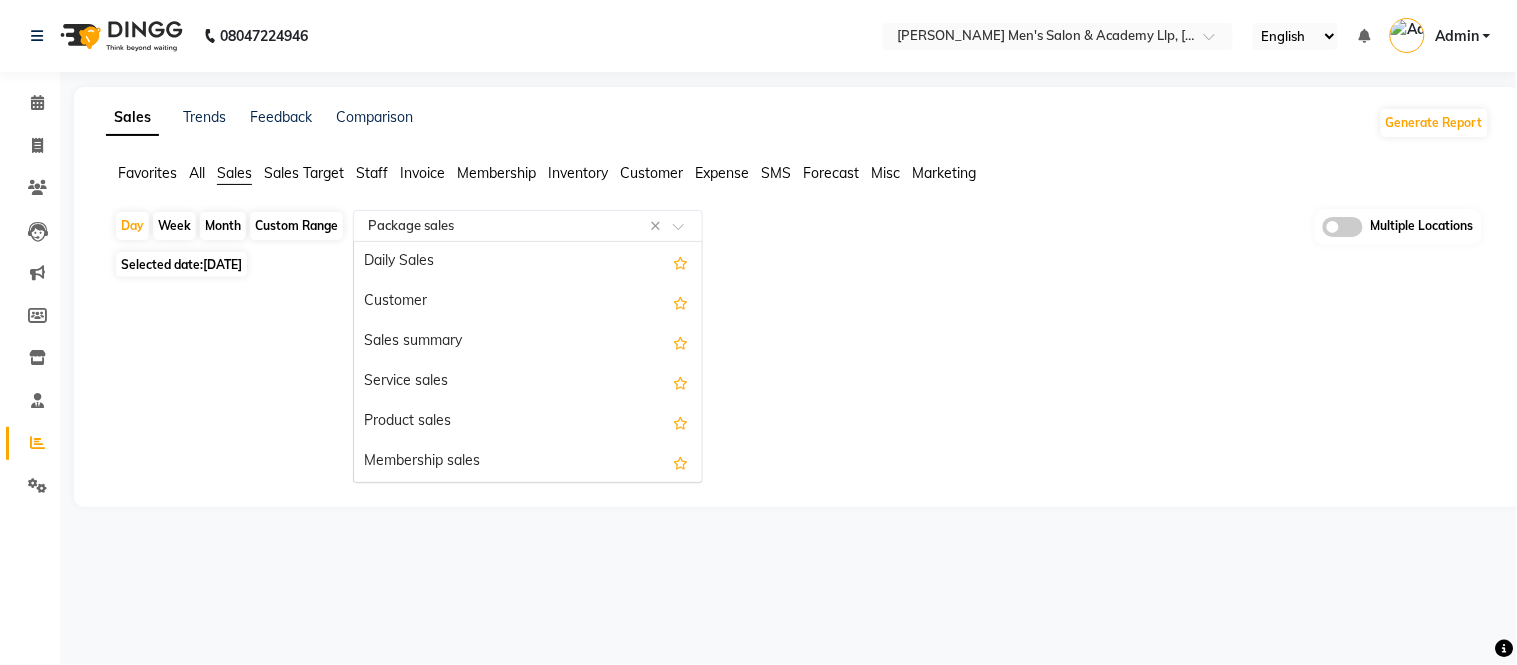 click 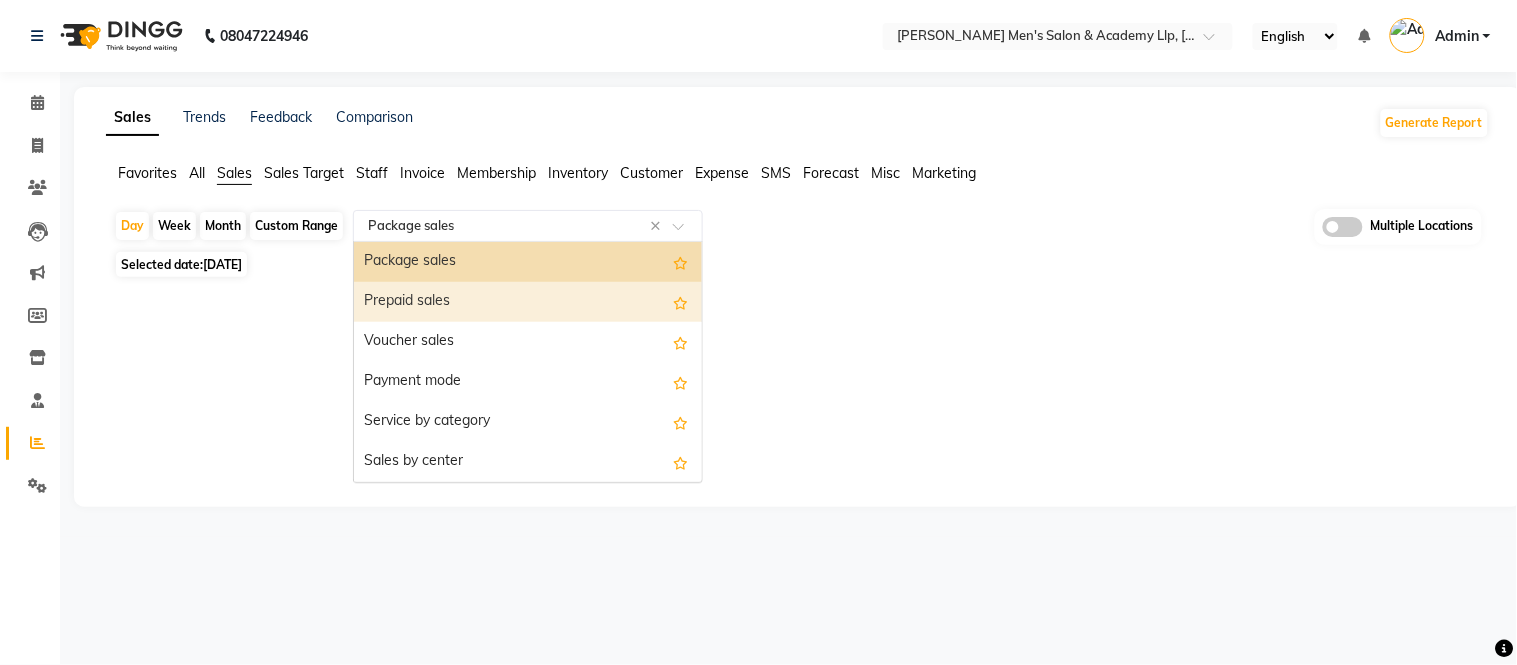 click on "Prepaid sales" at bounding box center [528, 302] 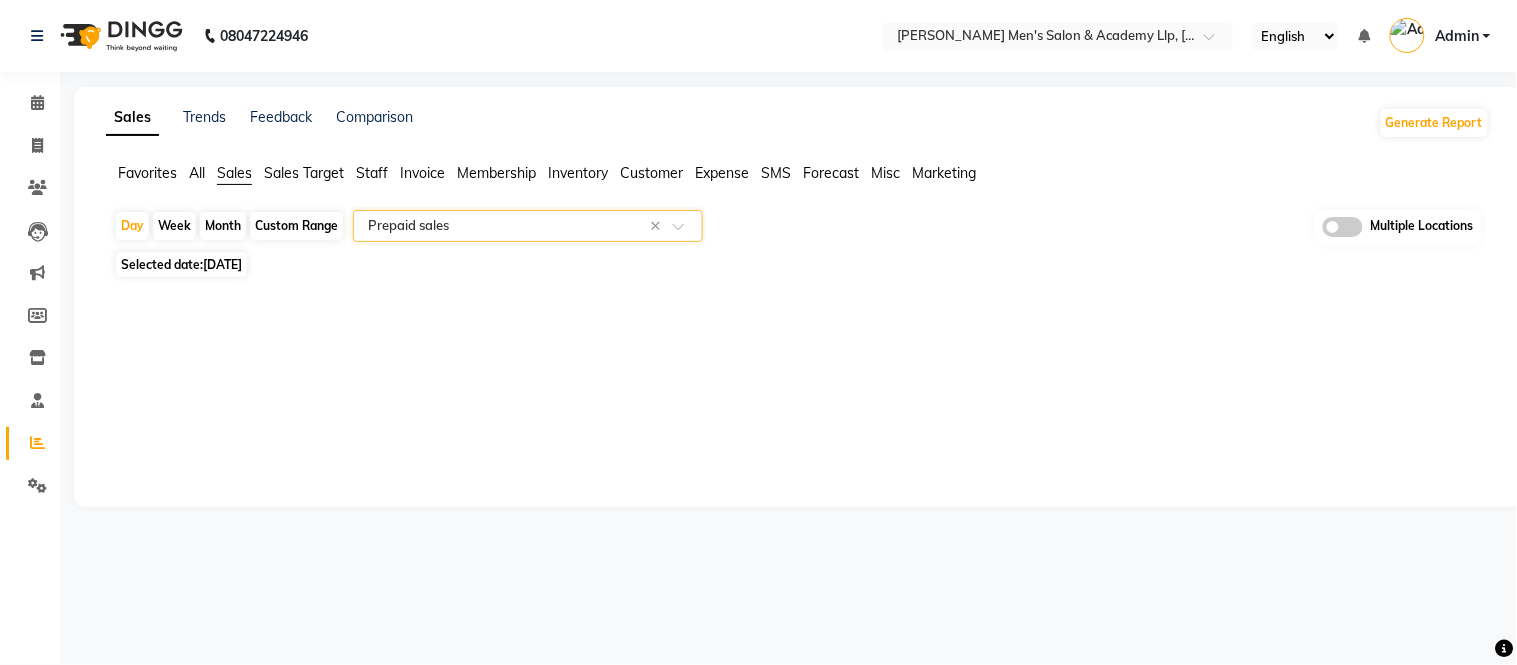 click 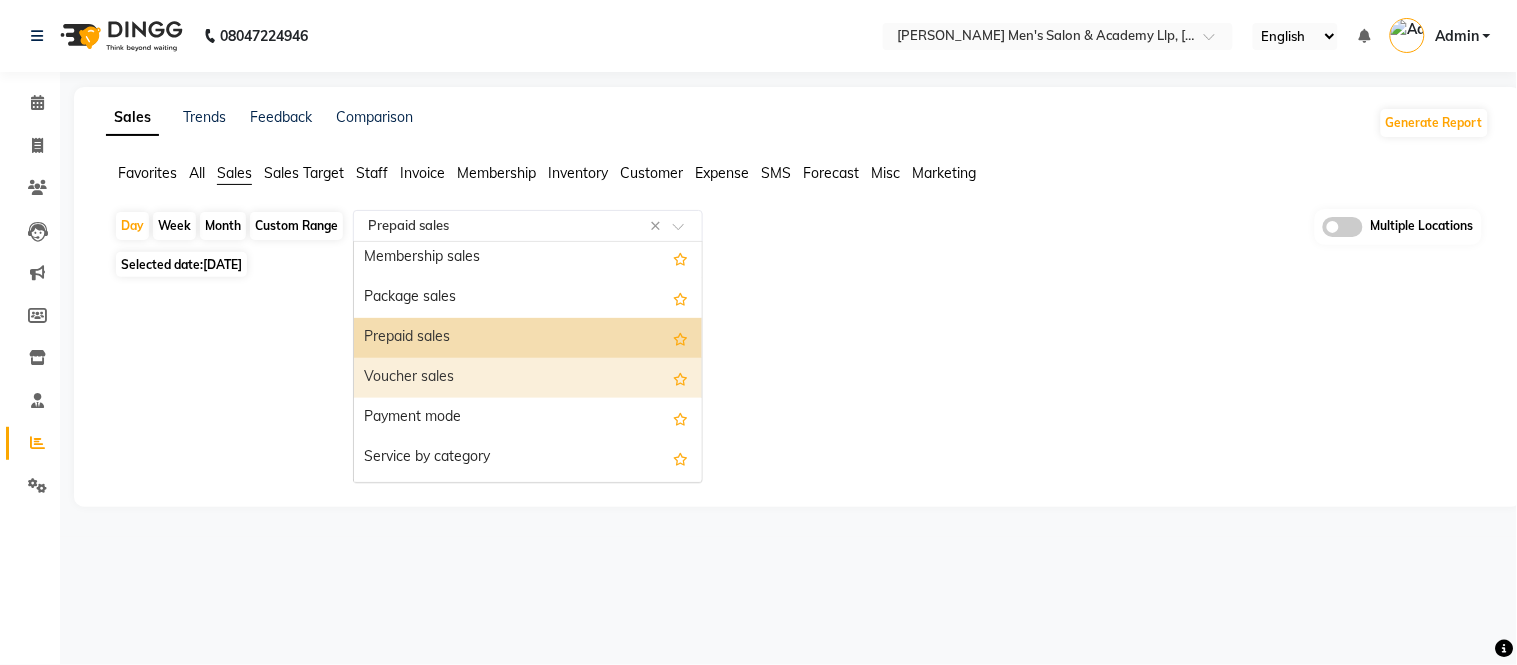 scroll, scrollTop: 168, scrollLeft: 0, axis: vertical 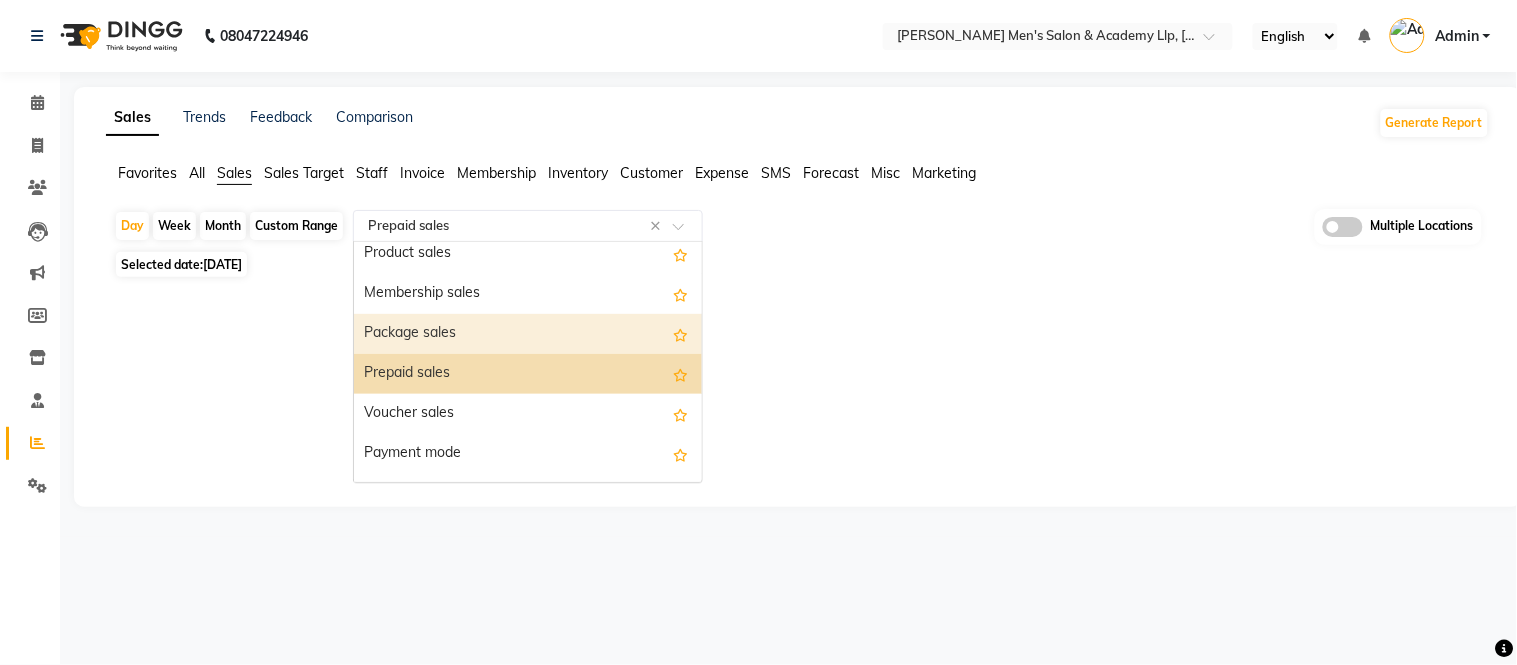 click on "Package sales" at bounding box center (528, 334) 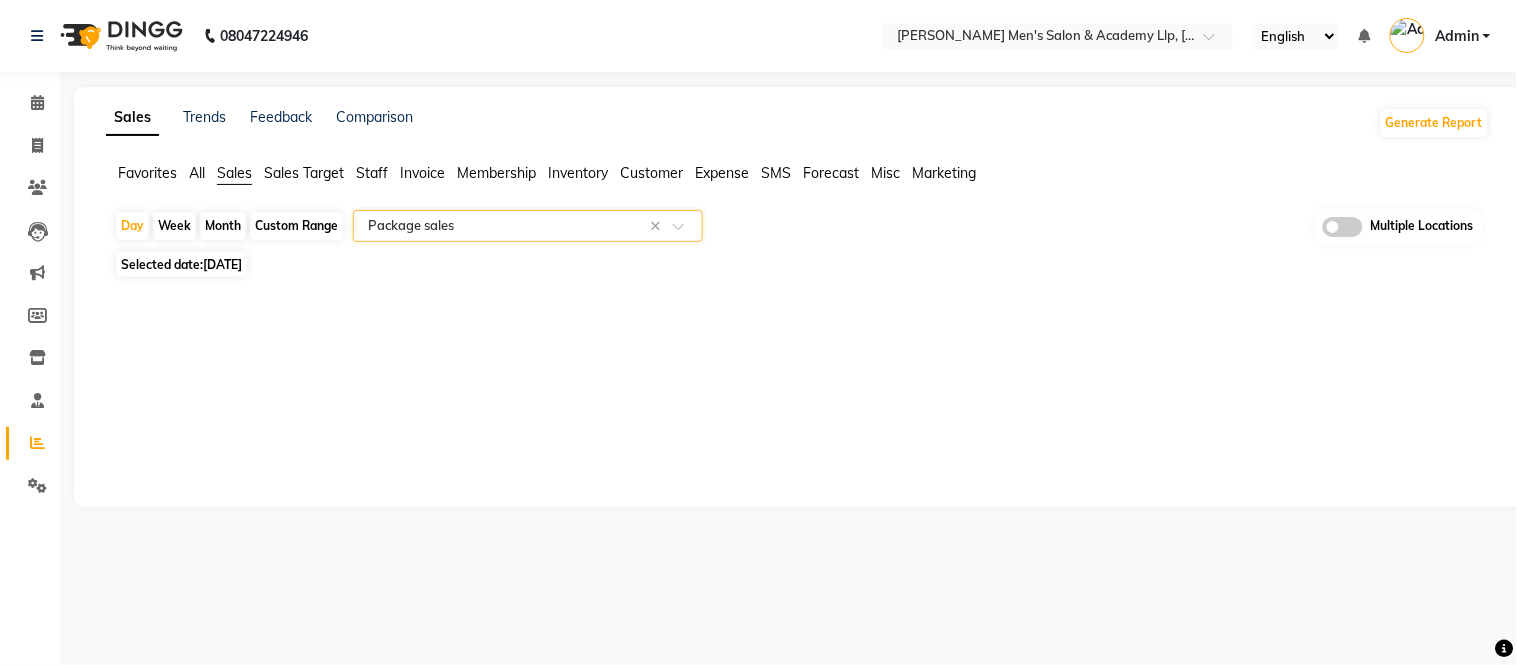 click 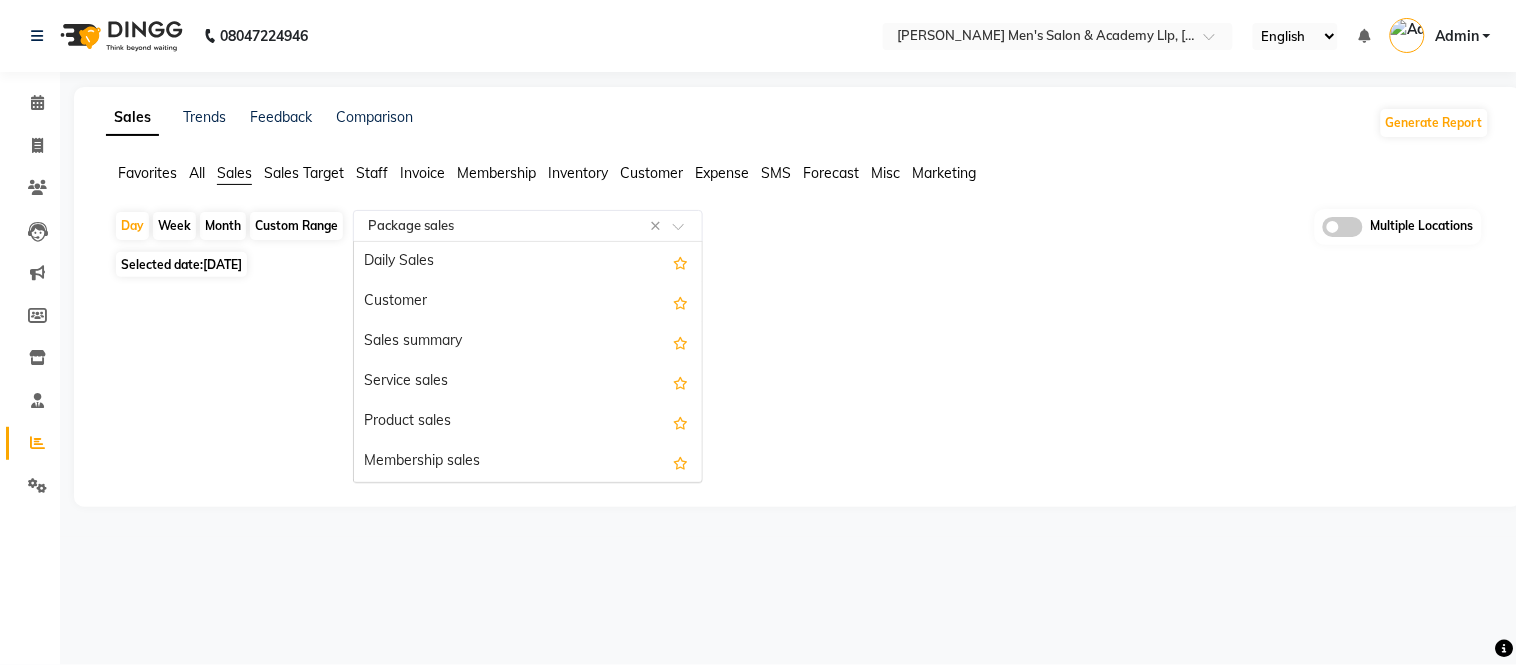 scroll, scrollTop: 240, scrollLeft: 0, axis: vertical 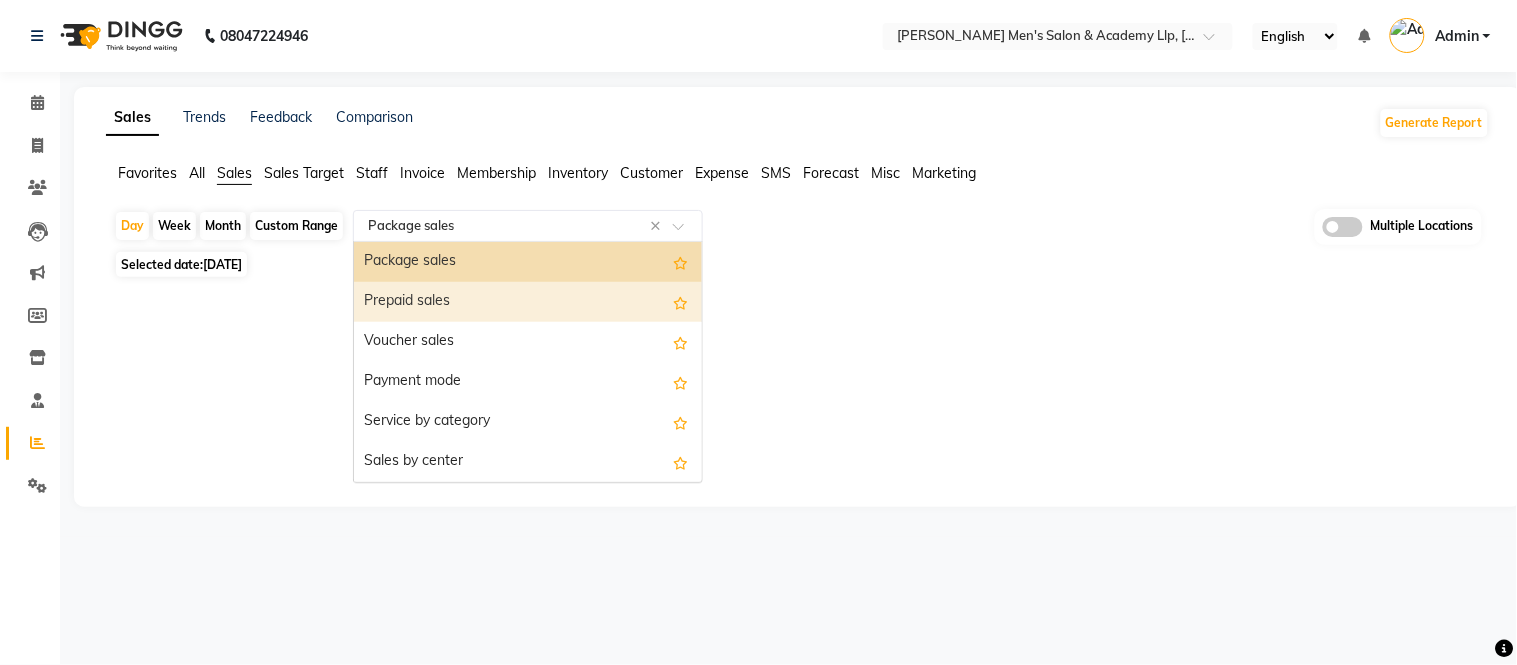 click on "Prepaid sales" at bounding box center [528, 302] 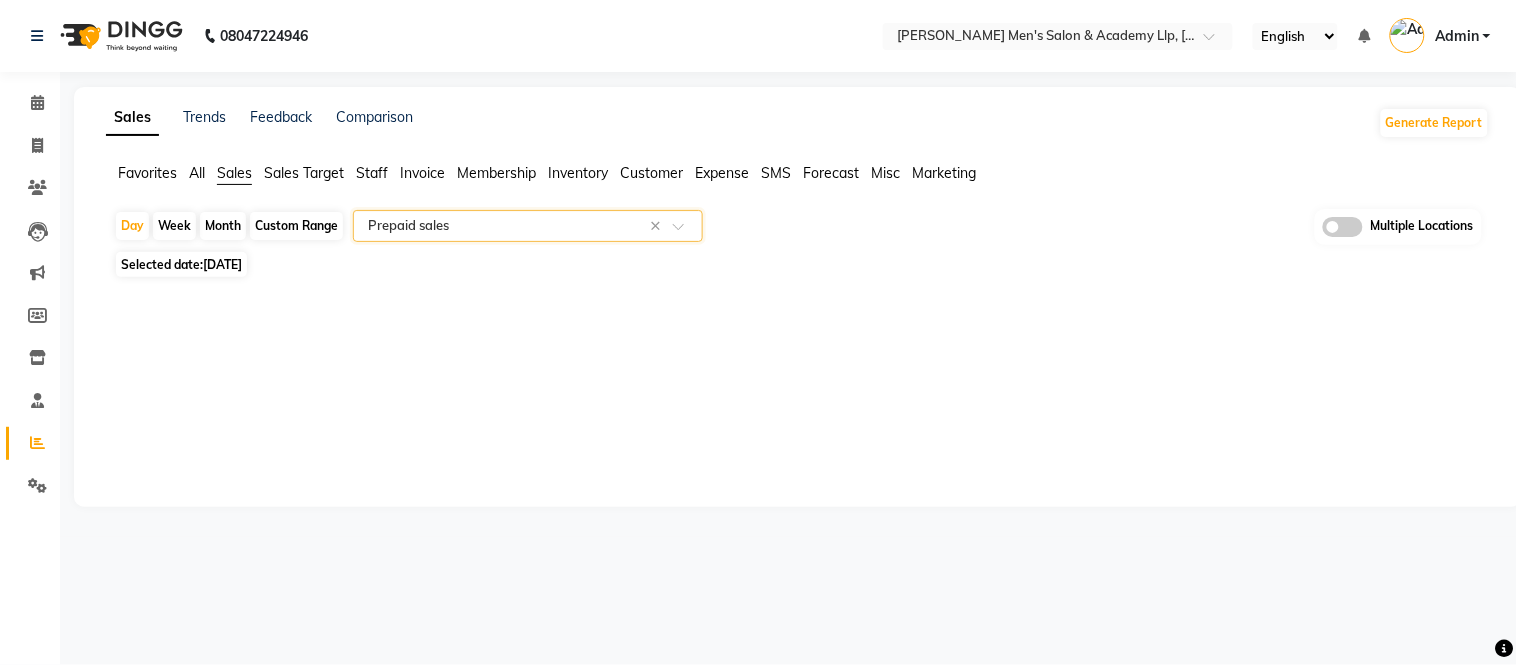 click 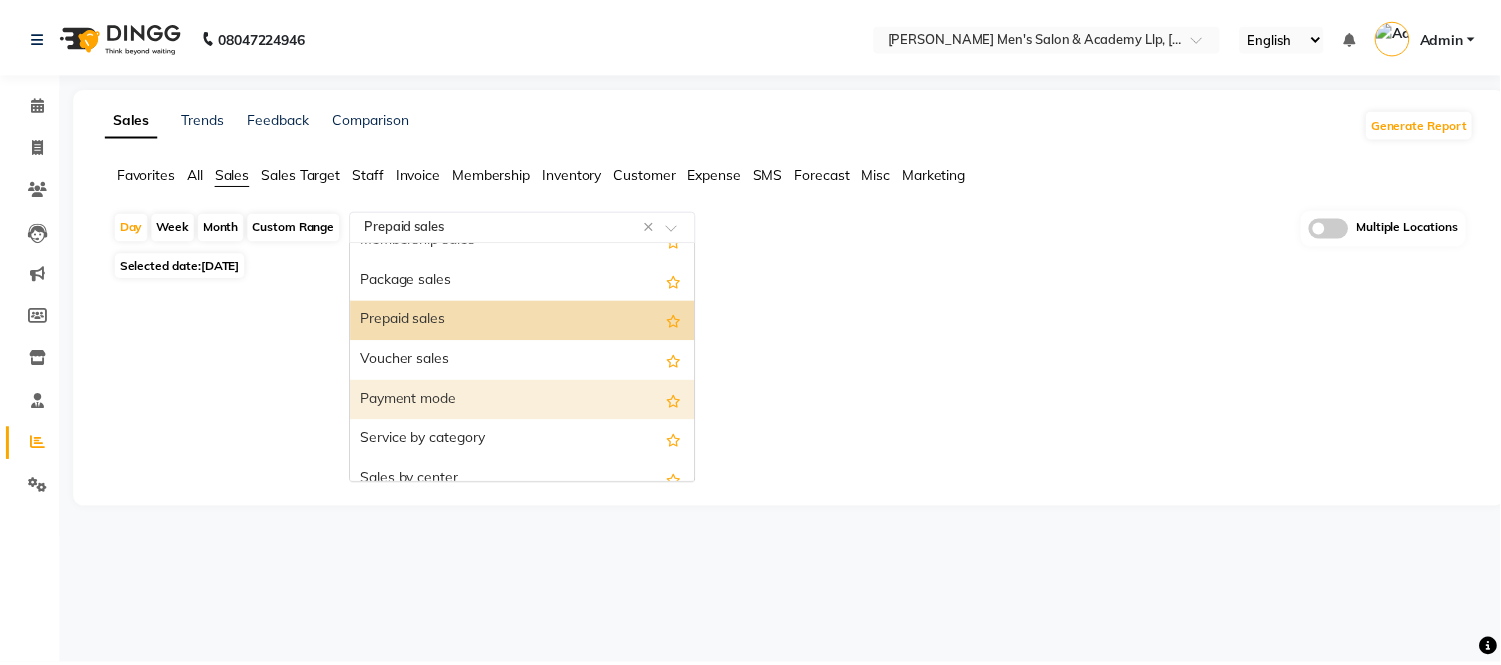scroll, scrollTop: 168, scrollLeft: 0, axis: vertical 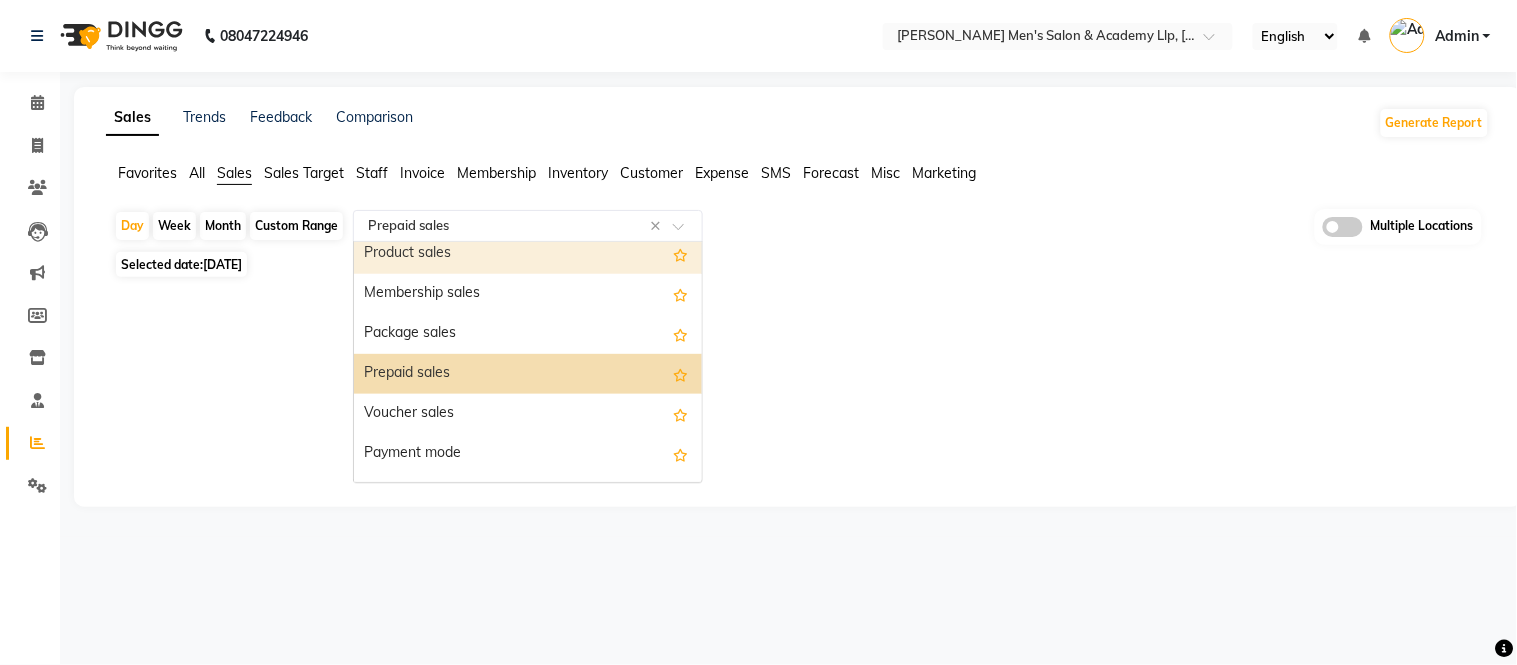 click on "Product sales" at bounding box center (528, 254) 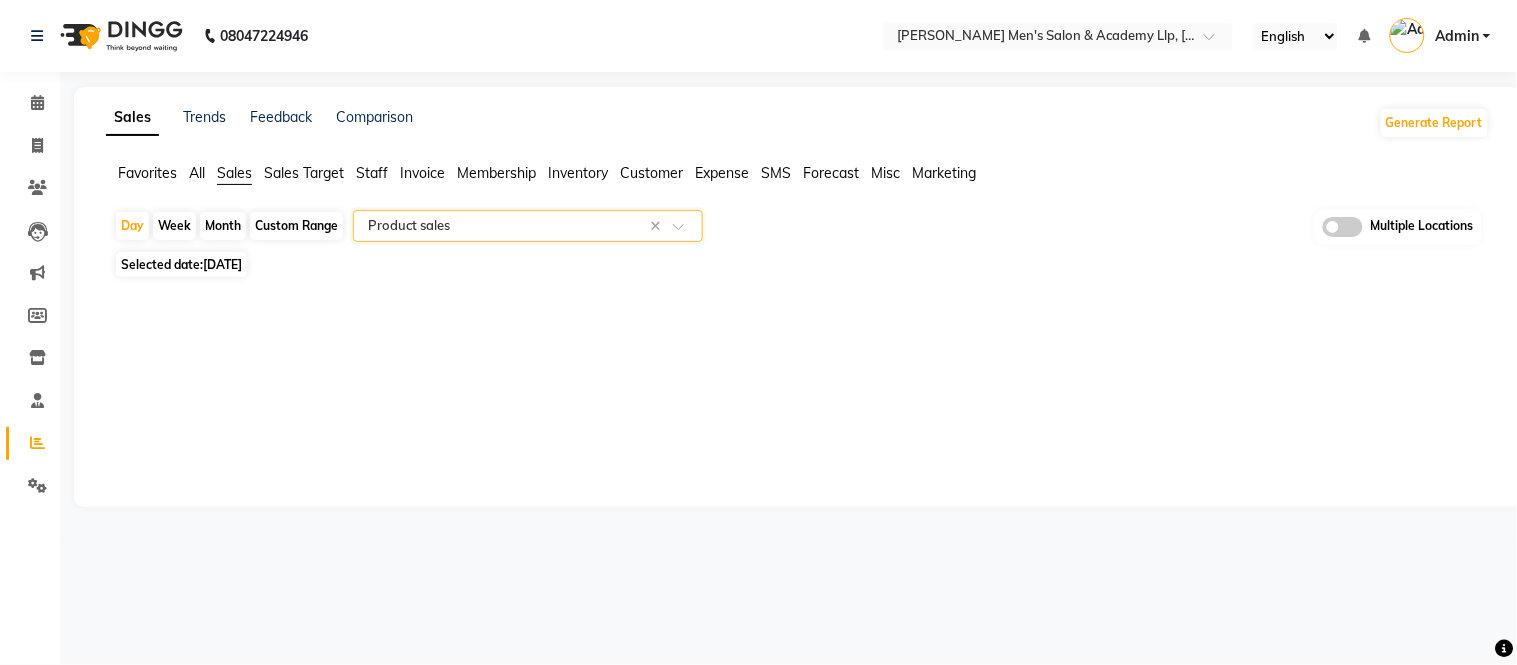 click 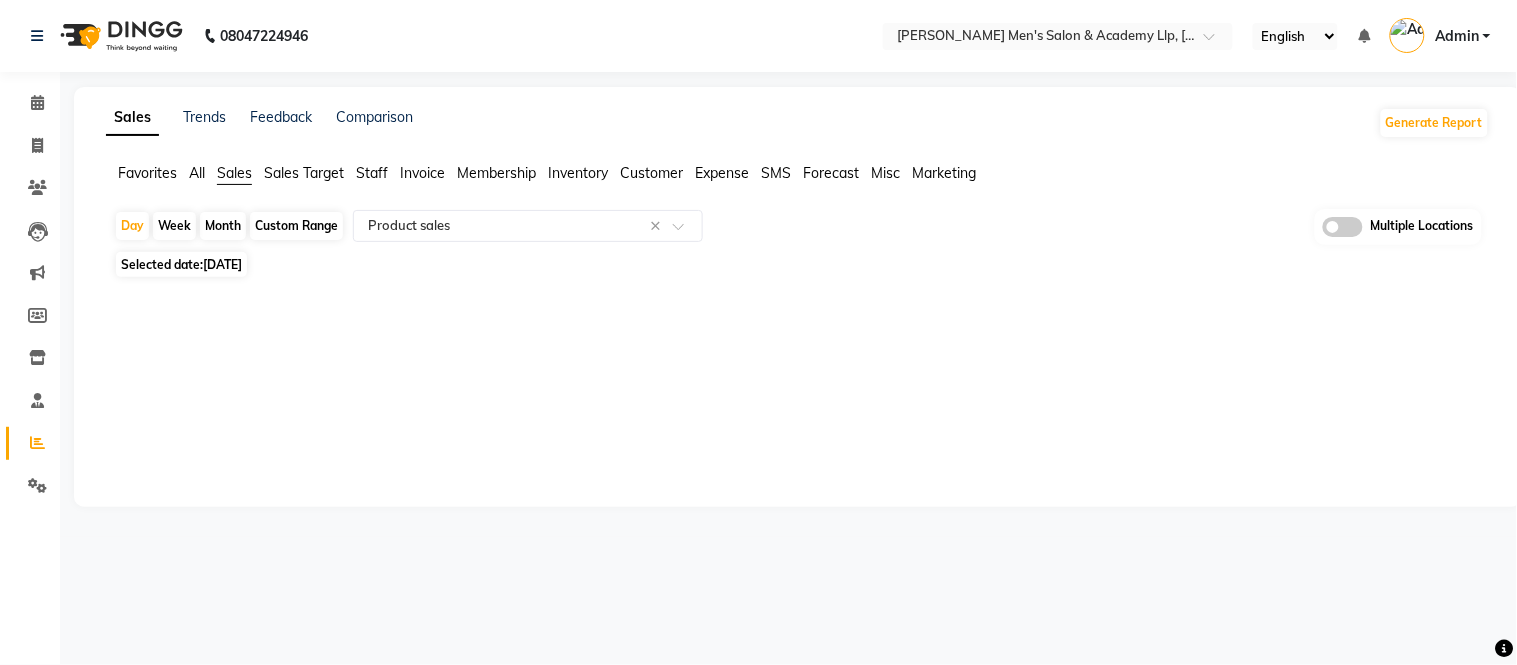 click on "Expense" 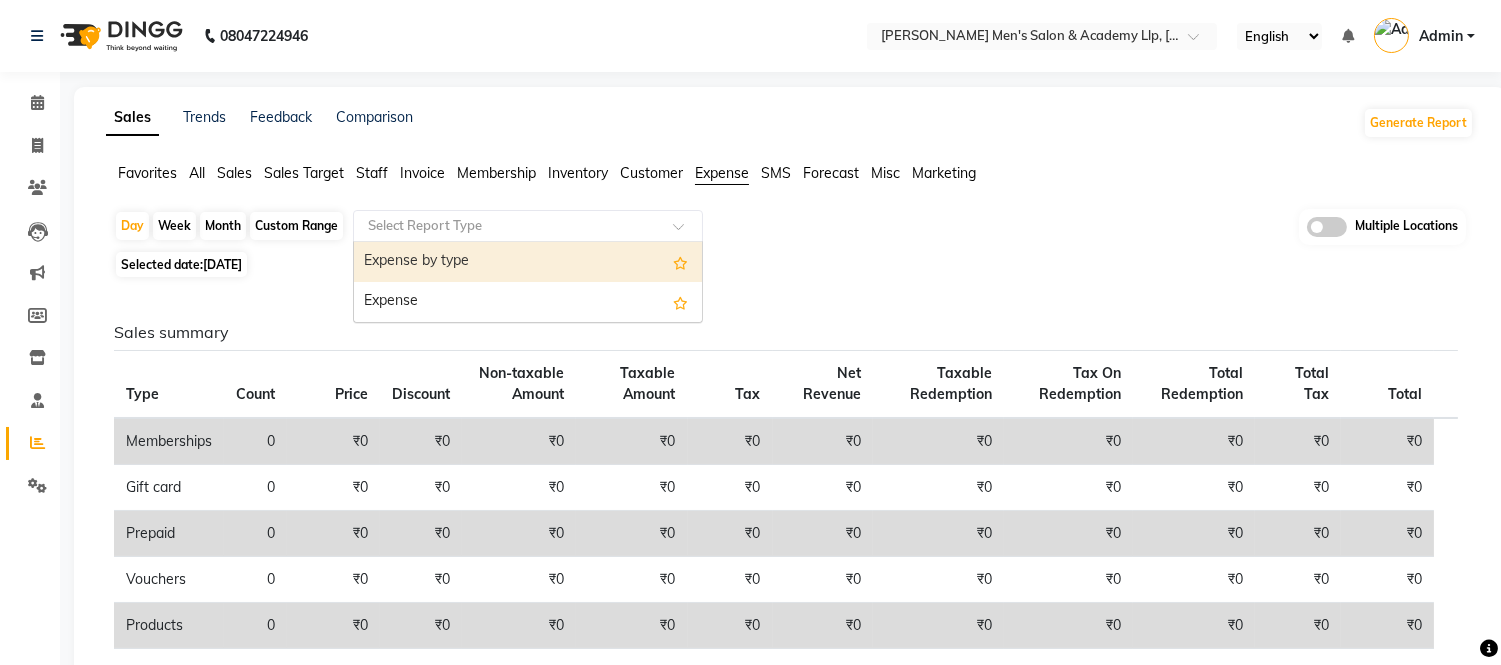 click 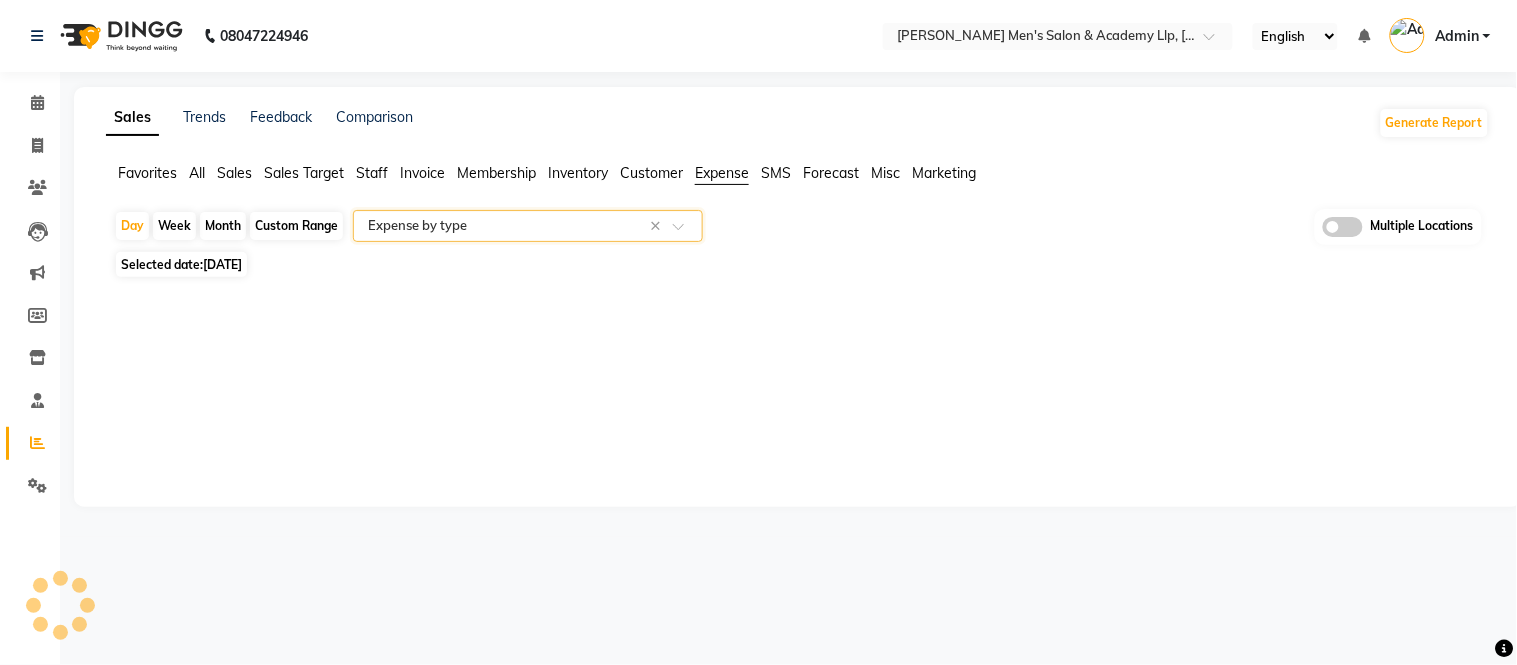 select on "full_report" 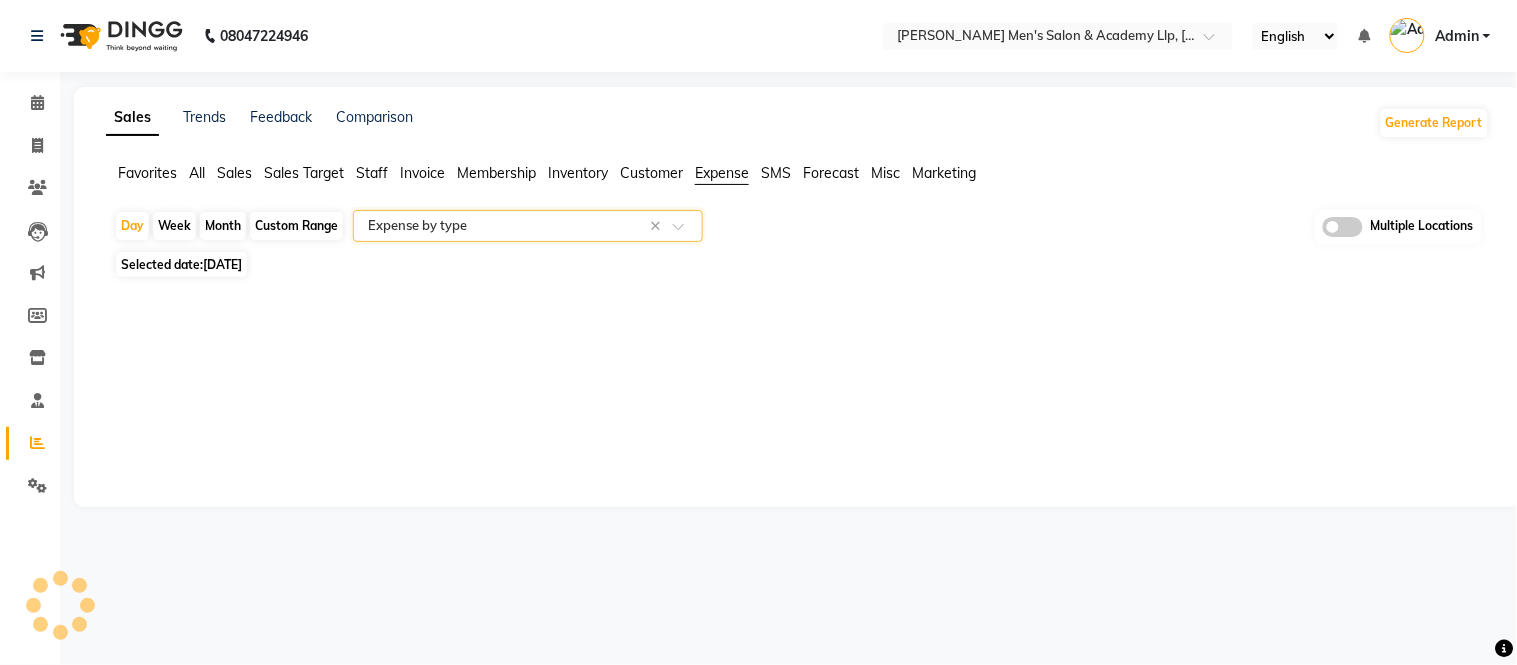 select on "csv" 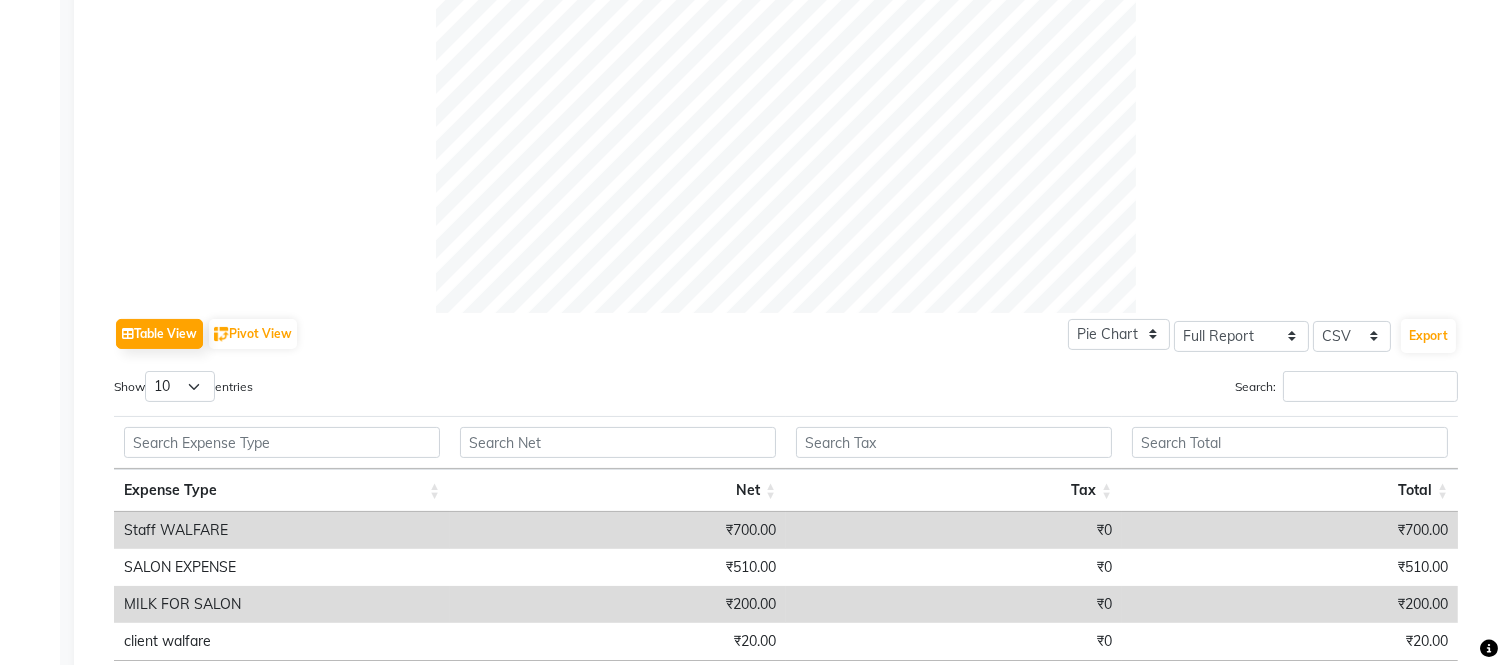 scroll, scrollTop: 873, scrollLeft: 0, axis: vertical 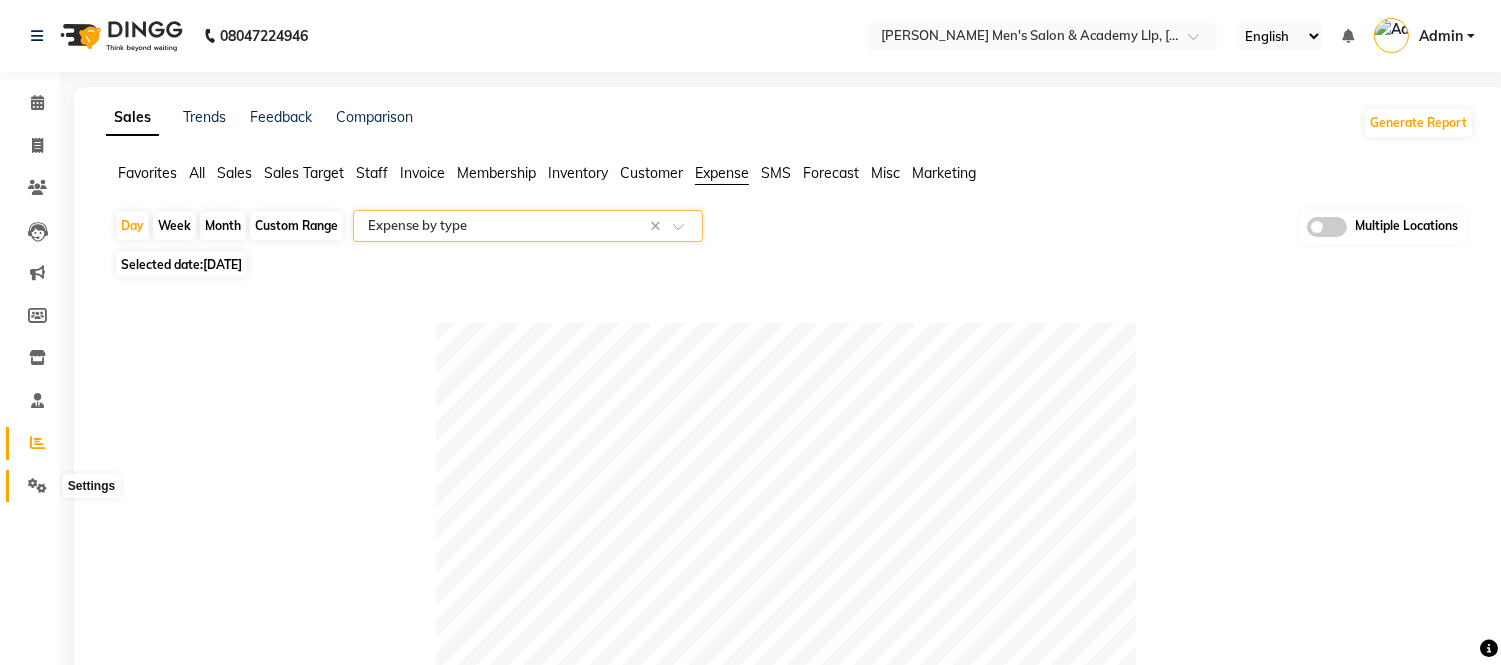 click 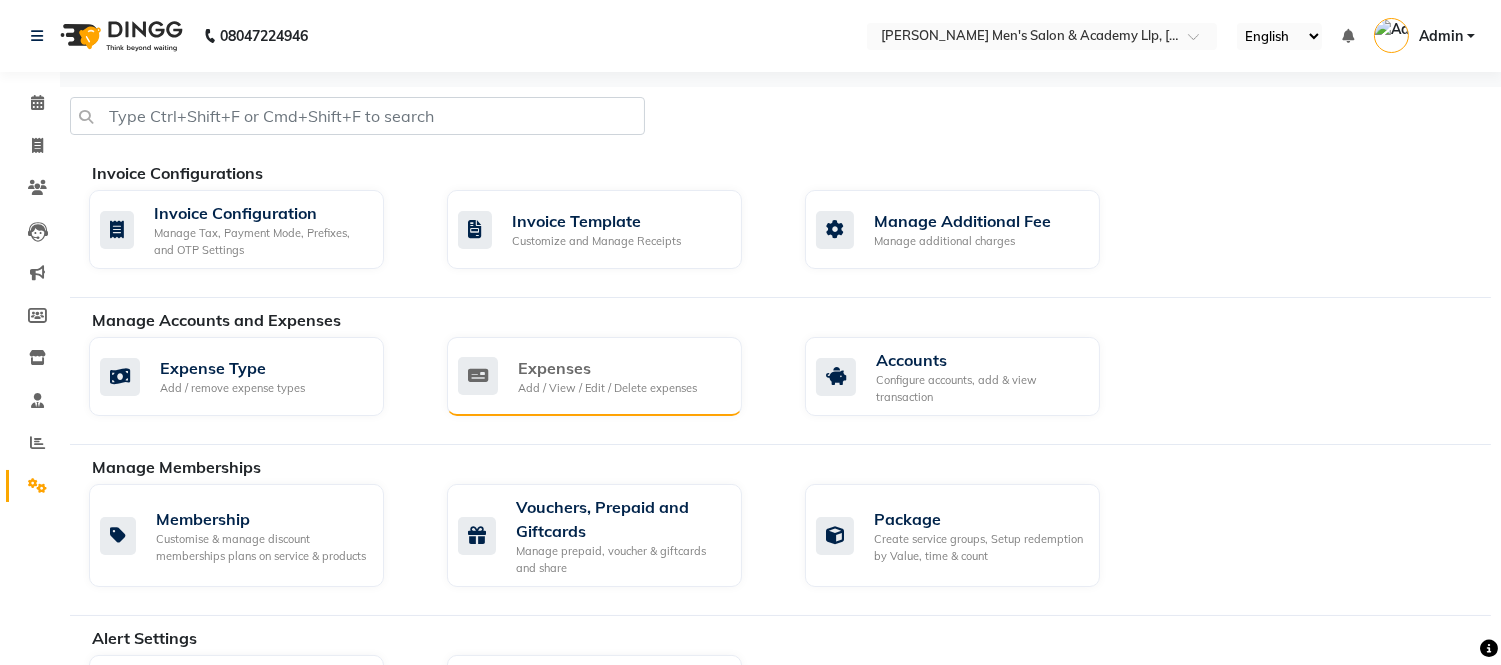 click on "Add / View / Edit / Delete expenses" 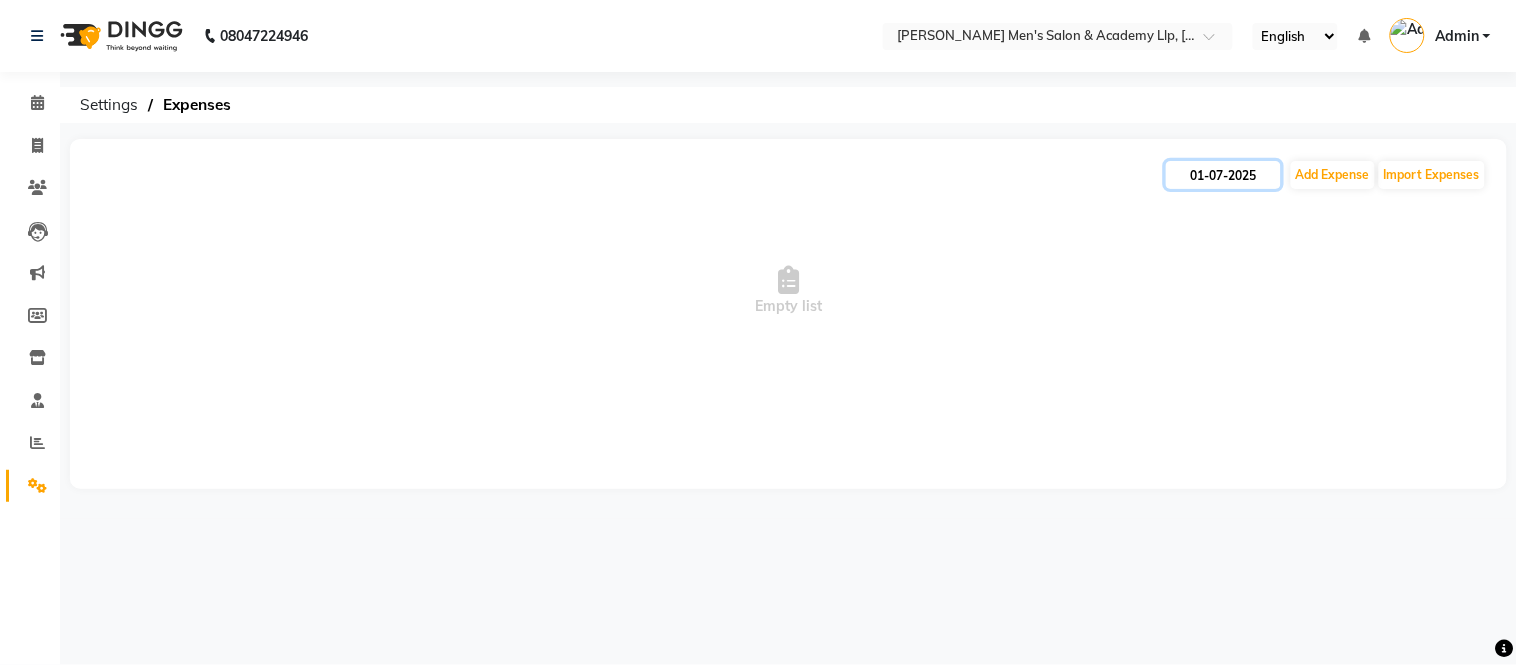 click on "01-07-2025" 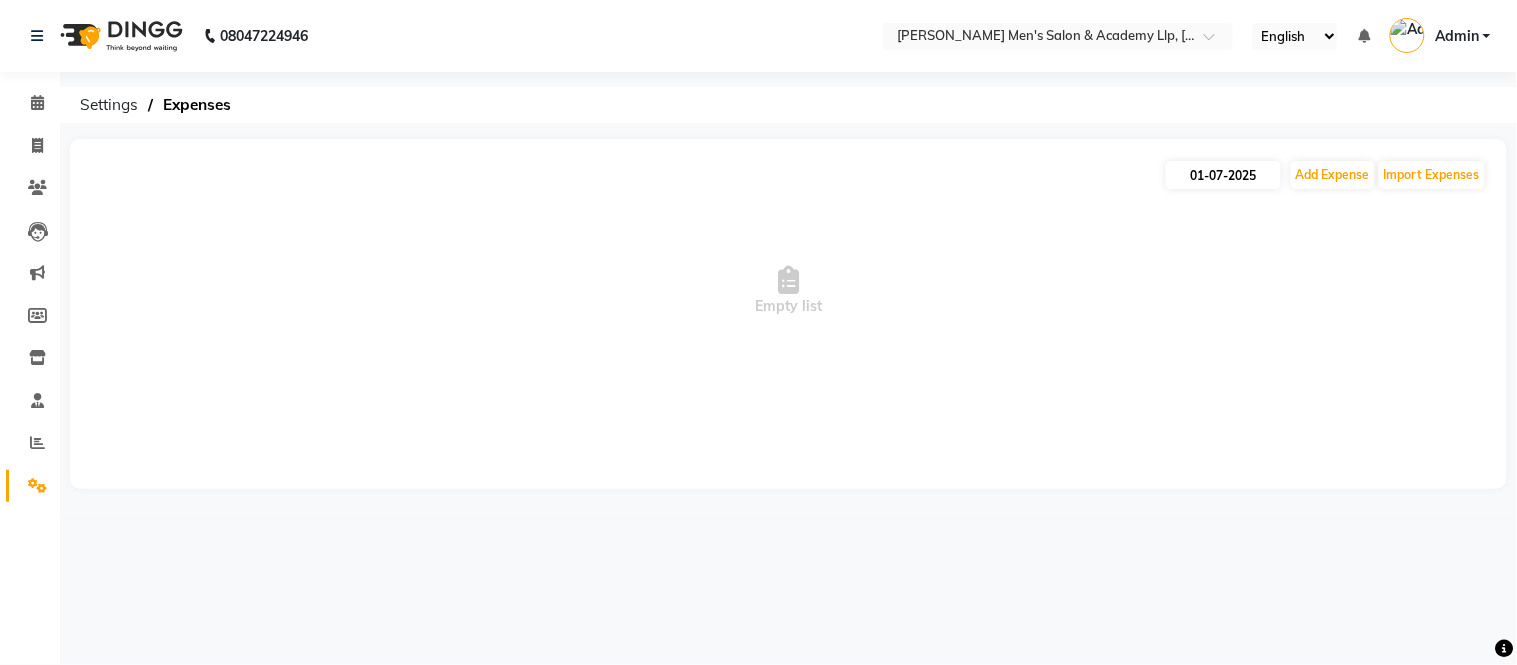 select on "7" 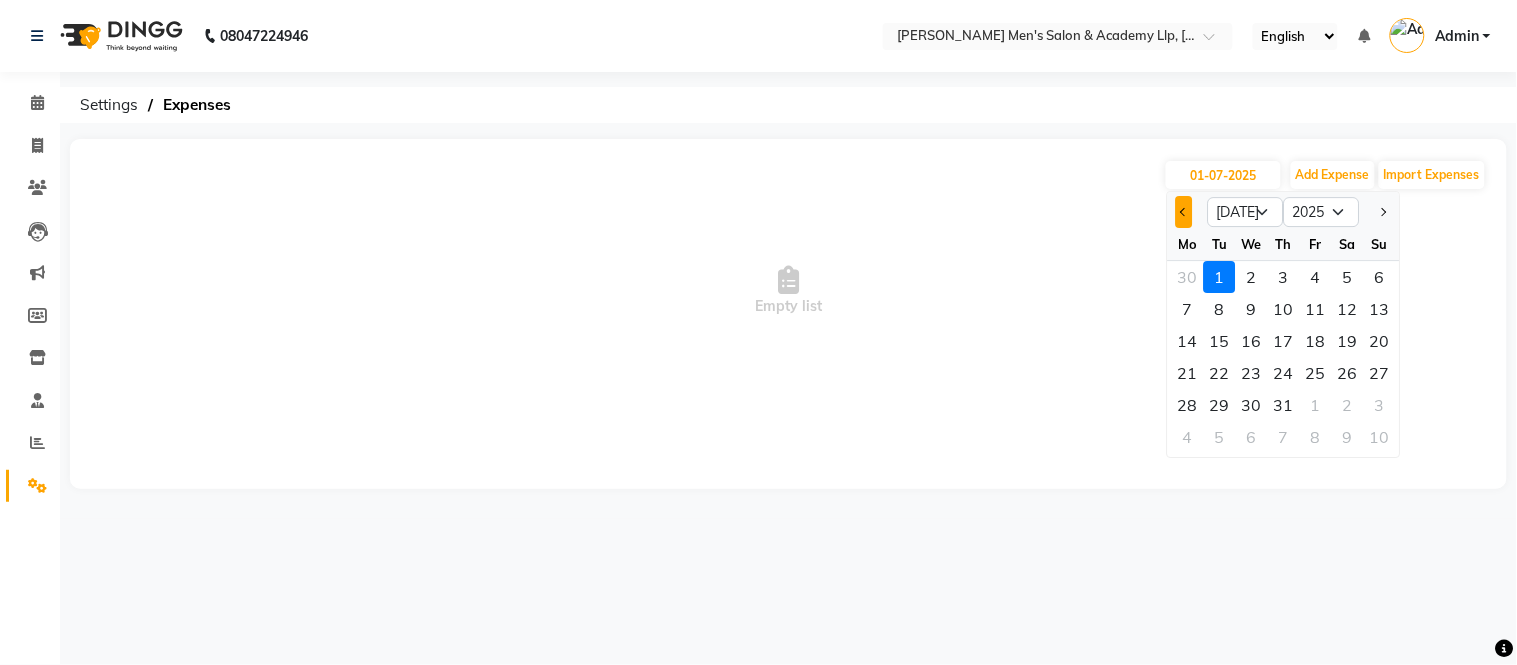 click 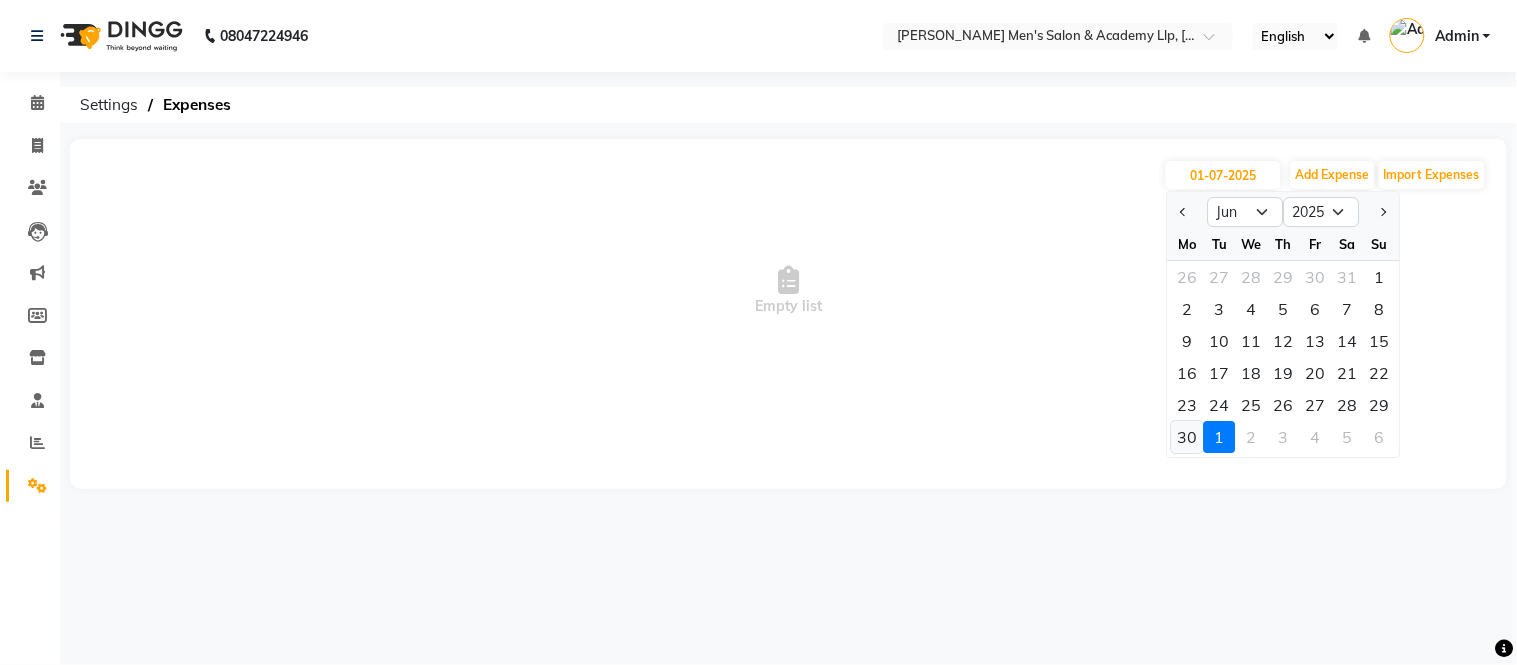 click on "30" 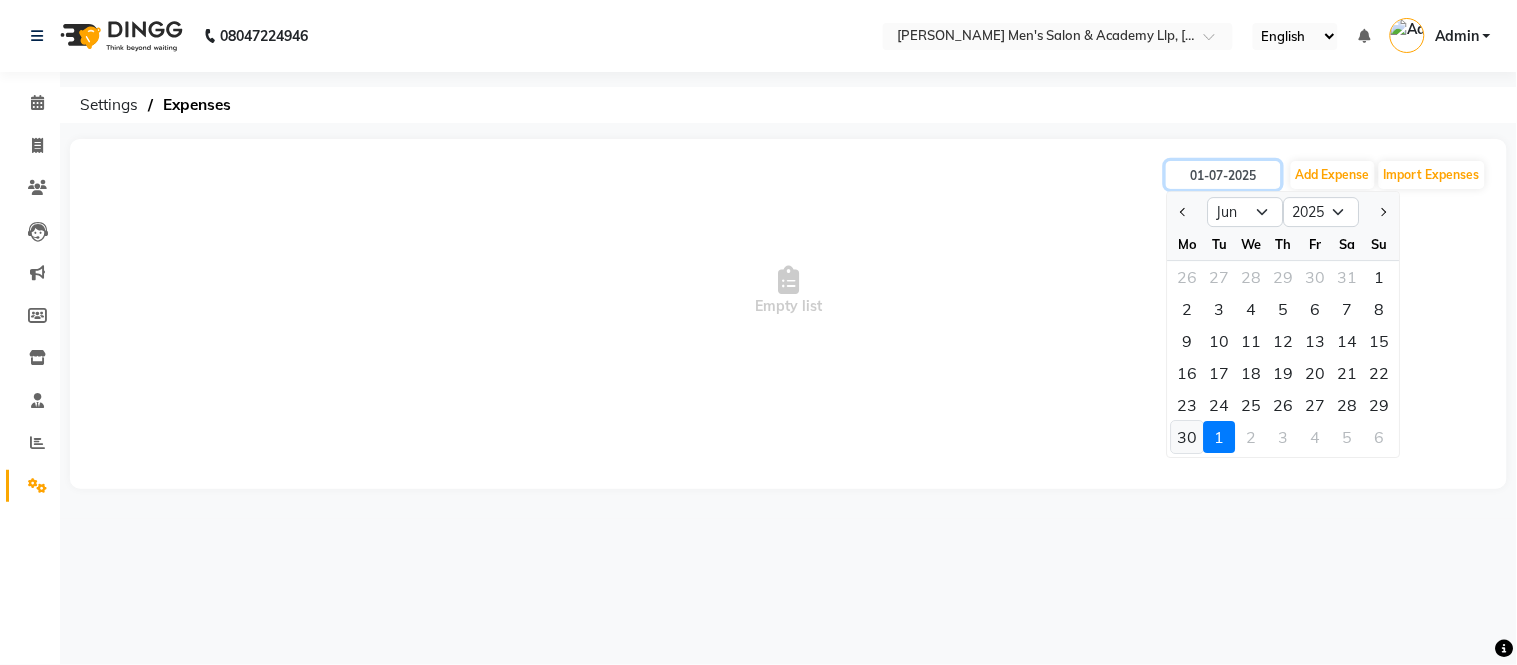 type on "30-06-2025" 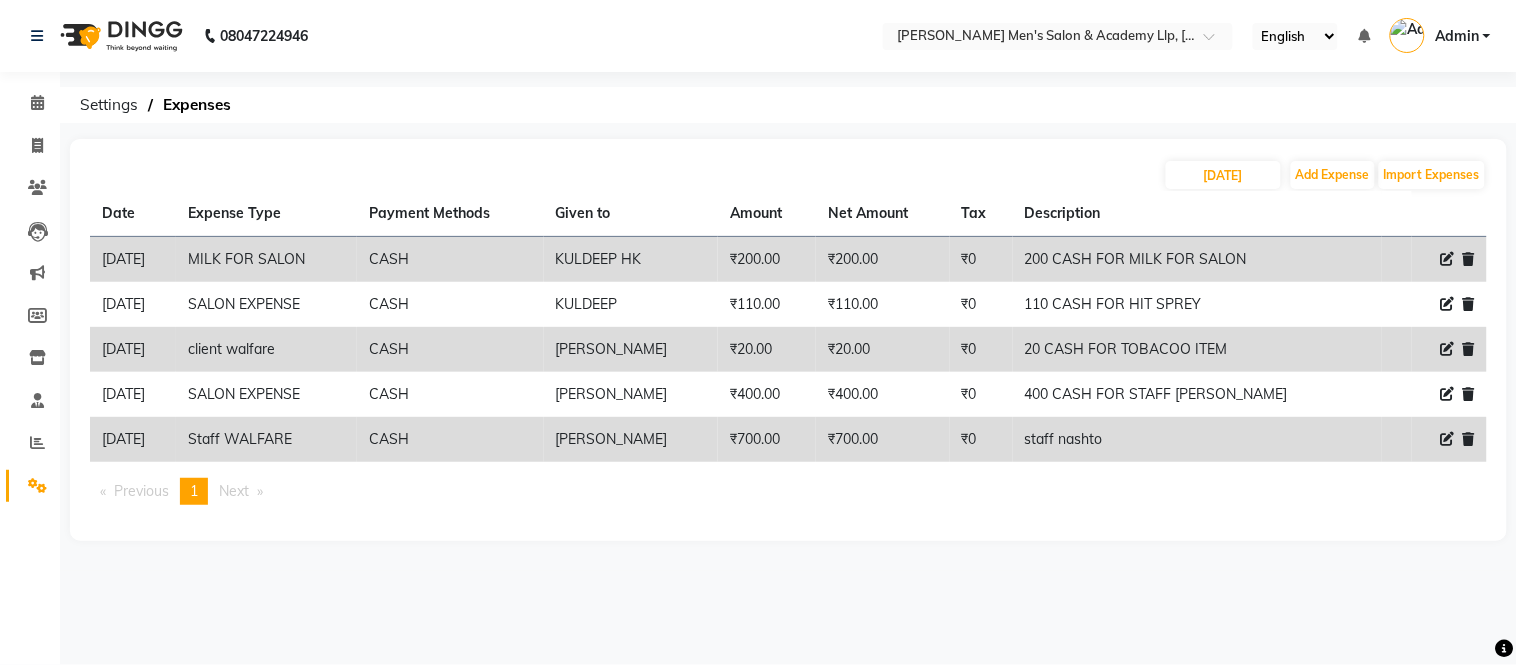 click on "Date Expense Type Payment Methods Given to Amount Net Amount Tax Description  30-06-2025   MILK FOR SALON   CASH   KULDEEP HK   ₹200.00  ₹200.00 ₹0  200 CASH FOR MILK FOR SALON    30-06-2025   SALON EXPENSE   CASH   KULDEEP    ₹110.00  ₹110.00 ₹0  110 CASH FOR HIT SPREY    30-06-2025   client walfare   CASH   HARSH MORI   ₹20.00  ₹20.00 ₹0  20 CASH FOR TOBACOO ITEM   30-06-2025   SALON EXPENSE   CASH   HARSH MORI   ₹400.00  ₹400.00 ₹0  400 CASH FOR STAFF KIRAYA BUS   30-06-2025   Staff WALFARE   CASH   INDRAJEET KESHRIYA   ₹700.00  ₹700.00 ₹0  staff nashto   Previous  page  1 / 1  You're on page  1  Next  page" 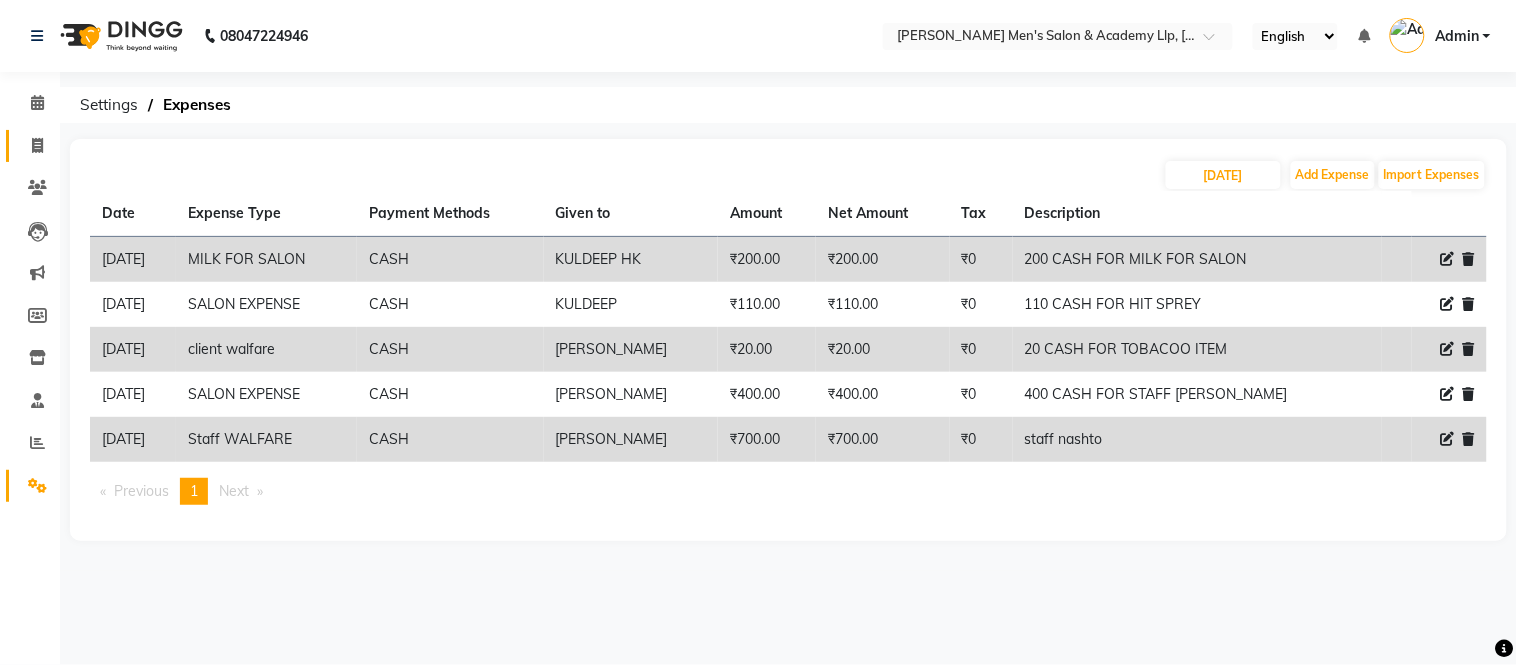 click on "Invoice" 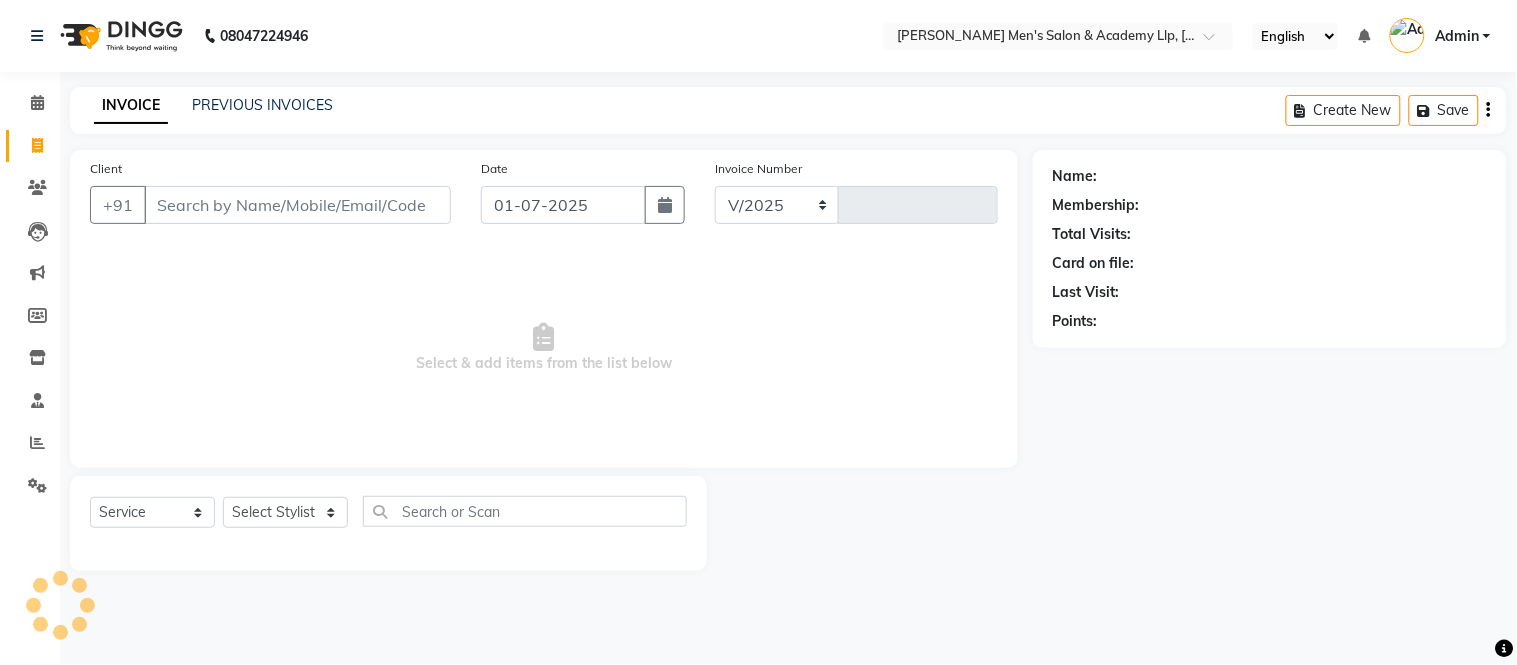 select on "8248" 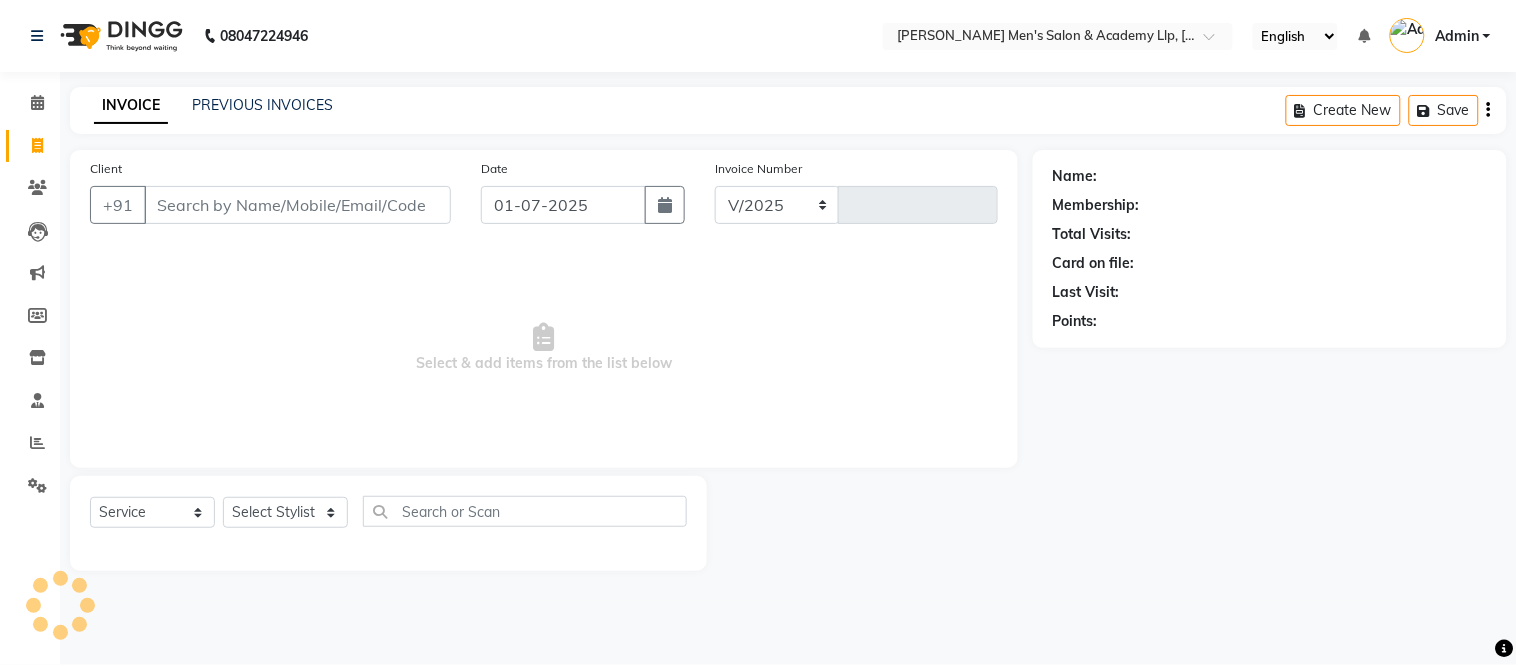 type on "2428" 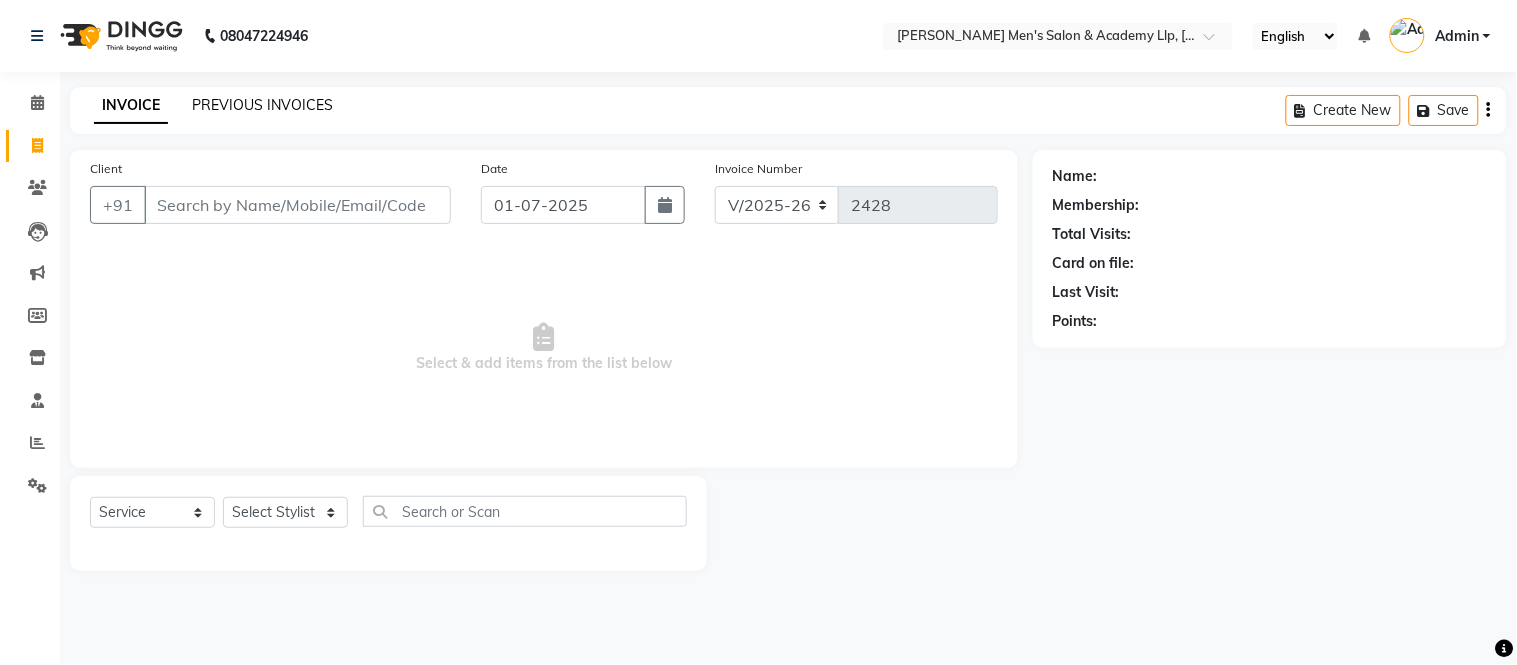 click on "PREVIOUS INVOICES" 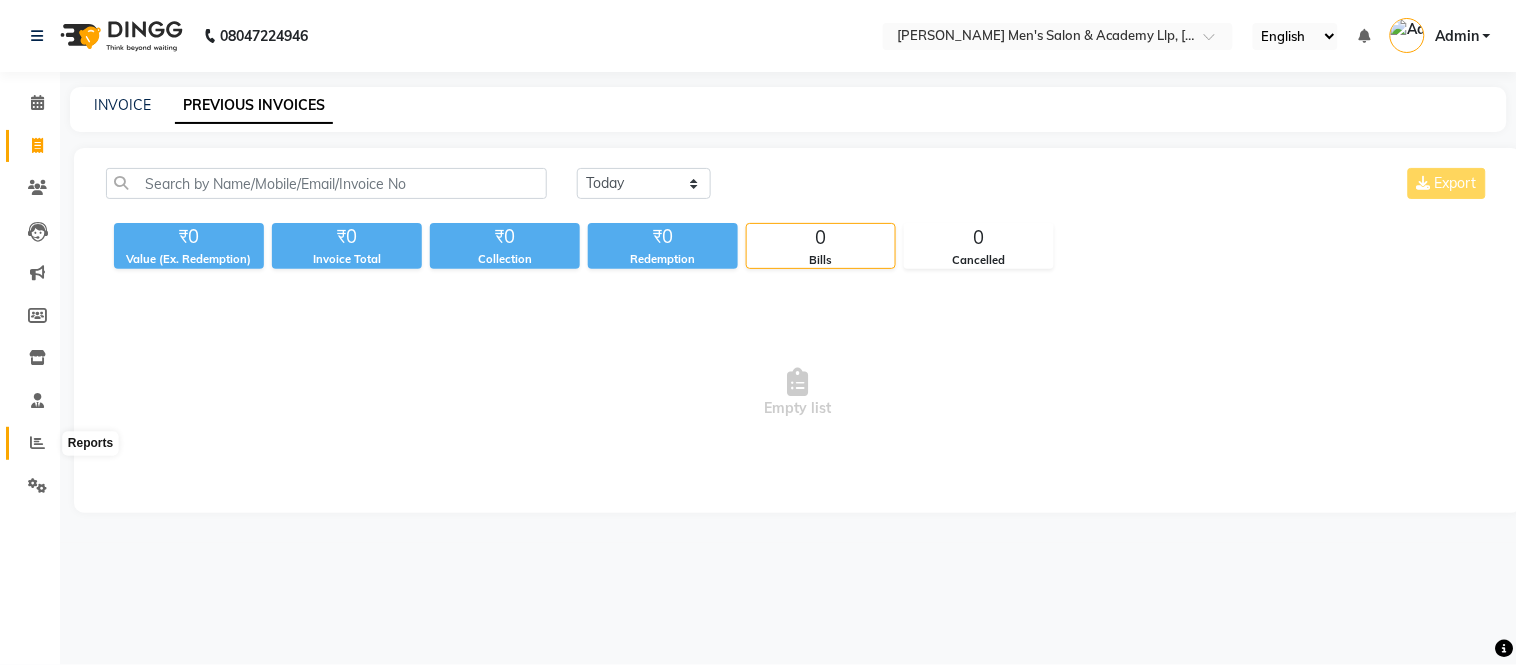 click 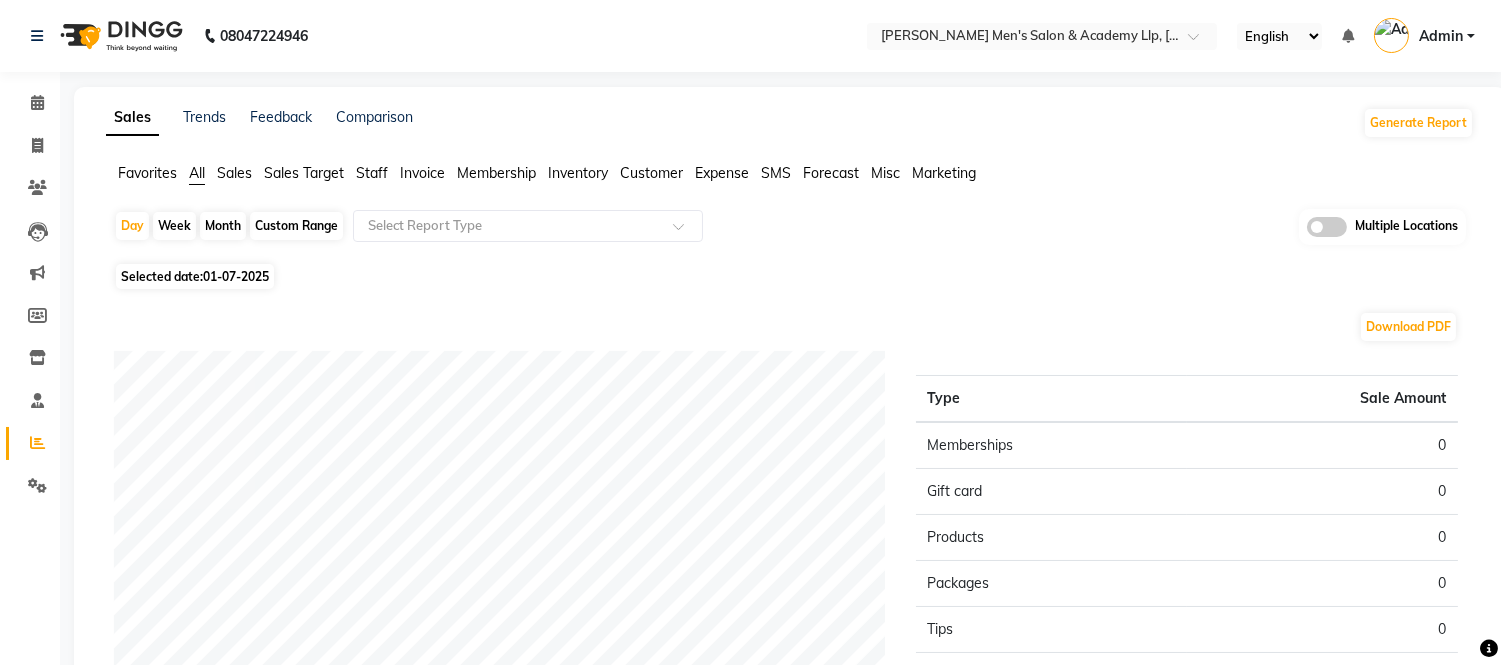 click on "Sales" 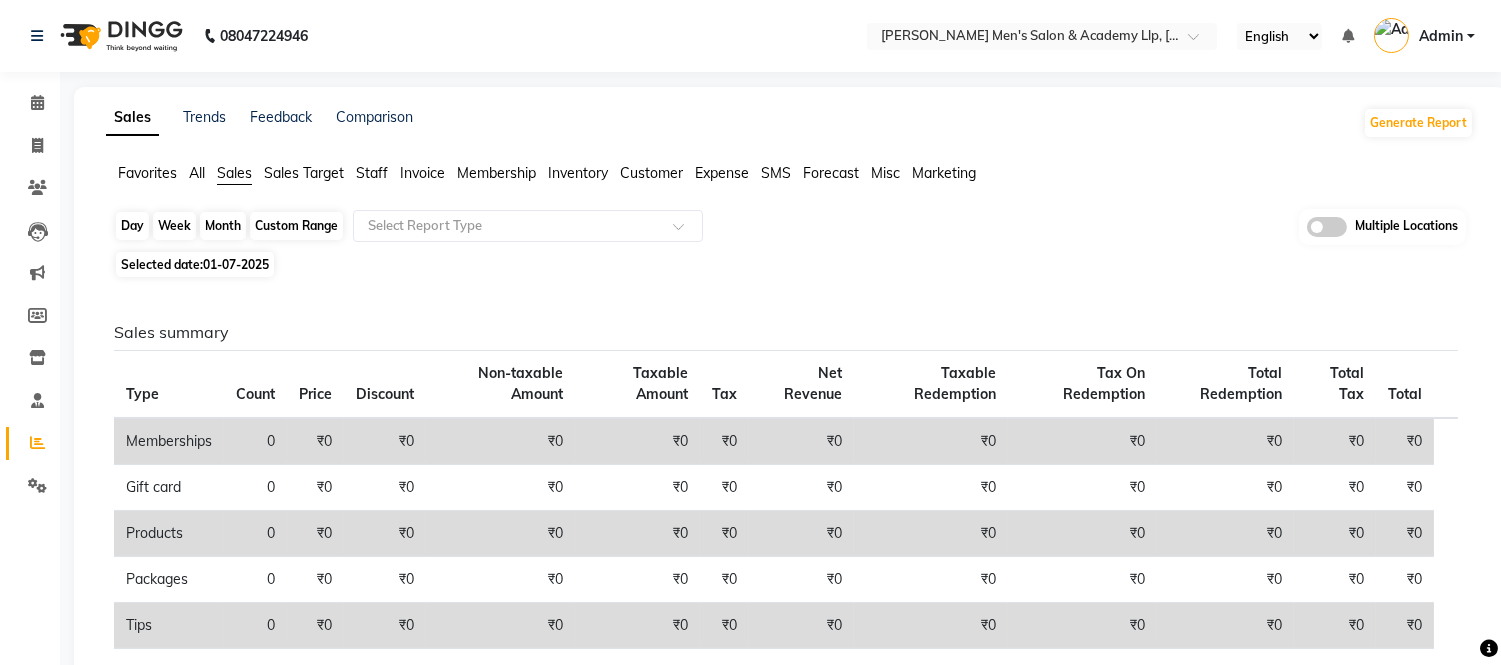 click on "Day" 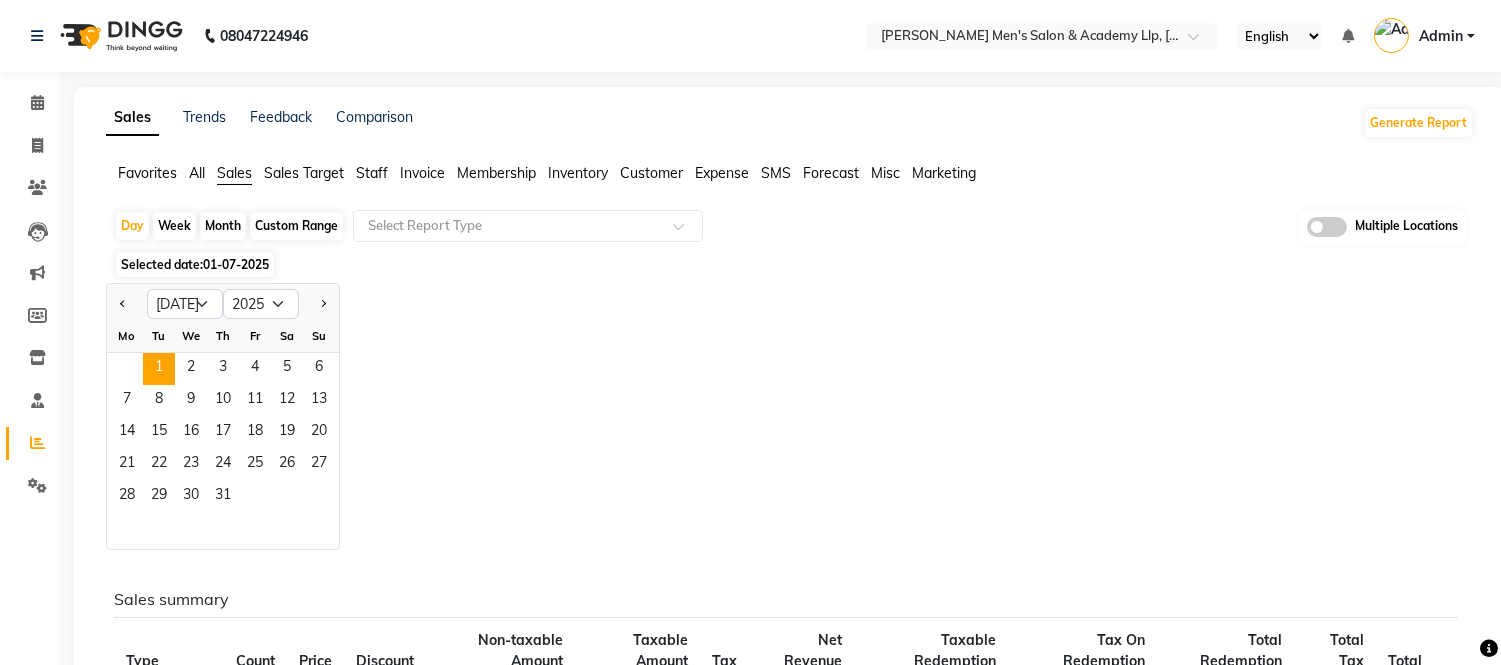 click 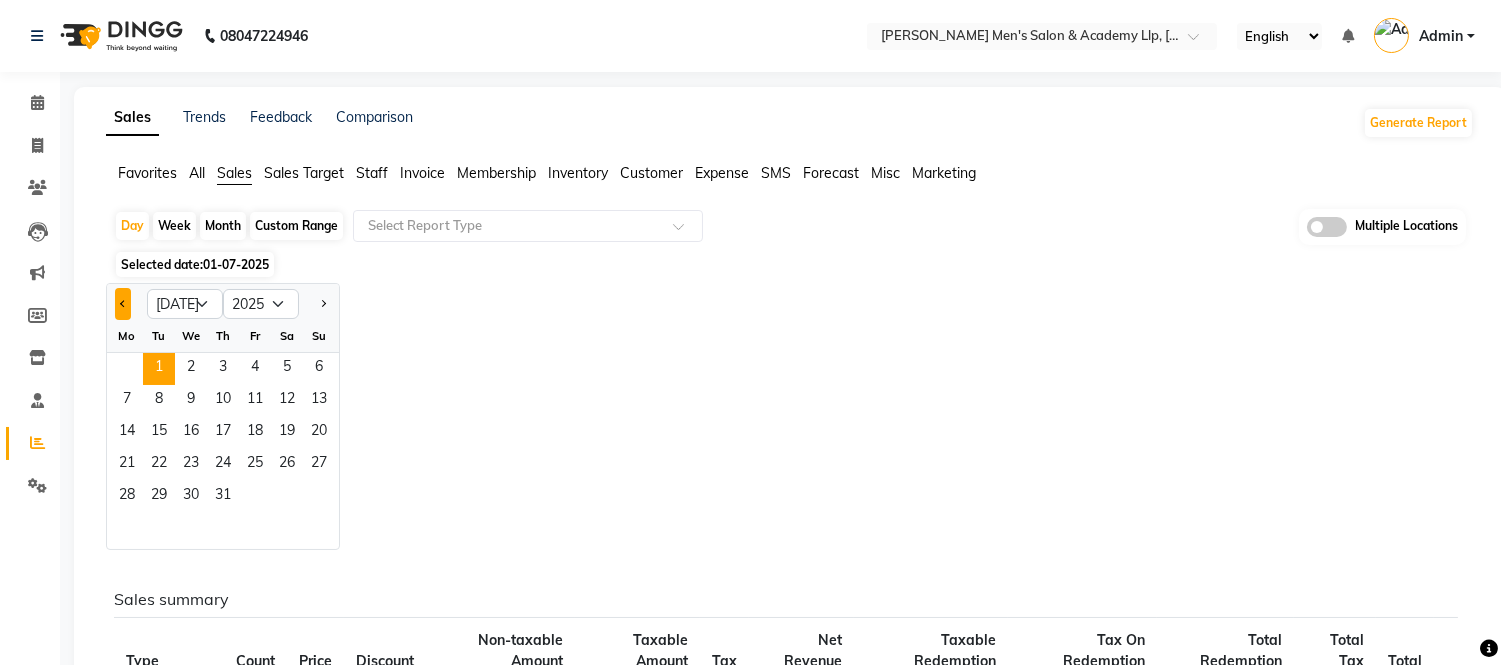 click 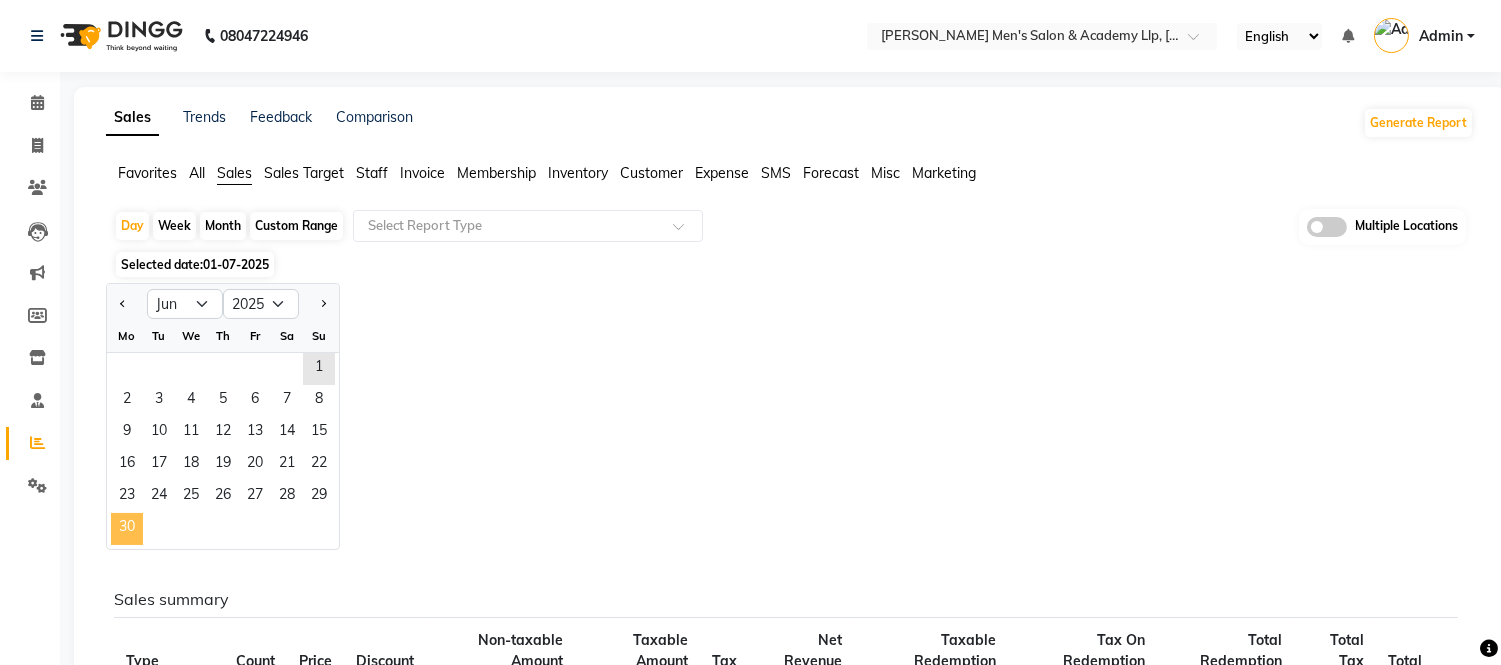 click on "30" 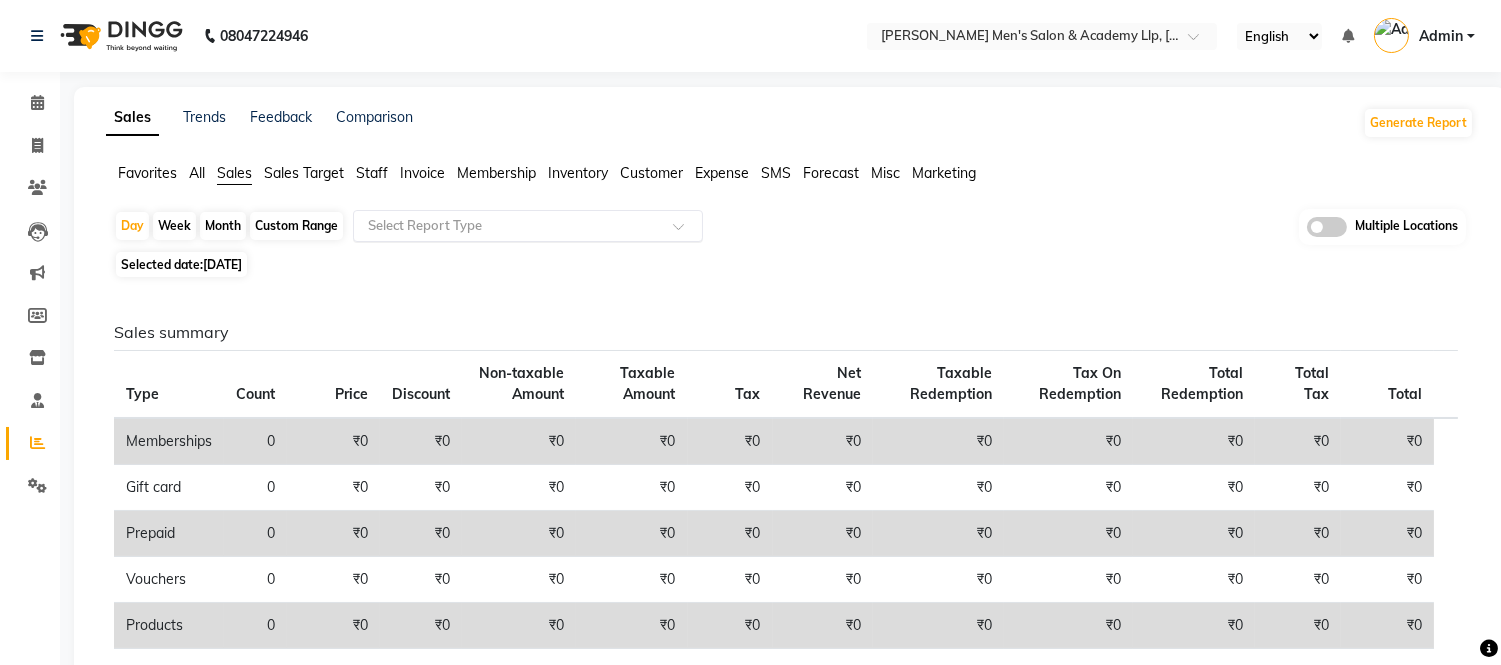 click 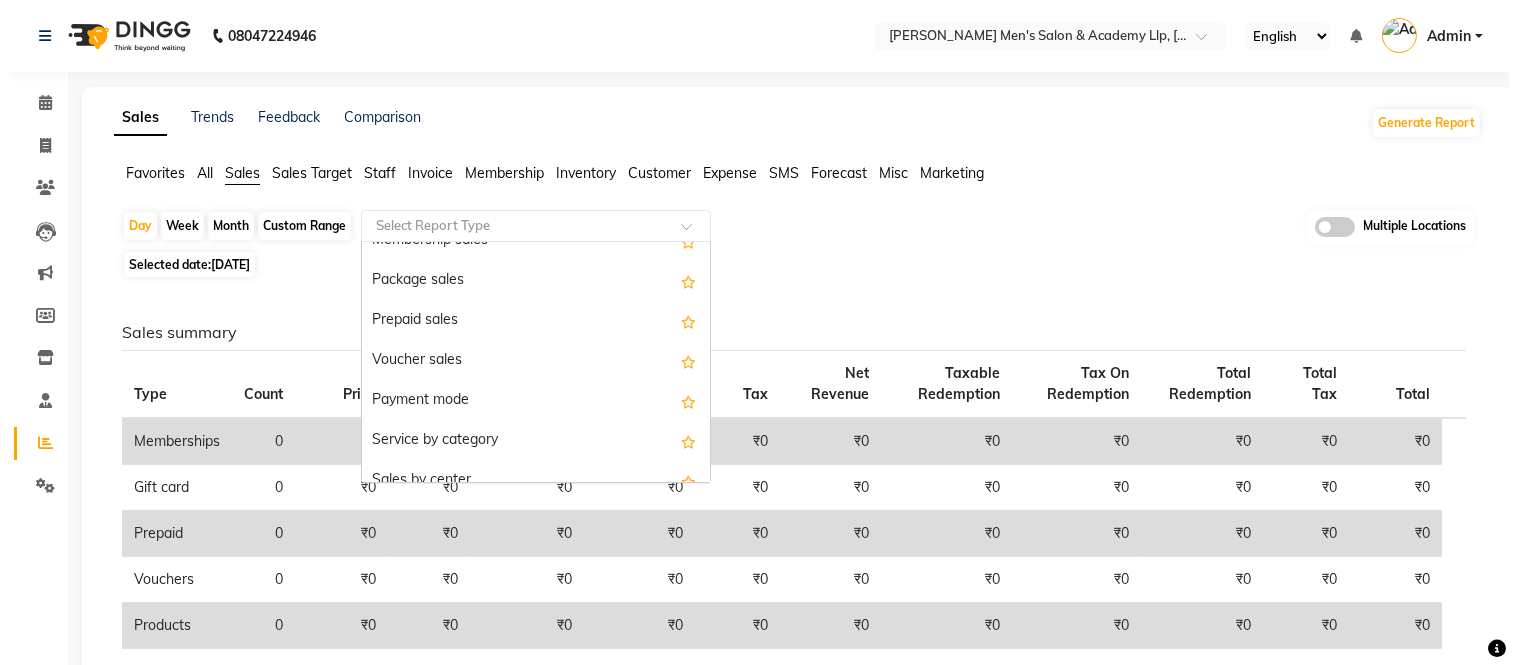 scroll, scrollTop: 222, scrollLeft: 0, axis: vertical 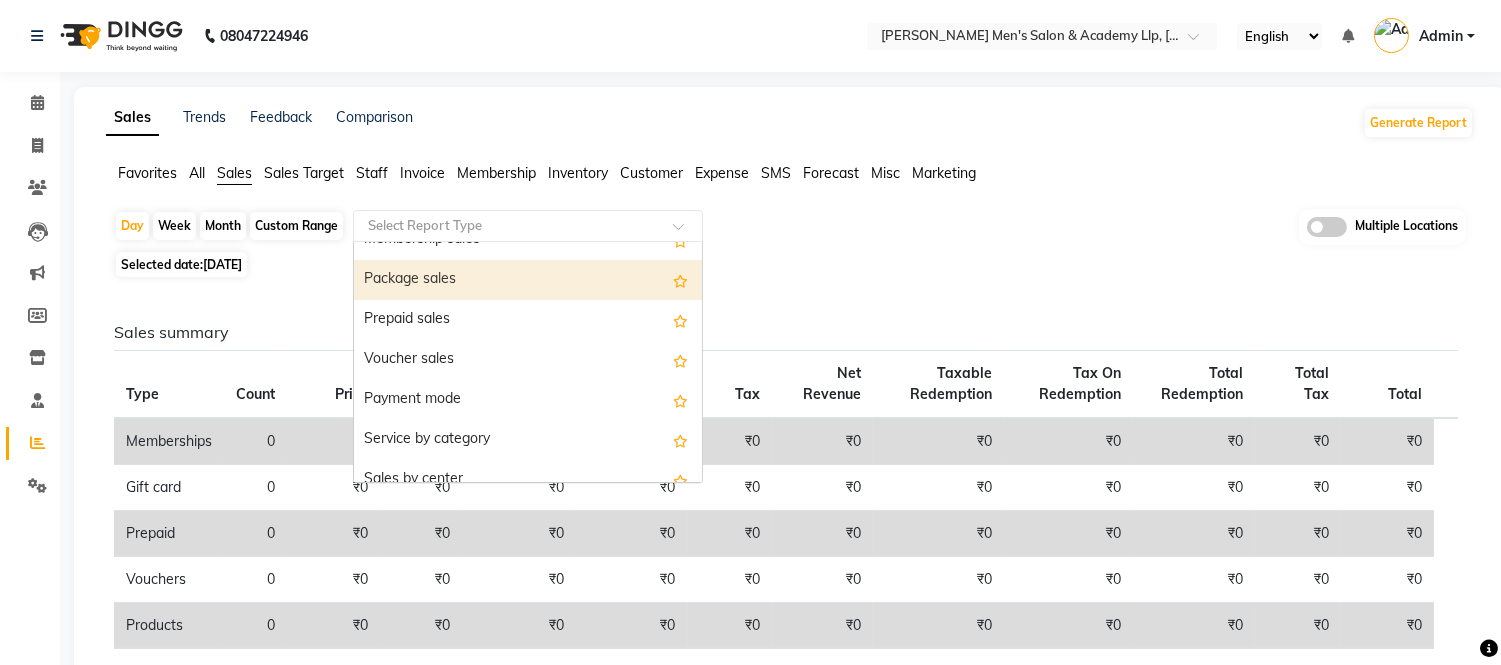 click on "Package sales" at bounding box center (528, 280) 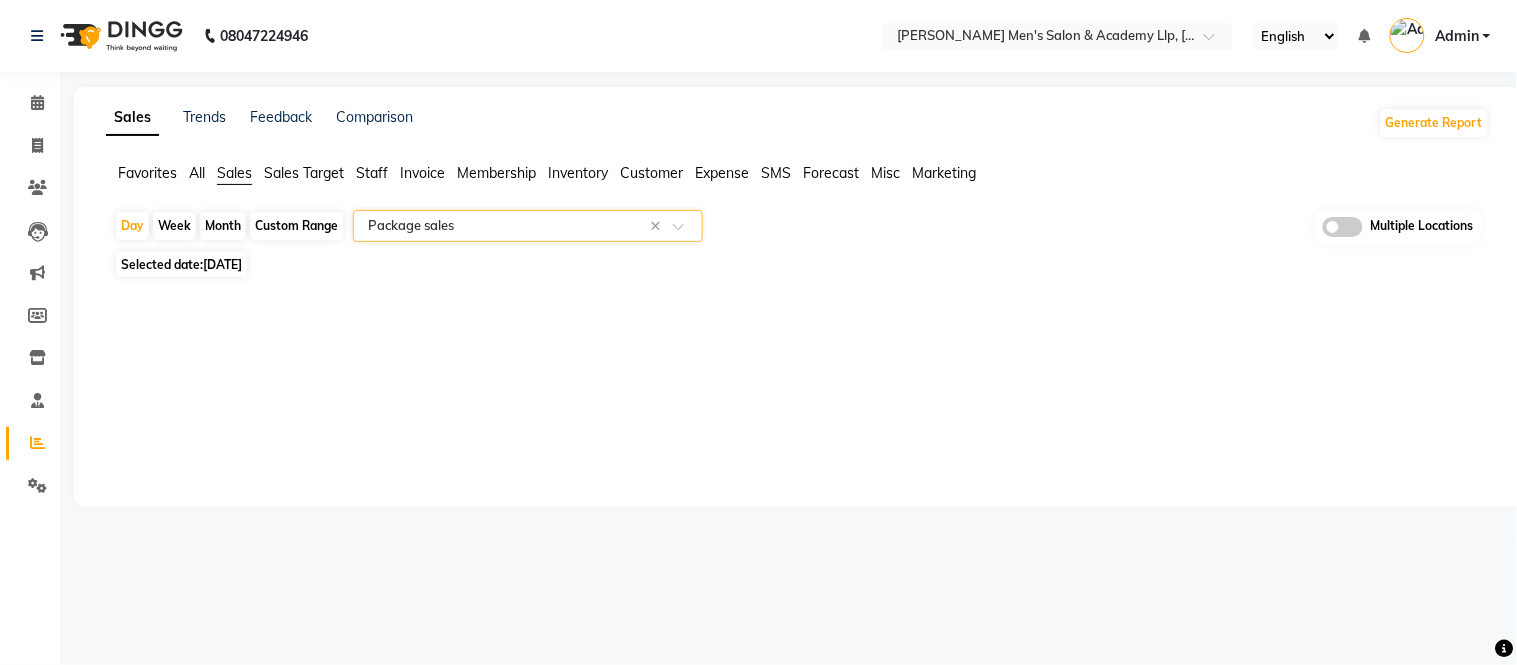 click 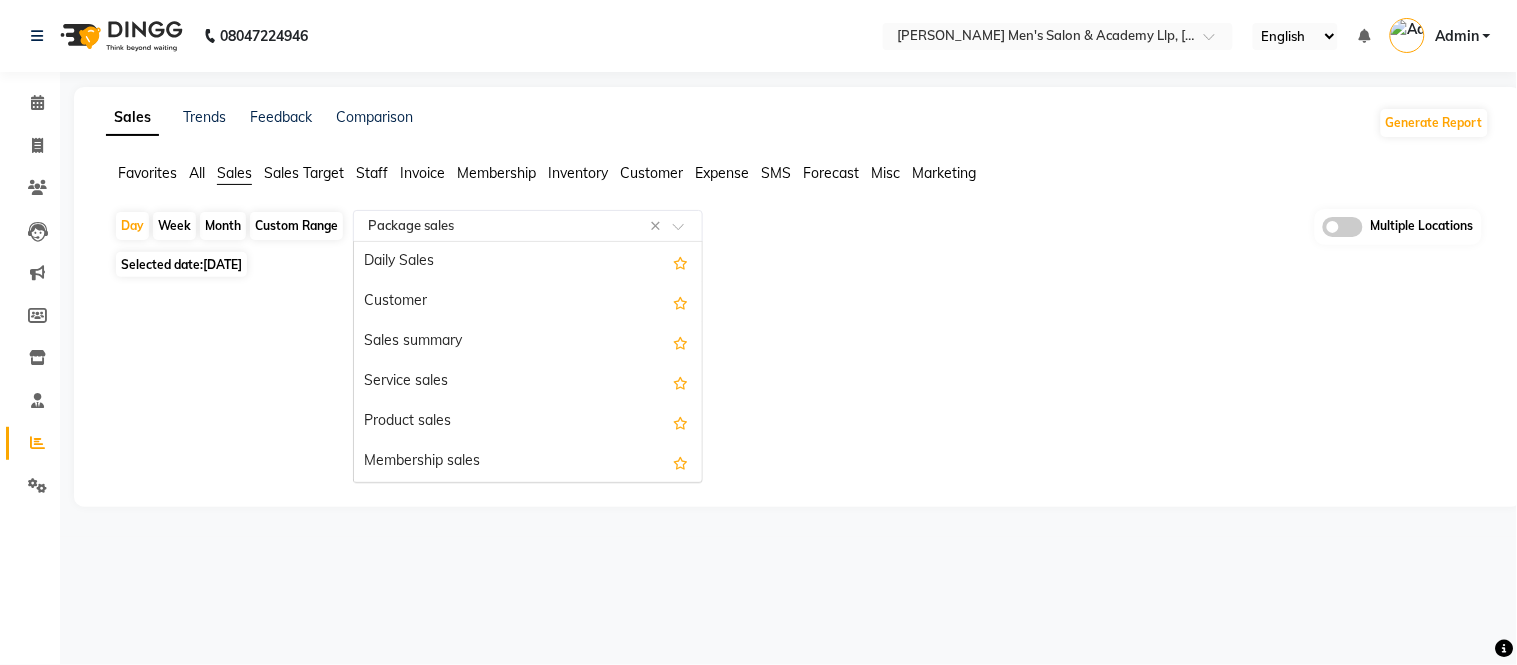 scroll, scrollTop: 240, scrollLeft: 0, axis: vertical 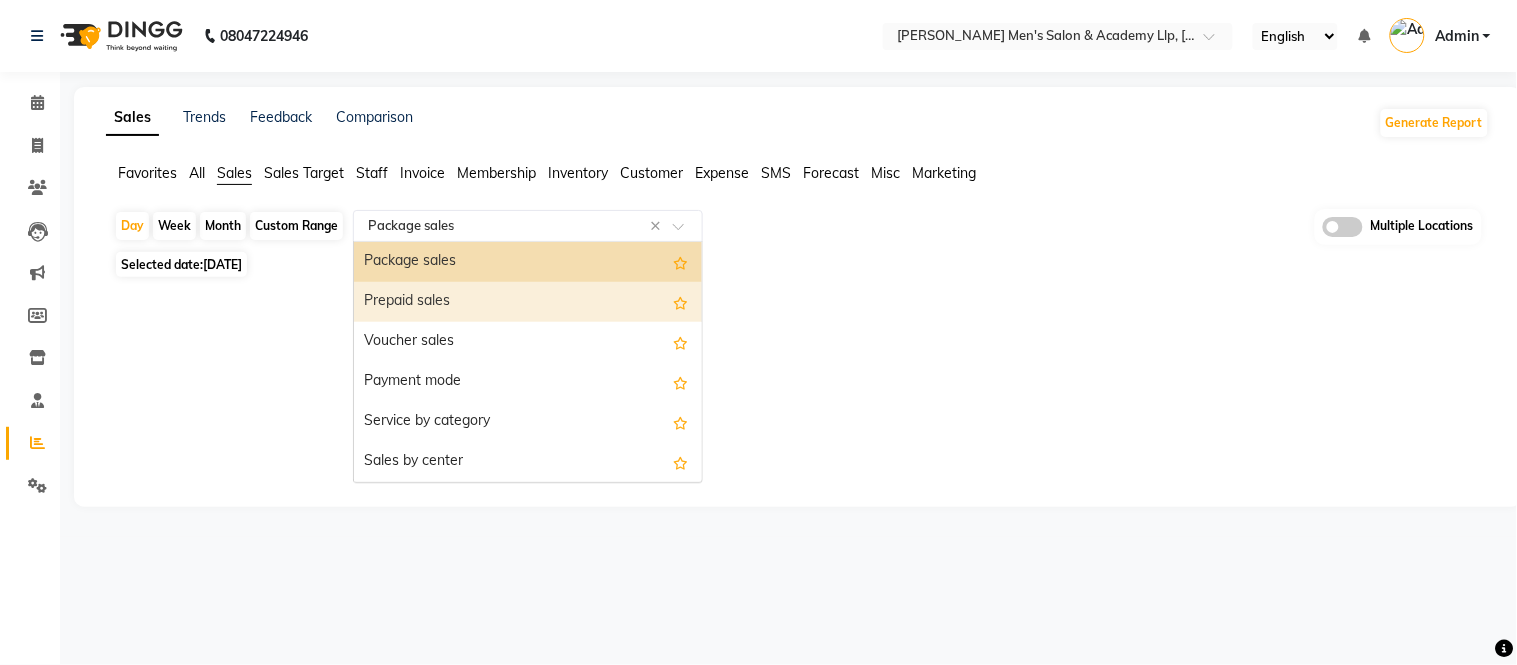 click on "Prepaid sales" at bounding box center (528, 302) 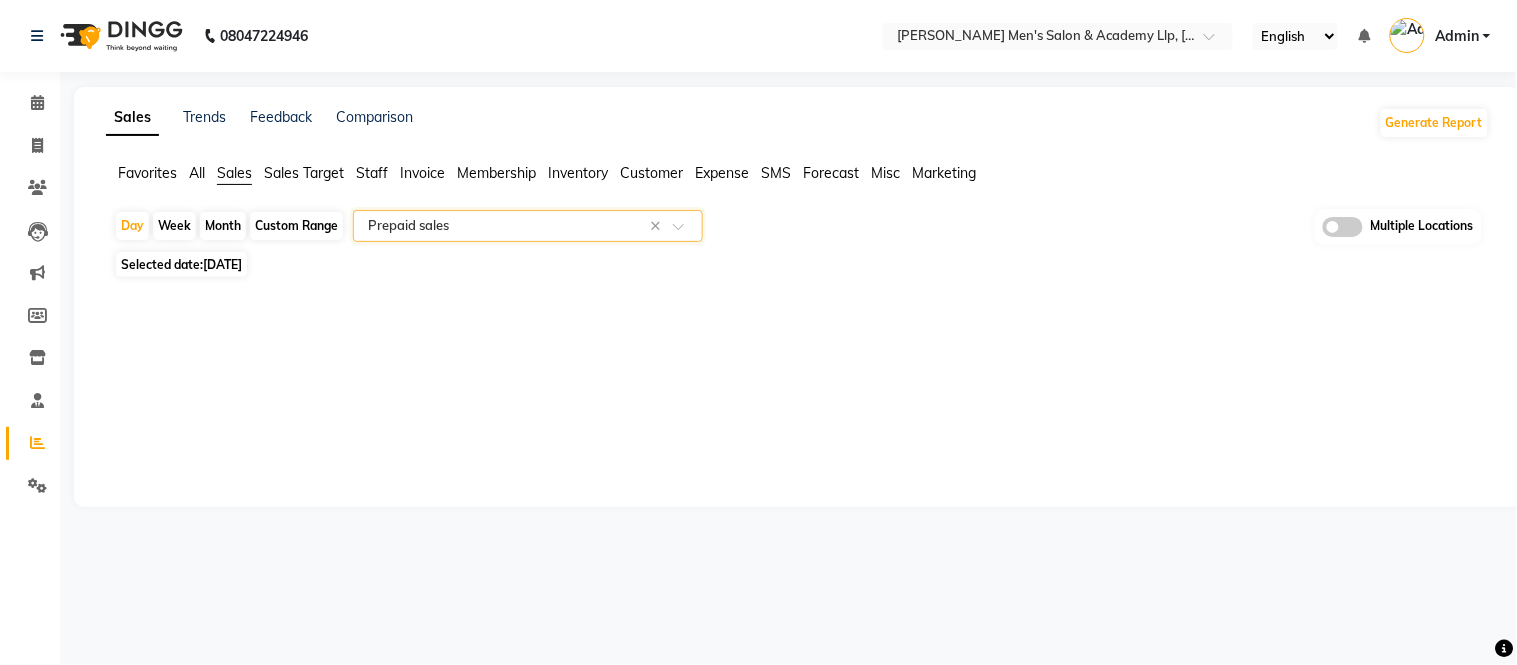 click 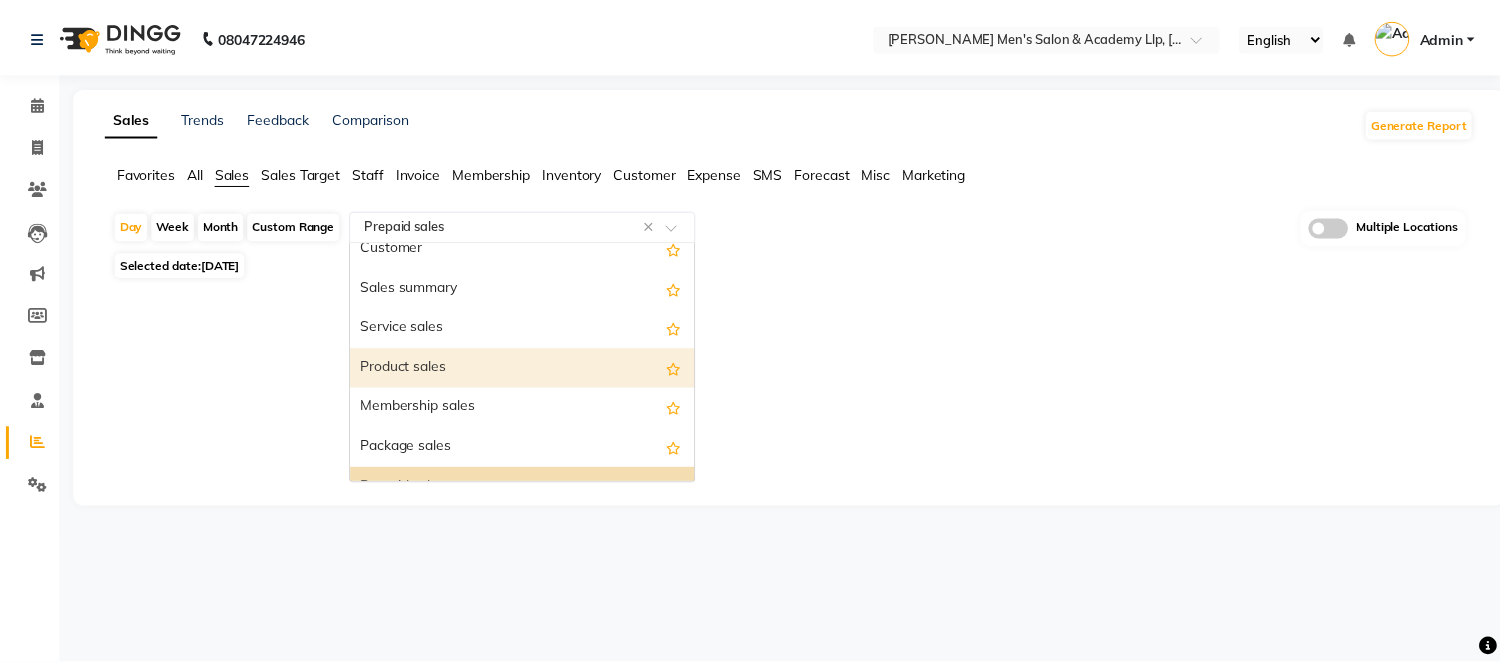scroll, scrollTop: 0, scrollLeft: 0, axis: both 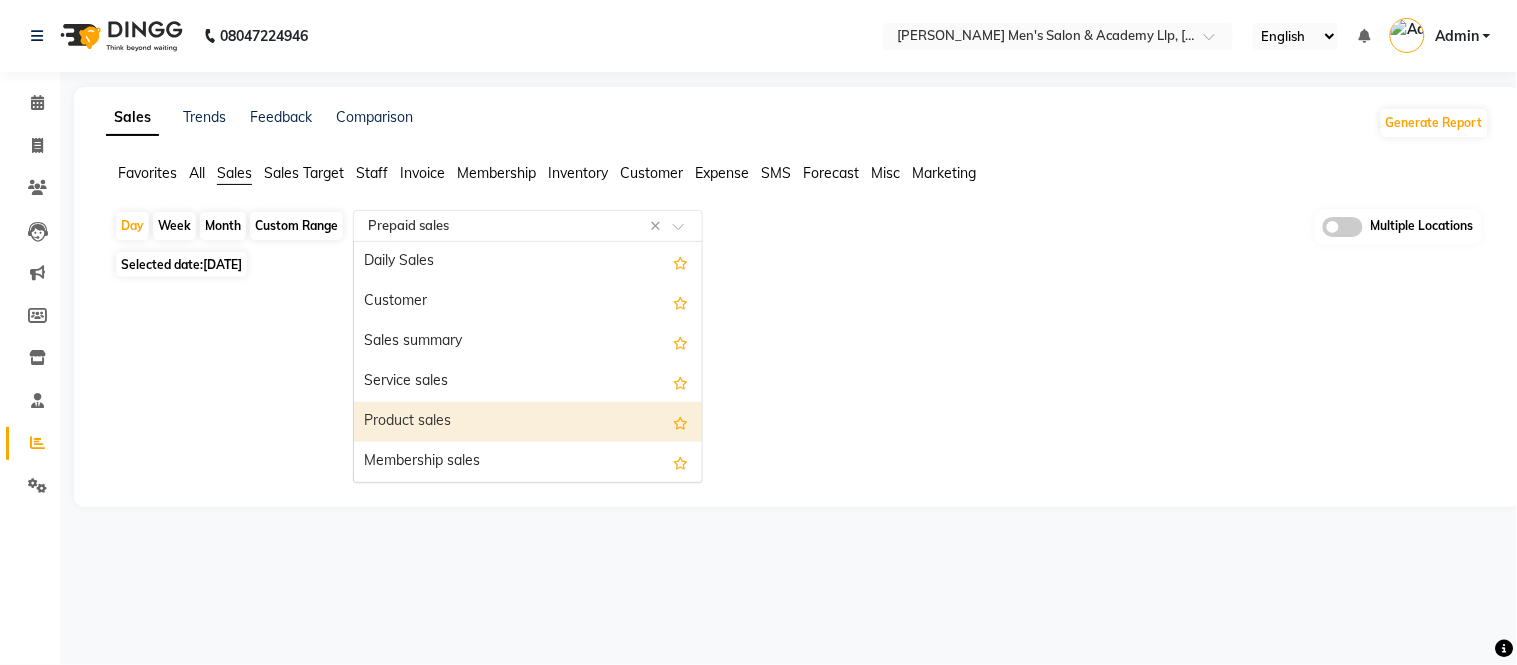 click on "Product sales" at bounding box center [528, 422] 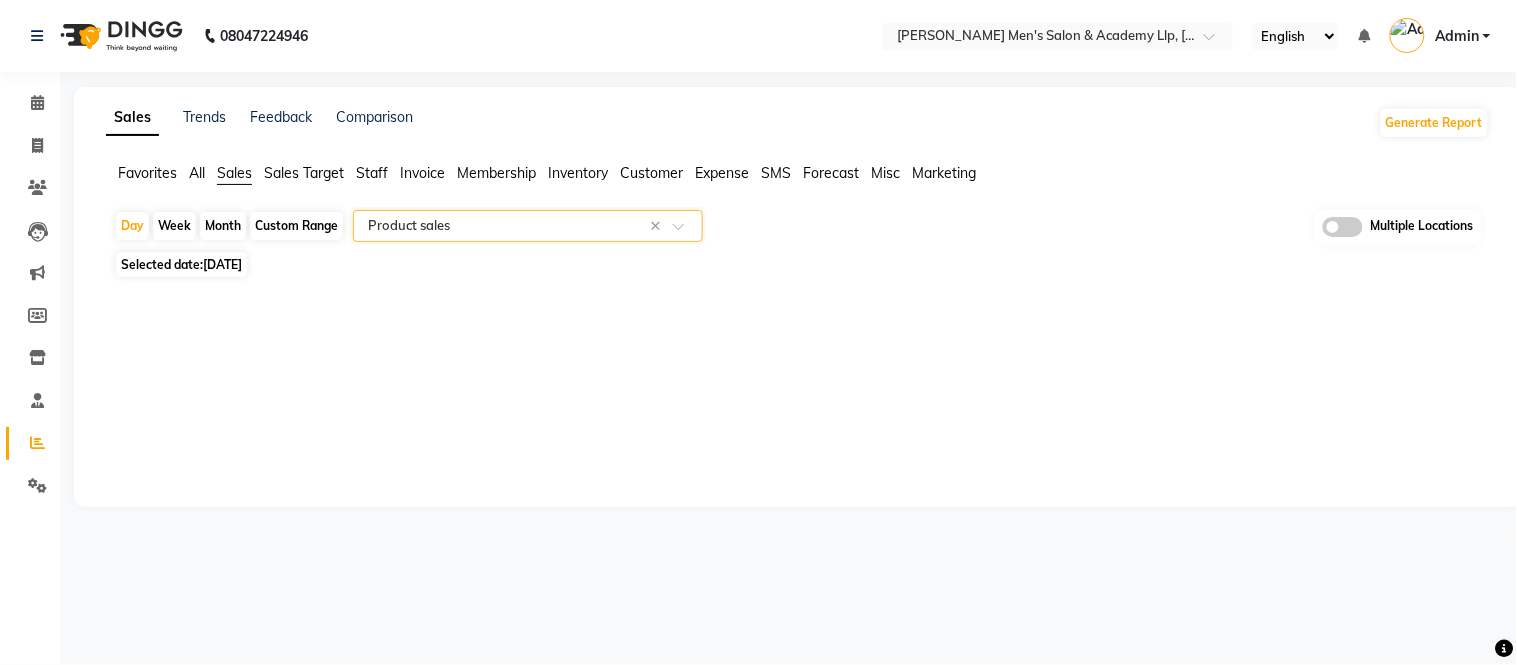 click on "Expense" 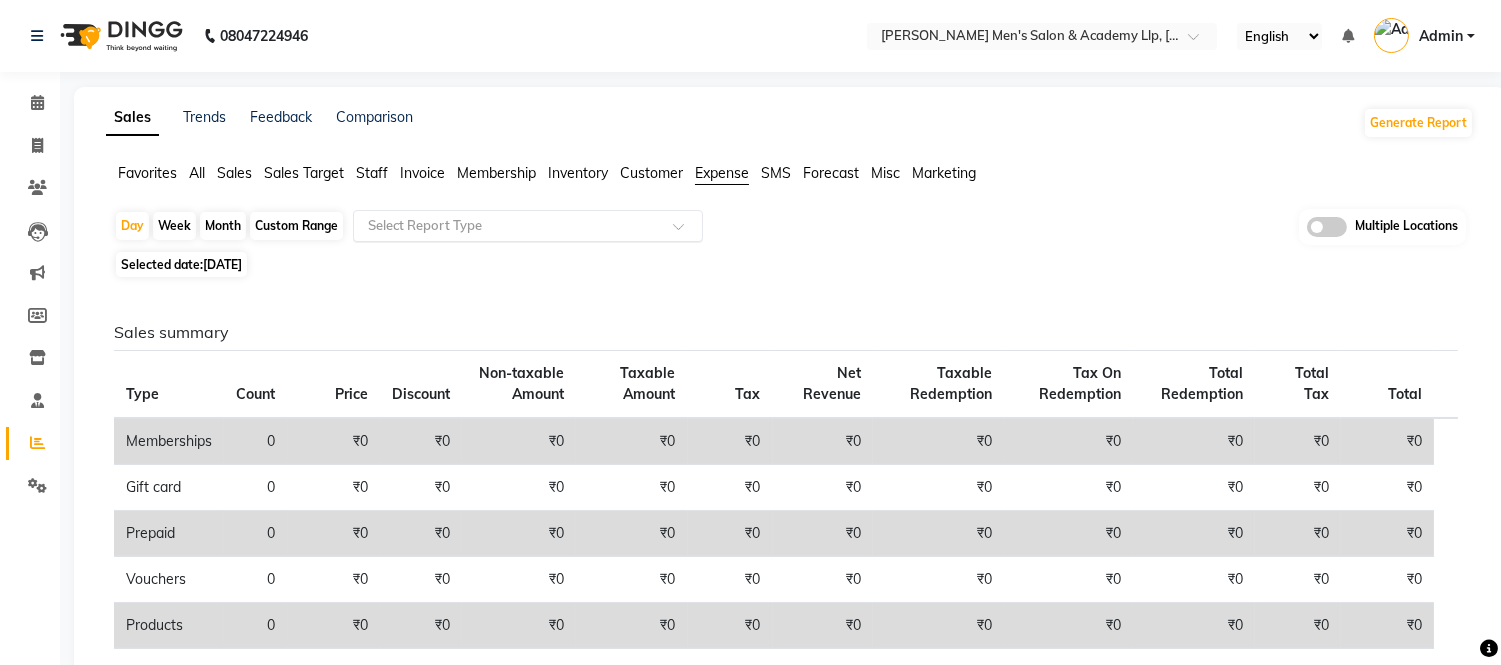 click 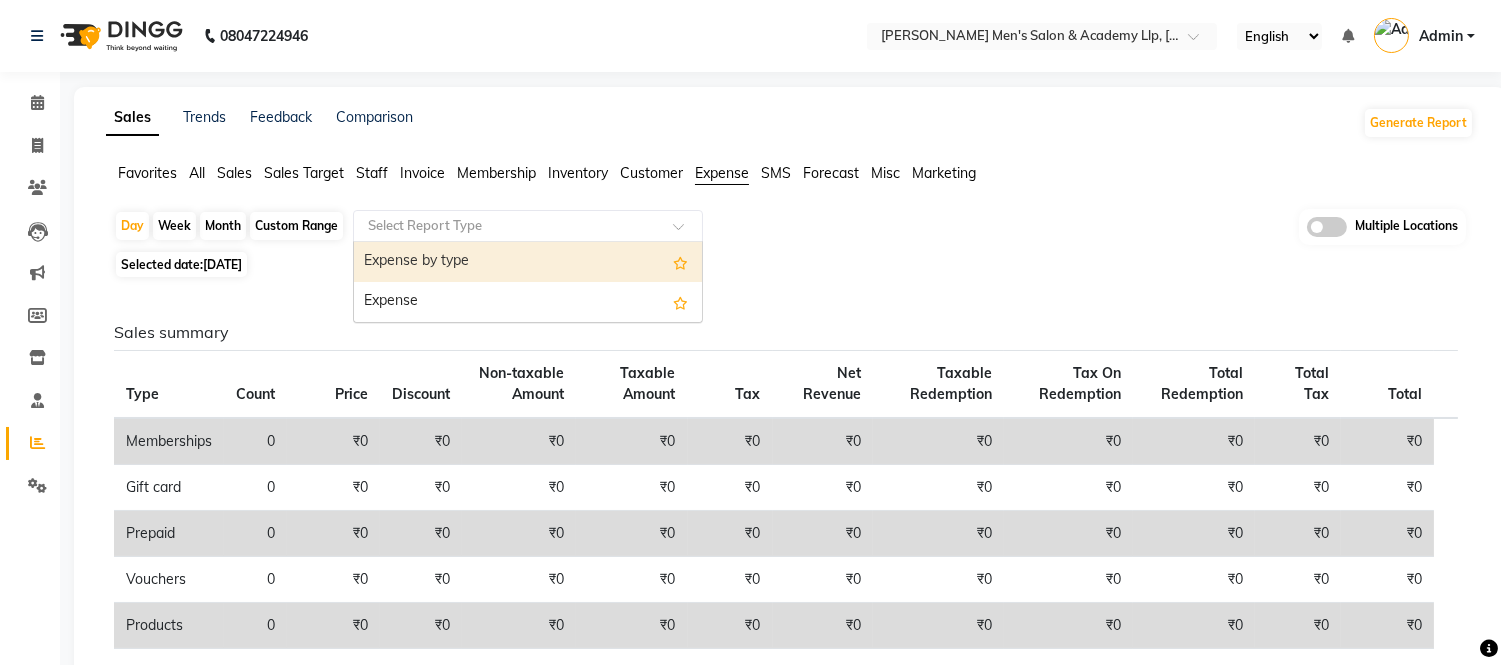 click on "Expense by type" at bounding box center [528, 262] 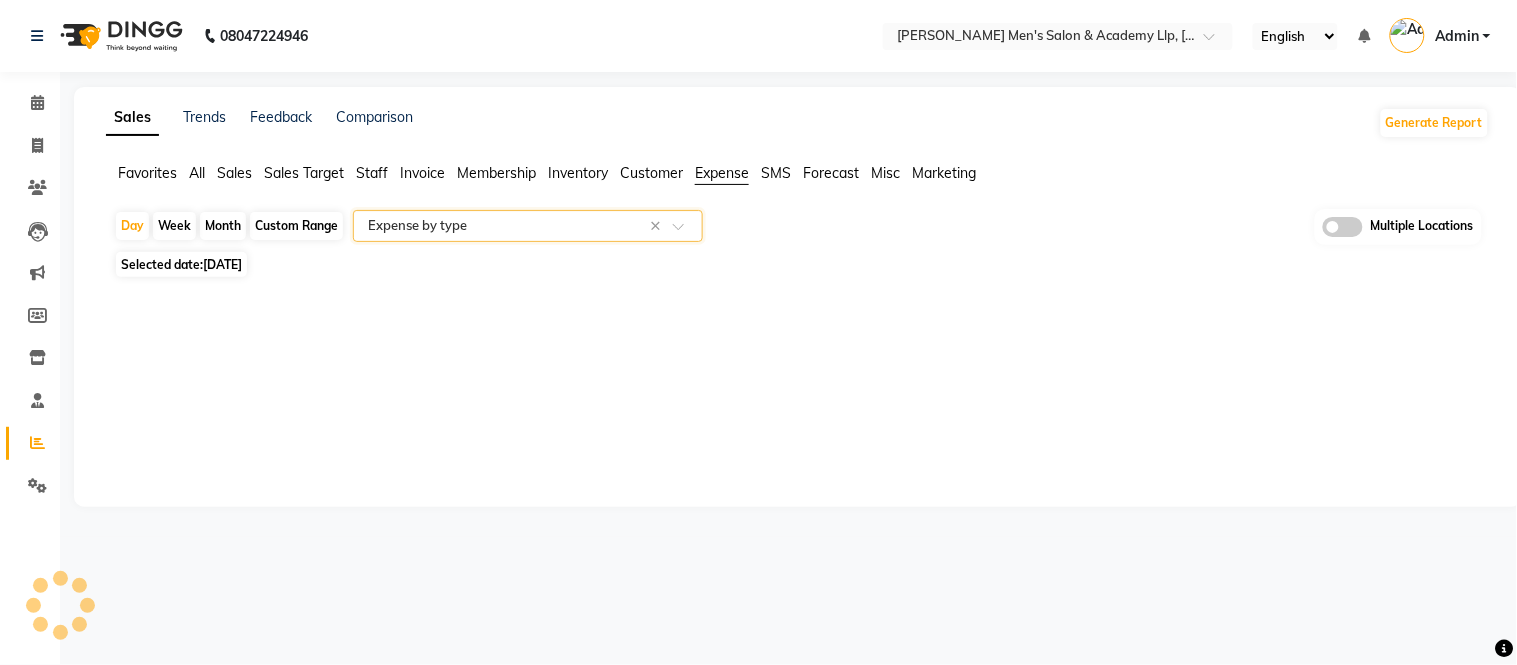 select on "full_report" 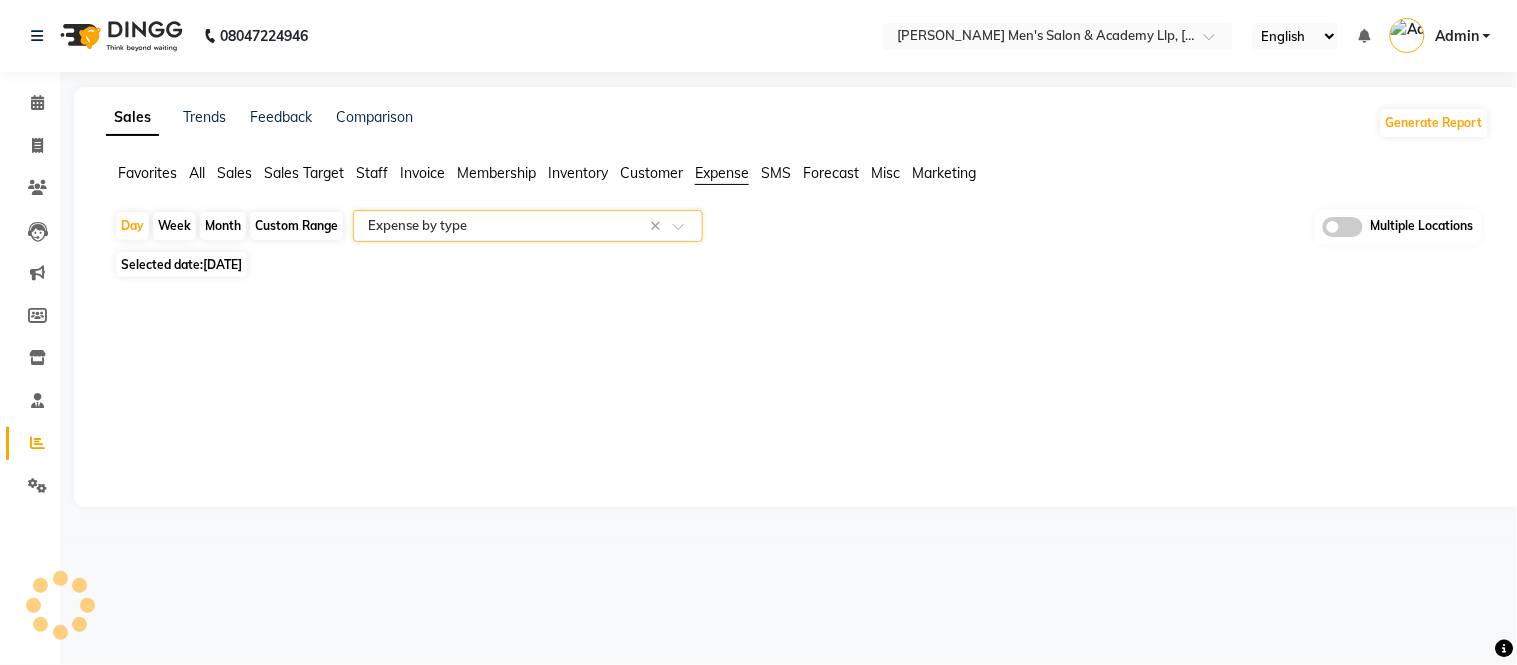 select on "csv" 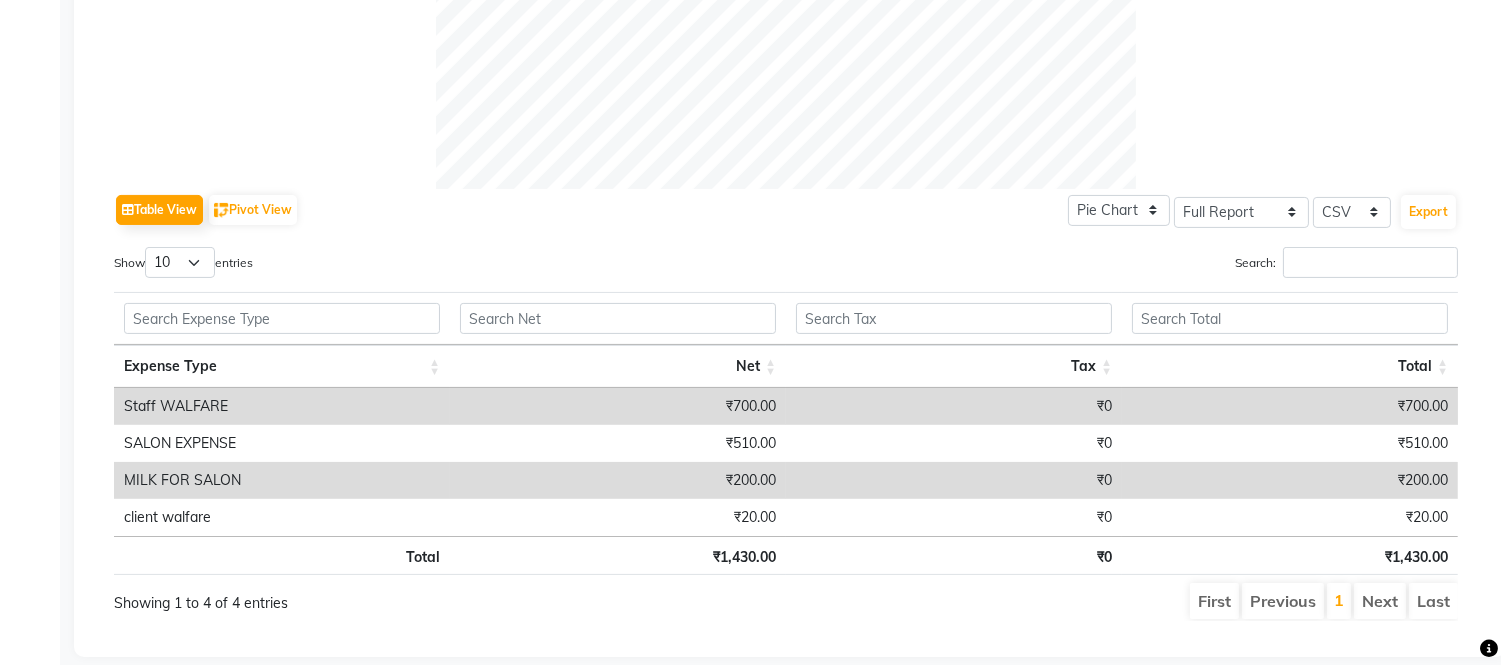 scroll, scrollTop: 873, scrollLeft: 0, axis: vertical 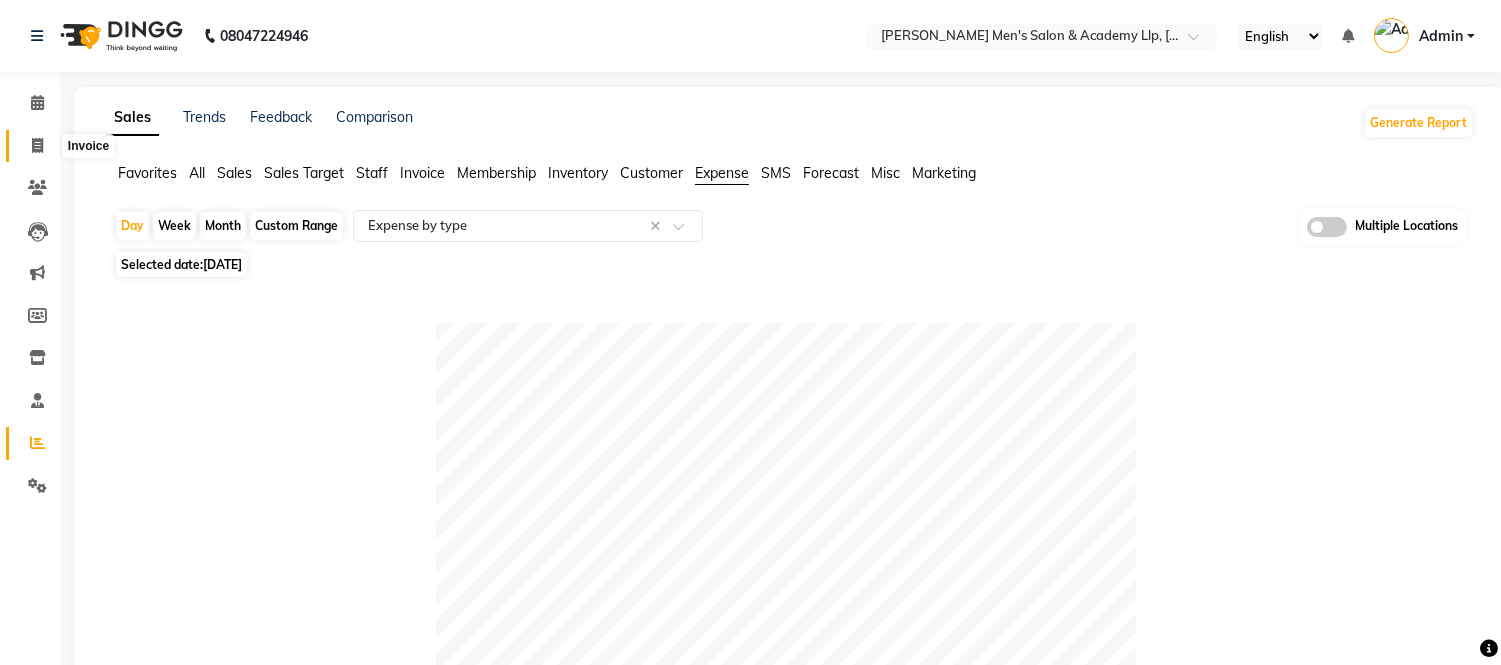 click 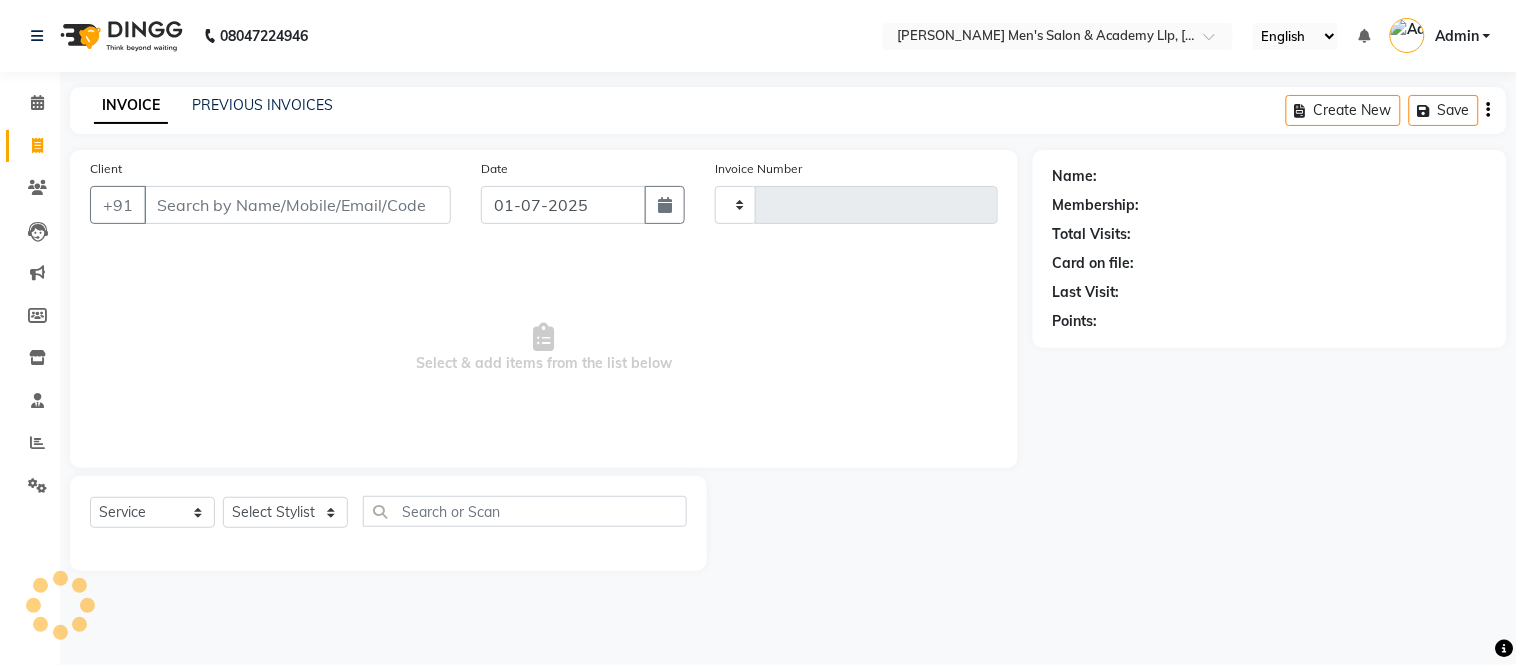 type on "2428" 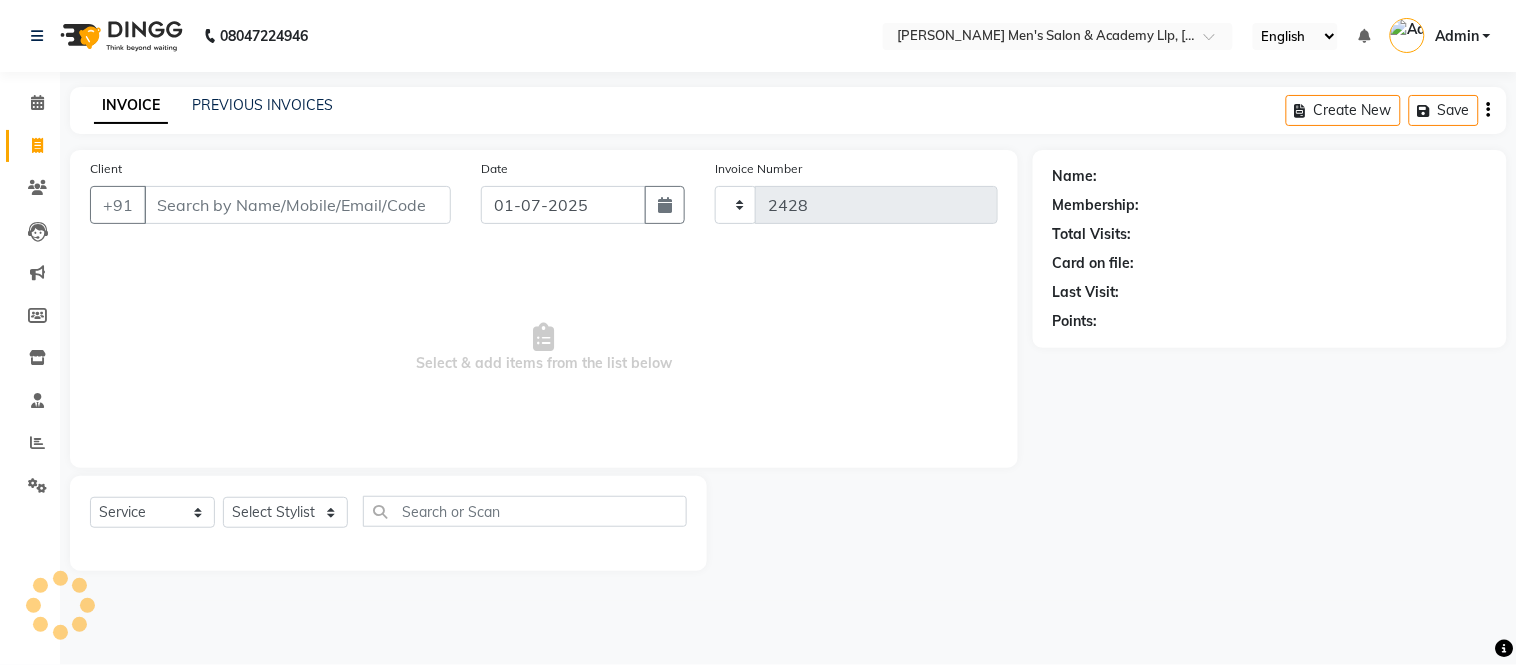 select on "8248" 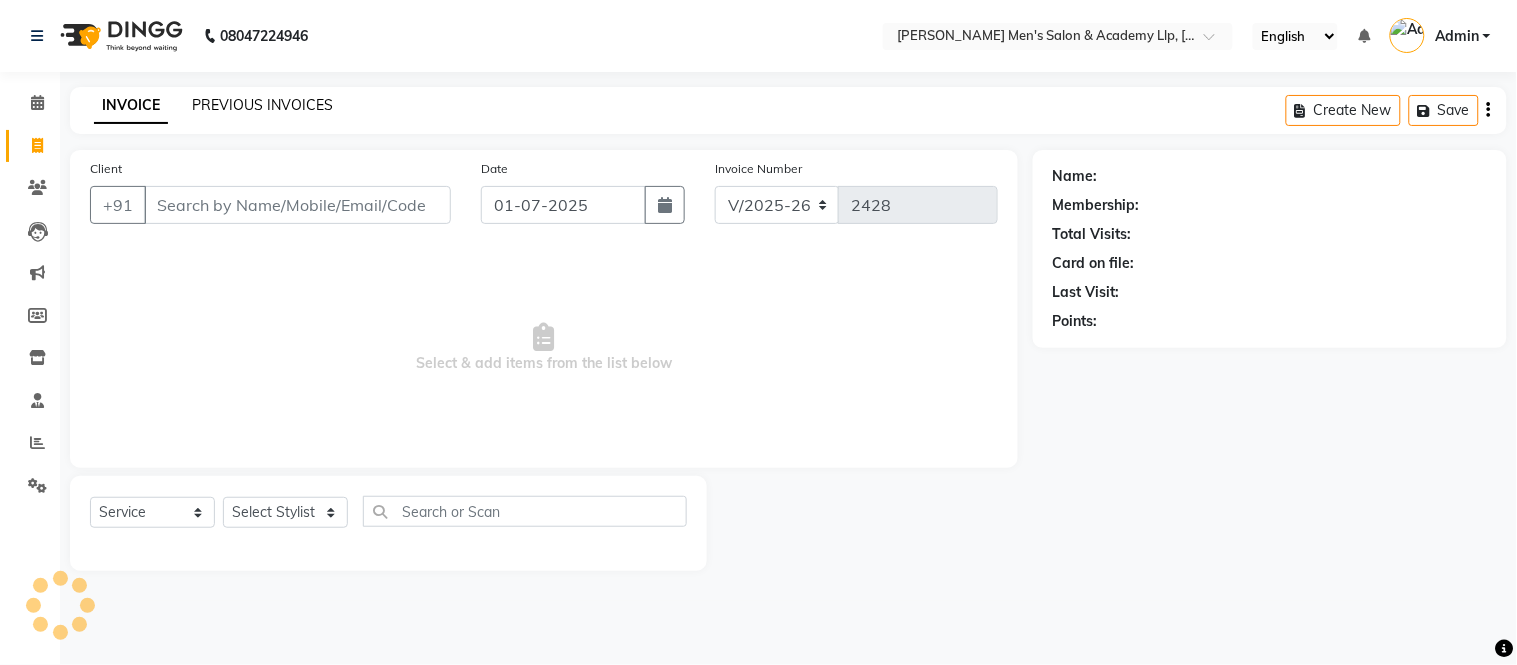 click on "PREVIOUS INVOICES" 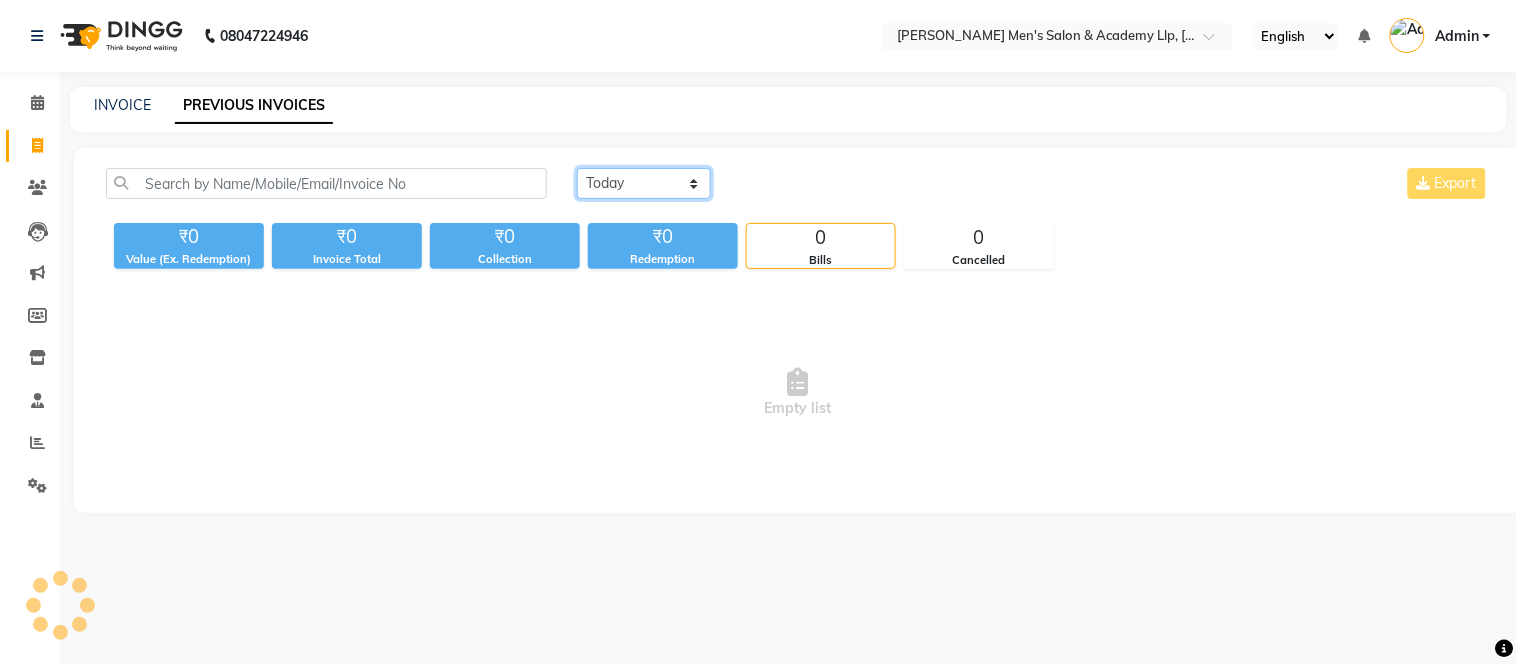 click on "Today Yesterday Custom Range" 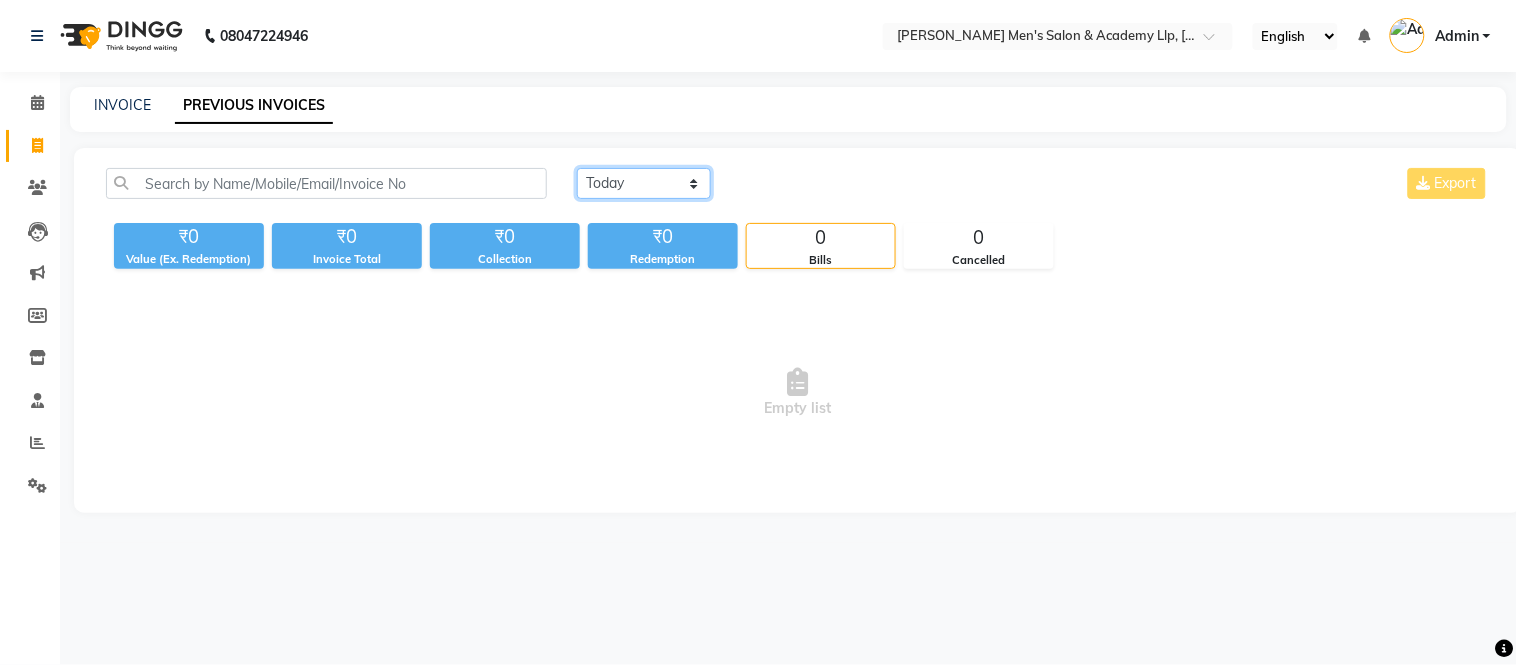 select on "range" 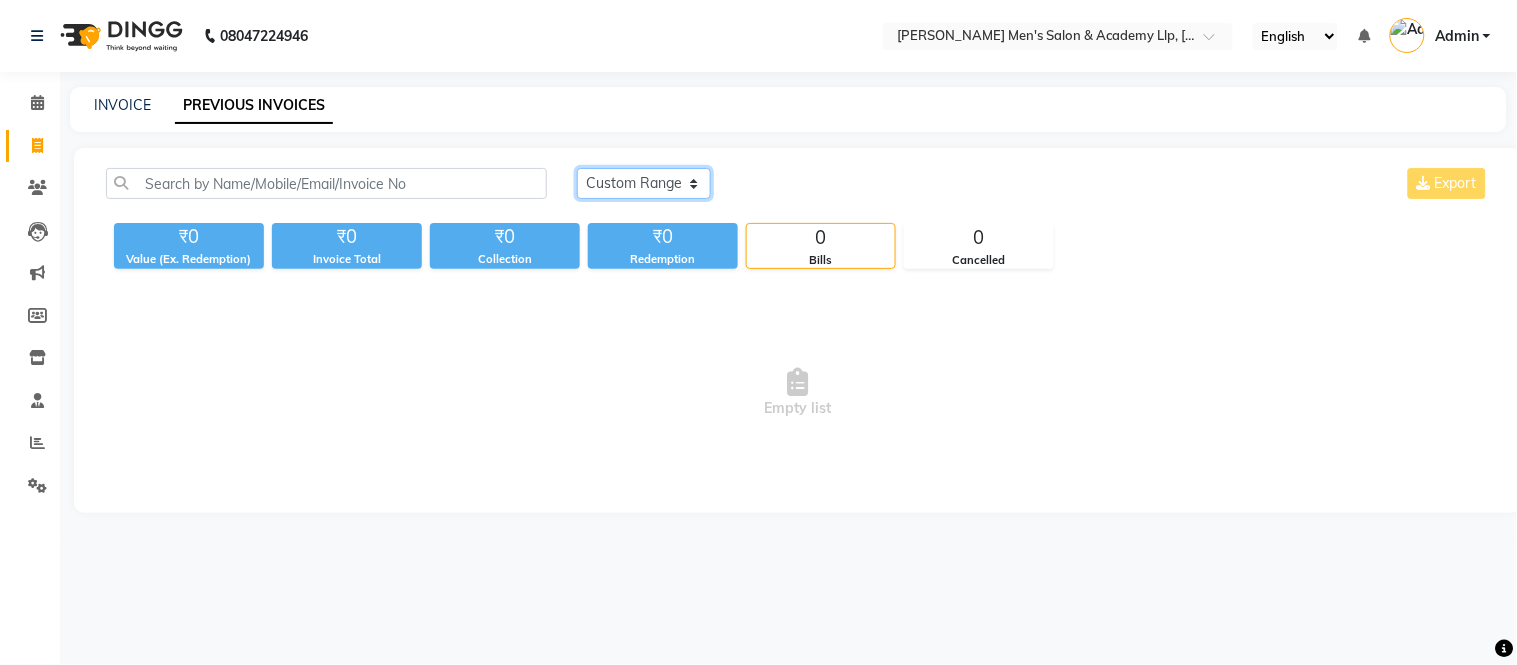 click on "Today Yesterday Custom Range" 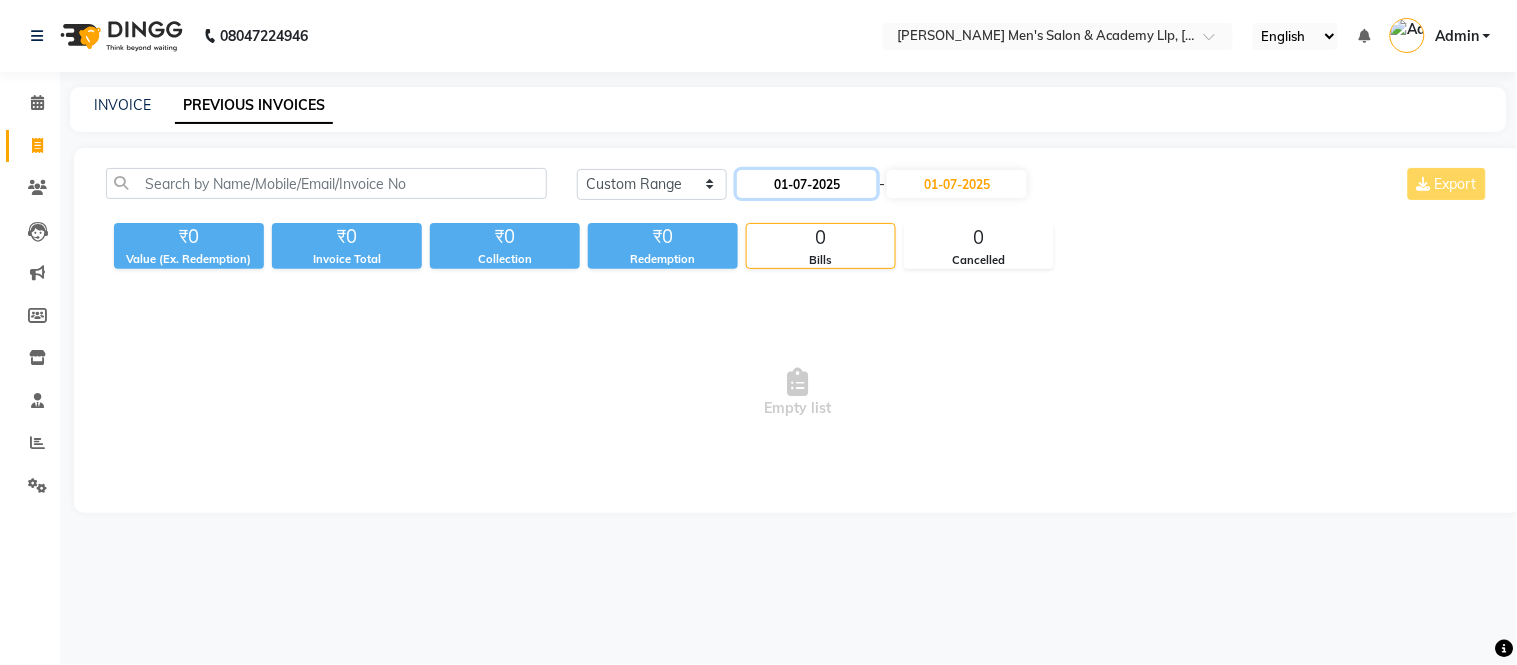 click on "01-07-2025" 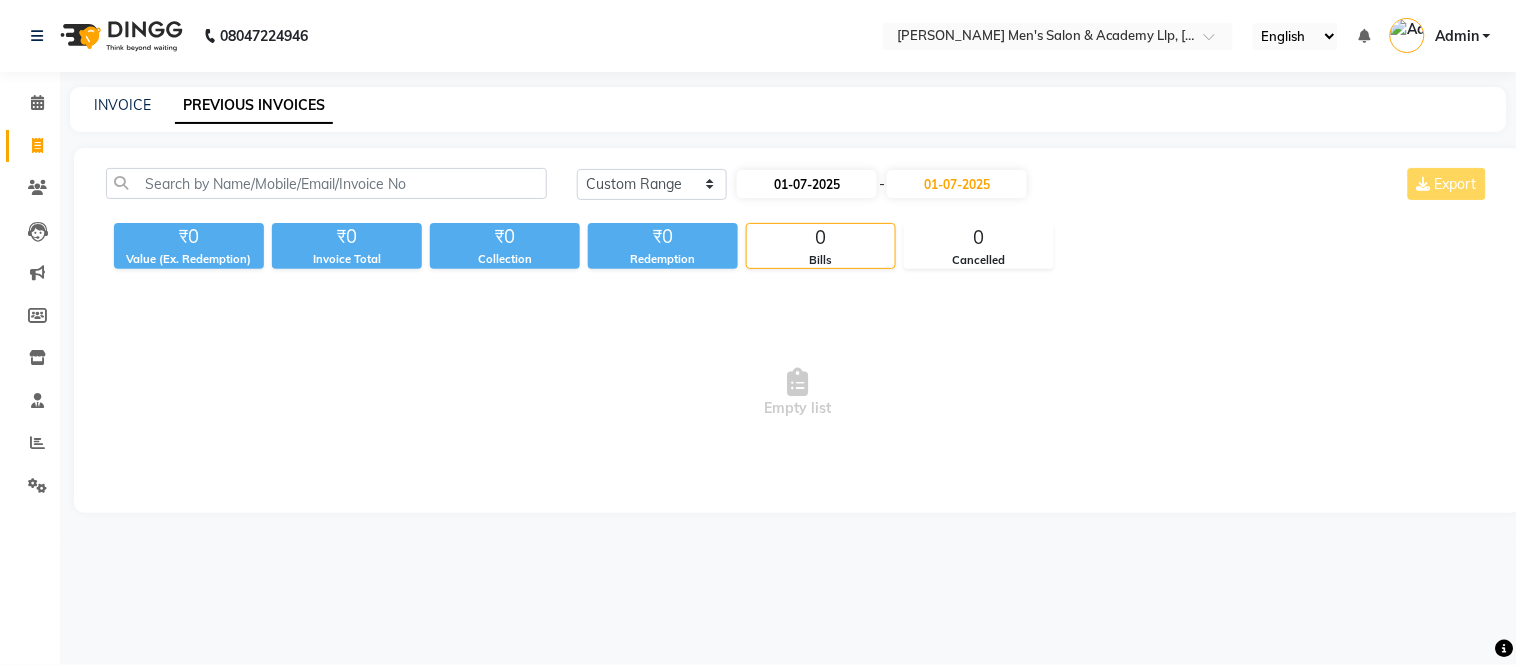 select on "7" 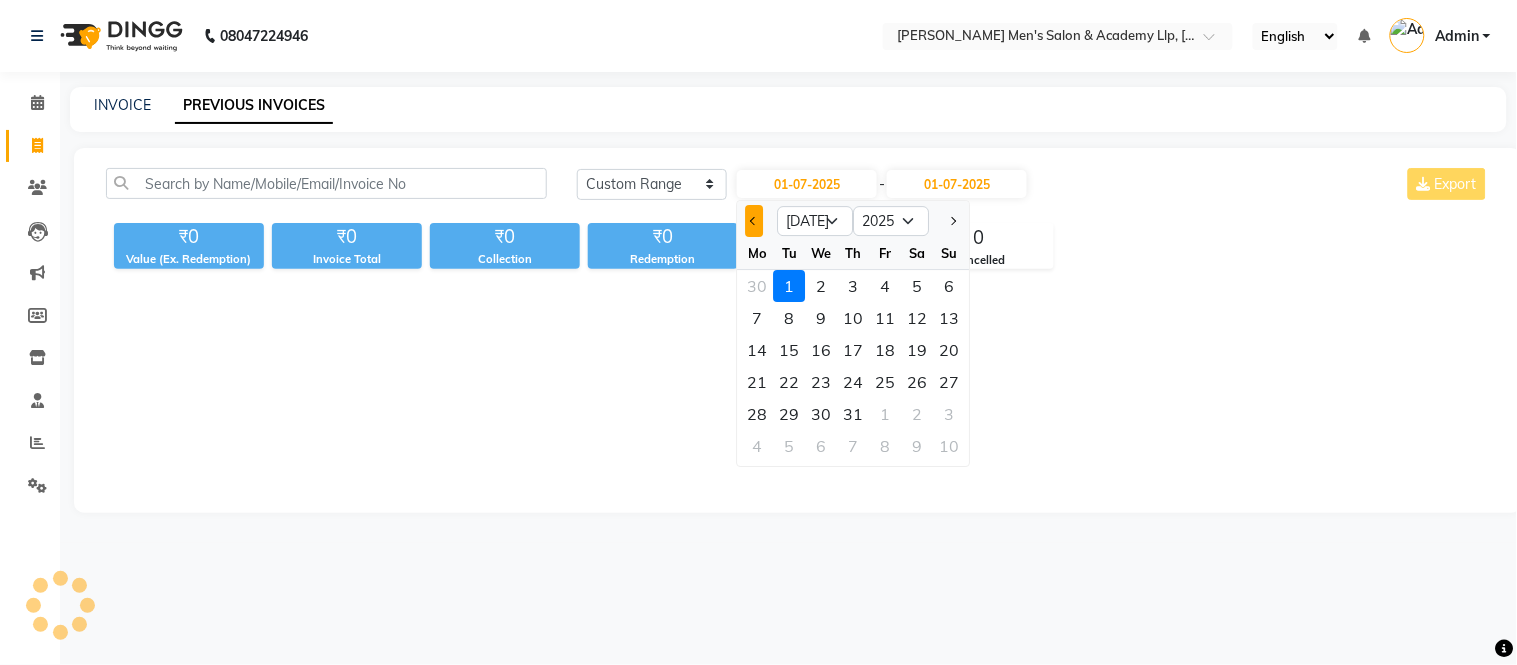 click 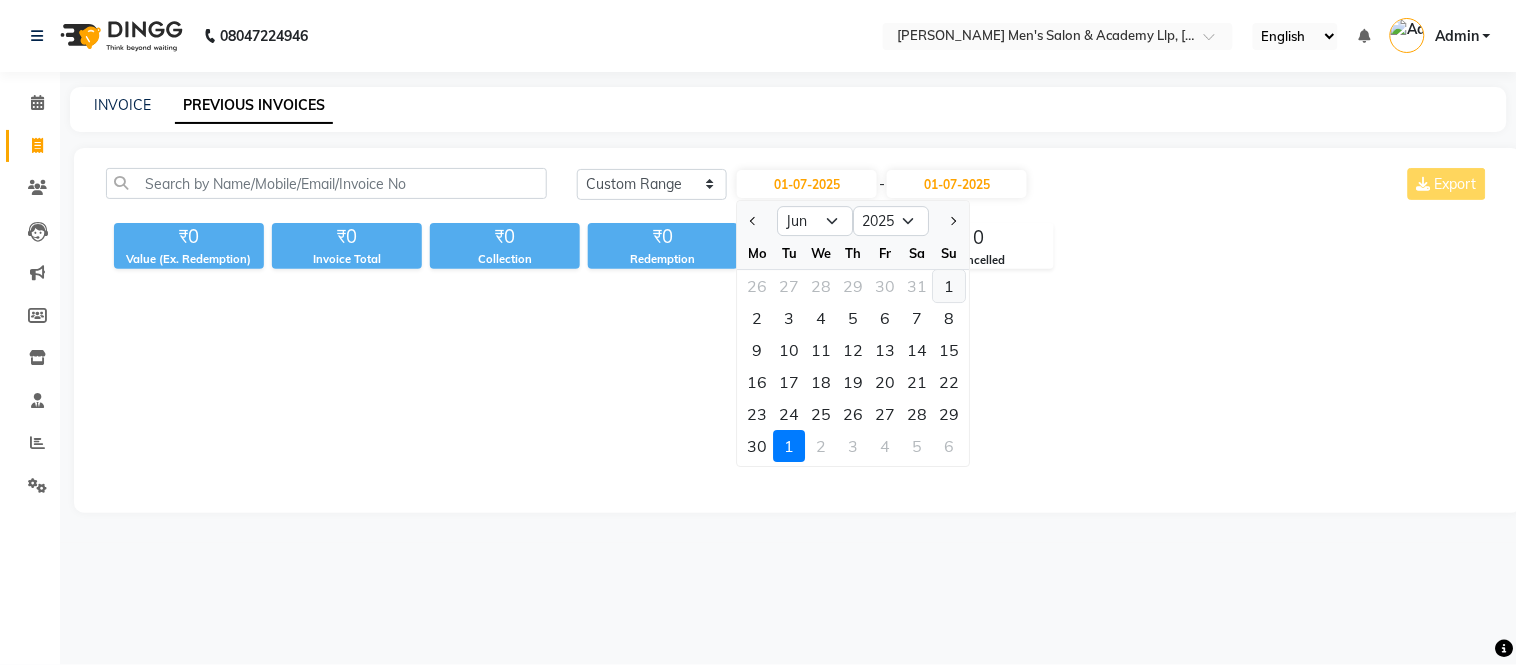 click on "1" 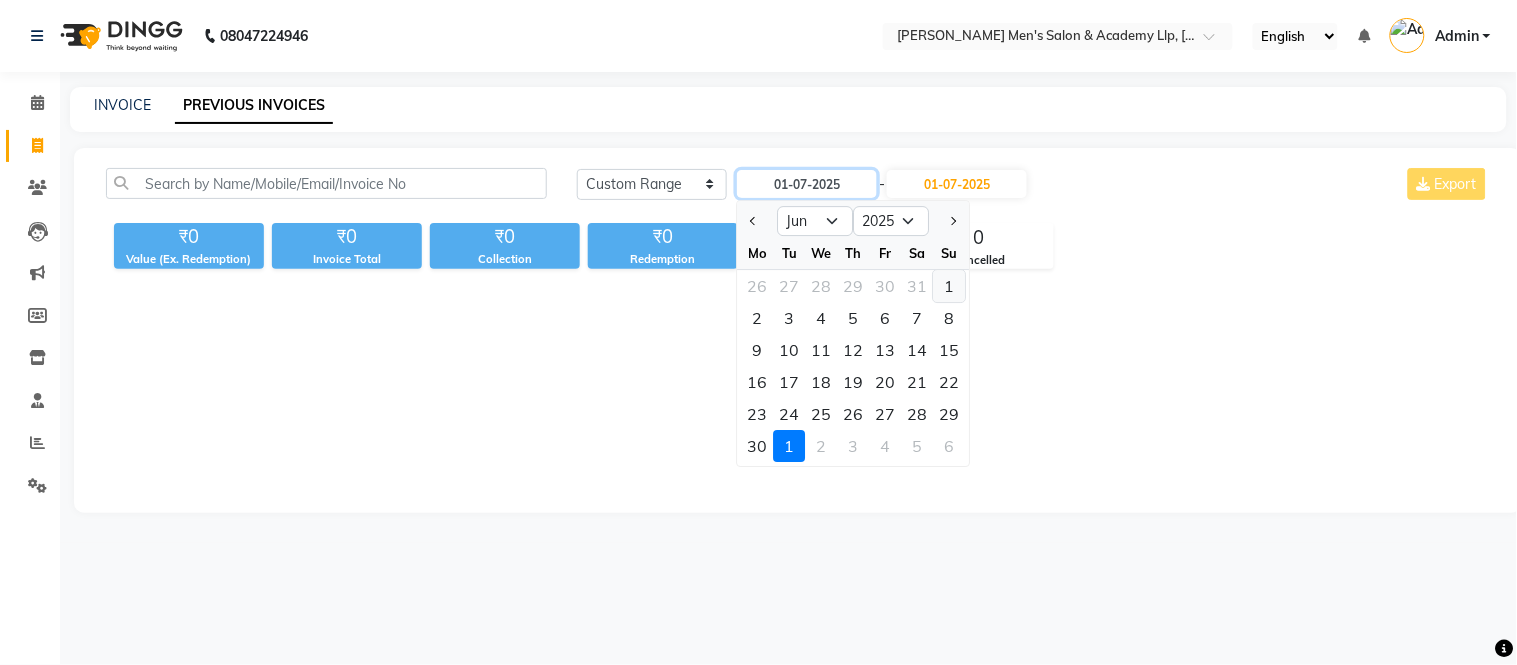 type on "01-06-2025" 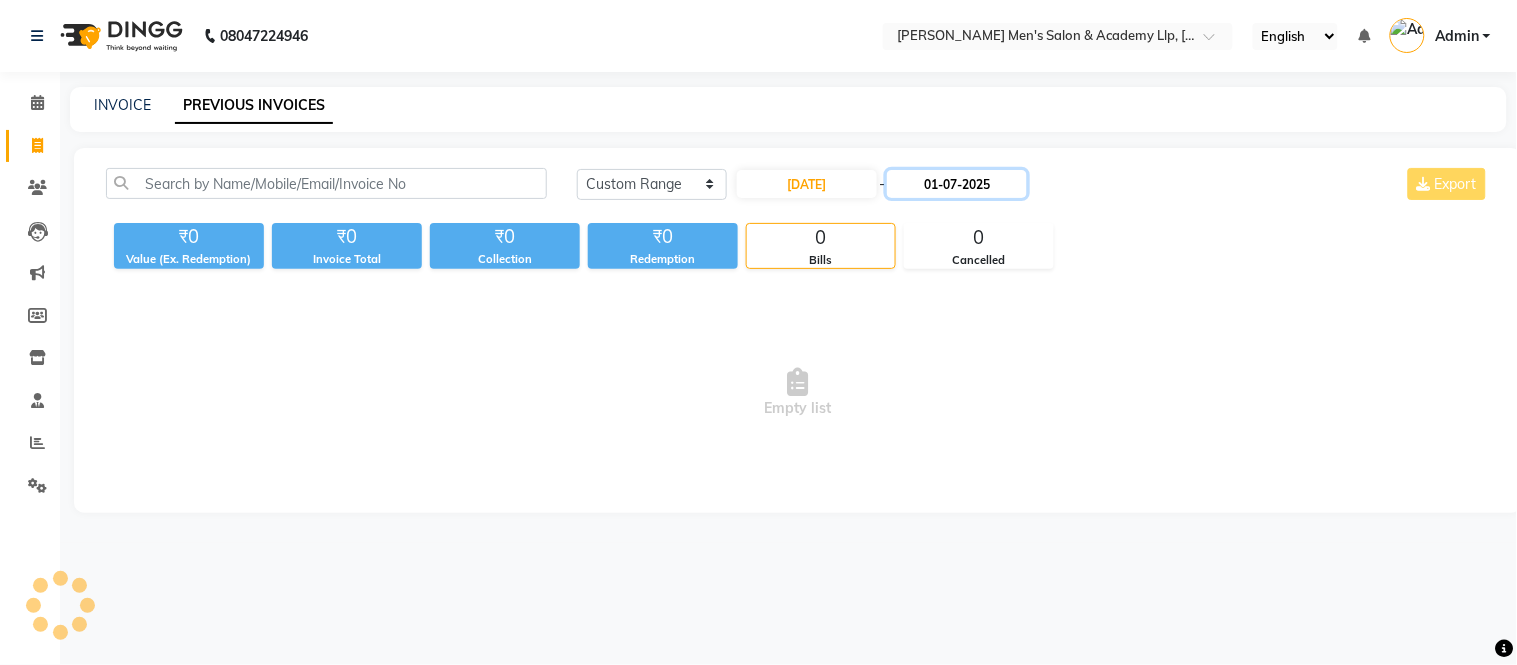 click on "01-07-2025" 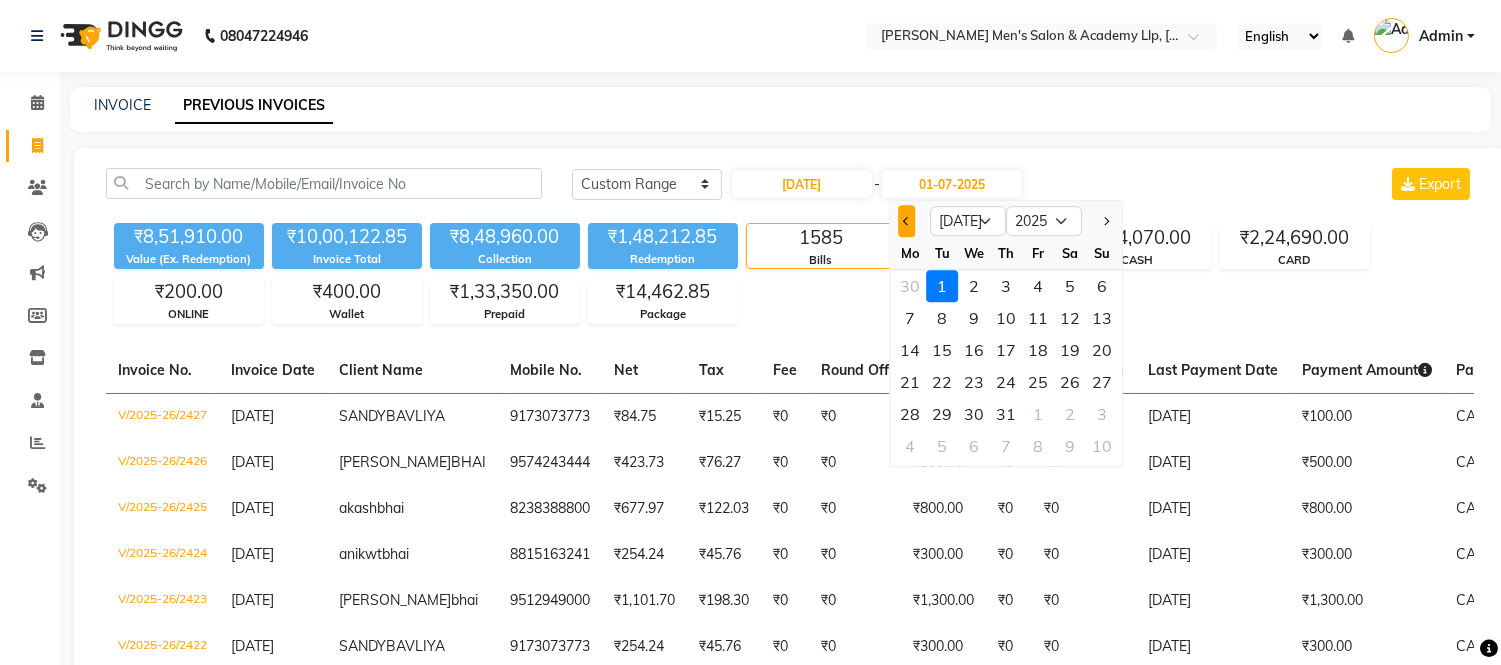 click 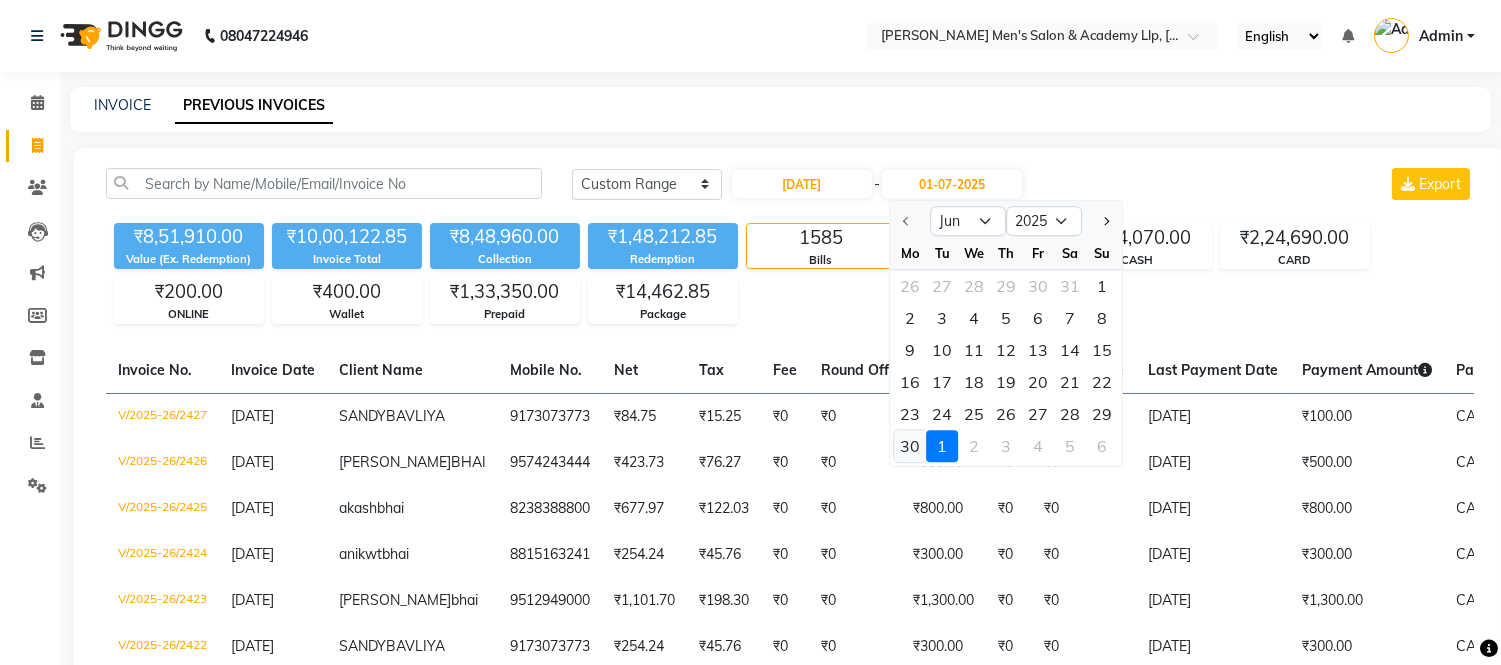 click on "30" 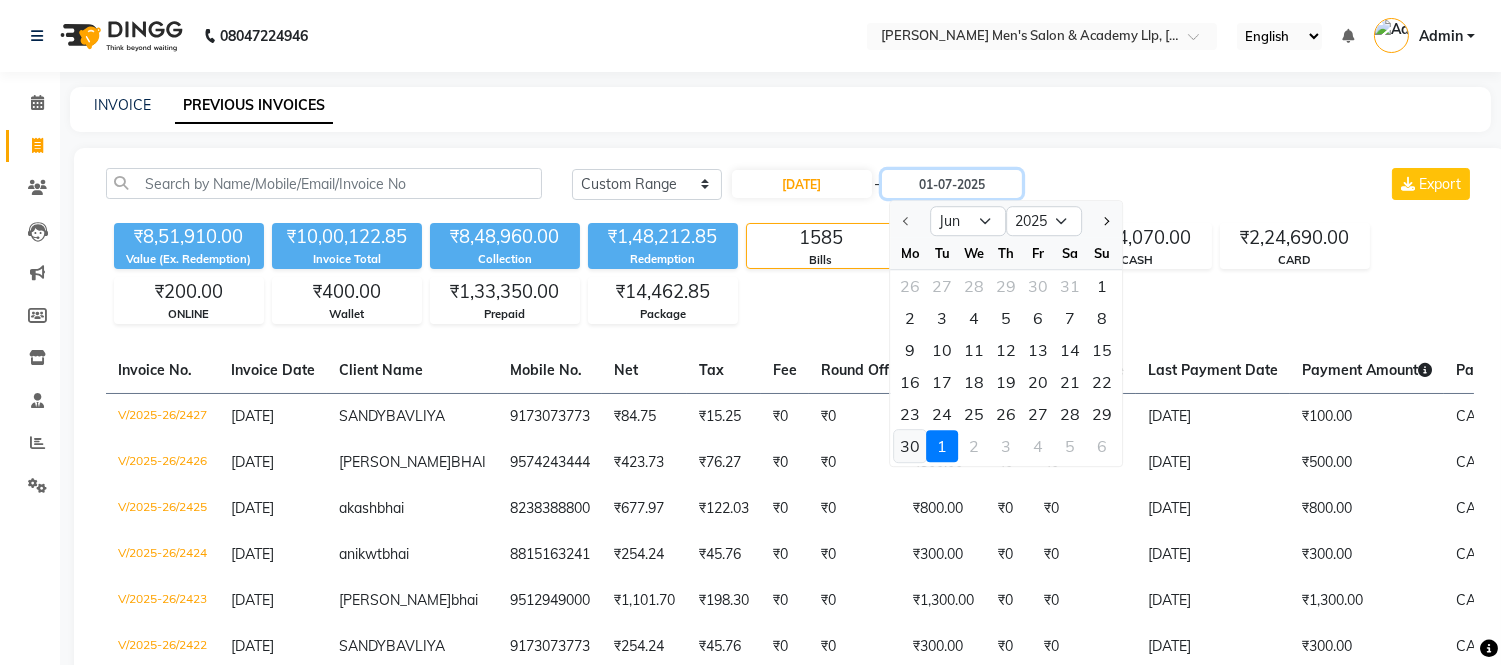 type on "30-06-2025" 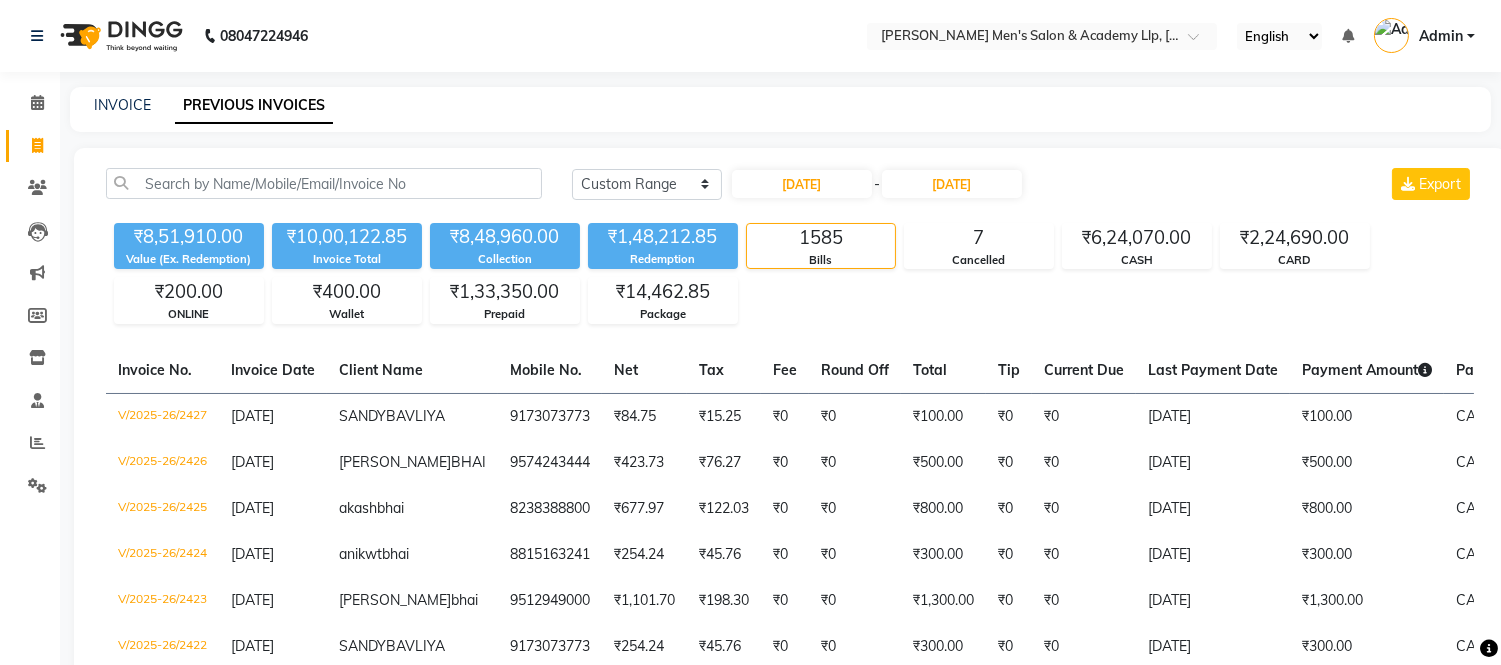 click on "INVOICE PREVIOUS INVOICES" 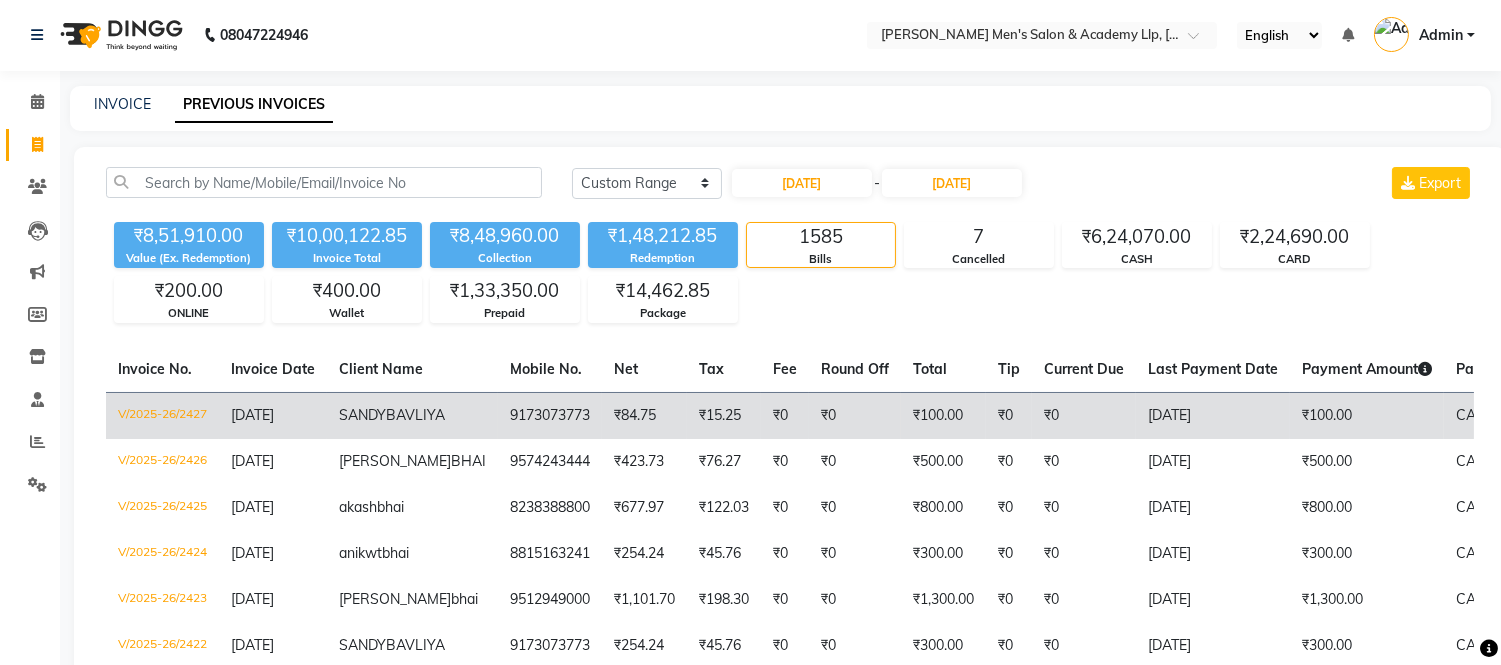 scroll, scrollTop: 0, scrollLeft: 0, axis: both 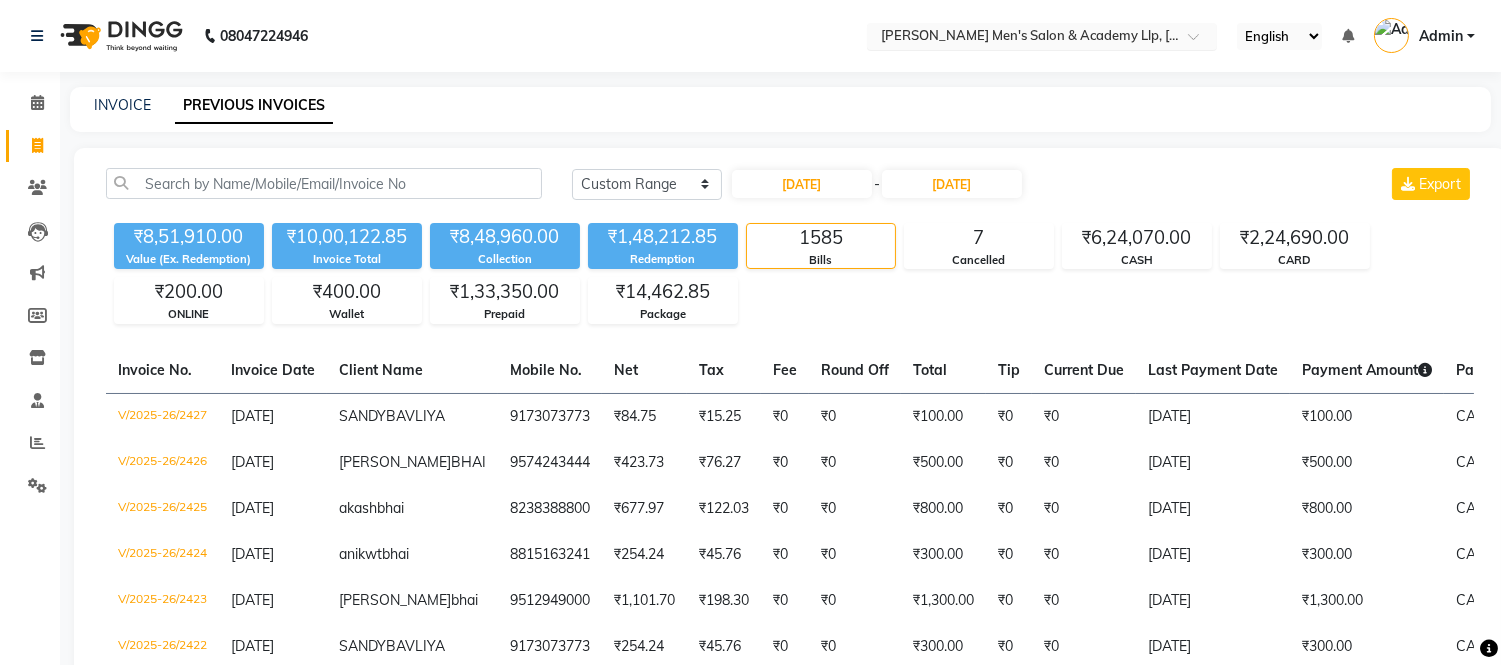 click at bounding box center [1022, 38] 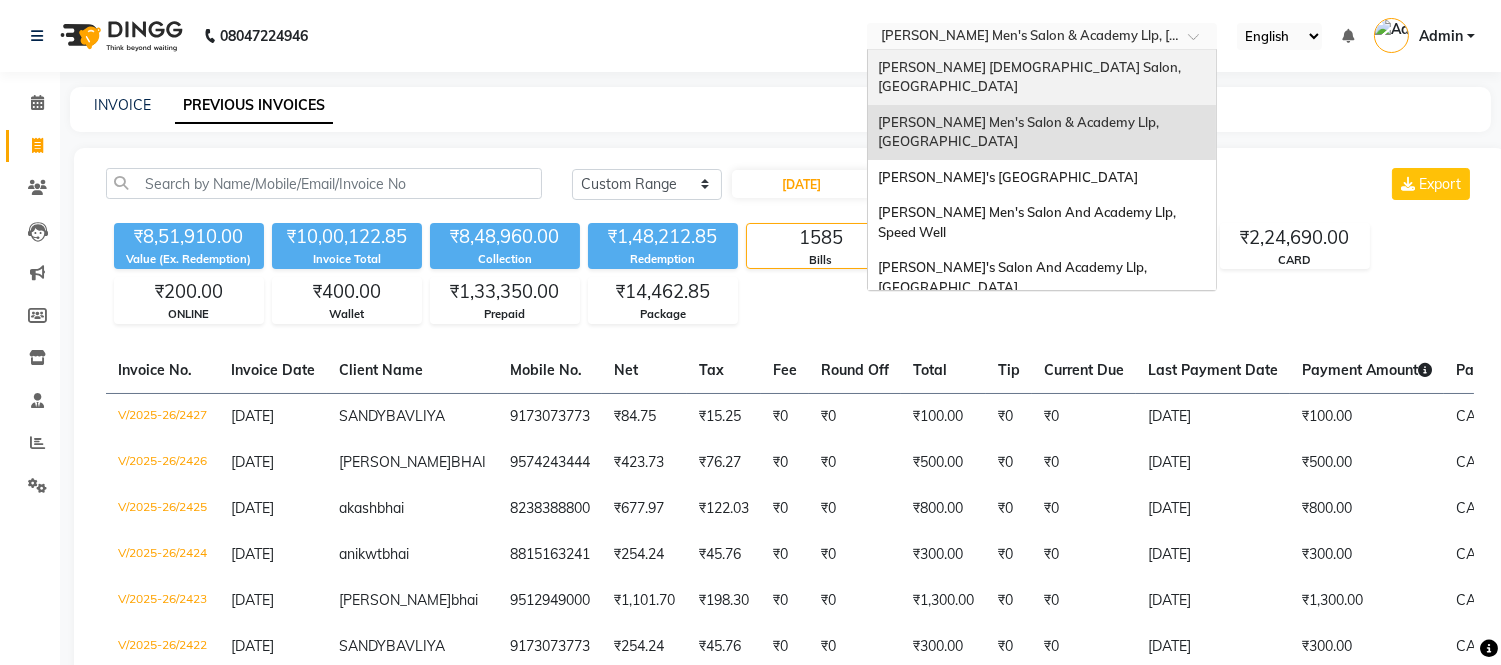 click on "[PERSON_NAME] [DEMOGRAPHIC_DATA] Salon, [GEOGRAPHIC_DATA]" at bounding box center (1031, 77) 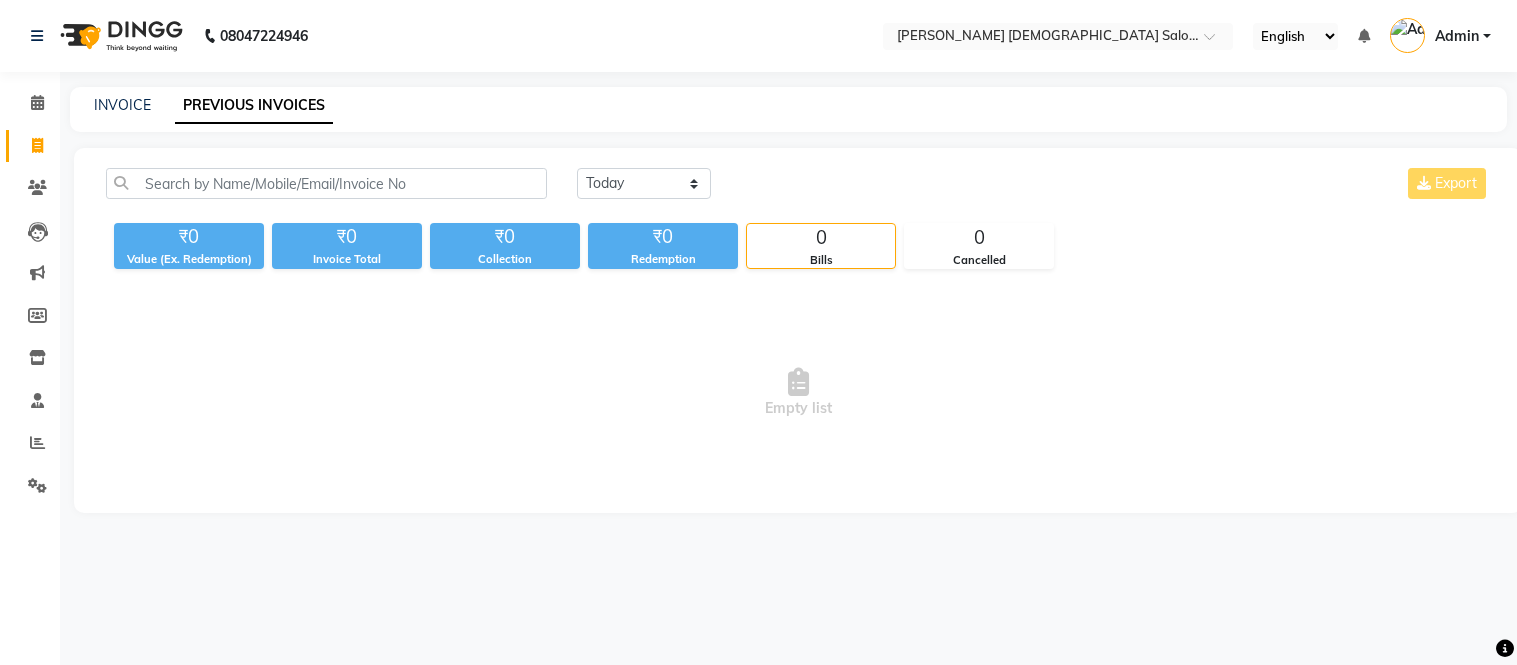 scroll, scrollTop: 0, scrollLeft: 0, axis: both 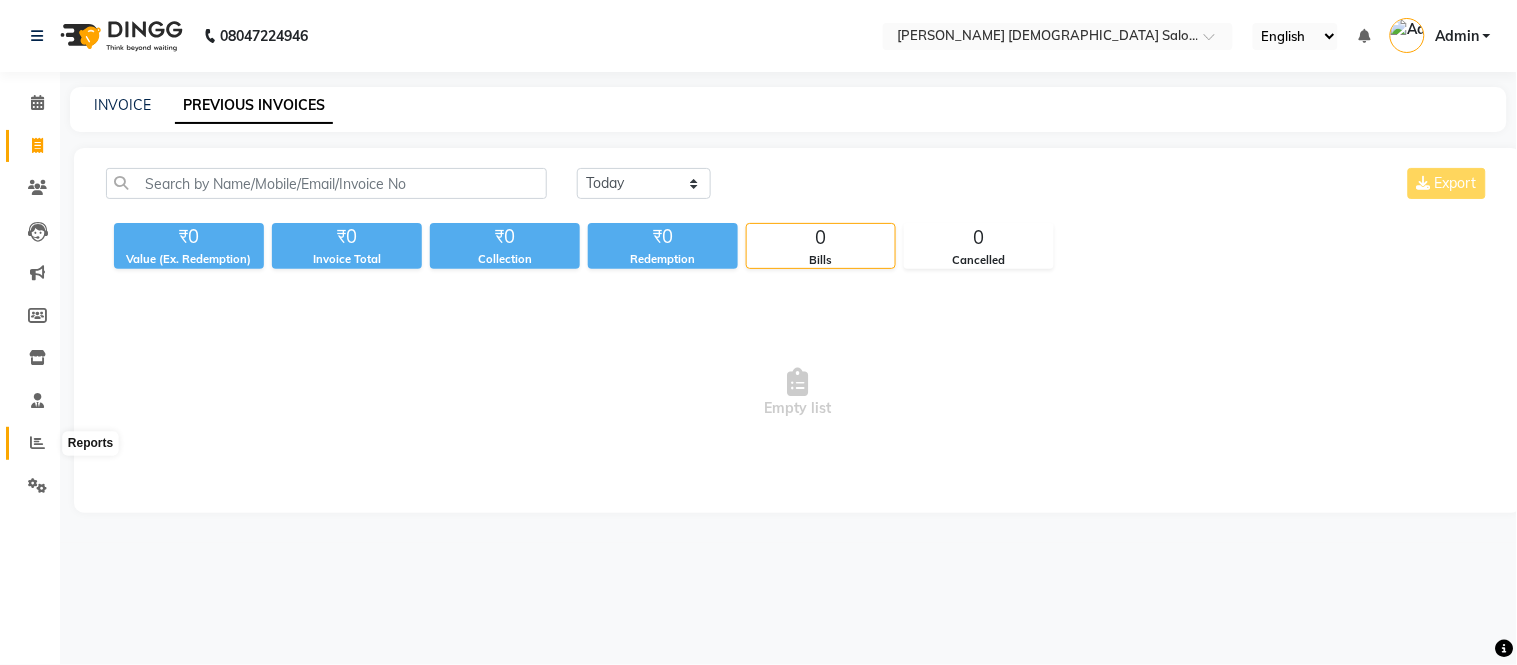 click 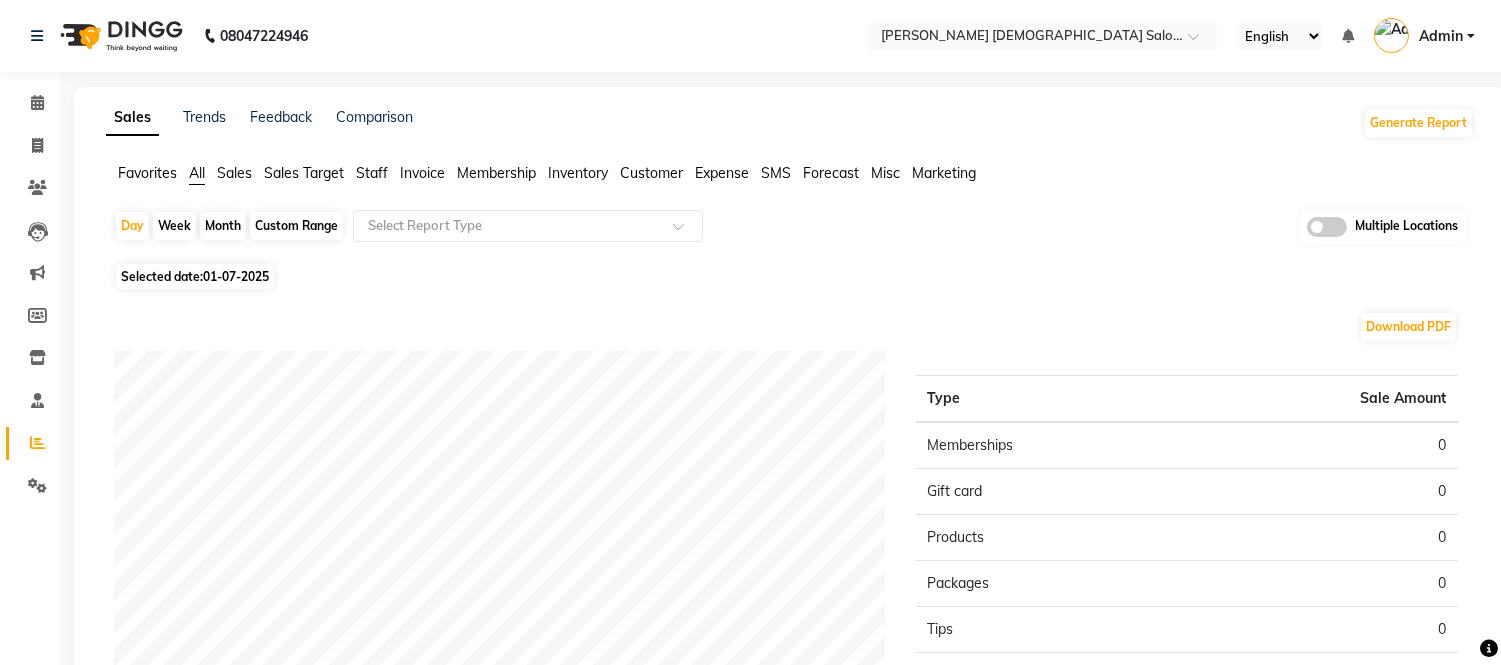 click on "Sales" 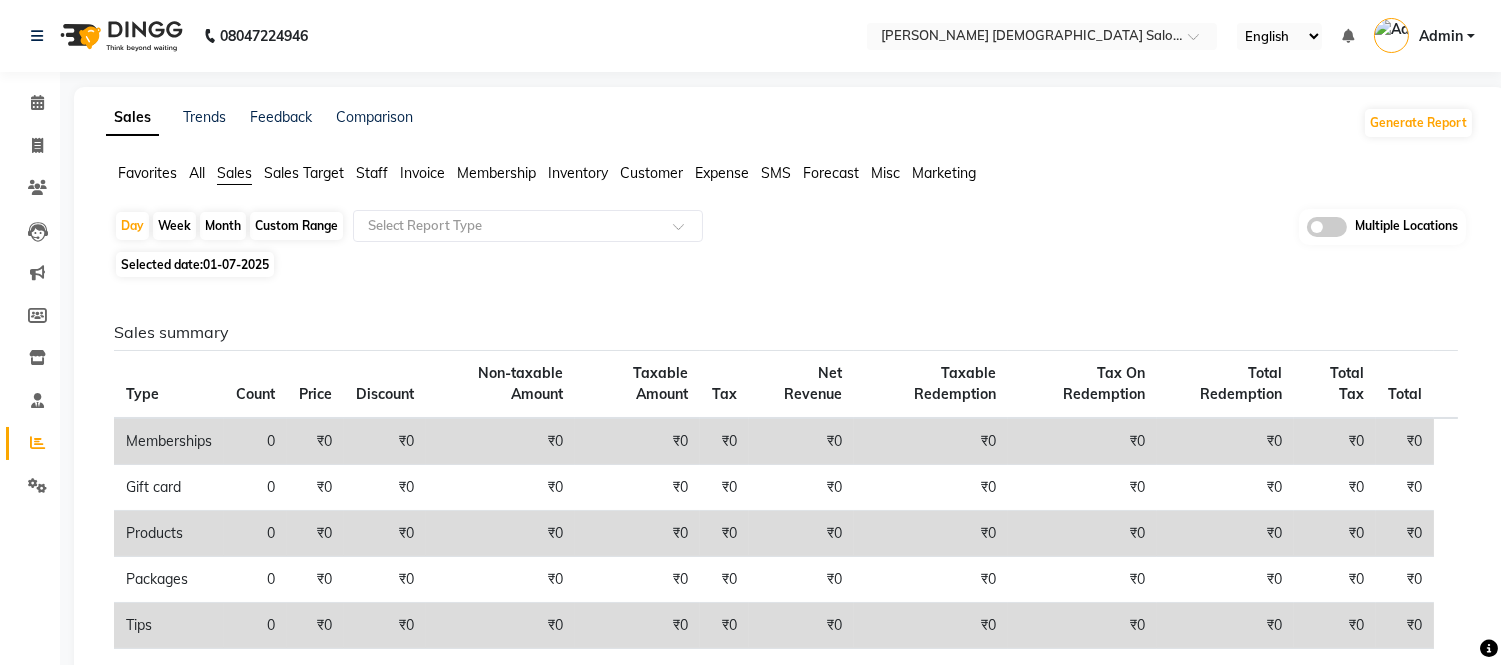 click on "Selected date:  [DATE]" 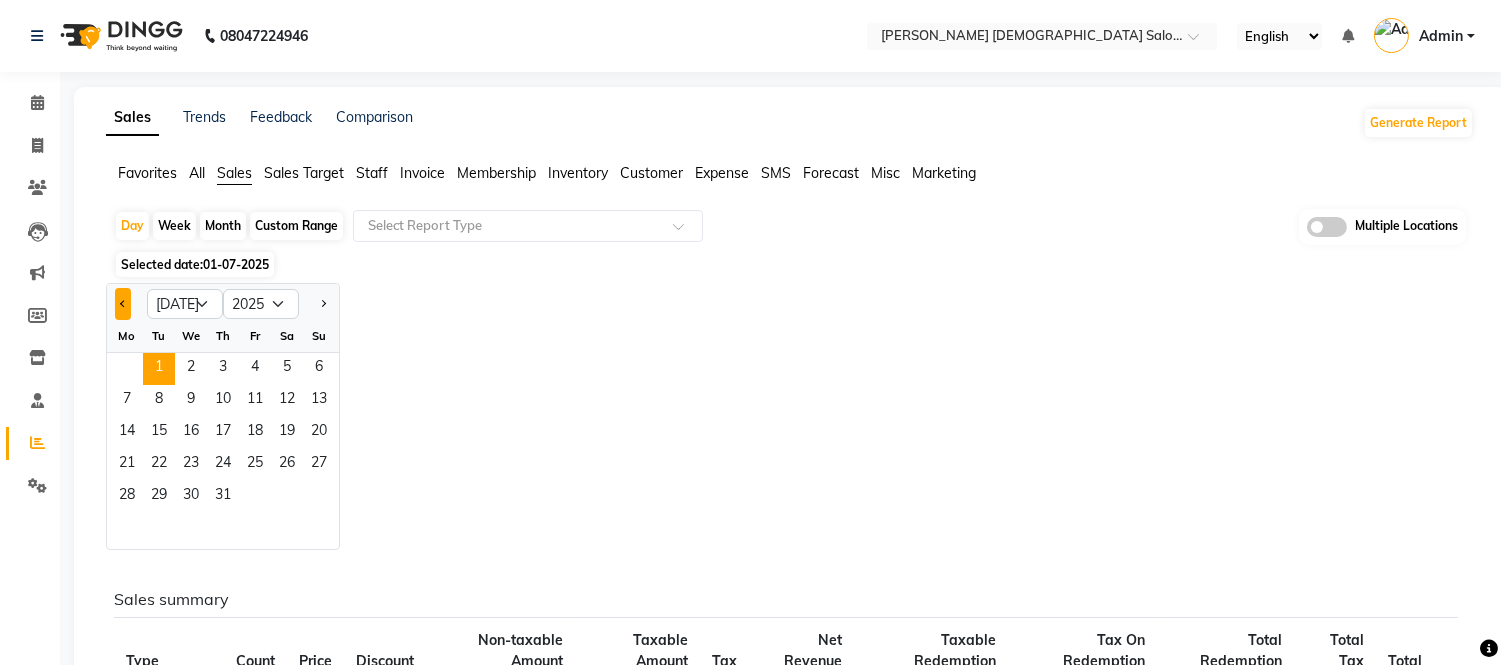 click 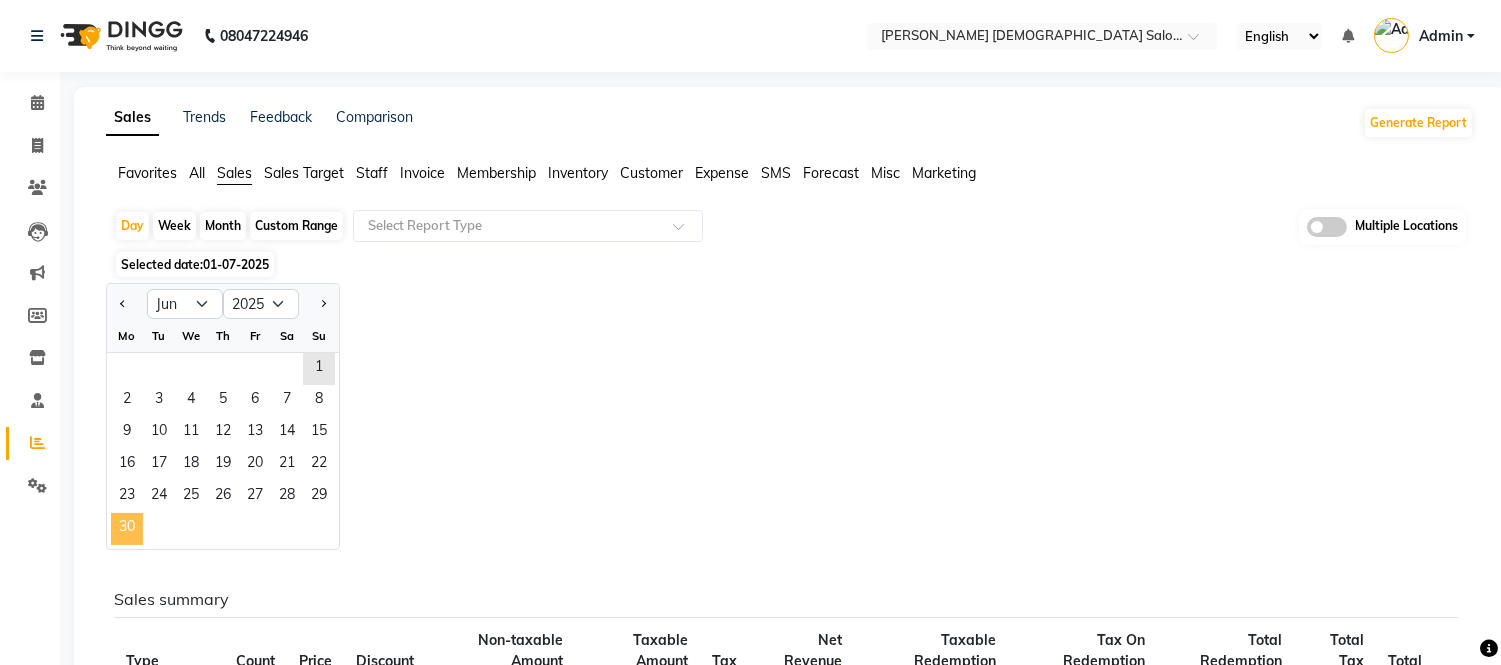 click on "30" 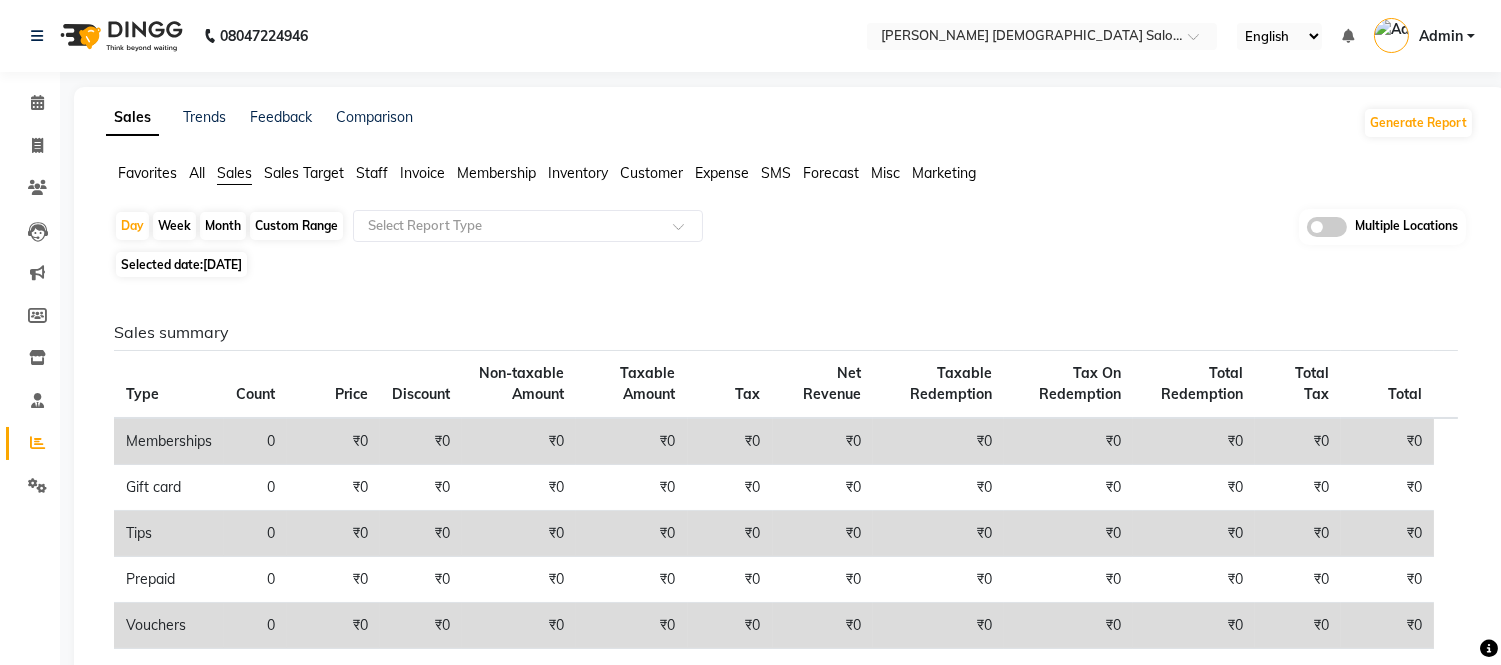 click on "Sales summary Type Count Price Discount Non-taxable Amount Taxable Amount Tax Net Revenue Taxable Redemption Tax On Redemption Total Redemption Total Tax Total  Memberships 0 ₹0 ₹0 ₹0 ₹0 ₹0 ₹0 ₹0 ₹0 ₹0 ₹0 ₹0  Gift card 0 ₹0 ₹0 ₹0 ₹0 ₹0 ₹0 ₹0 ₹0 ₹0 ₹0 ₹0  Tips 0 ₹0 ₹0 ₹0 ₹0 ₹0 ₹0 ₹0 ₹0 ₹0 ₹0 ₹0  Prepaid 0 ₹0 ₹0 ₹0 ₹0 ₹0 ₹0 ₹0 ₹0 ₹0 ₹0 ₹0  Vouchers 0 ₹0 ₹0 ₹0 ₹0 ₹0 ₹0 ₹0 ₹0 ₹0 ₹0 ₹0  Packages 0 ₹0 ₹0 ₹0 ₹0 ₹0 ₹0 ₹0 ₹0 ₹0 ₹0 ₹0  Services 76 ₹25,392.50 ₹0 ₹0 ₹21,422.94 ₹3,856.15 ₹25,280.00 ₹0 ₹0 ₹112.50 ₹3,856.15 ₹25,392.50  Products 4 ₹2,880.00 ₹0 ₹0 ₹2,440.69 ₹439.31 ₹2,880.00 ₹0 ₹0 ₹0 ₹439.31 ₹2,880.00  Fee 0 ₹0 ₹0 ₹0 ₹0 ₹0 ₹0 ₹0 ₹0 ₹0 ₹0 ₹0 Payment mode Payment Mode Count Total Redemption Tip Fee Advance Amount Invoice Amount  CASH 25 ₹28,160.00 ₹0 ₹0 ₹0 ₹0 ₹28,160.00  PACKAGE 1 ₹0 ₹112.50 ₹0 ₹0" 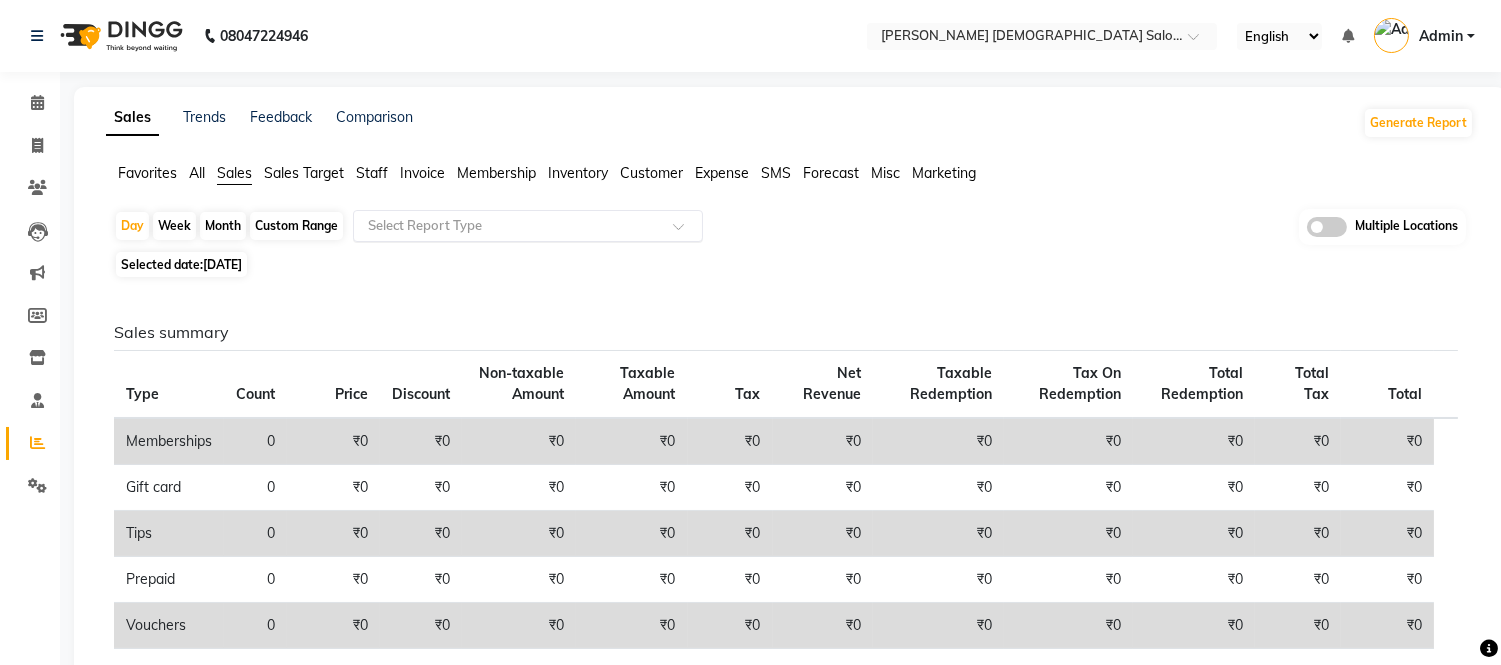 click 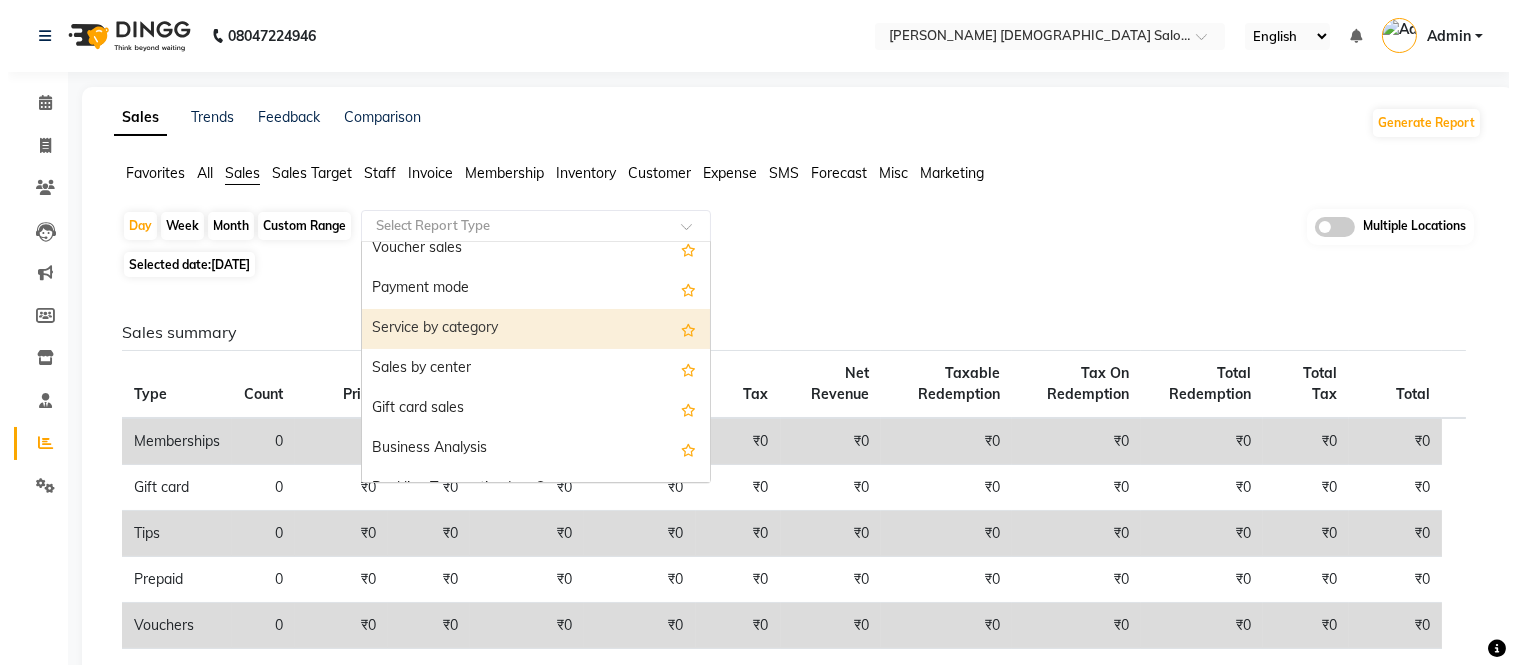 scroll, scrollTop: 222, scrollLeft: 0, axis: vertical 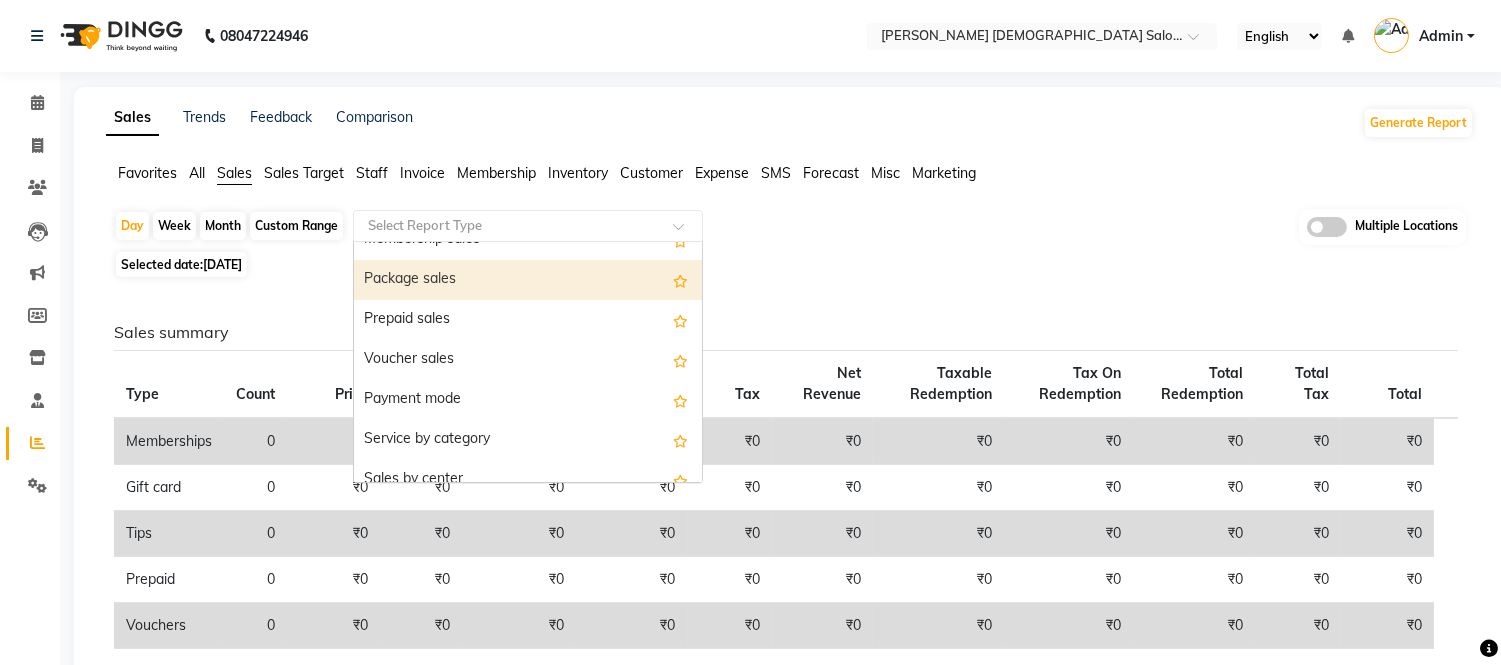 click on "Package sales" at bounding box center [528, 280] 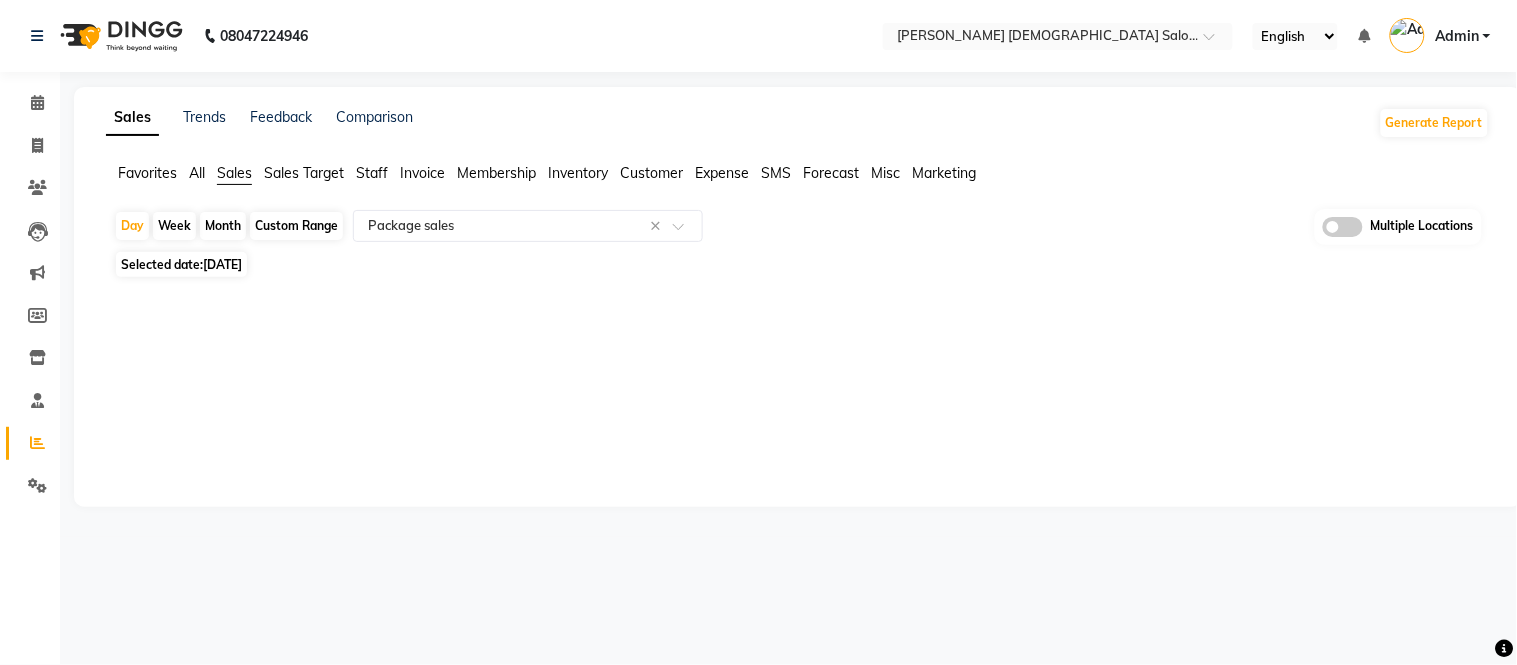 click 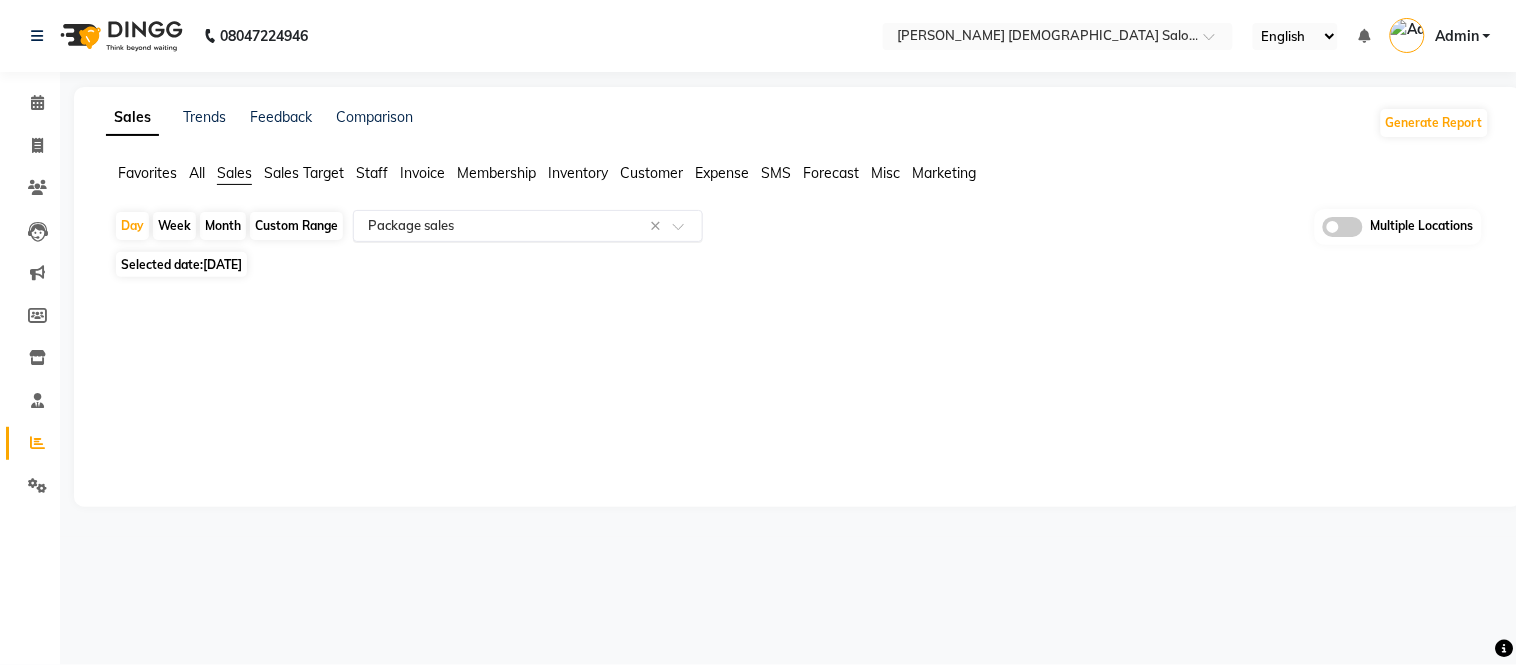 click 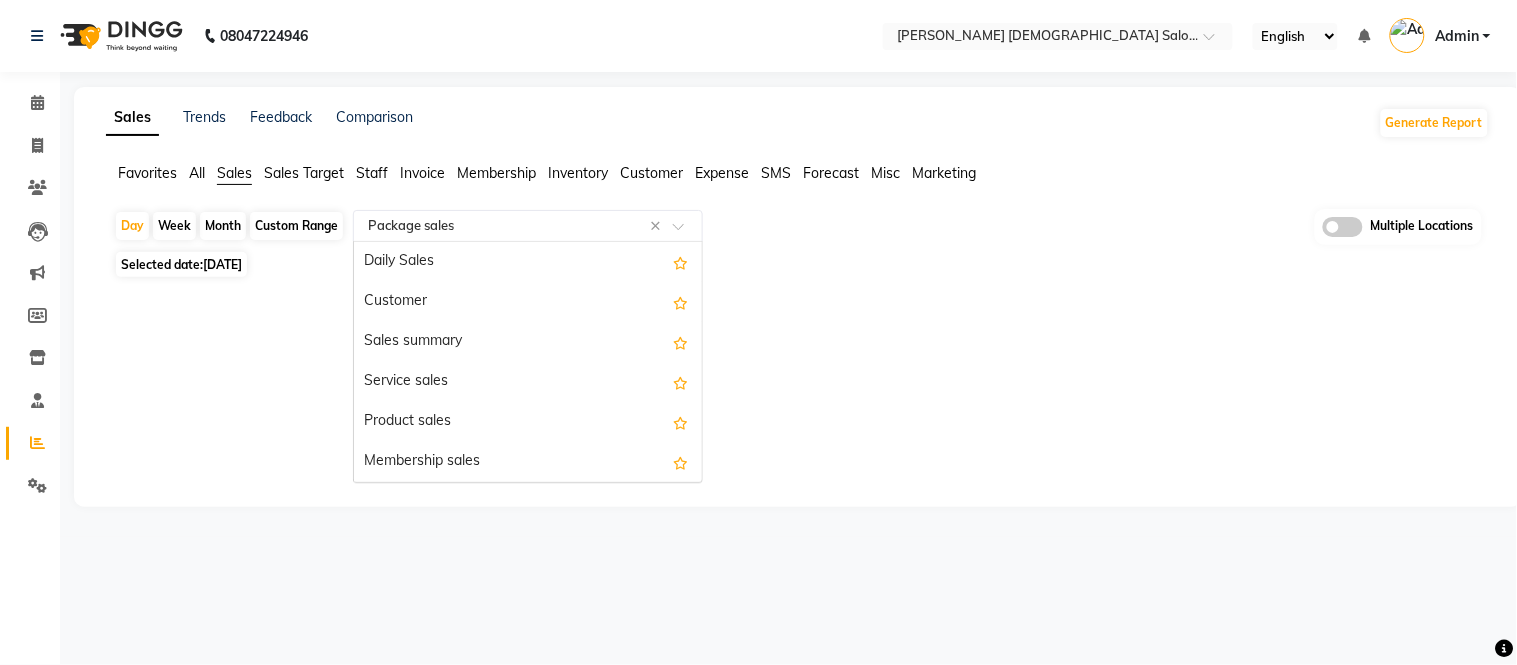 scroll, scrollTop: 240, scrollLeft: 0, axis: vertical 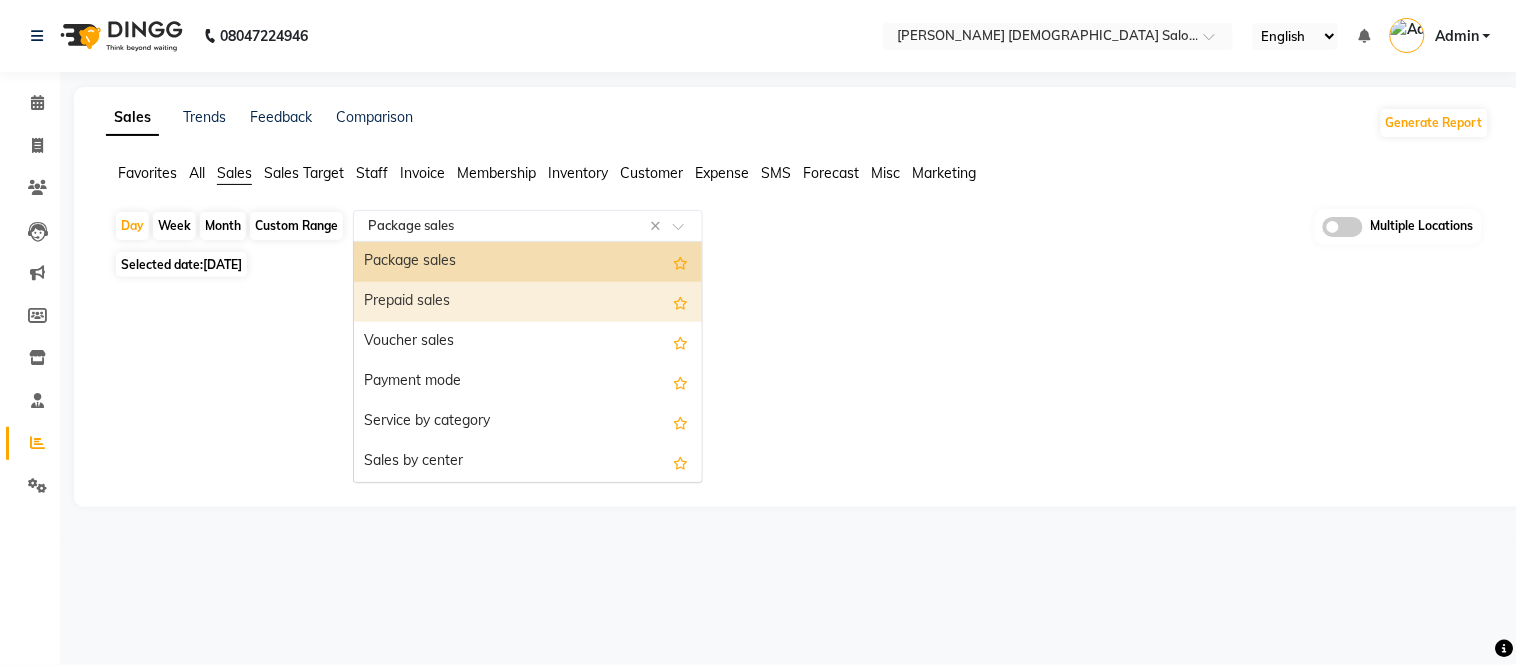 click on "Prepaid sales" at bounding box center [528, 302] 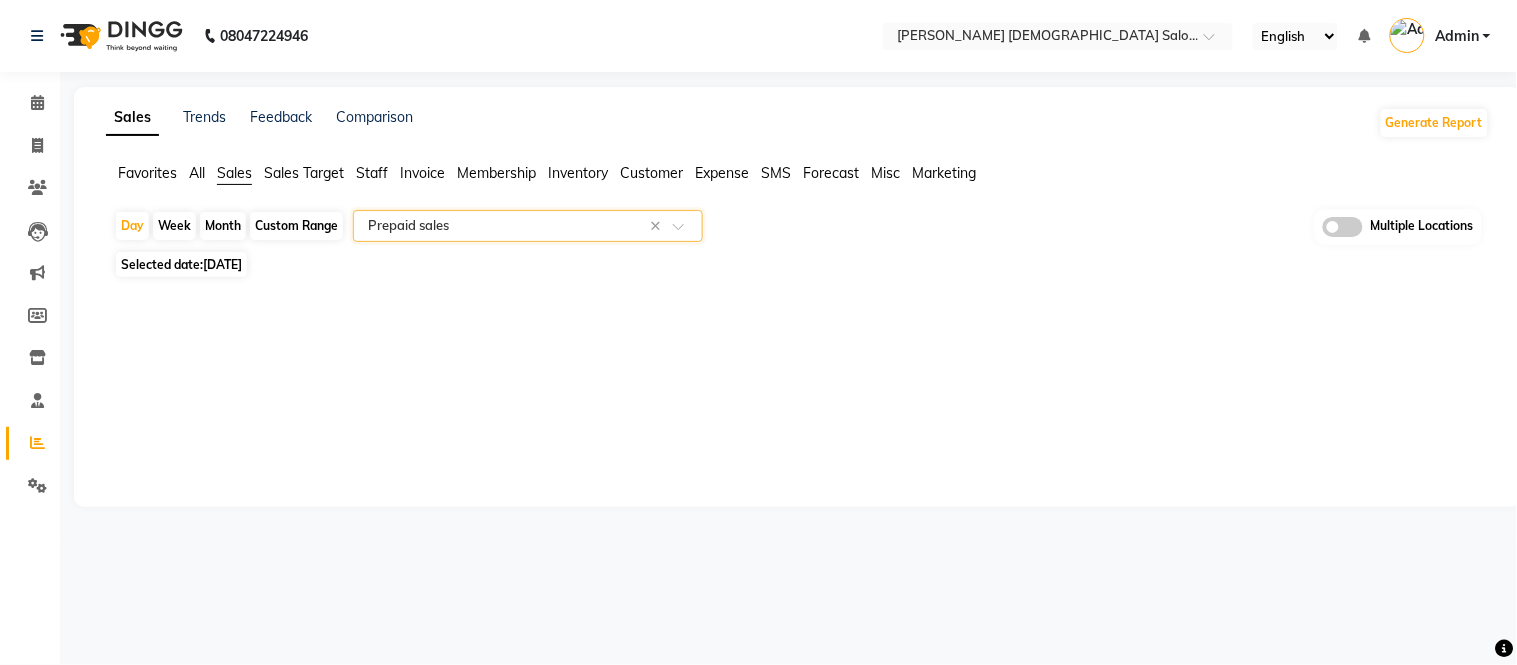 click 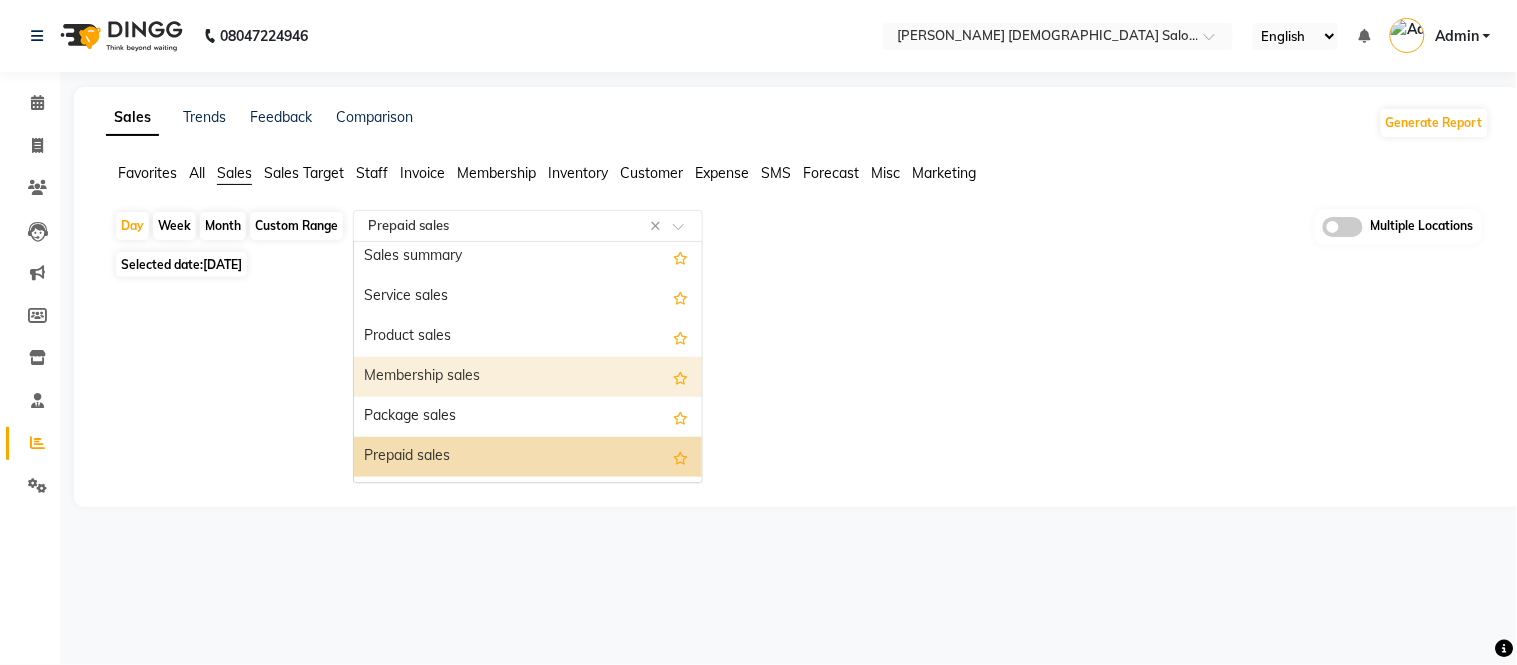 scroll, scrollTop: 111, scrollLeft: 0, axis: vertical 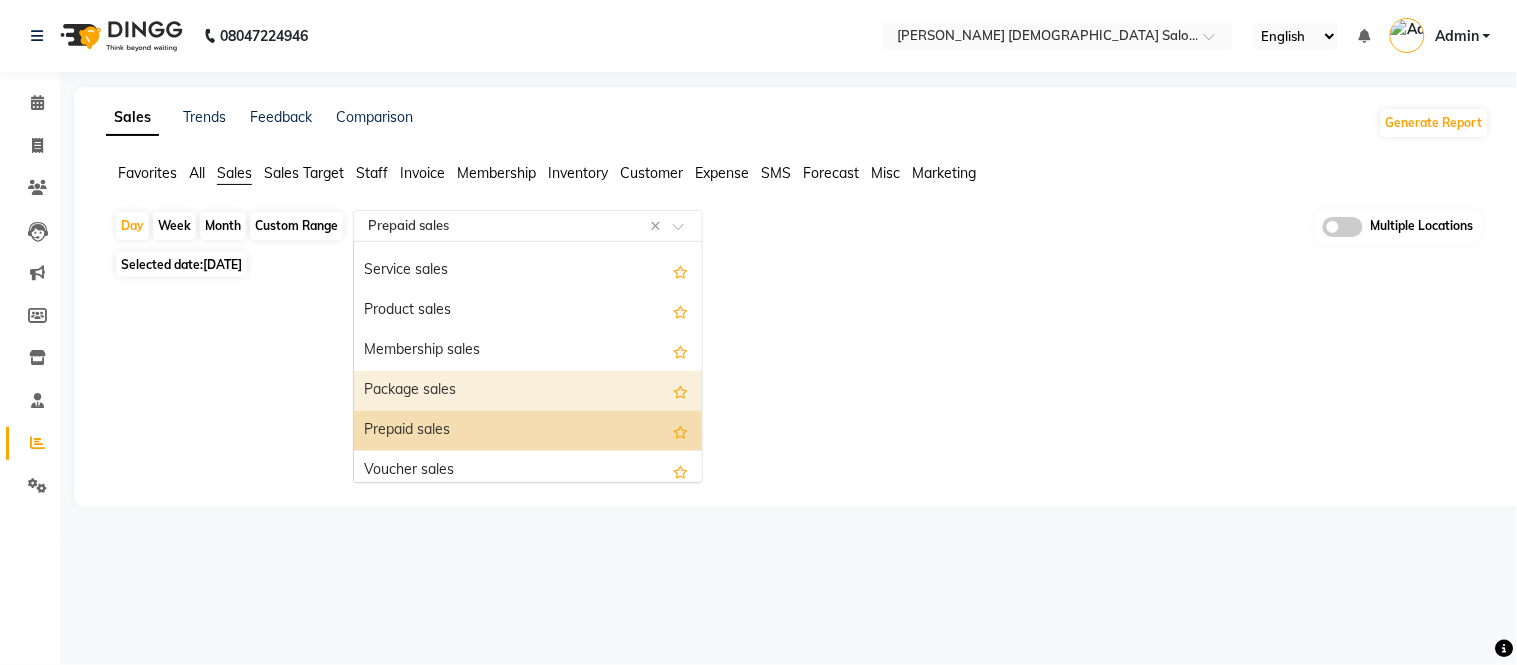 click on "Package sales" at bounding box center [528, 391] 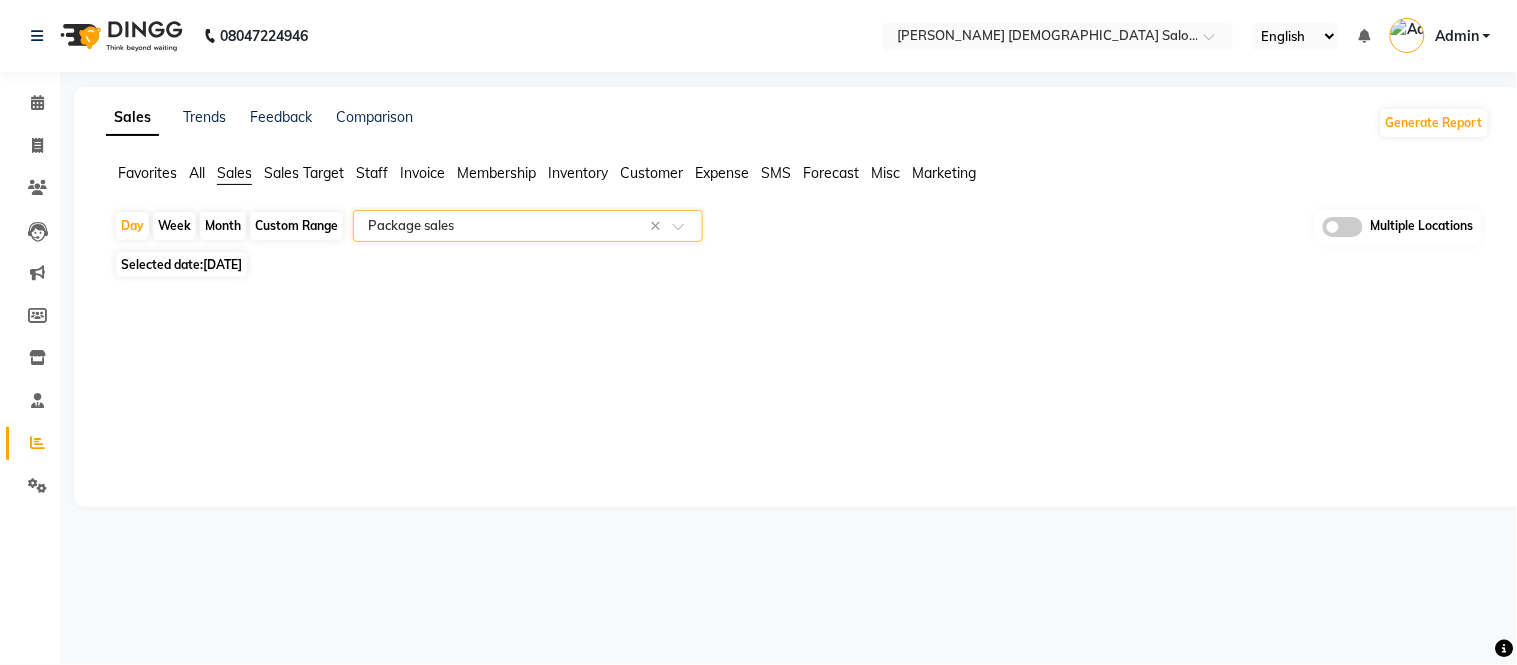 click 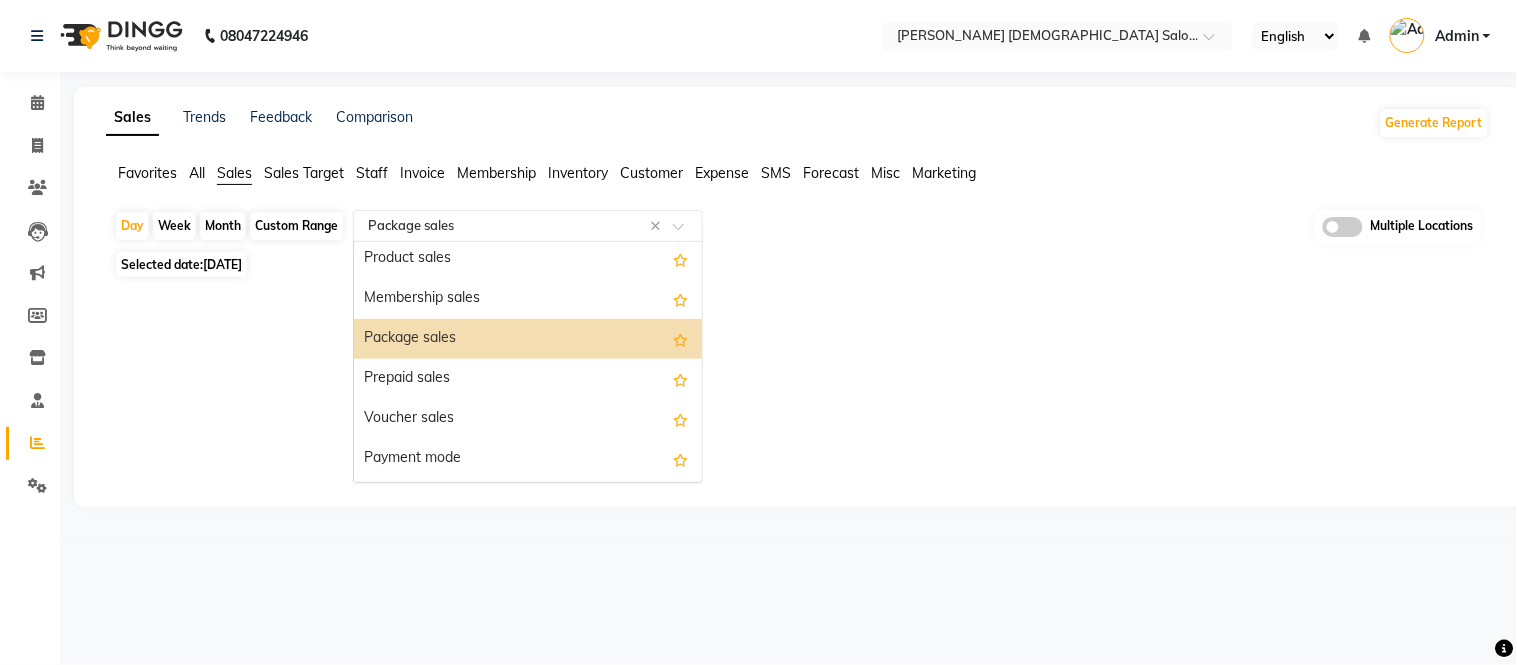 scroll, scrollTop: 240, scrollLeft: 0, axis: vertical 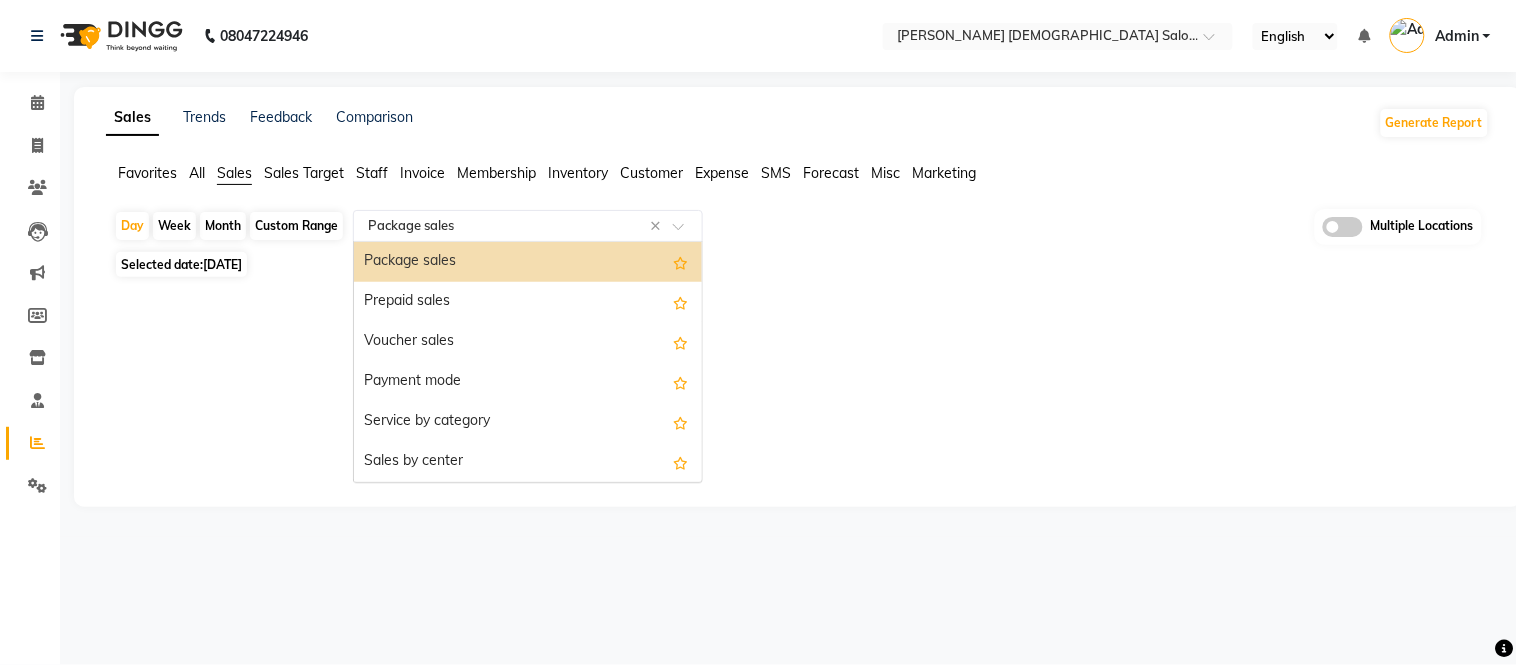 click on "Package sales" at bounding box center [528, 262] 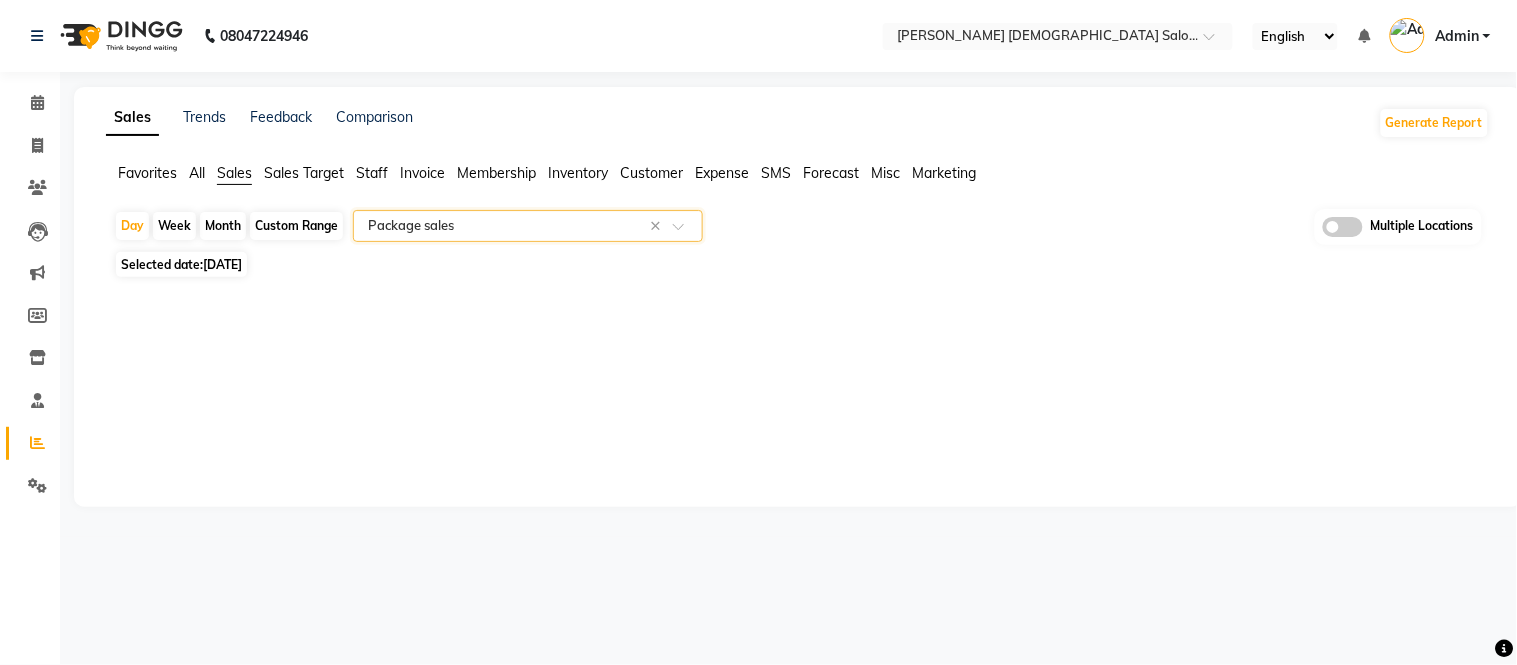 click 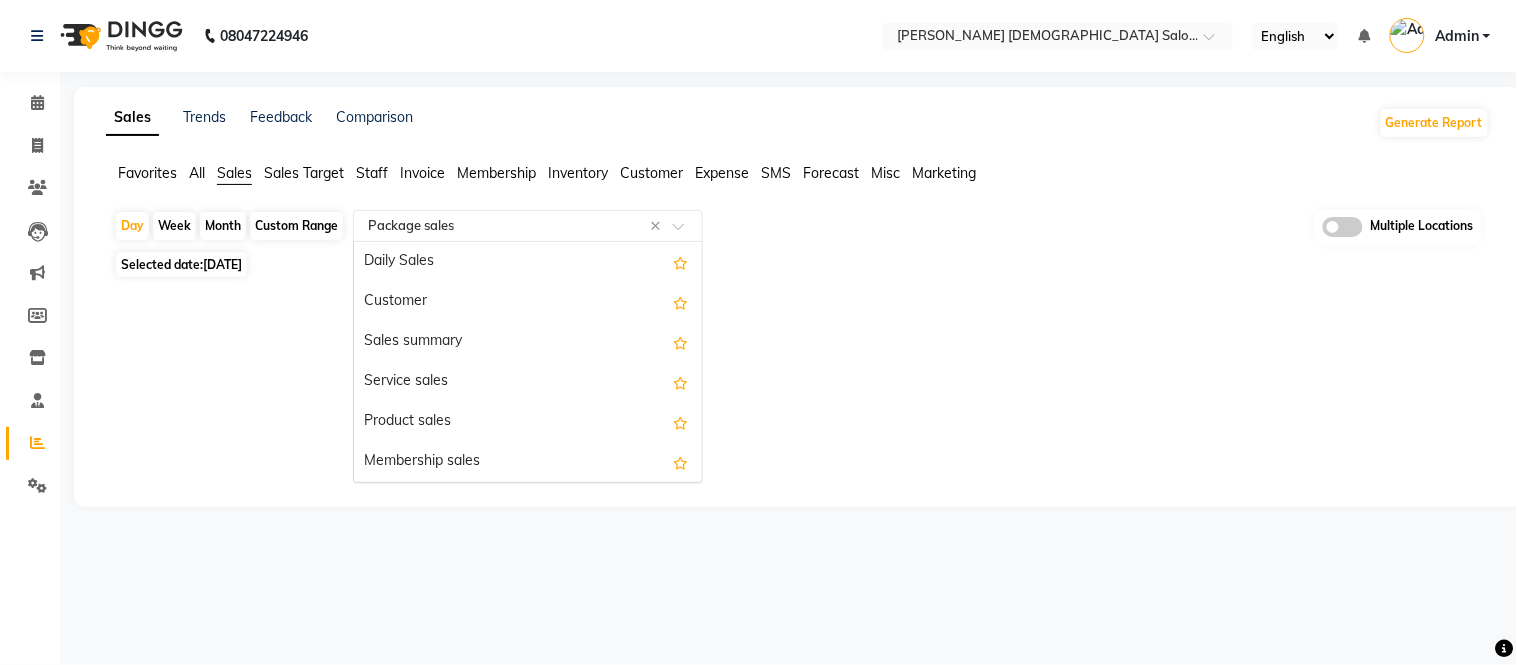 scroll, scrollTop: 240, scrollLeft: 0, axis: vertical 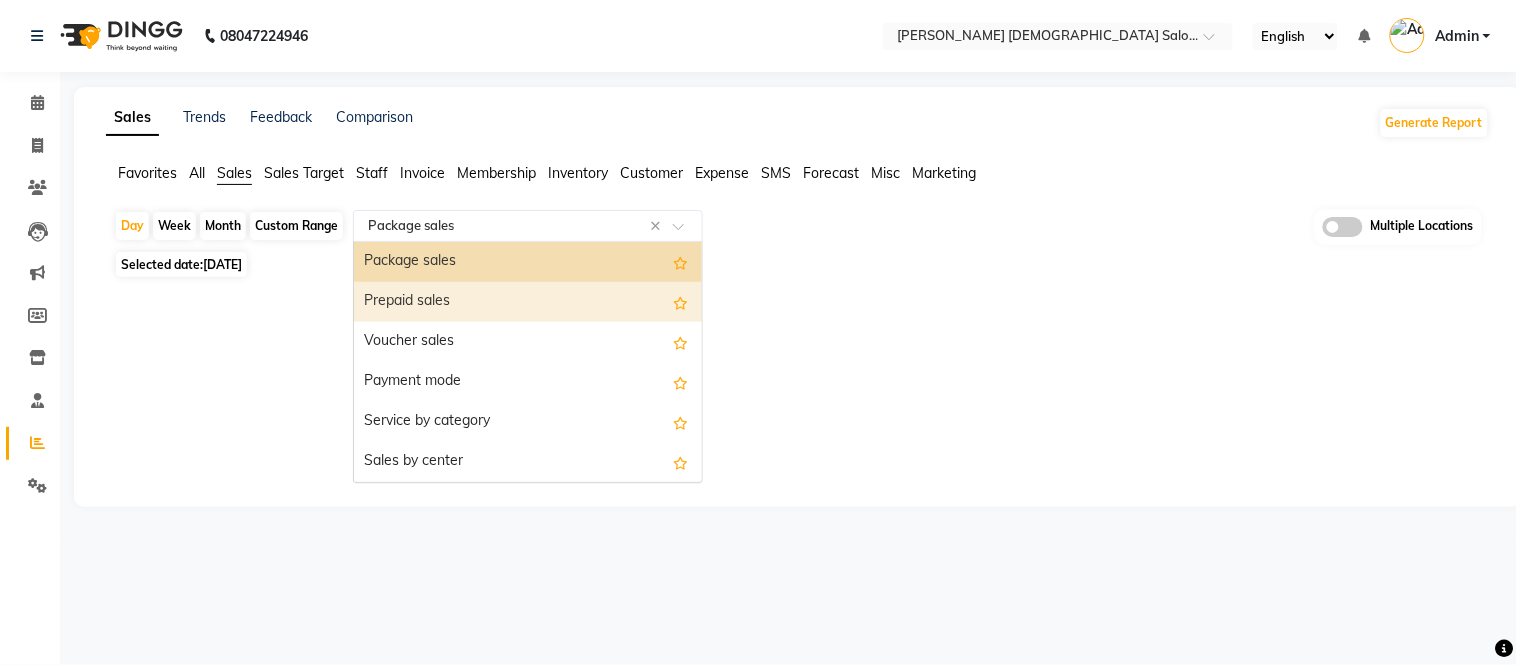 click on "Prepaid sales" at bounding box center [528, 302] 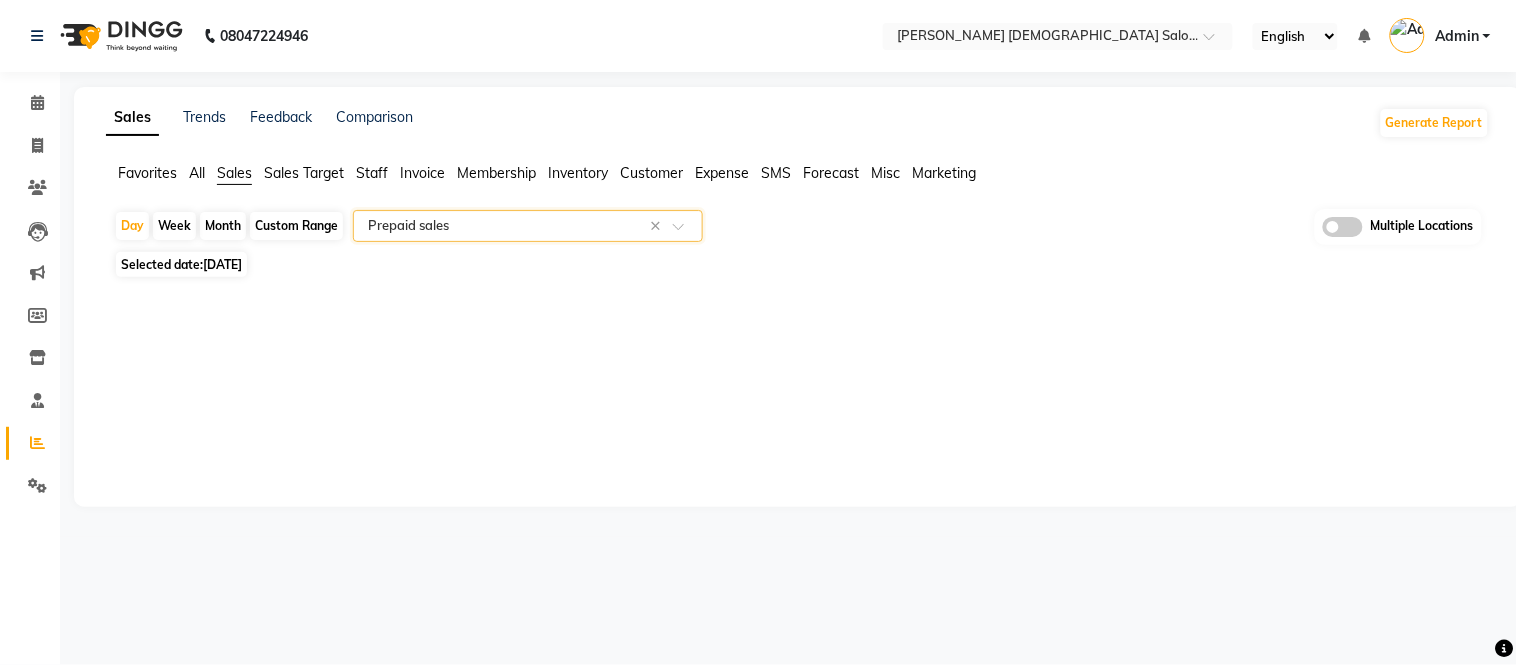 click 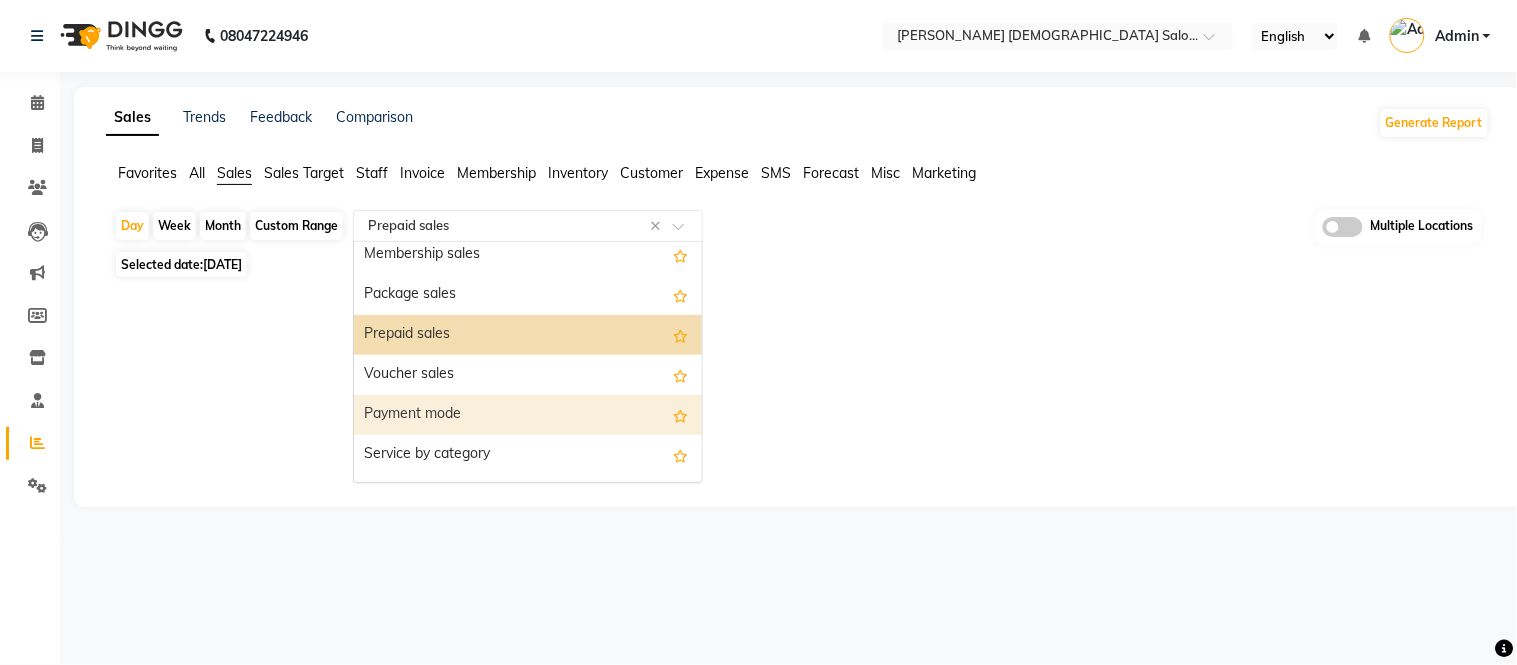 scroll, scrollTop: 168, scrollLeft: 0, axis: vertical 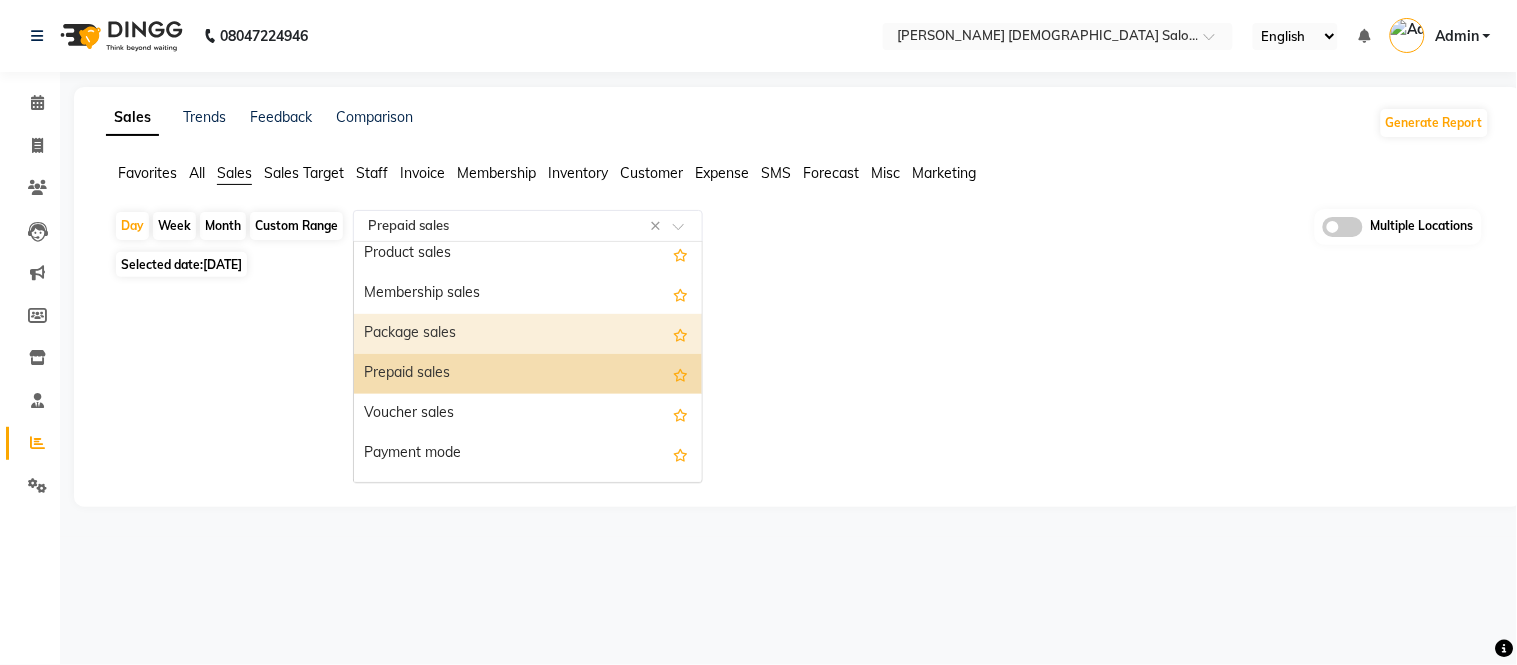click on "Package sales" at bounding box center [528, 334] 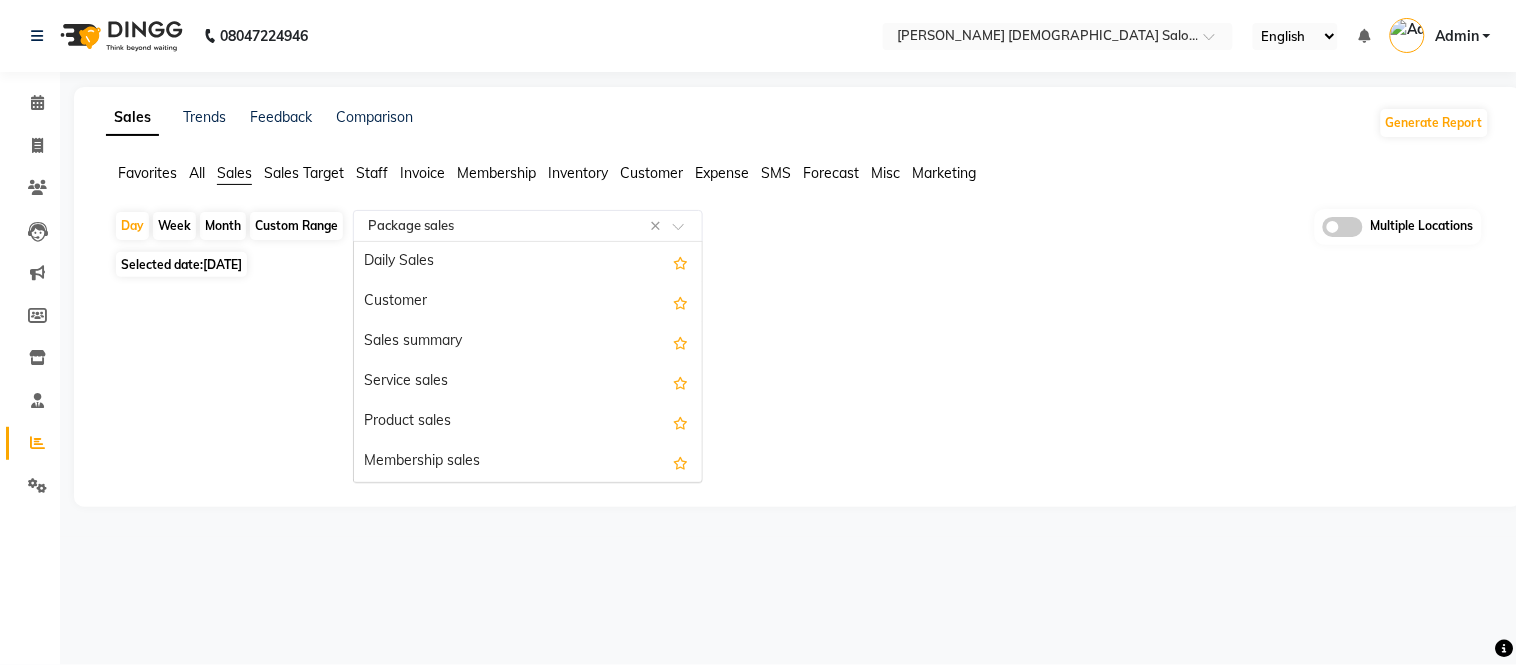 click 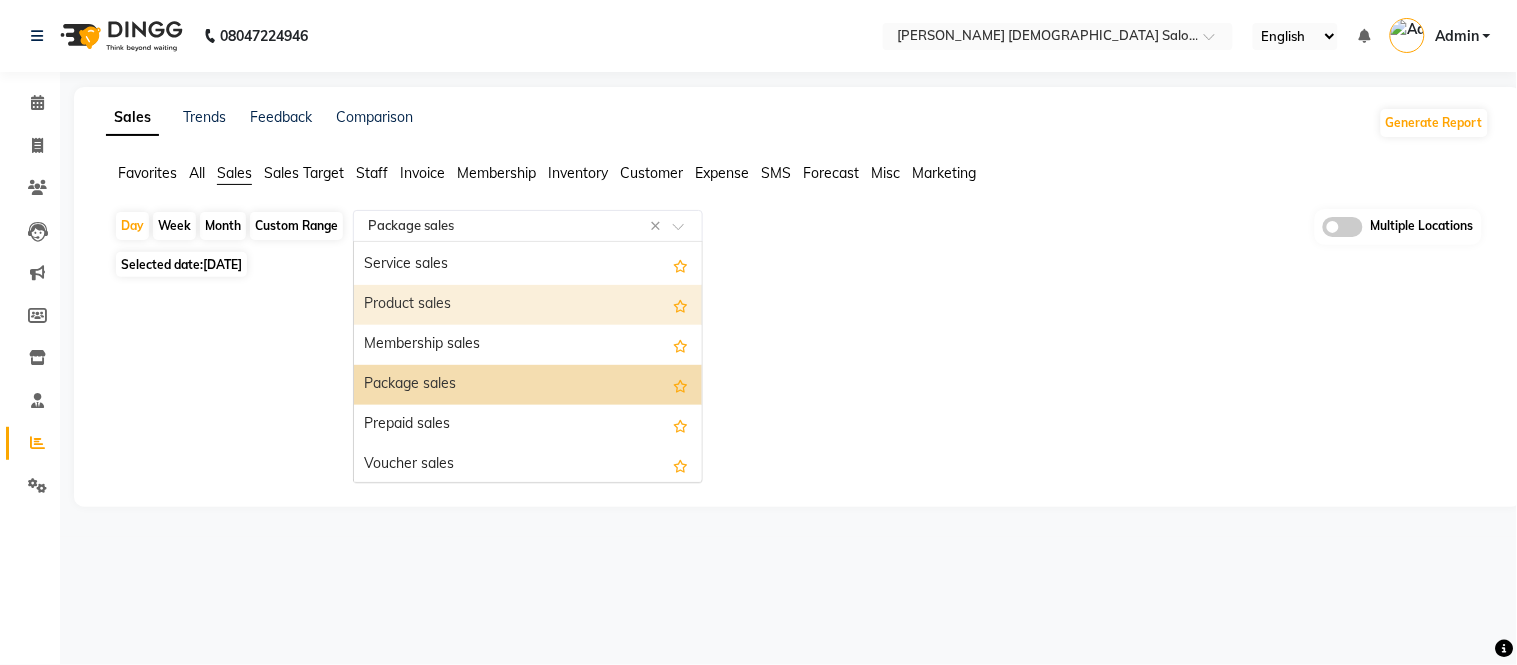 scroll, scrollTop: 128, scrollLeft: 0, axis: vertical 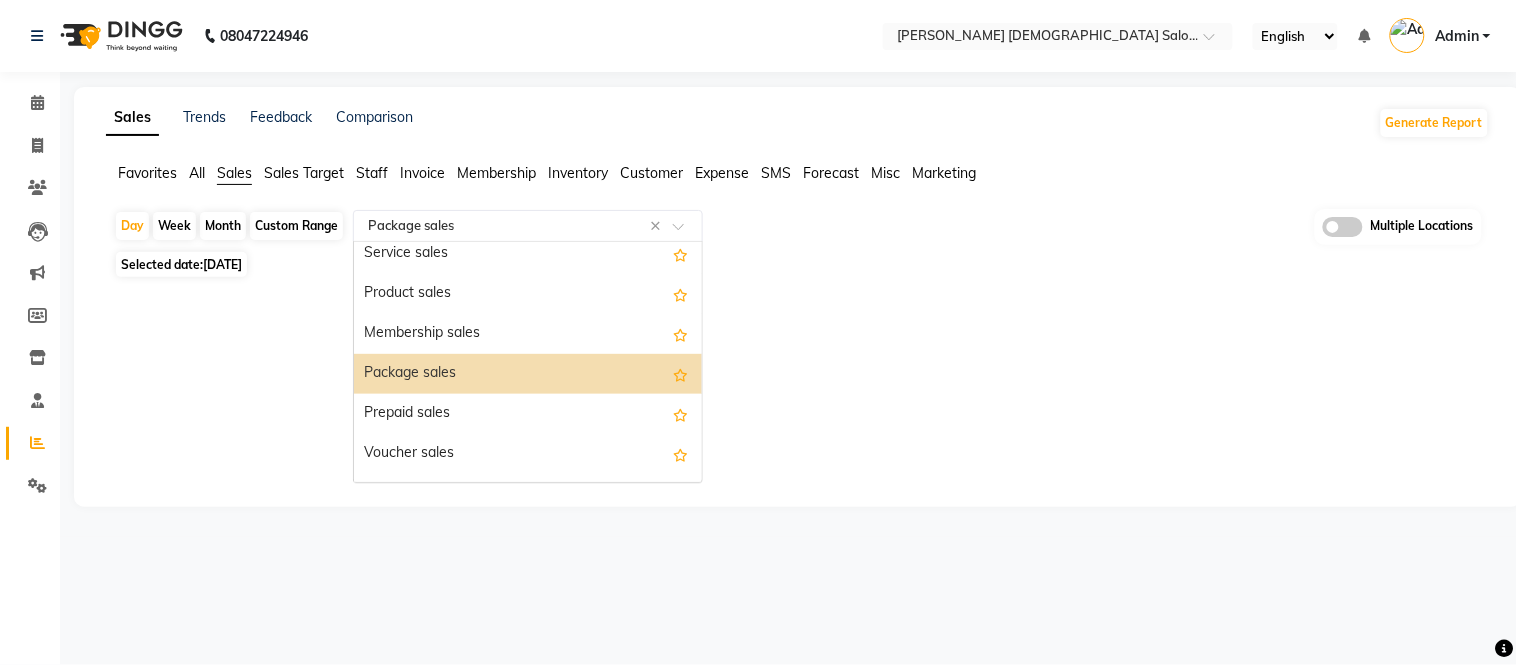 click on "Package sales" at bounding box center [528, 374] 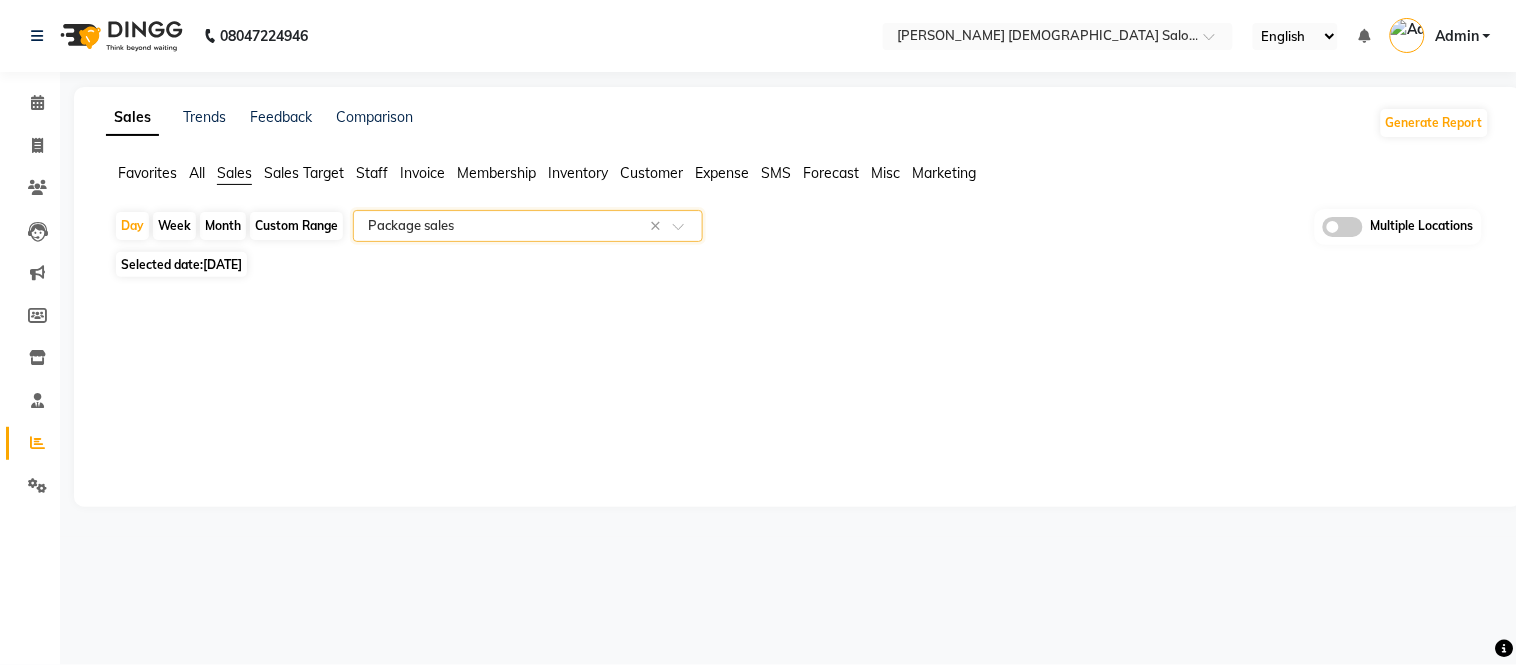 click on "Sales Trends Feedback Comparison Generate Report Favorites All Sales Sales Target Staff Invoice Membership Inventory Customer Expense SMS Forecast Misc Marketing  Day   Week   Month   Custom Range  Select Report Type × Package sales × Multiple Locations Selected date:  [DATE]  ★ [PERSON_NAME] as Favorite  Choose how you'd like to save "" report to favorites  Save to Personal Favorites:   Only you can see this report in your favorites tab. Share with Organization:   Everyone in your organization can see this report in their favorites tab.  Save to Favorites" 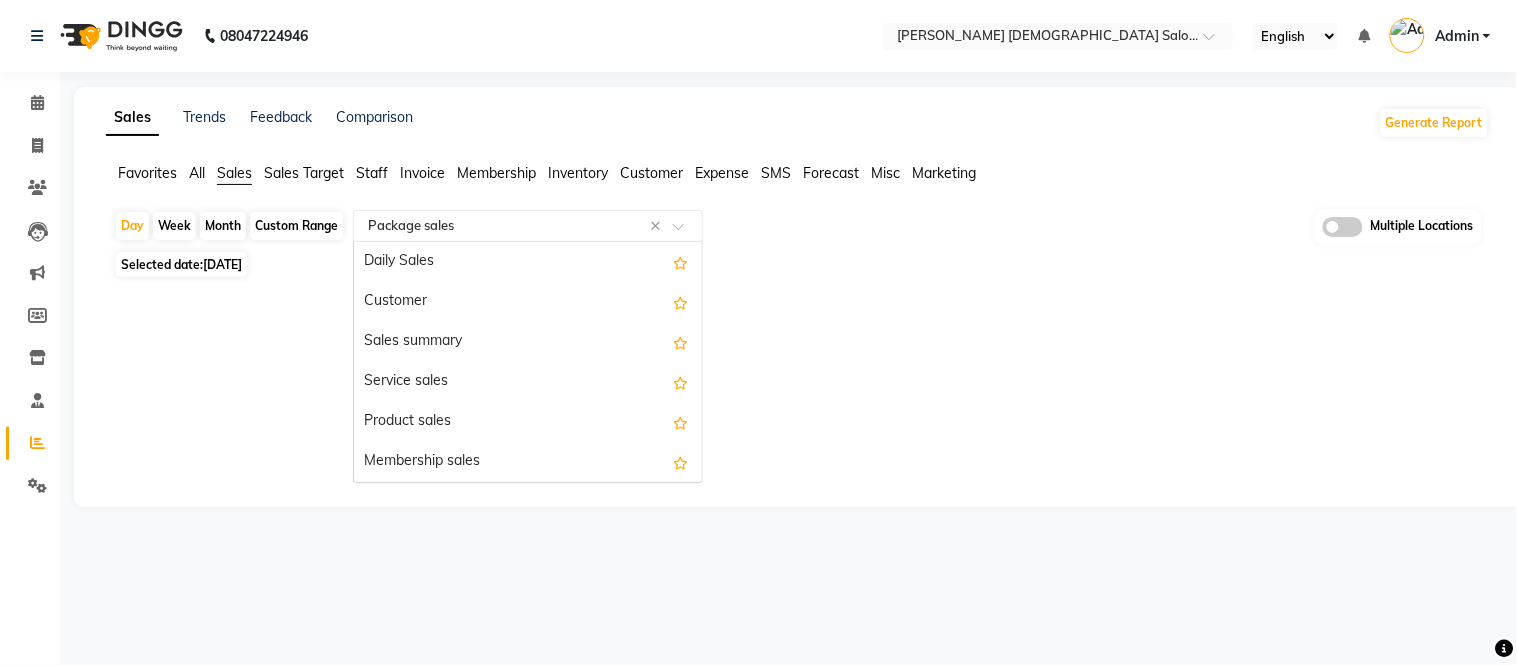 click 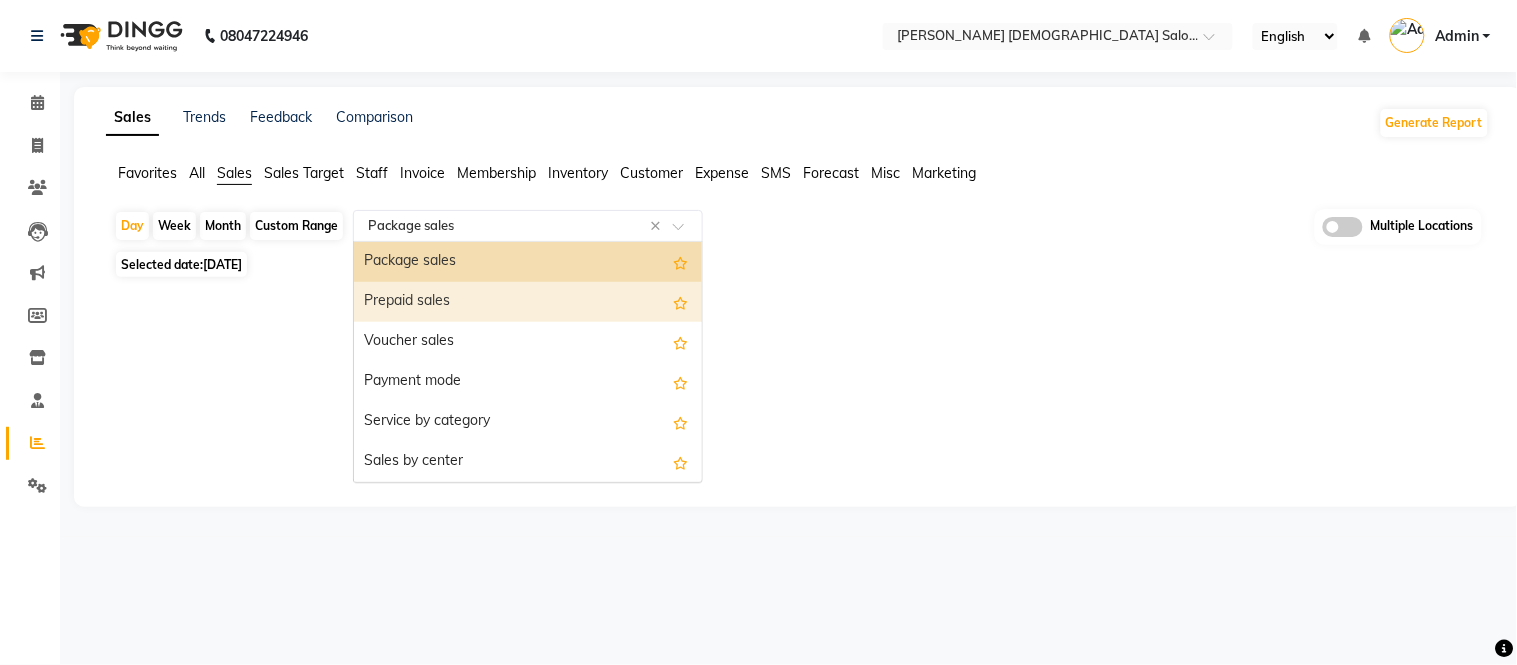 click on "Prepaid sales" at bounding box center (528, 302) 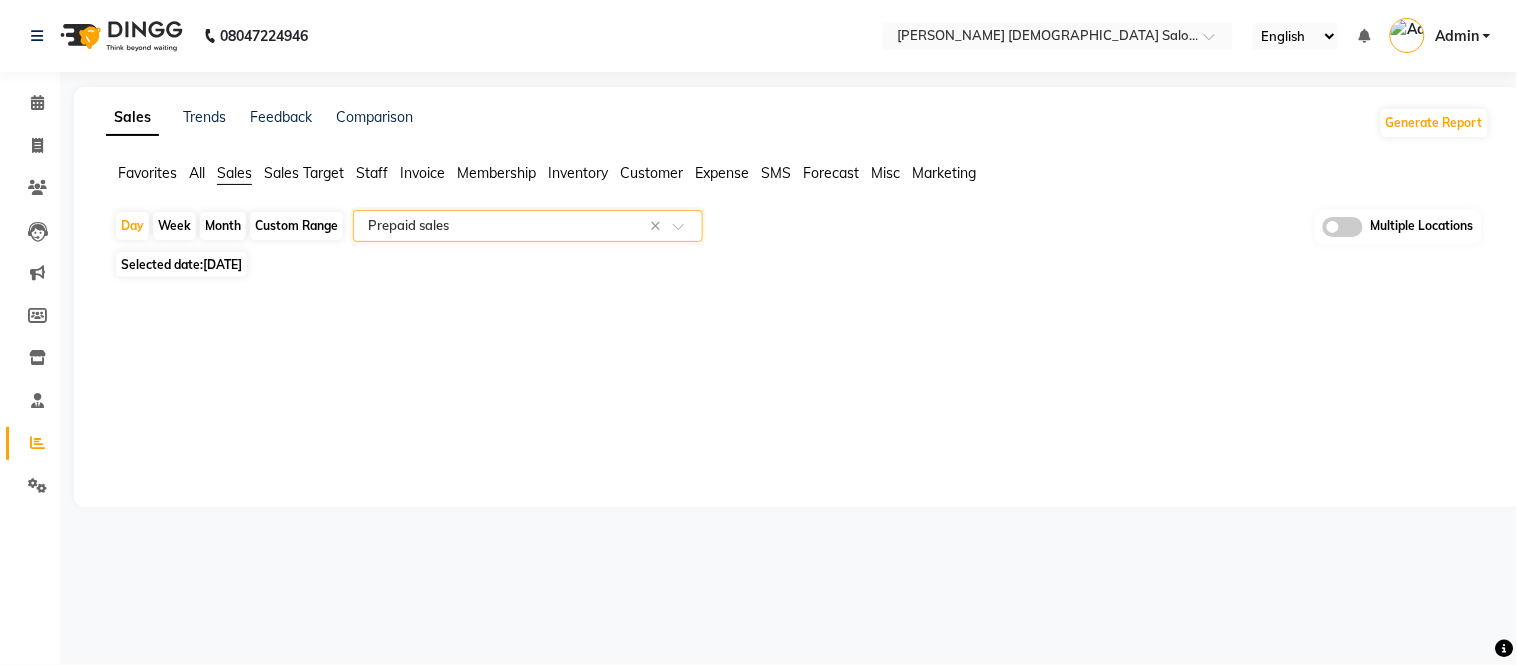 click on "Sales Trends Feedback Comparison Generate Report Favorites All Sales Sales Target Staff Invoice Membership Inventory Customer Expense SMS Forecast Misc Marketing  Day   Week   Month   Custom Range  Select Report Type × Prepaid sales × Multiple Locations Selected date:  [DATE]  ★ [PERSON_NAME] as Favorite  Choose how you'd like to save "" report to favorites  Save to Personal Favorites:   Only you can see this report in your favorites tab. Share with Organization:   Everyone in your organization can see this report in their favorites tab.  Save to Favorites" 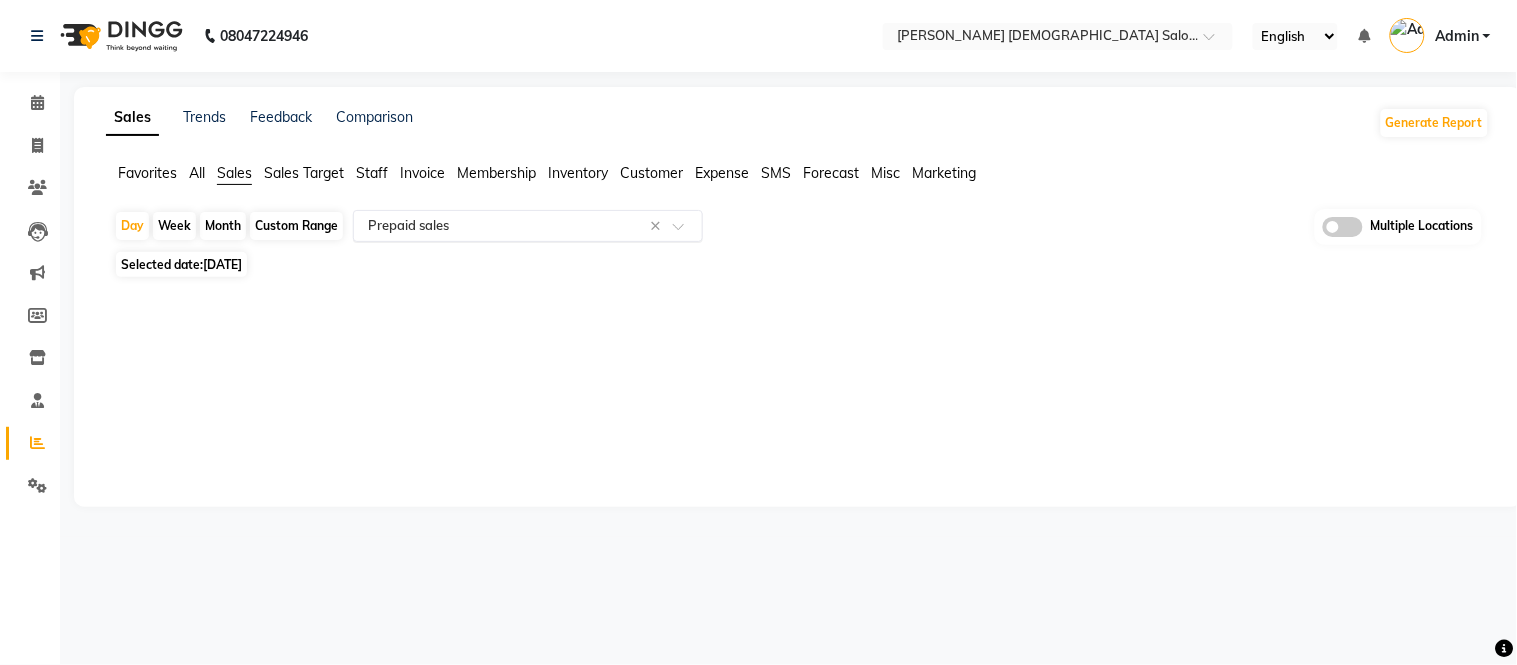 click 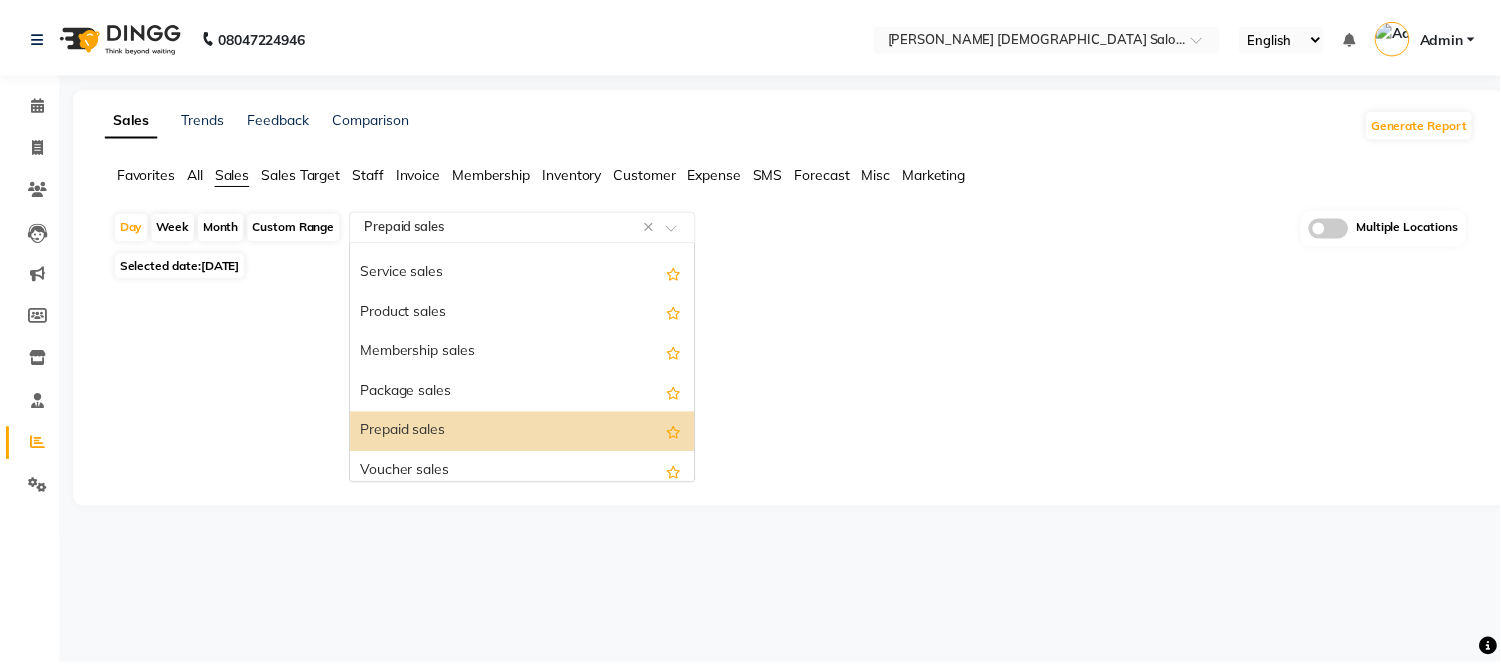 scroll, scrollTop: 57, scrollLeft: 0, axis: vertical 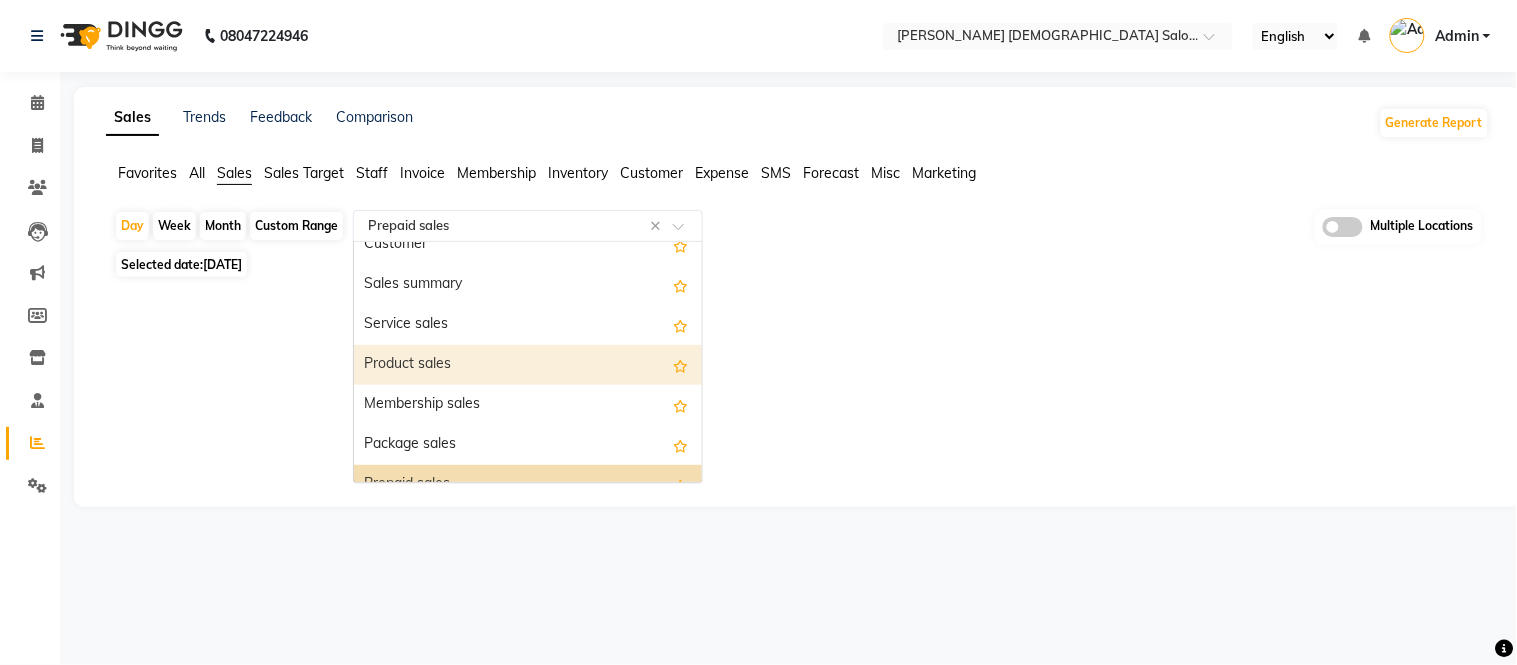 click on "Product sales" at bounding box center (528, 365) 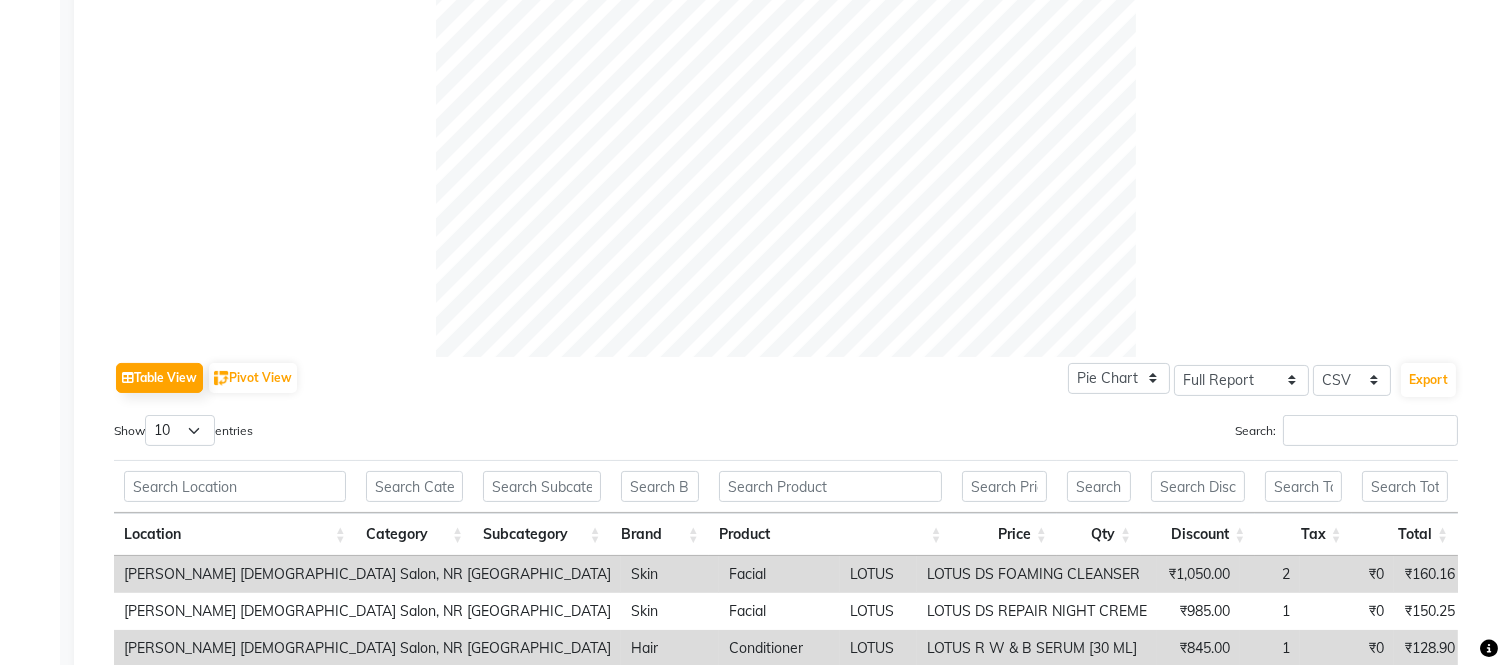 scroll, scrollTop: 836, scrollLeft: 0, axis: vertical 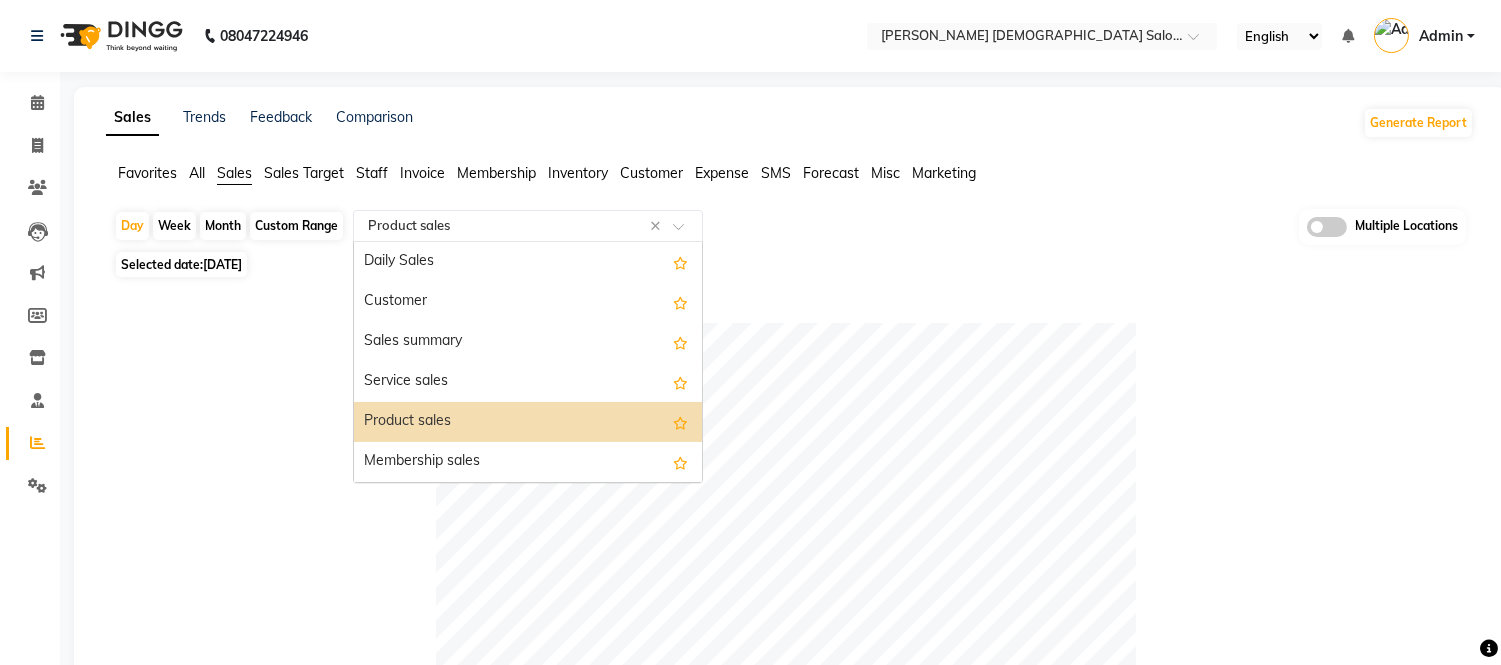 click 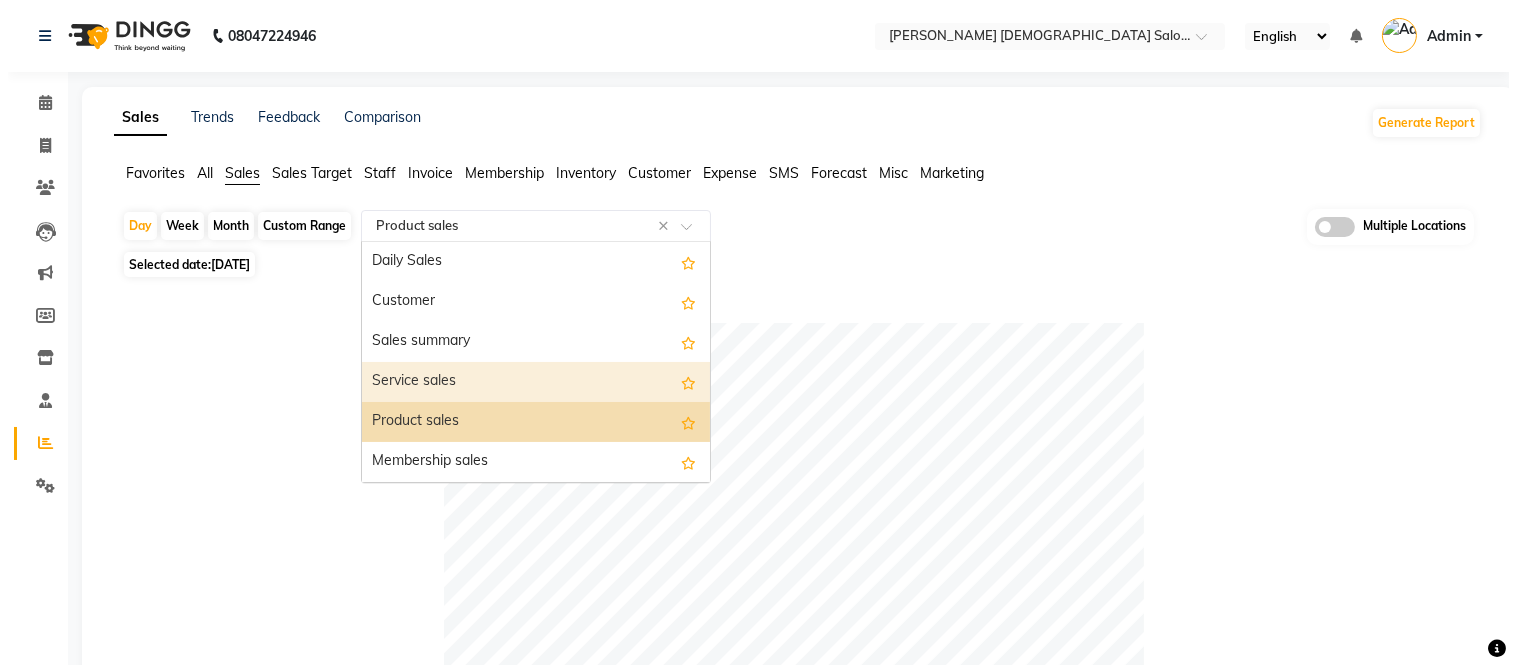 scroll, scrollTop: 111, scrollLeft: 0, axis: vertical 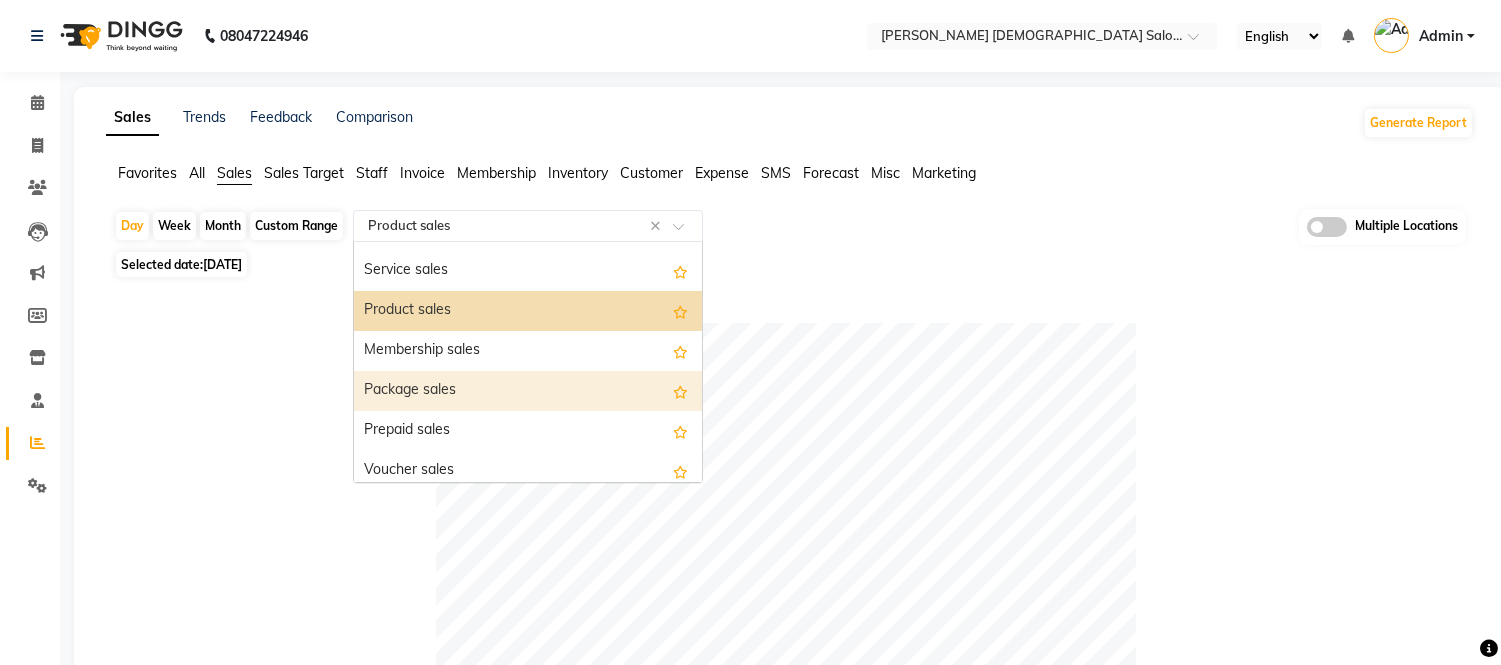 click on "Package sales" at bounding box center (528, 391) 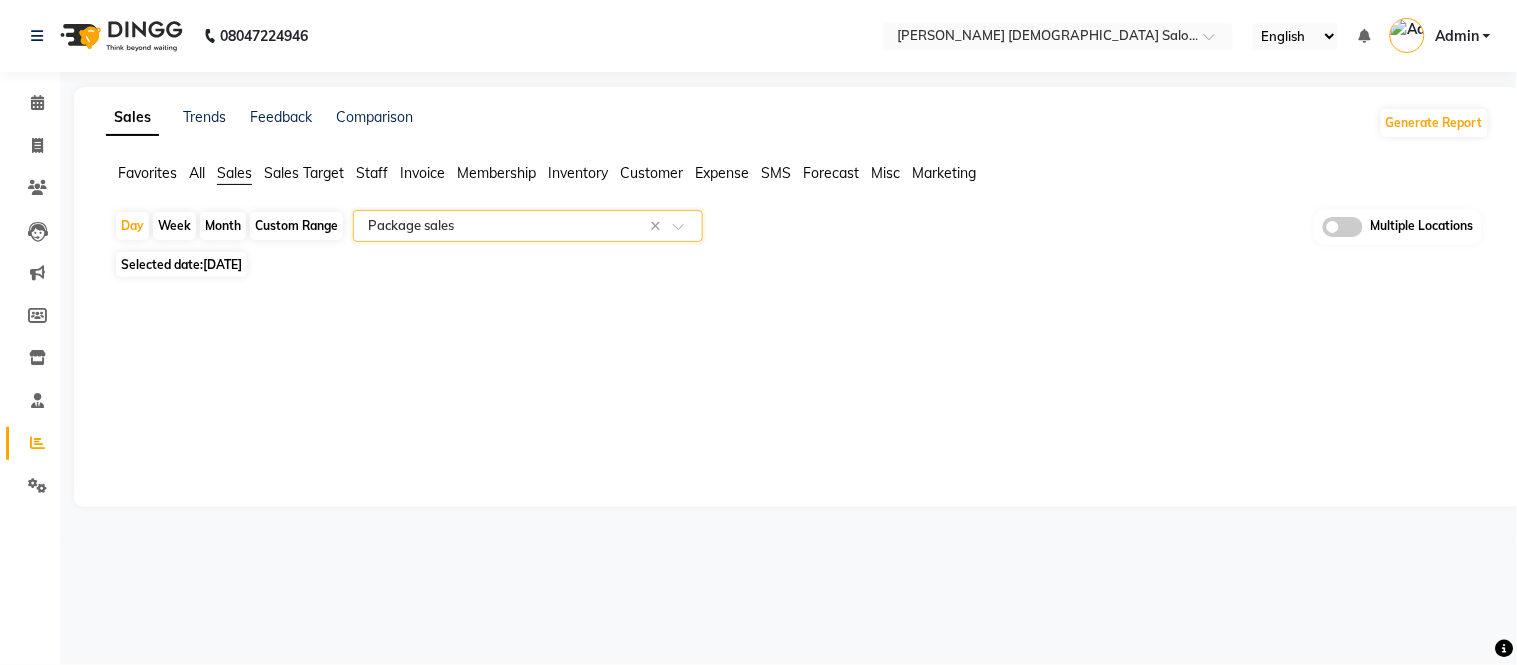 click 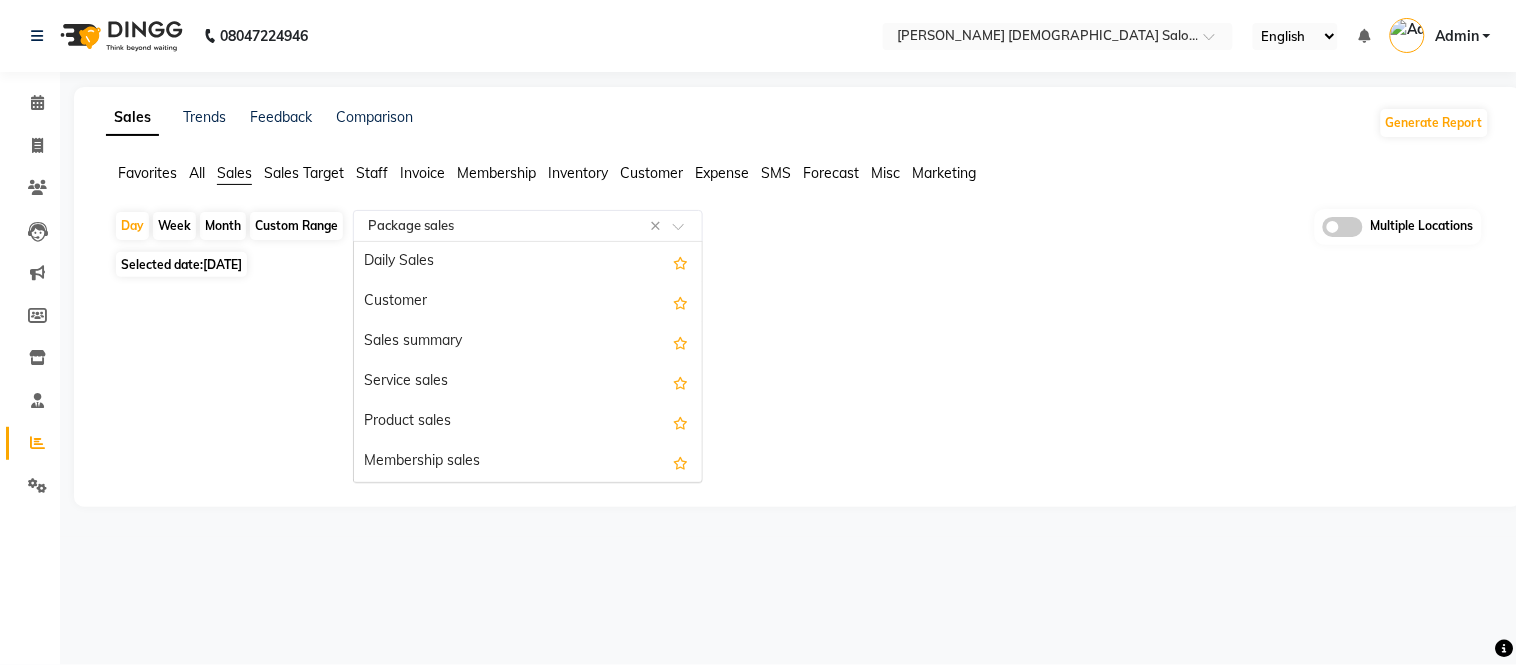 scroll, scrollTop: 240, scrollLeft: 0, axis: vertical 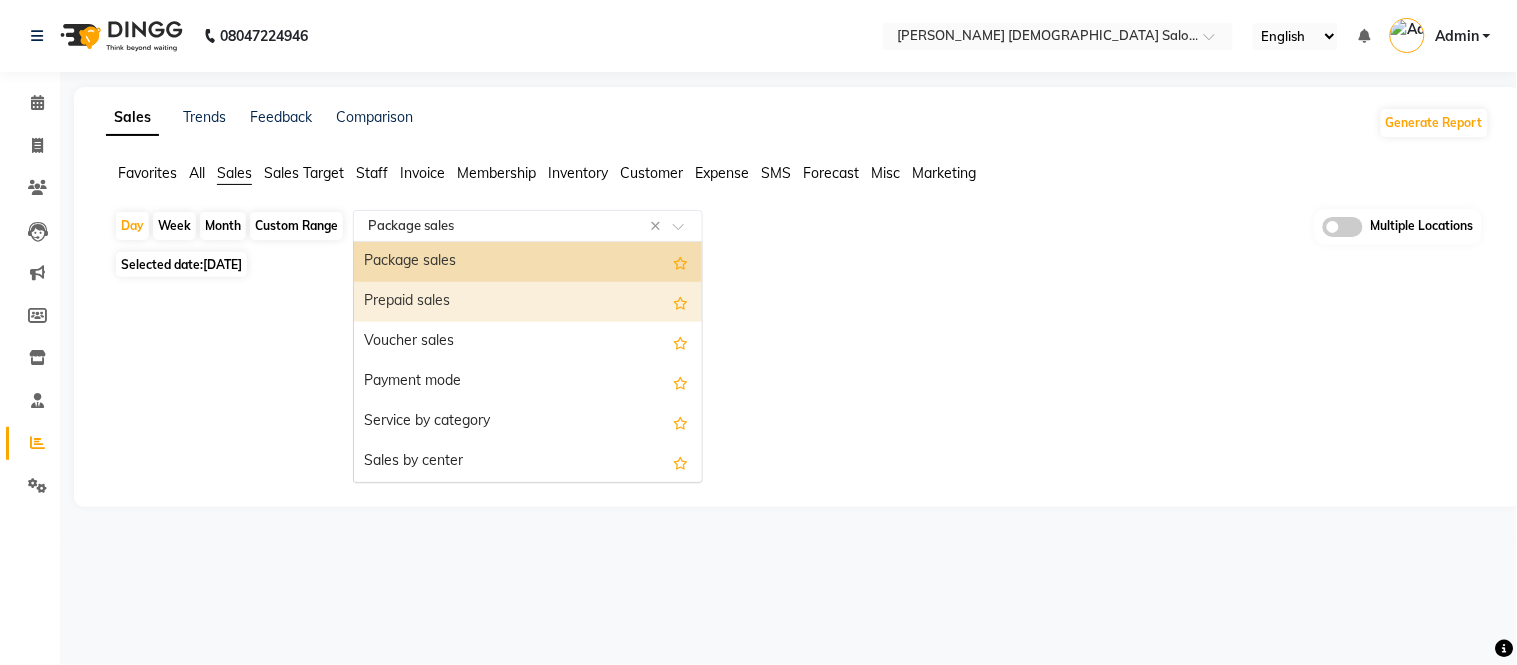 click on "Prepaid sales" at bounding box center (528, 302) 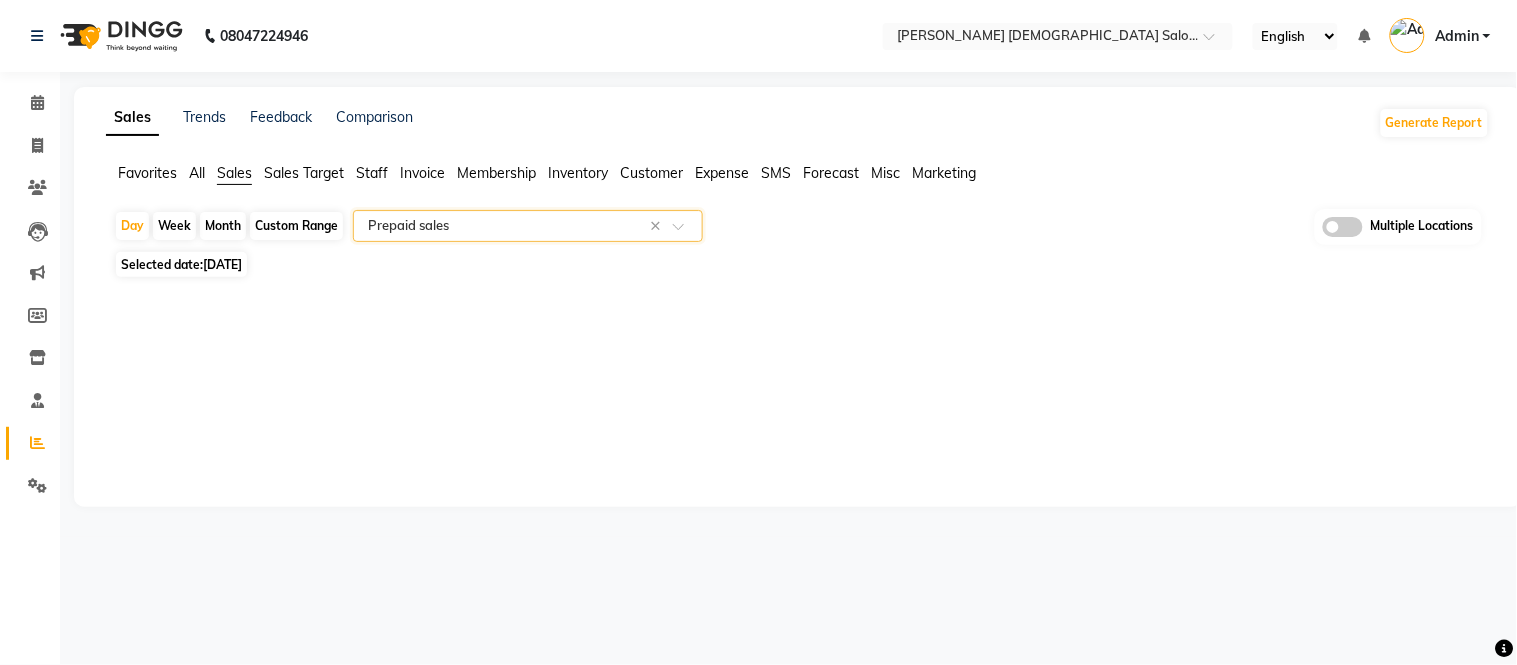 click 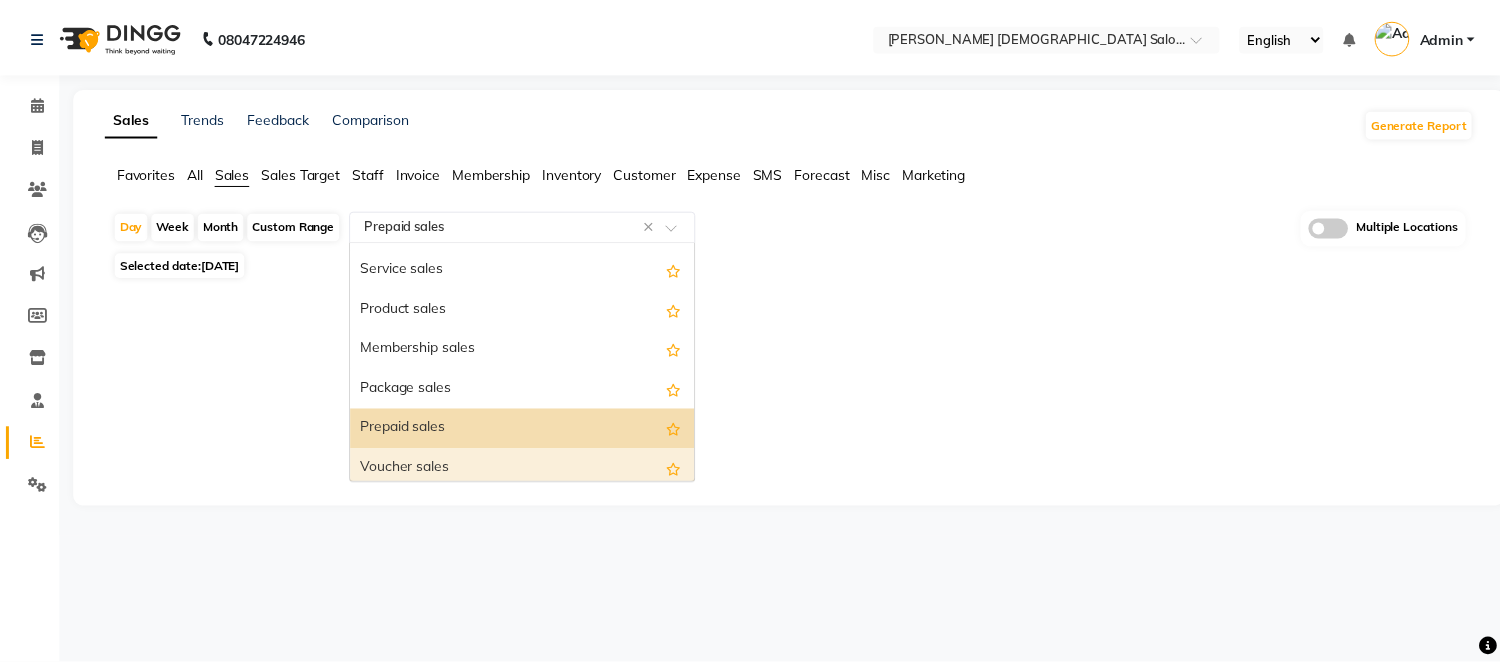 scroll, scrollTop: 57, scrollLeft: 0, axis: vertical 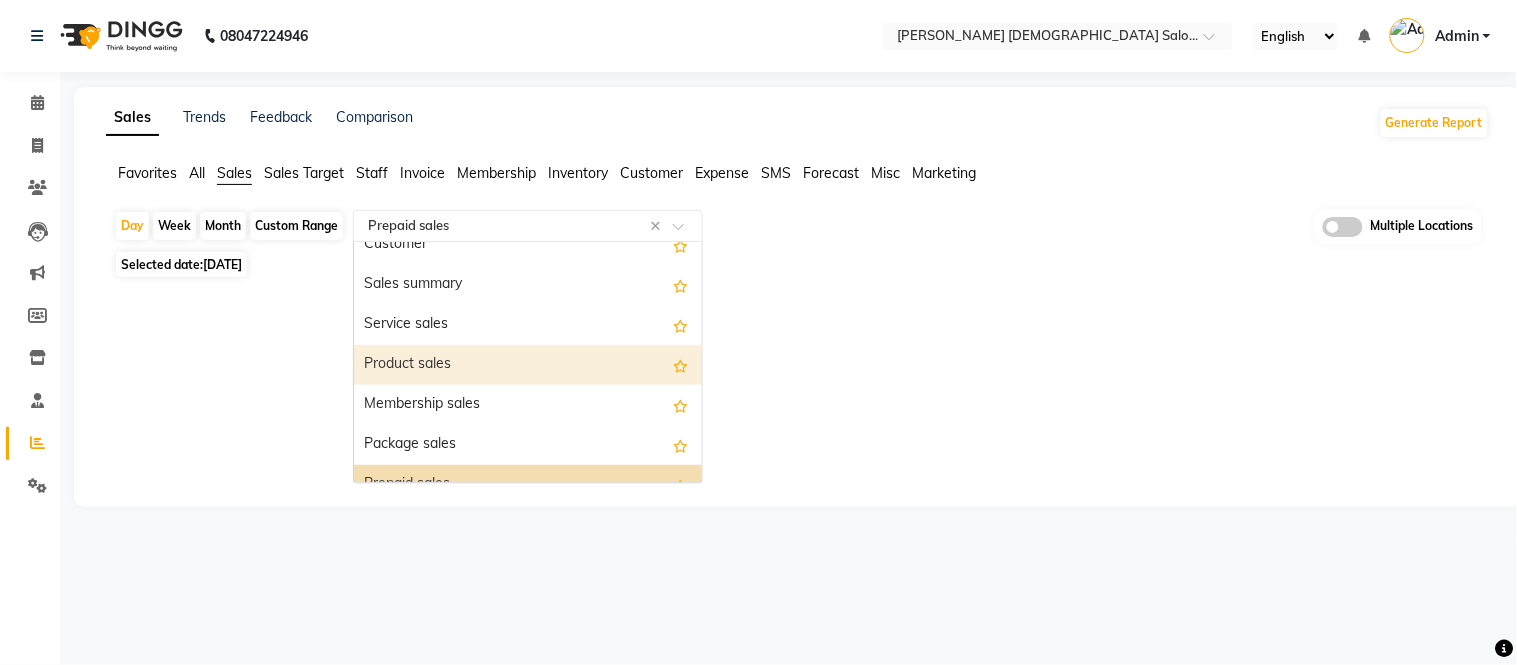 click on "Product sales" at bounding box center (528, 365) 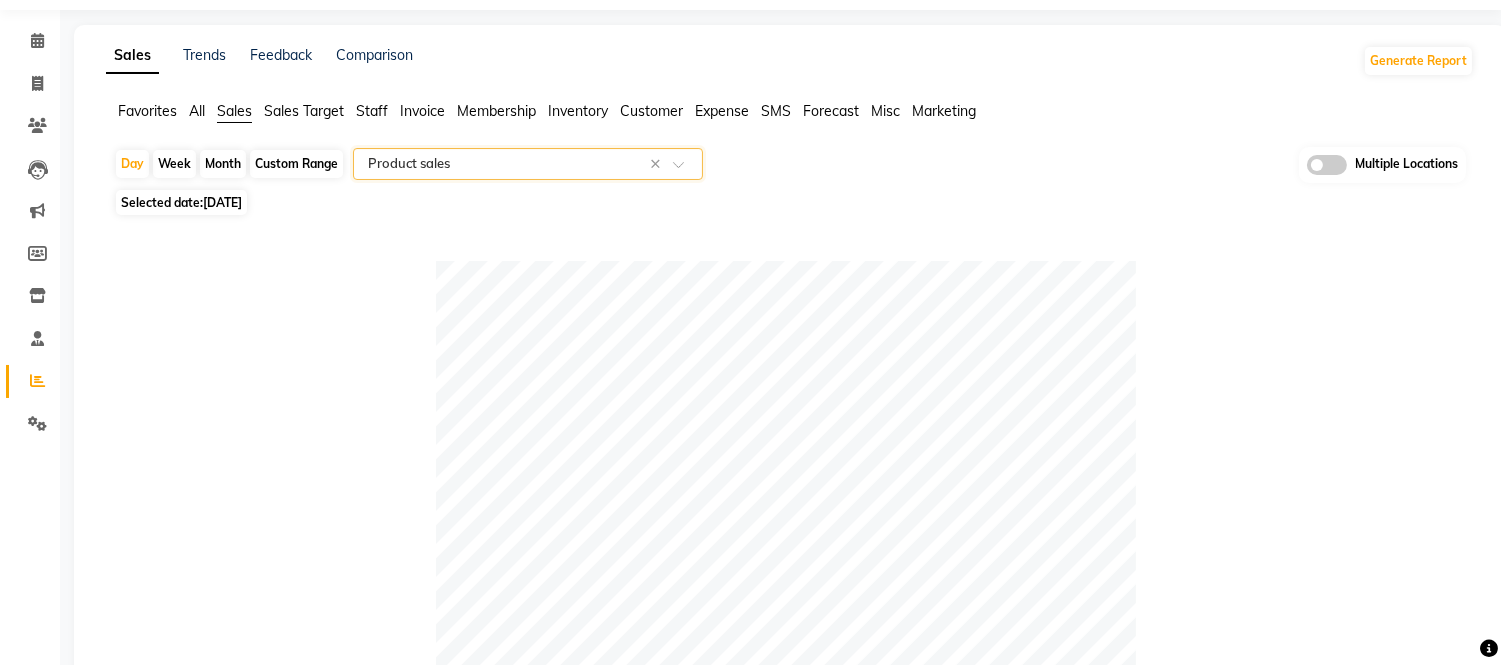 scroll, scrollTop: 58, scrollLeft: 0, axis: vertical 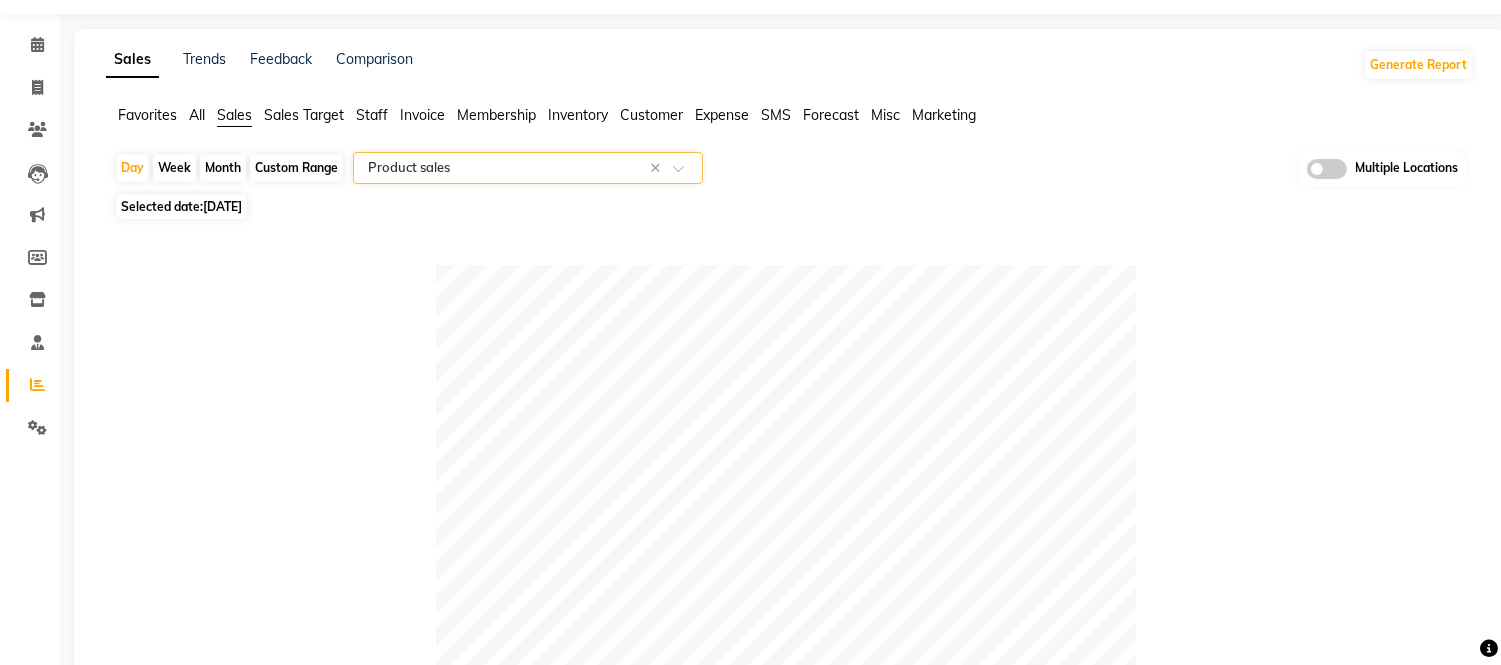 click on "Expense" 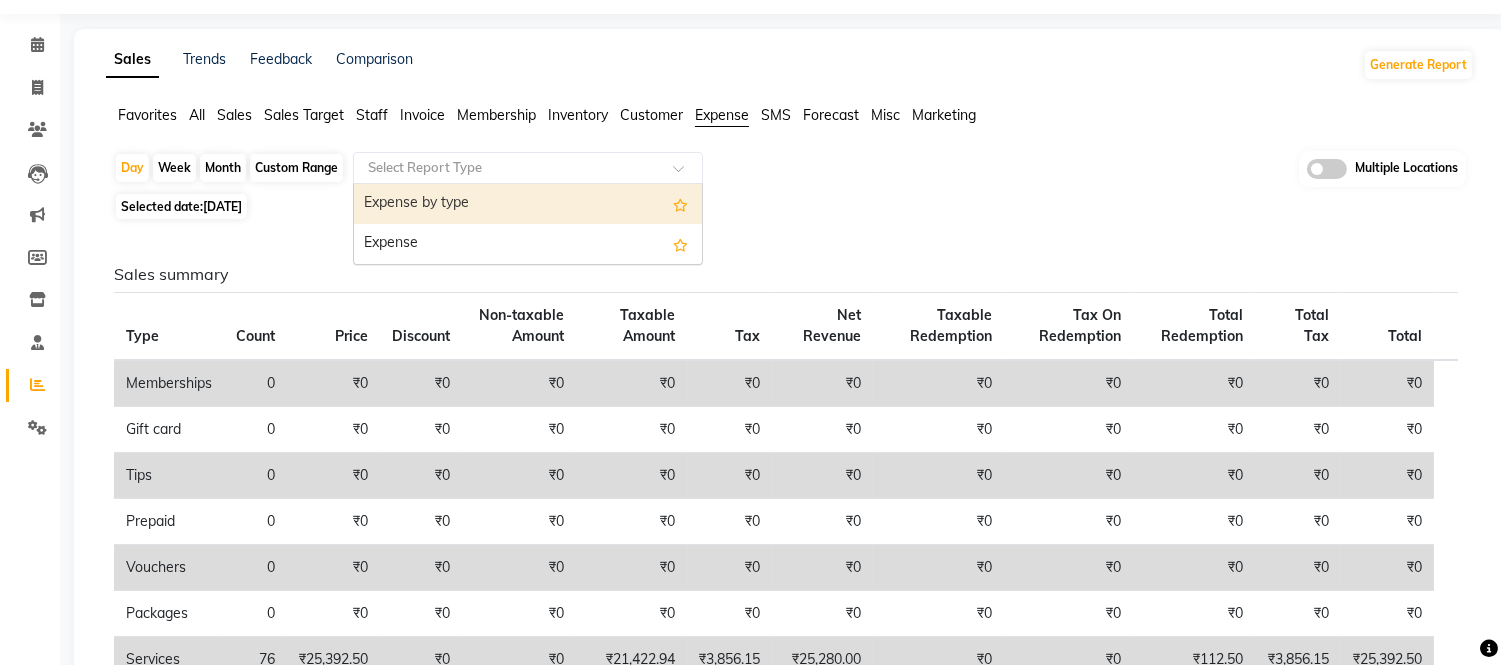 click 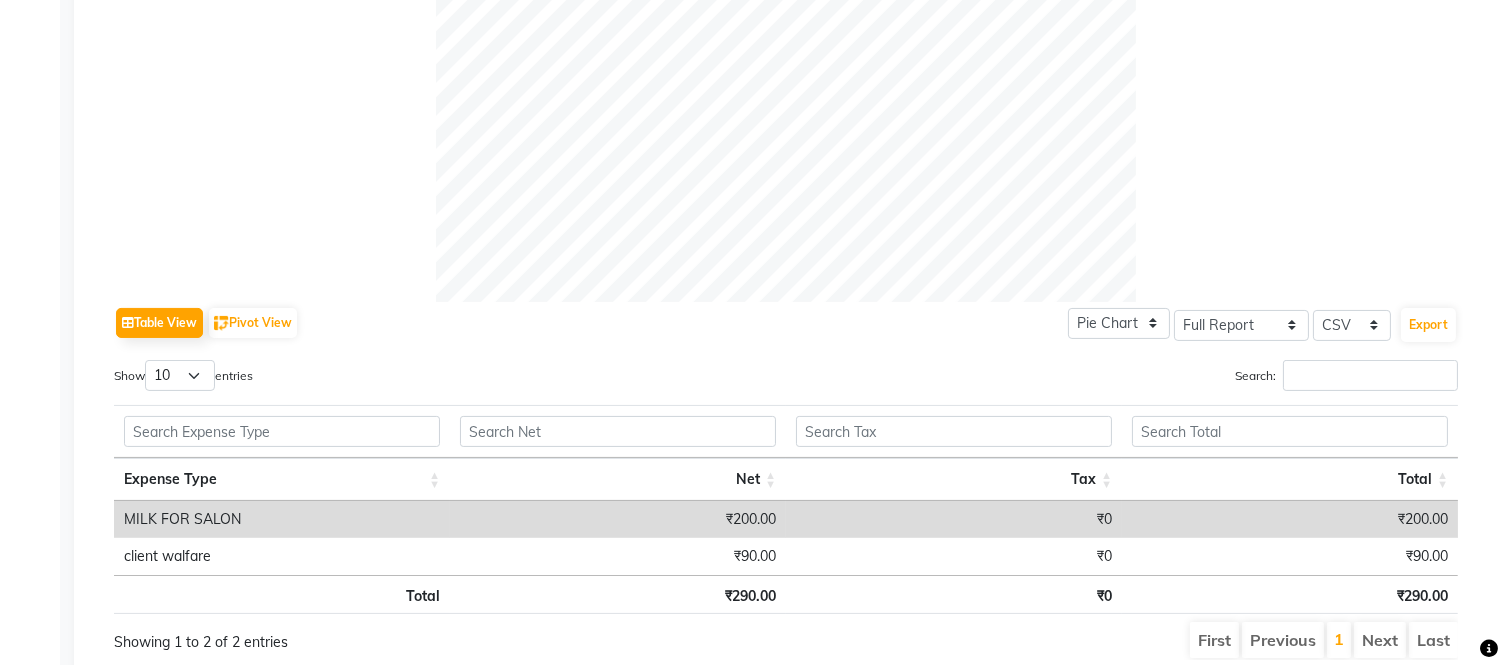 scroll, scrollTop: 725, scrollLeft: 0, axis: vertical 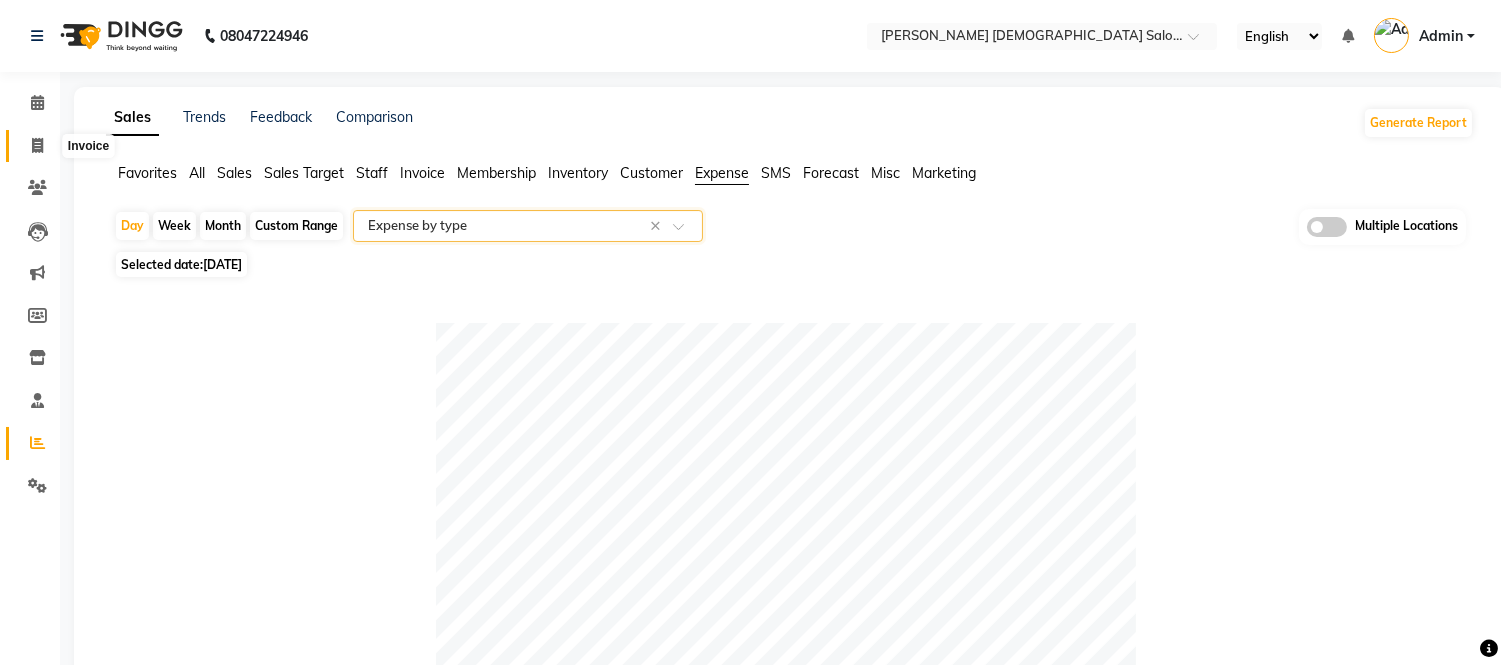 click 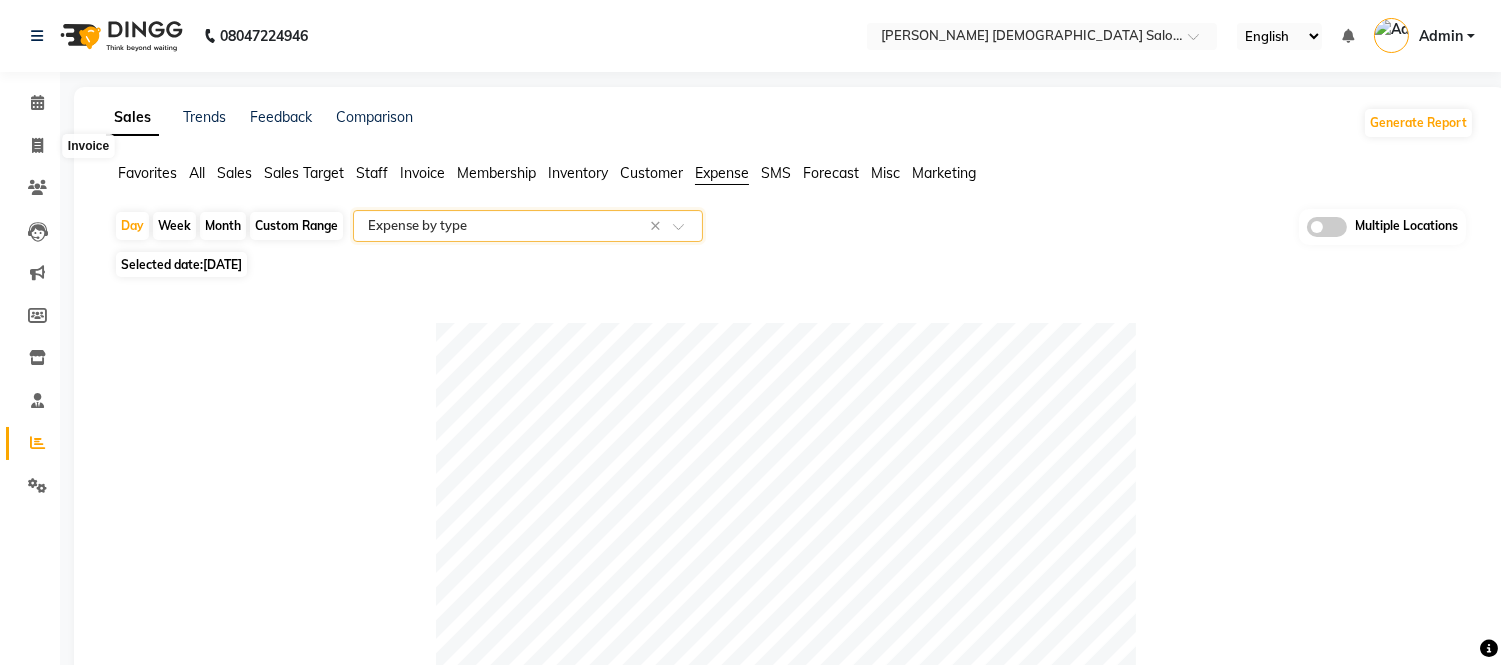 select on "service" 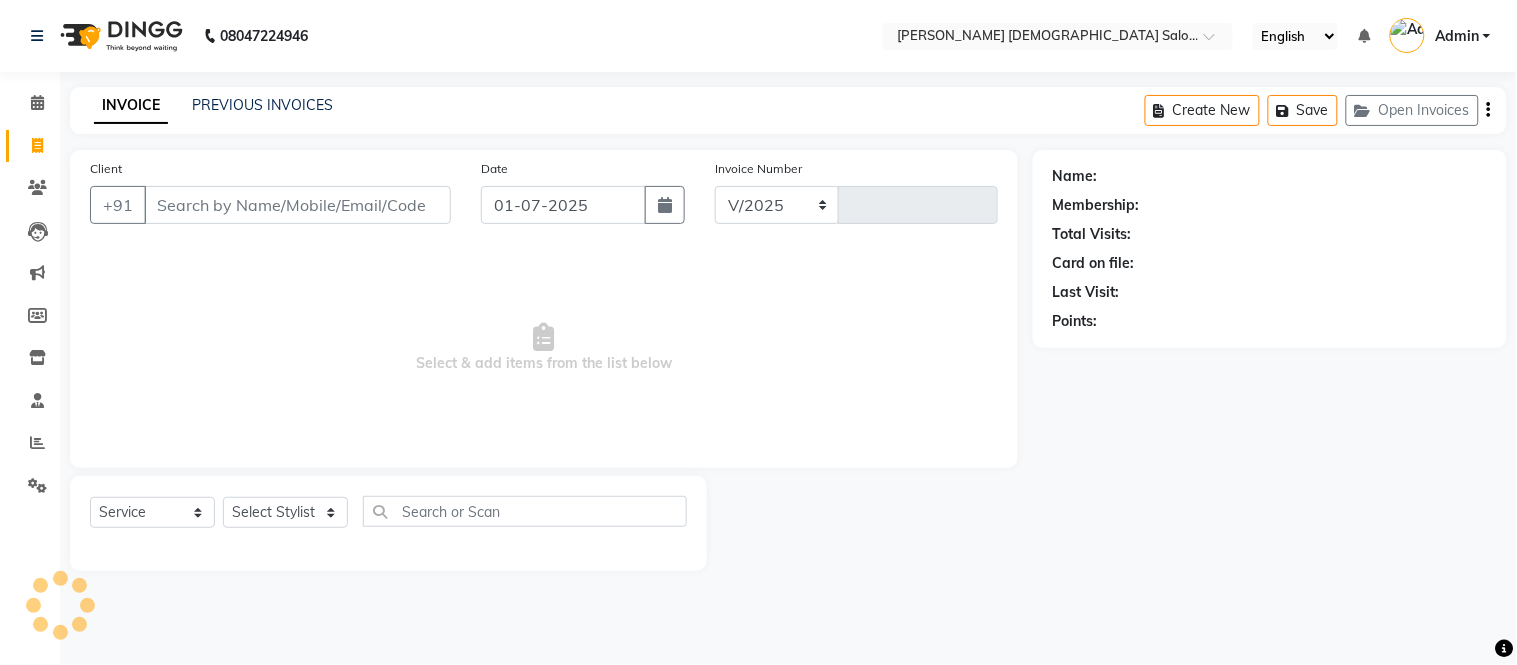 select on "7542" 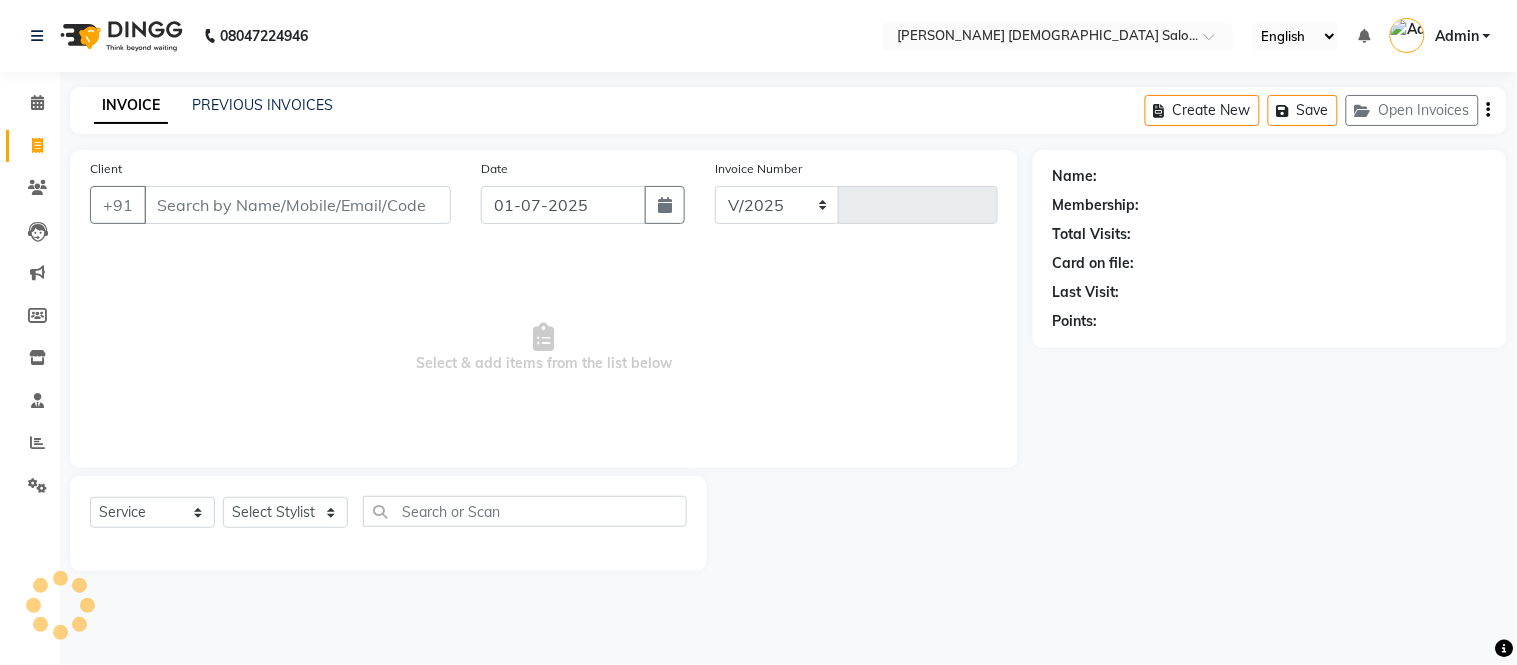 type on "2797" 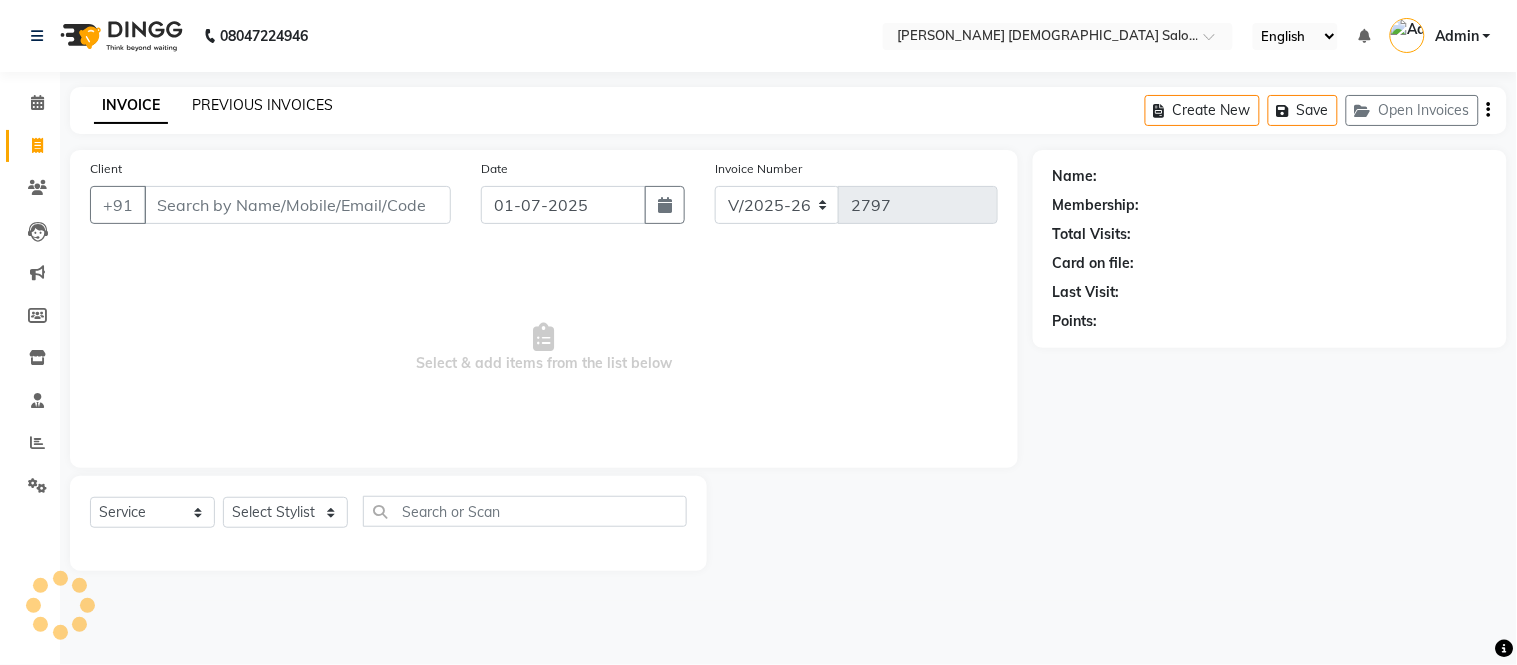 click on "PREVIOUS INVOICES" 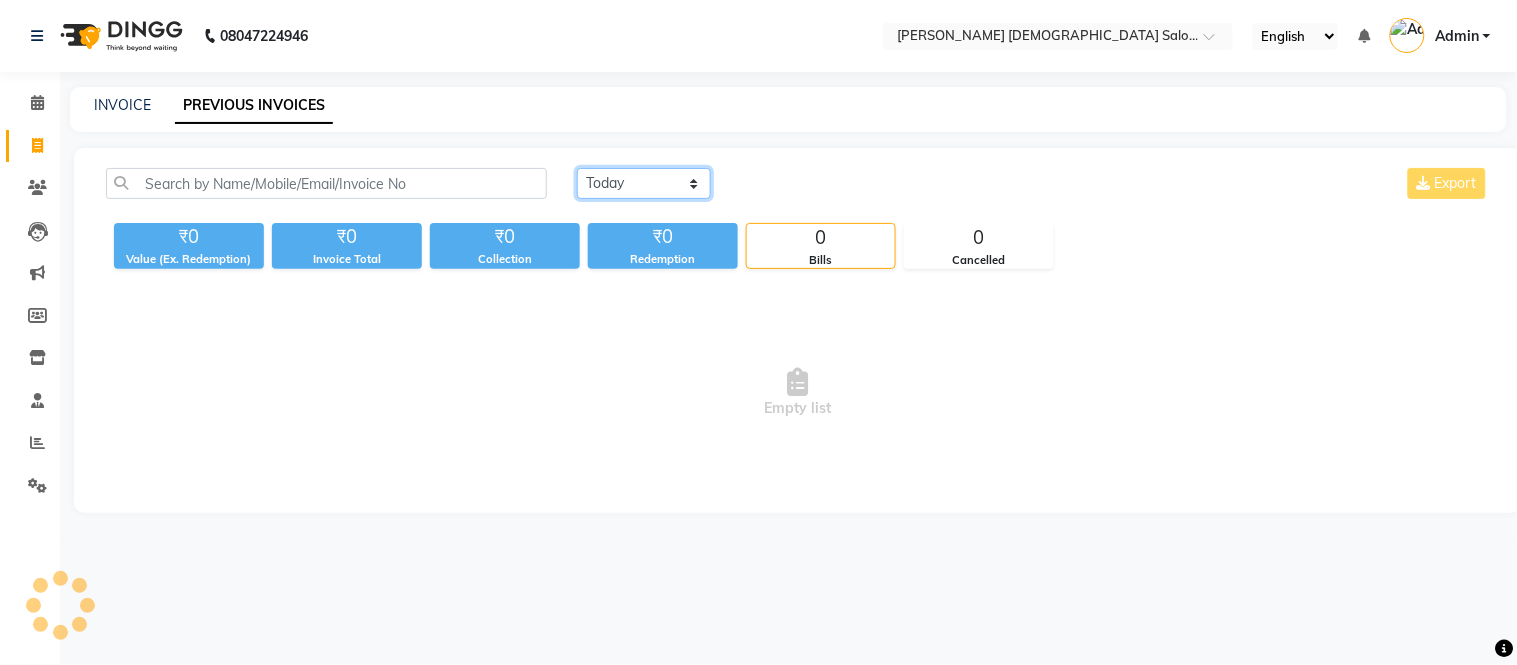 click on "[DATE] [DATE] Custom Range" 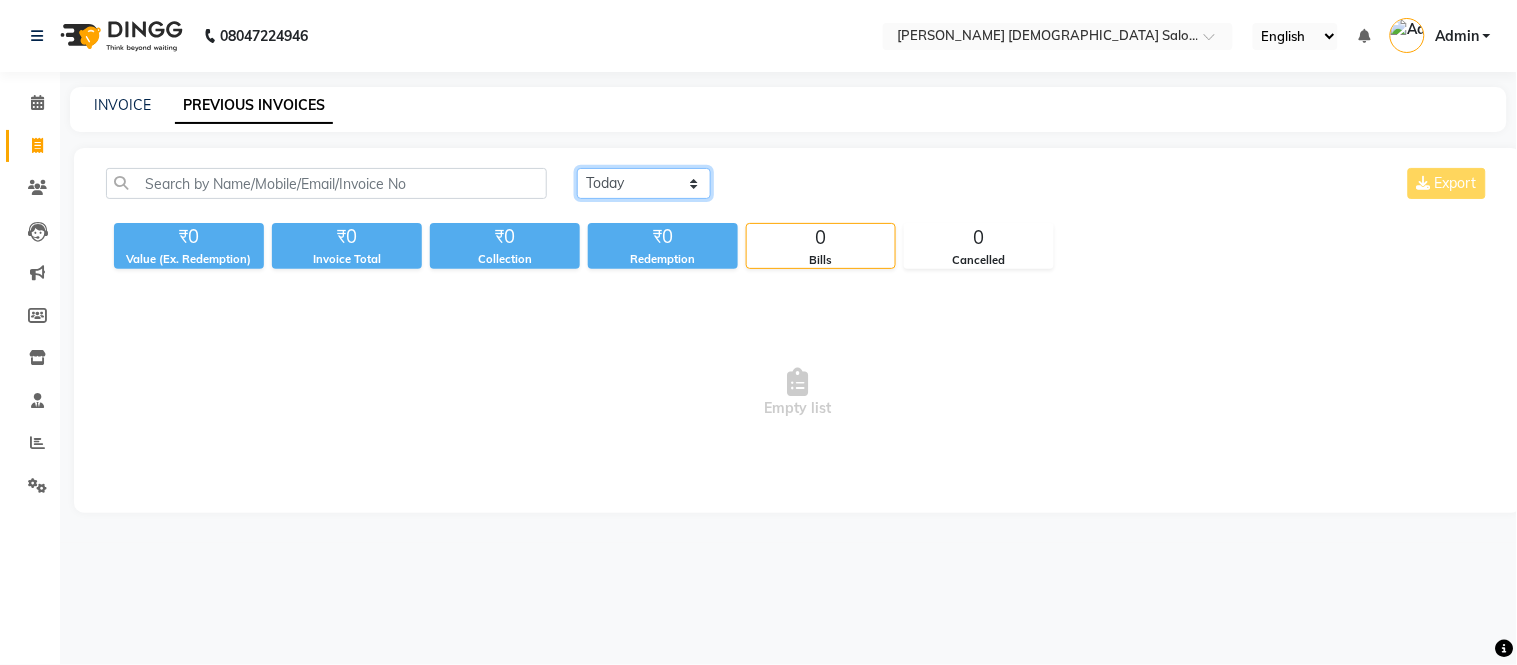 select on "range" 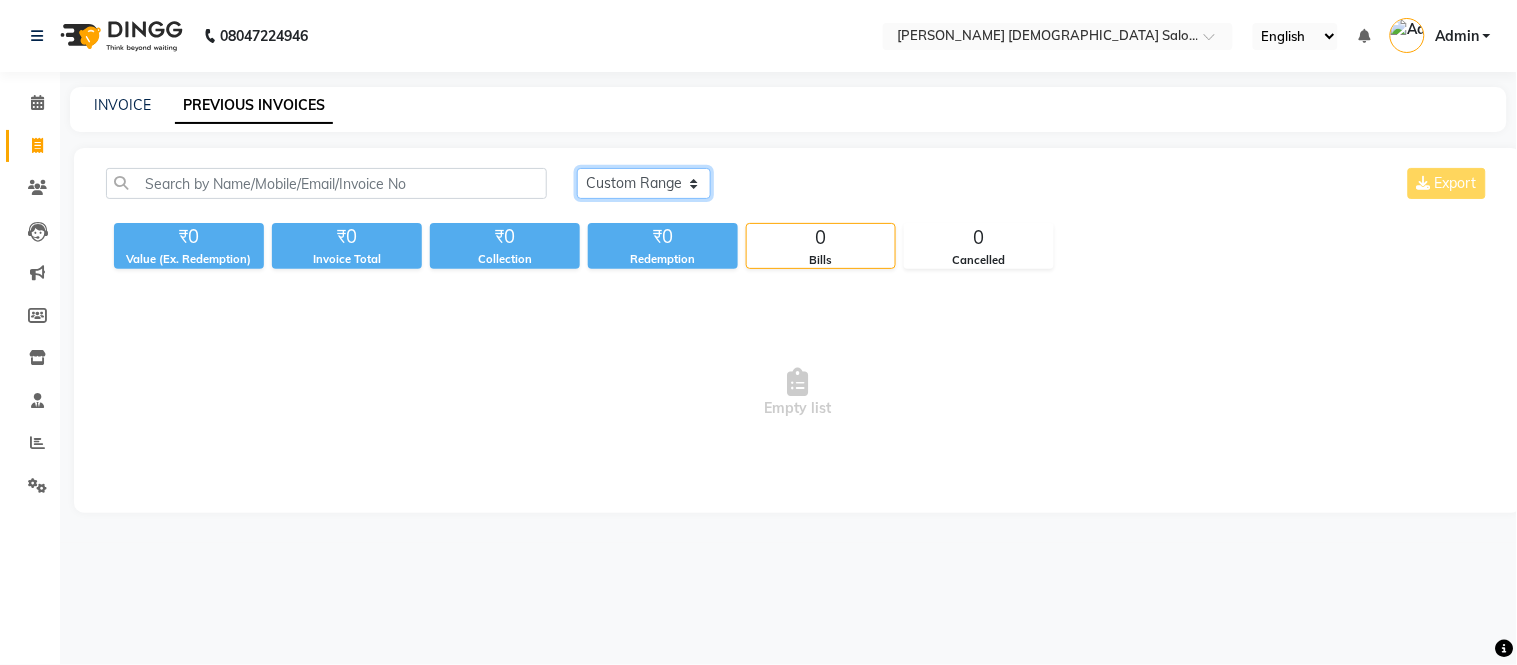 click on "[DATE] [DATE] Custom Range" 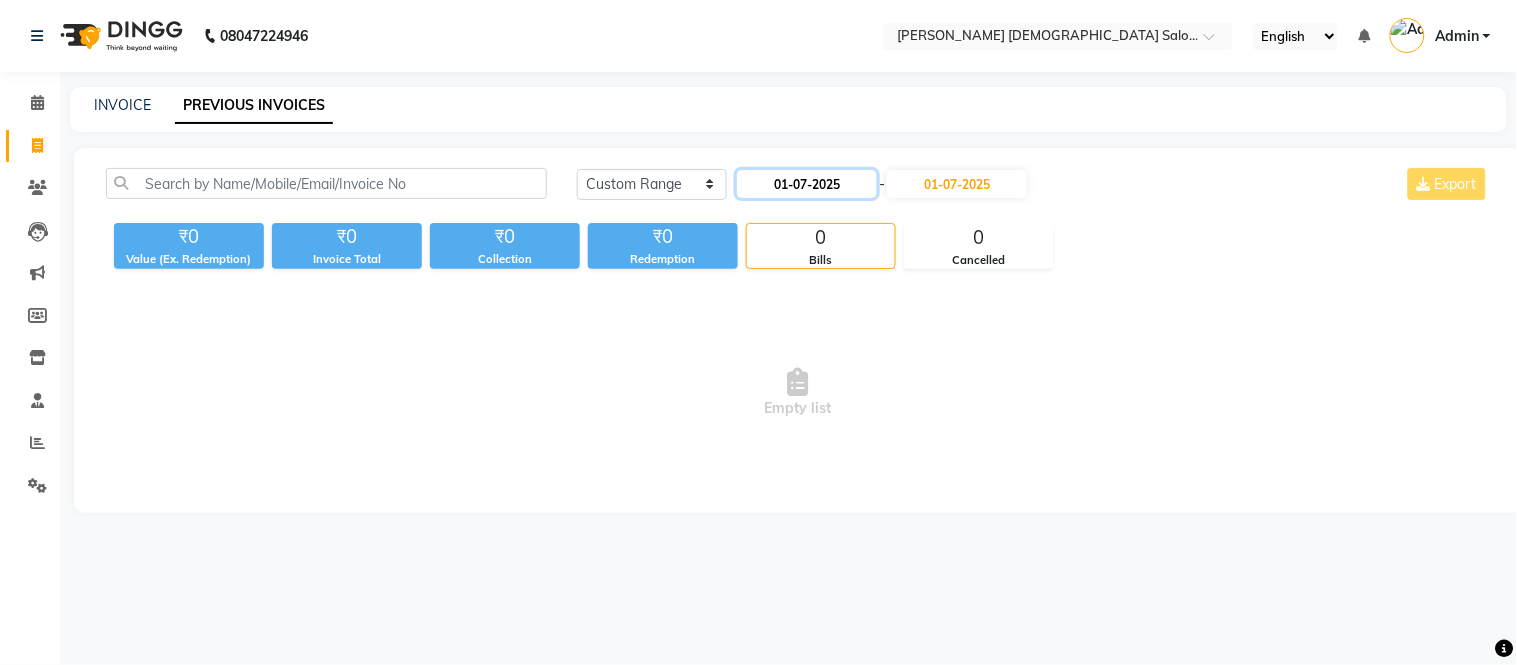 click on "01-07-2025" 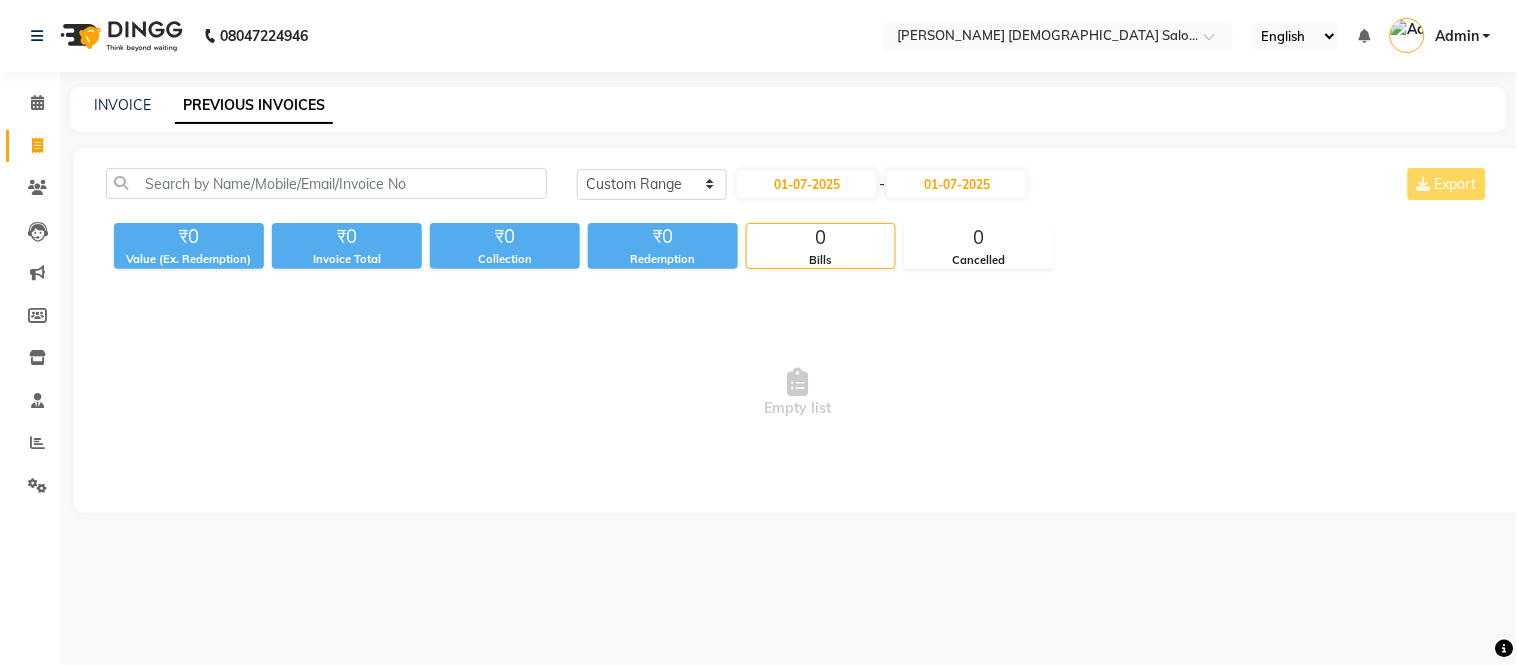 select on "7" 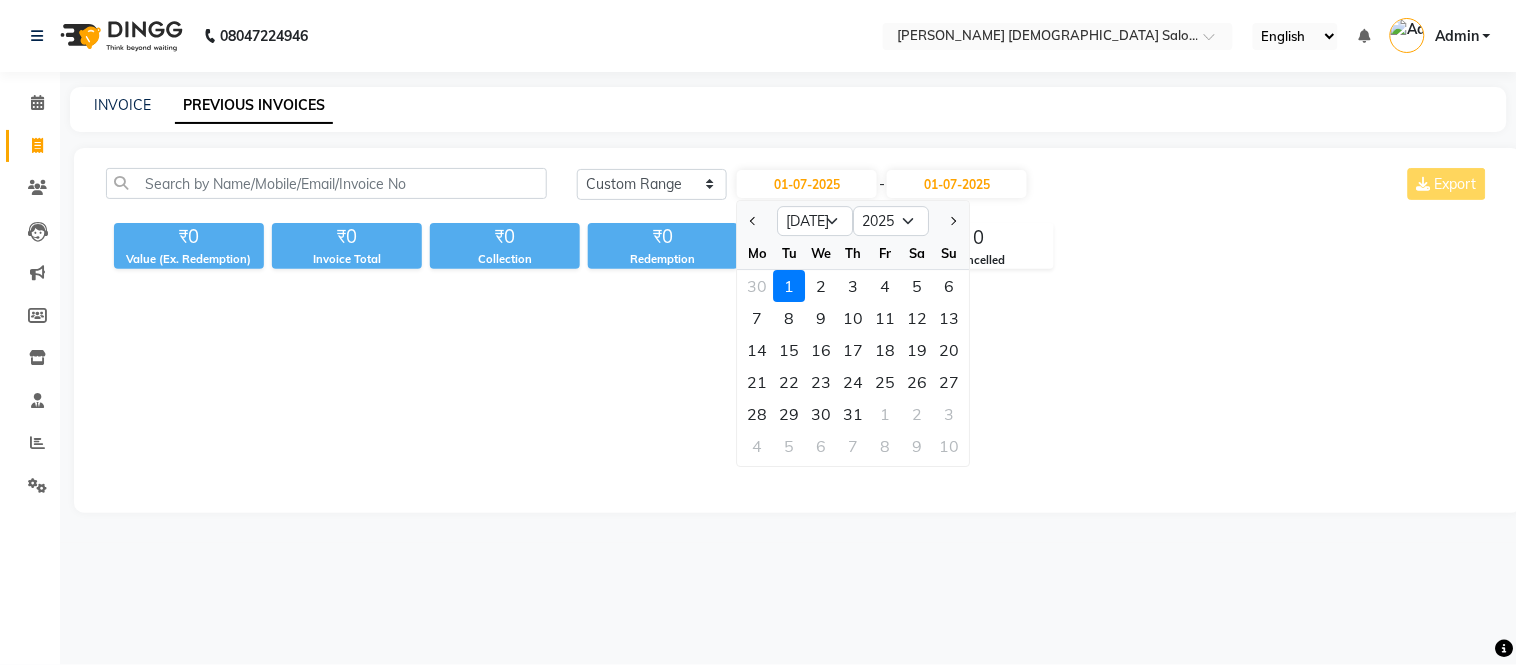 drag, startPoint x: 754, startPoint y: 222, endPoint x: 776, endPoint y: 230, distance: 23.409399 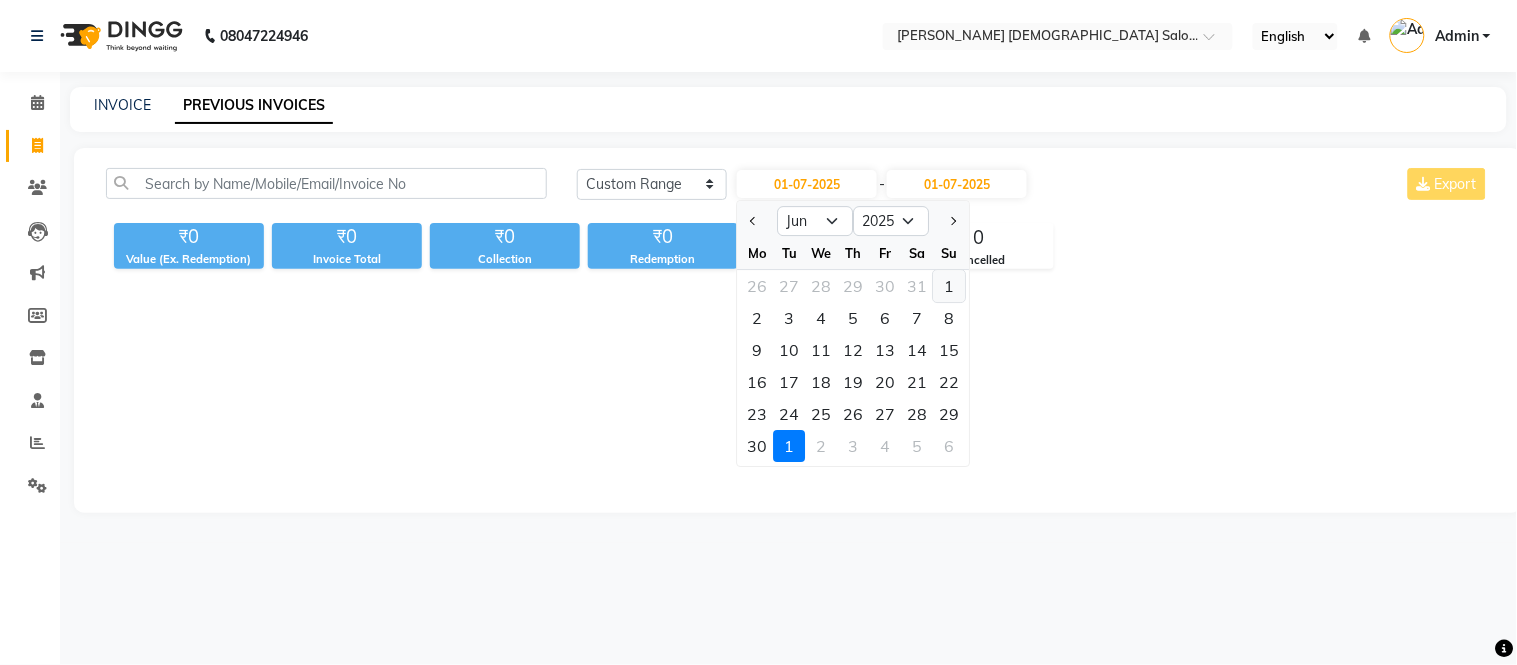 click on "1" 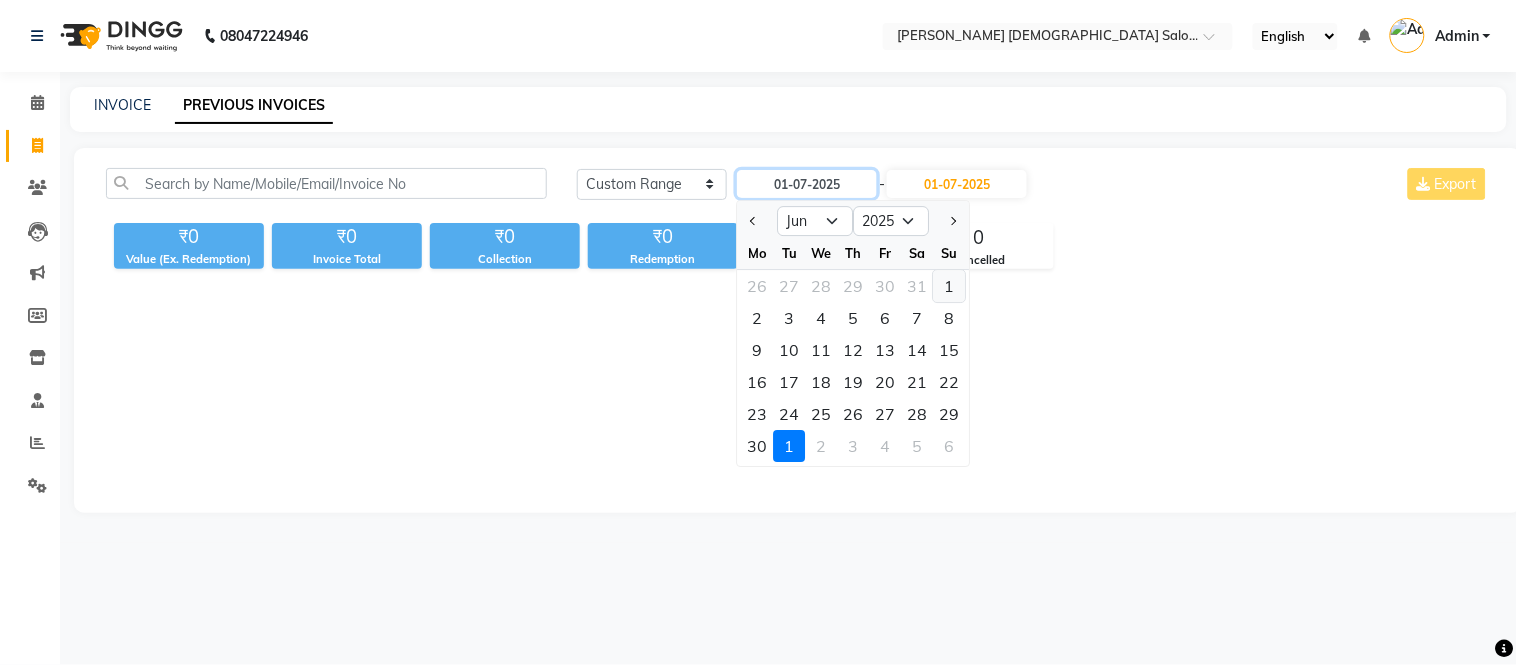 type on "[DATE]" 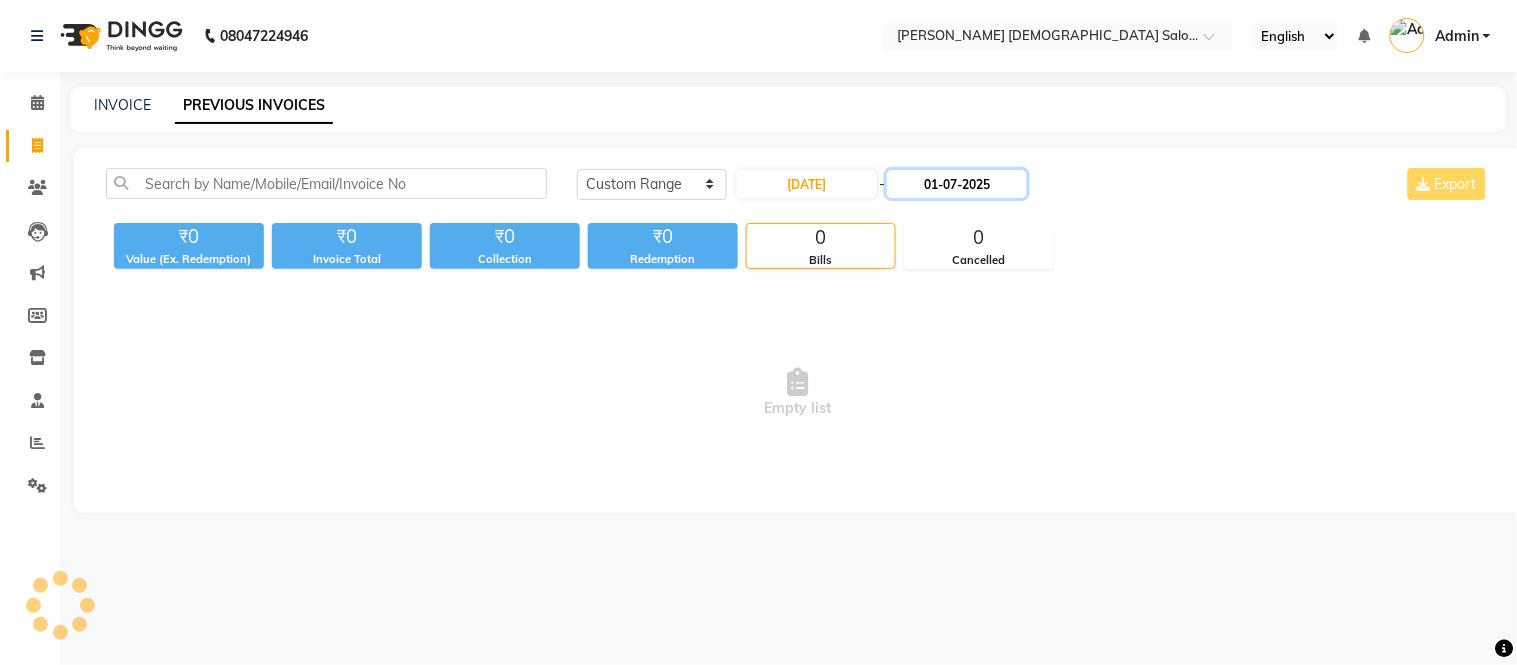 click on "01-07-2025" 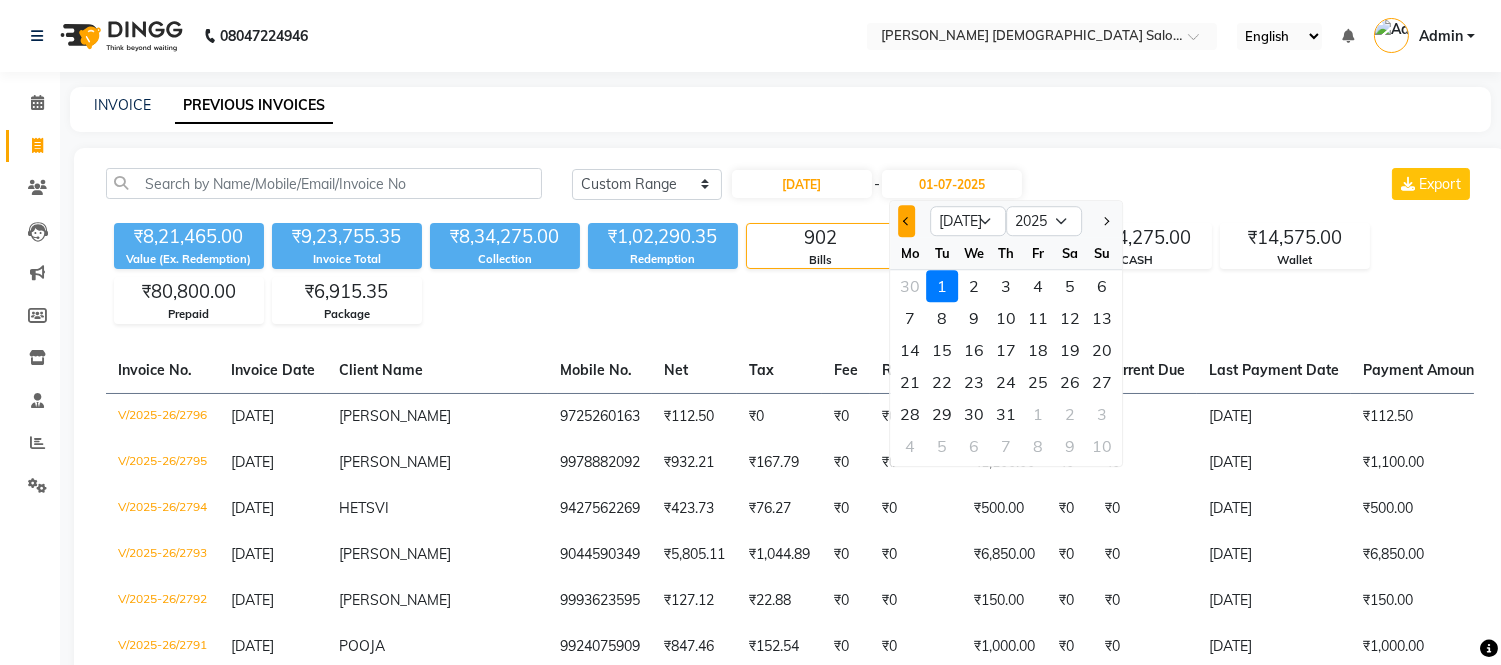 click 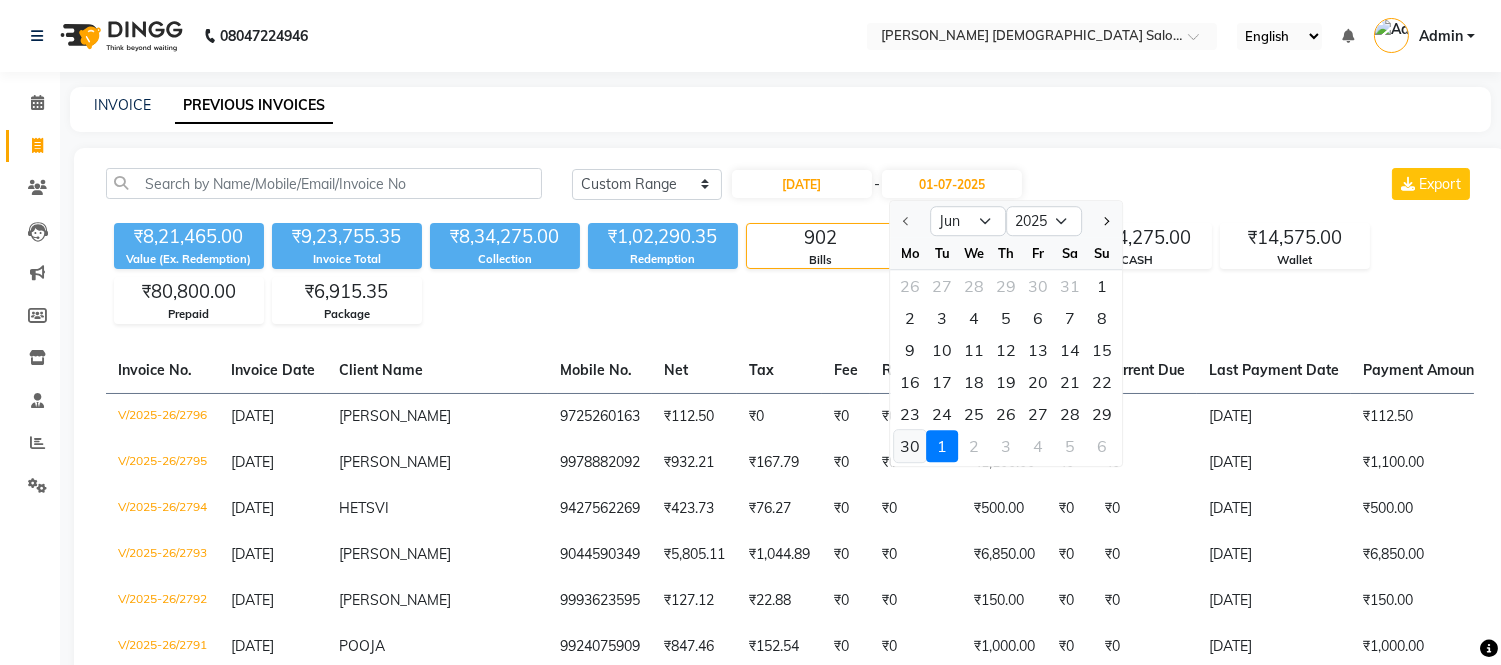 click on "30" 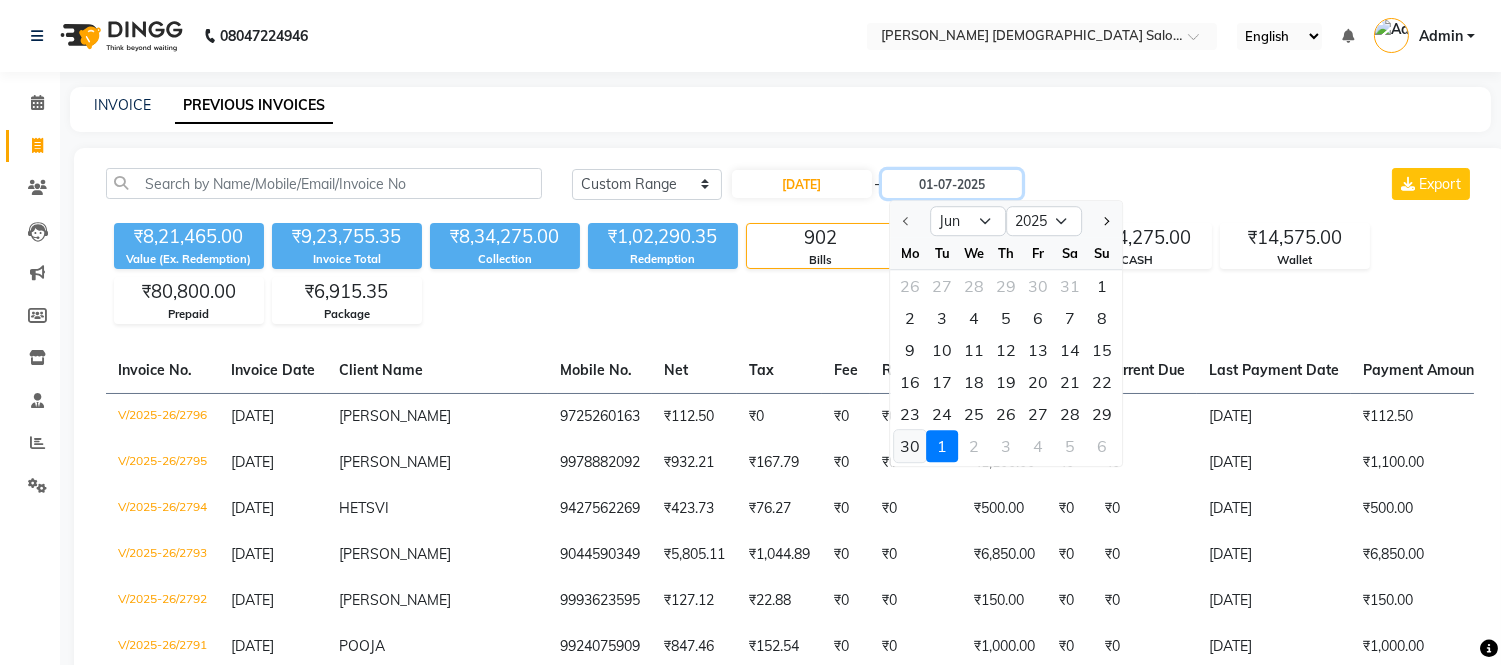 type on "[DATE]" 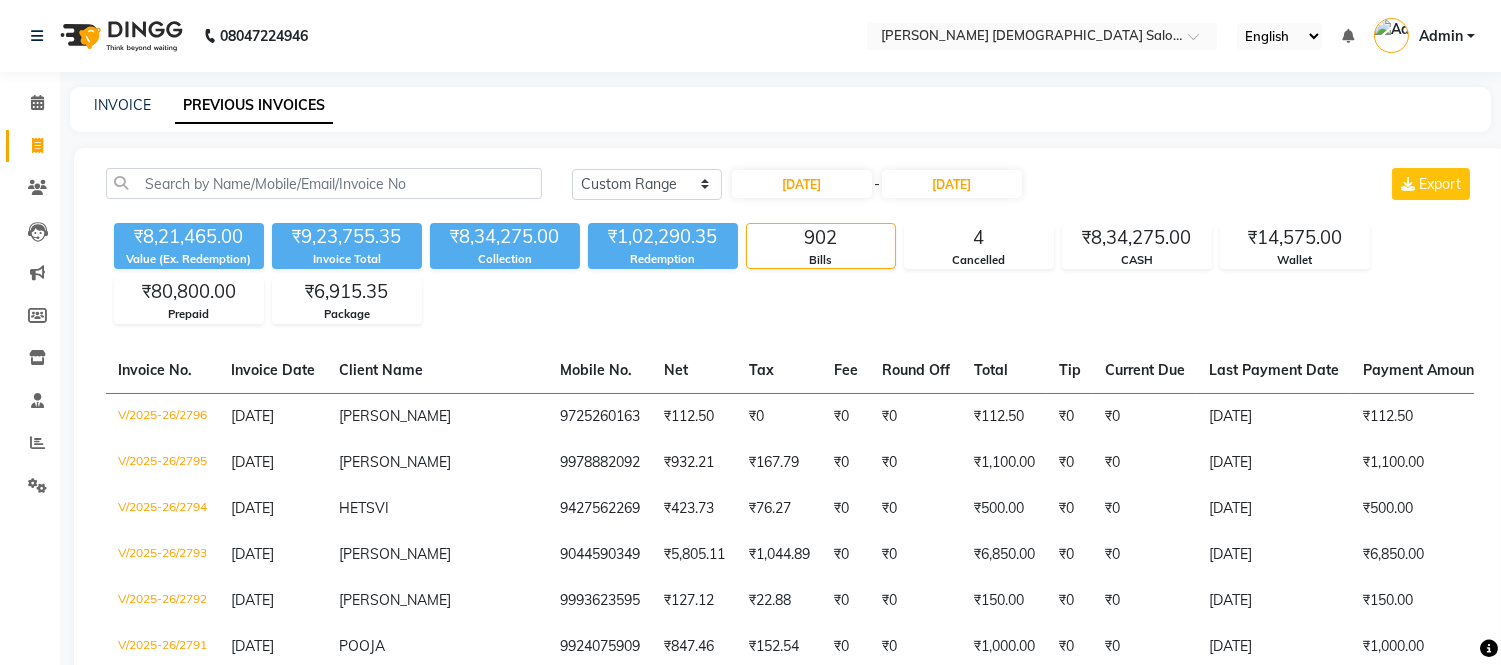 click on "INVOICE PREVIOUS INVOICES" 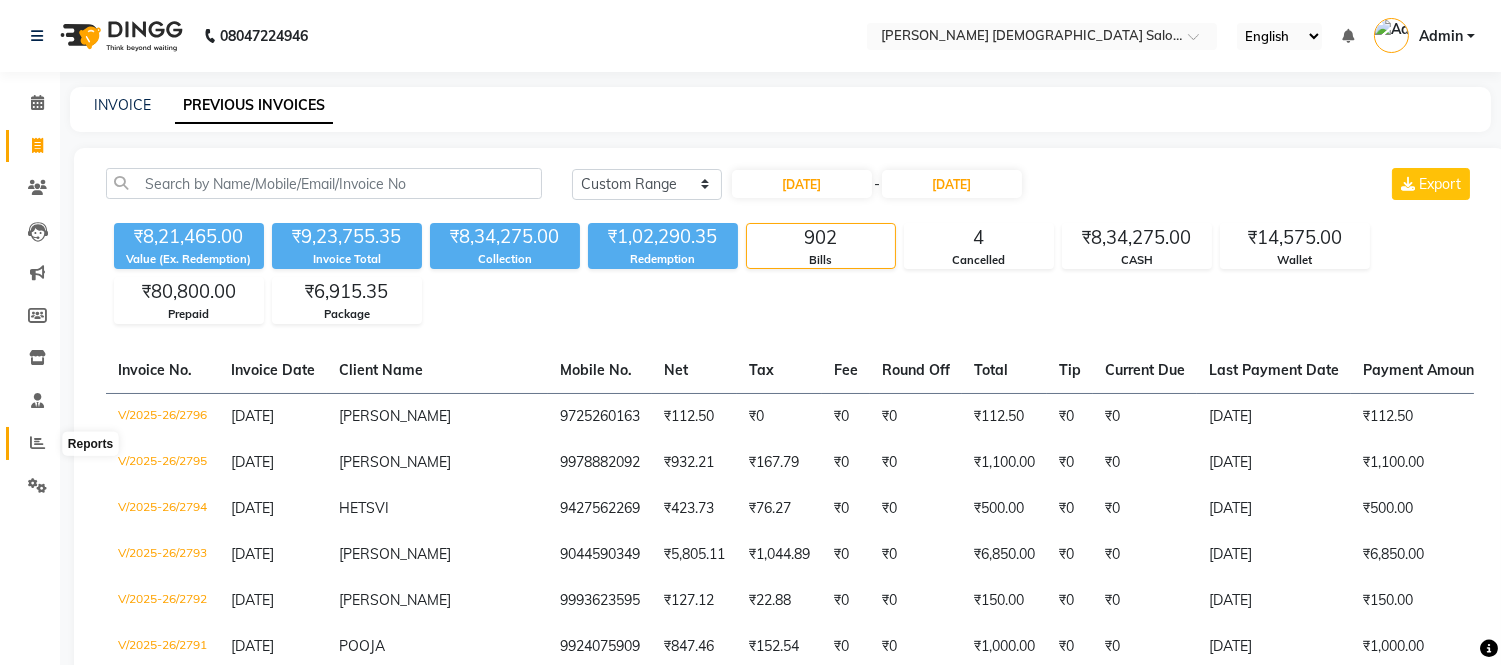 click 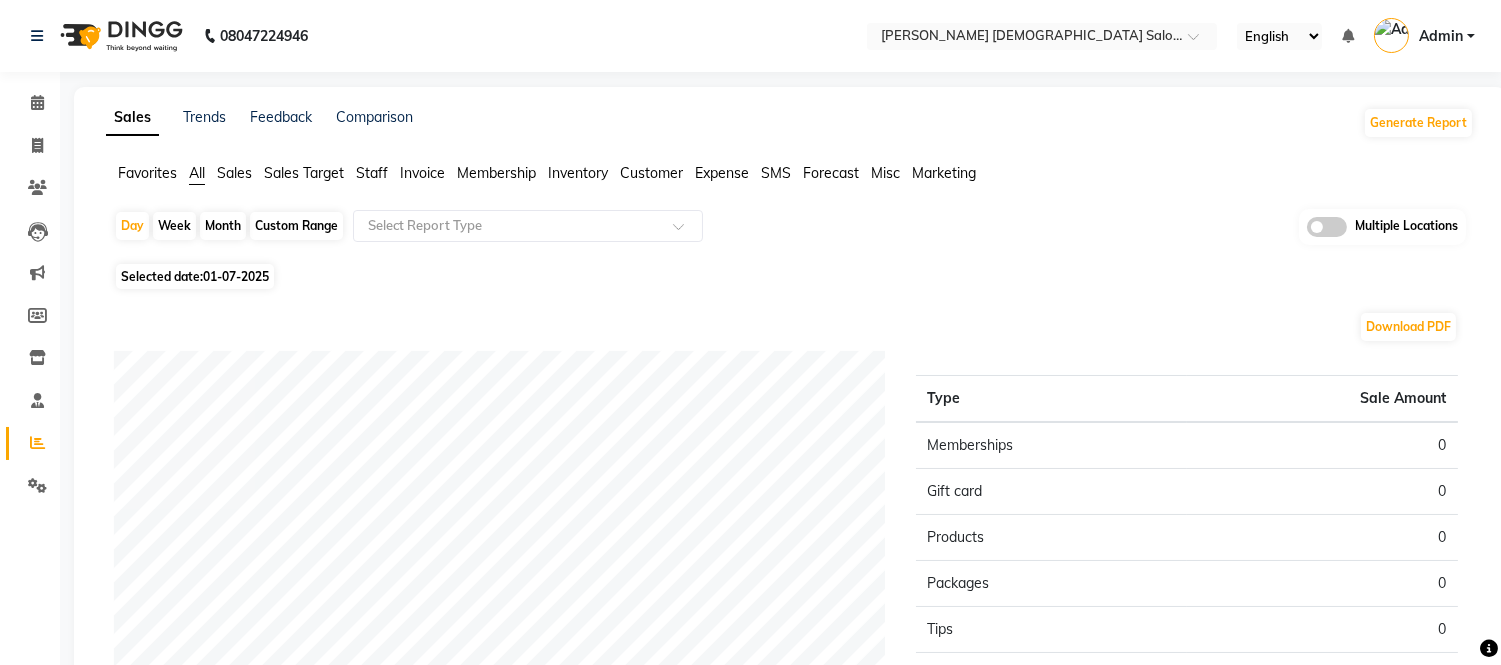 click 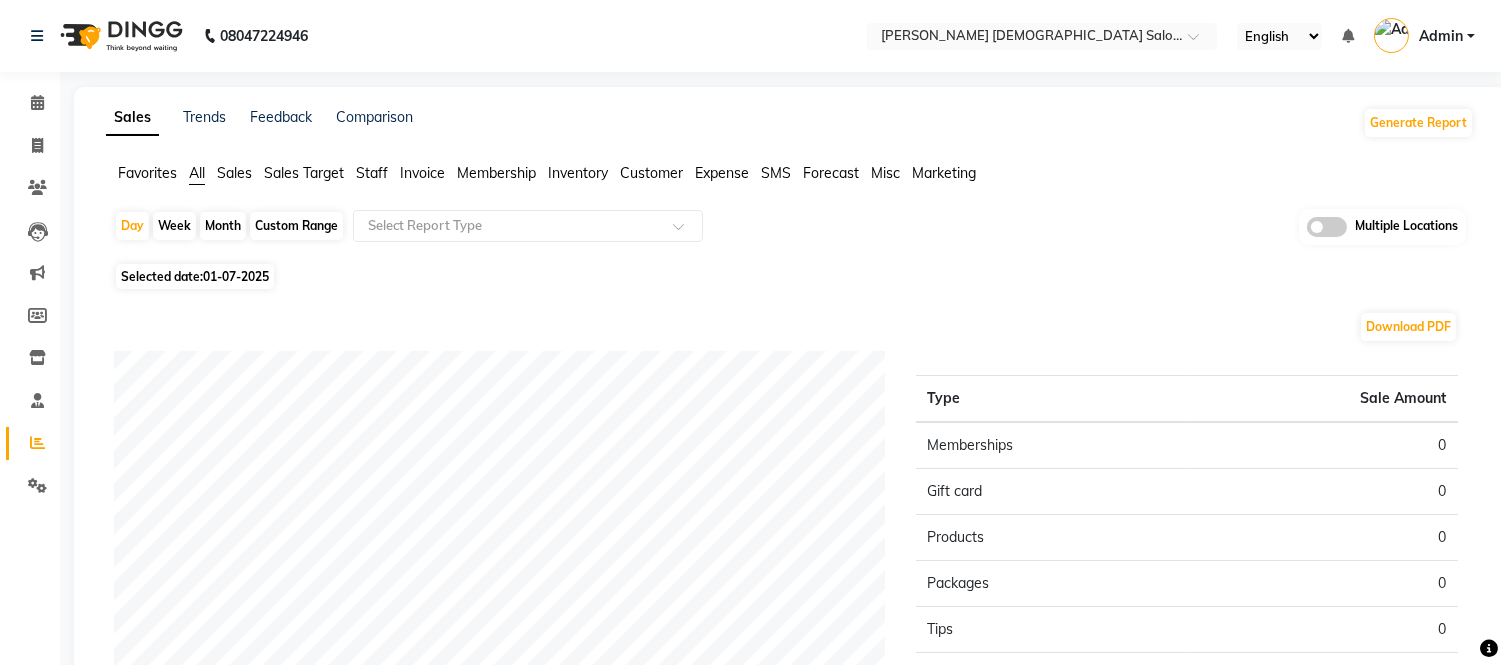 click 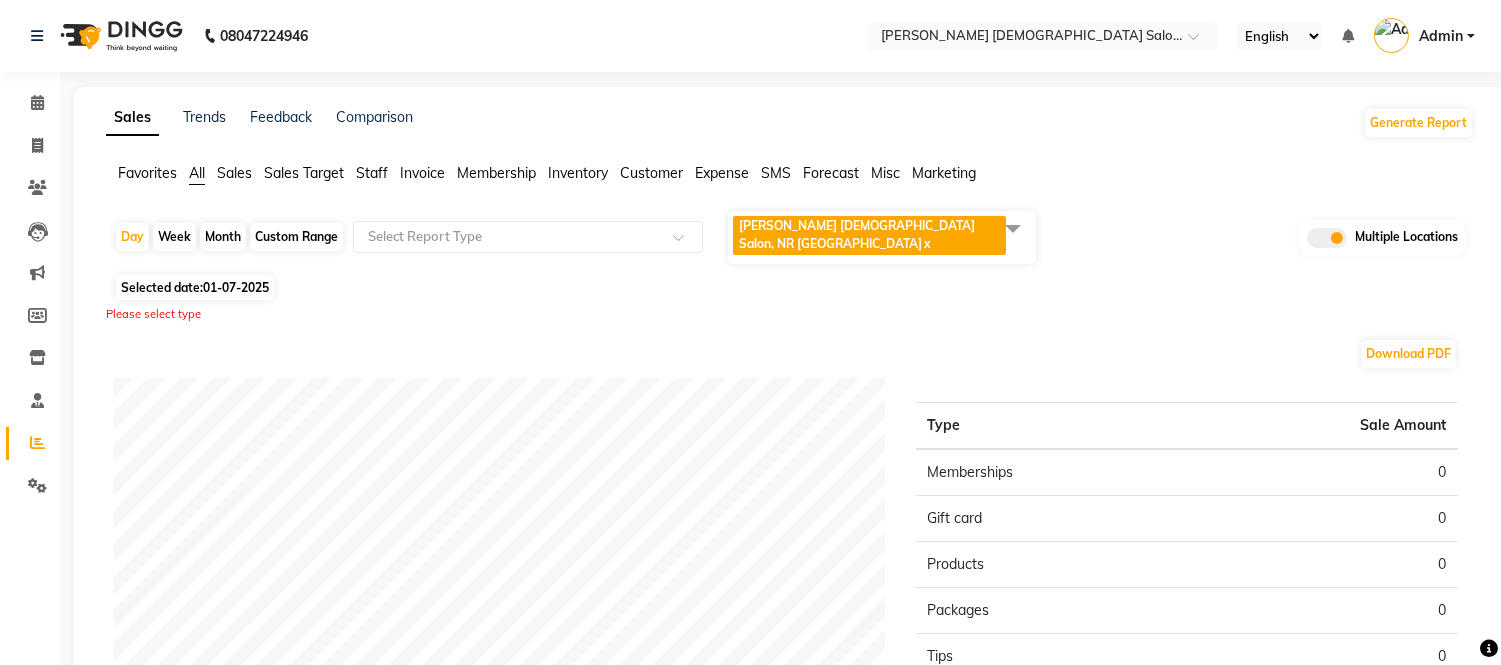 click 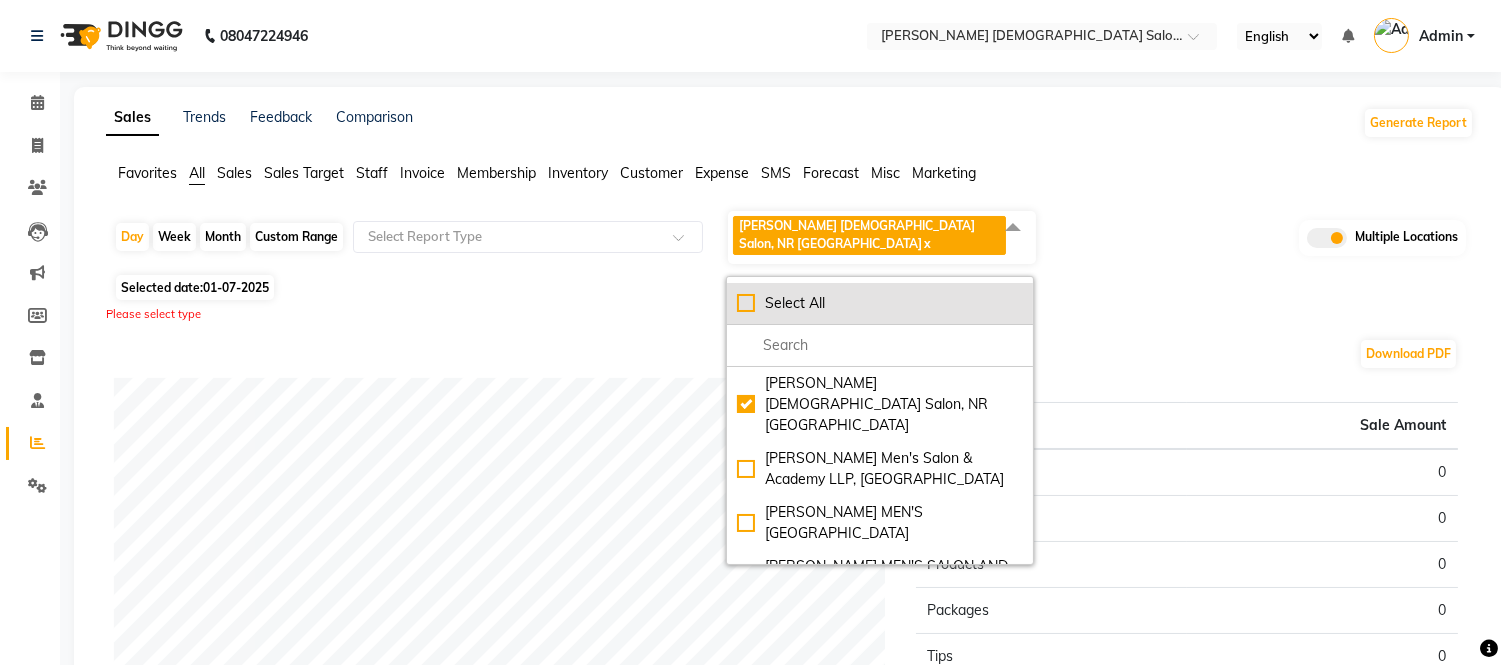 click on "Select All" 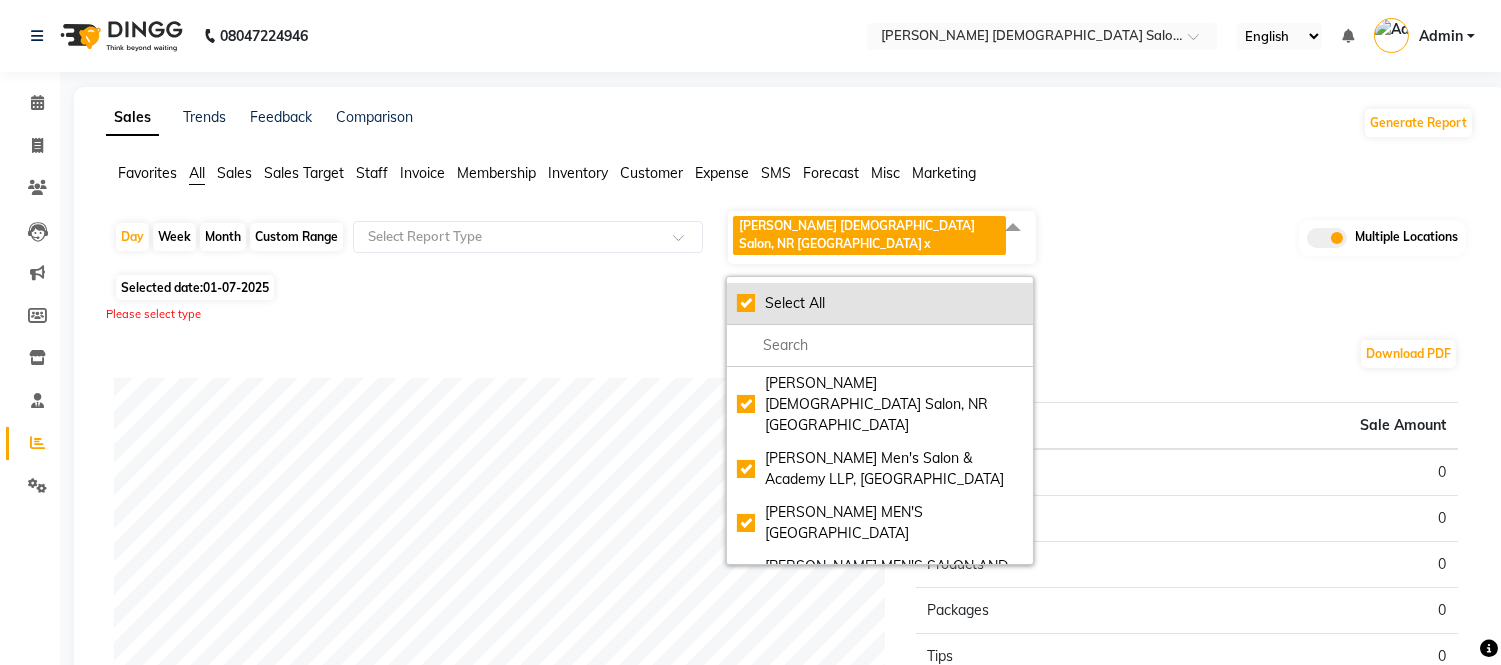 checkbox on "true" 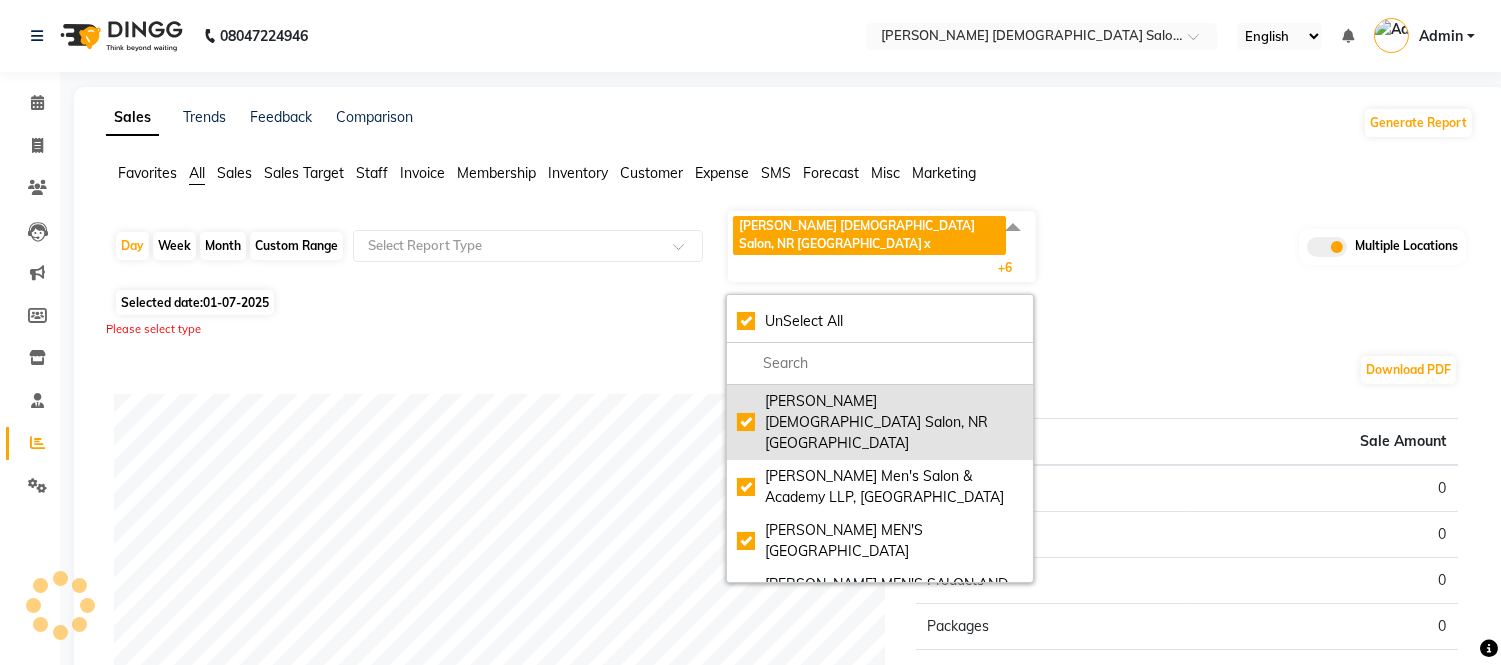 click on "[PERSON_NAME] [DEMOGRAPHIC_DATA] Salon, NR [GEOGRAPHIC_DATA]" 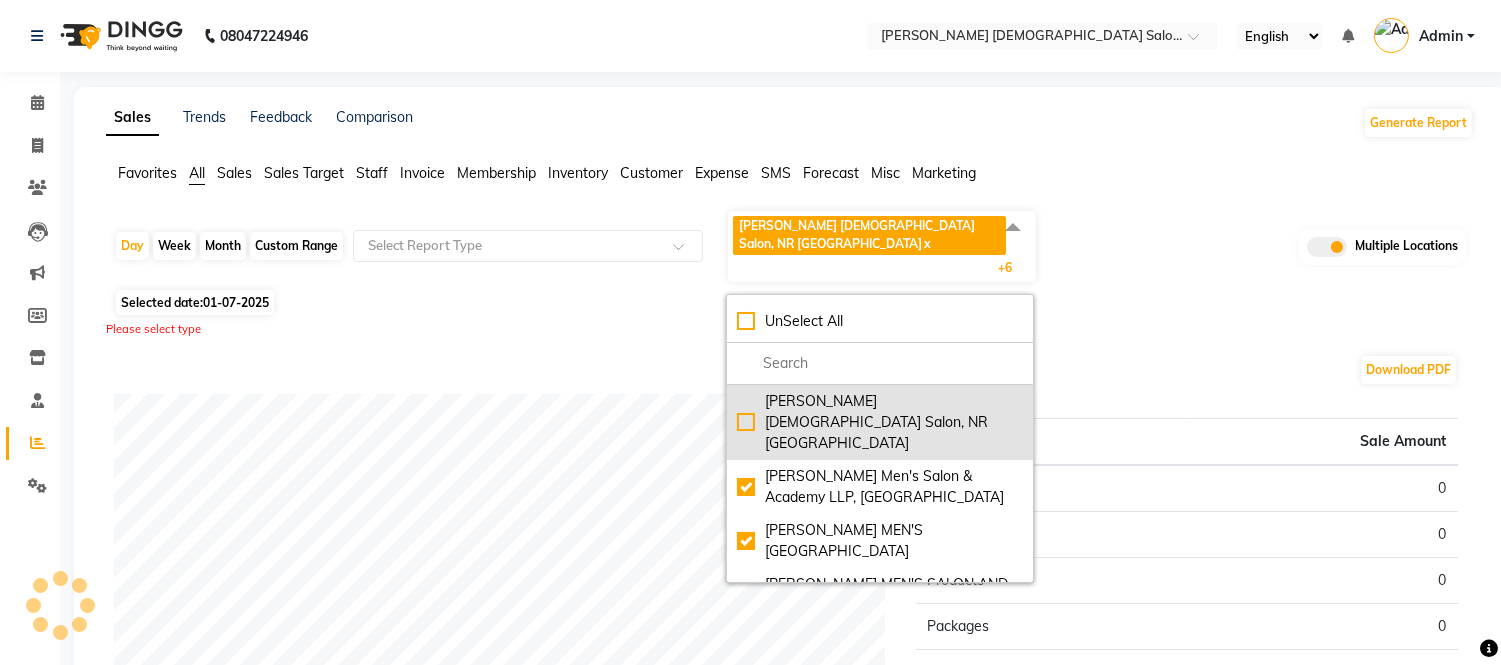 checkbox on "false" 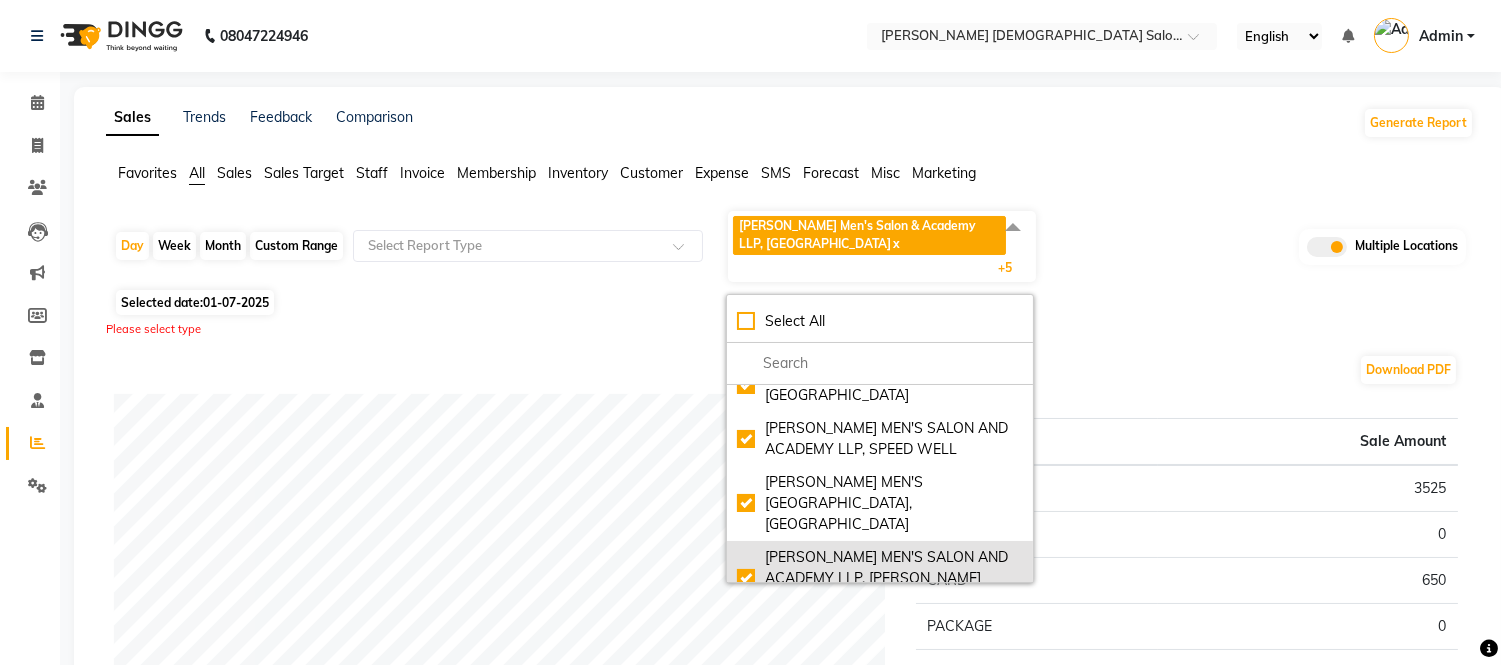 scroll, scrollTop: 160, scrollLeft: 0, axis: vertical 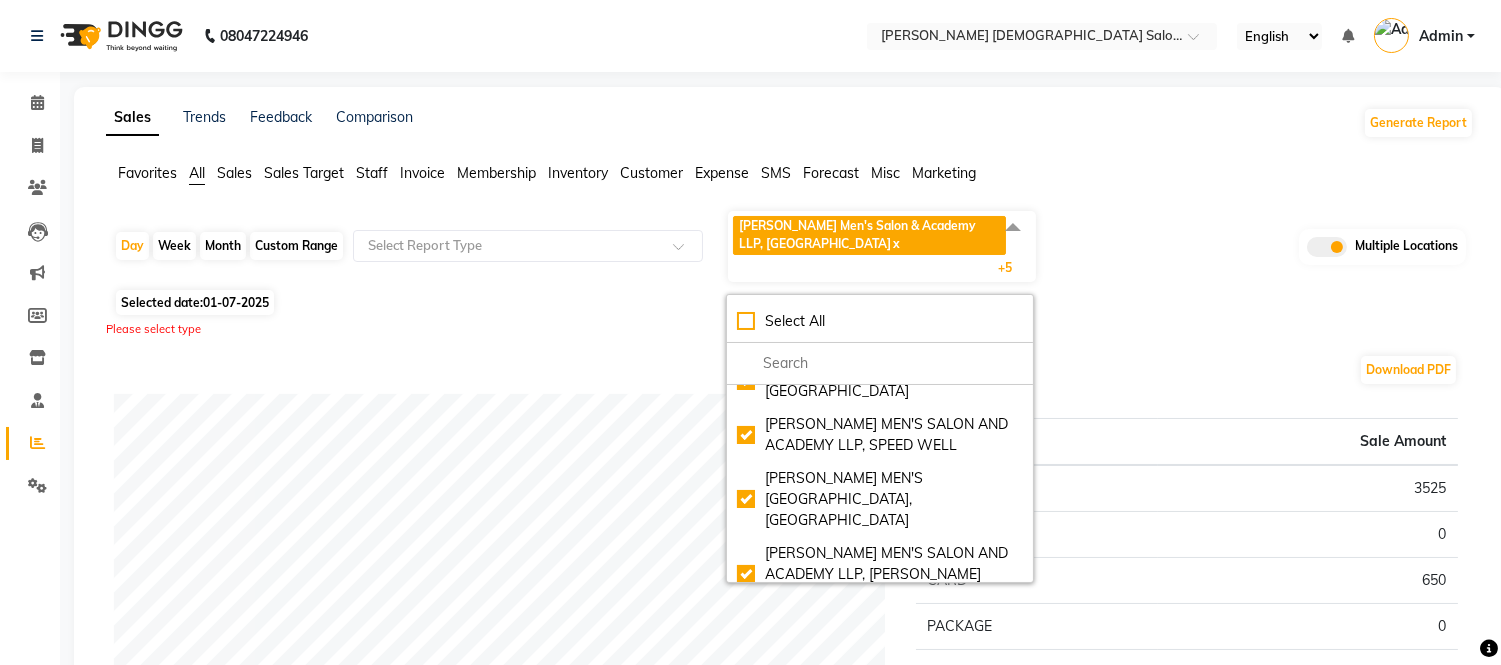 click on "[PERSON_NAME]'s Salon Head Office ( HO ), [GEOGRAPHIC_DATA]" 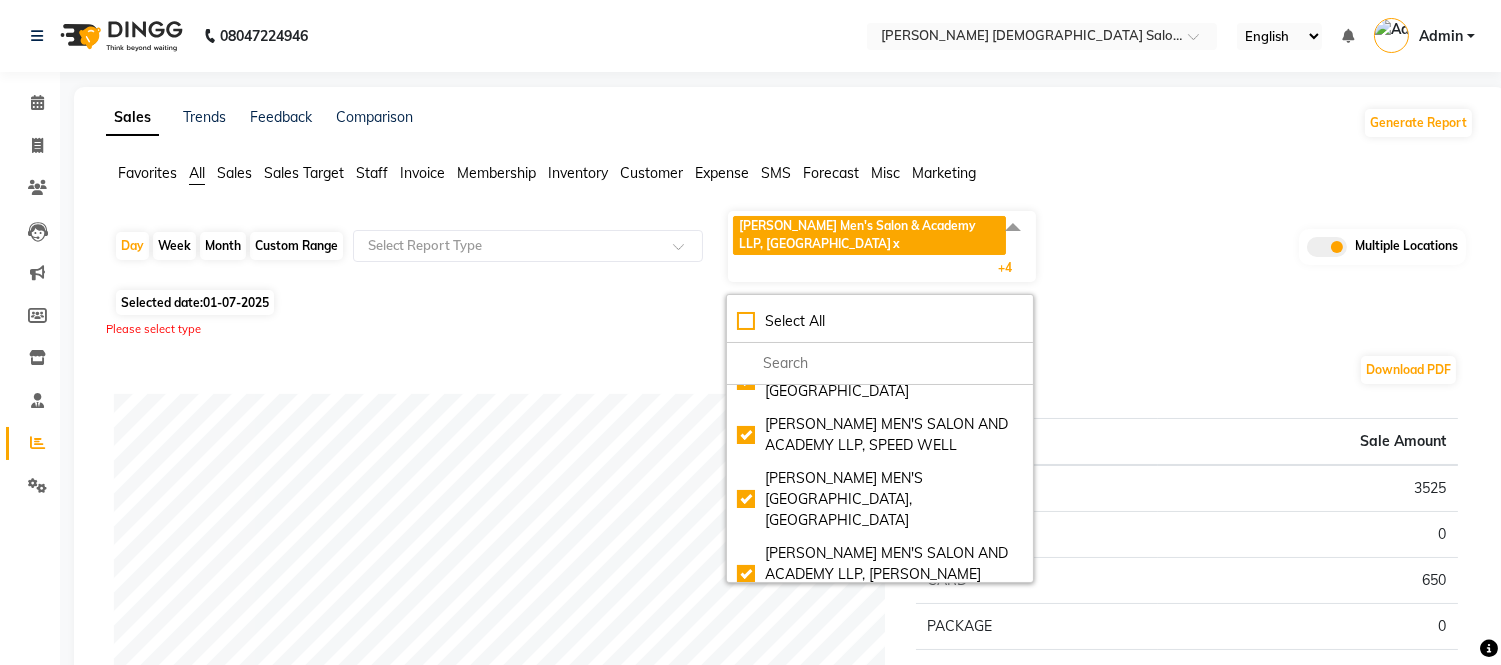 click on "Day   Week   Month   Custom Range  Select Report Type [PERSON_NAME] Men's Salon & Academy LLP, [GEOGRAPHIC_DATA]  x [PERSON_NAME] MEN'S [GEOGRAPHIC_DATA]  x [PERSON_NAME] MEN'S SALON AND ACADEMY LLP, SPEED WELL   x [PERSON_NAME] MEN'S SALON AND ACADEMY LLP, University Road  x [PERSON_NAME] MEN'S SALON AND ACADEMY LLP, [GEOGRAPHIC_DATA]  x +4 Select All [PERSON_NAME] [DEMOGRAPHIC_DATA] Salon, NR [GEOGRAPHIC_DATA][PERSON_NAME][GEOGRAPHIC_DATA], [GEOGRAPHIC_DATA] [PERSON_NAME] MEN'S [GEOGRAPHIC_DATA] [PERSON_NAME] MEN'S SALON AND ACADEMY LLP, SPEED WELL  [PERSON_NAME] MEN'S [GEOGRAPHIC_DATA], [GEOGRAPHIC_DATA][PERSON_NAME] MEN'S SALON AND ACADEMY LLP, [GEOGRAPHIC_DATA] [PERSON_NAME] Men's Salon Head Office ( HO ), [GEOGRAPHIC_DATA] Multiple Locations Selected date:  [DATE]  Please select type Download PDF Payment mode Type Sale Amount CASH 3525 PREPAID 0 CARD 650 PACKAGE 0 Total 4175 Staff summary Type Sale Amount [PERSON_NAME] 525 [PERSON_NAME] 300 [PERSON_NAME] 200 [PERSON_NAME]  150 [PERSON_NAME] 150 [PERSON_NAME] 750 Laxman Sen 400 Harsh [PERSON_NAME] 1250 808 600 Others" 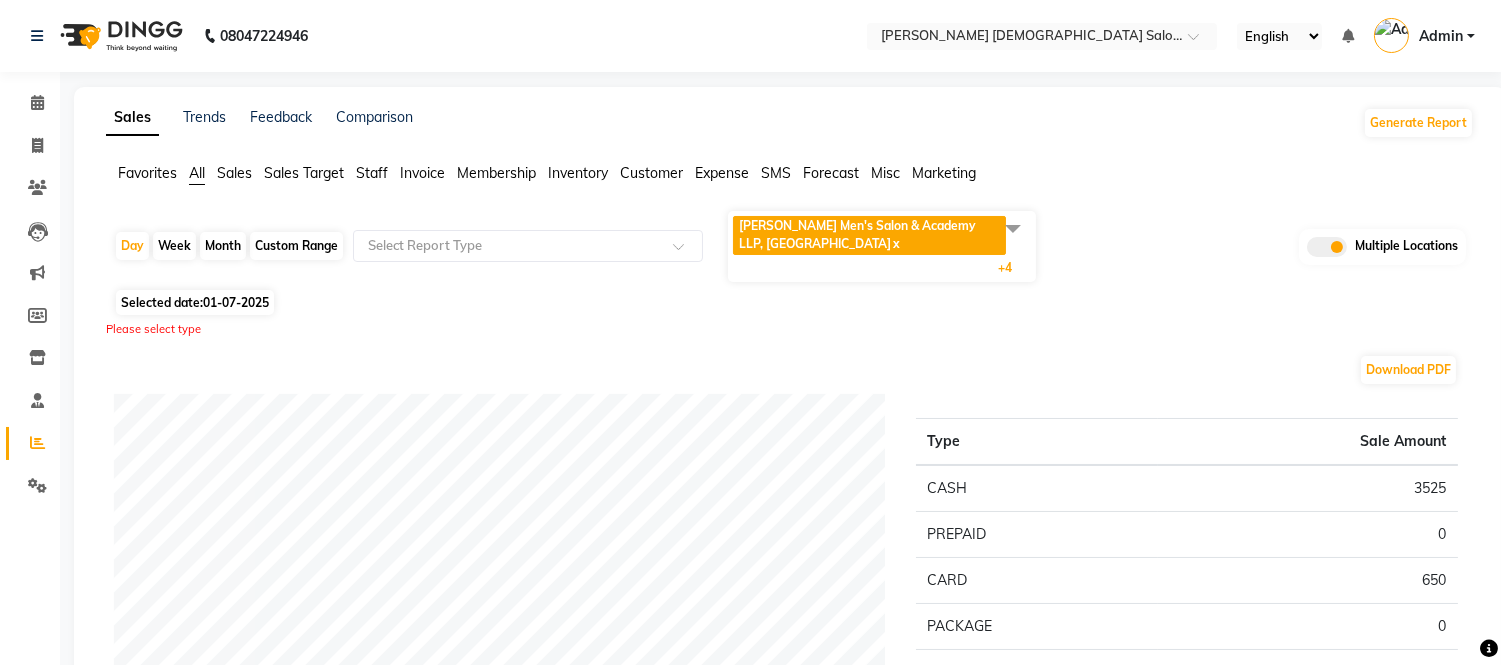 click on "Custom Range" 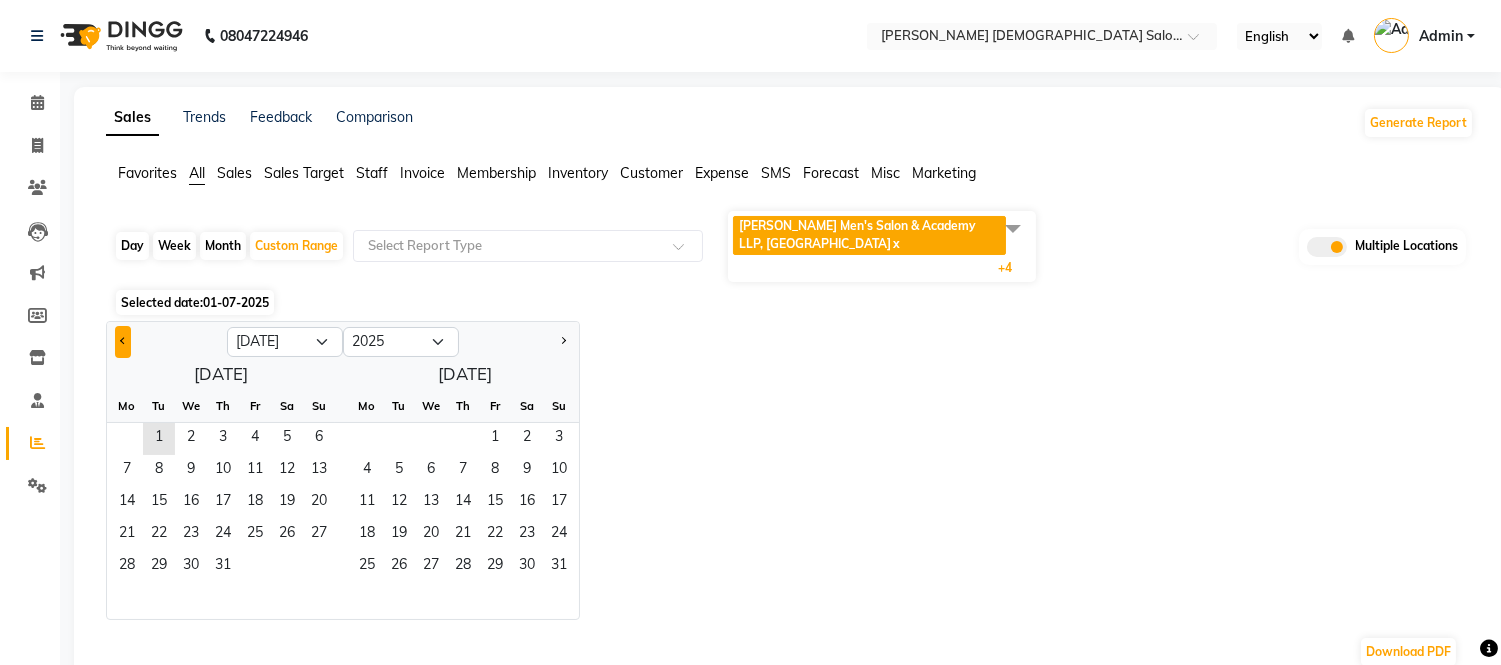 click 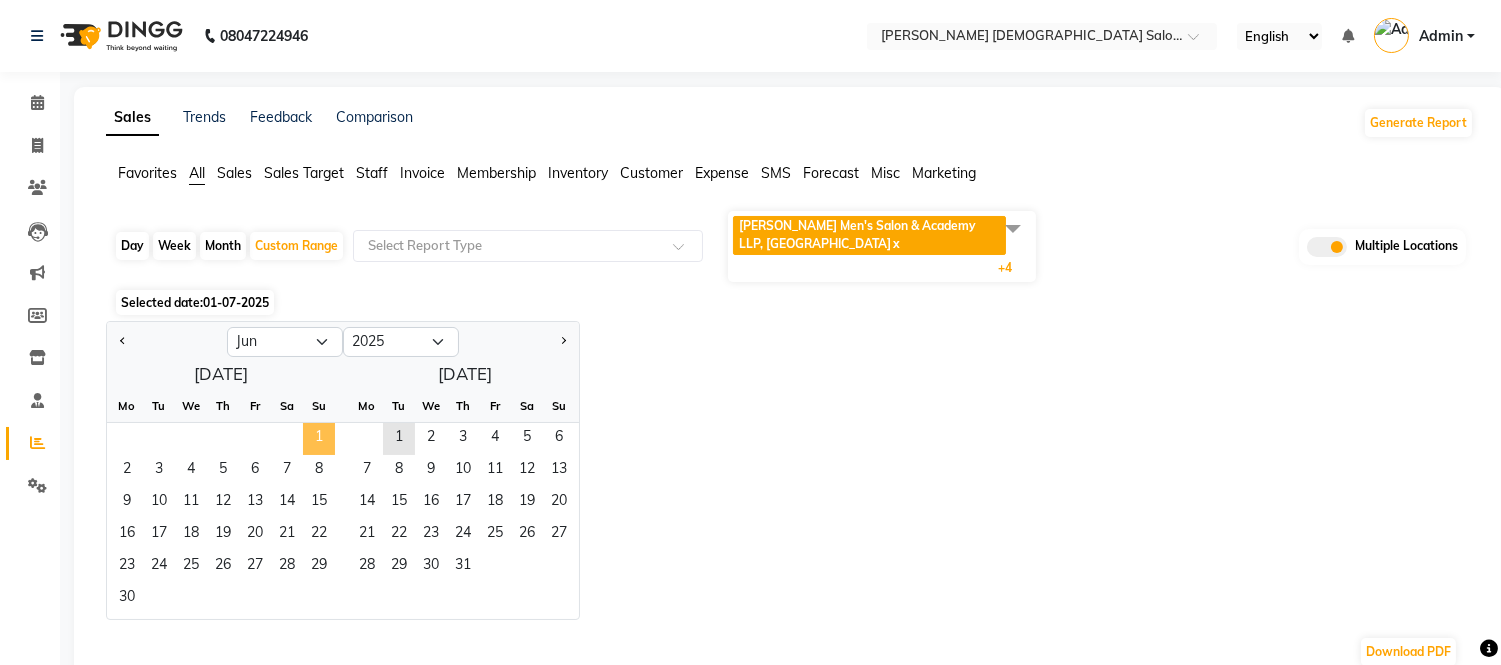 click on "1" 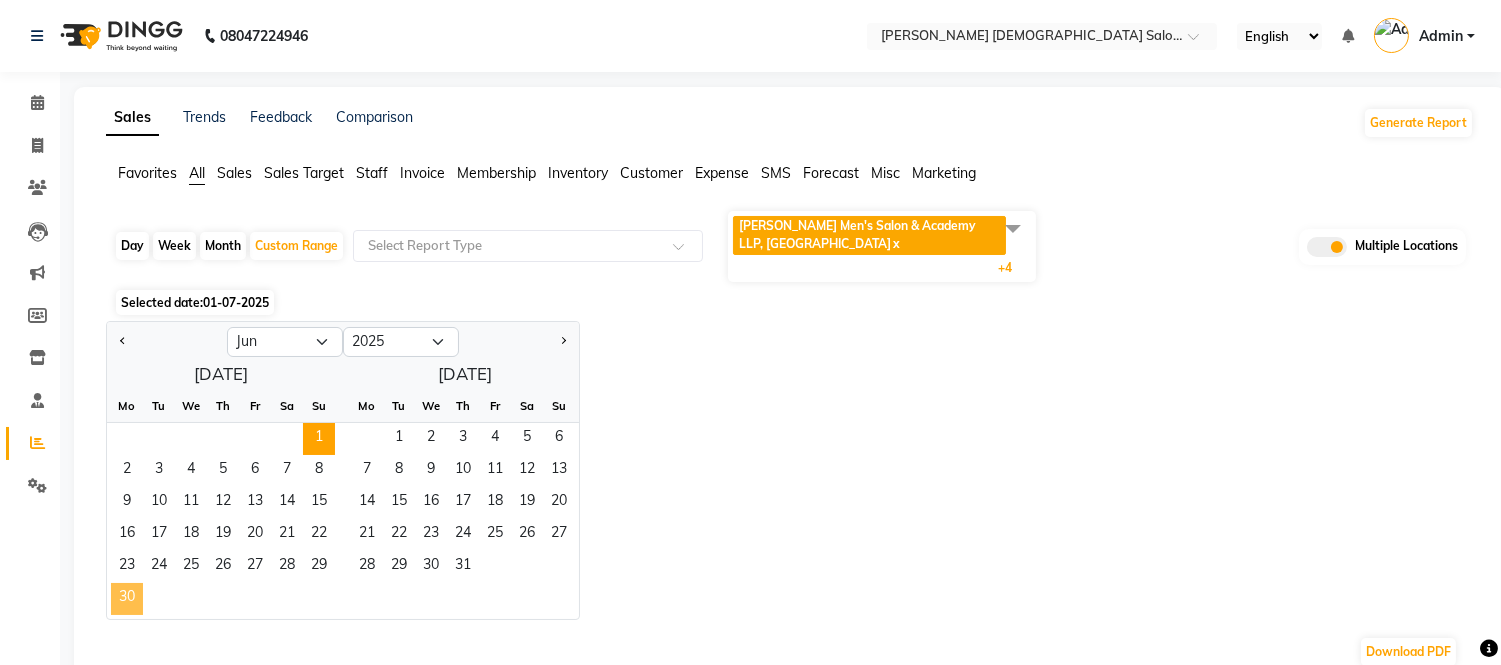 click on "30" 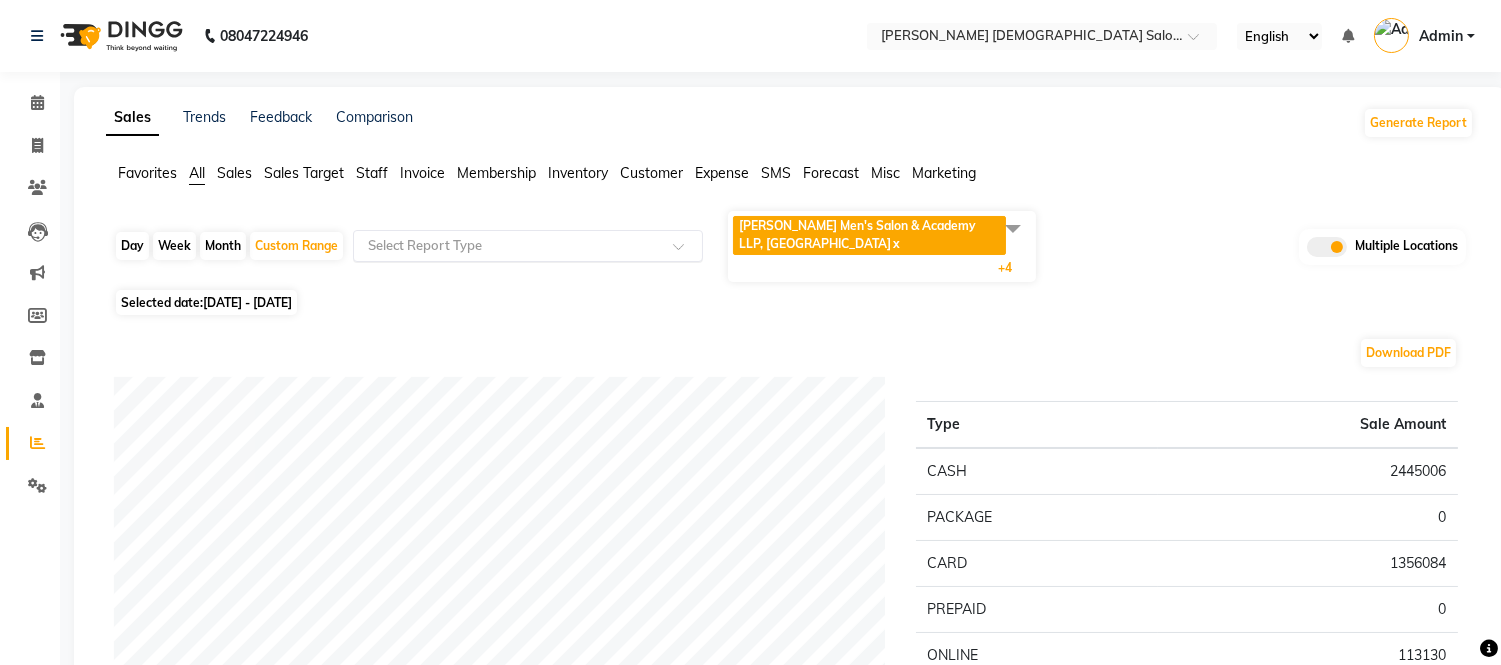 click 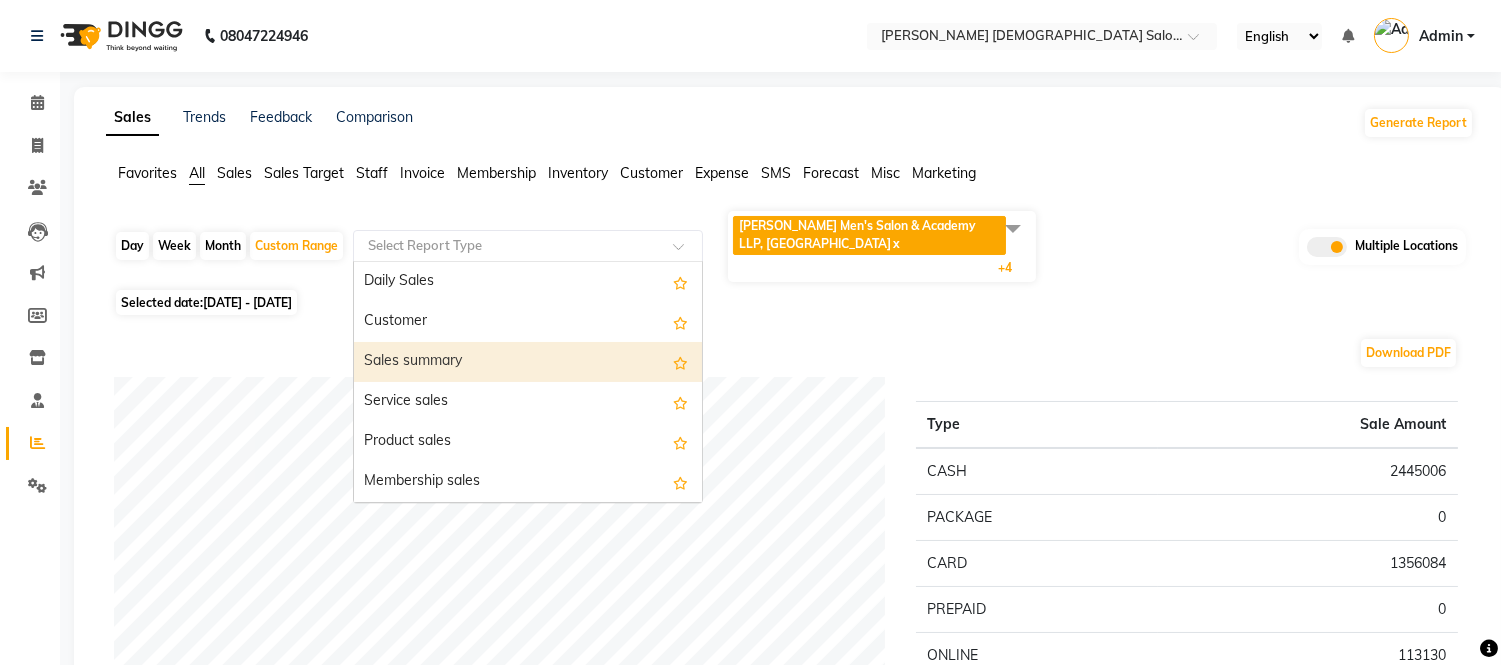 scroll, scrollTop: 111, scrollLeft: 0, axis: vertical 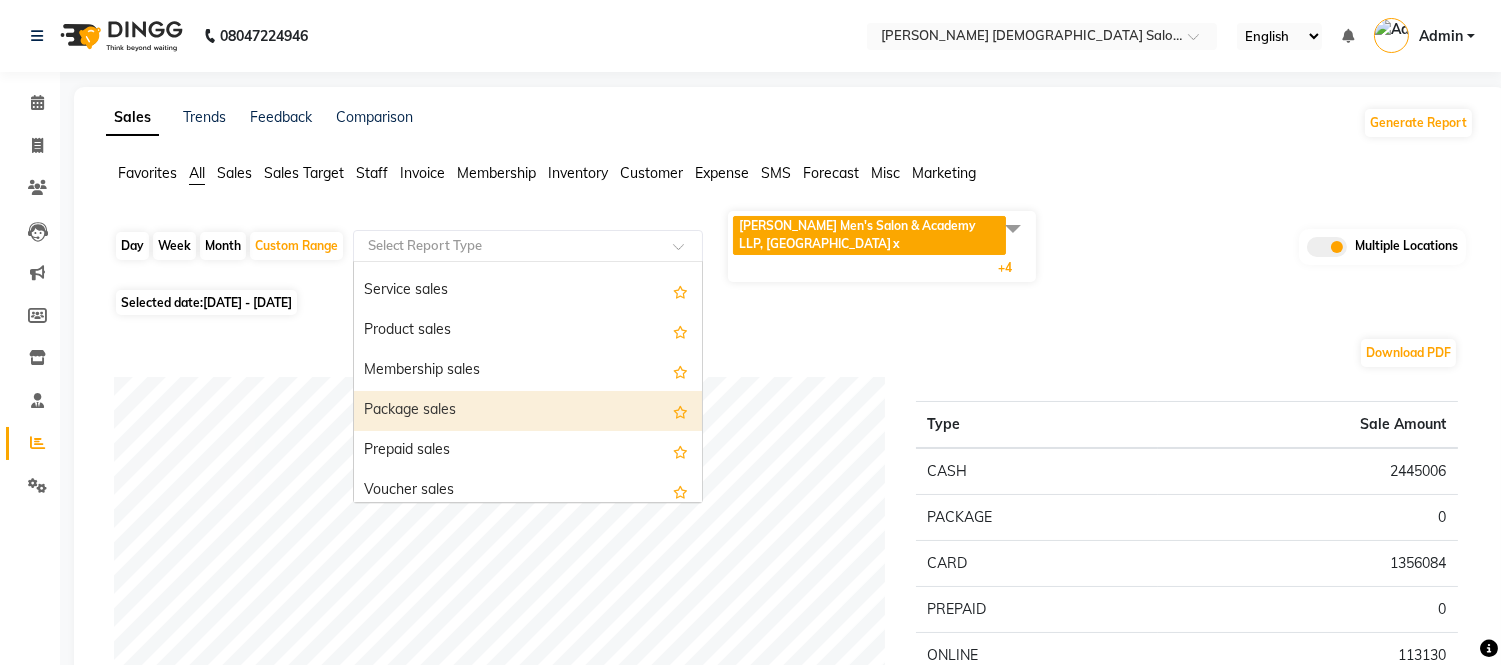 click on "Package sales" at bounding box center (528, 411) 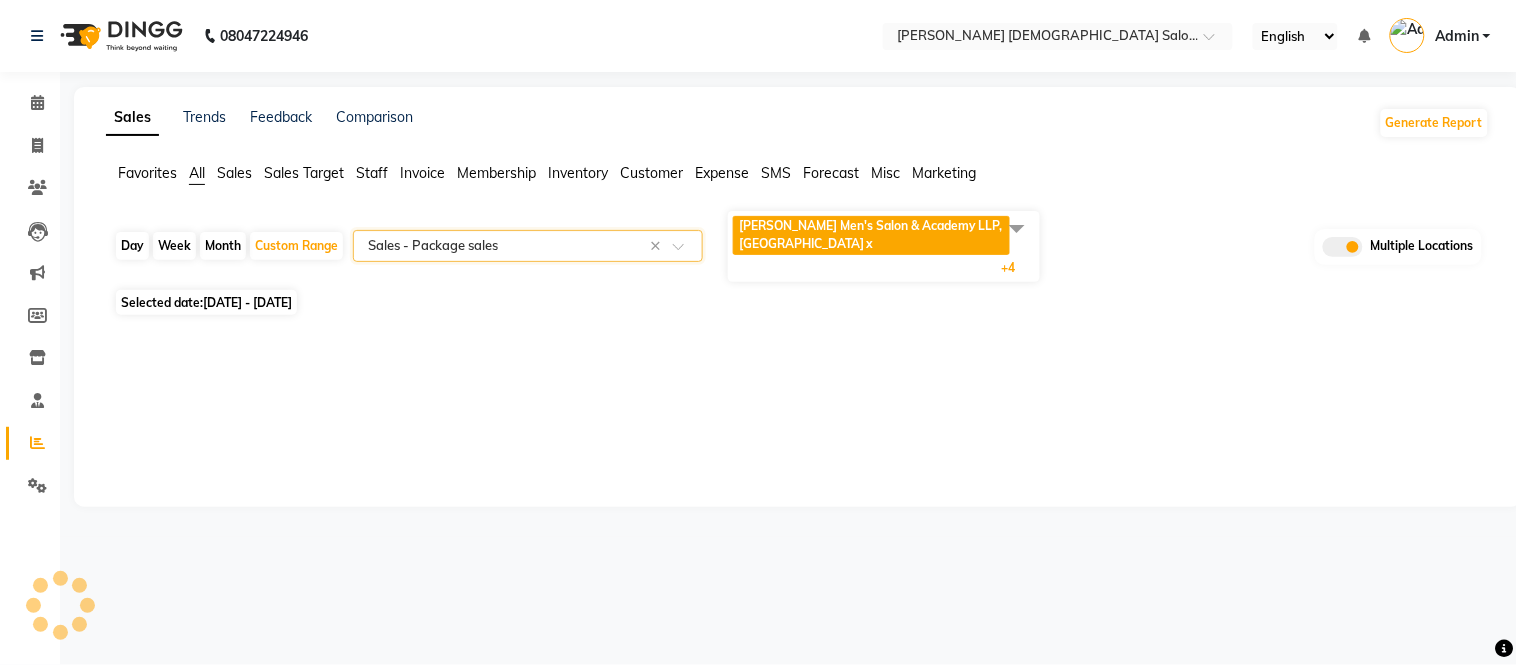 select on "full_report" 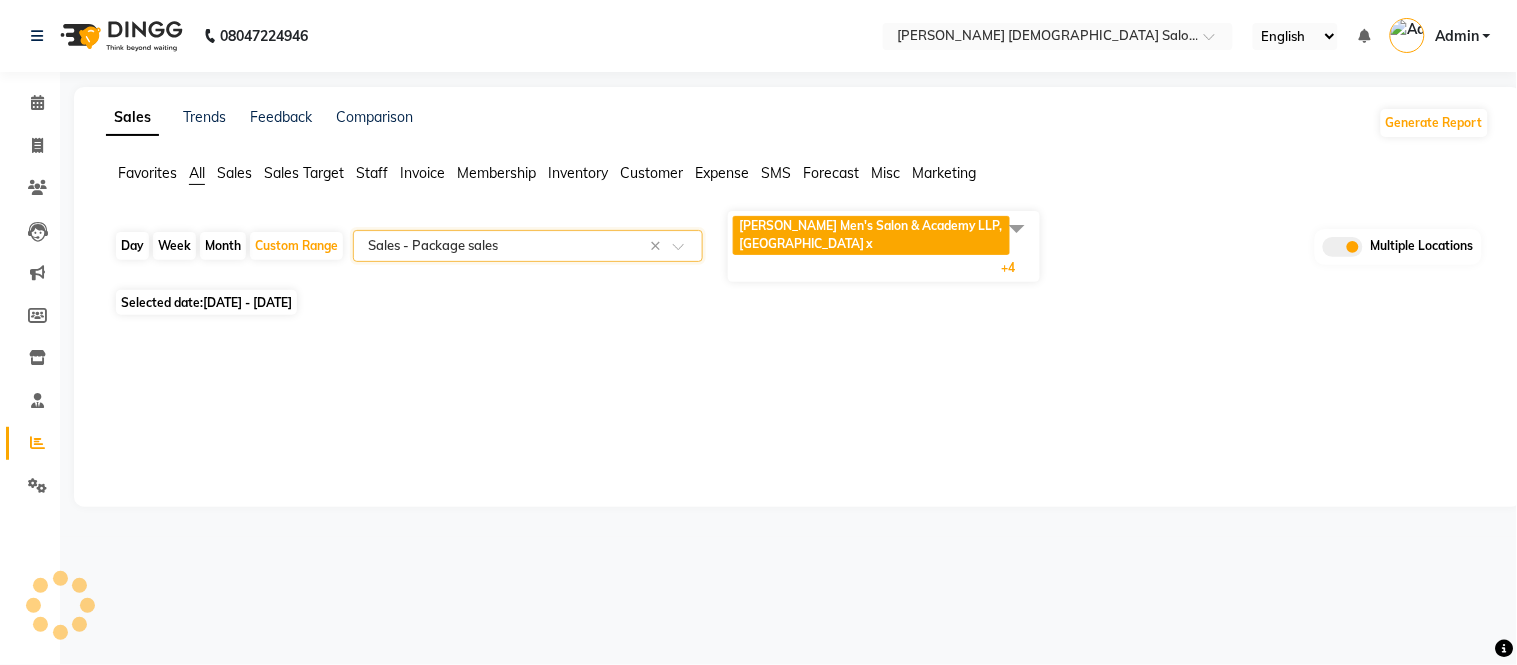 select on "csv" 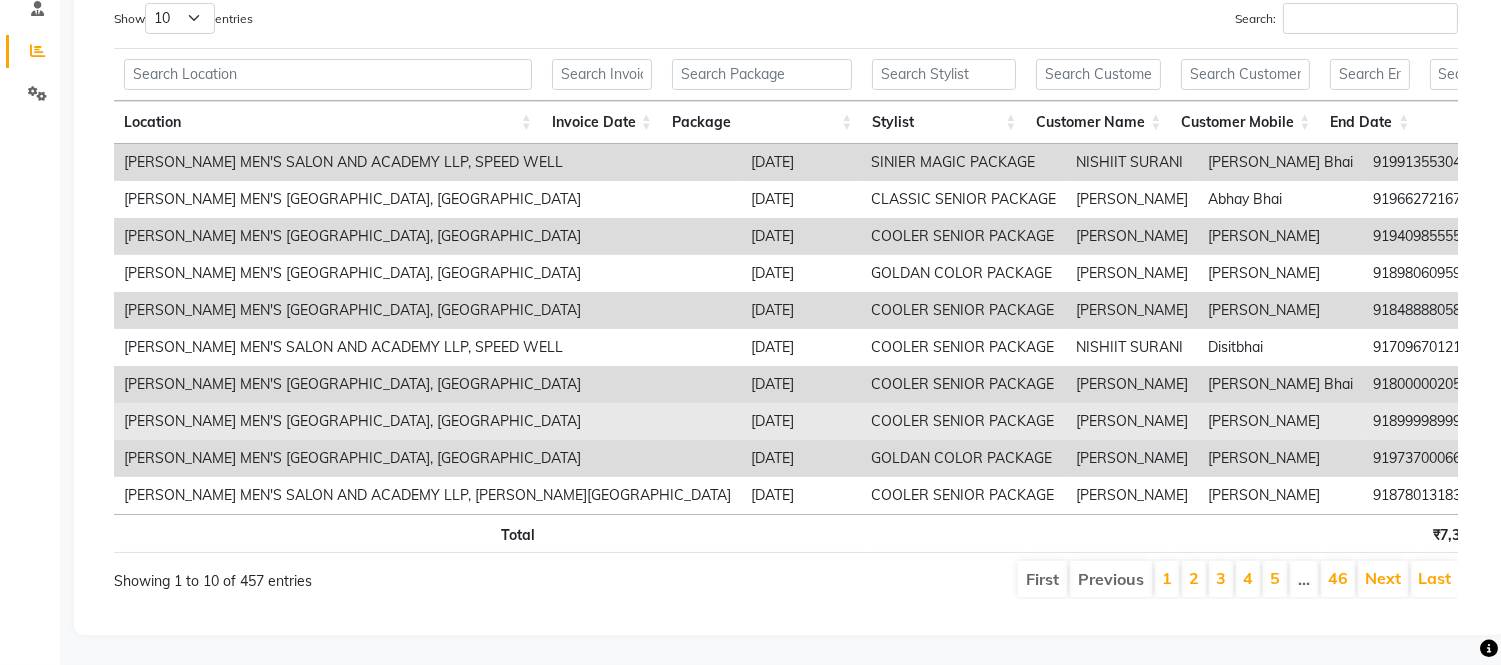 scroll, scrollTop: 425, scrollLeft: 0, axis: vertical 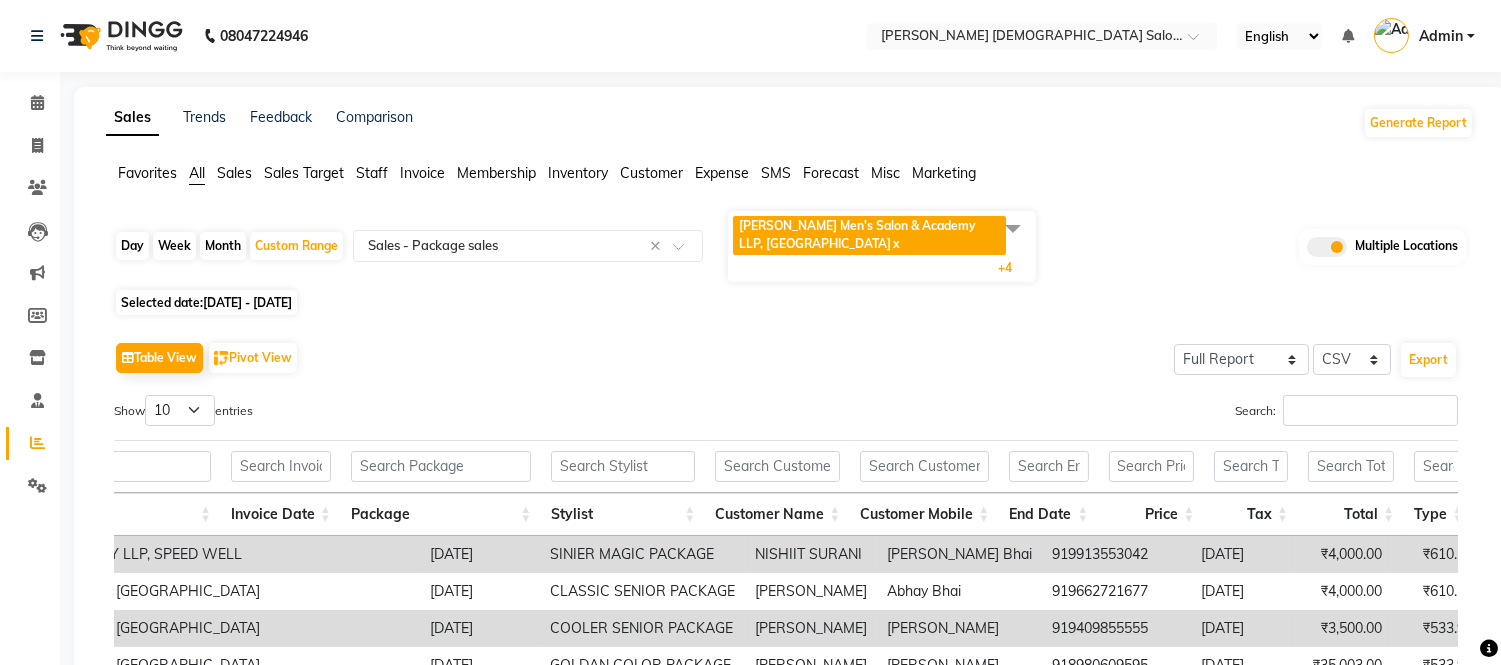 click 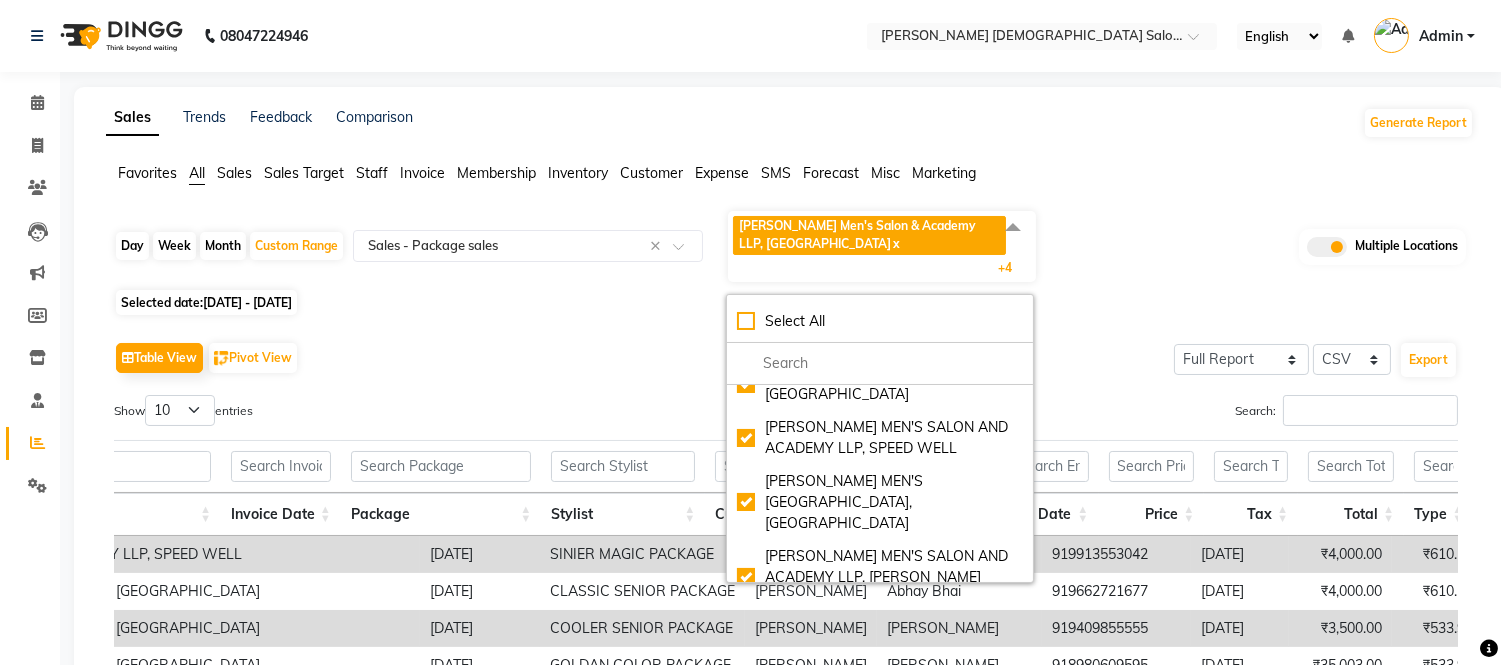 scroll, scrollTop: 160, scrollLeft: 0, axis: vertical 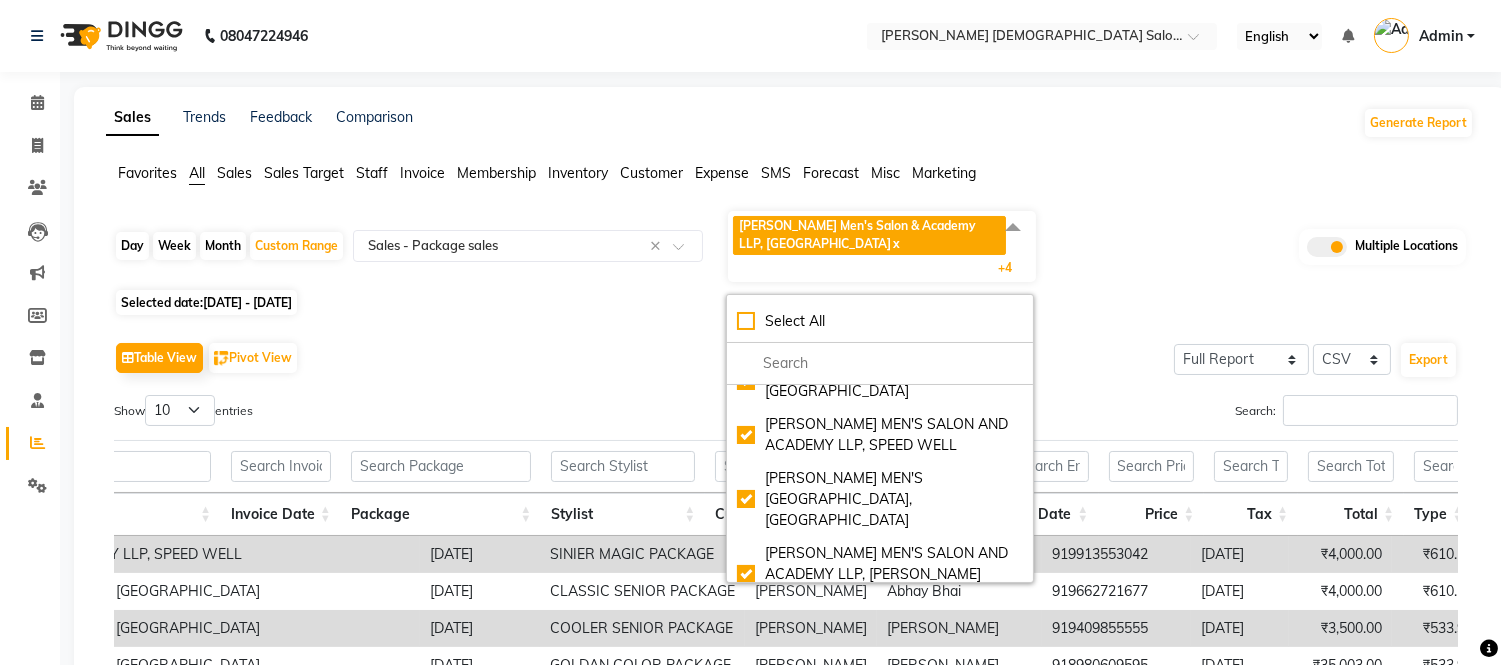 click on "Day   Week   Month   Custom Range  Select Report Type × Sales -  Package sales × [PERSON_NAME] Men's Salon & Academy LLP, [GEOGRAPHIC_DATA]  x [PERSON_NAME] MEN'S [GEOGRAPHIC_DATA]  x [PERSON_NAME] MEN'S SALON AND ACADEMY LLP, SPEED WELL   x [PERSON_NAME] MEN'S SALON AND ACADEMY LLP, University Road  x [PERSON_NAME] MEN'S SALON AND ACADEMY LLP, [GEOGRAPHIC_DATA]  x +4 Select All [PERSON_NAME] [DEMOGRAPHIC_DATA] Salon, NR [GEOGRAPHIC_DATA][PERSON_NAME][GEOGRAPHIC_DATA] [PERSON_NAME] MEN'S SALON AND [GEOGRAPHIC_DATA] [PERSON_NAME] MEN'S SALON AND ACADEMY LLP, SPEED WELL  [PERSON_NAME] MEN'S SALON AND [GEOGRAPHIC_DATA], [GEOGRAPHIC_DATA][PERSON_NAME] [PERSON_NAME] Men's Salon Head Office ( HO ), University Road Multiple Locations Selected date:  [DATE] - [DATE]   Table View   Pivot View  Select Full Report Filtered Report Select CSV PDF  Export  Show  10 25 50 100  entries Search: Location Invoice Date Package Stylist Customer Name Customer Mobile End Date Price Tax Total Type Original Consumed Status Location Package" 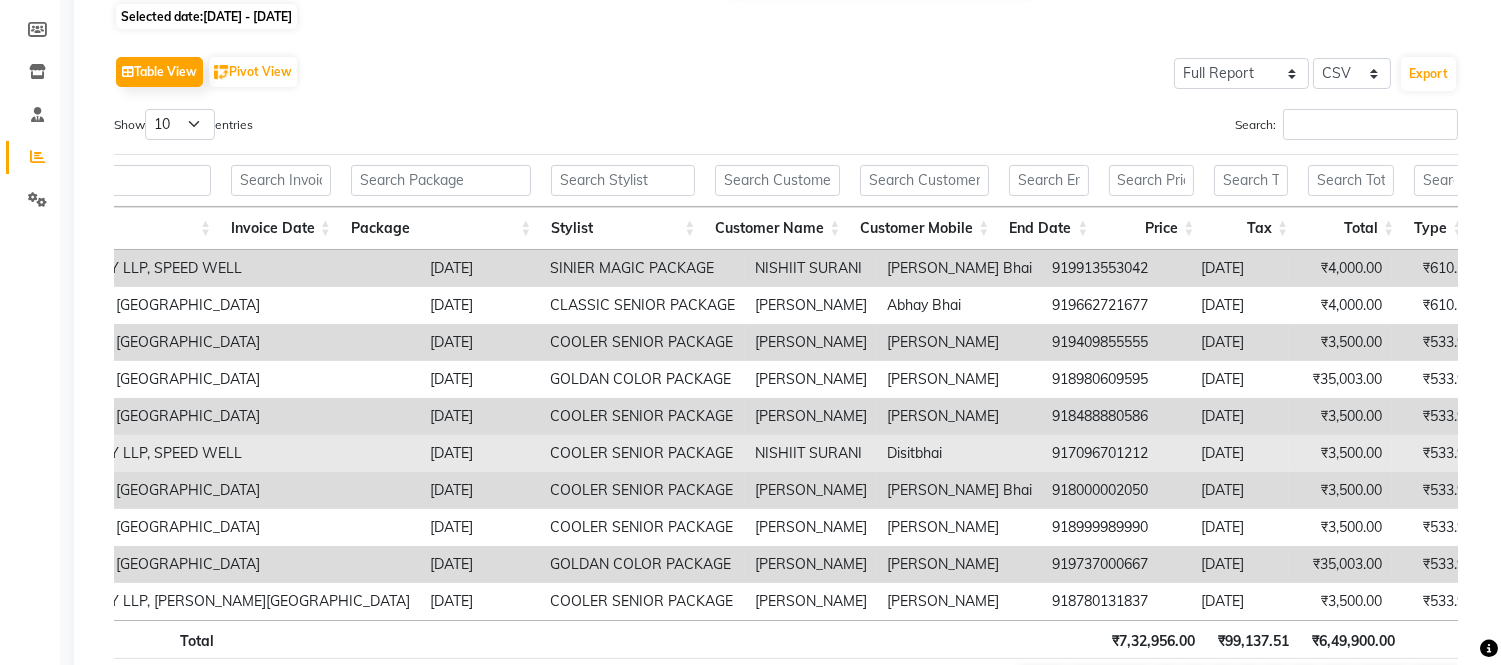 scroll, scrollTop: 0, scrollLeft: 0, axis: both 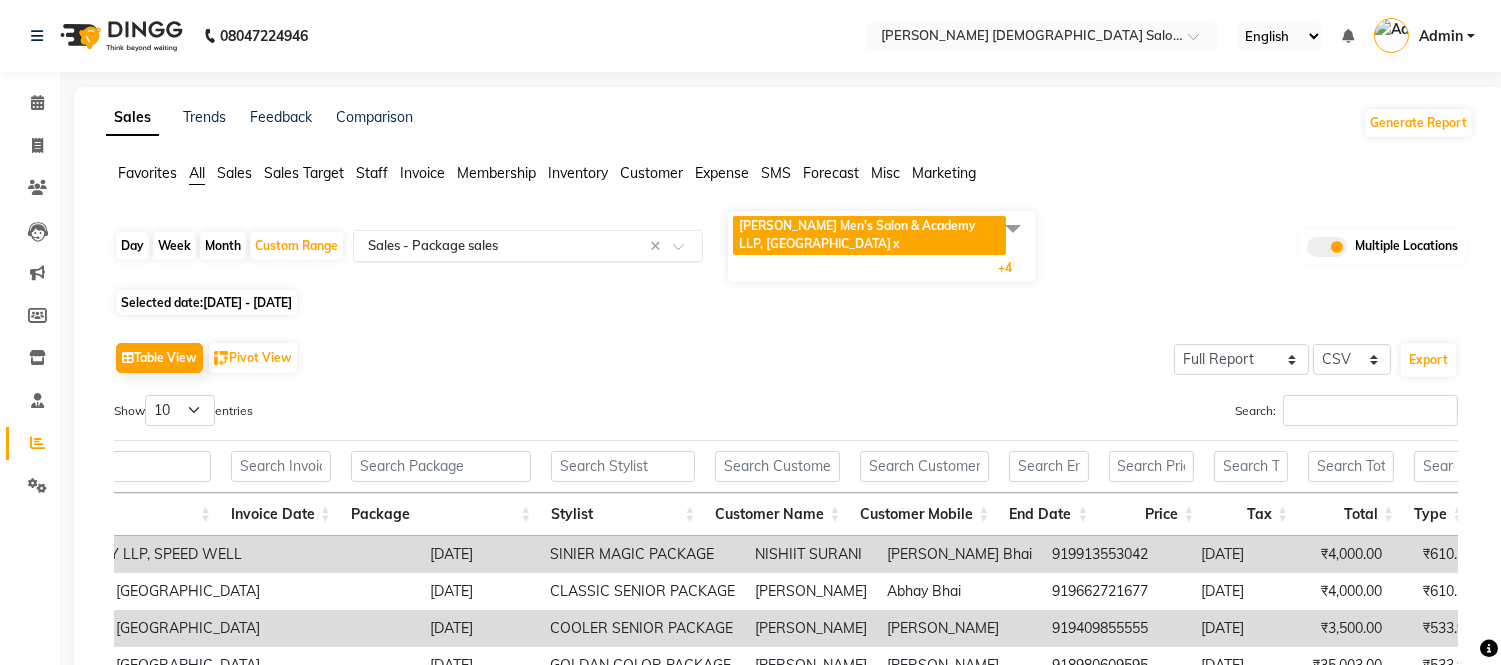 click 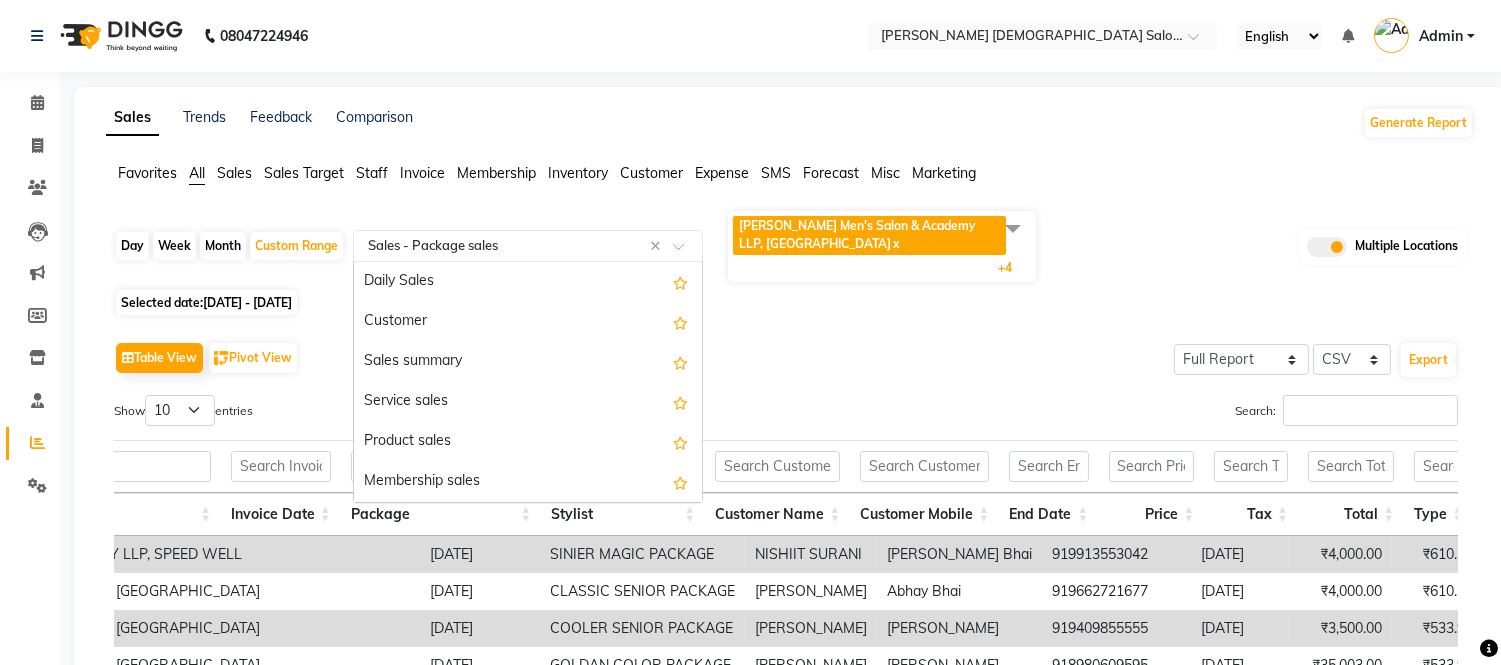 scroll, scrollTop: 240, scrollLeft: 0, axis: vertical 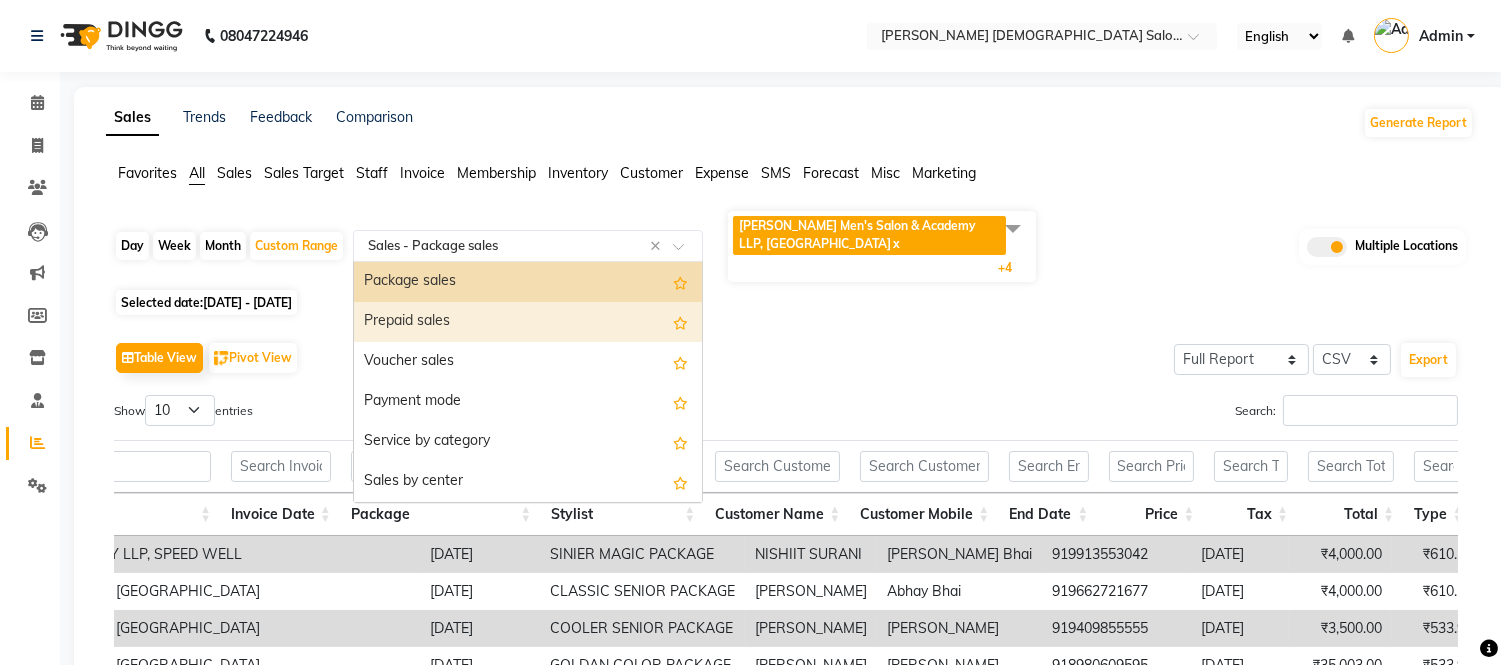 click on "Prepaid sales" at bounding box center [528, 322] 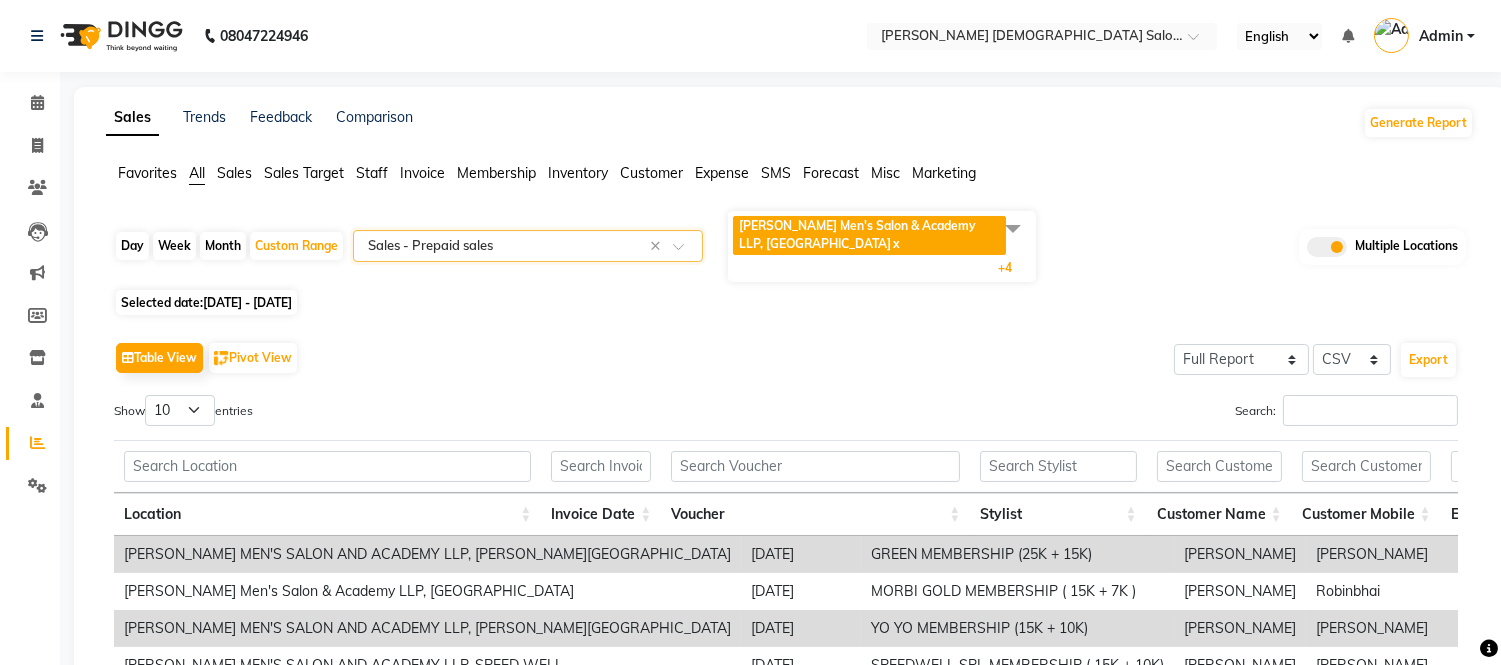 scroll, scrollTop: 425, scrollLeft: 0, axis: vertical 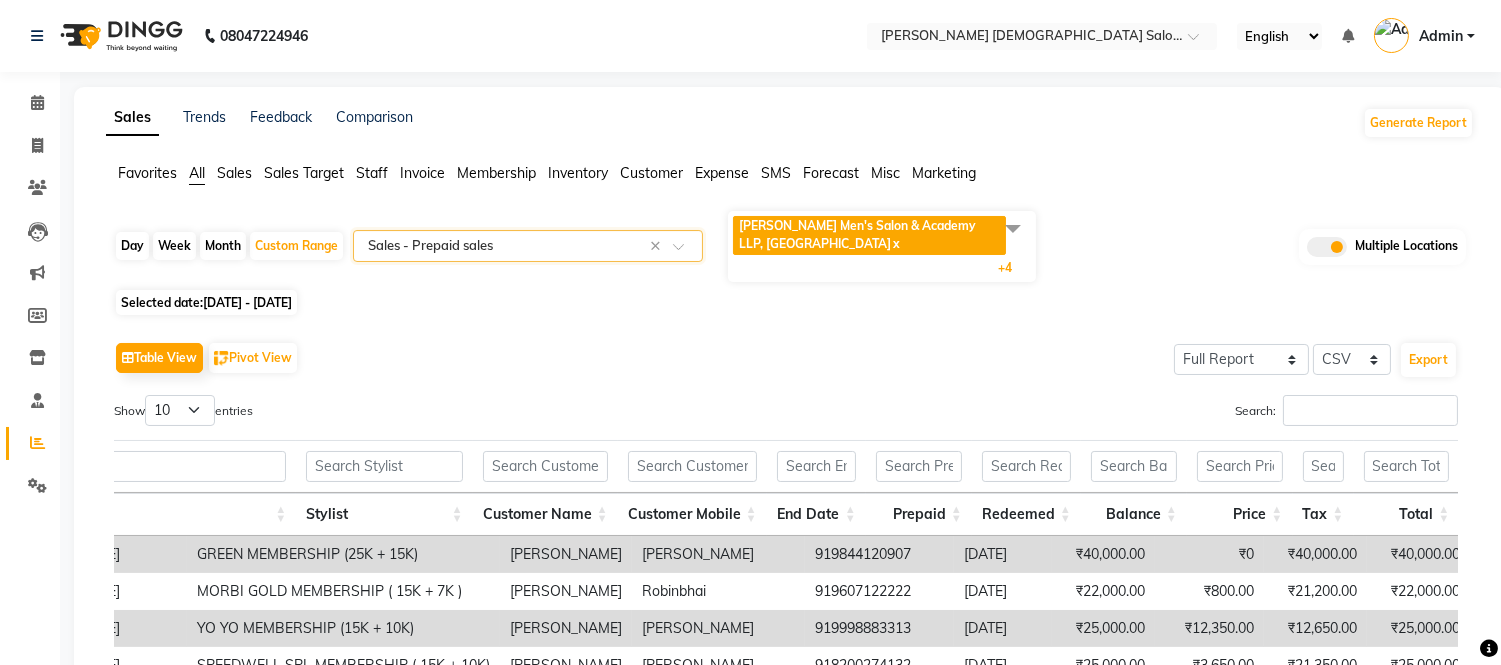 click 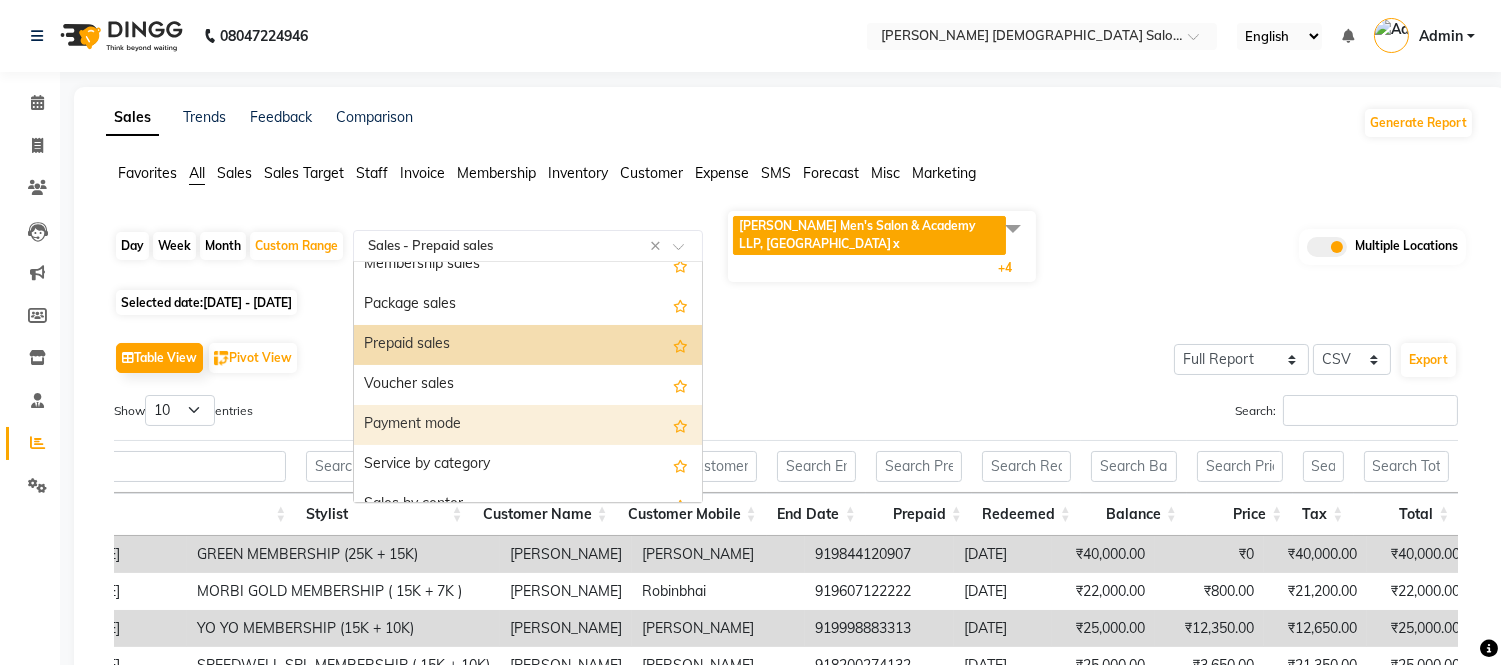 scroll, scrollTop: 168, scrollLeft: 0, axis: vertical 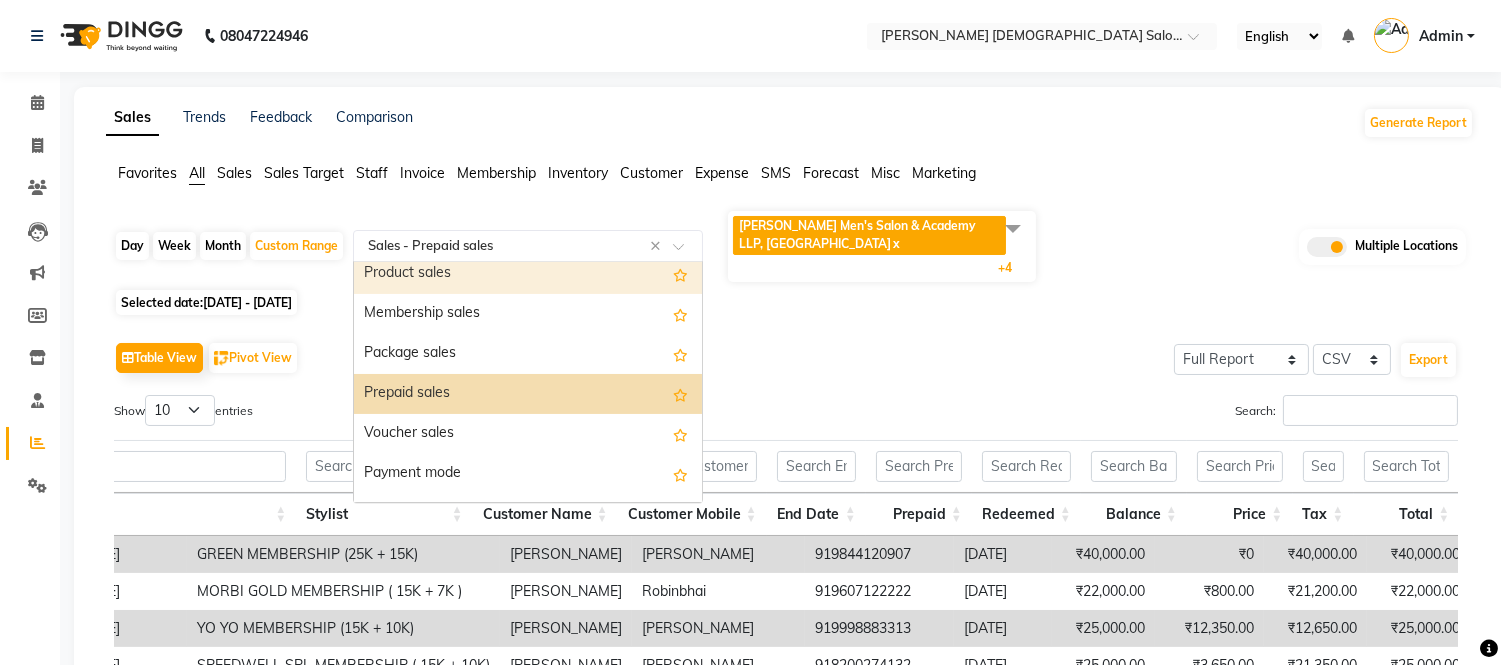 click on "Product sales" at bounding box center [528, 274] 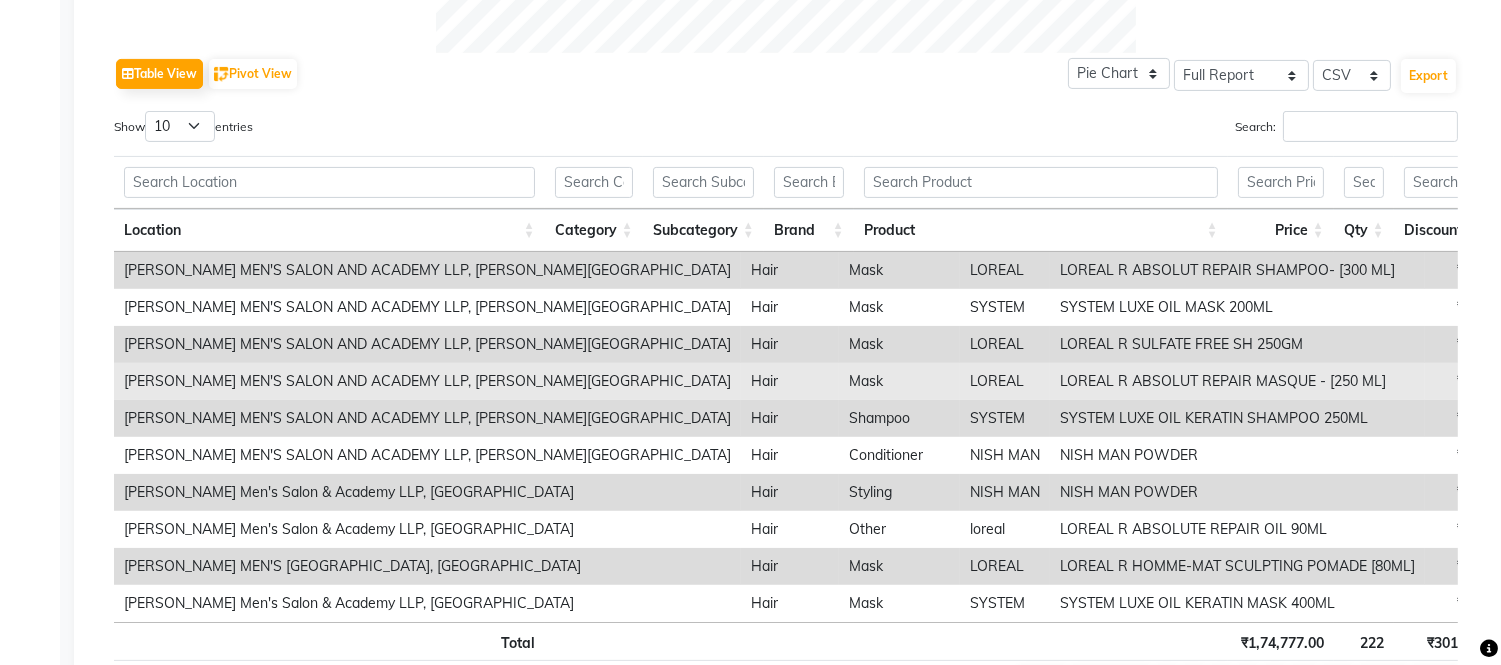 scroll, scrollTop: 1150, scrollLeft: 0, axis: vertical 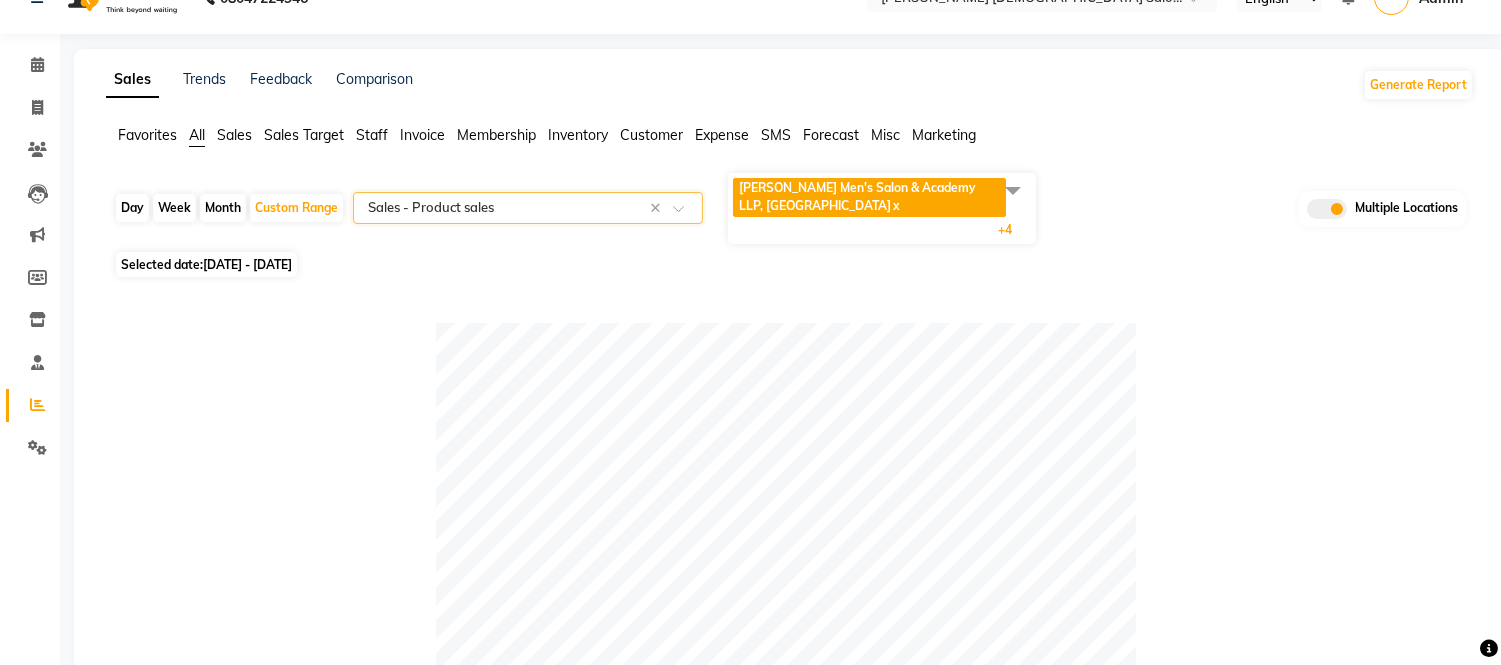 click on "All" 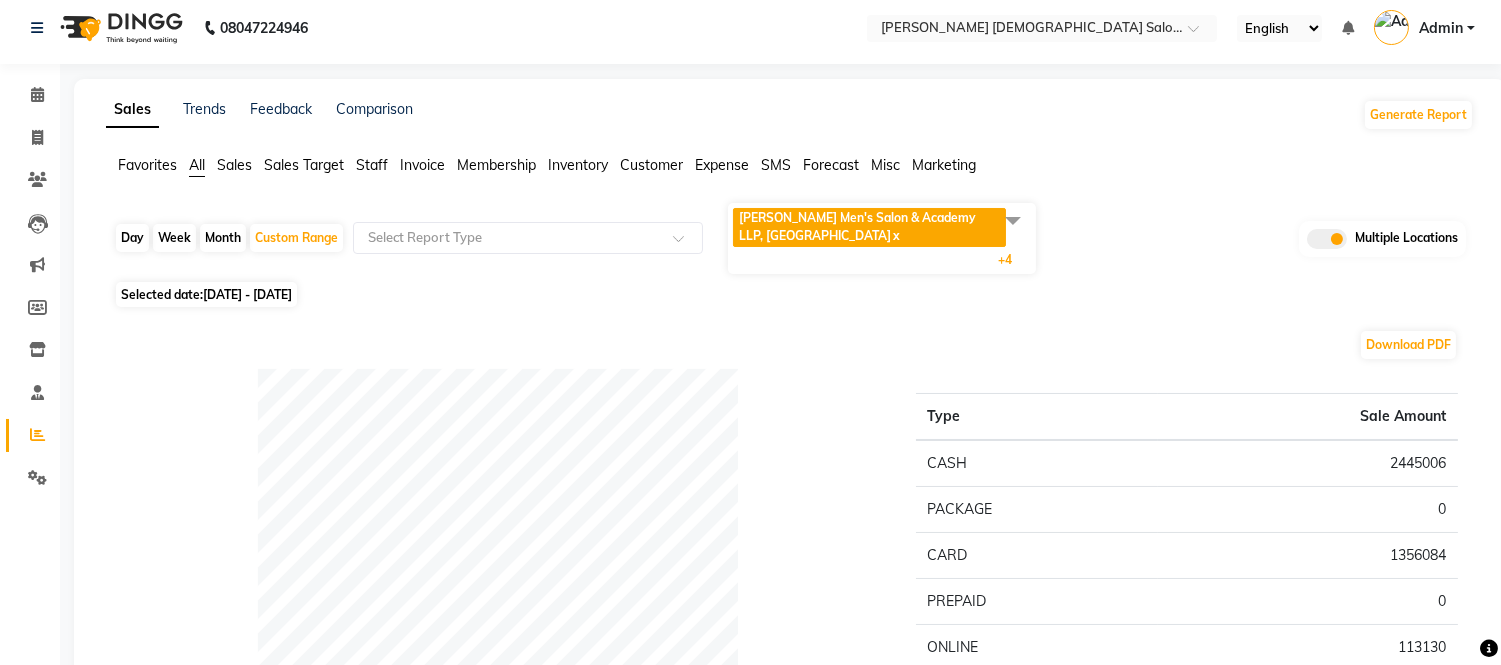 scroll, scrollTop: 0, scrollLeft: 0, axis: both 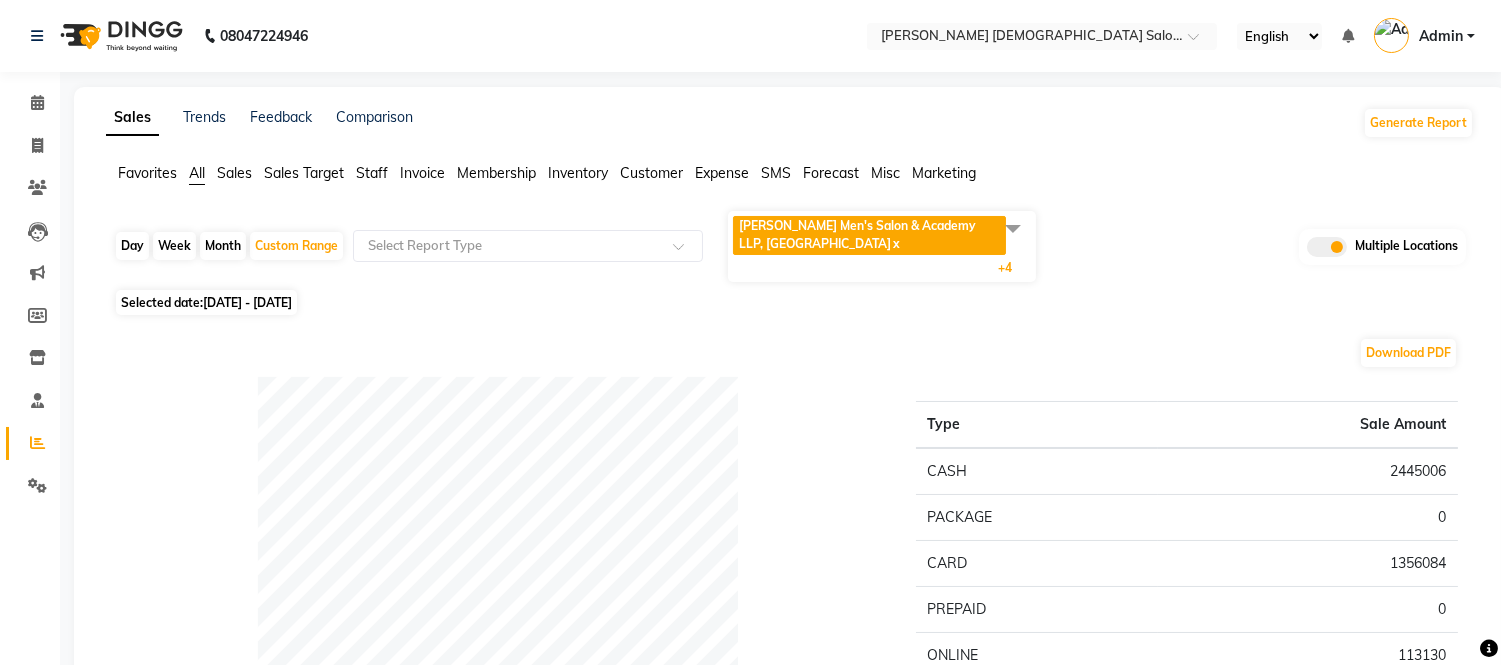 click 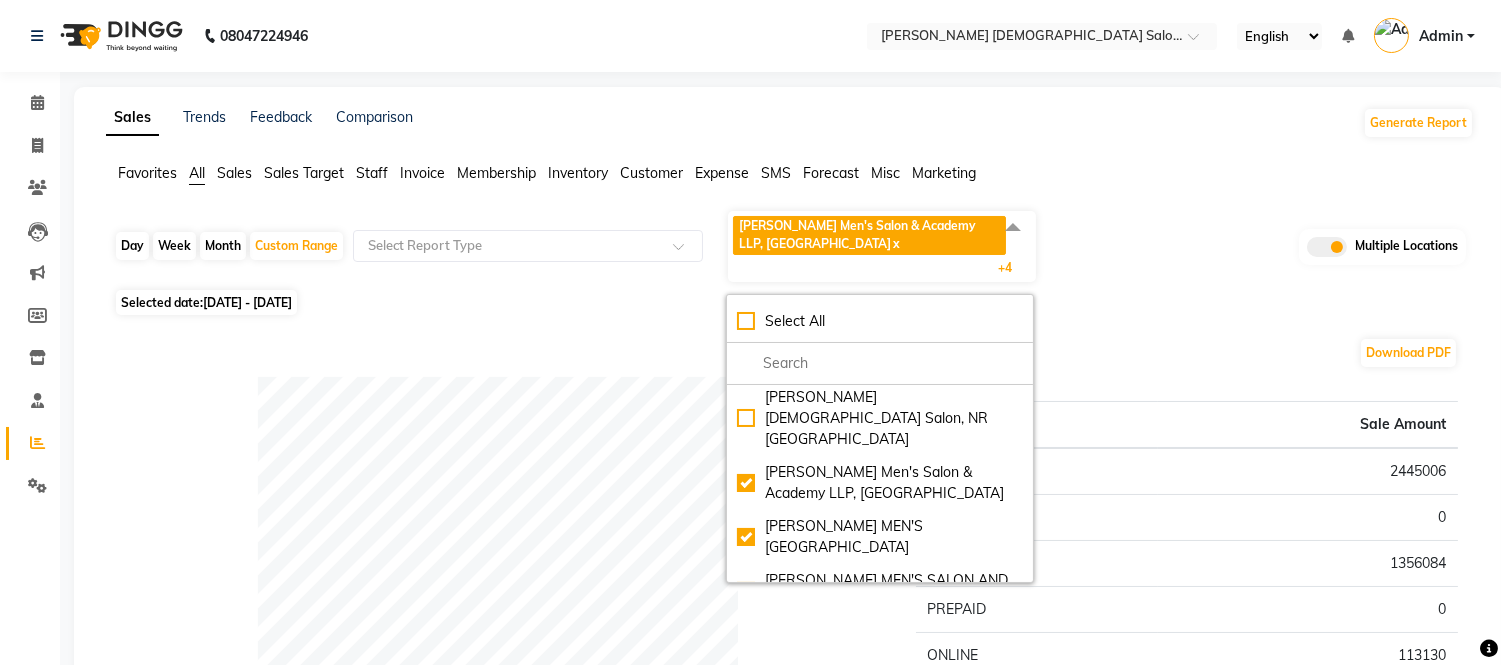 scroll, scrollTop: 0, scrollLeft: 0, axis: both 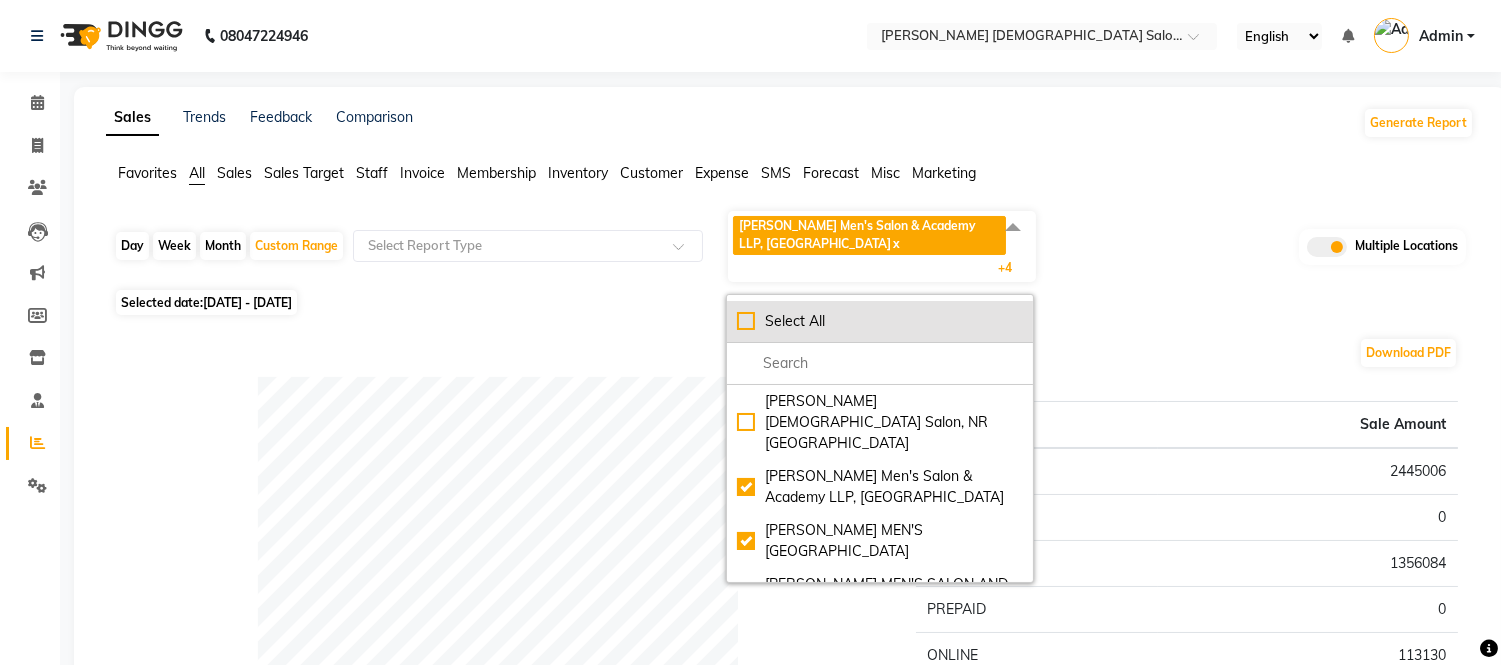 click on "Select All" 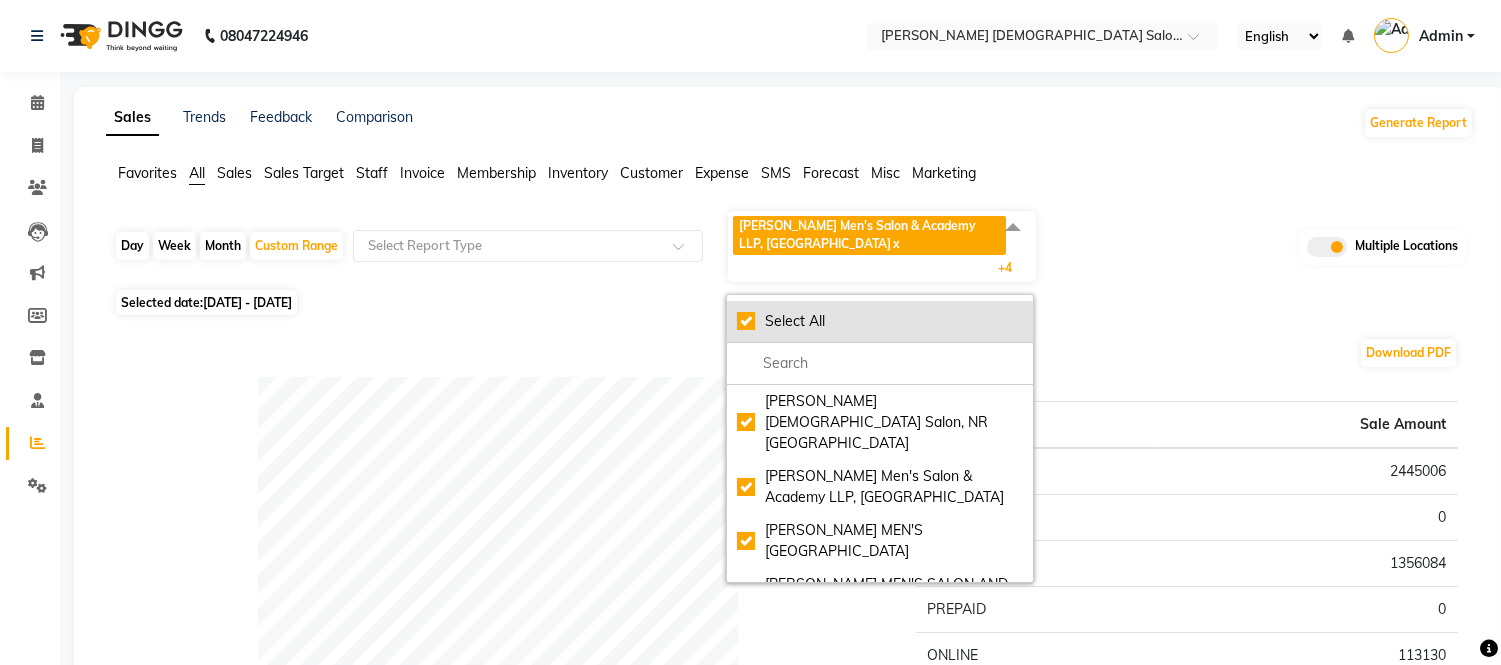 checkbox on "true" 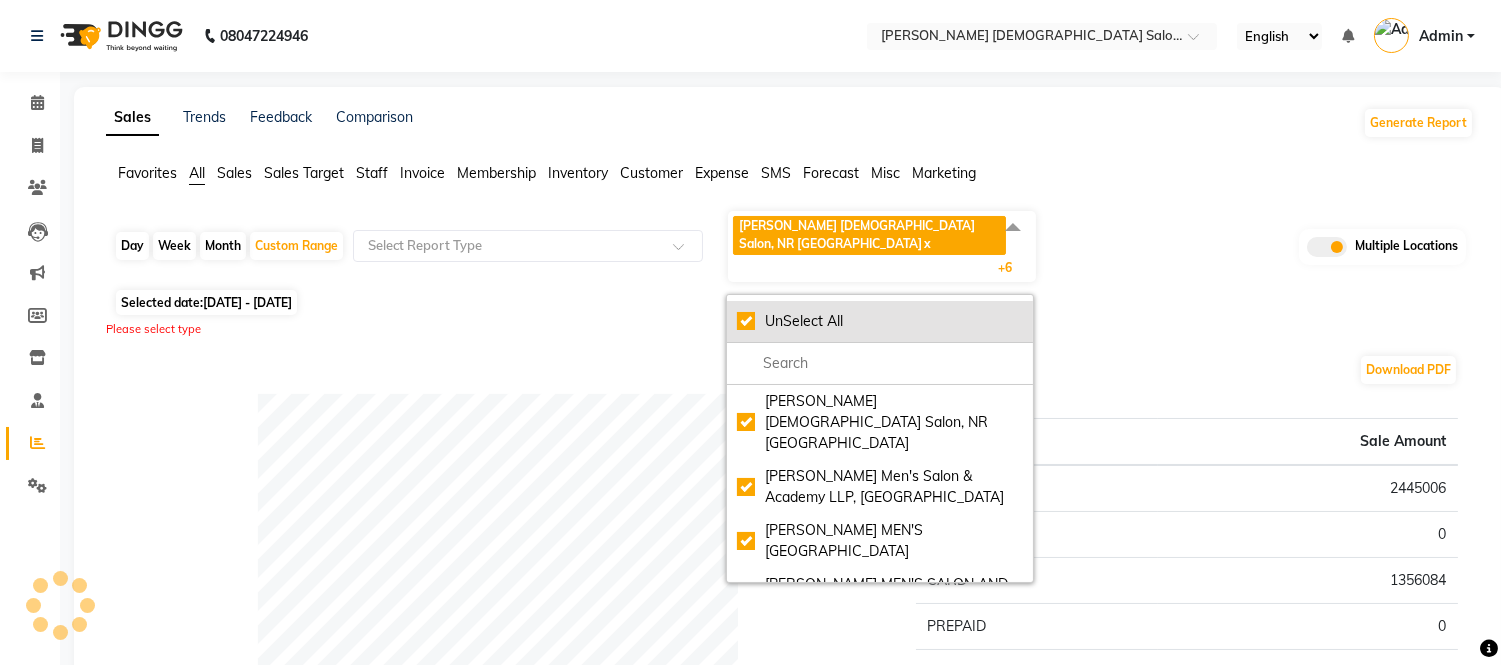 click on "UnSelect All" 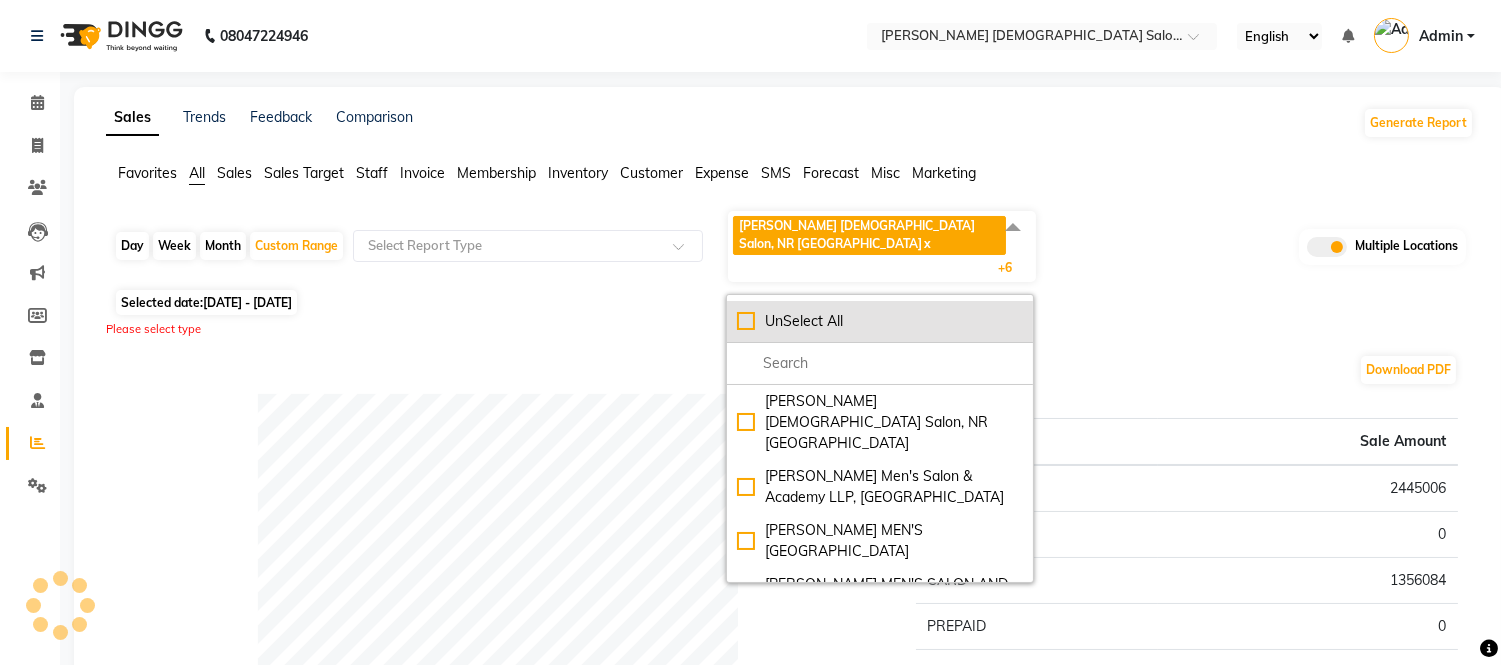 checkbox on "false" 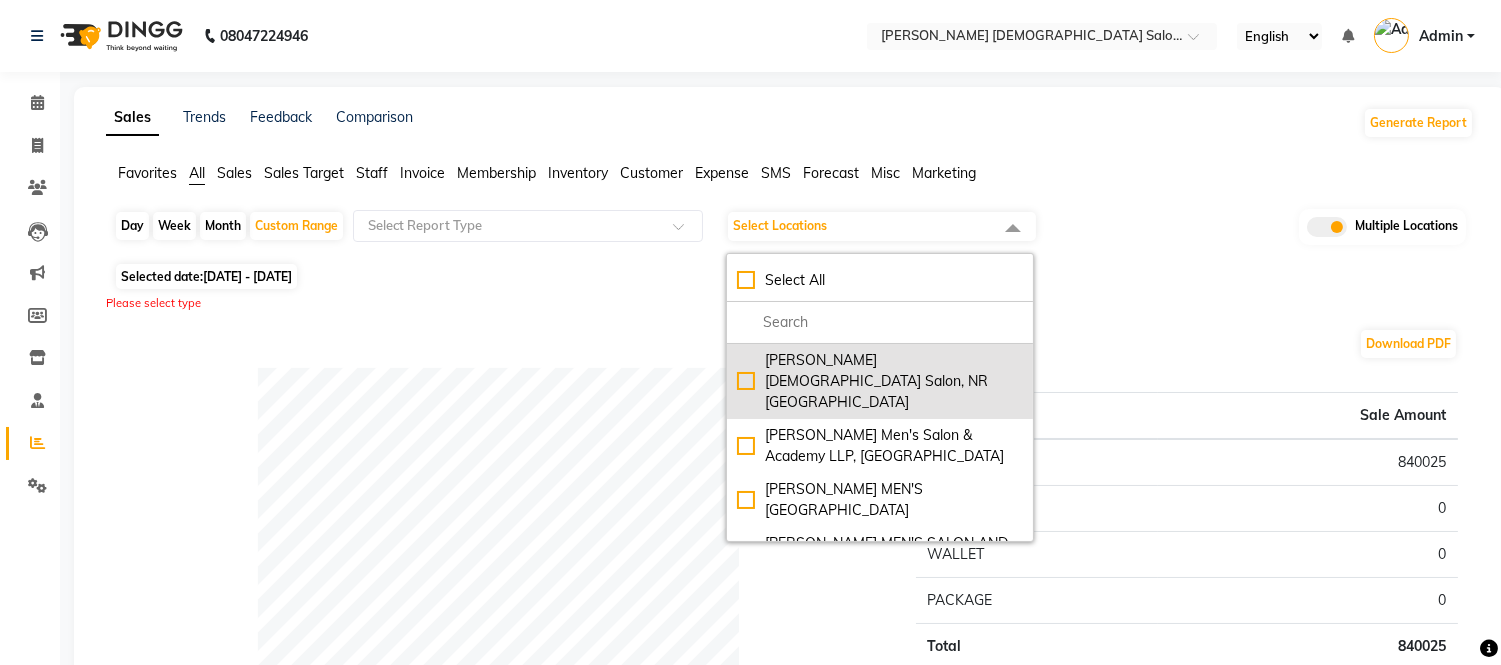 click on "[PERSON_NAME] [DEMOGRAPHIC_DATA] Salon, NR [GEOGRAPHIC_DATA]" 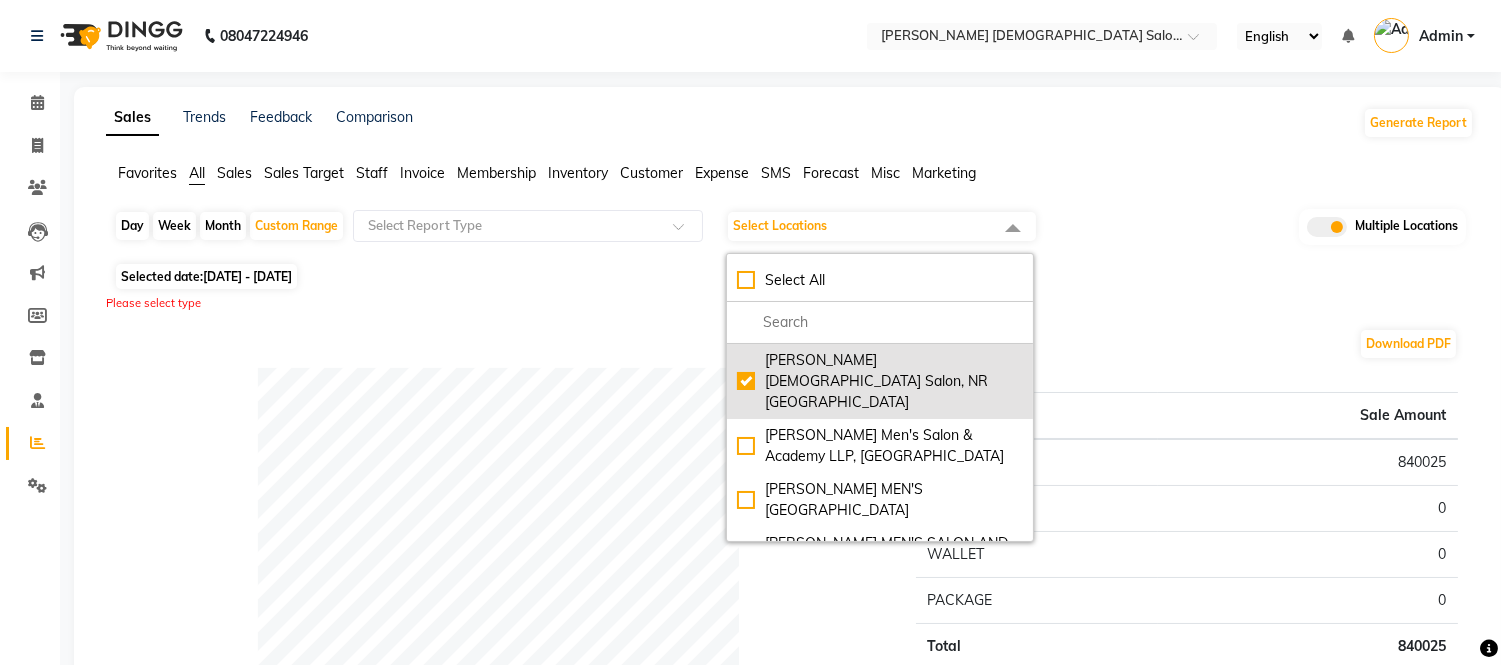 checkbox on "true" 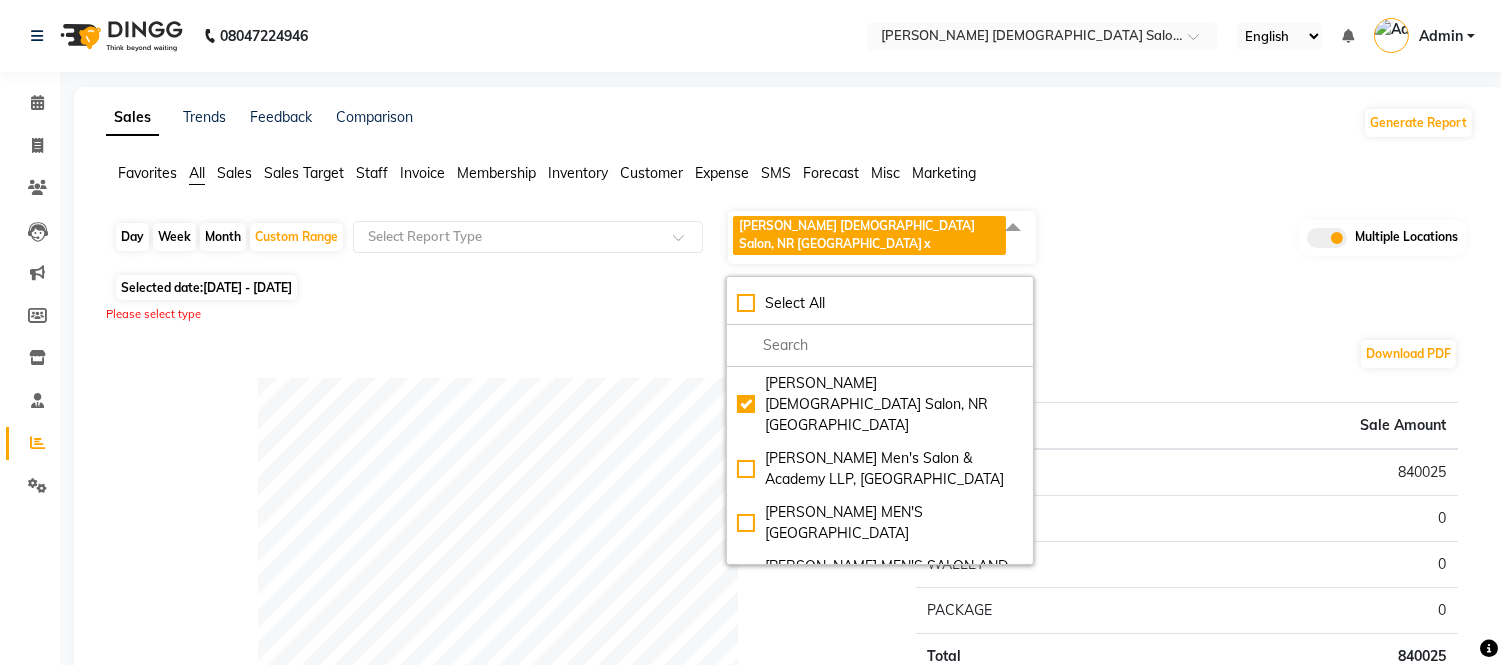 click on "Download PDF" 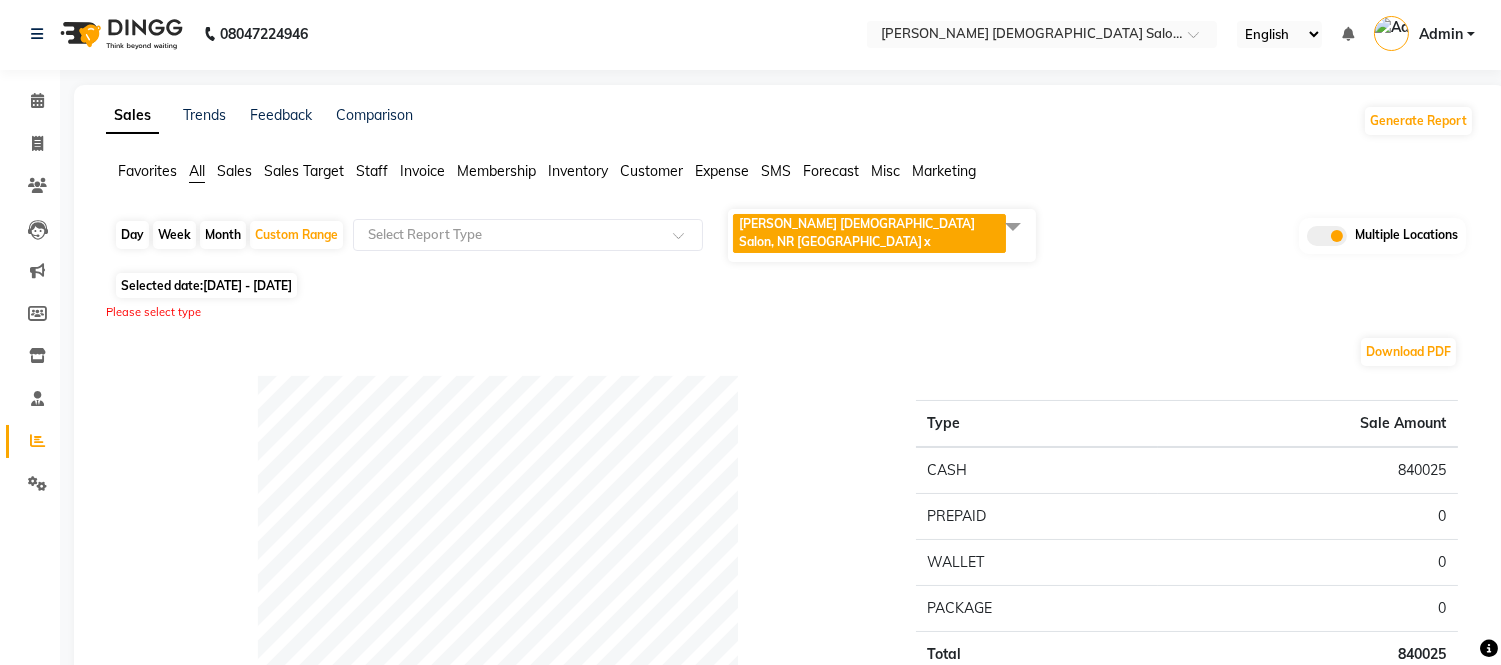 scroll, scrollTop: 0, scrollLeft: 0, axis: both 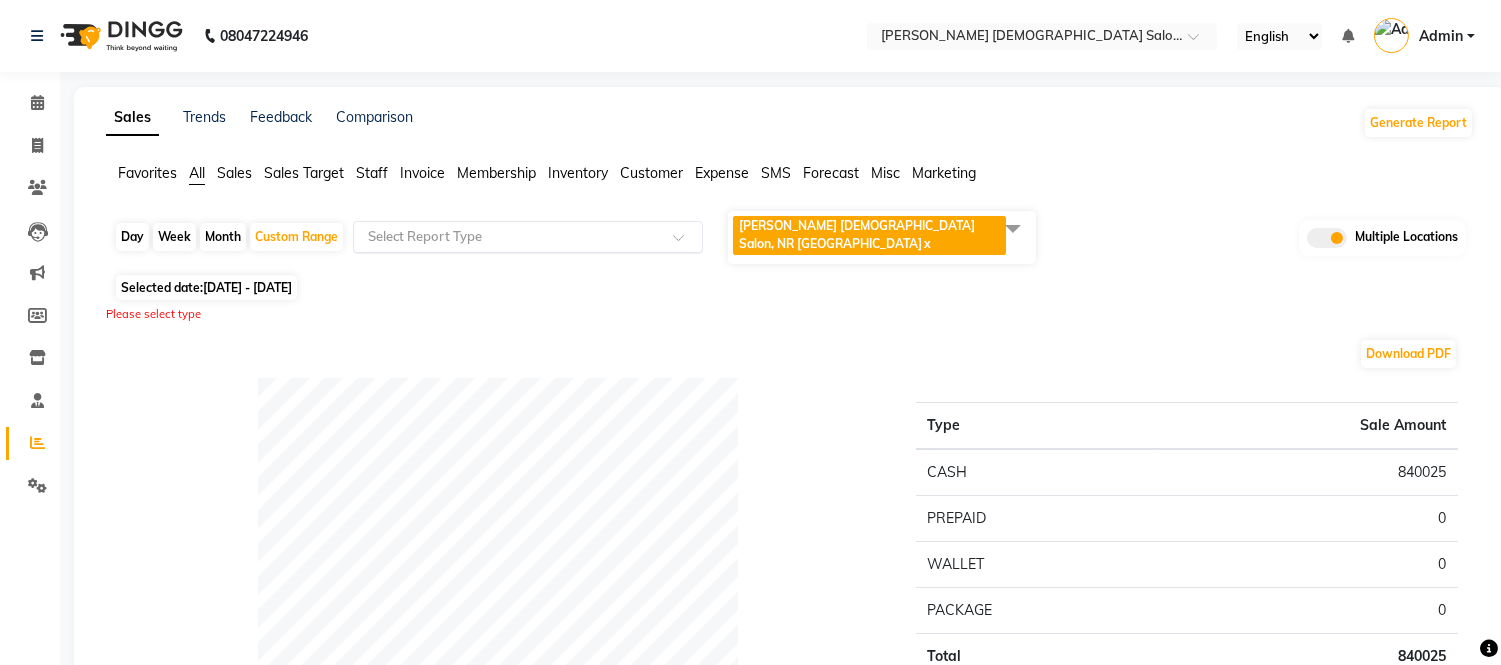 click 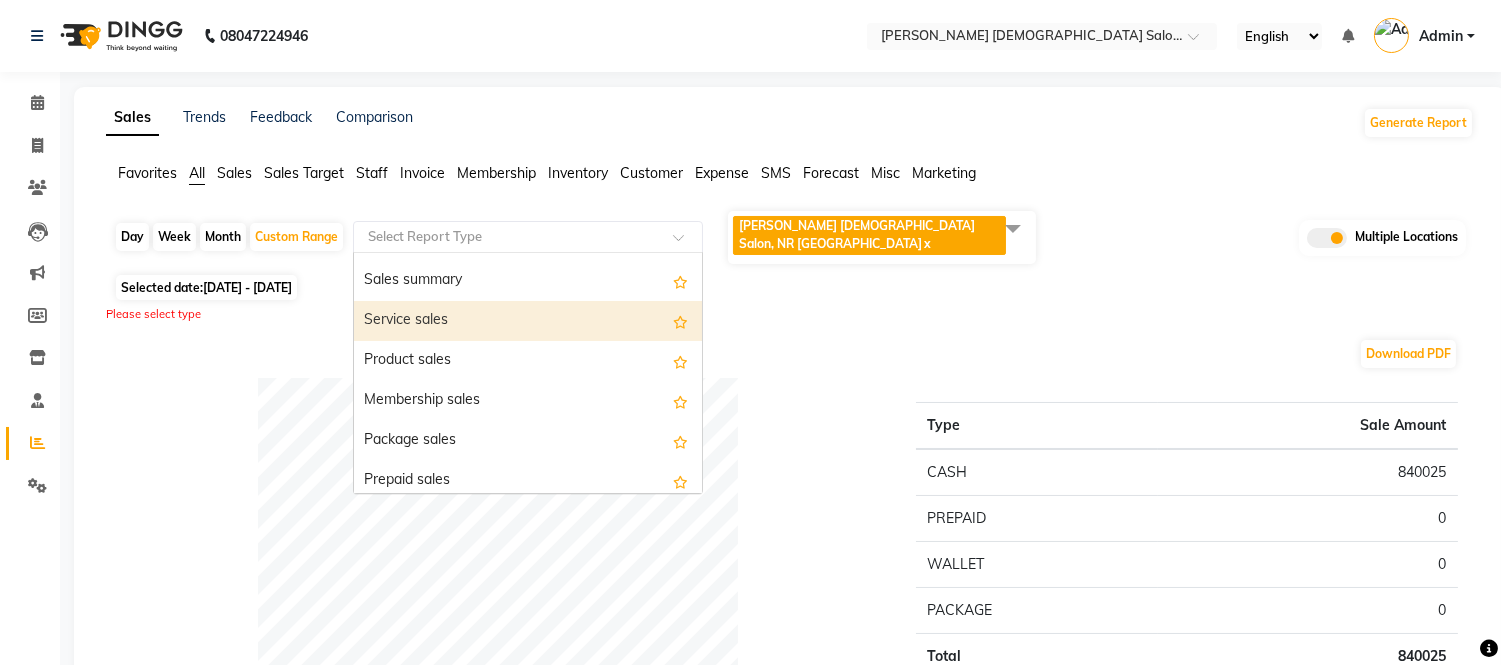 scroll, scrollTop: 111, scrollLeft: 0, axis: vertical 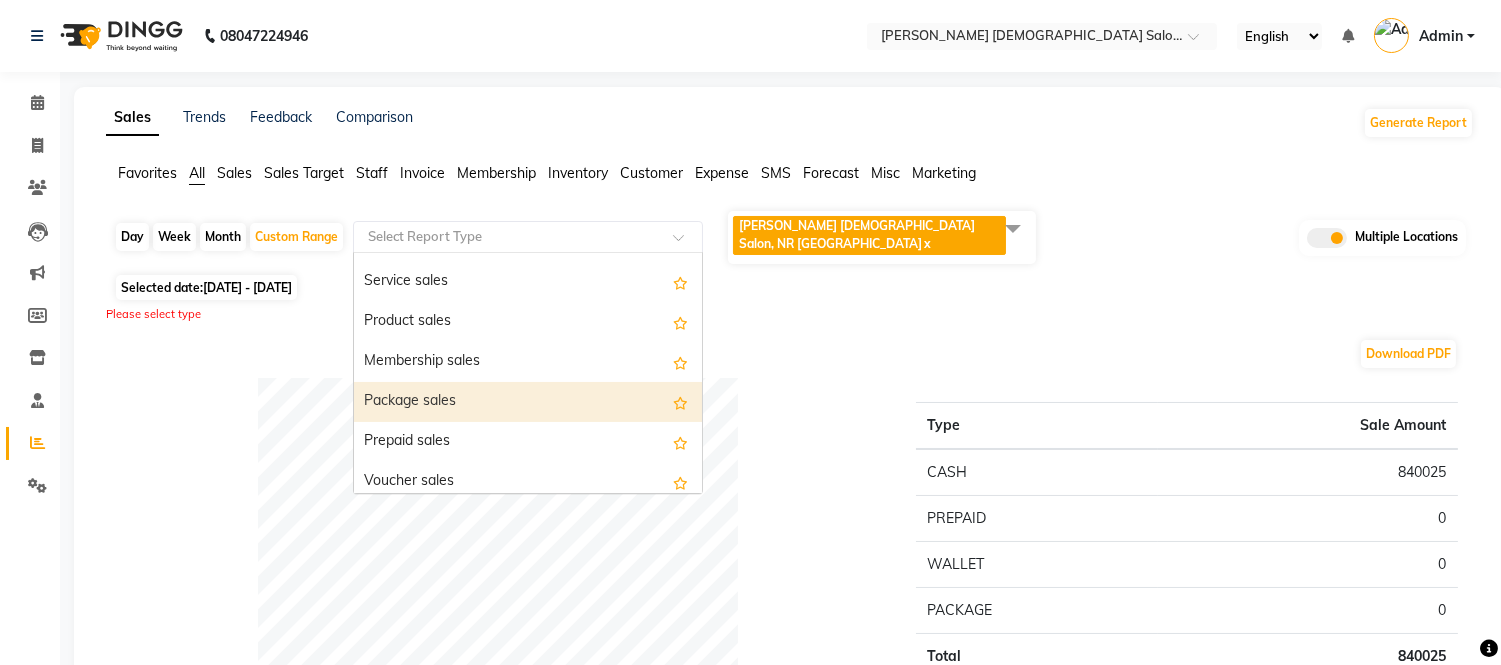 click on "Package sales" at bounding box center [528, 402] 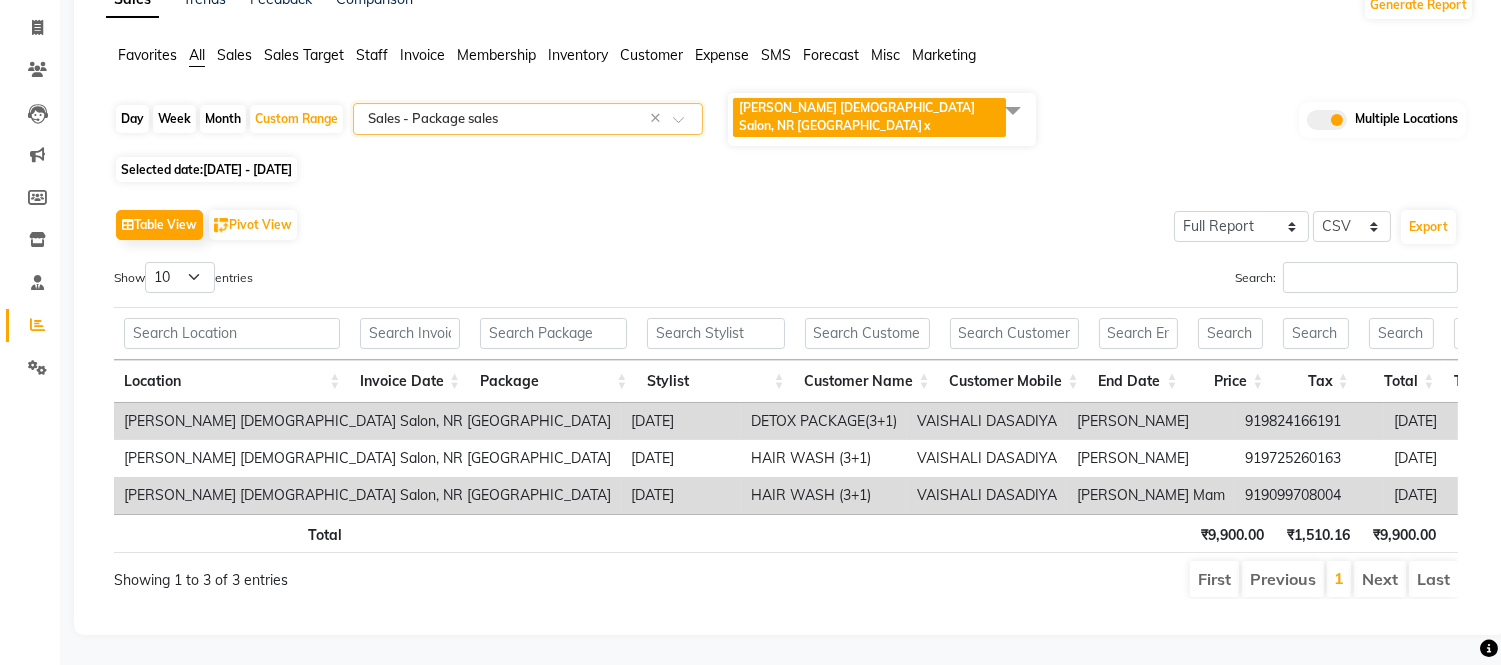 scroll, scrollTop: 142, scrollLeft: 0, axis: vertical 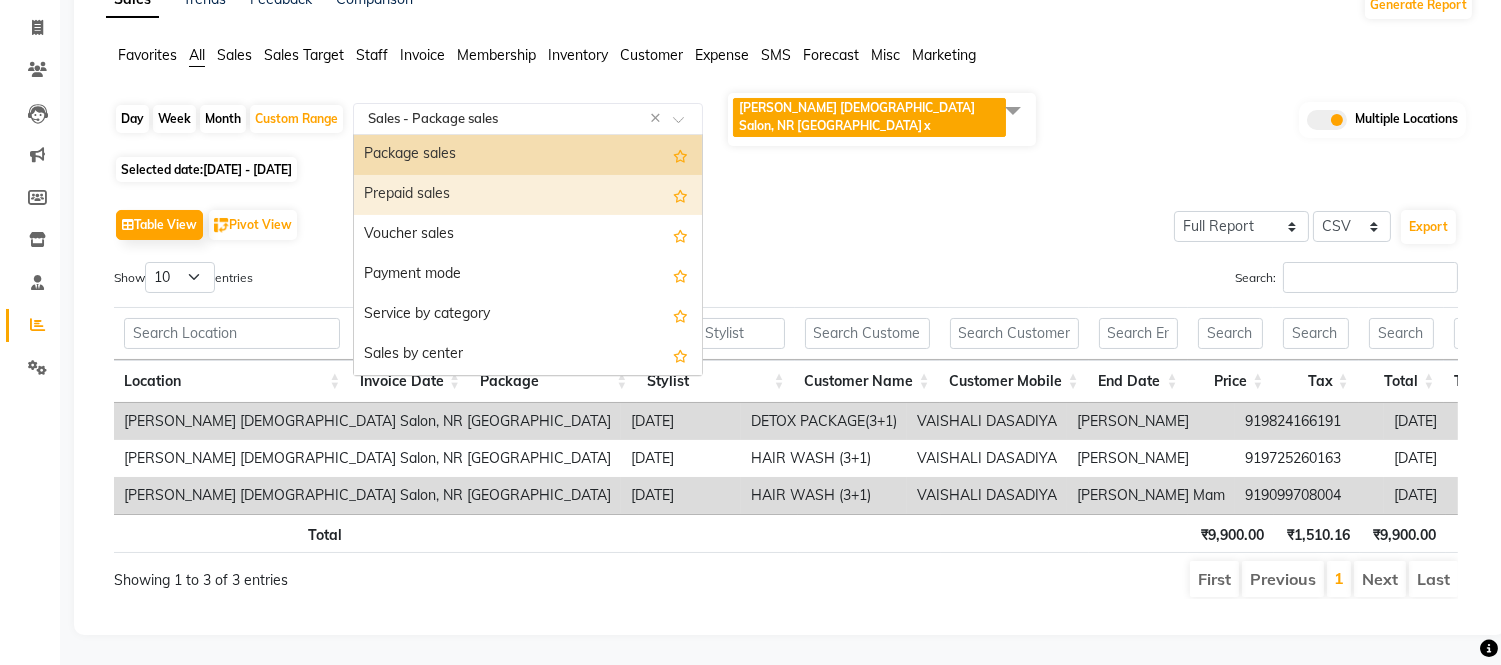 click on "Prepaid sales" at bounding box center [528, 195] 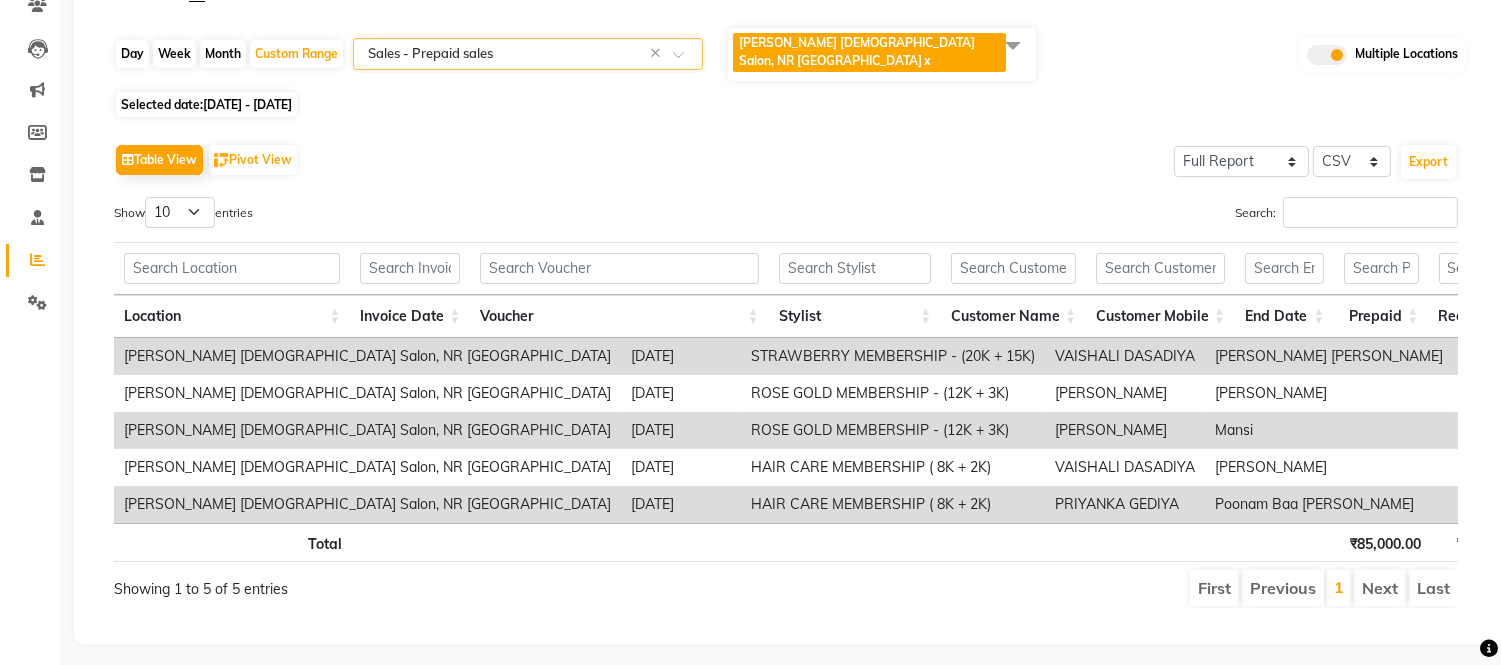 scroll, scrollTop: 215, scrollLeft: 0, axis: vertical 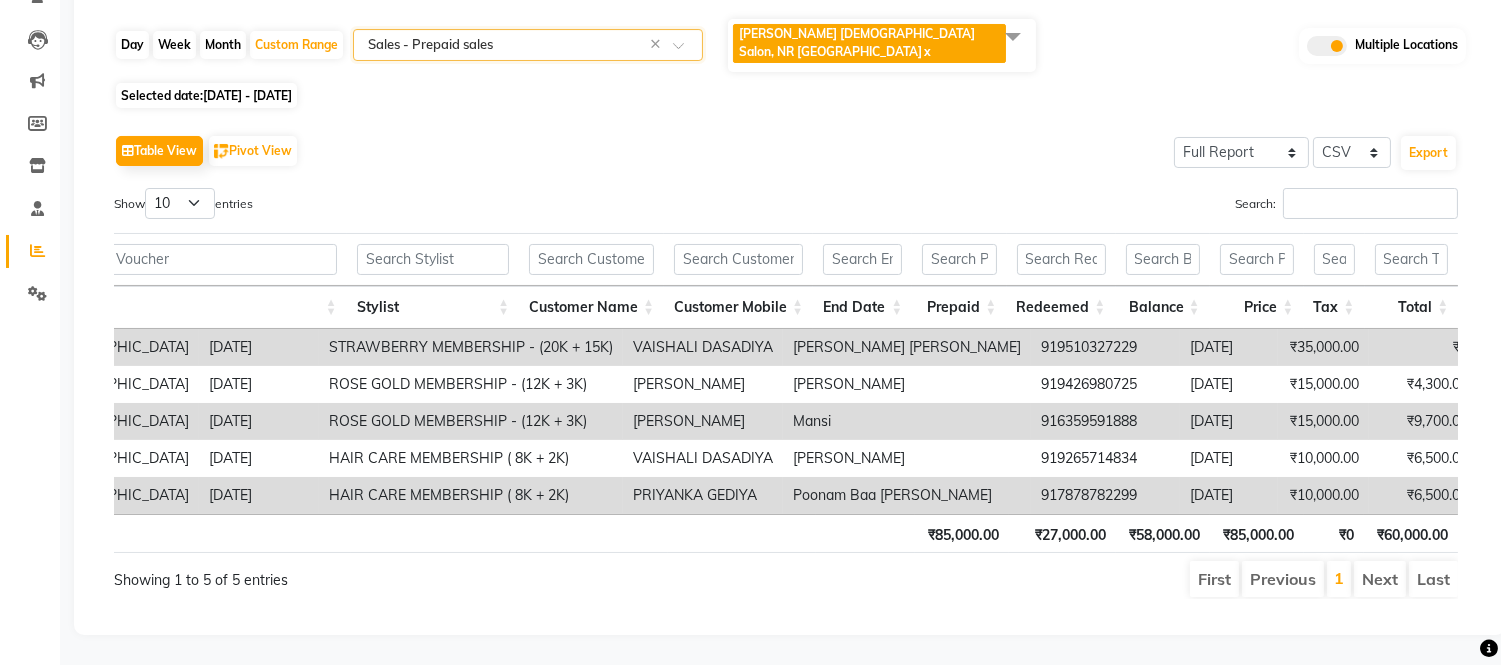 click 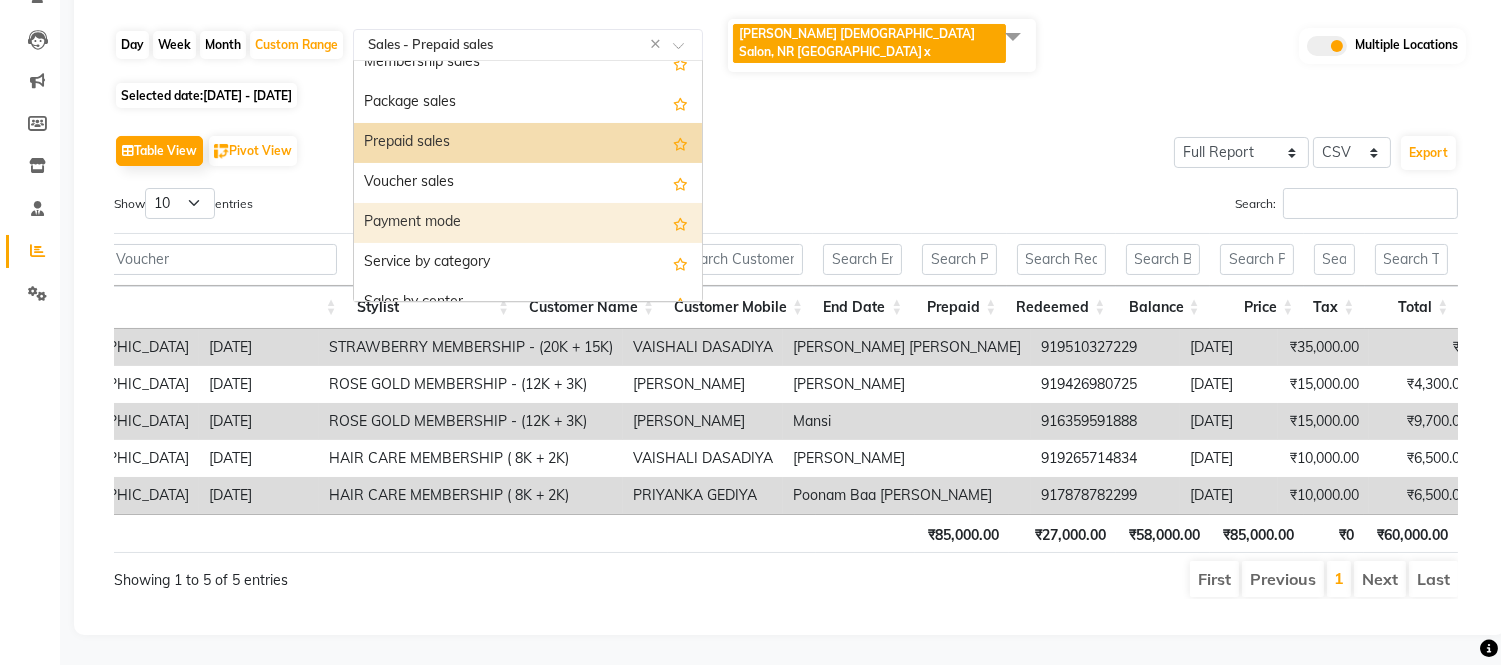 scroll, scrollTop: 168, scrollLeft: 0, axis: vertical 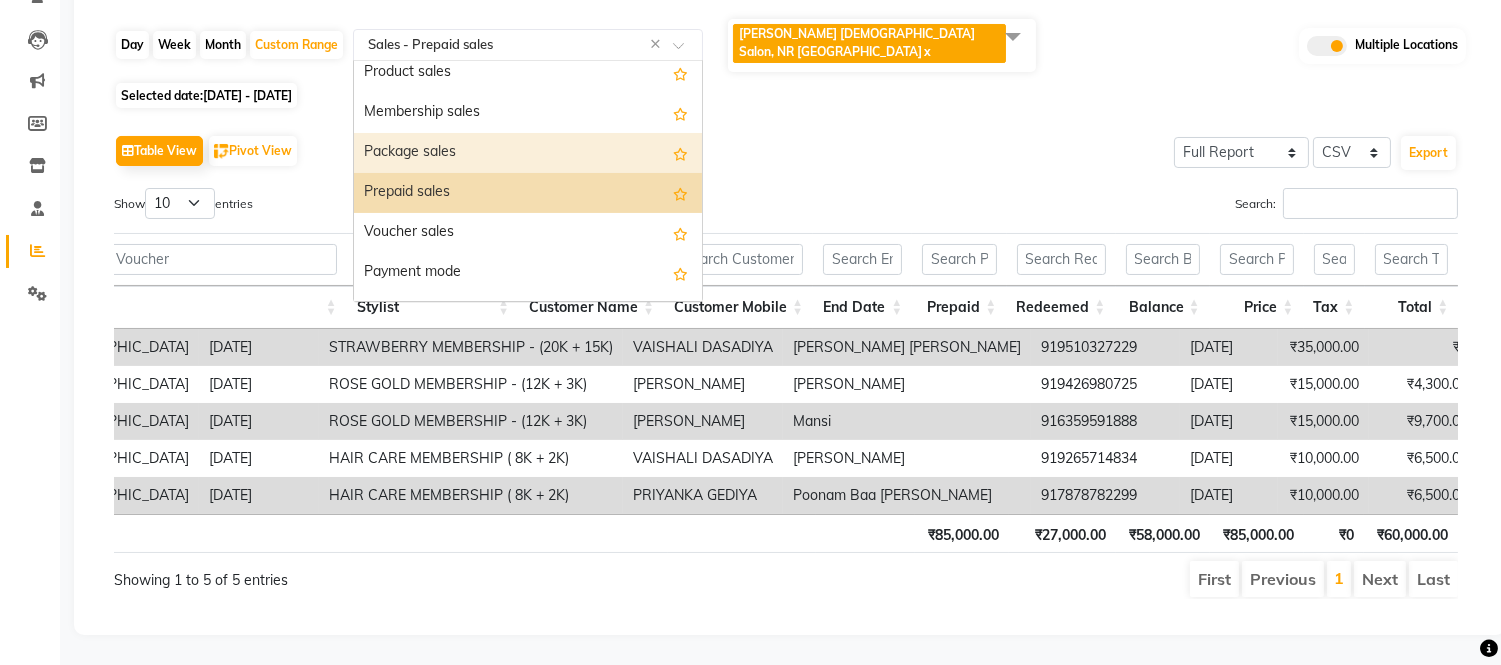 click on "Package sales" at bounding box center [528, 153] 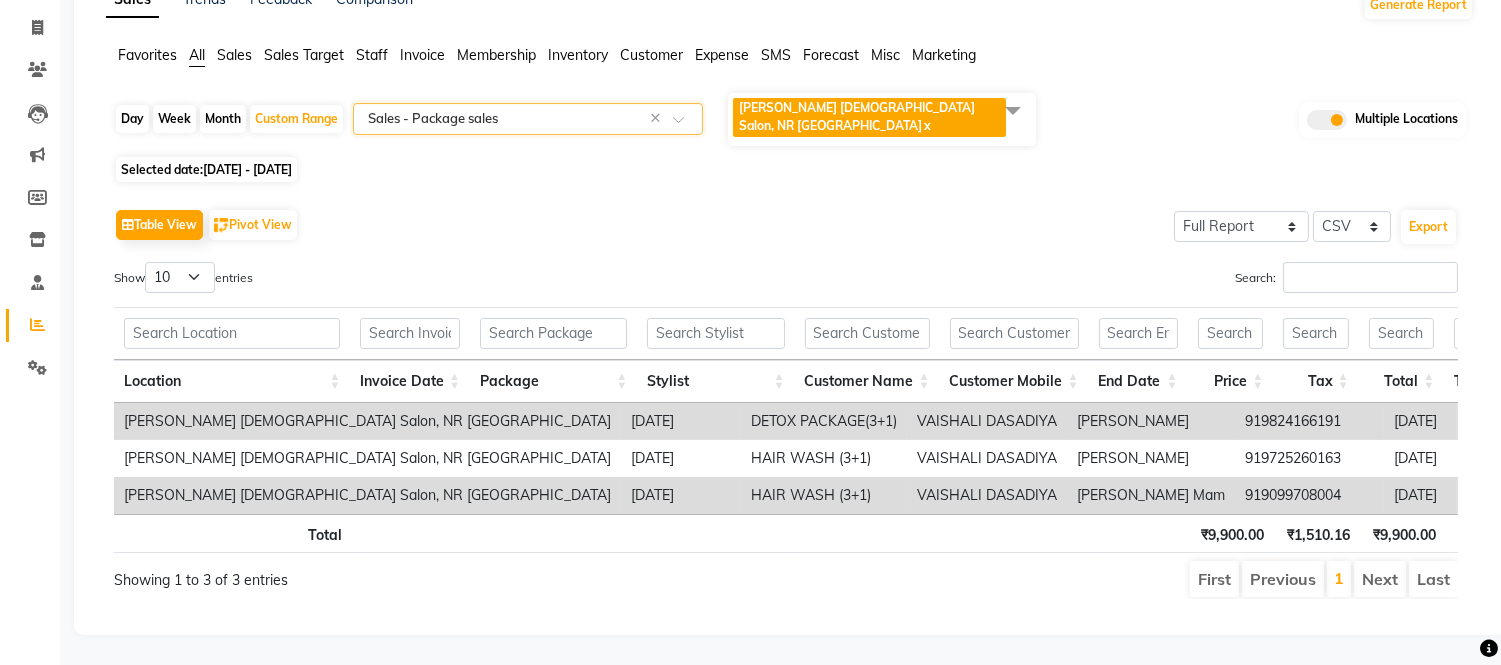 scroll, scrollTop: 142, scrollLeft: 0, axis: vertical 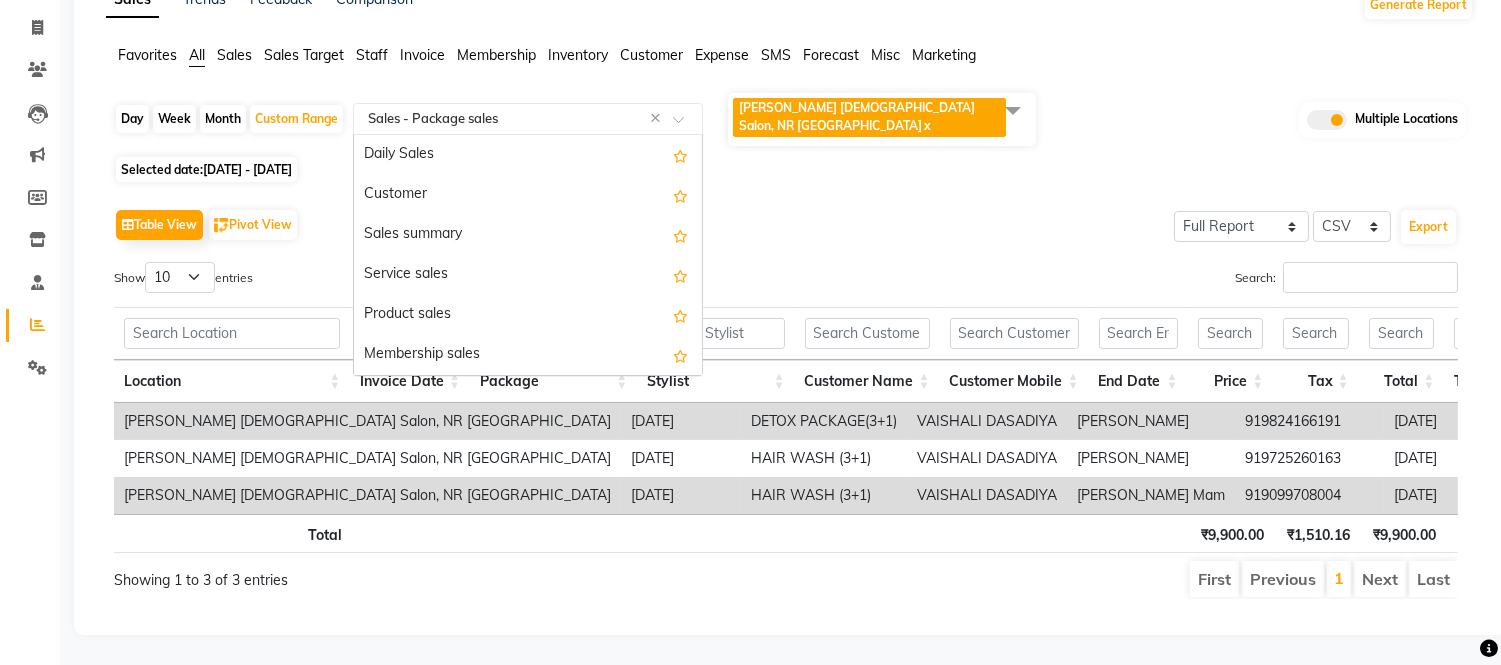 click 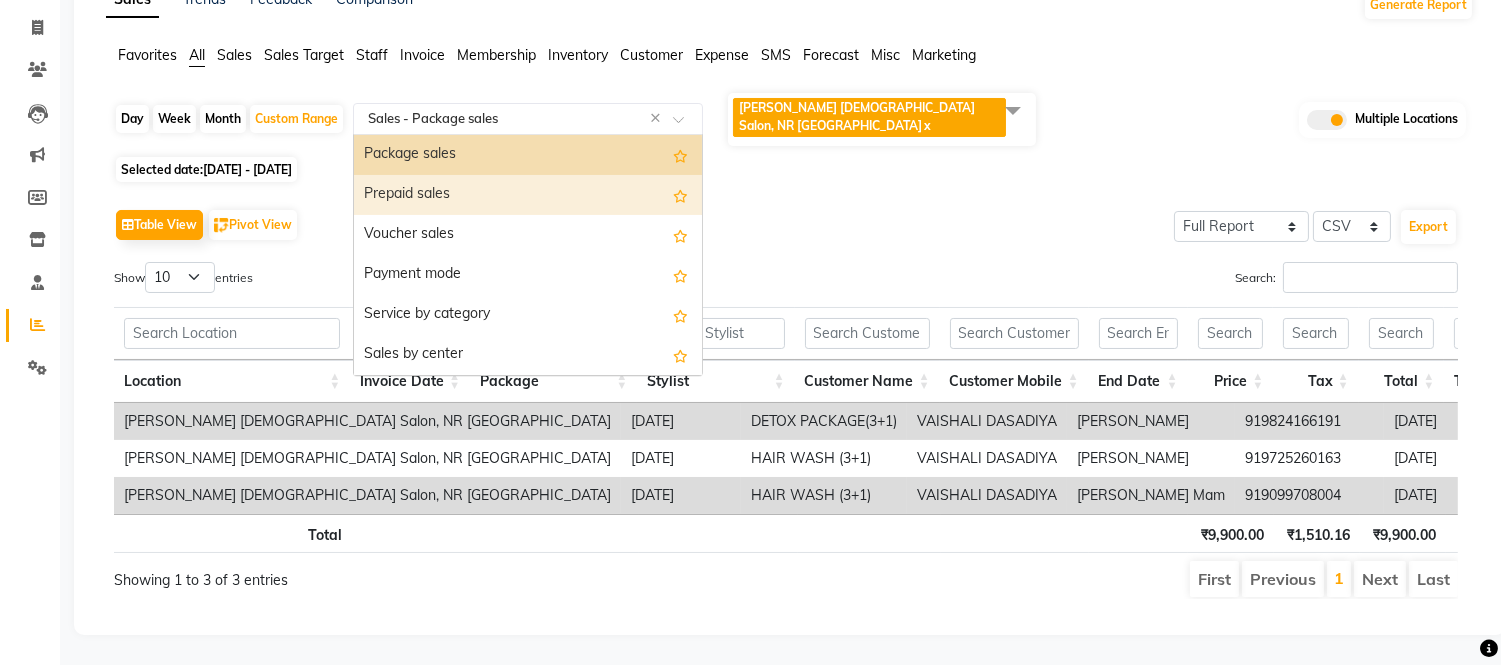 click on "Prepaid sales" at bounding box center (528, 195) 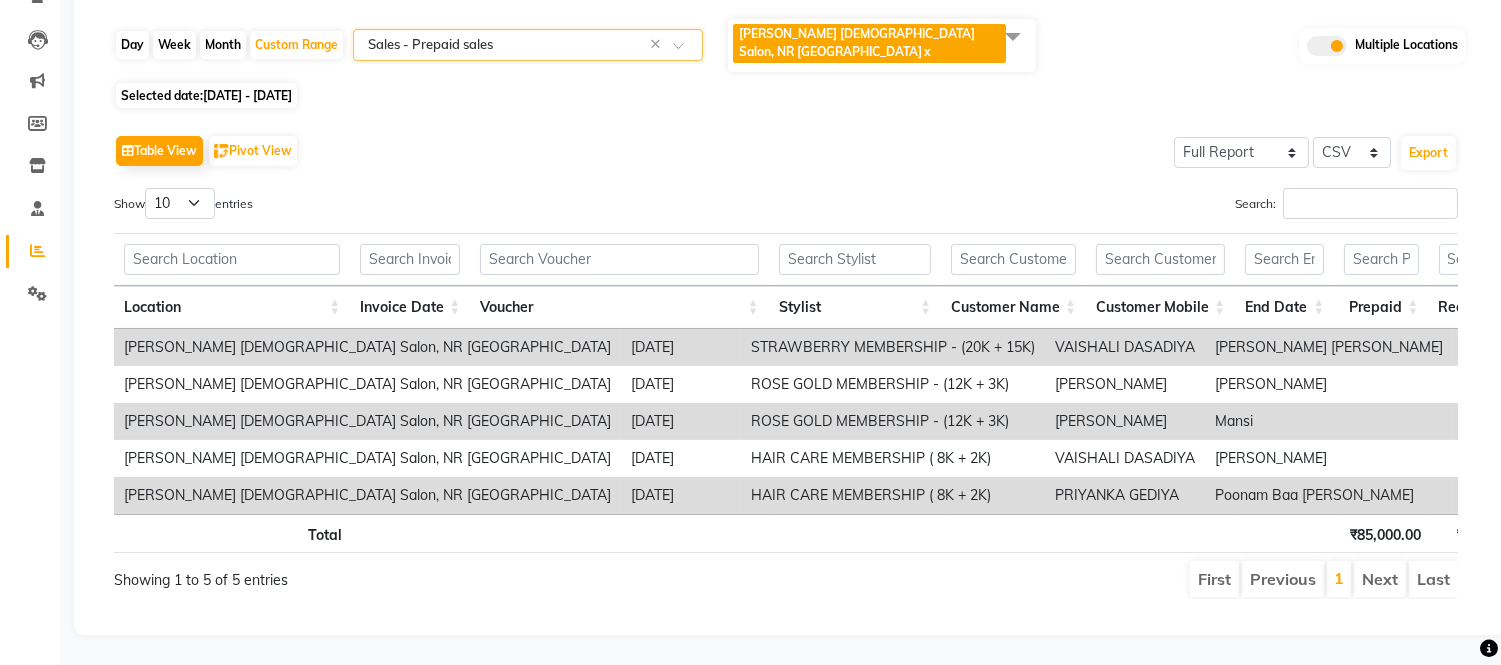 scroll, scrollTop: 215, scrollLeft: 0, axis: vertical 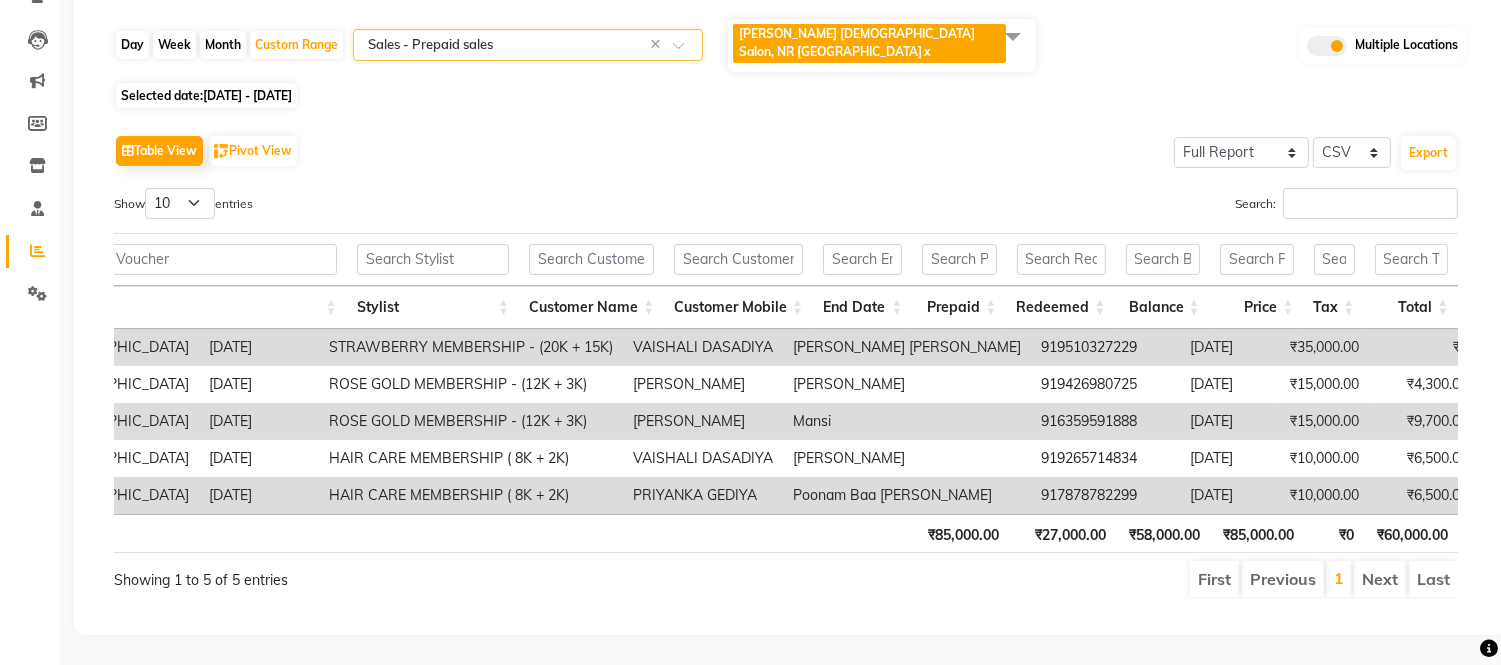 click 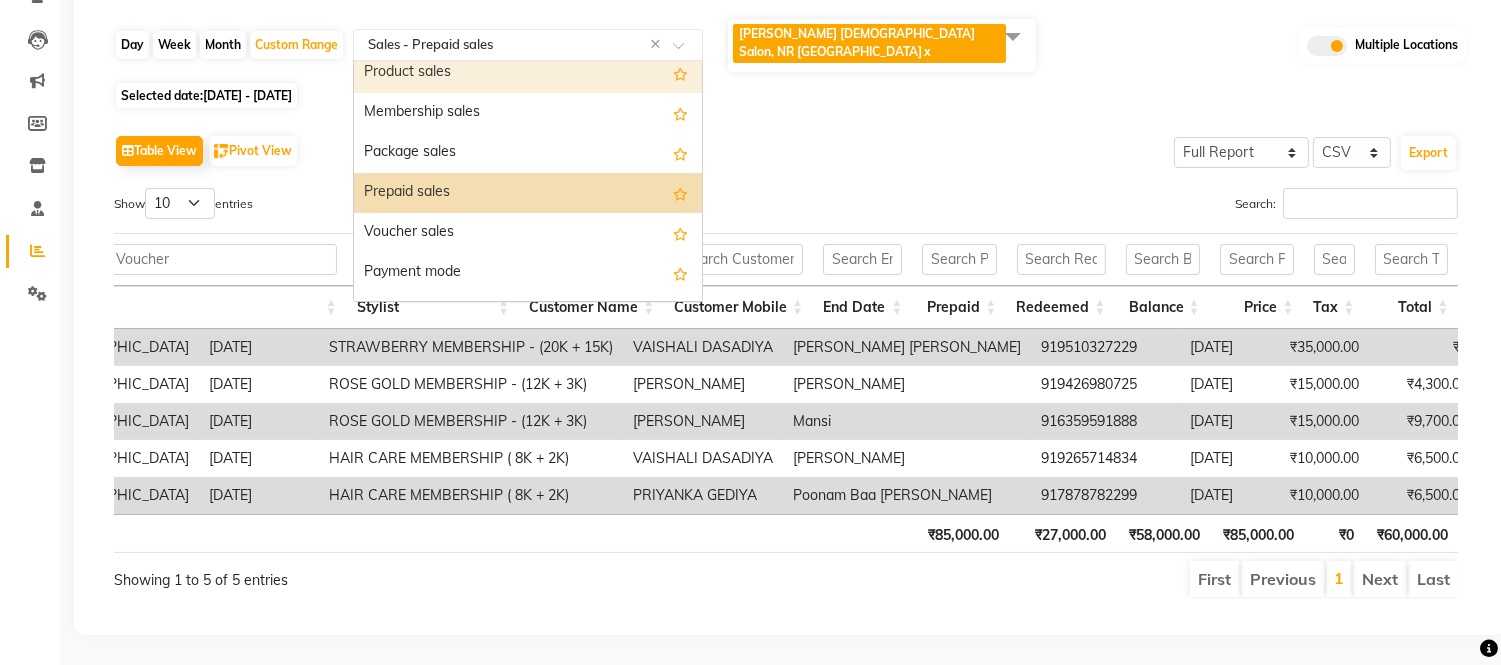 click on "Product sales" at bounding box center (528, 73) 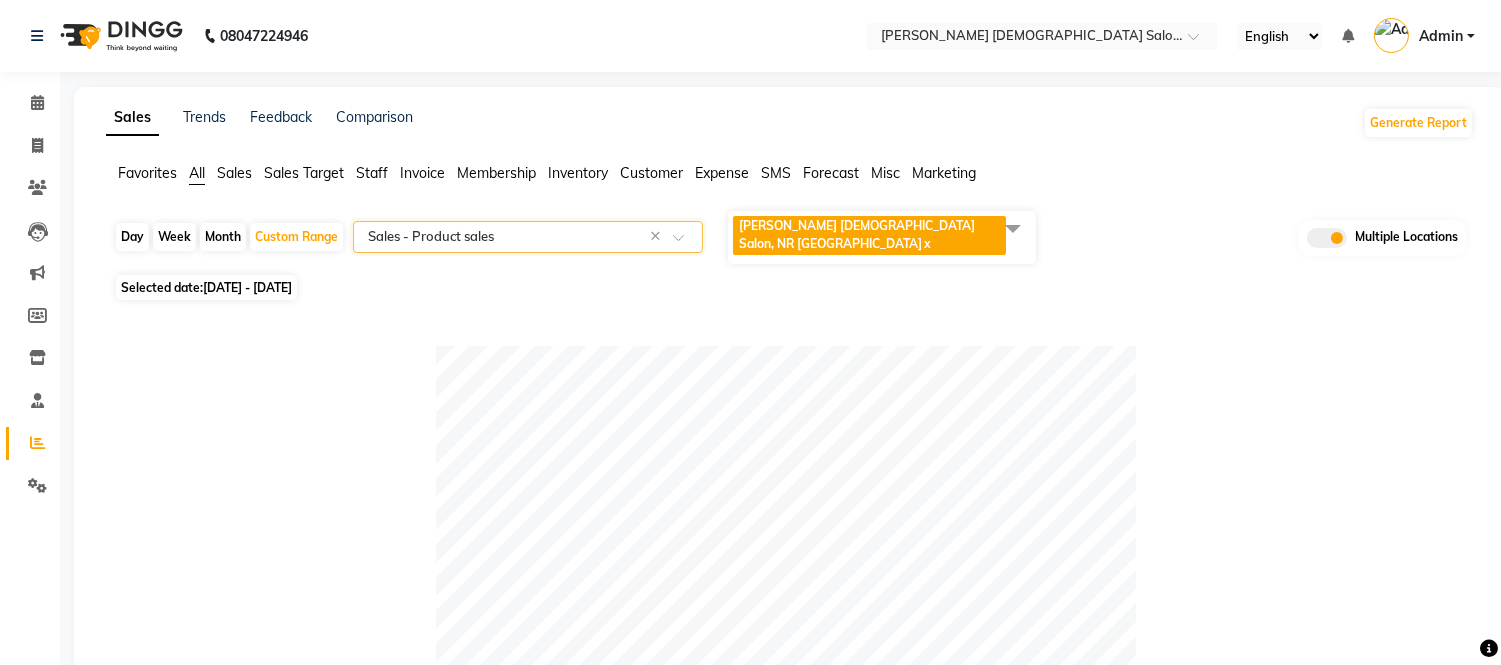 click on "All" 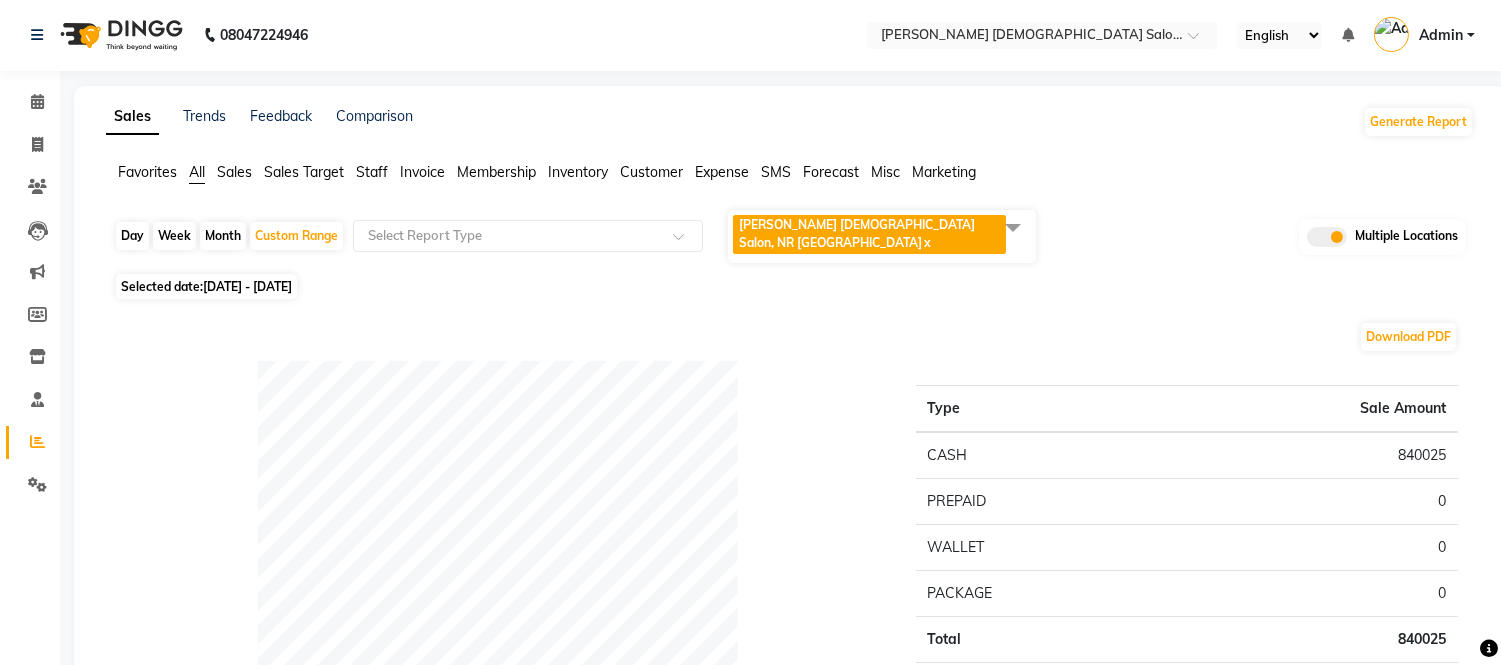 scroll, scrollTop: 0, scrollLeft: 0, axis: both 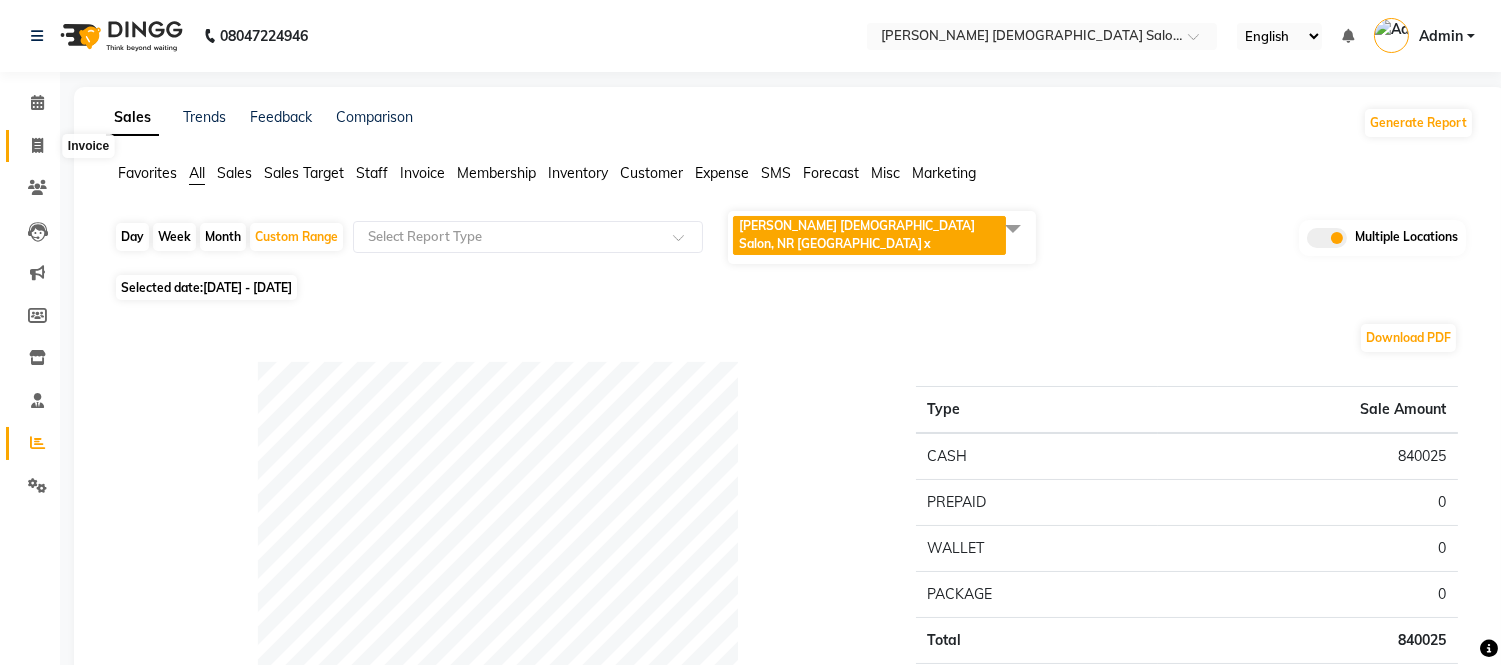 click 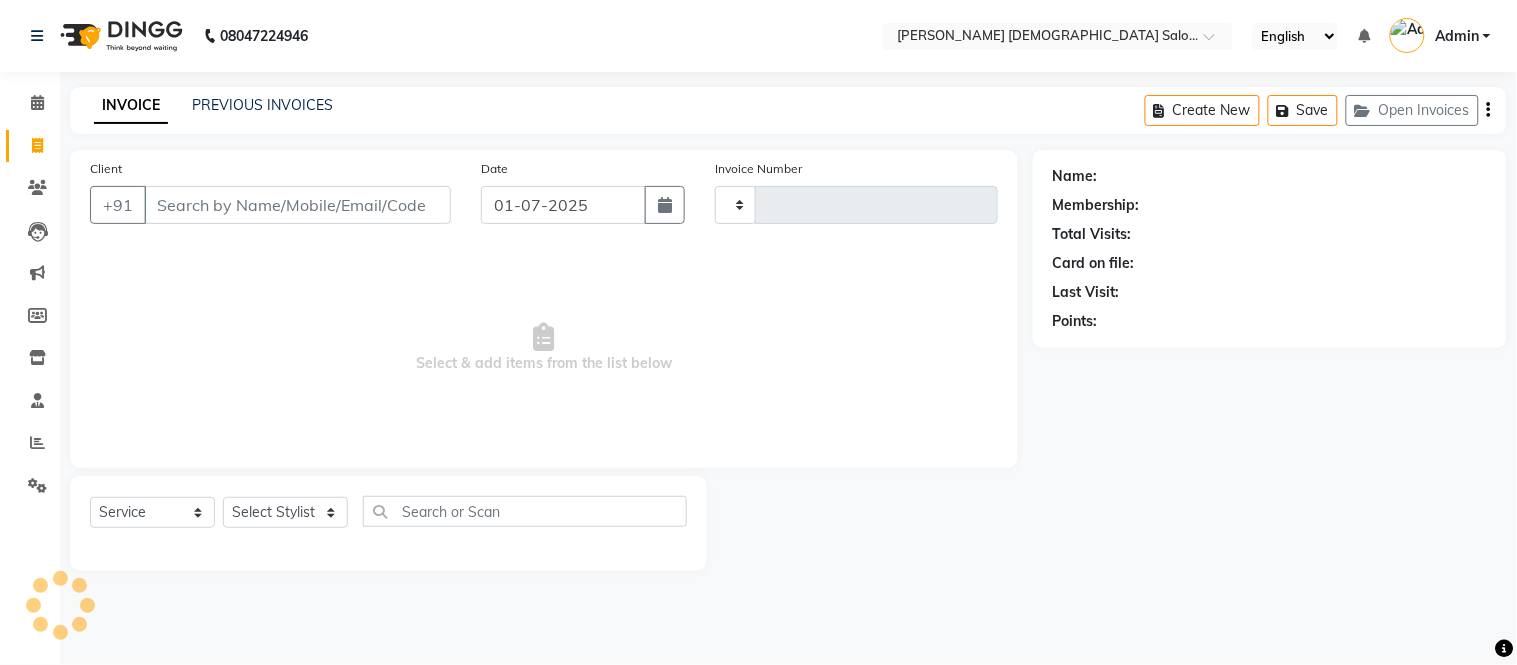 type on "2797" 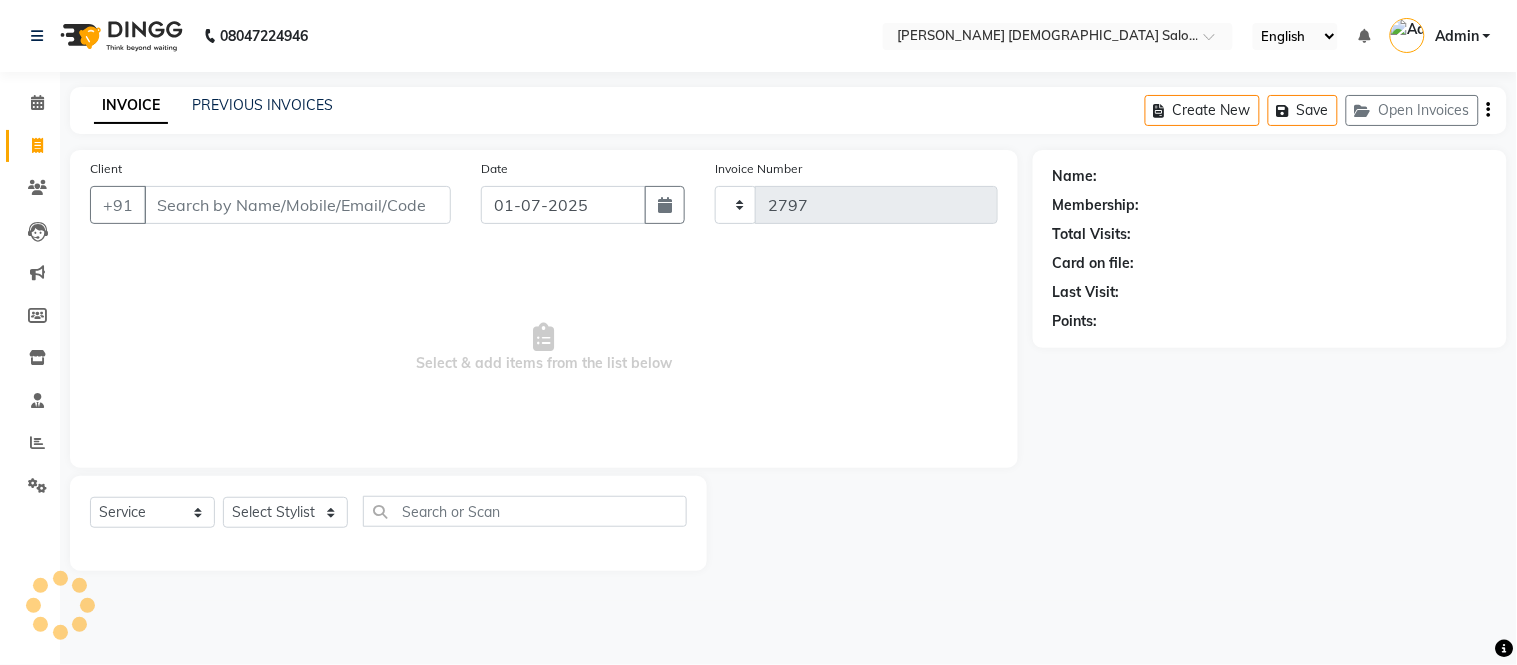select on "7542" 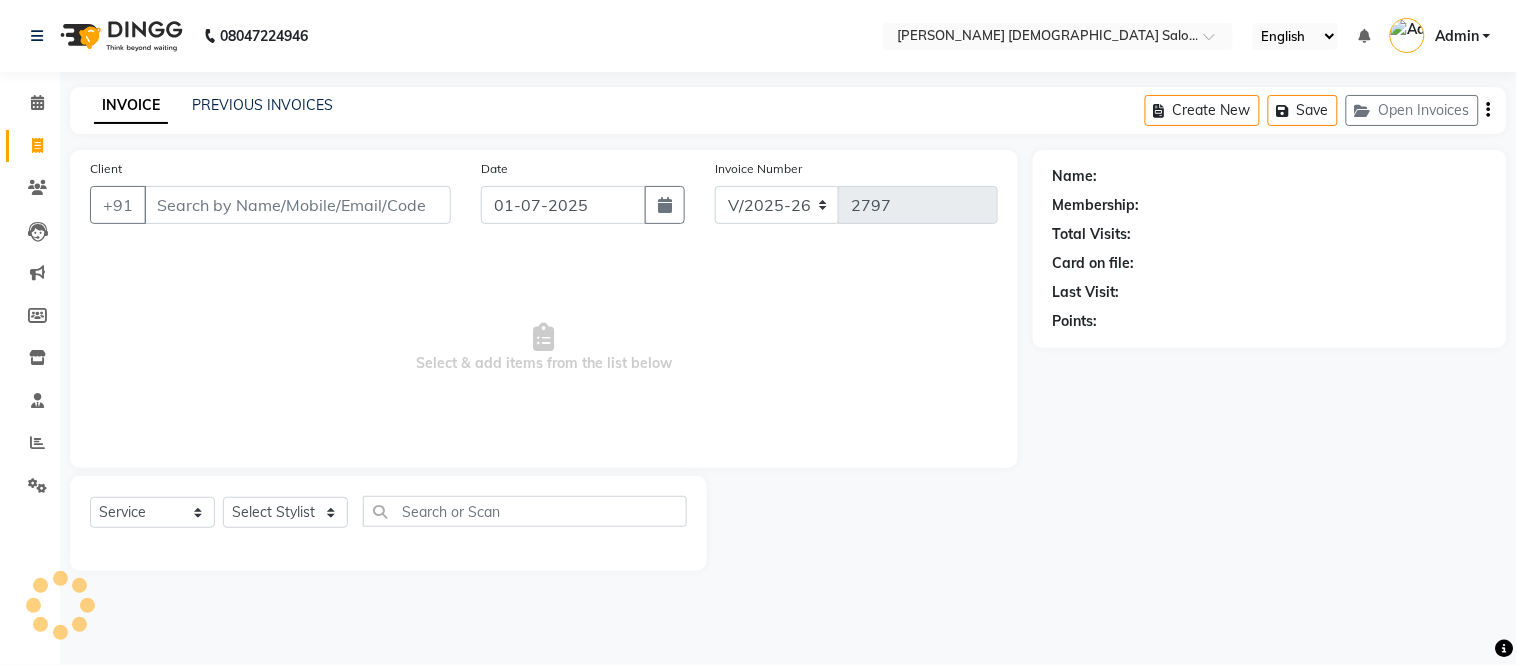 click on "INVOICE PREVIOUS INVOICES Create New   Save   Open Invoices" 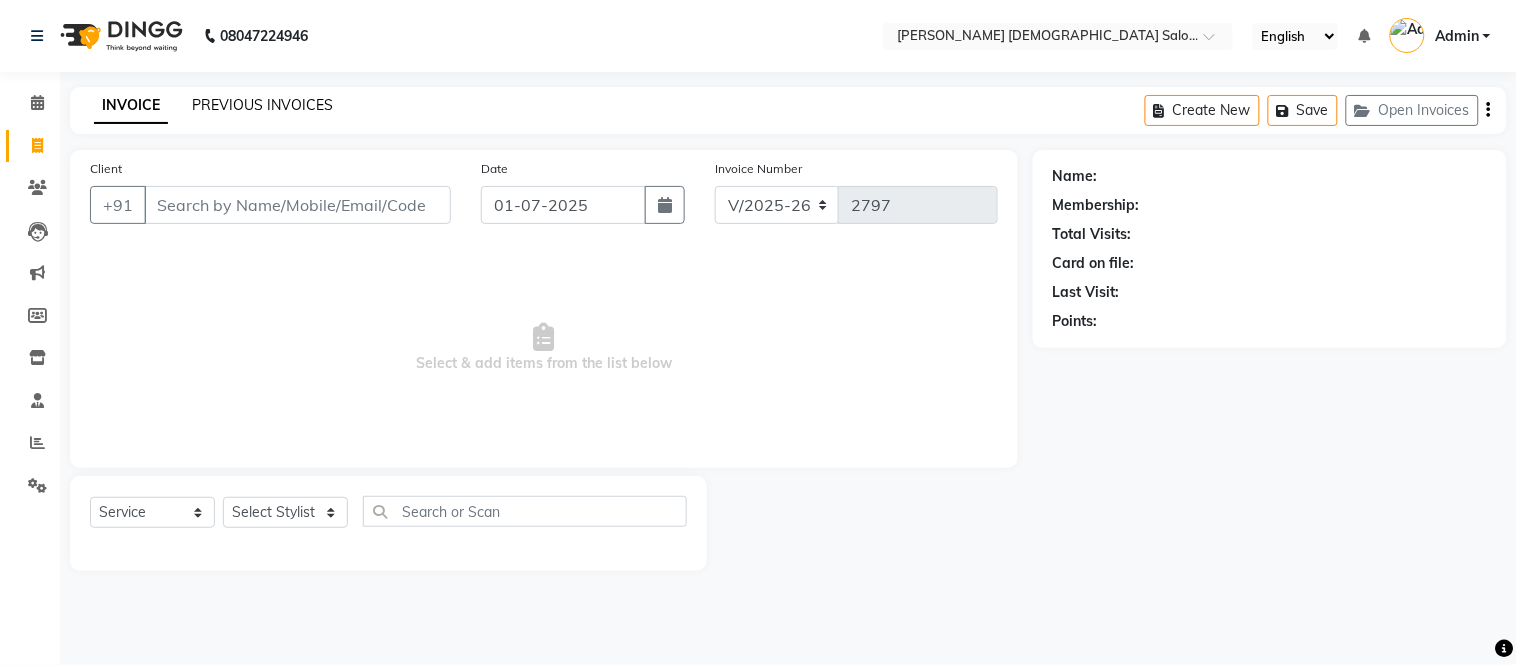 click on "PREVIOUS INVOICES" 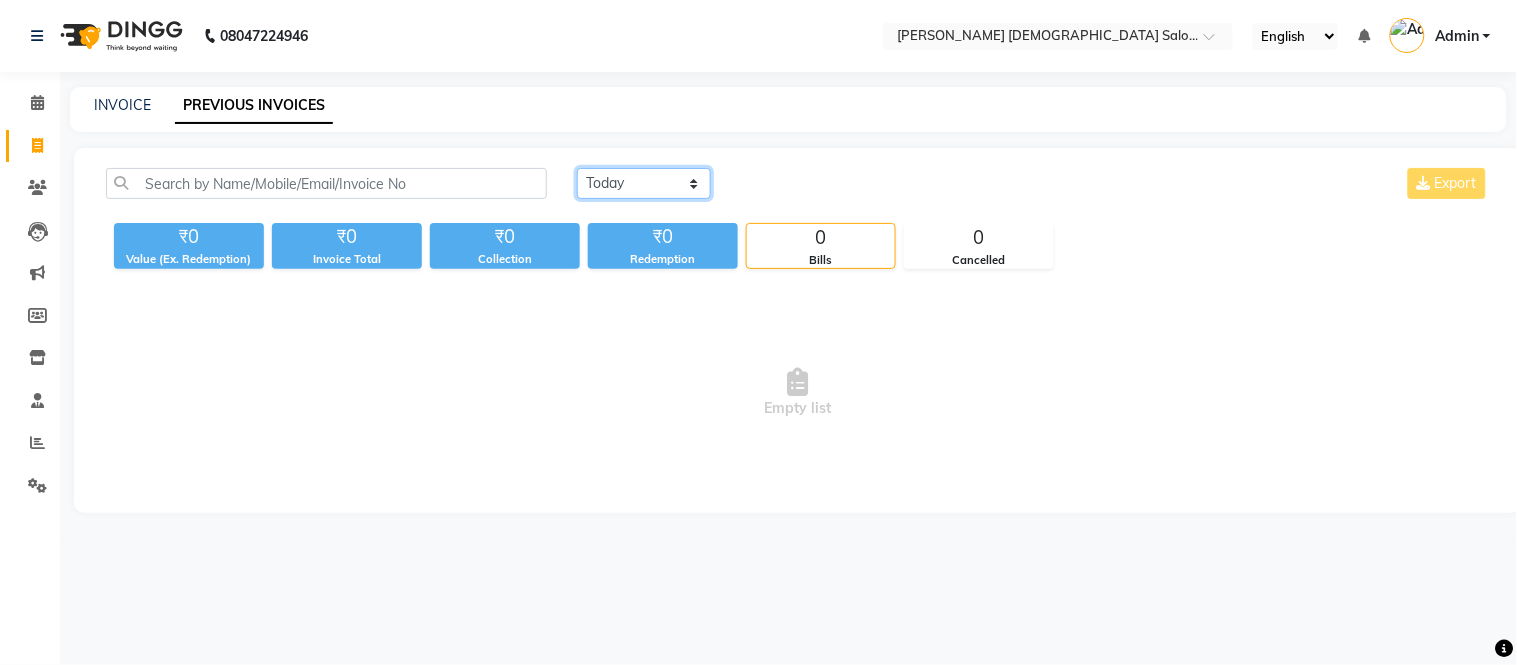 click on "Today Yesterday Custom Range" 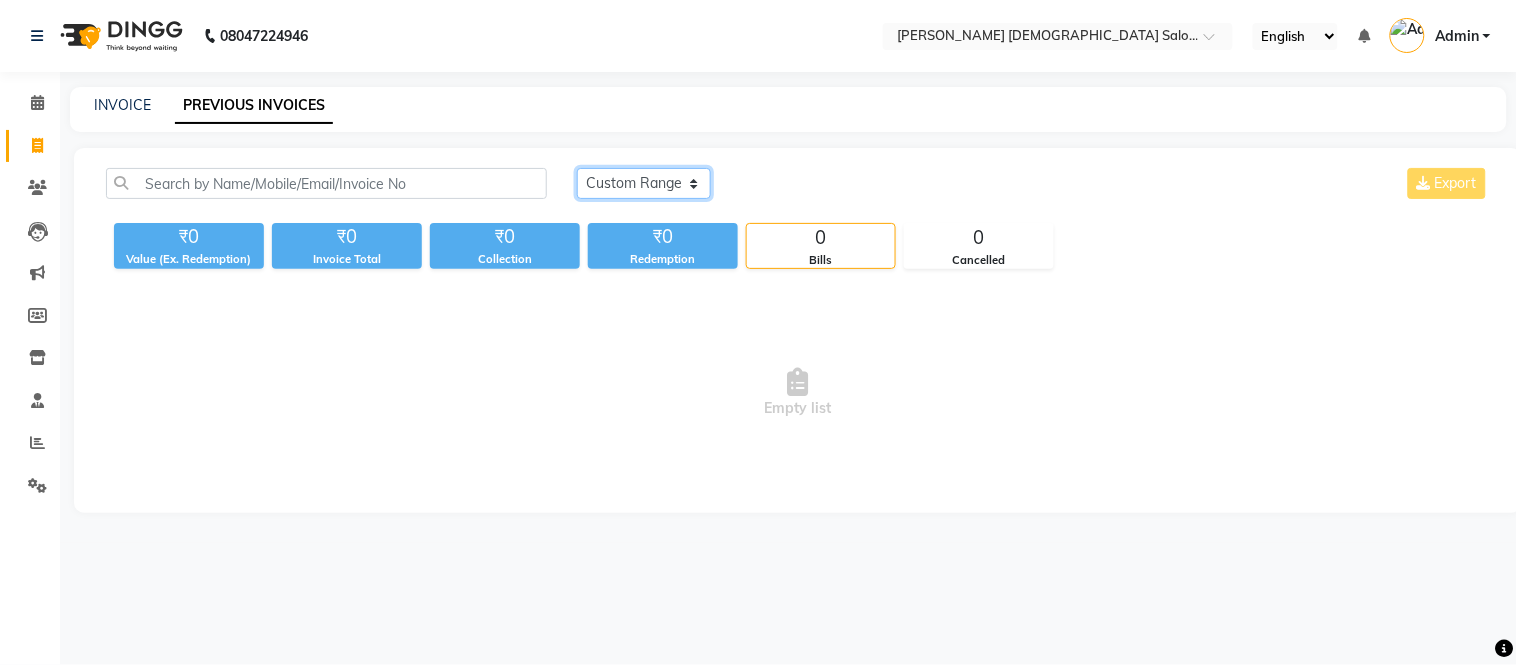click on "Today Yesterday Custom Range" 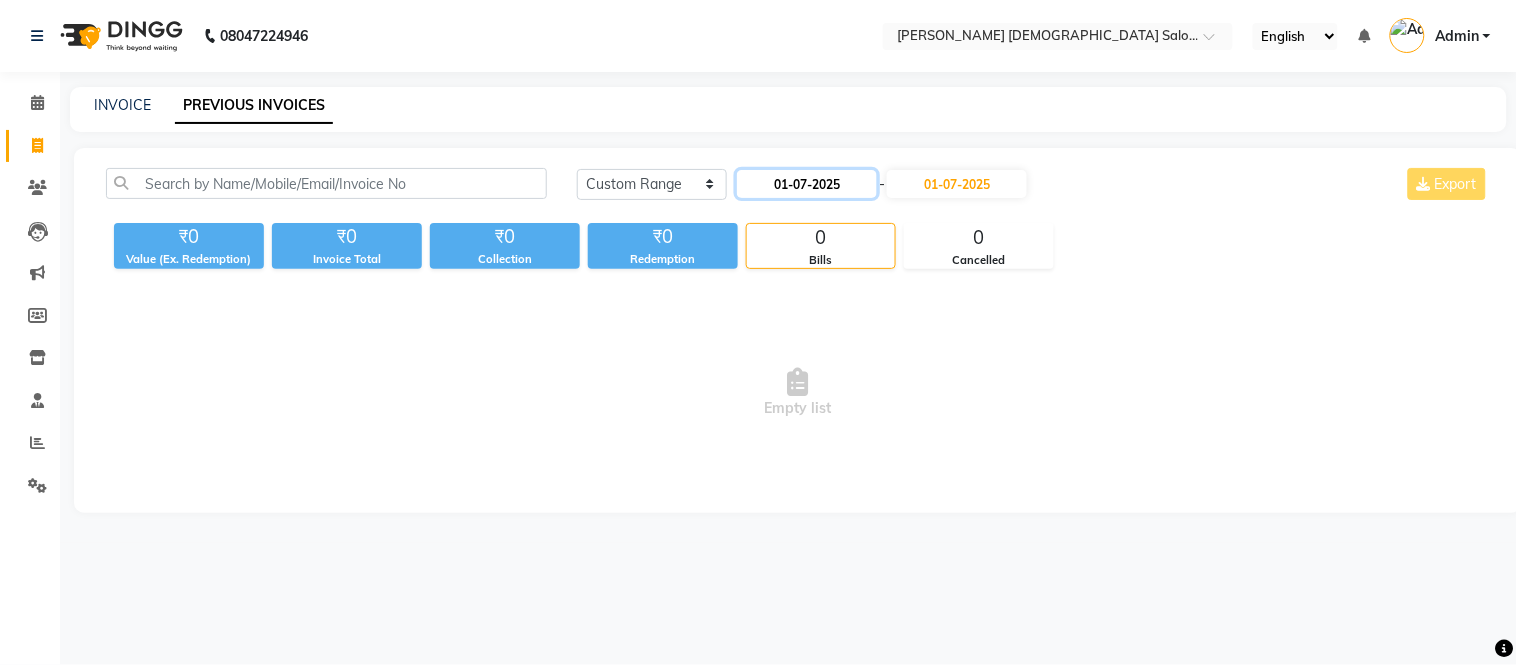 click on "01-07-2025" 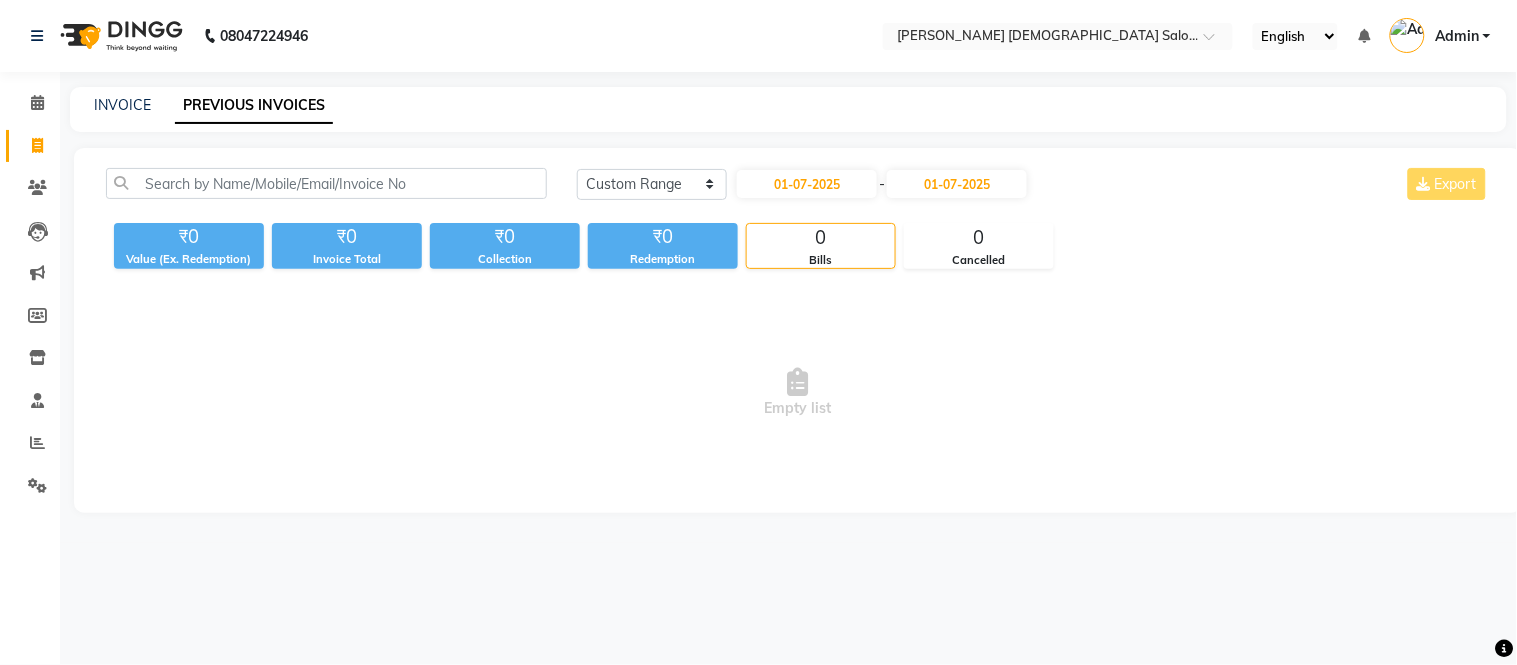 select on "7" 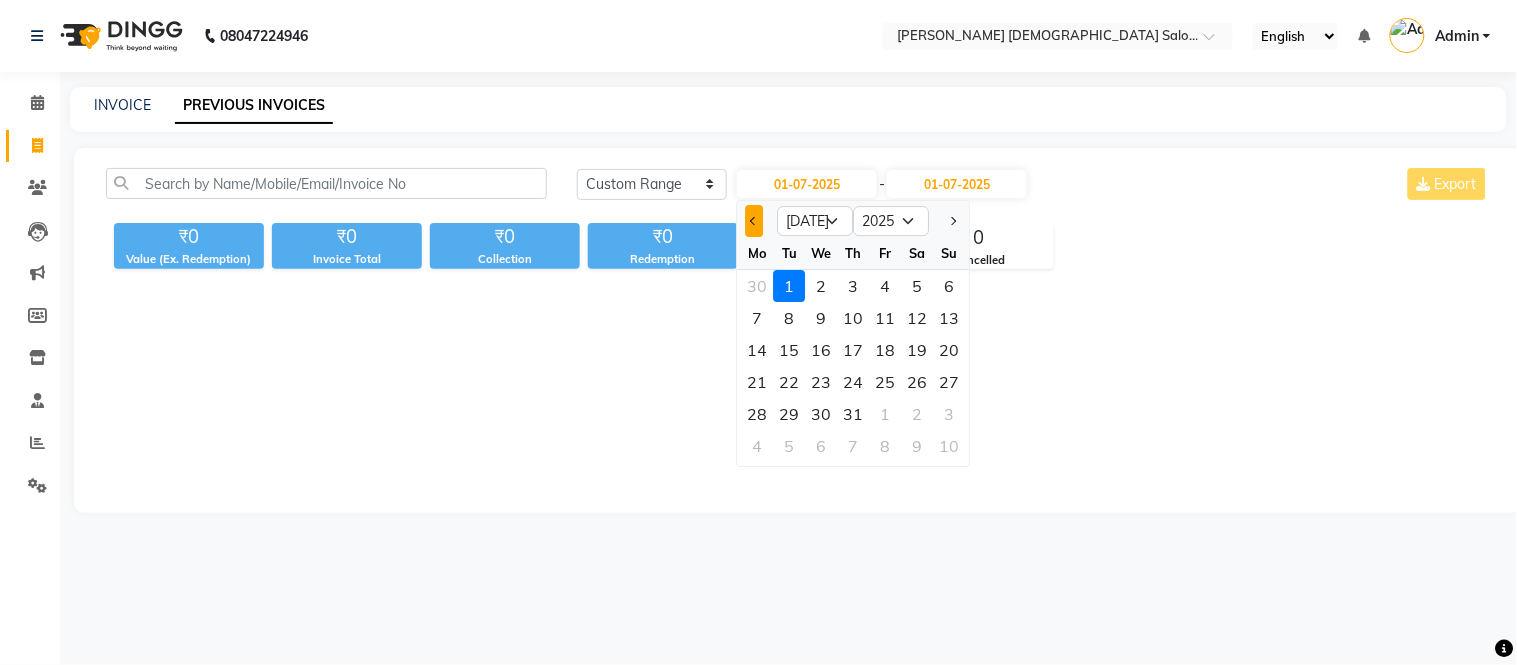 click 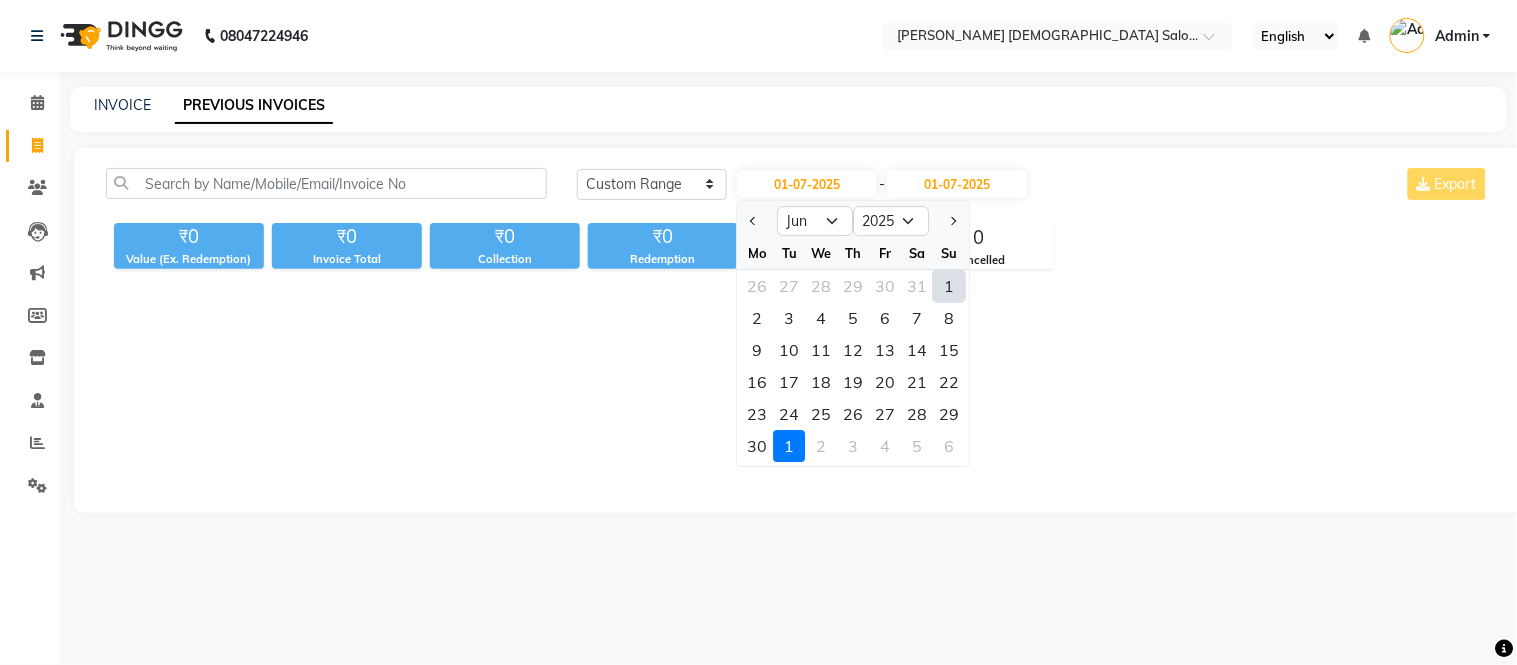 click on "1" 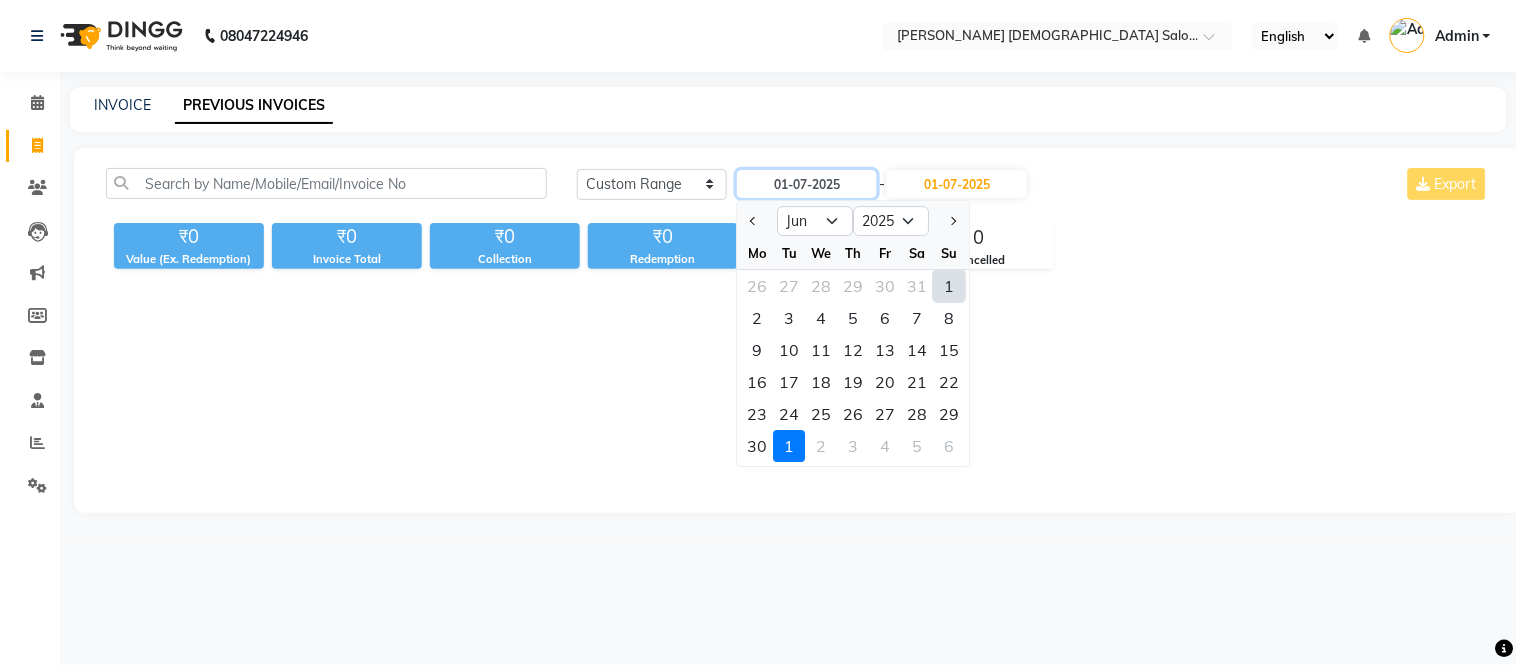 type on "01-06-2025" 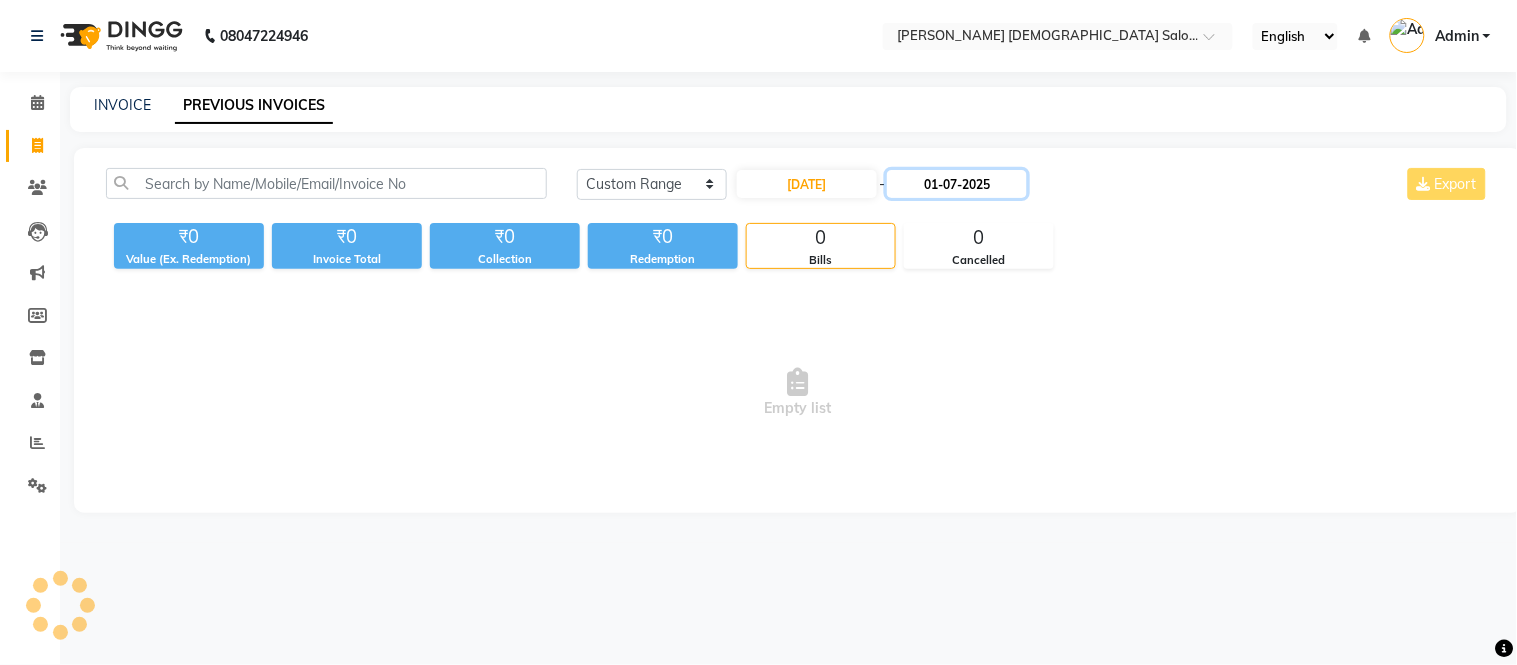 click on "01-07-2025" 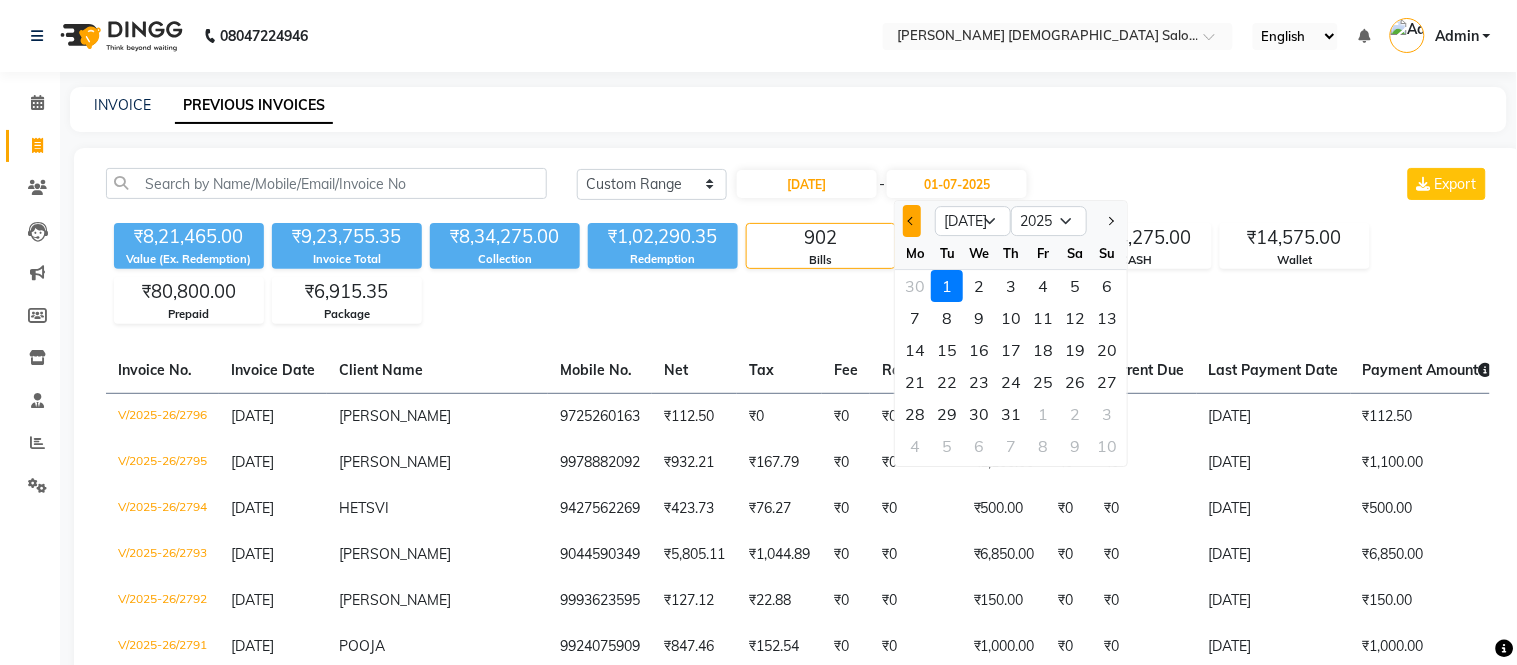 click 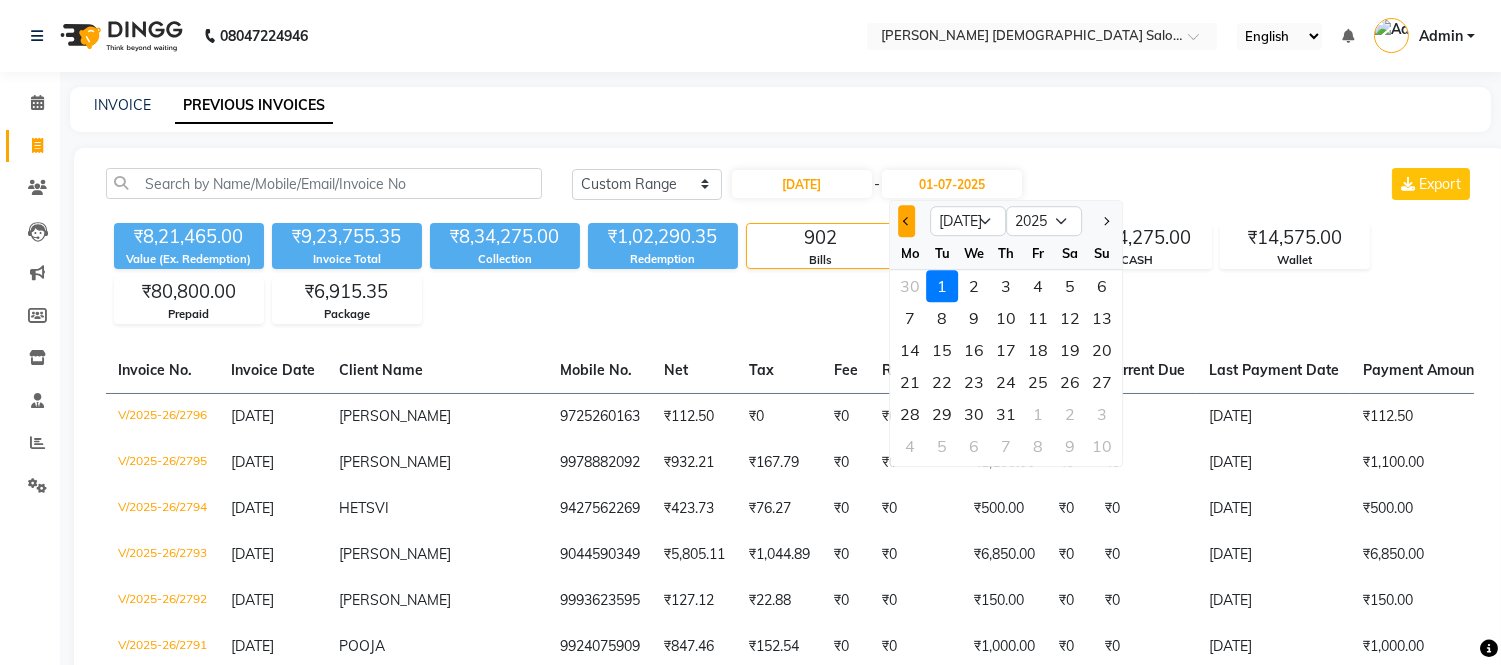 select on "6" 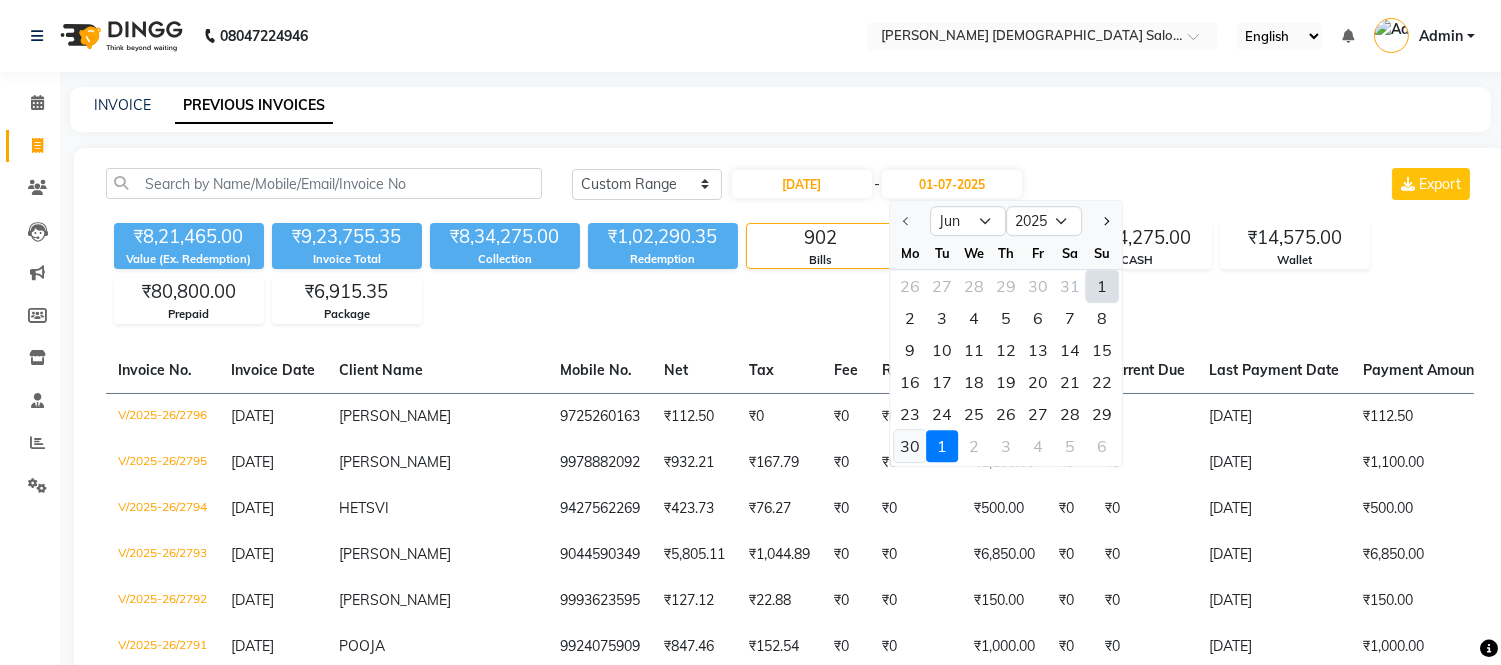 click on "30" 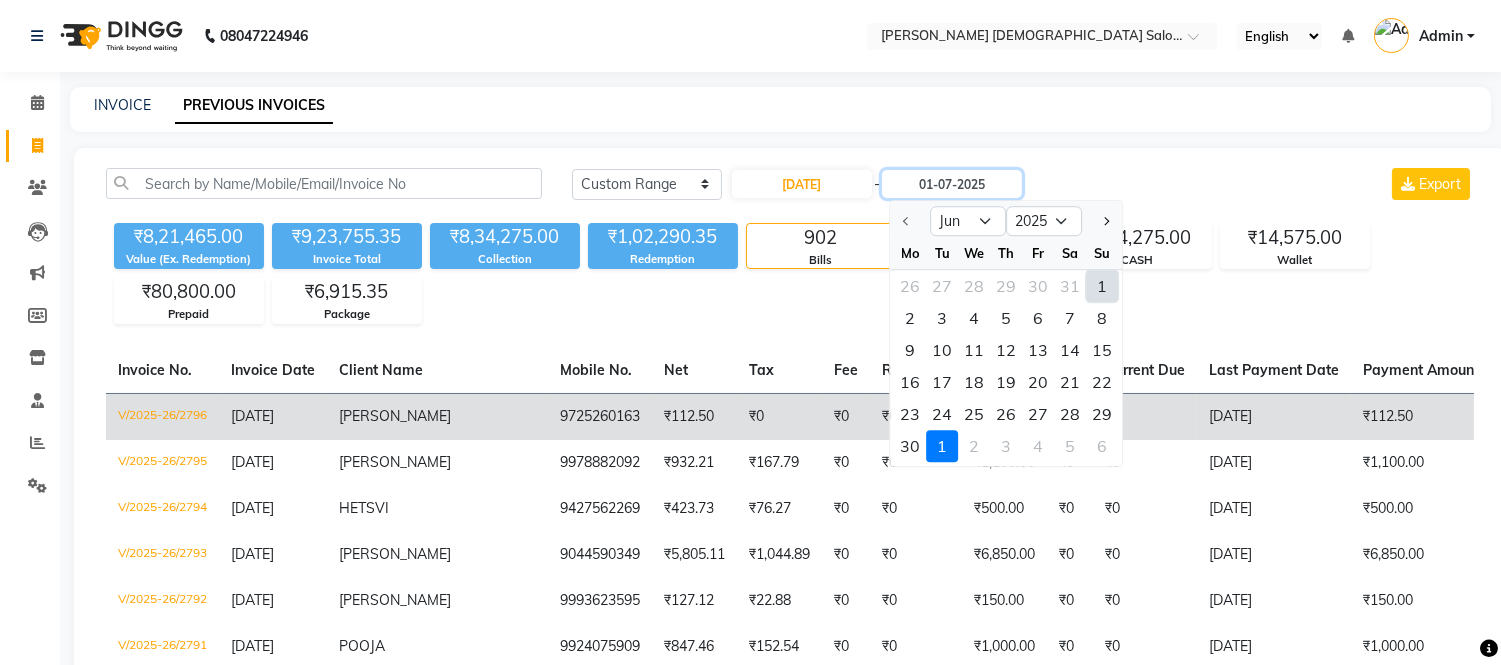 type on "30-06-2025" 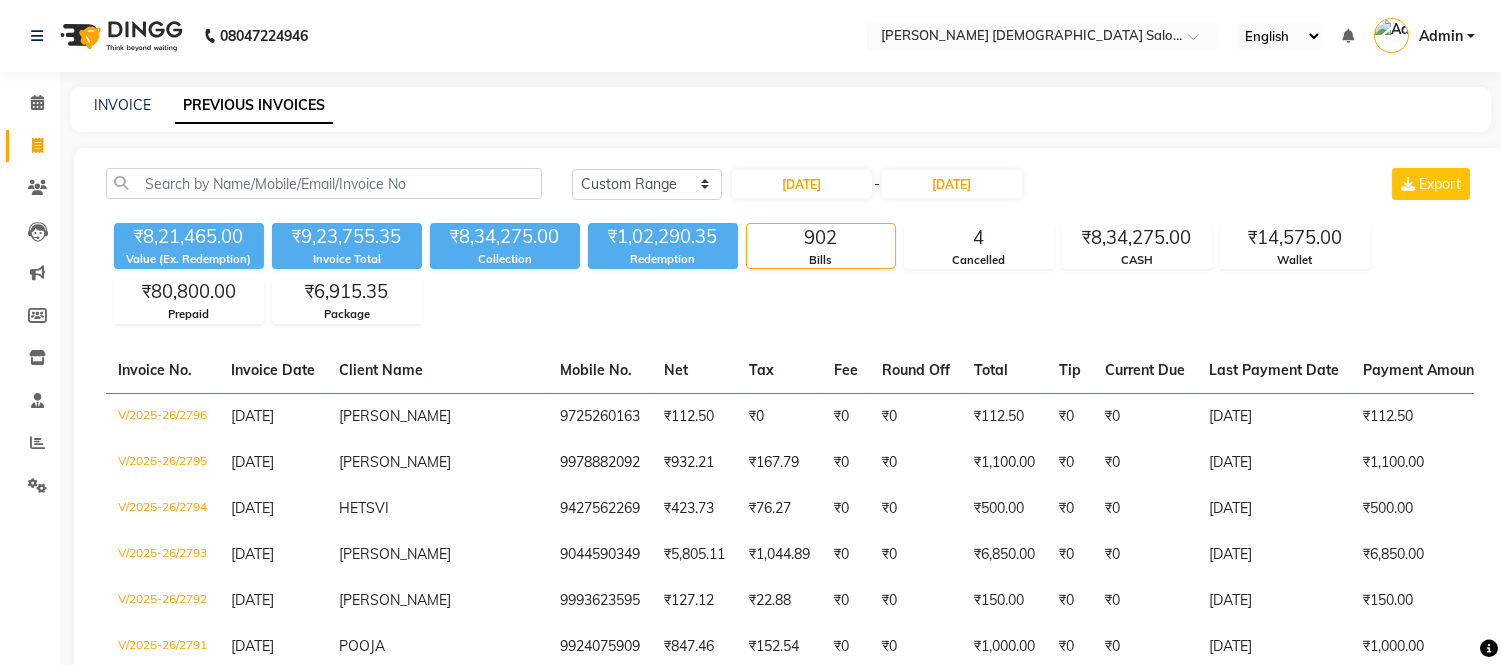 click on "Today Yesterday Custom Range 01-06-2025 - 30-06-2025 Export" 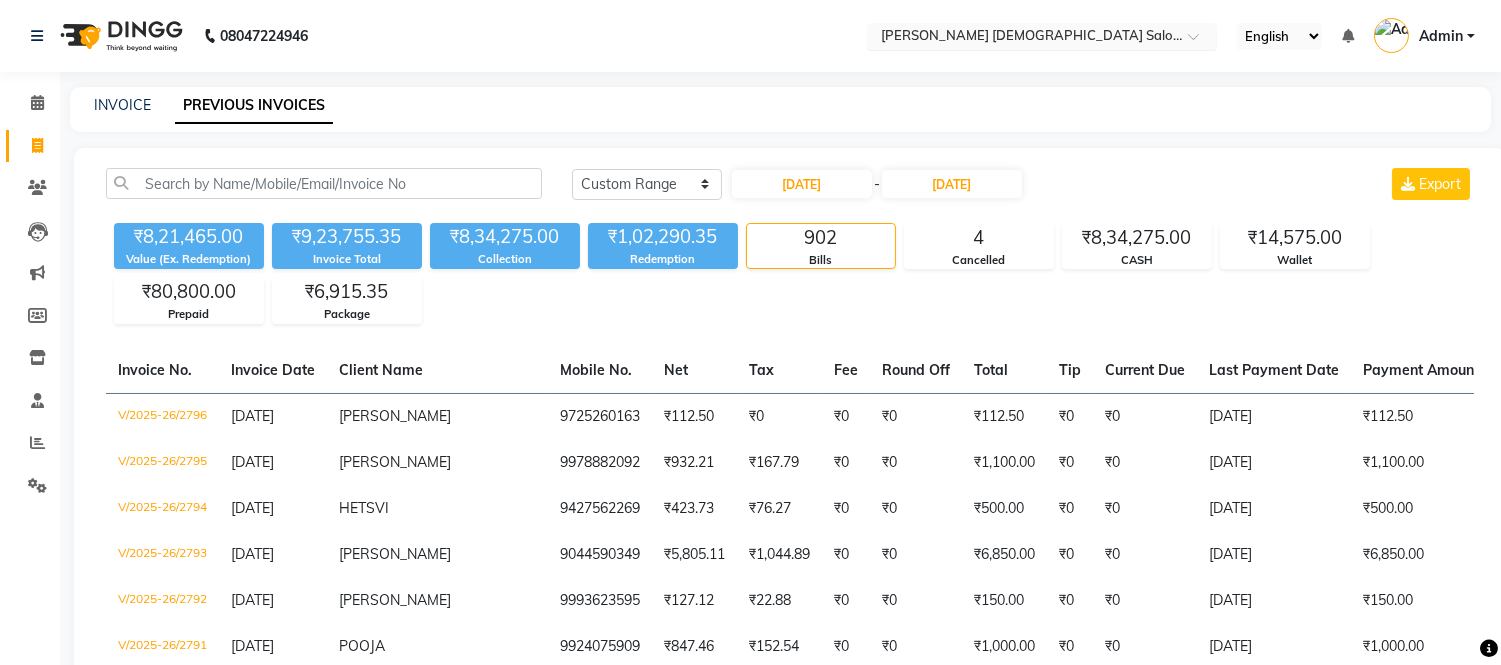 click at bounding box center [1022, 38] 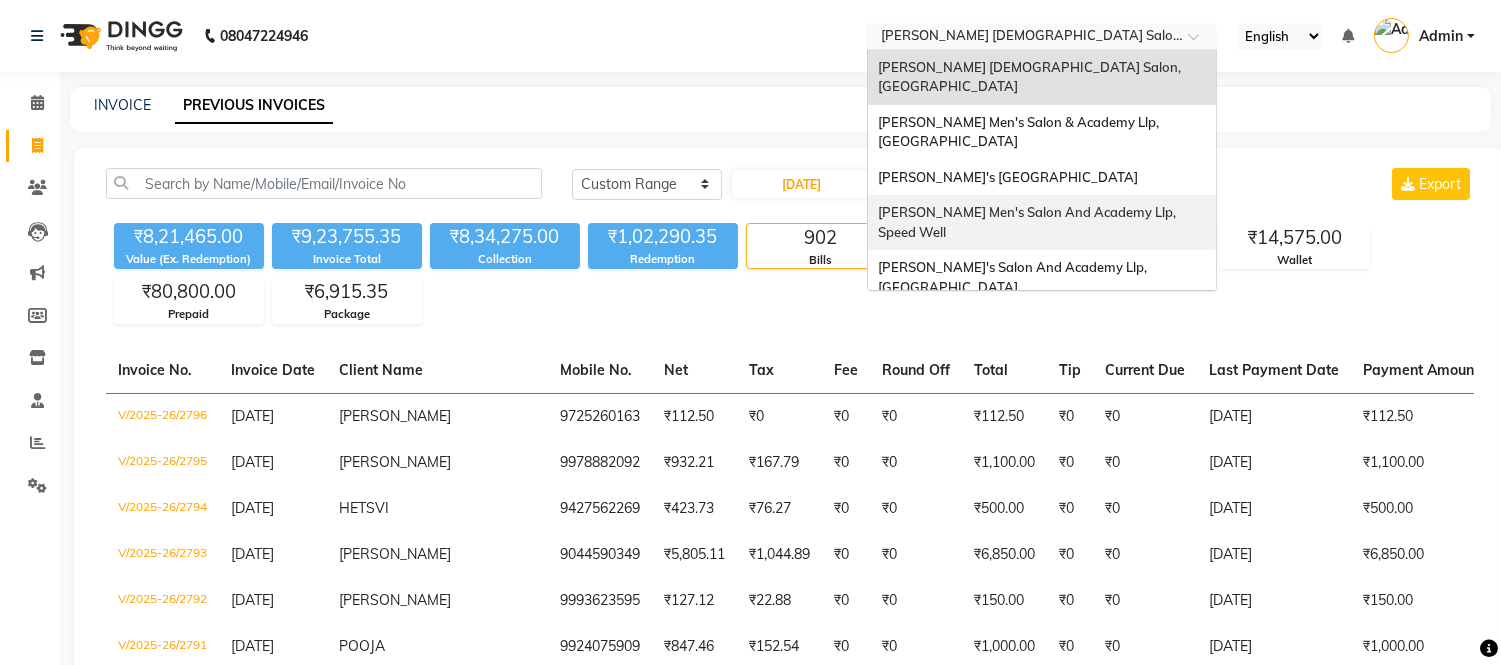 click on "INVOICE PREVIOUS INVOICES" 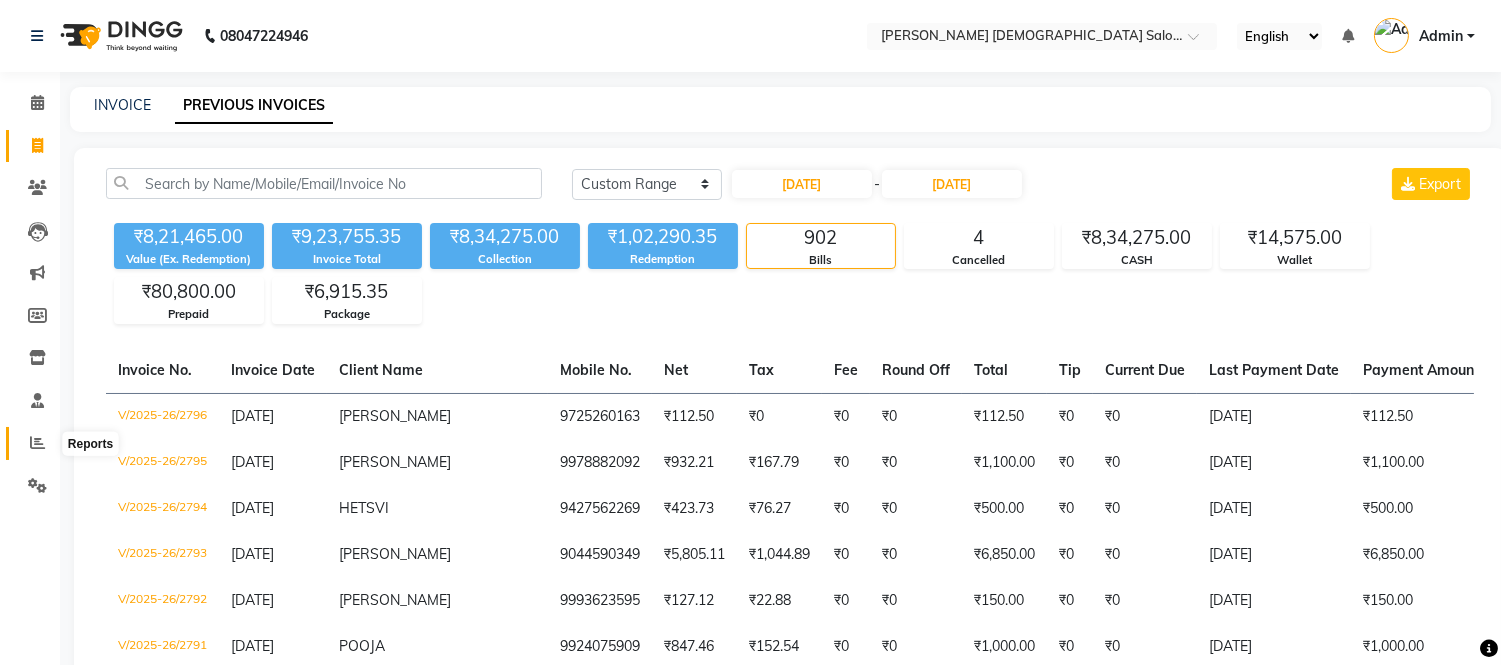 click 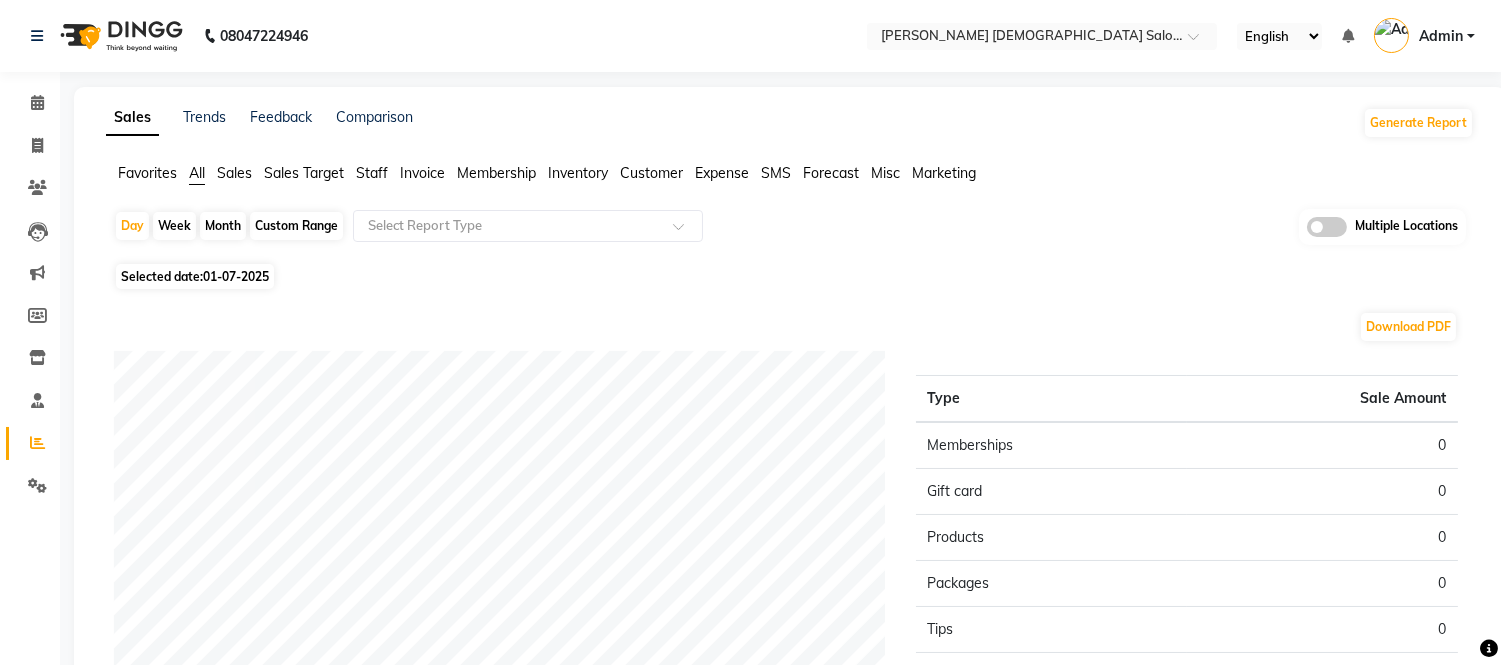 click on "Custom Range" 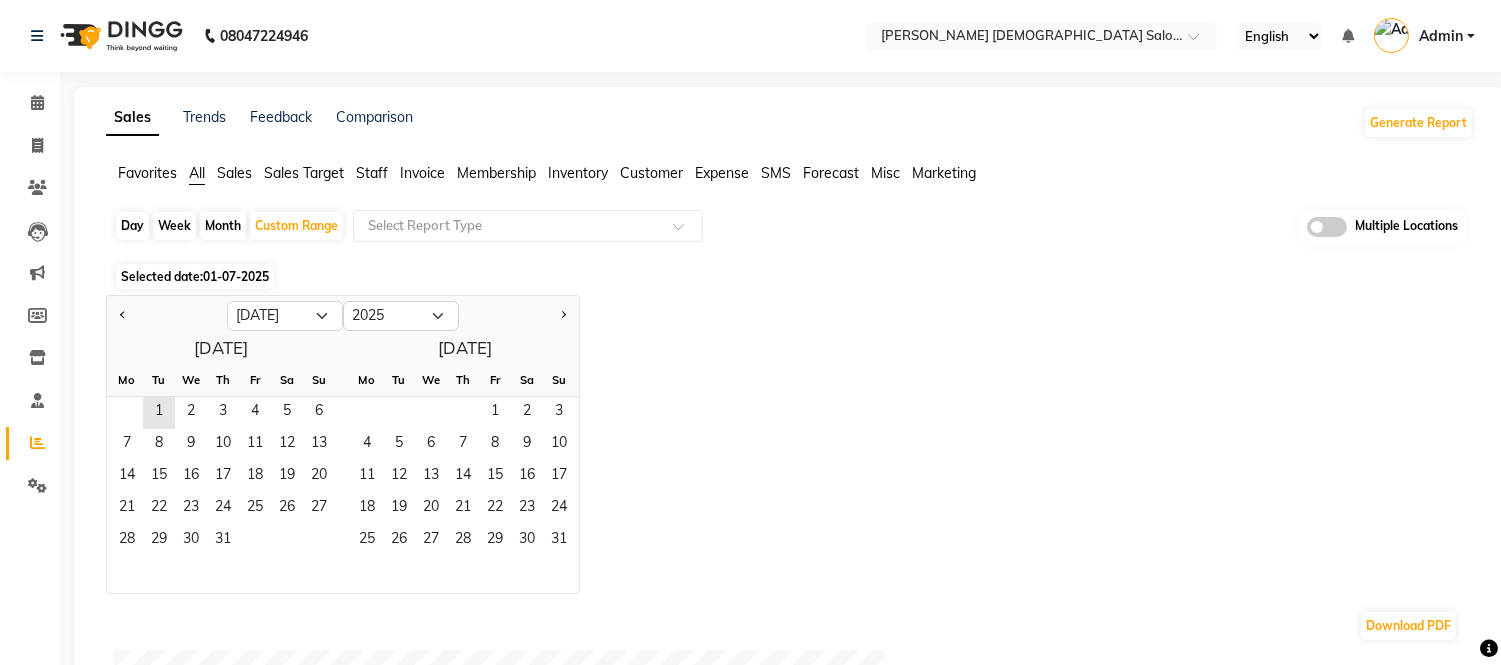 drag, startPoint x: 117, startPoint y: 314, endPoint x: 150, endPoint y: 351, distance: 49.57822 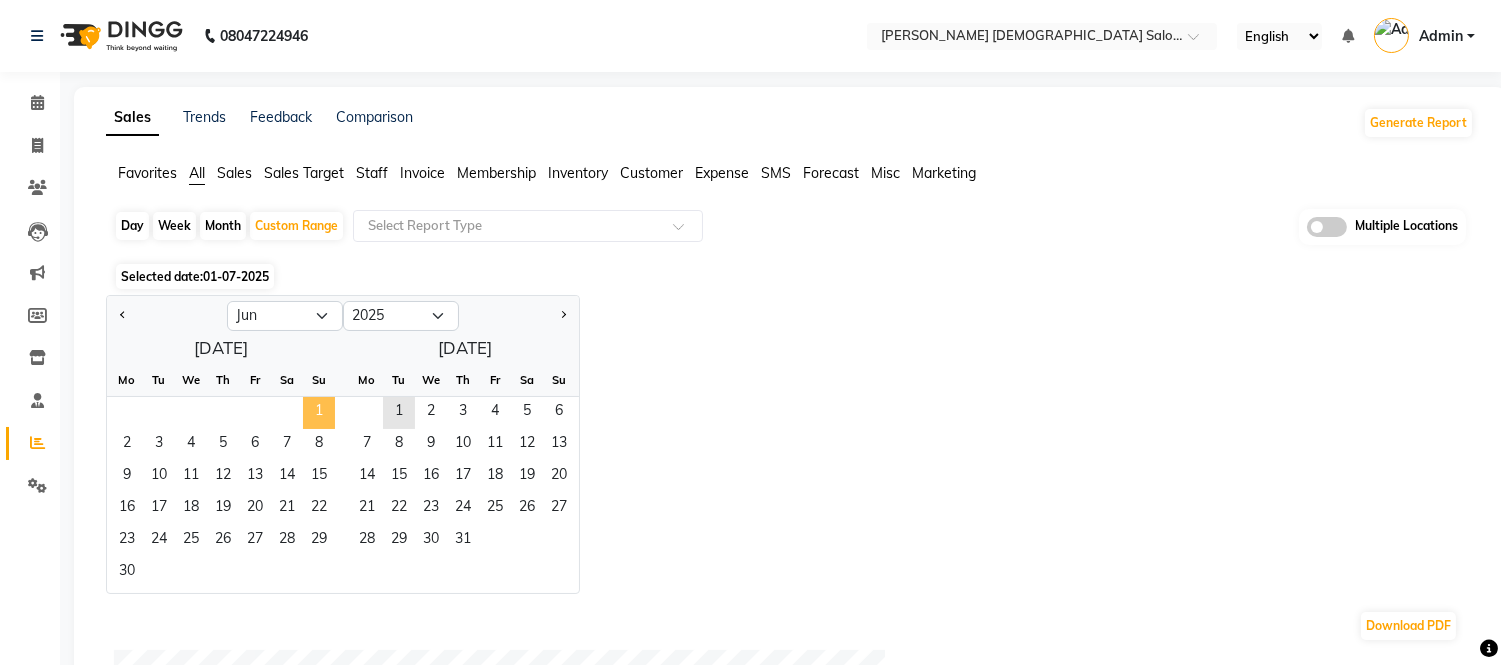 click on "1" 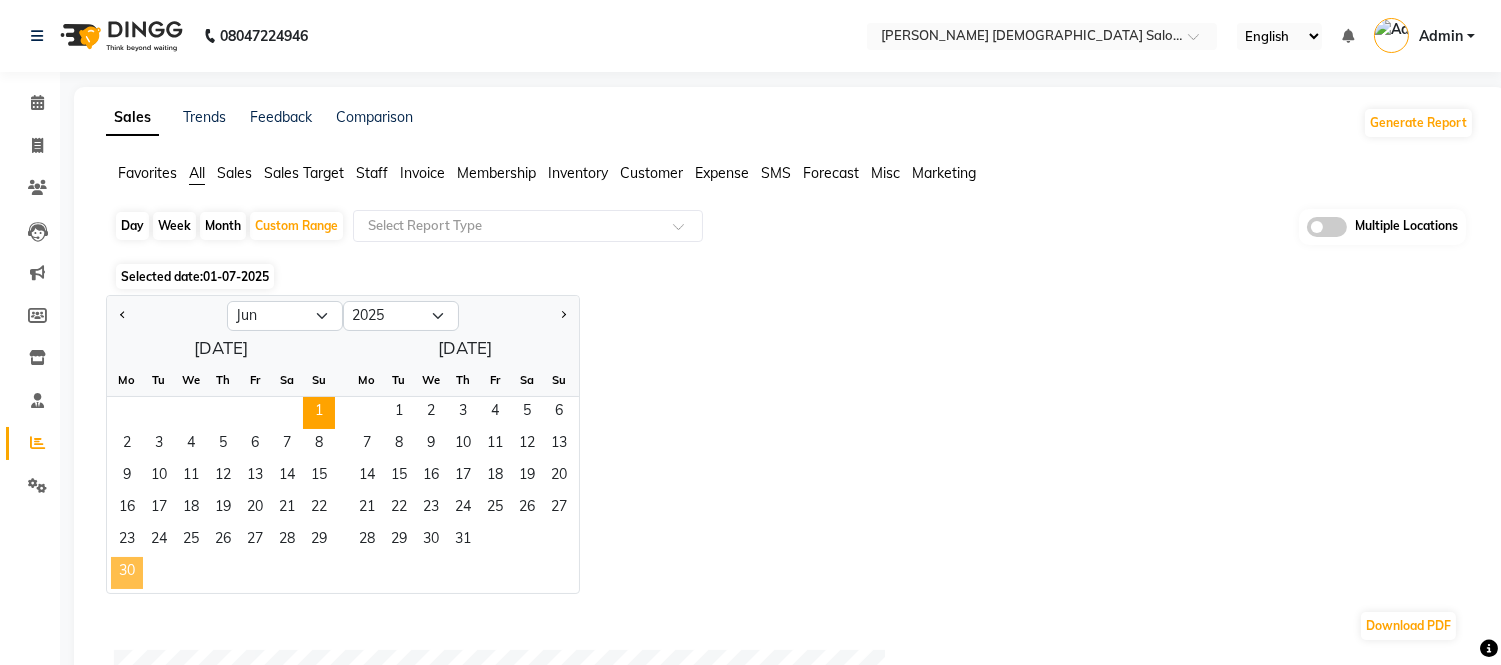 click on "30" 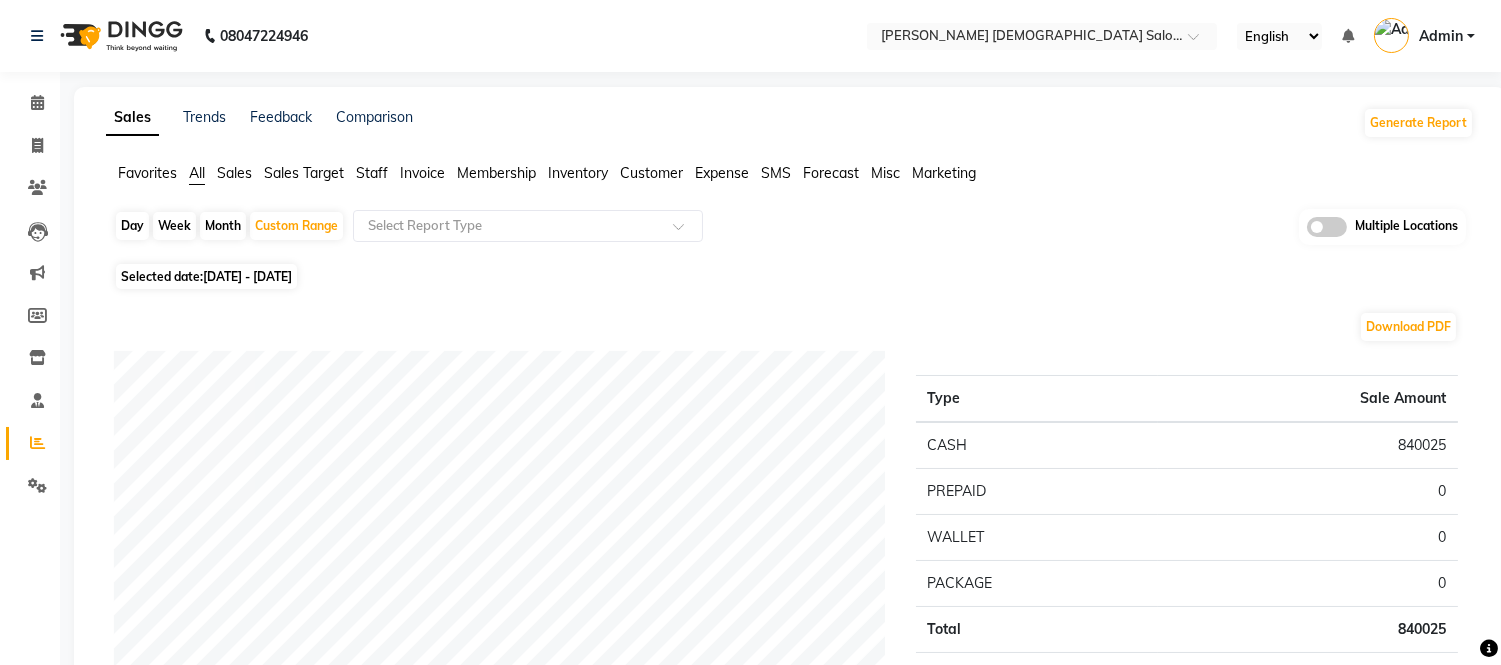 click on "Expense" 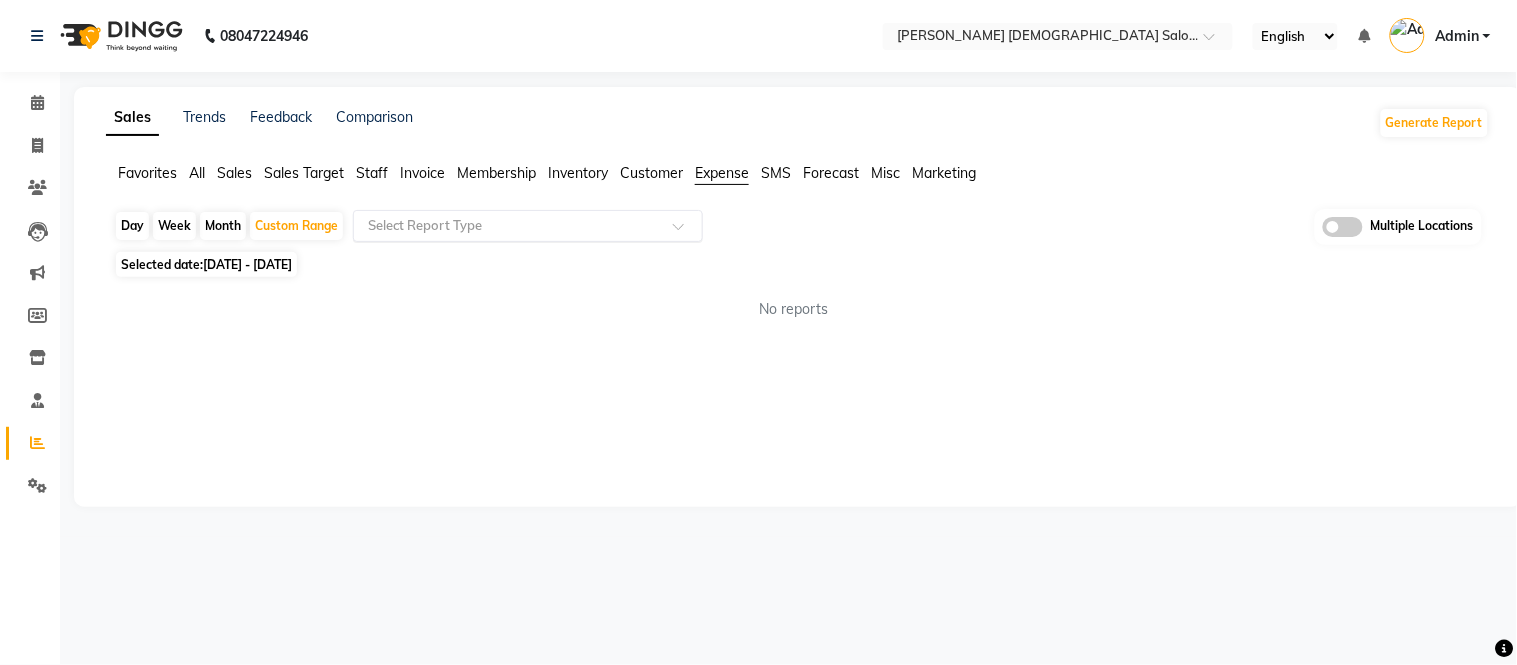 click 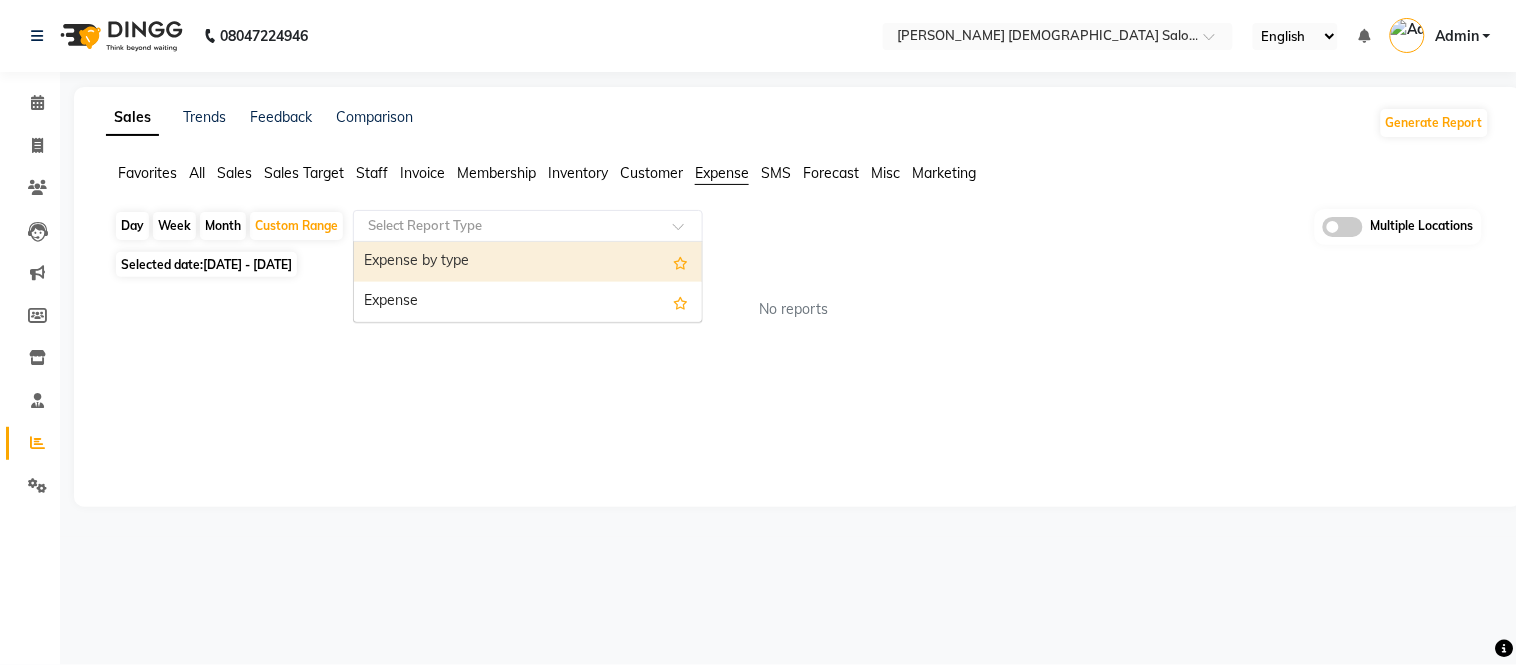 click on "Expense by type" at bounding box center (528, 262) 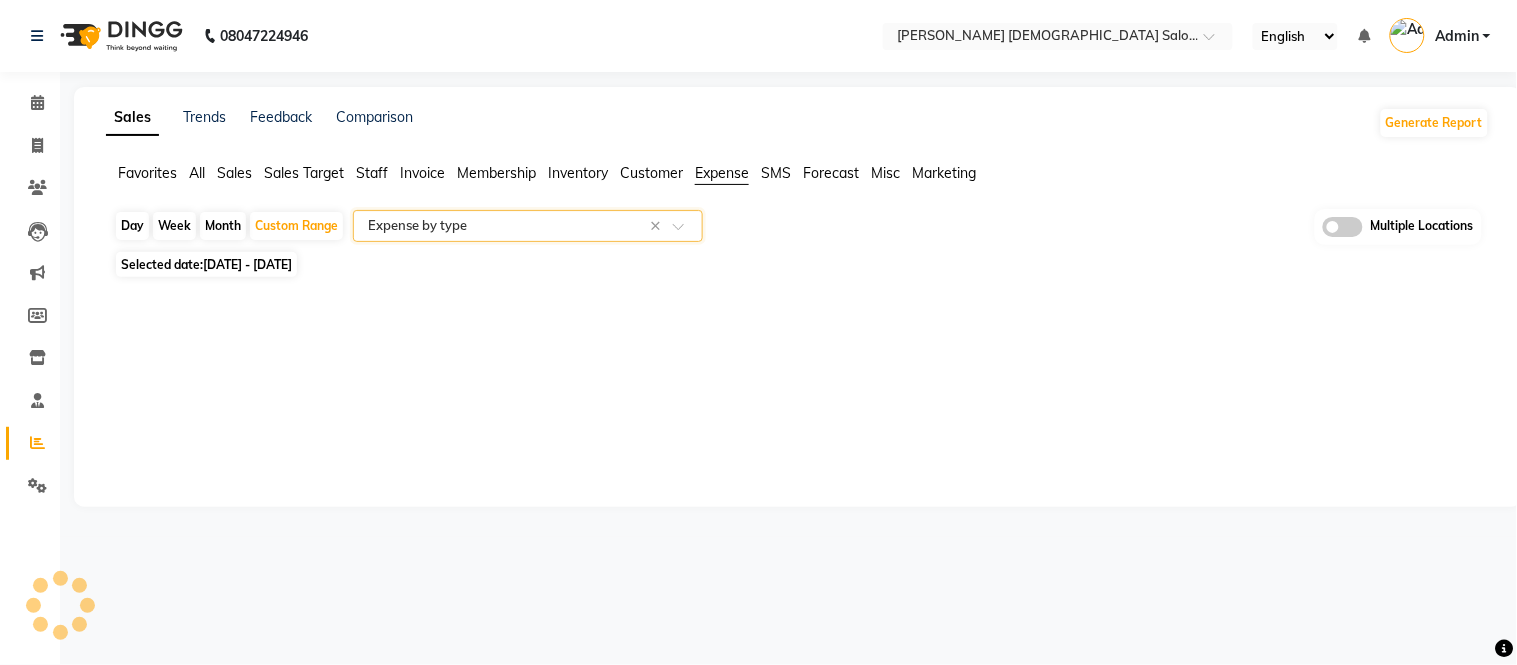 select on "full_report" 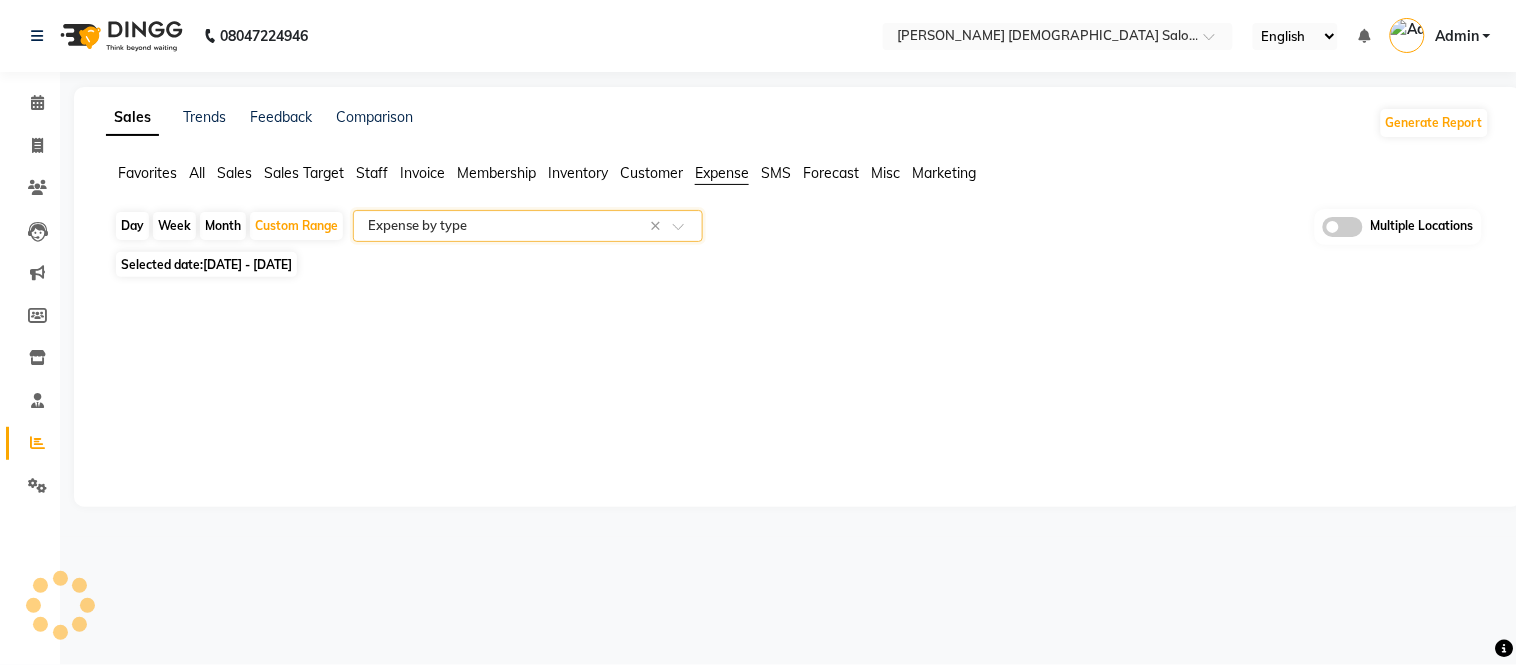 select on "csv" 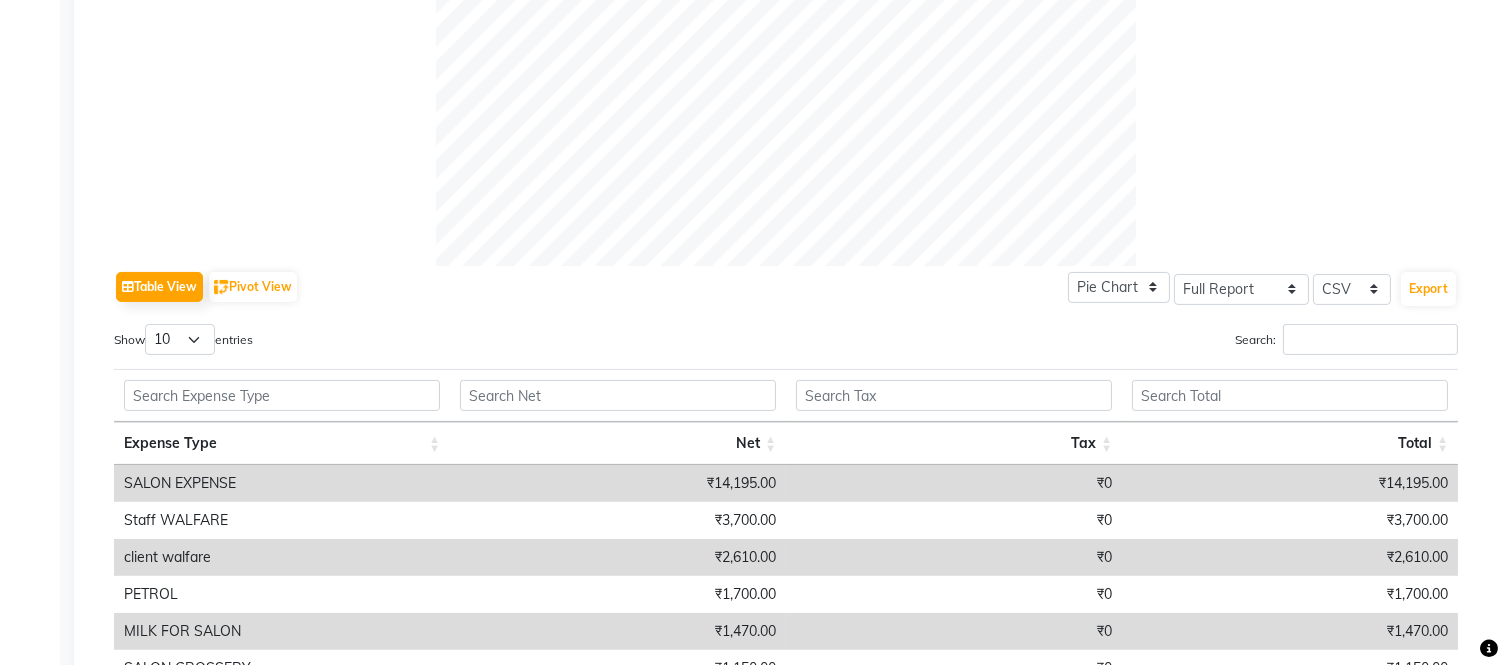 scroll, scrollTop: 947, scrollLeft: 0, axis: vertical 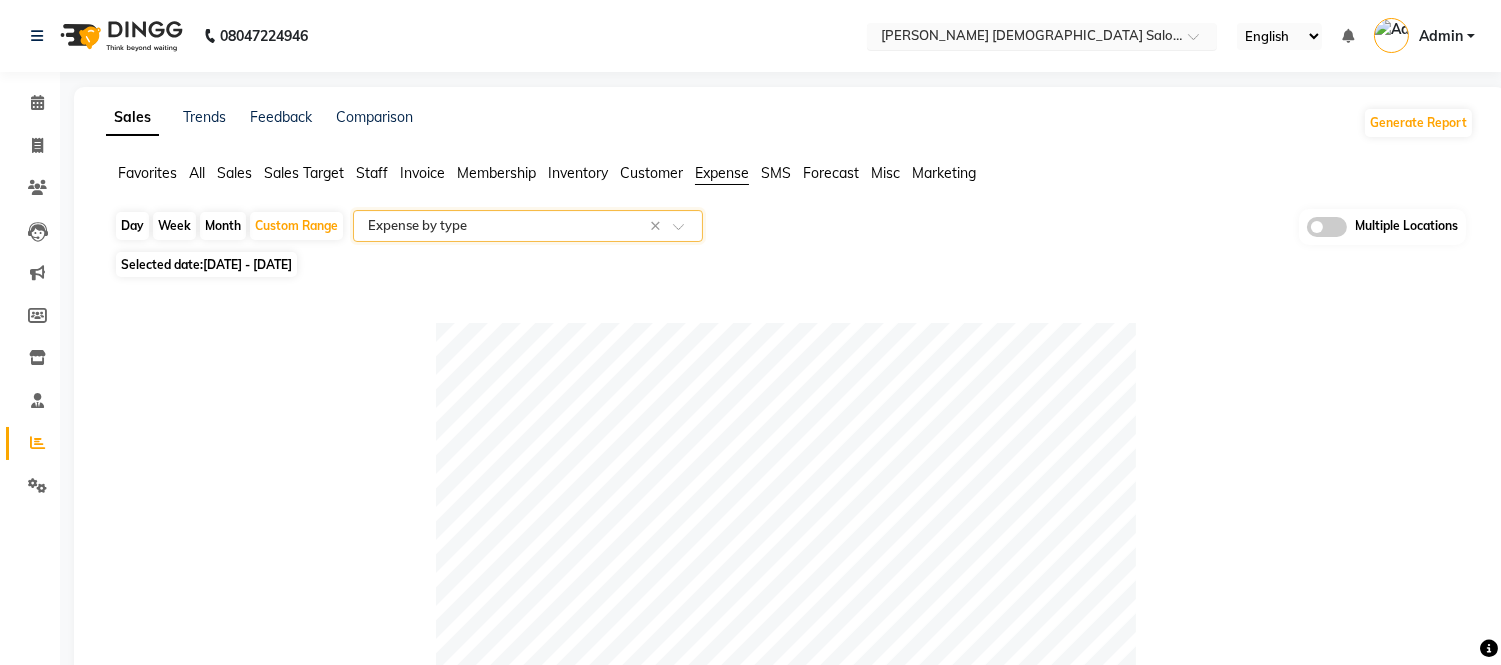 click at bounding box center [1042, 38] 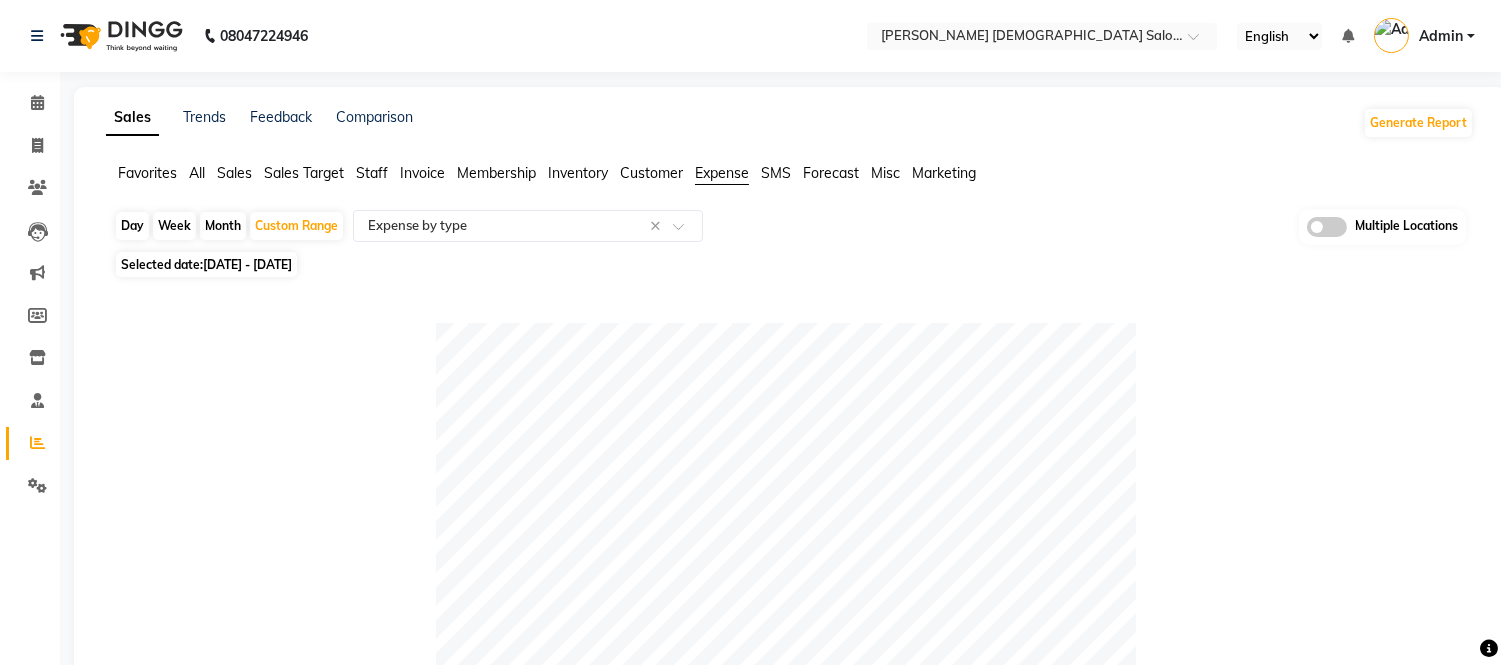 click 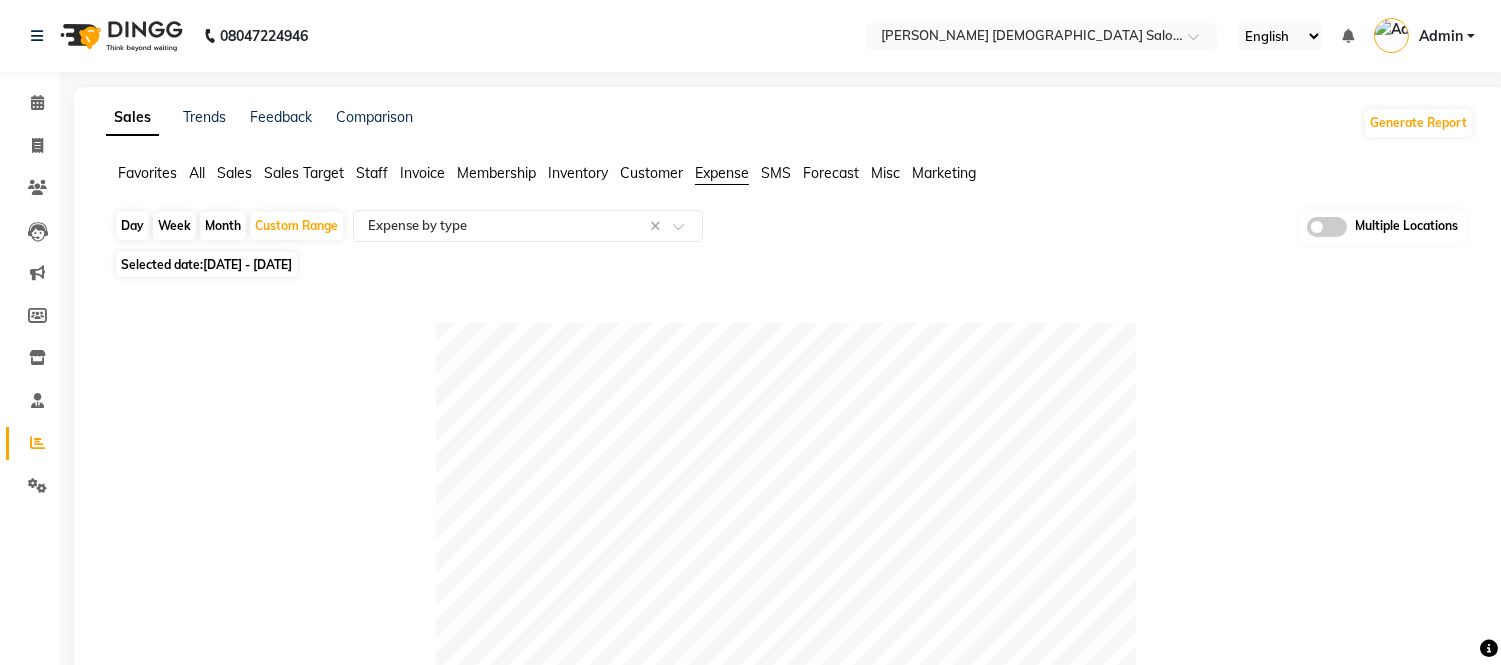 click 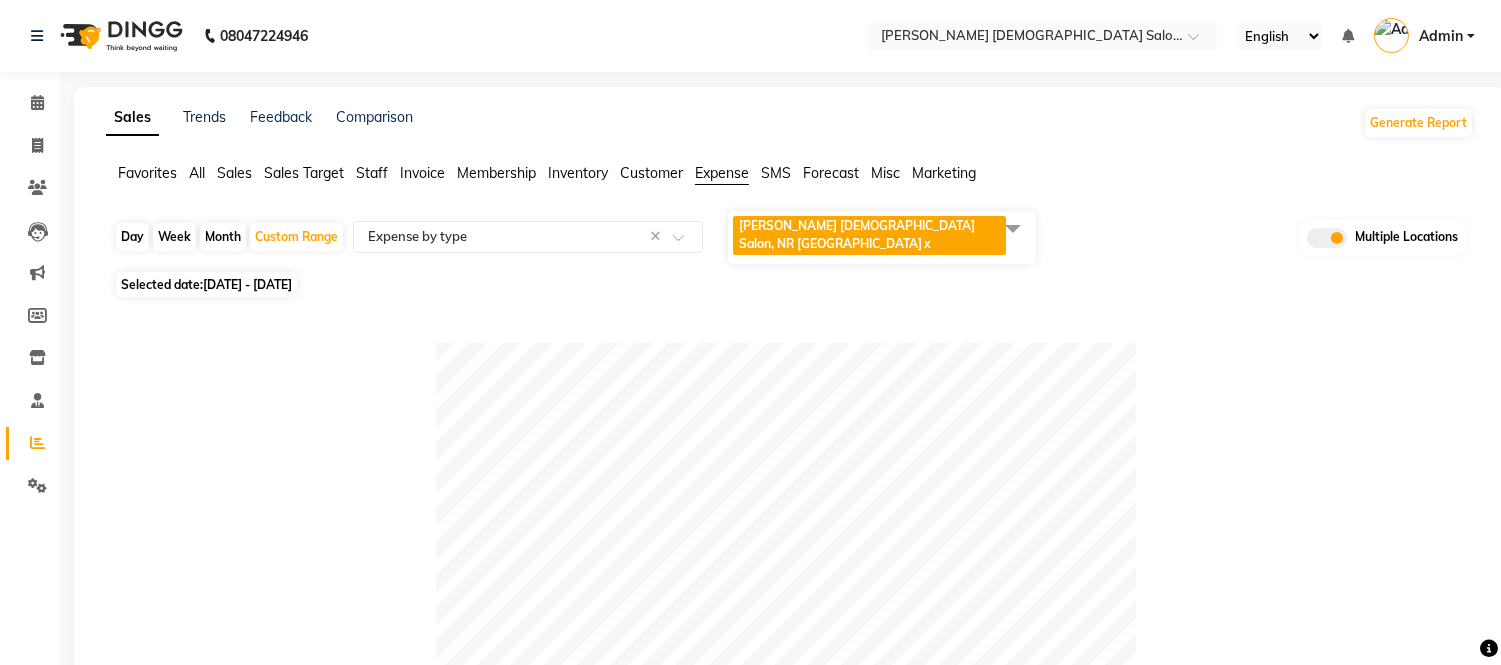 click 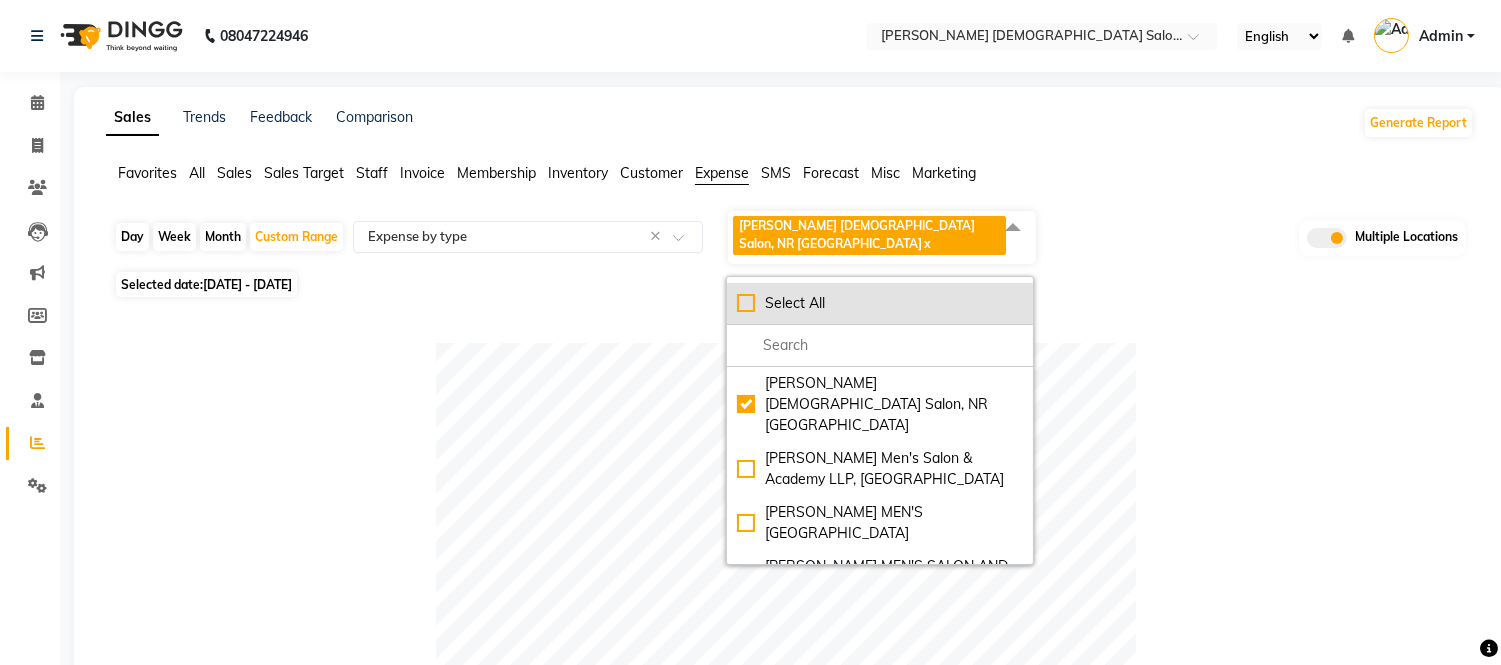 click on "Select All" 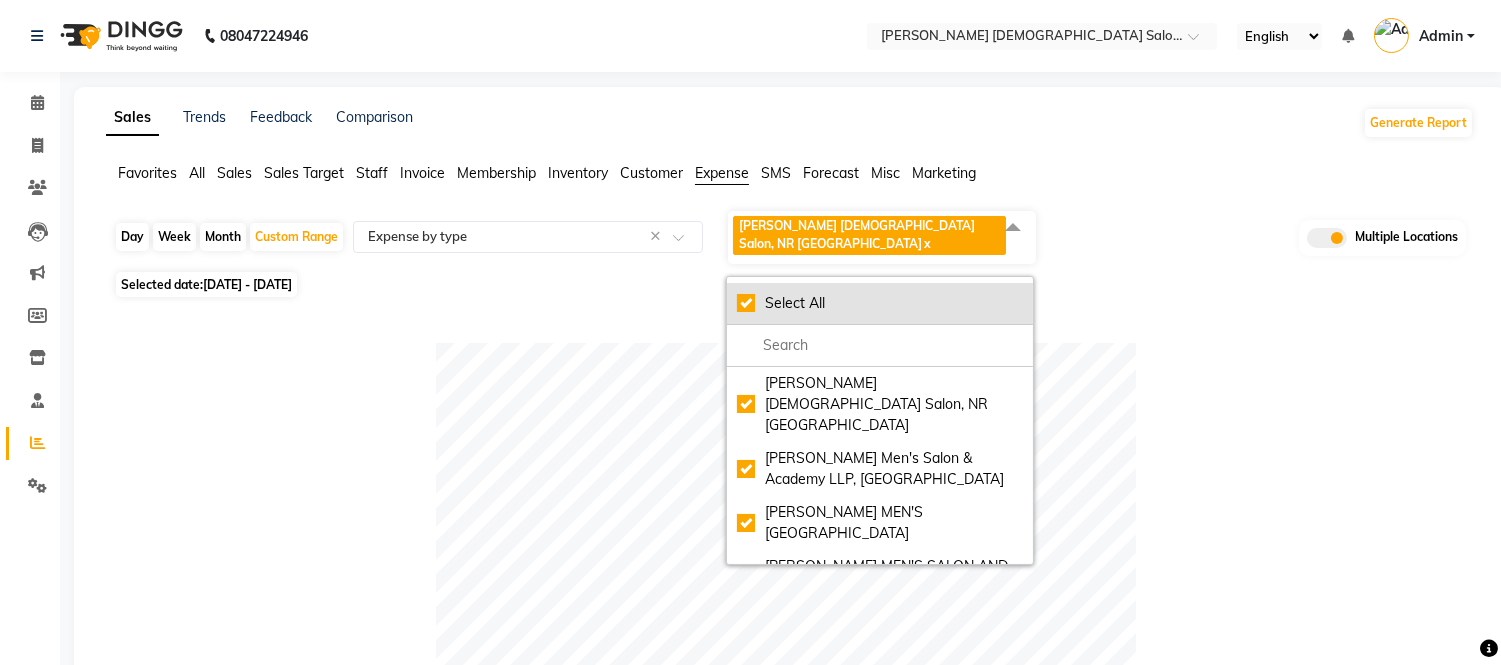 checkbox on "true" 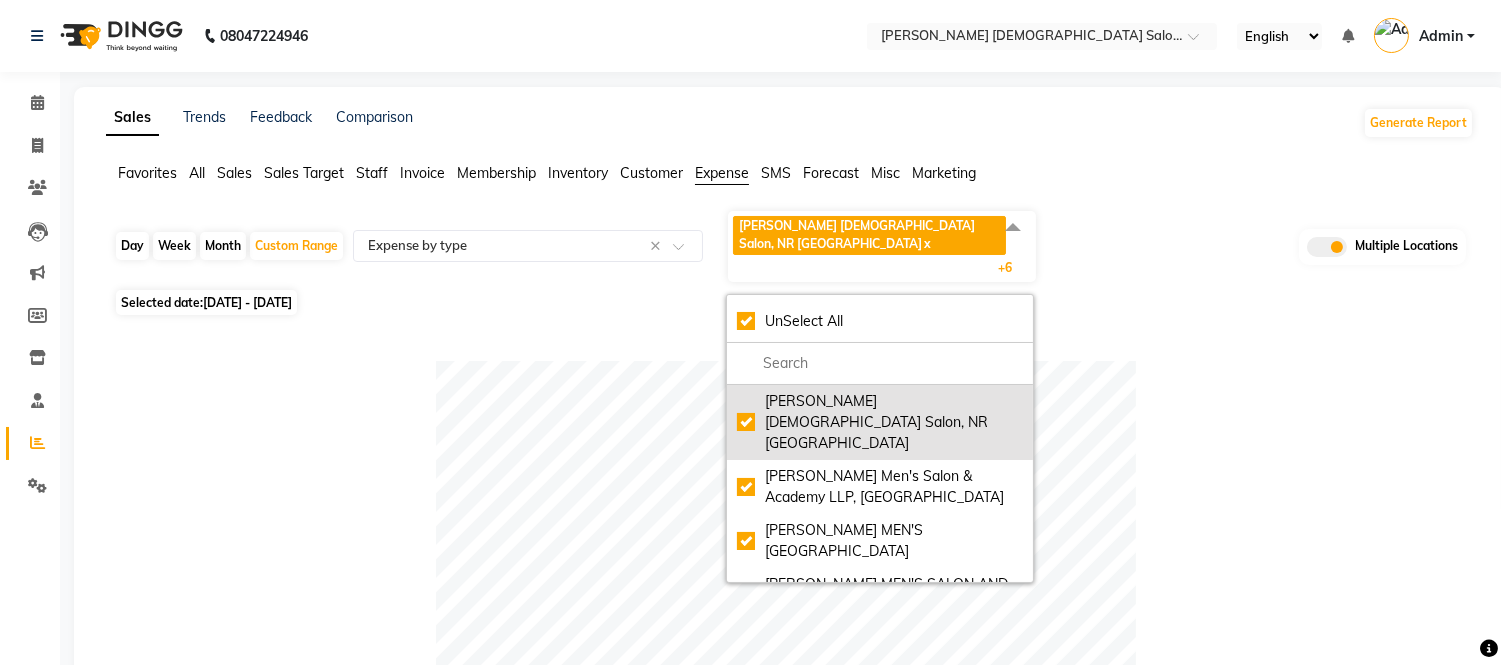 click on "Elaine Ladies Salon, NR Bajaj Hall" 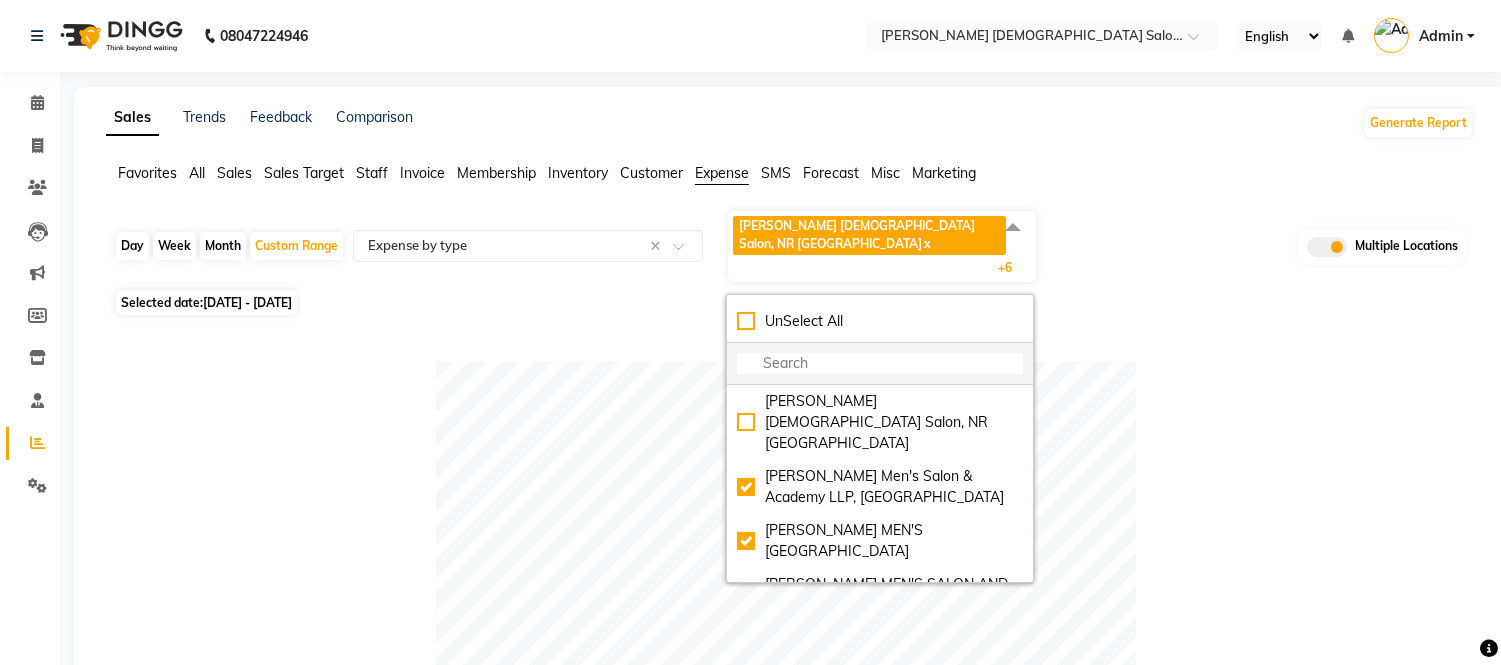 checkbox on "false" 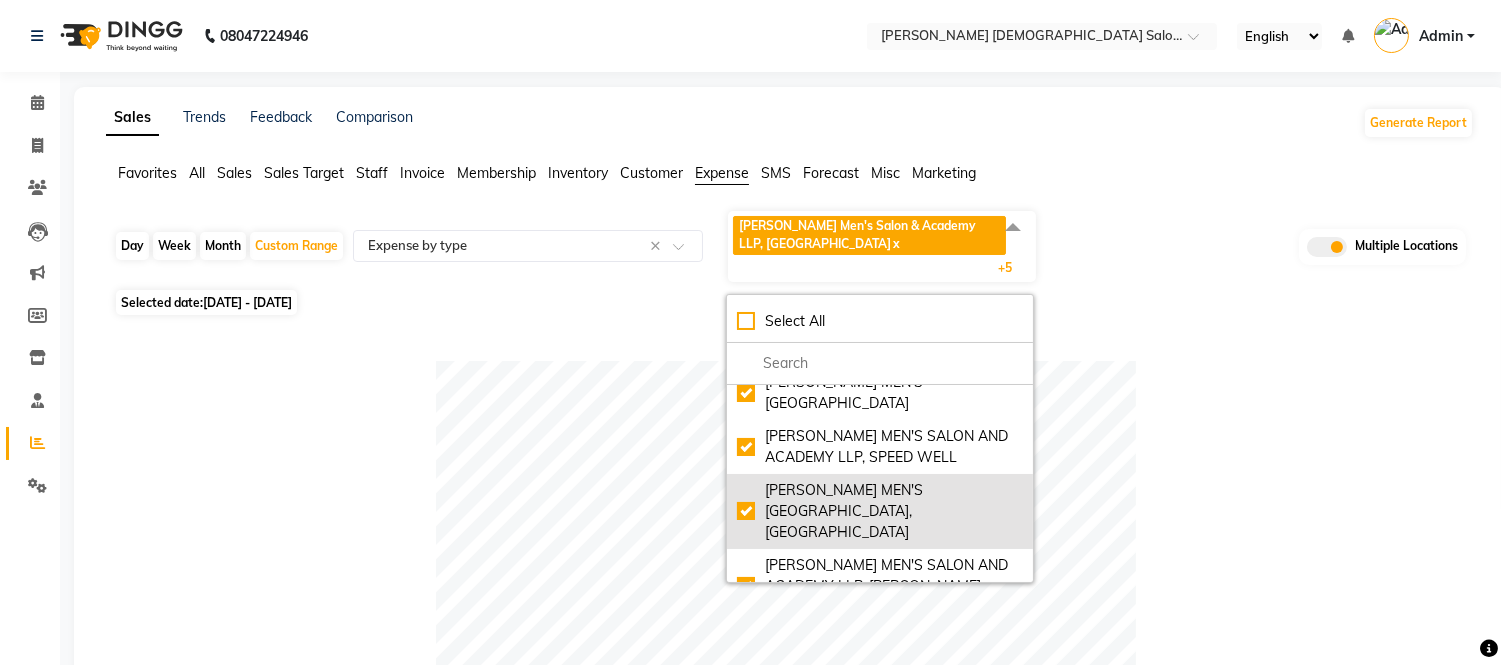 scroll, scrollTop: 160, scrollLeft: 0, axis: vertical 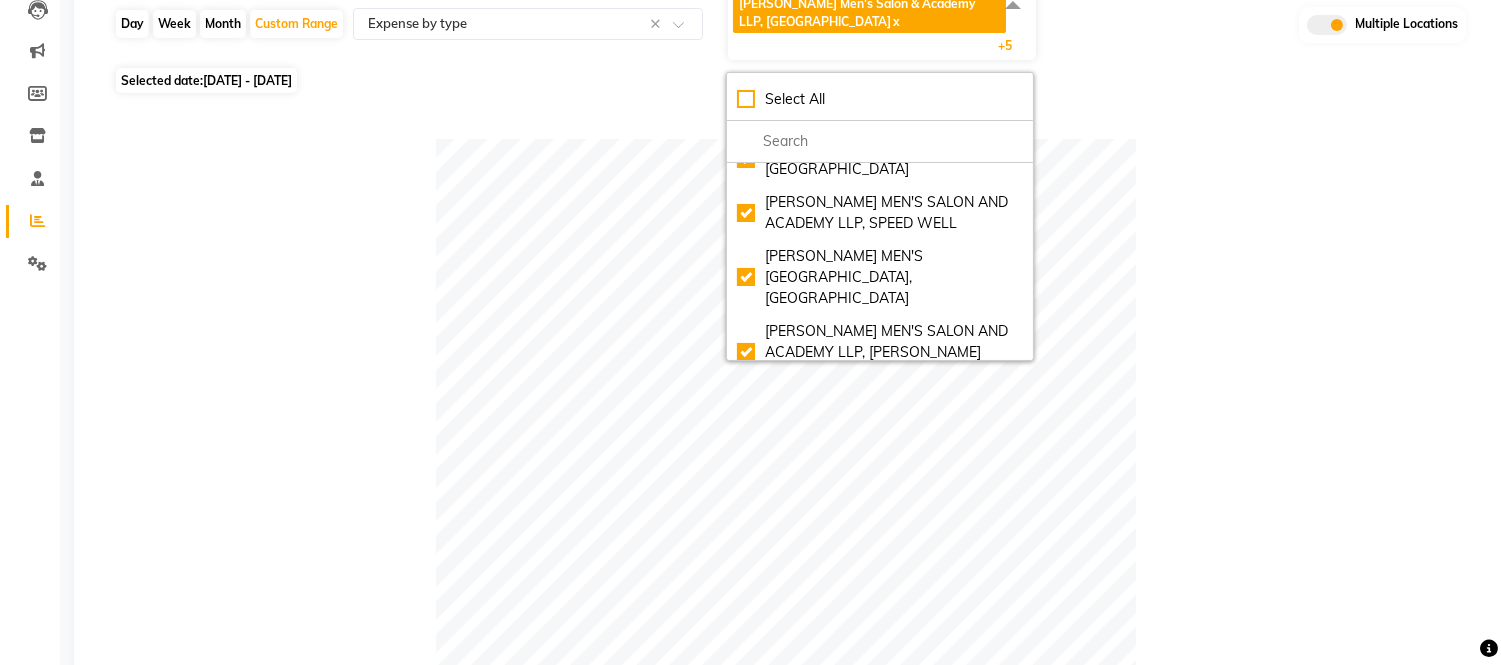 click on "Sandy Men's Salon Head Office ( HO ), University Road" 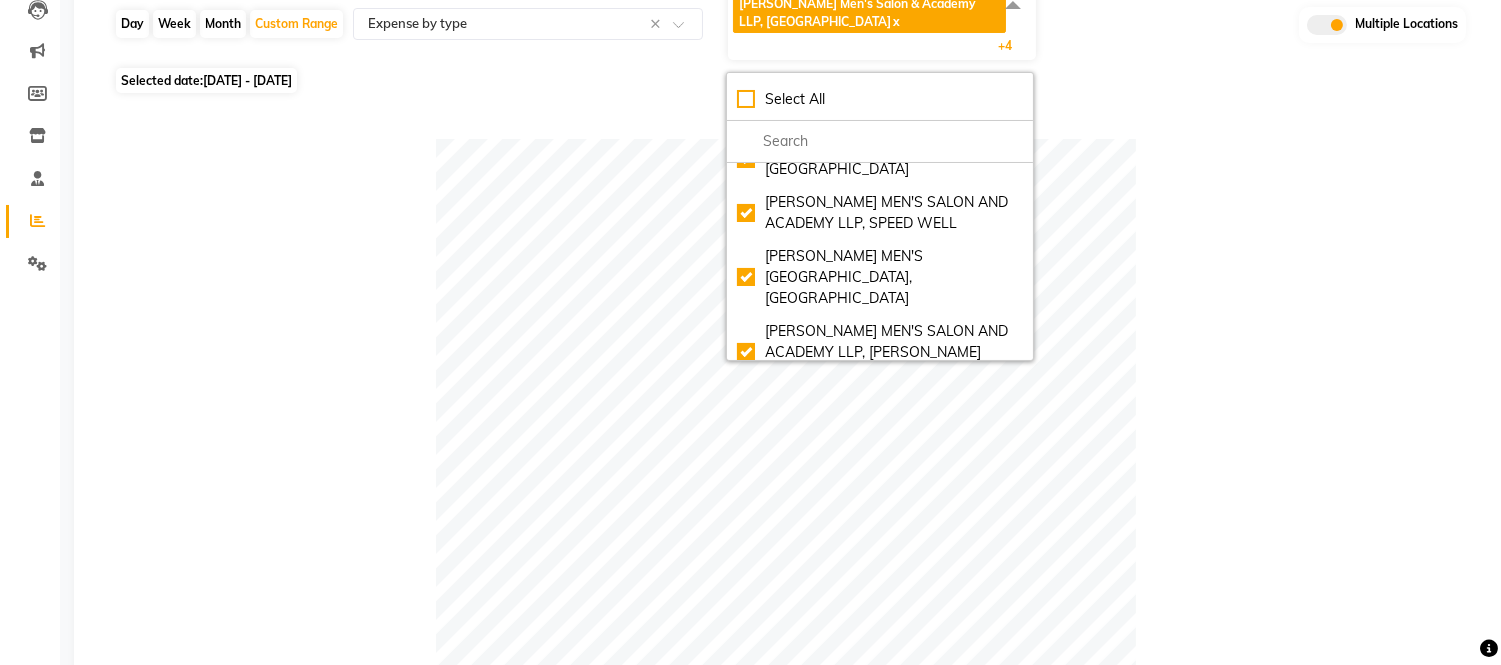 click 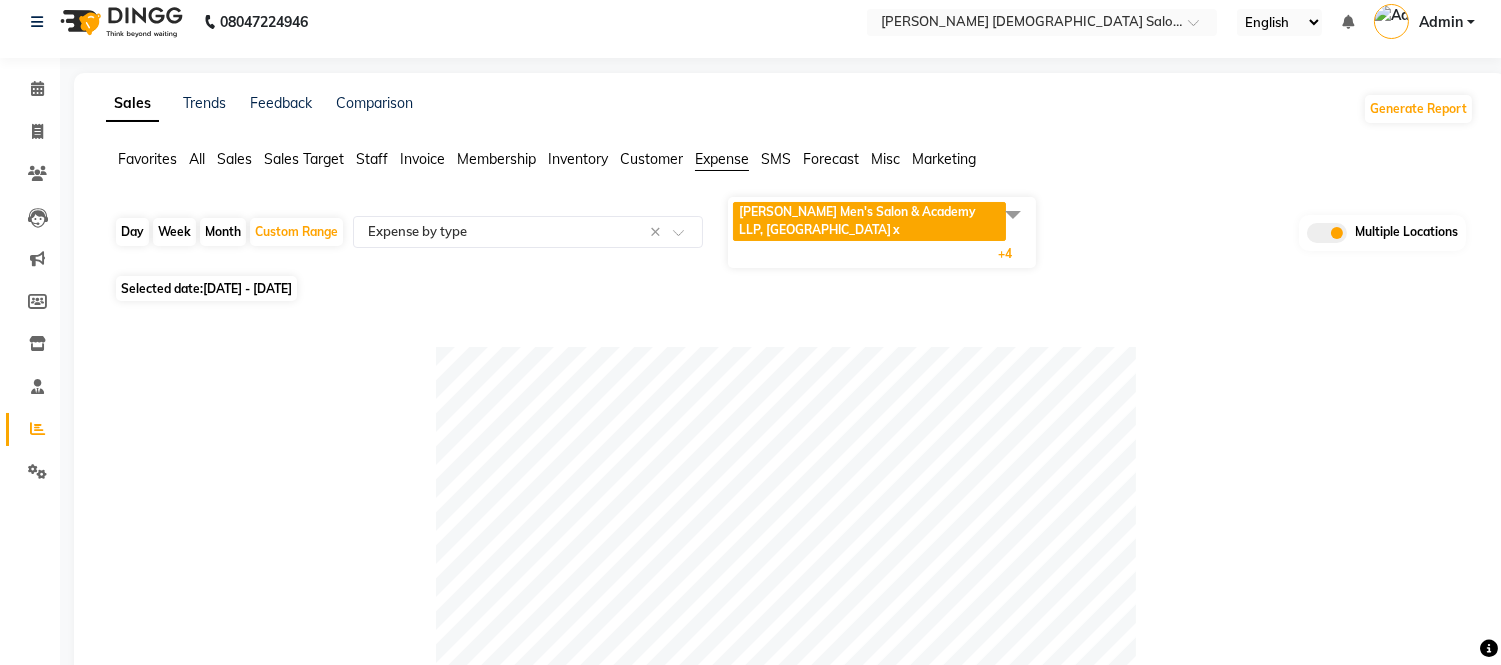 scroll, scrollTop: 0, scrollLeft: 0, axis: both 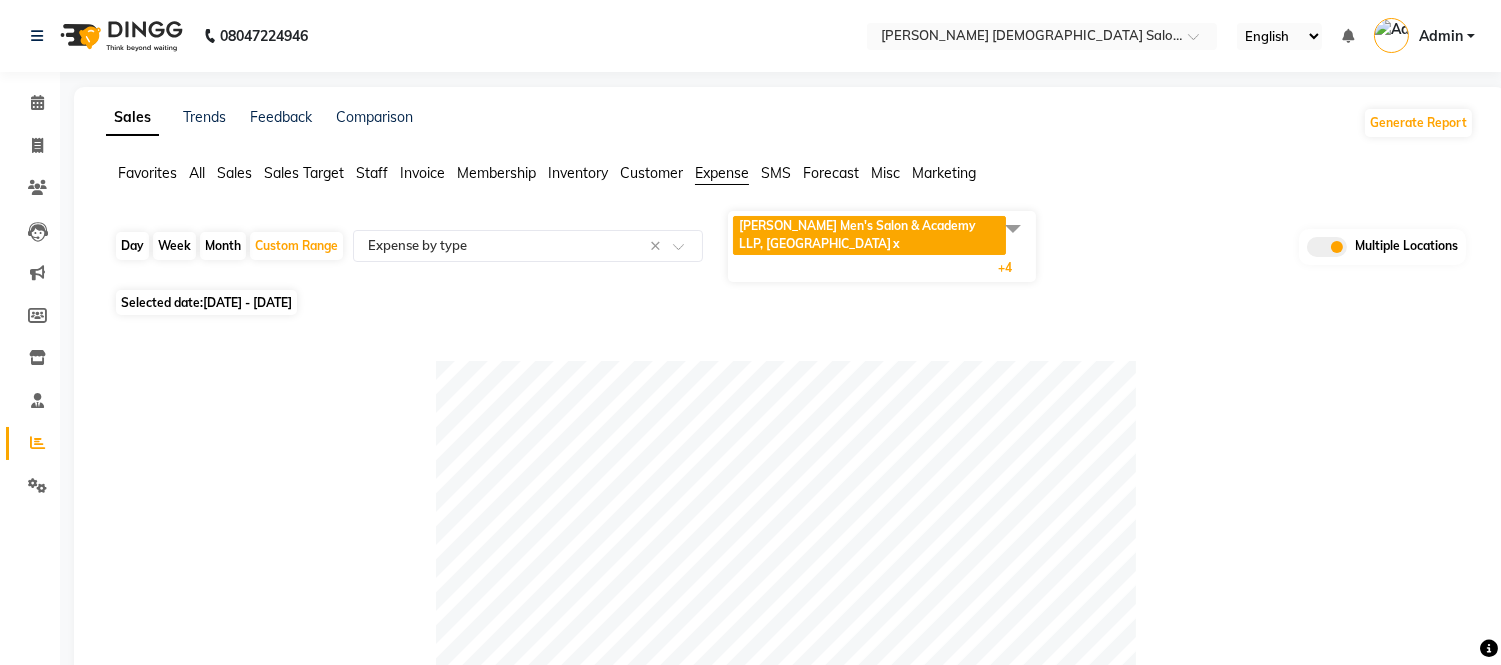 click 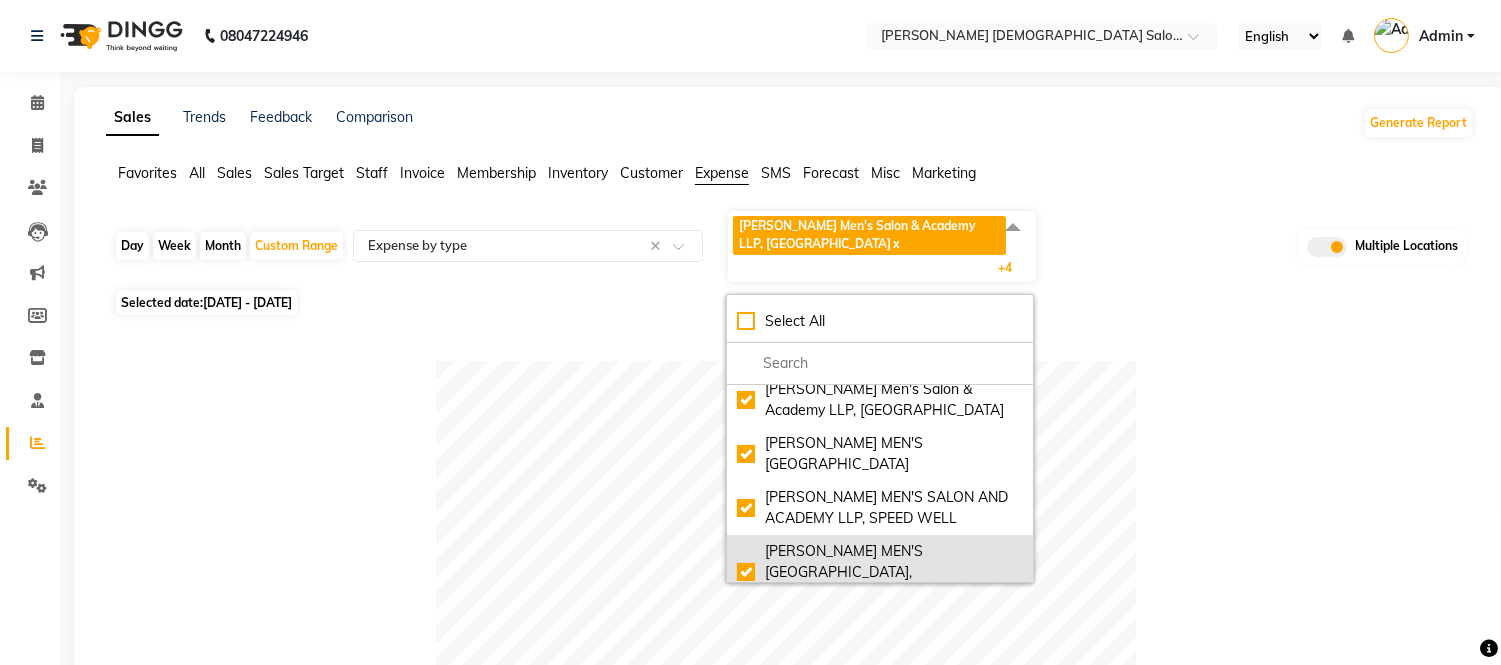 scroll, scrollTop: 0, scrollLeft: 0, axis: both 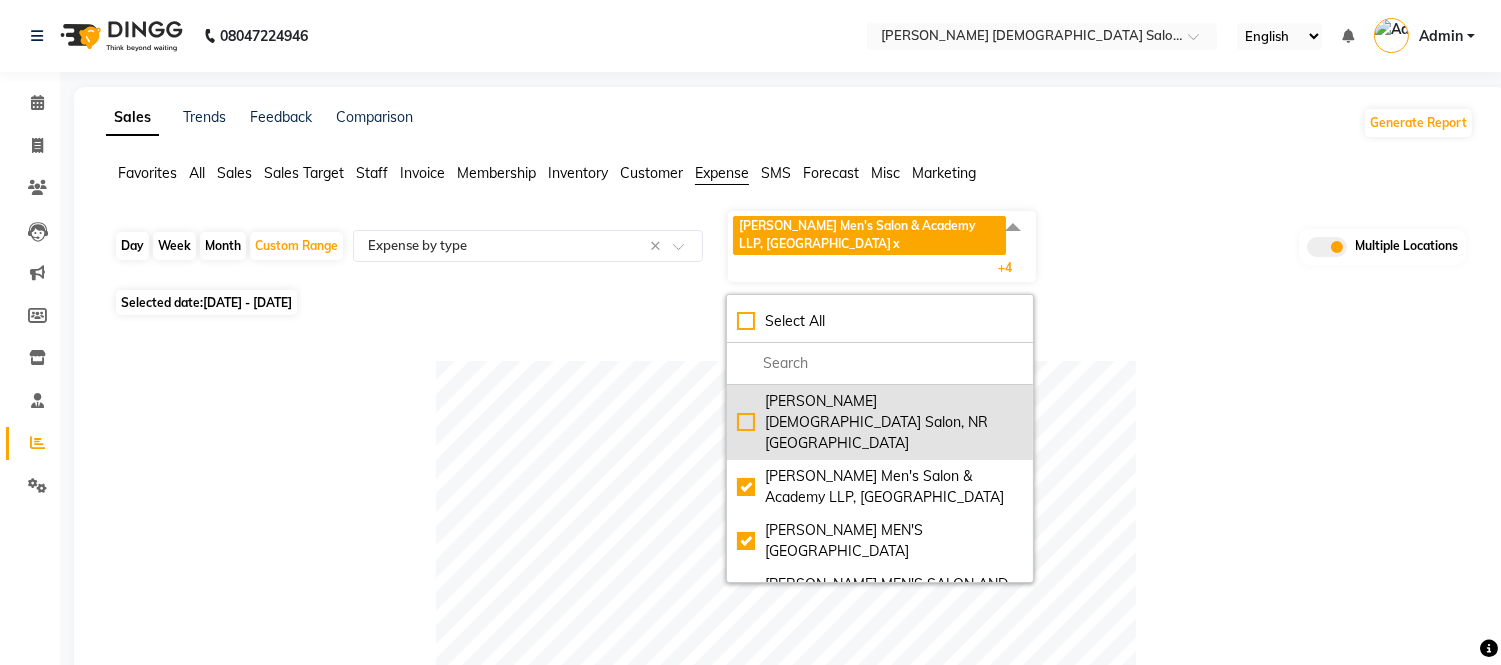 click on "Elaine Ladies Salon, NR Bajaj Hall" 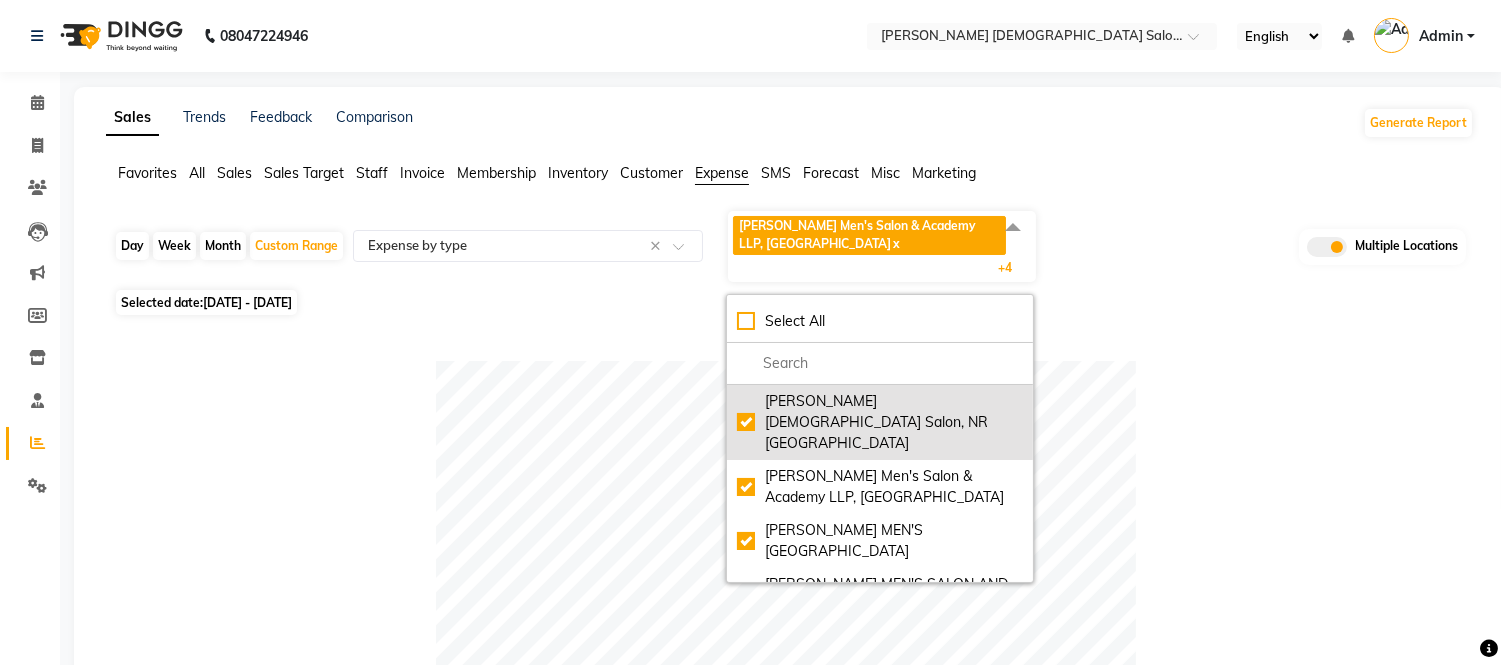 checkbox on "true" 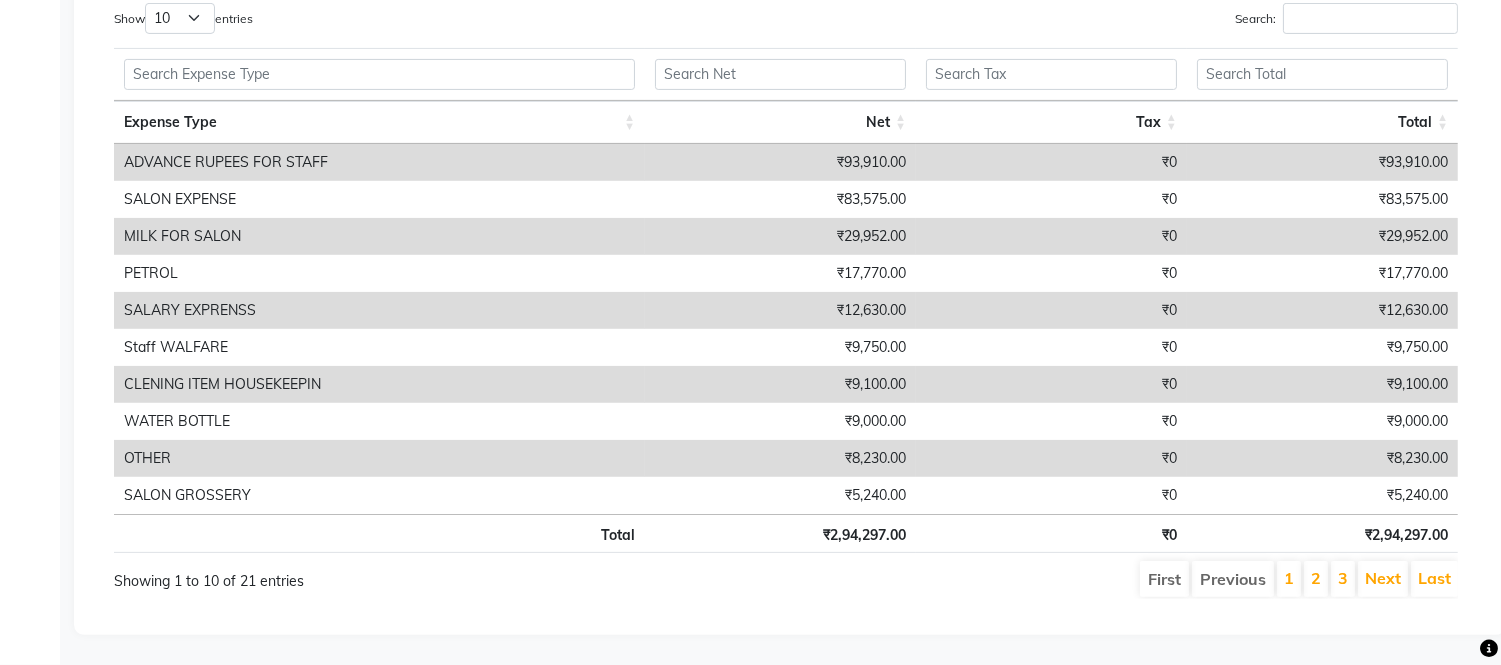 scroll, scrollTop: 1133, scrollLeft: 0, axis: vertical 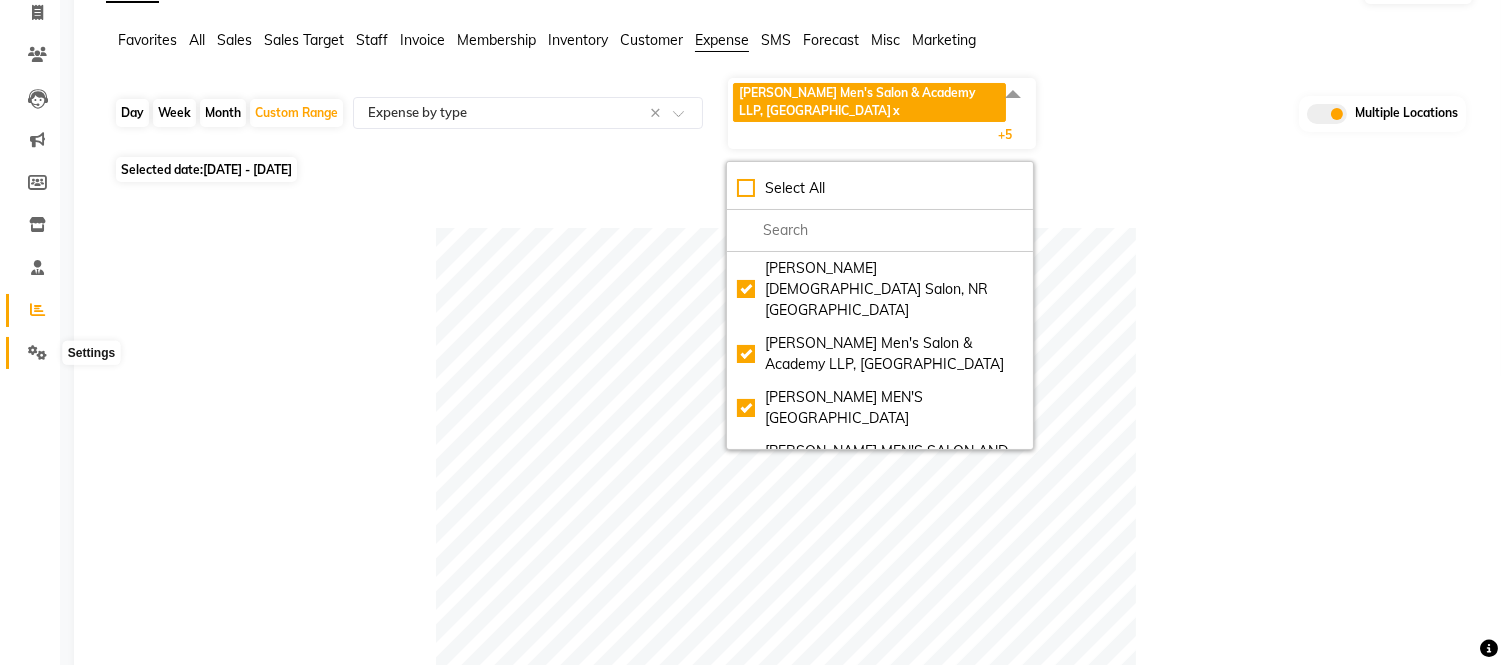 click 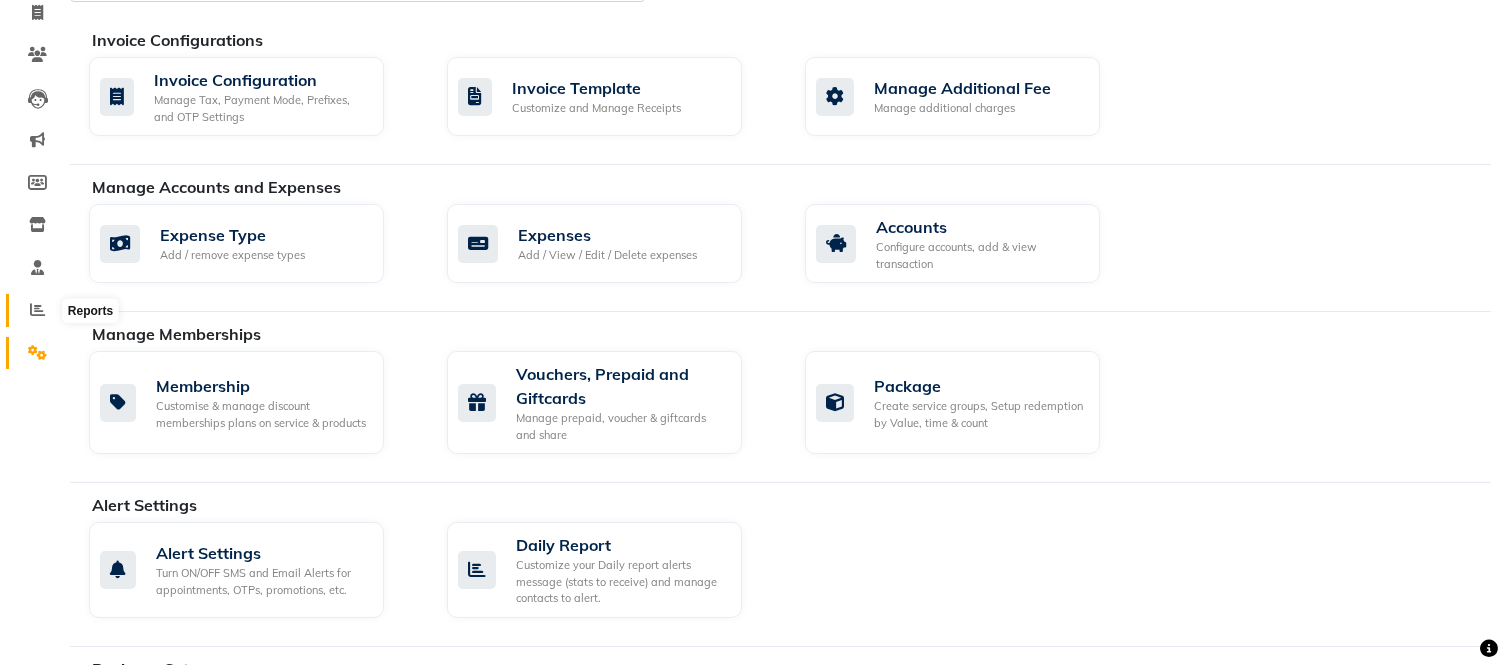 click 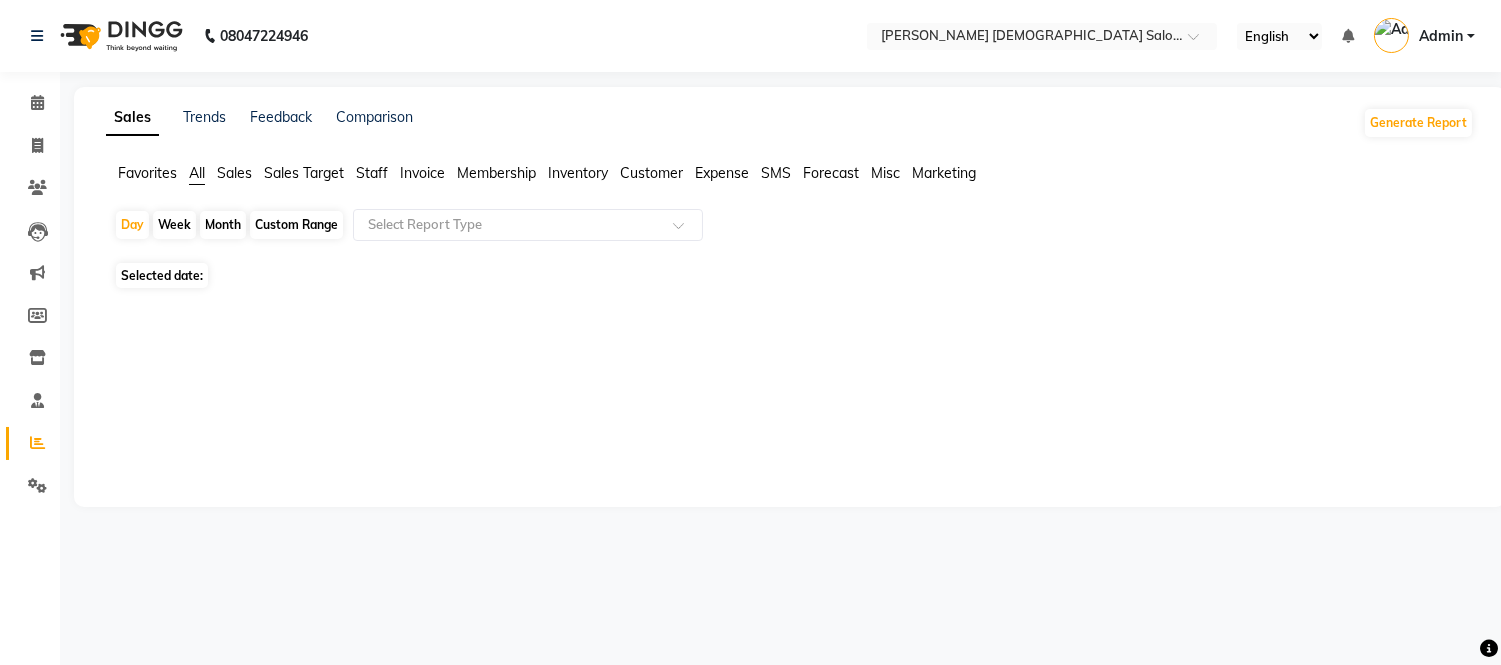 scroll, scrollTop: 0, scrollLeft: 0, axis: both 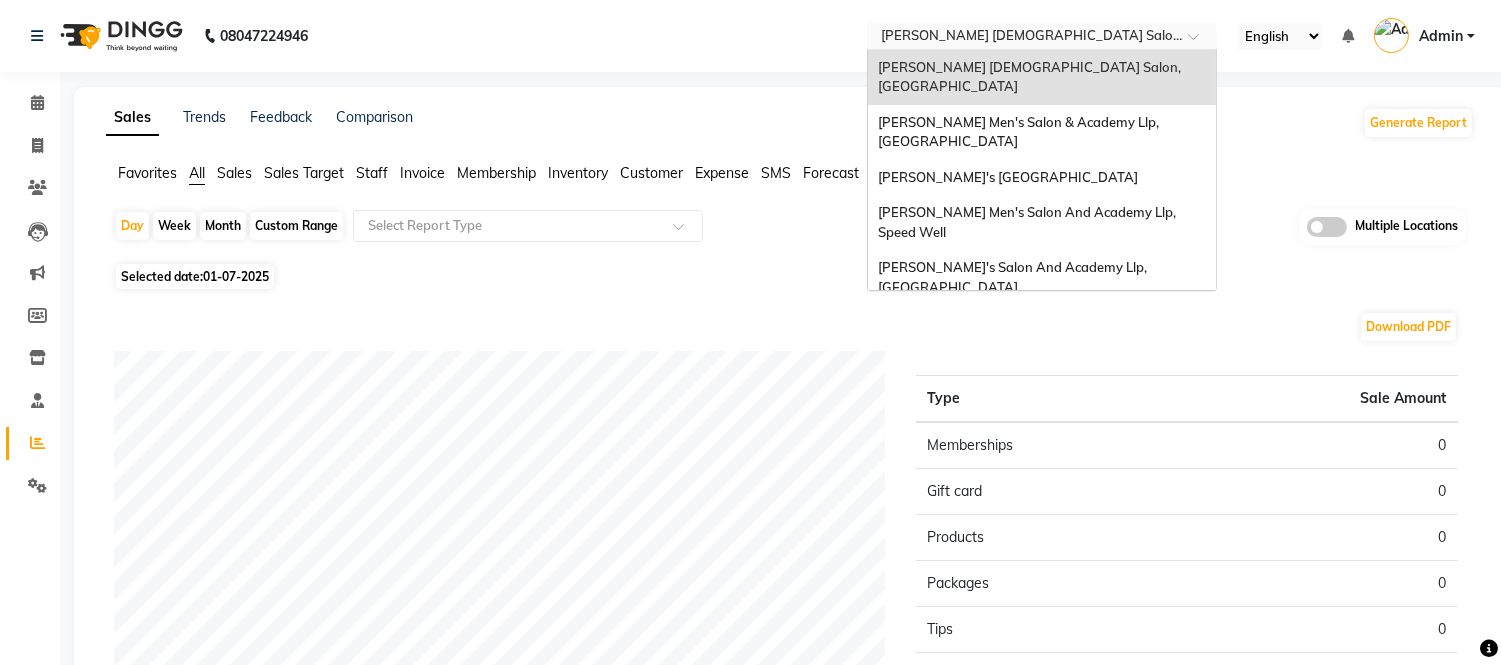click at bounding box center [1022, 38] 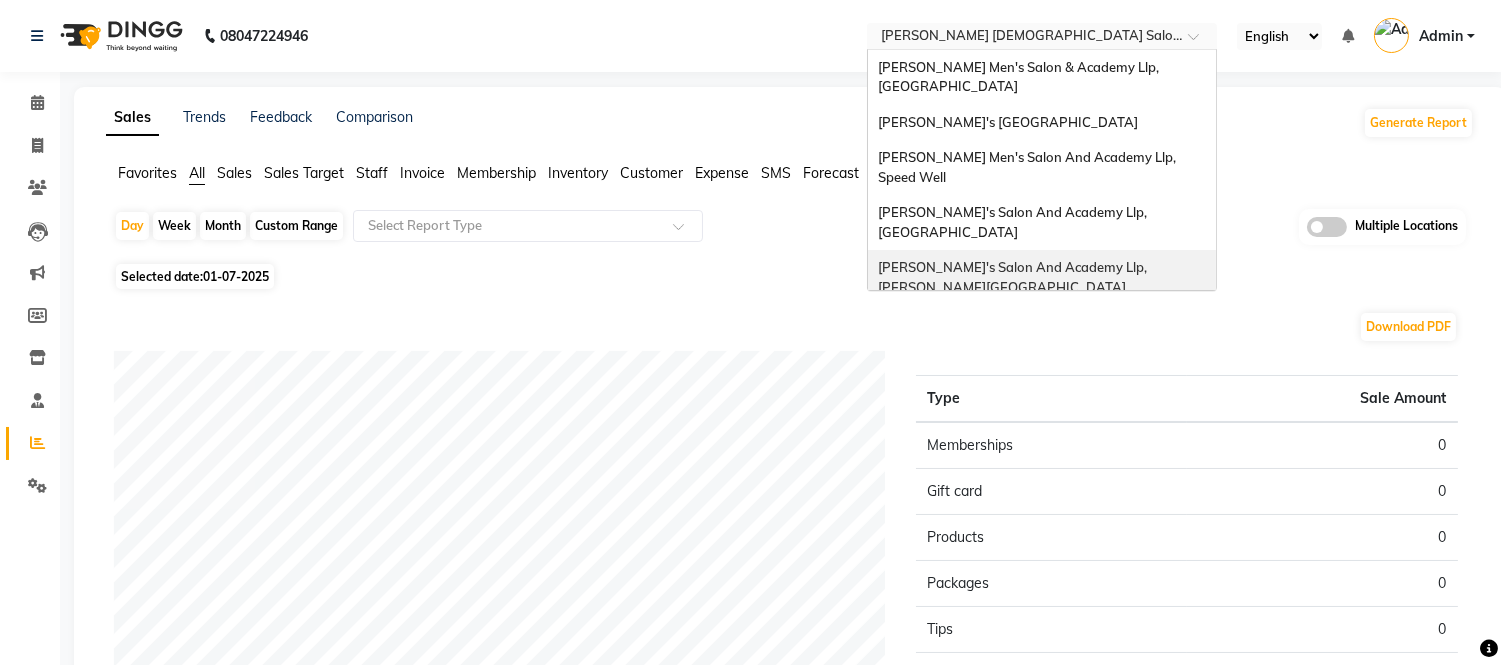 scroll, scrollTop: 85, scrollLeft: 0, axis: vertical 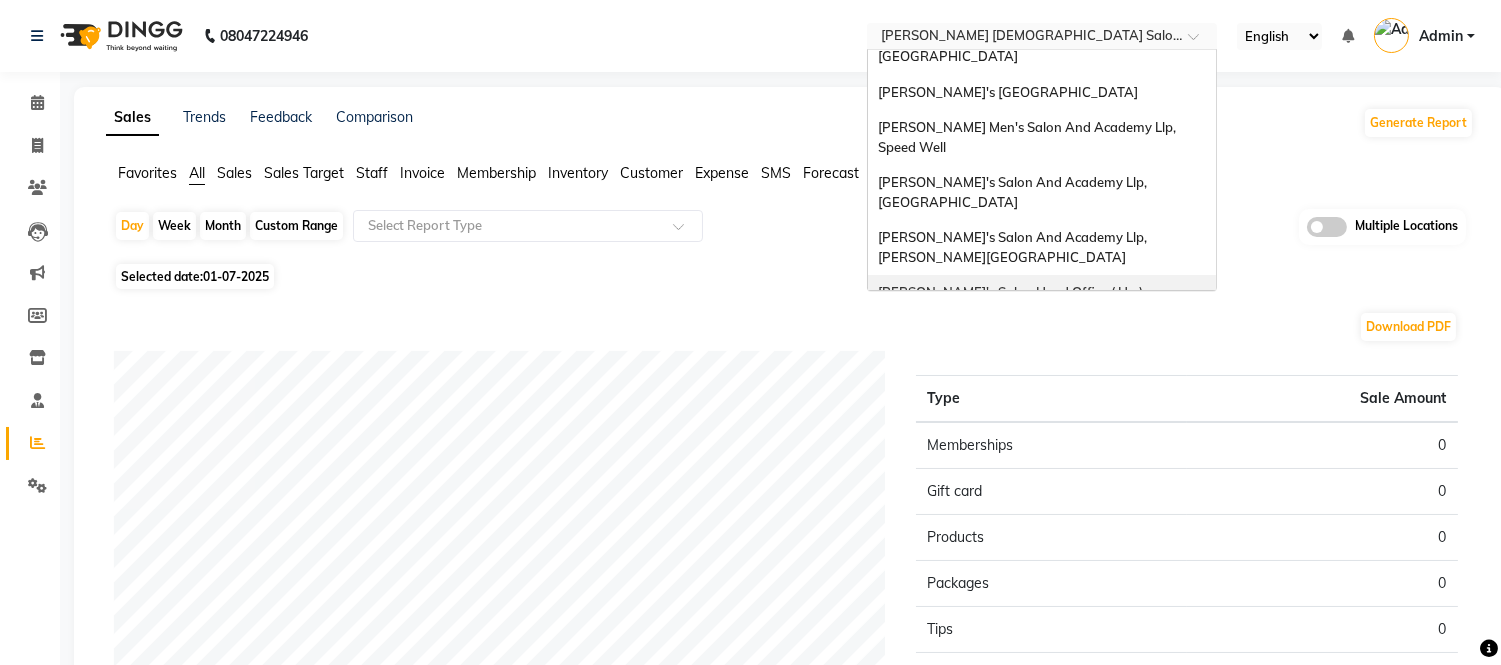 click on "Sandy Men's Salon Head Office ( Ho ), University Road" at bounding box center [1013, 302] 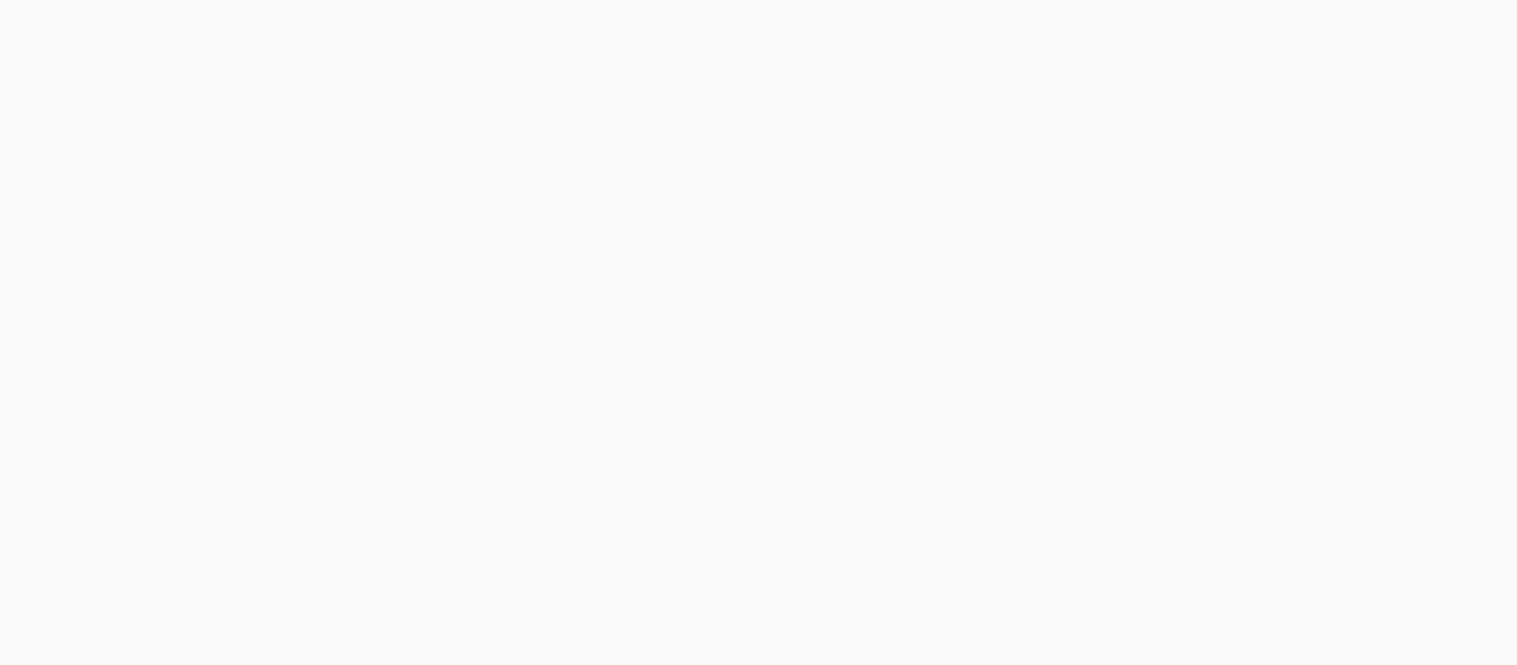 scroll, scrollTop: 0, scrollLeft: 0, axis: both 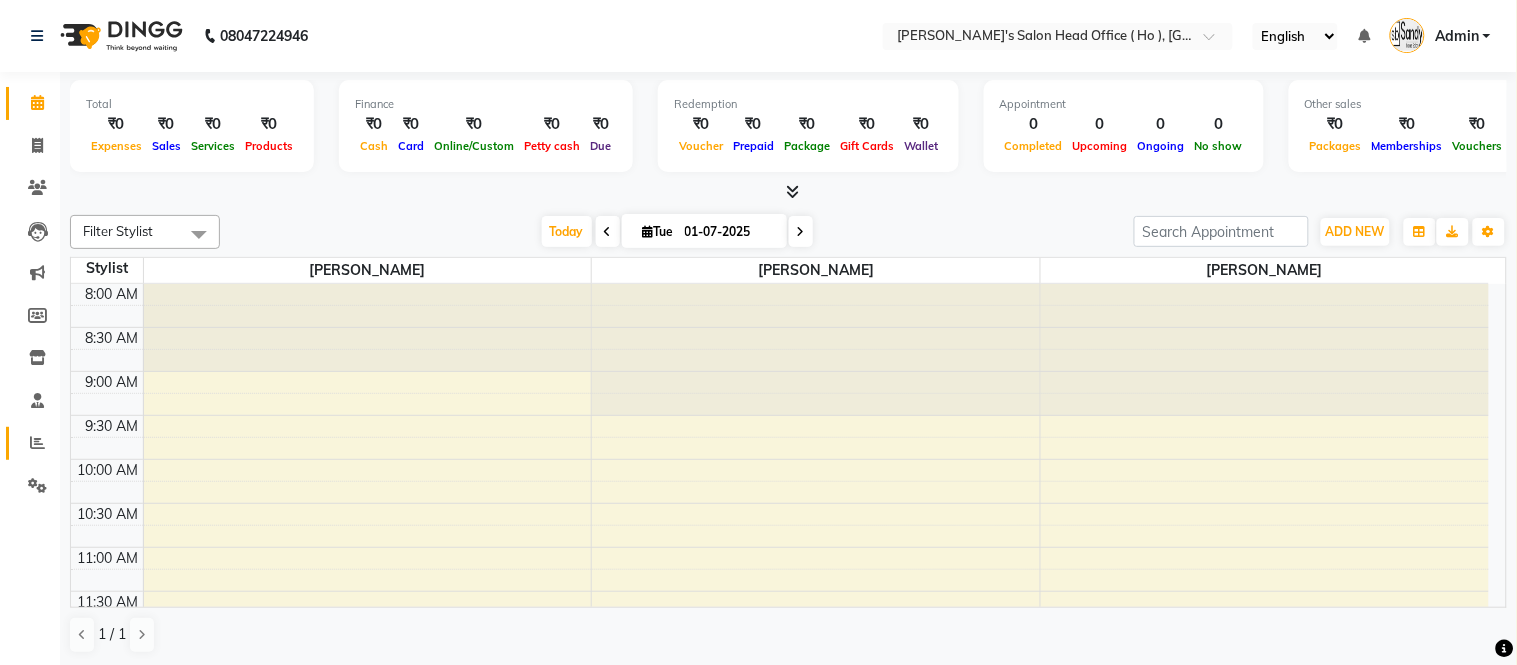 click on "Reports" 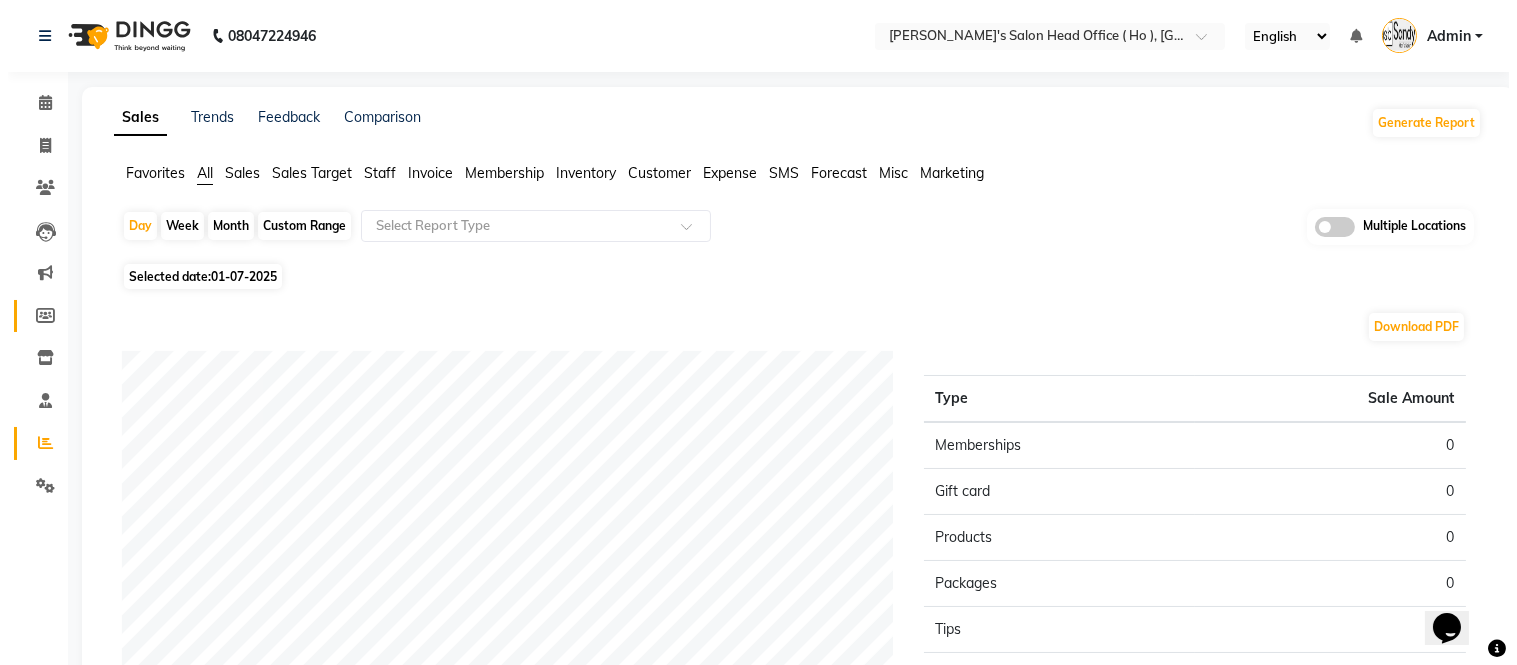 scroll, scrollTop: 0, scrollLeft: 0, axis: both 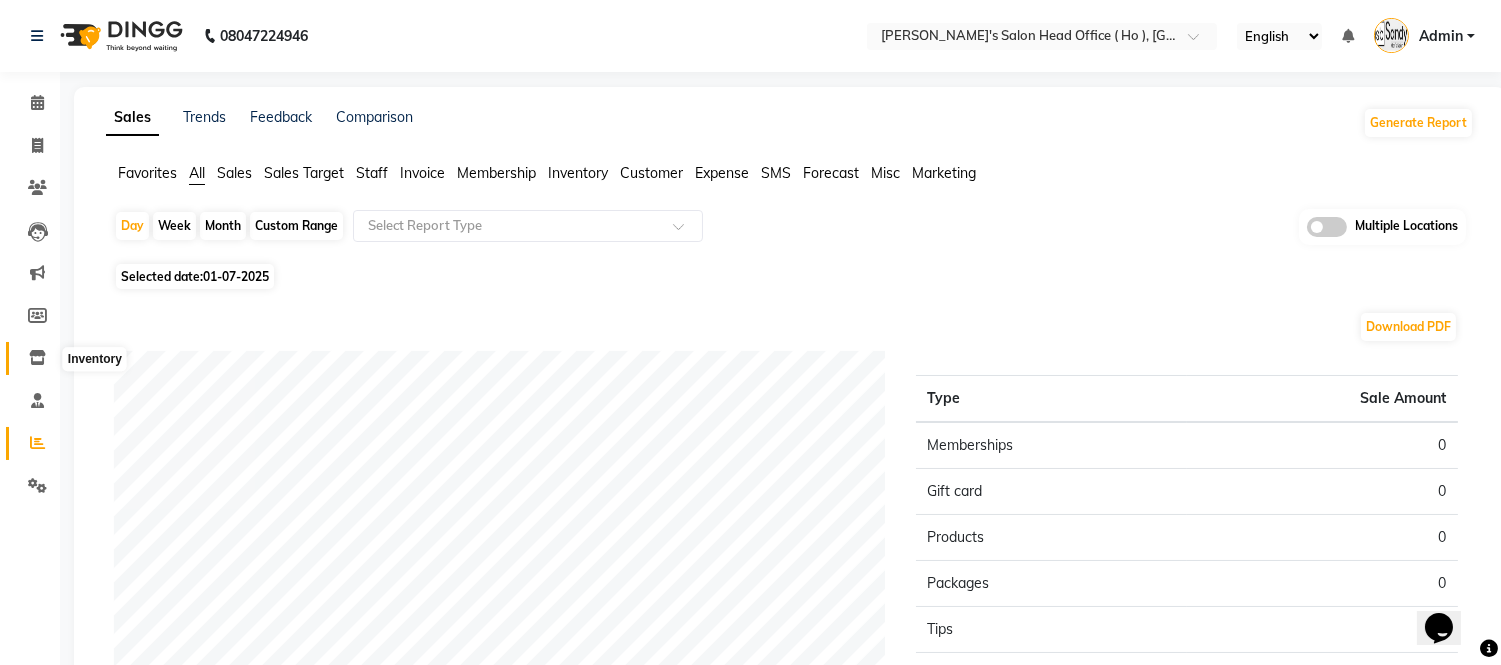 click 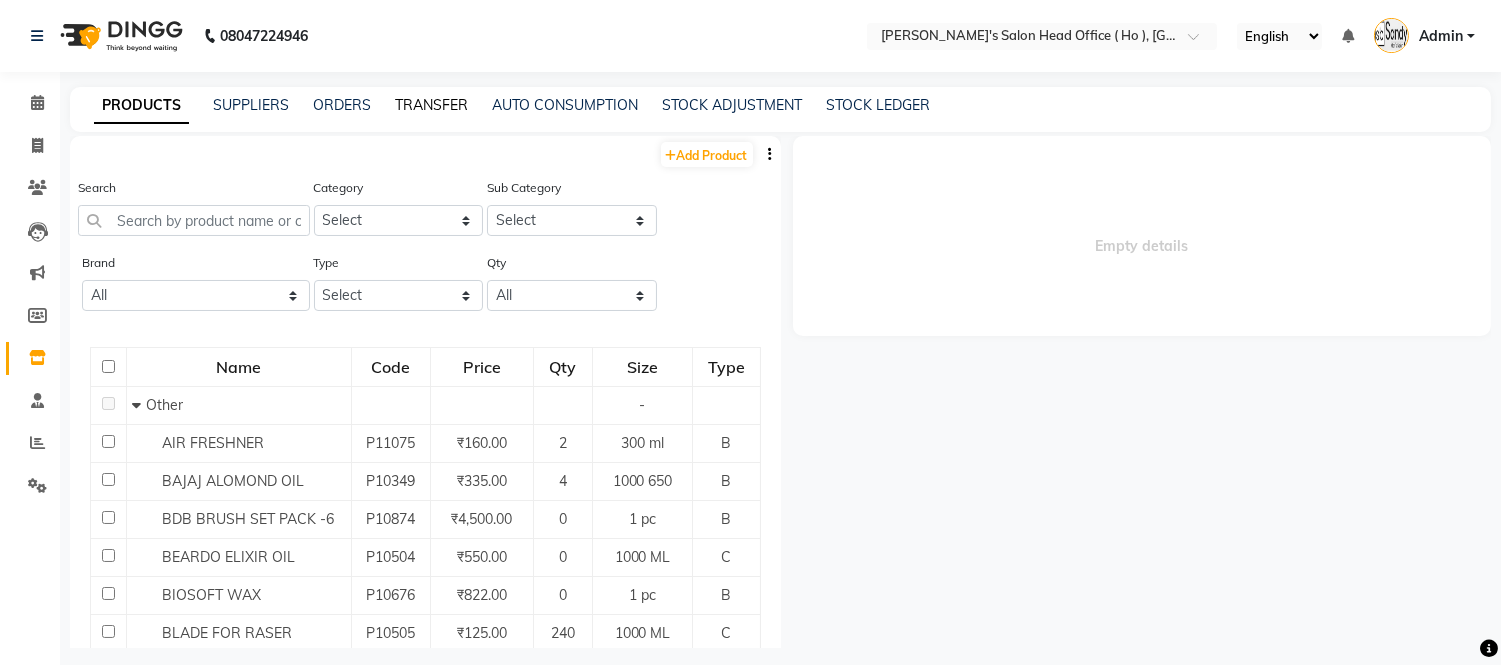 click on "TRANSFER" 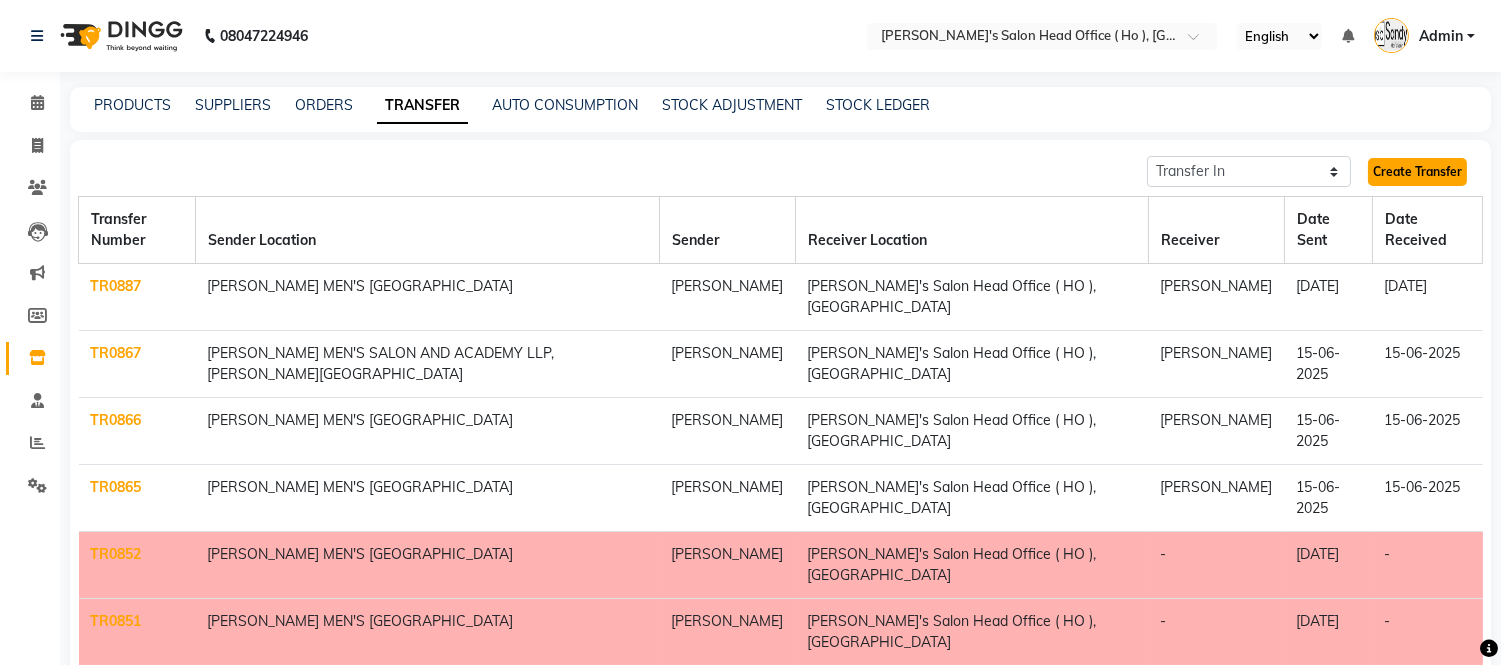 click on "Create Transfer" 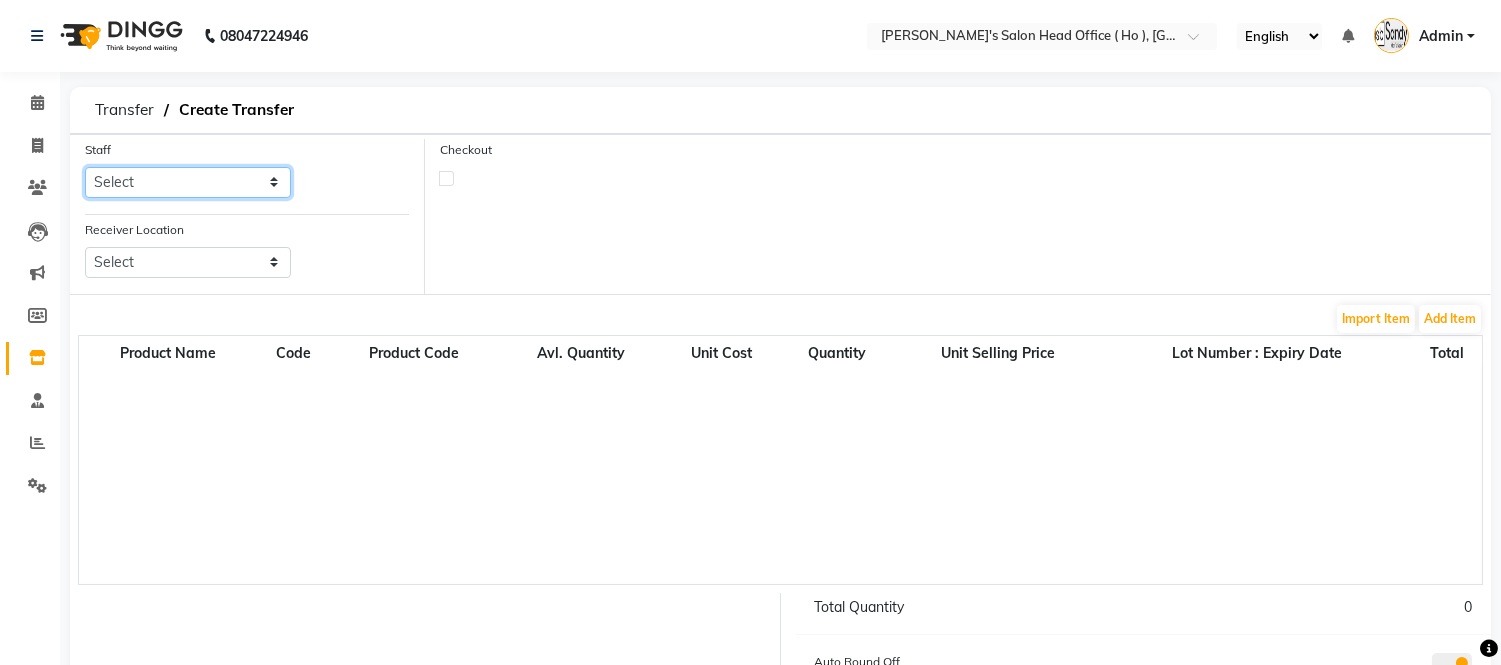 click on "Select [PERSON_NAME] [PERSON_NAME] MOHIT CHUDASHAMA [PERSON_NAME]" at bounding box center [188, 182] 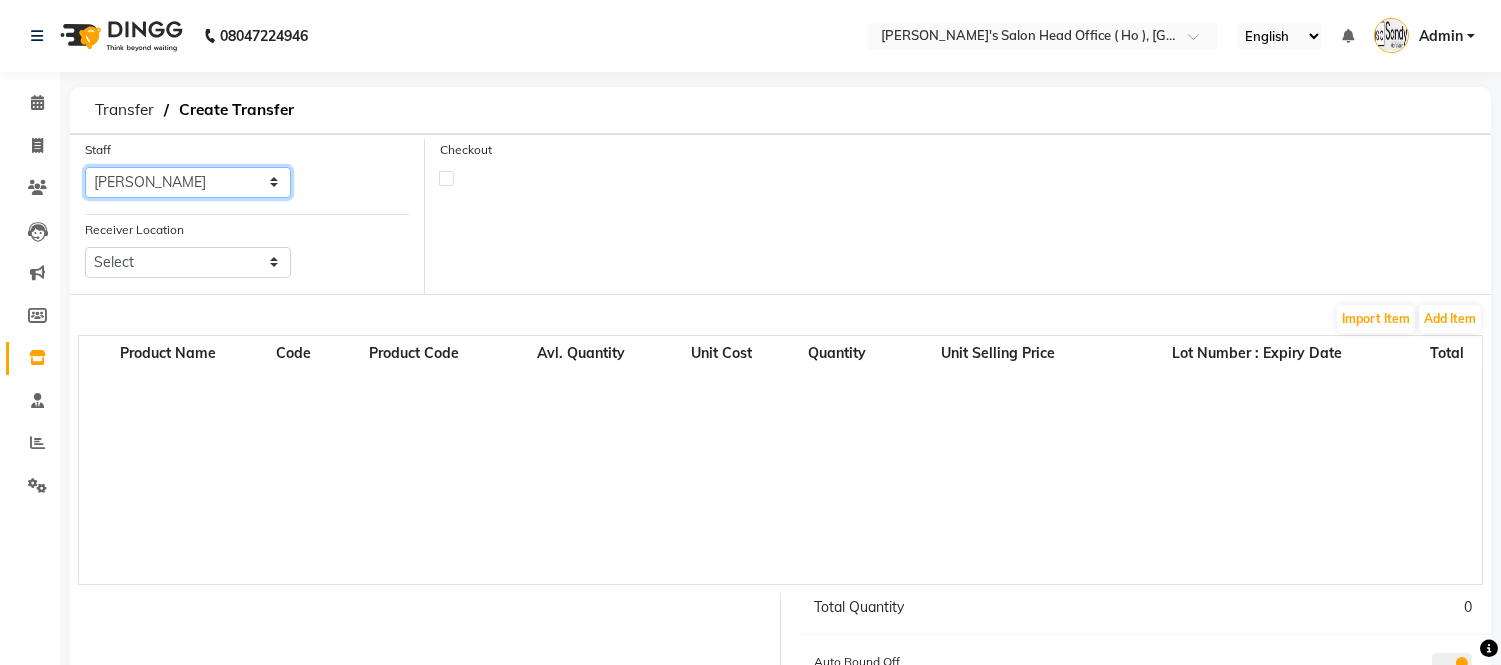 click on "Select [PERSON_NAME] [PERSON_NAME] MOHIT CHUDASHAMA [PERSON_NAME]" at bounding box center [188, 182] 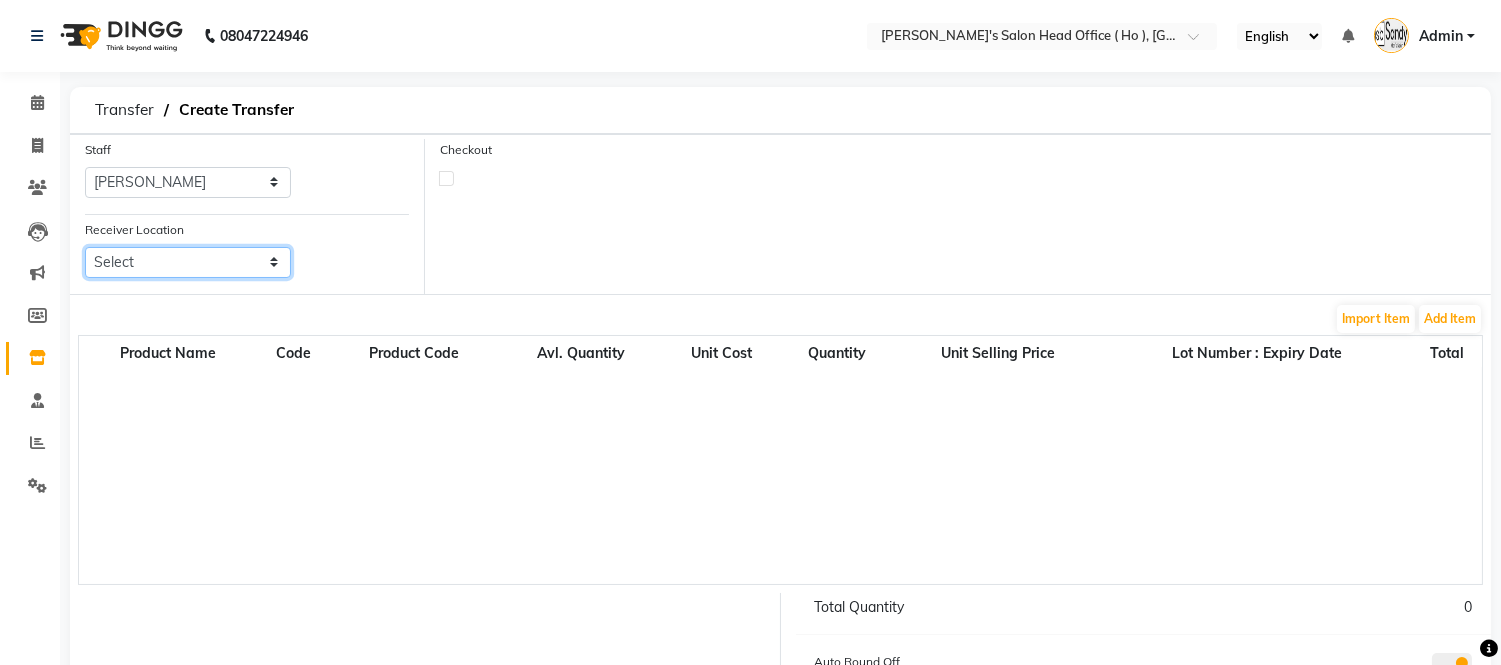 click on "Select [PERSON_NAME] [DEMOGRAPHIC_DATA] Salon, [GEOGRAPHIC_DATA][PERSON_NAME][GEOGRAPHIC_DATA] [PERSON_NAME] Men's [GEOGRAPHIC_DATA] [PERSON_NAME] Men's [GEOGRAPHIC_DATA], Speed Well  [PERSON_NAME] Men's [GEOGRAPHIC_DATA] [PERSON_NAME][GEOGRAPHIC_DATA][PERSON_NAME]" at bounding box center [188, 262] 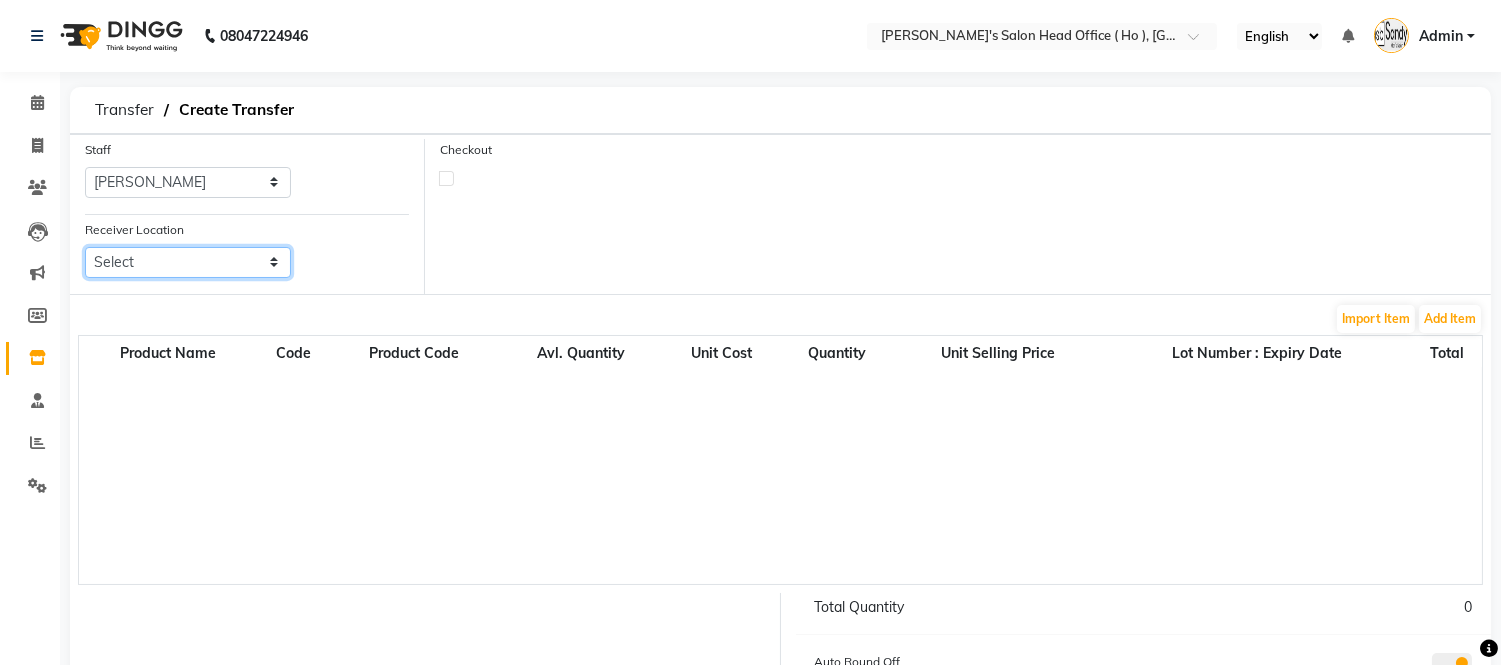 select on "3075" 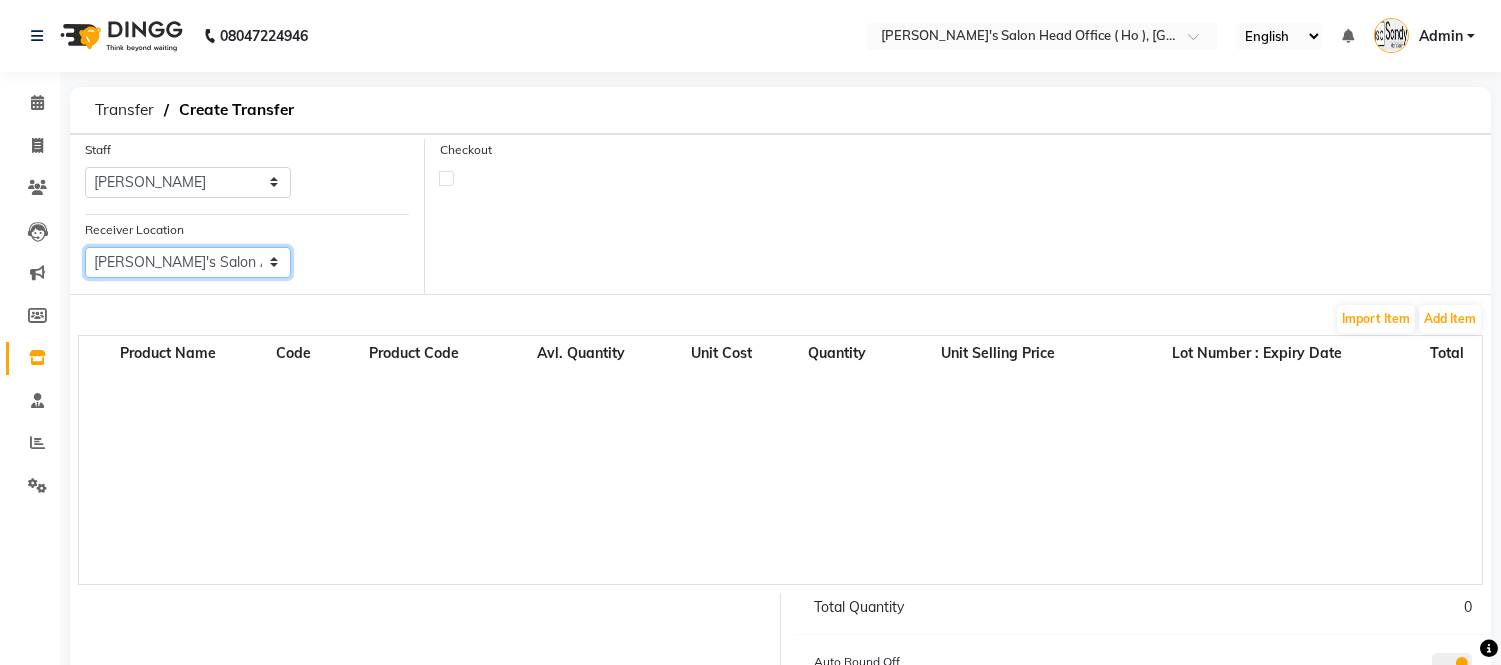 click on "Select [PERSON_NAME] [DEMOGRAPHIC_DATA] Salon, [GEOGRAPHIC_DATA][PERSON_NAME][GEOGRAPHIC_DATA] [PERSON_NAME] Men's [GEOGRAPHIC_DATA] [PERSON_NAME] Men's [GEOGRAPHIC_DATA], Speed Well  [PERSON_NAME] Men's [GEOGRAPHIC_DATA] [PERSON_NAME][GEOGRAPHIC_DATA][PERSON_NAME]" at bounding box center [188, 262] 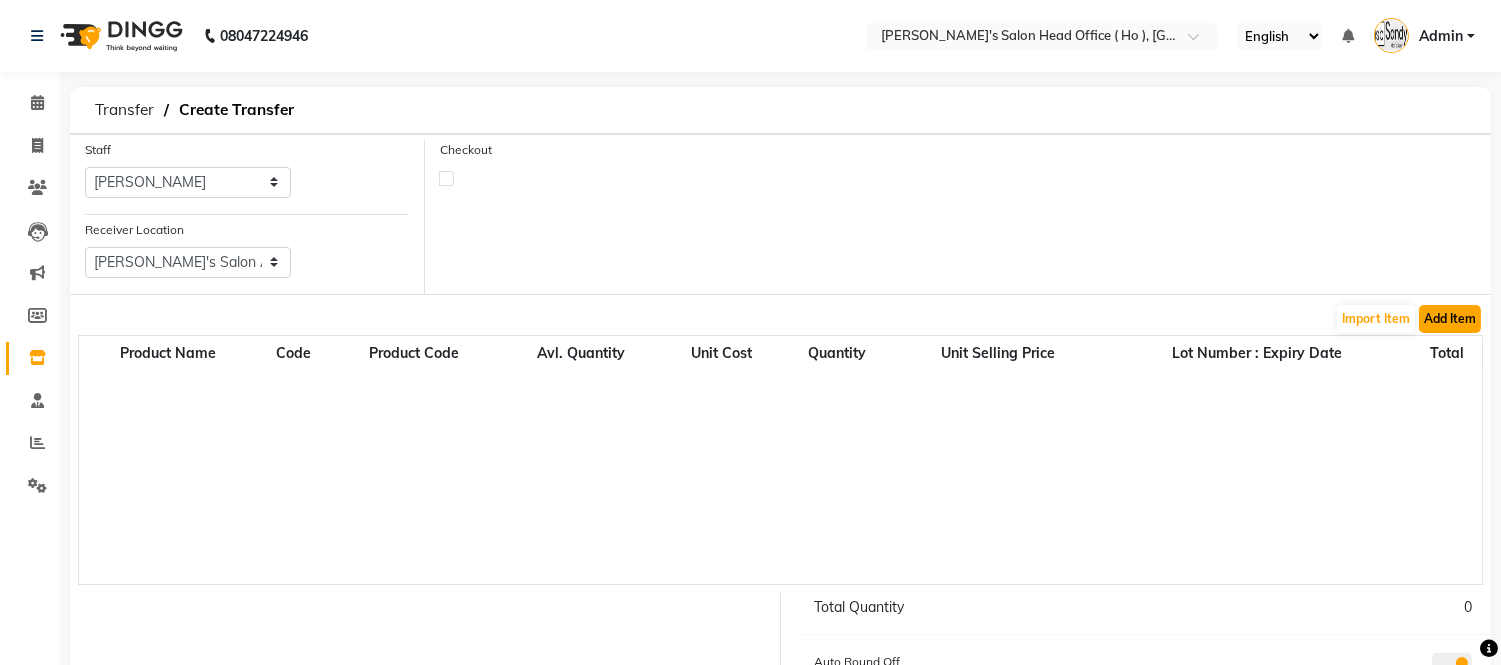 click on "Add Item" 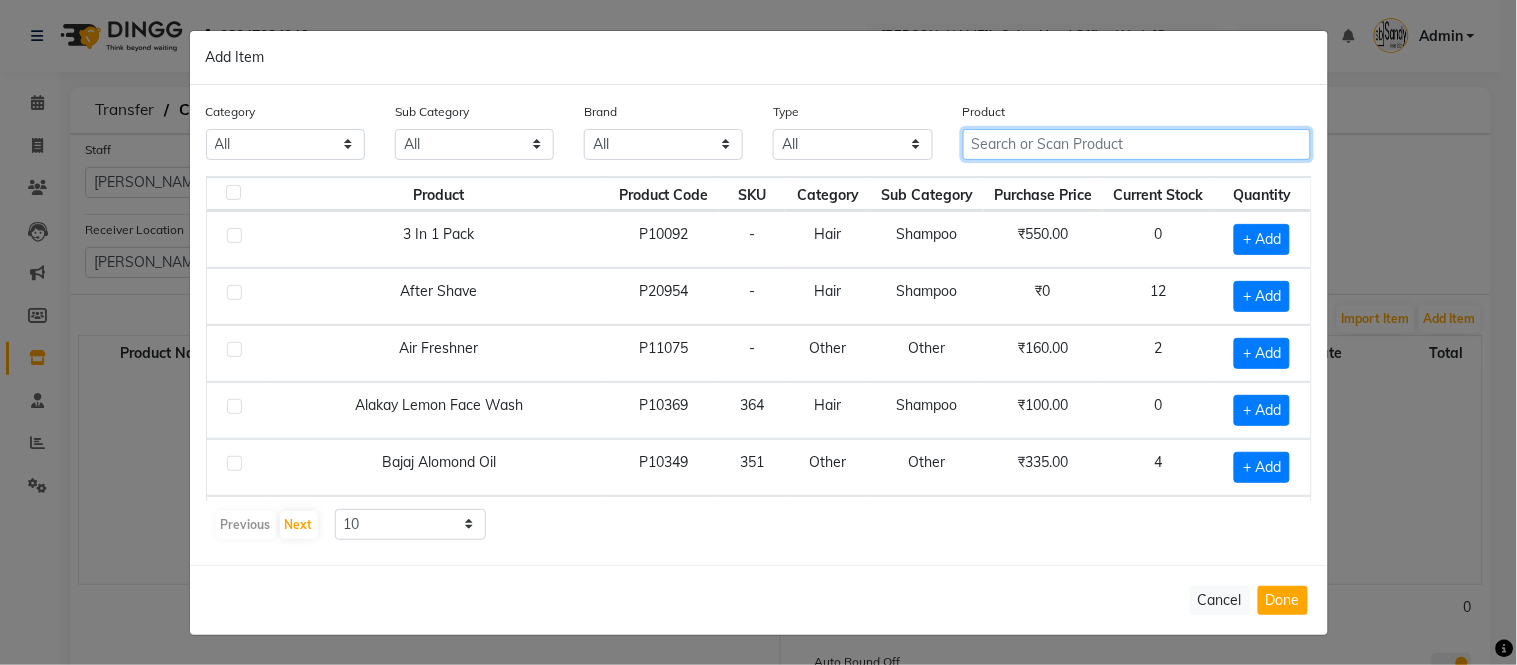 click 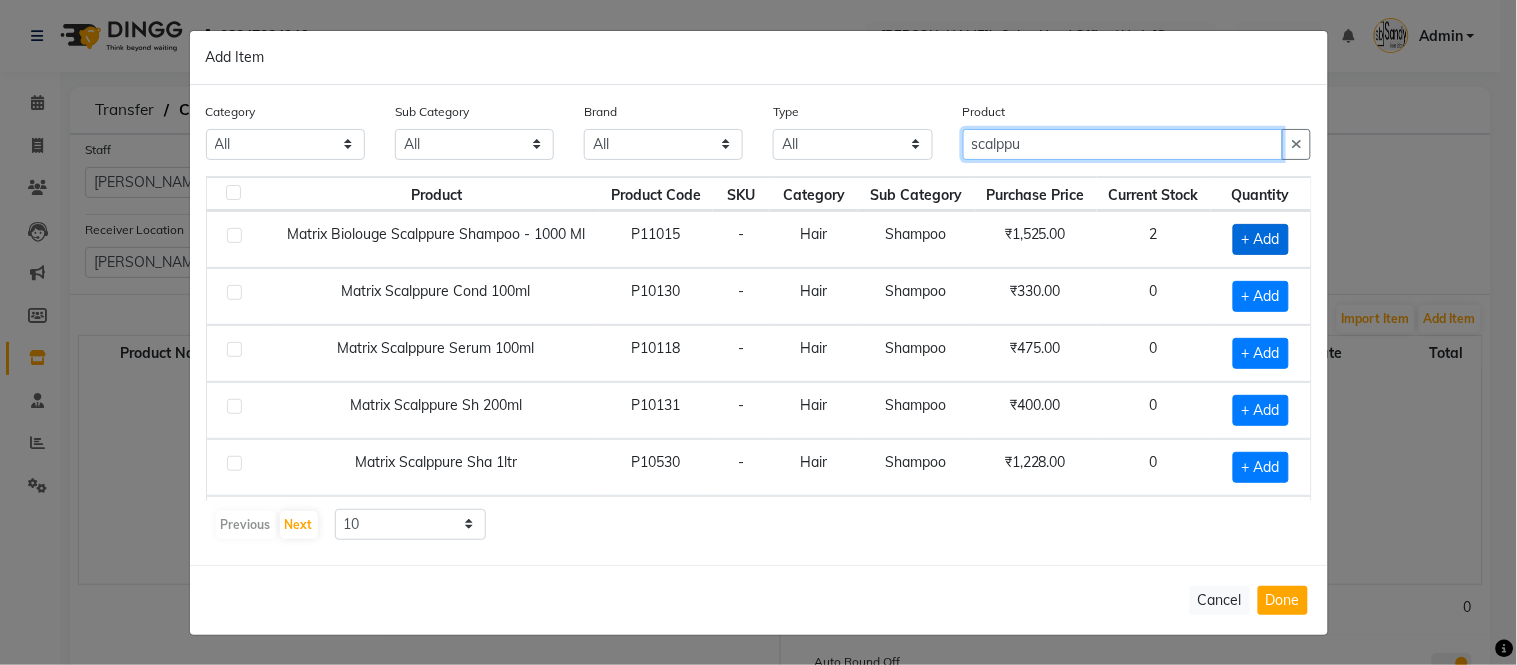 type on "scalppu" 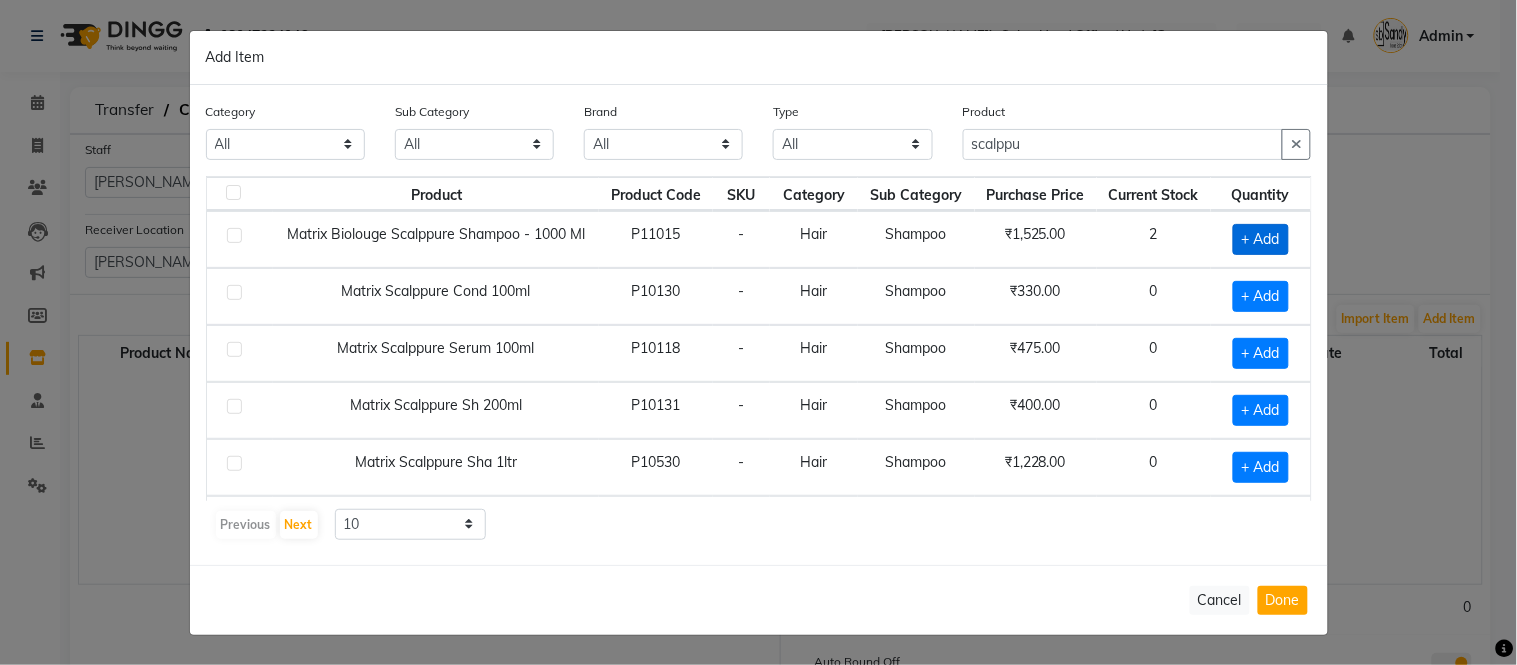 click on "+ Add" 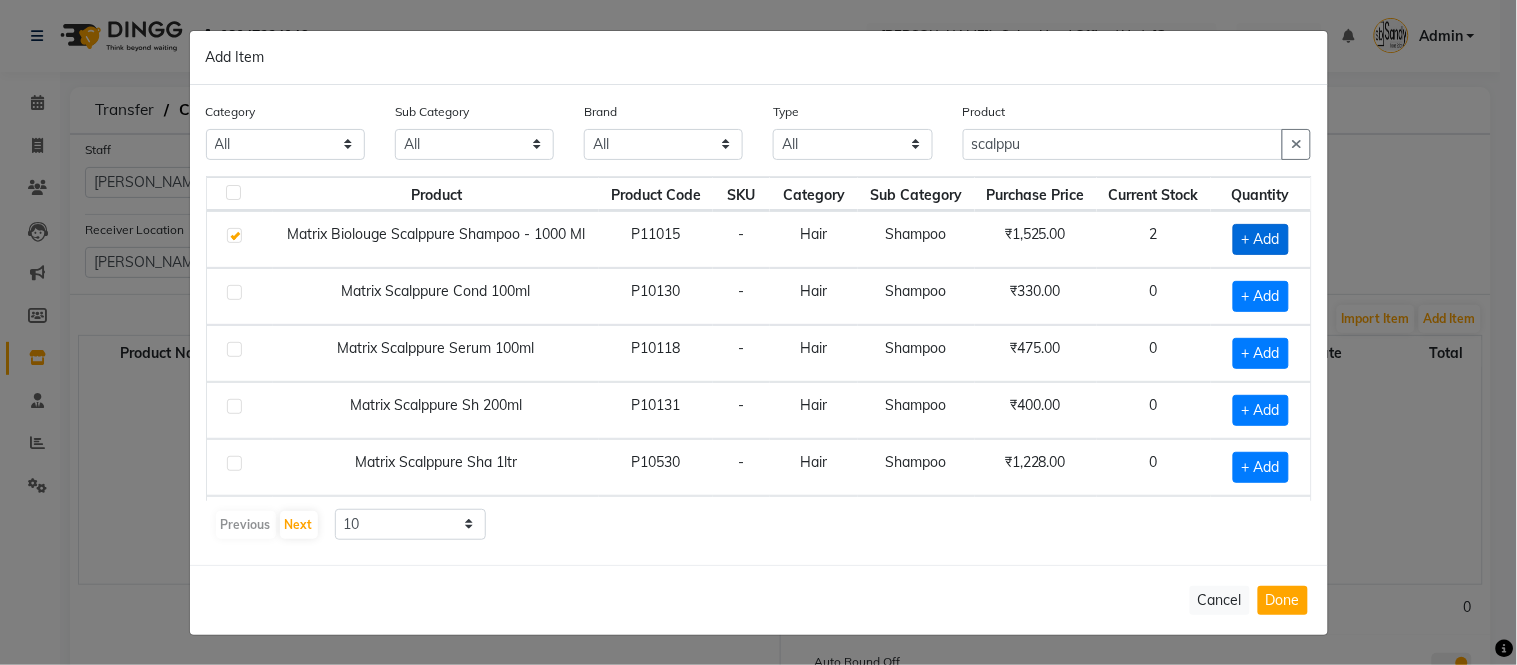 checkbox on "true" 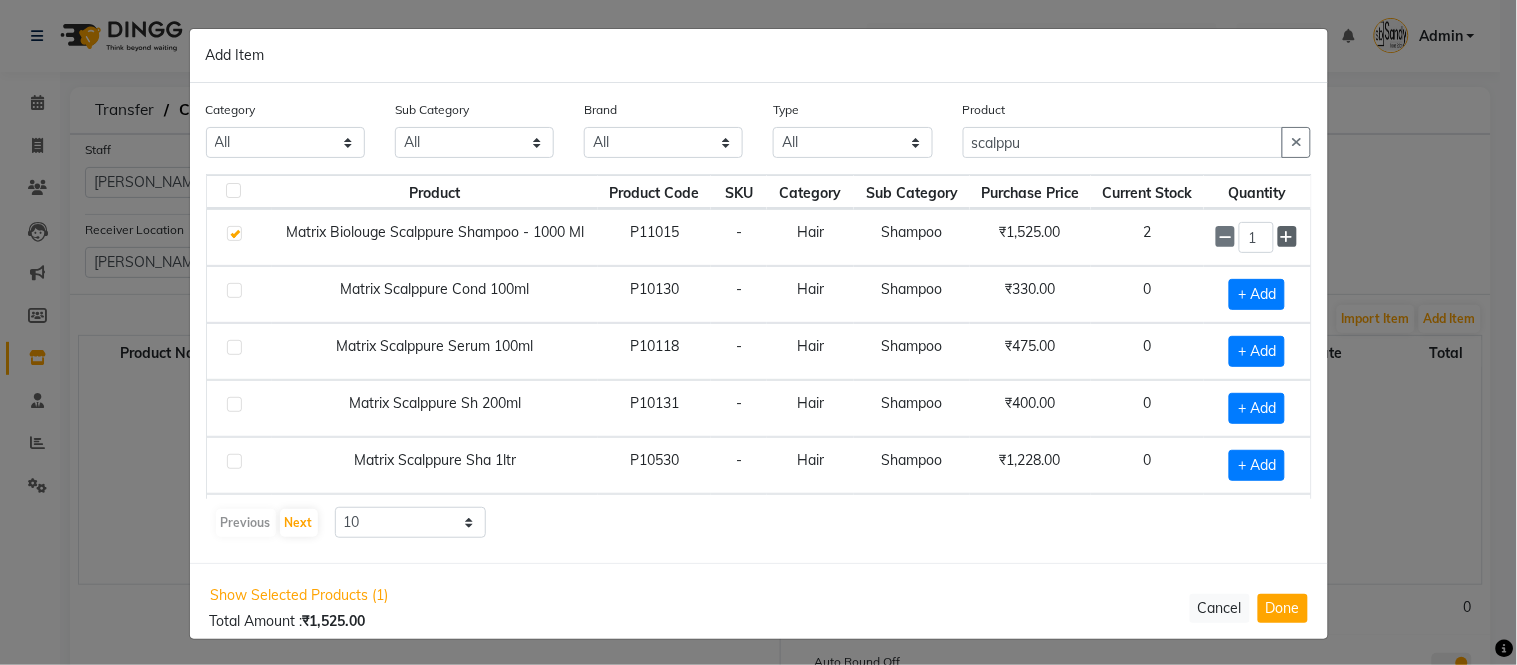 click 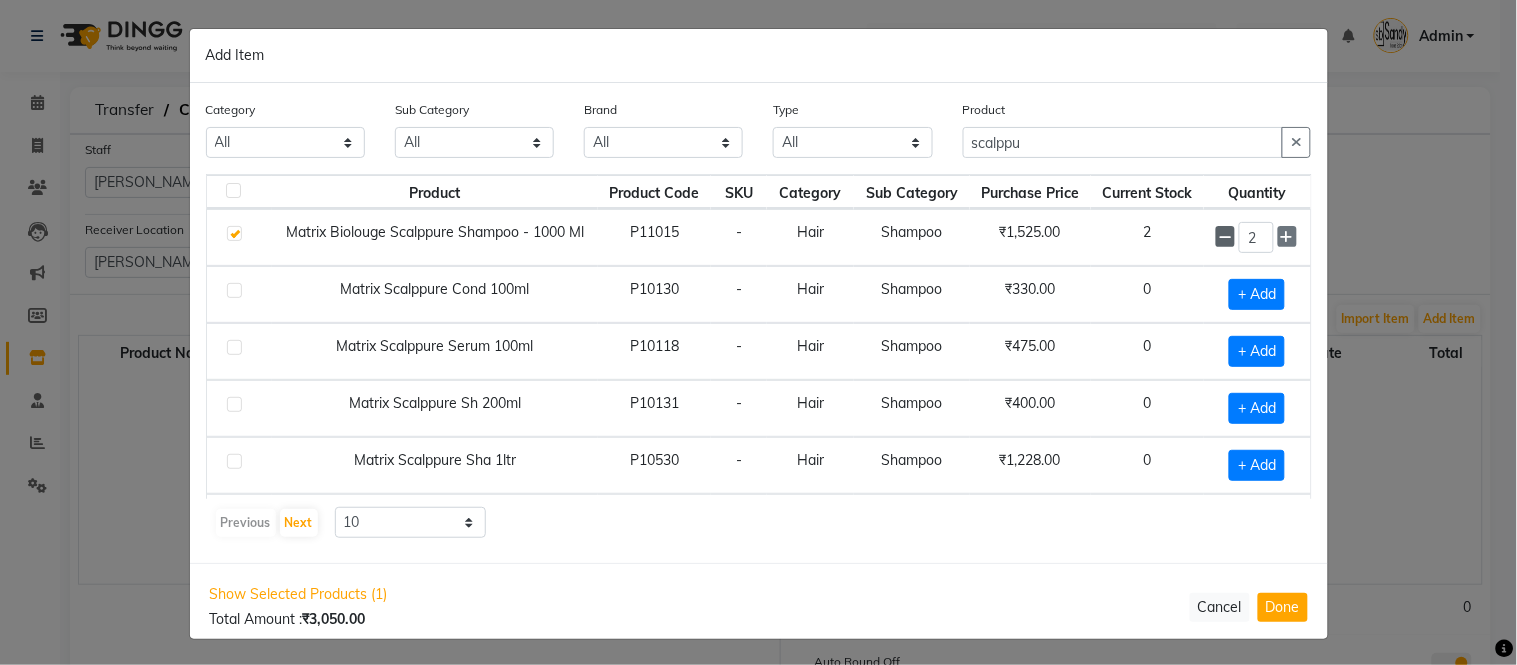 click 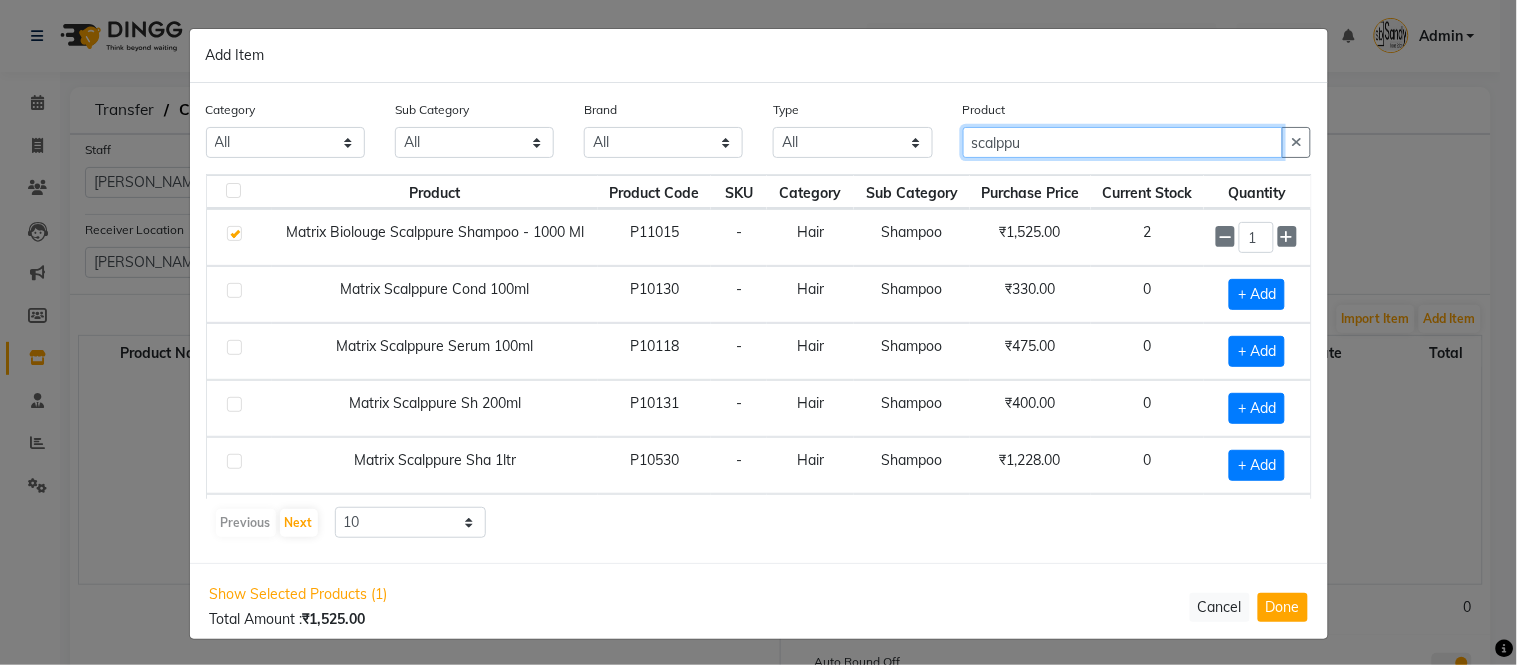 drag, startPoint x: 1081, startPoint y: 145, endPoint x: 1082, endPoint y: 133, distance: 12.0415945 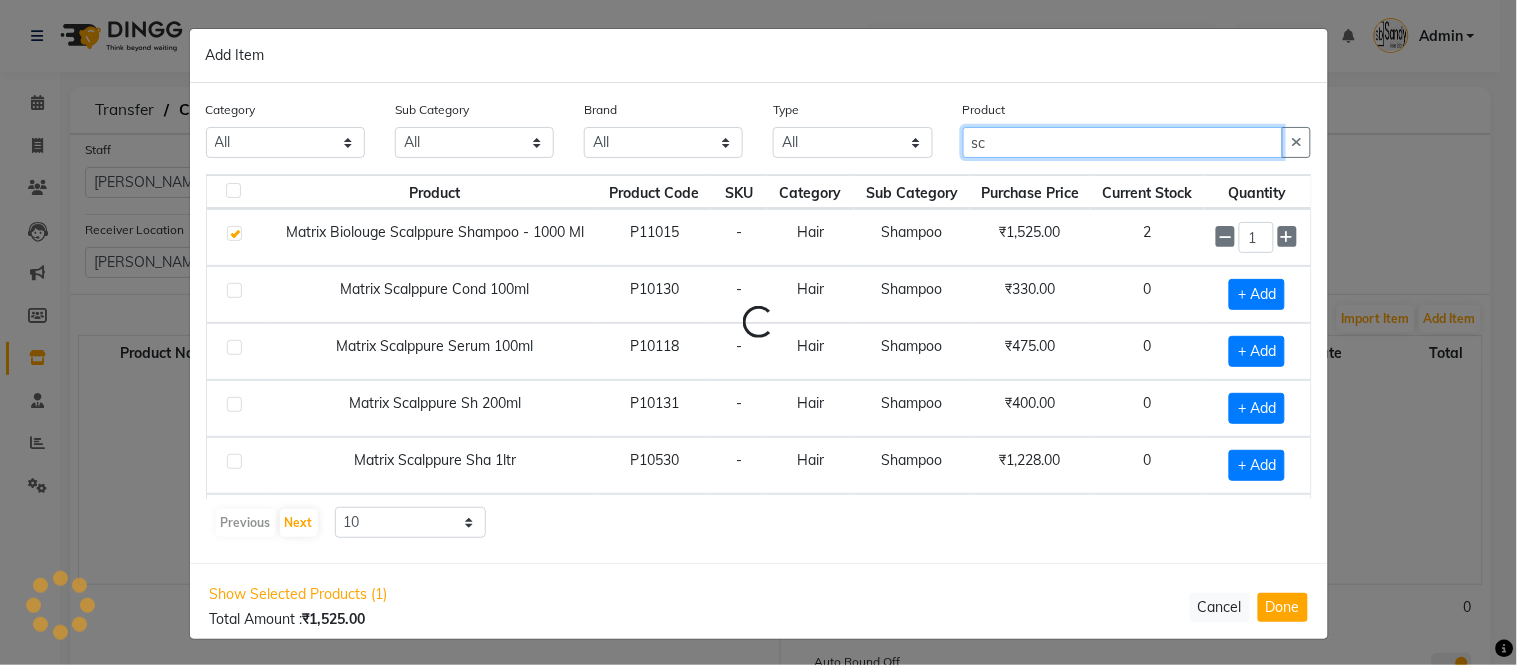 type on "s" 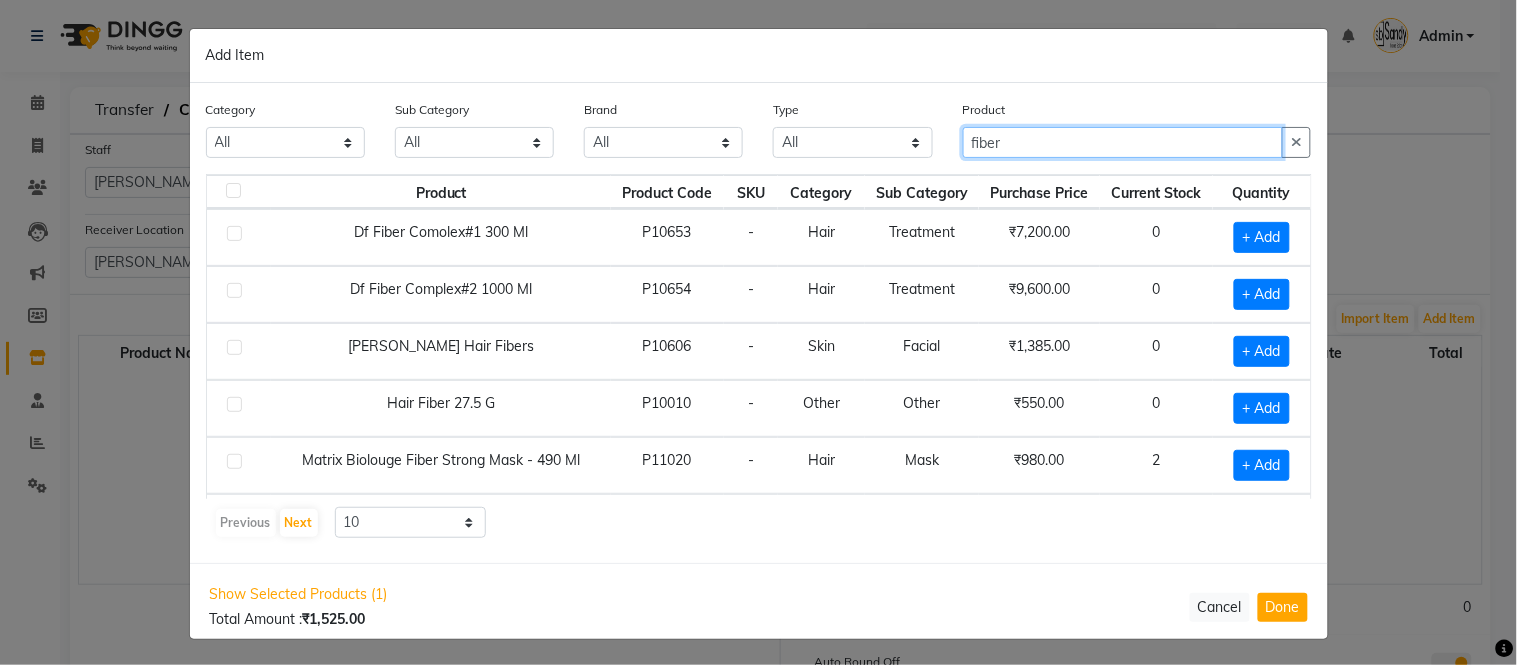 scroll, scrollTop: 111, scrollLeft: 0, axis: vertical 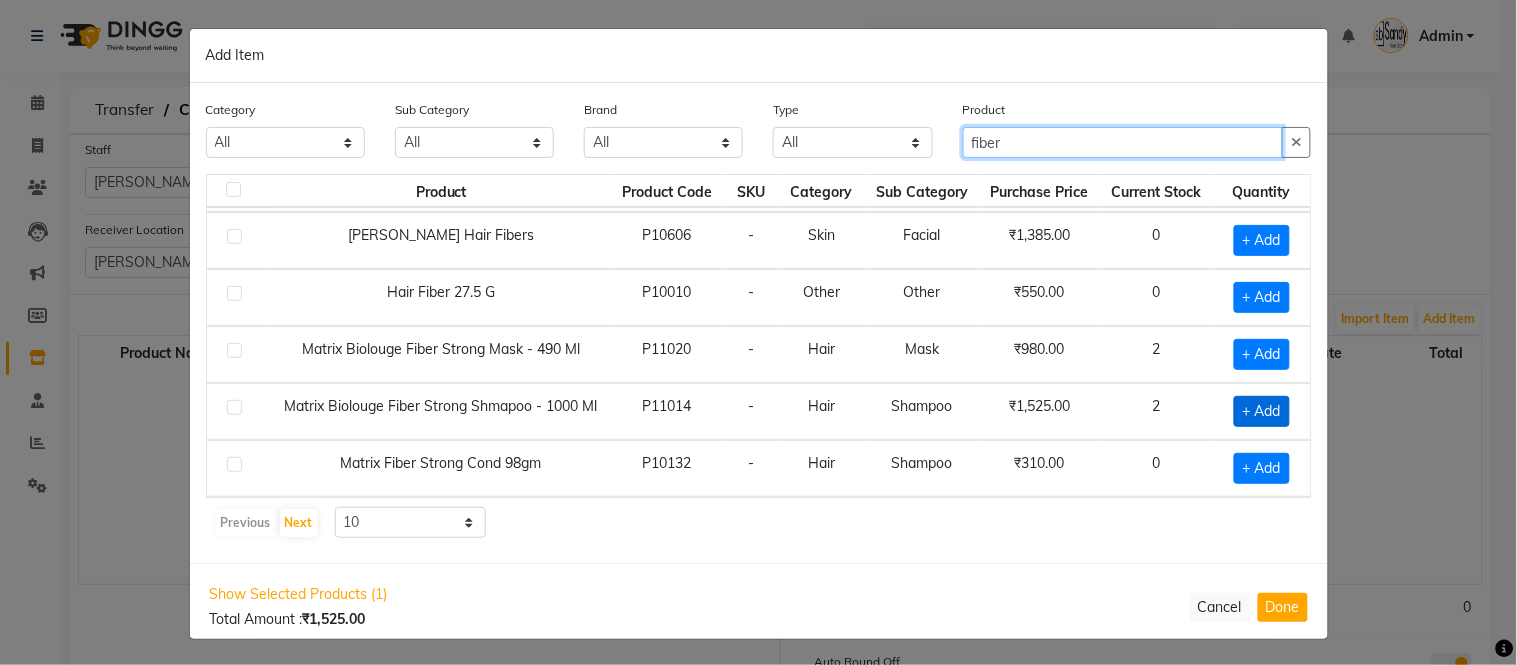 type on "fiber" 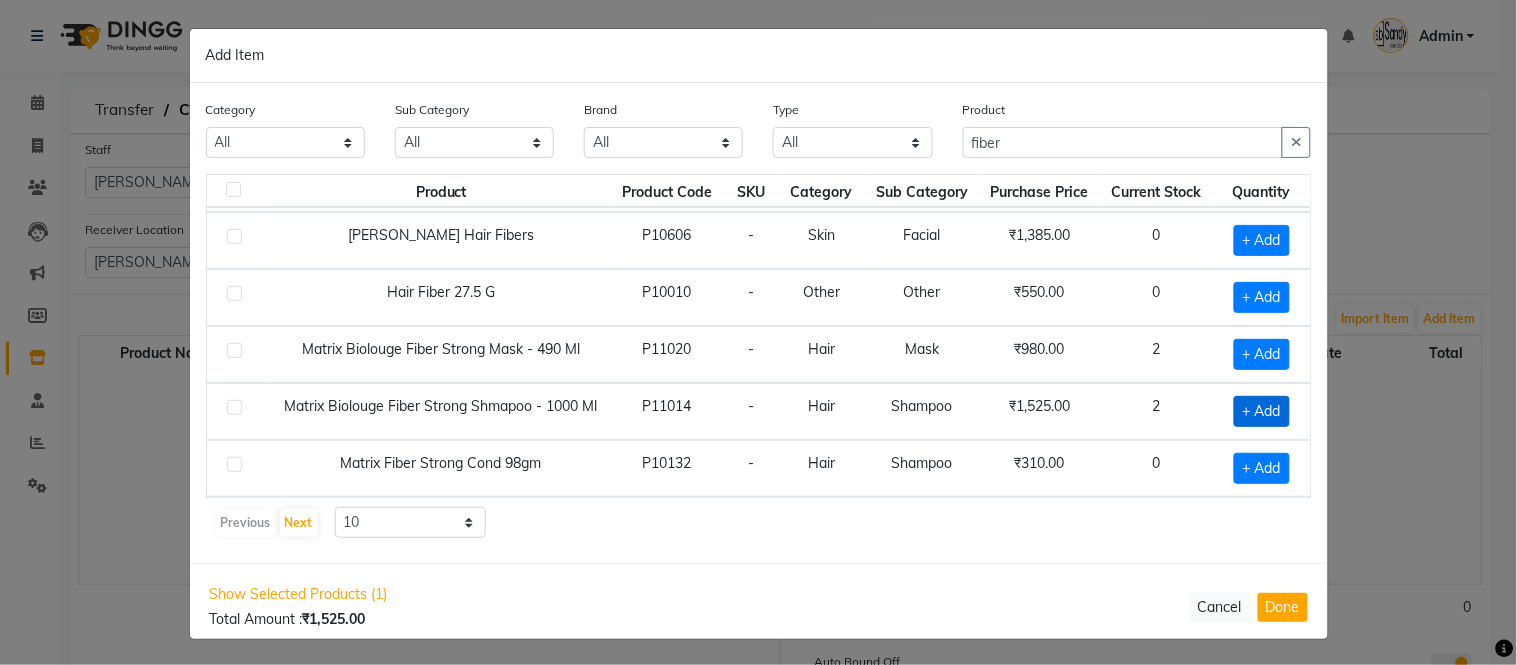 click on "+ Add" 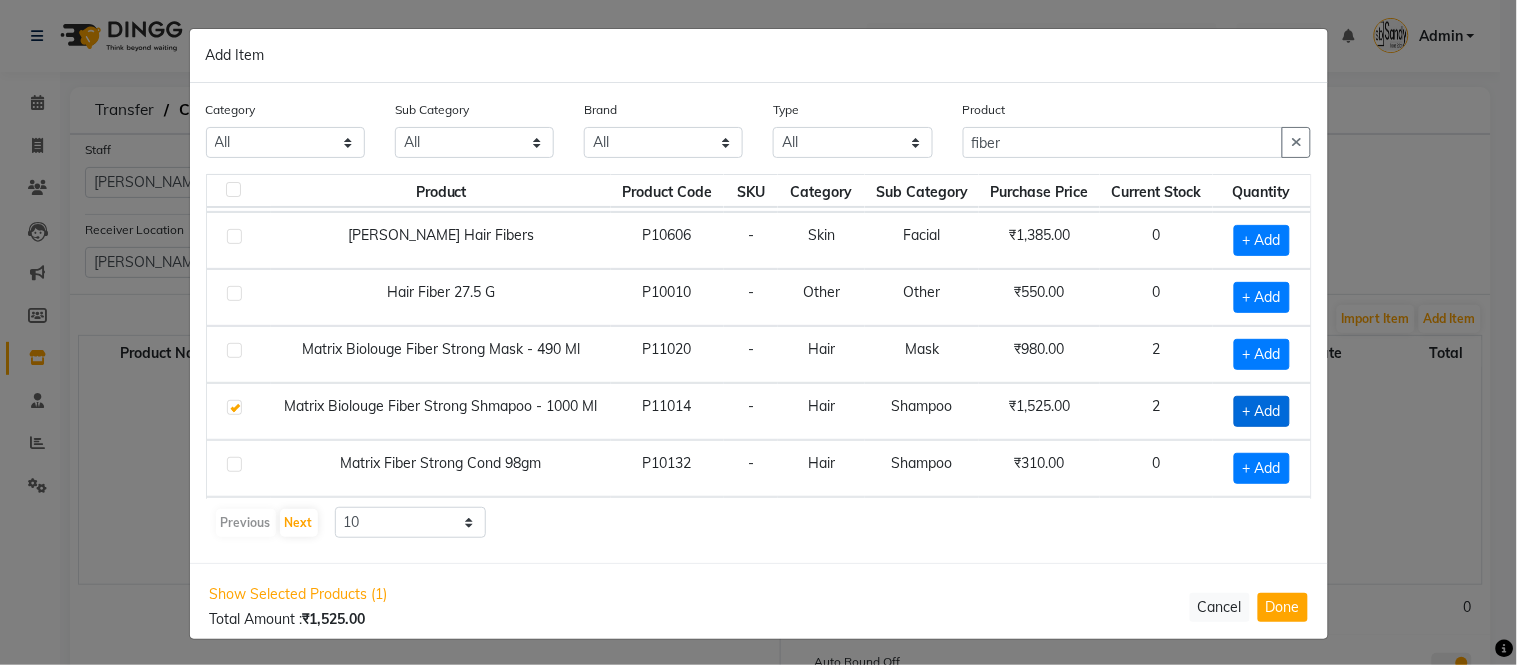 checkbox on "true" 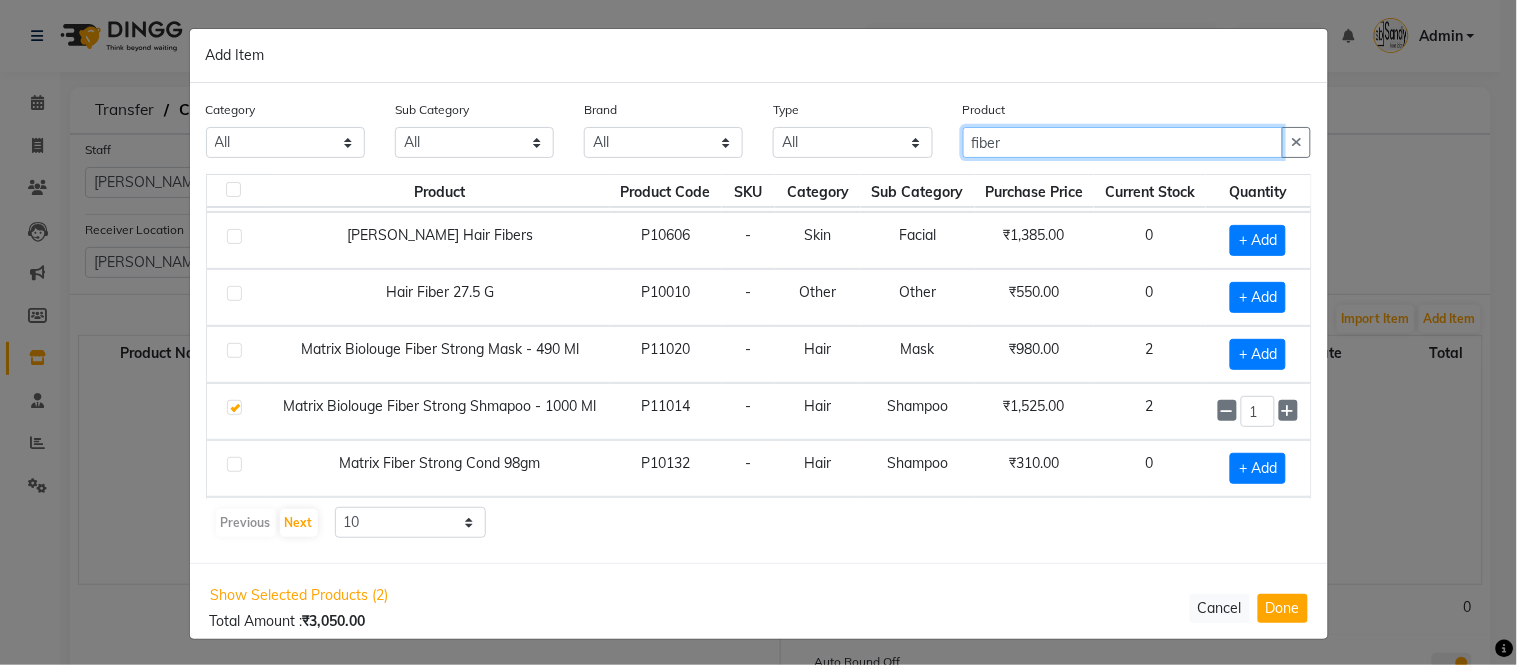 click on "fiber" 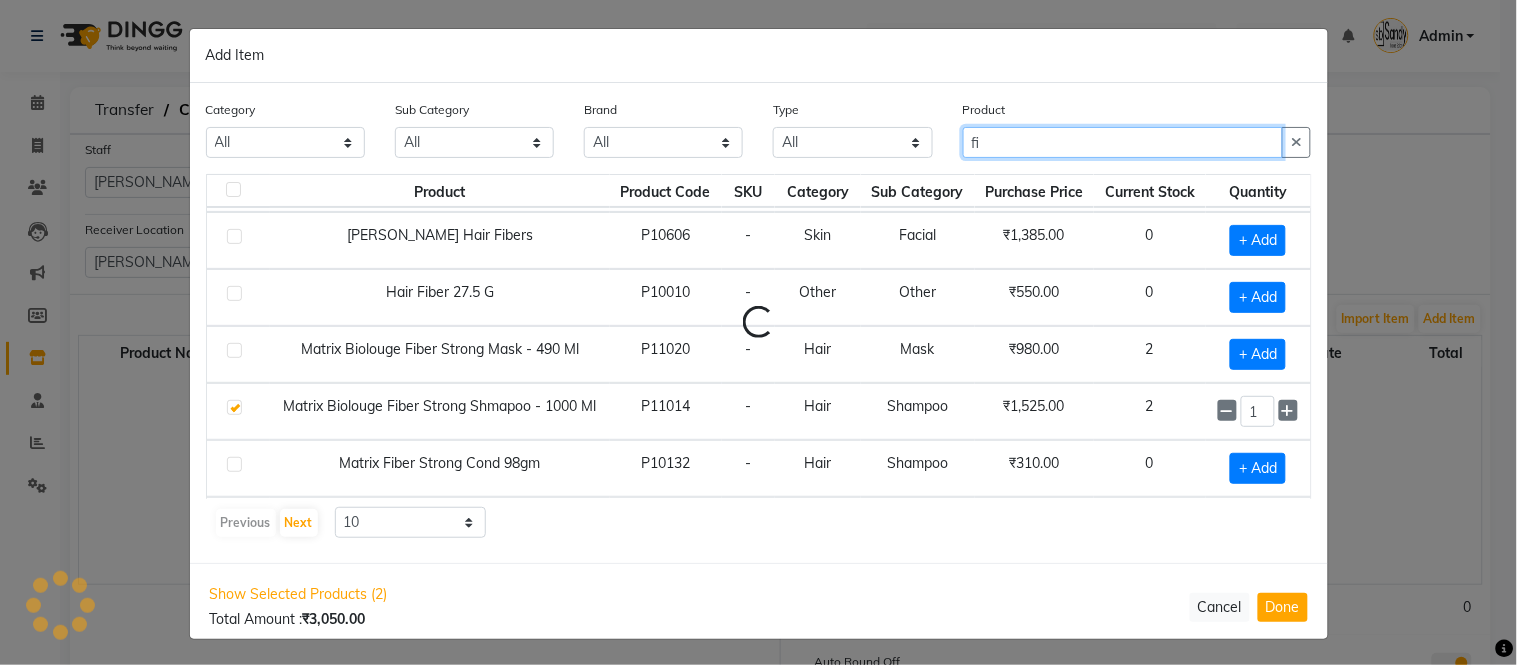 type on "f" 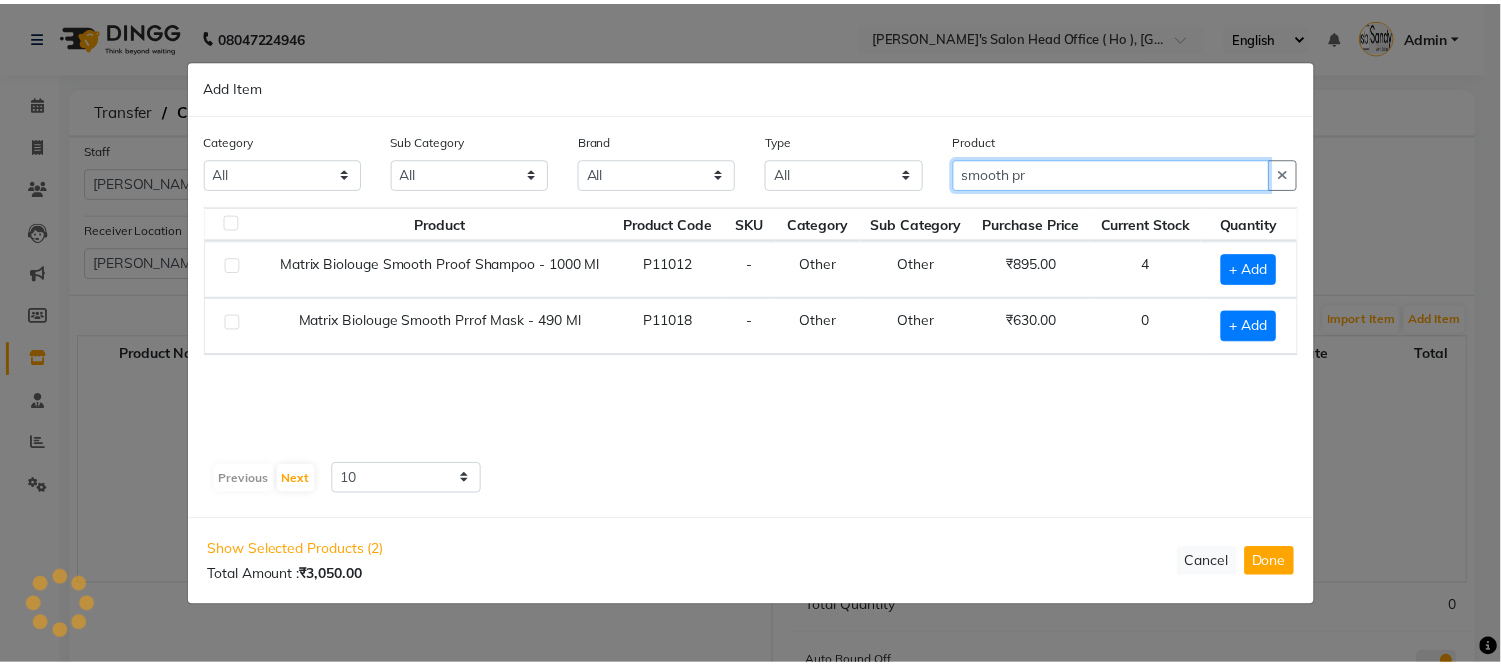 scroll, scrollTop: 0, scrollLeft: 0, axis: both 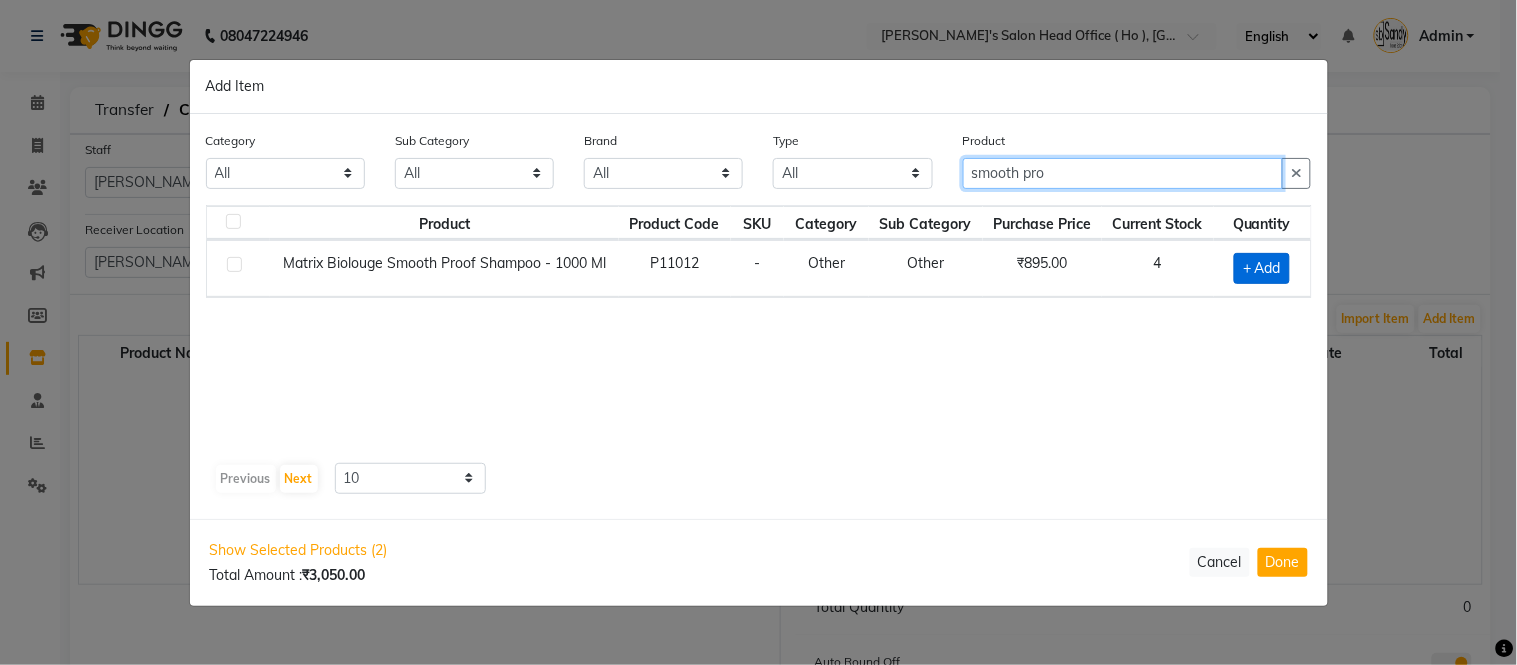 type on "smooth pro" 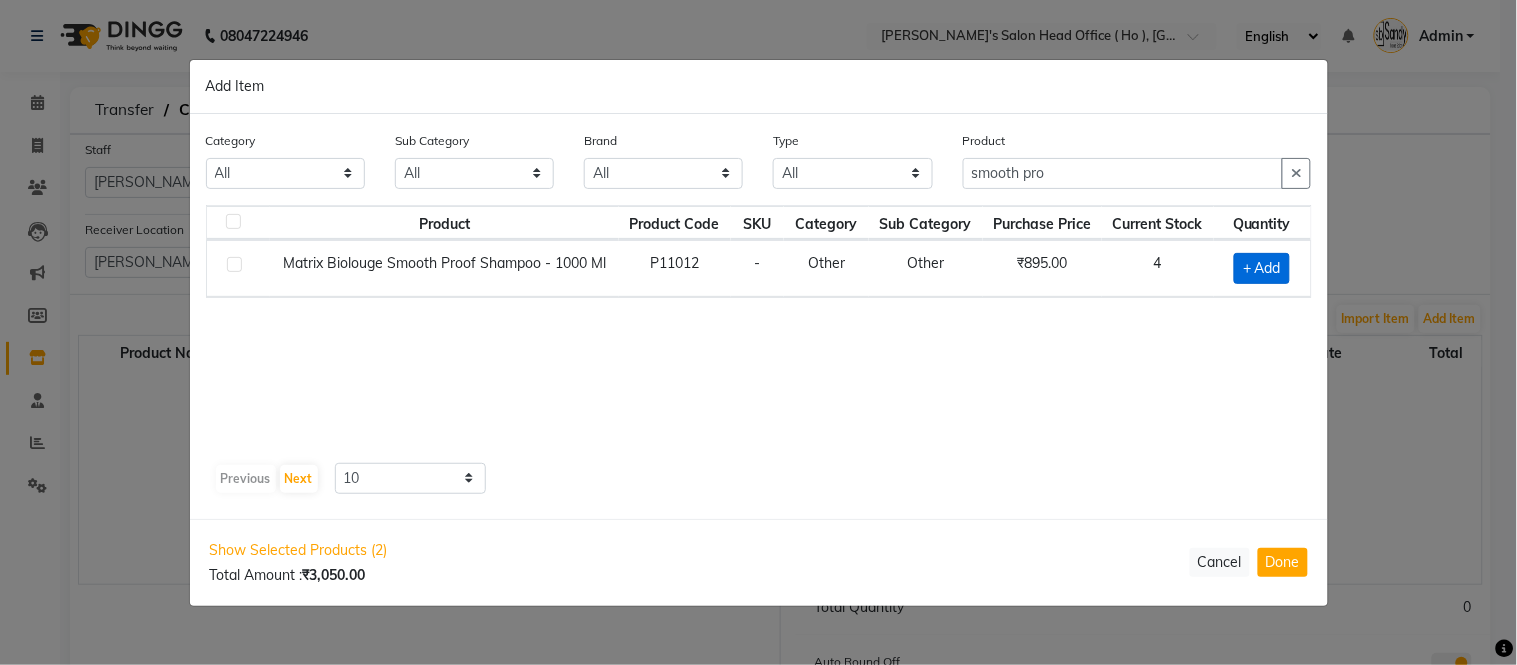 click on "+ Add" 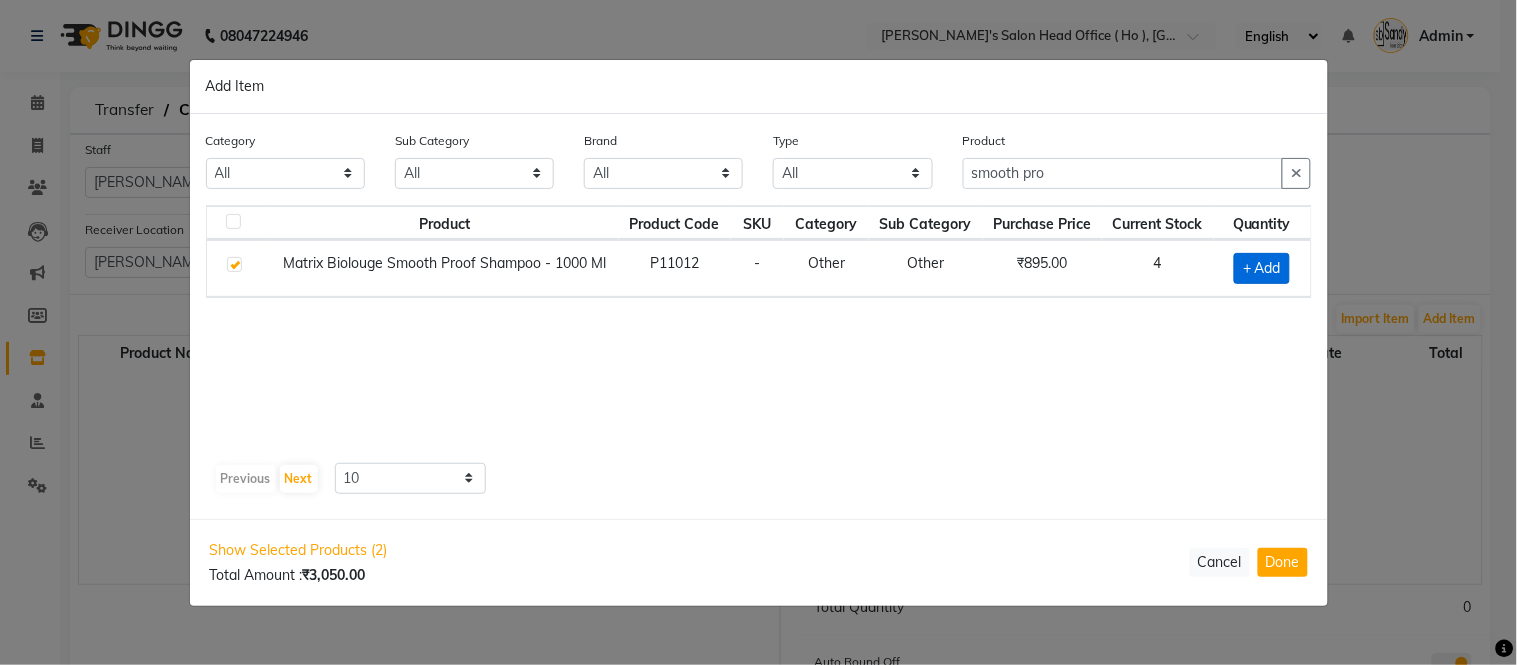 checkbox on "true" 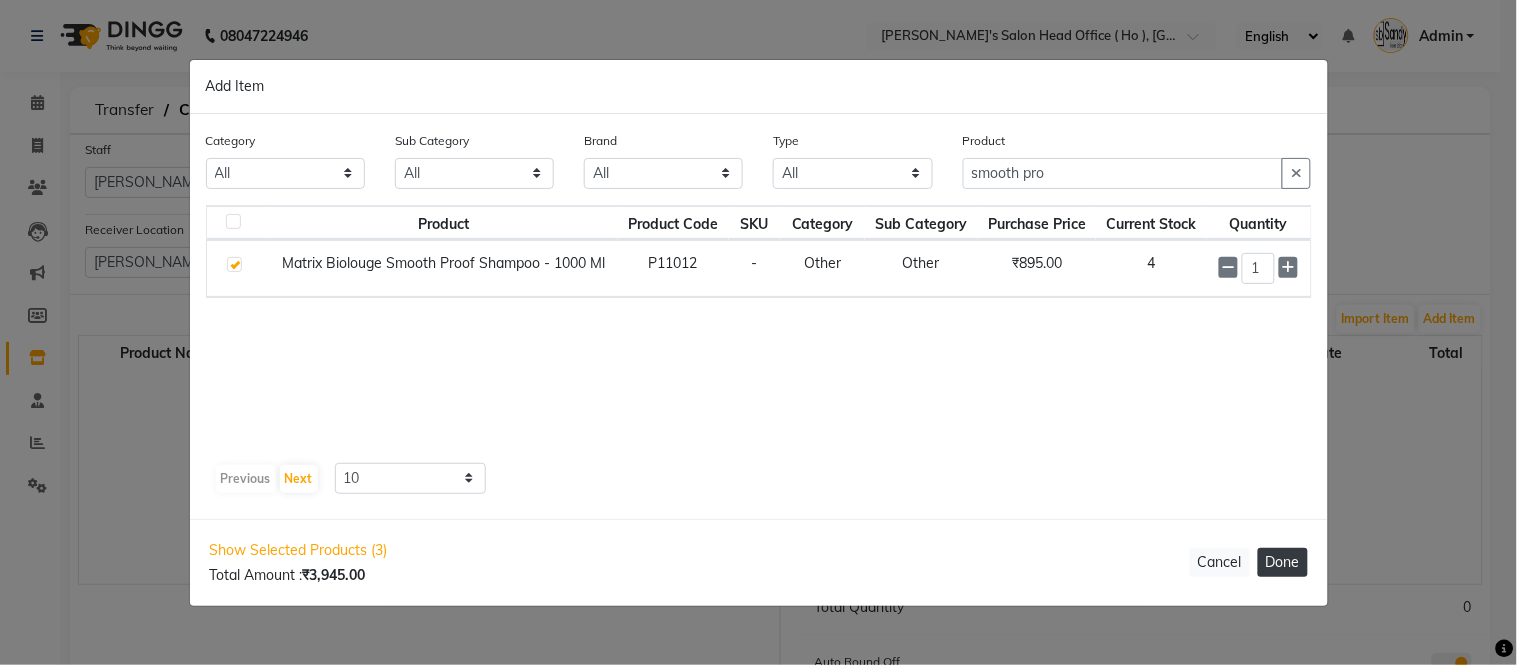 click on "Done" 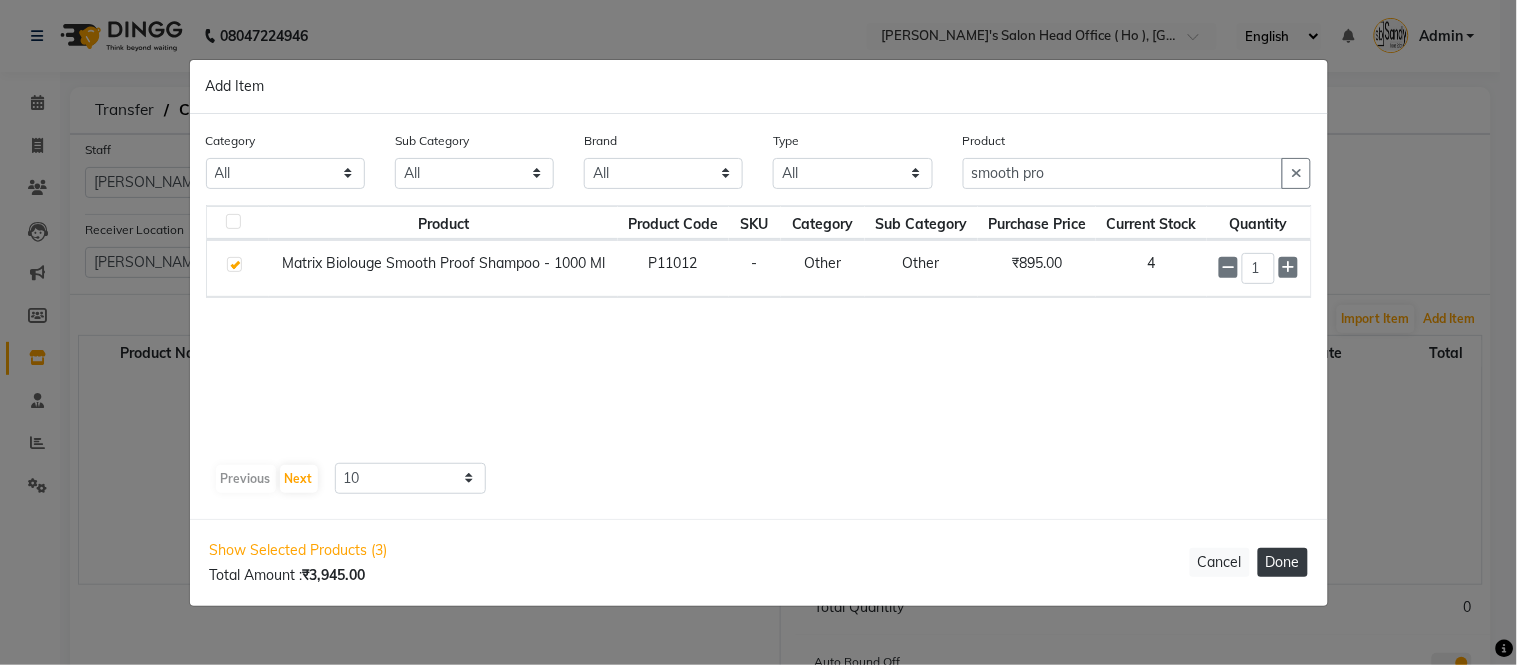 type 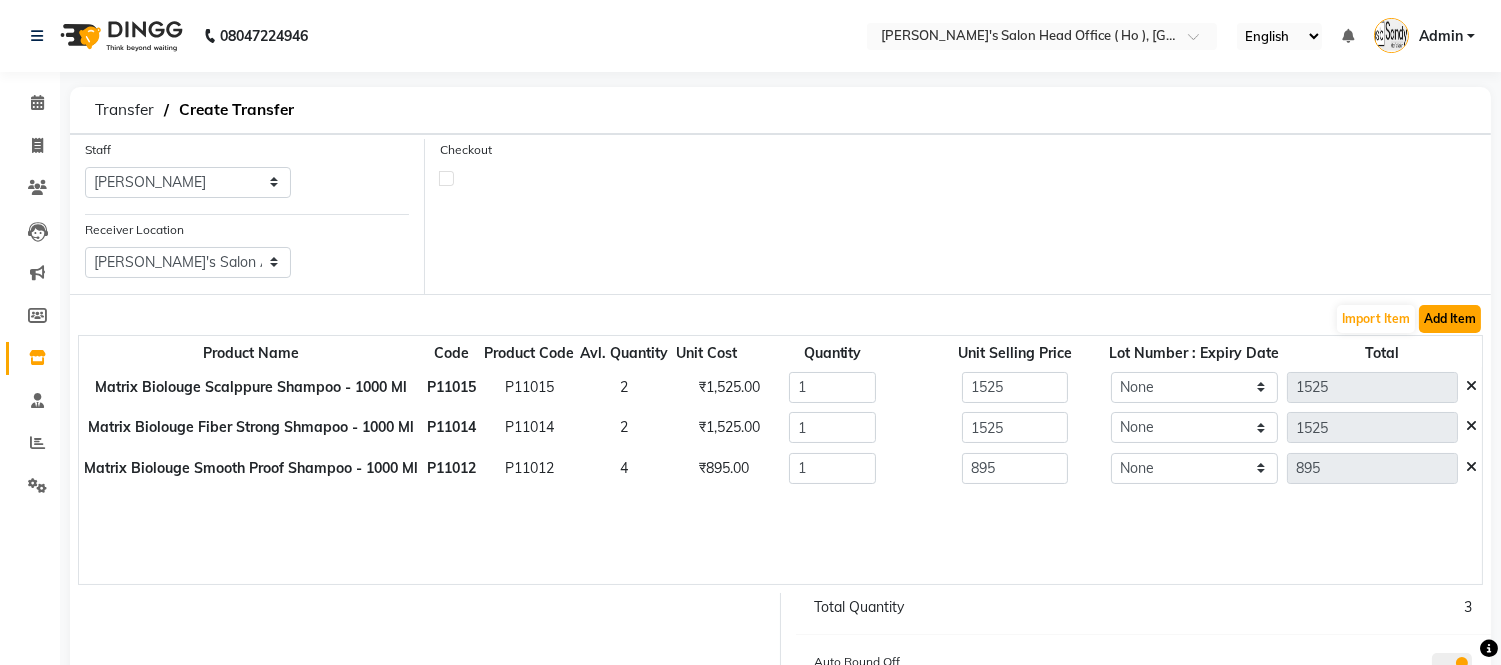 click on "Add Item" 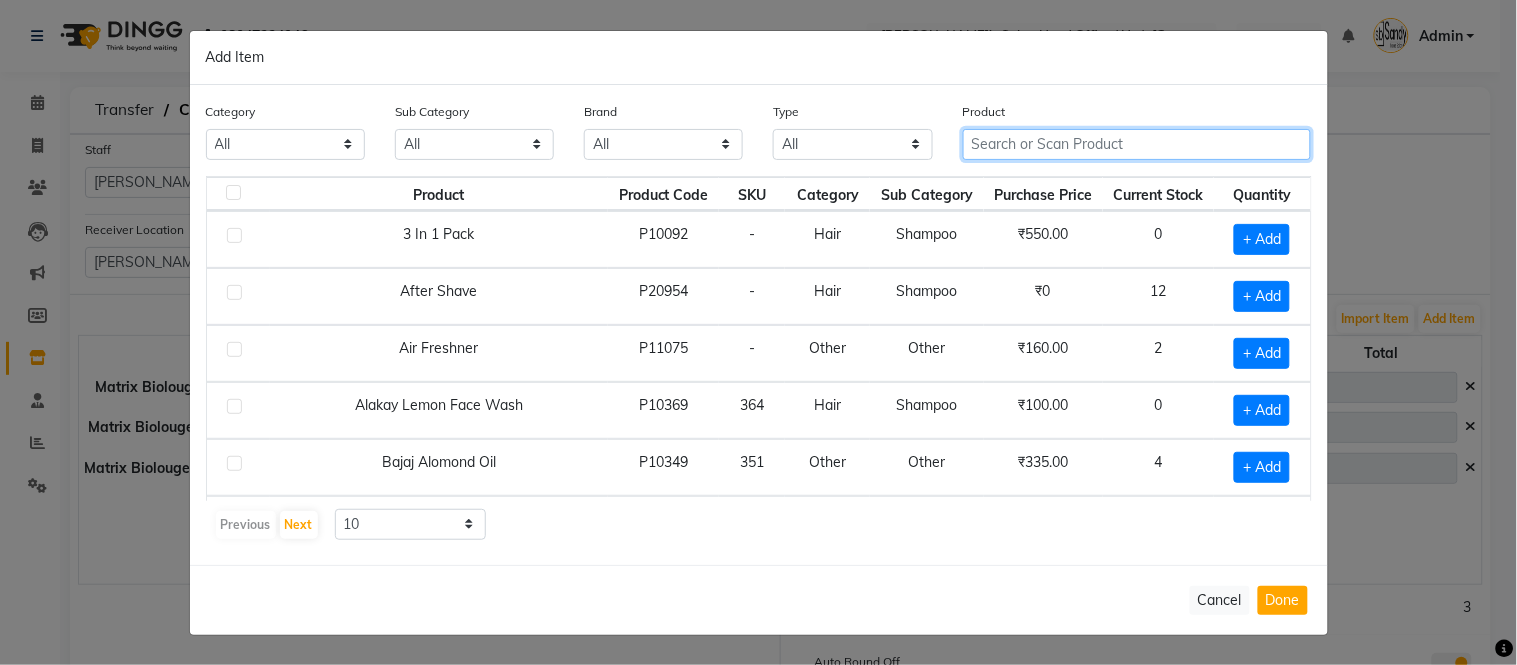 click 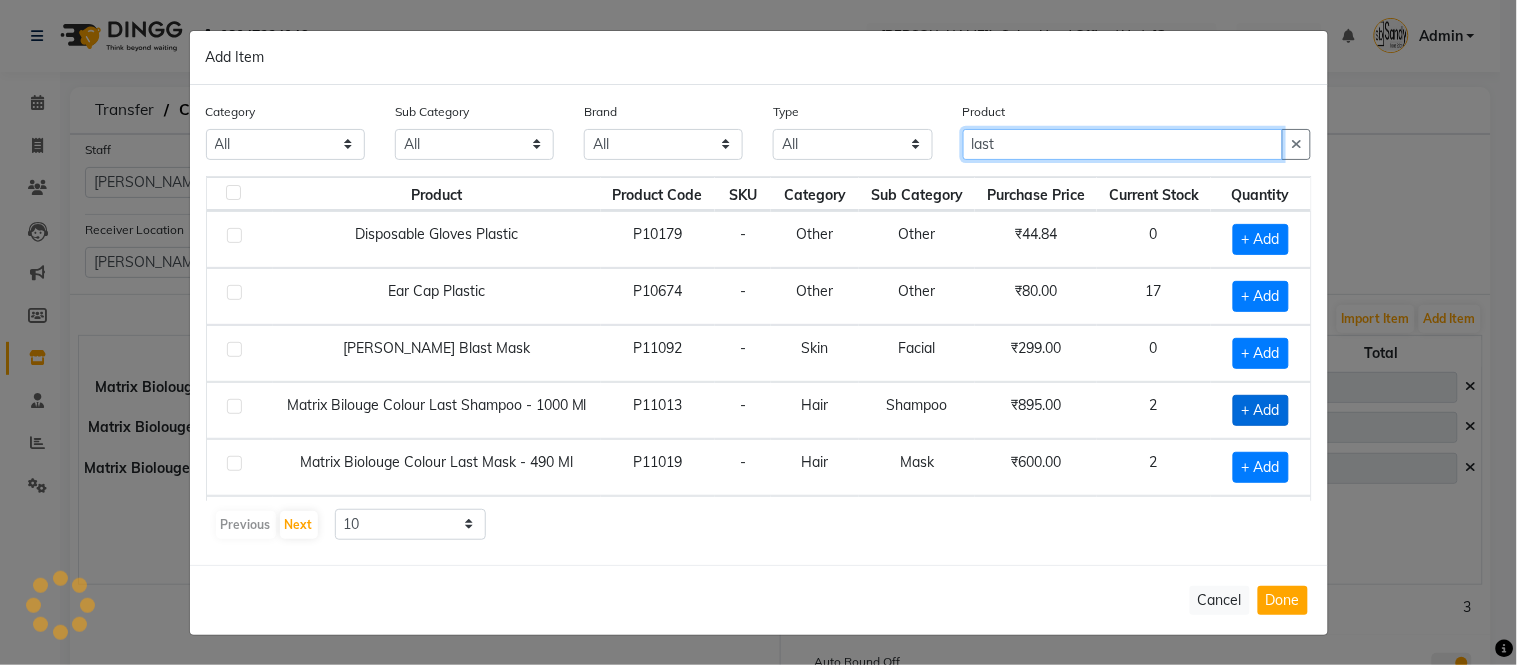 type on "last" 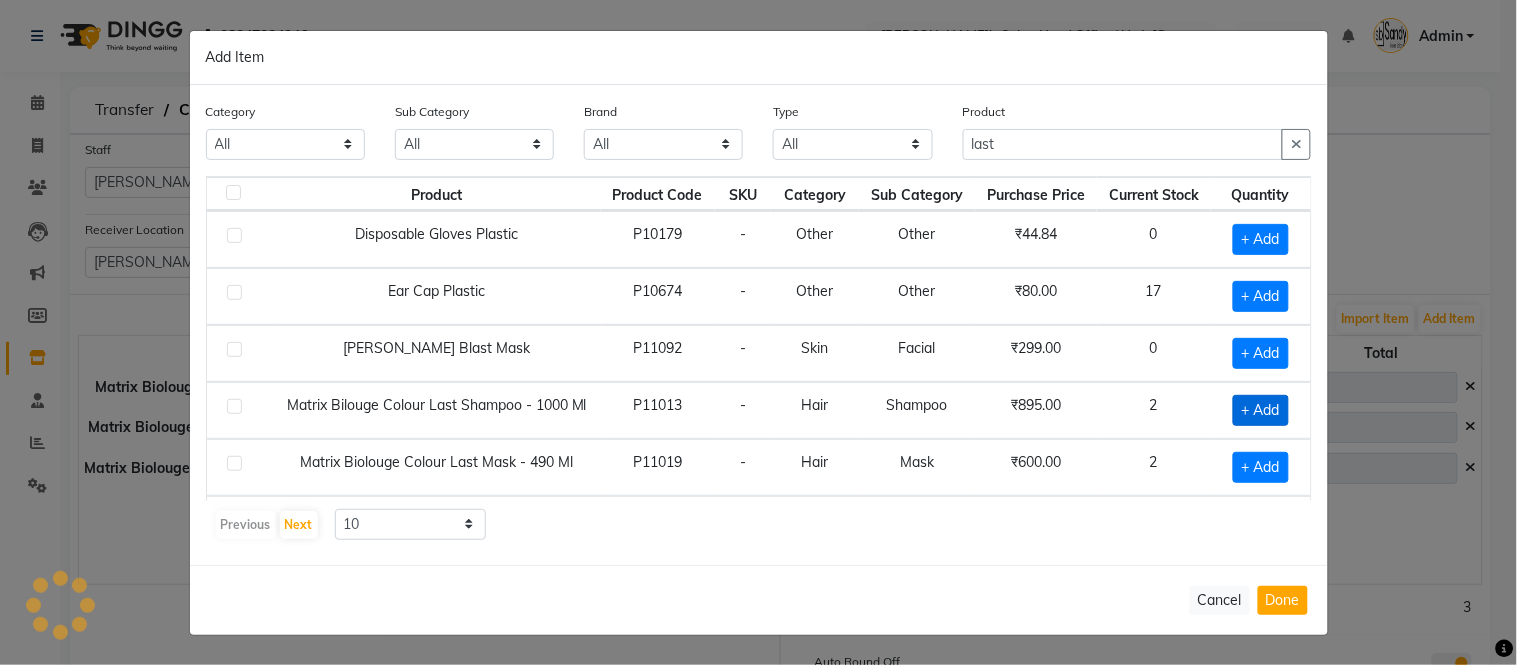 click on "+ Add" 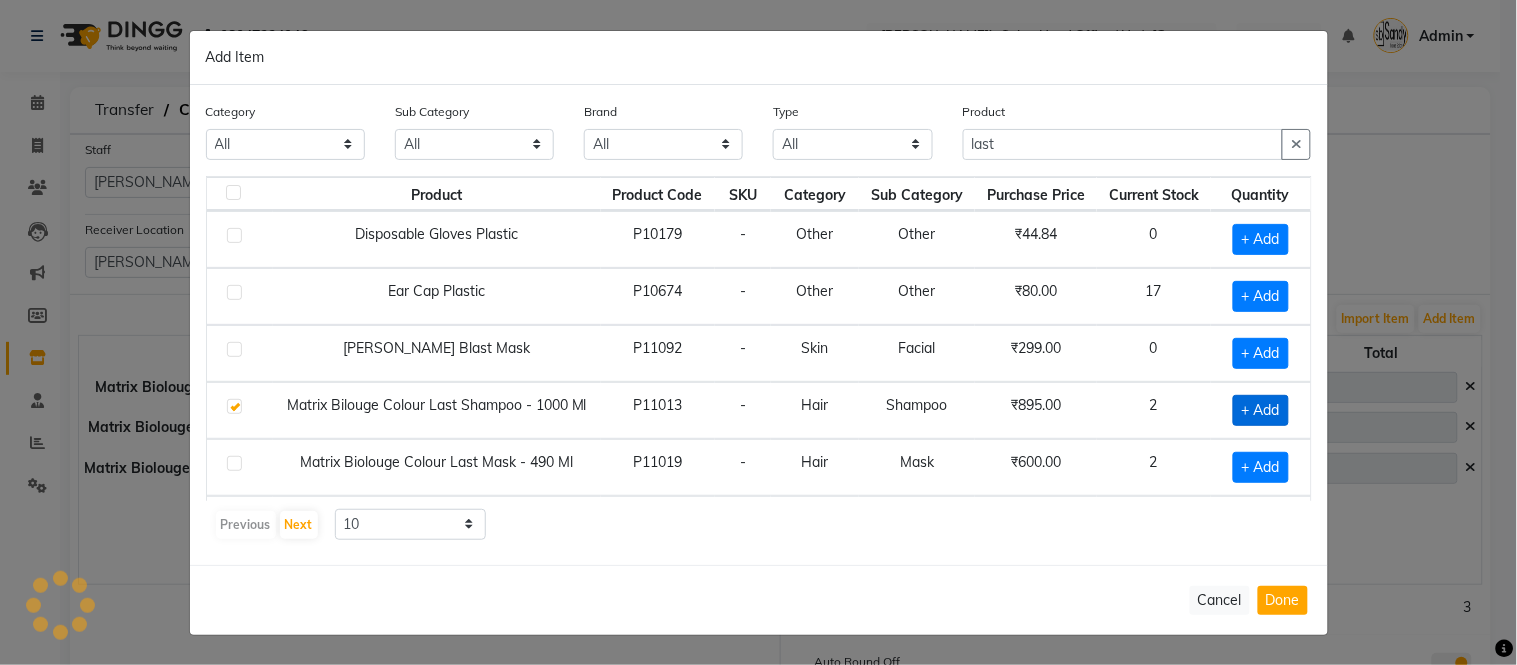 checkbox on "true" 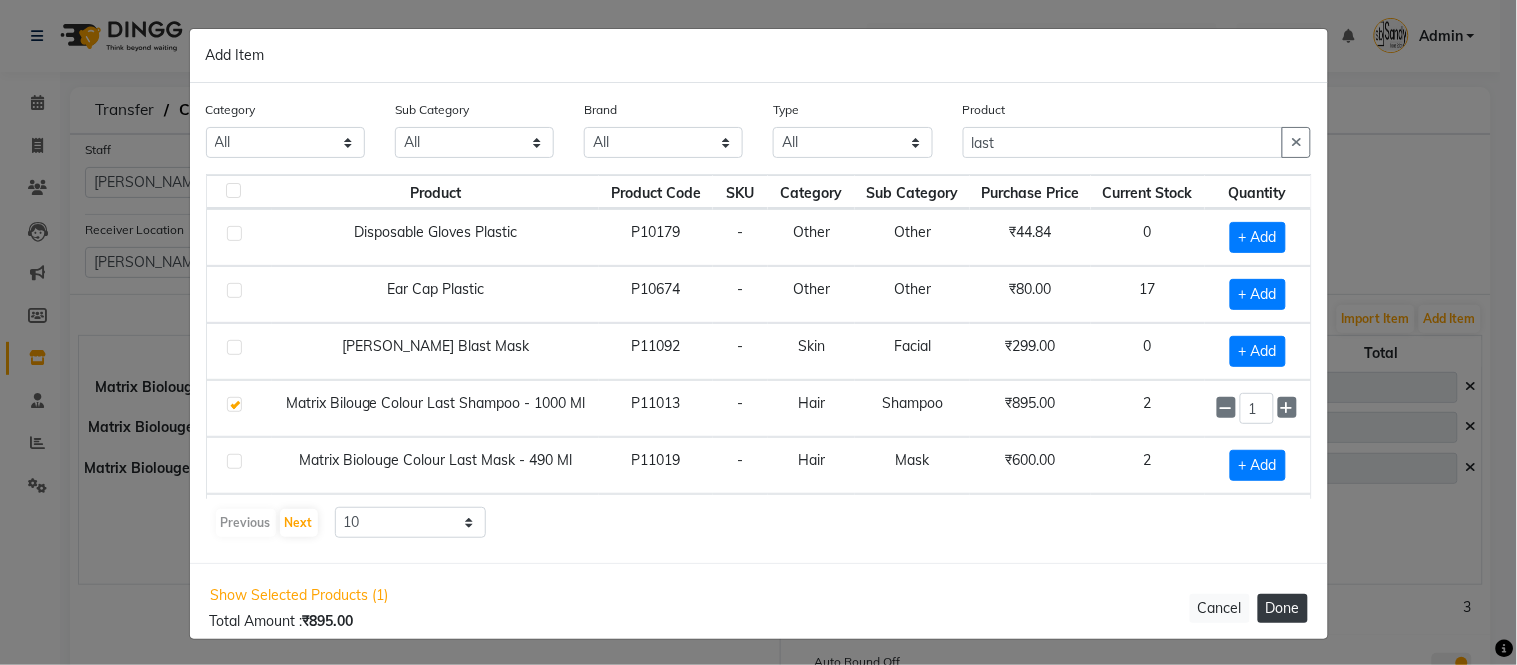 click on "Done" 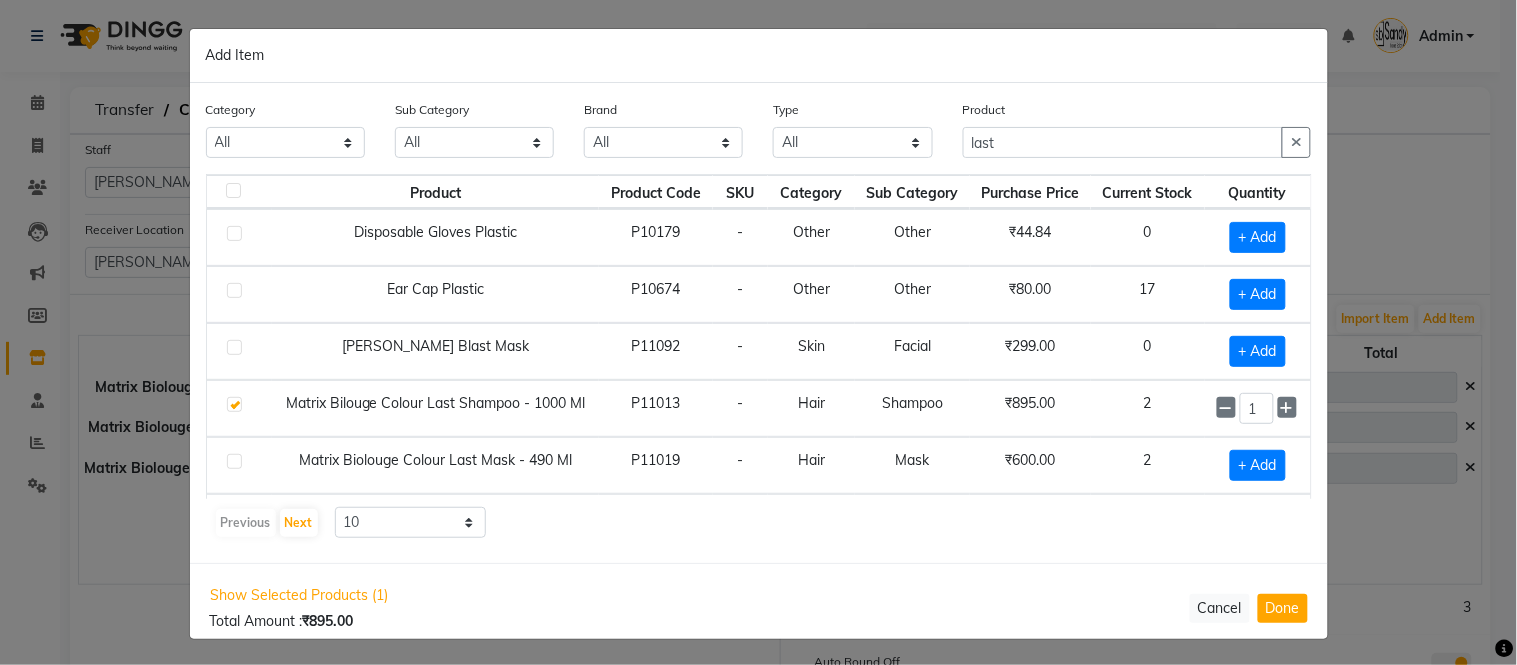 type 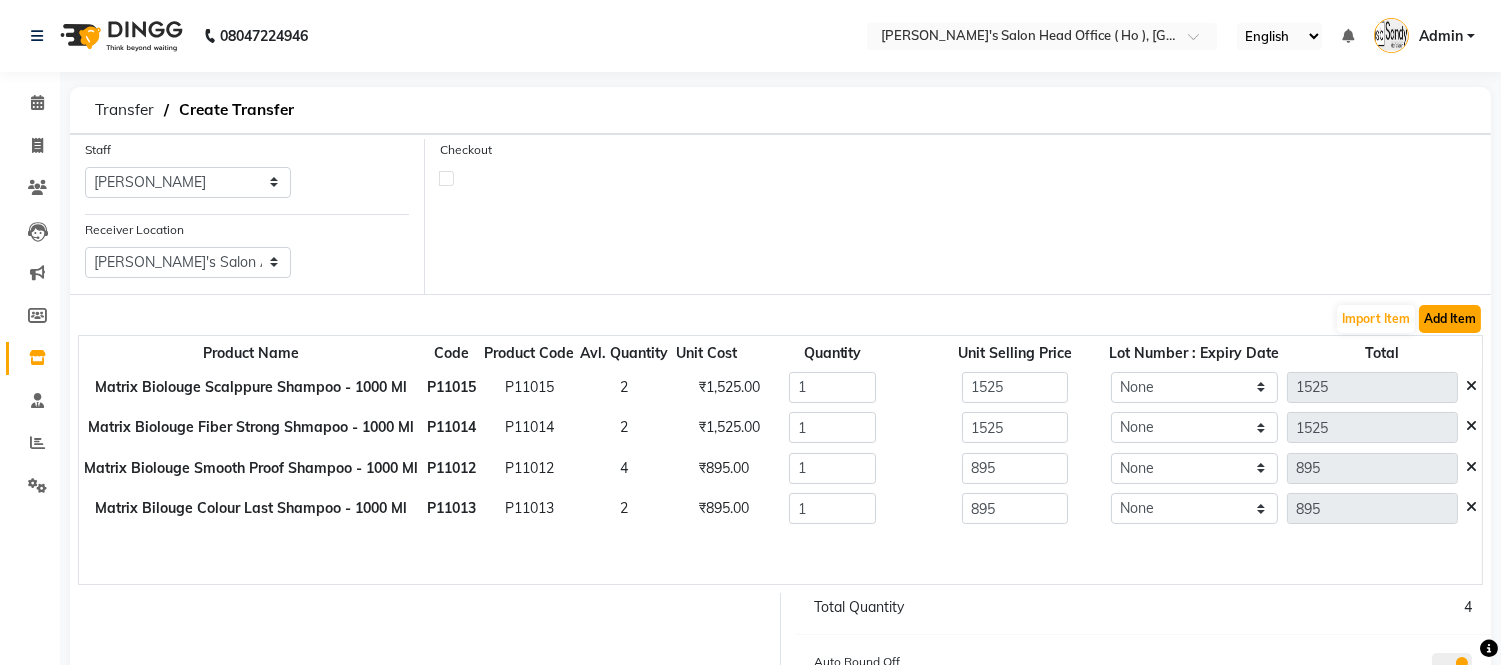 click on "Add Item" 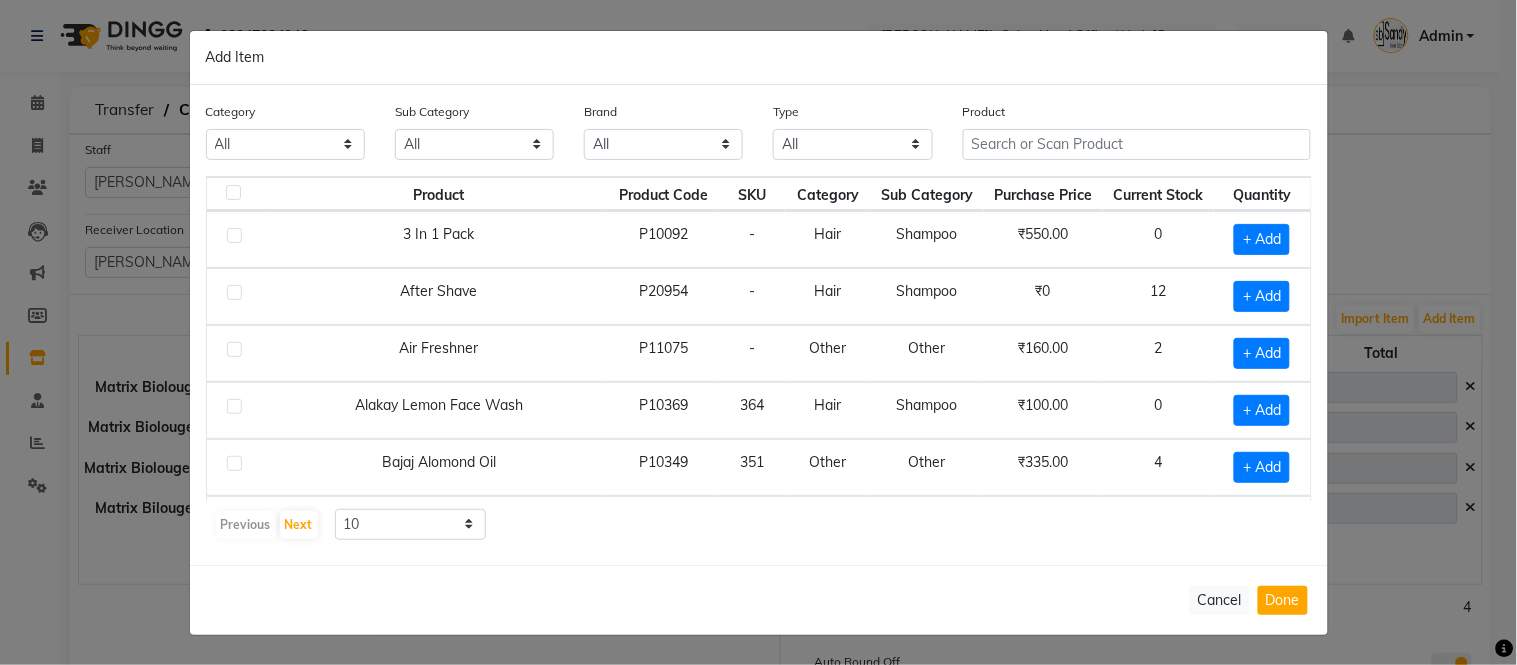 drag, startPoint x: 1082, startPoint y: 124, endPoint x: 1080, endPoint y: 113, distance: 11.18034 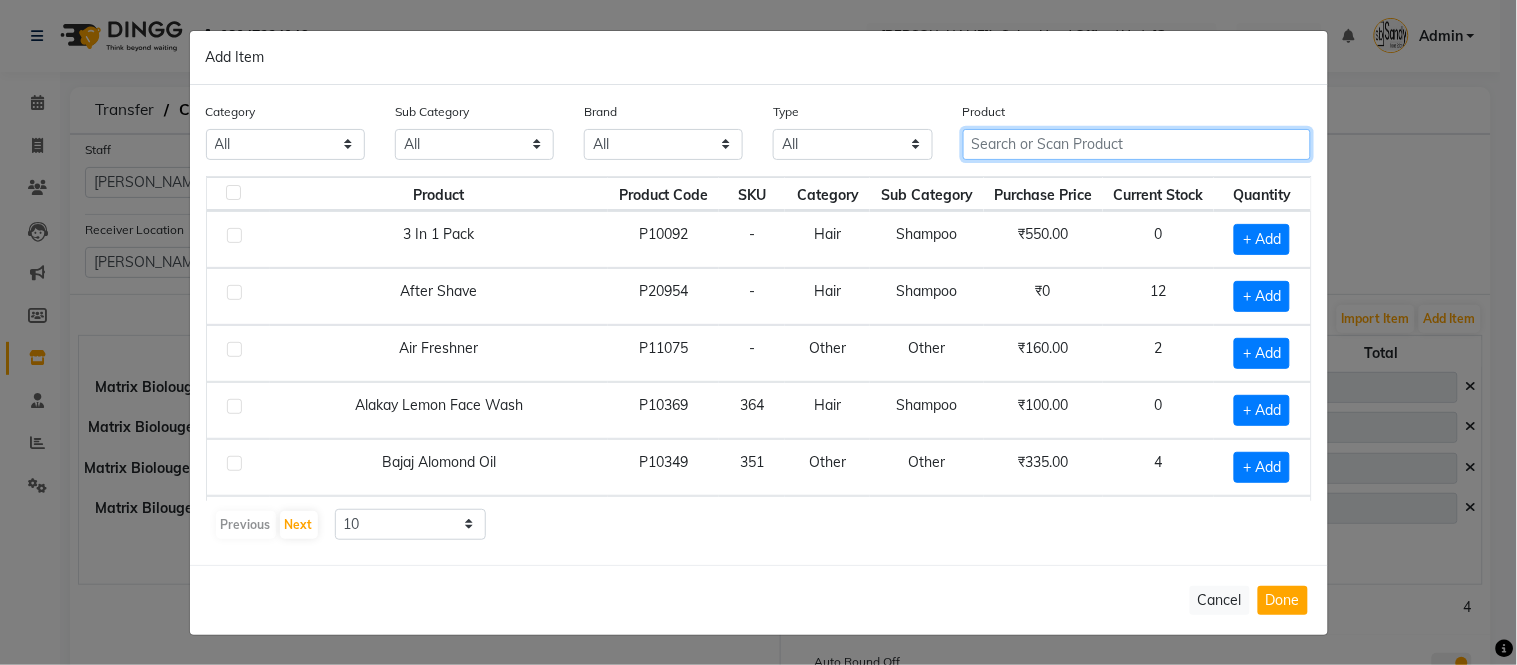 click 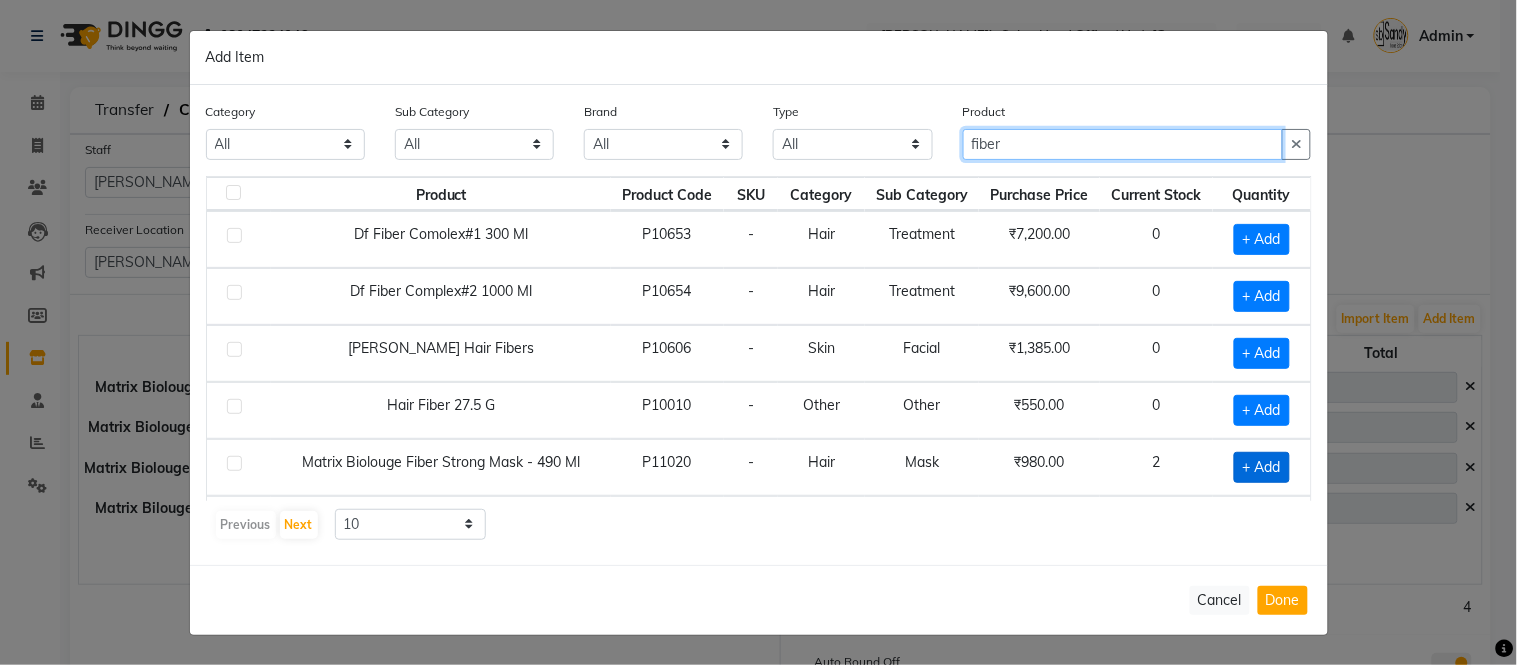 type on "fiber" 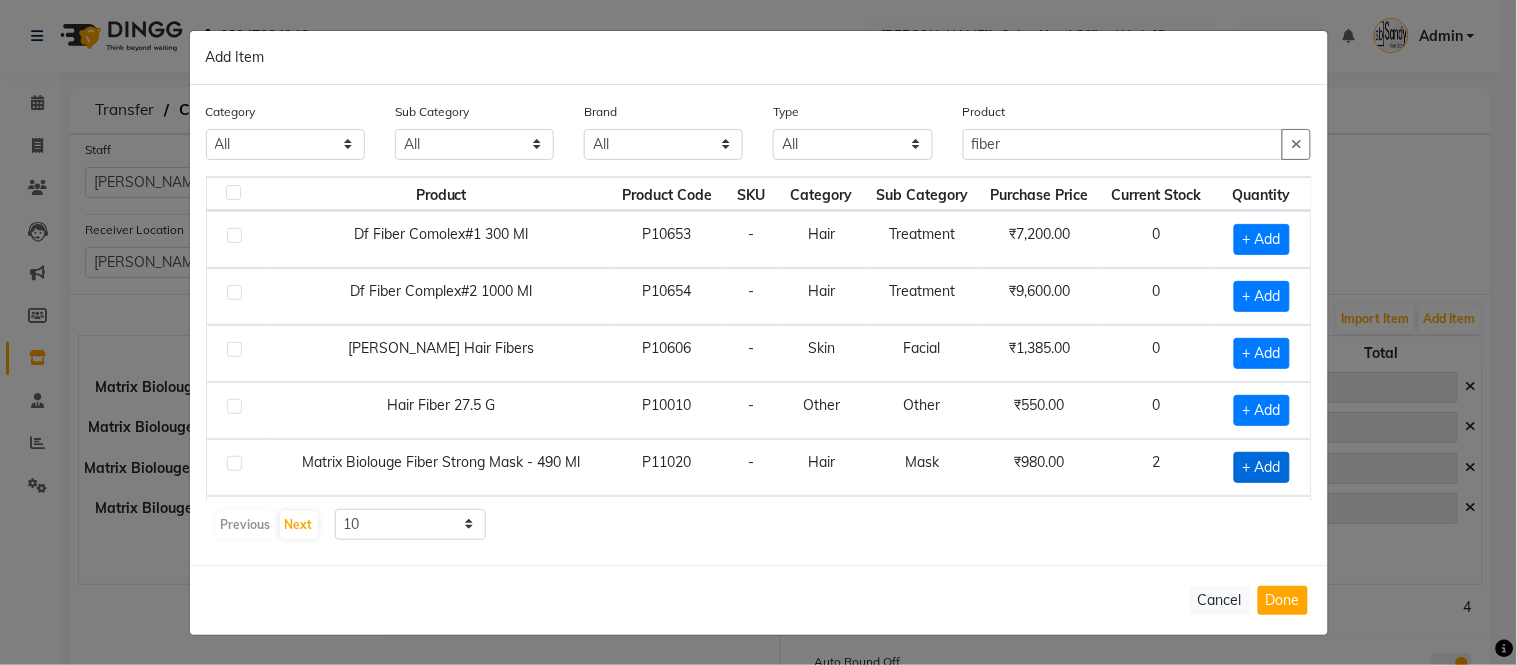 click on "+ Add" 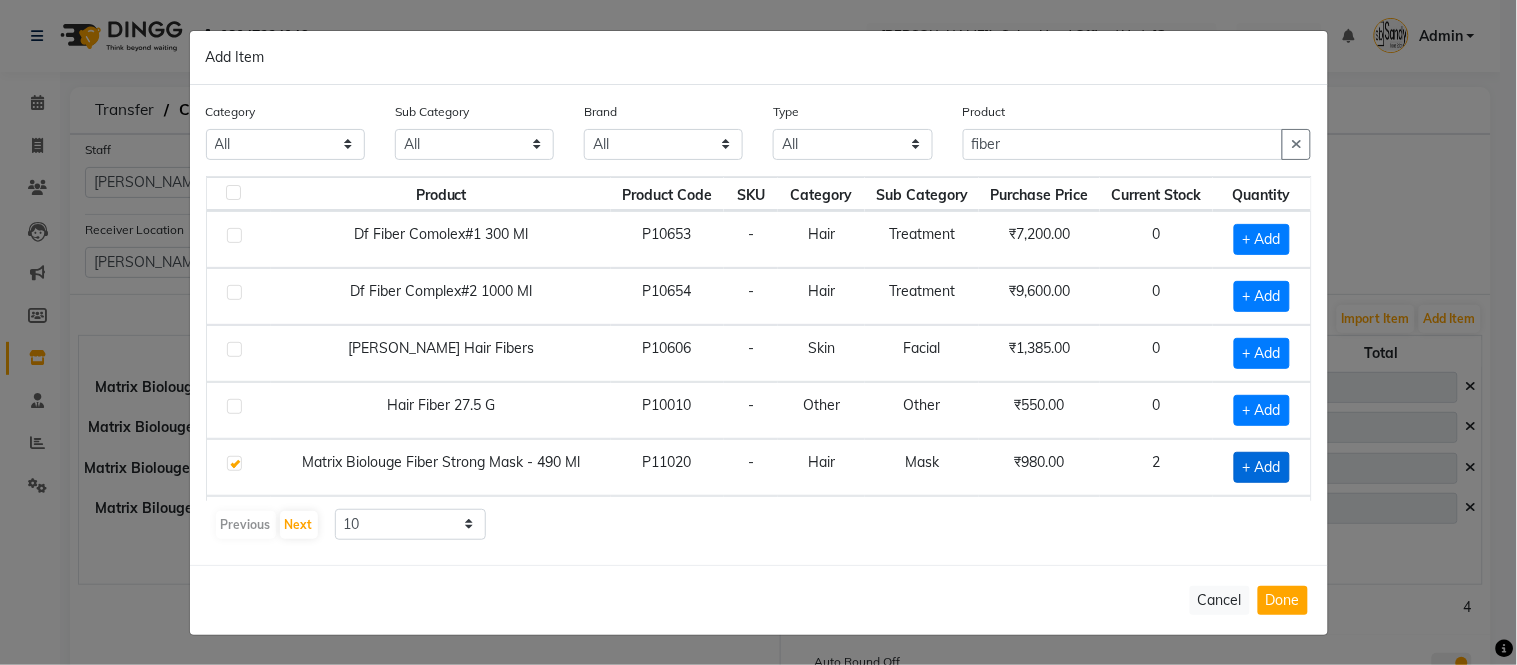 checkbox on "true" 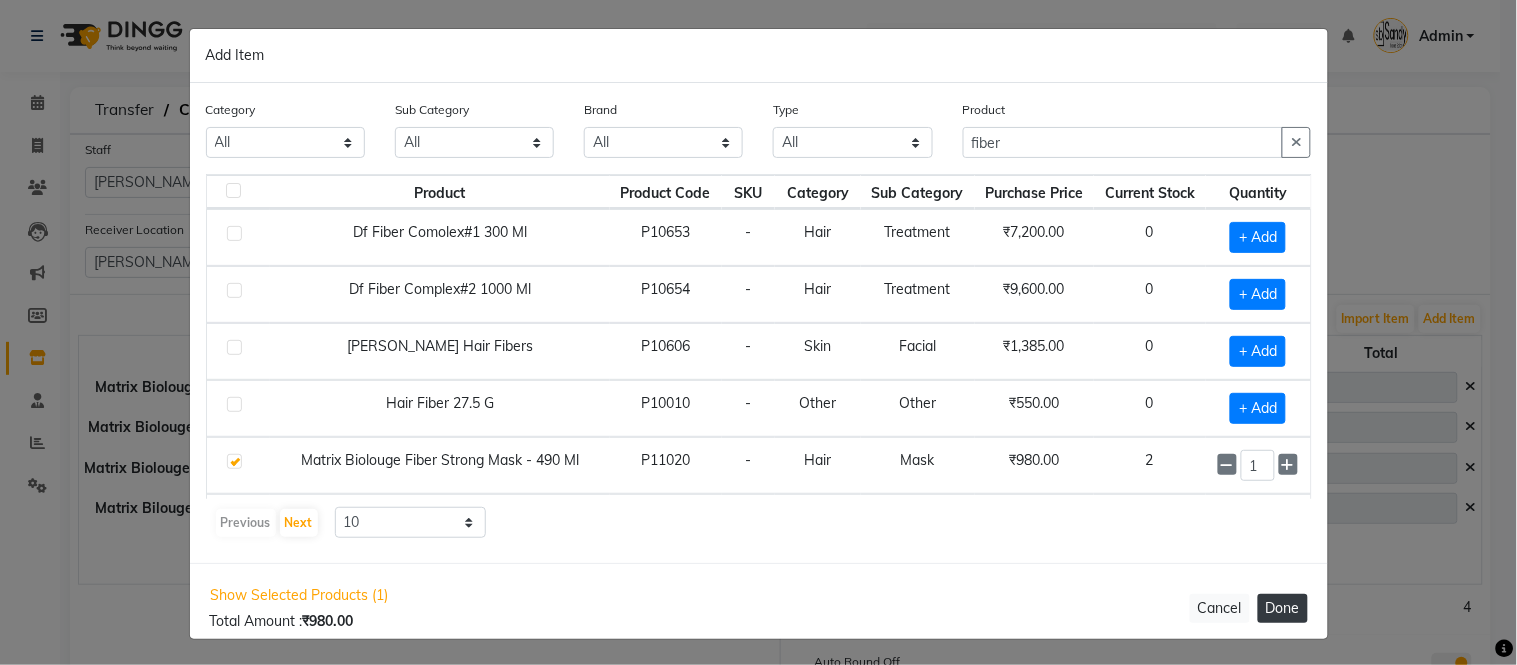 click on "Done" 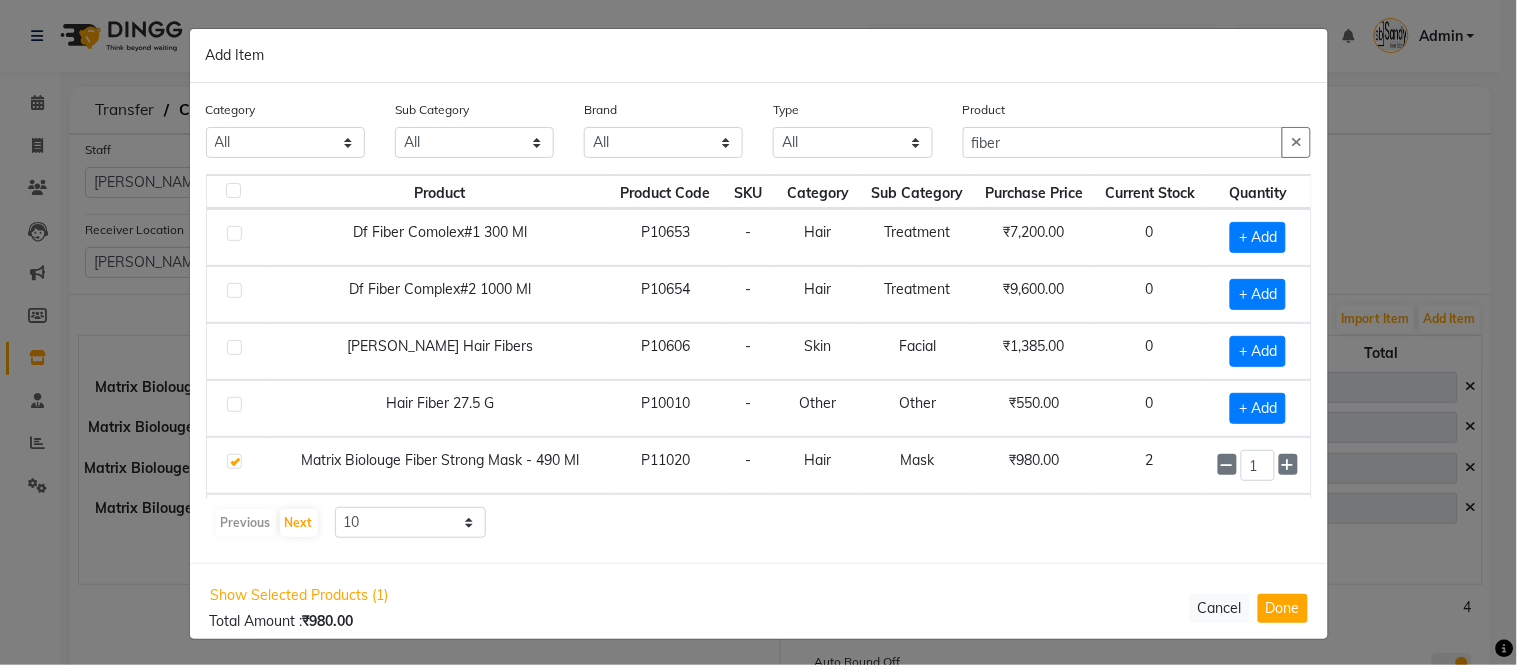 type 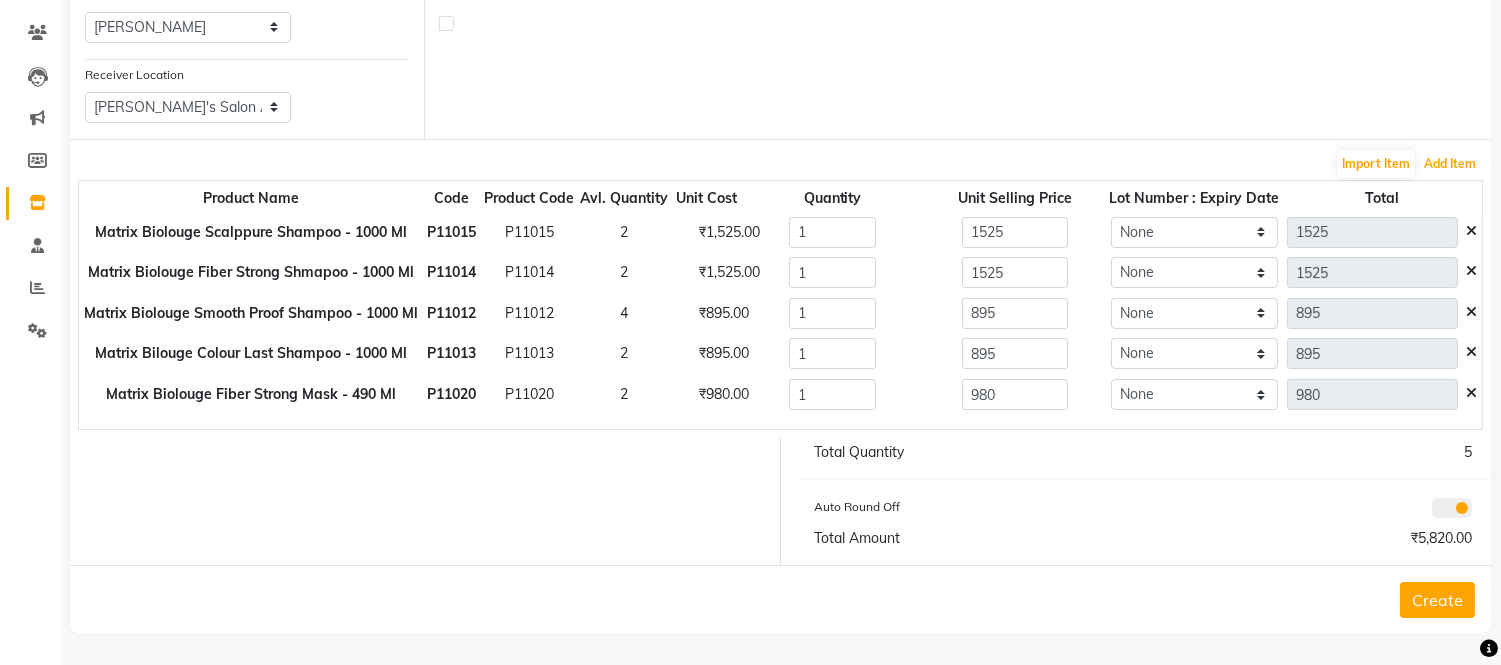 scroll, scrollTop: 157, scrollLeft: 0, axis: vertical 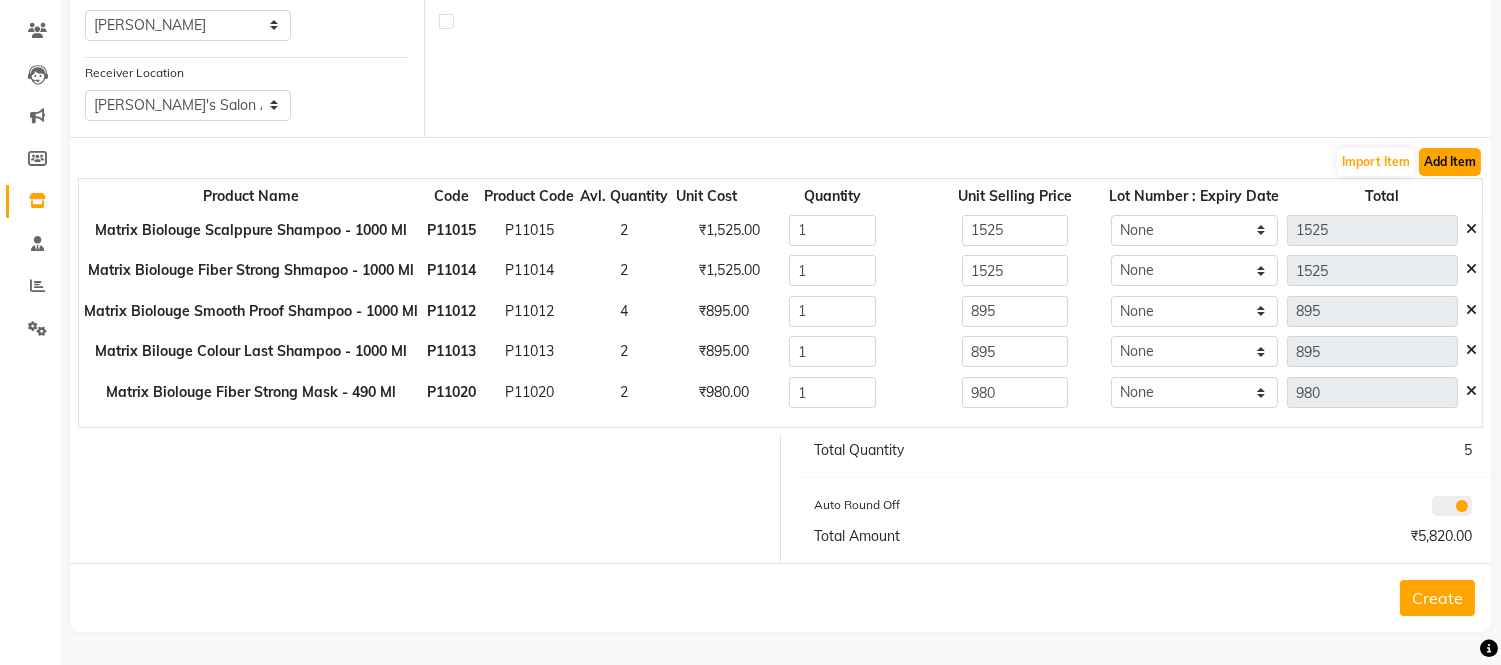 click on "Add Item" 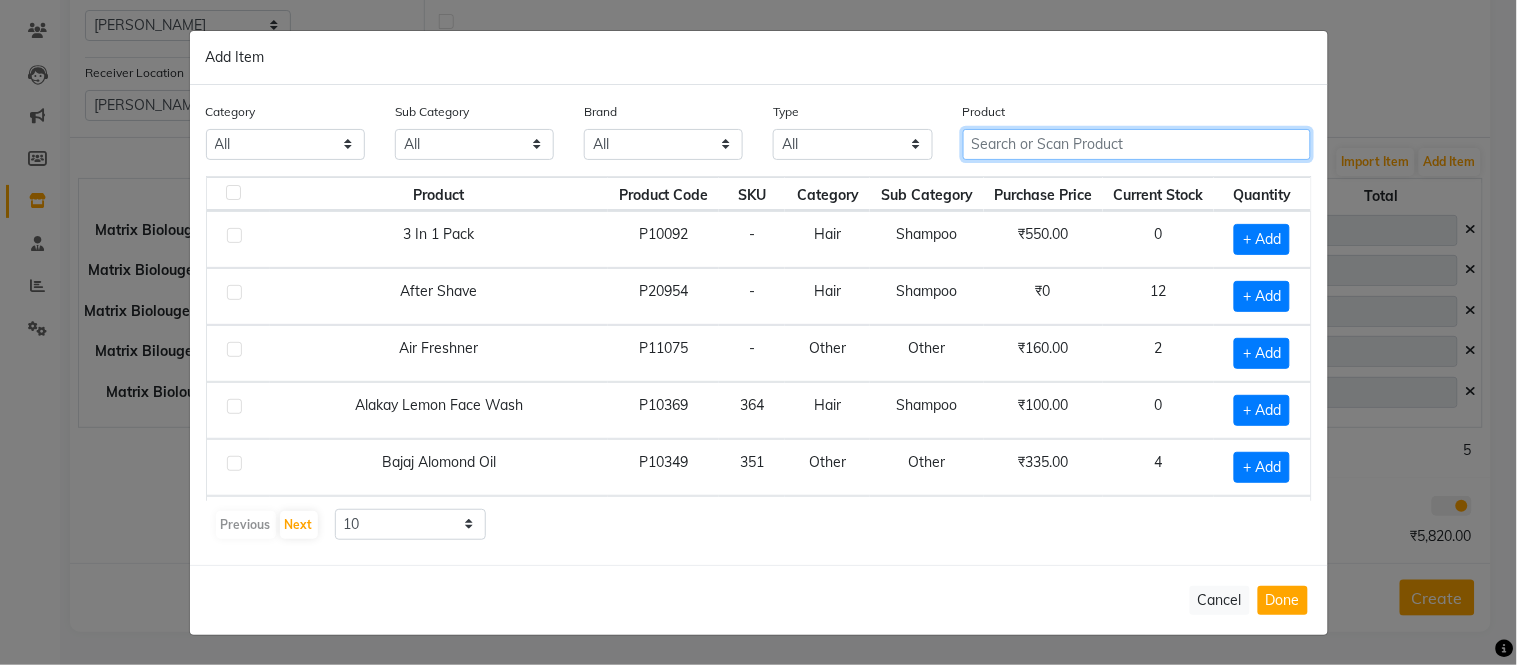 click 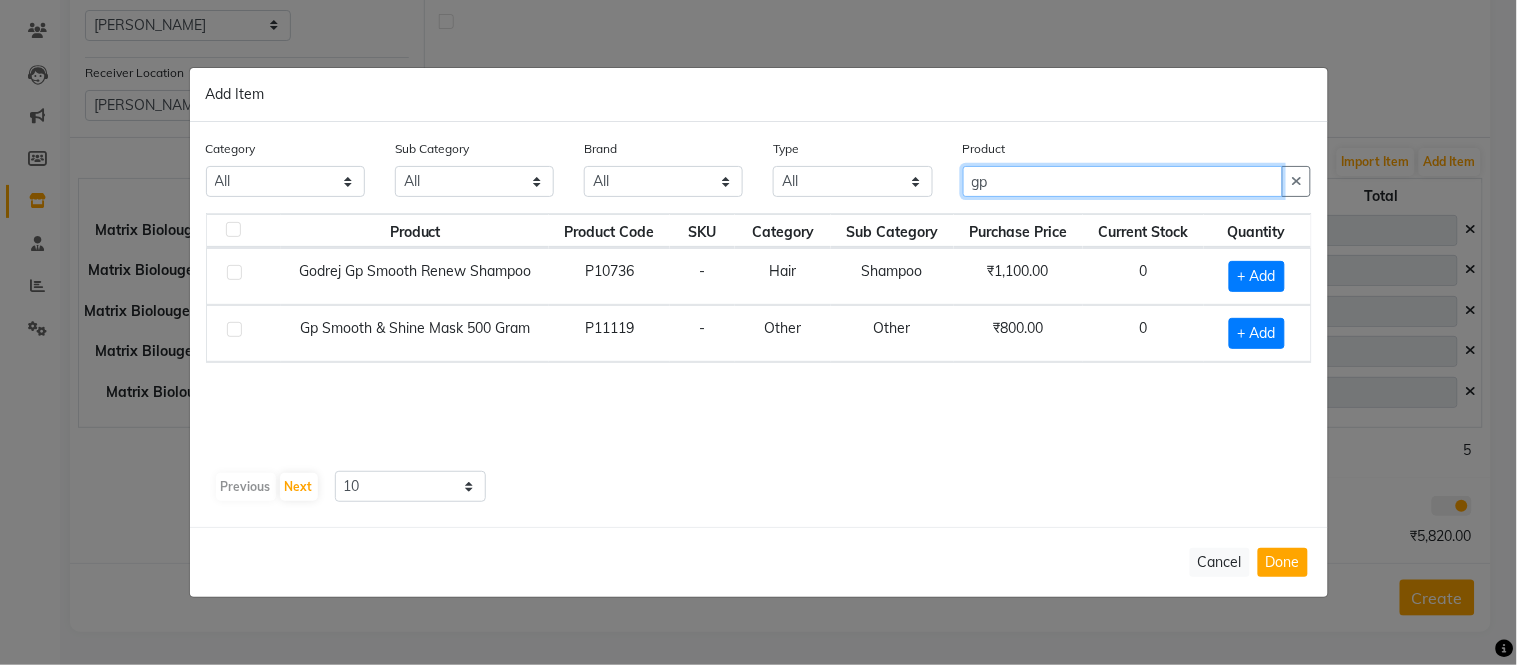 type on "g" 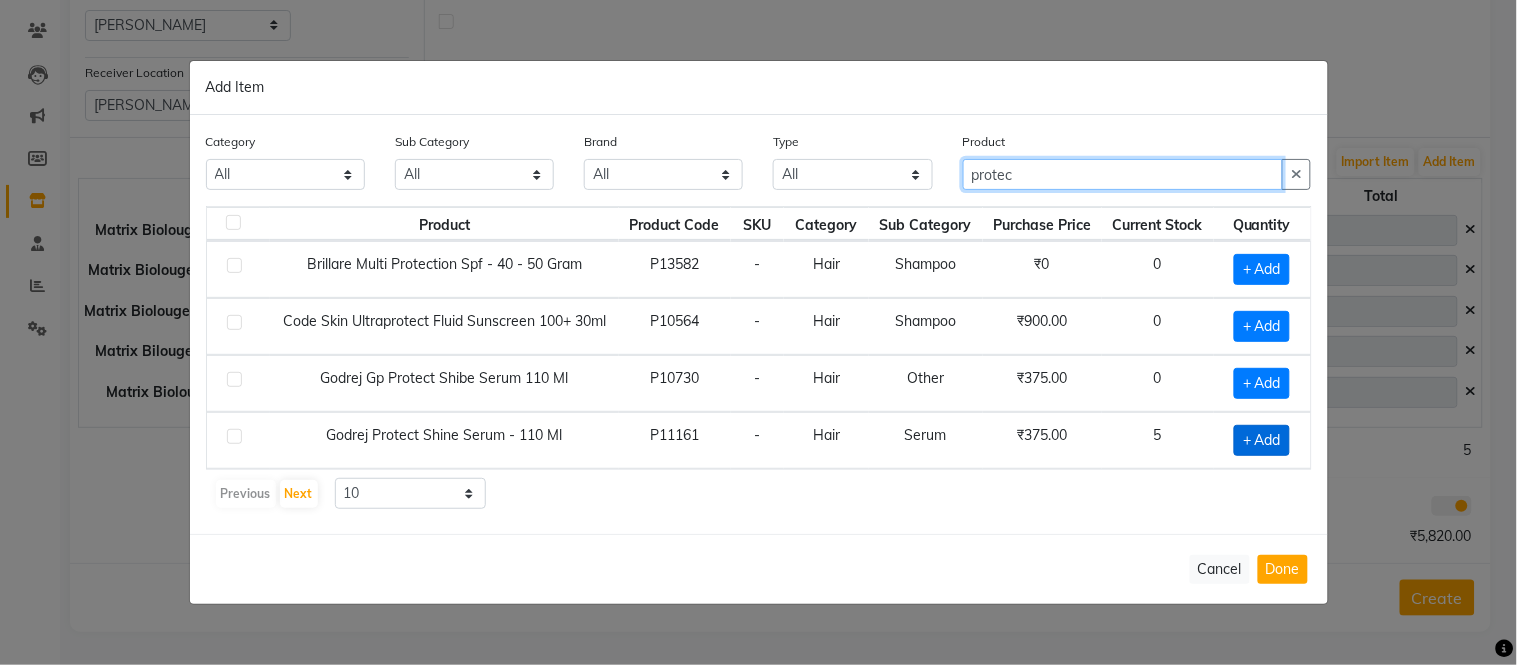 type on "protec" 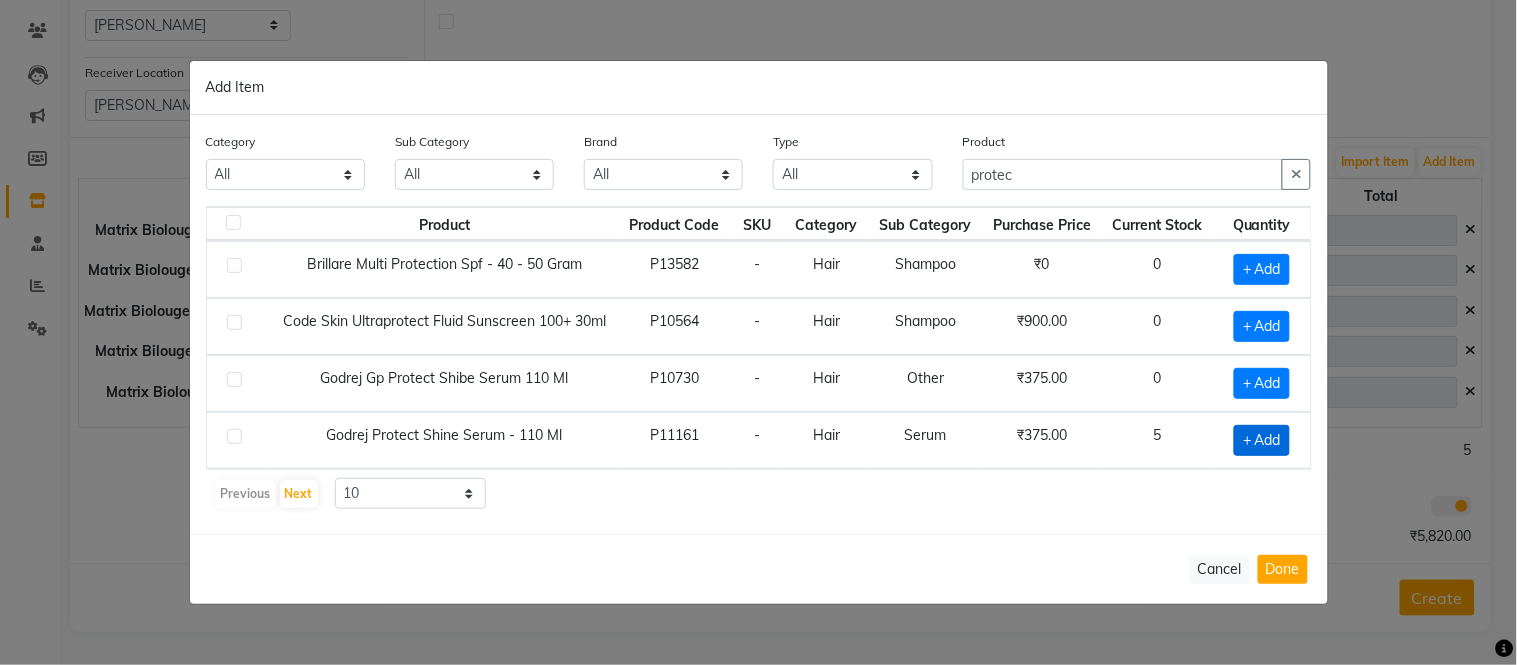 click on "+ Add" 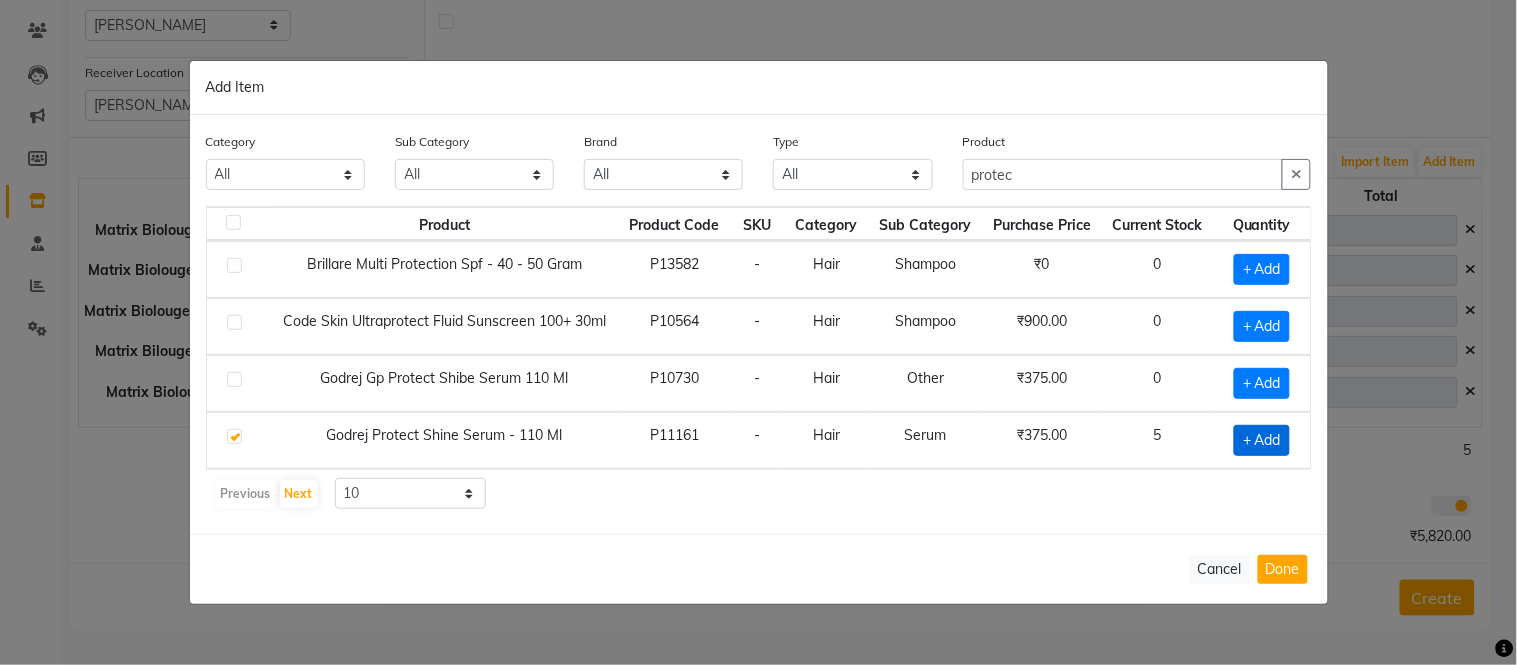 checkbox on "true" 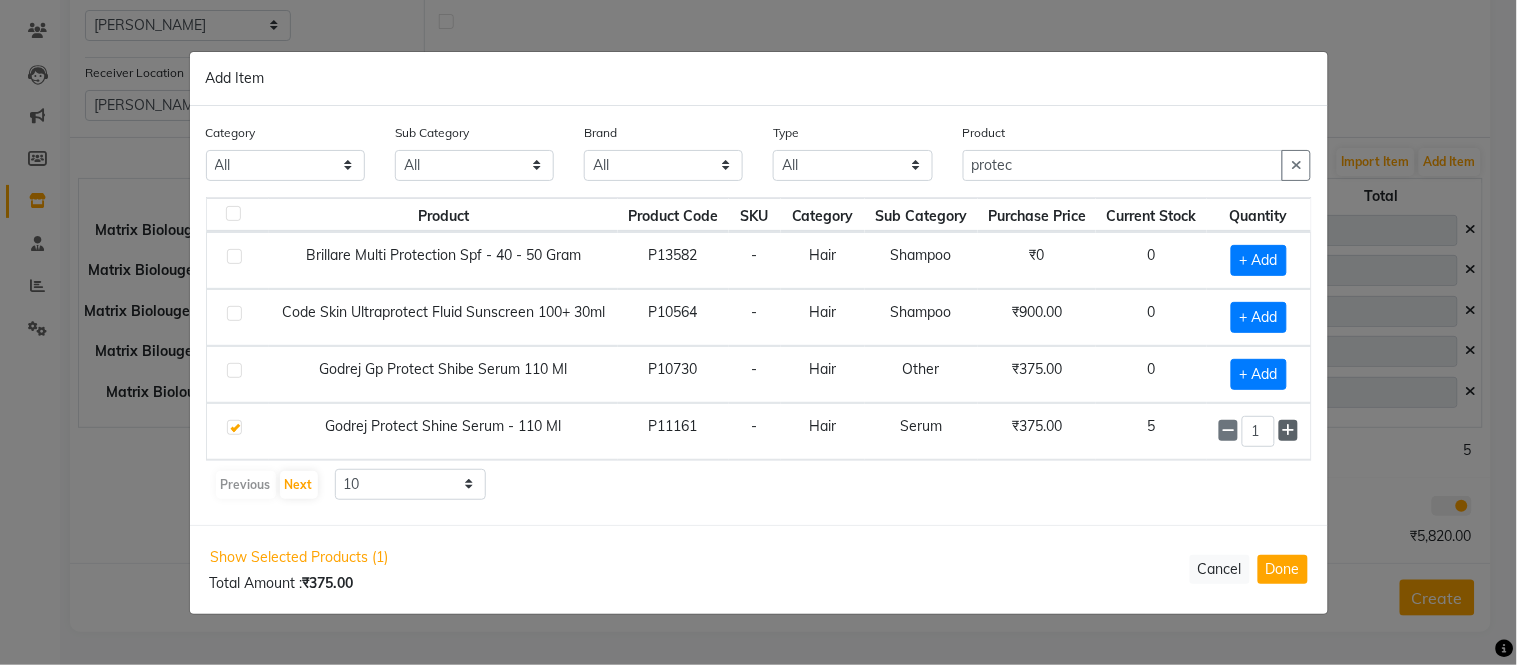 click 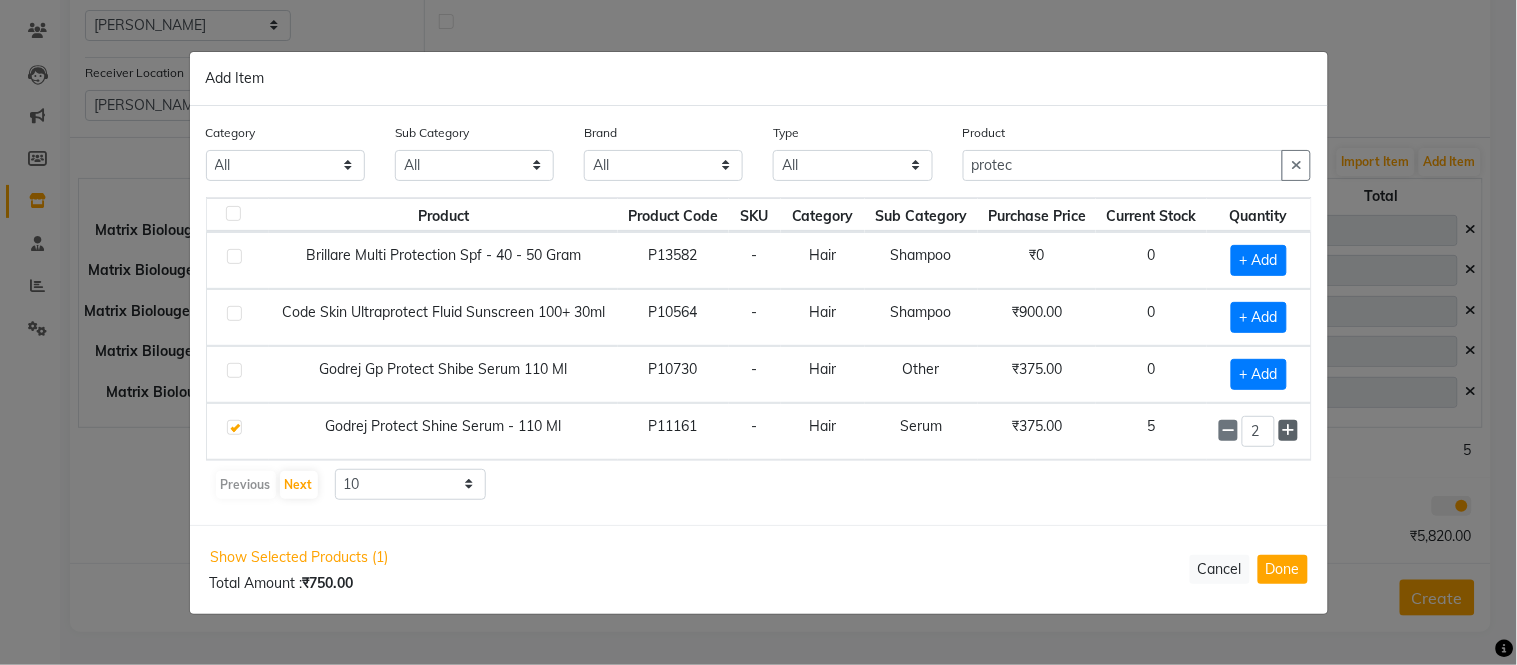 click 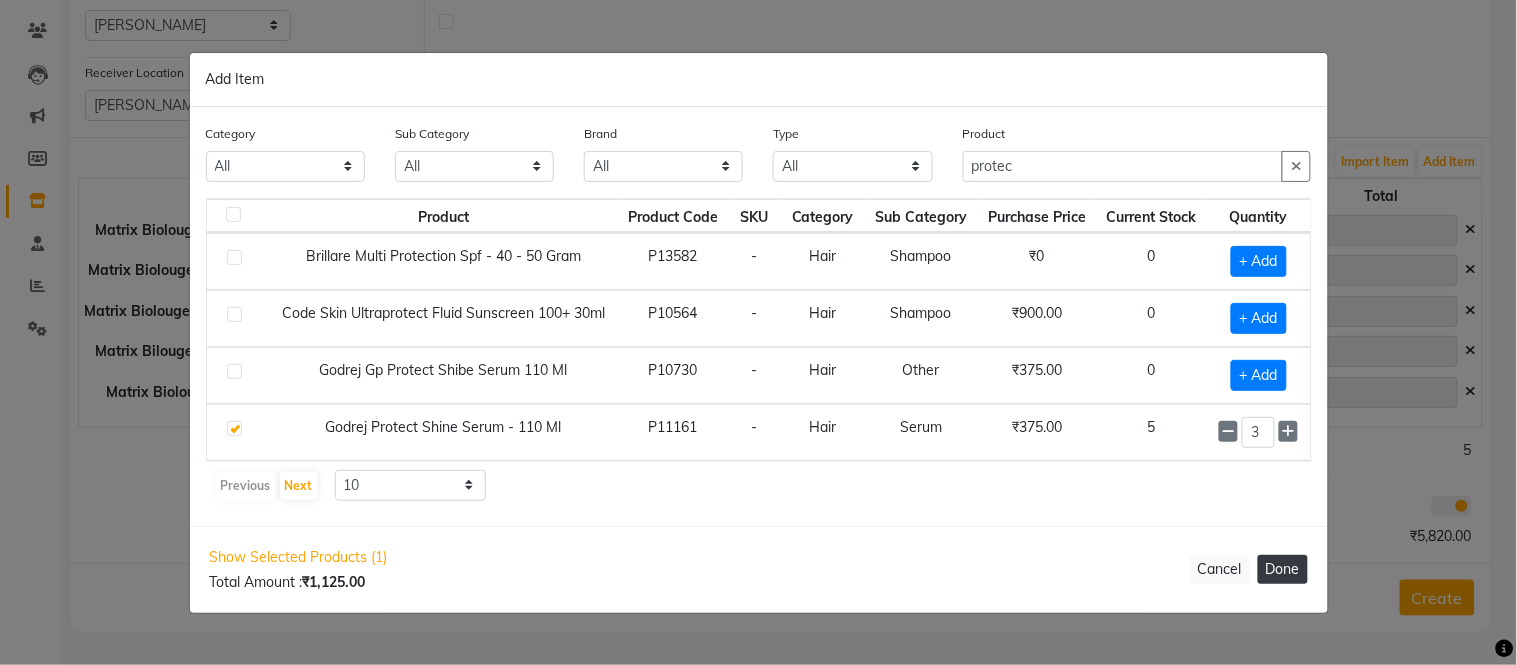 click on "Done" 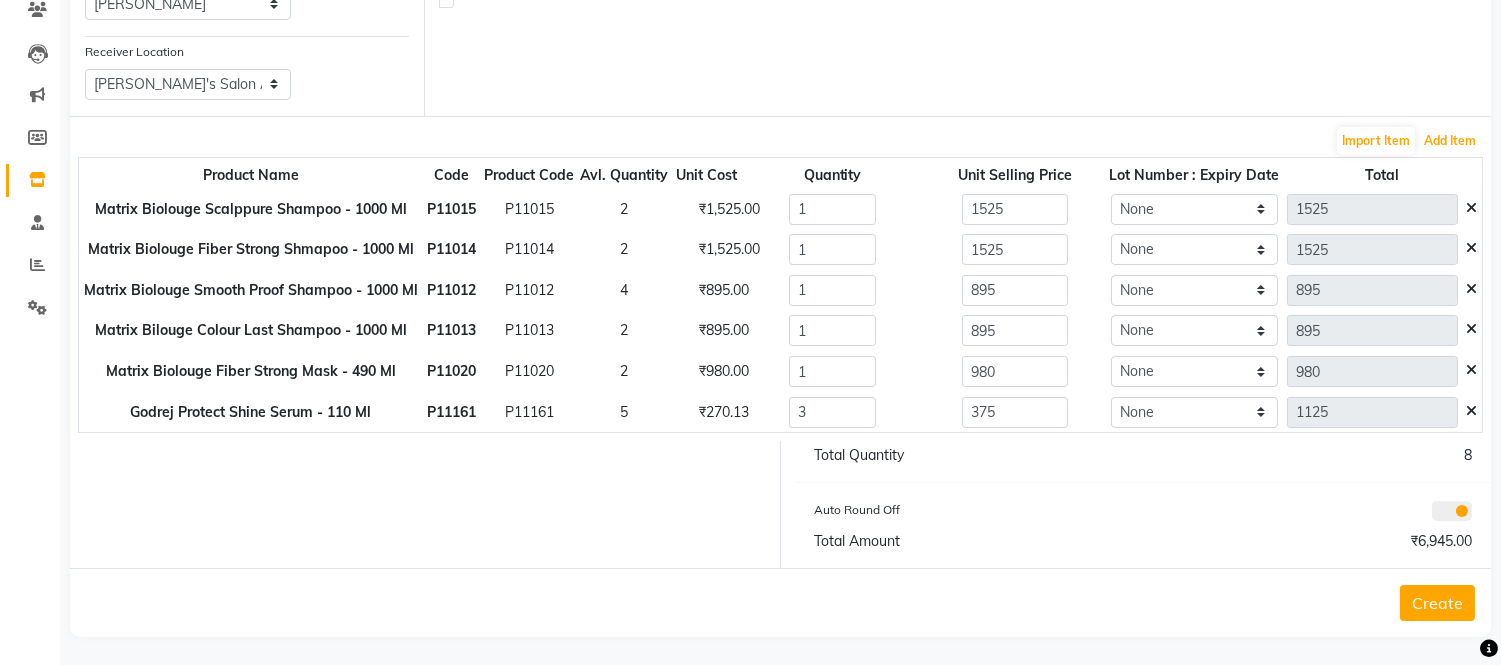 scroll, scrollTop: 184, scrollLeft: 0, axis: vertical 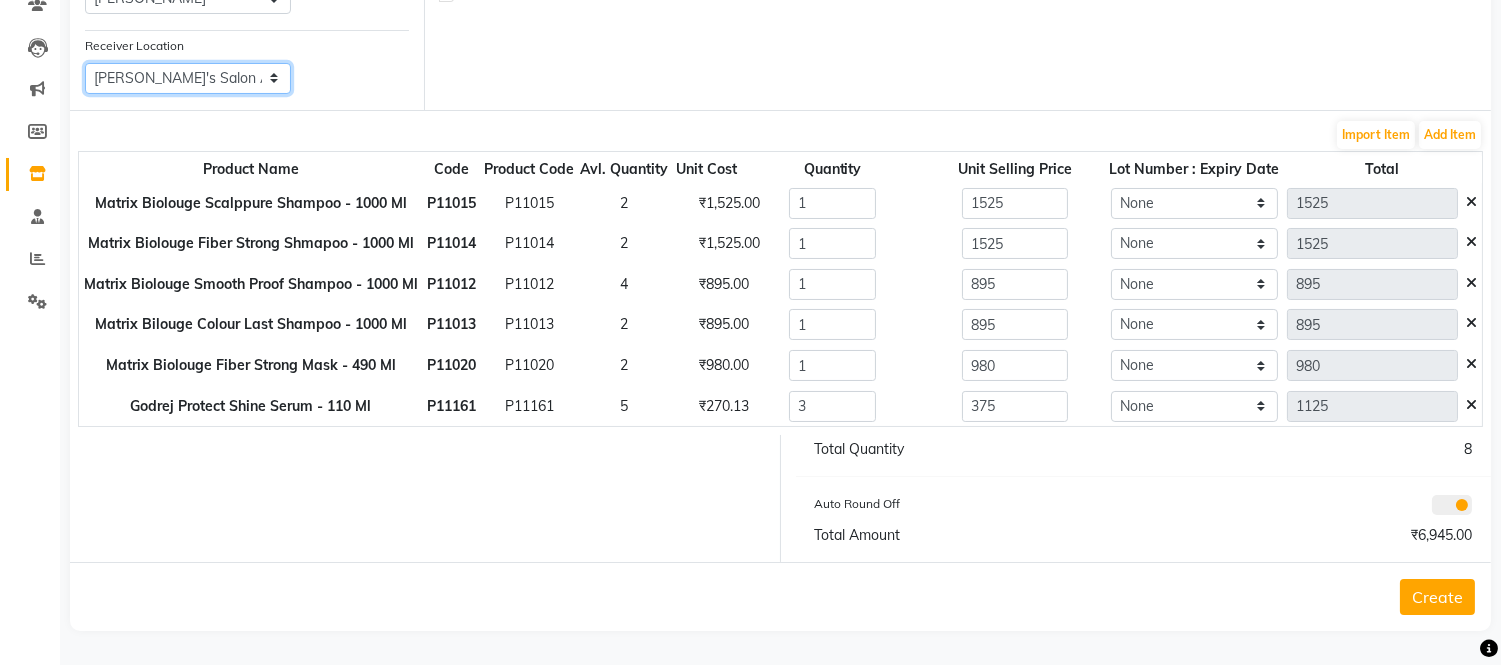 click on "Select Elaine Ladies Salon, Nr Bajaj Hall Sandy Men's Salon & Academy Llp, Ravapar Road Sandy Men's Salon And Academy Llp, Mavdi Main Road Sandy Men's Salon And Academy Llp, Speed Well  Sandy Men's Salon And Academy Llp, University Road Sandy Men's Salon And Academy Llp, Nana Mava Circle" at bounding box center [188, 78] 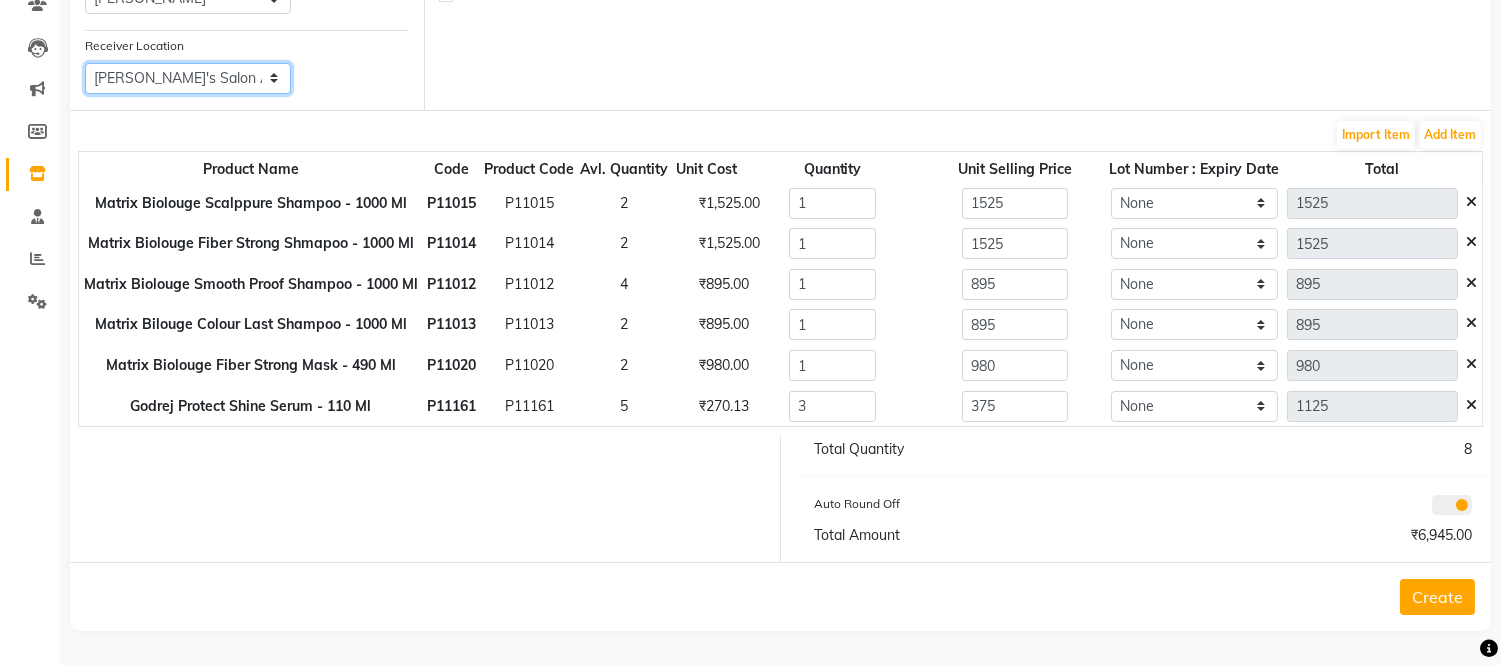 click on "Select Elaine Ladies Salon, Nr Bajaj Hall Sandy Men's Salon & Academy Llp, Ravapar Road Sandy Men's Salon And Academy Llp, Mavdi Main Road Sandy Men's Salon And Academy Llp, Speed Well  Sandy Men's Salon And Academy Llp, University Road Sandy Men's Salon And Academy Llp, Nana Mava Circle" at bounding box center [188, 78] 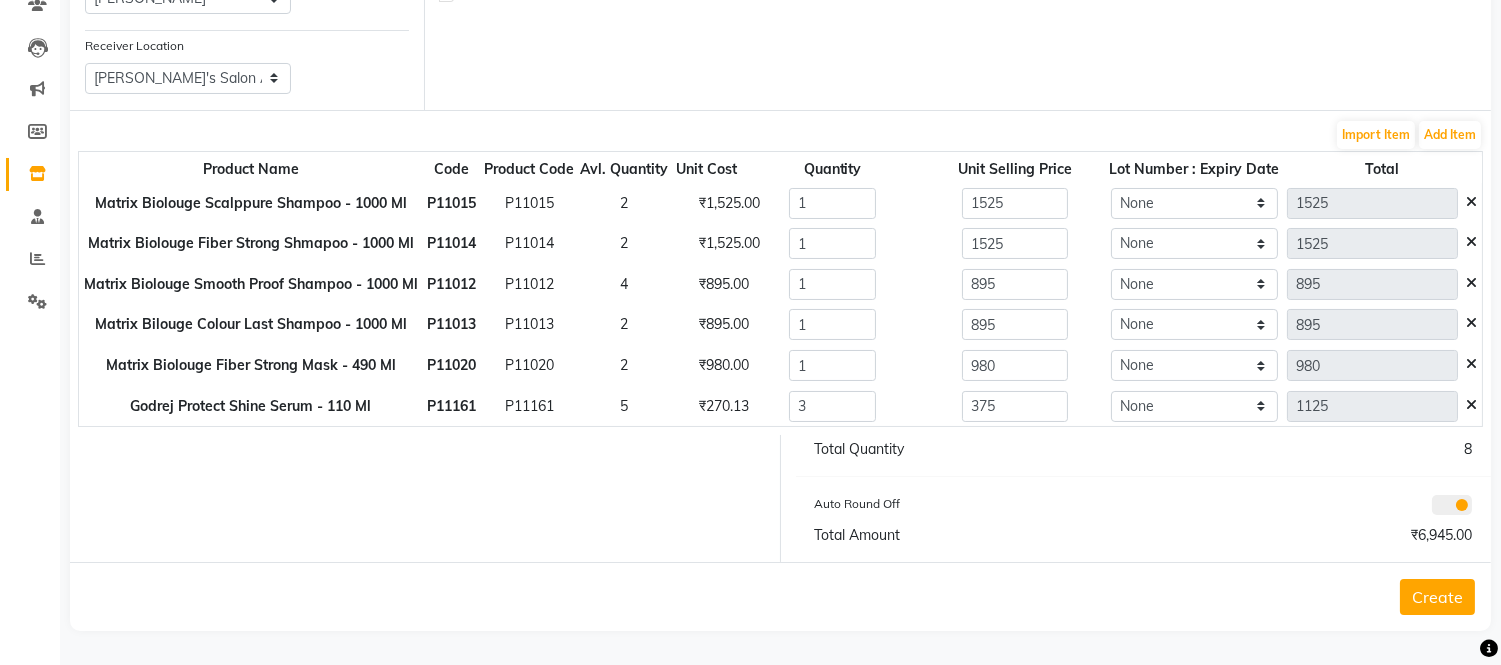 click on "Create" 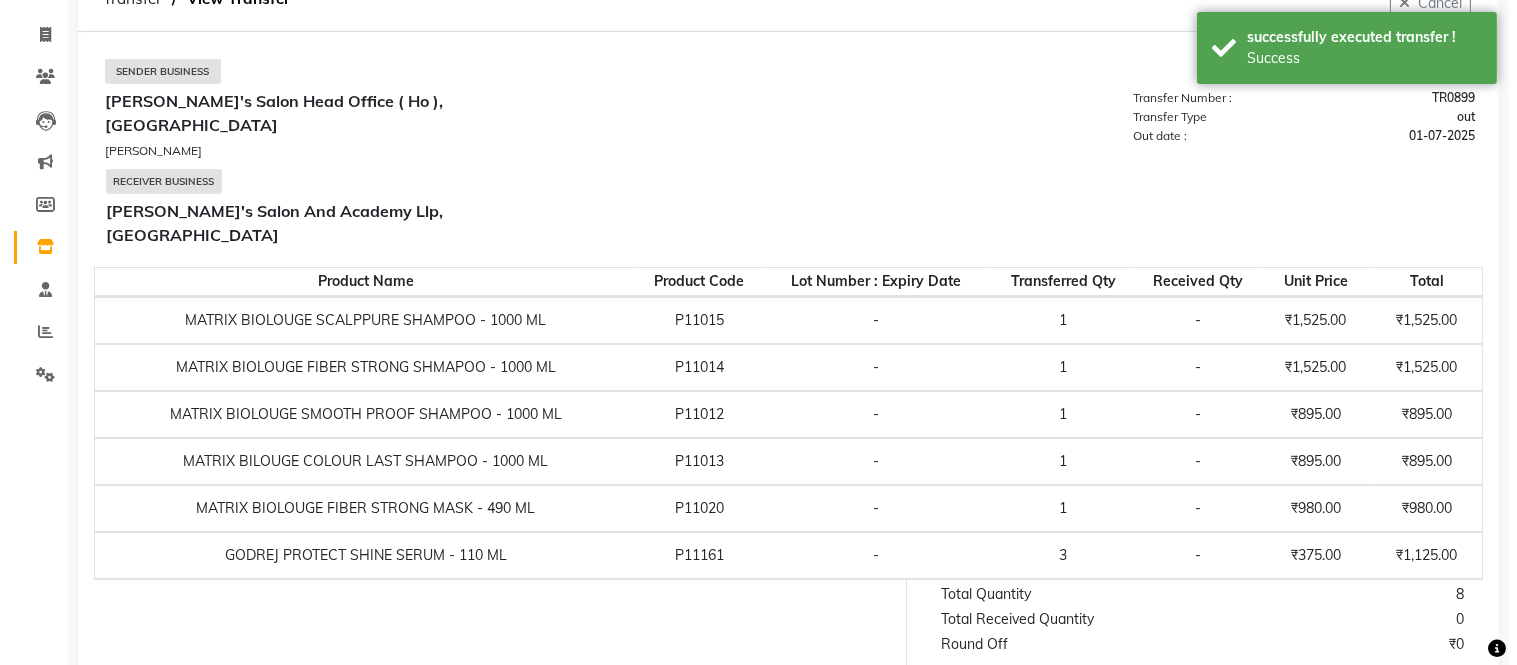 scroll, scrollTop: 0, scrollLeft: 0, axis: both 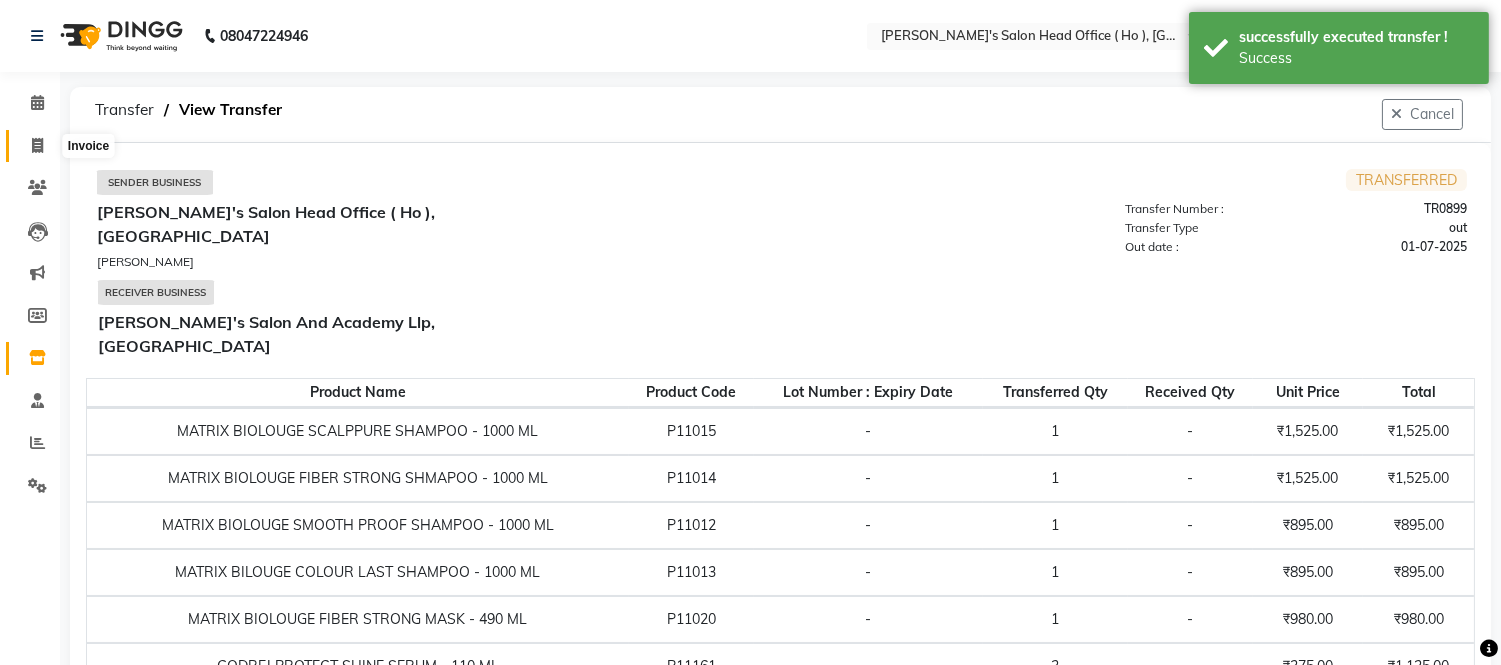 click 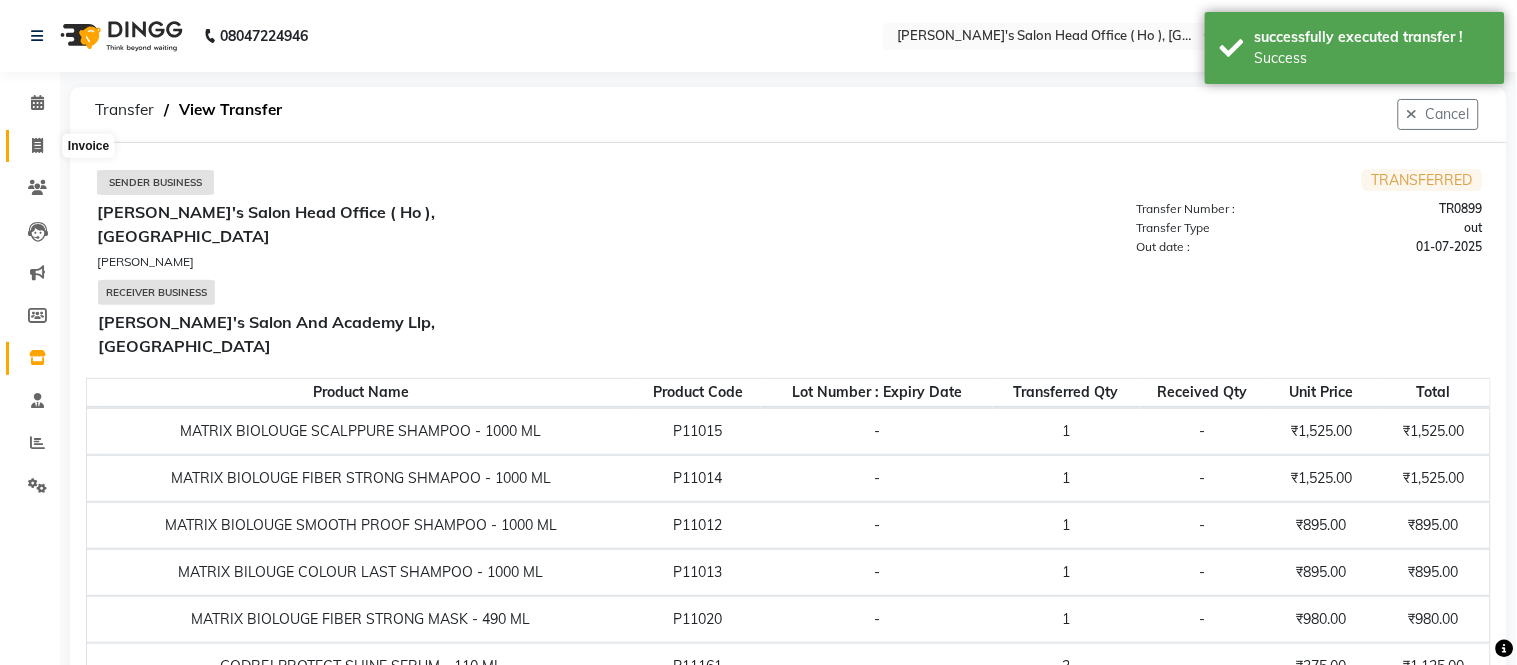 select on "service" 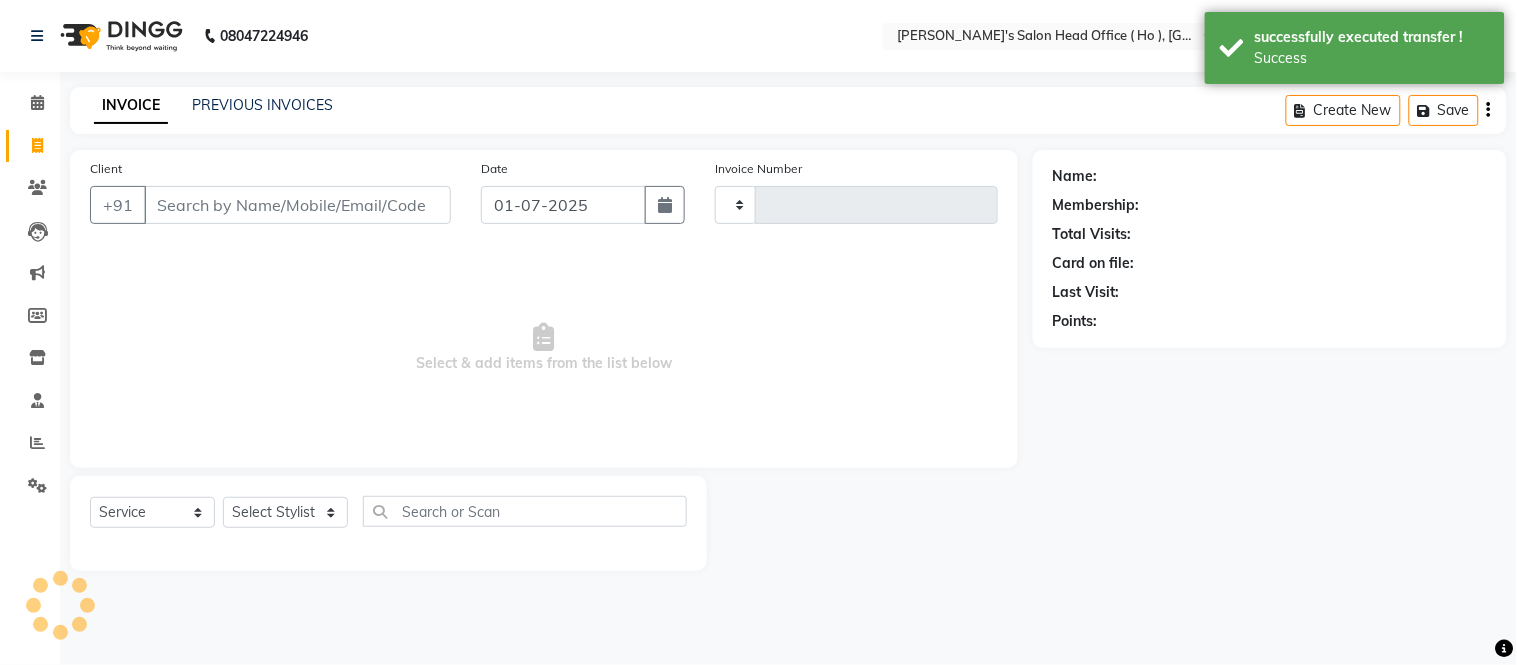 type on "0001" 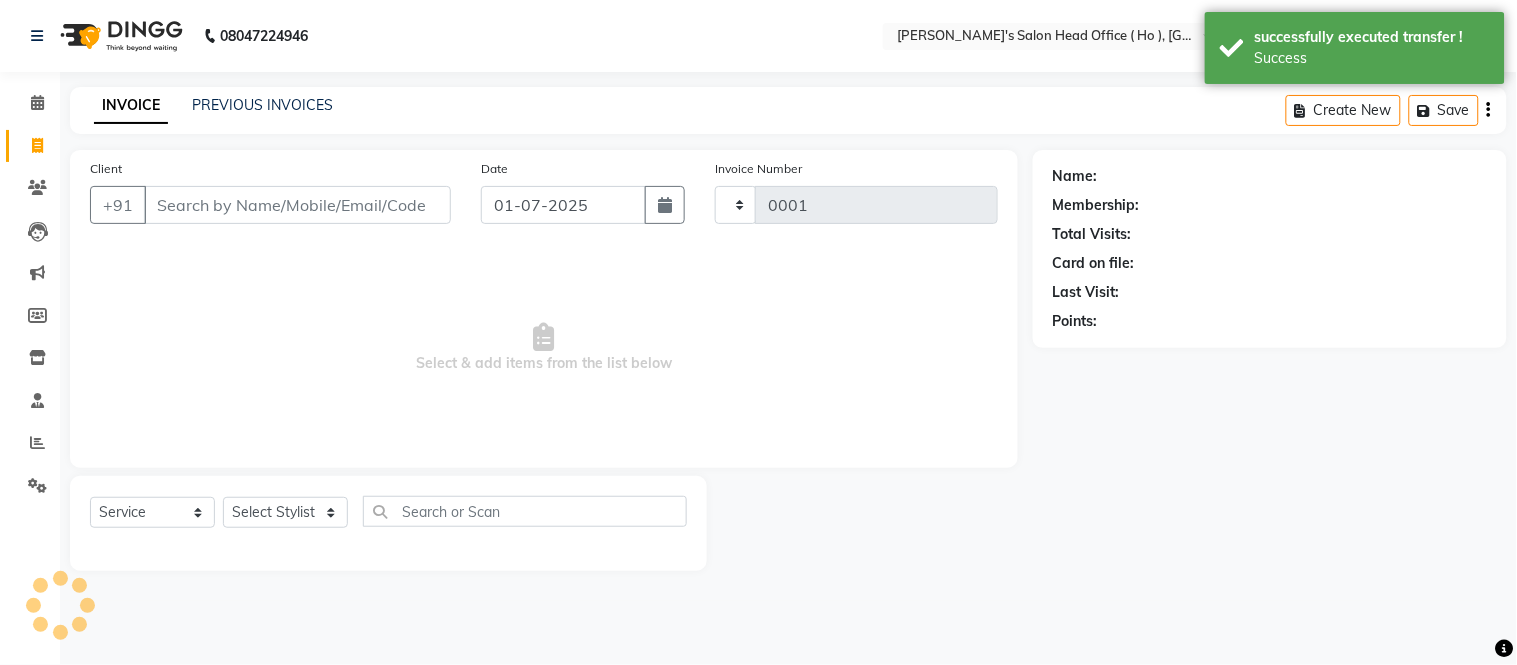 select on "6981" 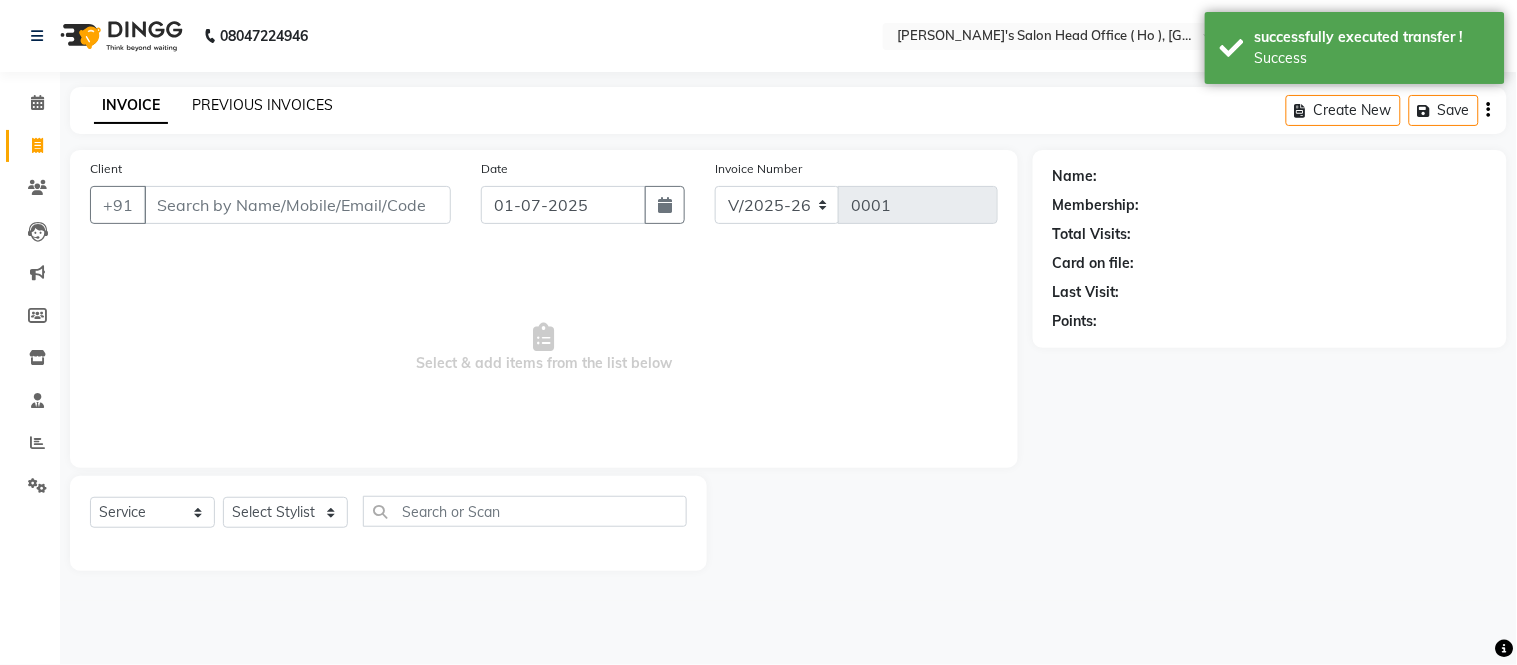 click on "PREVIOUS INVOICES" 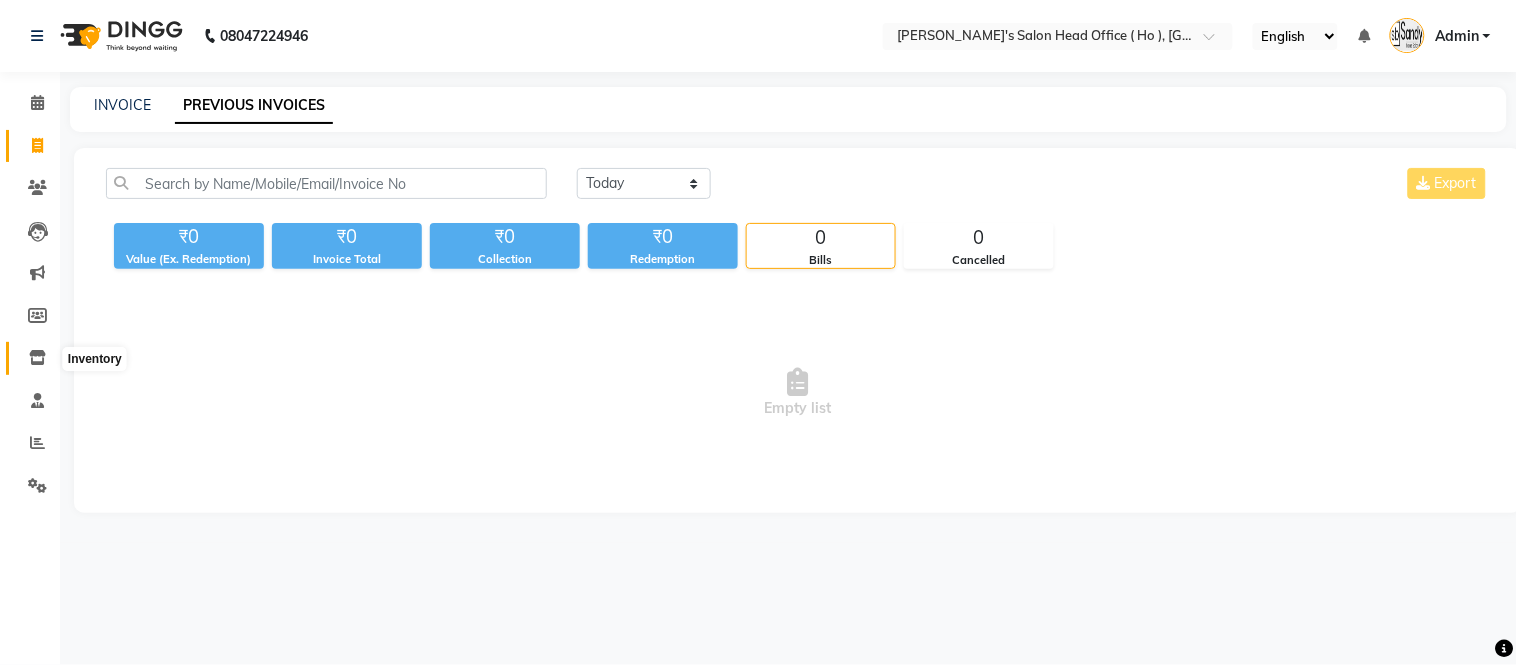 click 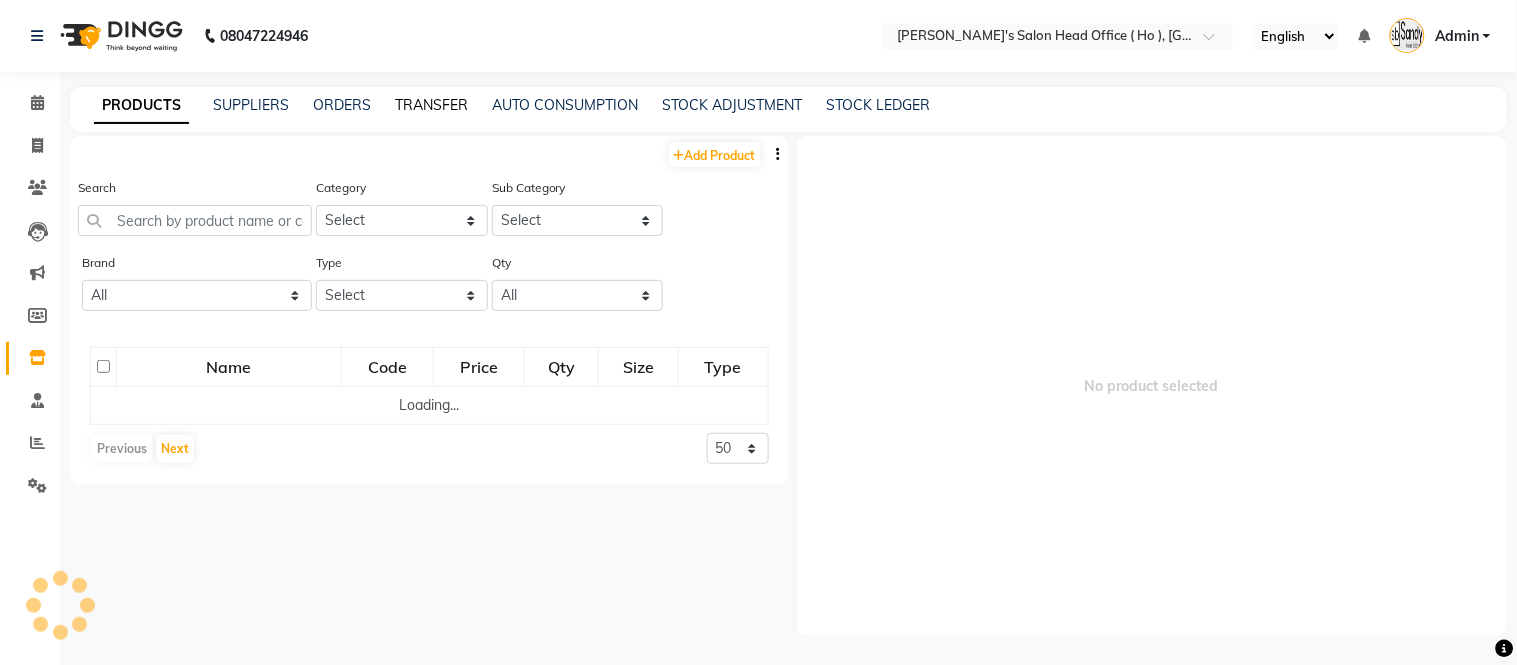 click on "TRANSFER" 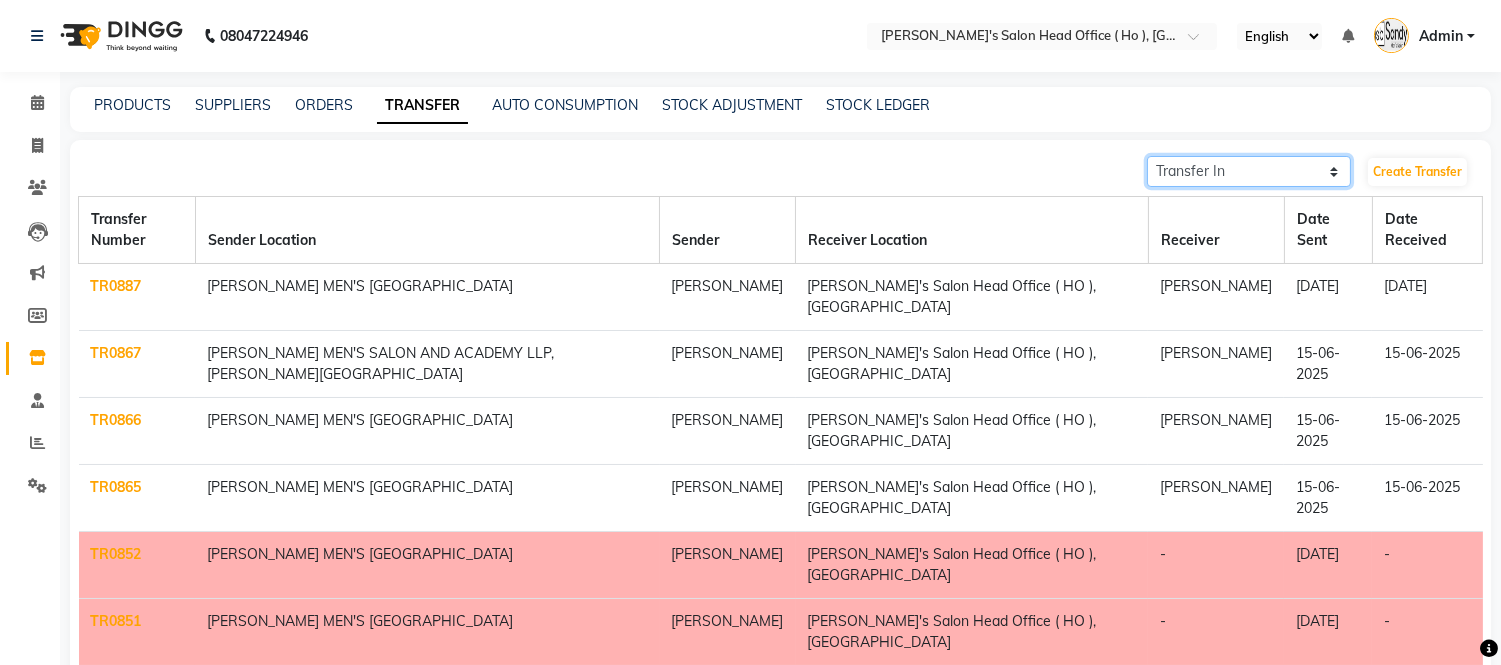 drag, startPoint x: 1290, startPoint y: 175, endPoint x: 1282, endPoint y: 183, distance: 11.313708 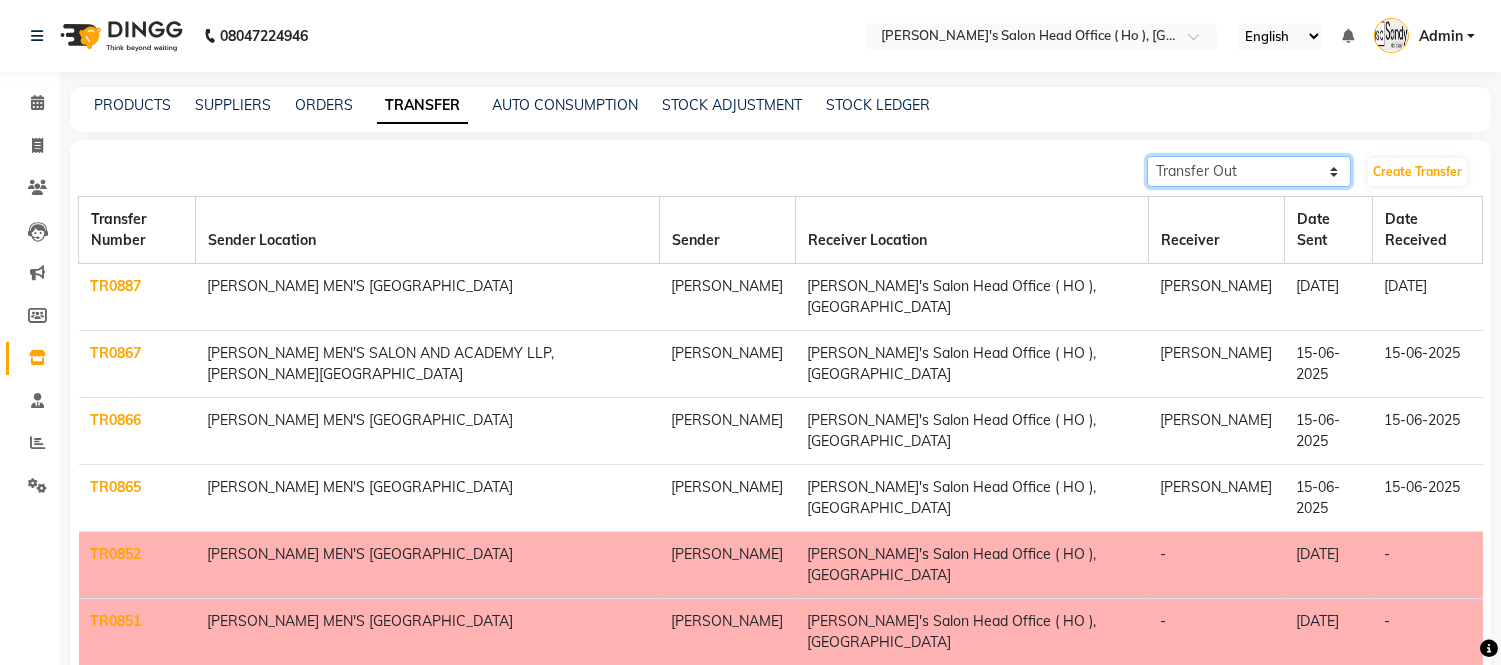 click on "Transfer In Transfer Out" 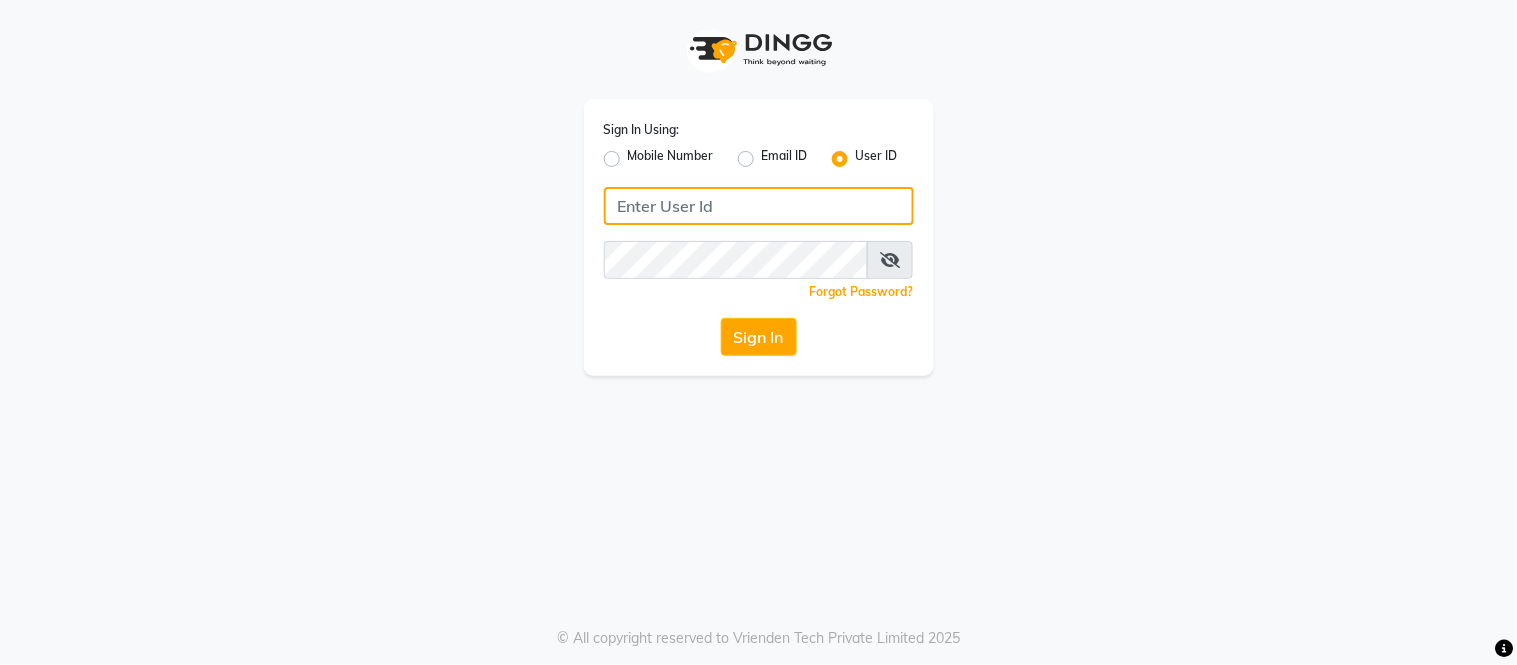 click 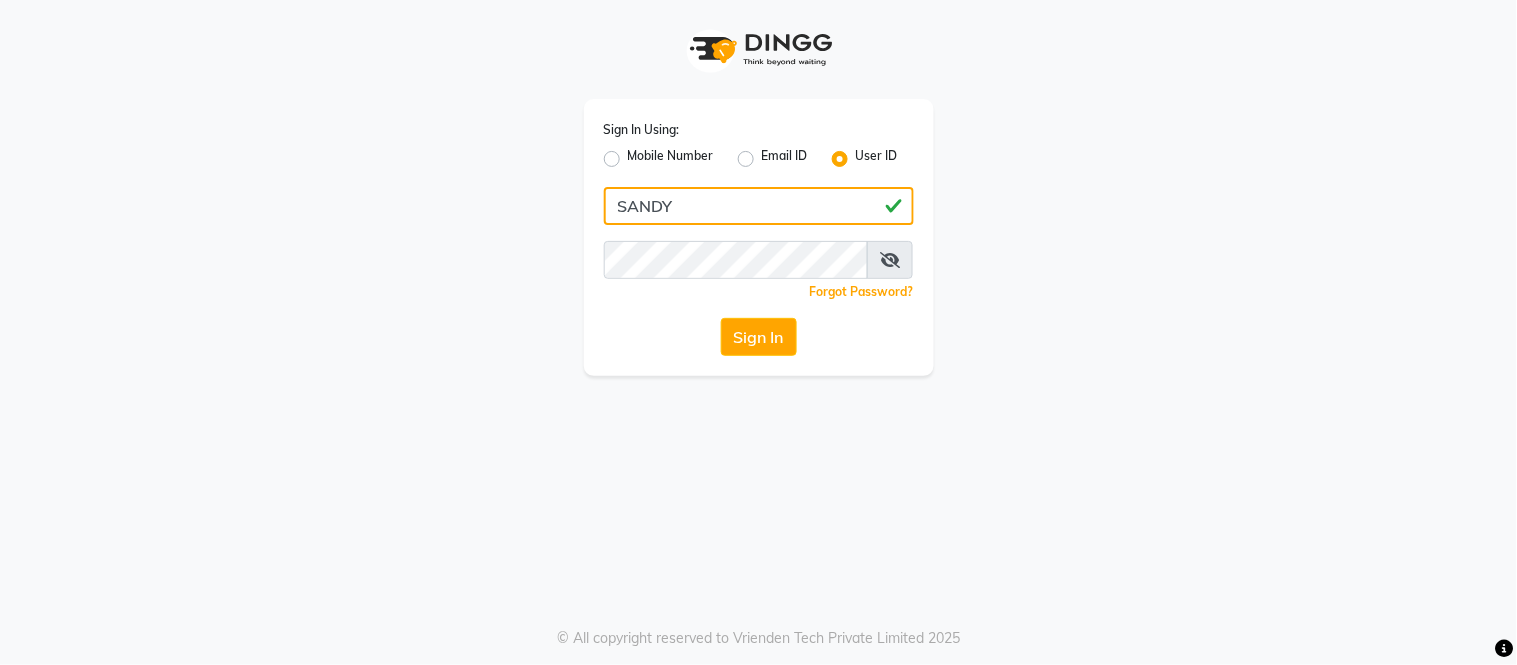 type on "SANDY" 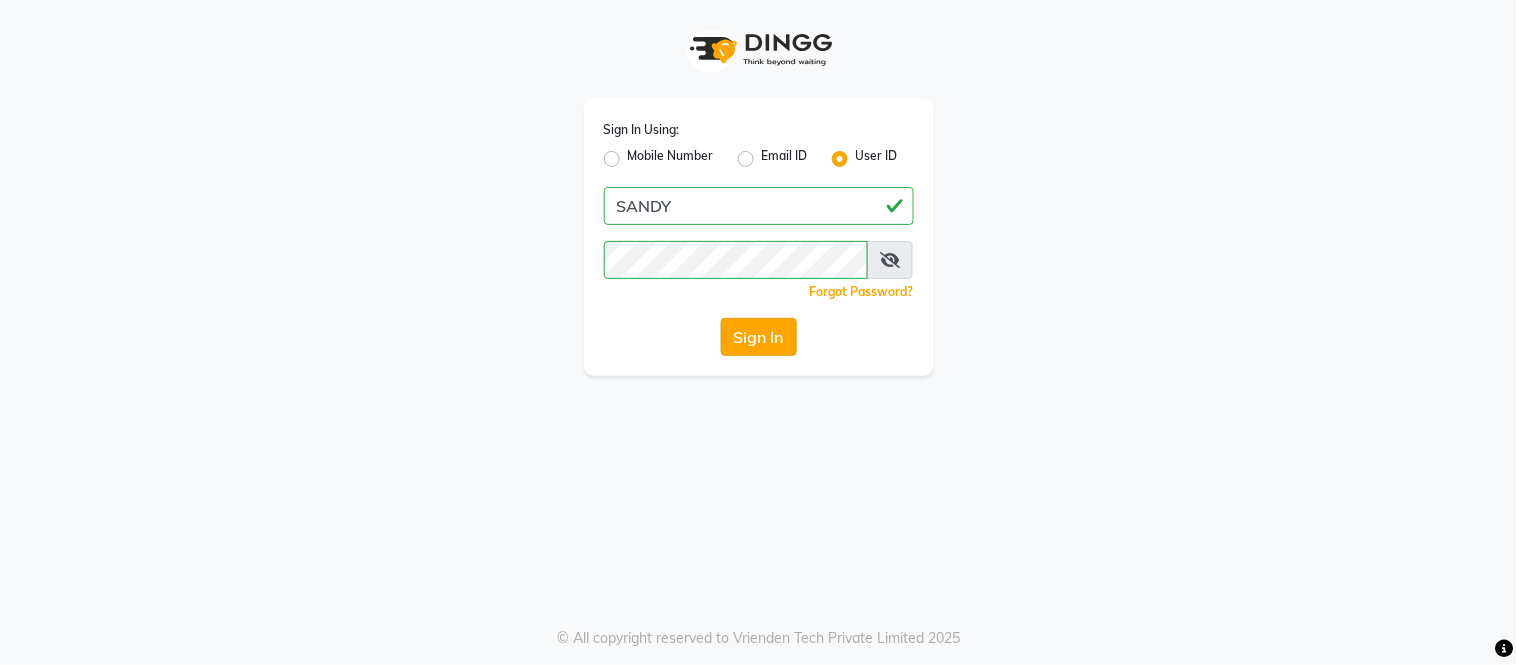 click on "Sign In" 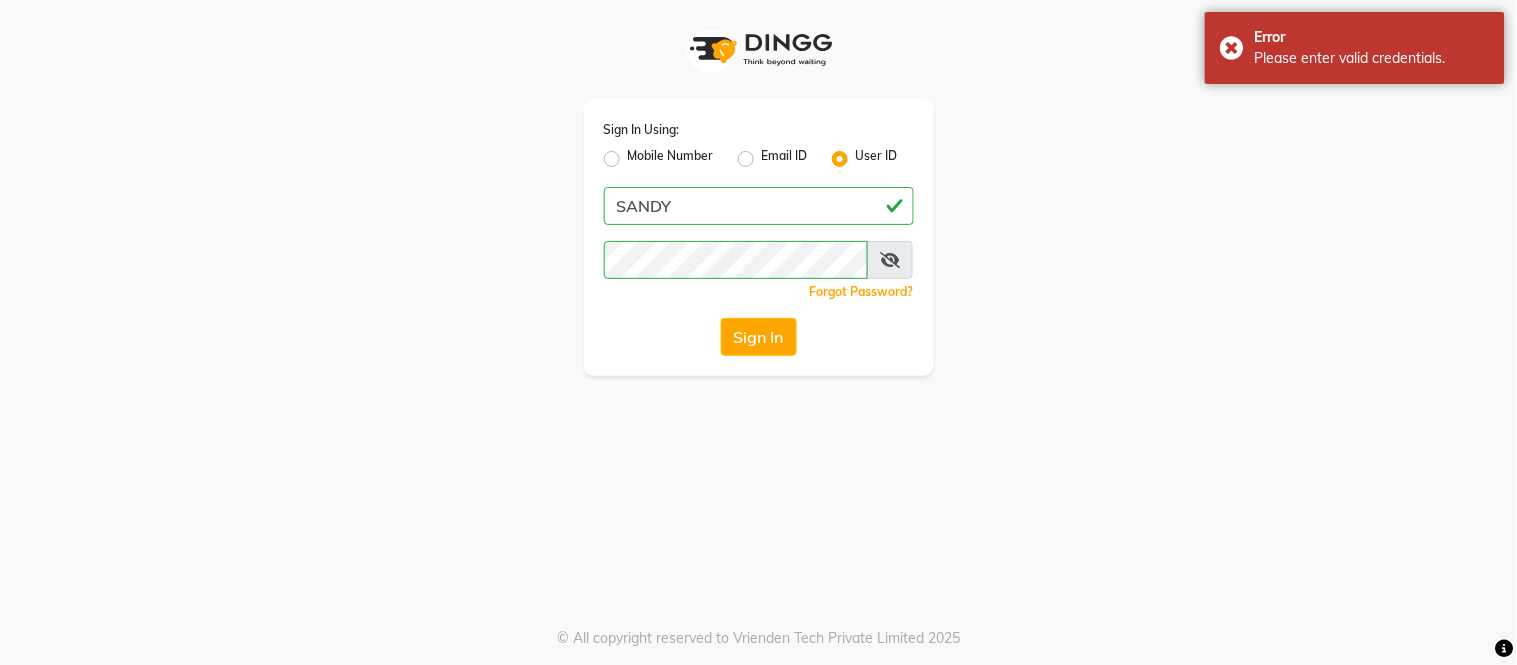 click at bounding box center [890, 260] 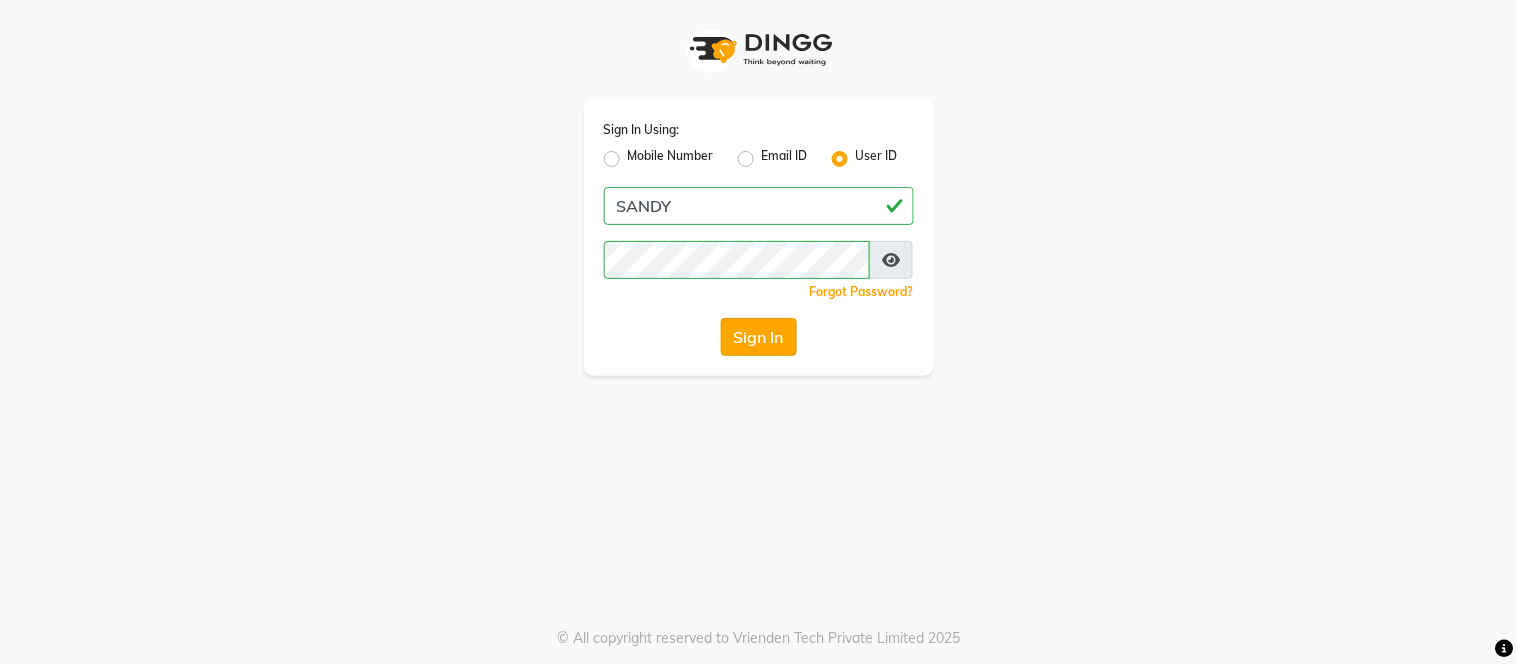 click on "Sign In" 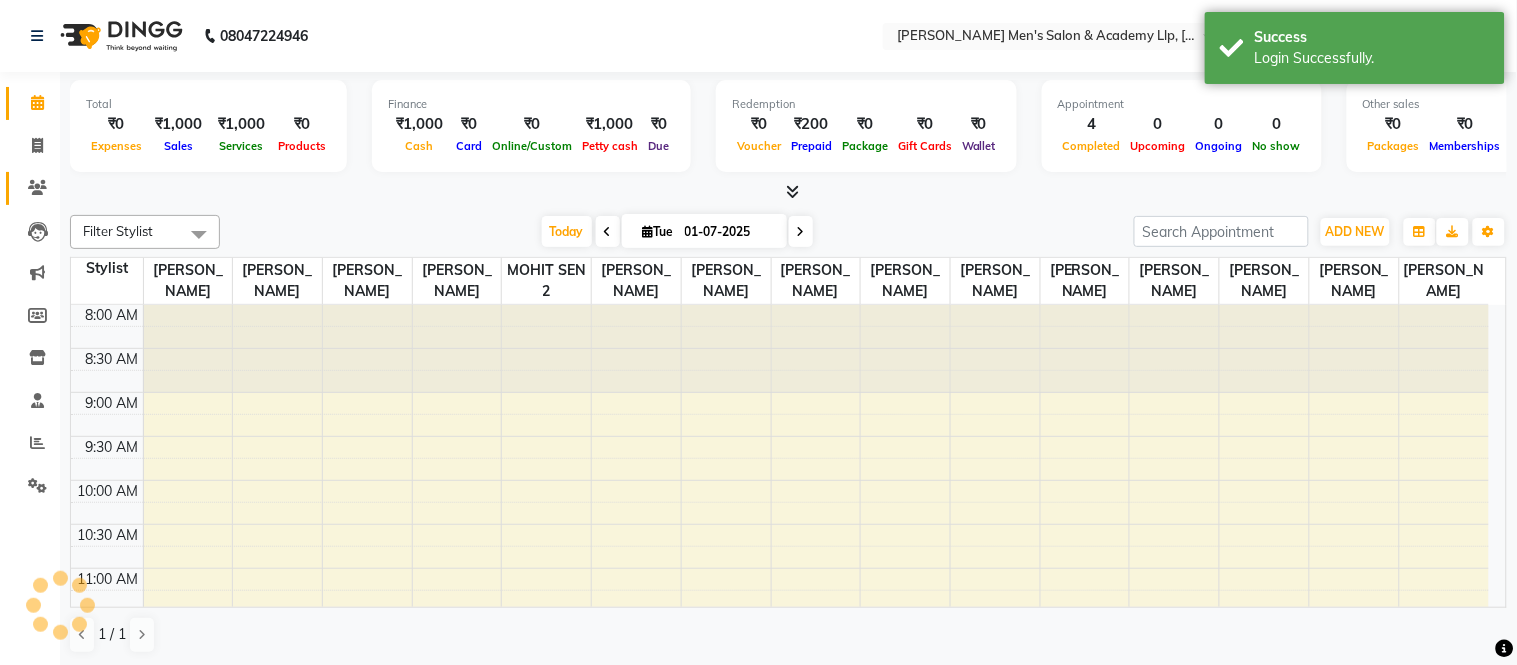scroll, scrollTop: 0, scrollLeft: 0, axis: both 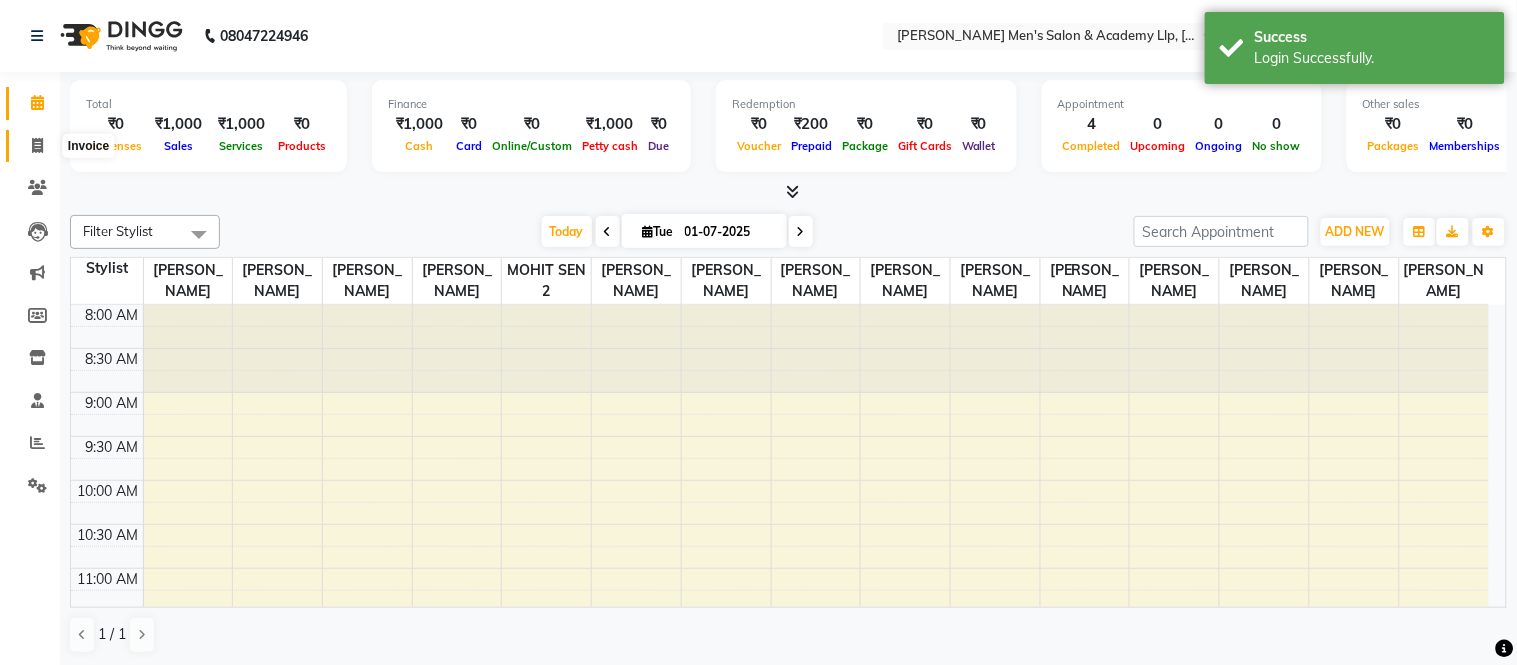click 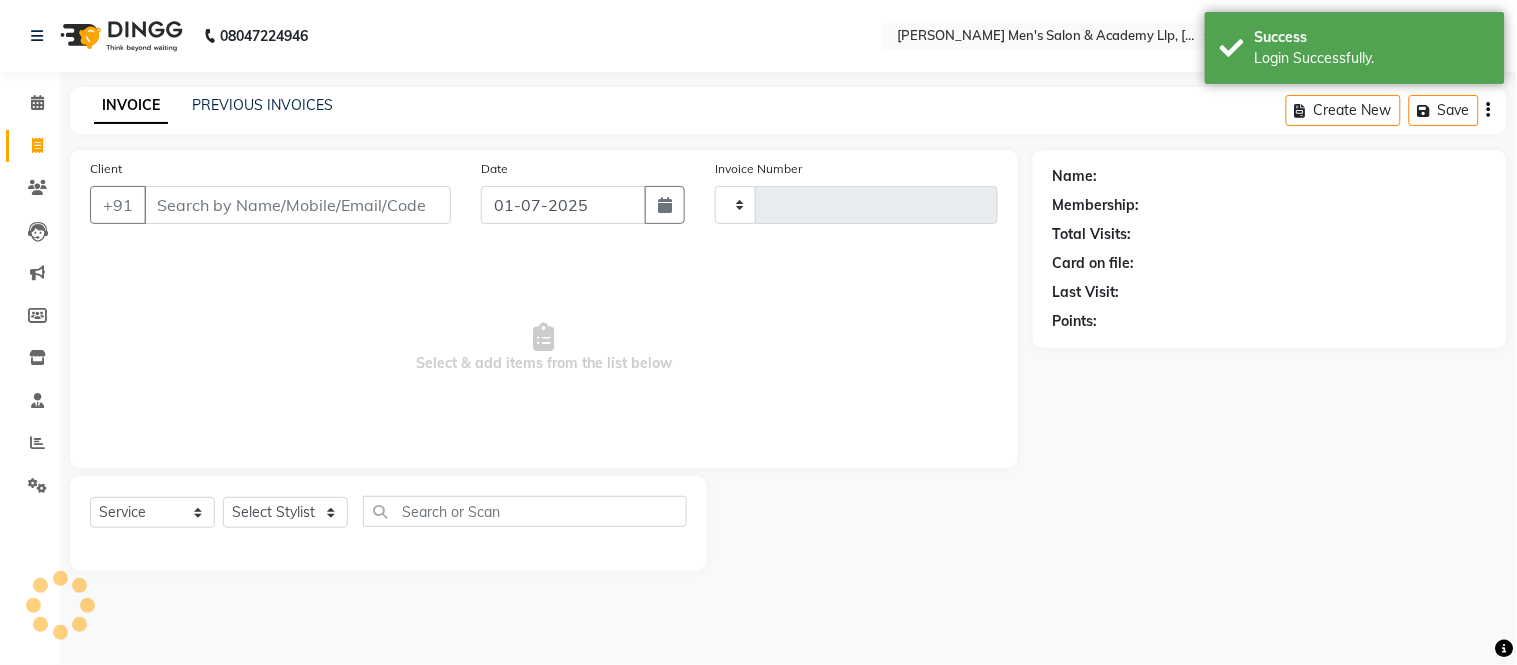 type on "2431" 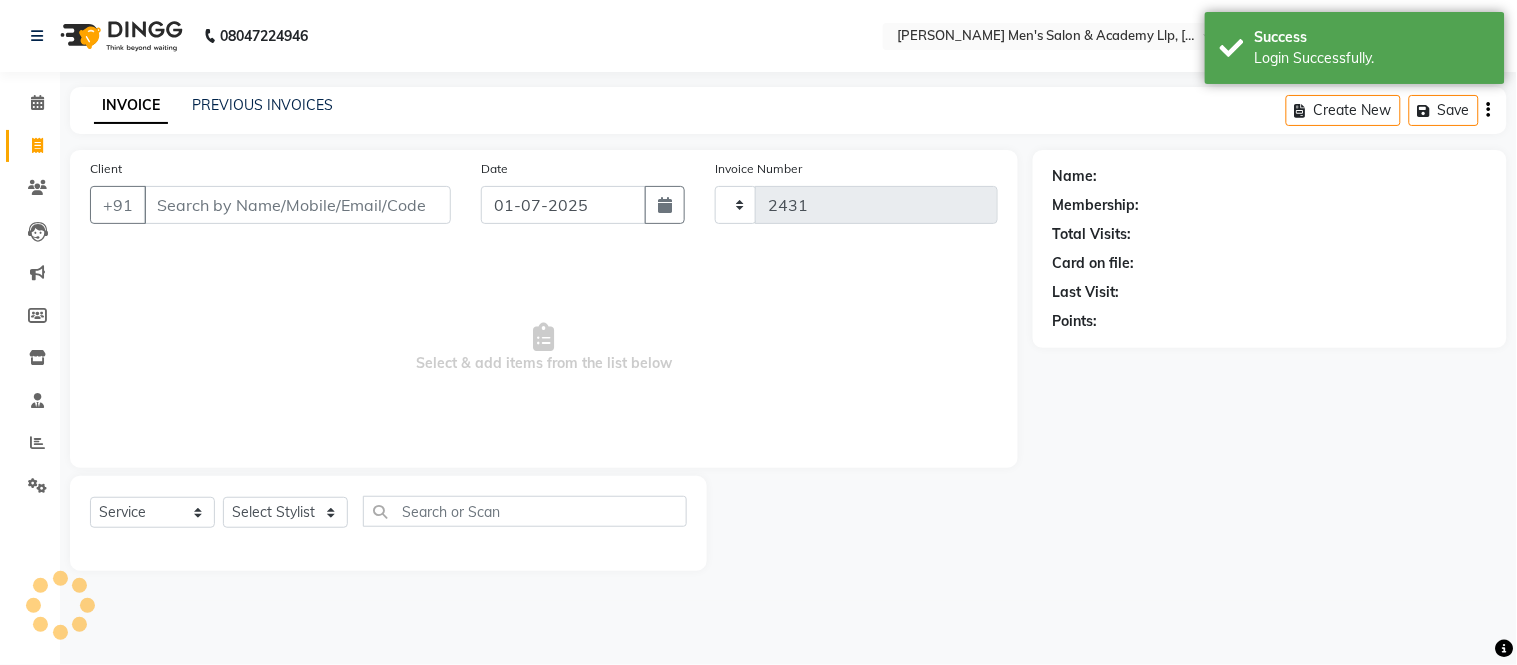select on "8248" 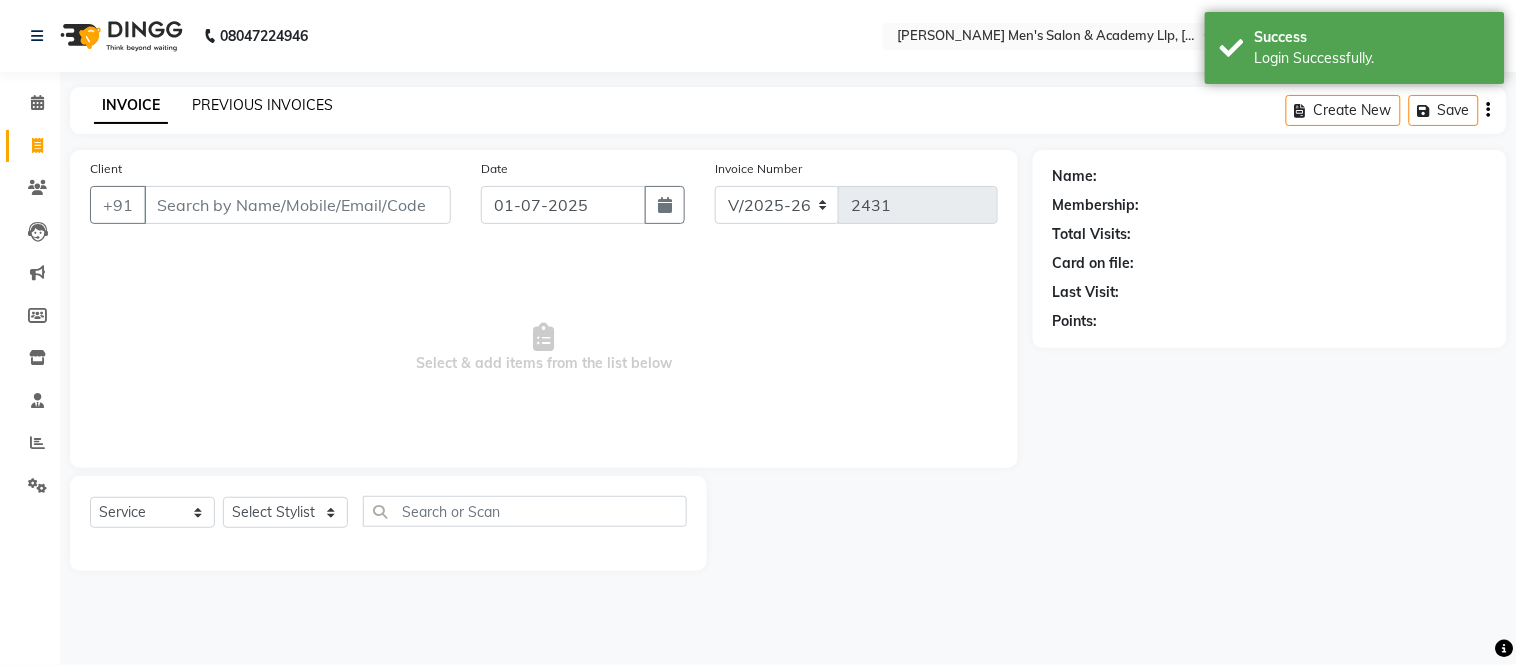 click on "PREVIOUS INVOICES" 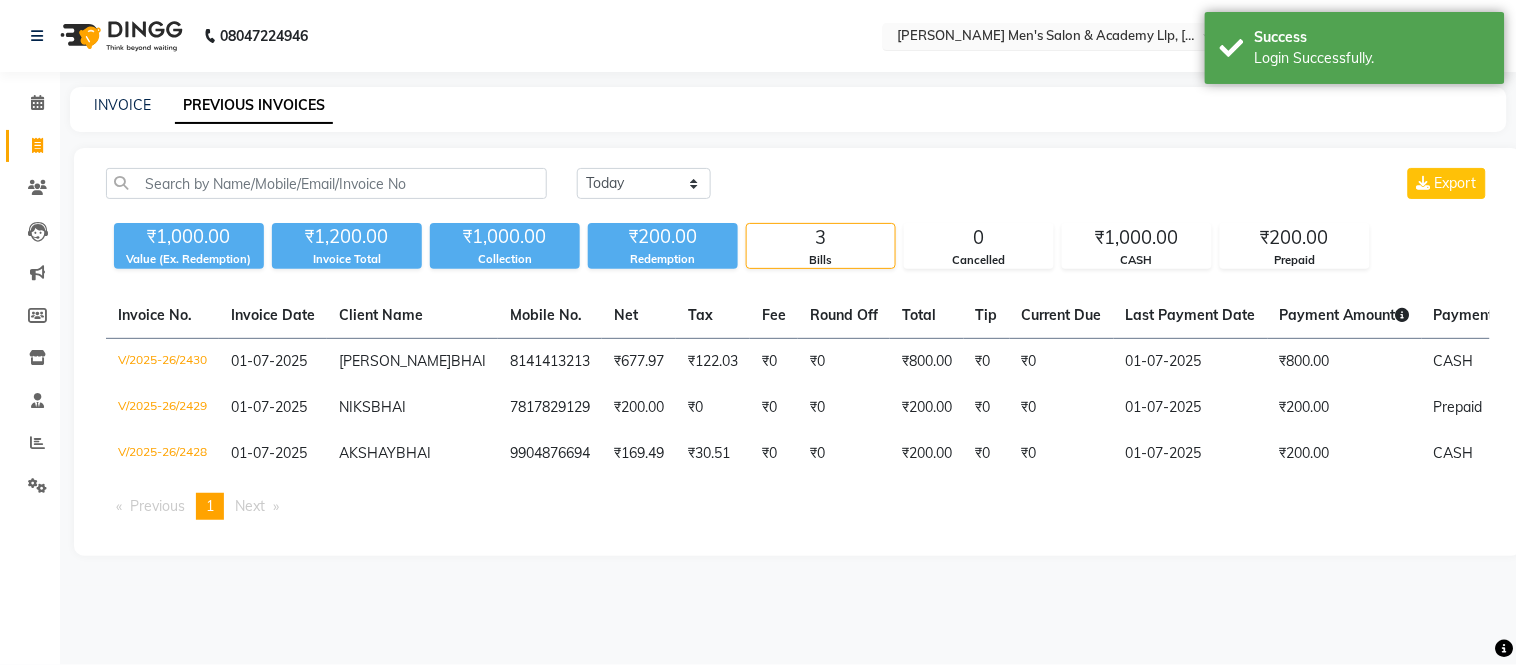 click at bounding box center (1038, 38) 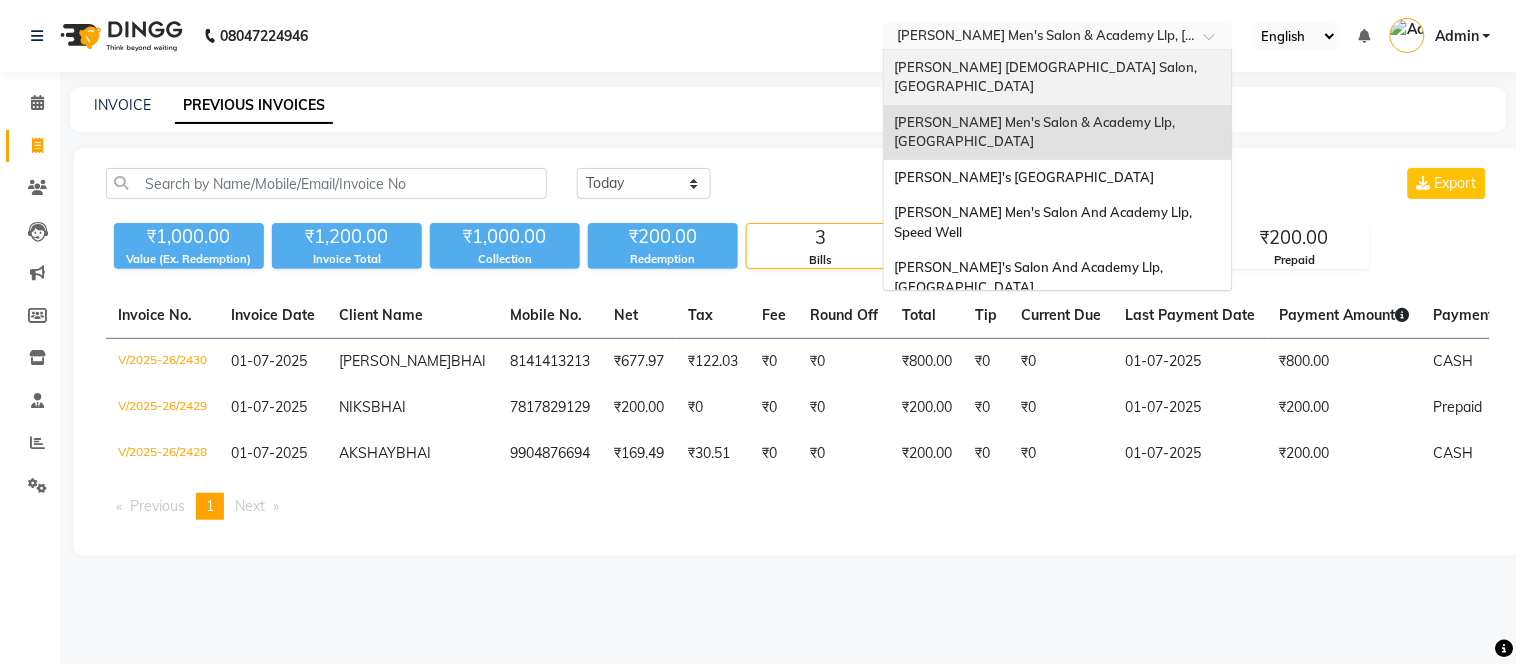 click on "[PERSON_NAME] [DEMOGRAPHIC_DATA] Salon, [GEOGRAPHIC_DATA]" at bounding box center [1047, 77] 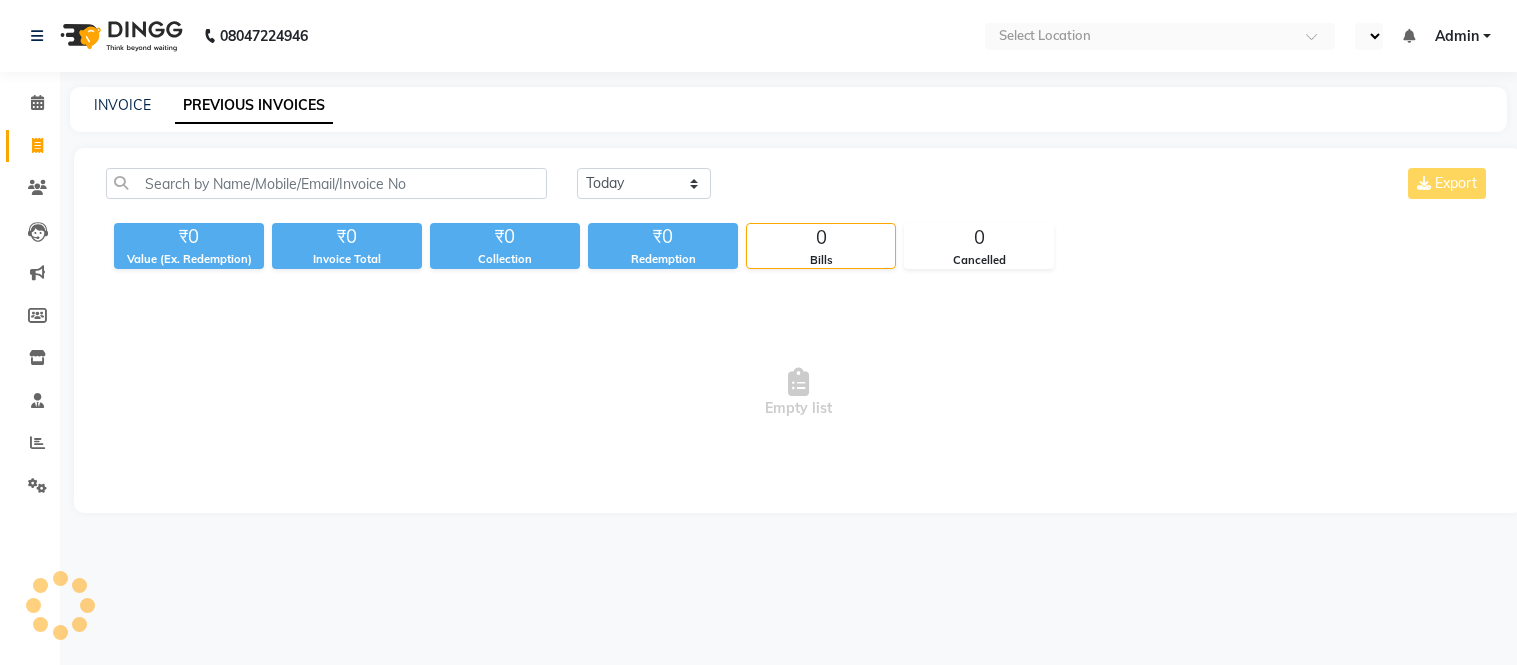 scroll, scrollTop: 0, scrollLeft: 0, axis: both 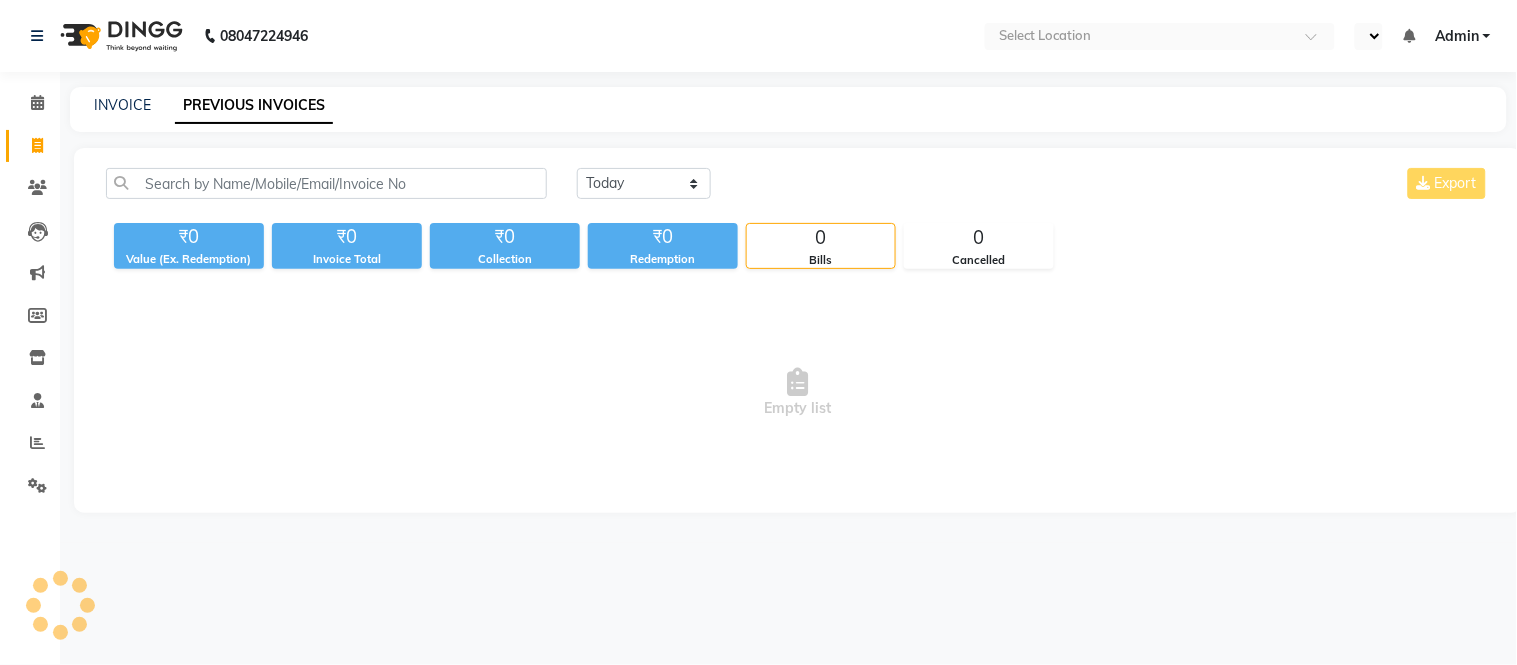 select on "en" 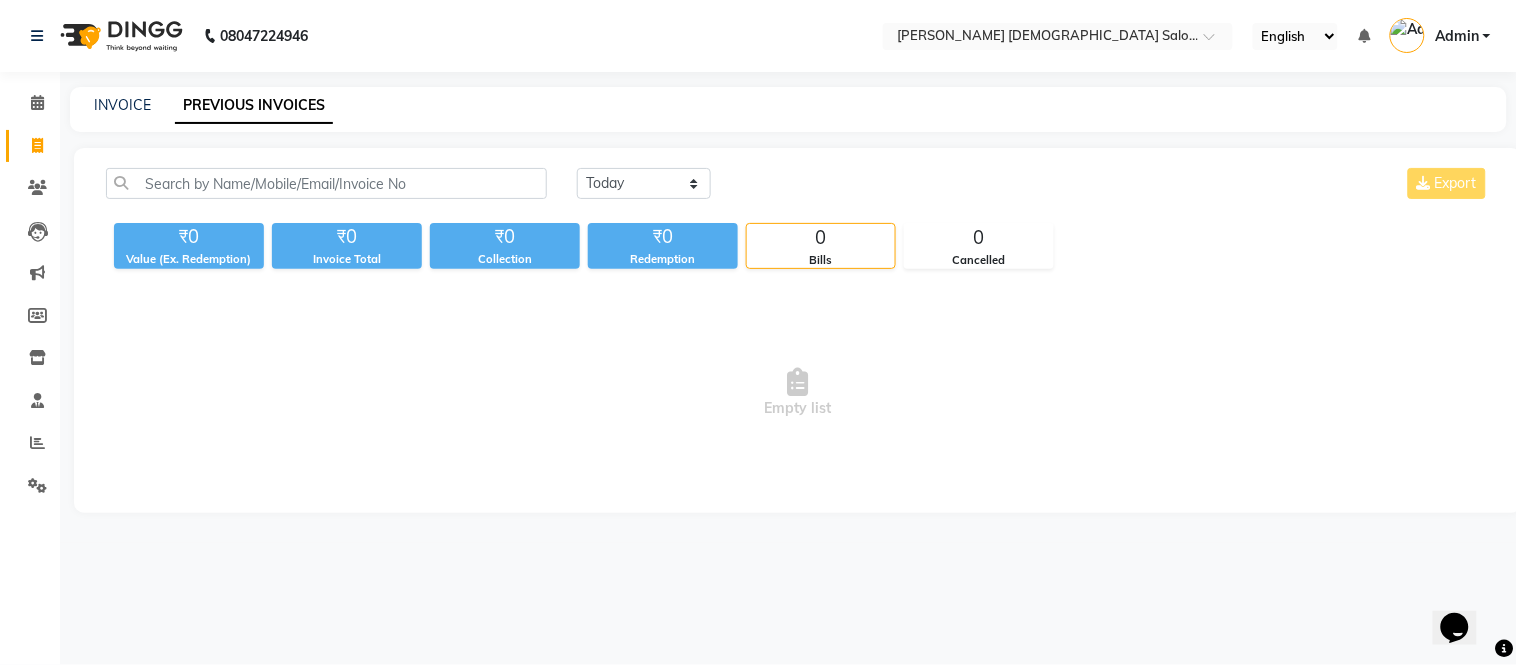 scroll, scrollTop: 0, scrollLeft: 0, axis: both 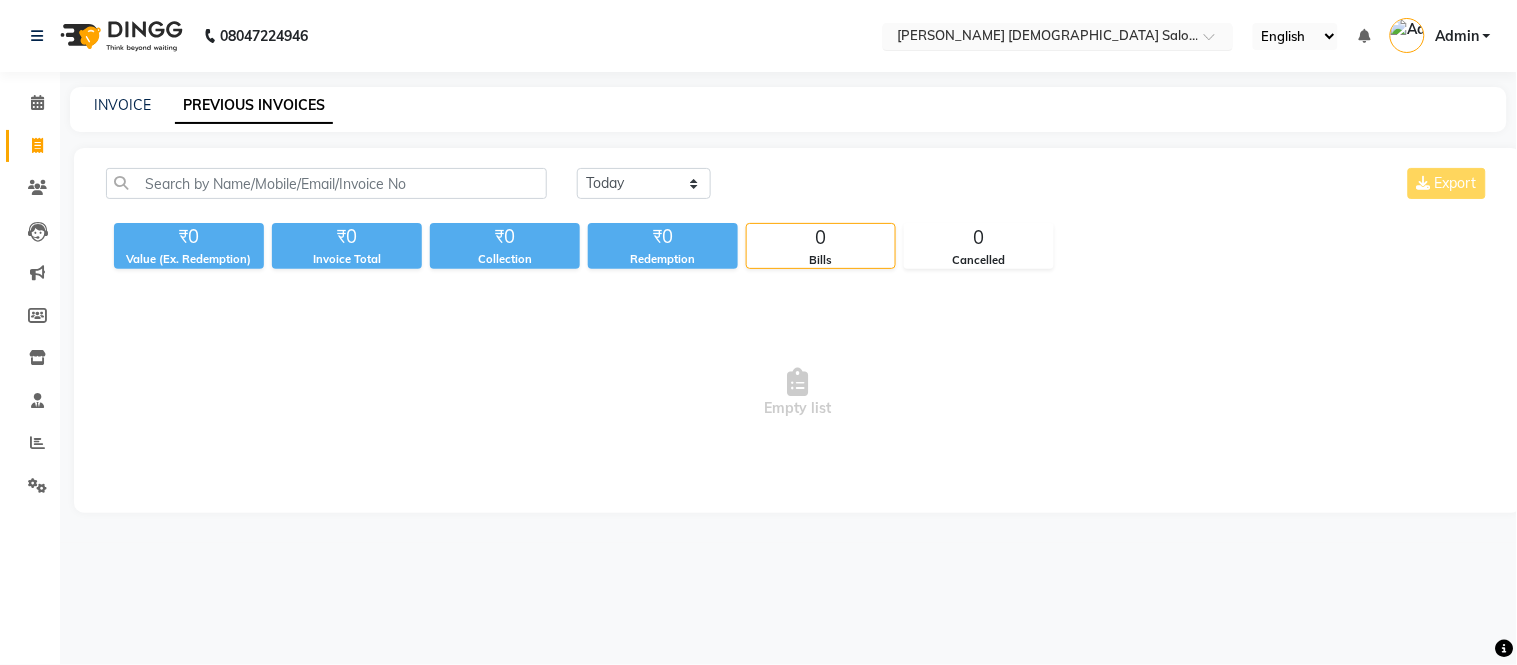 click at bounding box center [1038, 38] 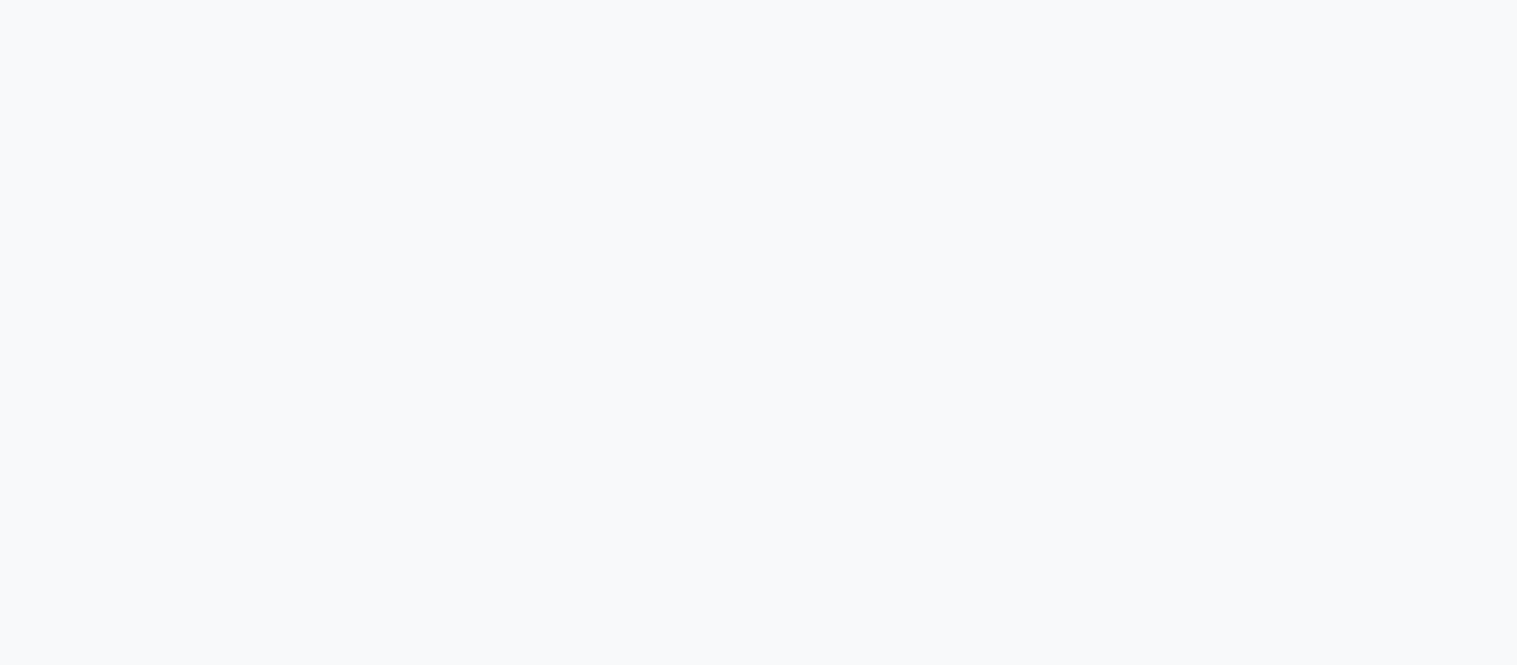 scroll, scrollTop: 0, scrollLeft: 0, axis: both 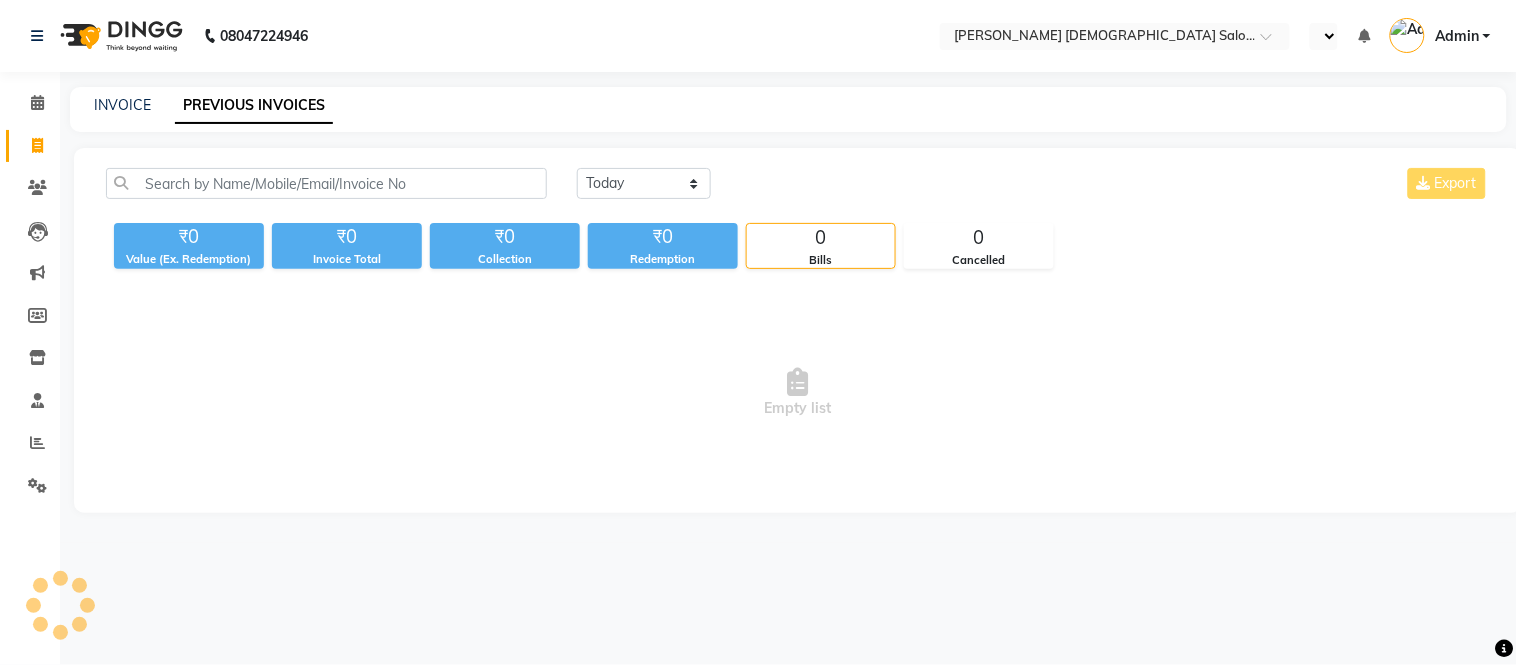 select on "en" 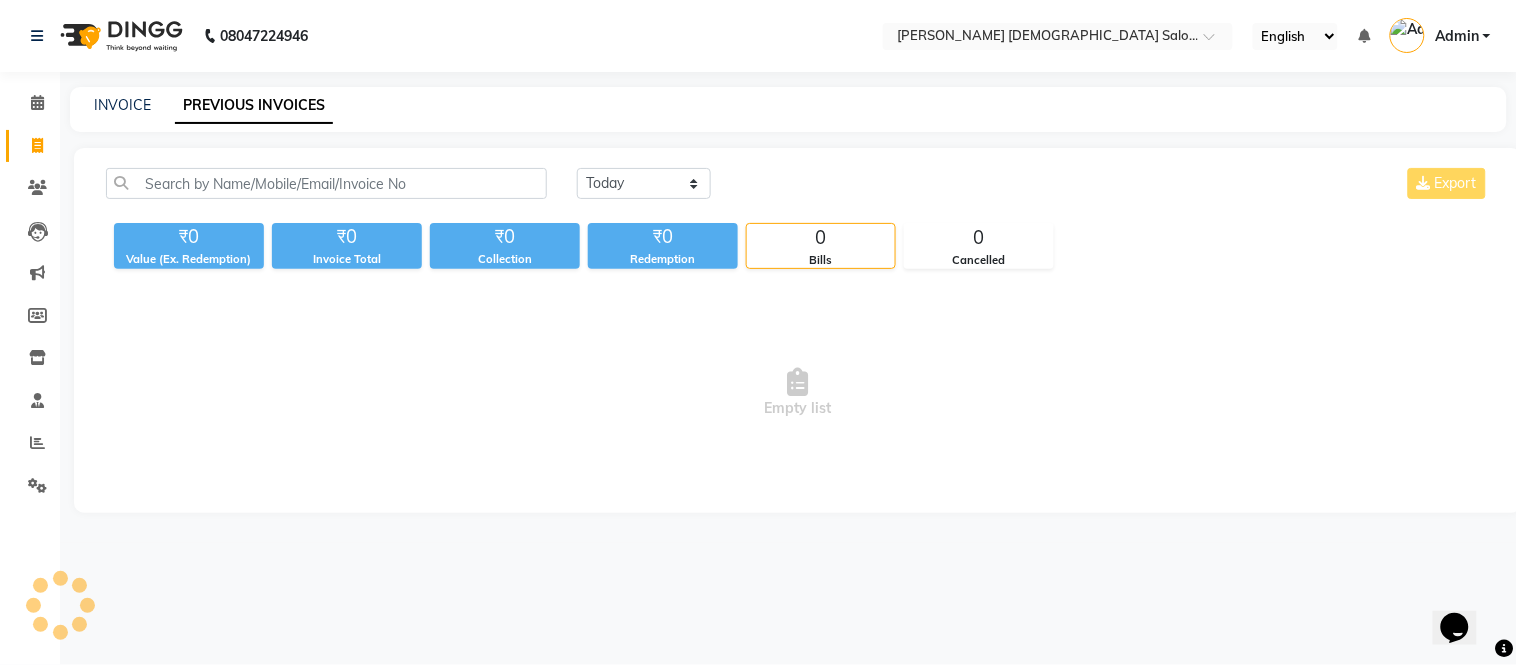 scroll, scrollTop: 0, scrollLeft: 0, axis: both 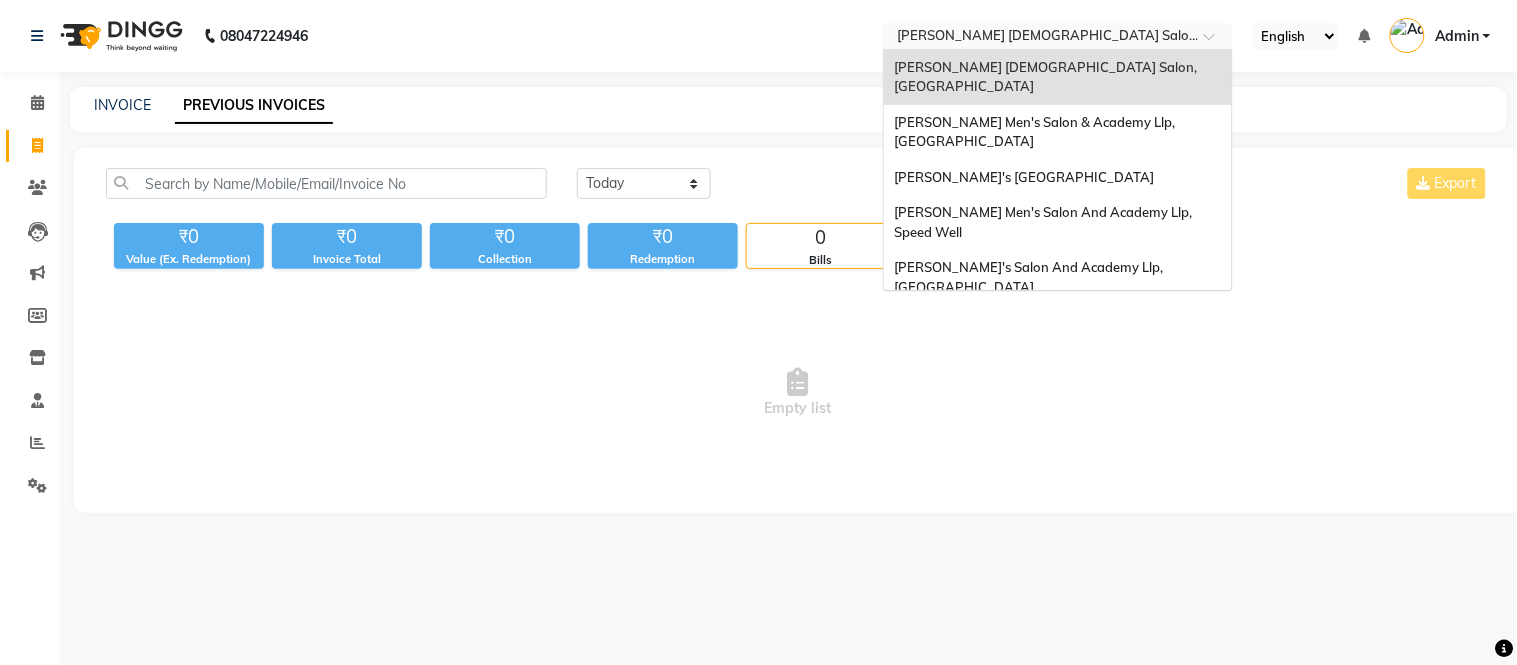 click at bounding box center (1038, 38) 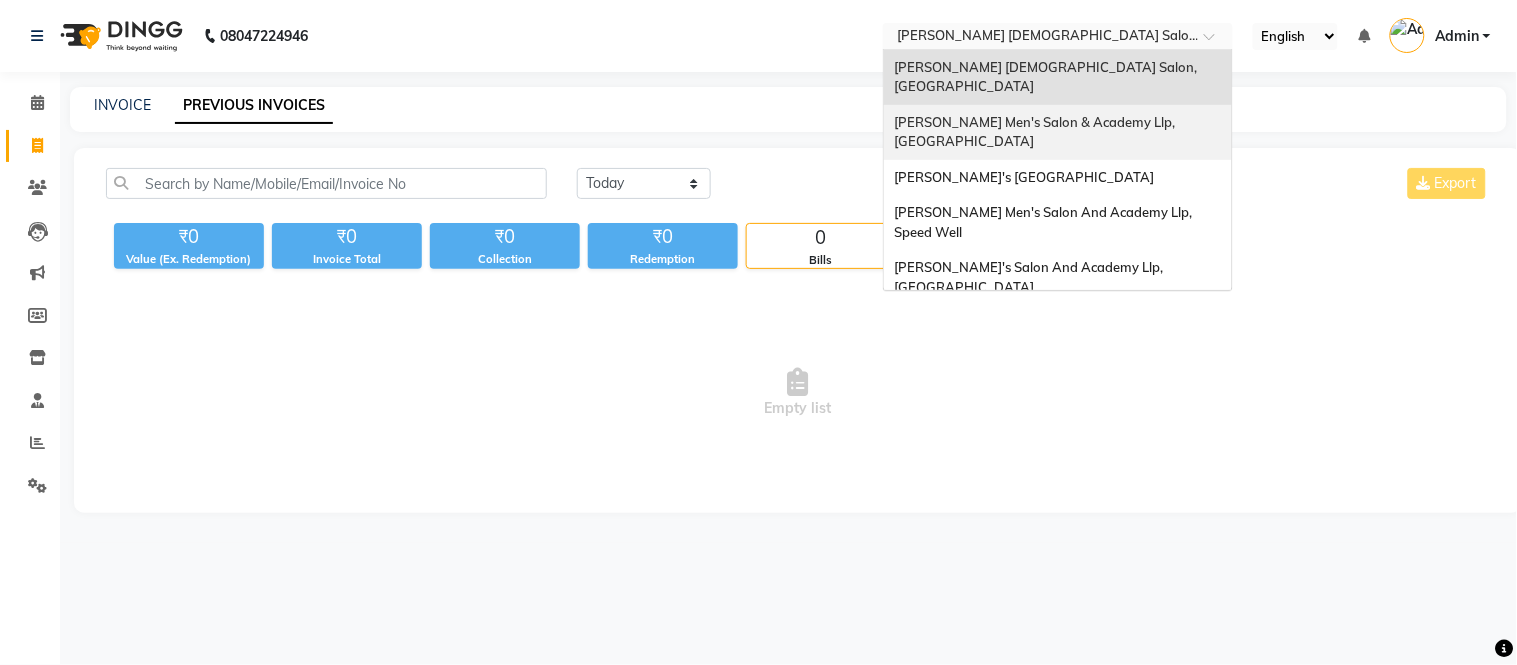 click on "[PERSON_NAME] Men's Salon & Academy Llp, [GEOGRAPHIC_DATA]" at bounding box center (1036, 132) 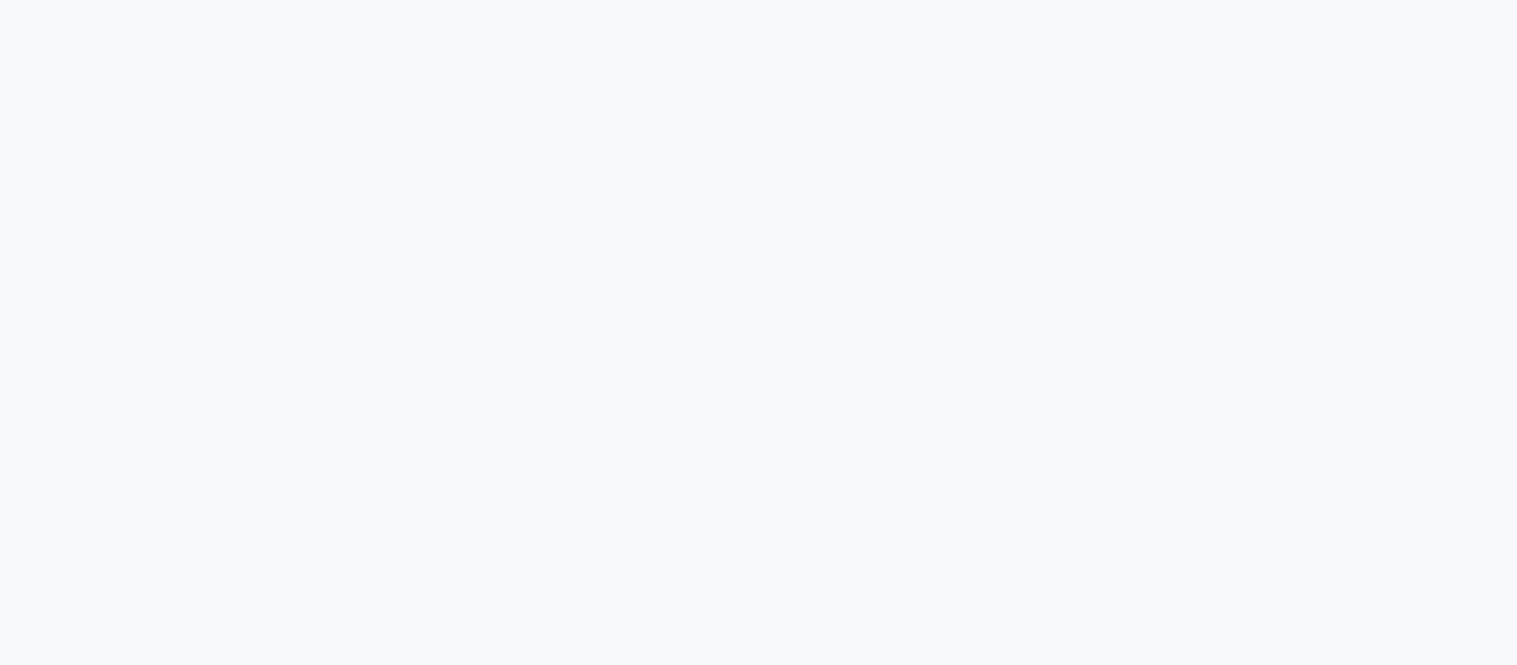 scroll, scrollTop: 0, scrollLeft: 0, axis: both 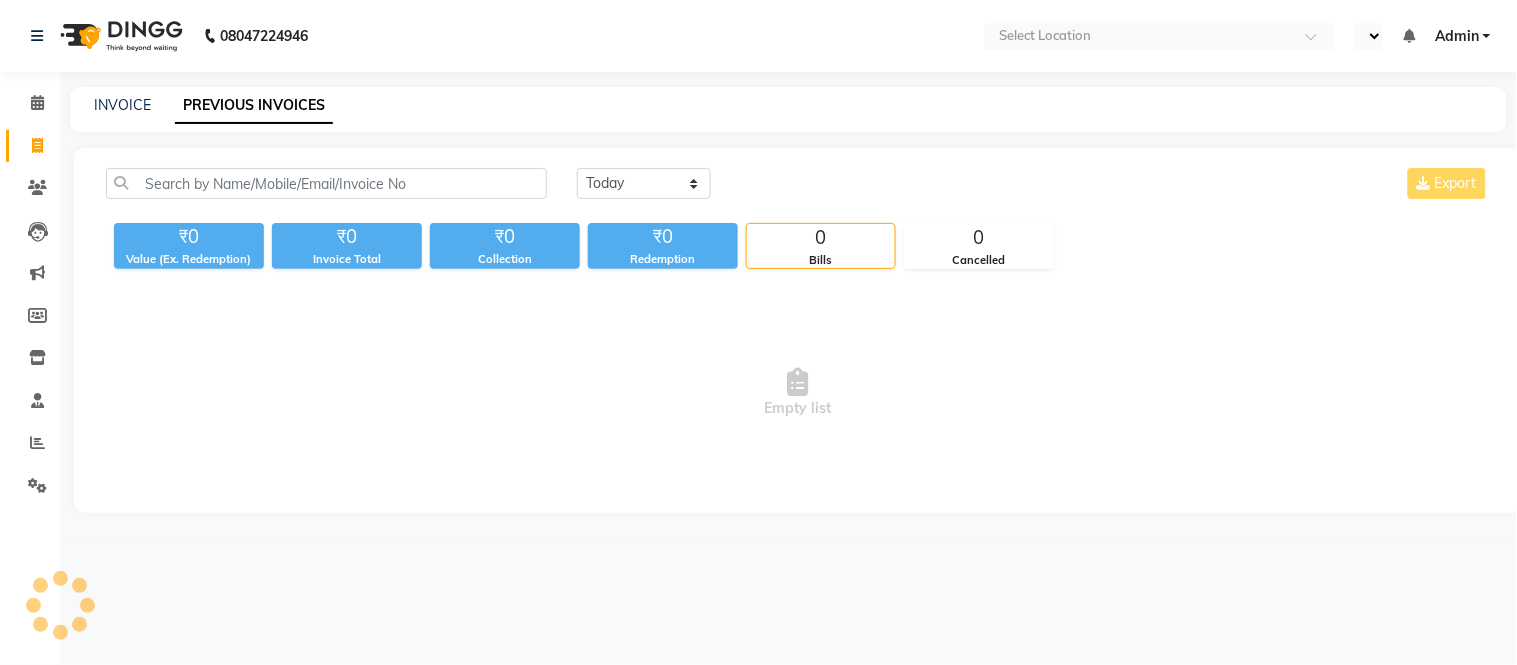 select on "en" 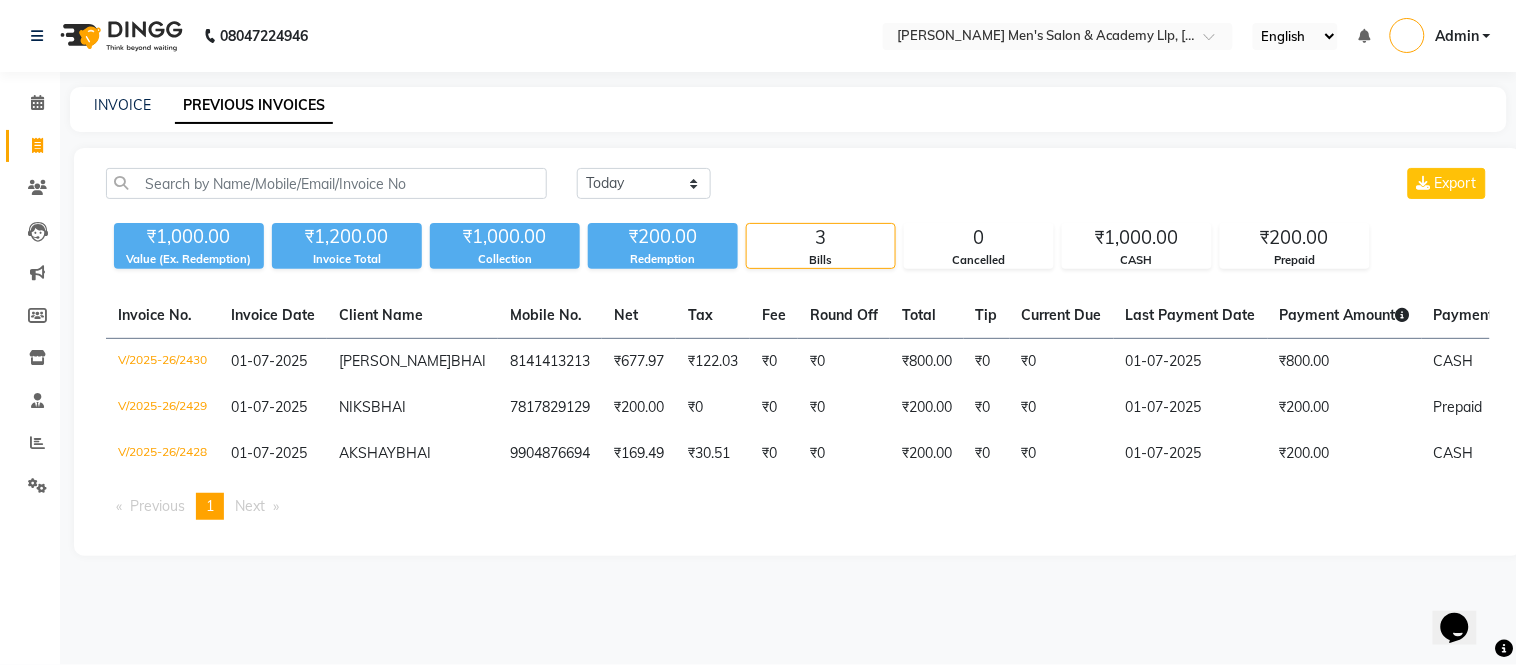 scroll, scrollTop: 0, scrollLeft: 0, axis: both 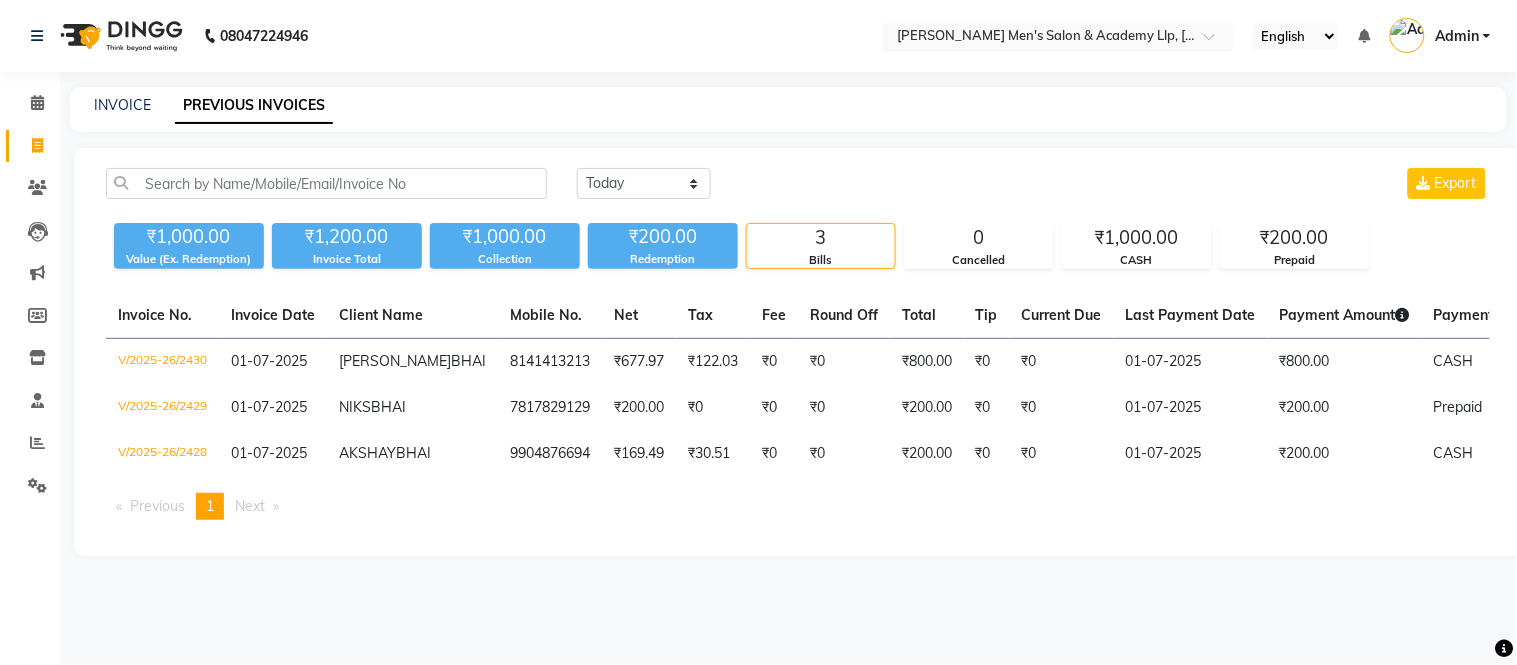 click at bounding box center (1038, 38) 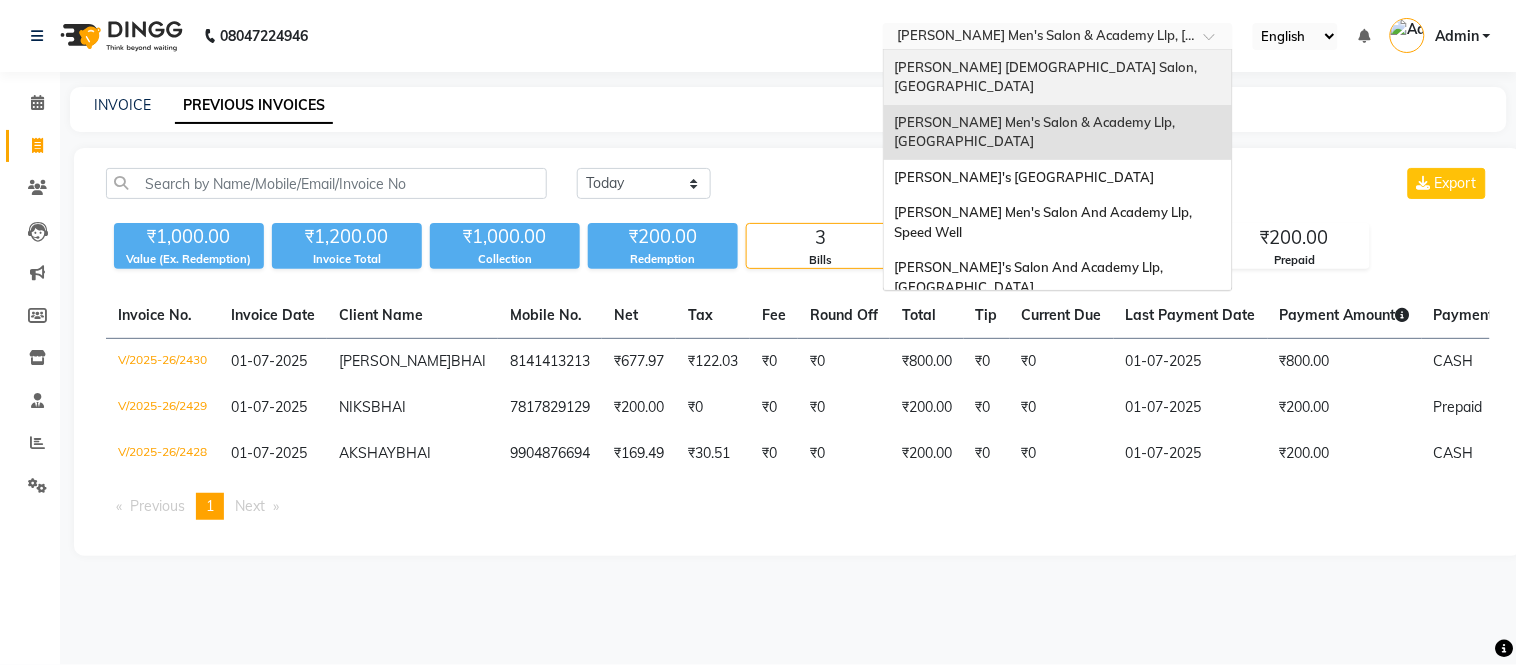 click on "[PERSON_NAME] [DEMOGRAPHIC_DATA] Salon, [GEOGRAPHIC_DATA]" at bounding box center [1058, 77] 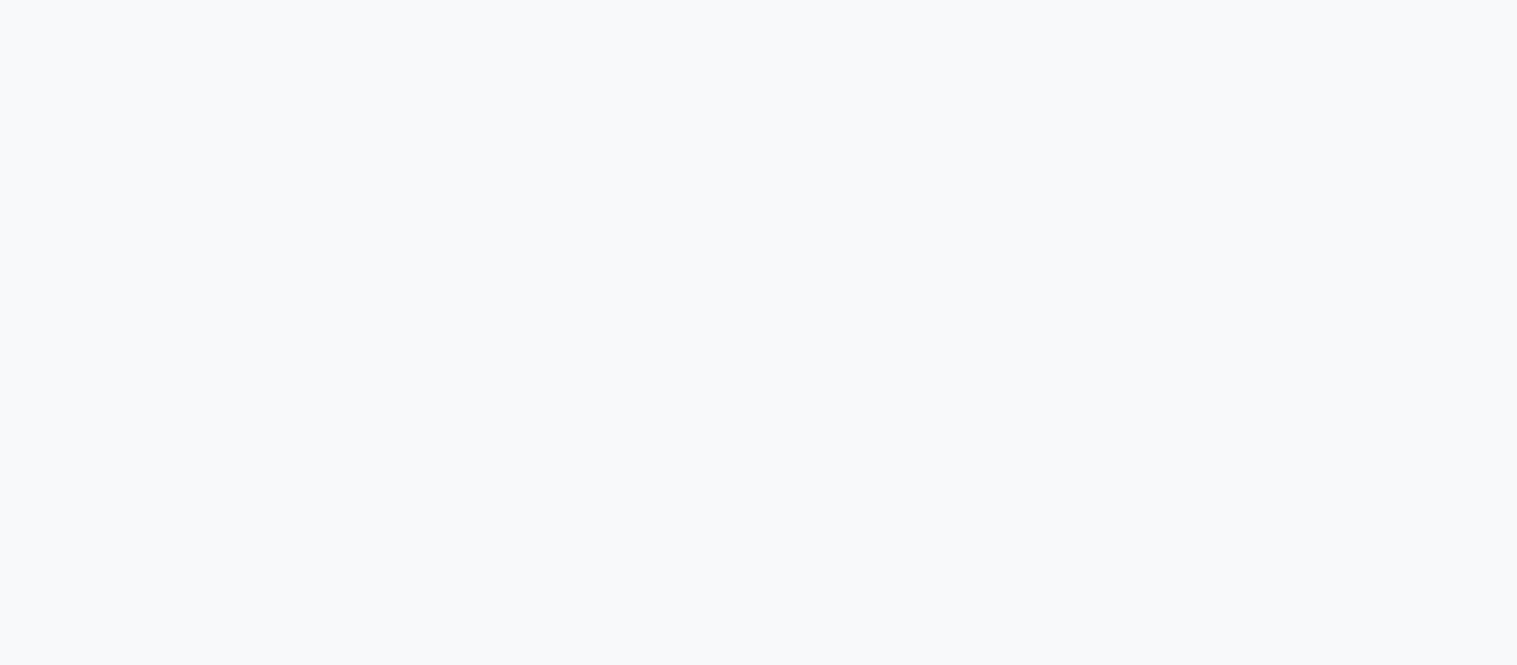 scroll, scrollTop: 0, scrollLeft: 0, axis: both 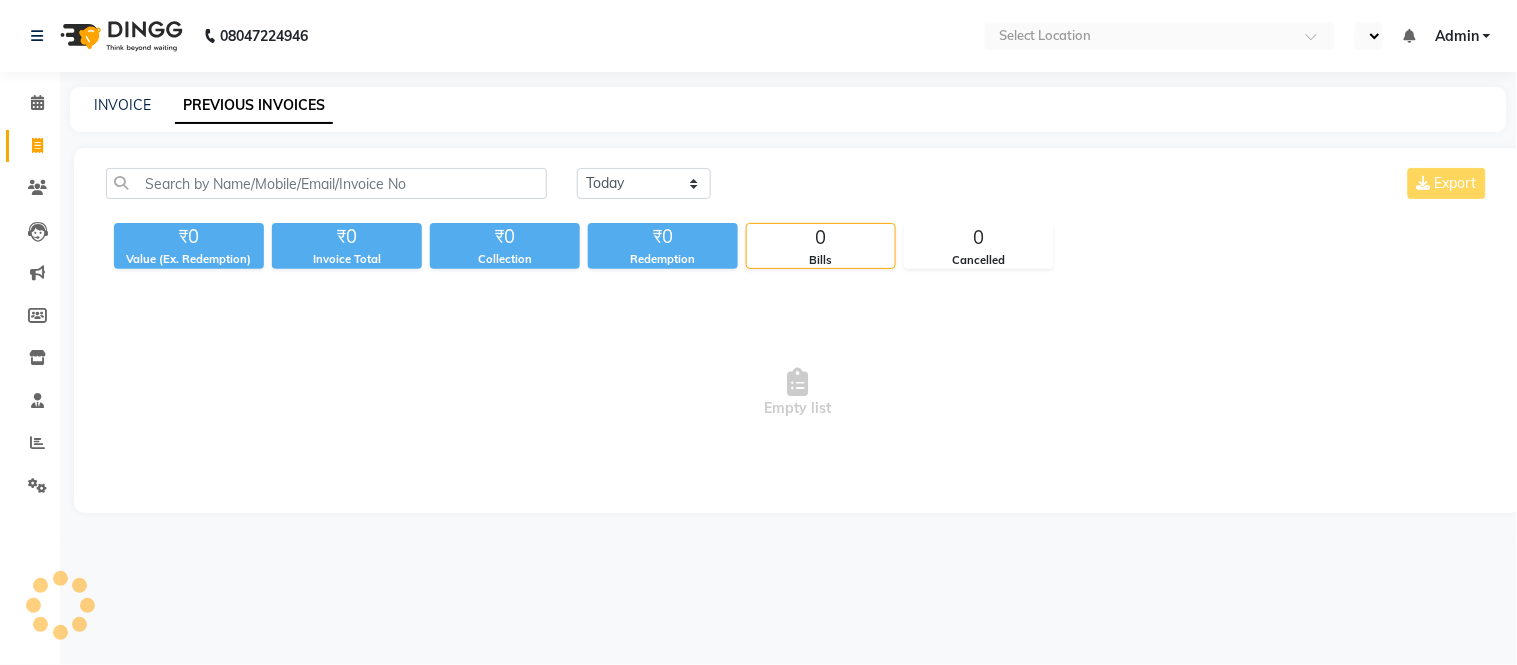 select on "en" 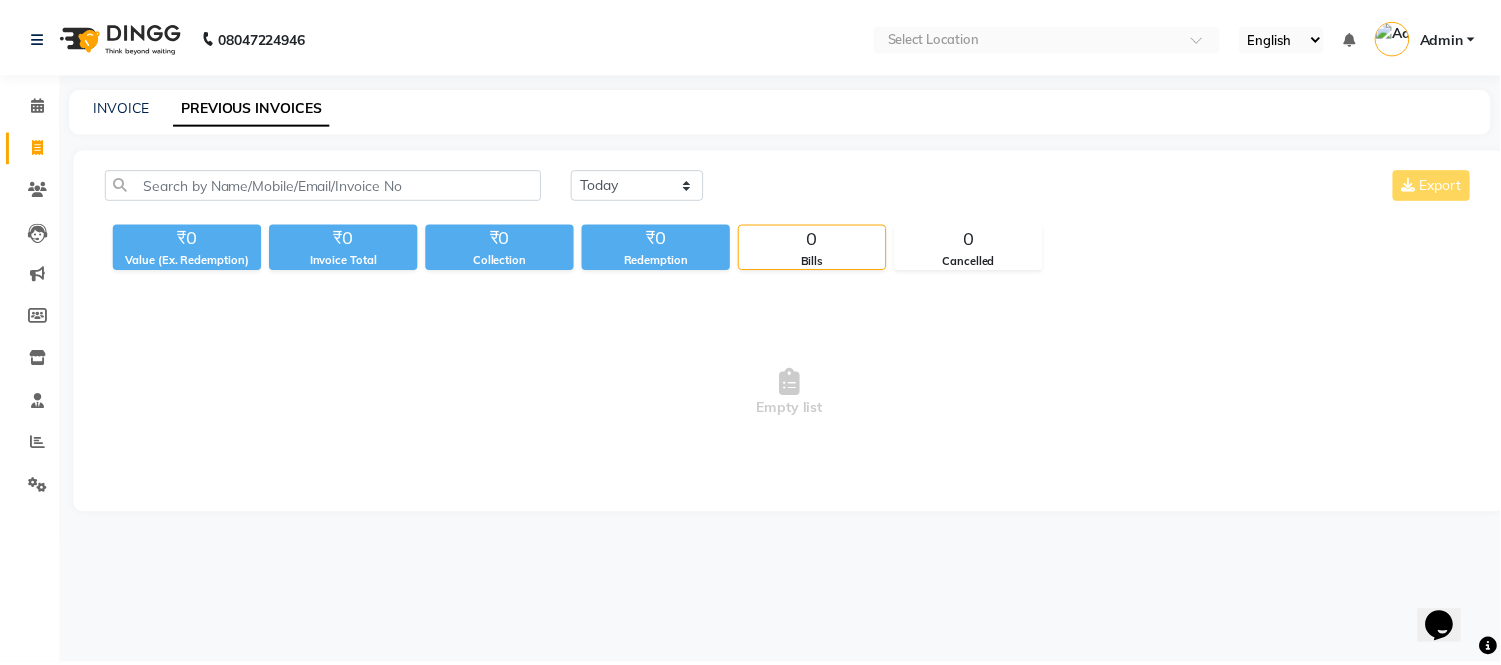 scroll, scrollTop: 0, scrollLeft: 0, axis: both 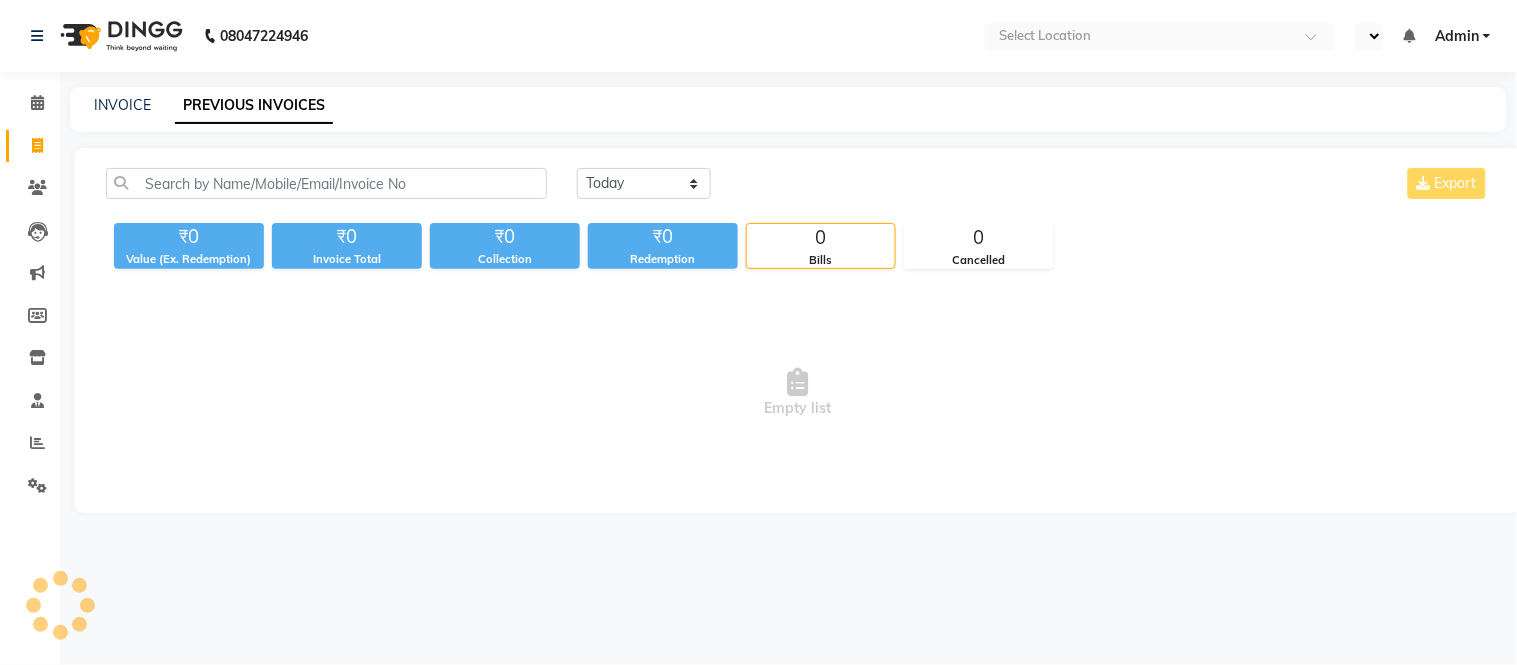 select on "en" 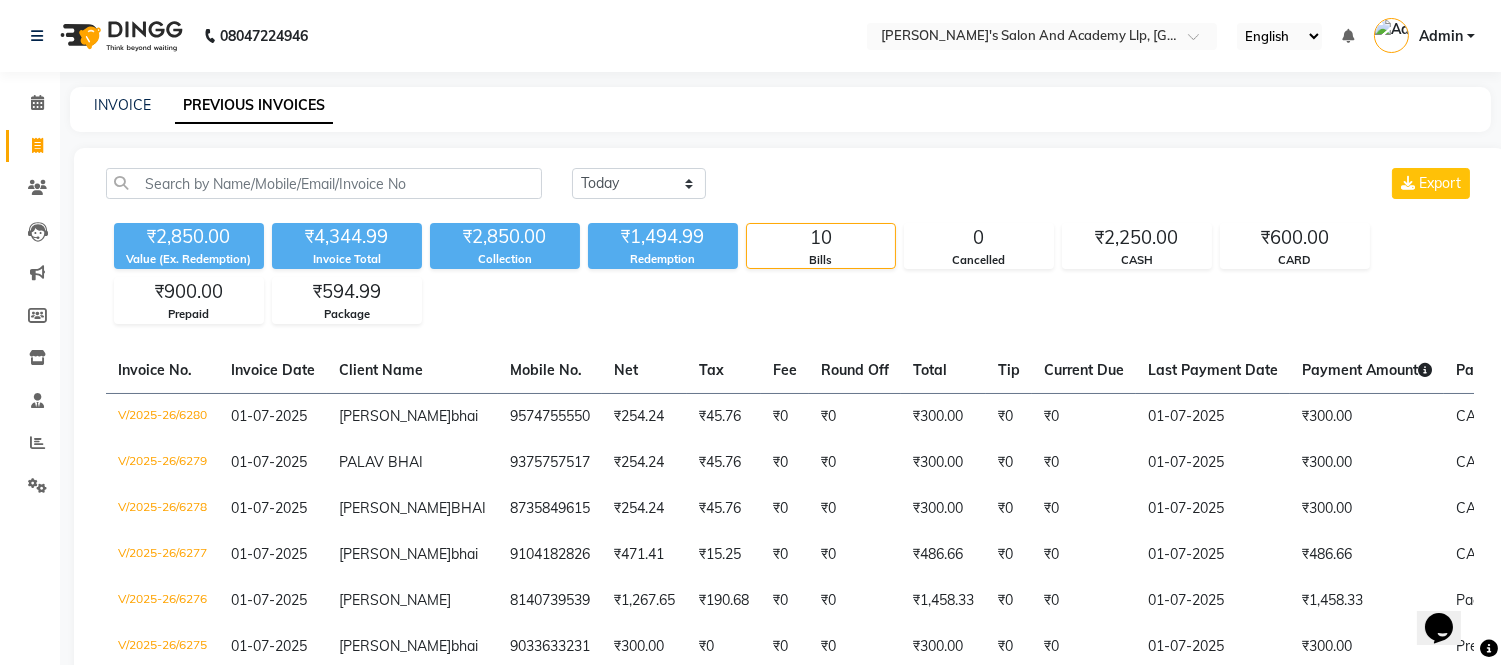 scroll, scrollTop: 0, scrollLeft: 0, axis: both 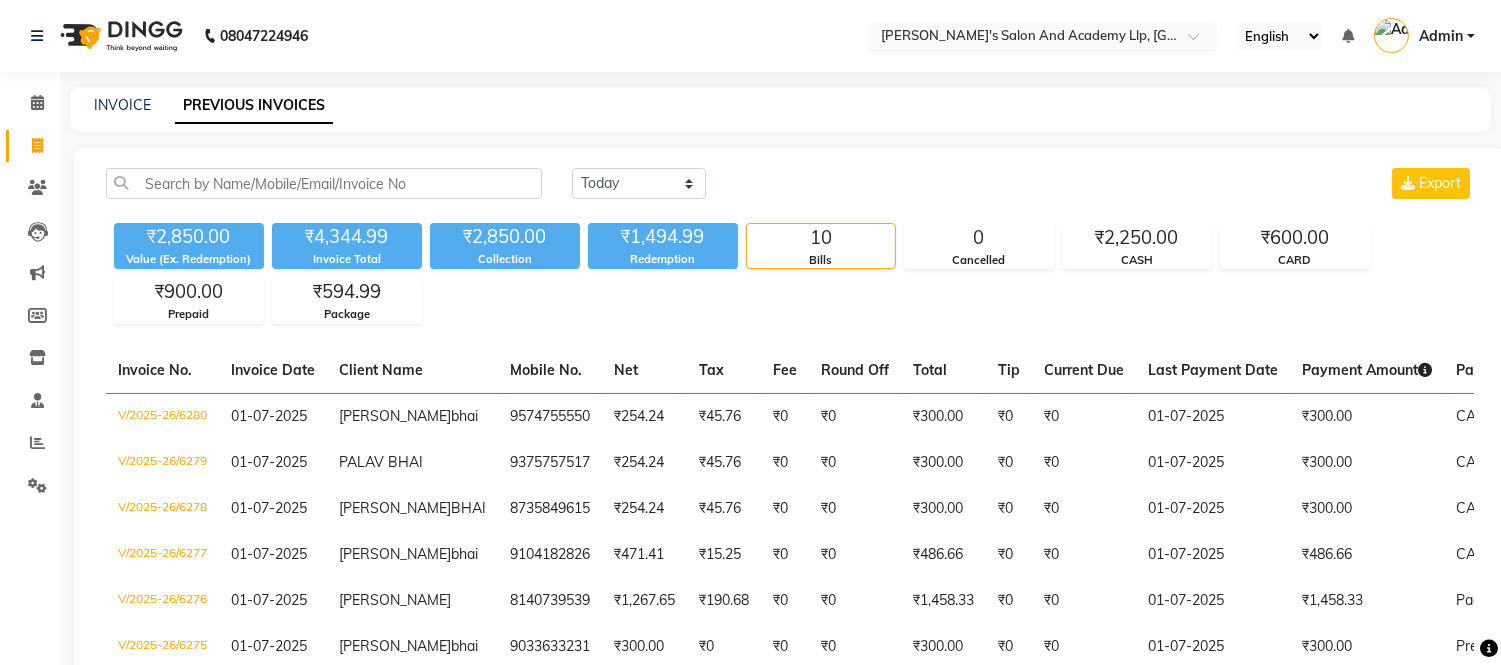 click at bounding box center (1022, 38) 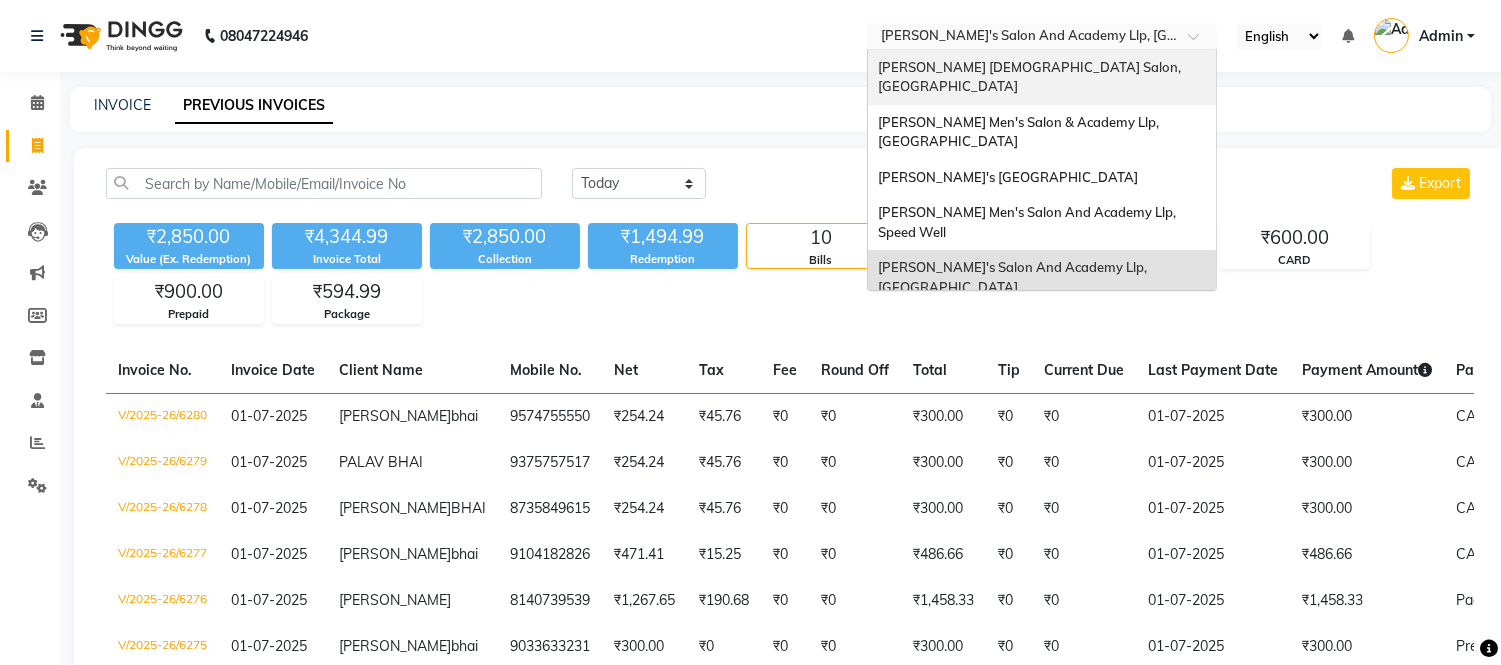 click on "[PERSON_NAME] [DEMOGRAPHIC_DATA] Salon, [GEOGRAPHIC_DATA]" at bounding box center [1042, 77] 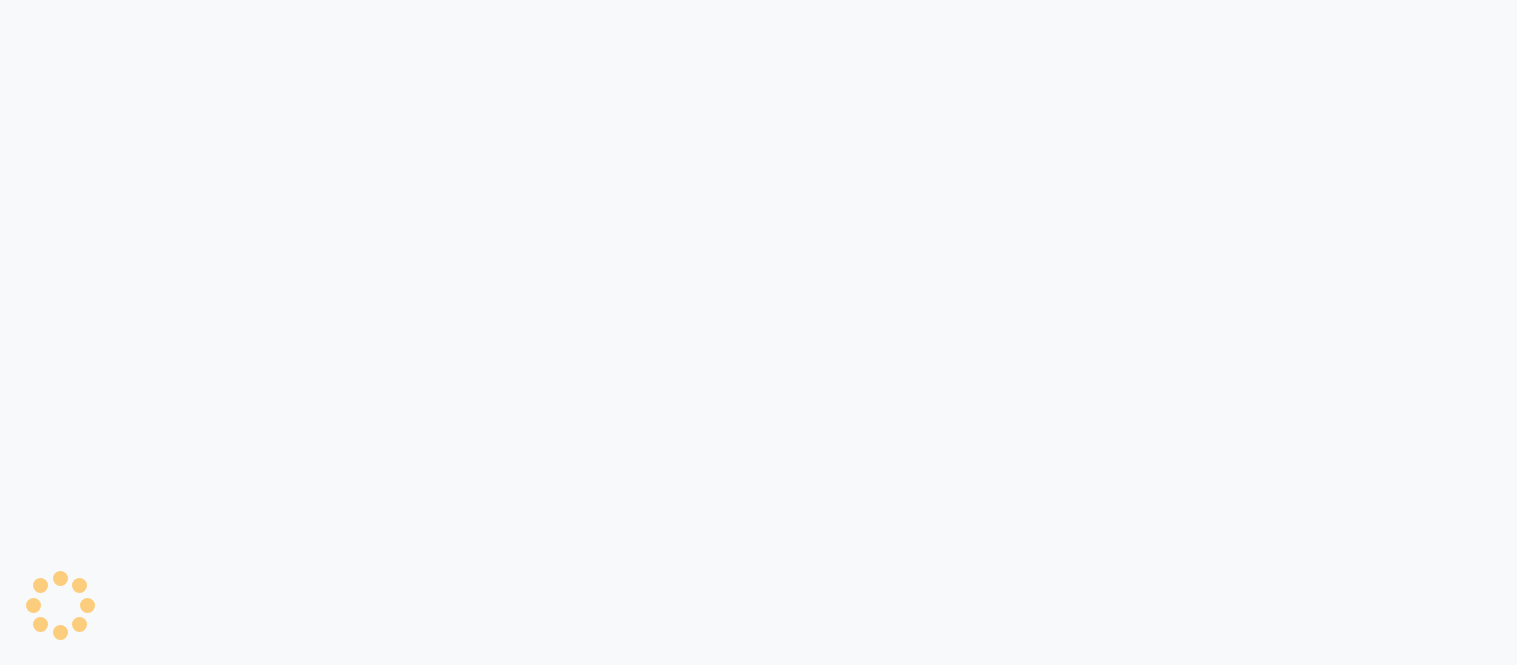 scroll, scrollTop: 0, scrollLeft: 0, axis: both 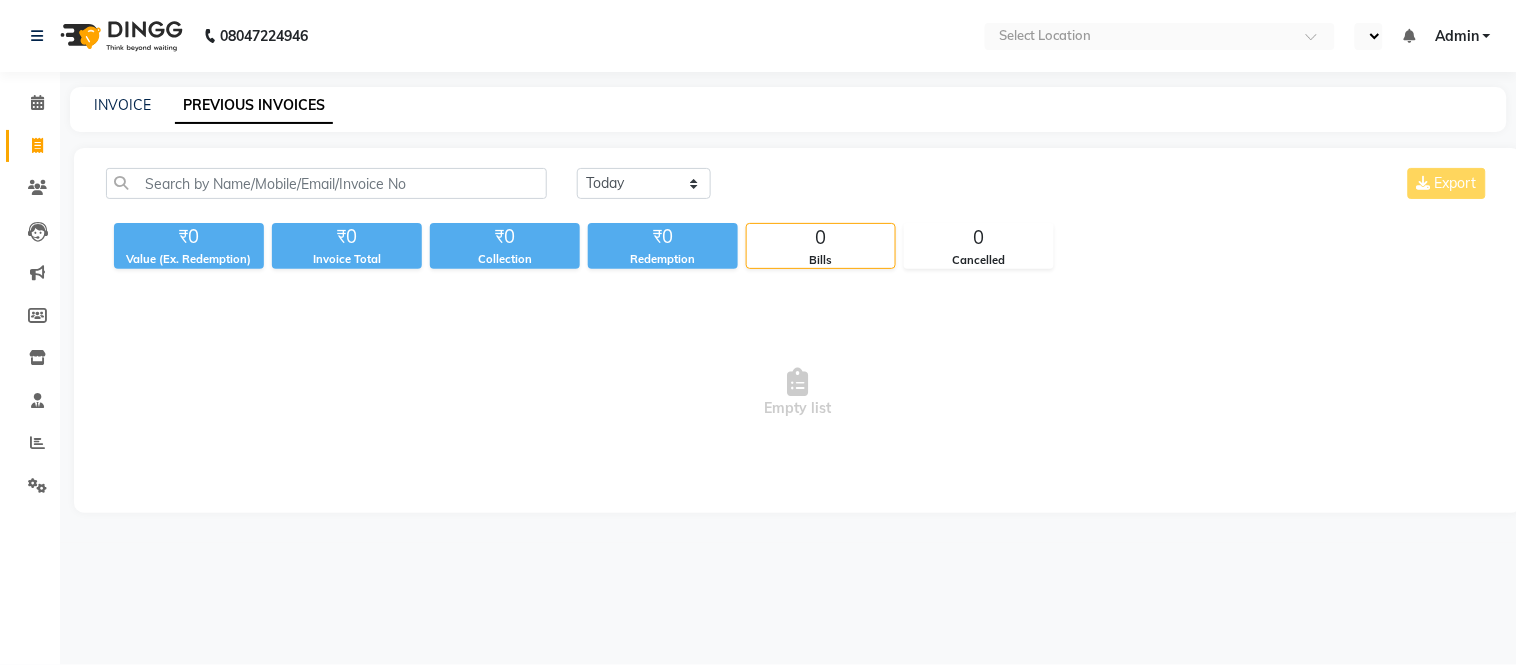 select on "en" 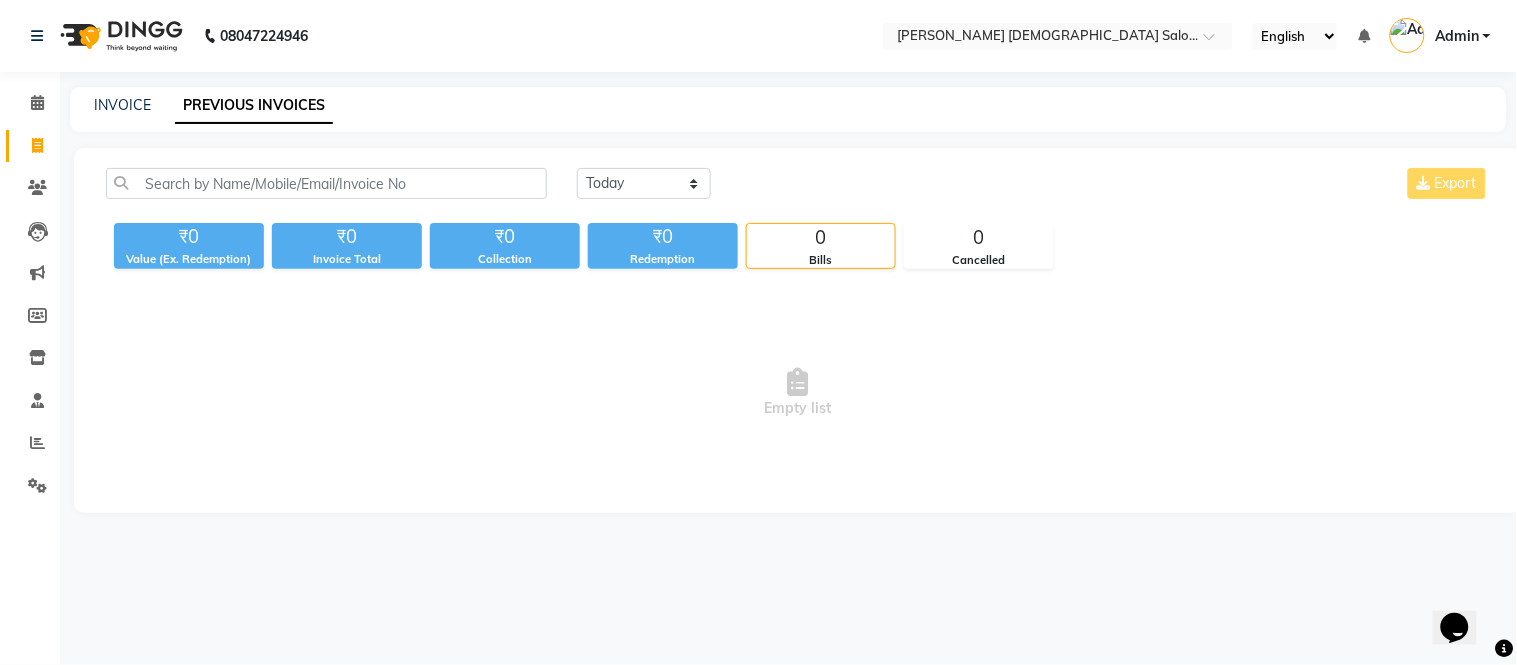 scroll, scrollTop: 0, scrollLeft: 0, axis: both 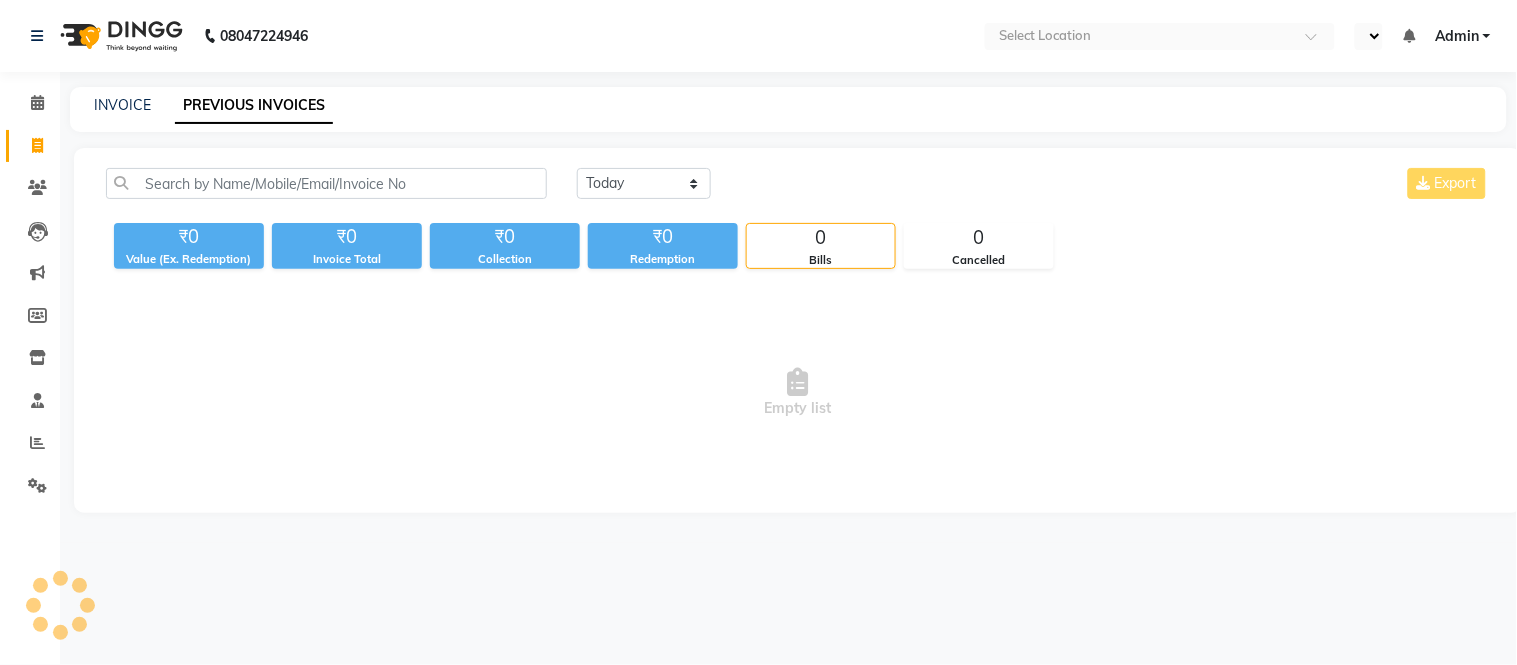 select on "en" 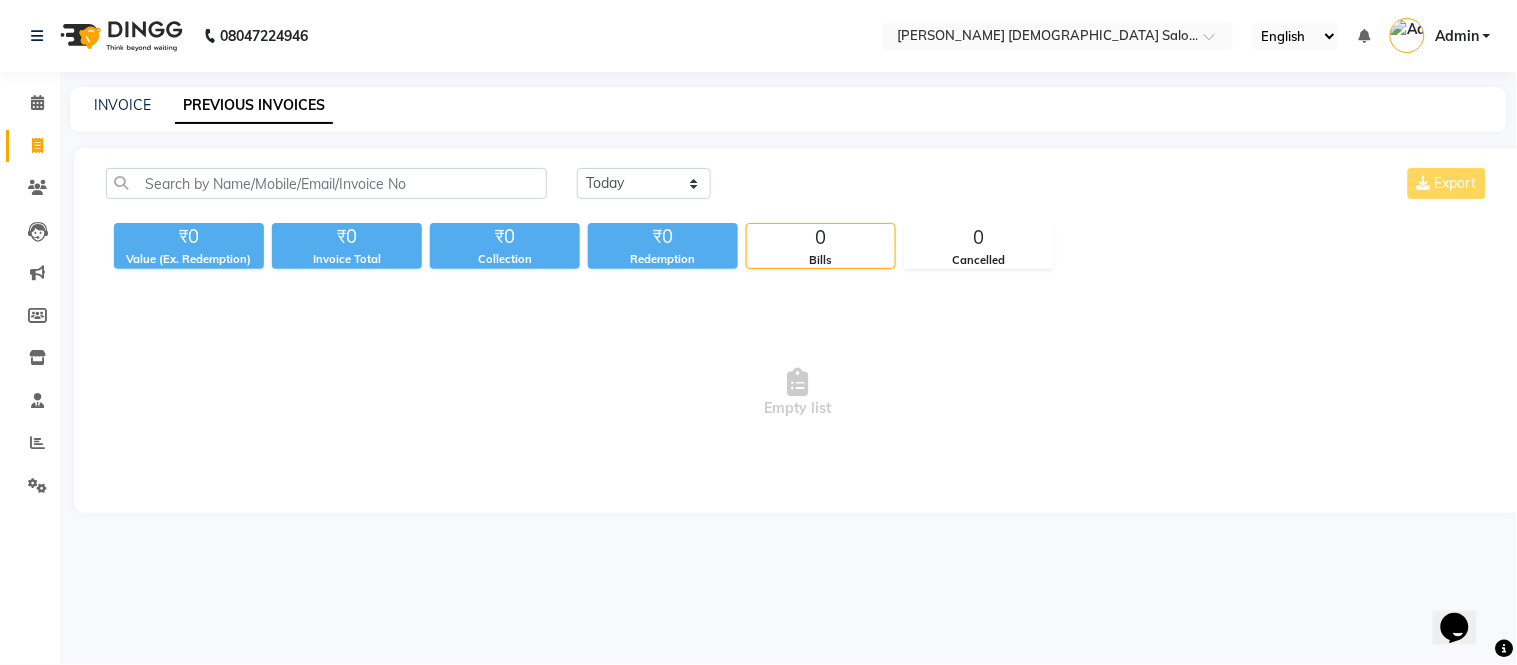 scroll, scrollTop: 0, scrollLeft: 0, axis: both 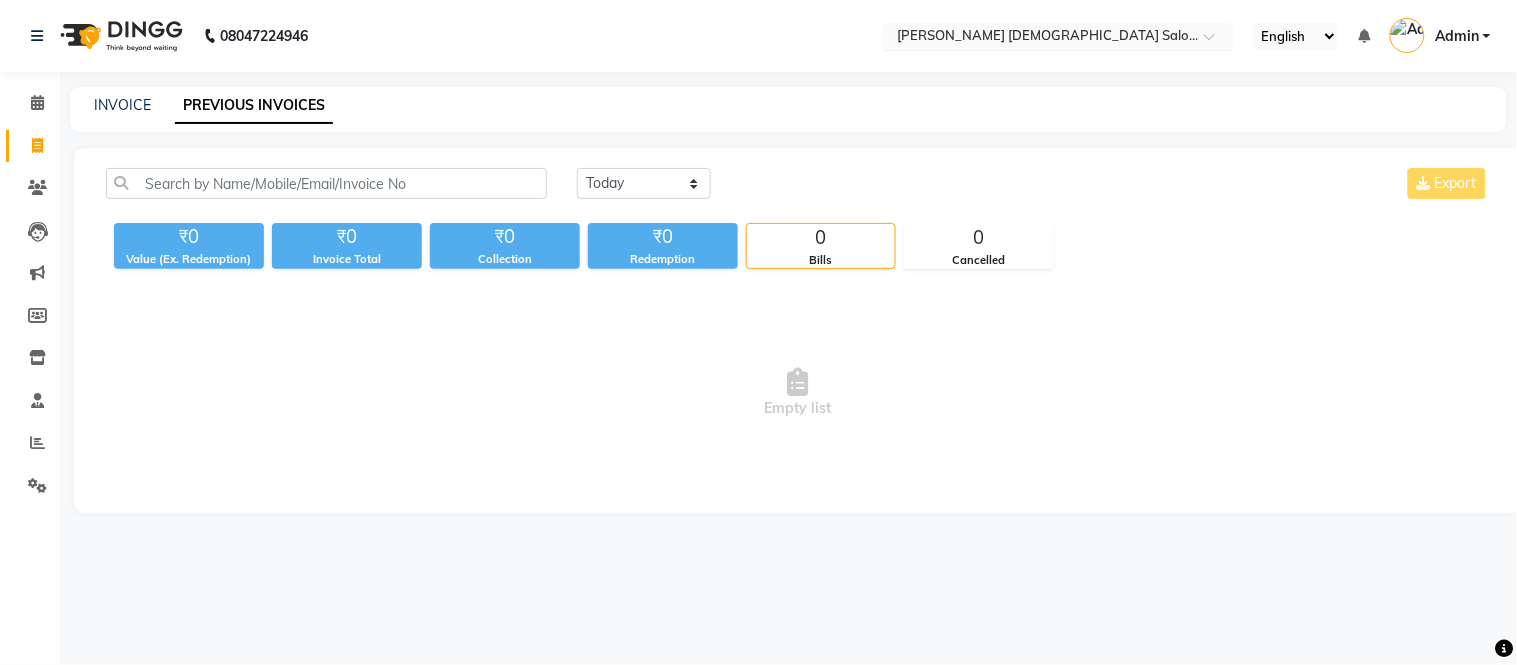 click at bounding box center (1038, 38) 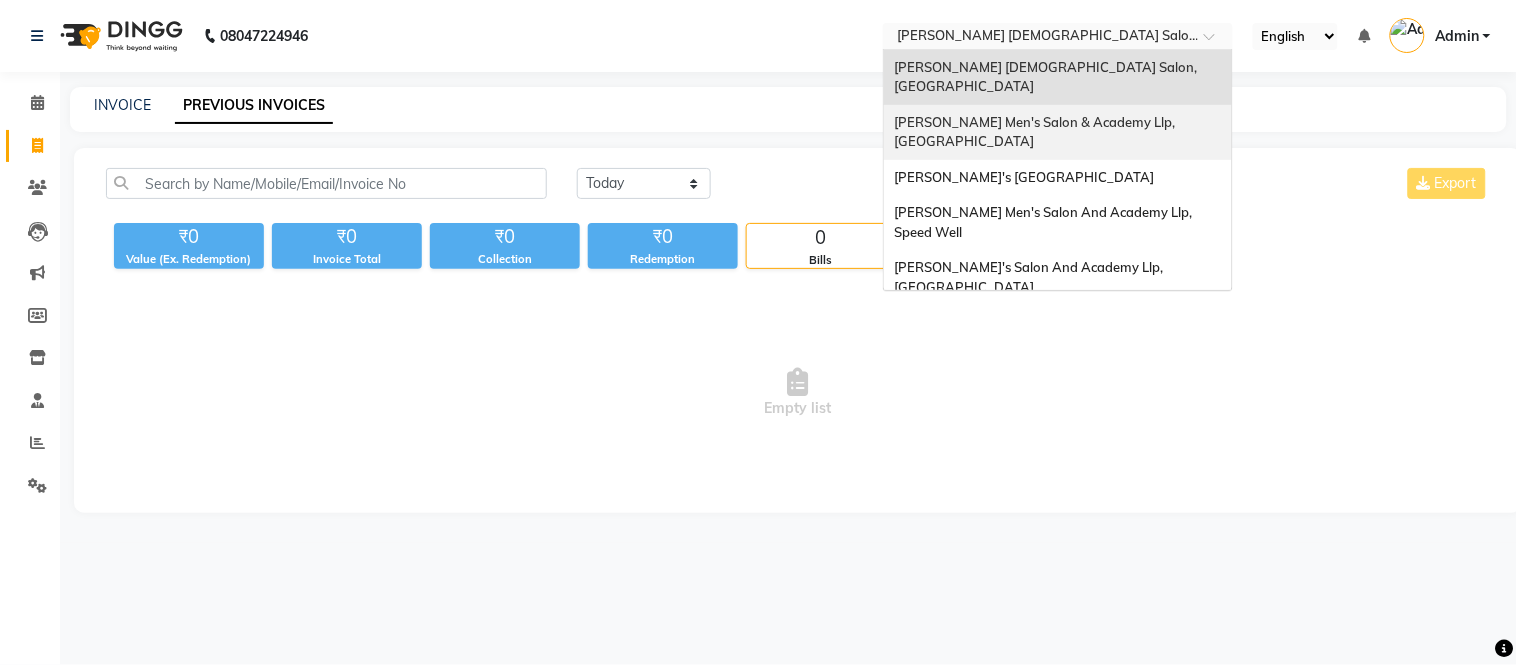 click on "[PERSON_NAME] Men's Salon & Academy Llp, [GEOGRAPHIC_DATA]" at bounding box center (1036, 132) 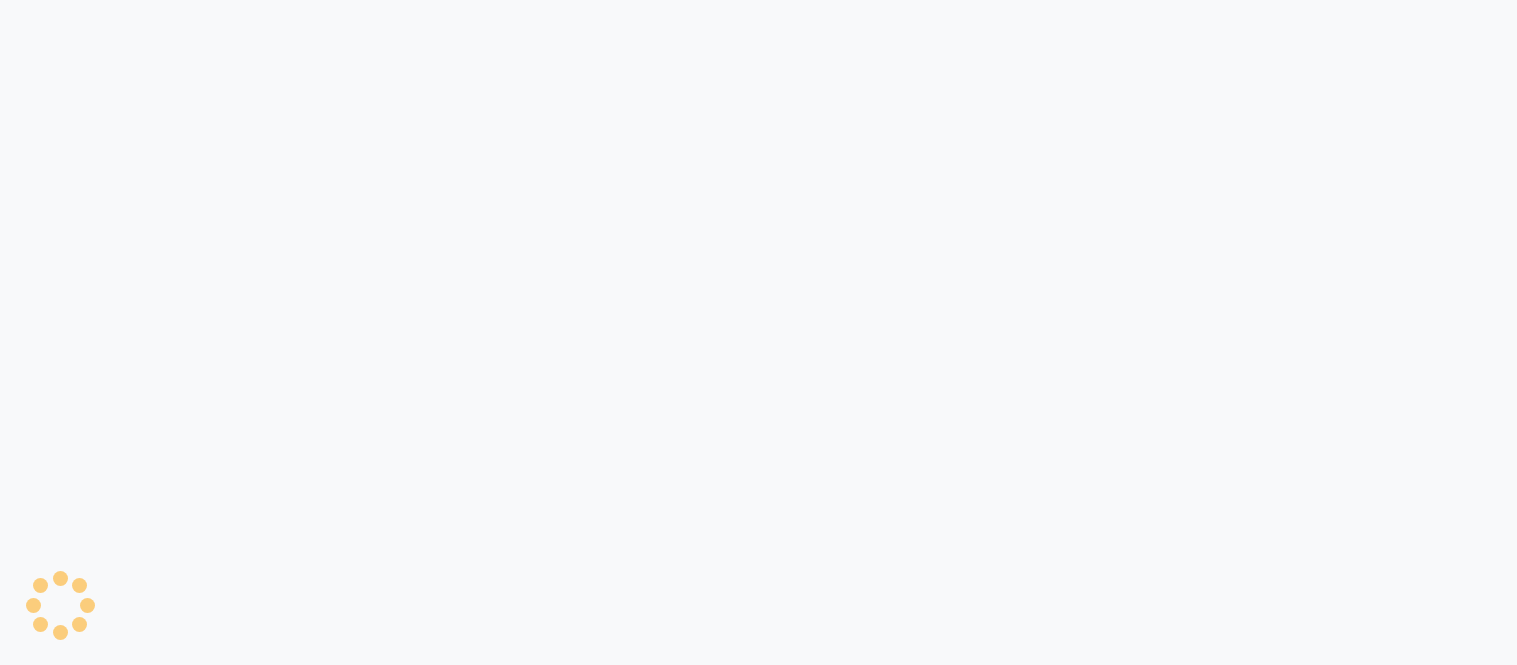 scroll, scrollTop: 0, scrollLeft: 0, axis: both 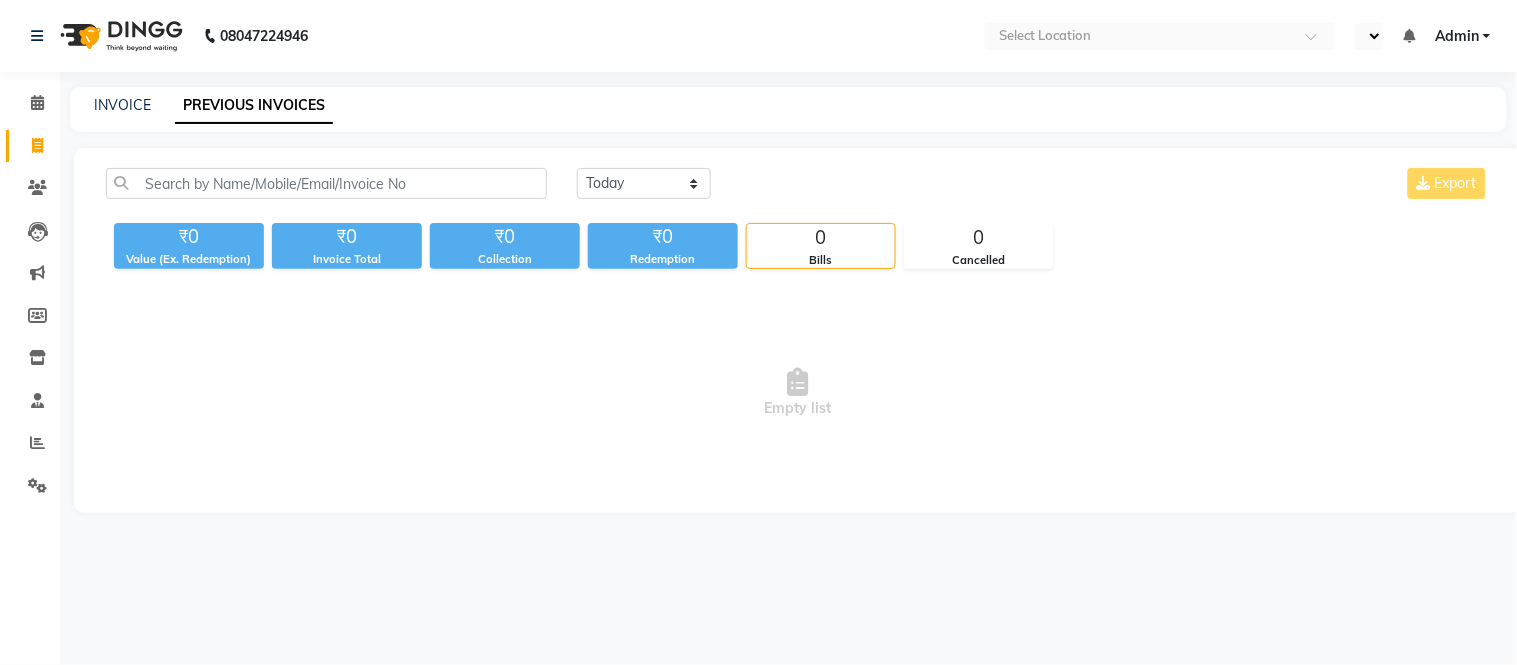 select on "en" 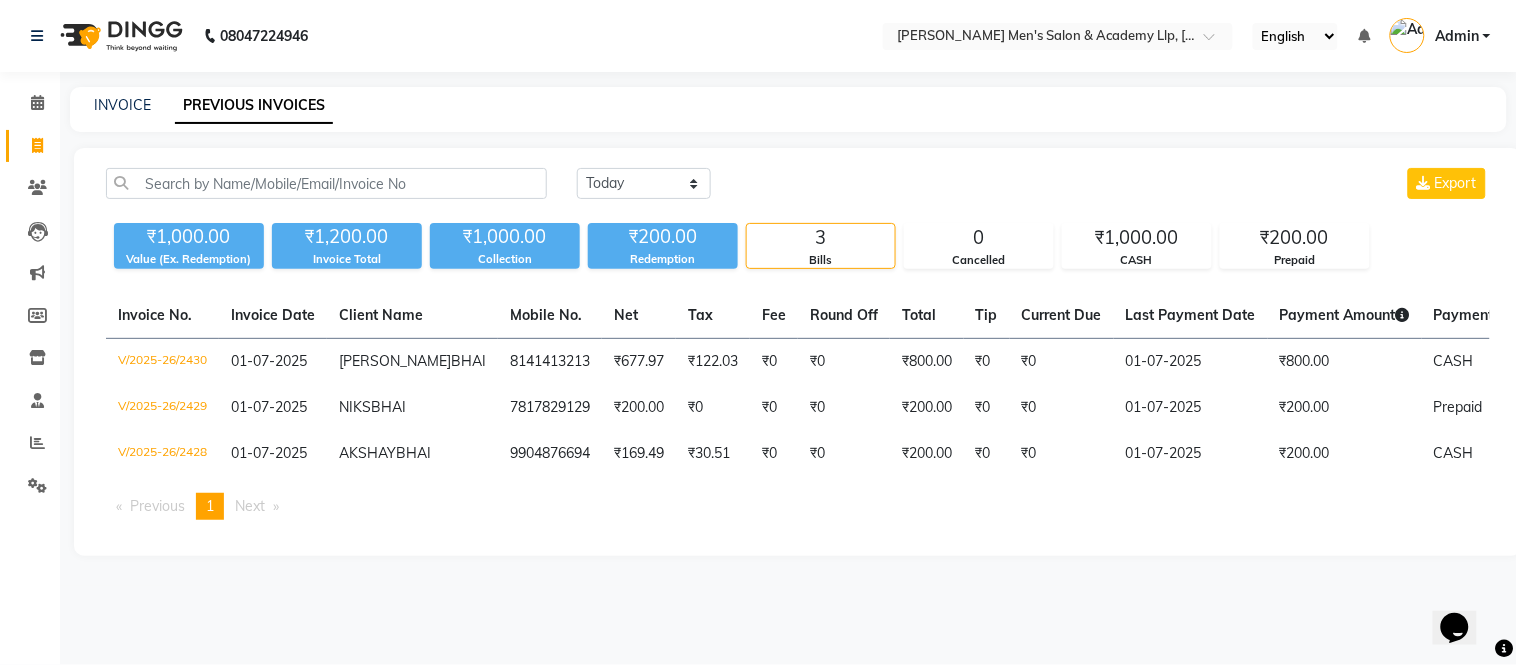 scroll, scrollTop: 0, scrollLeft: 0, axis: both 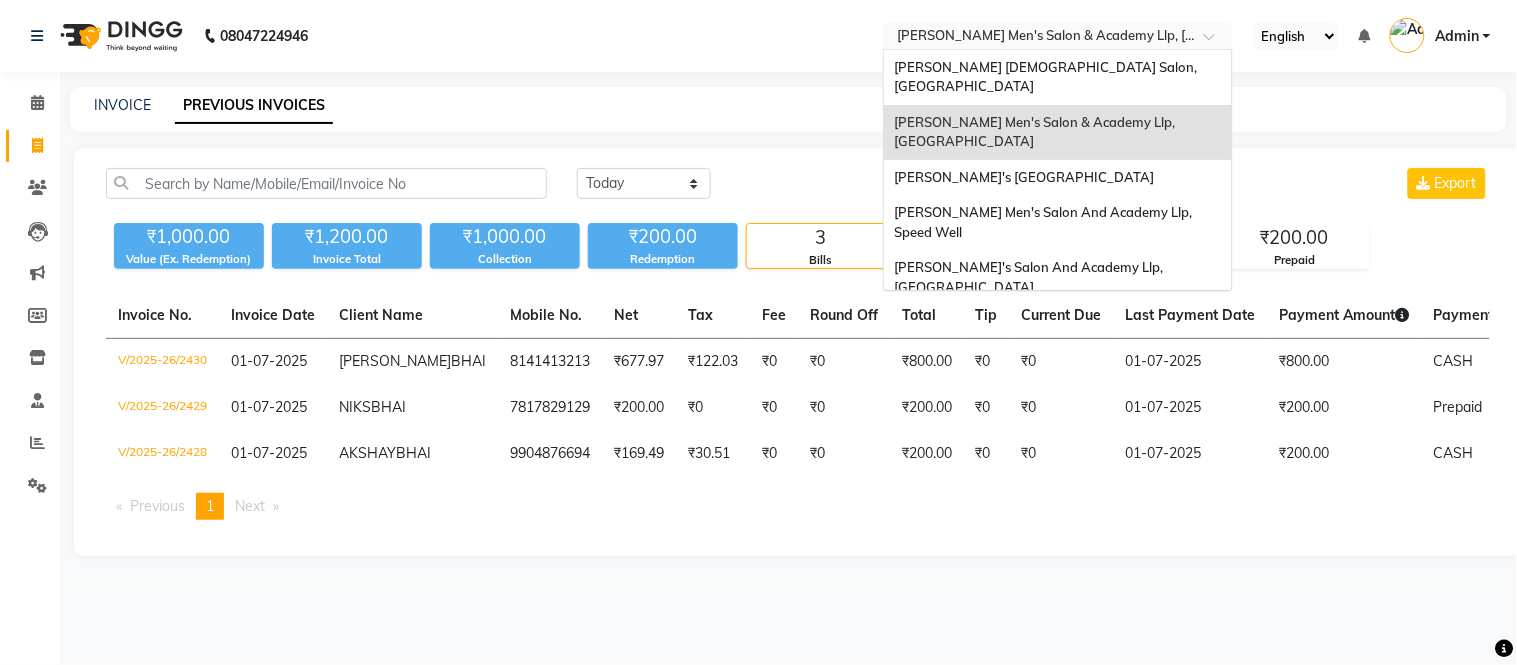 click at bounding box center (1038, 38) 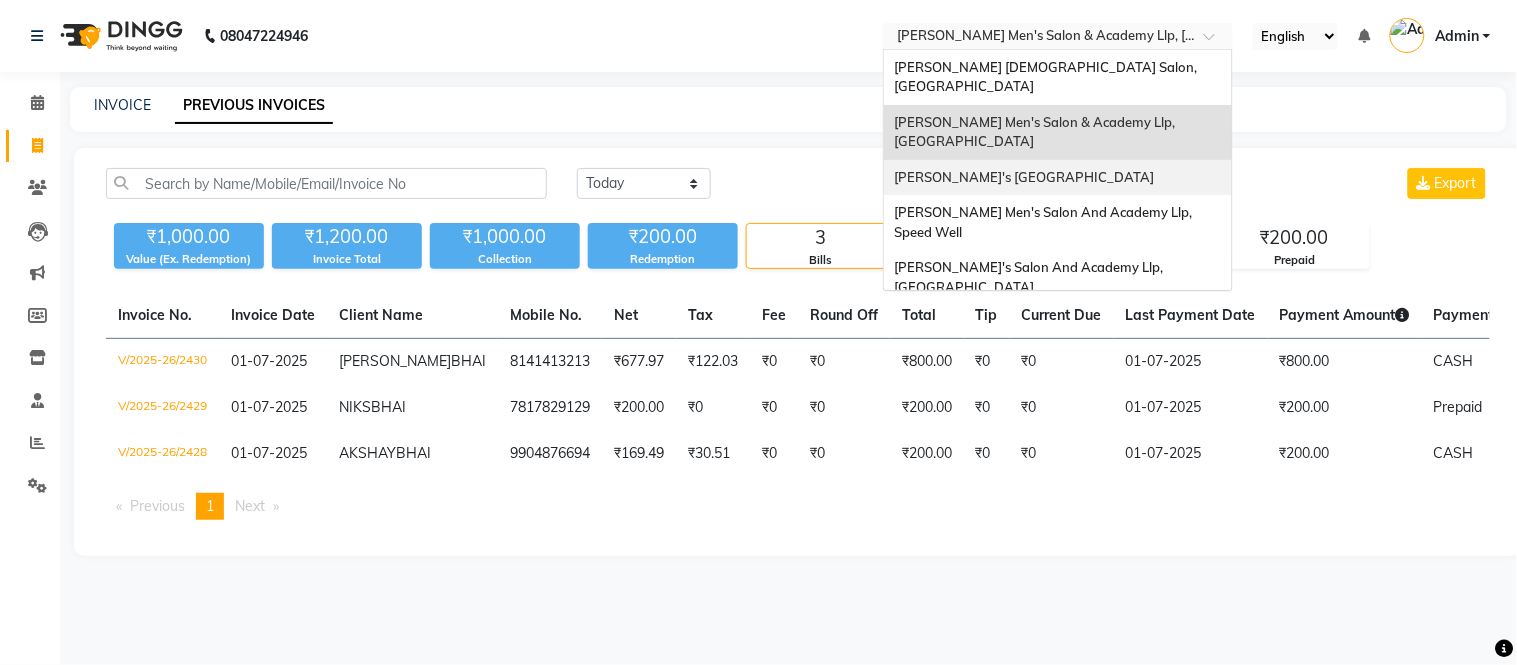 click on "[PERSON_NAME]'s [GEOGRAPHIC_DATA]" at bounding box center [1024, 177] 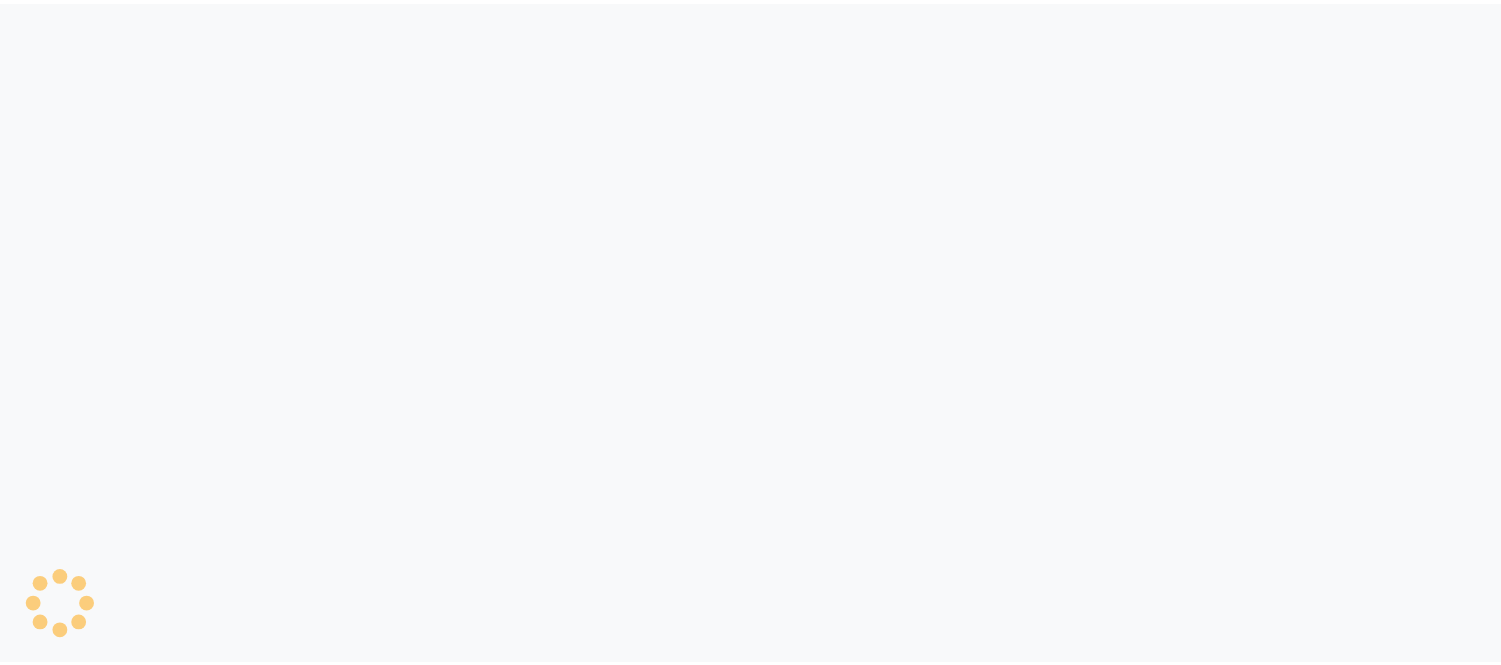 scroll, scrollTop: 0, scrollLeft: 0, axis: both 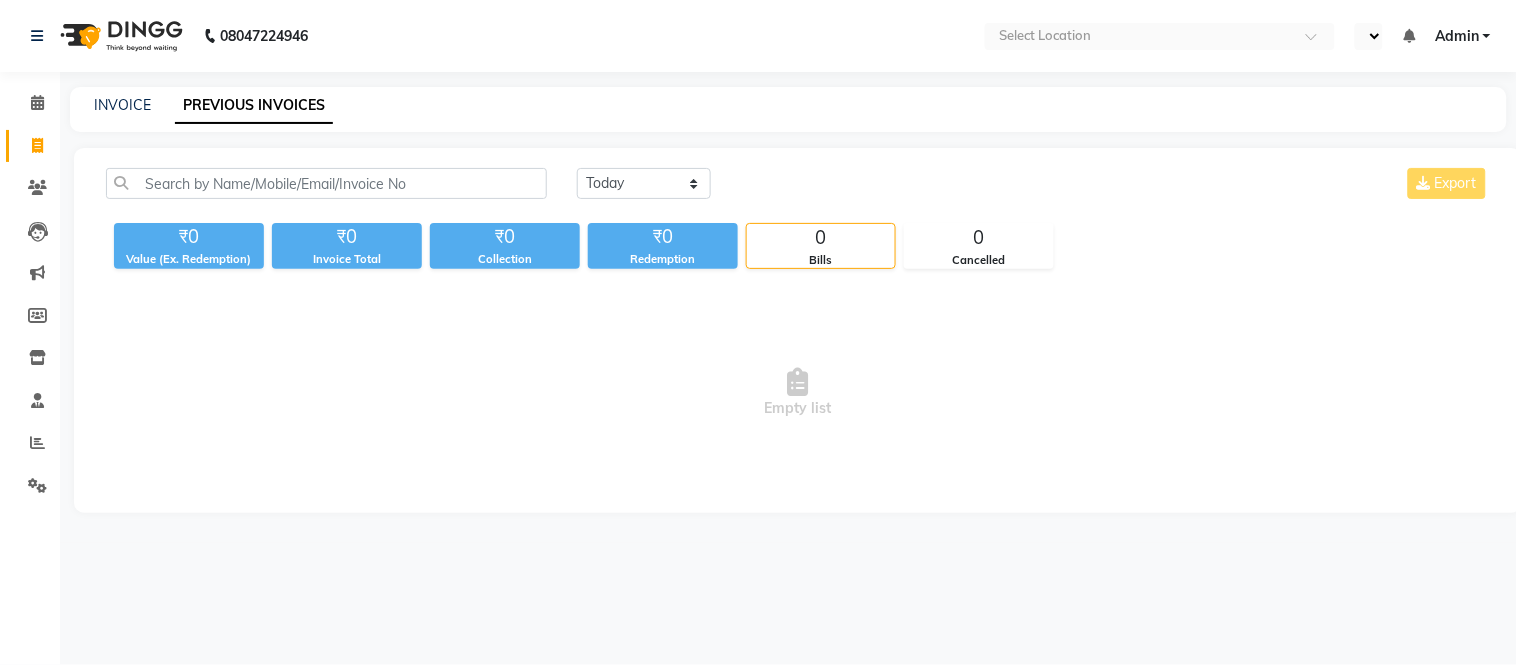 select on "en" 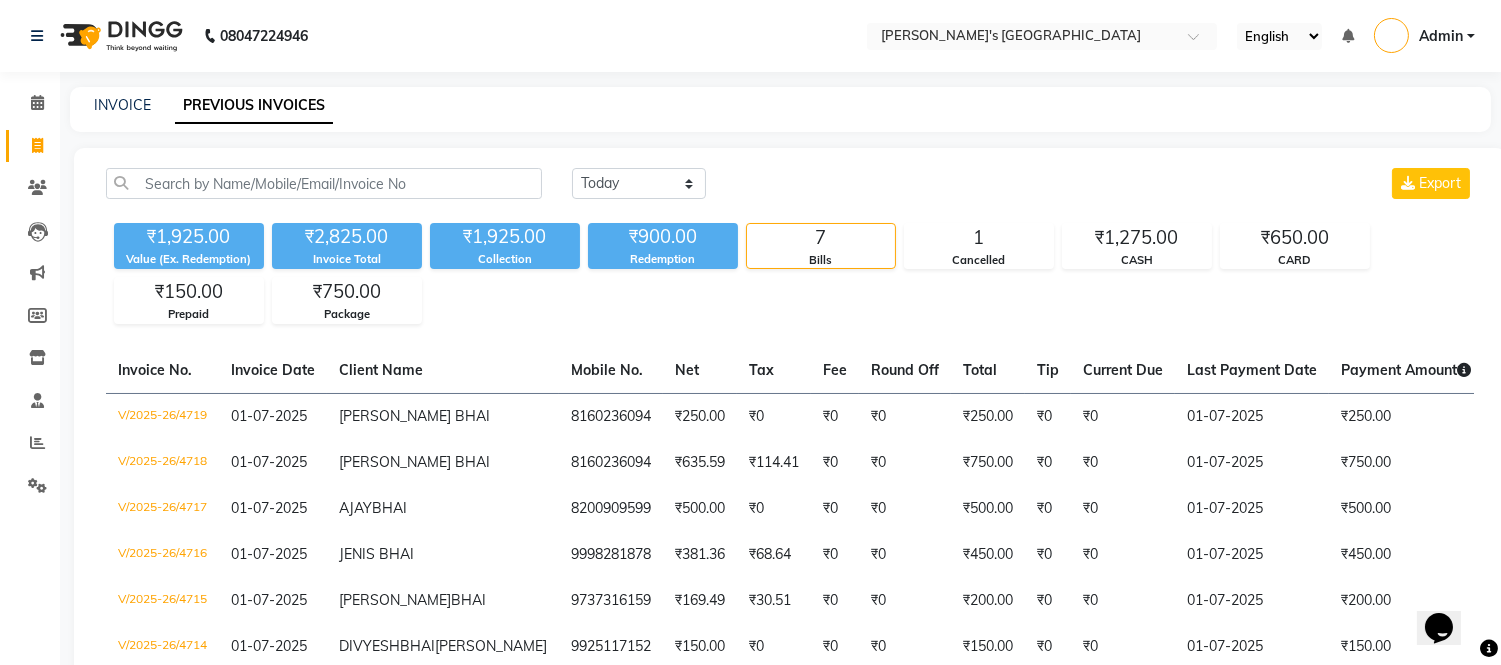 scroll, scrollTop: 0, scrollLeft: 0, axis: both 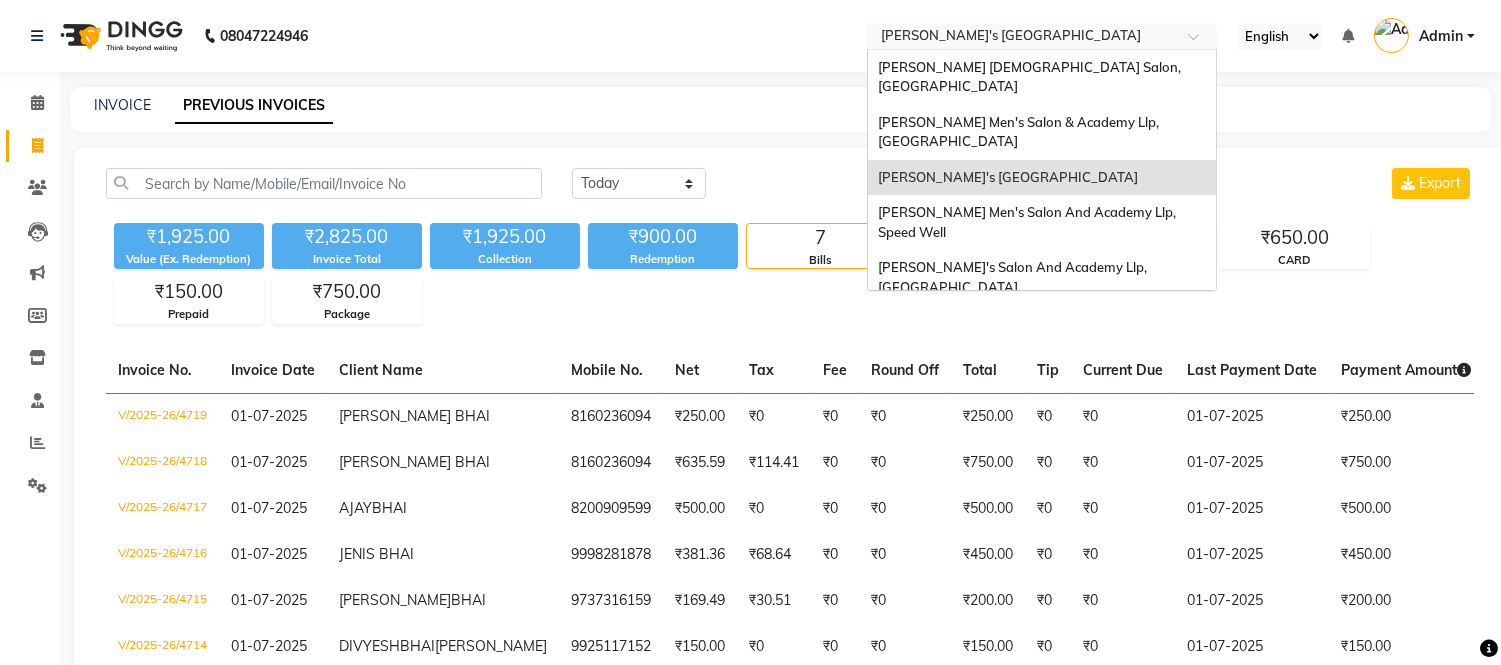 click at bounding box center (1022, 38) 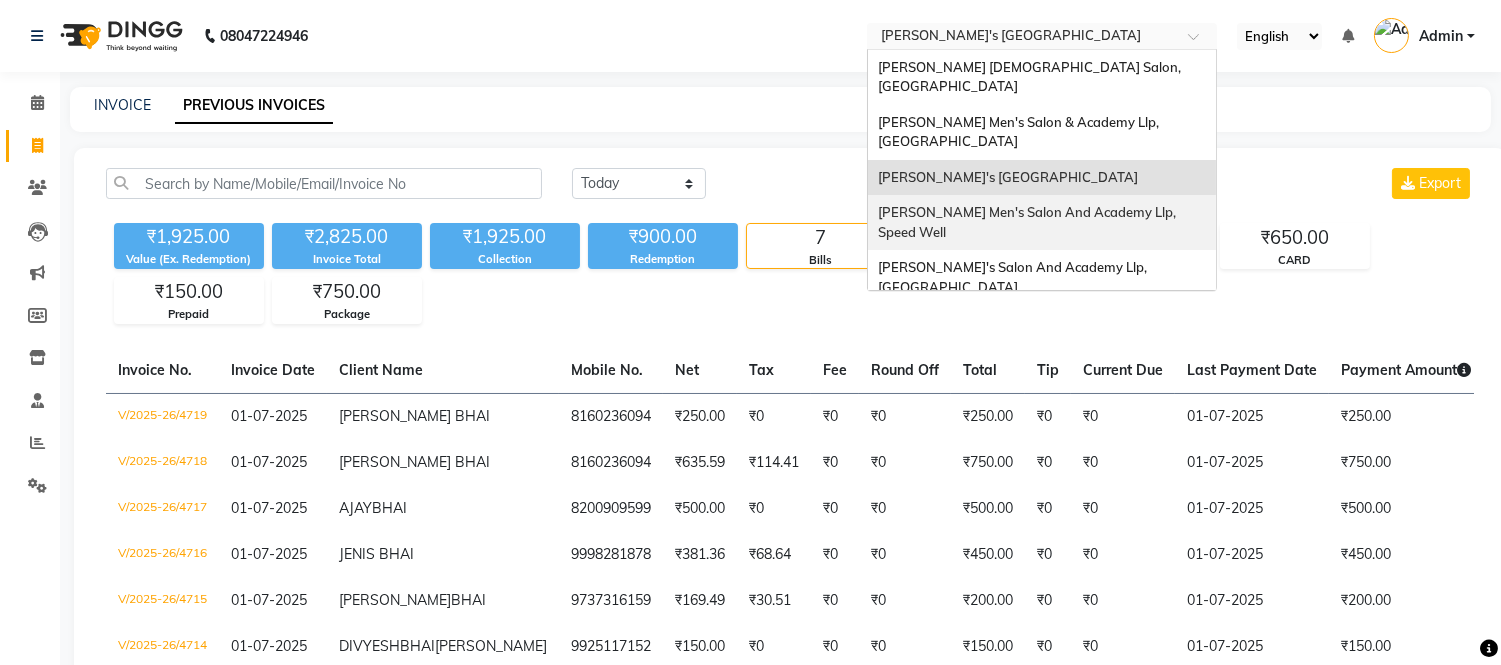 click on "[PERSON_NAME] Men's Salon And Academy Llp, Speed Well" at bounding box center [1042, 222] 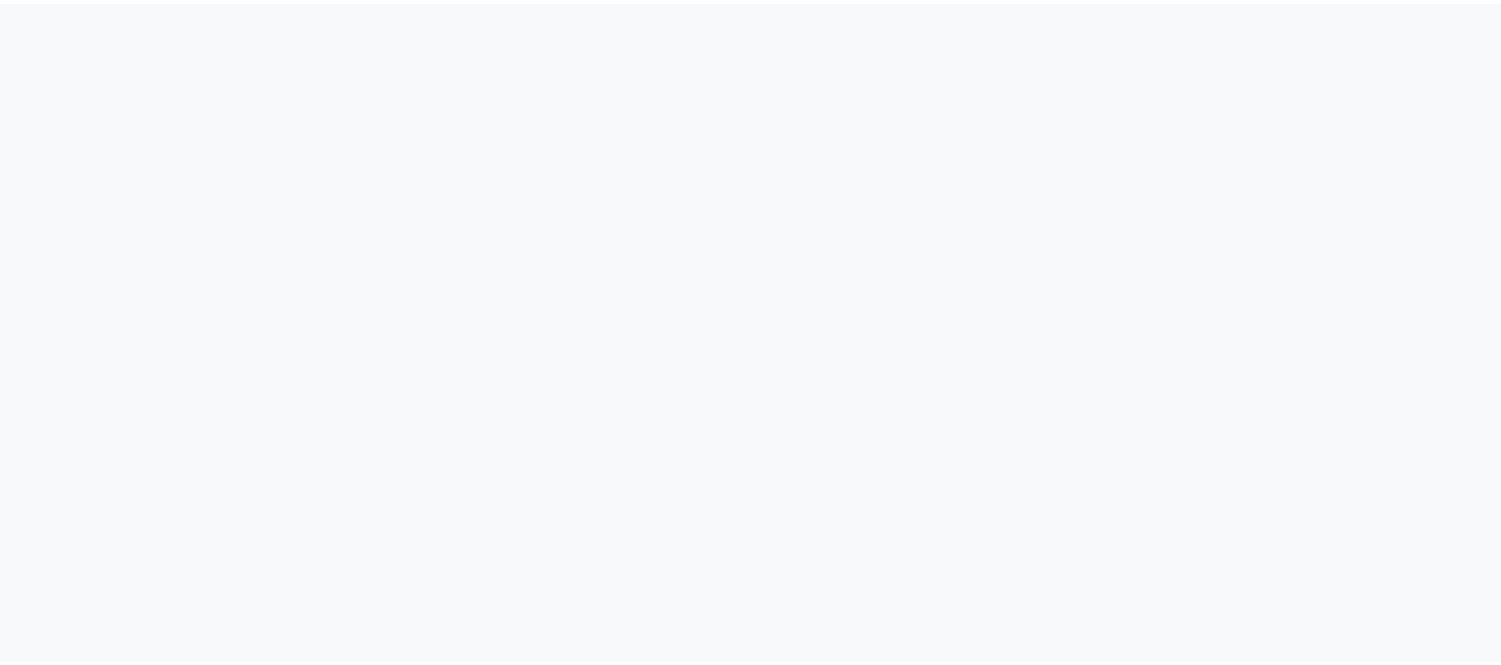 scroll, scrollTop: 0, scrollLeft: 0, axis: both 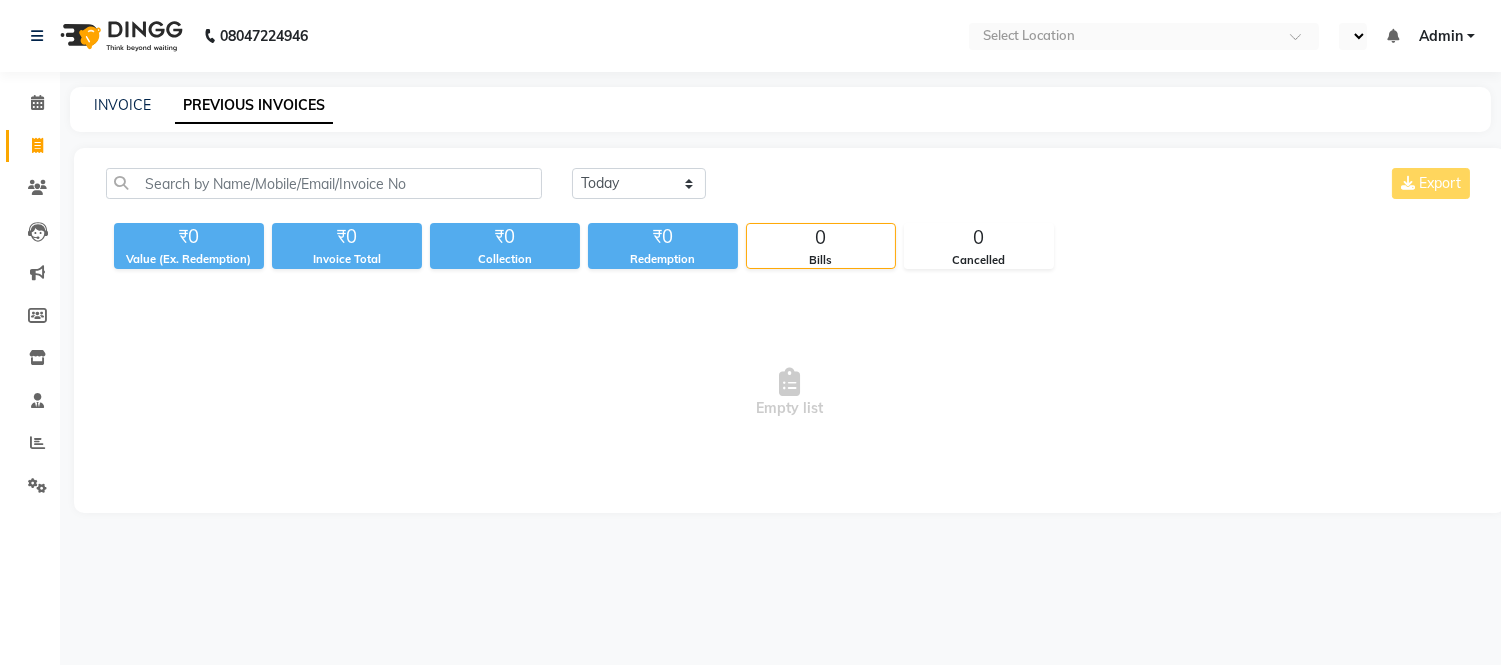 select on "en" 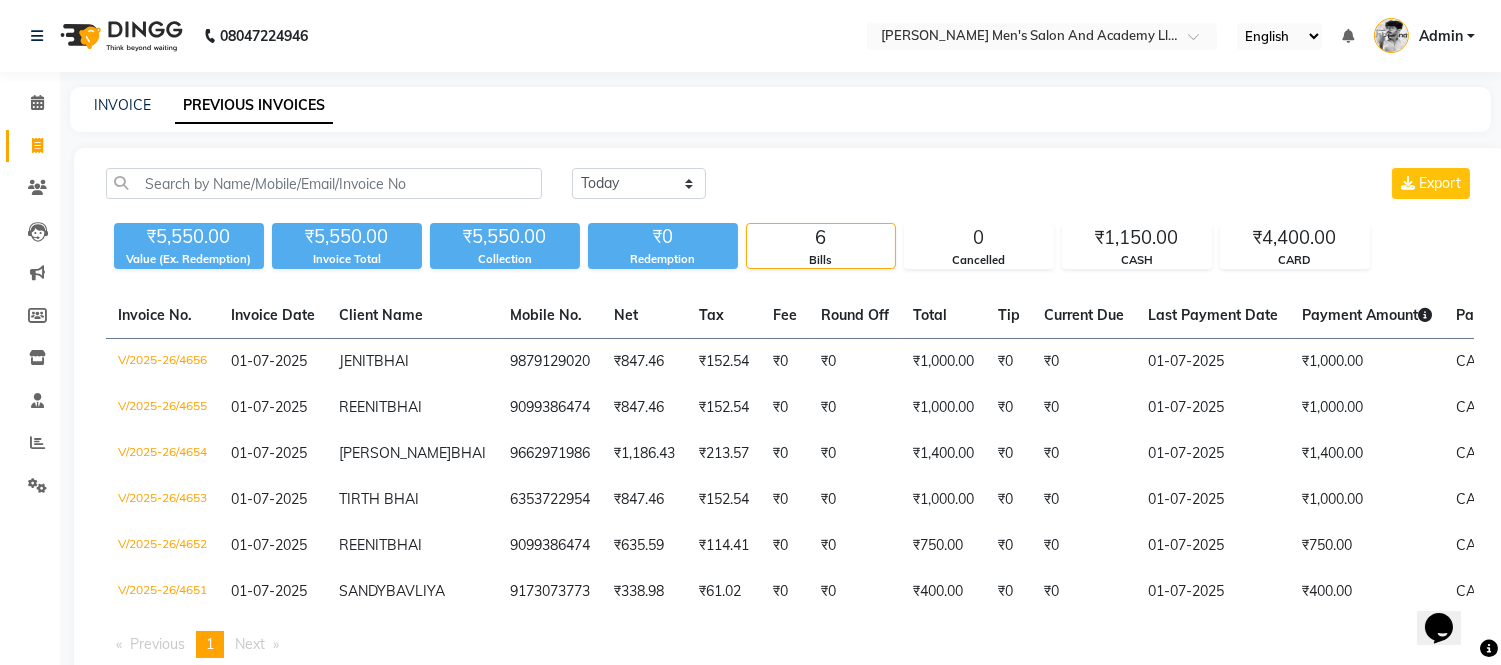 scroll, scrollTop: 0, scrollLeft: 0, axis: both 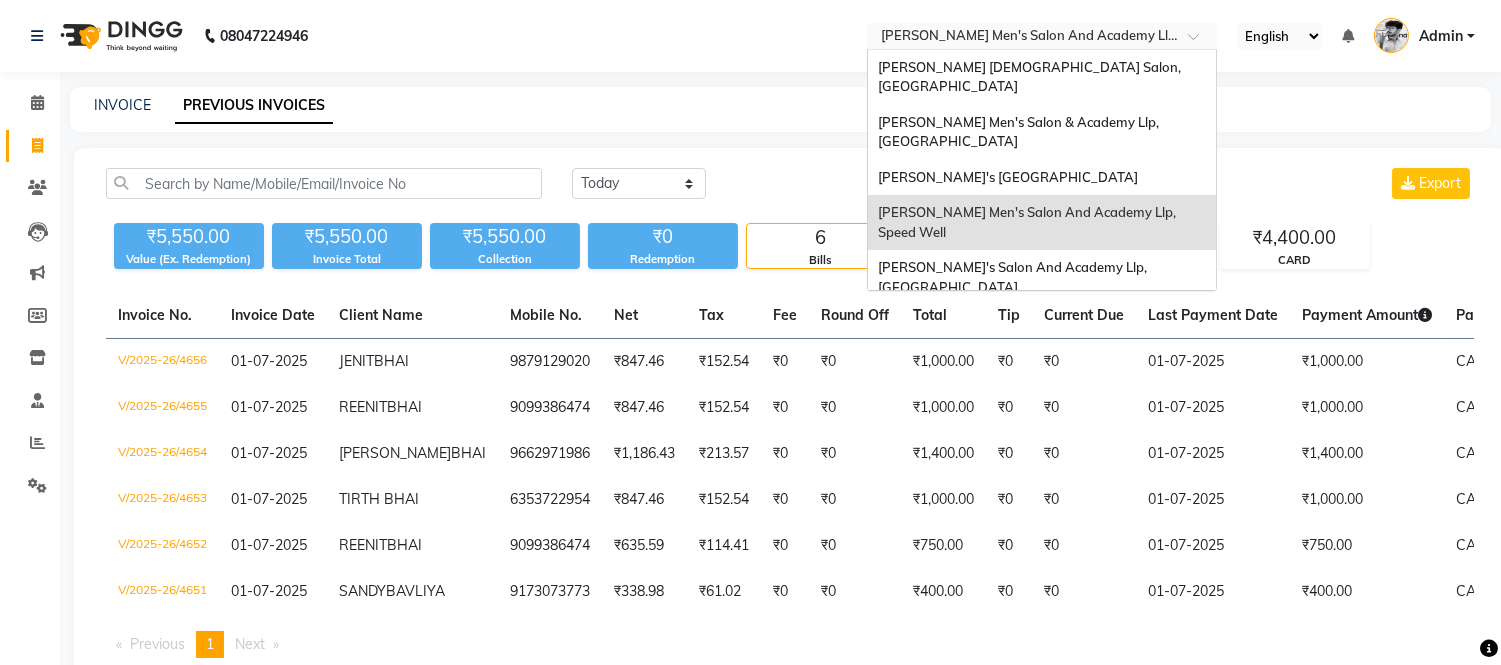 click at bounding box center [1022, 38] 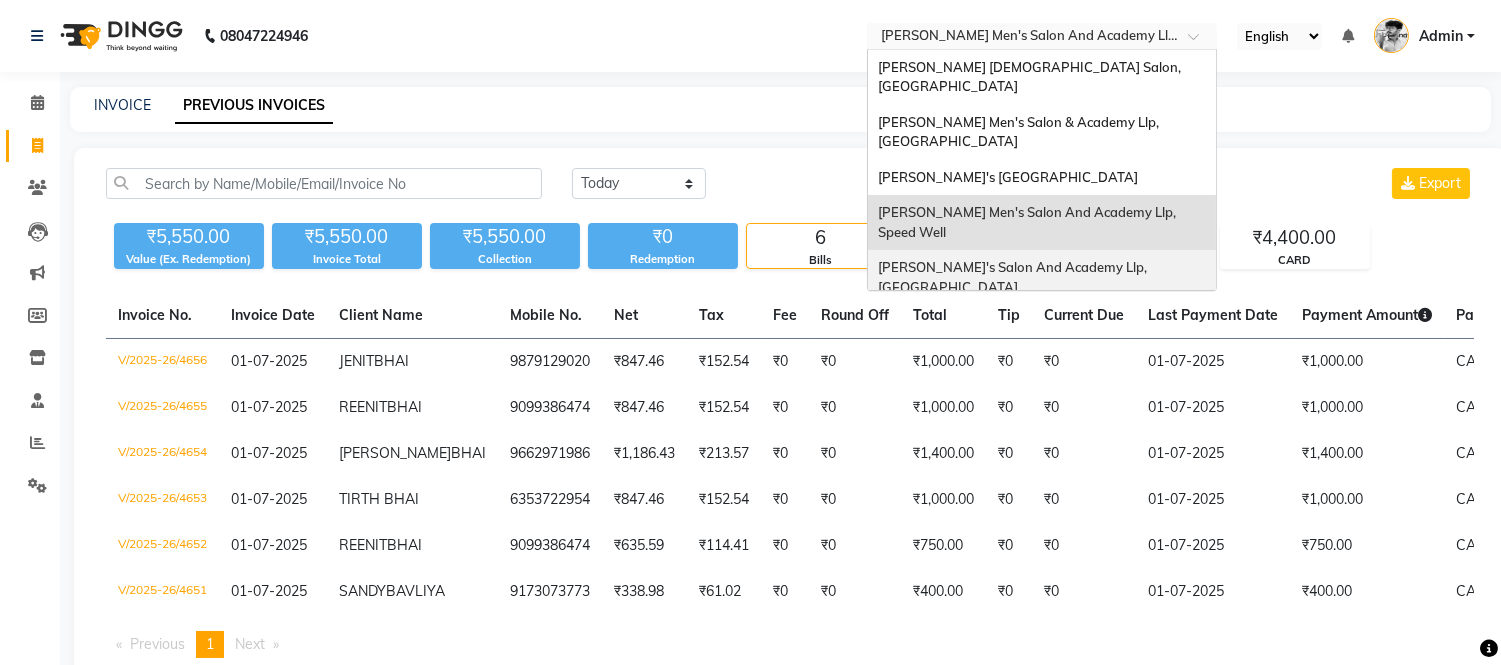 scroll, scrollTop: 85, scrollLeft: 0, axis: vertical 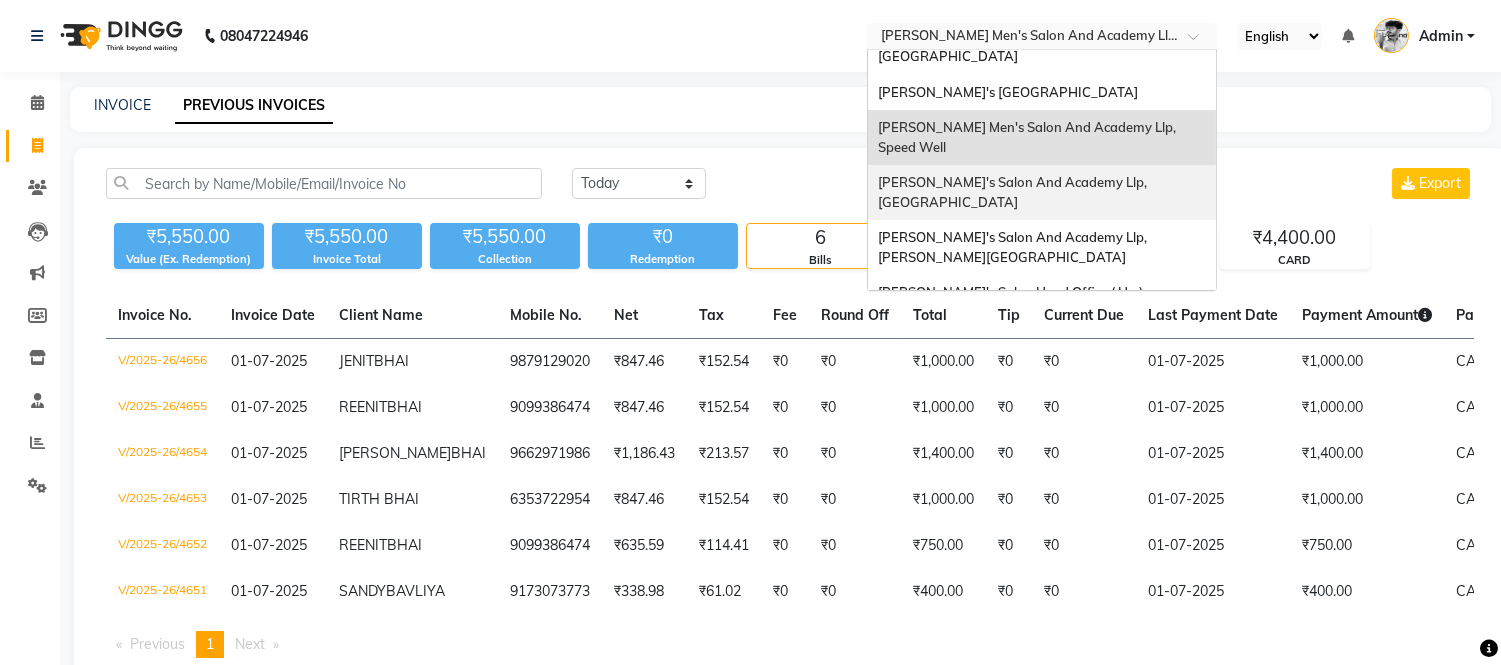 click on "[PERSON_NAME]'s Salon And Academy Llp, [GEOGRAPHIC_DATA]" at bounding box center (1014, 192) 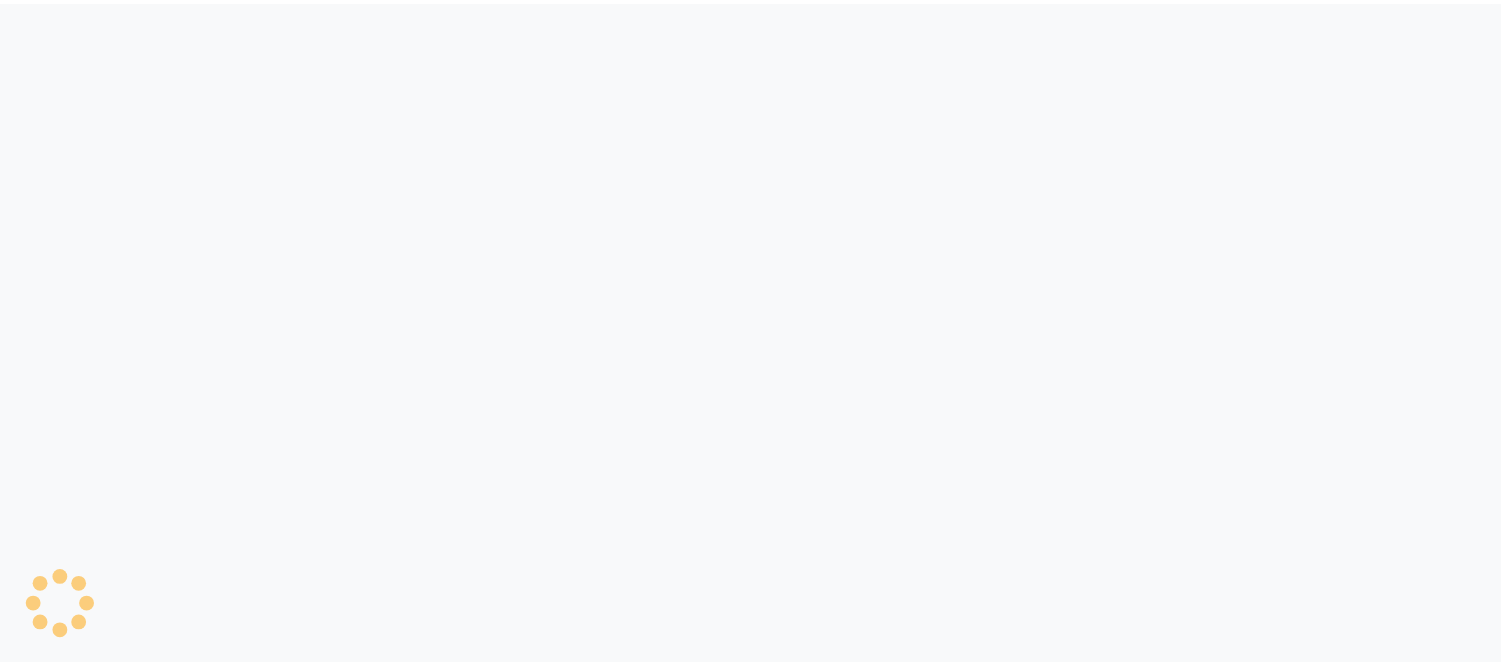 scroll, scrollTop: 0, scrollLeft: 0, axis: both 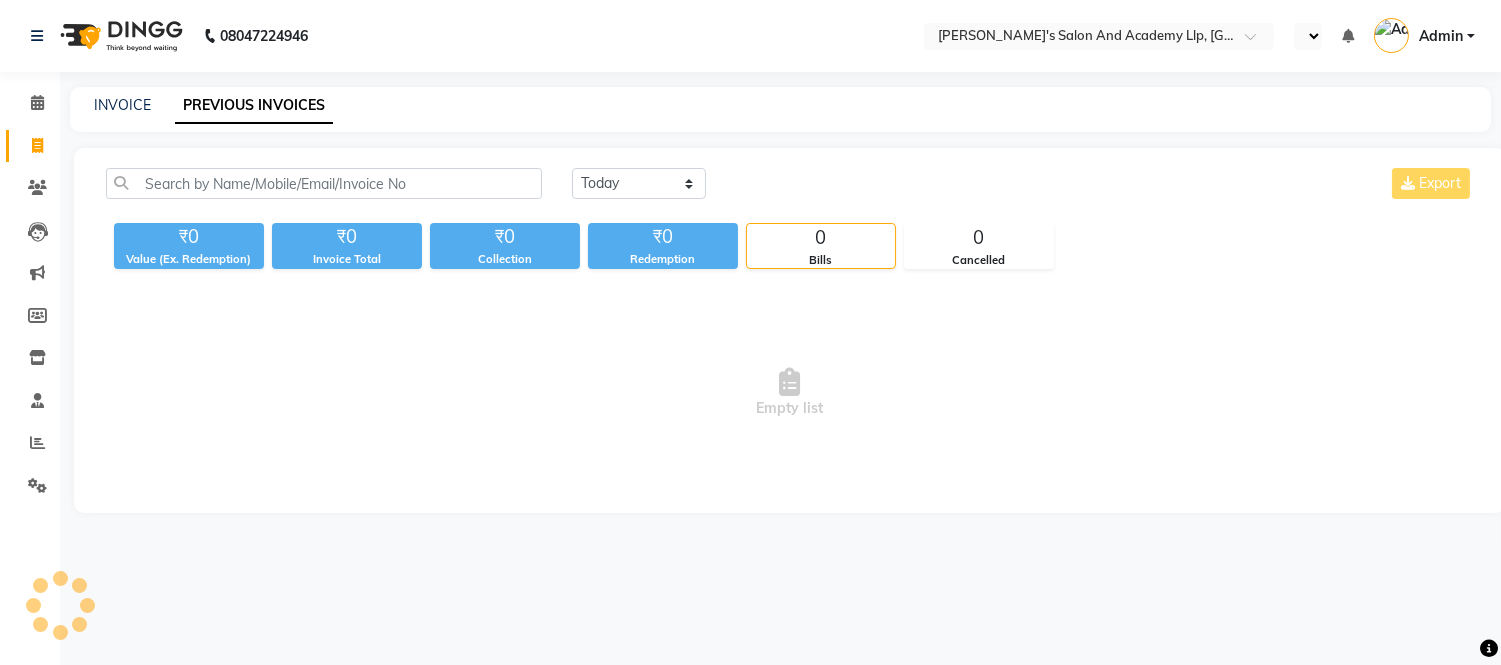 select on "en" 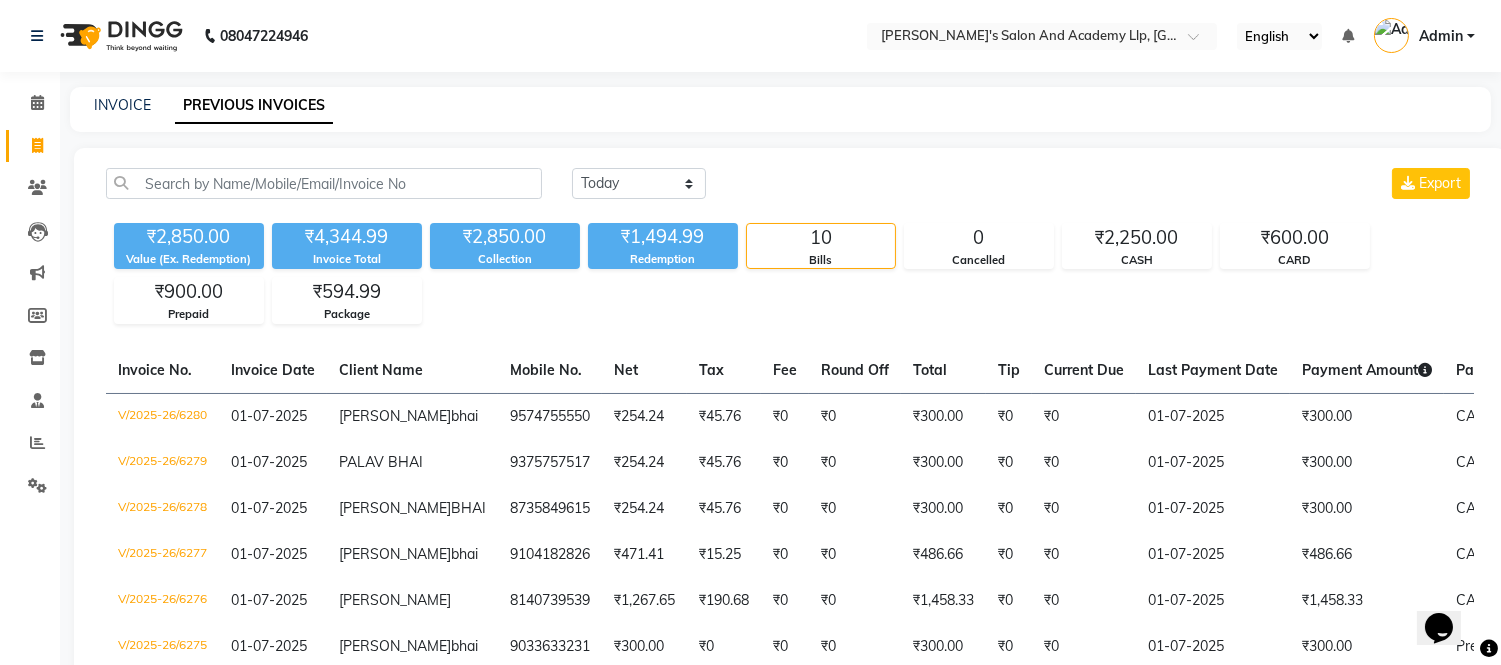 scroll, scrollTop: 0, scrollLeft: 0, axis: both 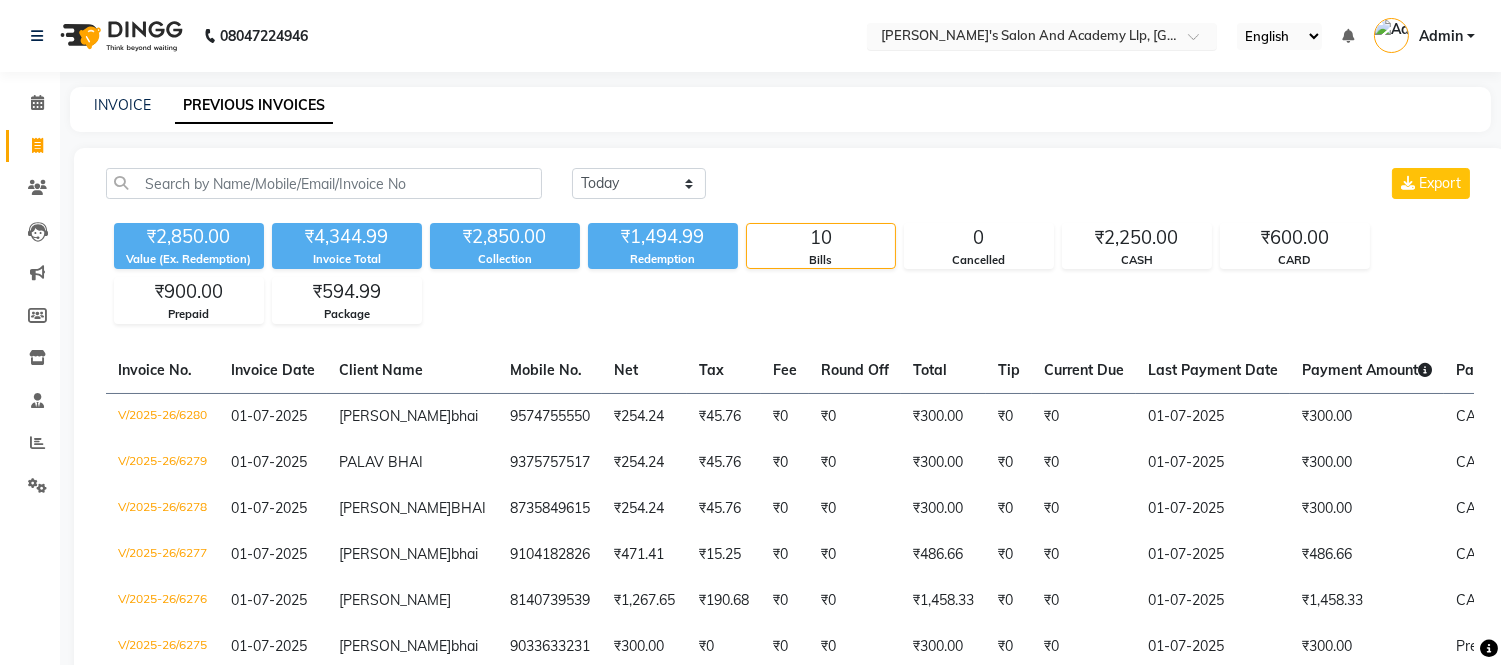 click at bounding box center (1022, 38) 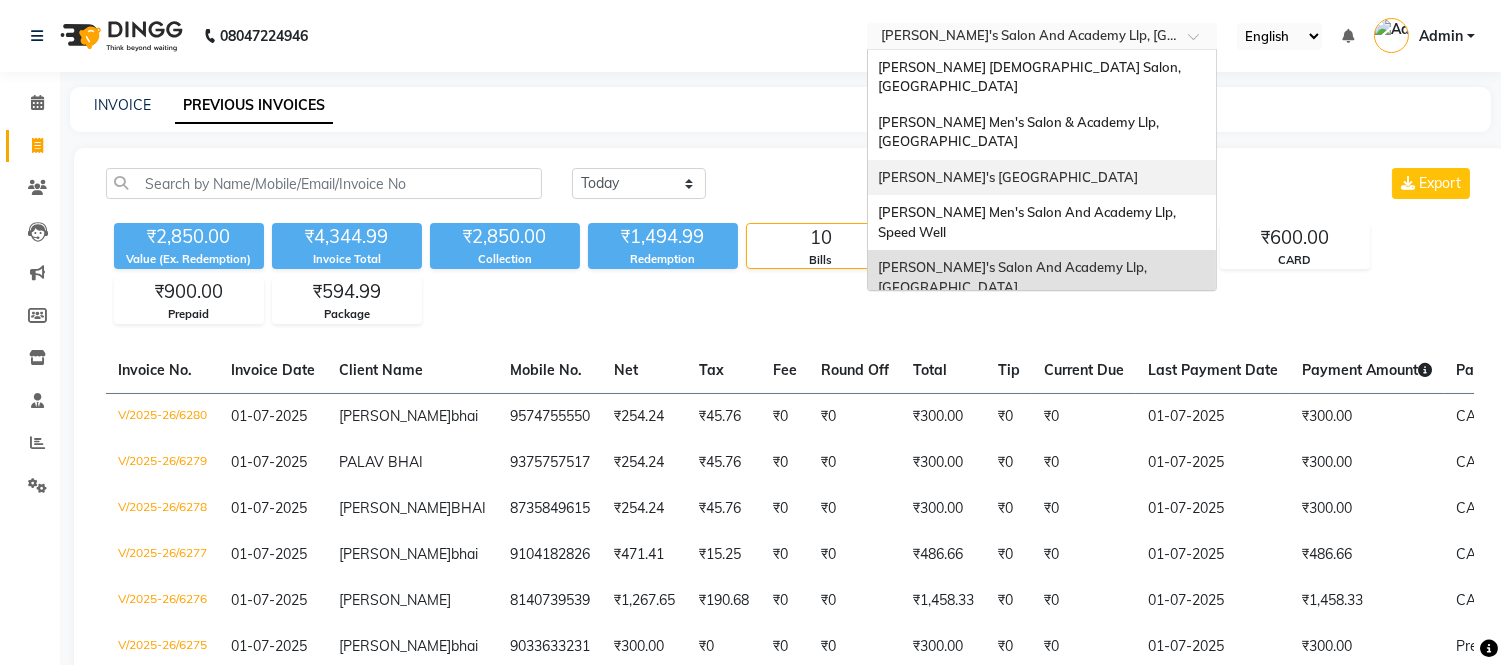 scroll, scrollTop: 85, scrollLeft: 0, axis: vertical 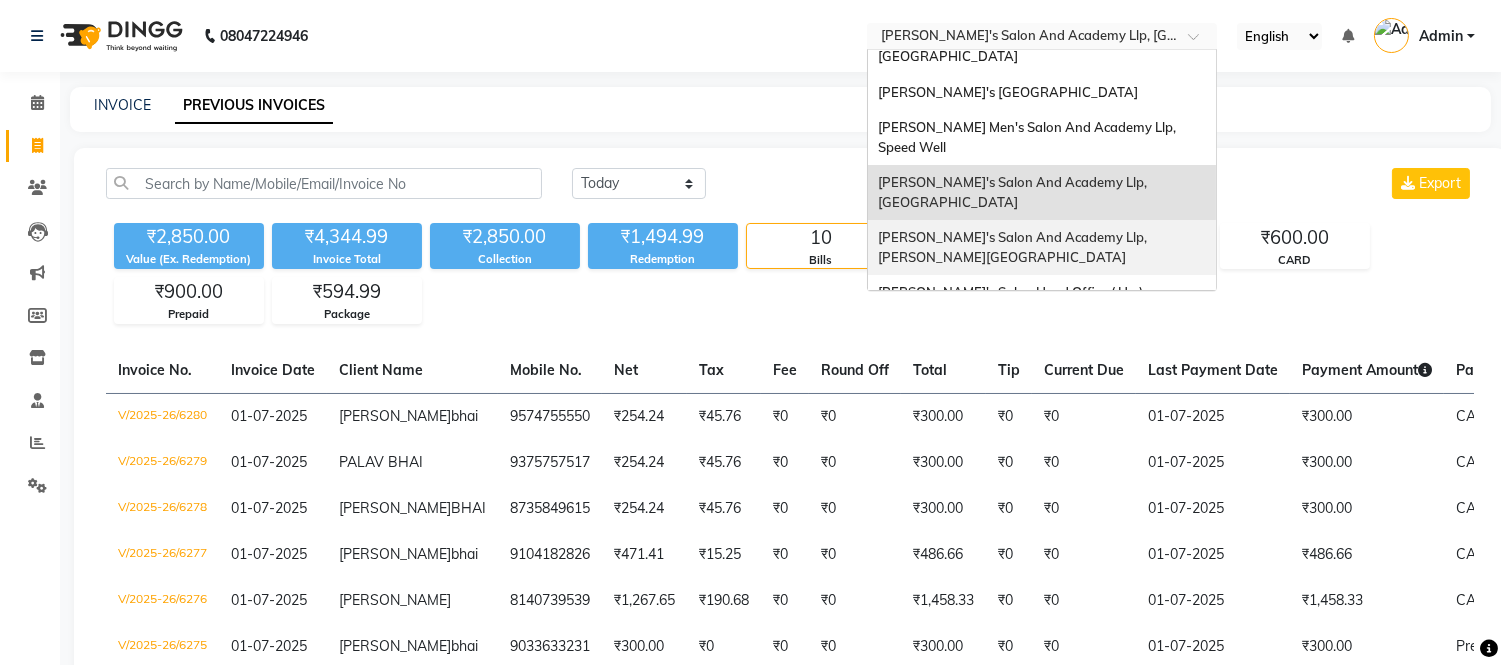 click on "[PERSON_NAME]'s Salon And Academy Llp, [PERSON_NAME][GEOGRAPHIC_DATA]" at bounding box center (1014, 247) 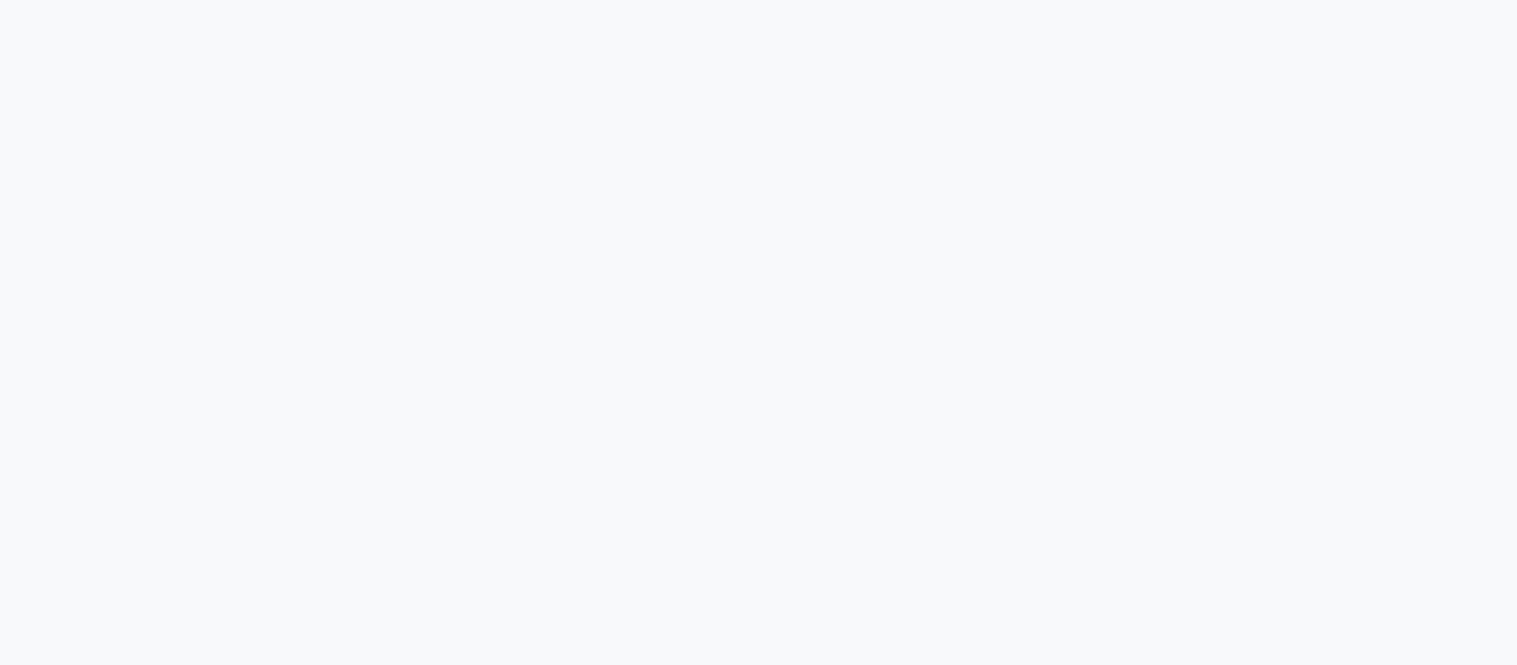scroll, scrollTop: 0, scrollLeft: 0, axis: both 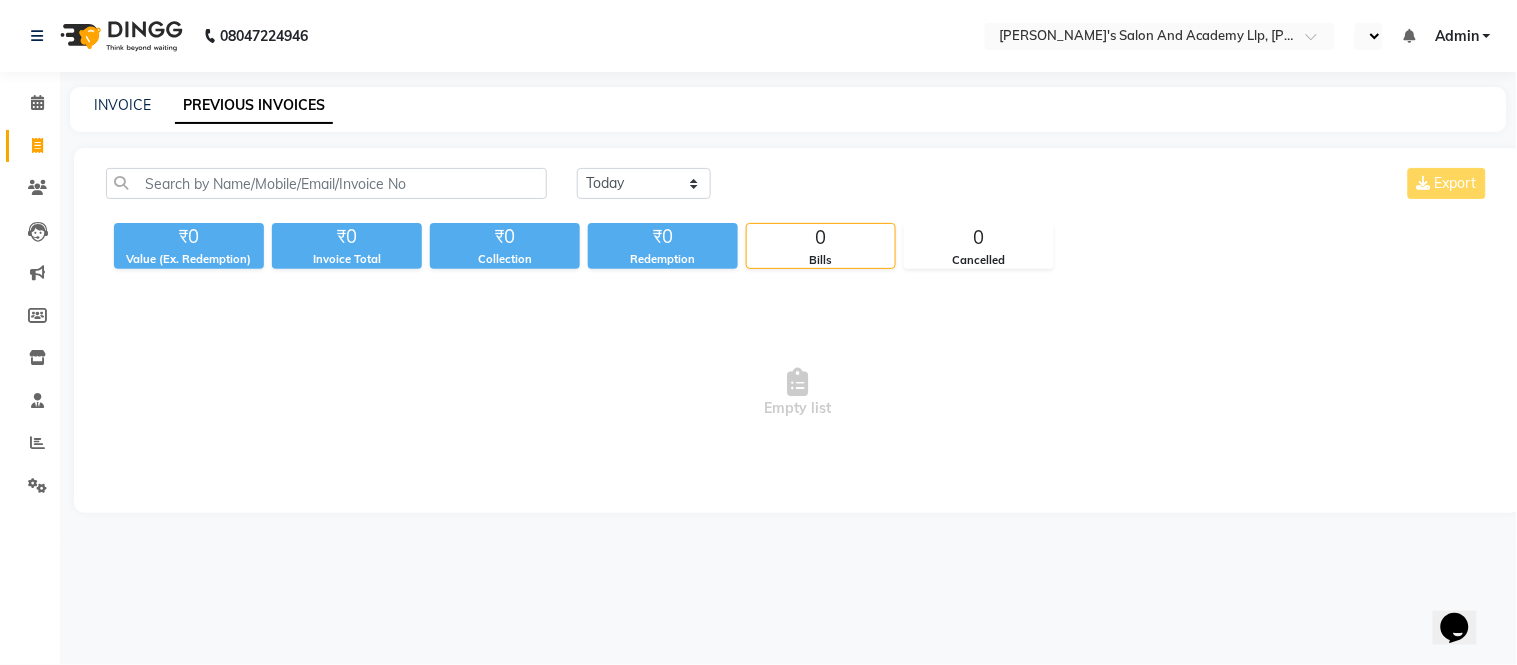 select on "en" 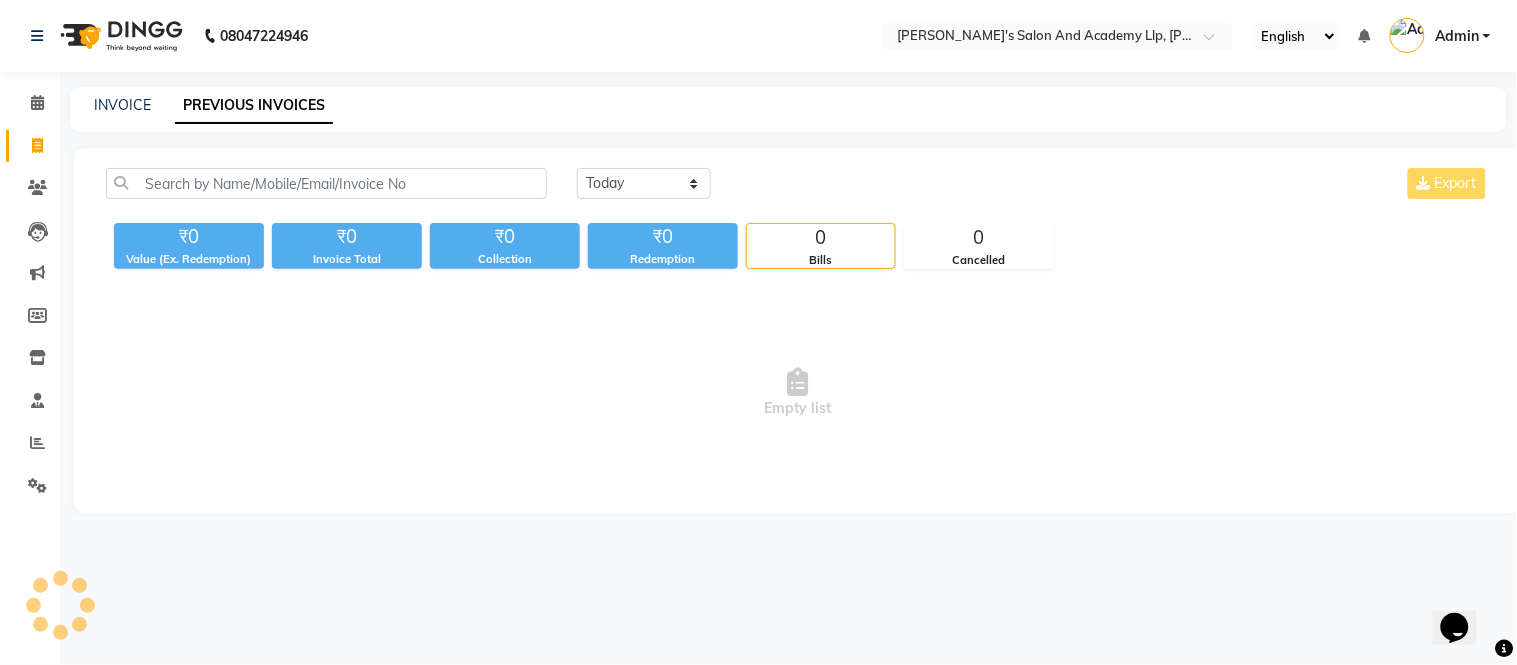 scroll, scrollTop: 0, scrollLeft: 0, axis: both 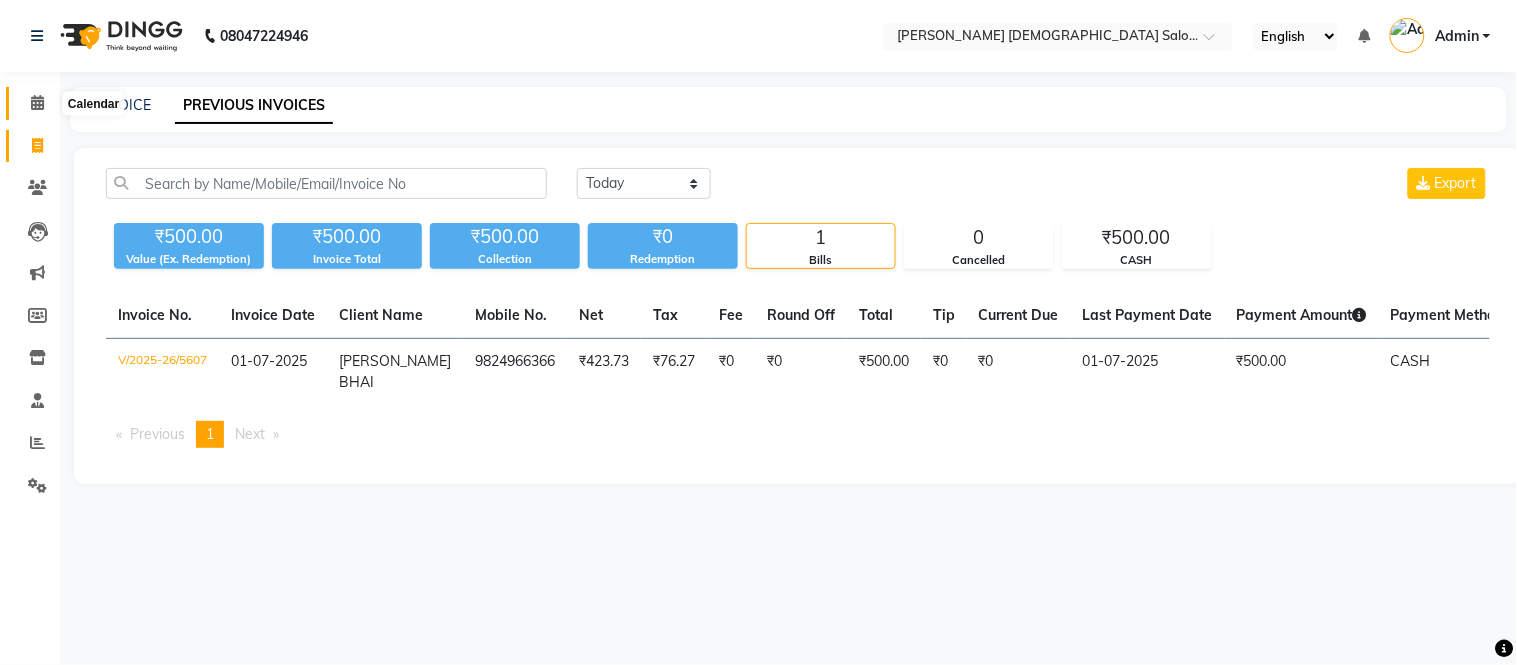 click 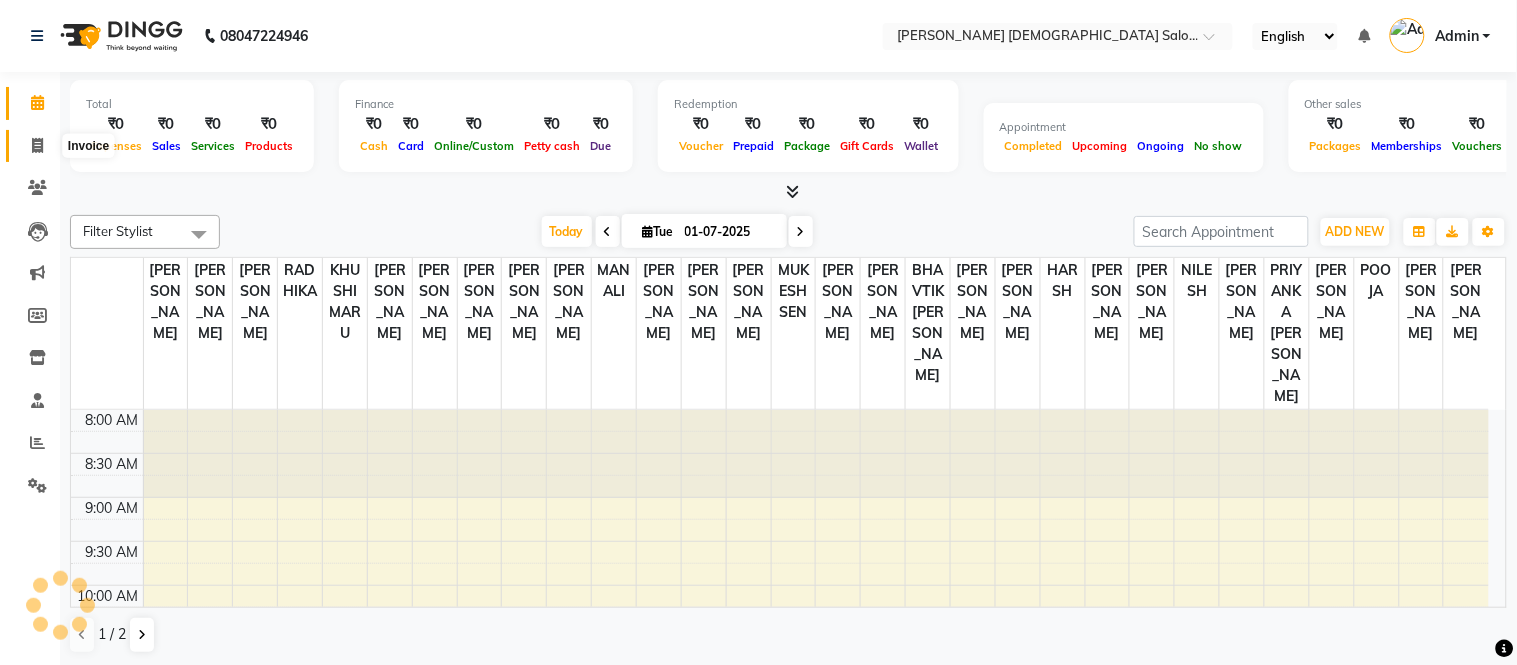 click 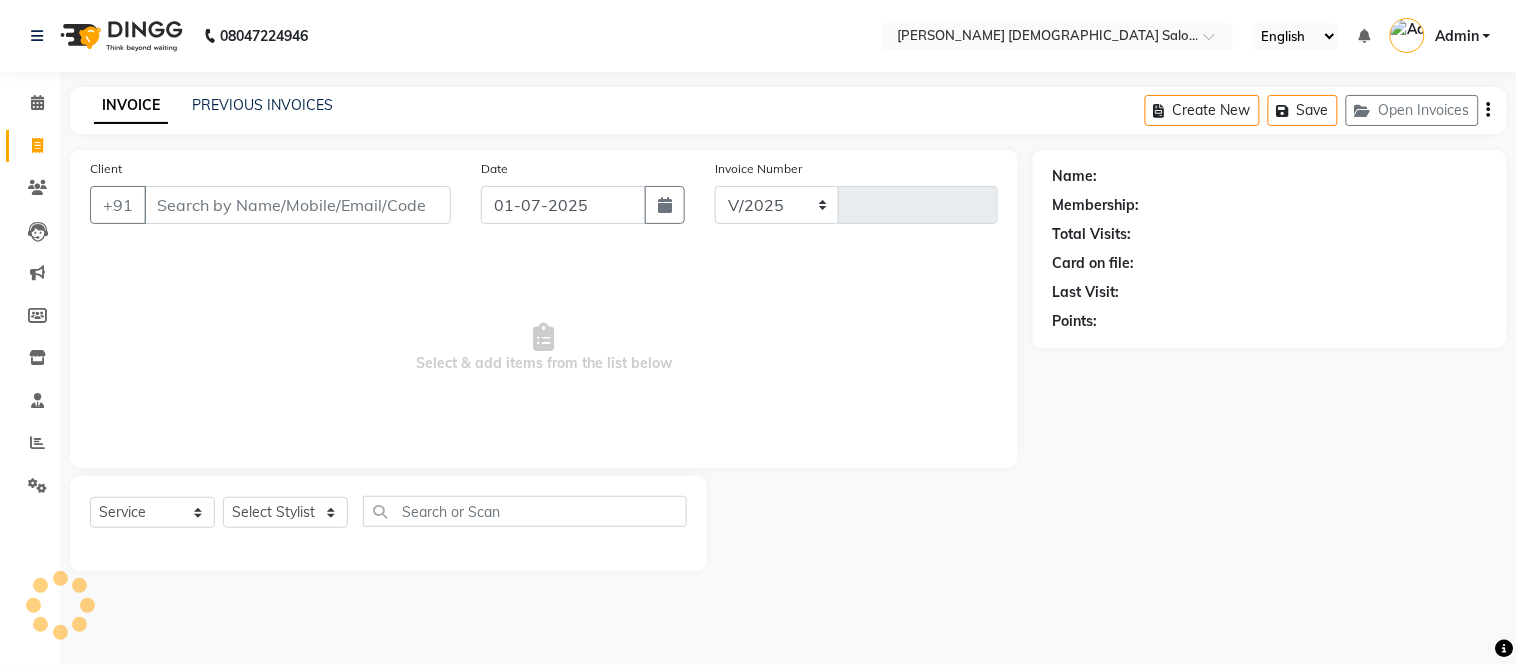 select on "7542" 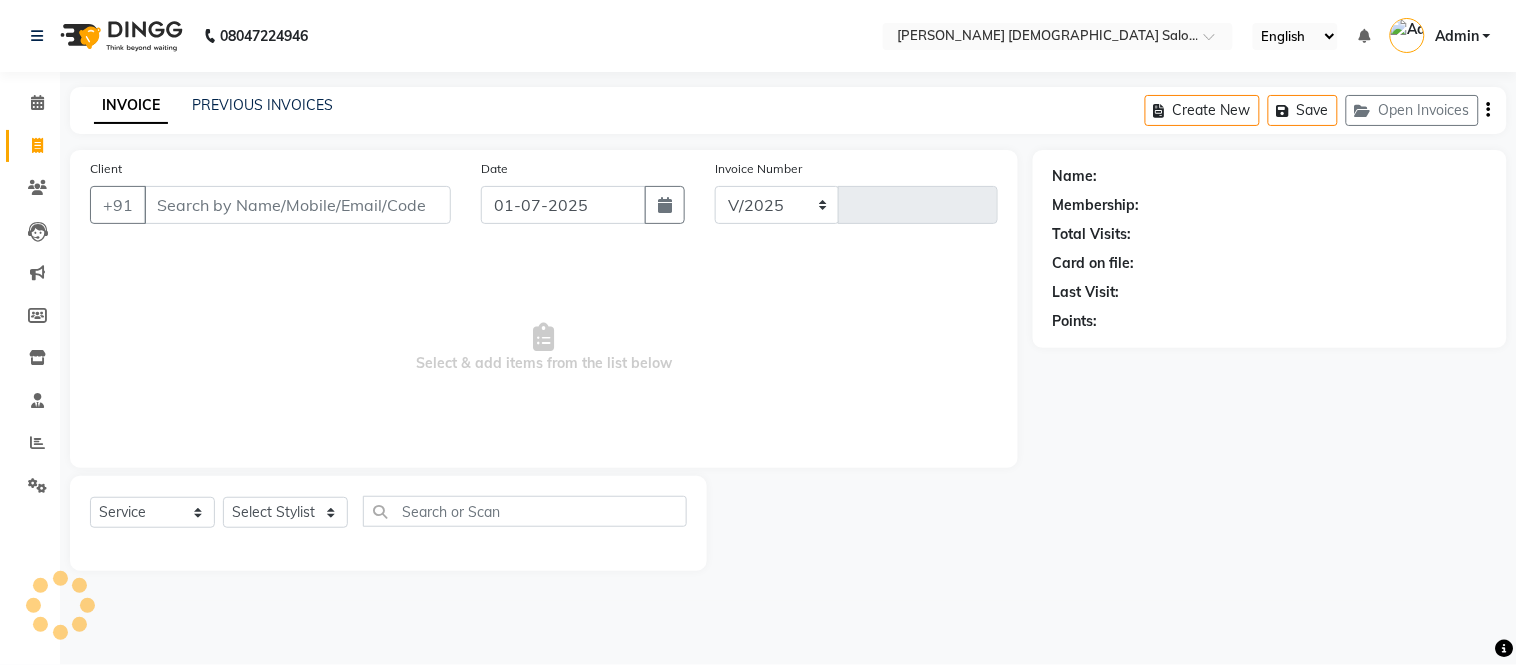 type on "2797" 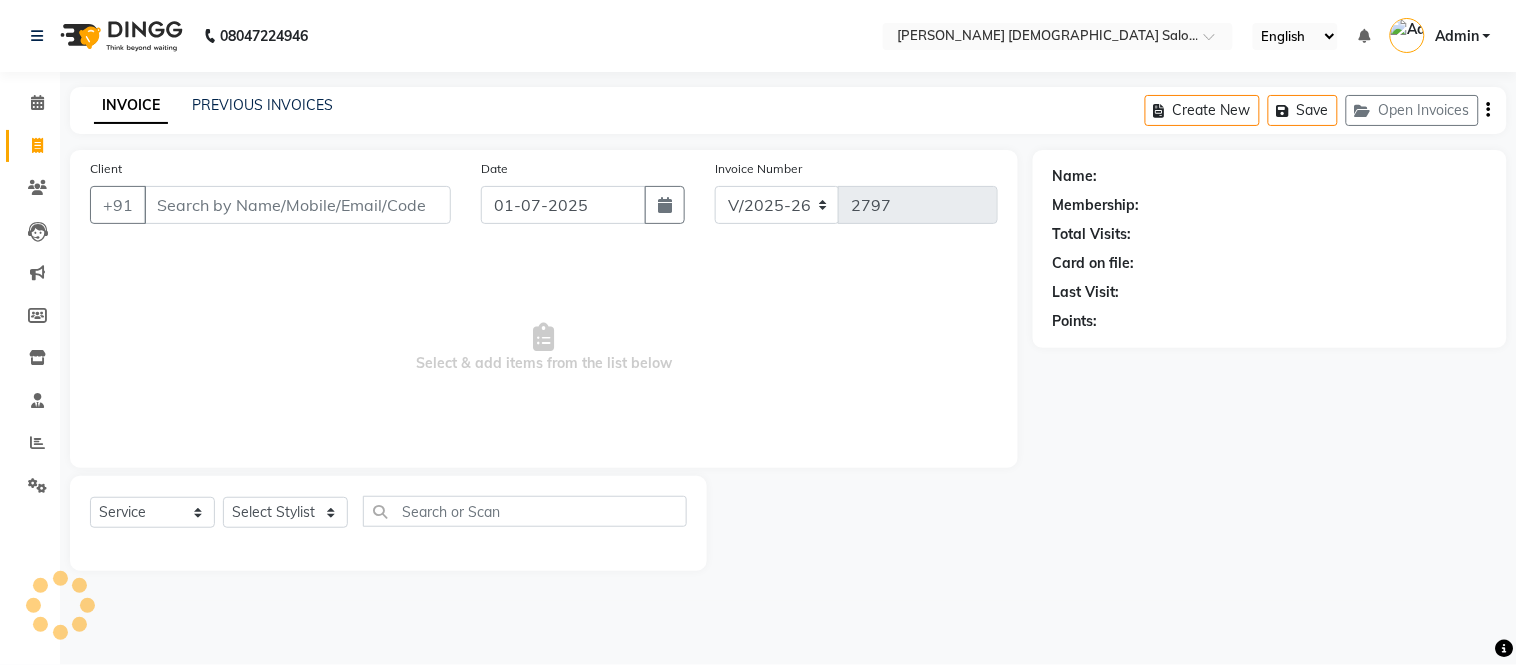 select on "membership" 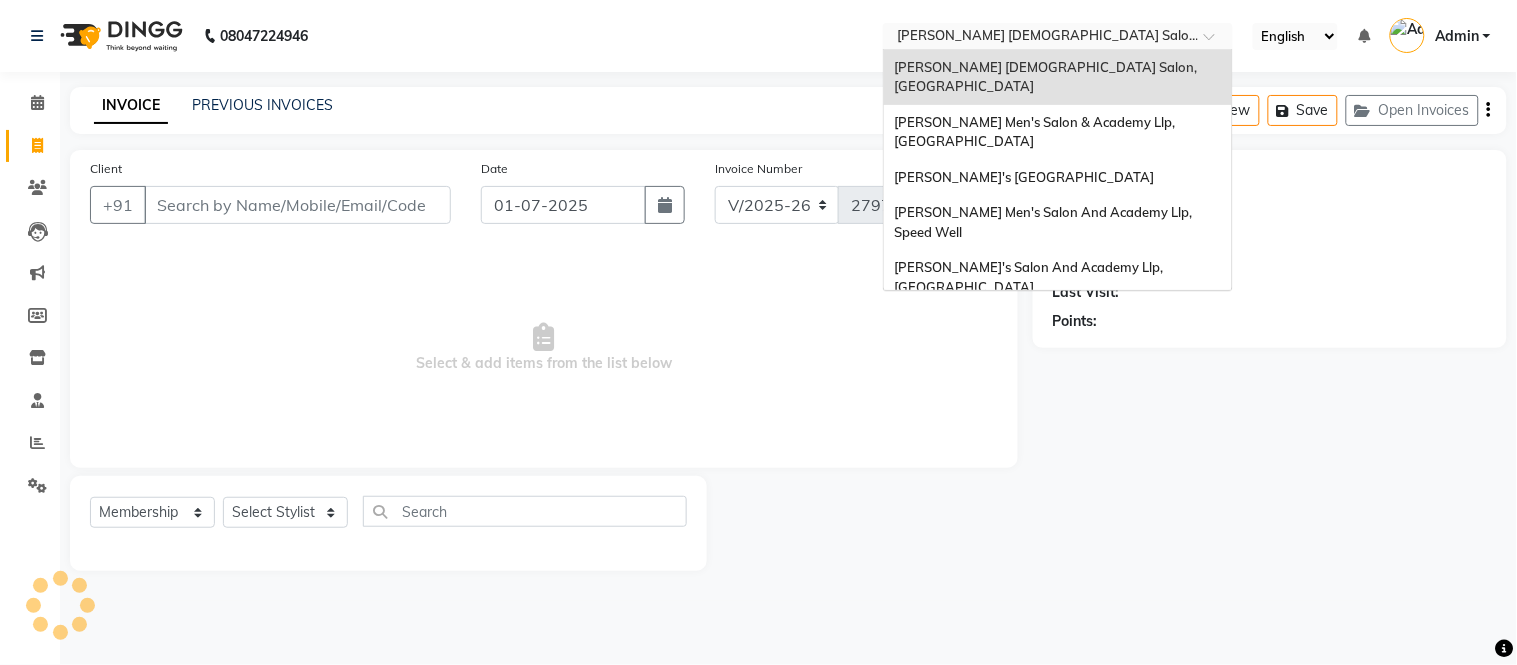 click on "Select Location × Elaine Ladies Salon, Nr Bajaj Hall" at bounding box center [1058, 36] 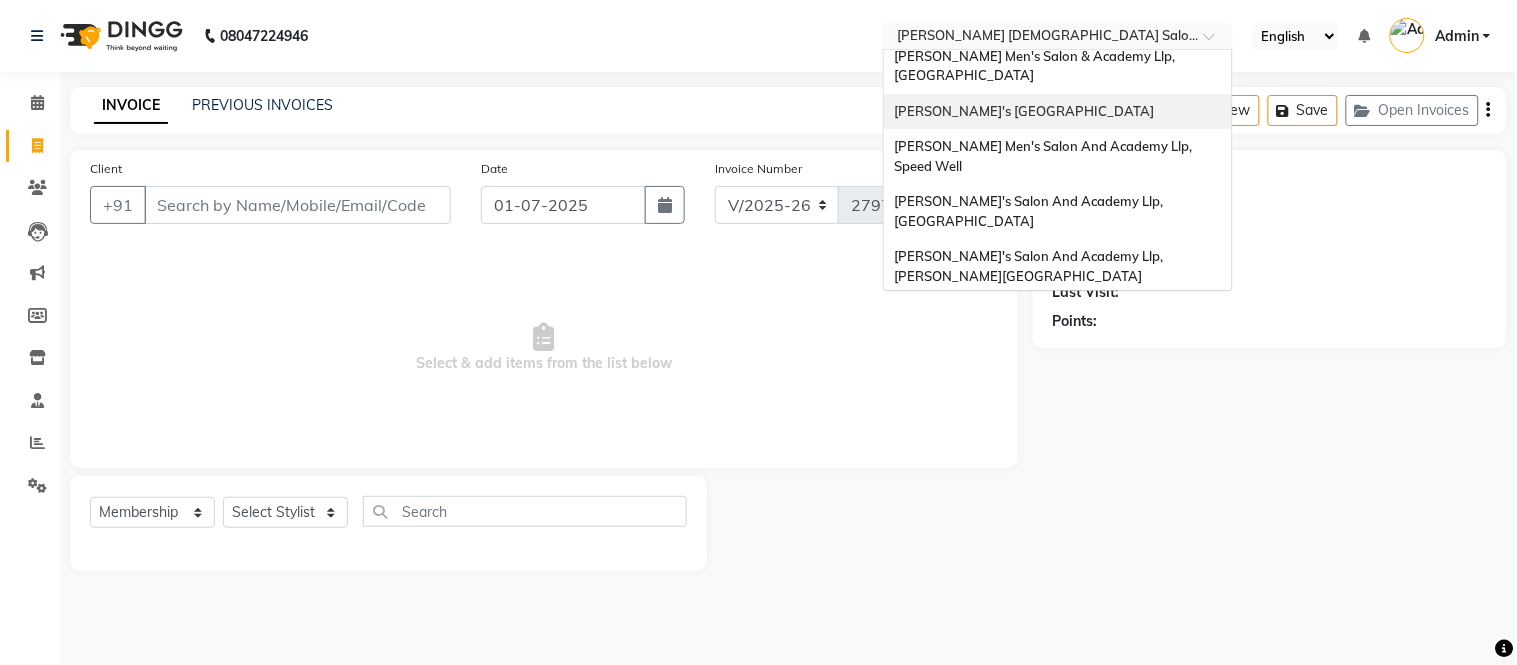 scroll, scrollTop: 85, scrollLeft: 0, axis: vertical 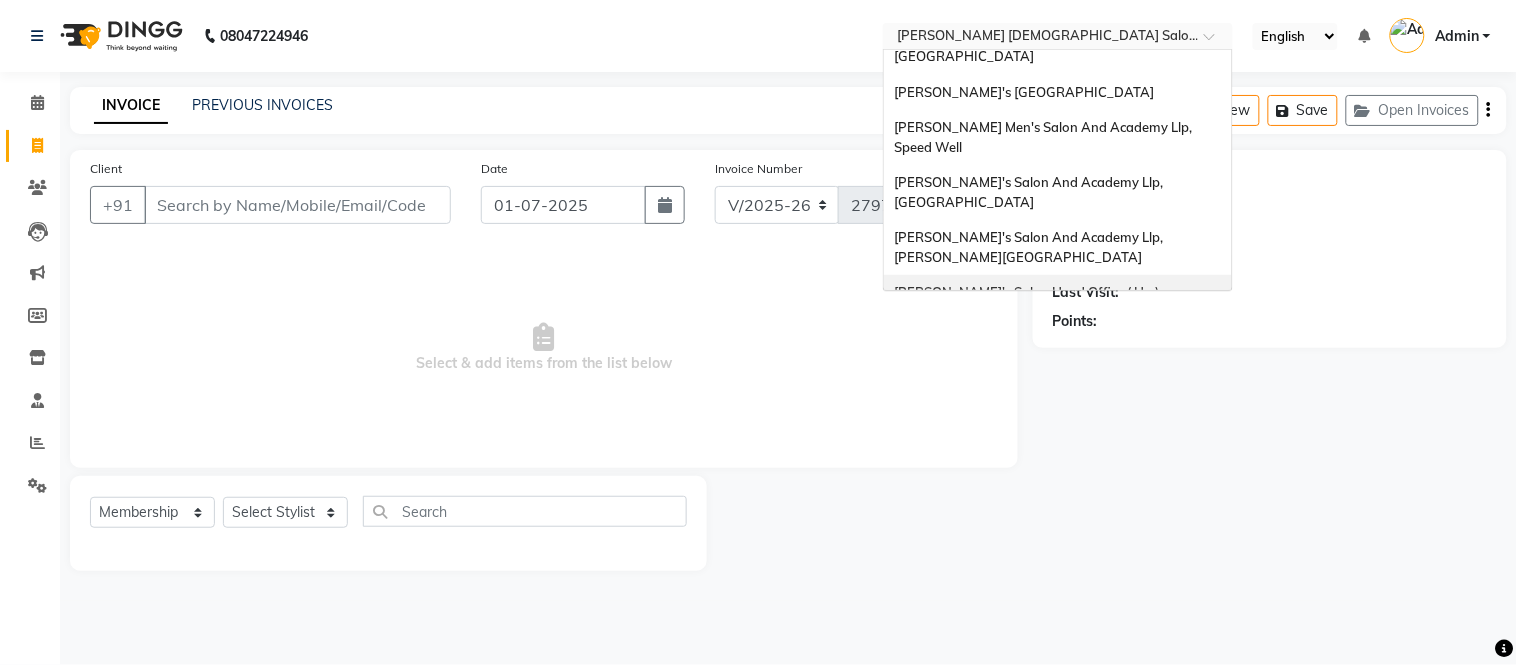 click on "[PERSON_NAME]'s Salon Head Office ( Ho ), [GEOGRAPHIC_DATA]" at bounding box center (1058, 302) 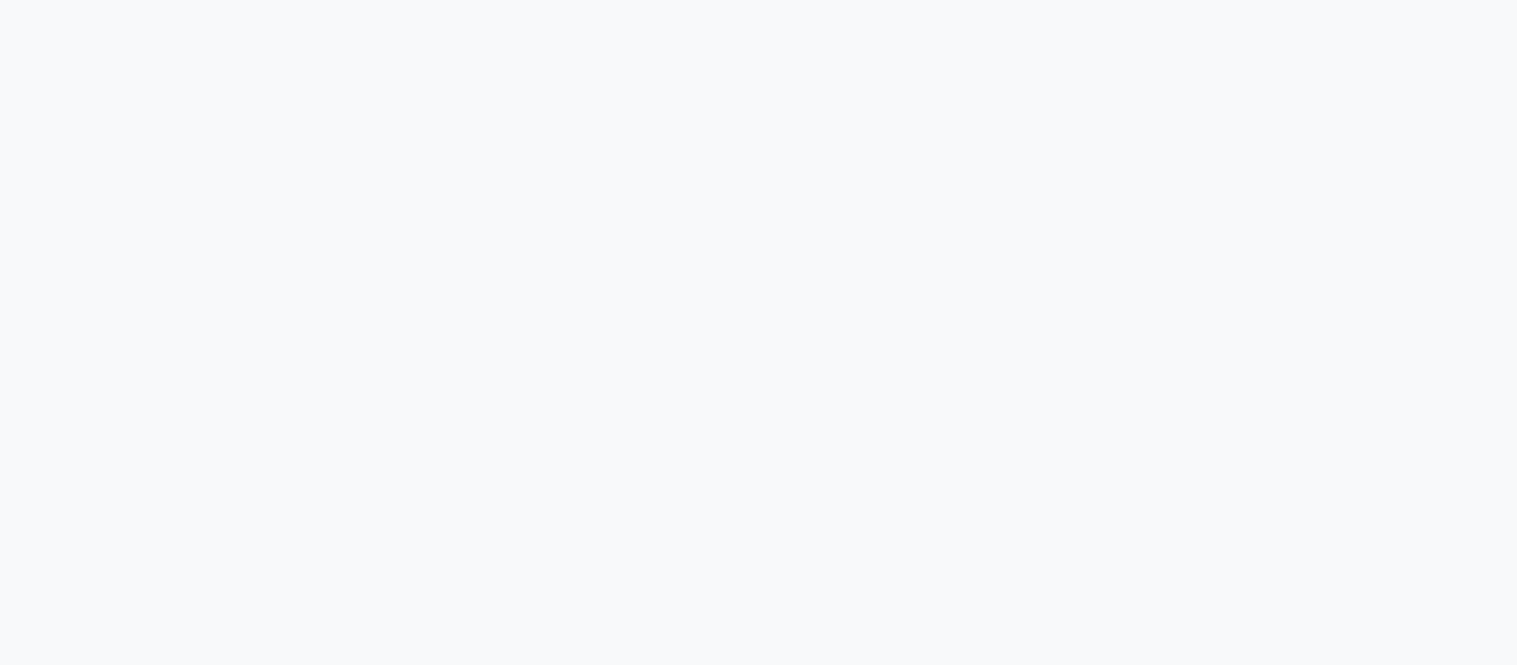 scroll, scrollTop: 0, scrollLeft: 0, axis: both 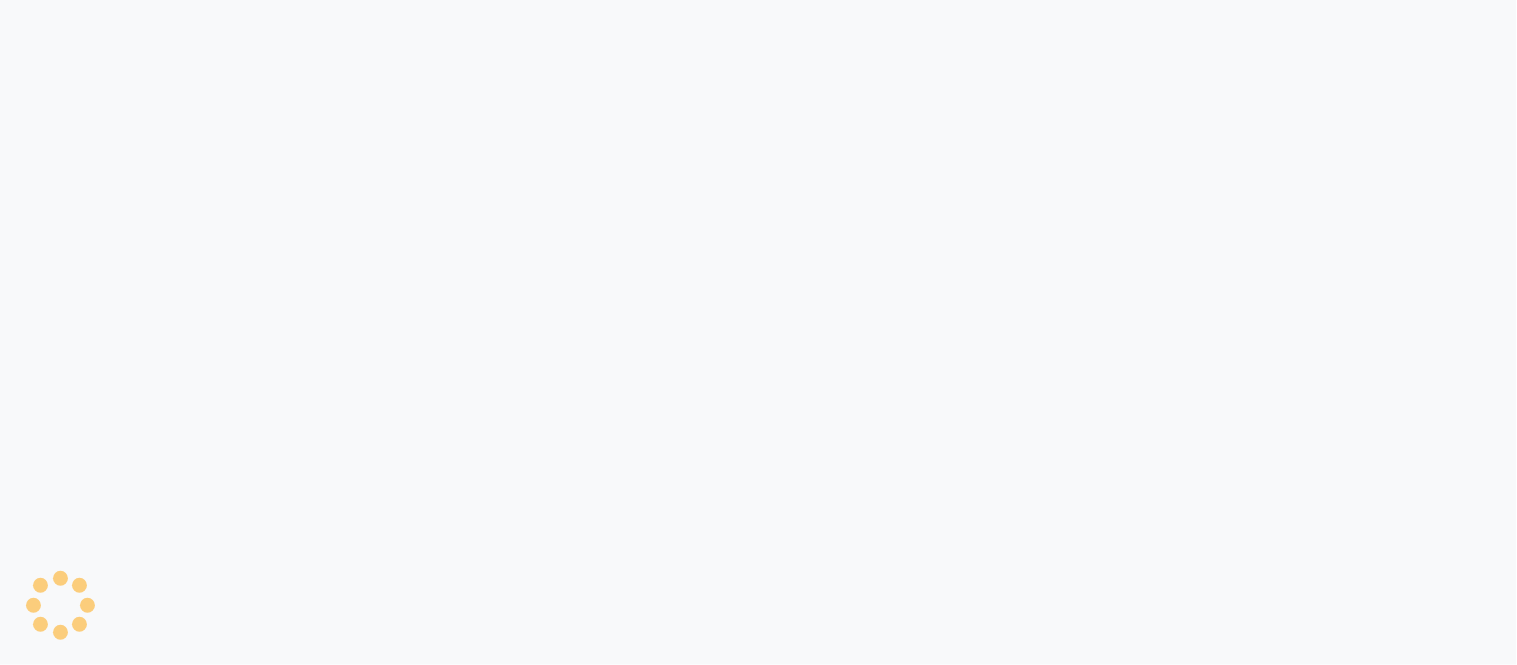 select on "service" 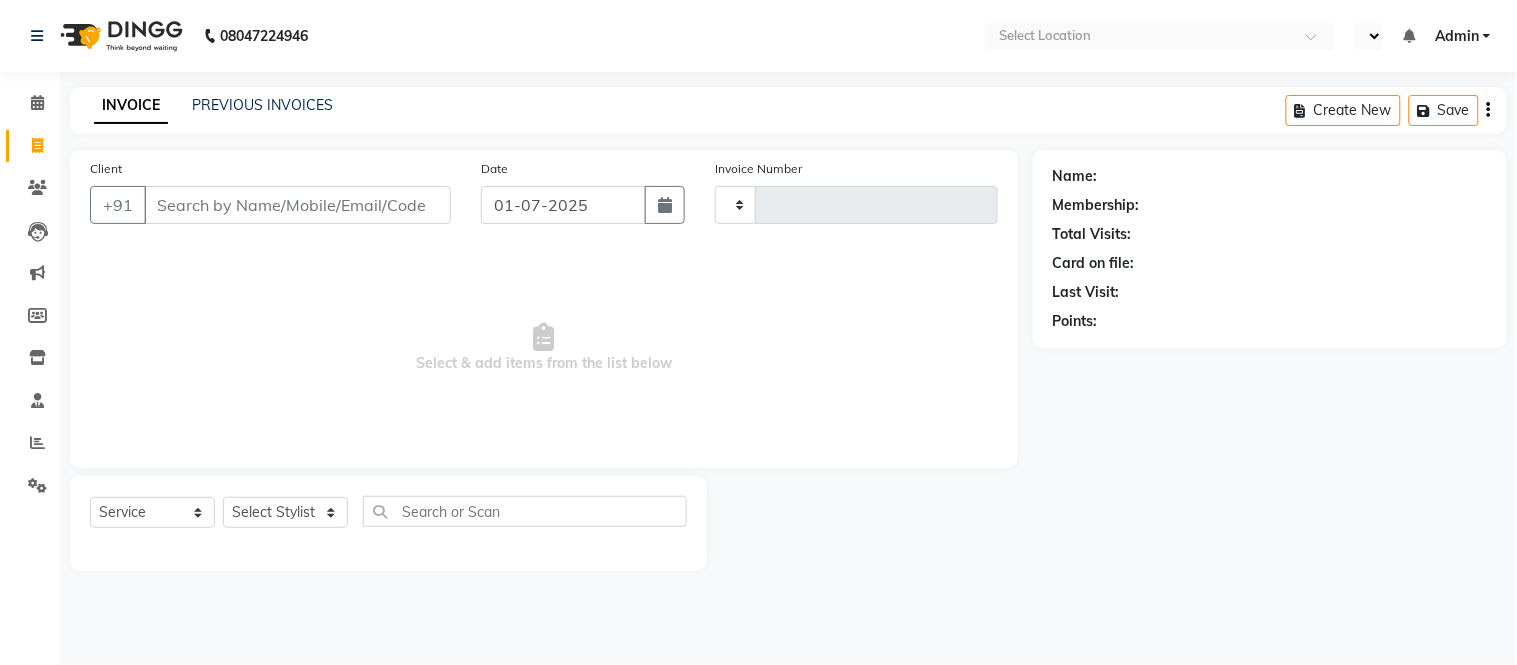 type on "0001" 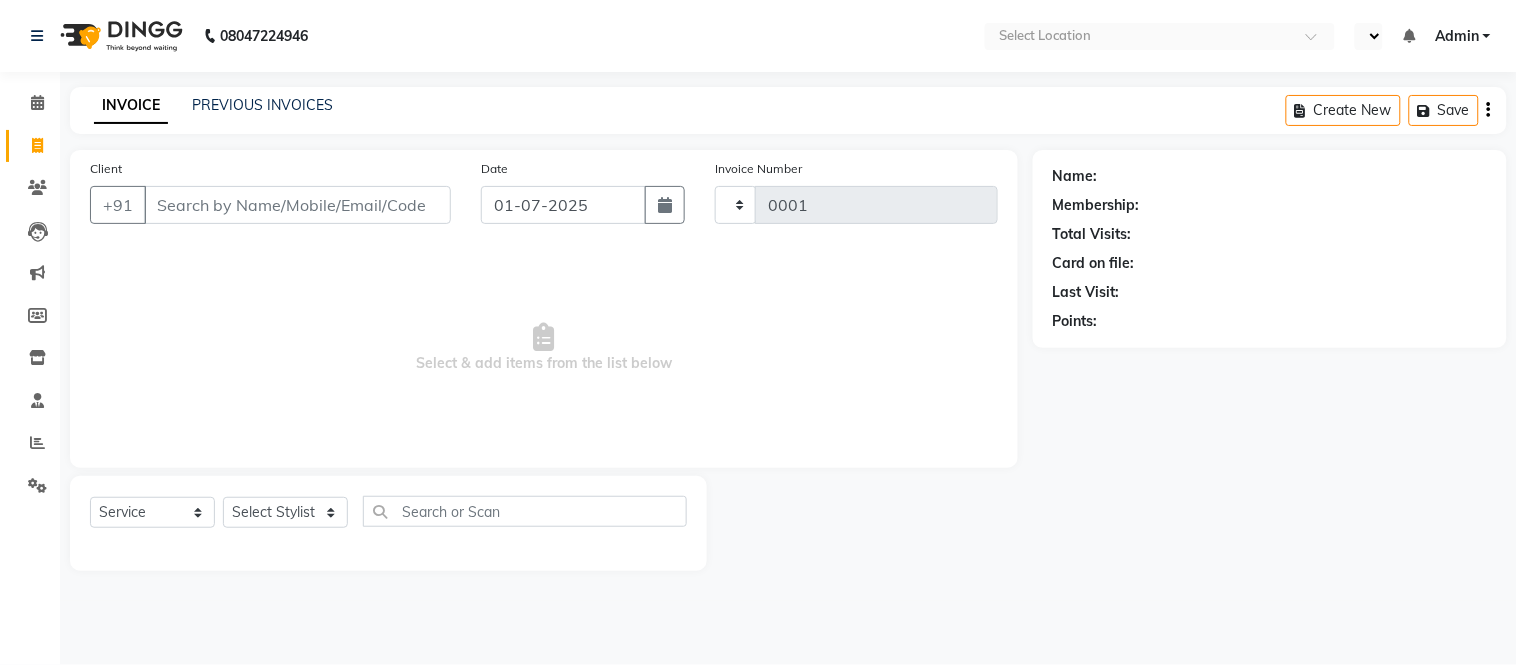 select on "en" 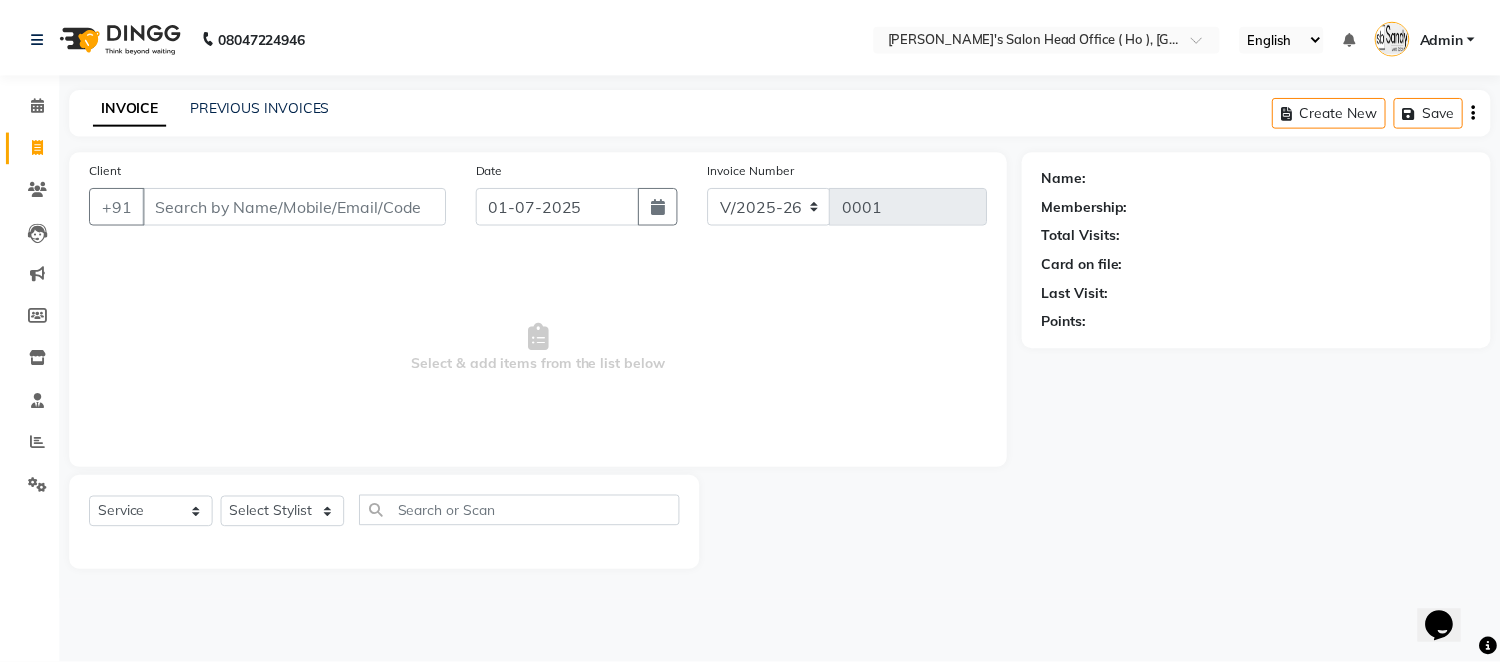 scroll, scrollTop: 0, scrollLeft: 0, axis: both 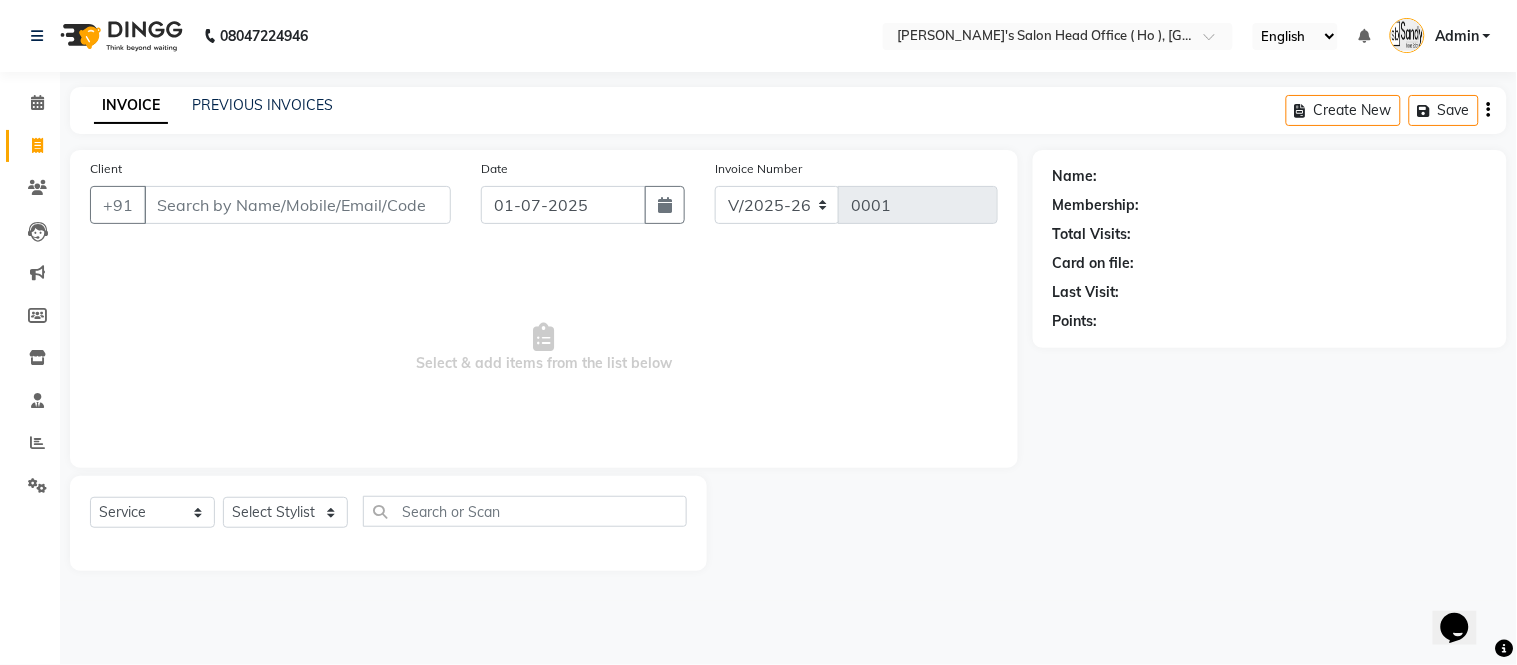 select on "membership" 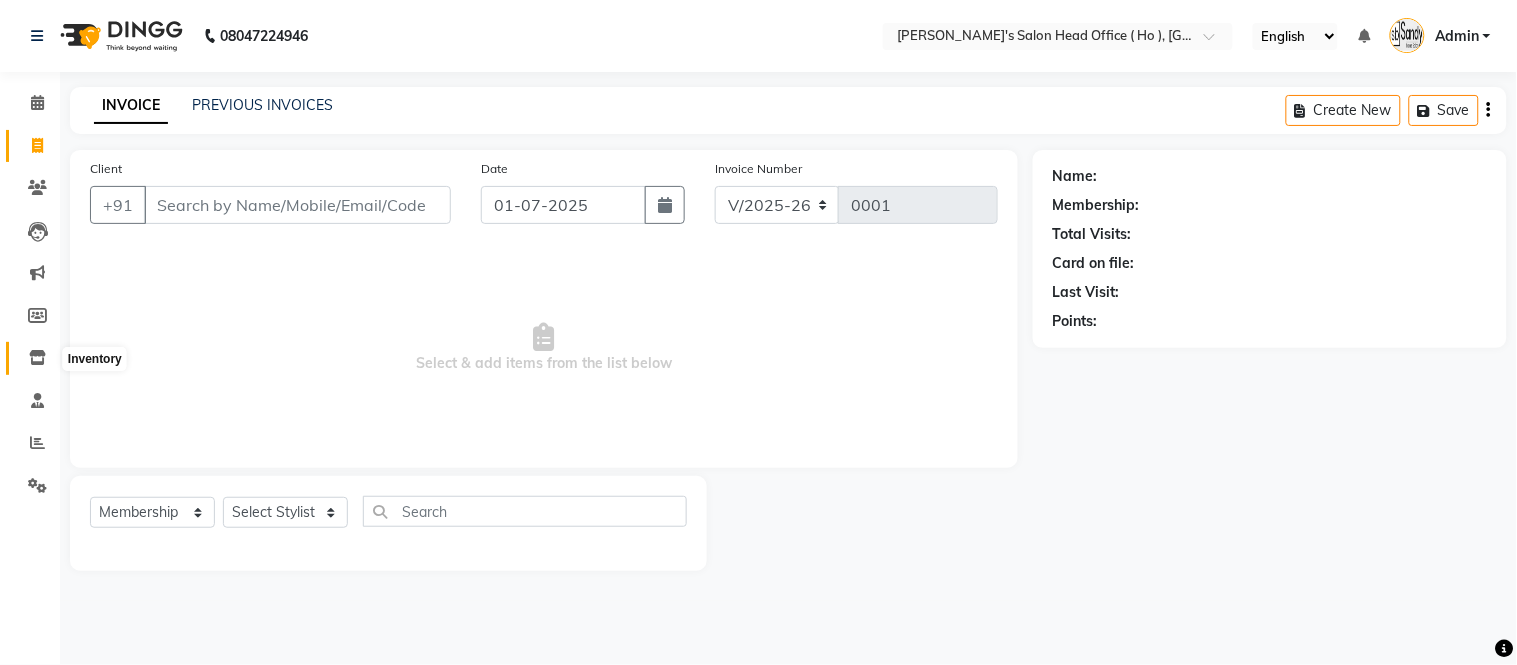 click 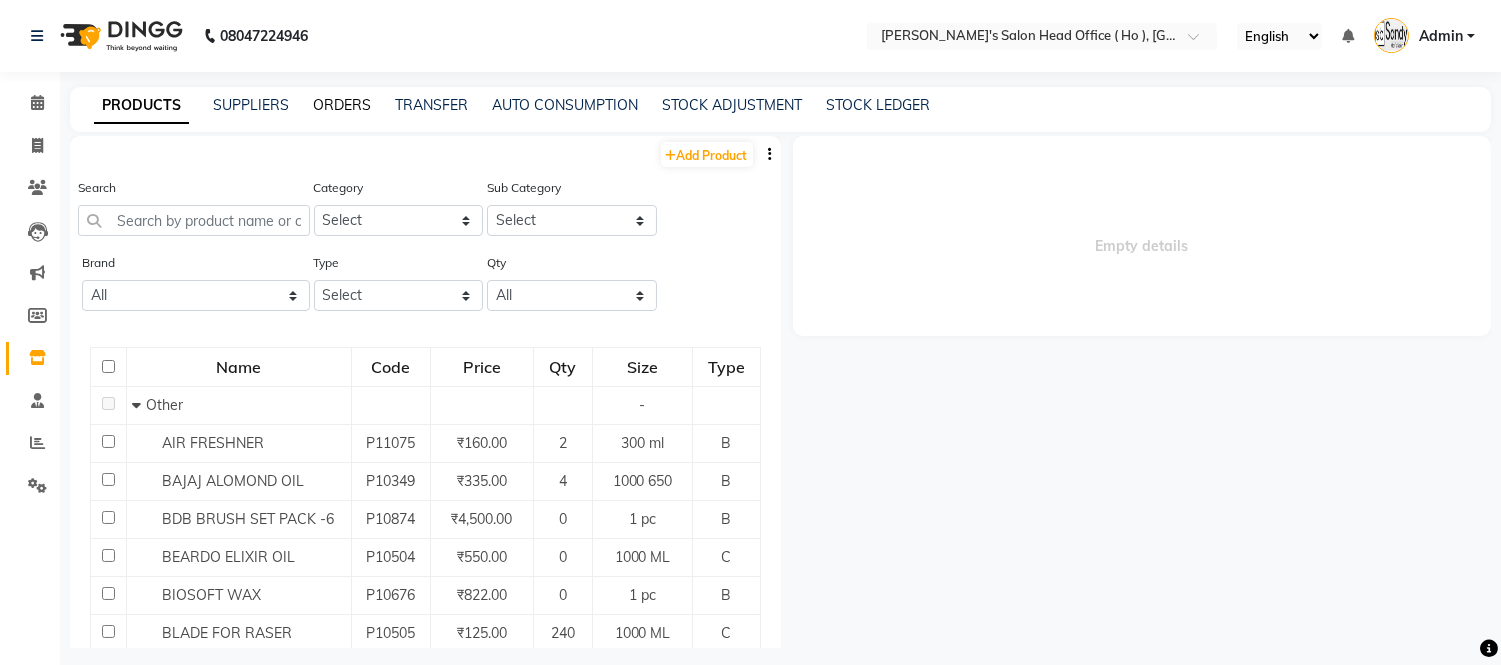 click on "ORDERS" 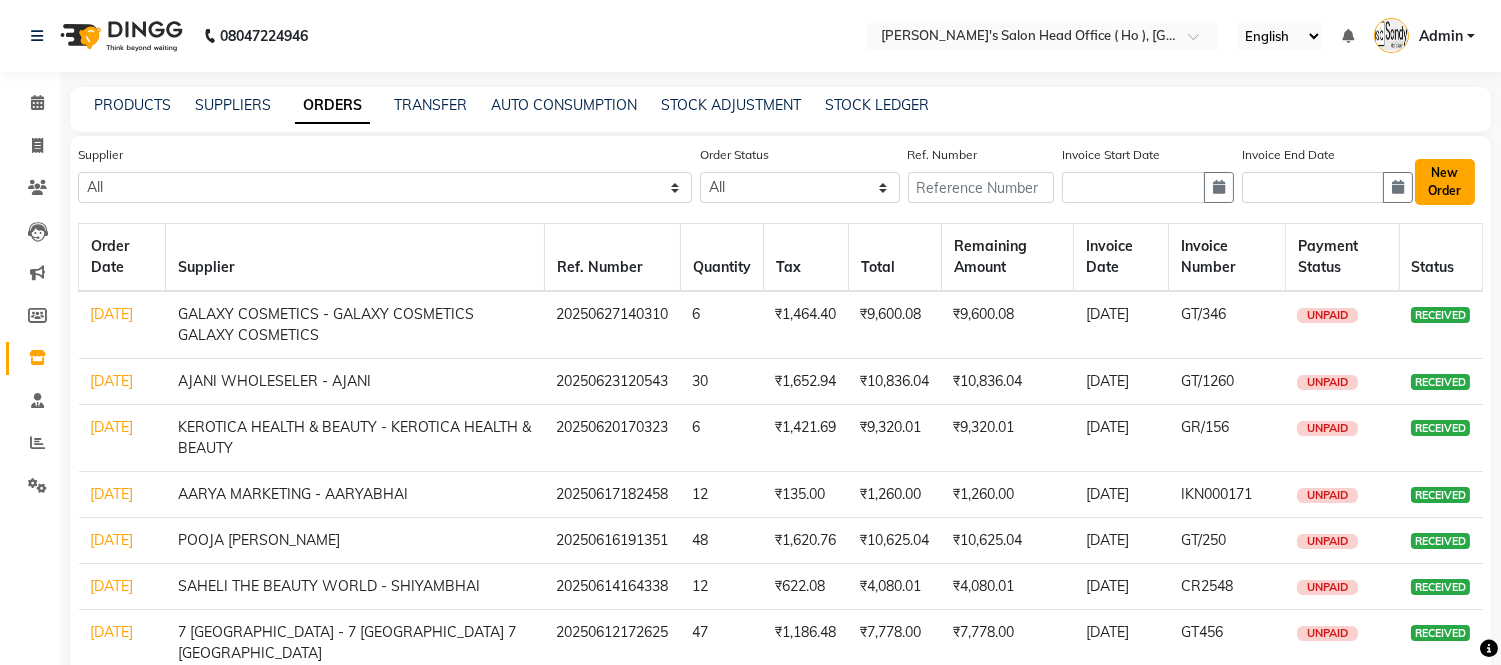 click on "New Order" 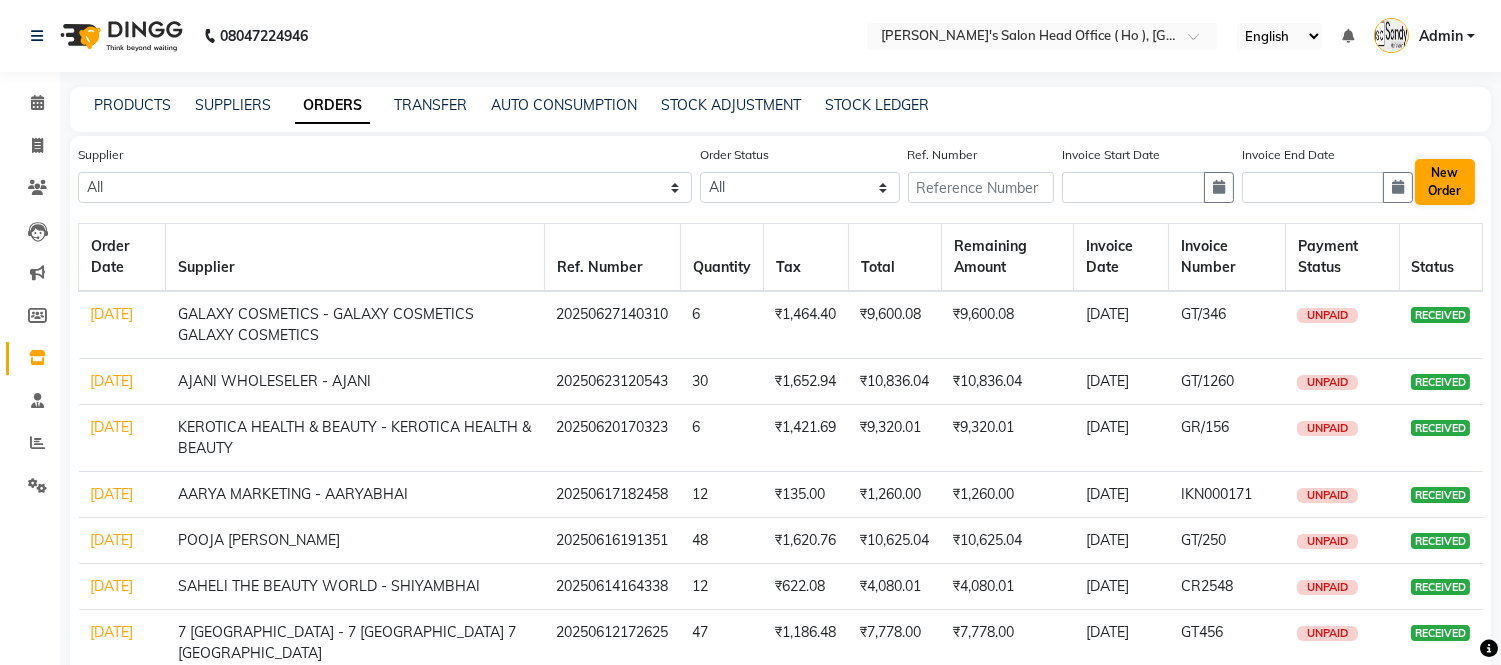 select on "true" 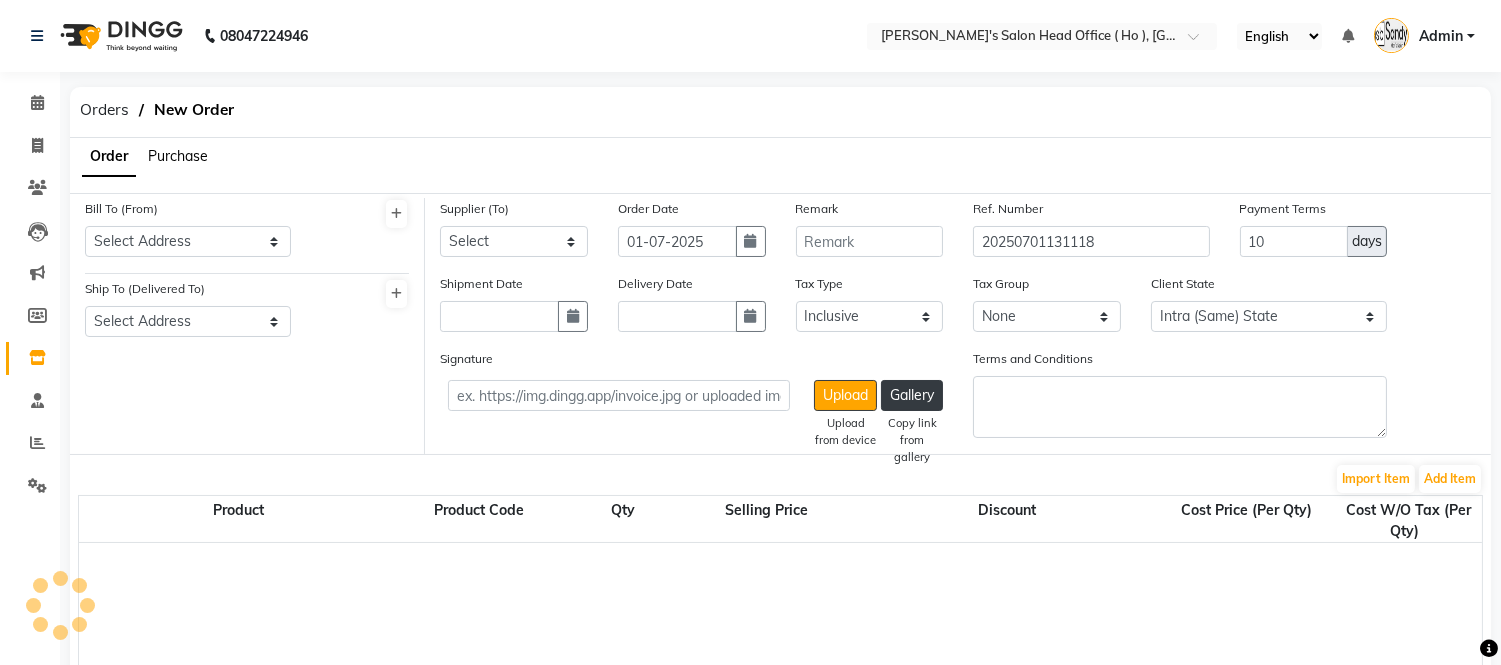select on "3195" 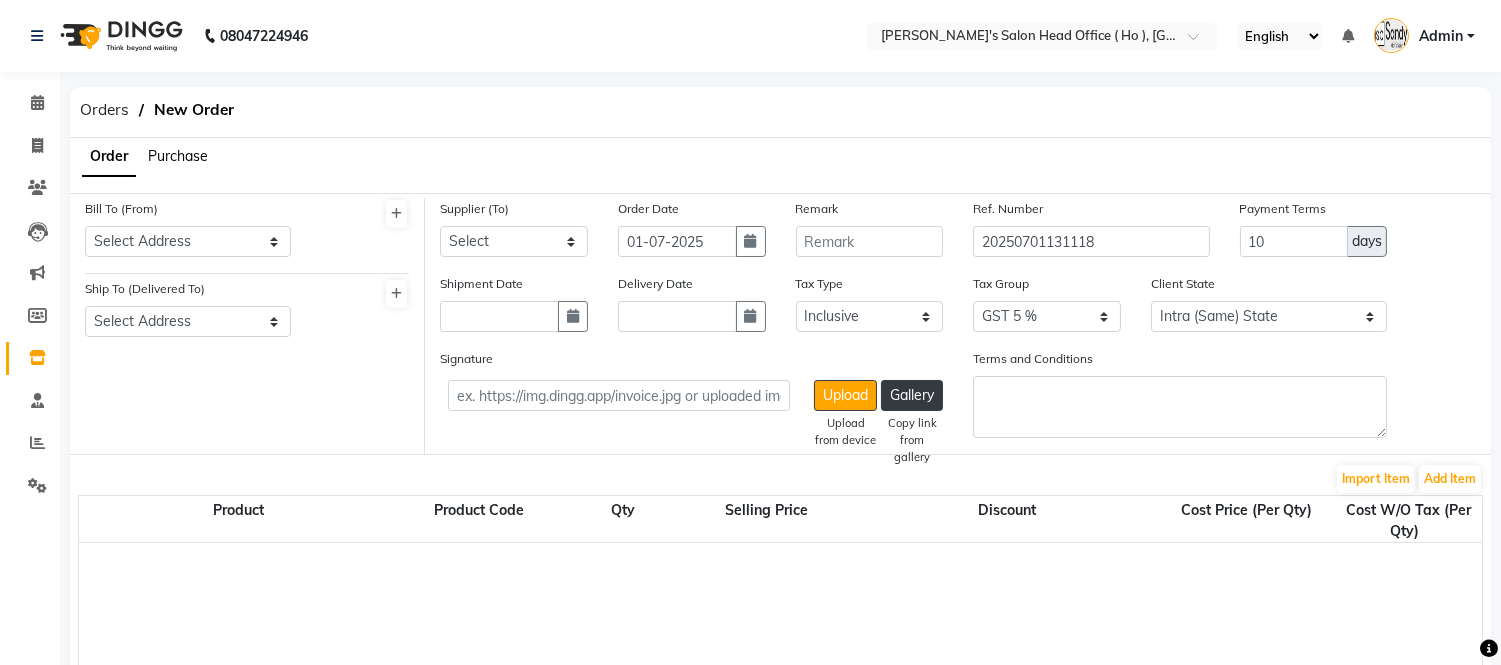 click on "Purchase" 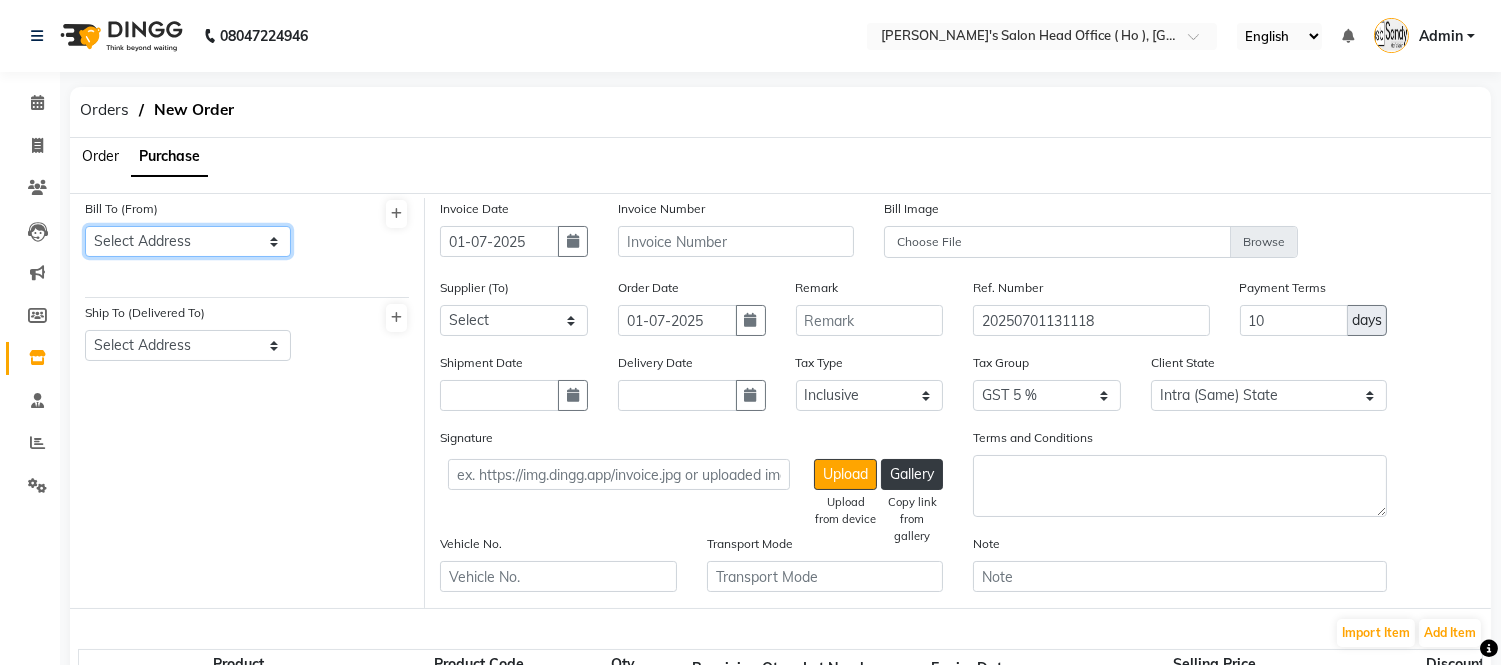 click on "Select Address  RAJKOT" 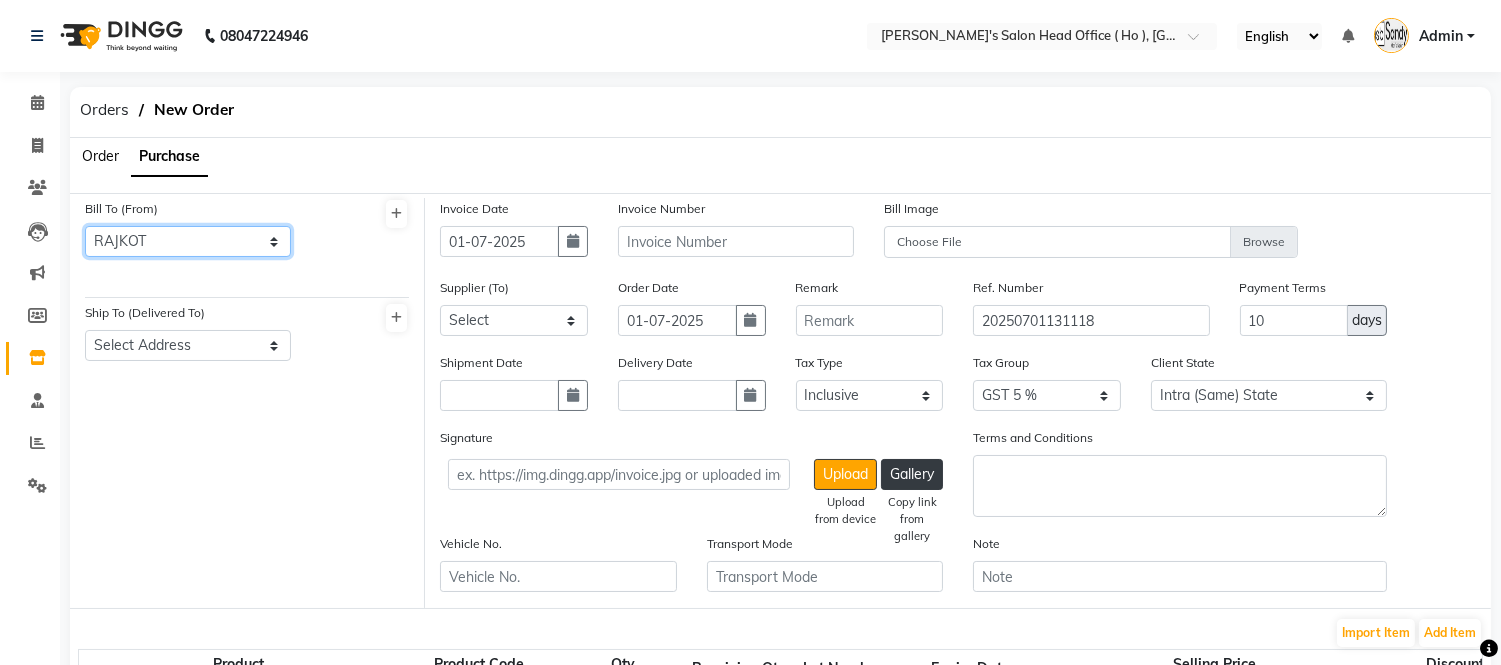 click on "Select Address  RAJKOT" 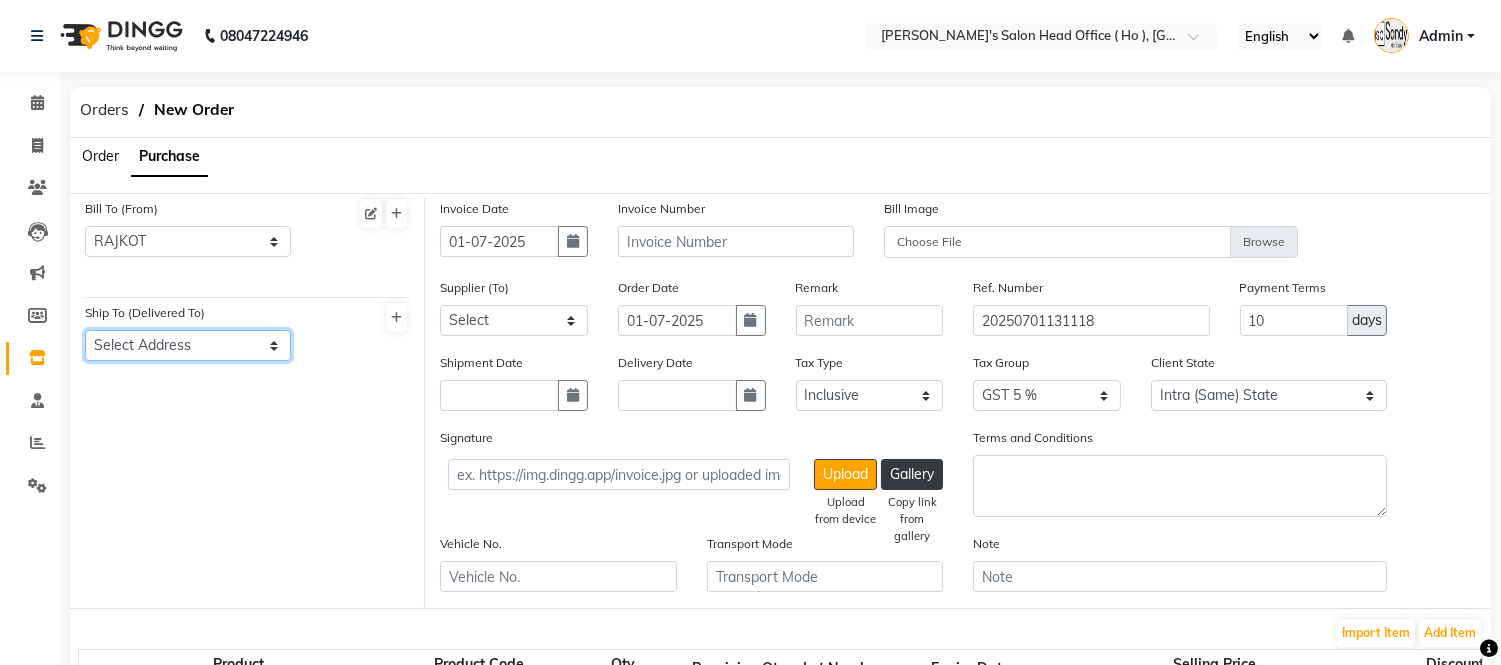 click on "Select Address  RAJKOT" 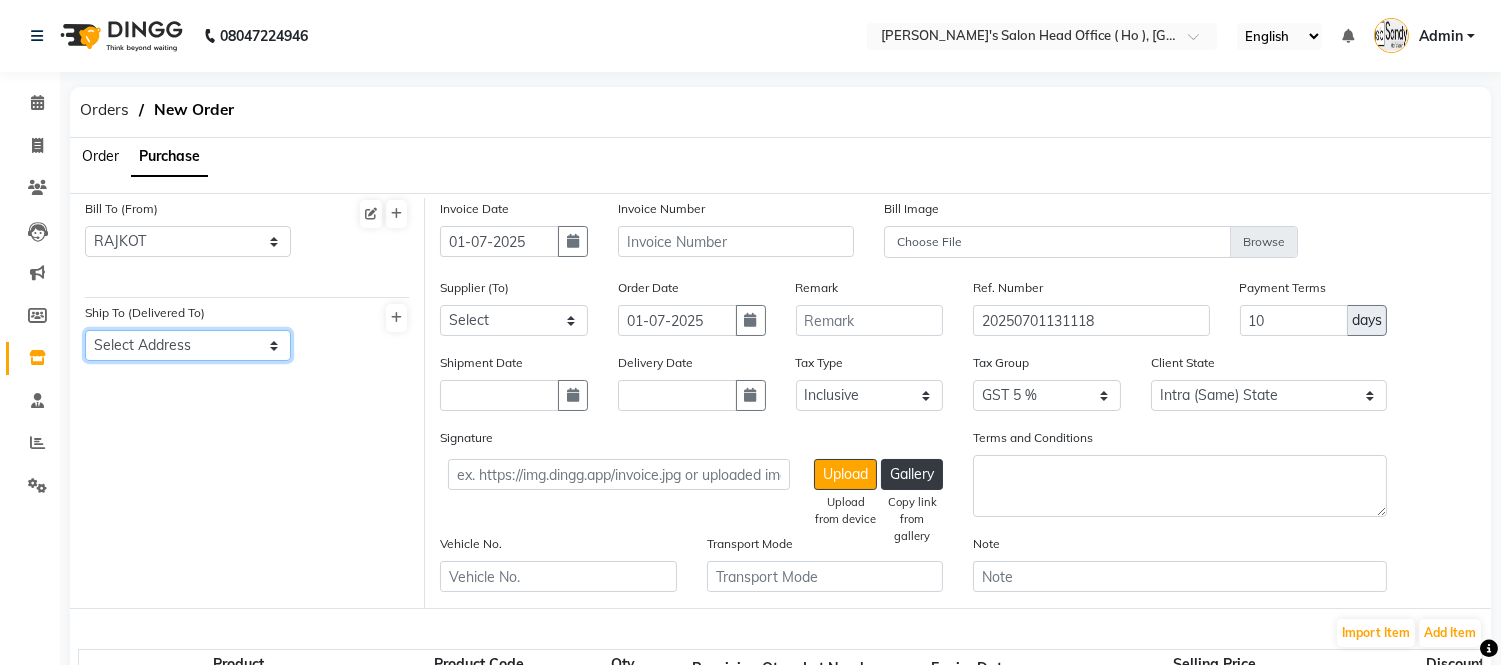 select on "1133" 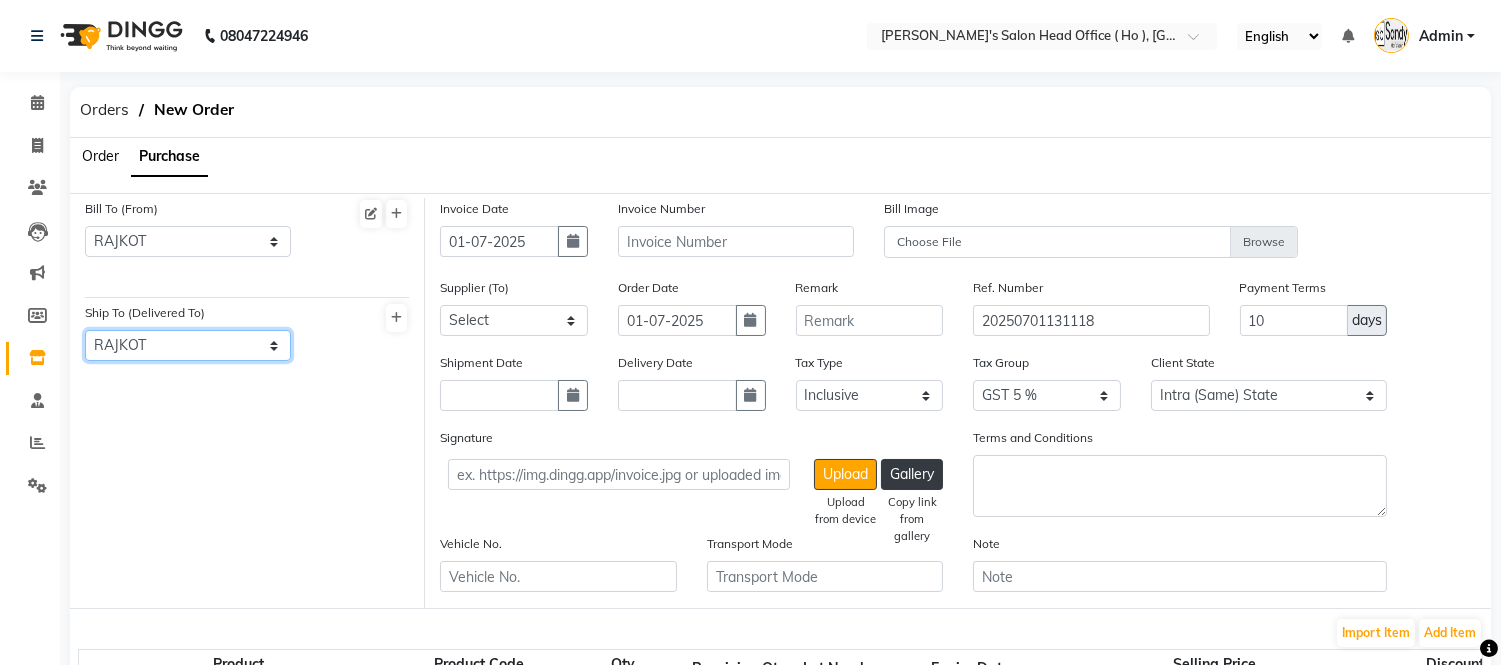 click on "Select Address  RAJKOT" 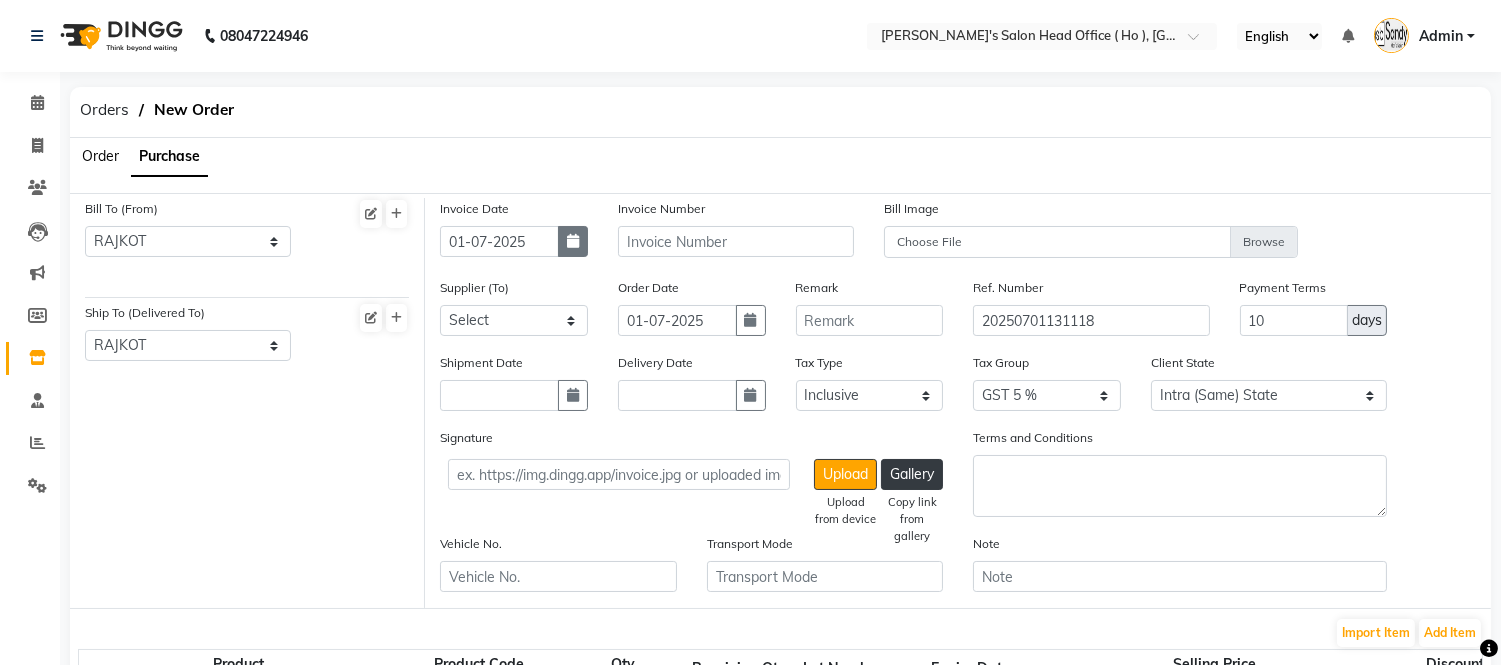 click 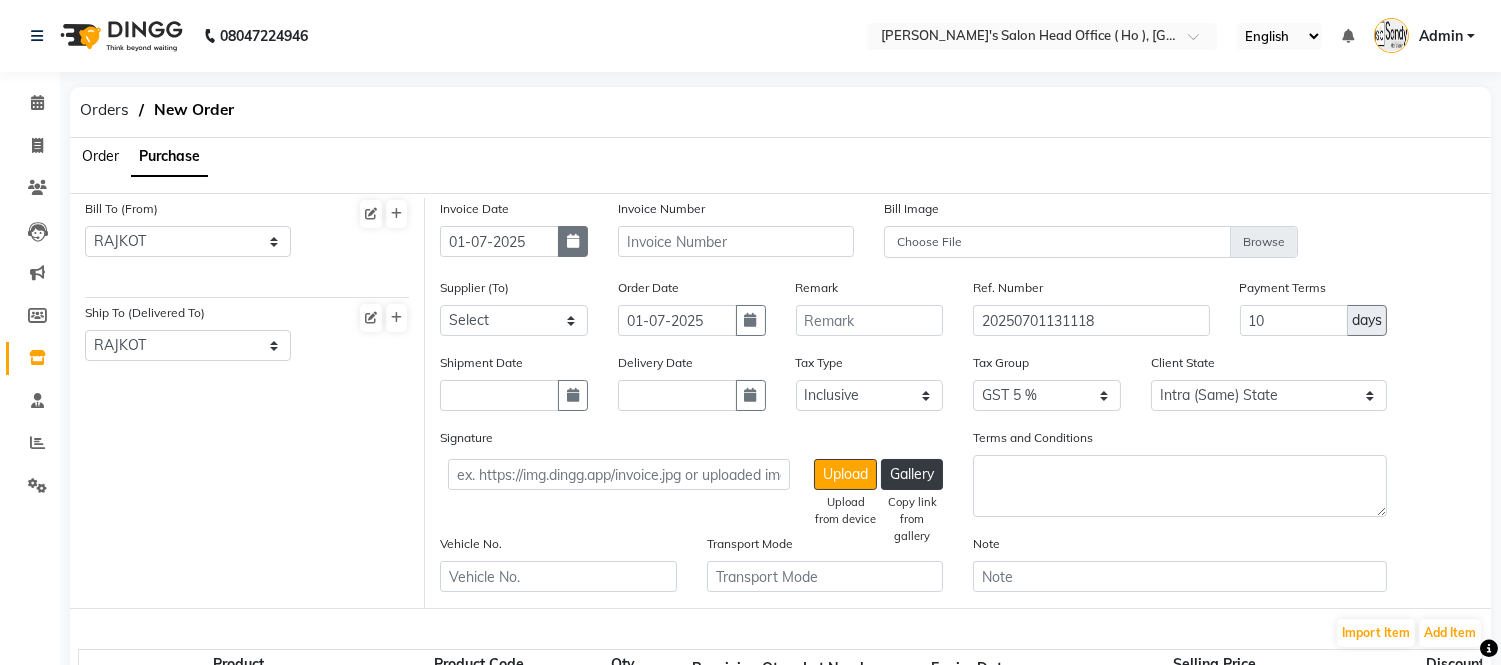 select on "7" 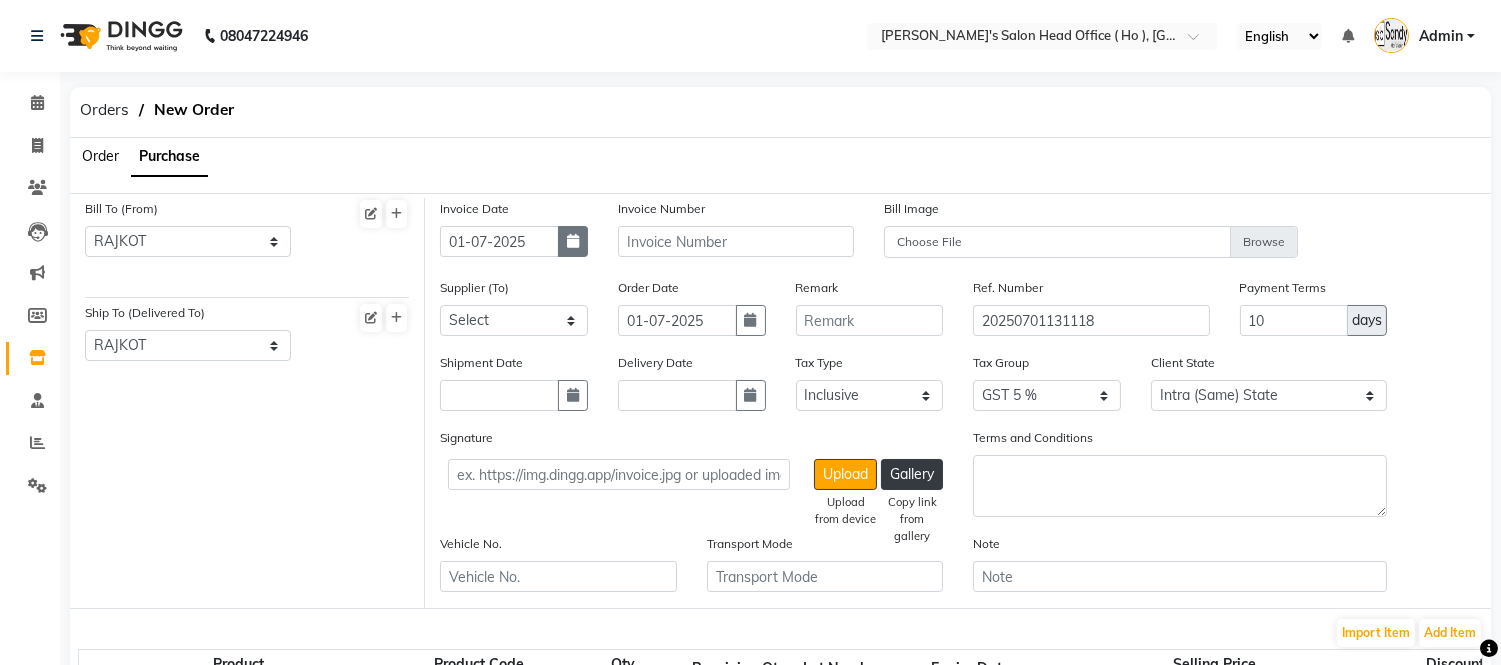 select on "2025" 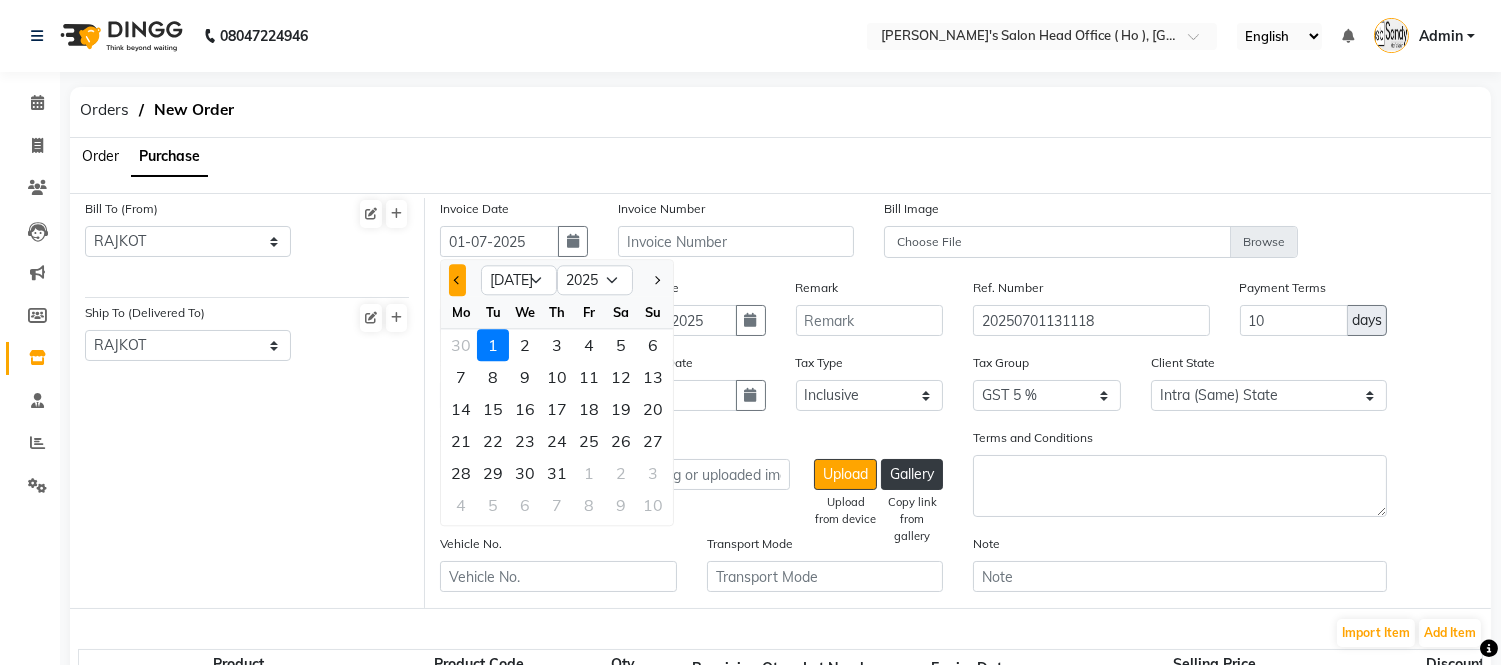 click 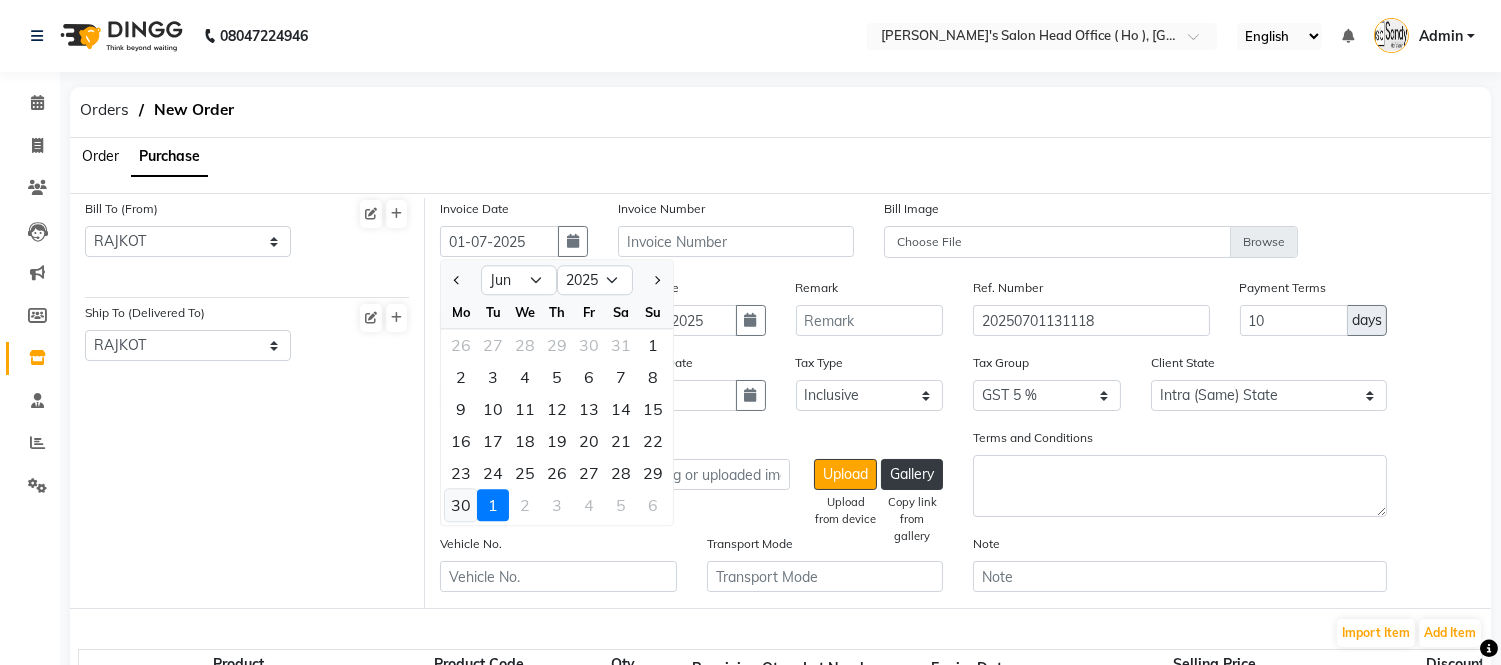 click on "30" 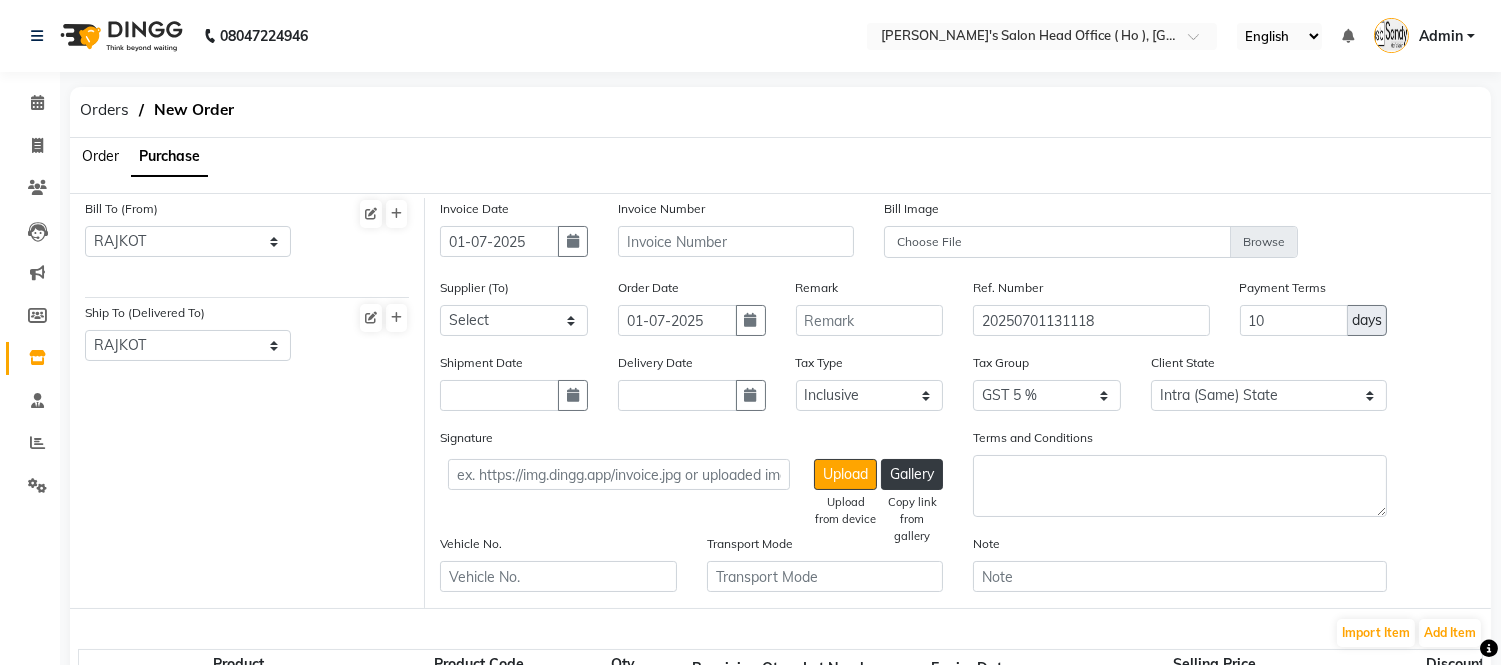 type on "[DATE]" 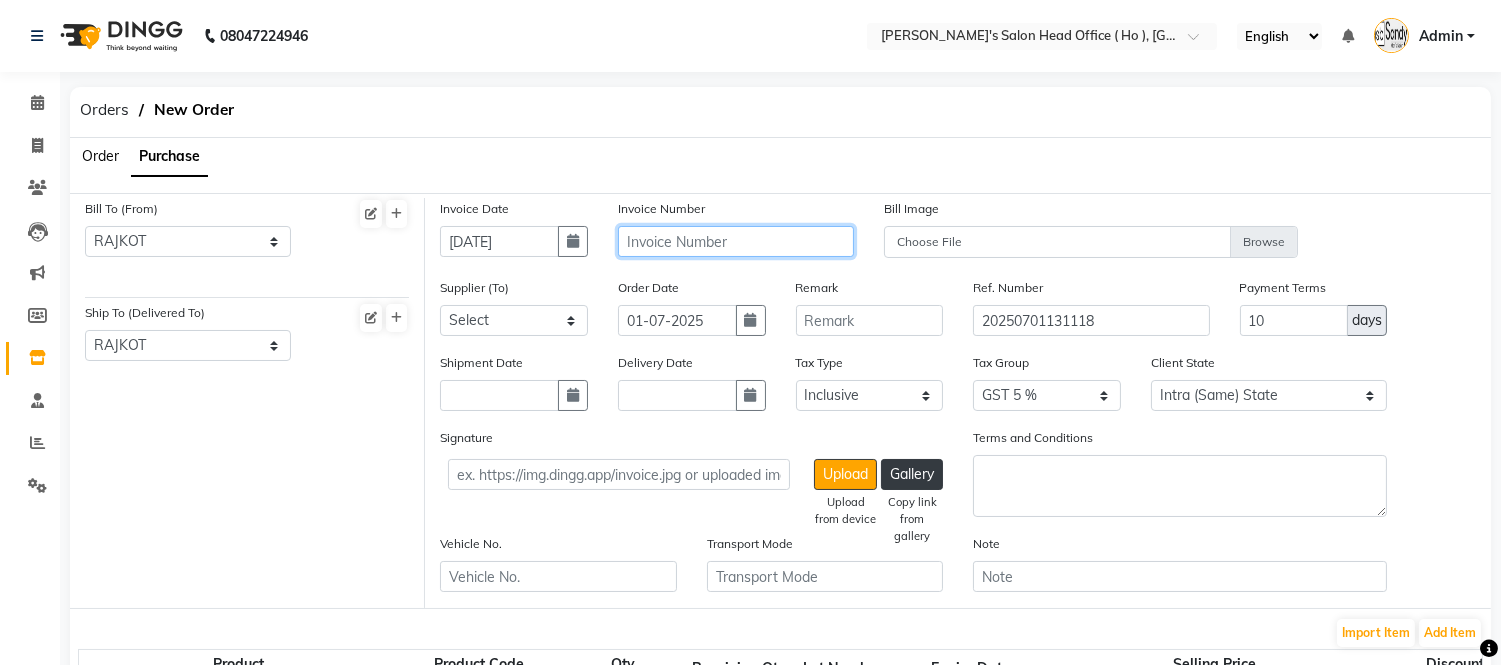 click 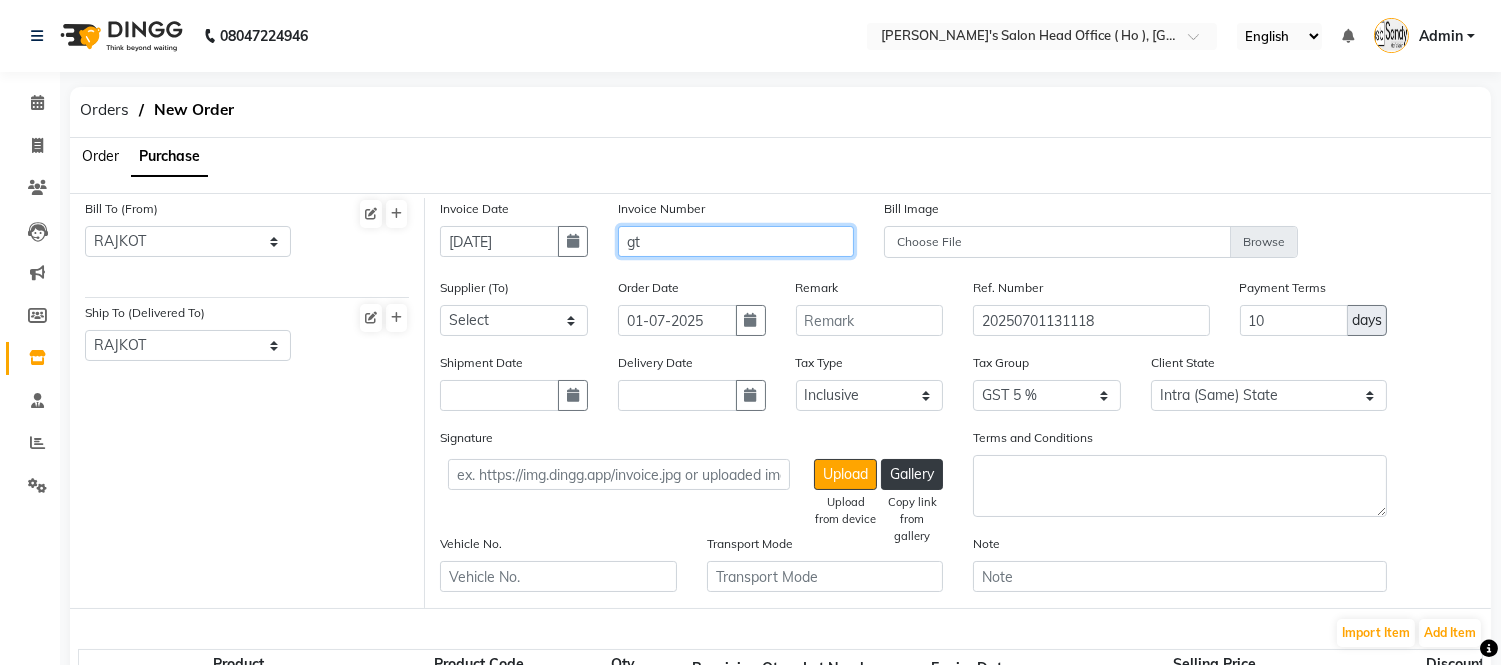 type on "g" 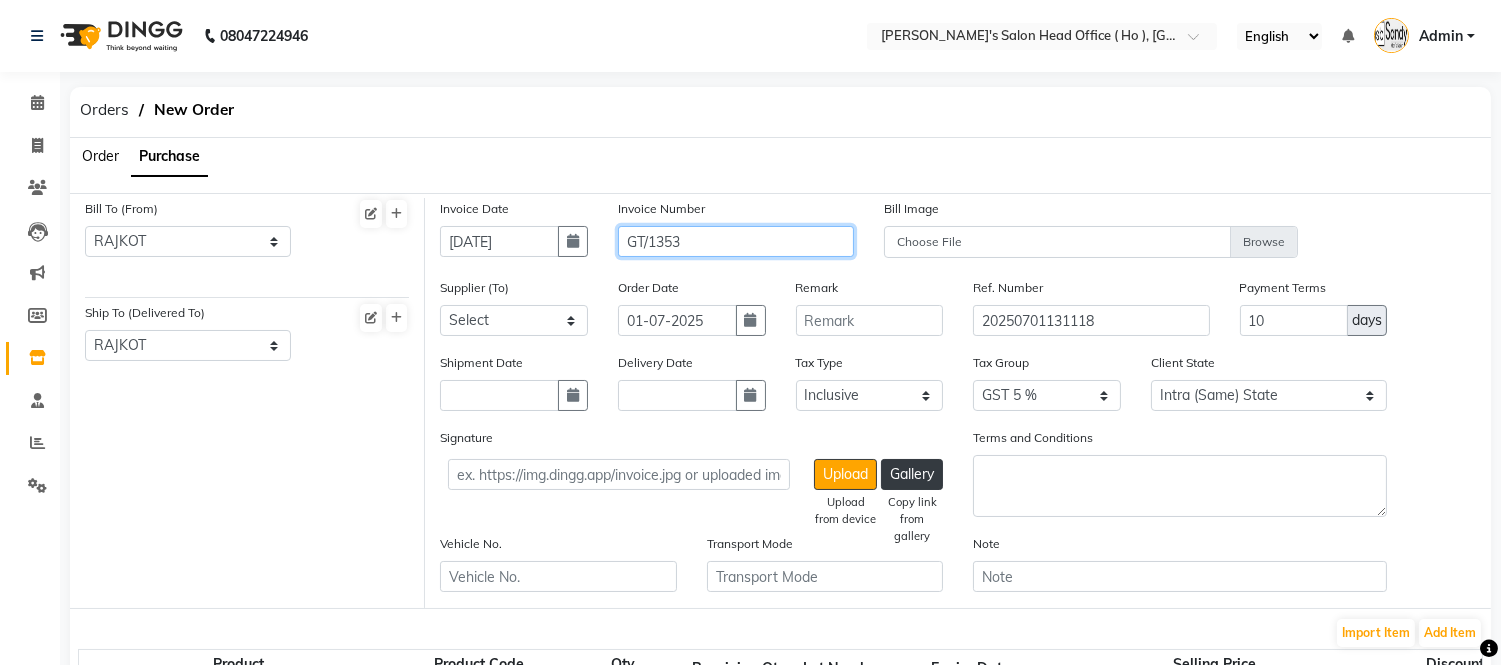 type on "GT/1353" 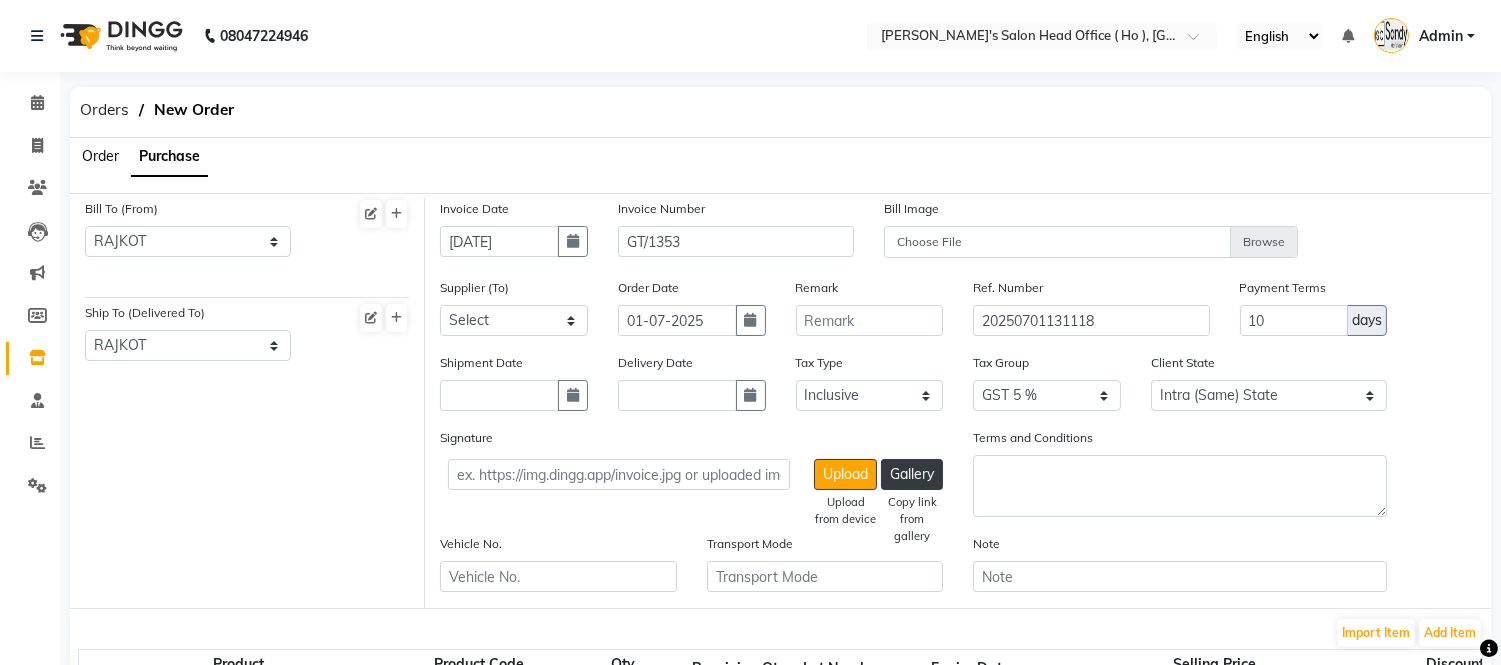 click on "Order Purchase" 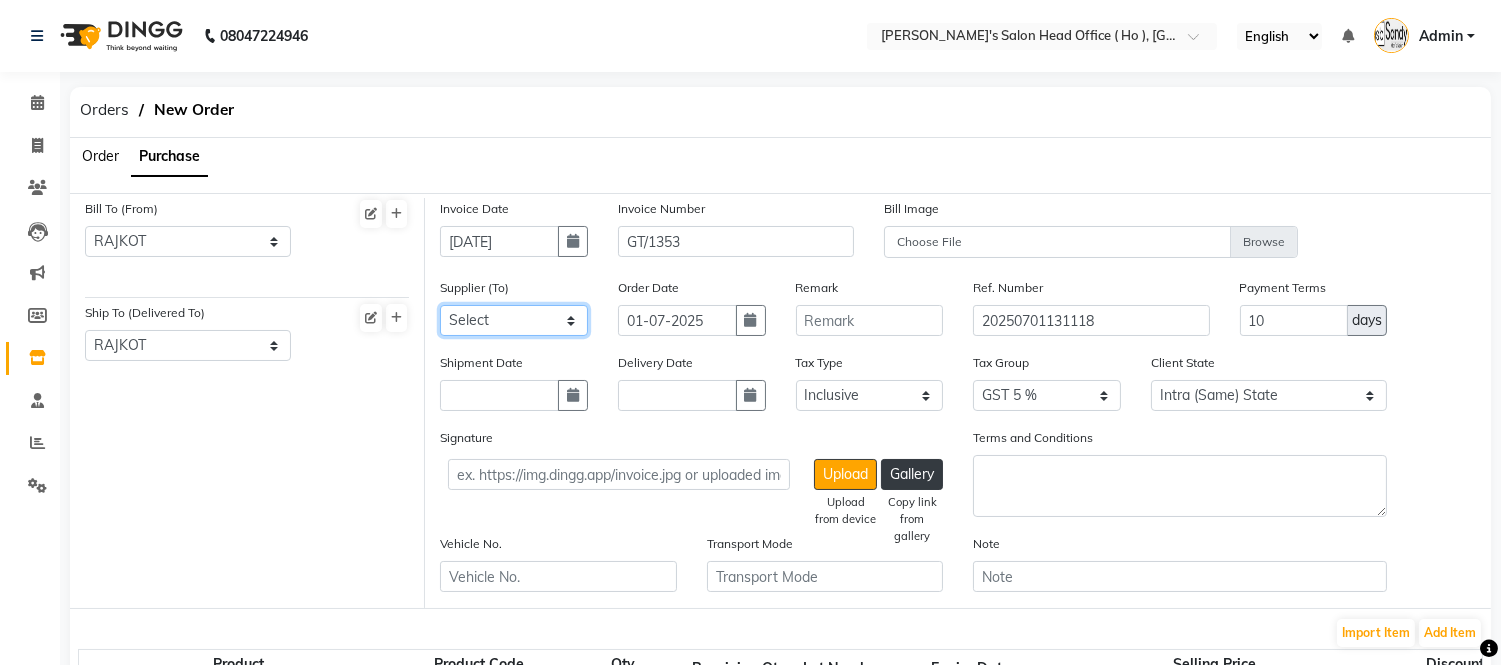 click on "Select SHIV ENTERPRISE - PARESHBHAI BALAJI SALES - NILESHBHAI SAHELI THE BEAUTY WORLD - SHIYAMBHAI AARYA MARKETING - AARYABHAI NEELAM BEAUTY COLLECTION - DIPENBHAI AJANI WHOLESELER - AJANI EXOTIC MULTIPRODUCTS - EXOTIC SHREE ENTERPRISE - SHREE ENTERPRISE MAX SALOON SHOPPY - MAX RUSHI BEAUTY PARLOUR & COSMETIC - RUSHI BEAUTY PARLOUR & COSMETIC SHREE GAJANAN SALES - SHREE GAJANAN SALES SHREE GAJANAN SALES POOJA BEAUTY - NILESHBHAI  BHAI KEROTICA HEALTH & BEAUTY - KEROTICA HEALTH & BEAUTY NILESH ENTERPRISE - NILESH ENTERPRISE NILESH ENTERPRISE GREENNLEAF COSMECEUTICS - RAHULBHAI 7 QUEENS BEAUTY POINT - 7 QUEENS BEAUTY POINT 7 QUEENS BEAUTY POINT OM ENTERPRICE - OM ENTERPRICE ABC  - ABC  DISPOSABLE & OTHERS GALAXY COSMETICS - GALAXY COSMETICS GALAXY COSMETICS" 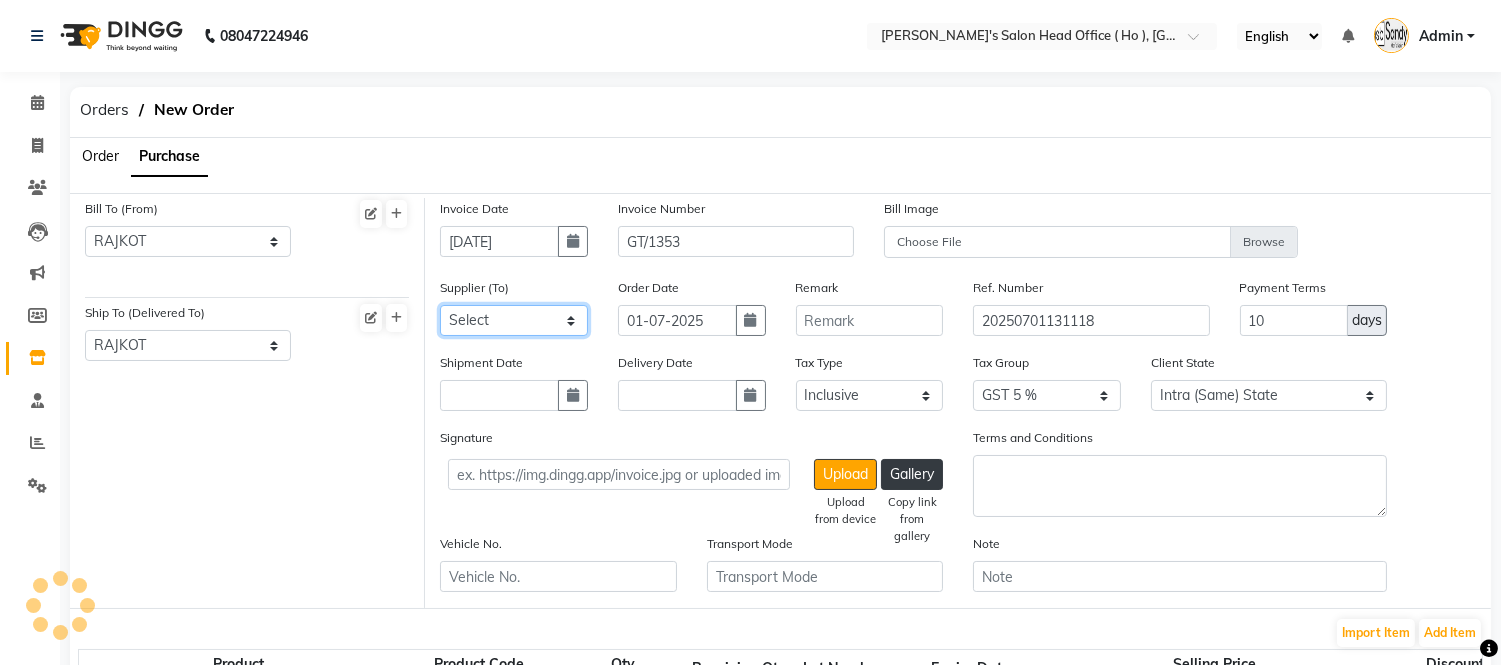 select on "3085" 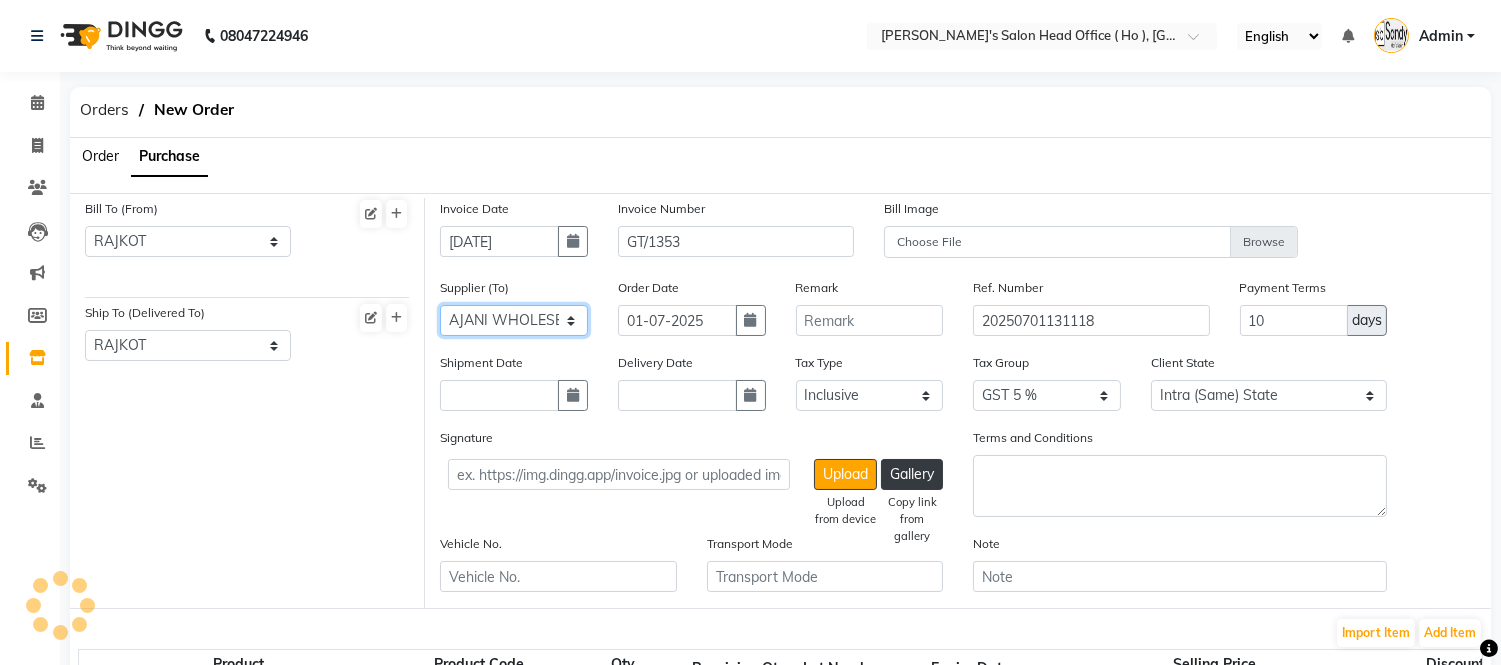 click on "Select SHIV ENTERPRISE - PARESHBHAI BALAJI SALES - NILESHBHAI SAHELI THE BEAUTY WORLD - SHIYAMBHAI AARYA MARKETING - AARYABHAI NEELAM BEAUTY COLLECTION - DIPENBHAI AJANI WHOLESELER - AJANI EXOTIC MULTIPRODUCTS - EXOTIC SHREE ENTERPRISE - SHREE ENTERPRISE MAX SALOON SHOPPY - MAX RUSHI BEAUTY PARLOUR & COSMETIC - RUSHI BEAUTY PARLOUR & COSMETIC SHREE GAJANAN SALES - SHREE GAJANAN SALES SHREE GAJANAN SALES POOJA BEAUTY - NILESHBHAI  BHAI KEROTICA HEALTH & BEAUTY - KEROTICA HEALTH & BEAUTY NILESH ENTERPRISE - NILESH ENTERPRISE NILESH ENTERPRISE GREENNLEAF COSMECEUTICS - RAHULBHAI 7 QUEENS BEAUTY POINT - 7 QUEENS BEAUTY POINT 7 QUEENS BEAUTY POINT OM ENTERPRICE - OM ENTERPRICE ABC  - ABC  DISPOSABLE & OTHERS GALAXY COSMETICS - GALAXY COSMETICS GALAXY COSMETICS" 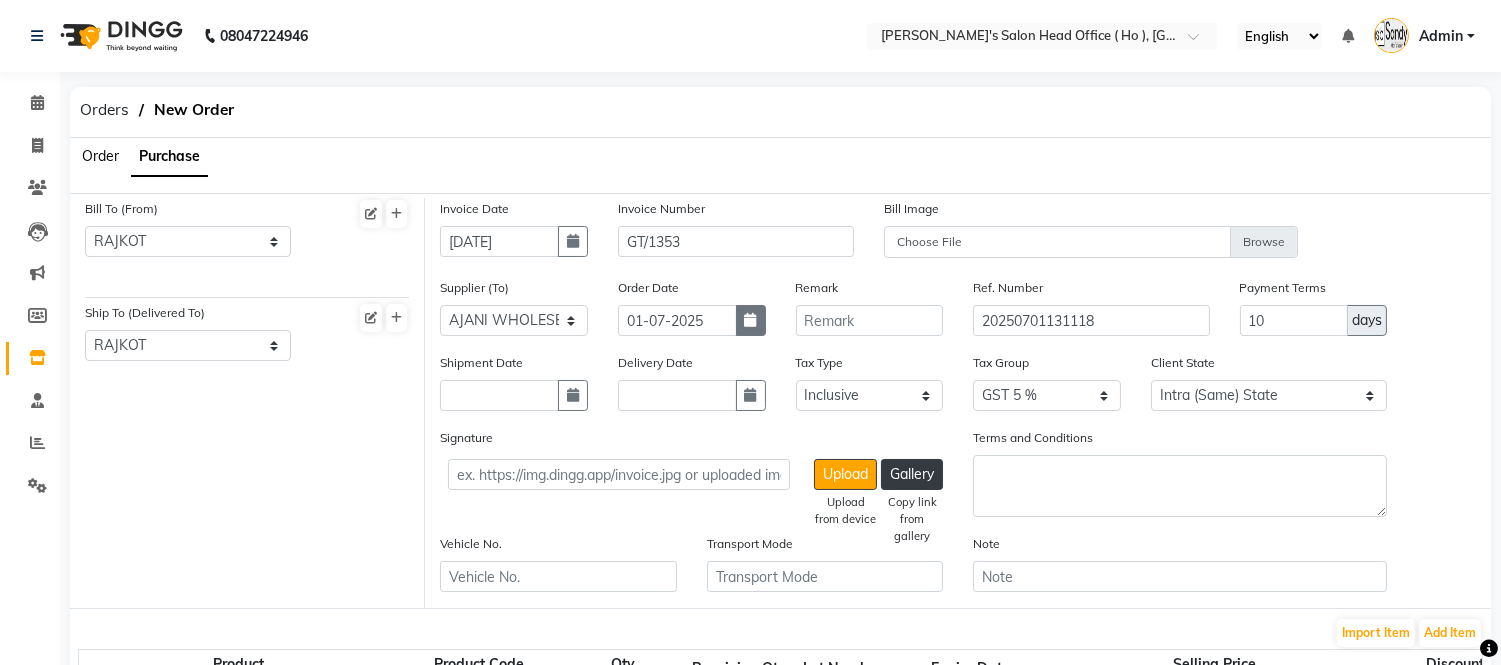 click 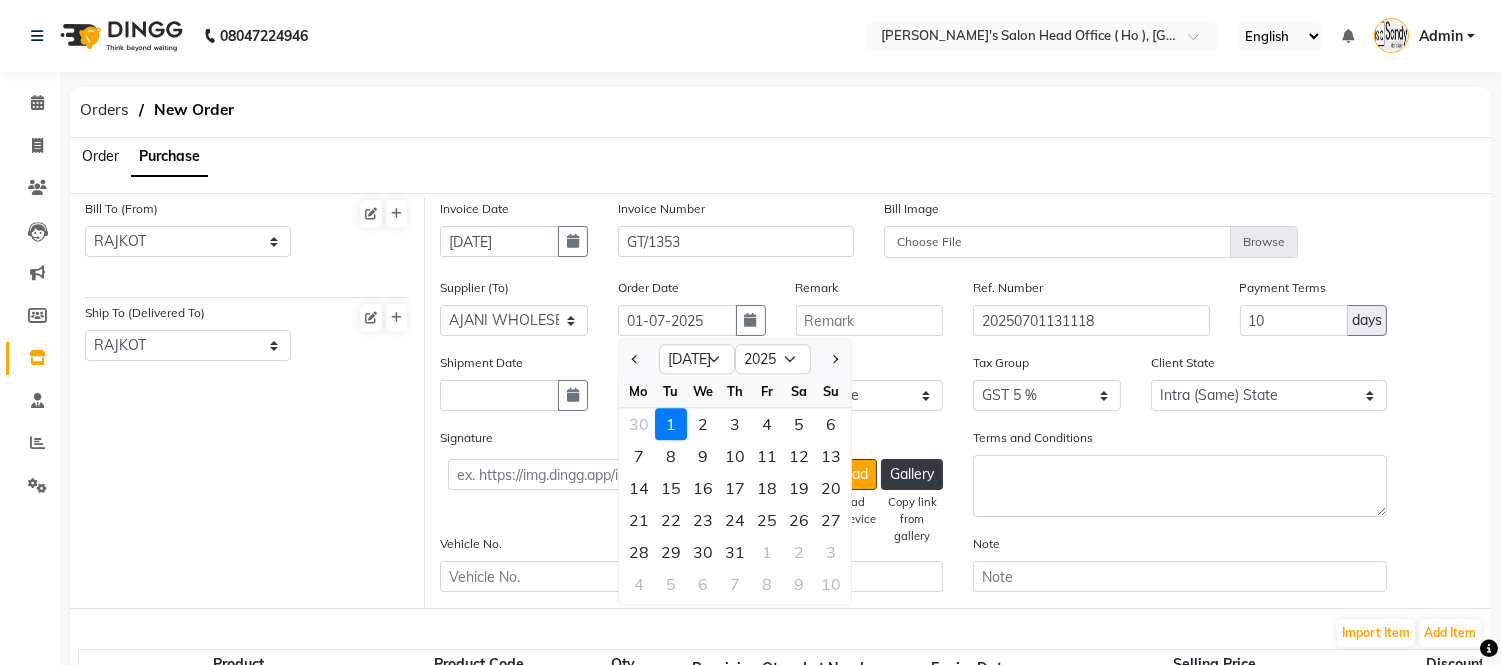 click on "Remark" 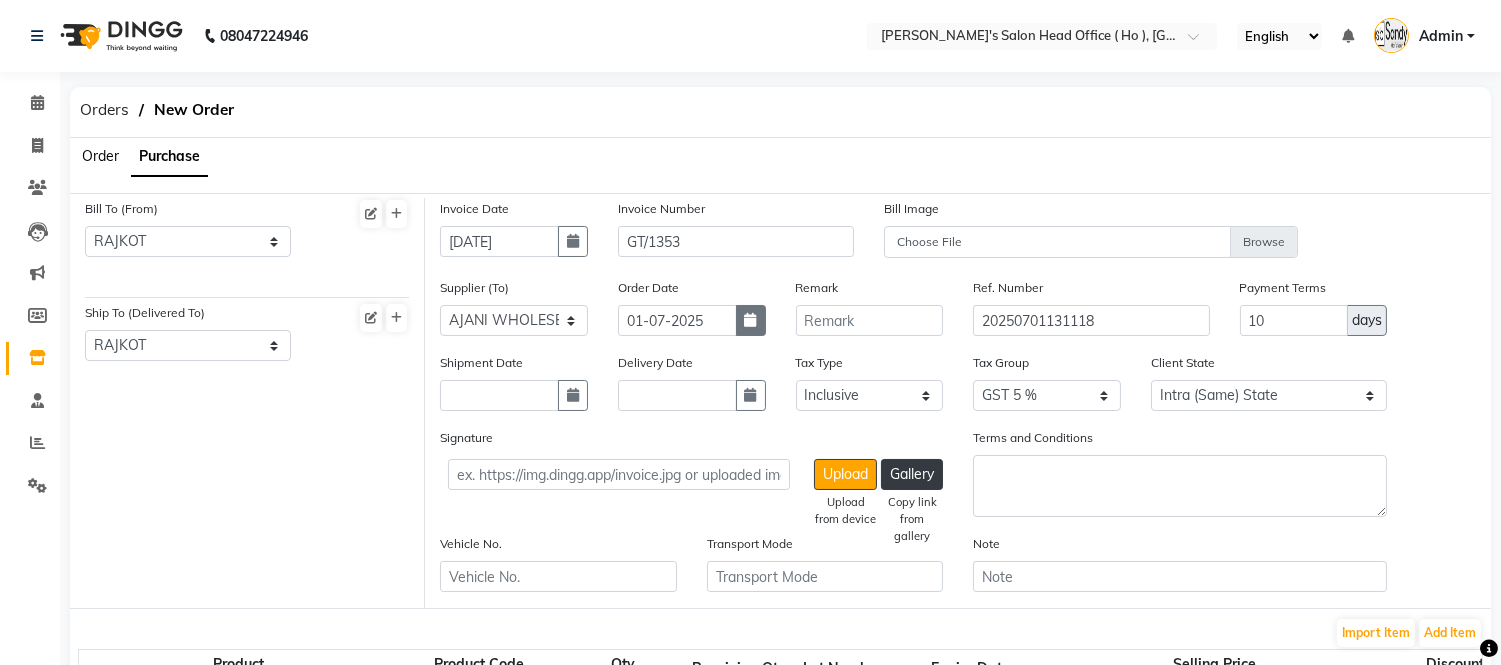click 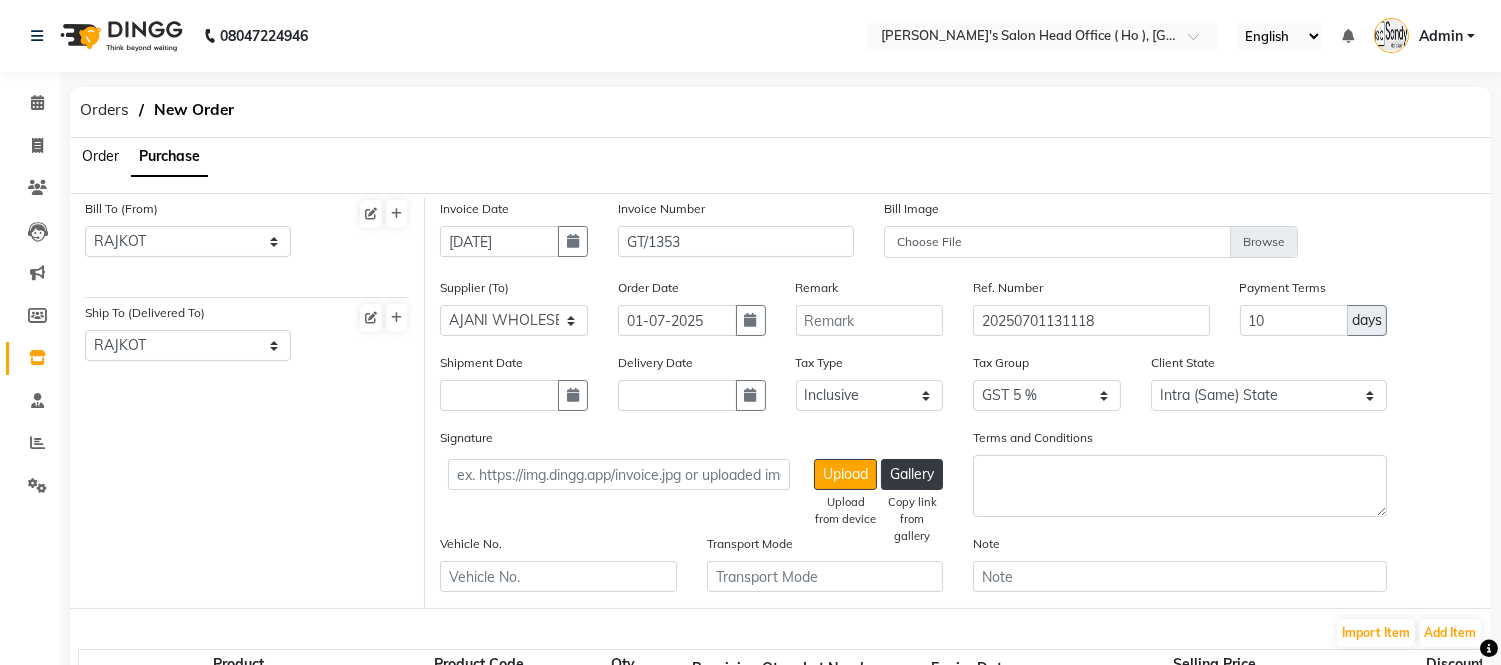 select on "7" 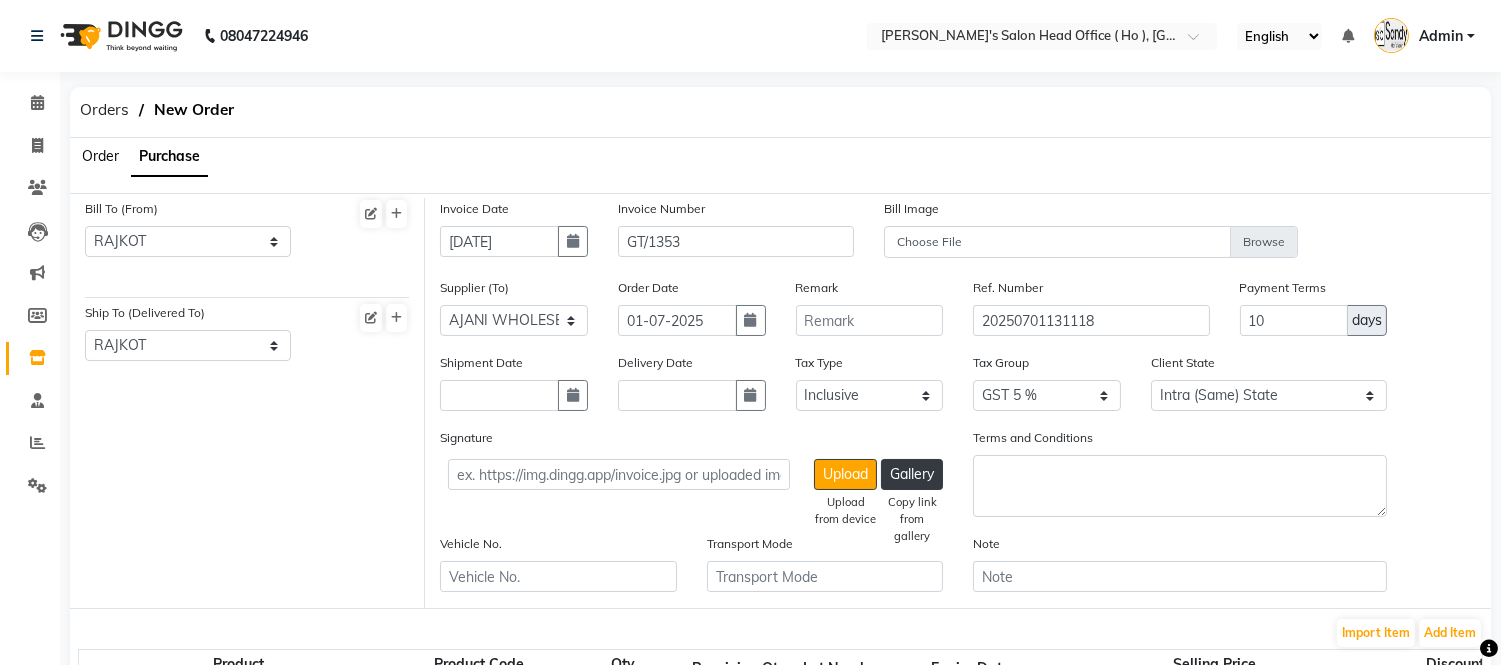 select on "2025" 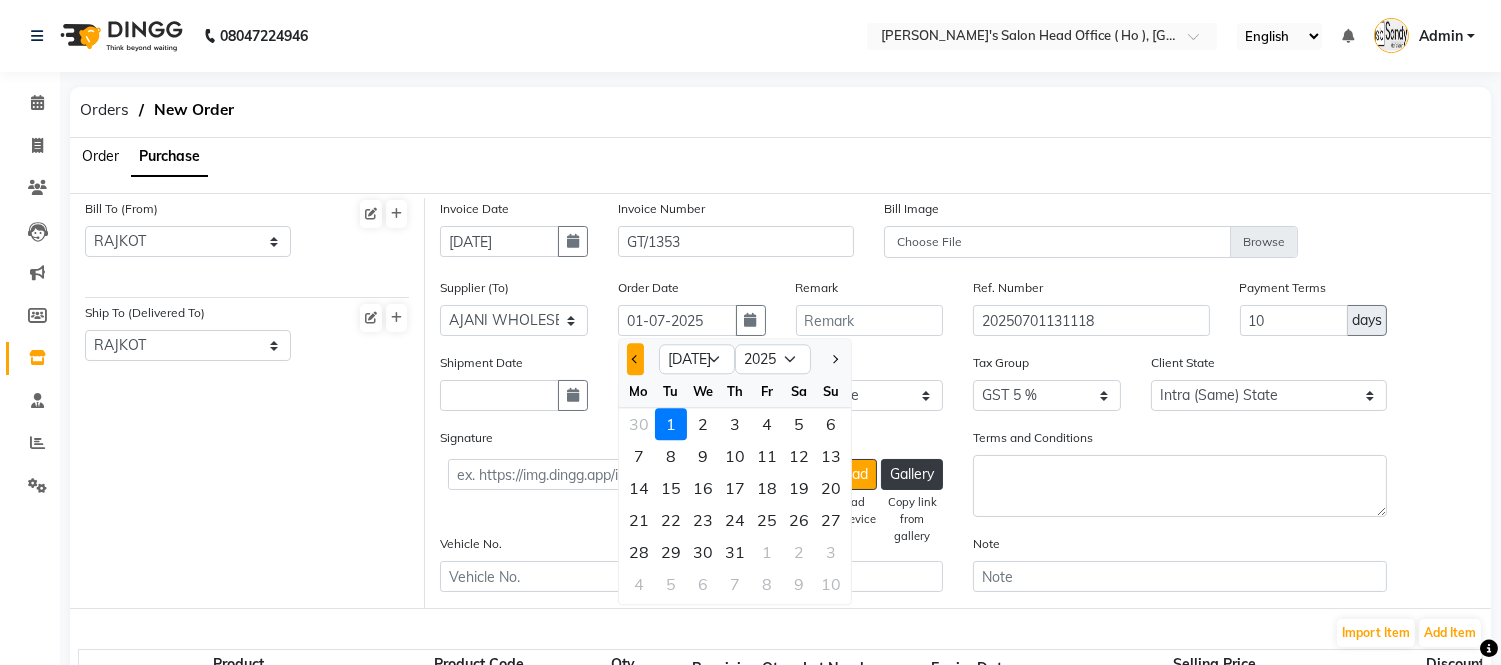 click 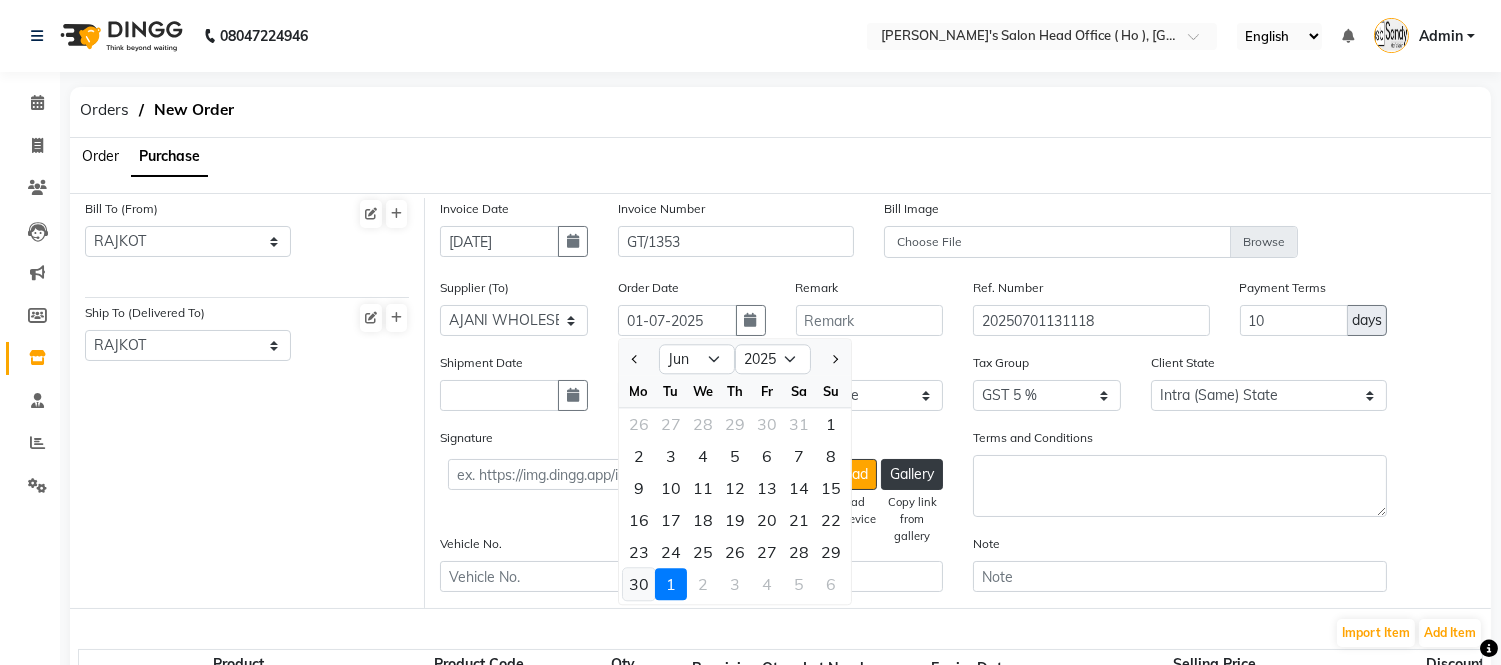 click on "30" 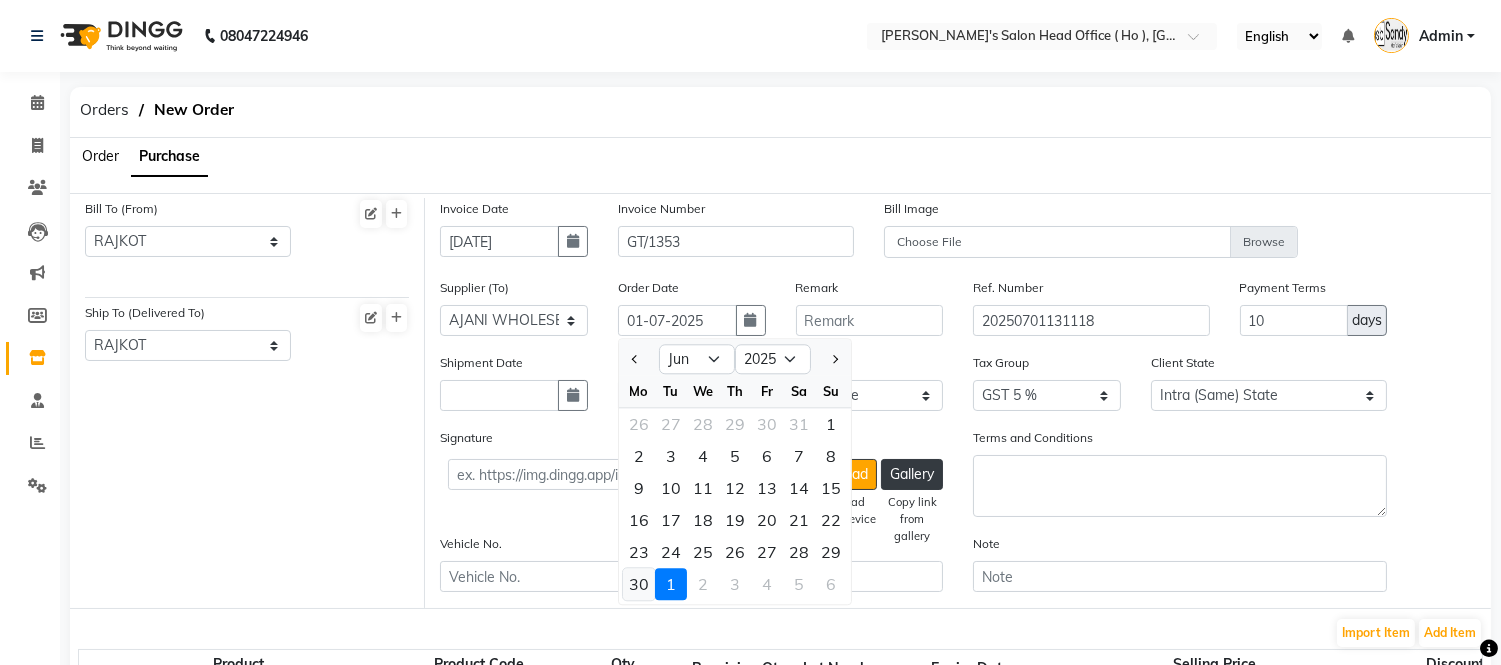 type on "[DATE]" 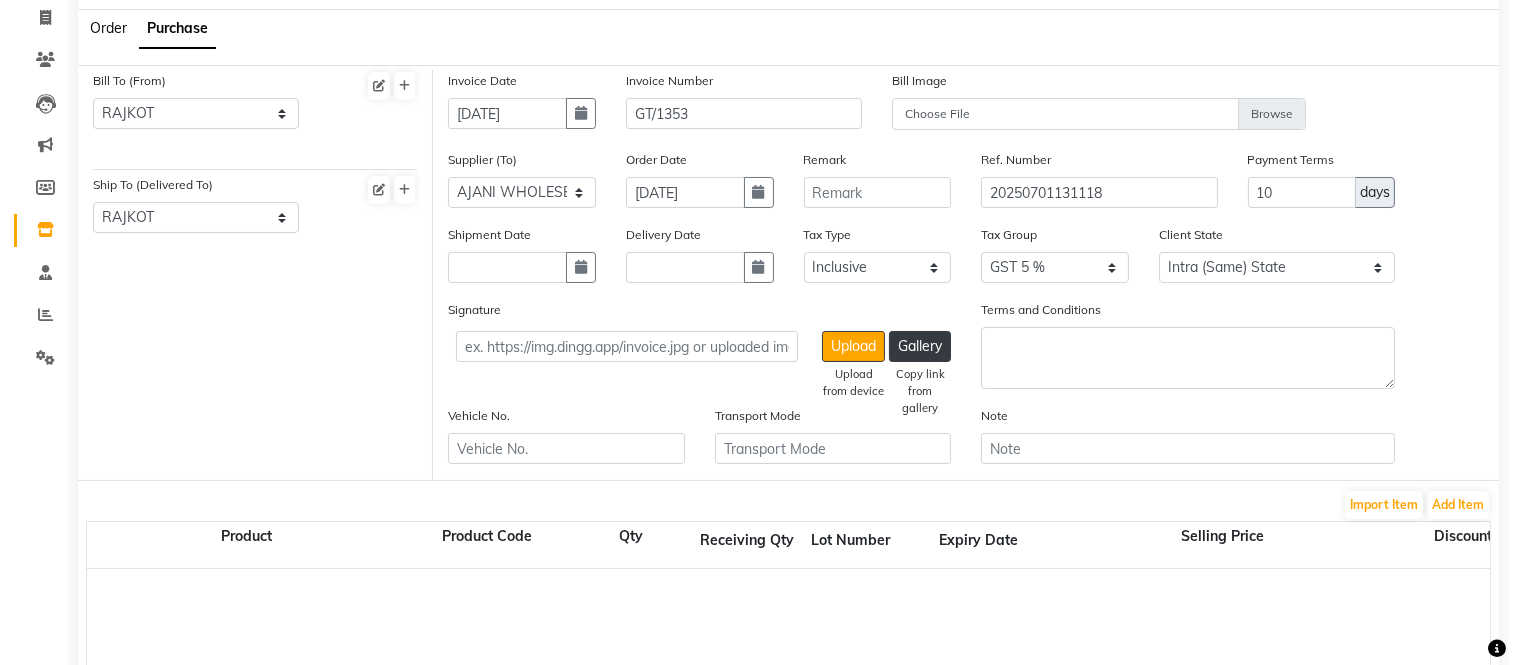 scroll, scrollTop: 111, scrollLeft: 0, axis: vertical 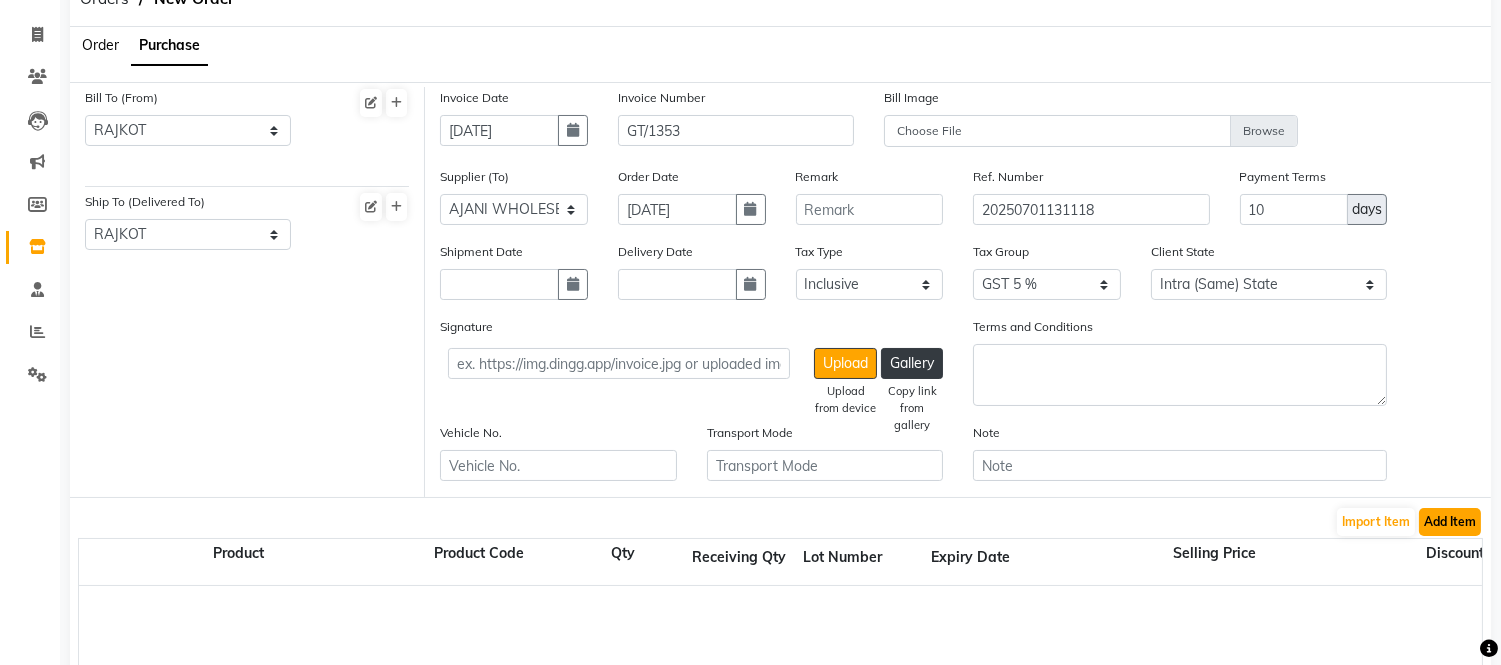 click on "Add Item" 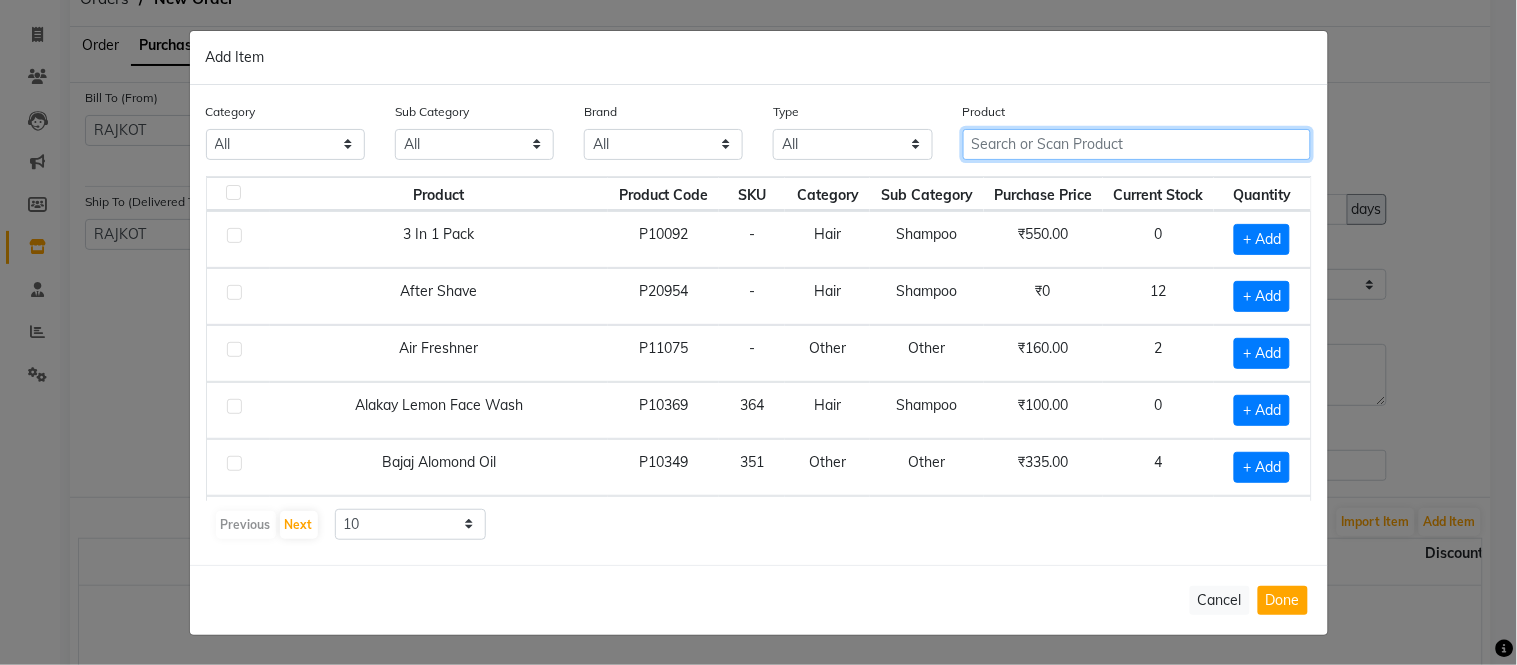 click 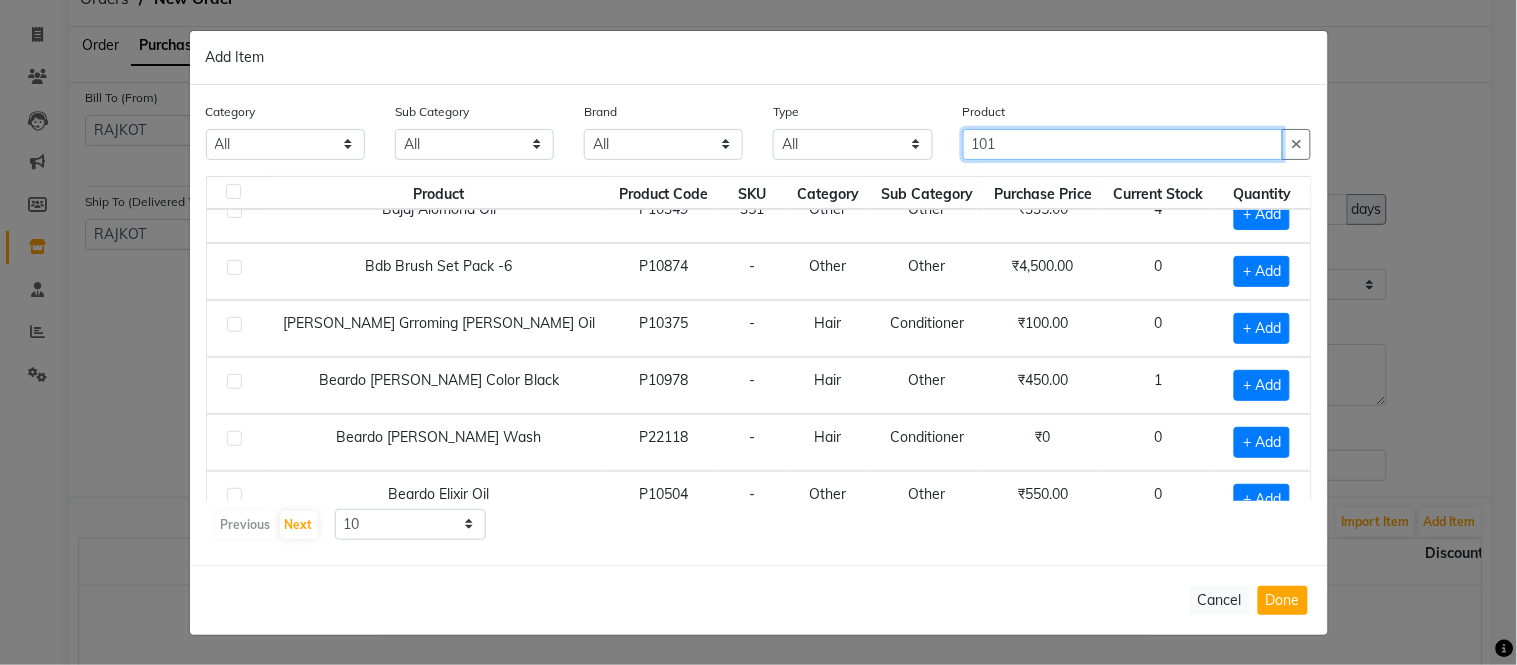 scroll, scrollTop: 284, scrollLeft: 0, axis: vertical 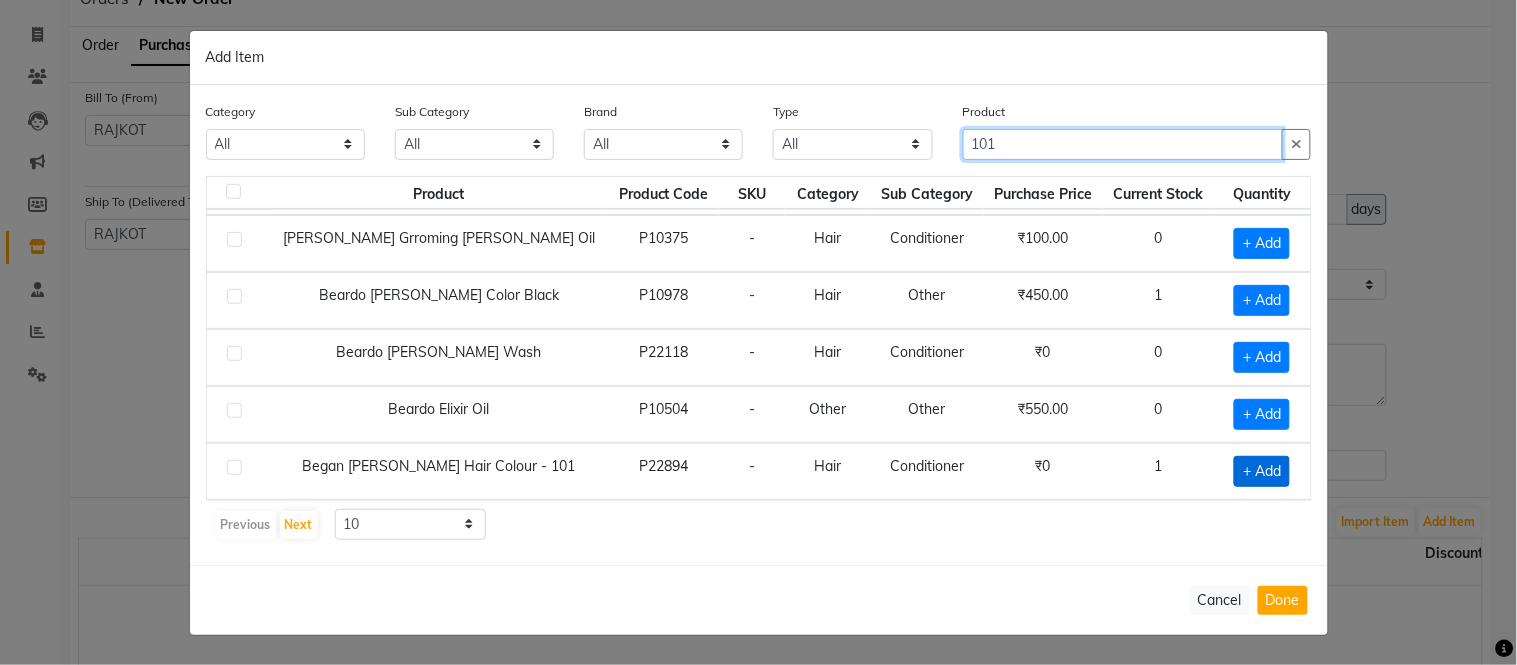 type on "101" 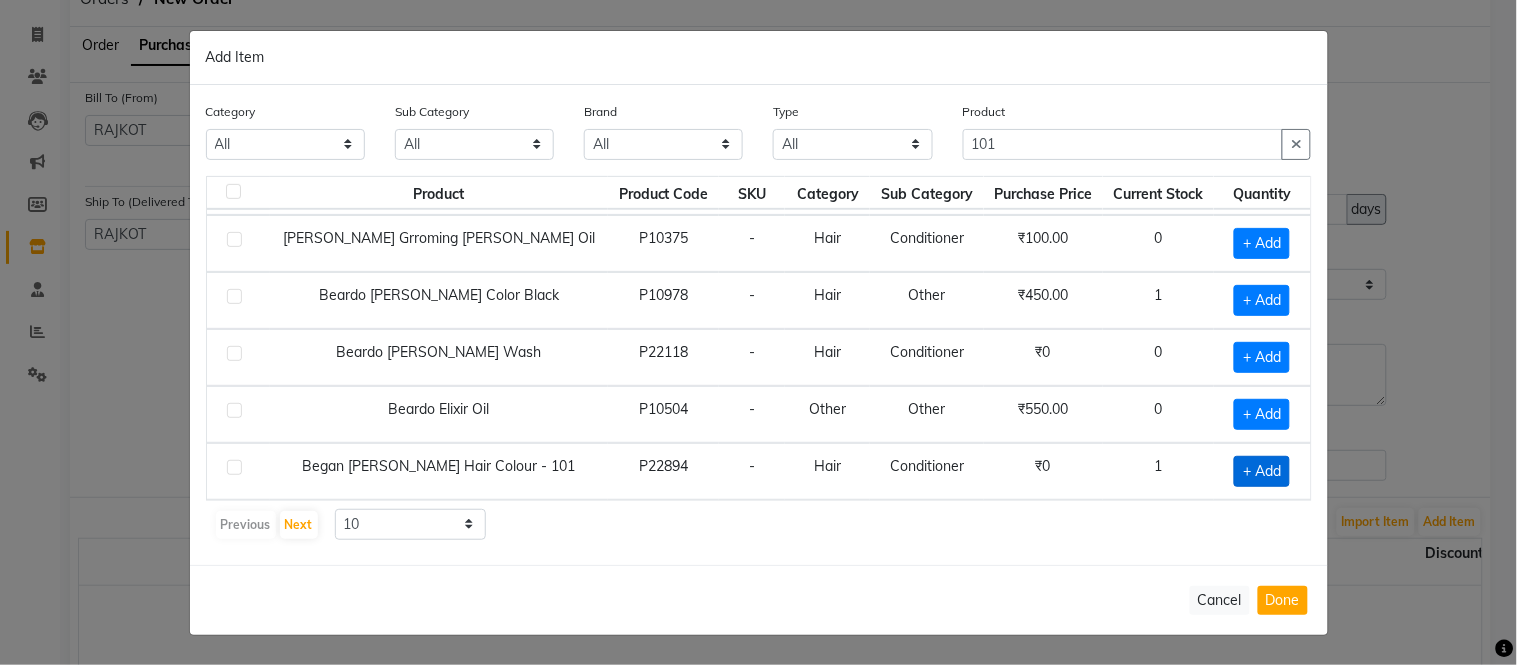 click on "+ Add" 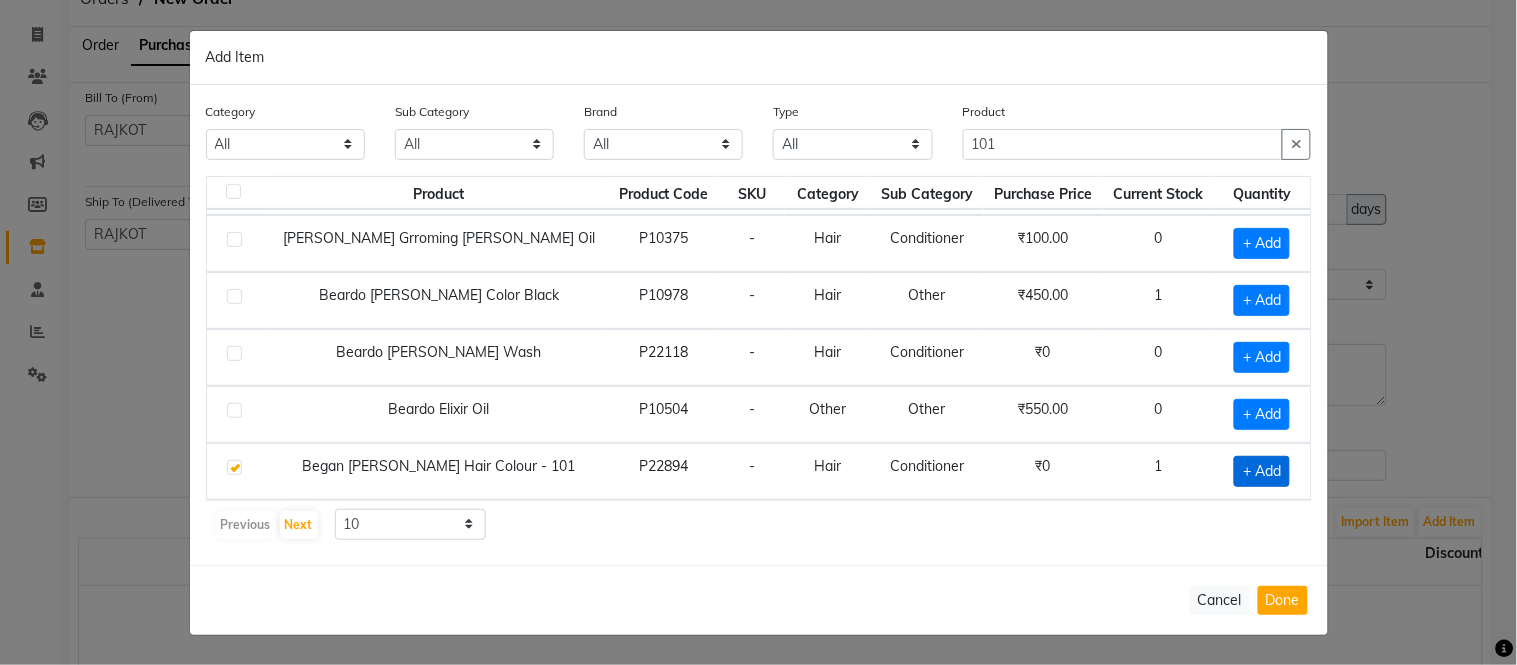 checkbox on "true" 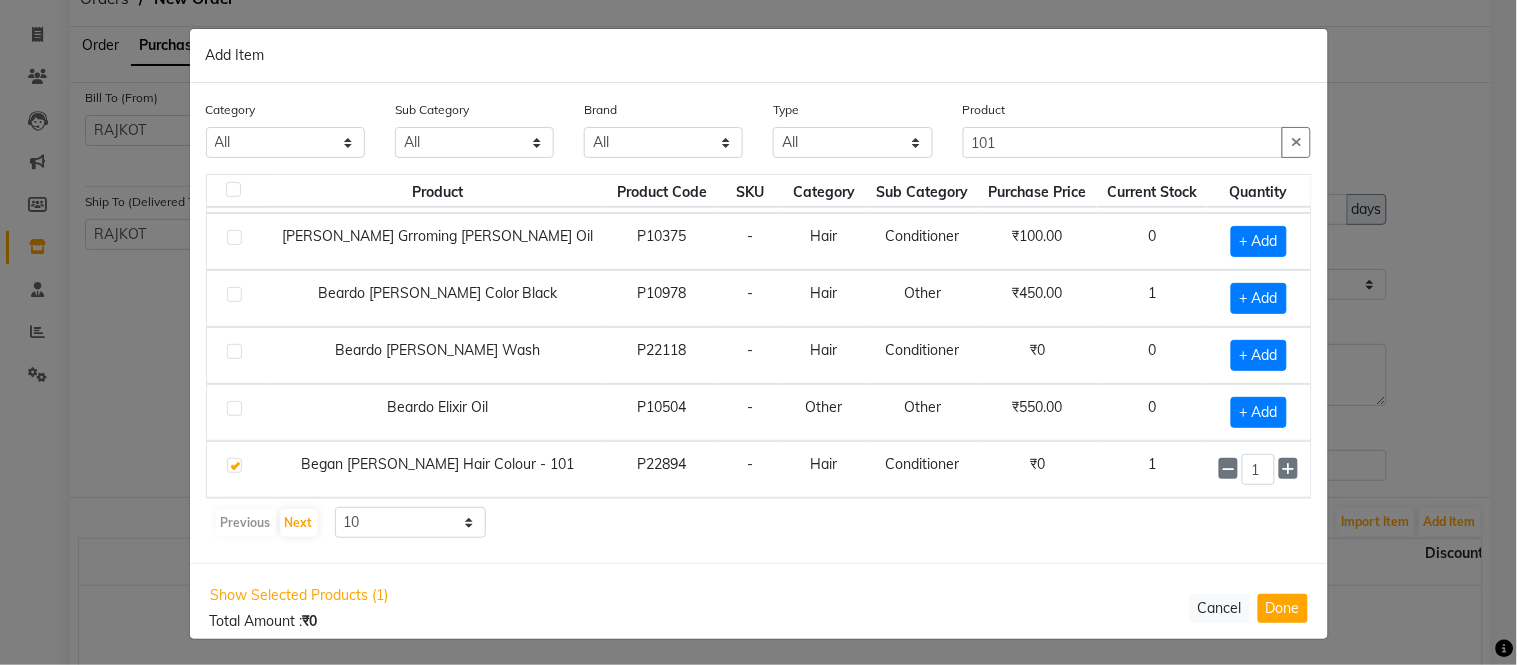 scroll, scrollTop: 283, scrollLeft: 0, axis: vertical 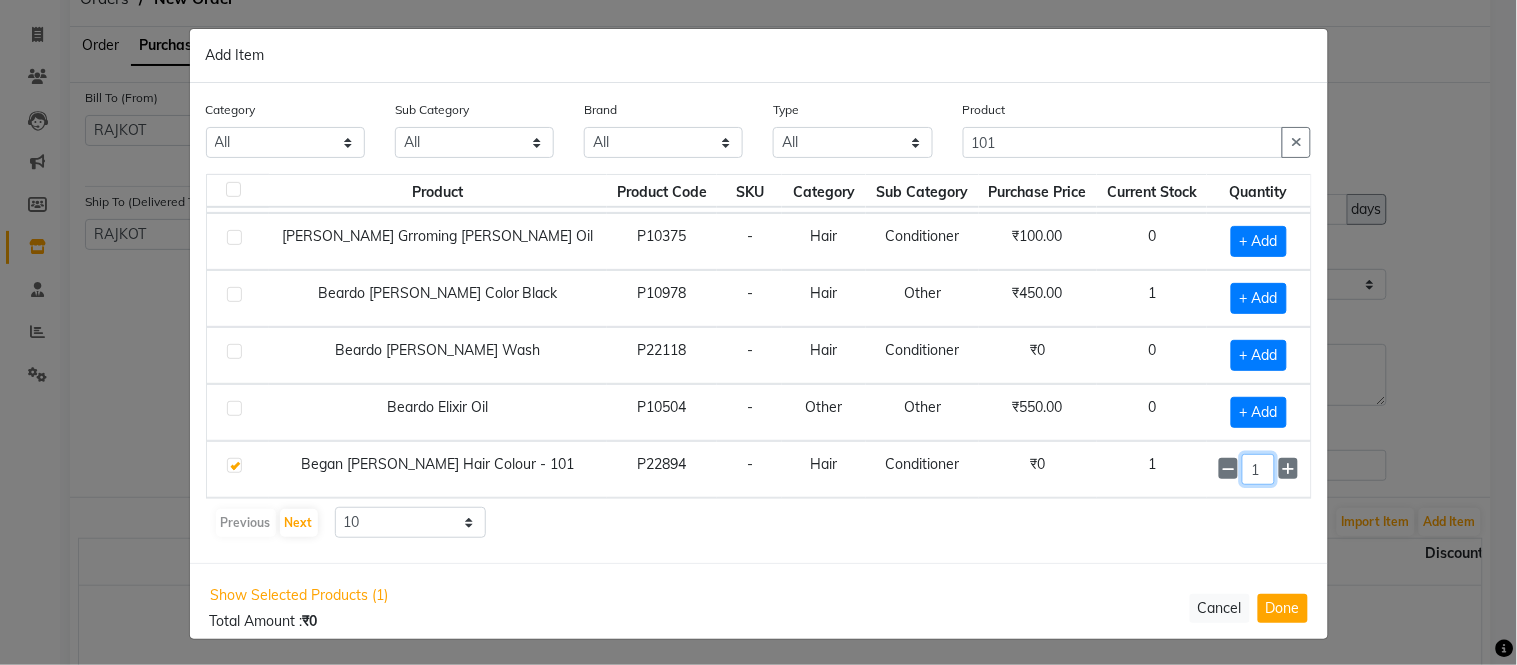 click on "1" 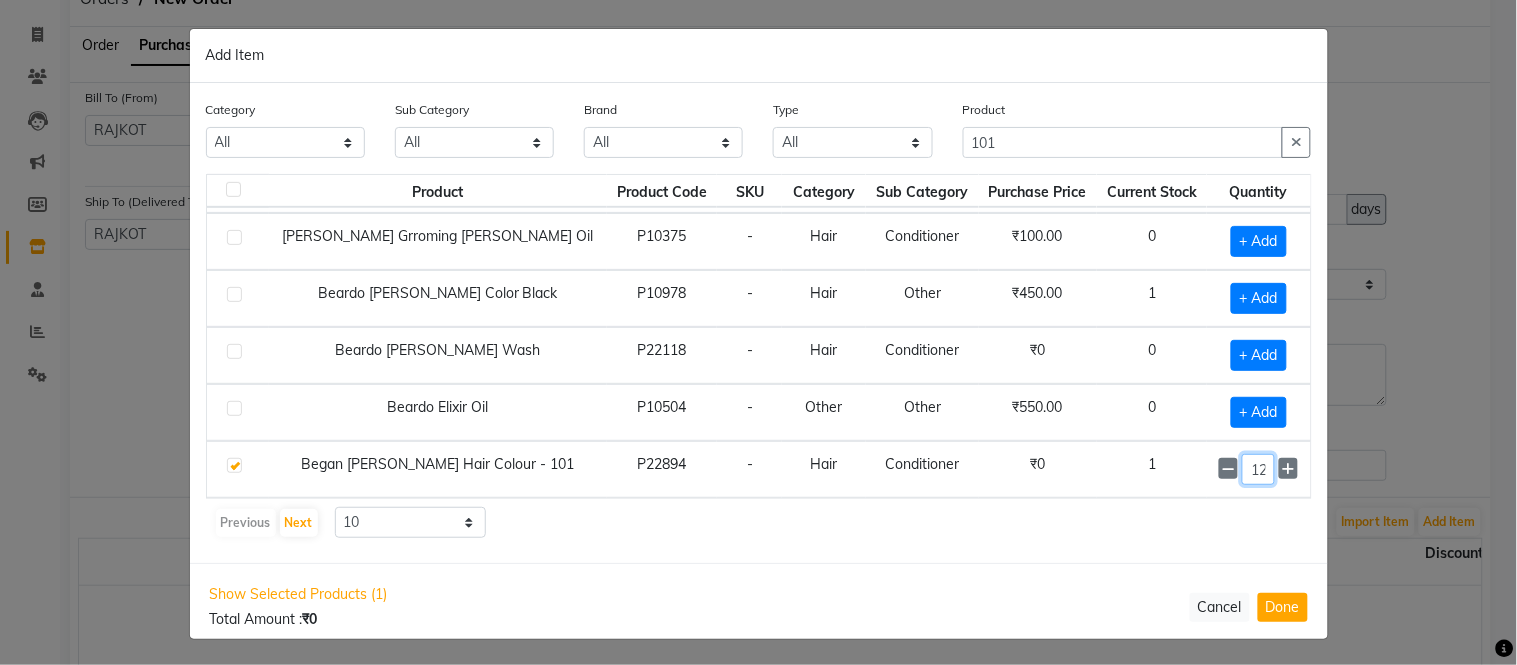 type on "12" 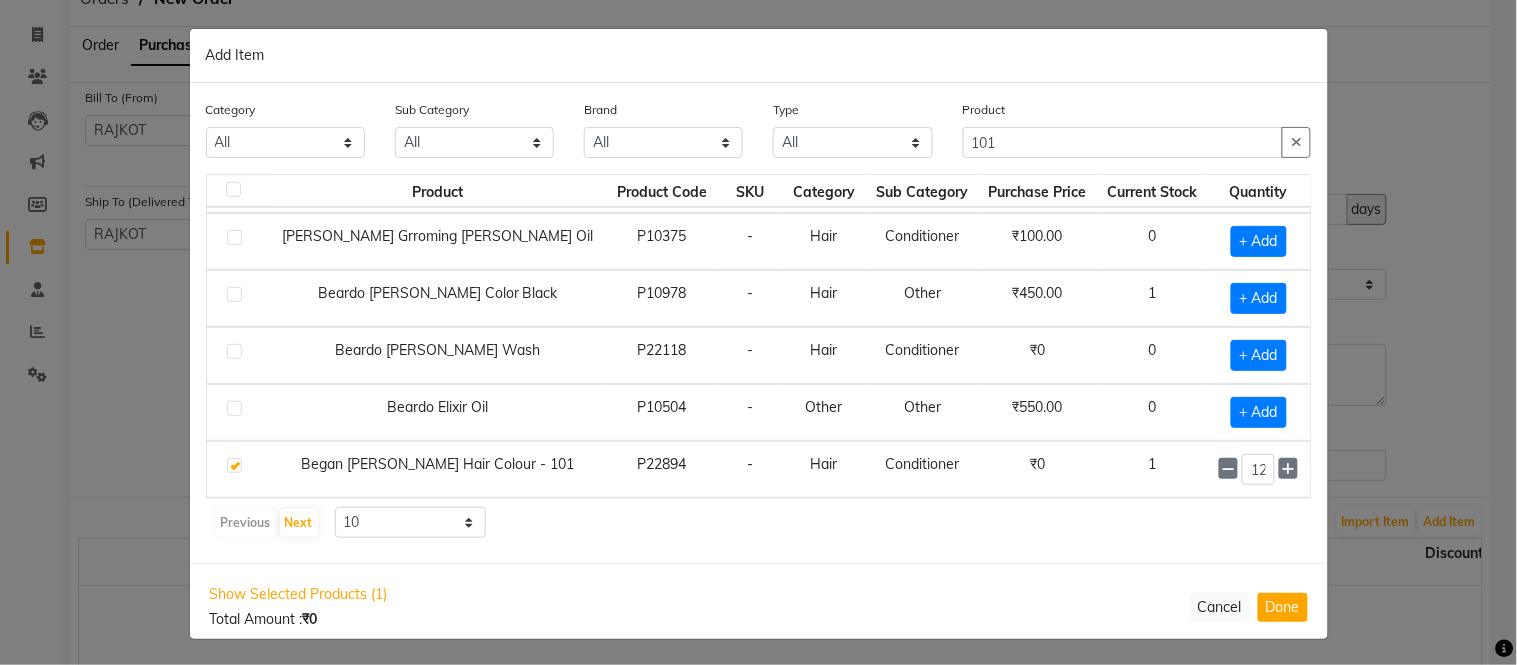 click on "Category All Hair Skin Waxing Disposable Threading Hands and Feet Beauty Planet Botox Cadiveu Casmara Cheryls Loreal Olaplex Other Sub Category All Loreal Retail Cheryls Retail Casmara Retail Keratin Retail Appron Houskeeping Olaplex Salon Use Products Beauty & Other Salon Use Cleanser Rill Honey Botox Salon Use Shampoo Disposable Facial Conditioner Loreal Salon Use Cheryls Salon Use Keratin Salon Use Botox Retail Liposoulable Appliances Gown Gel Hair Colour Salon Use Appliances Makeup Moisturiser Bedsheet Brazilian Cream Mask Pre Matrix Salon Use Other Nepkin Serum Oil Toner Post Towel Matrix Colour Tube Sun Care Massage Cream Serum Matrix Retail Tissue Magic TIssue Strips Masks Color Lip Care Appliances Appliances Cotton Roll Treatment Eye Care Cotton Buds Other Brazilian Eye Pad Body Care Styling Kit & Combo Hand & Feet Other Kit & Combo Treatment Appliances Other Other Skin Other Brand All Alakay Bajaj Beardo Began Bio Blue Magic Bombay Bombini Bond Therapy Box The Tox Brazilian Brazilians Wax Bridal Copa" 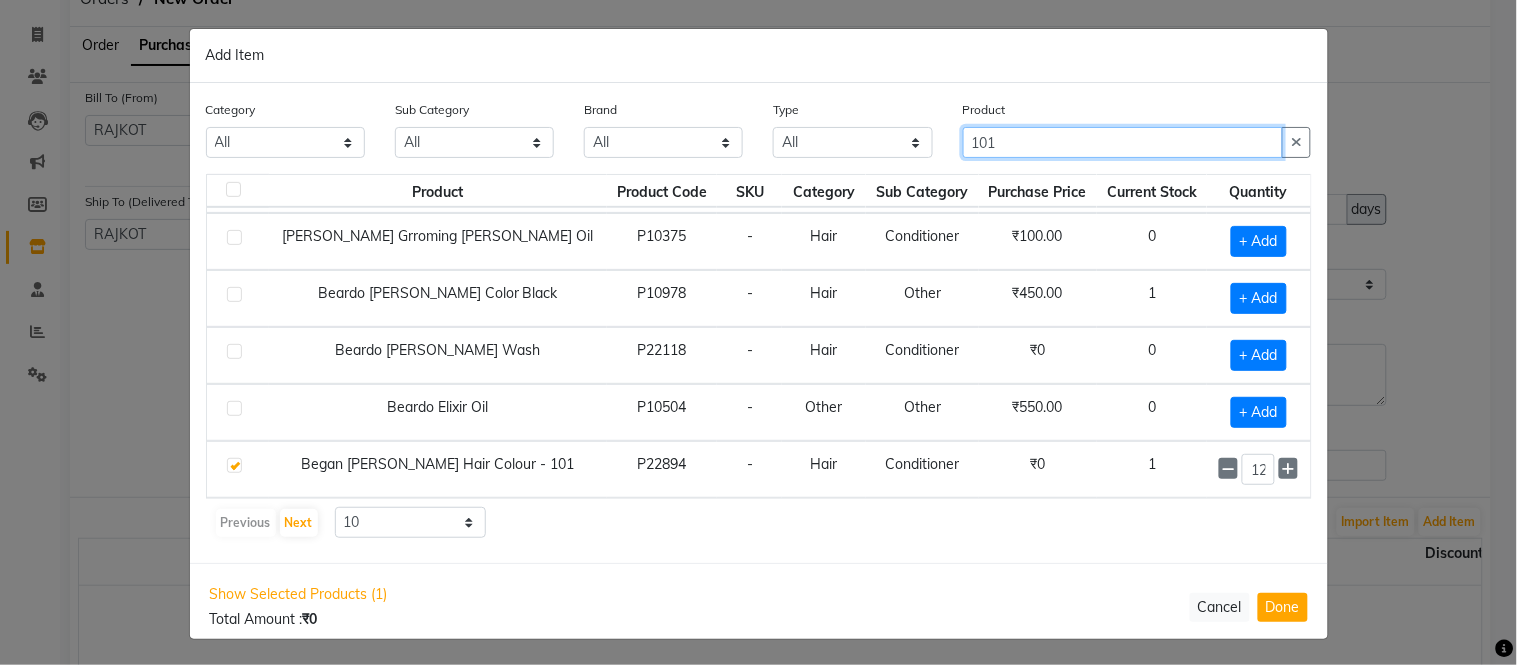 click on "101" 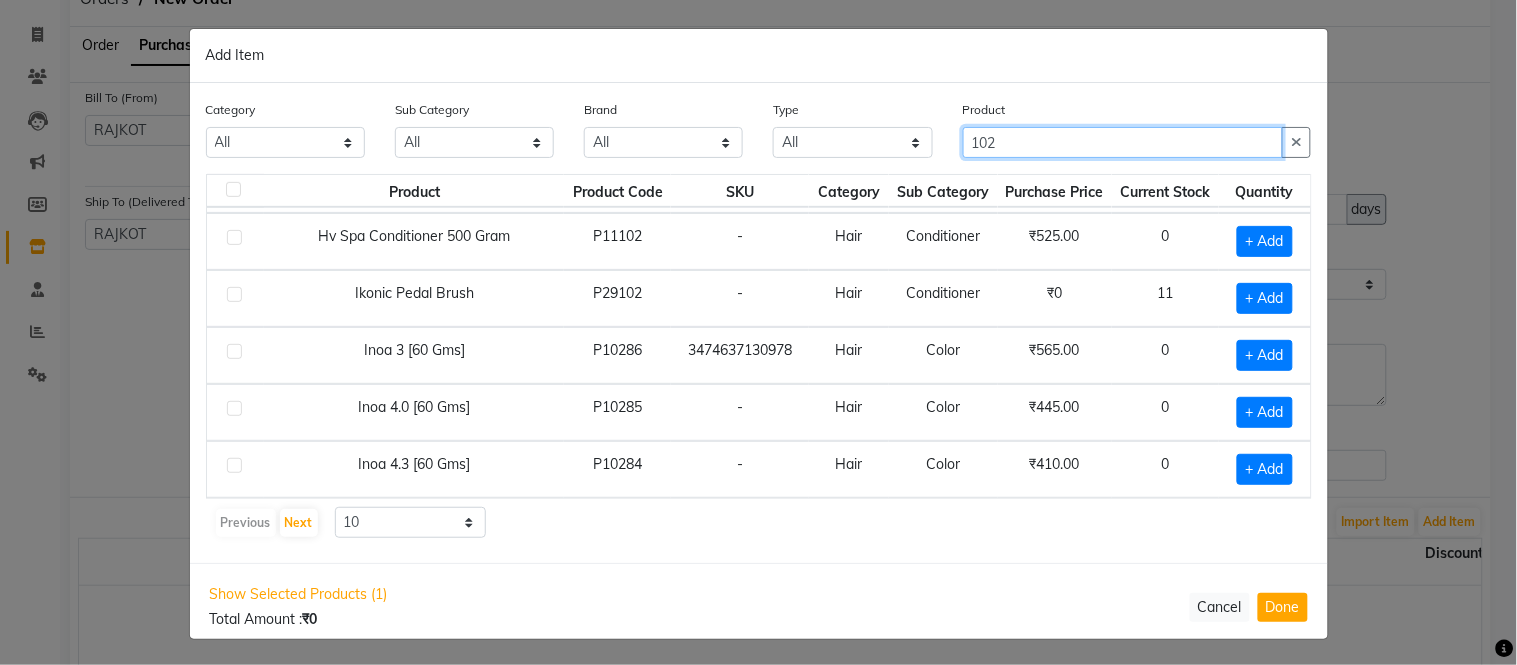 scroll, scrollTop: 0, scrollLeft: 0, axis: both 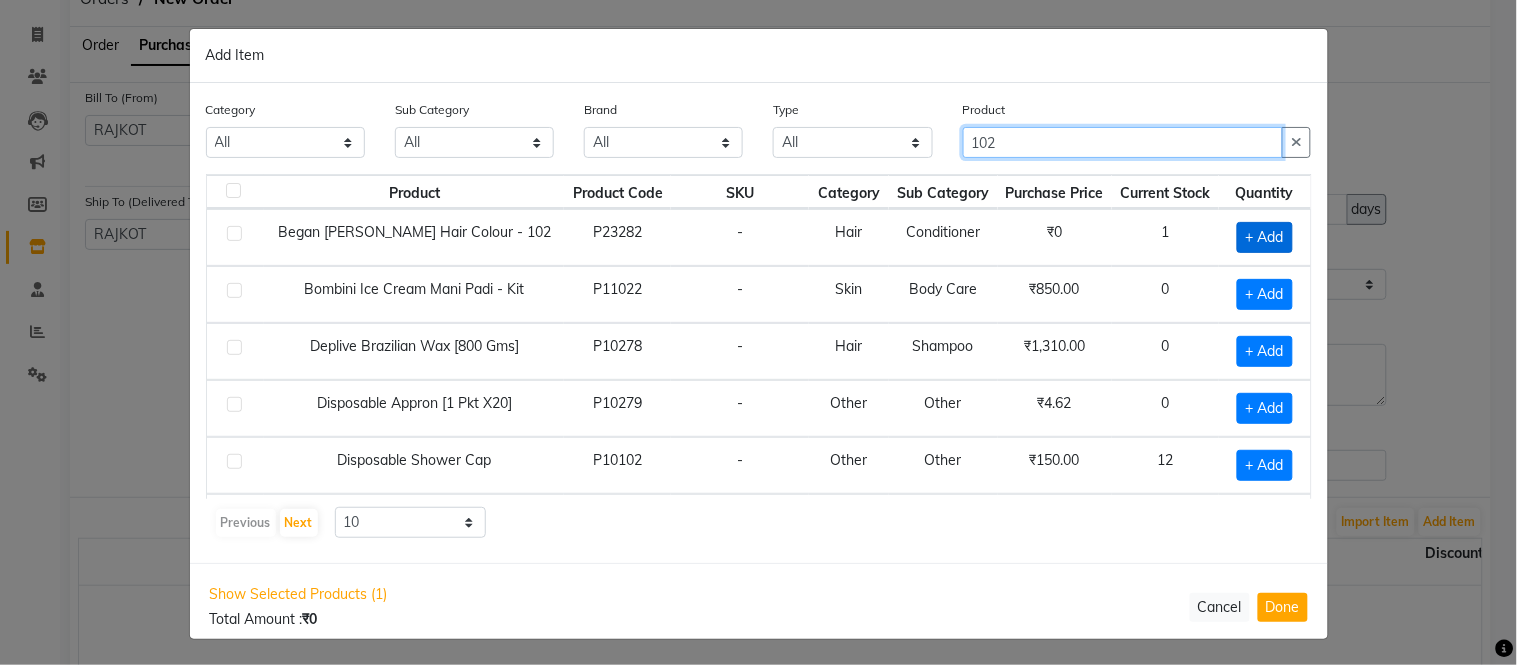 type on "102" 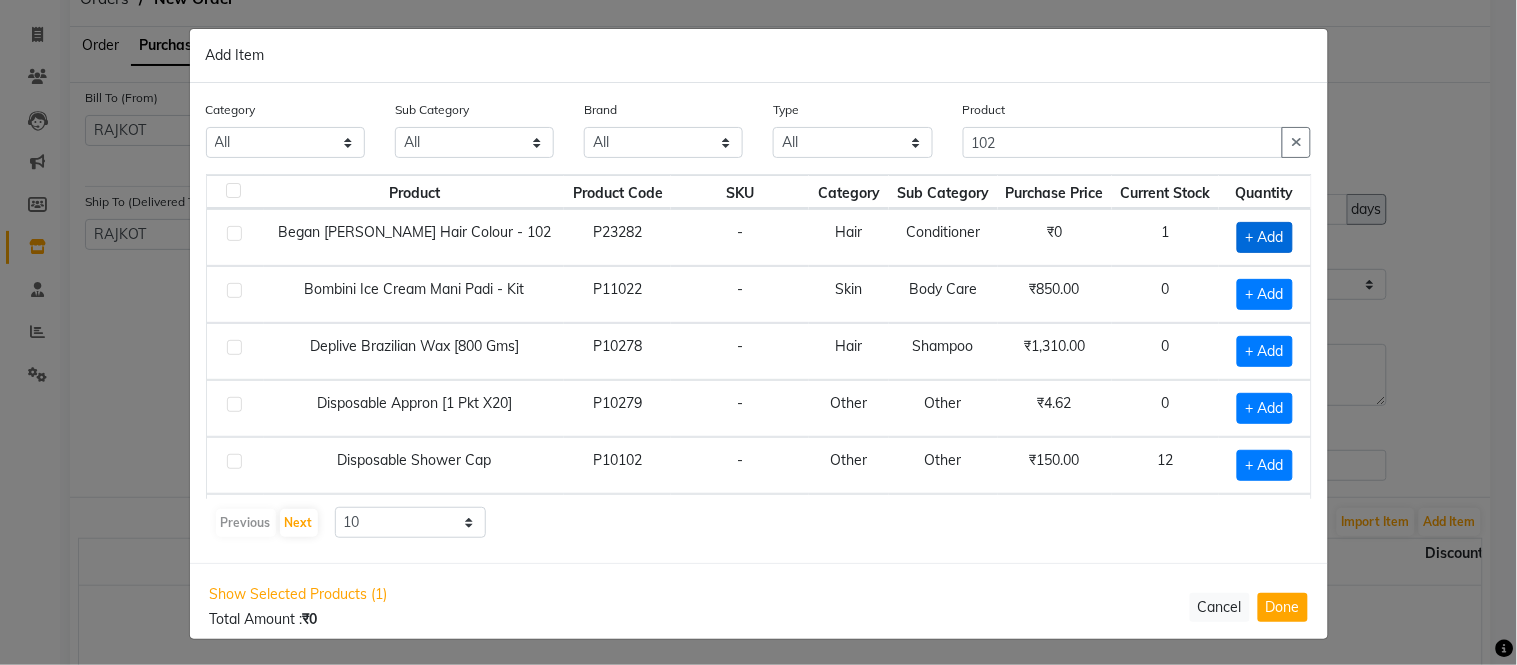 click on "+ Add" 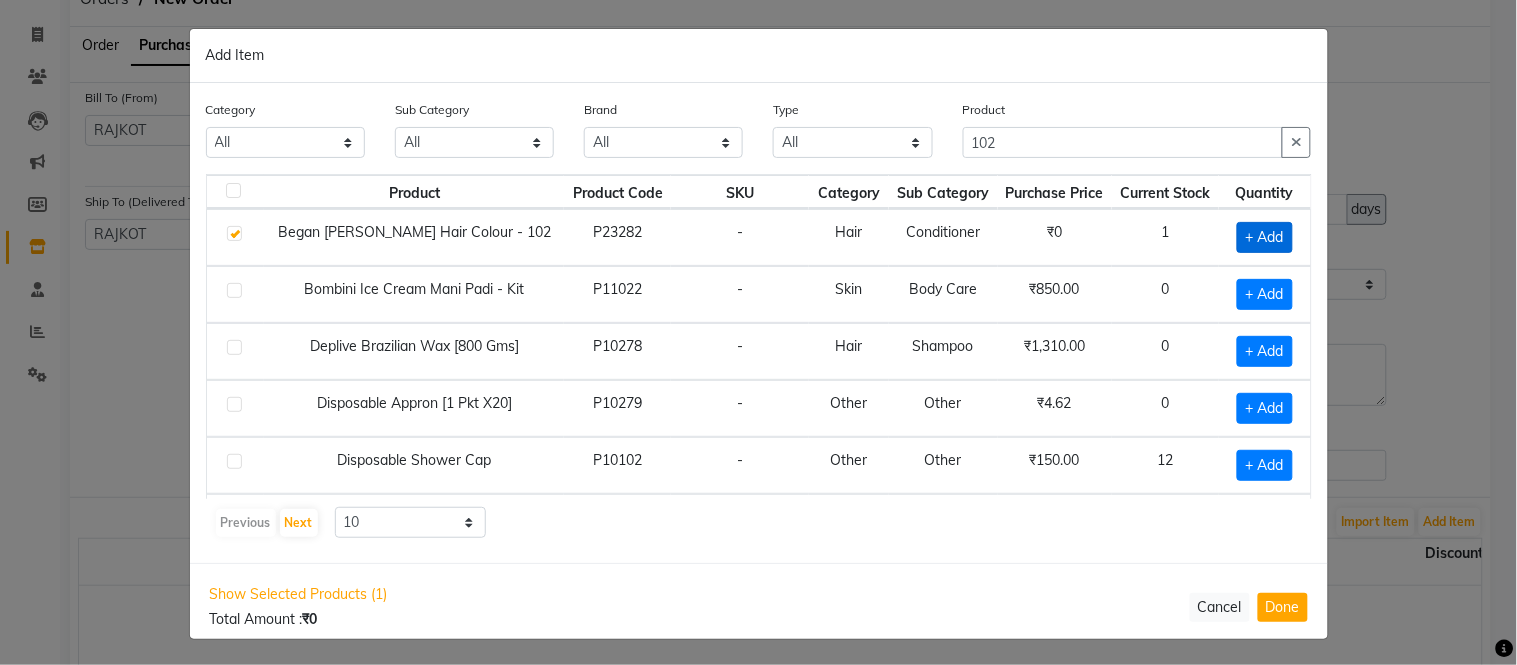 checkbox on "true" 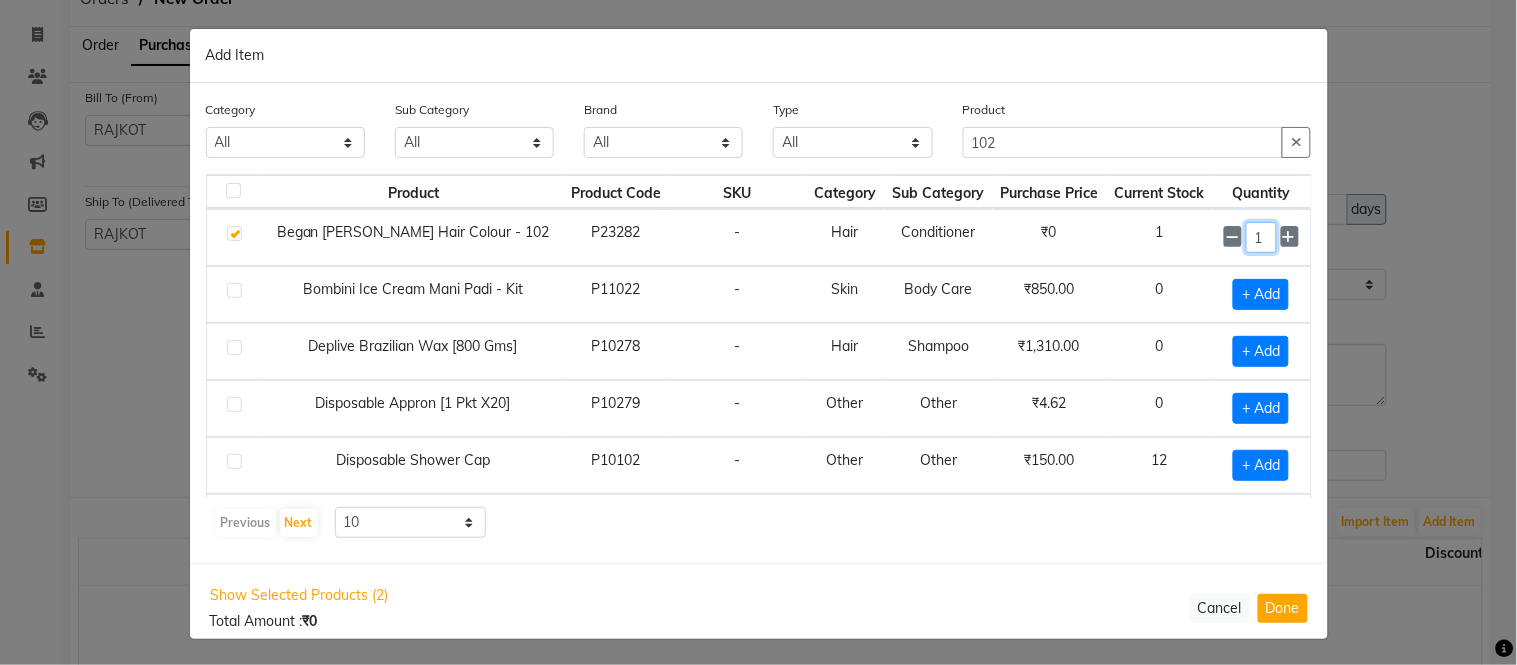 click on "1" 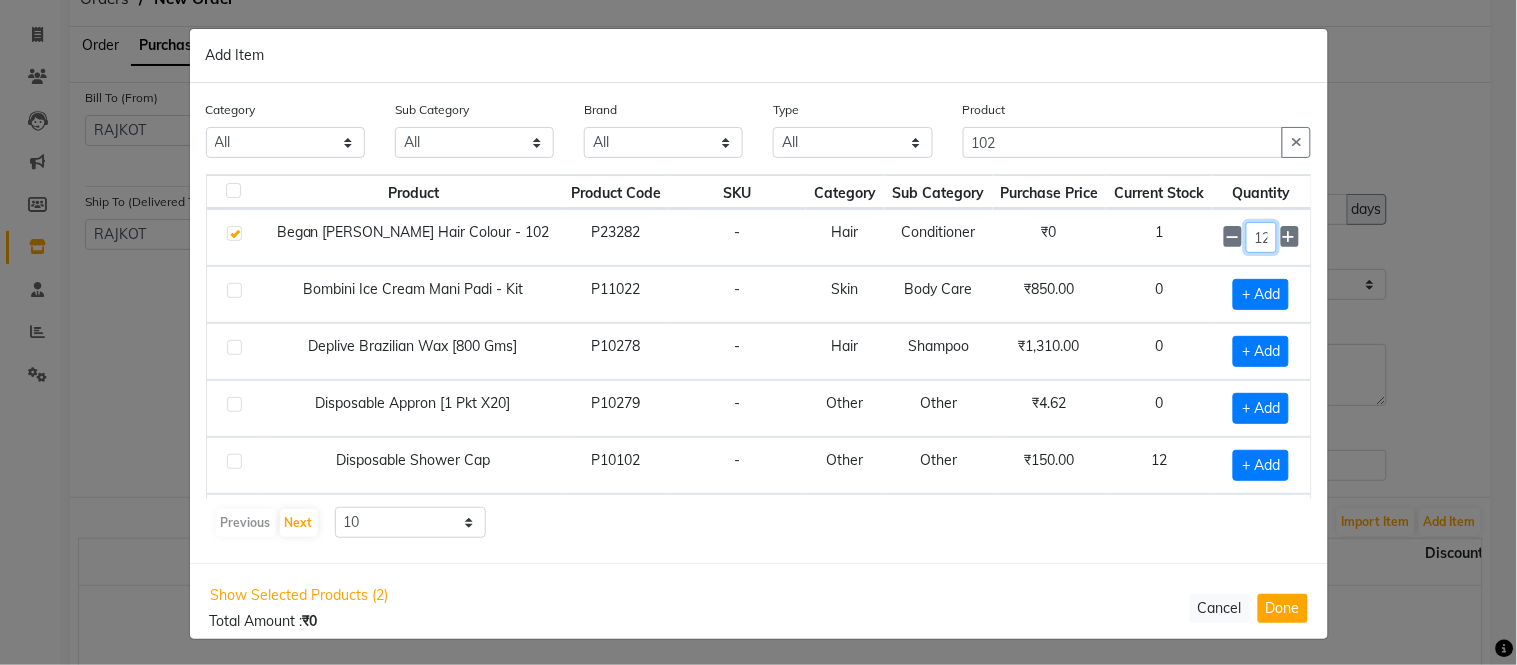 scroll, scrollTop: 0, scrollLeft: 2, axis: horizontal 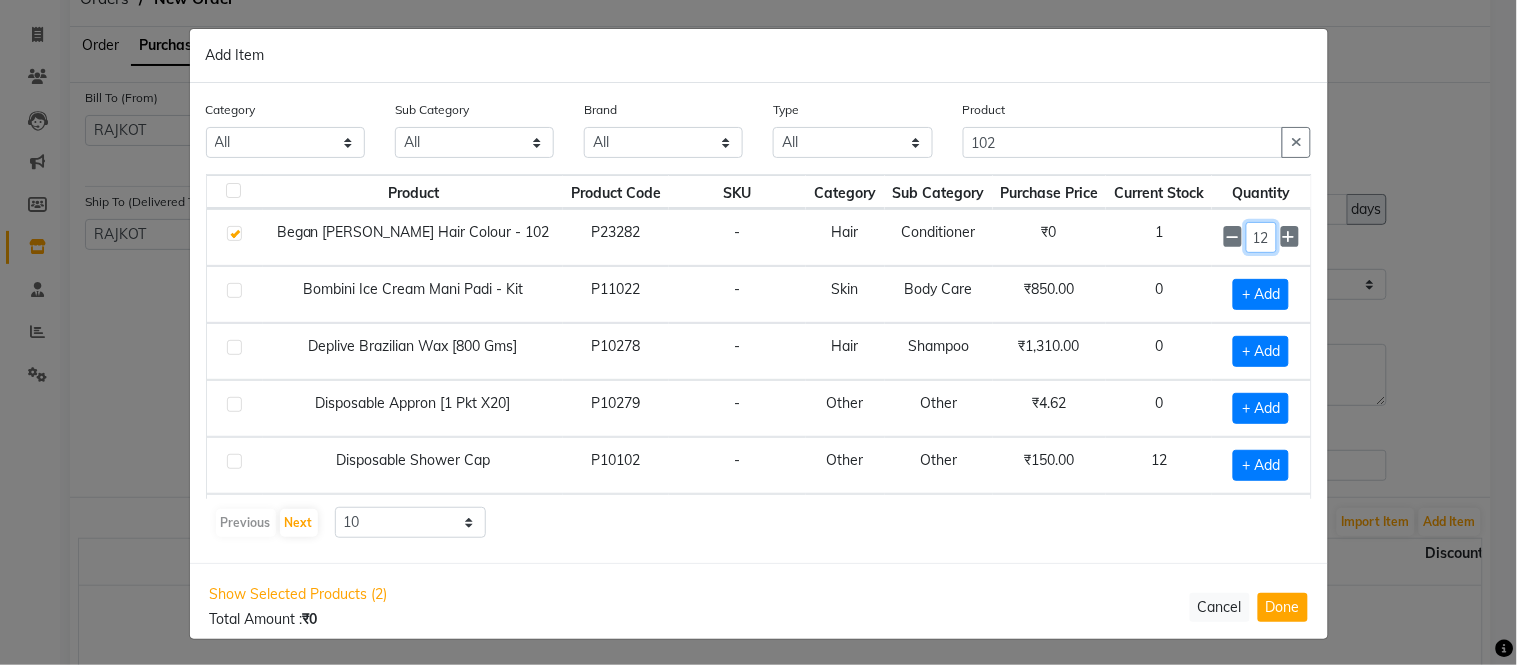 type on "12" 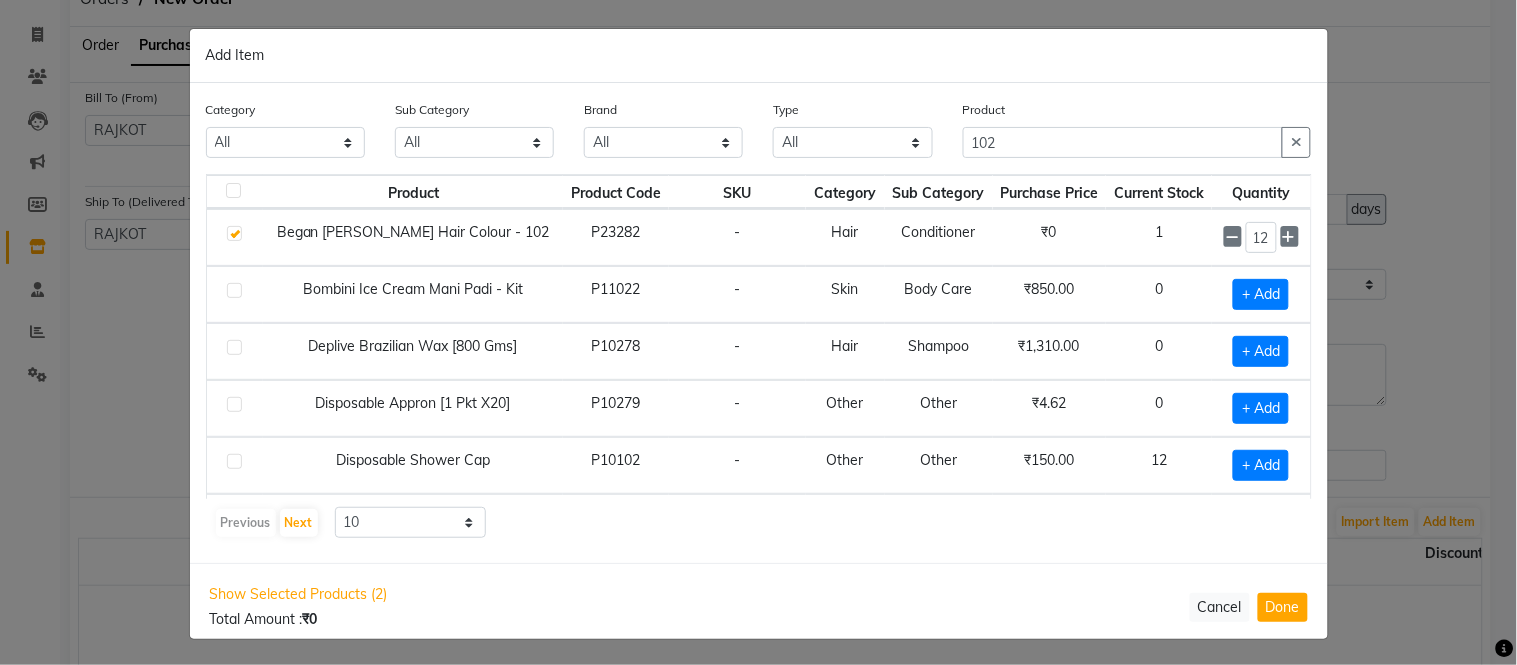 click on "Show Selected Products (2) Total Amount :  ₹0  Cancel  Done" 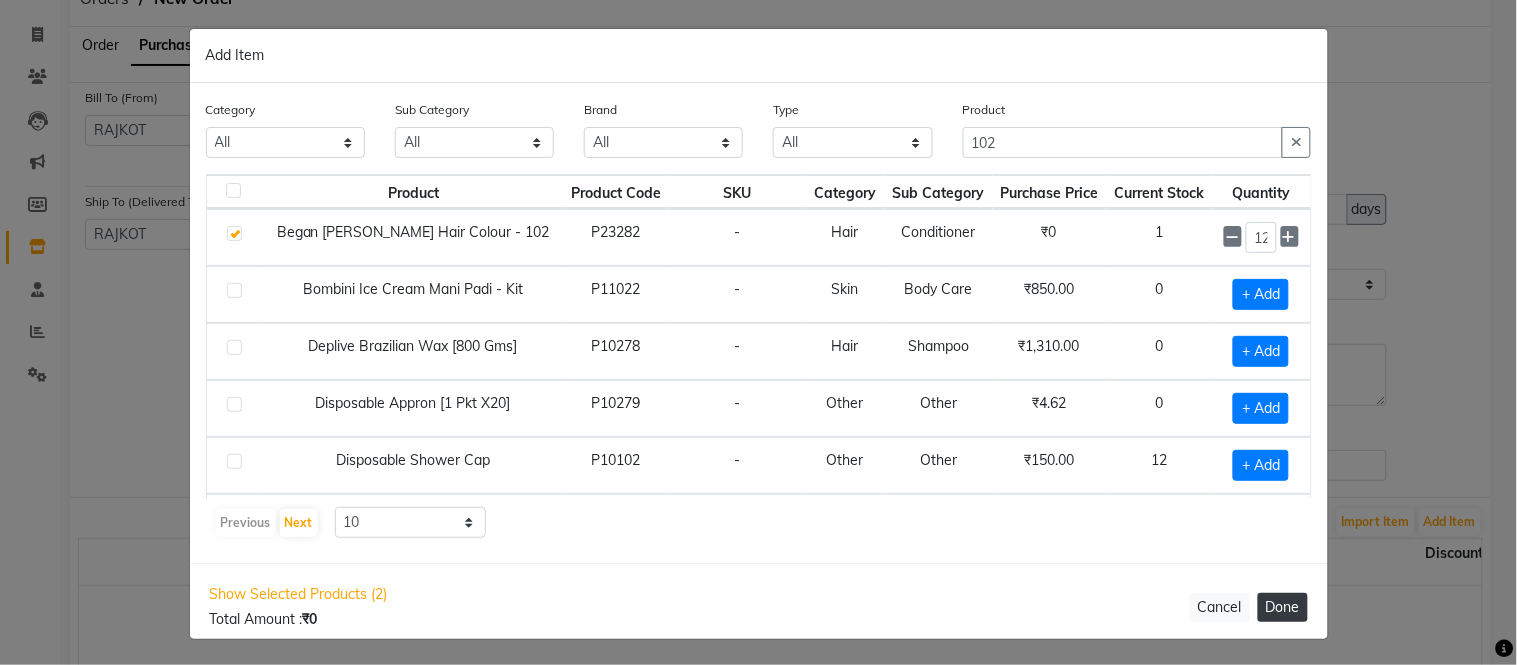 click on "Done" 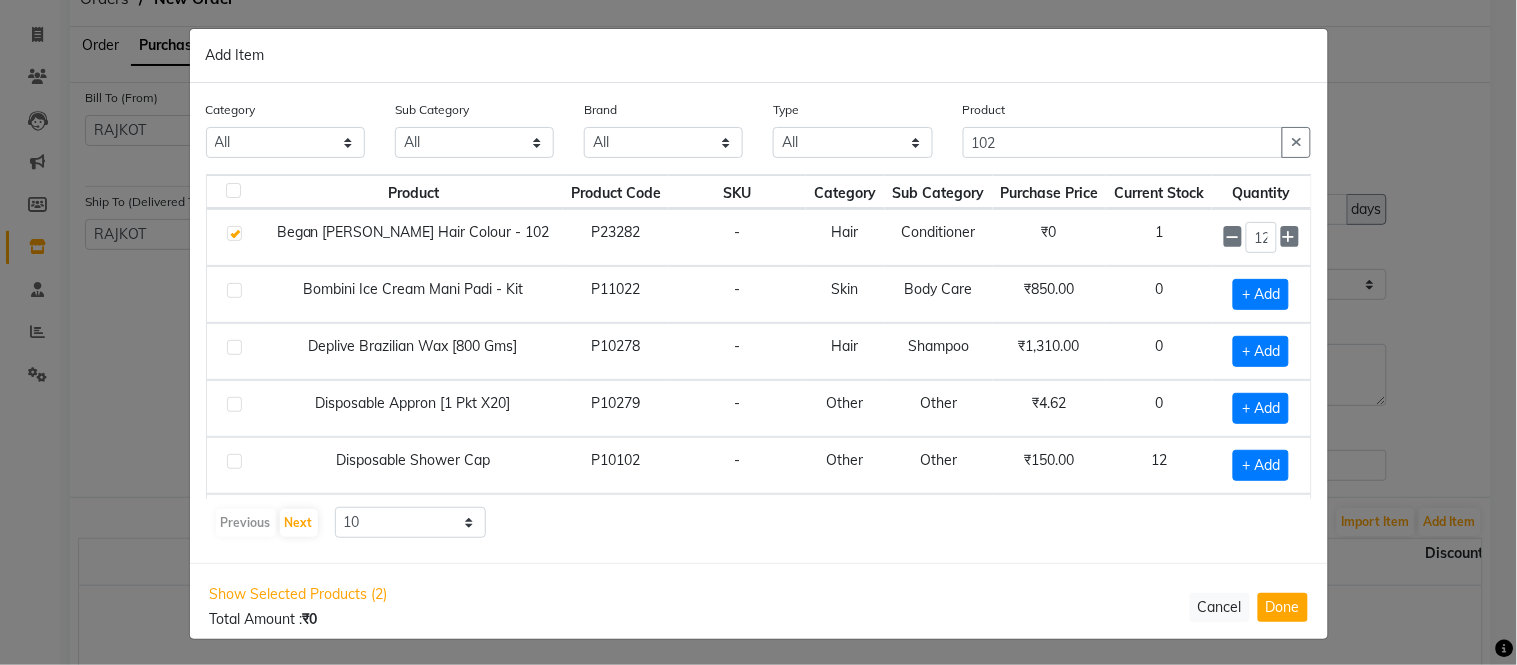 select on "3061" 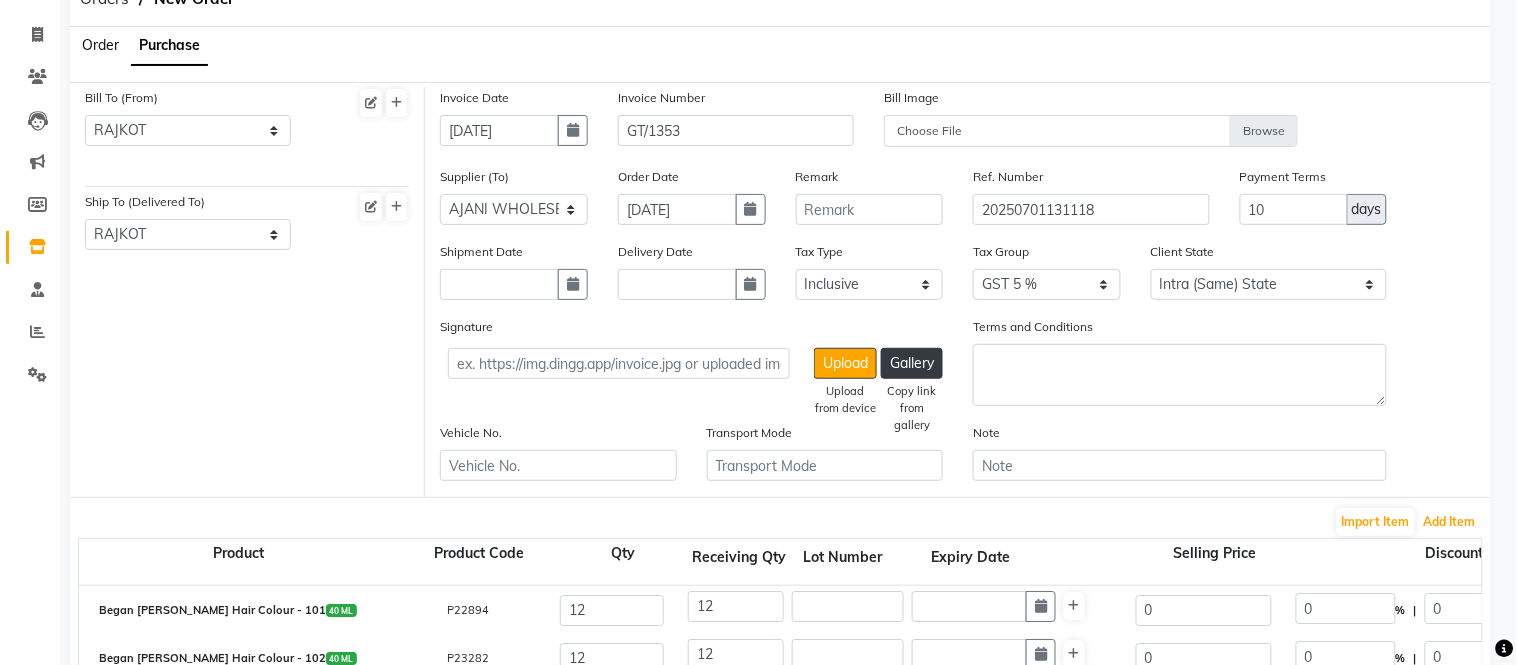 type on "0" 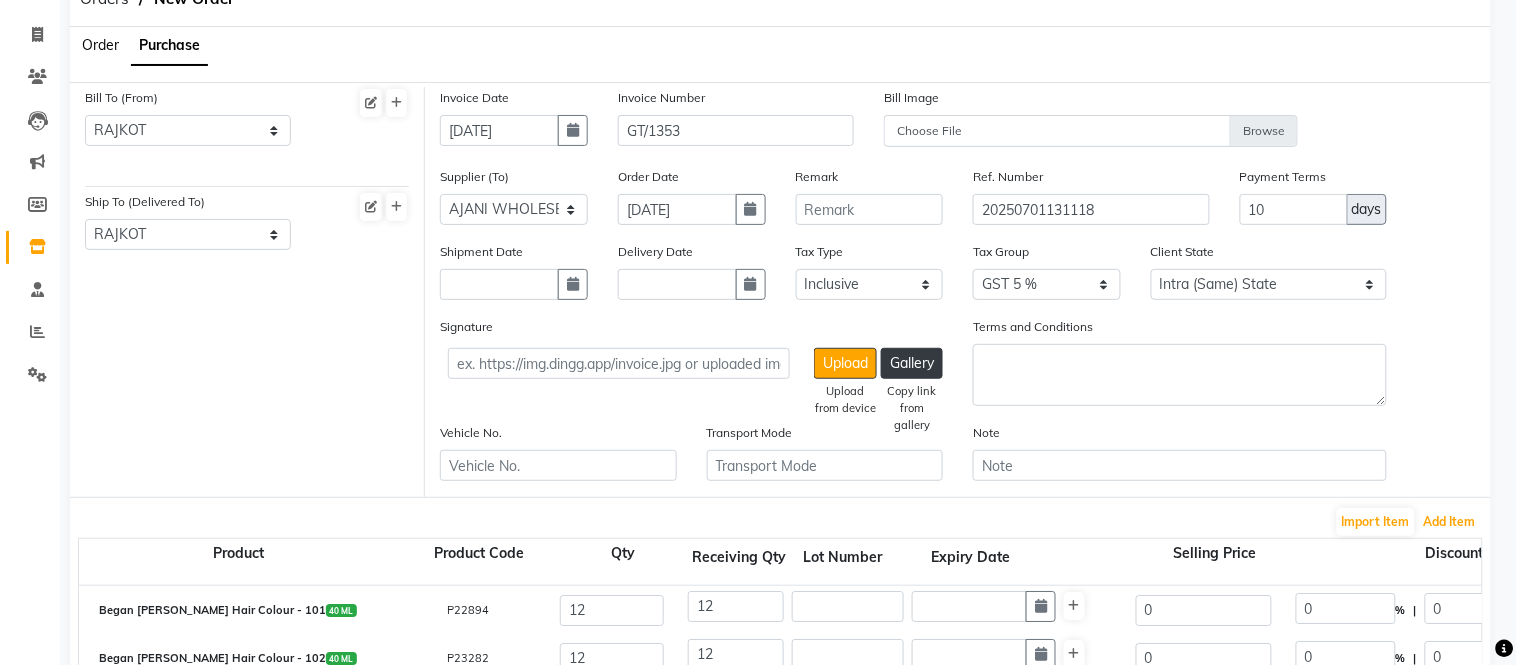 type on "0" 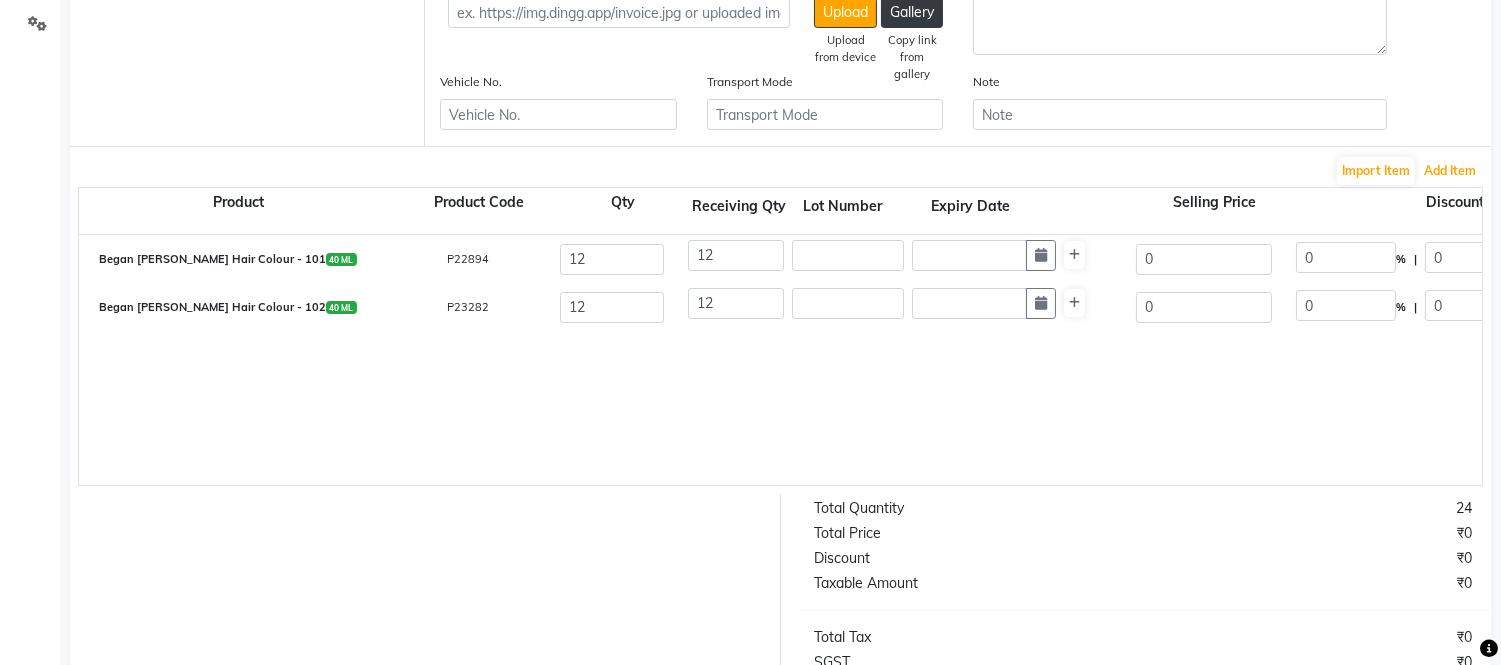 scroll, scrollTop: 444, scrollLeft: 0, axis: vertical 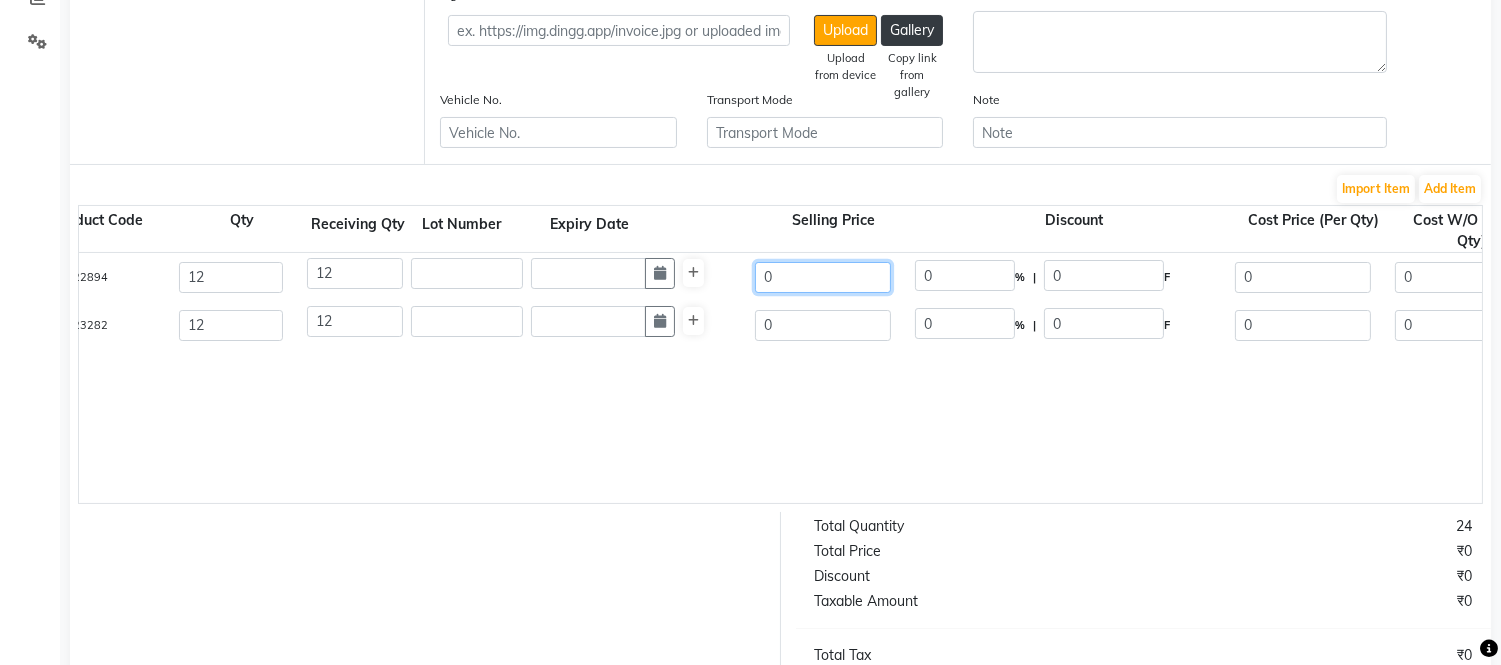 click on "0" 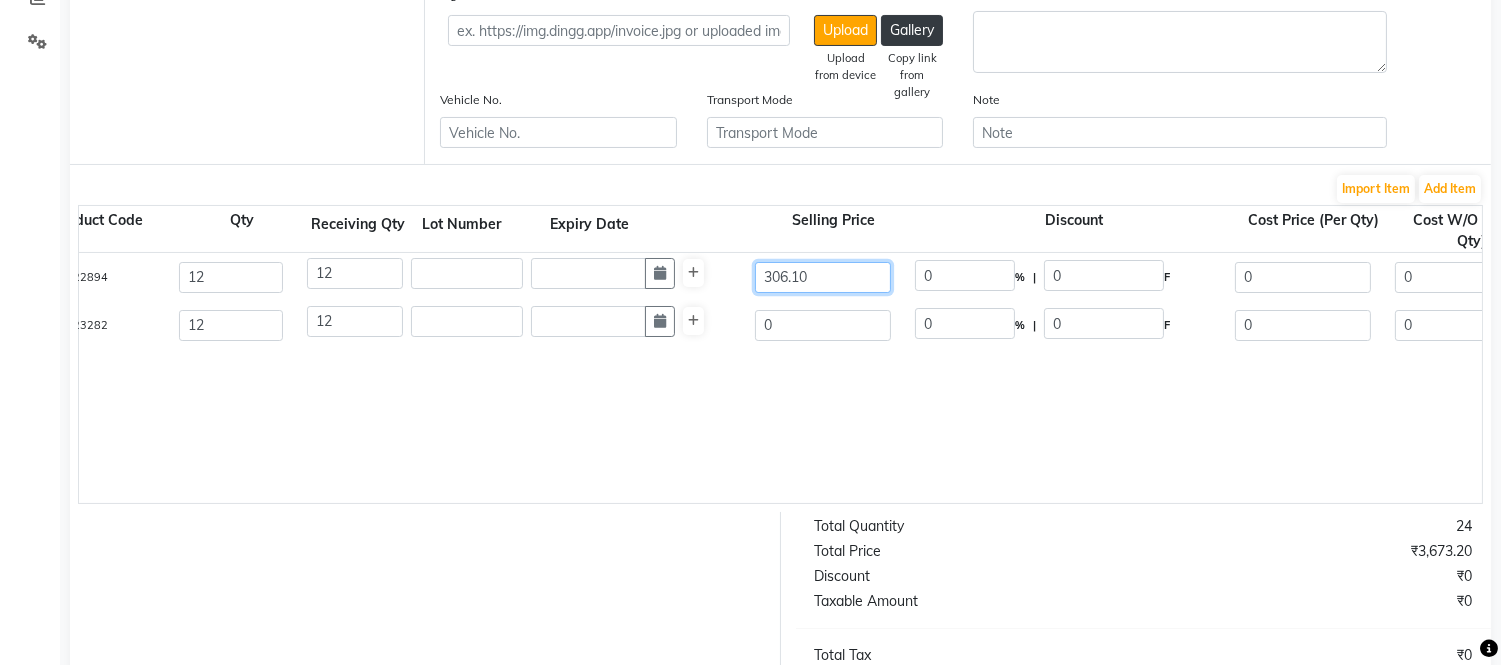 type on "306.10" 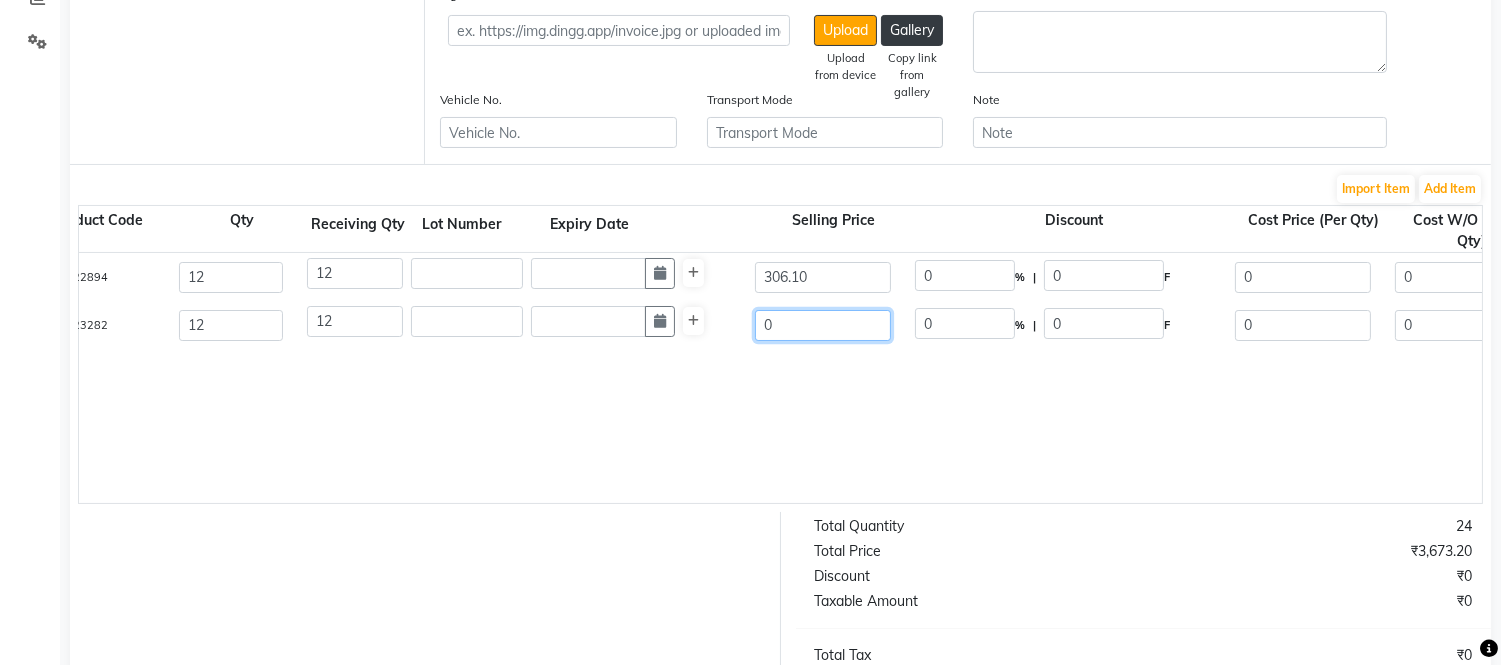click on "0" 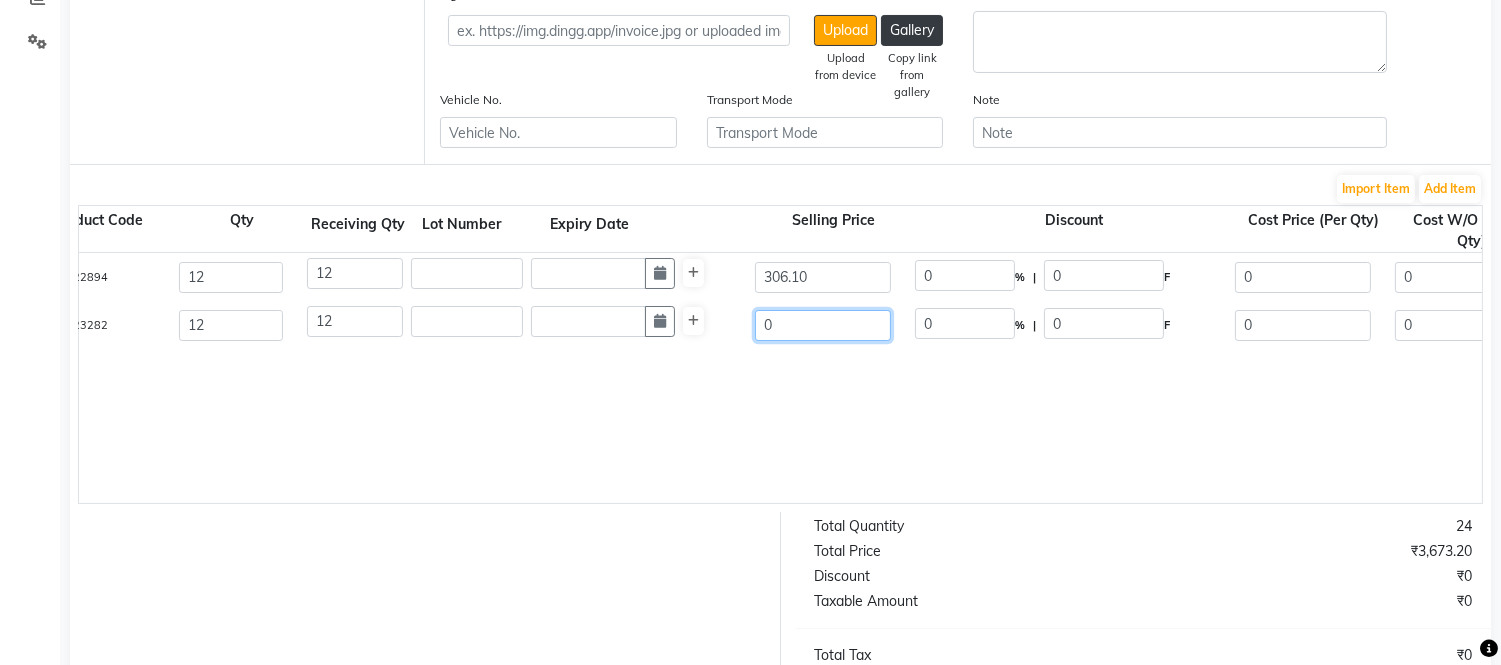 type on "100" 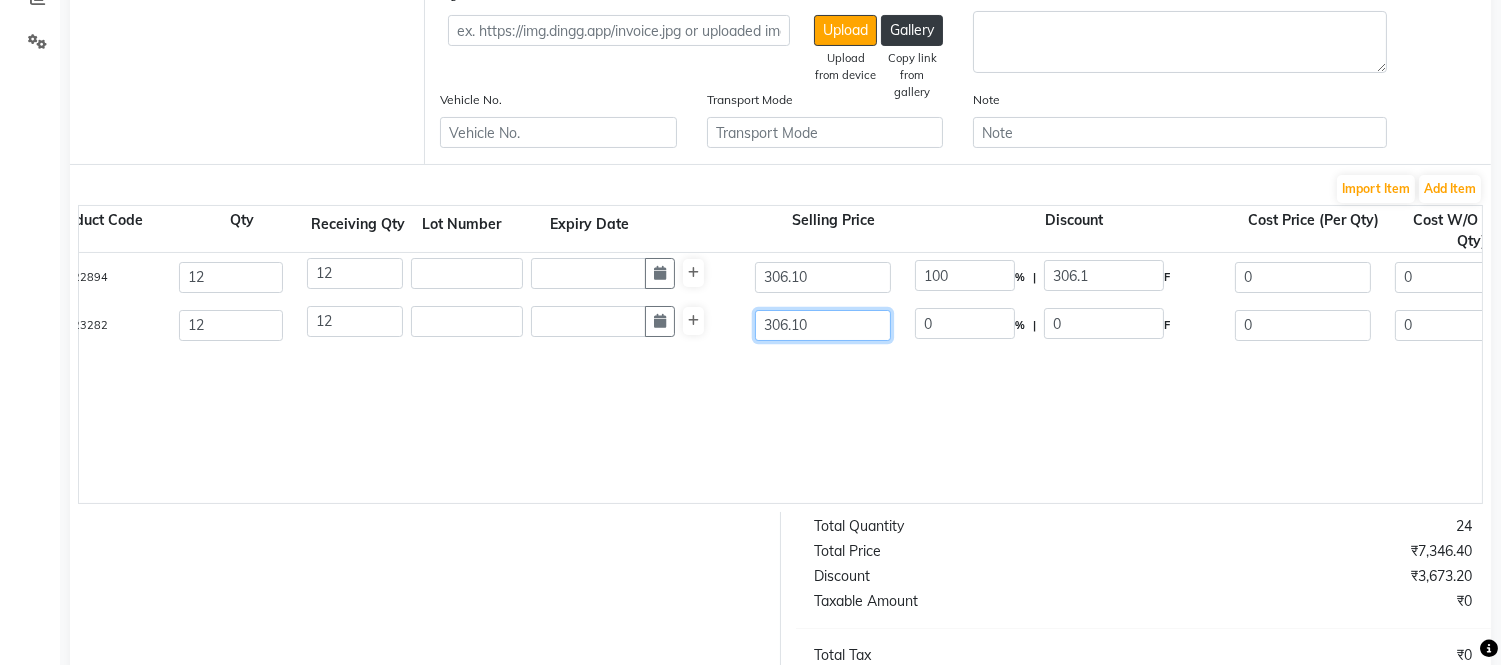 type on "306.10" 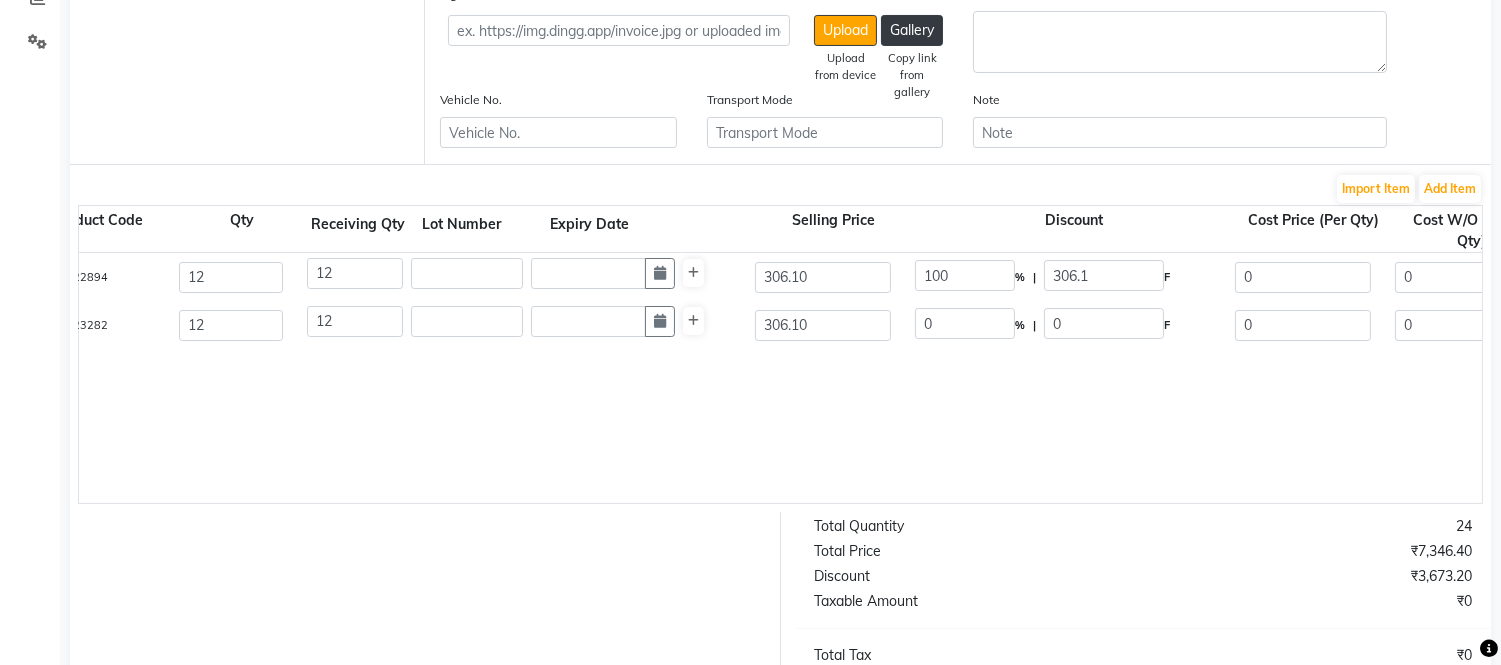 type on "100" 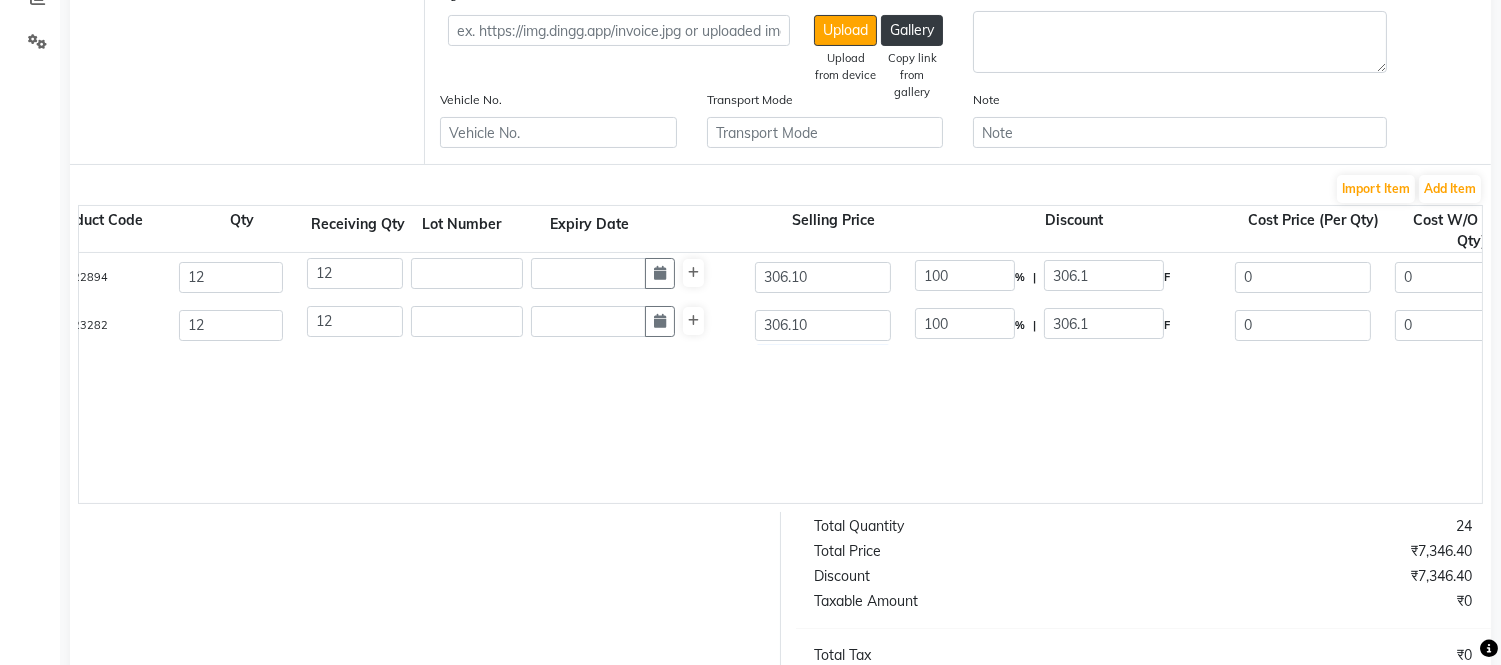 click 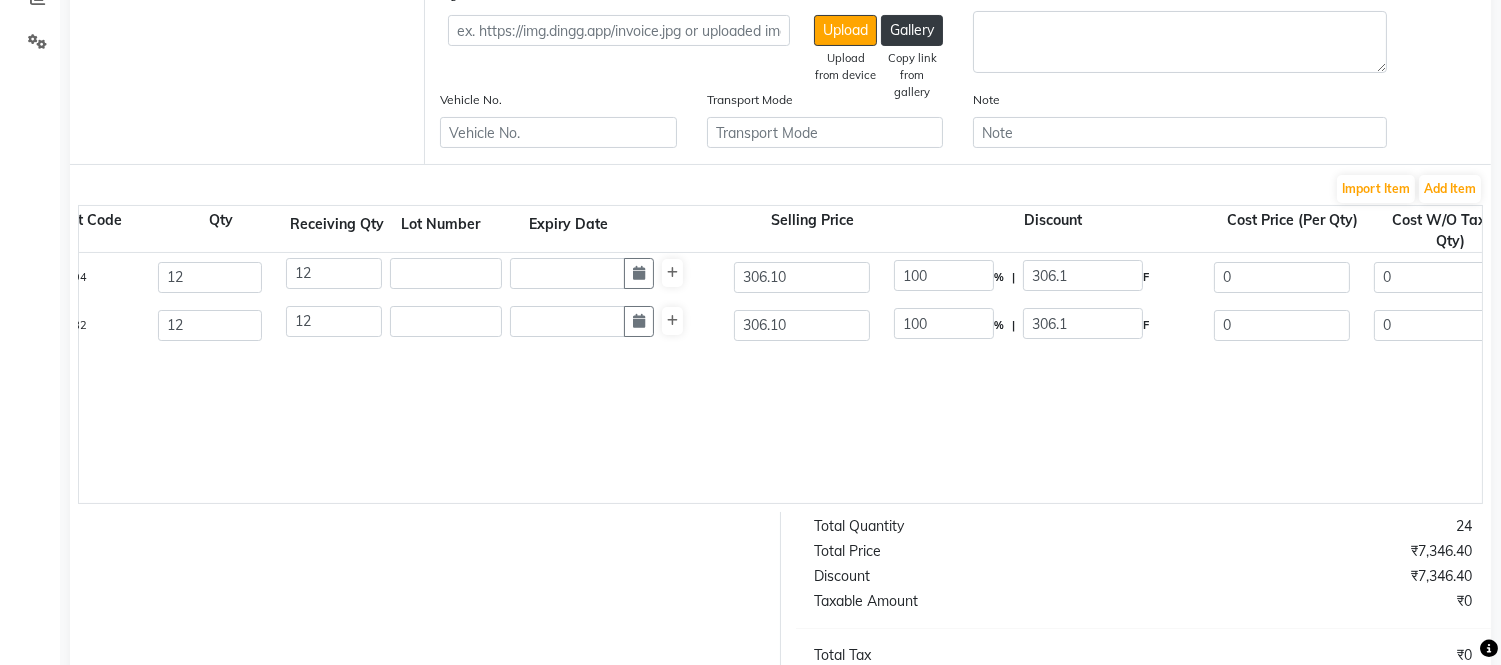 scroll, scrollTop: 0, scrollLeft: 391, axis: horizontal 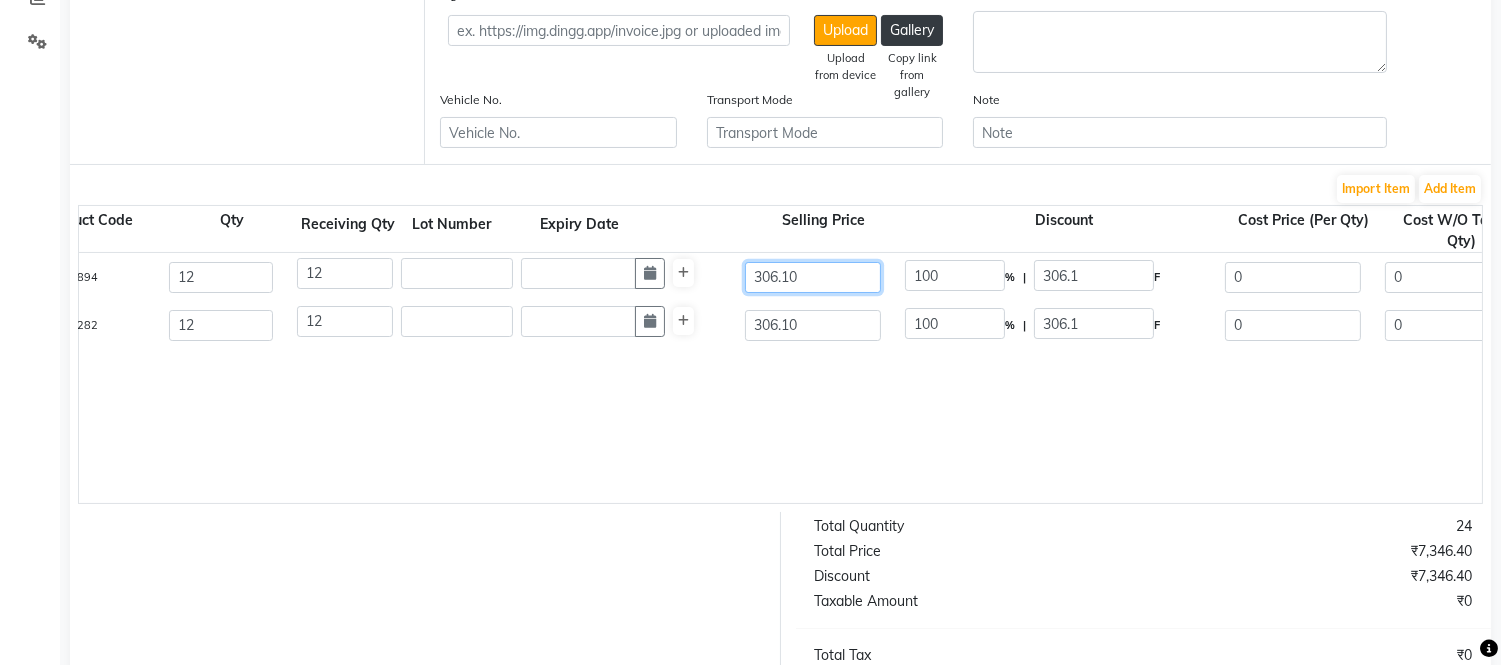 click on "306.10" 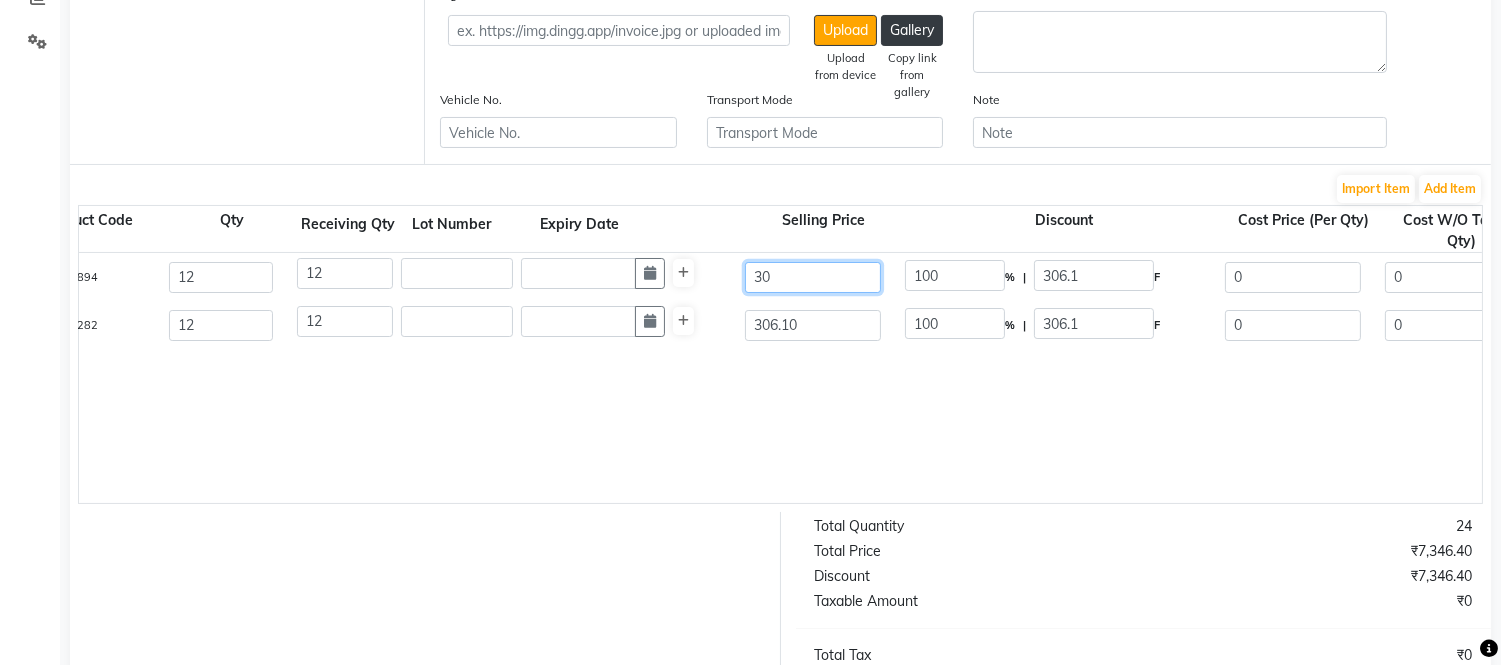 type on "3" 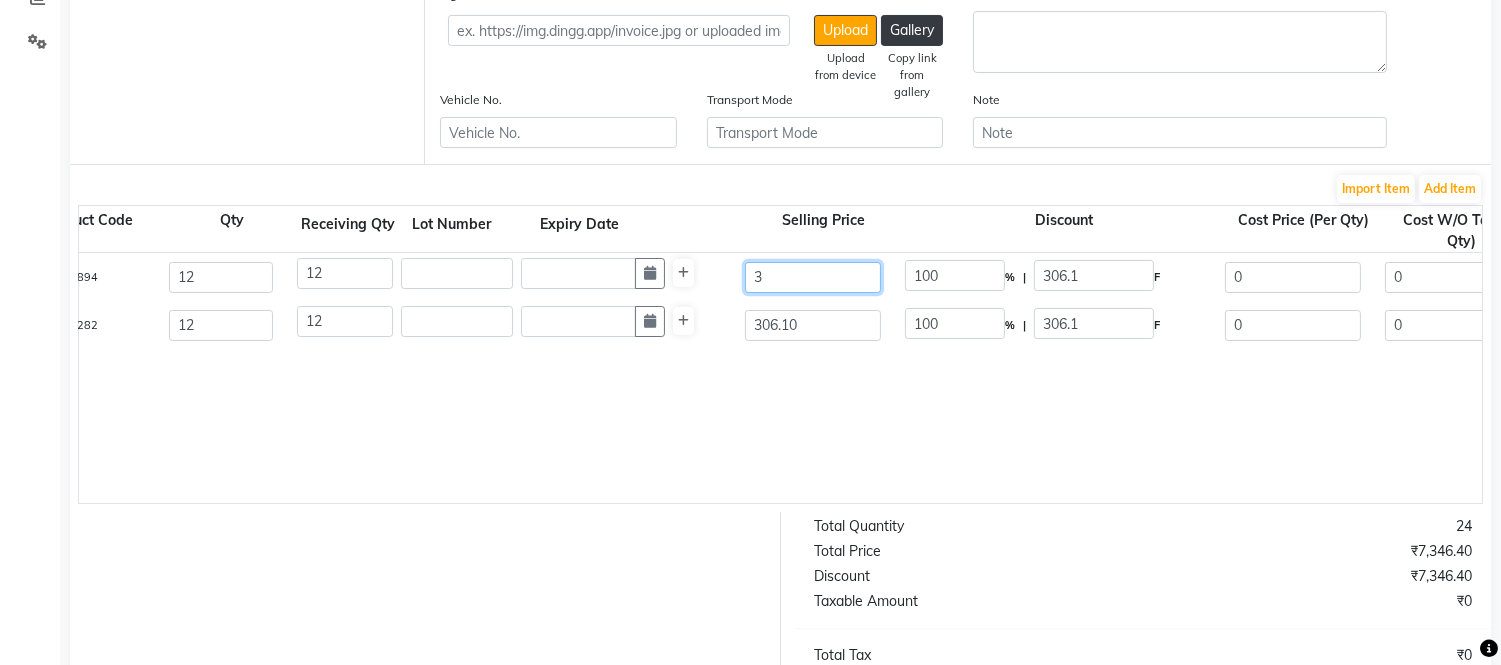type 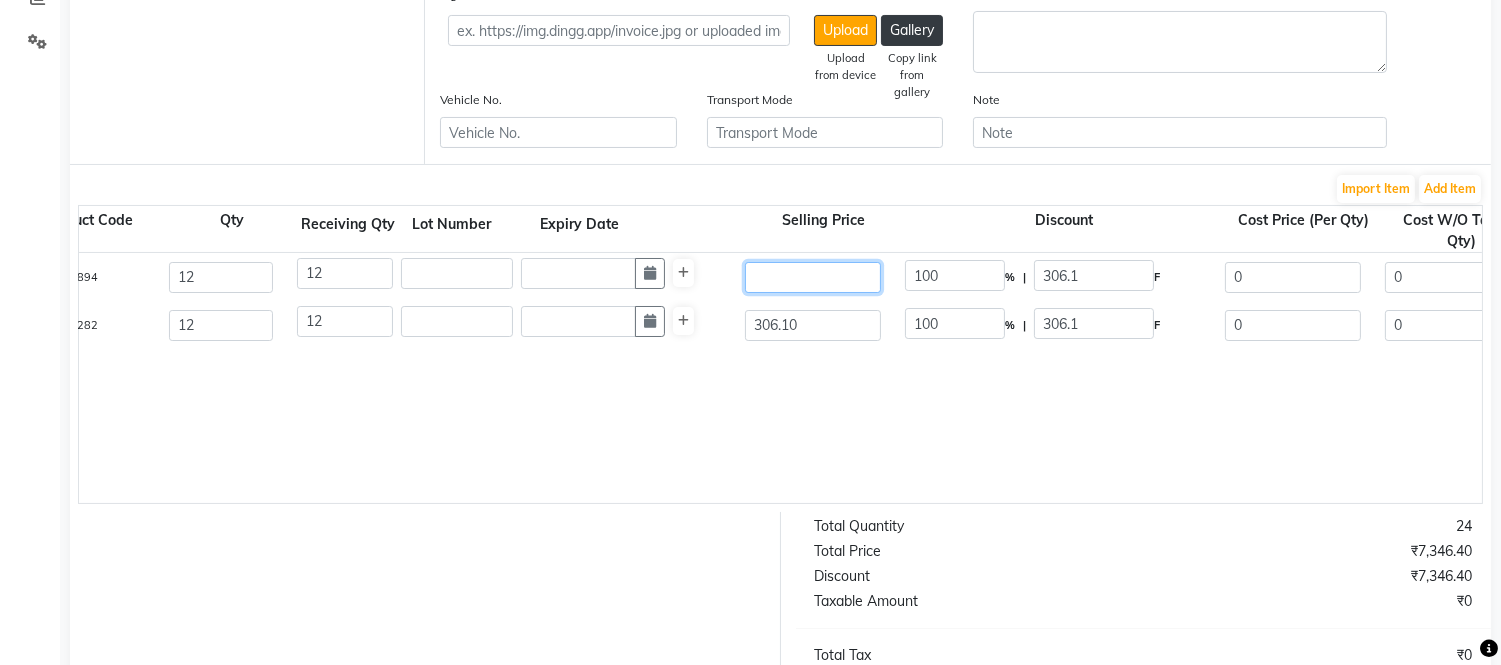 type 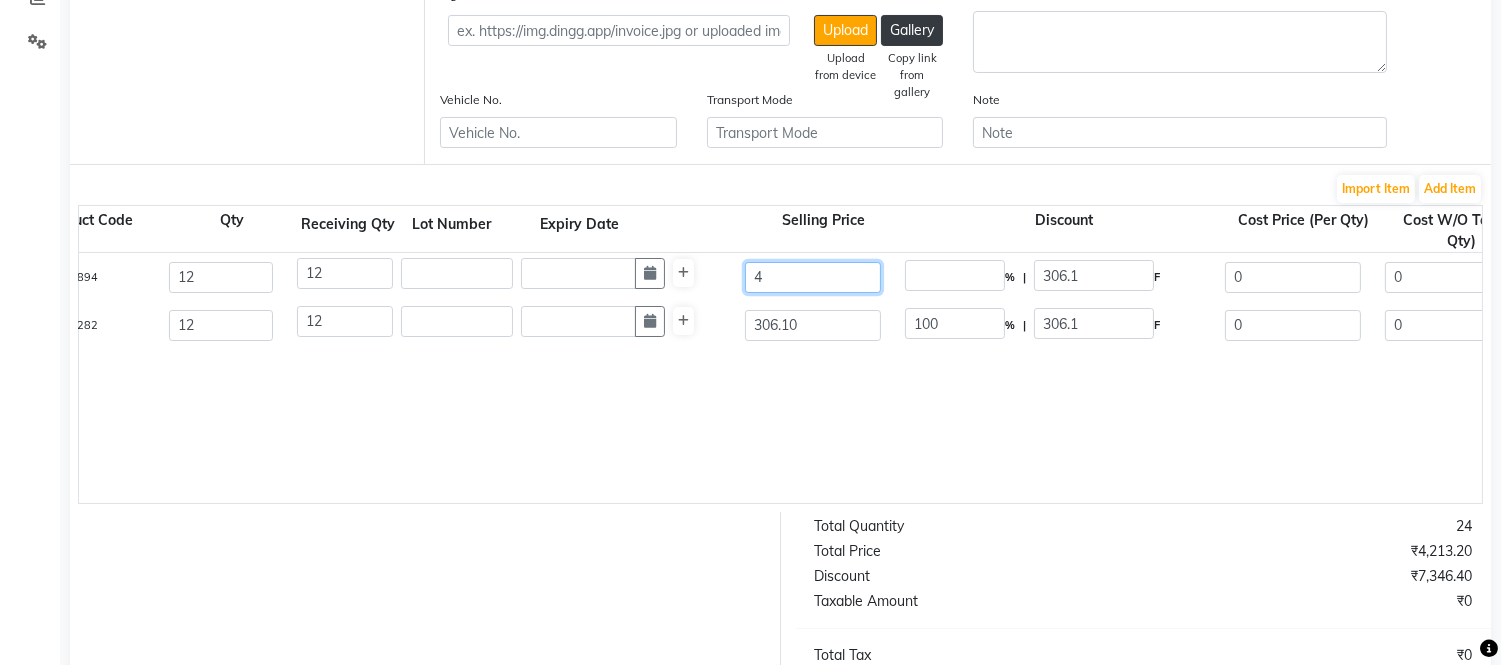 type on "45" 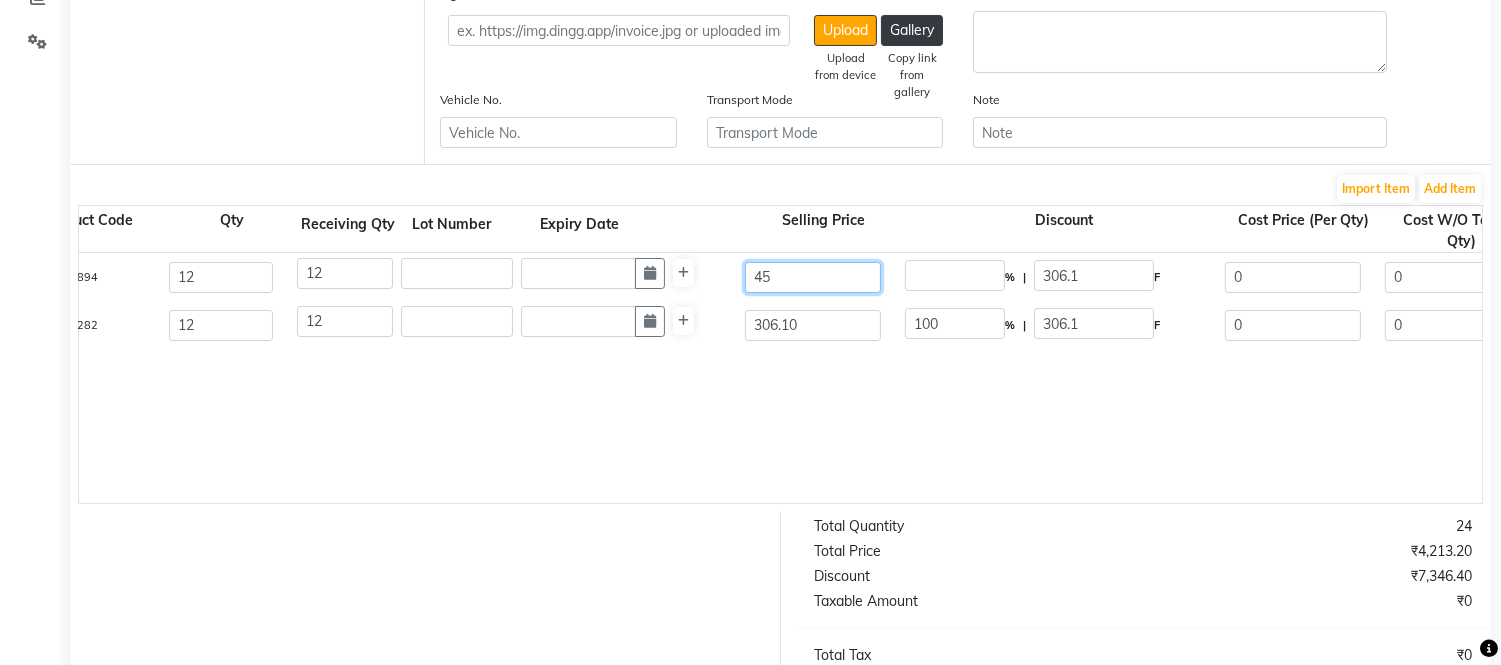 type on "680.22" 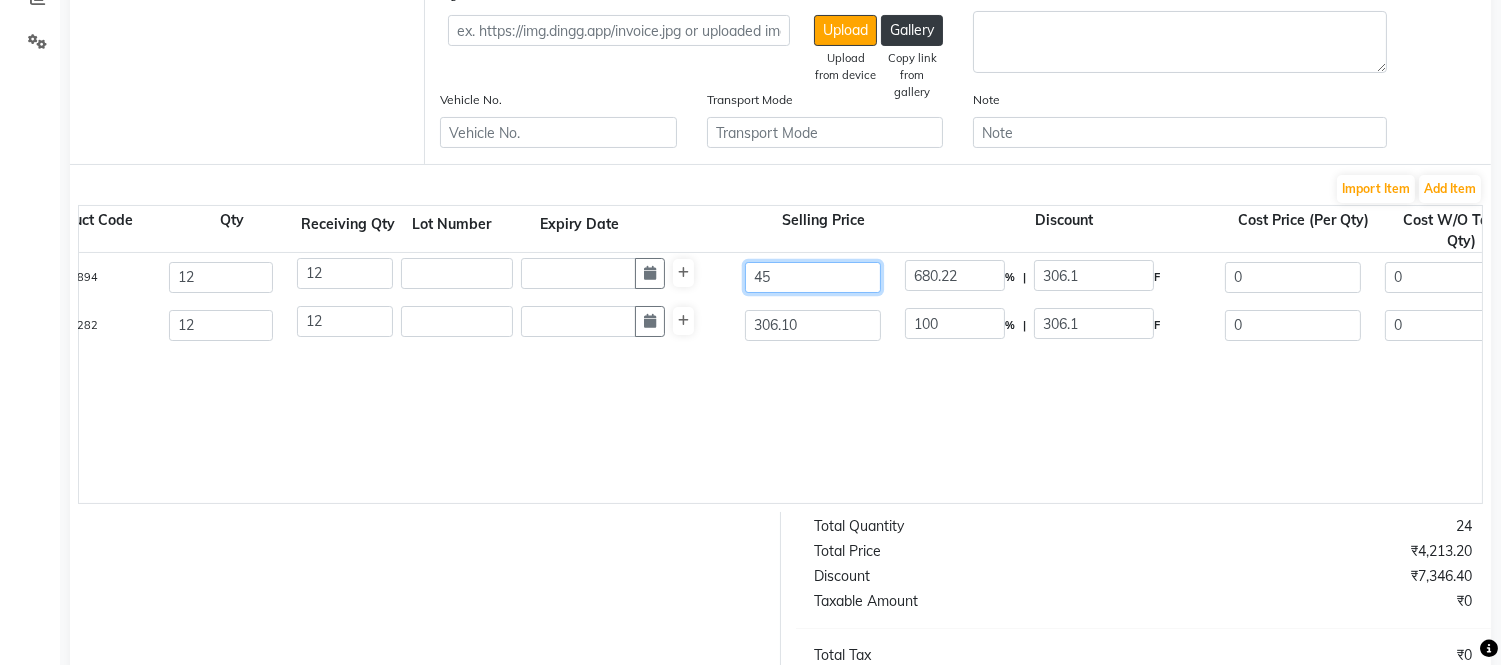 type on "450" 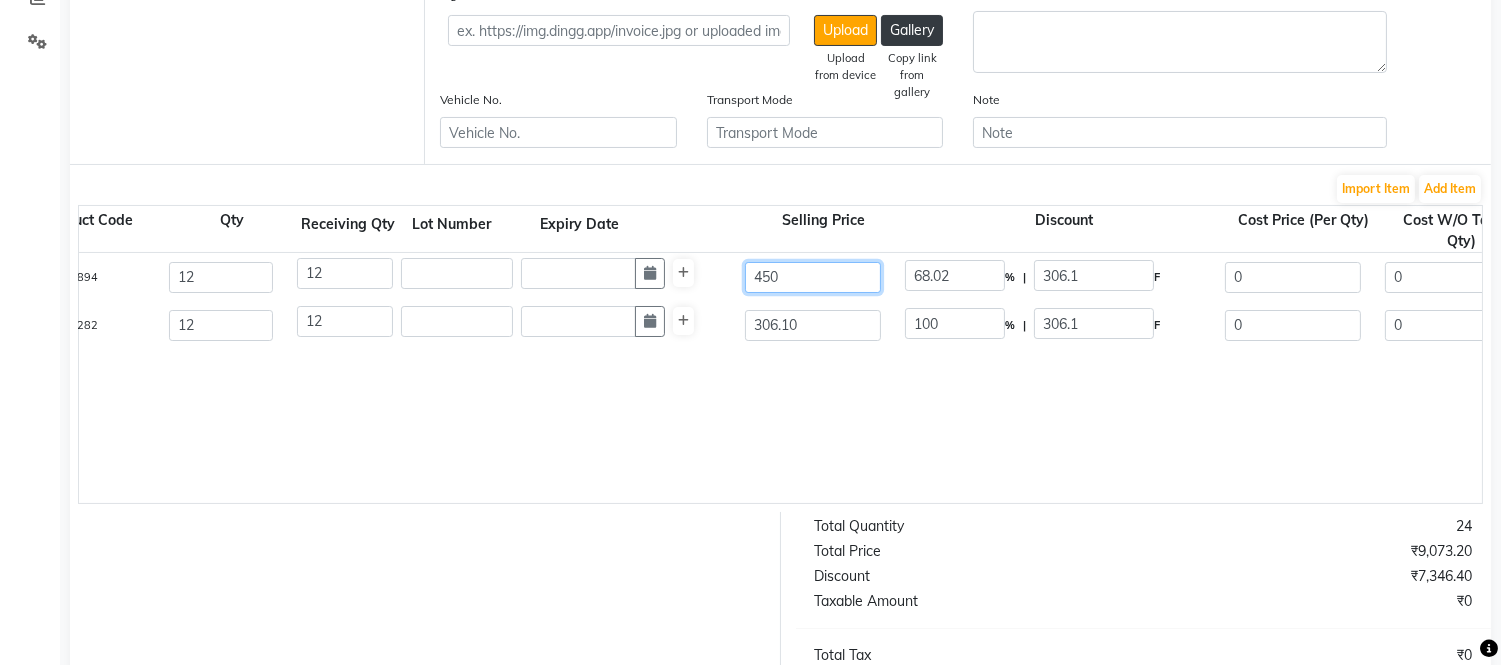 type on "450" 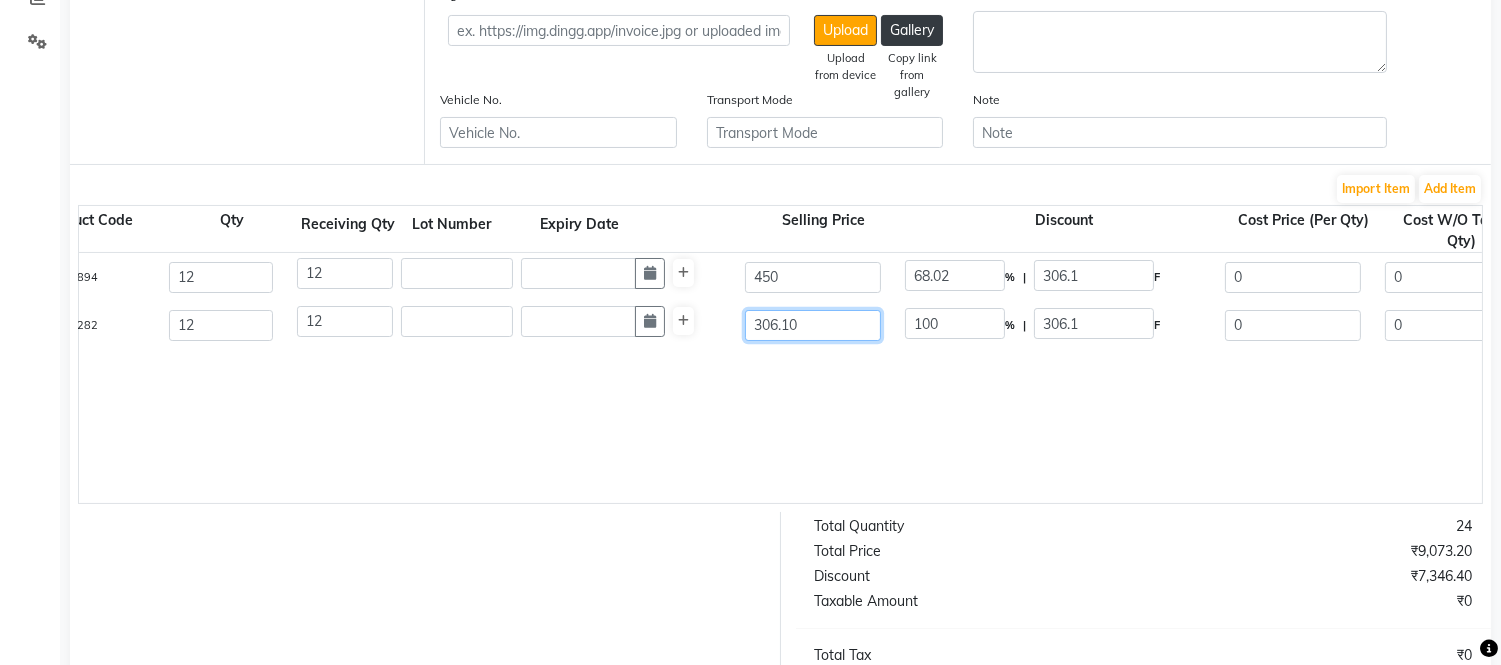 click on "306.10" 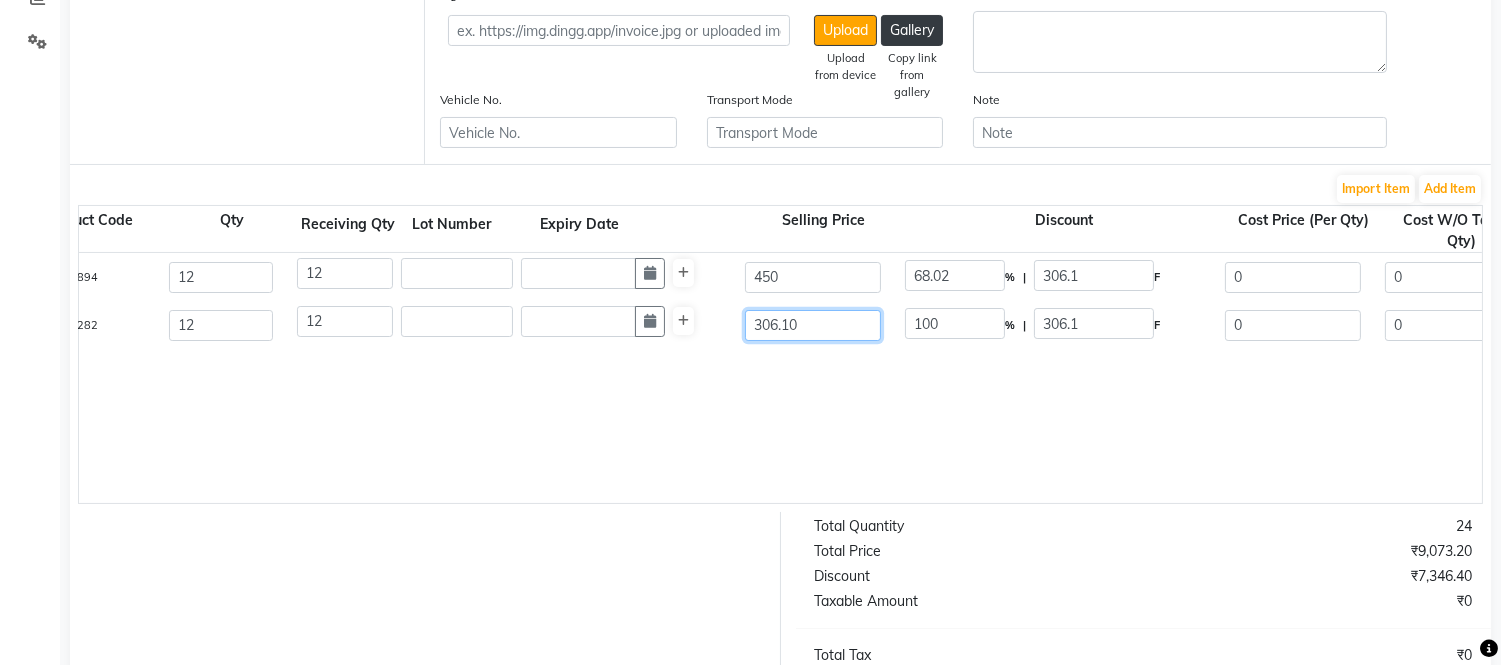 type on "100" 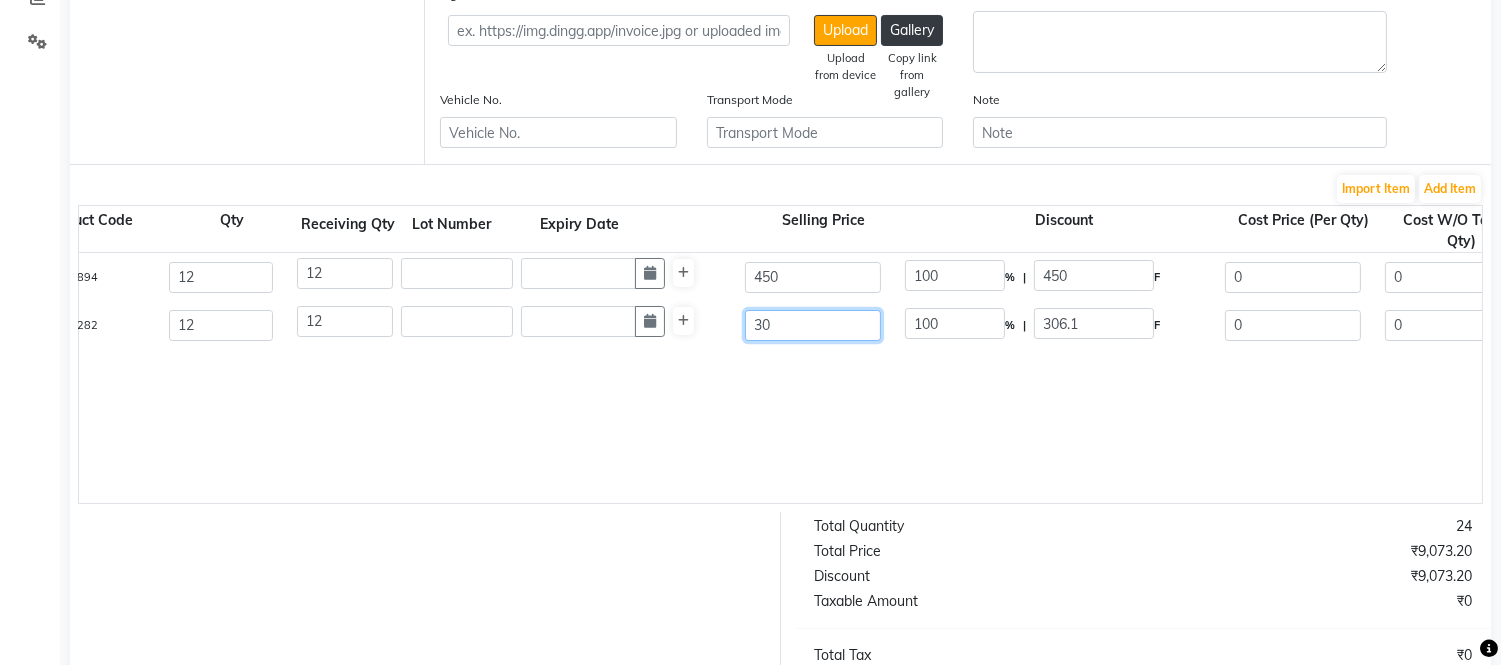 type on "3" 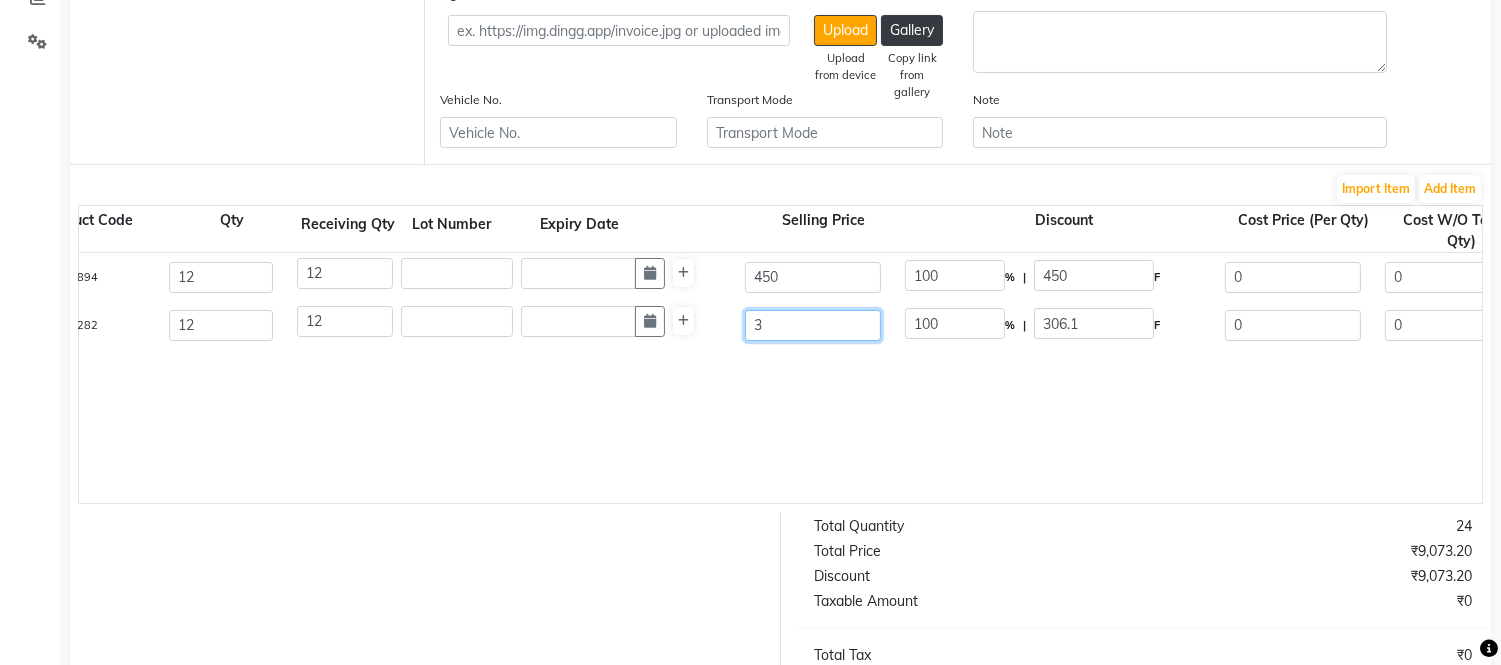 type 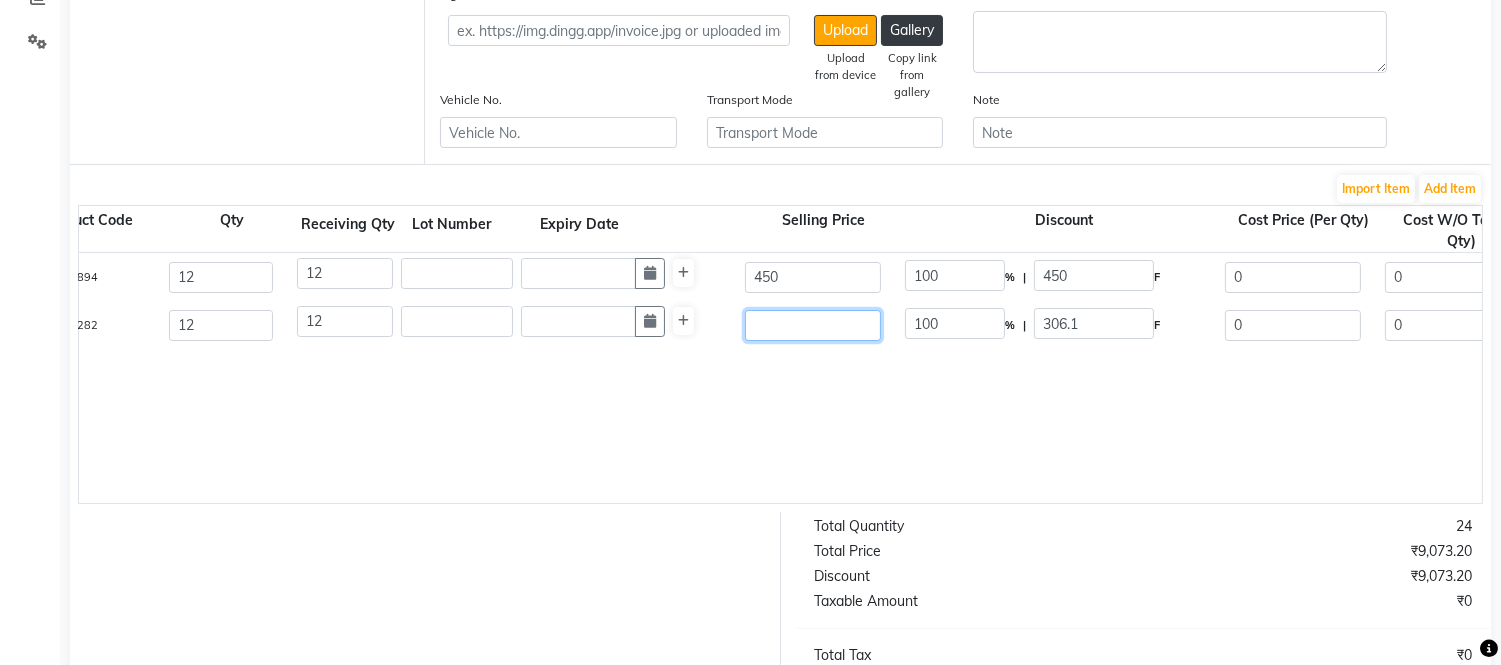 type 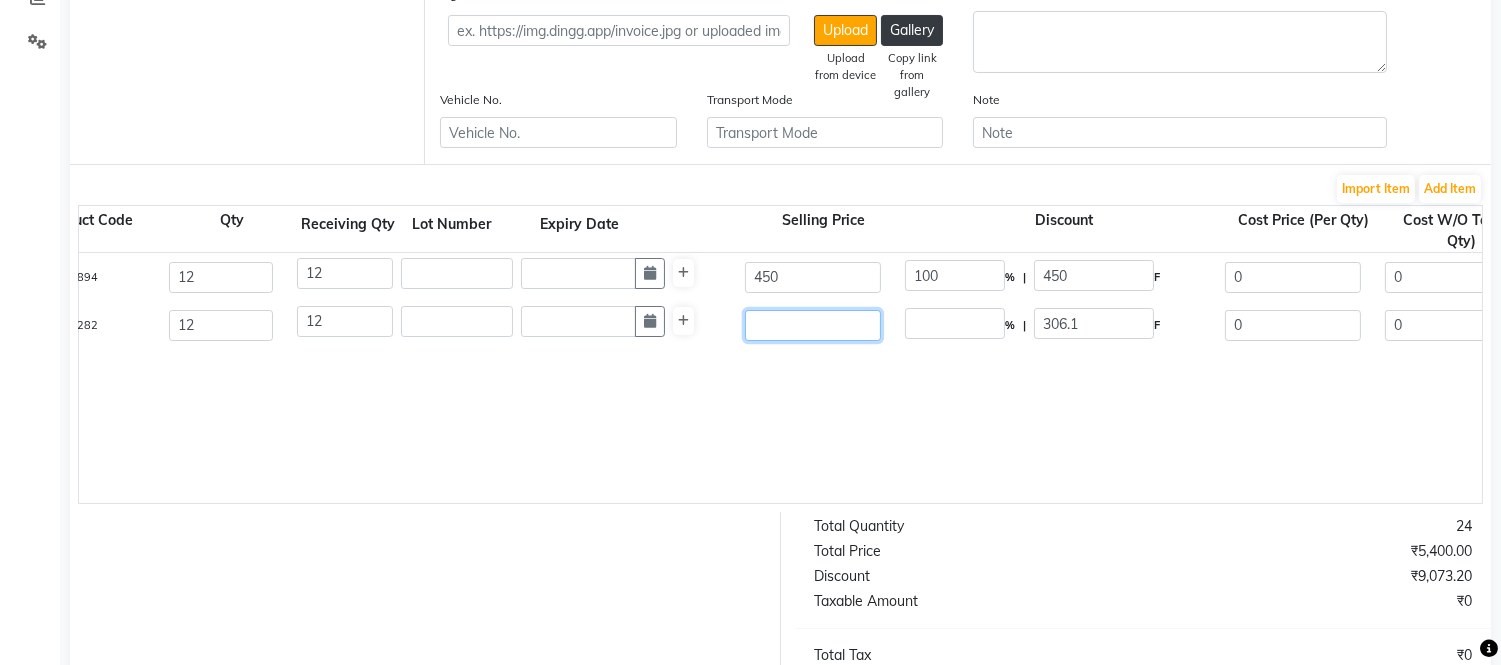 type on "4" 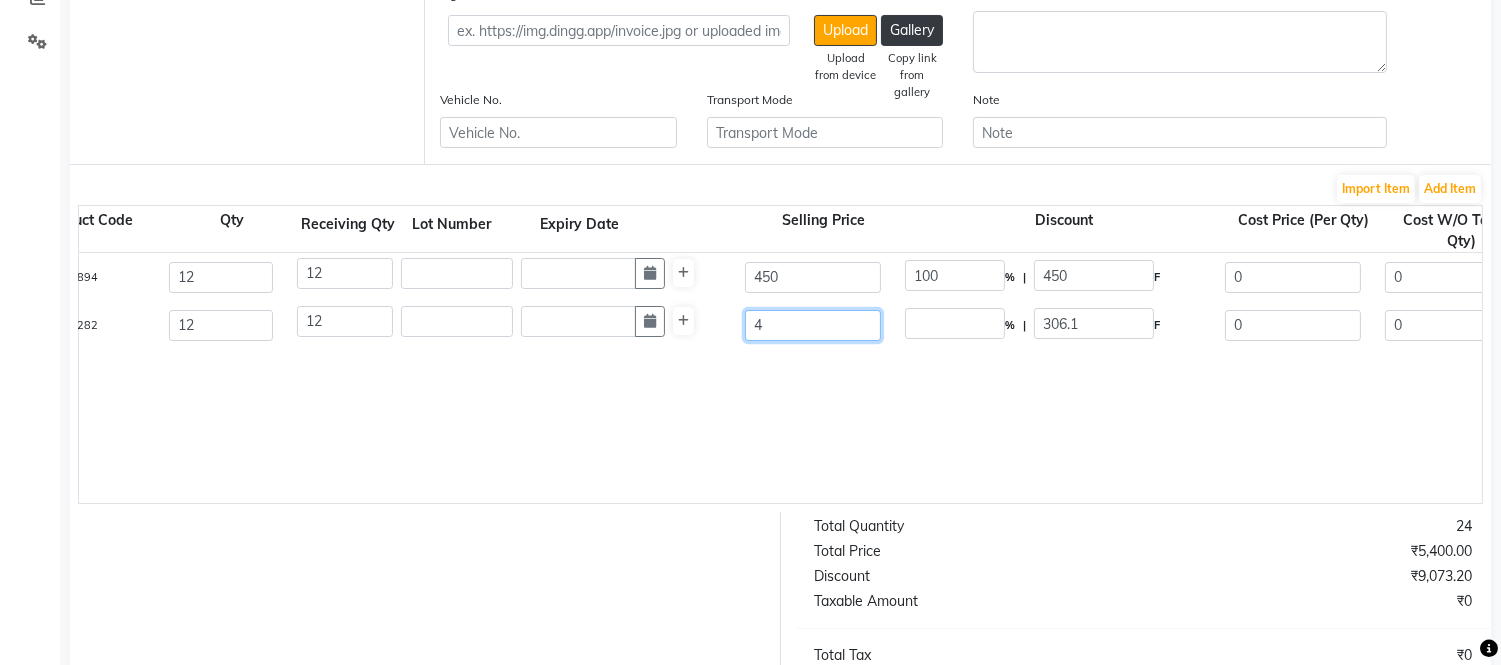 type on "7652.5" 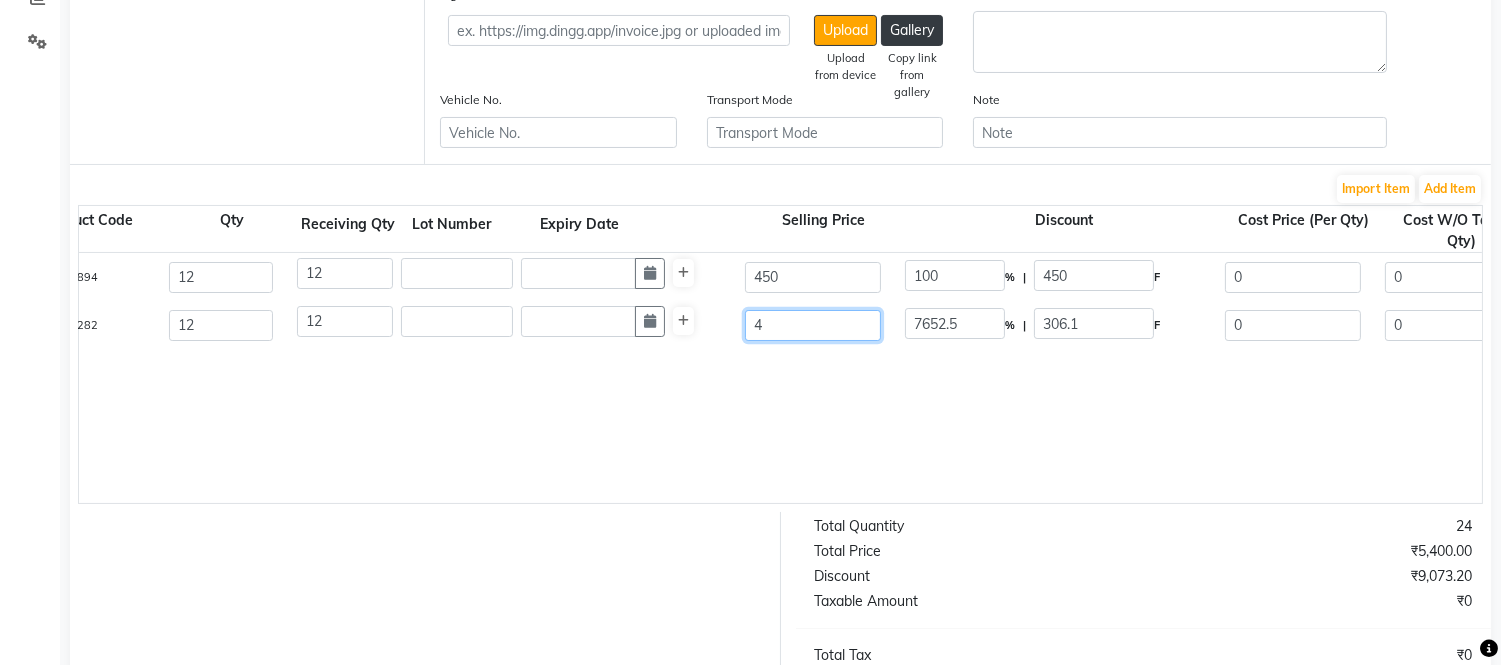 type on "45" 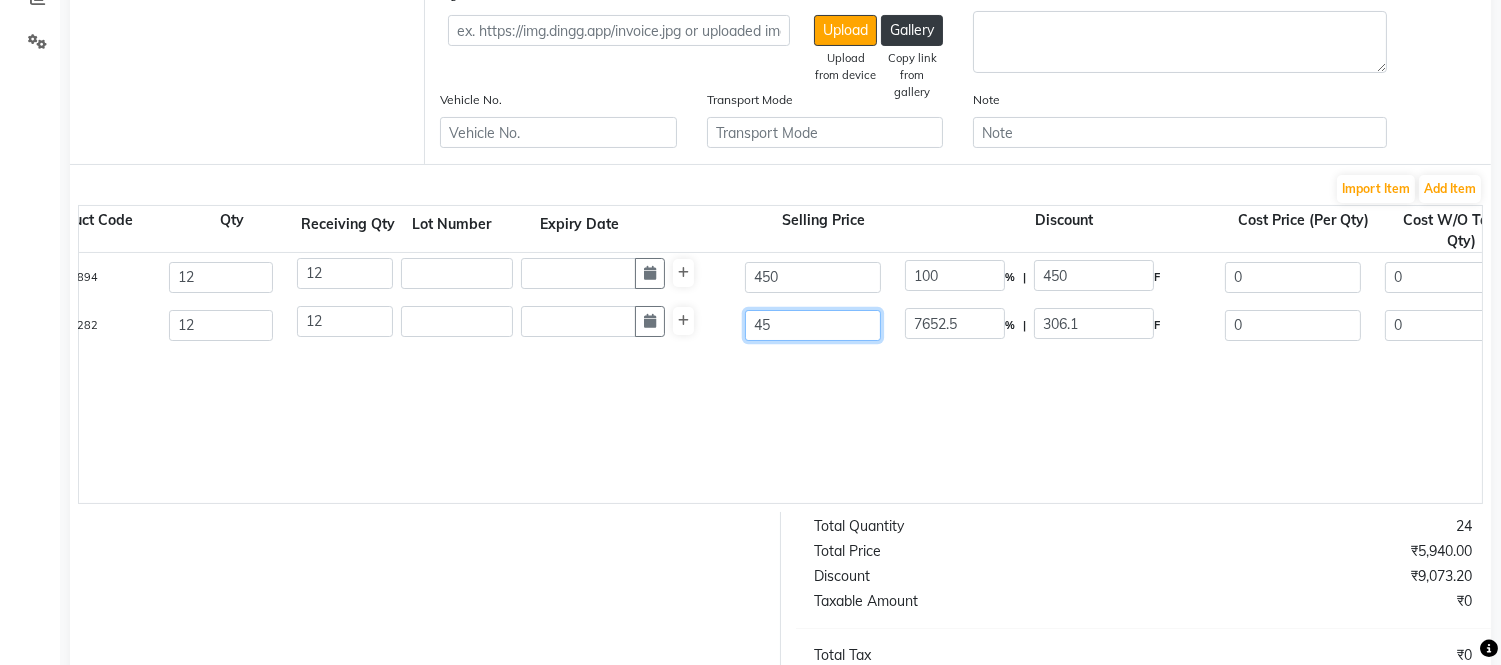 type on "680.22" 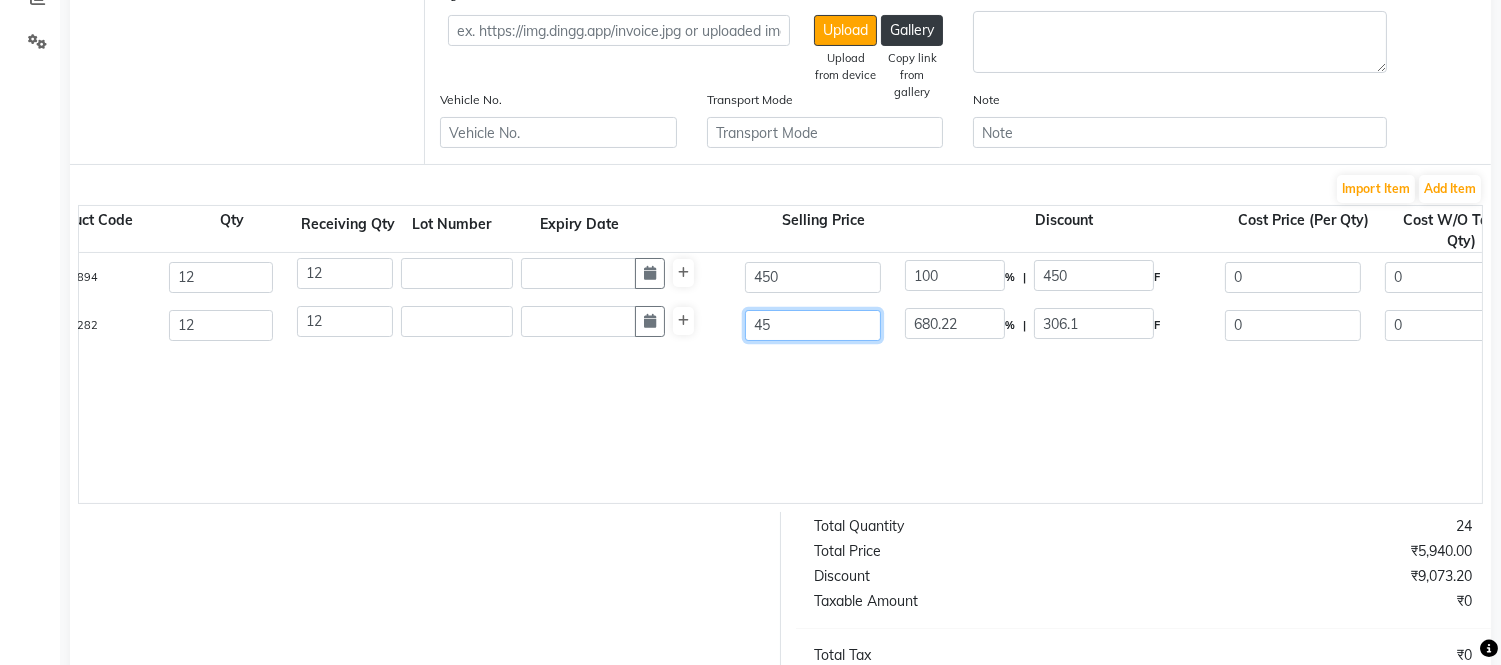 type on "450" 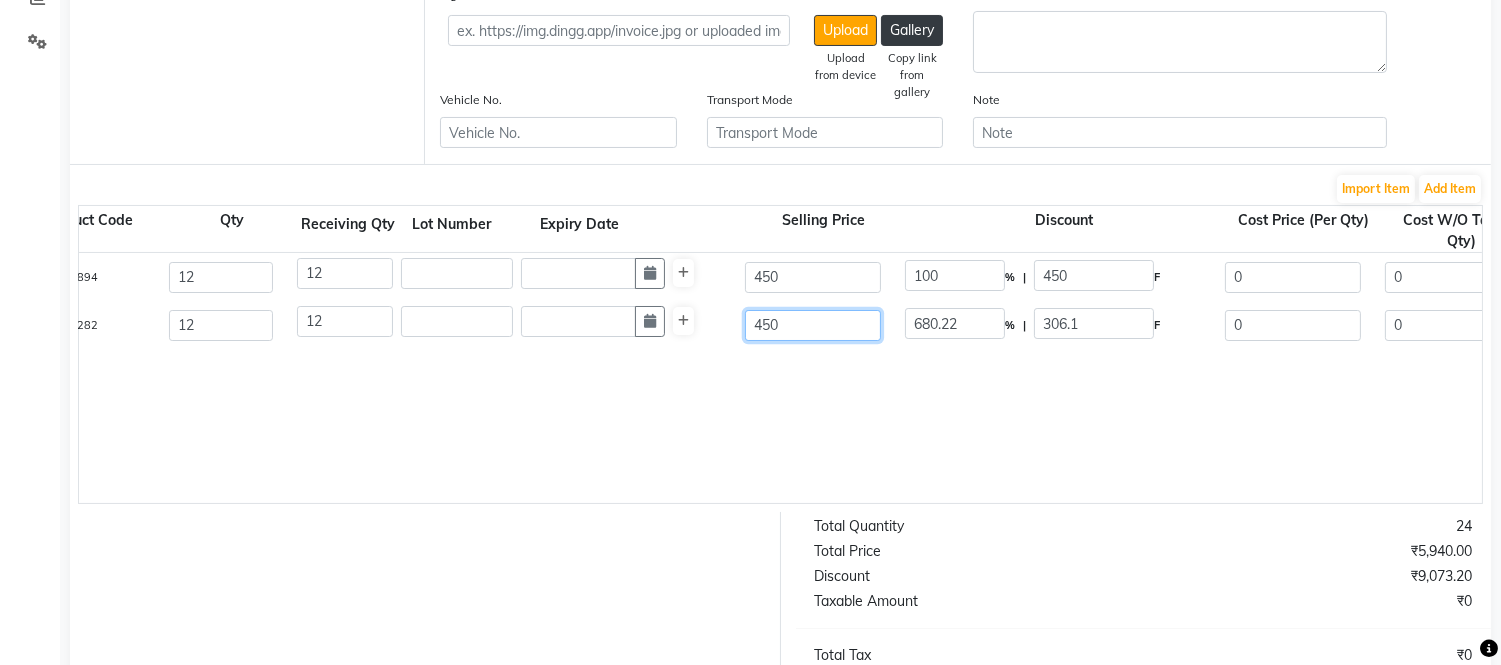 type on "68.02" 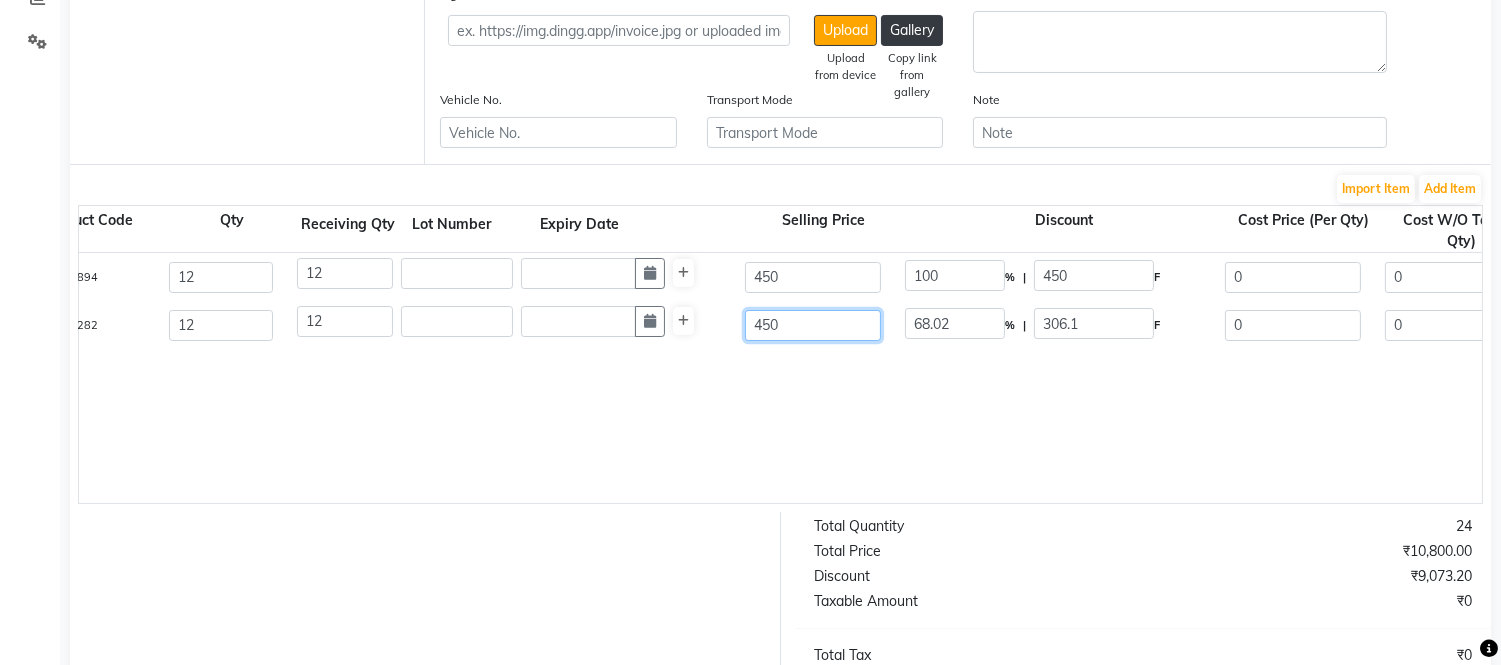 type on "450" 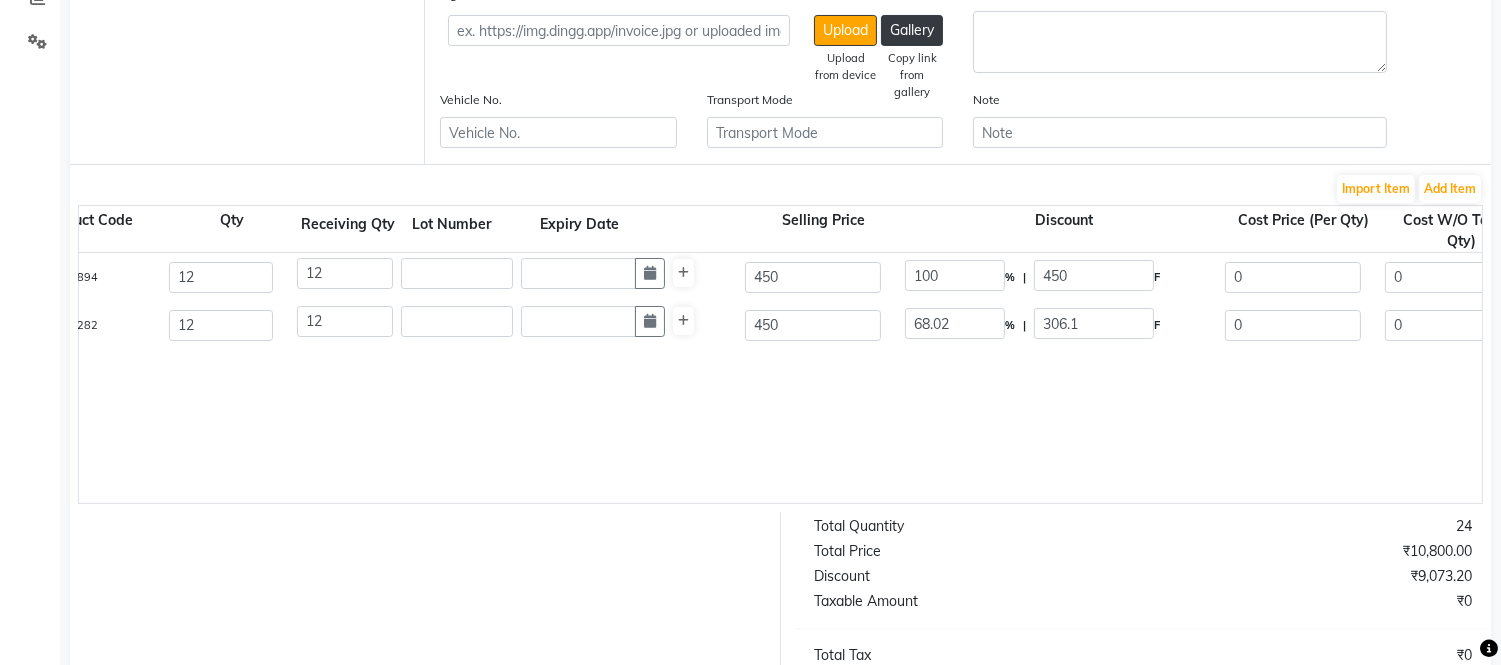click 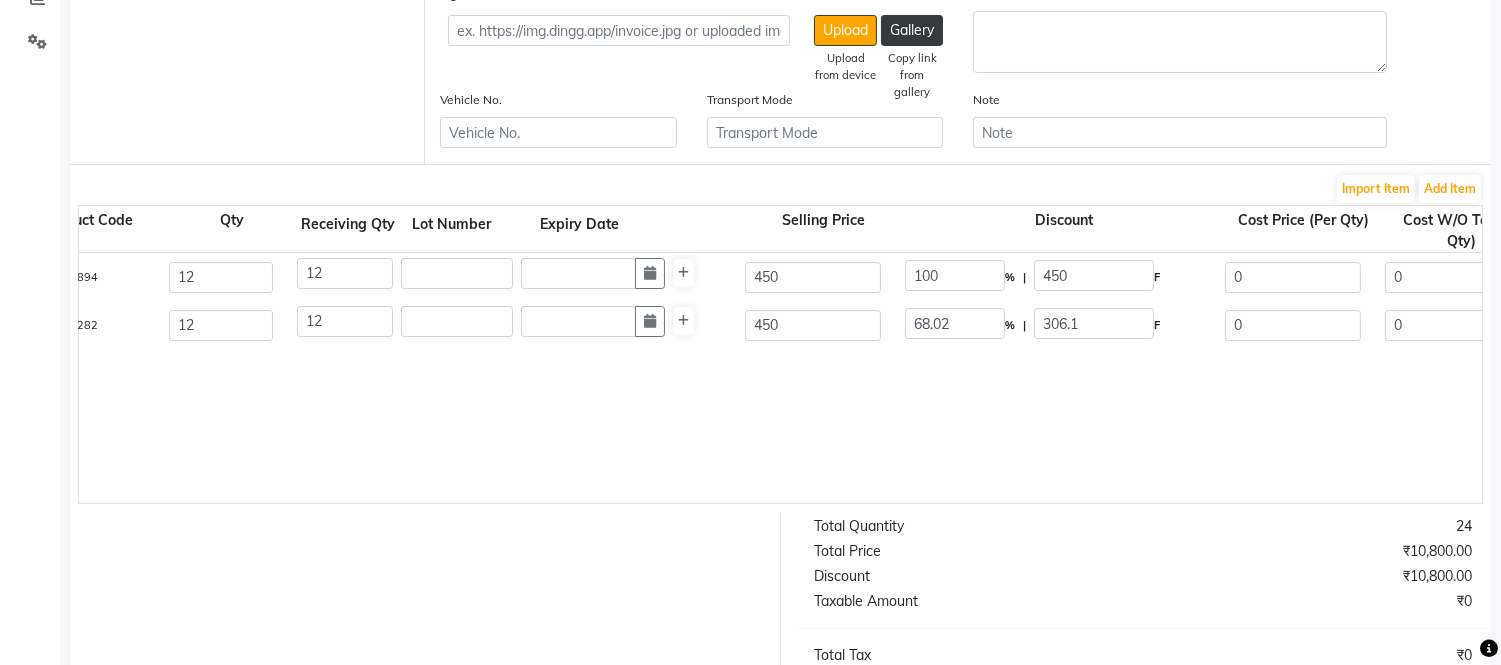 type on "100" 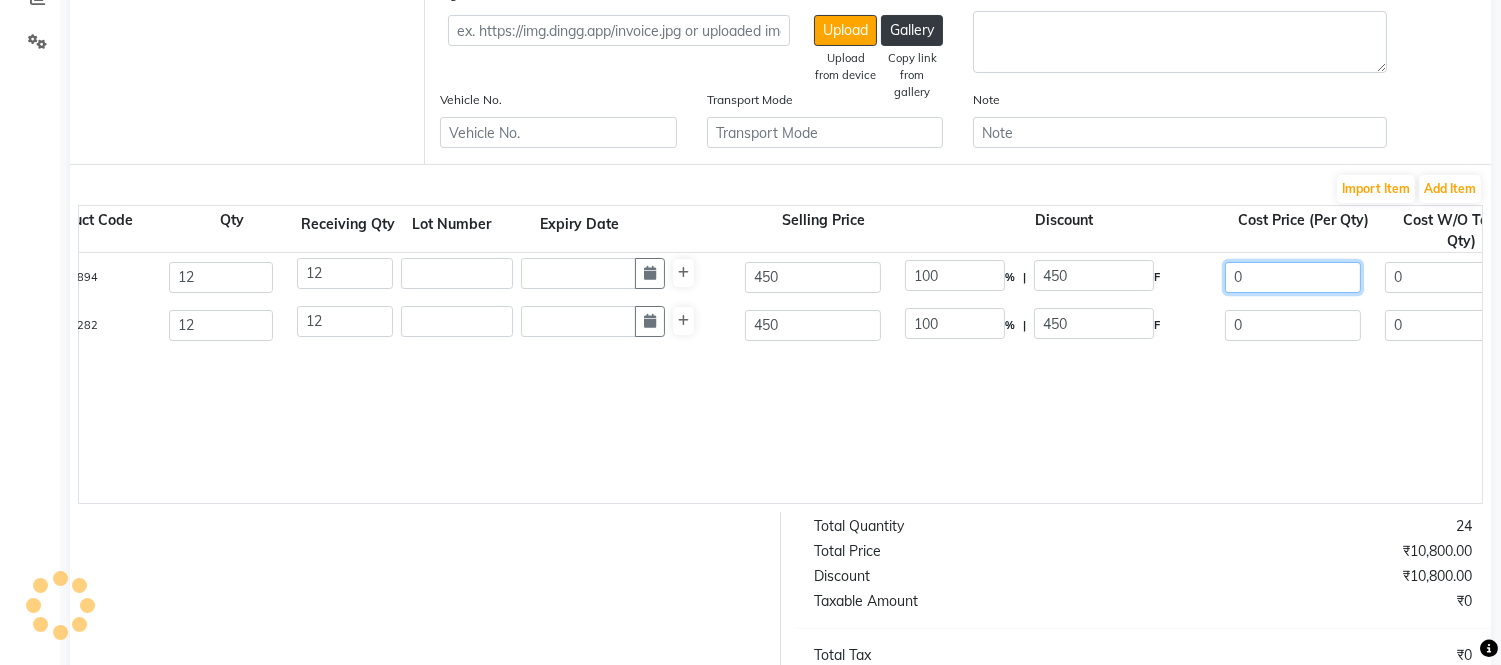 click on "0" 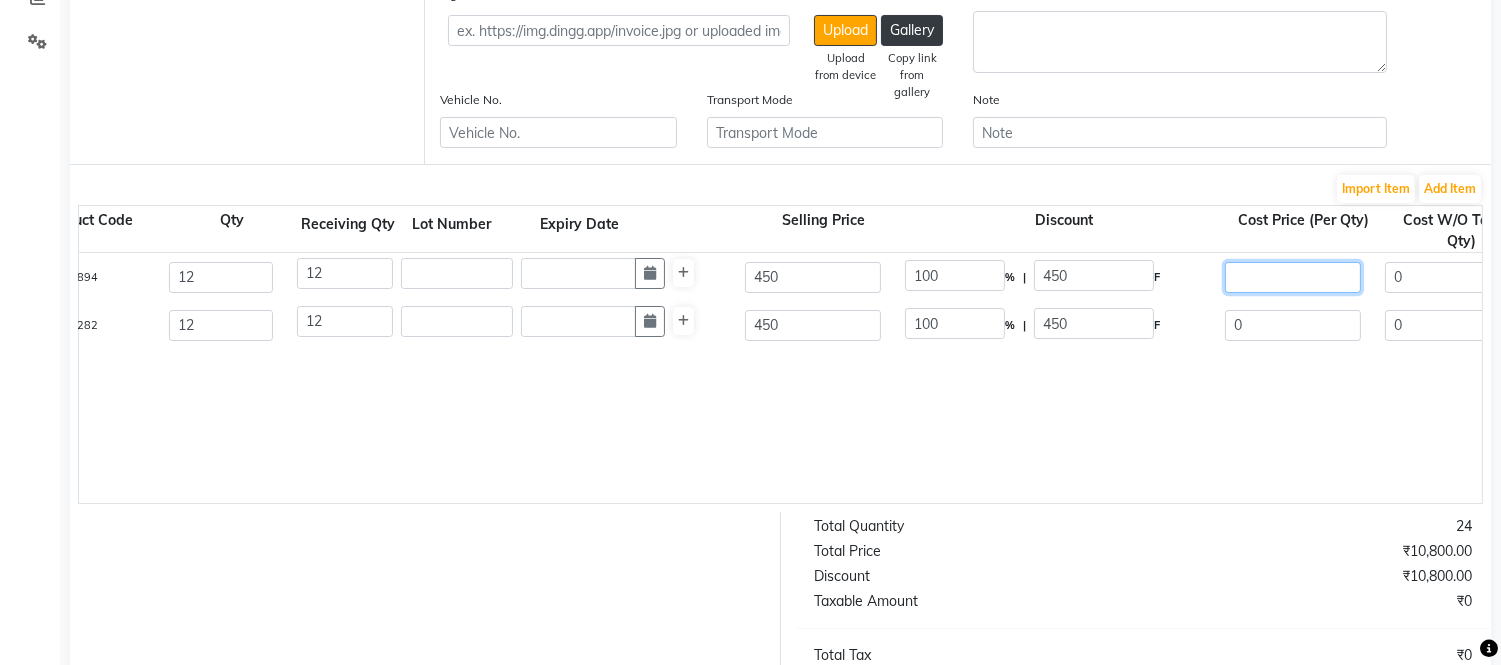 type on "4" 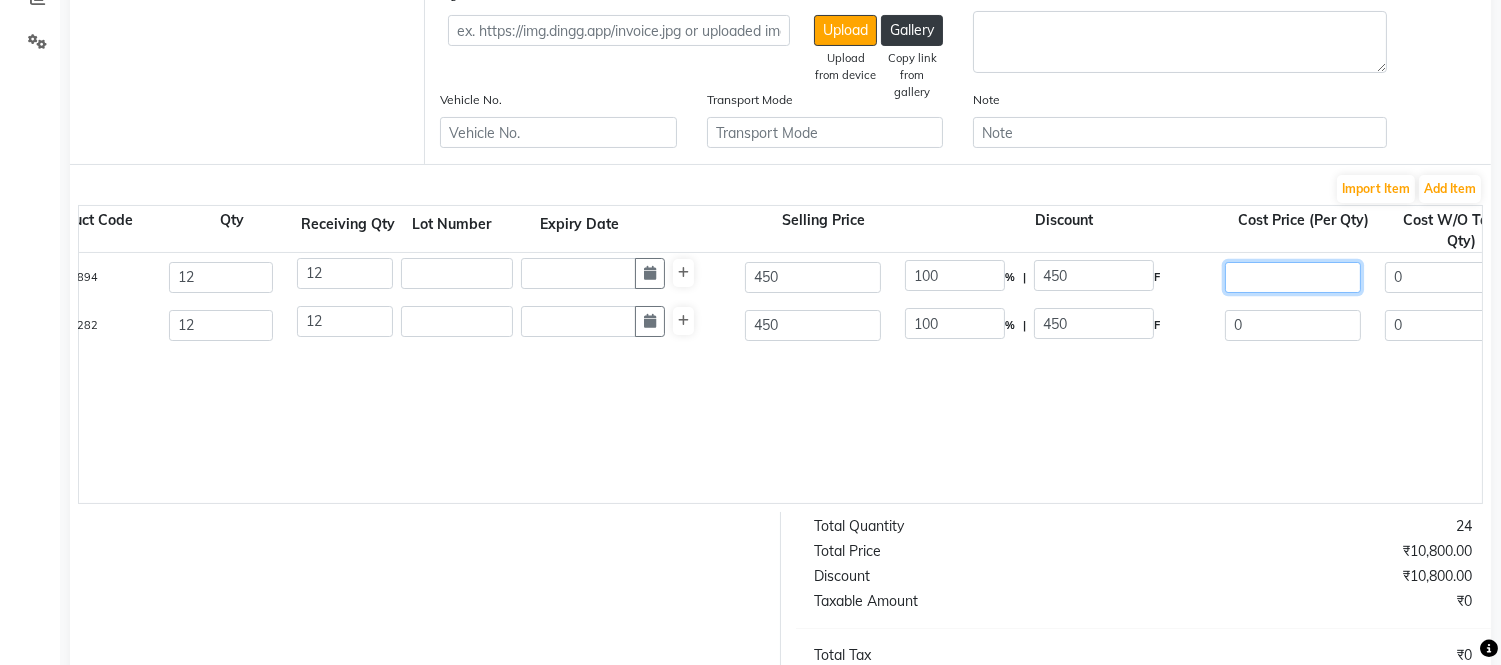 type on "40.68" 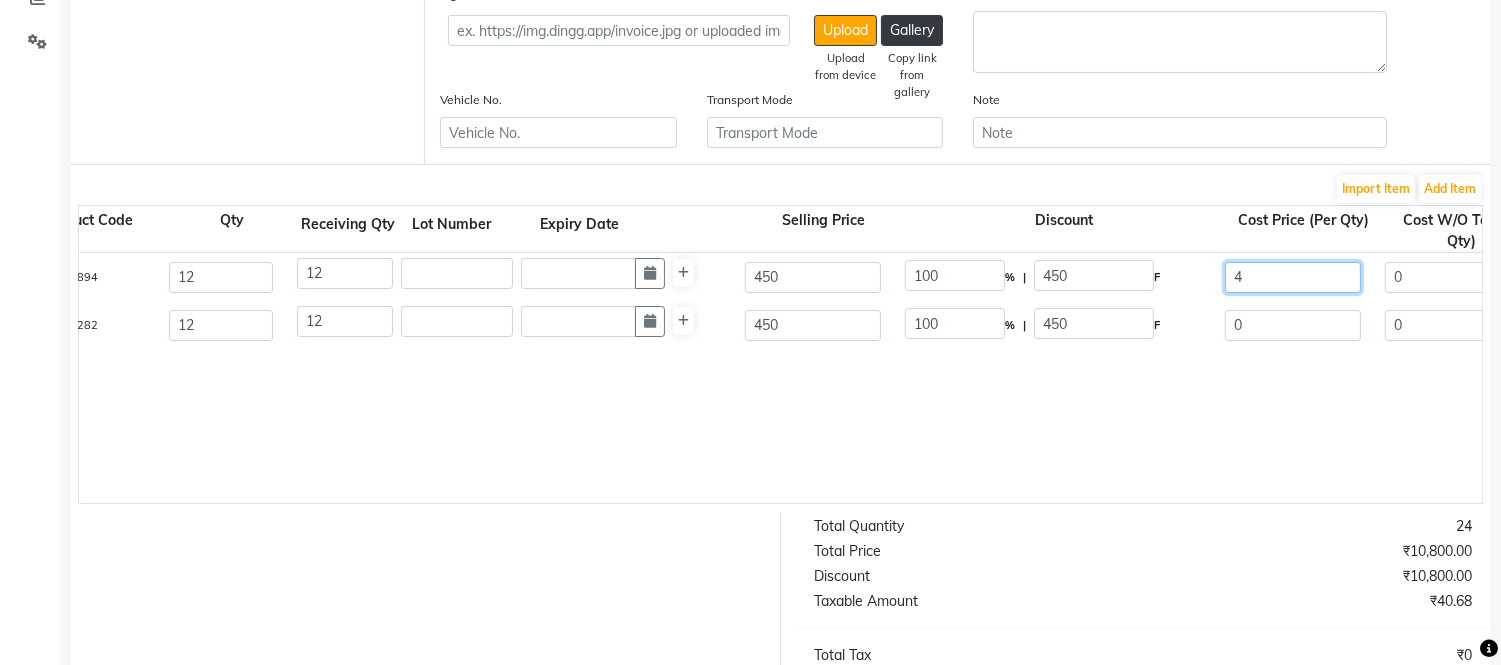 type 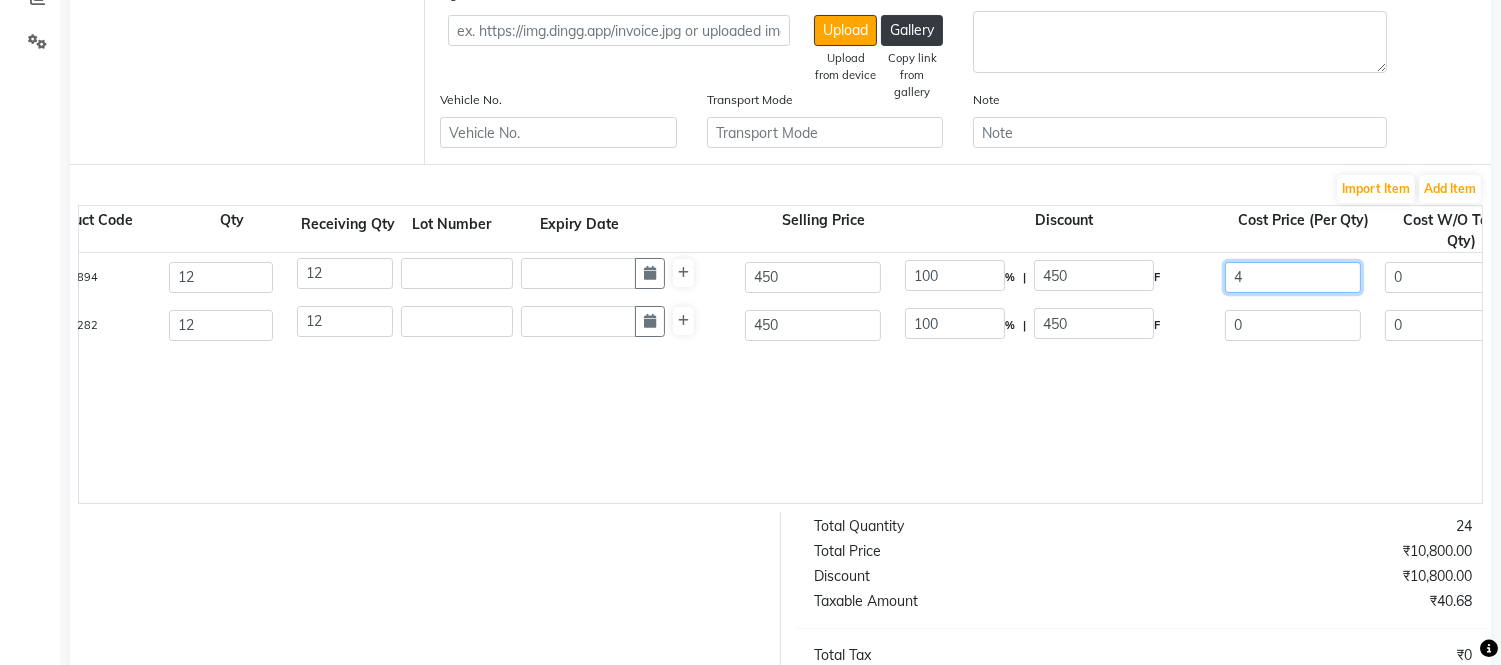 type on "0" 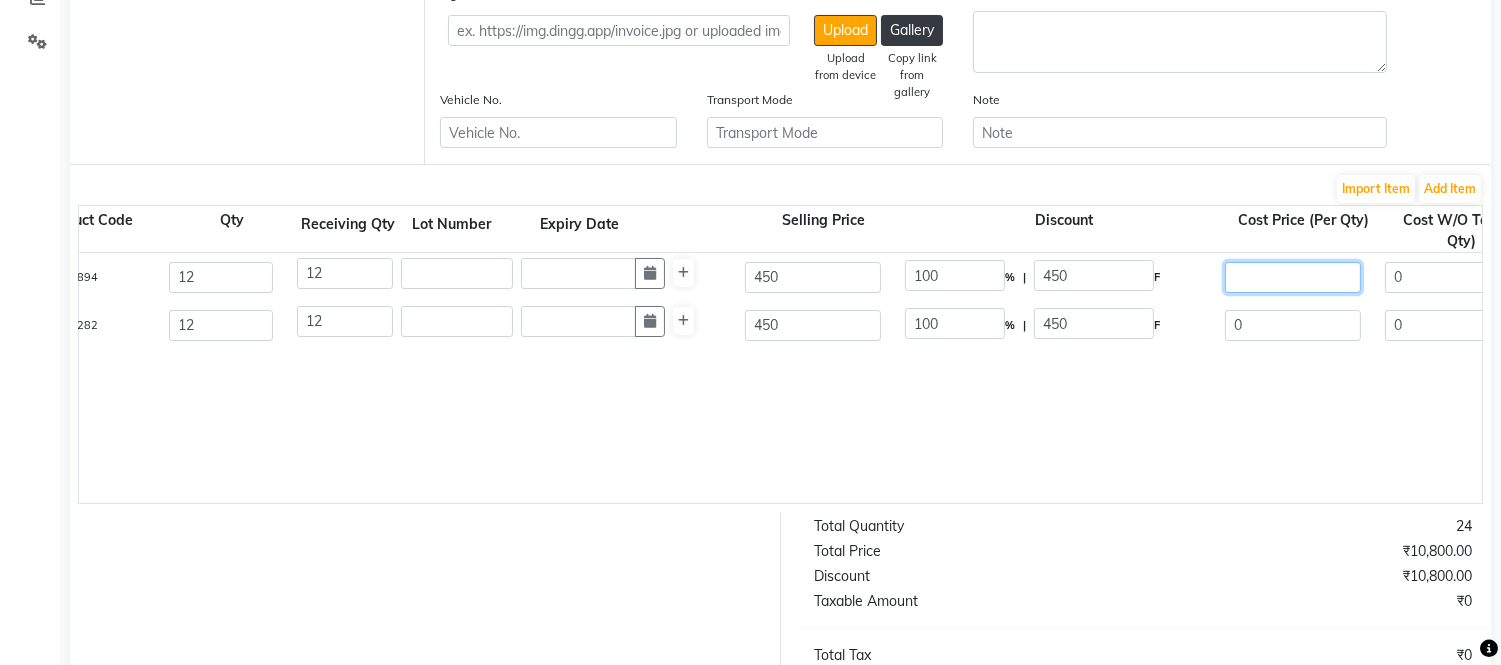 type on "3" 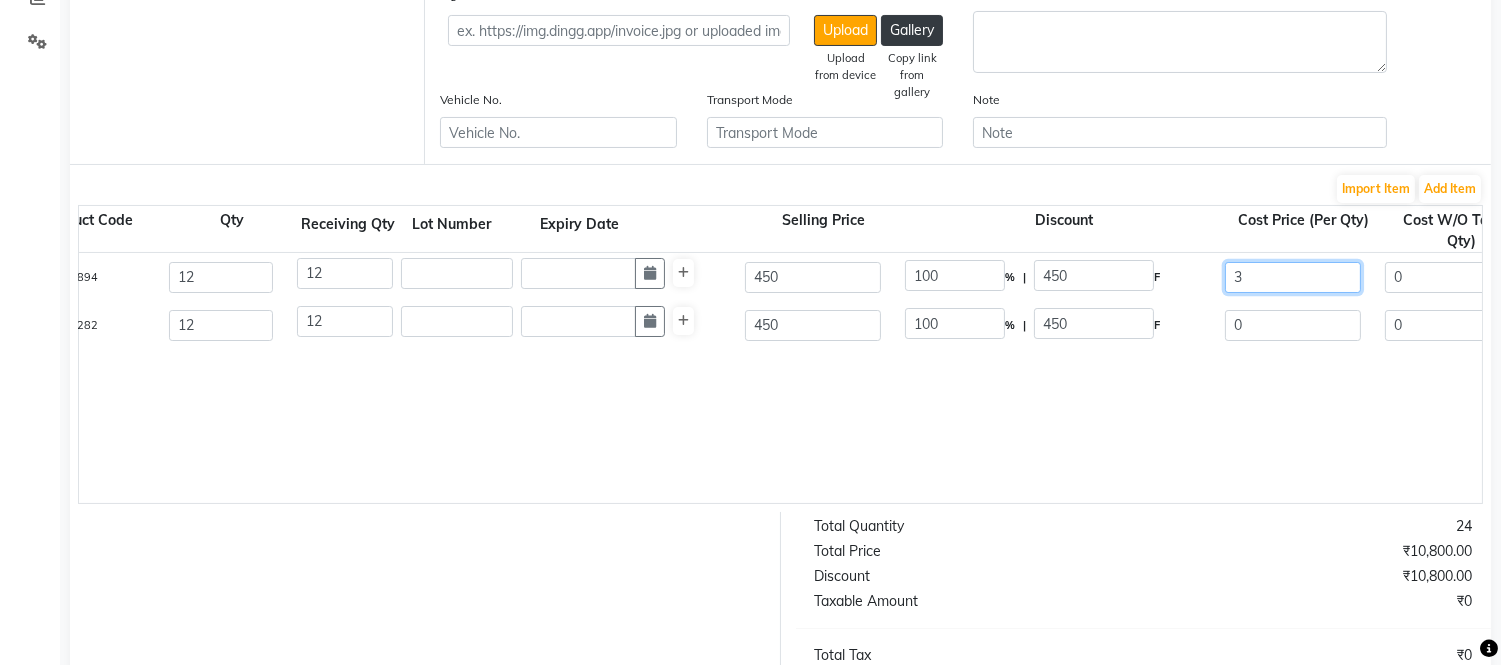 type on "30.51" 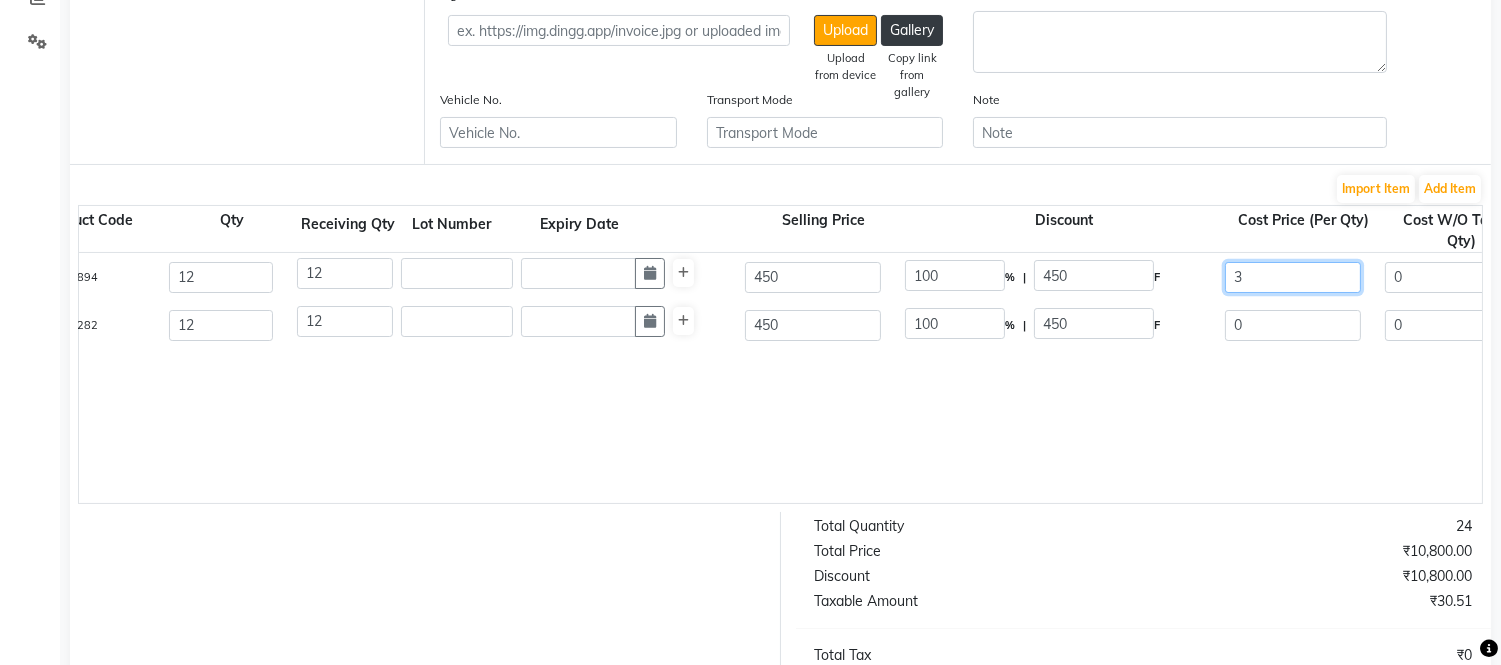 type on "30" 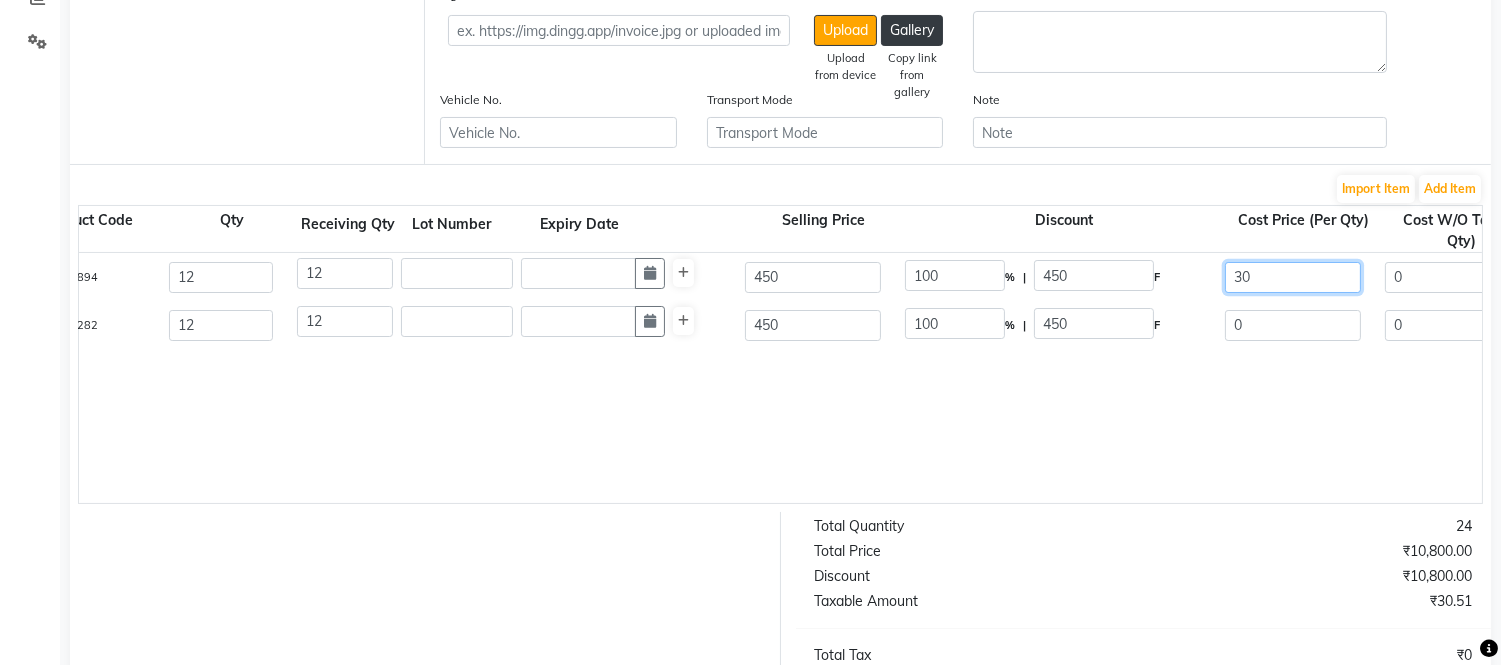 type on "305.08" 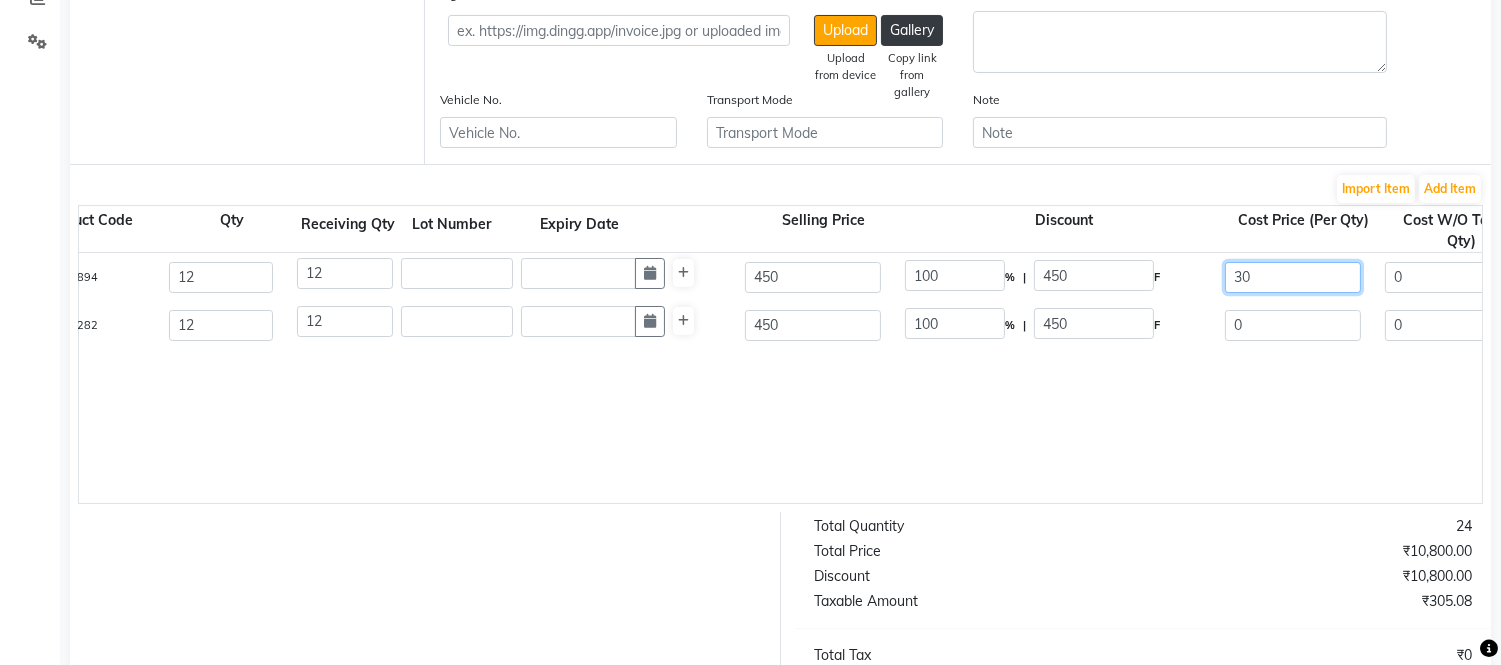 type on "306" 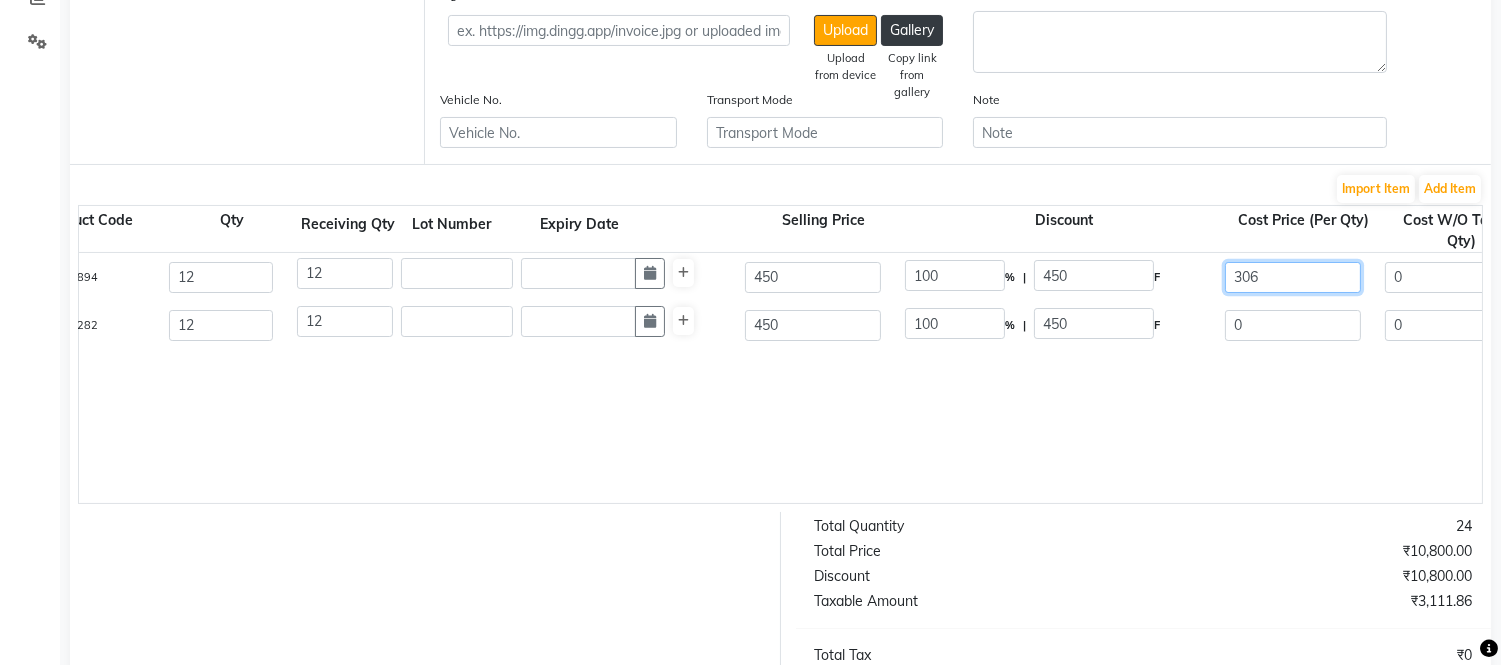 type on "306.1" 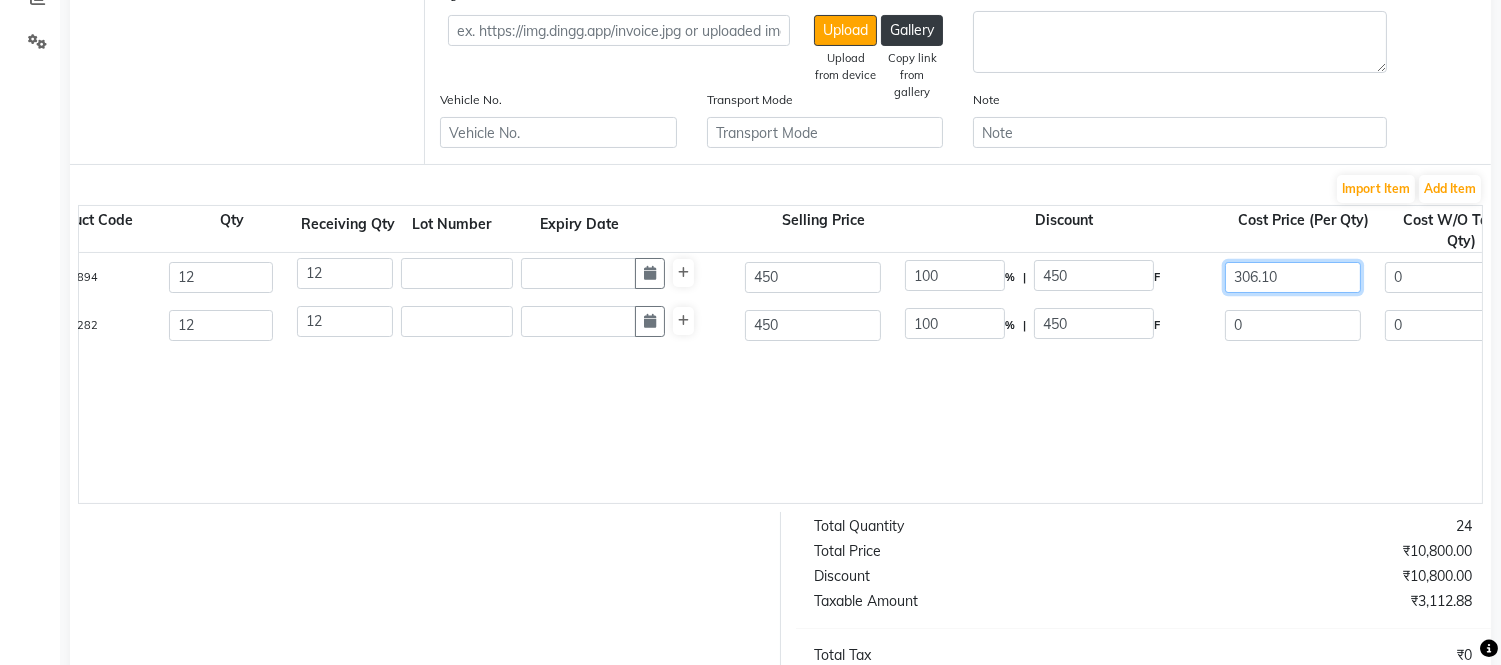 type on "306.10" 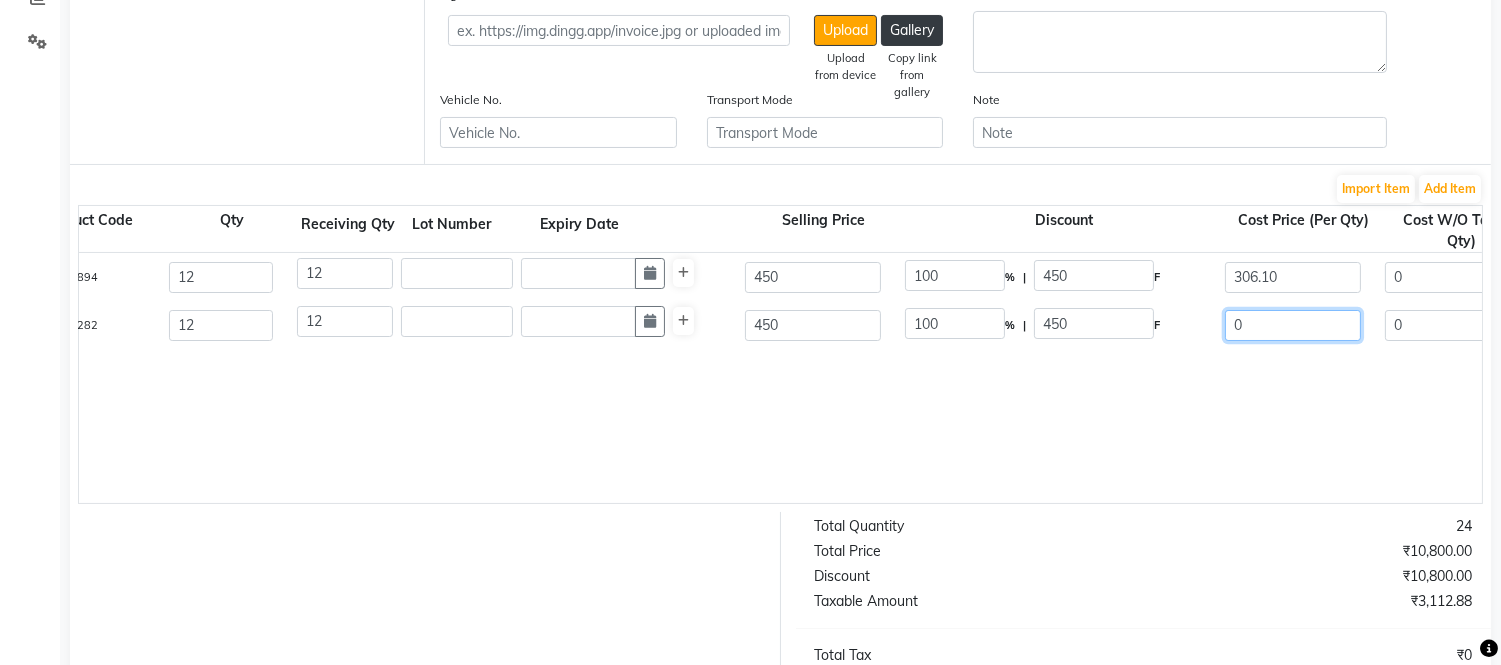 click on "0" 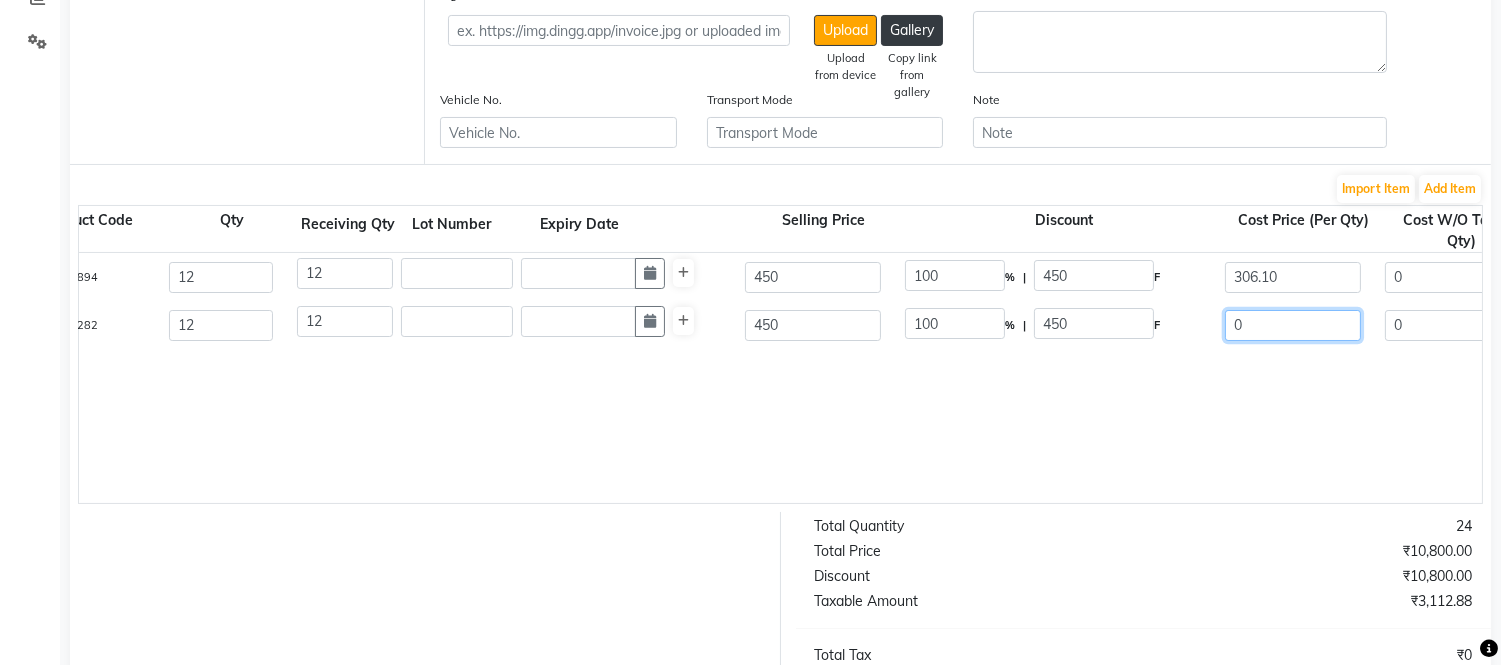 type on "31.98" 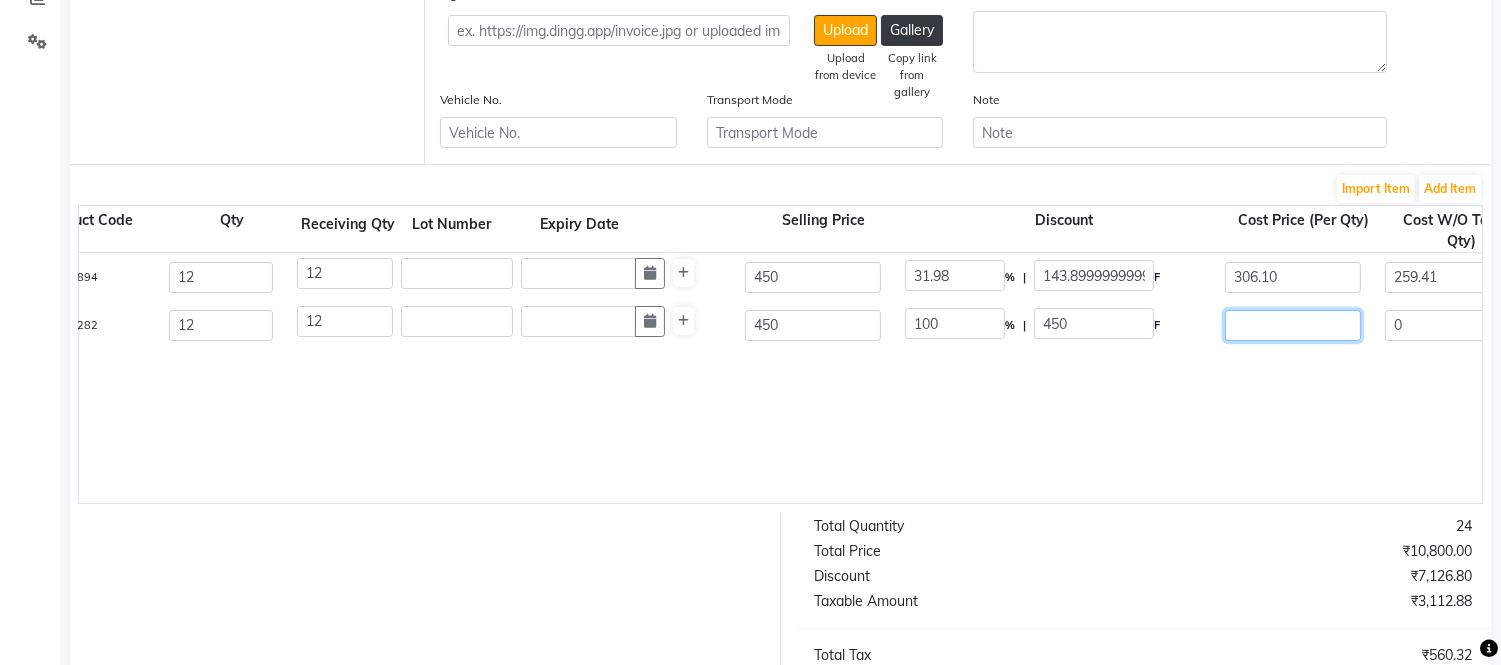 type on "3" 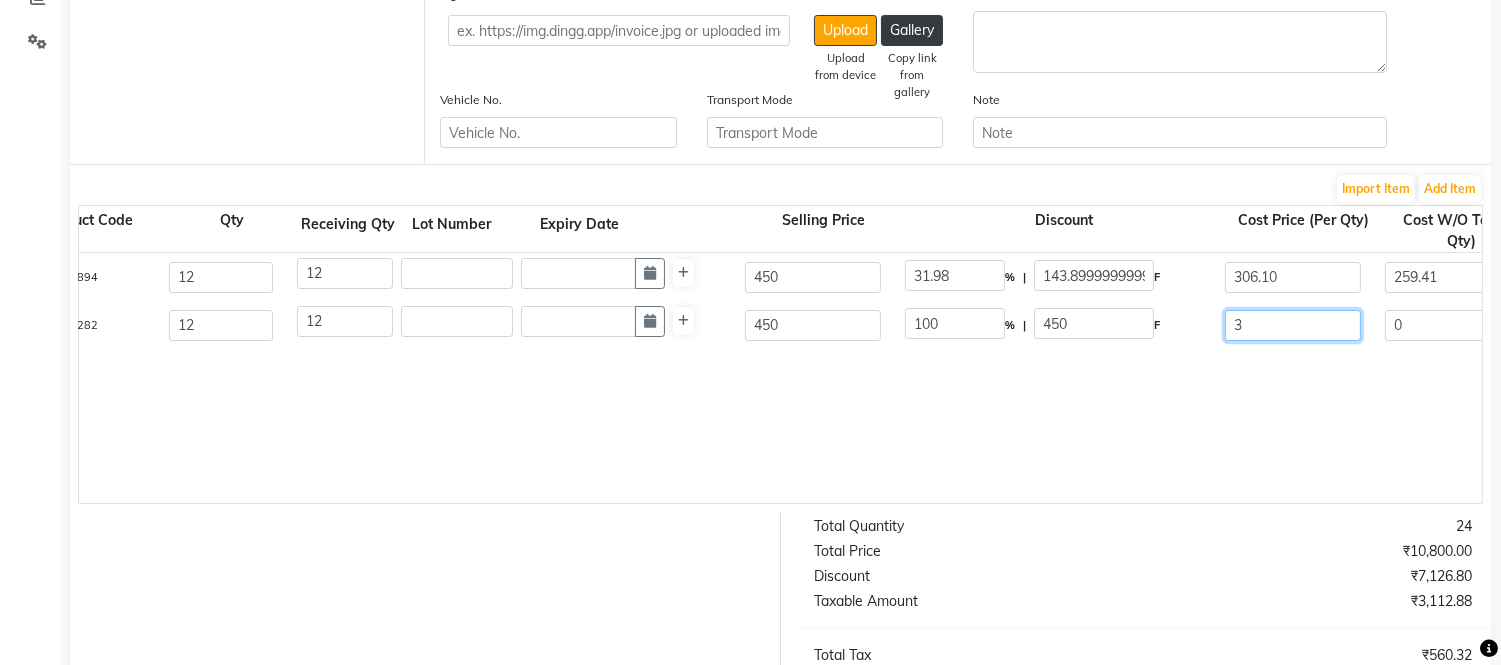 type on "30.51" 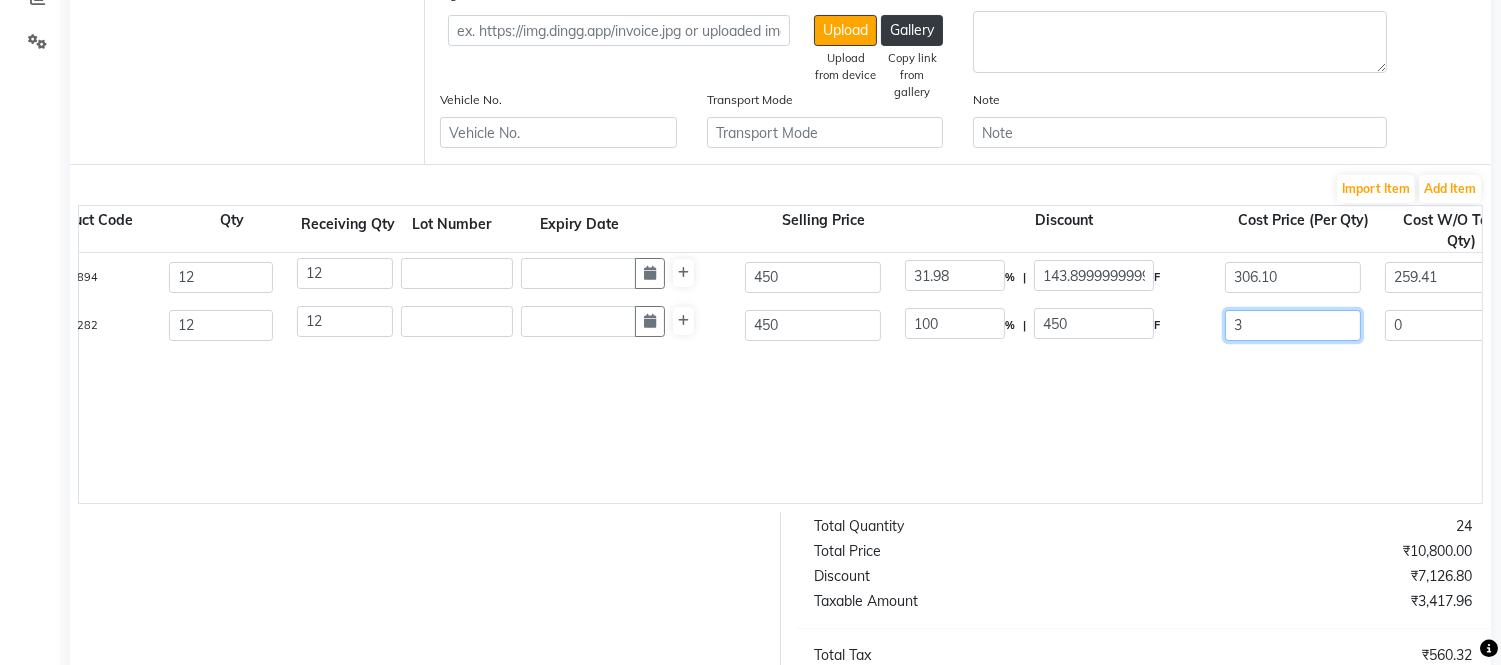 type on "30" 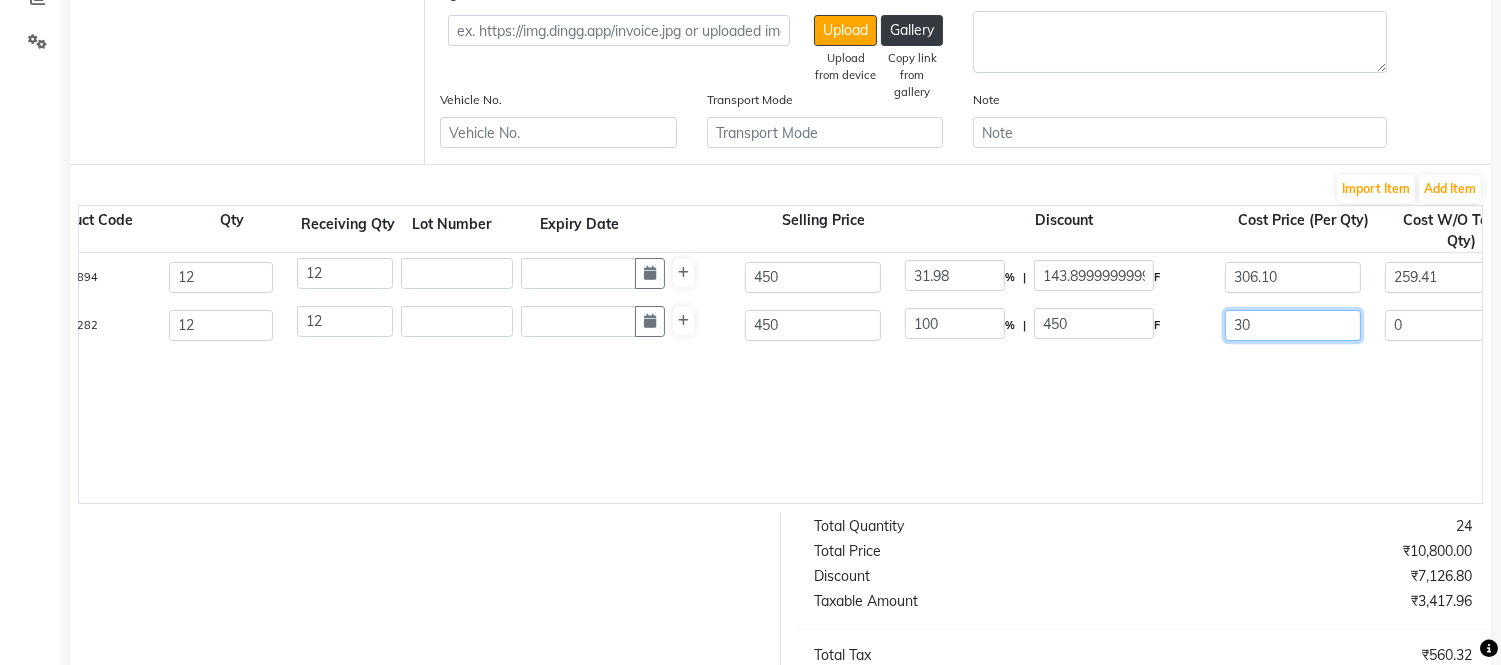 type on "306" 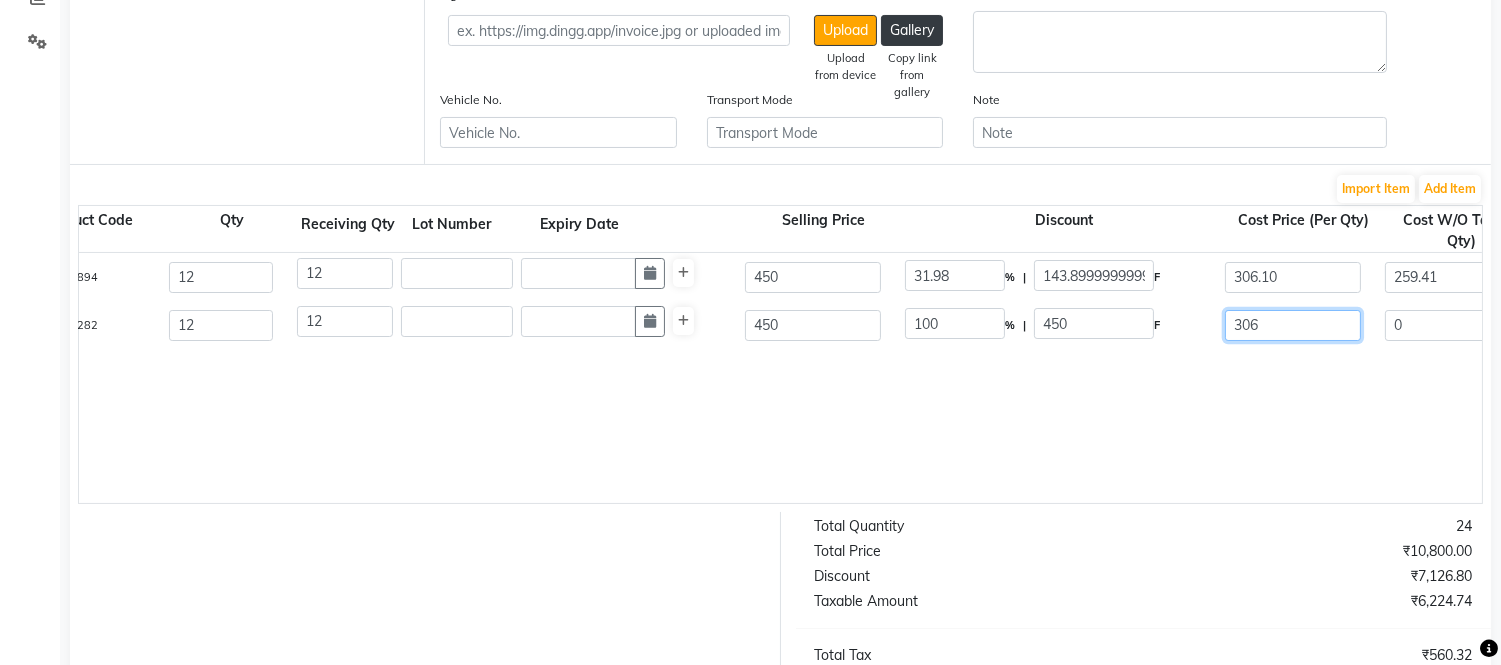 type on "306.1" 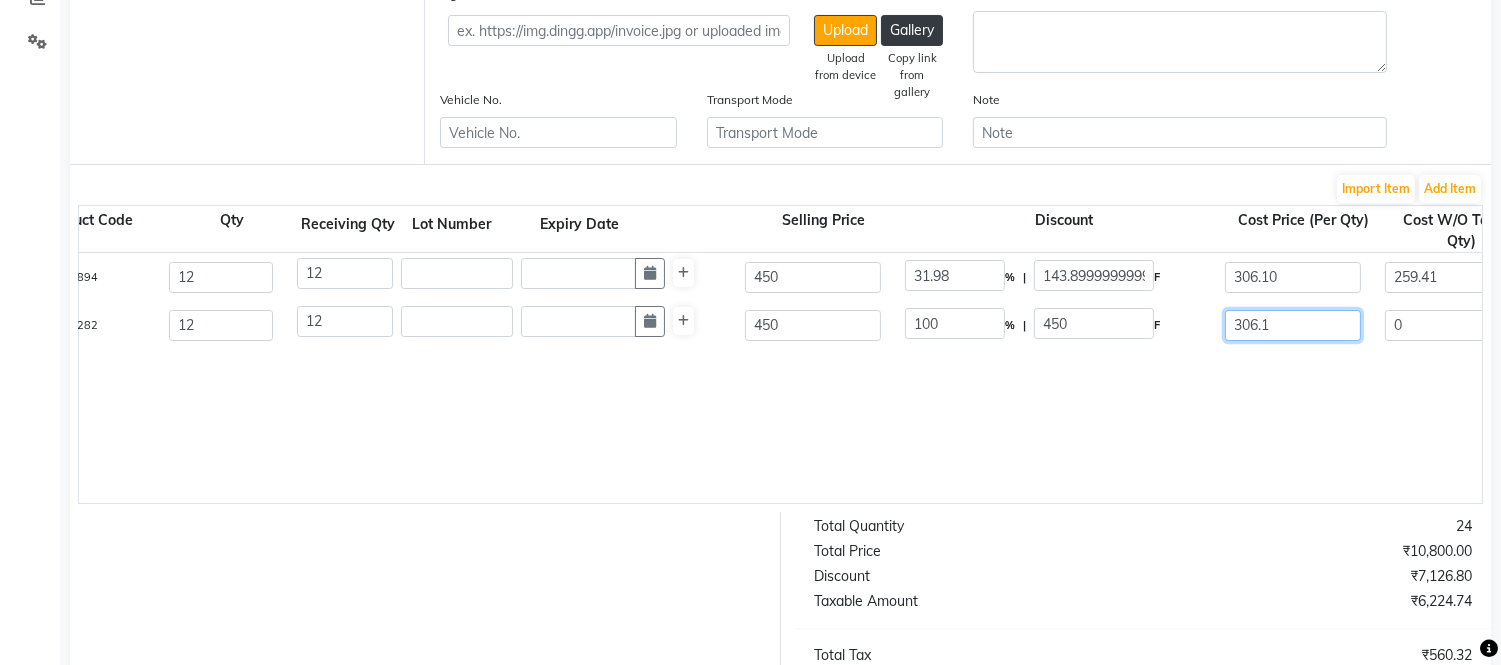 type on "3112.88" 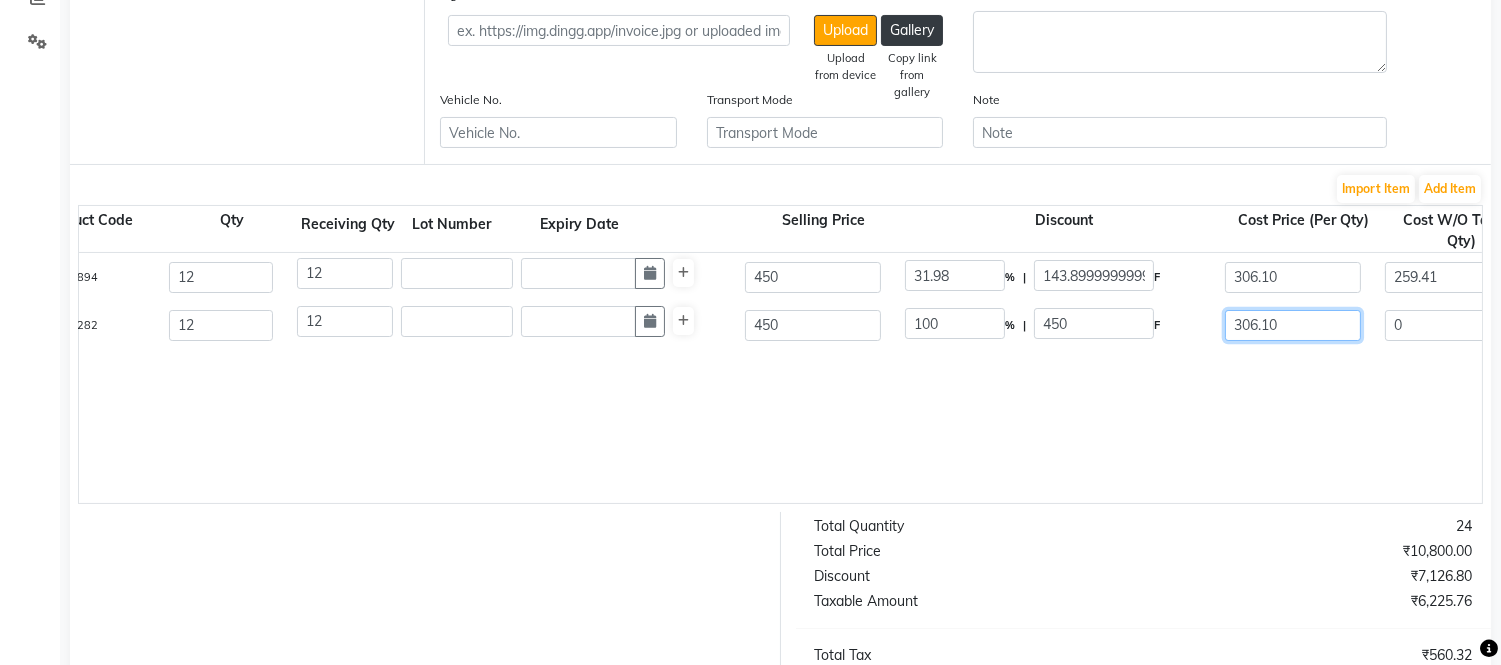 type on "306.10" 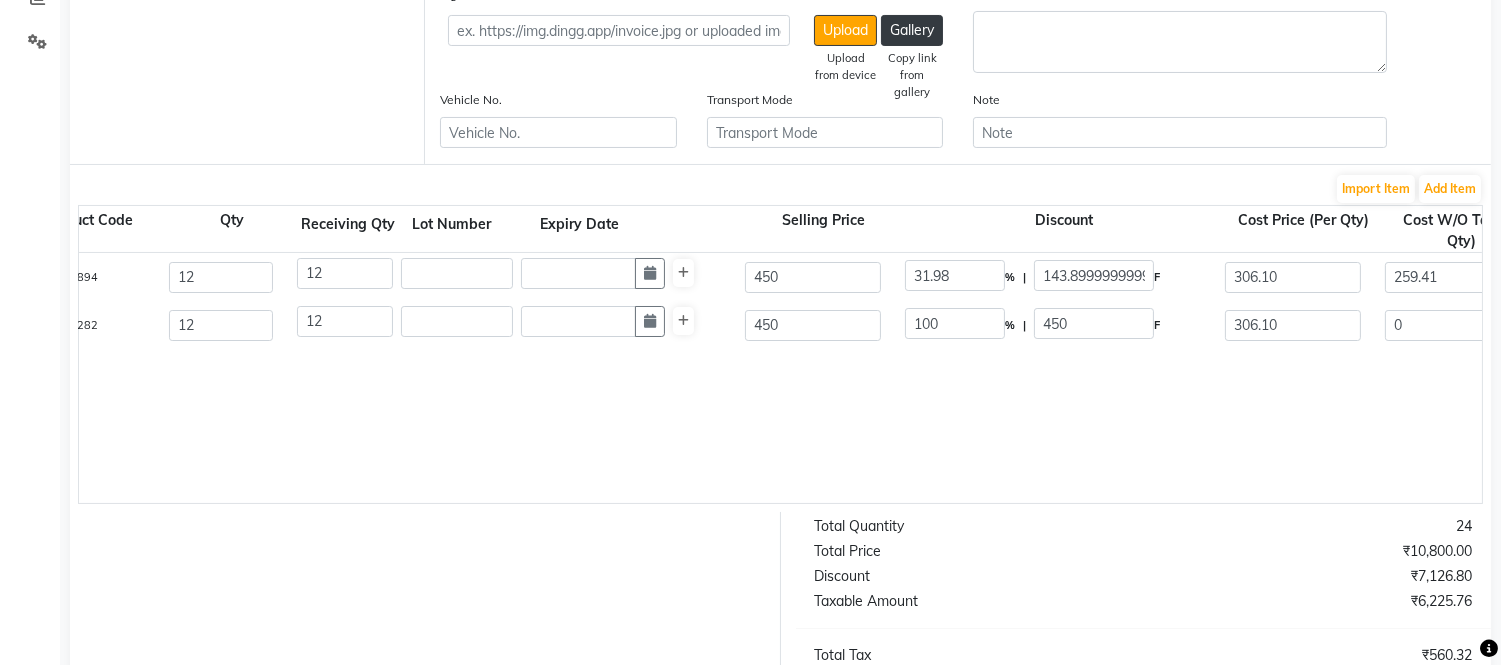 click on "Began Beard Hair Colour - 101  40 ML  P22894  12 12 450 31.98 % | 143.89999999999998 F 306.10 259.41 3112.88 None GST 5 % GST 12 % GST  (18%)  560.32 3673.2  Began Beard Hair Colour - 102  40 ML  P23282  12 12 450 100 % | 450 F 306.10 0 3112.88 None GST 5 % GST 12 % GST  (18%)  0 3112.88" 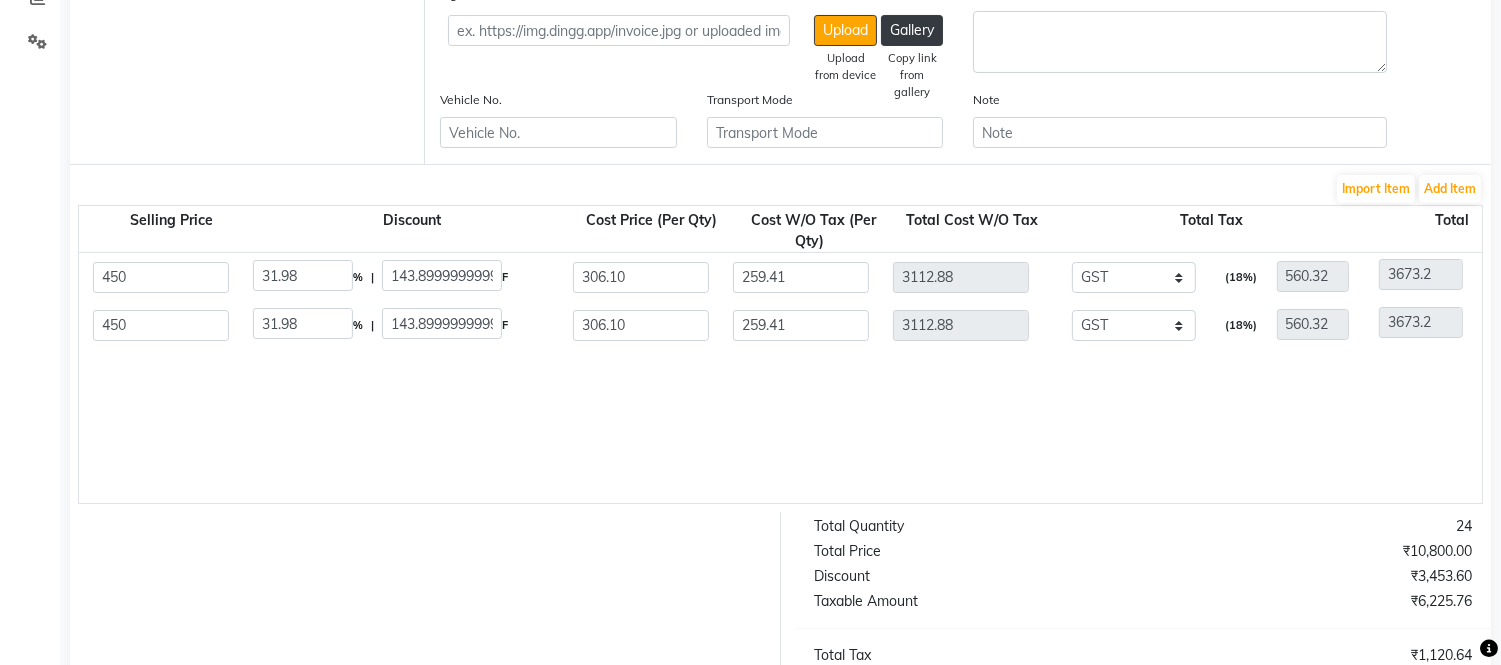scroll, scrollTop: 0, scrollLeft: 1145, axis: horizontal 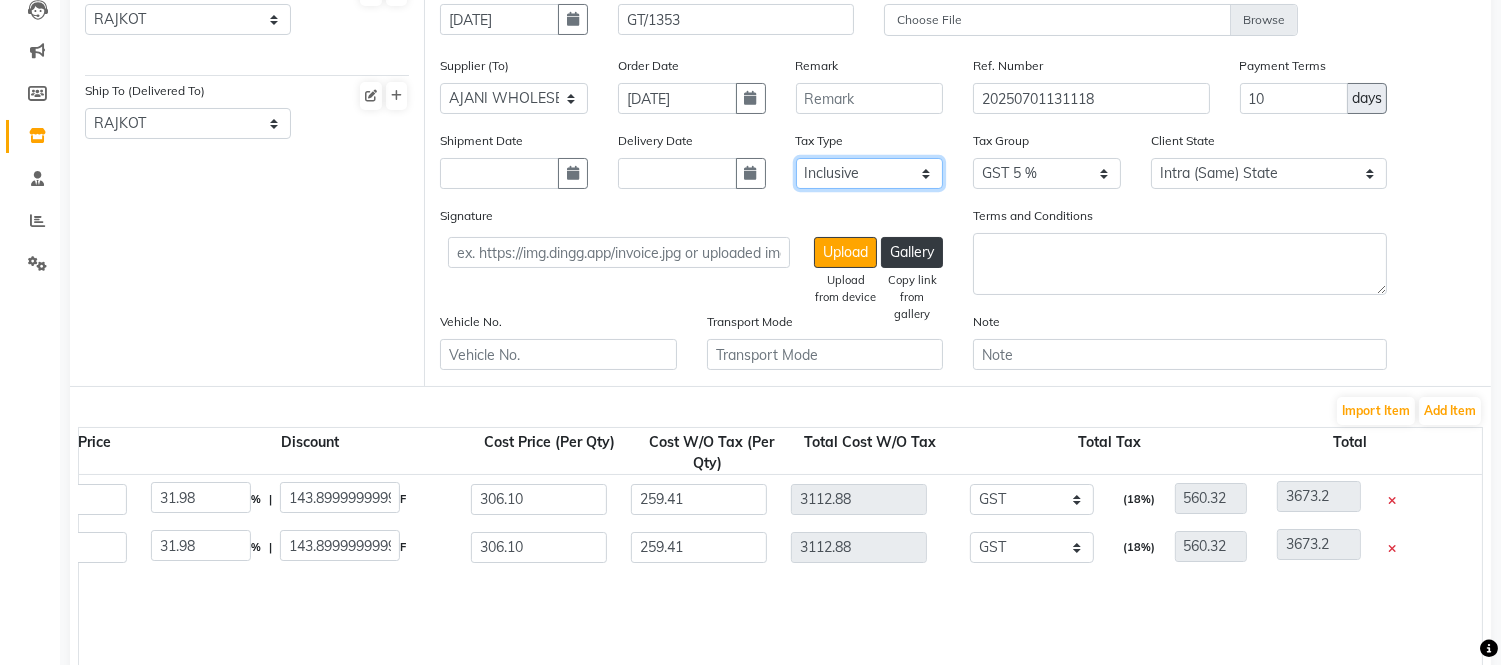 click on "Select Inclusive Exclusive" 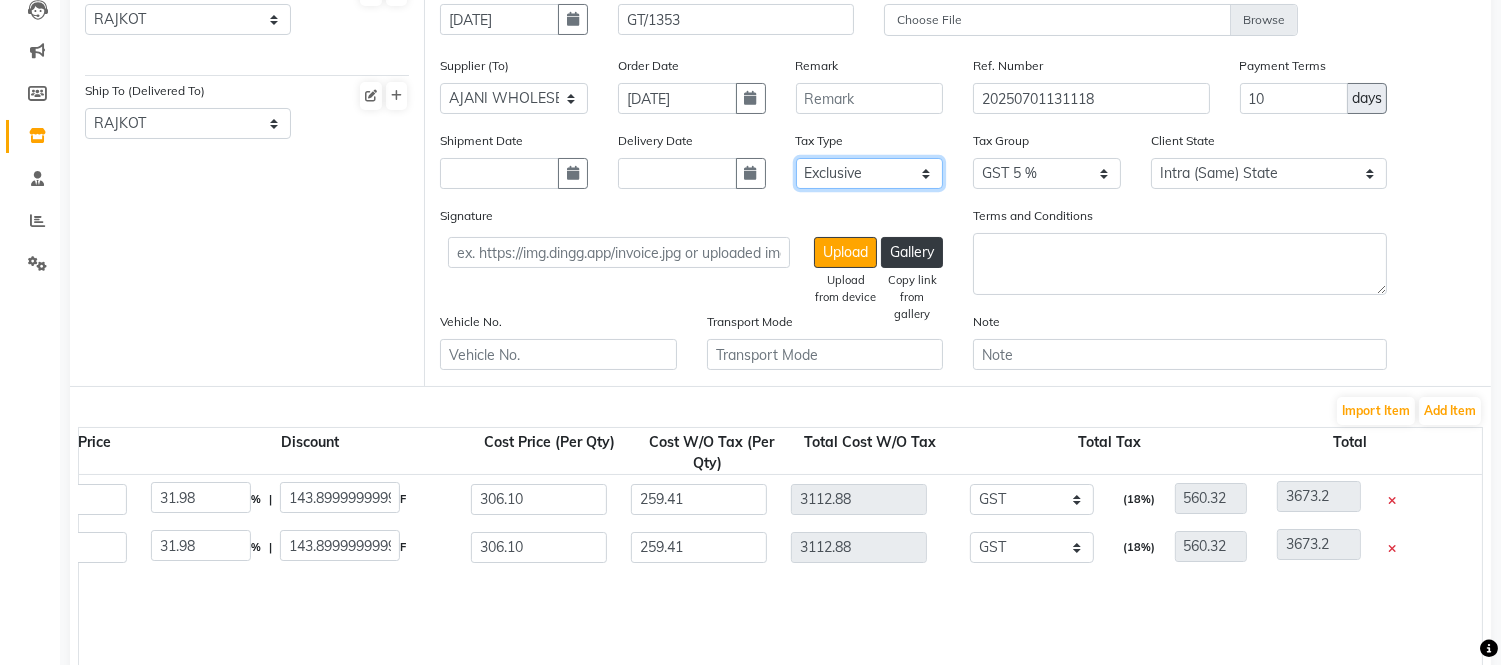 click on "Select Inclusive Exclusive" 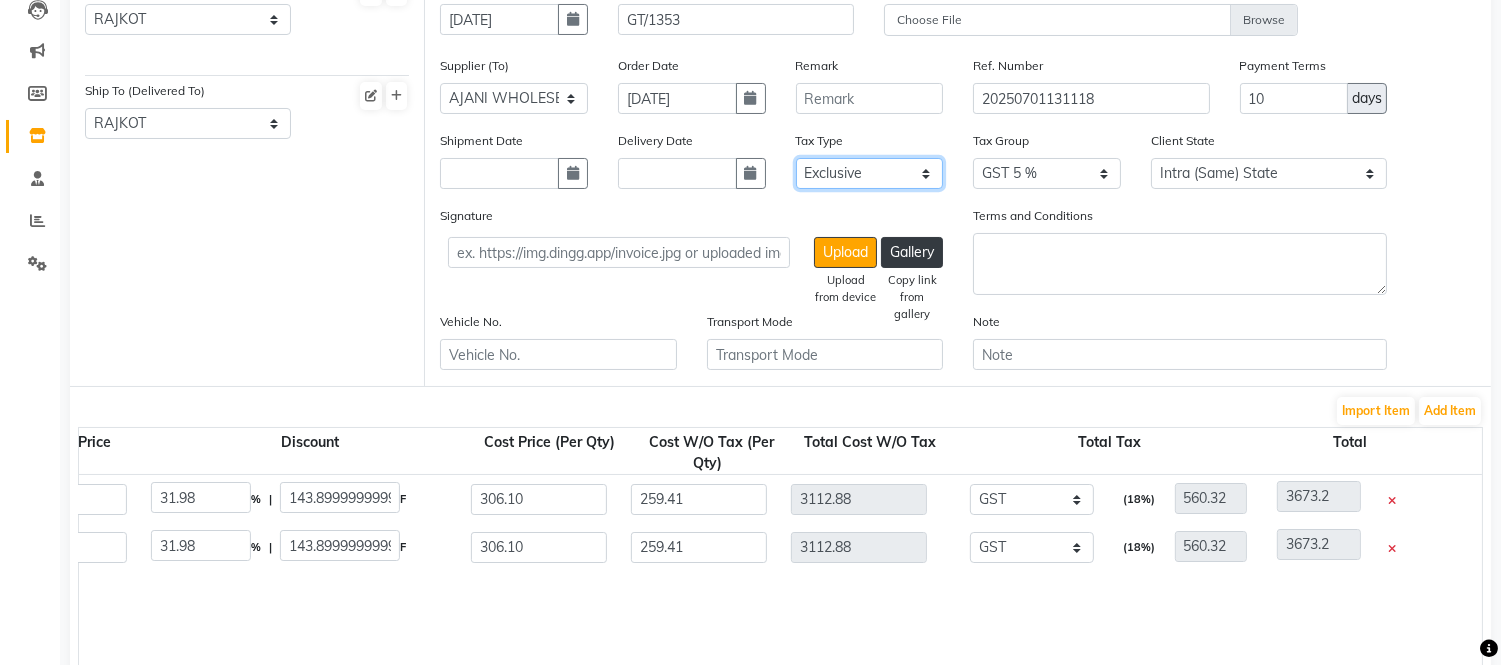 type on "3673.2" 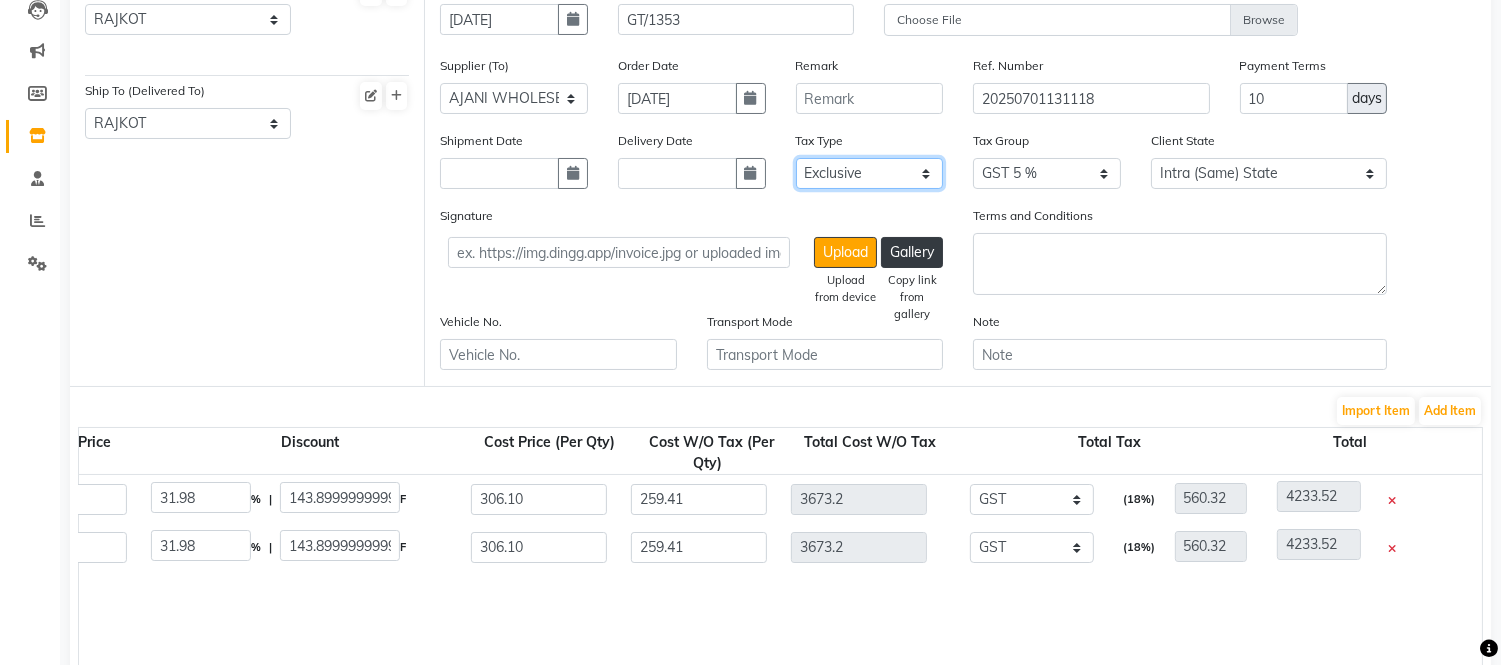 type on "306.1" 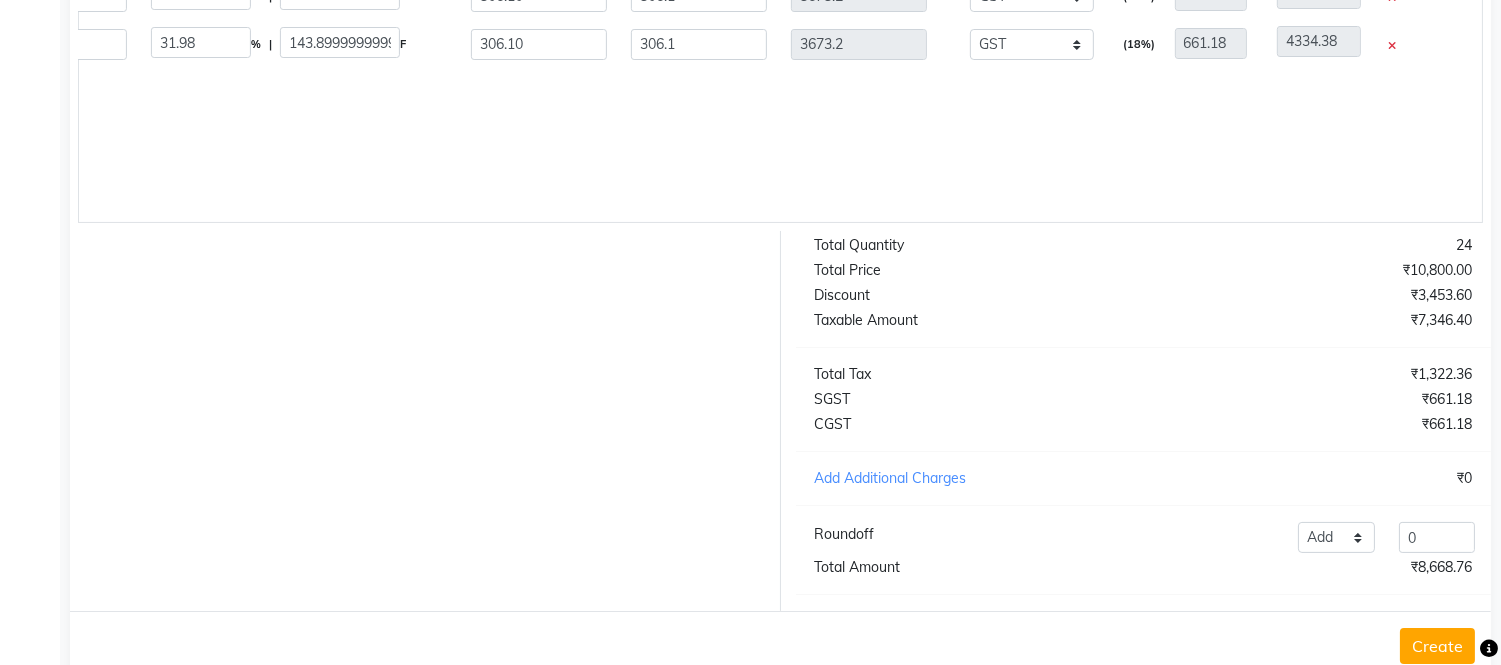 scroll, scrollTop: 777, scrollLeft: 0, axis: vertical 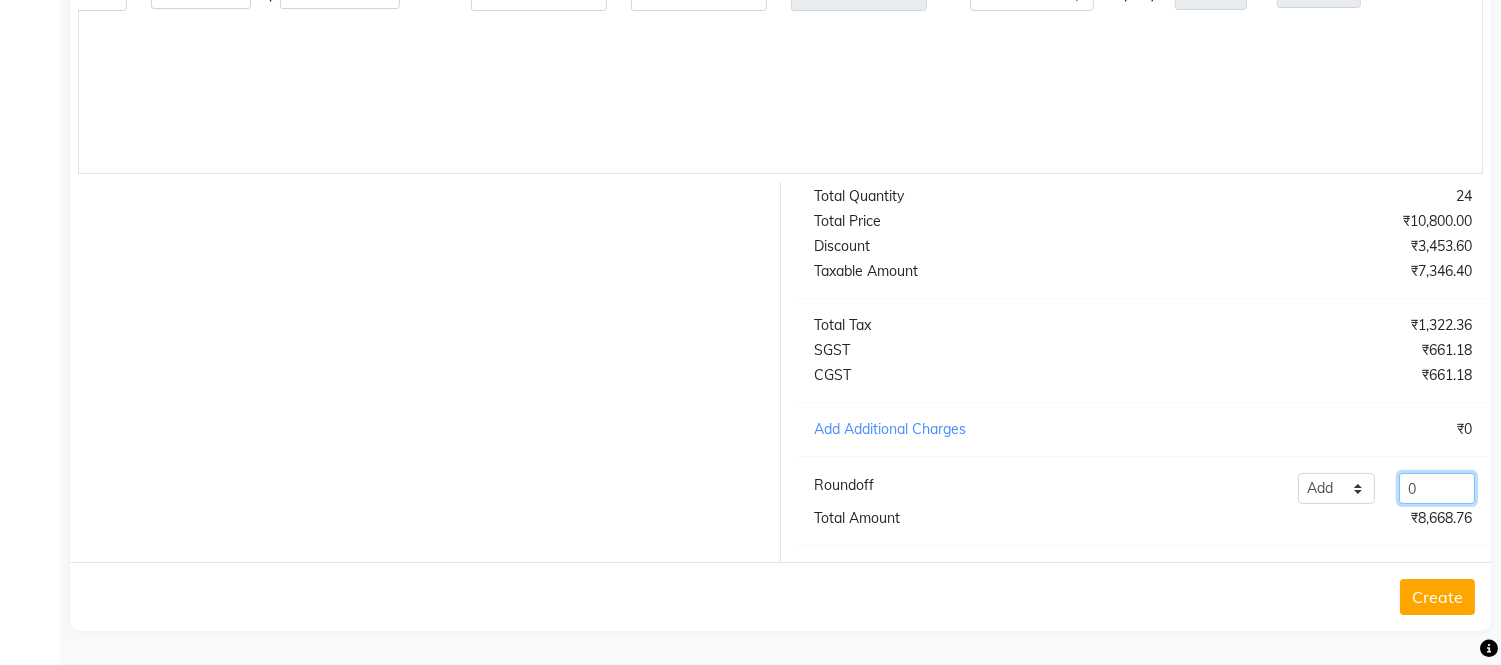 click on "0" 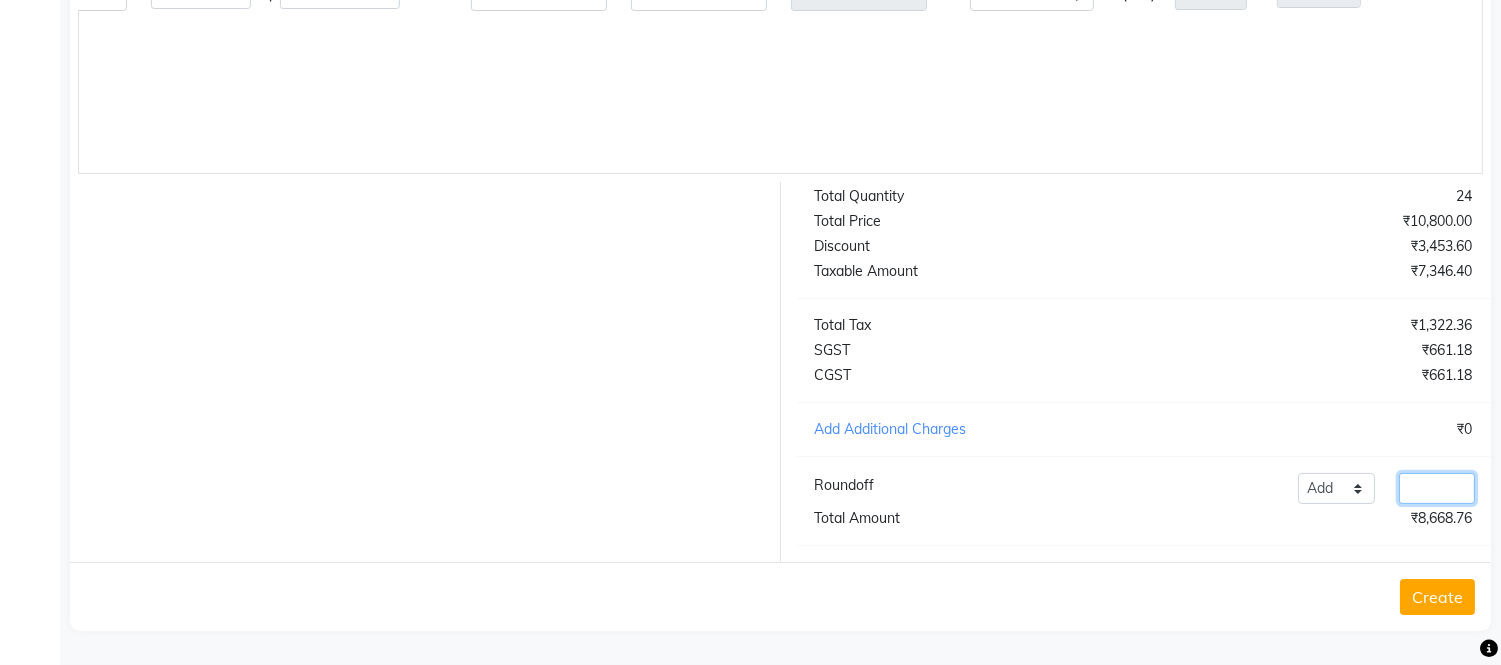 type on "5" 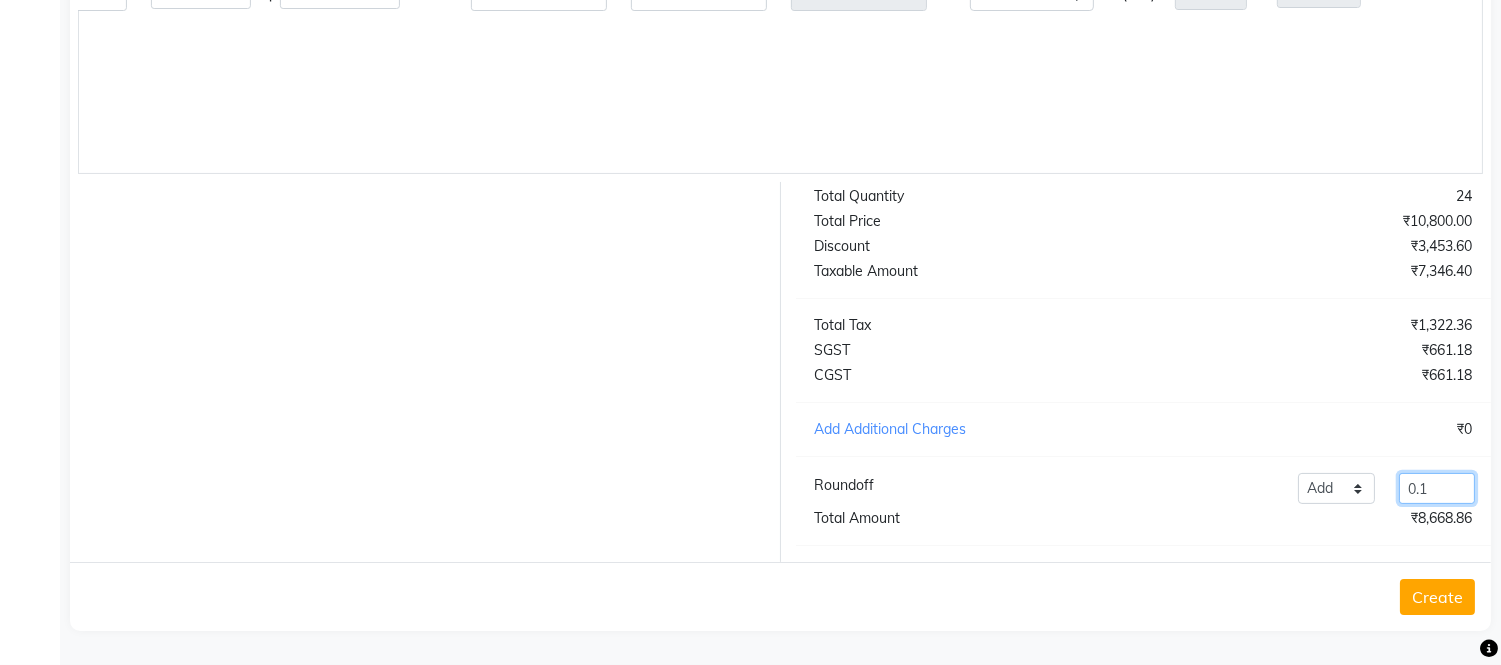 type on "0" 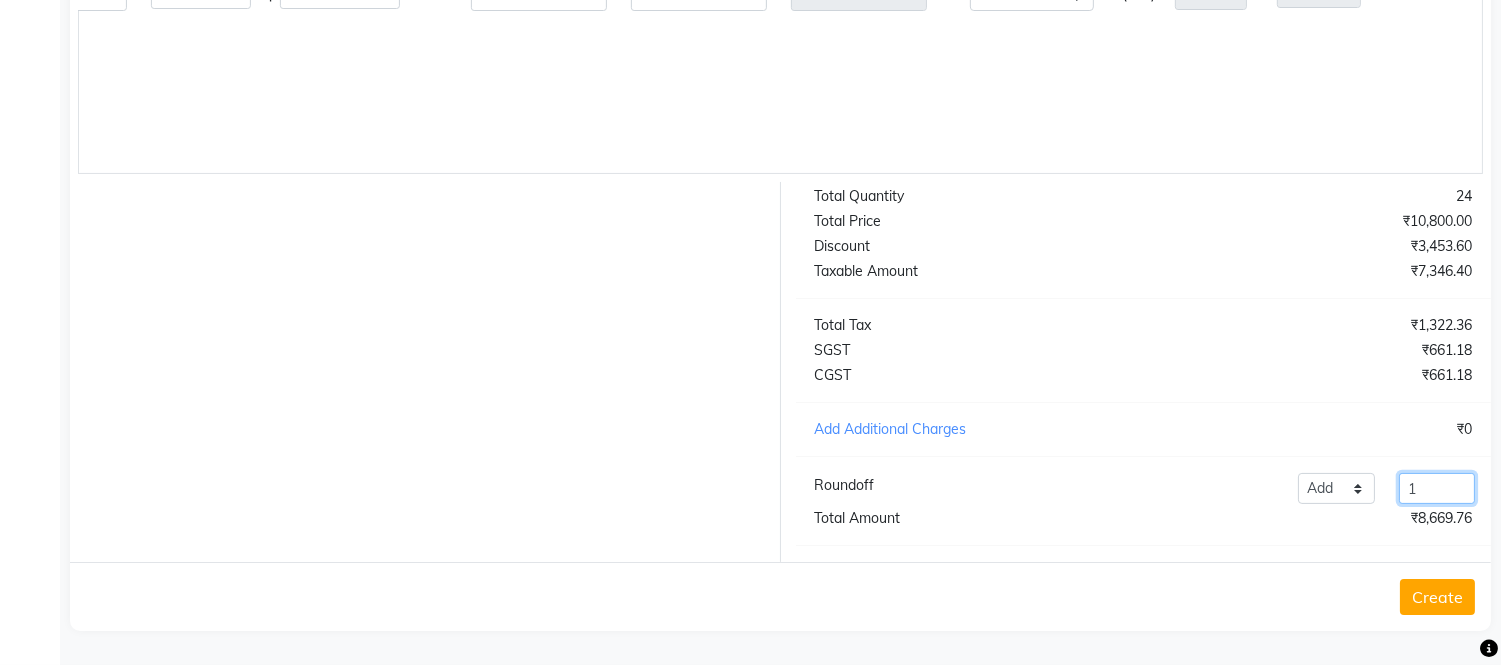 type on "1" 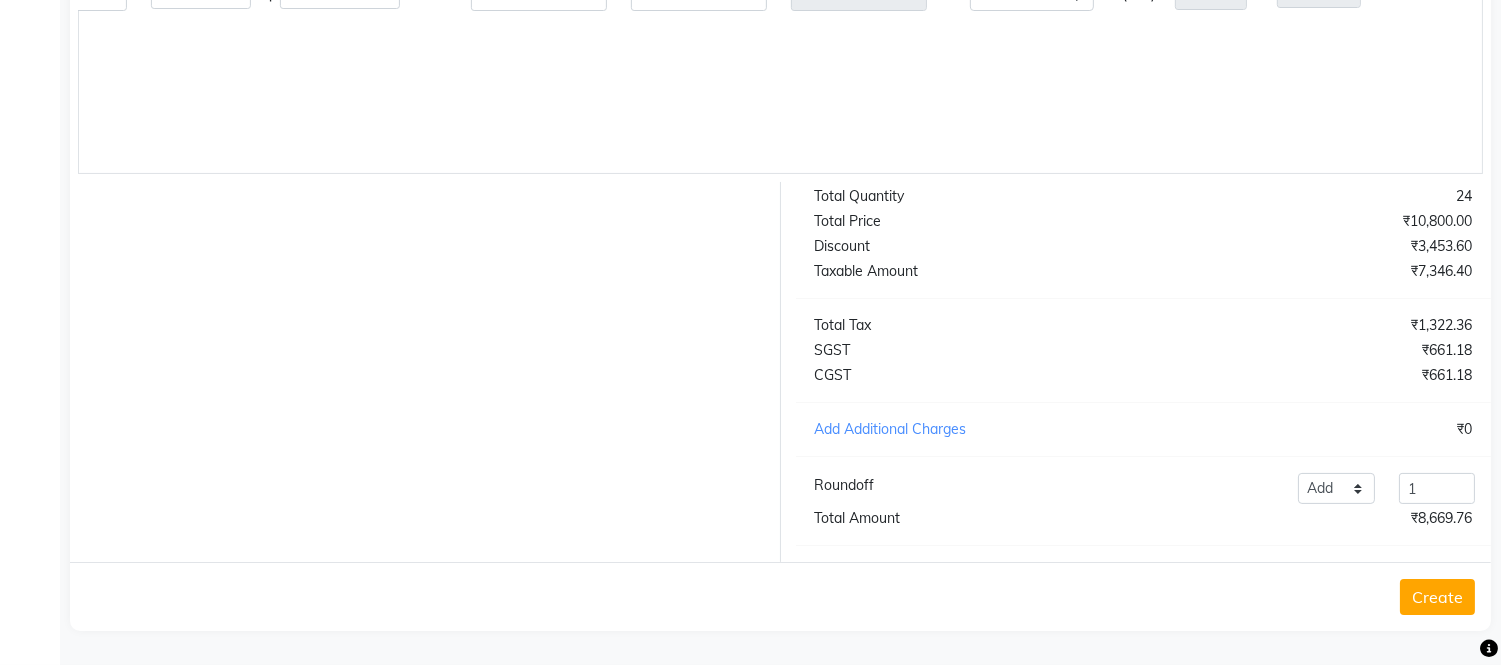 click on "Total Quantity   24   Total Price   ₹10,800.00   Discount   ₹3,453.60   Taxable Amount   ₹7,346.40   Total Tax   ₹1,322.36   SGST   ₹661.18   CGST   ₹661.18   Add Additional Charges   ₹0  Roundoff Add Reduce 1  Total Amount   ₹8,669.76" 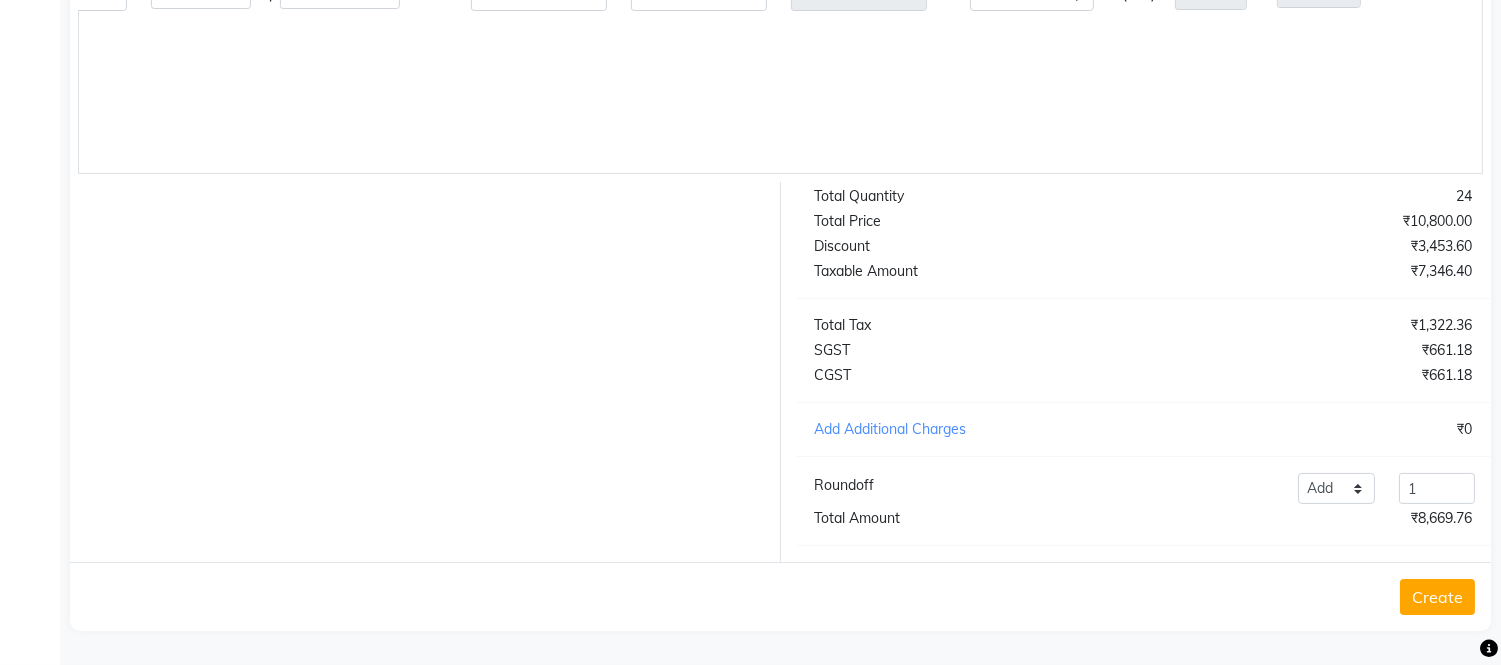 click on "Create" 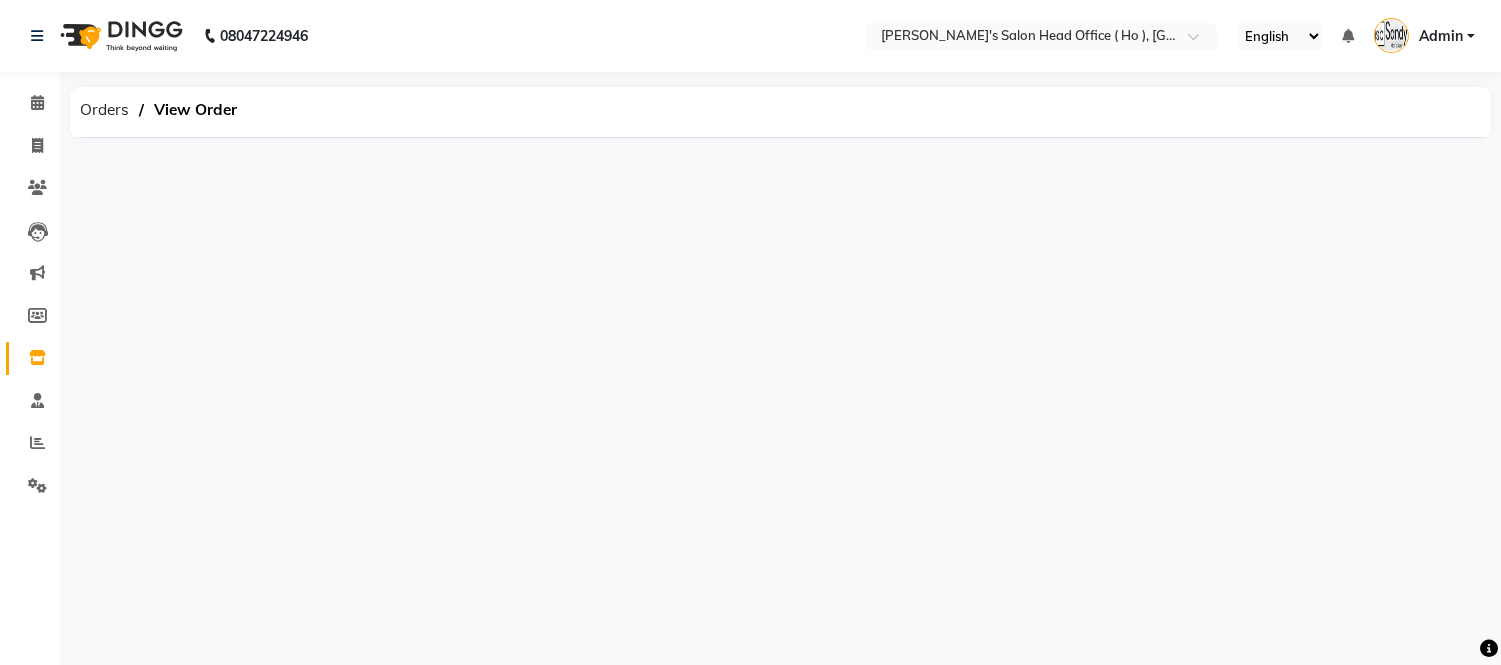 scroll, scrollTop: 0, scrollLeft: 0, axis: both 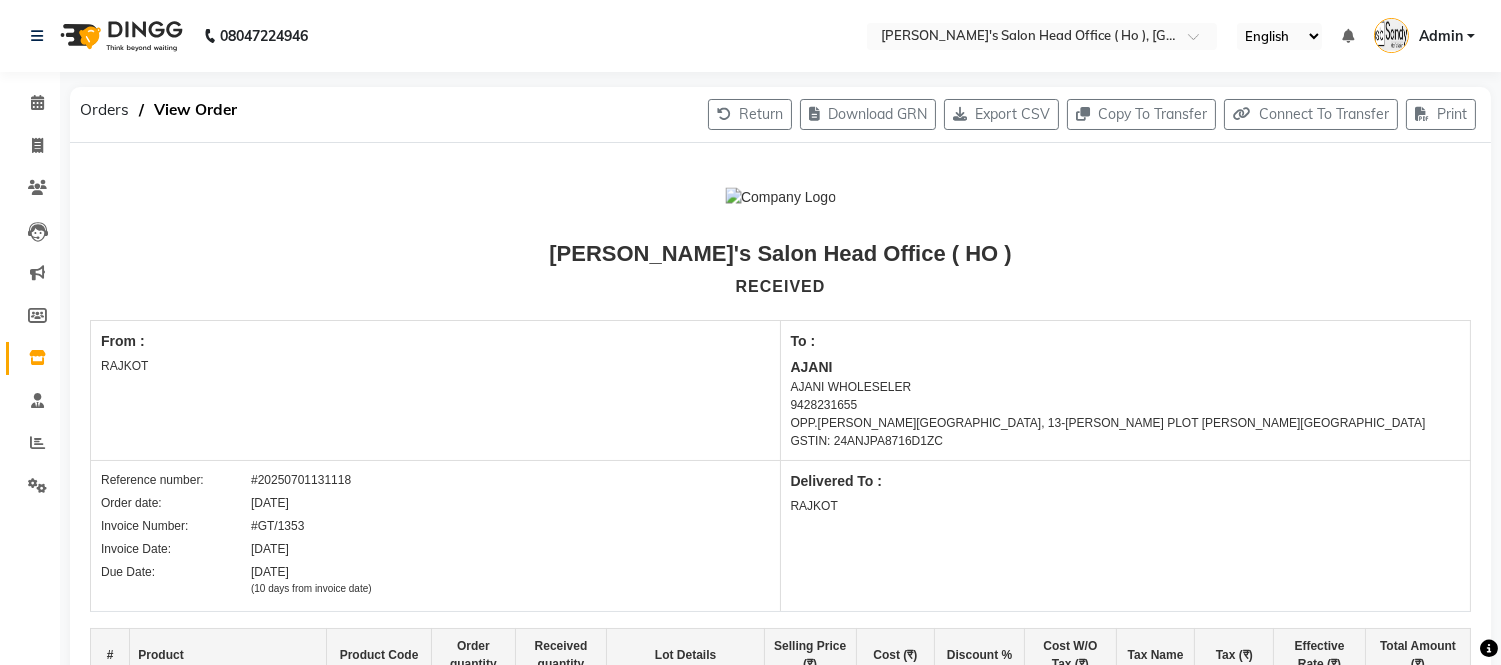 click on "Sandy Men's Salon Head Office ( HO )" 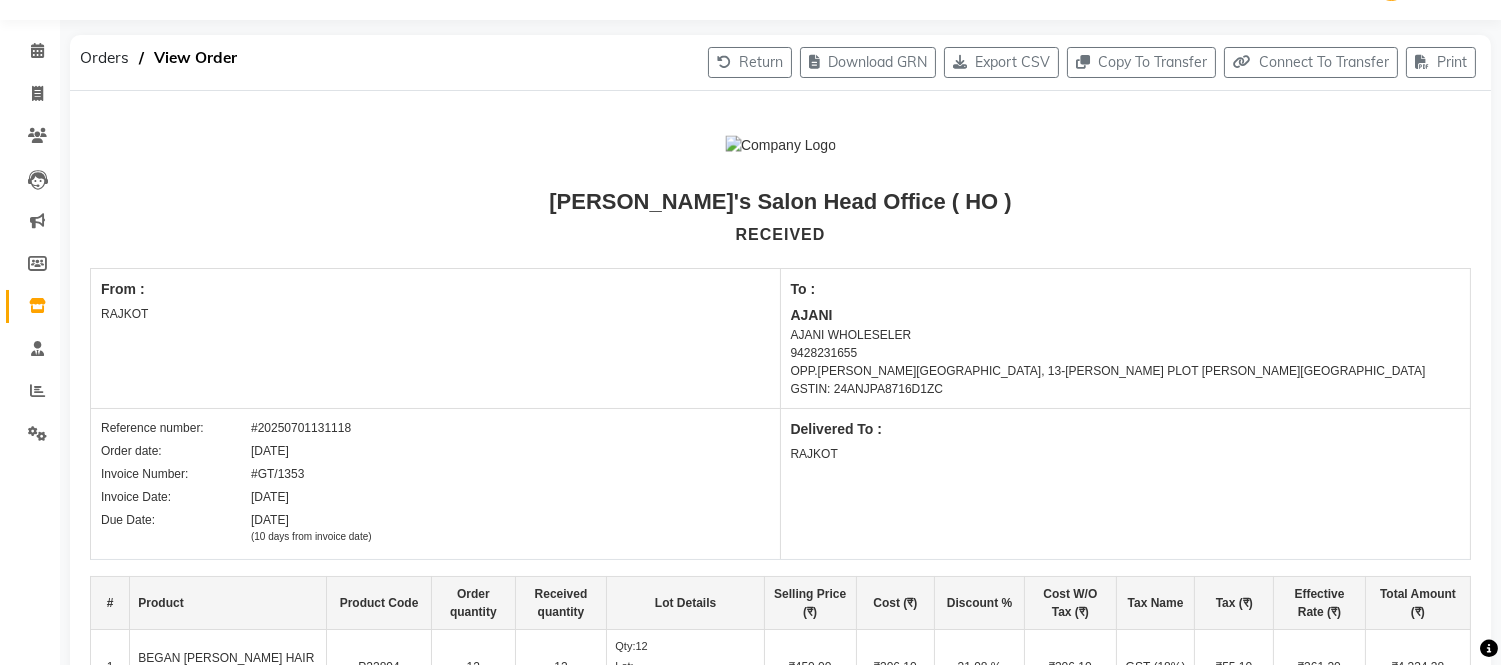 scroll, scrollTop: 0, scrollLeft: 0, axis: both 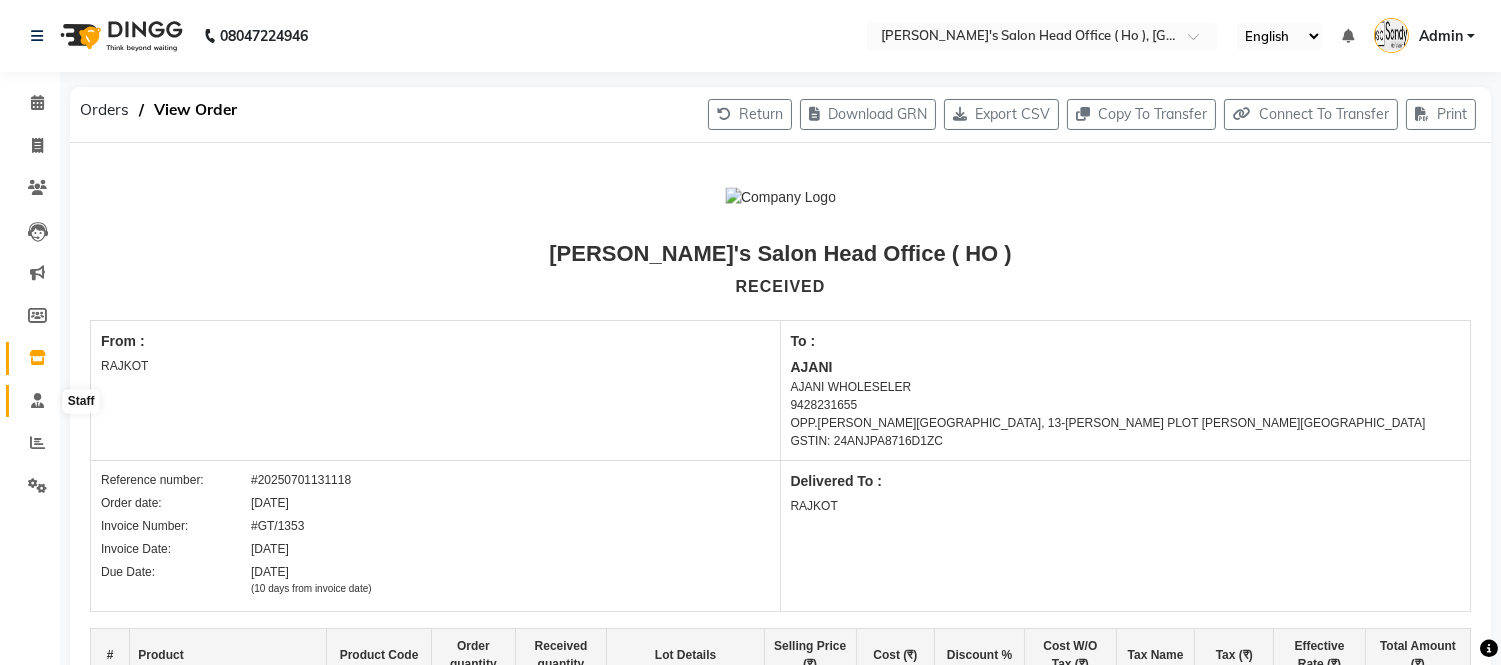 click 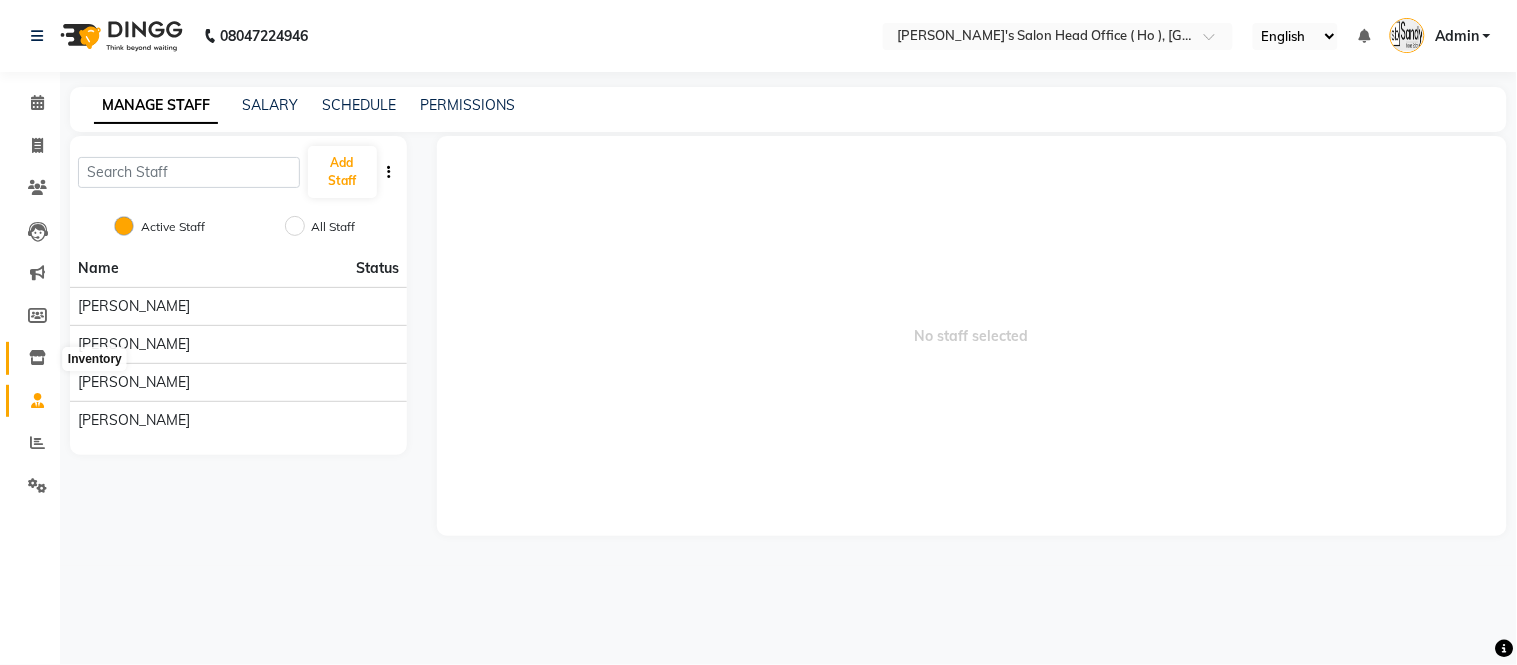 click 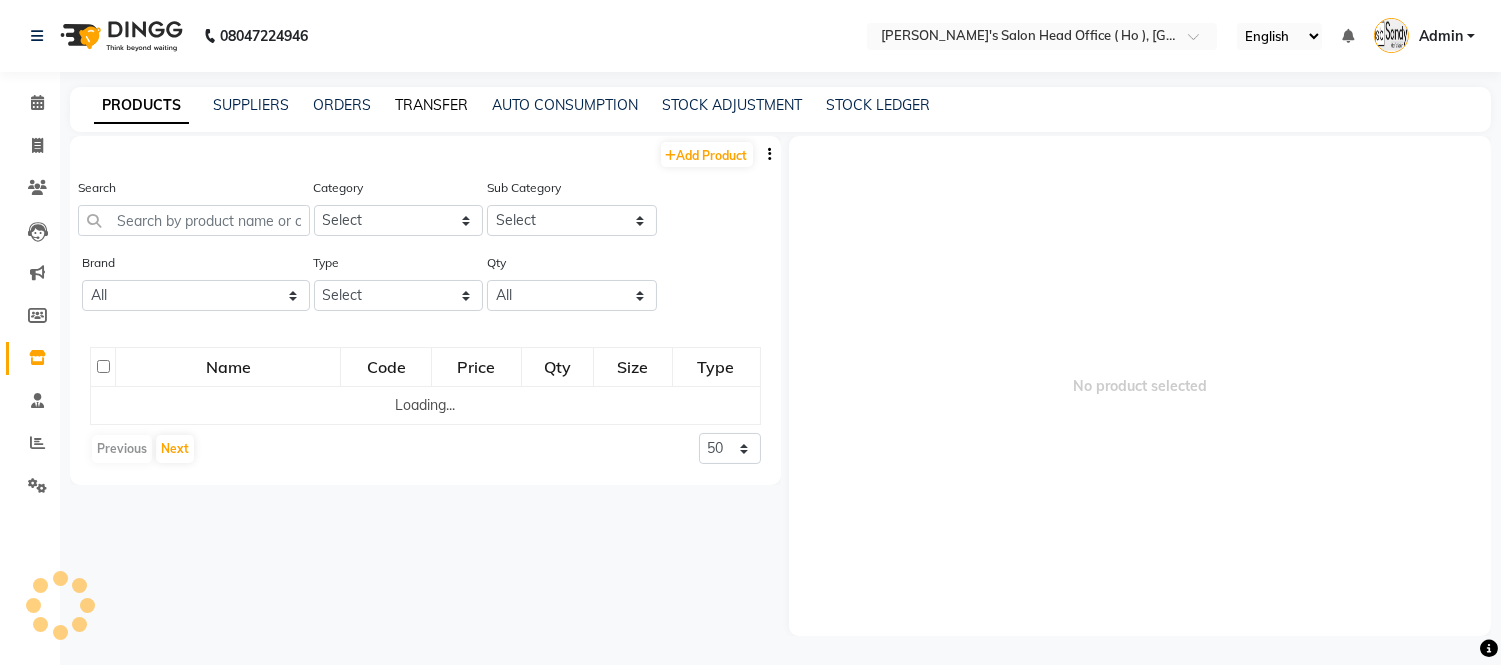click on "TRANSFER" 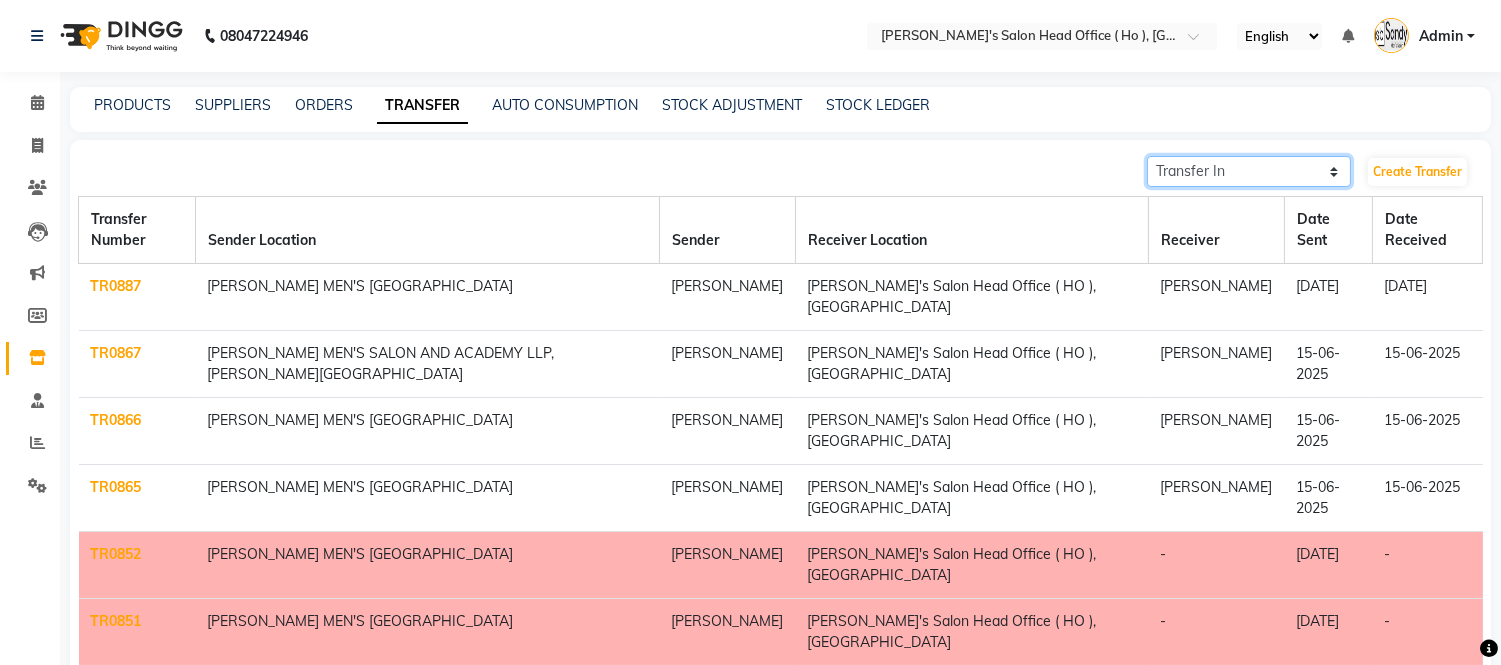 click on "Transfer In Transfer Out" 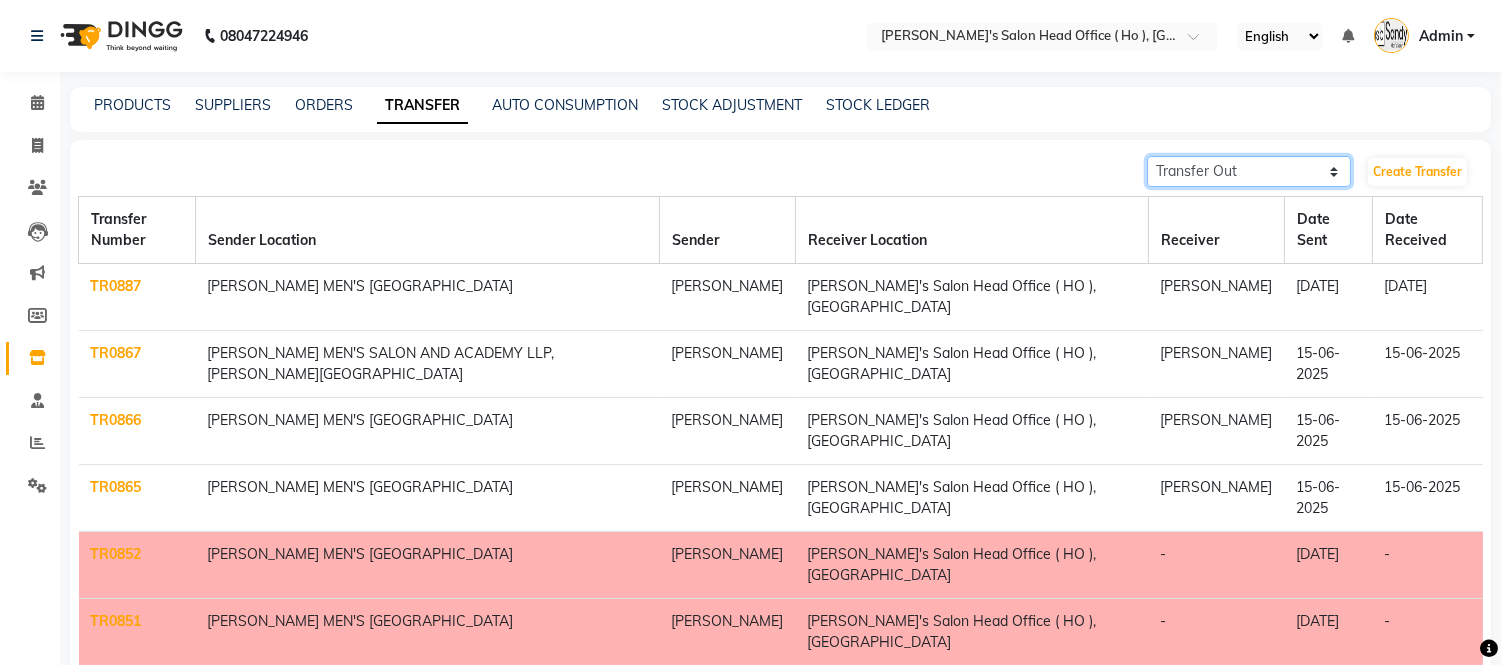 click on "Transfer In Transfer Out" 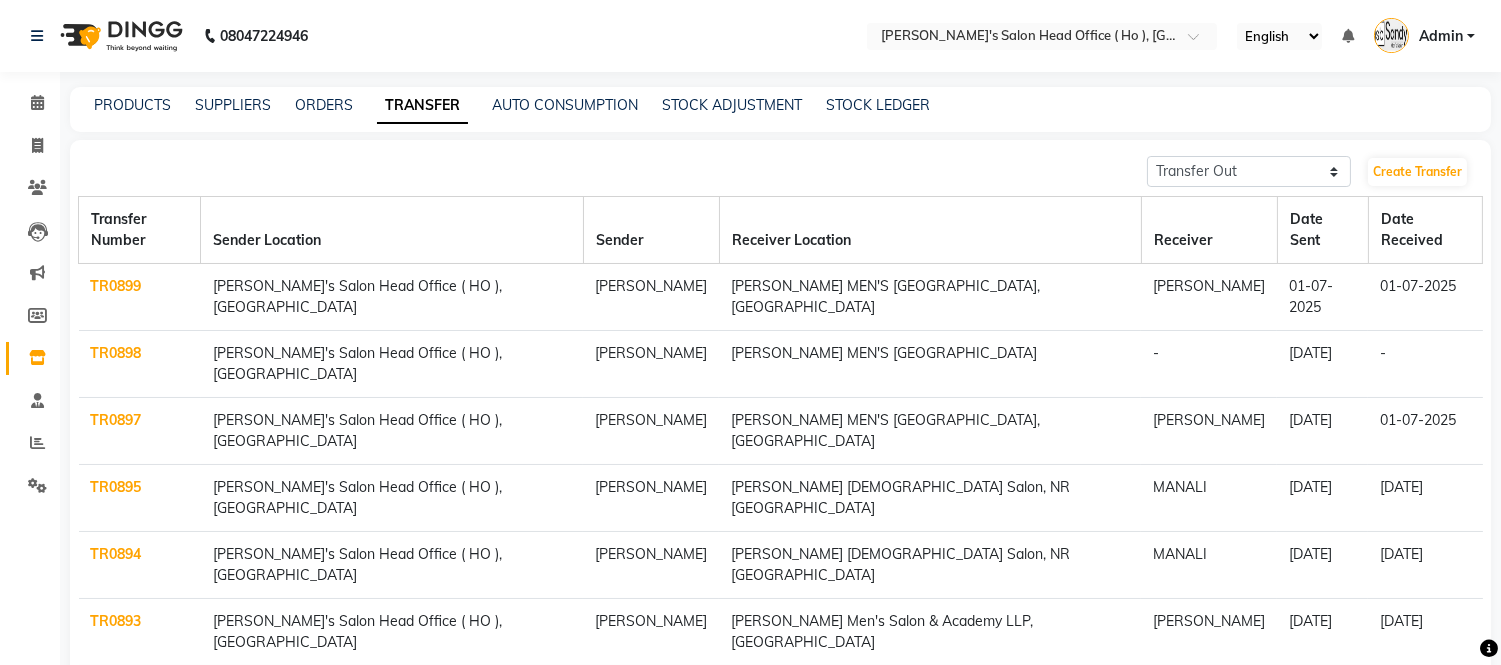 click on "TR0898" 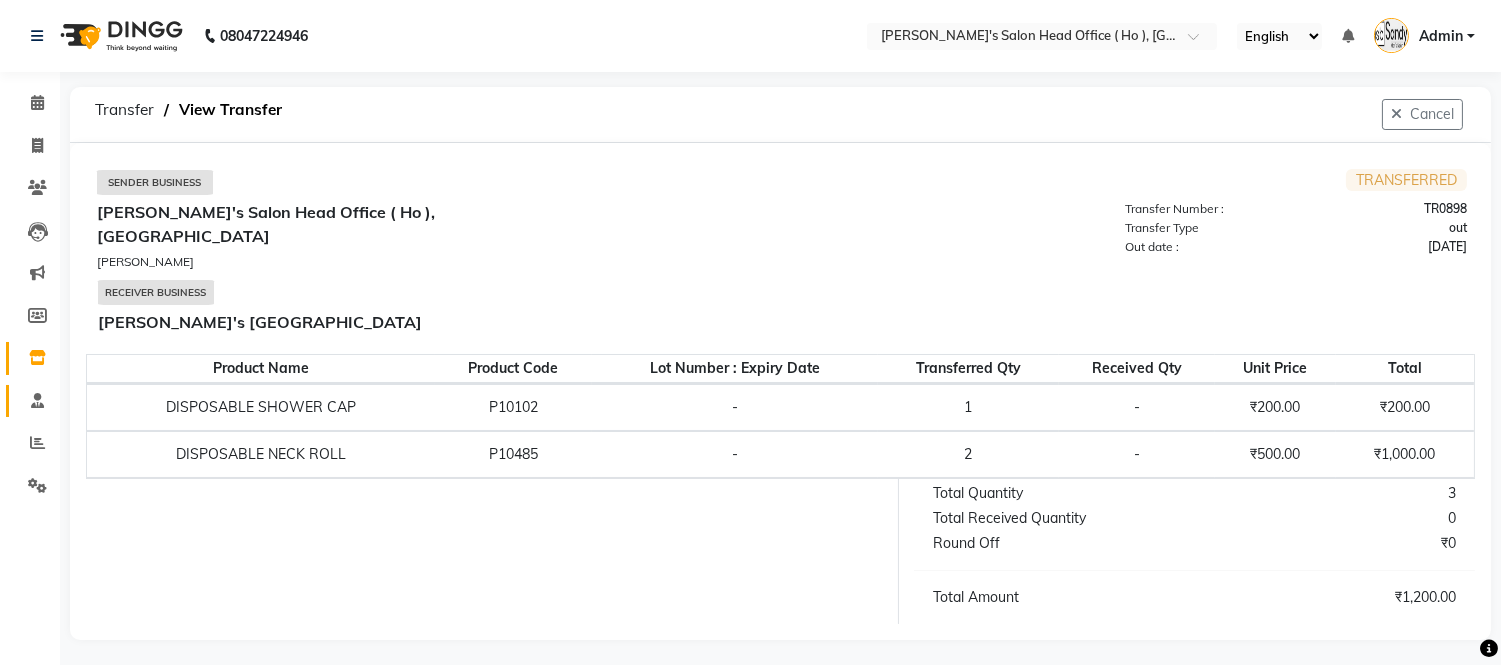 click 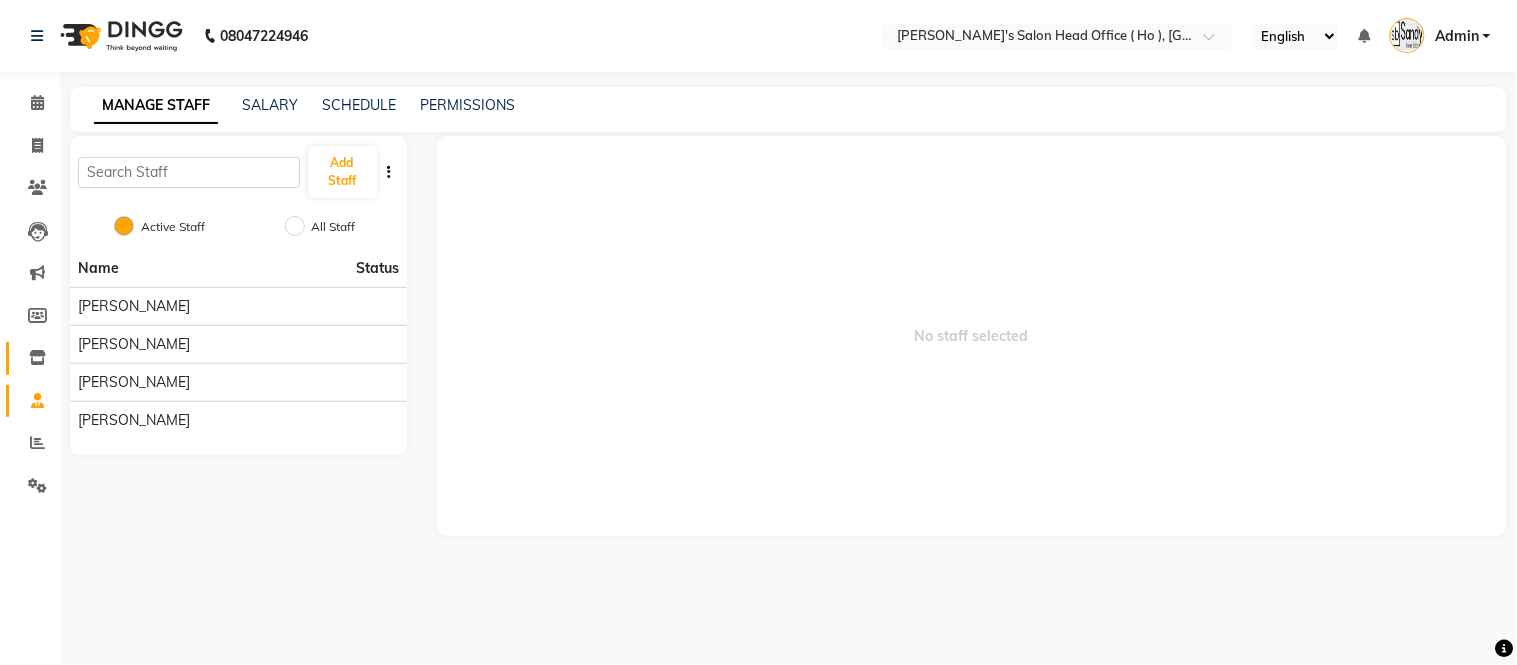click on "Inventory" 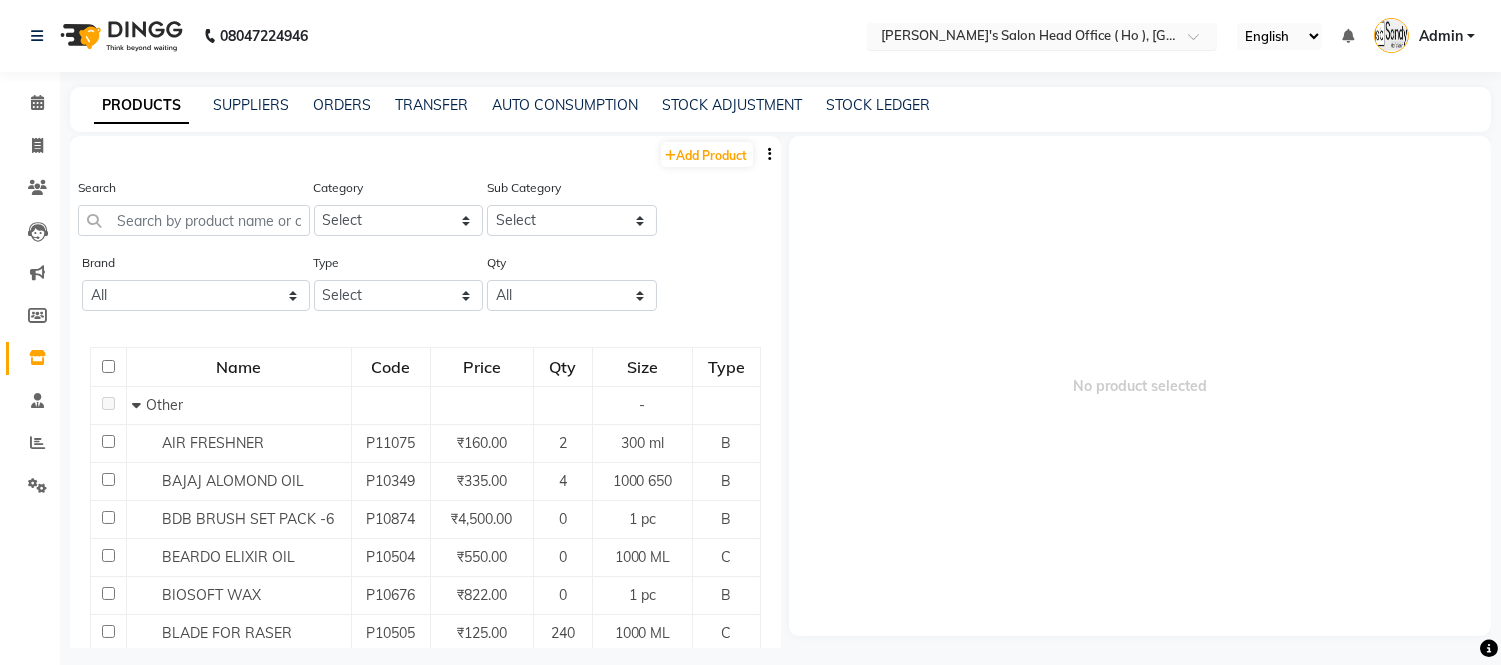 click at bounding box center [1022, 38] 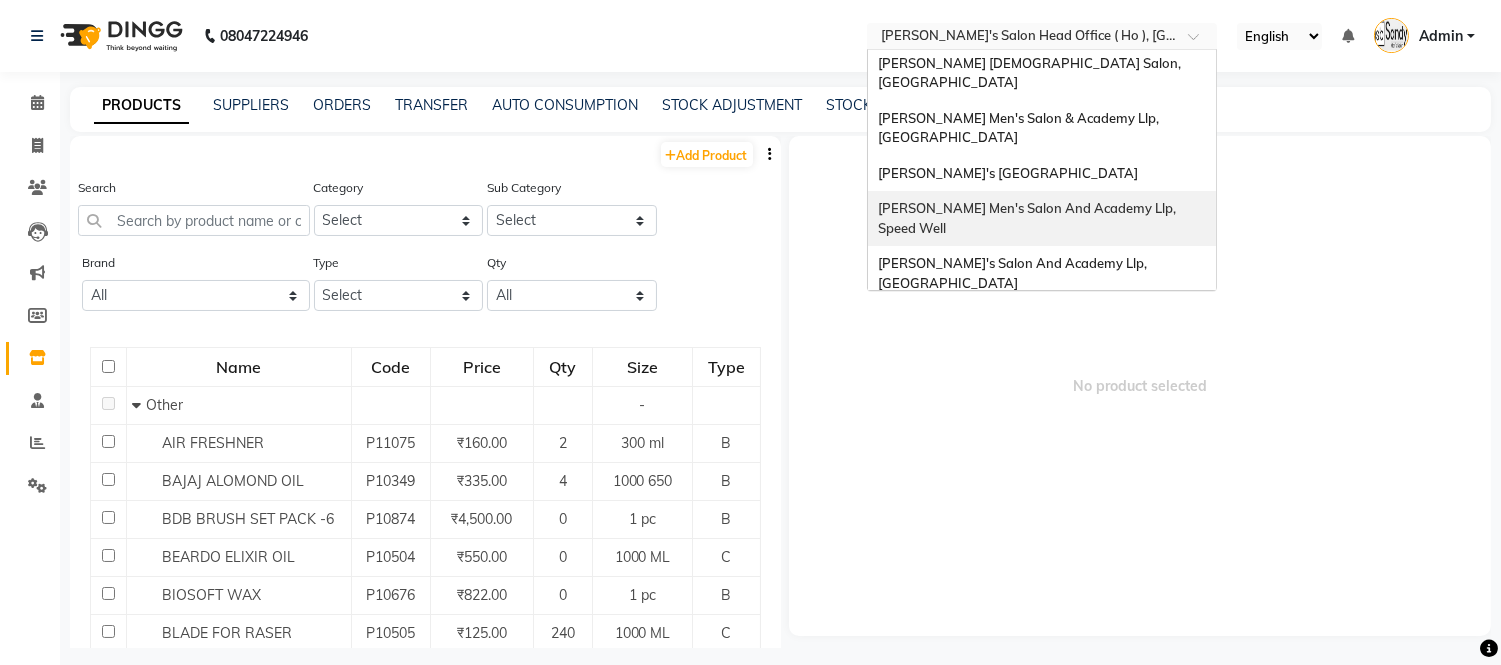 scroll, scrollTop: 0, scrollLeft: 0, axis: both 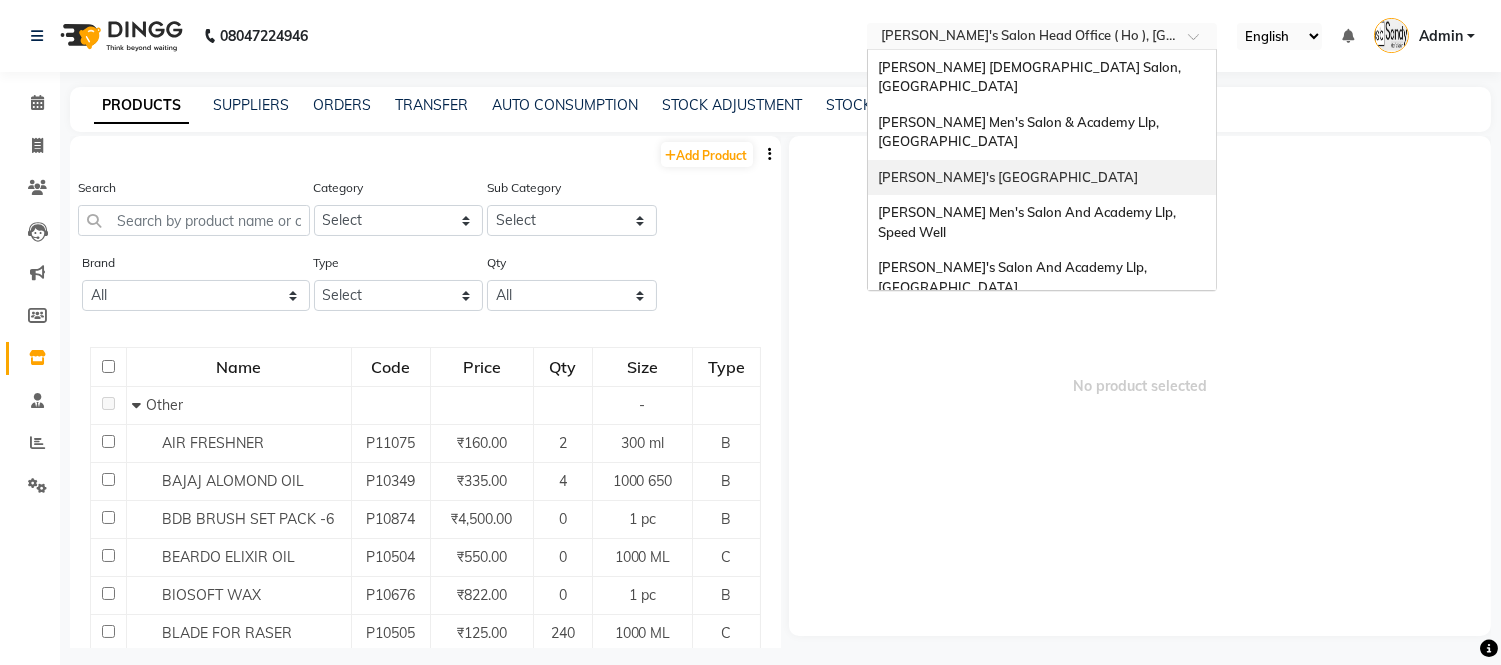 click on "Sandy Men's Salon And Academy Llp, Mavdi Main Road" at bounding box center [1042, 178] 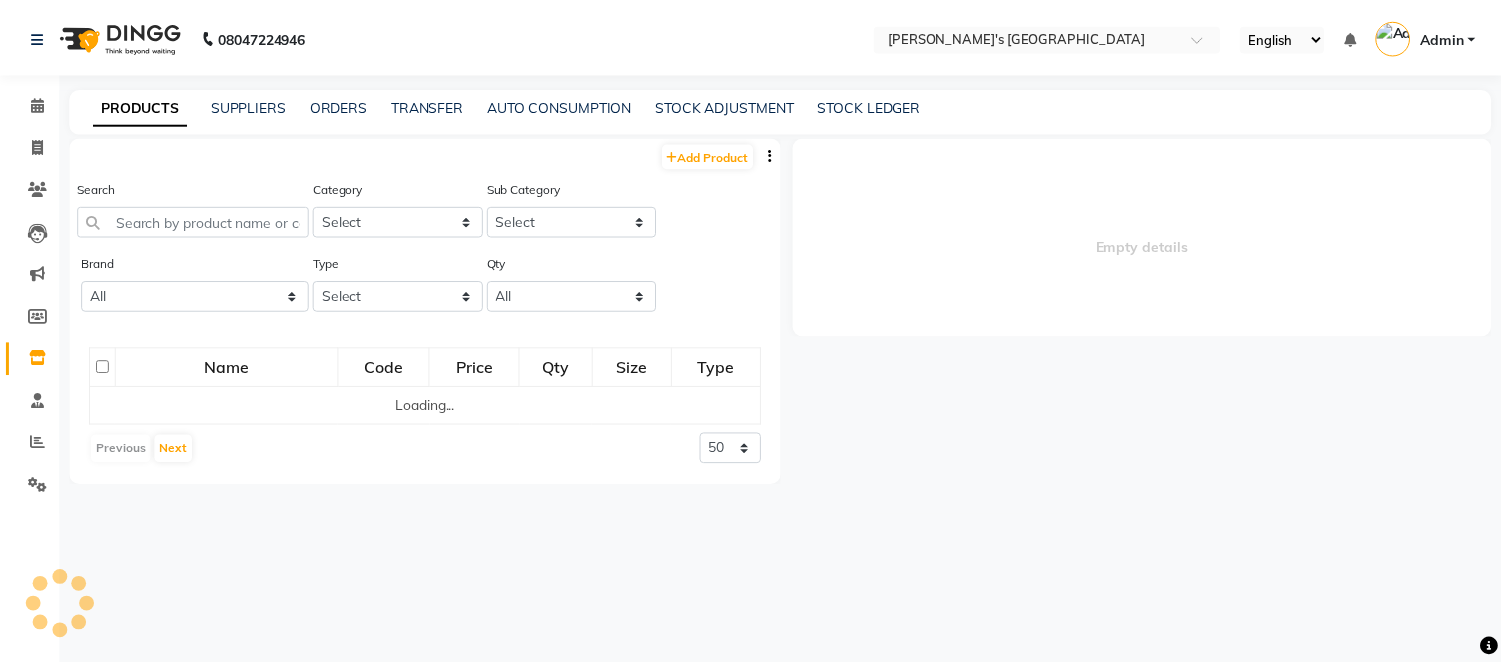 scroll, scrollTop: 0, scrollLeft: 0, axis: both 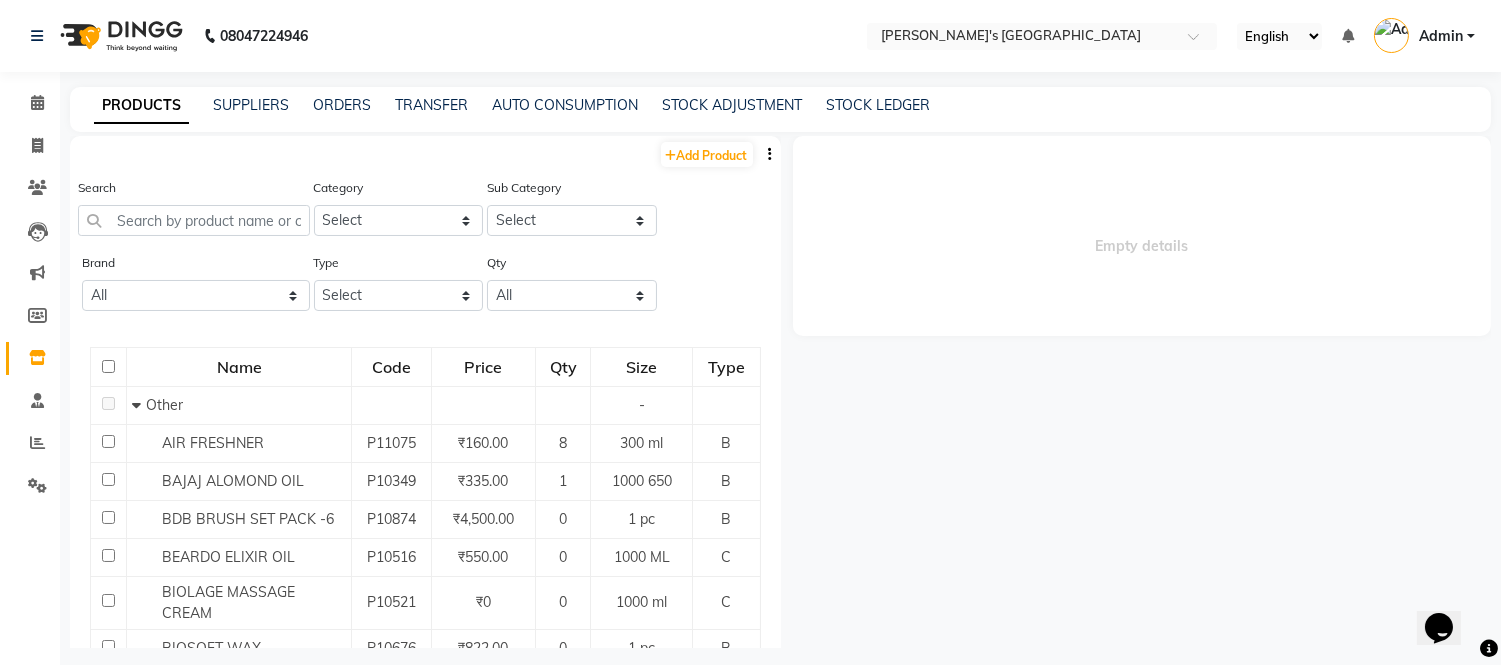 click on "PRODUCTS SUPPLIERS ORDERS TRANSFER AUTO CONSUMPTION STOCK ADJUSTMENT STOCK LEDGER" 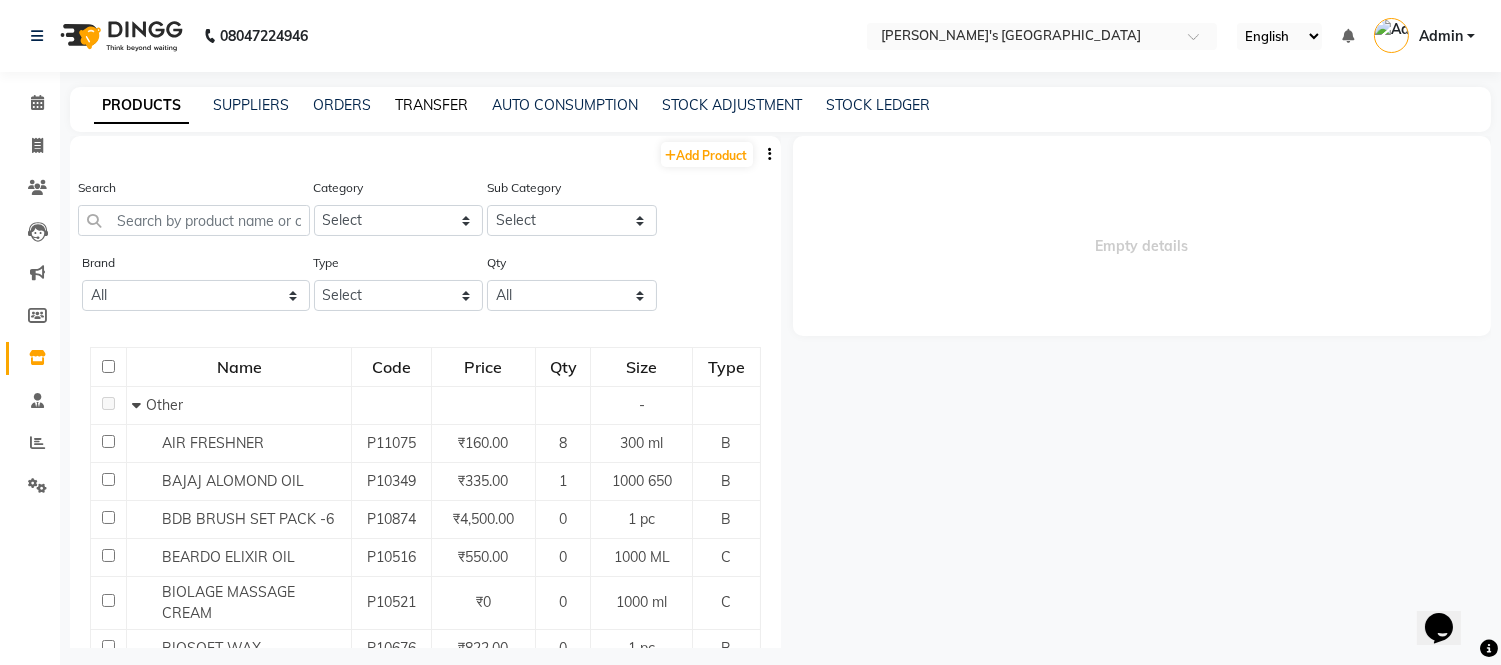 click on "TRANSFER" 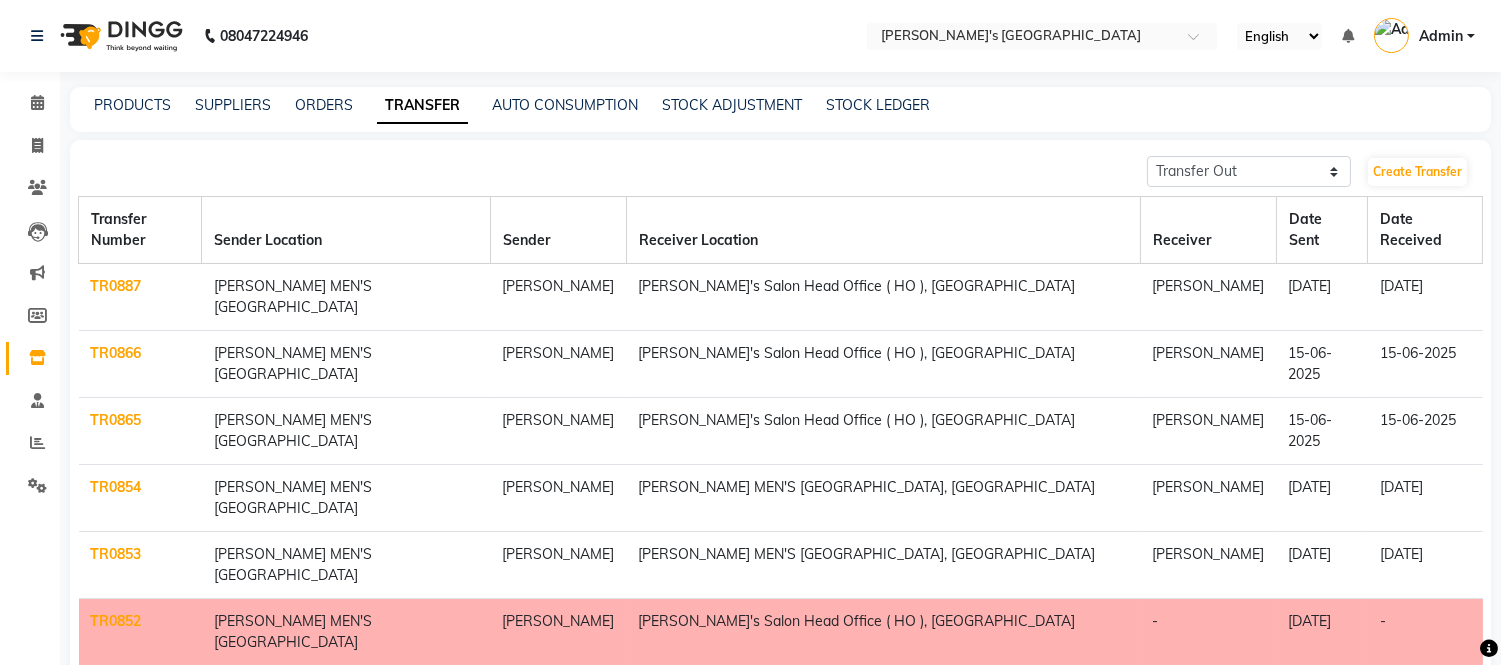 click on "TRANSFER" 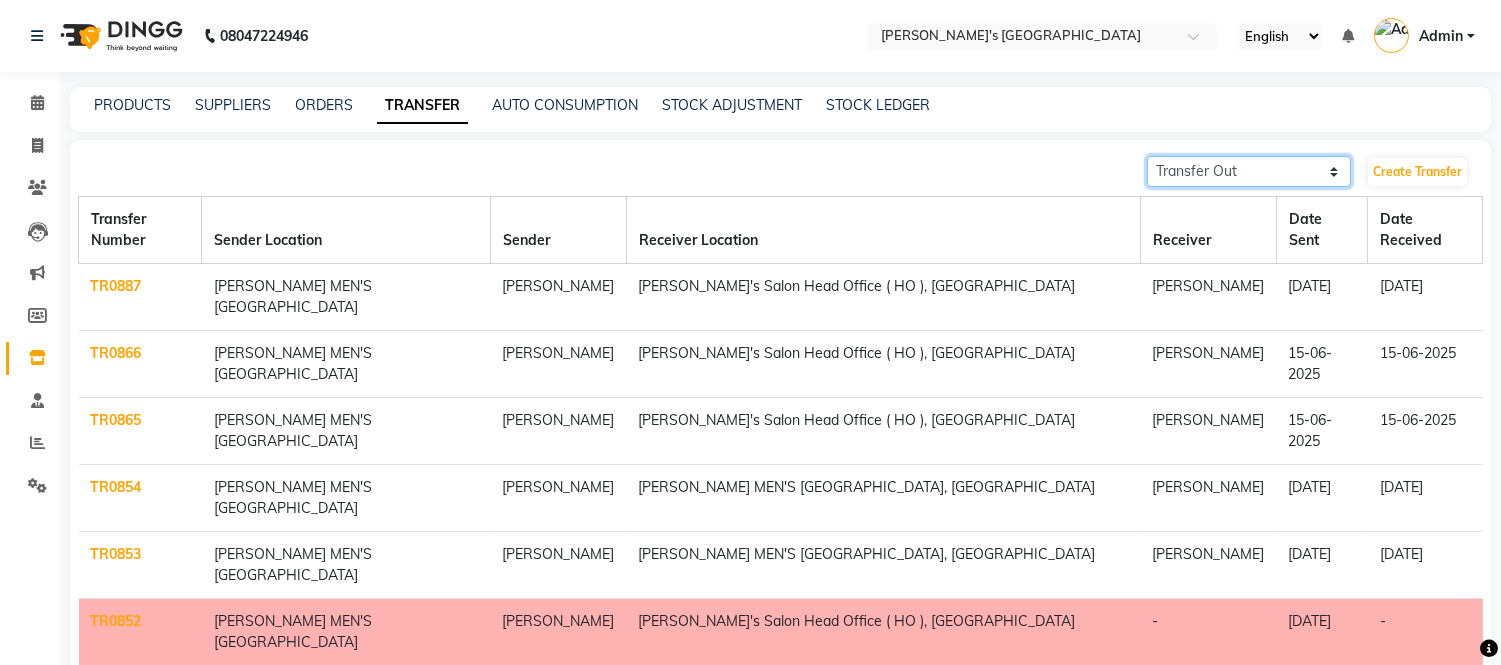 click on "Transfer In Transfer Out" 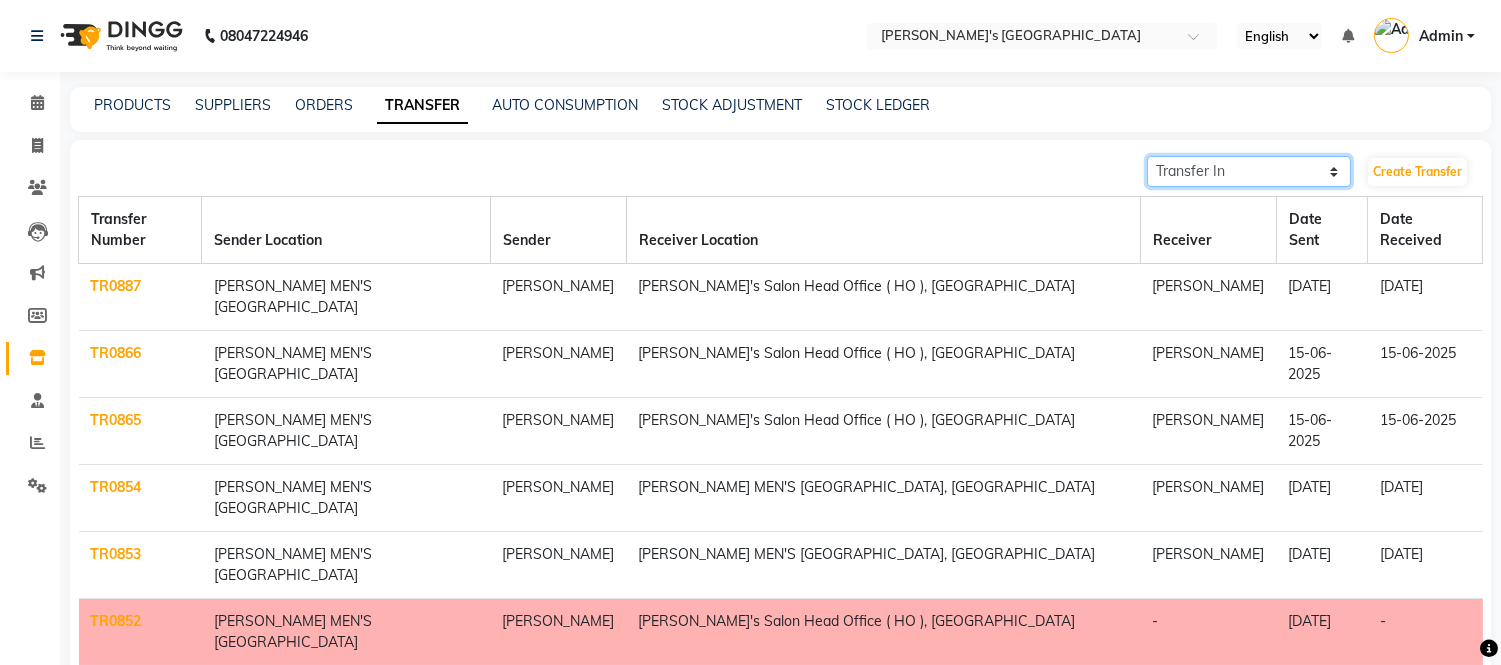 click on "Transfer In Transfer Out" 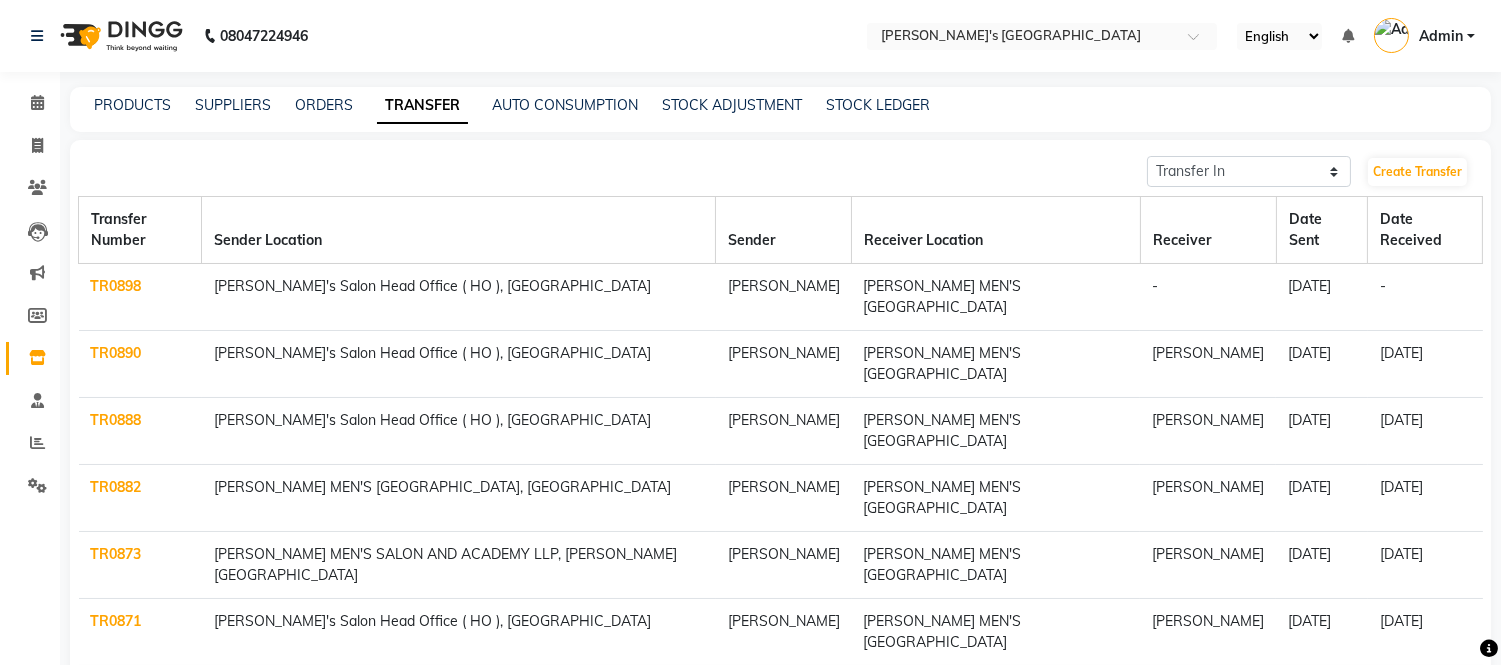 click on "TR0898" 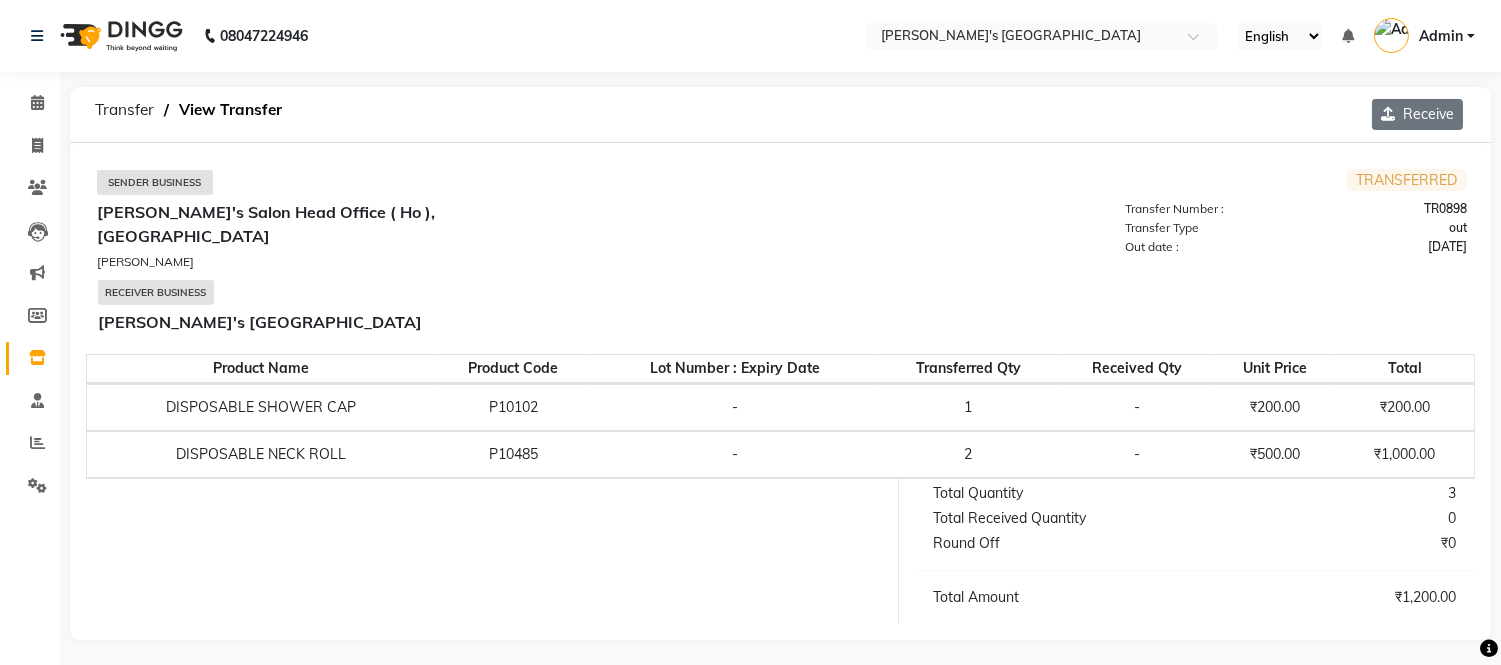 click on "Receive" 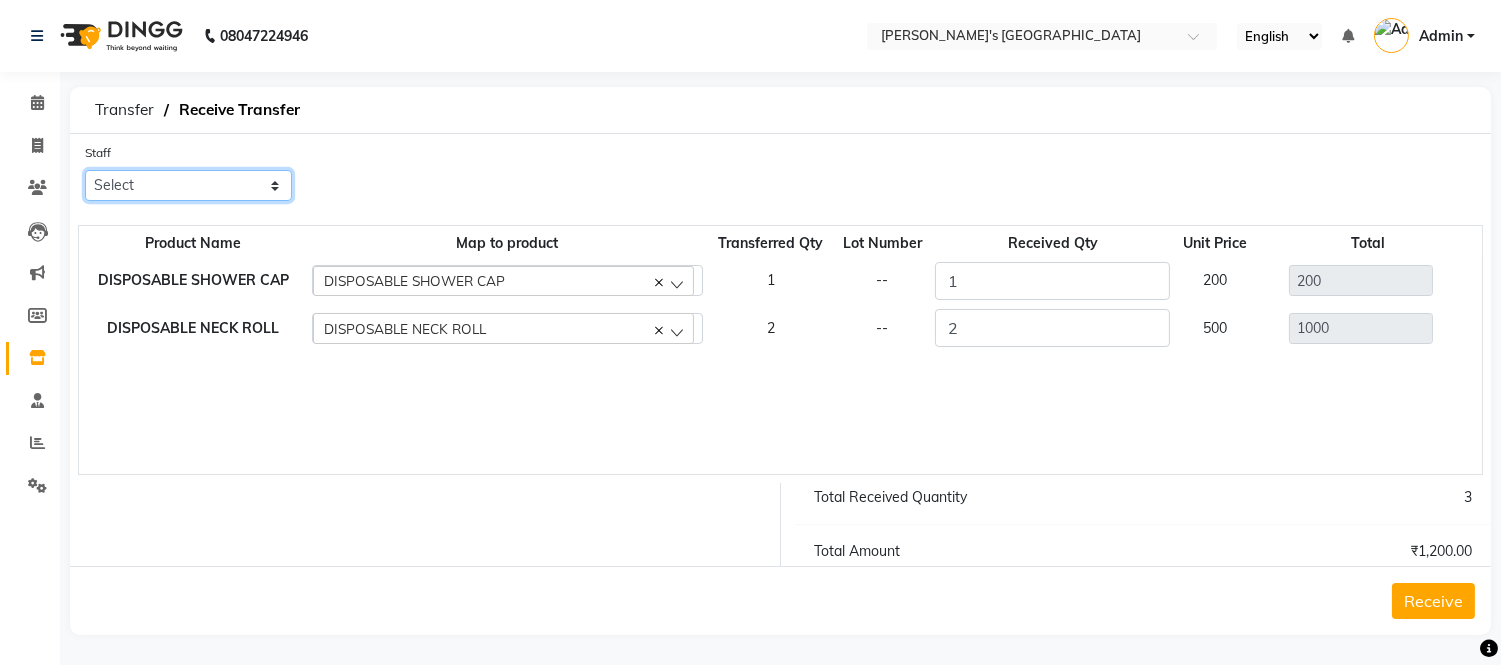 click on "Select ADARSH SOLANKI AKKI SEN  ANKUSH SEN AVINASH SEN BRIJESH ZALA CHANDU SEN DEV RATHOD DHRUV DAVE DIPAK KESARIYA  HARISH SEN HARSH LANGHNOJA INDRAJIT KESARIYA  JAYDEEP LANGHNOJA   JIGNESH PADALIYA KANO SEN KARAN BHAYANI PARTH SOLANKI  PRIYANSH VAJA  RAJ CHAUHAN RAVI SHISHANGIYA RONAK BAJANIYA RONAK RAJPARA RUCHIT VADHER SANDIP BHAI BAVLIYA  Shanay SUMIT SEN UJASH CHAUHAN  UTSAV MARU VISHAL VIVEK SEN" at bounding box center (188, 185) 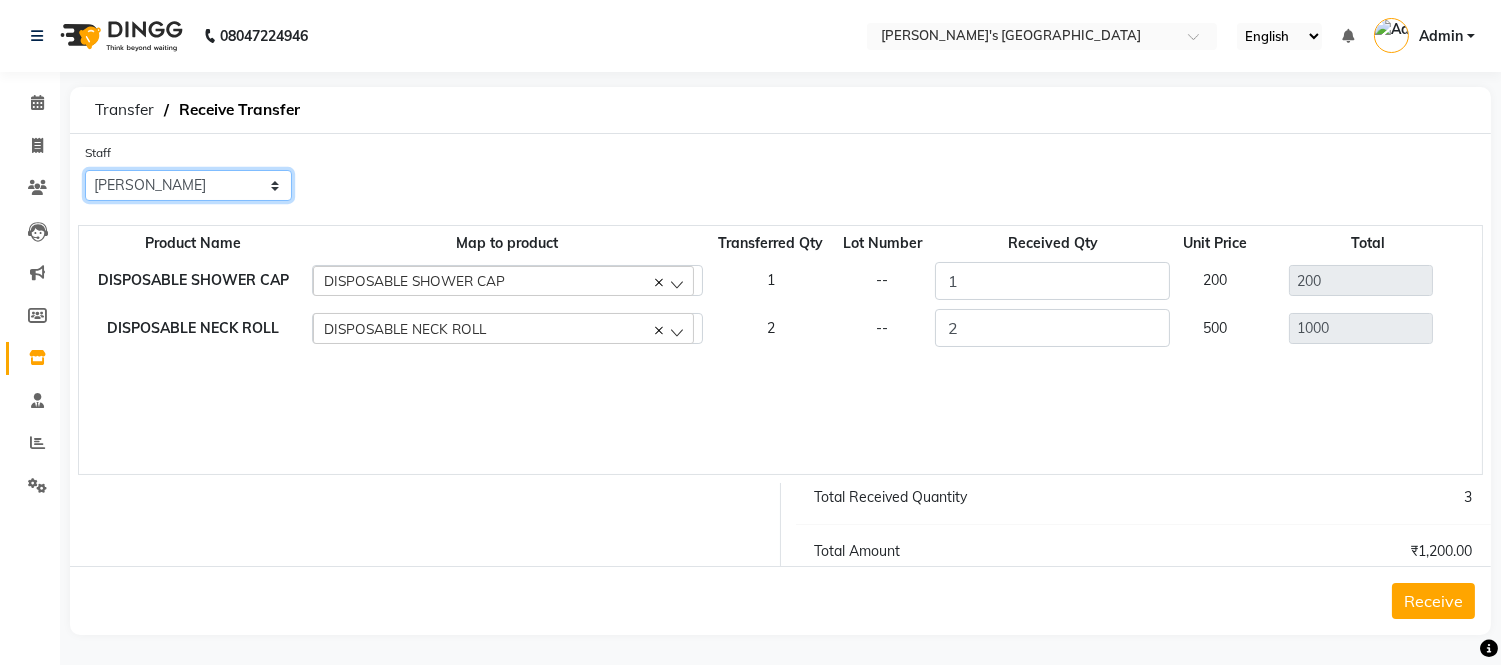click on "Select ADARSH SOLANKI AKKI SEN  ANKUSH SEN AVINASH SEN BRIJESH ZALA CHANDU SEN DEV RATHOD DHRUV DAVE DIPAK KESARIYA  HARISH SEN HARSH LANGHNOJA INDRAJIT KESARIYA  JAYDEEP LANGHNOJA   JIGNESH PADALIYA KANO SEN KARAN BHAYANI PARTH SOLANKI  PRIYANSH VAJA  RAJ CHAUHAN RAVI SHISHANGIYA RONAK BAJANIYA RONAK RAJPARA RUCHIT VADHER SANDIP BHAI BAVLIYA  Shanay SUMIT SEN UJASH CHAUHAN  UTSAV MARU VISHAL VIVEK SEN" at bounding box center (188, 185) 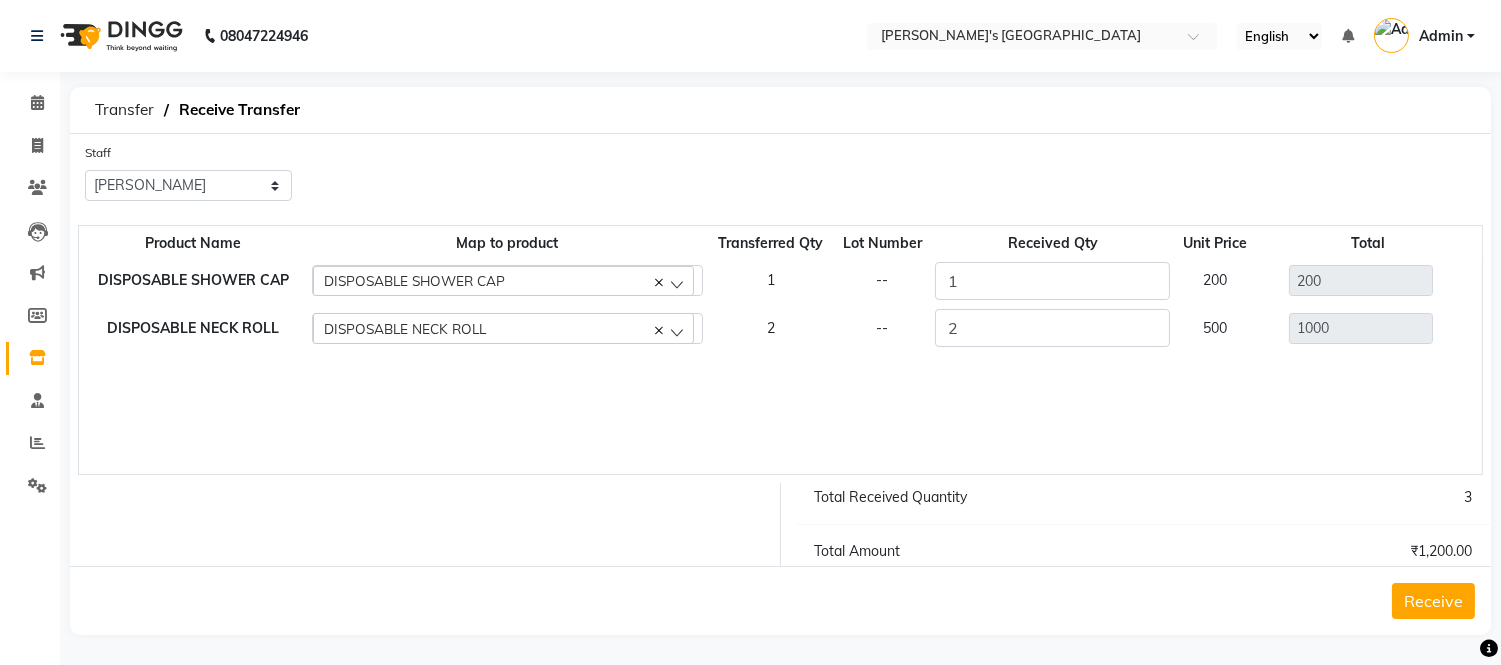 click on "Receive" 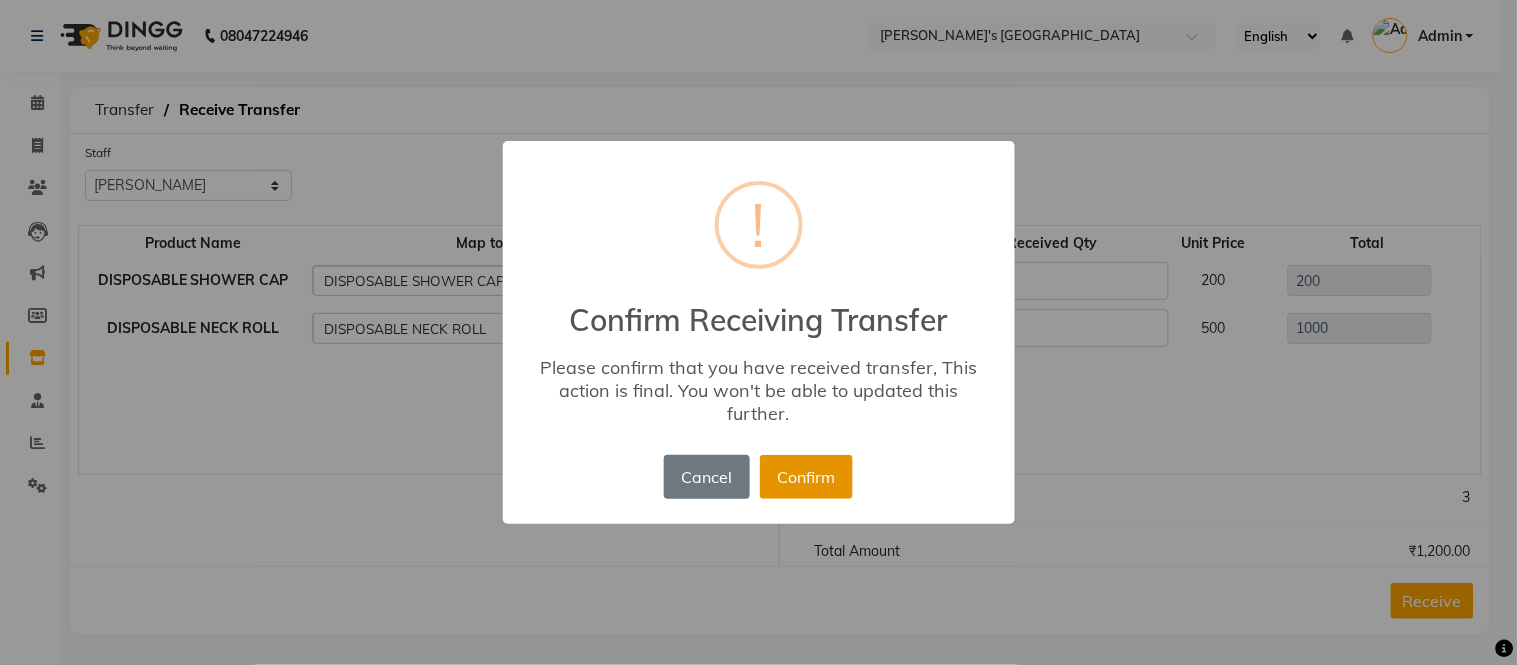 click on "Confirm" at bounding box center (806, 477) 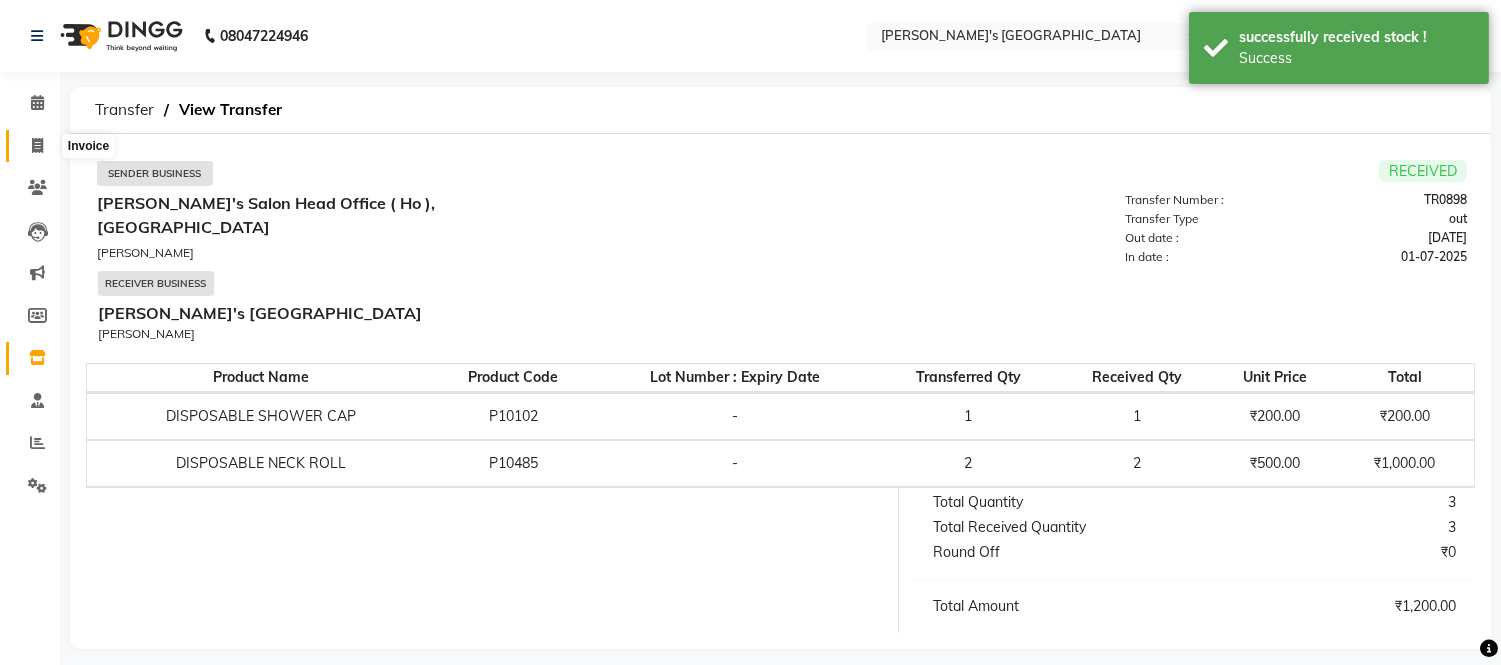 click 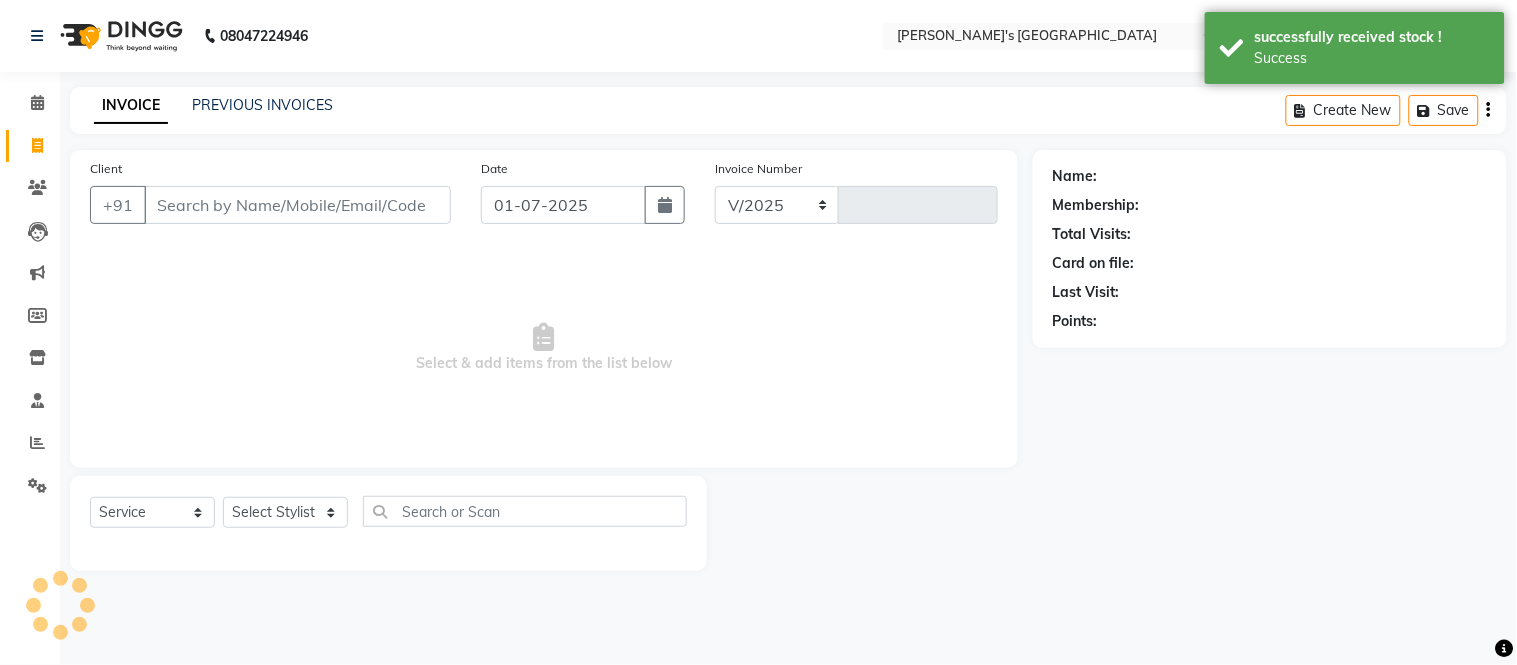 select on "6233" 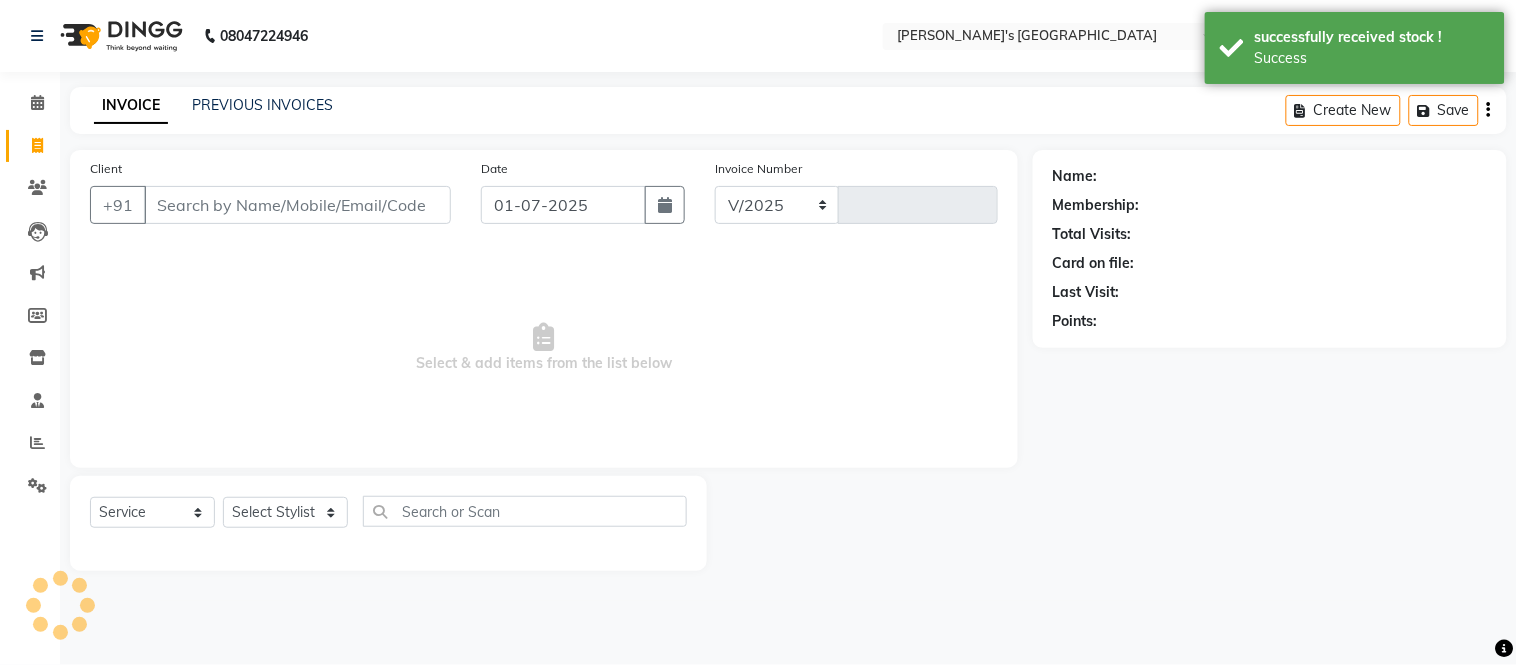 type on "4721" 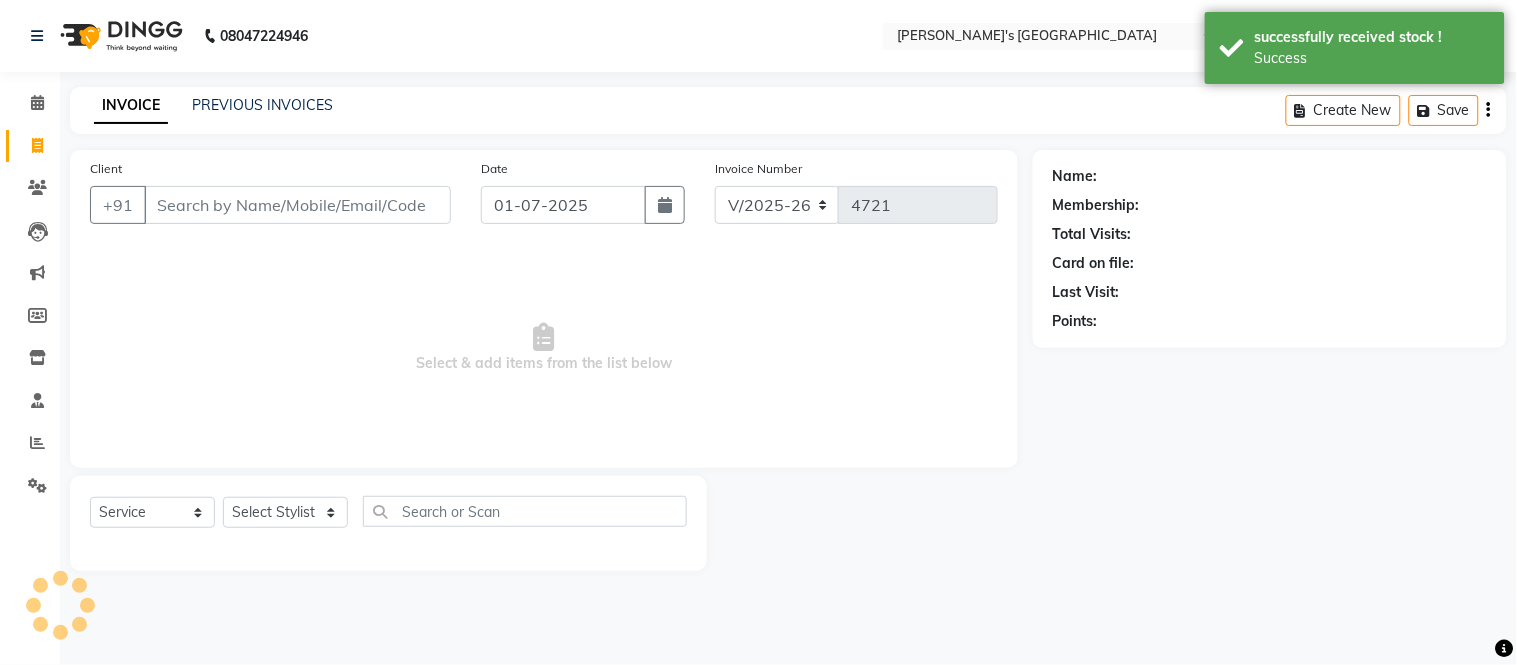click on "INVOICE PREVIOUS INVOICES" 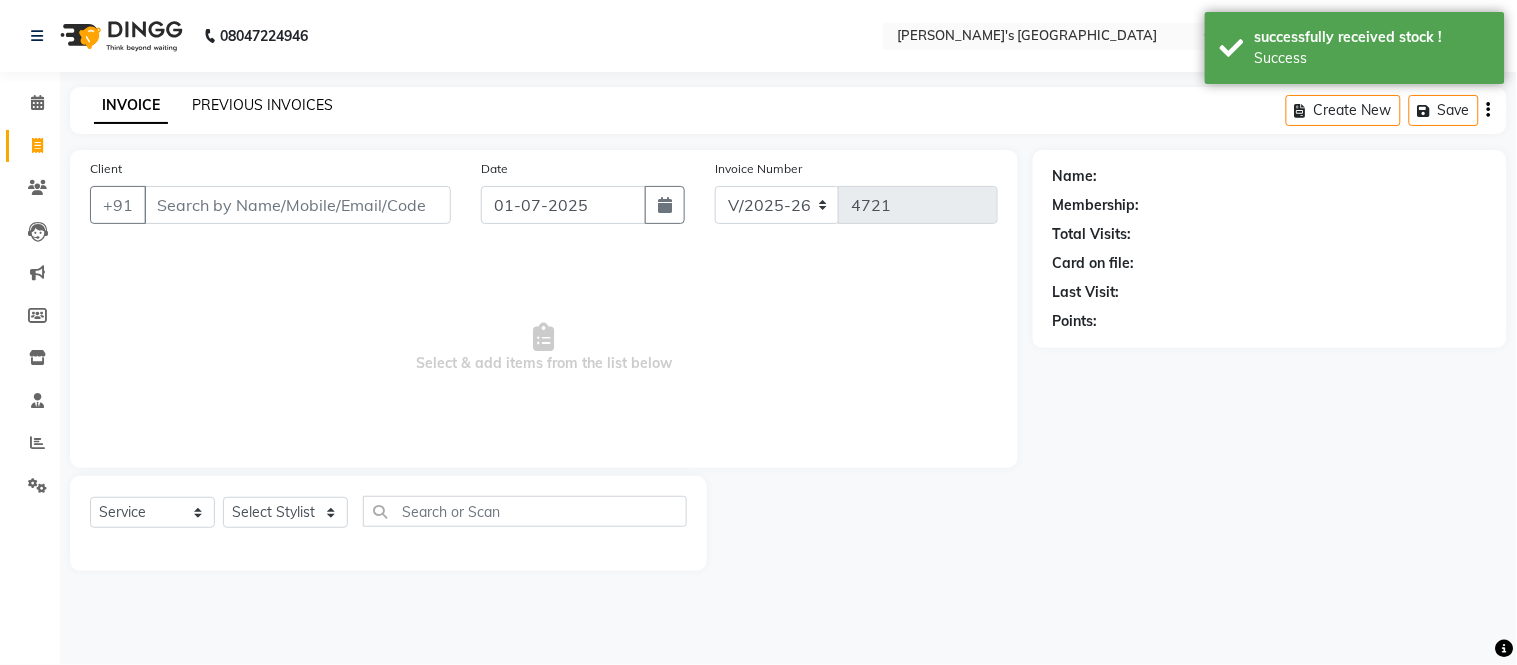click on "PREVIOUS INVOICES" 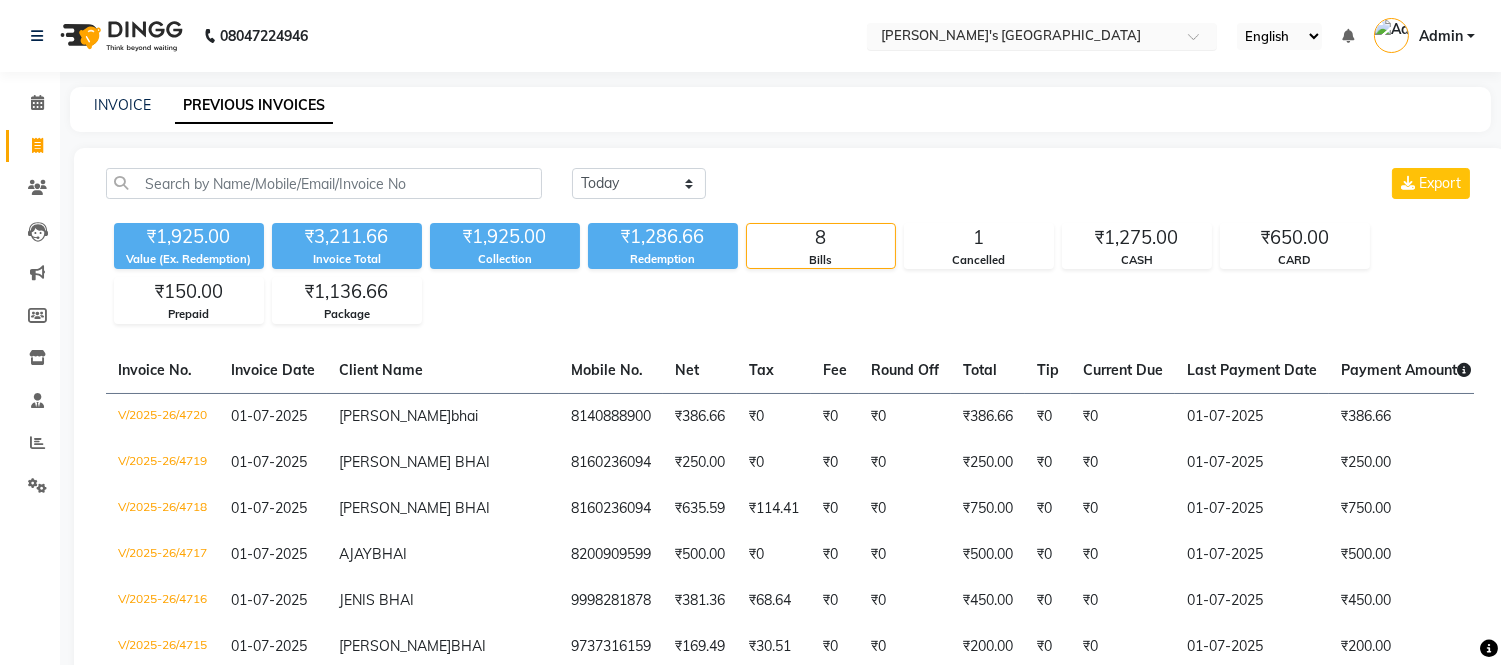 click at bounding box center [1022, 38] 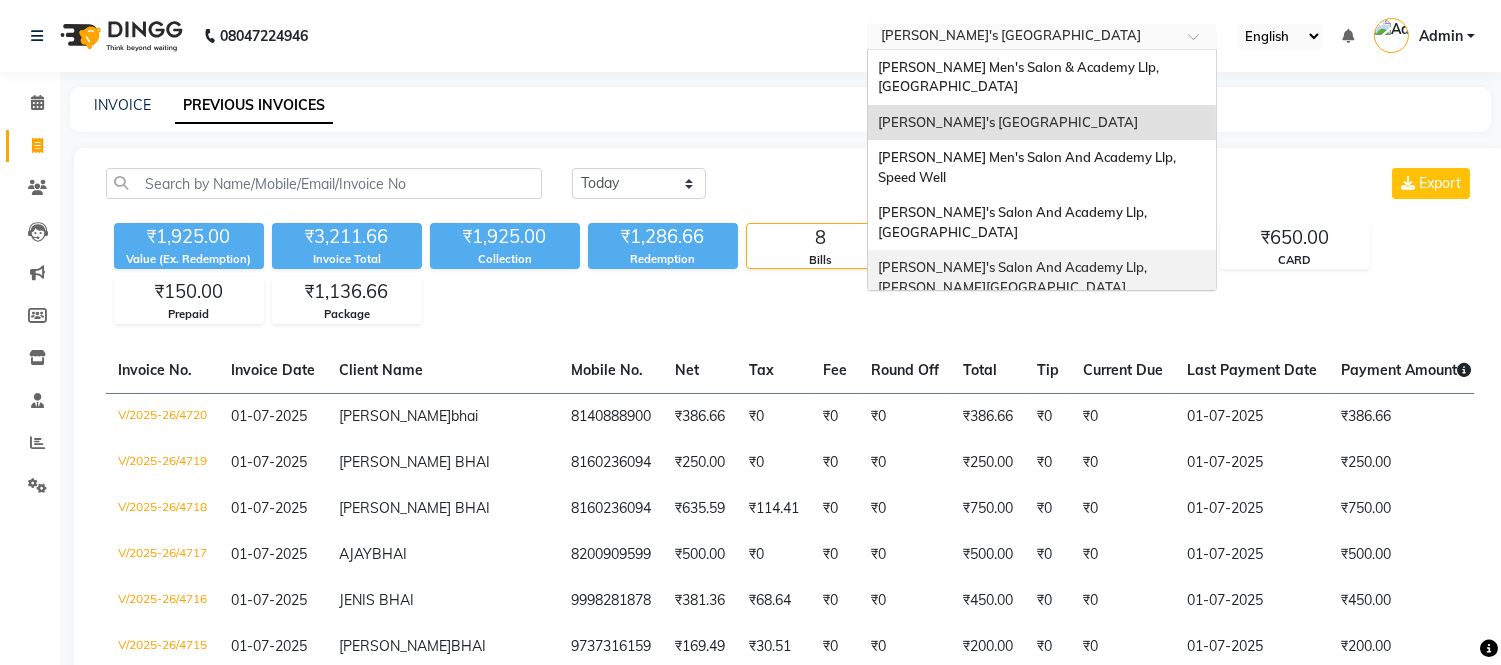 scroll, scrollTop: 85, scrollLeft: 0, axis: vertical 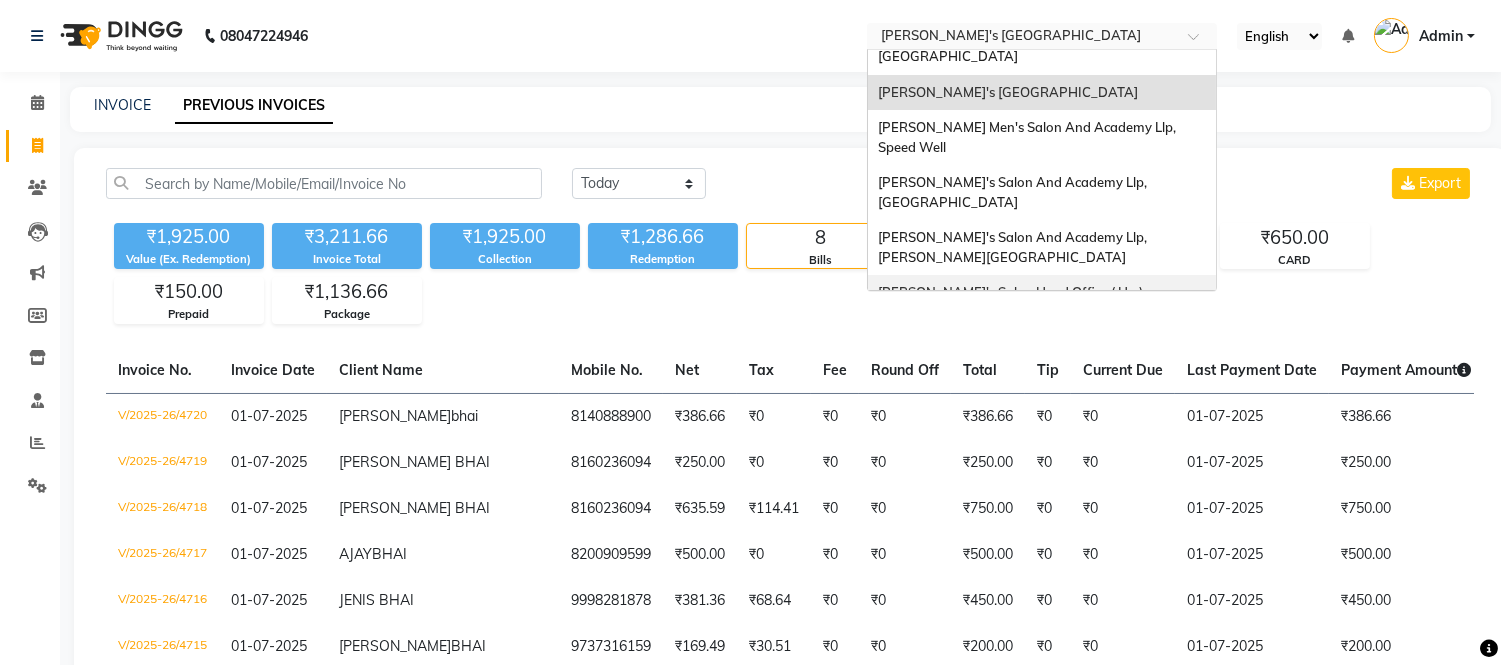 click on "[PERSON_NAME]'s Salon Head Office ( Ho ), [GEOGRAPHIC_DATA]" at bounding box center [1013, 302] 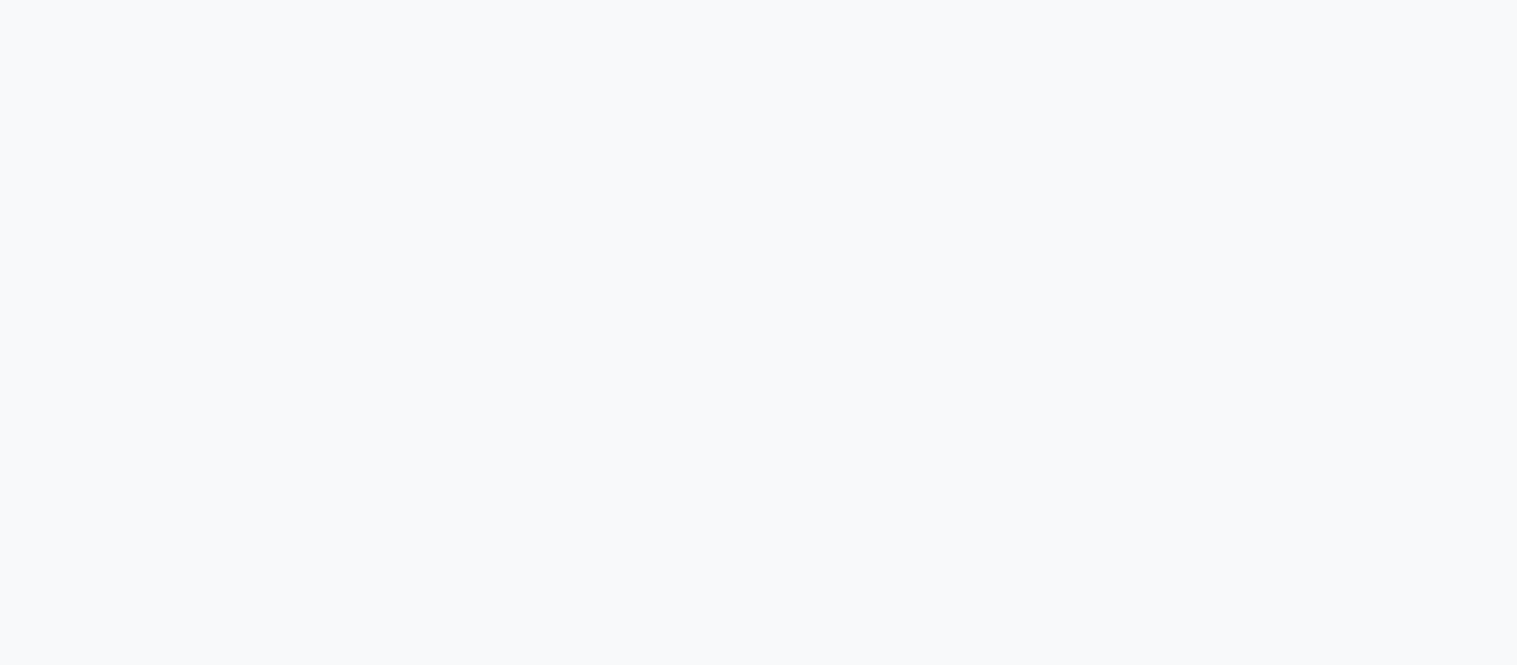 scroll, scrollTop: 0, scrollLeft: 0, axis: both 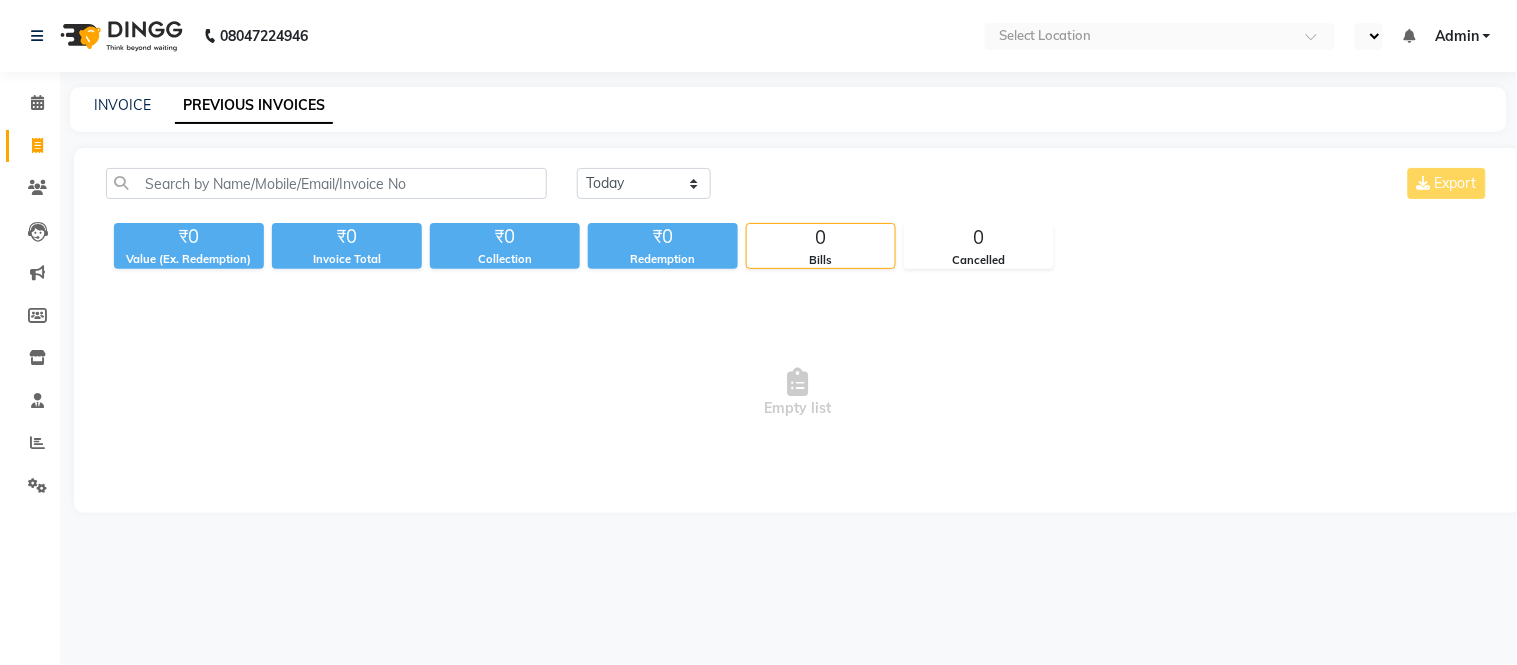 select on "en" 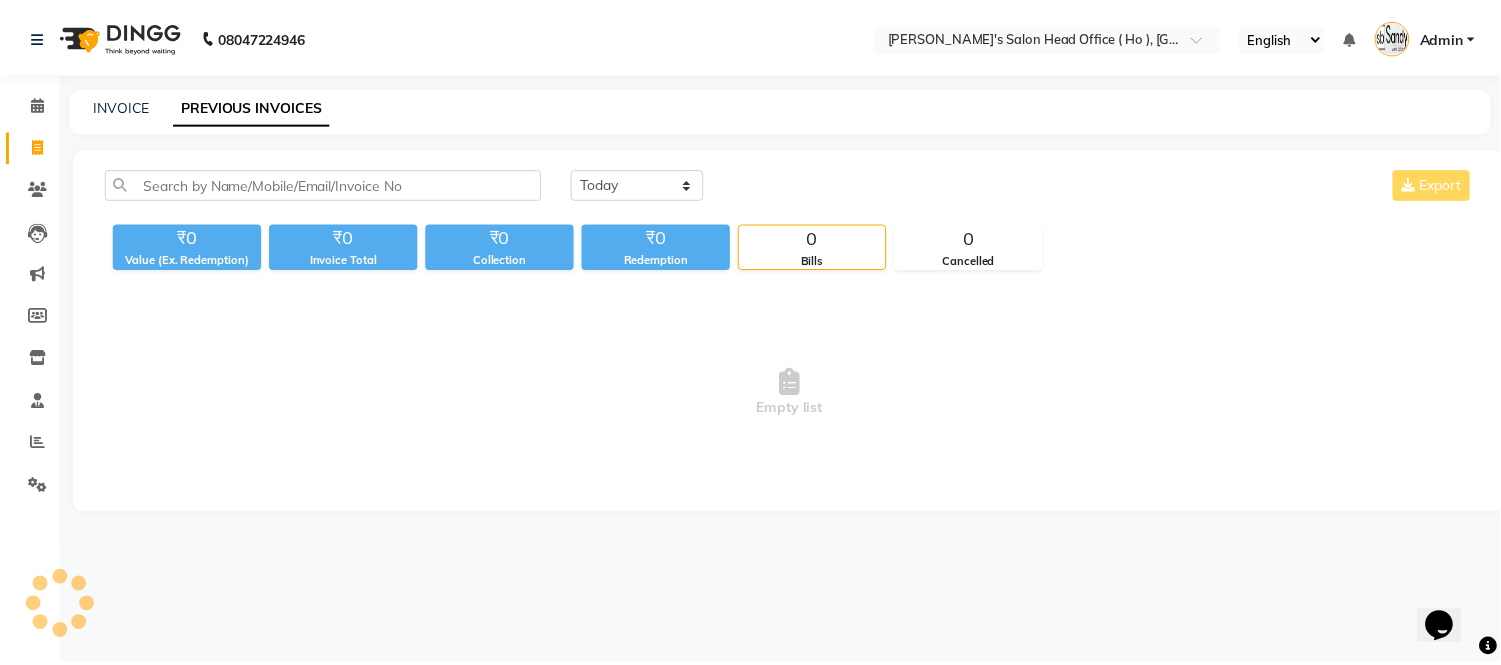 scroll, scrollTop: 0, scrollLeft: 0, axis: both 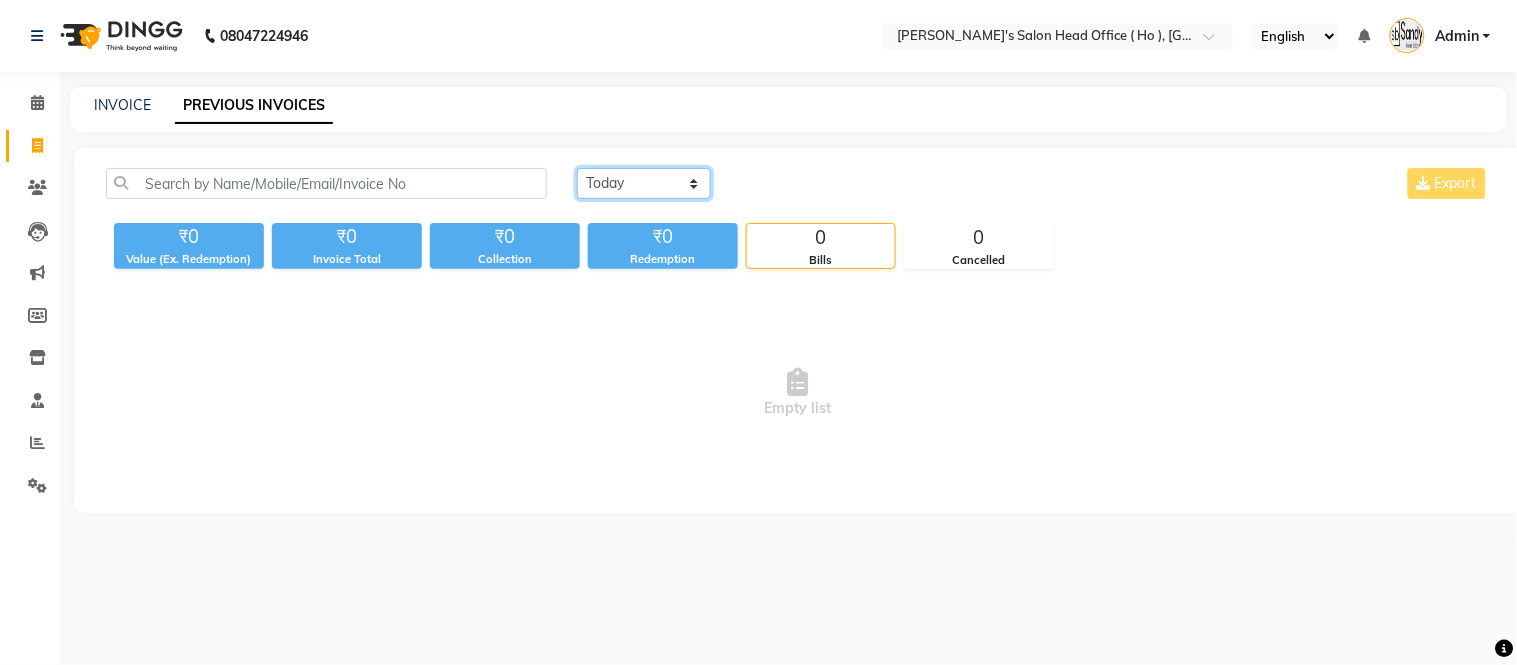 click on "Today Yesterday Custom Range" 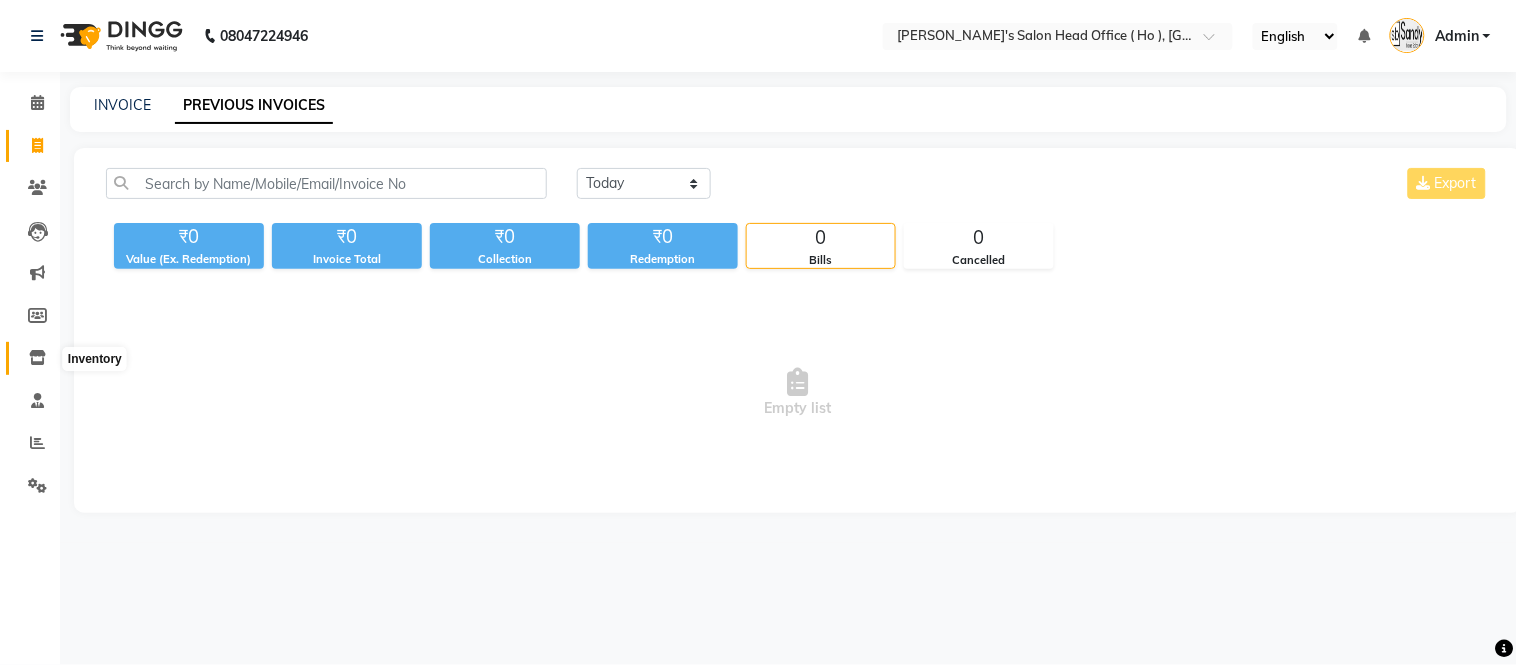 click 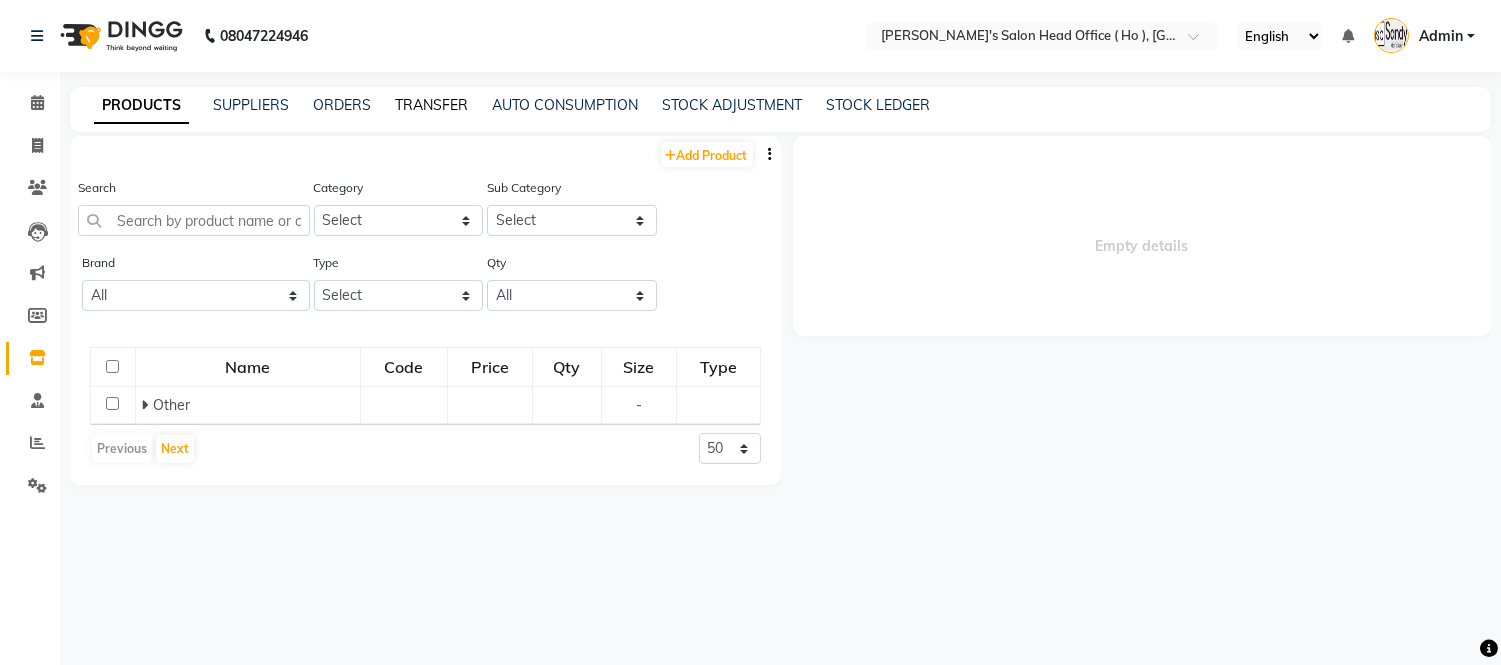 click on "TRANSFER" 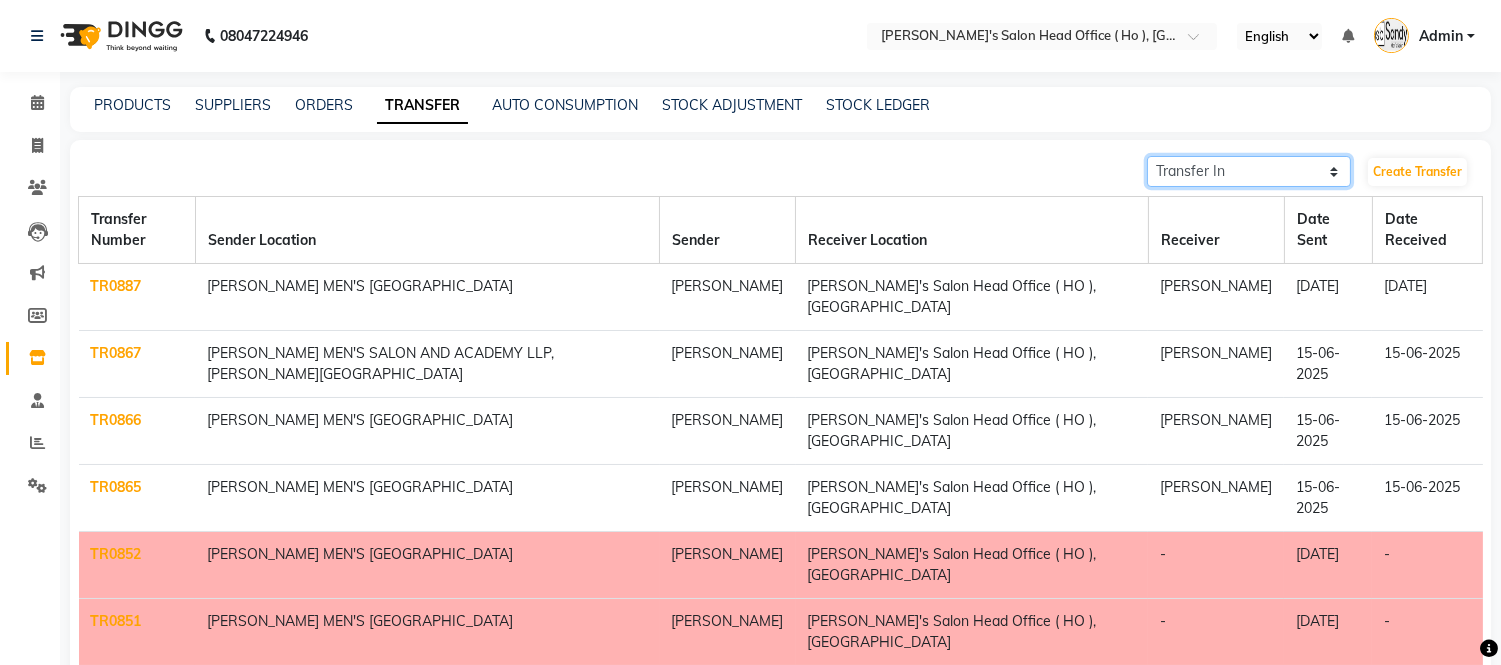 click on "Transfer In Transfer Out" 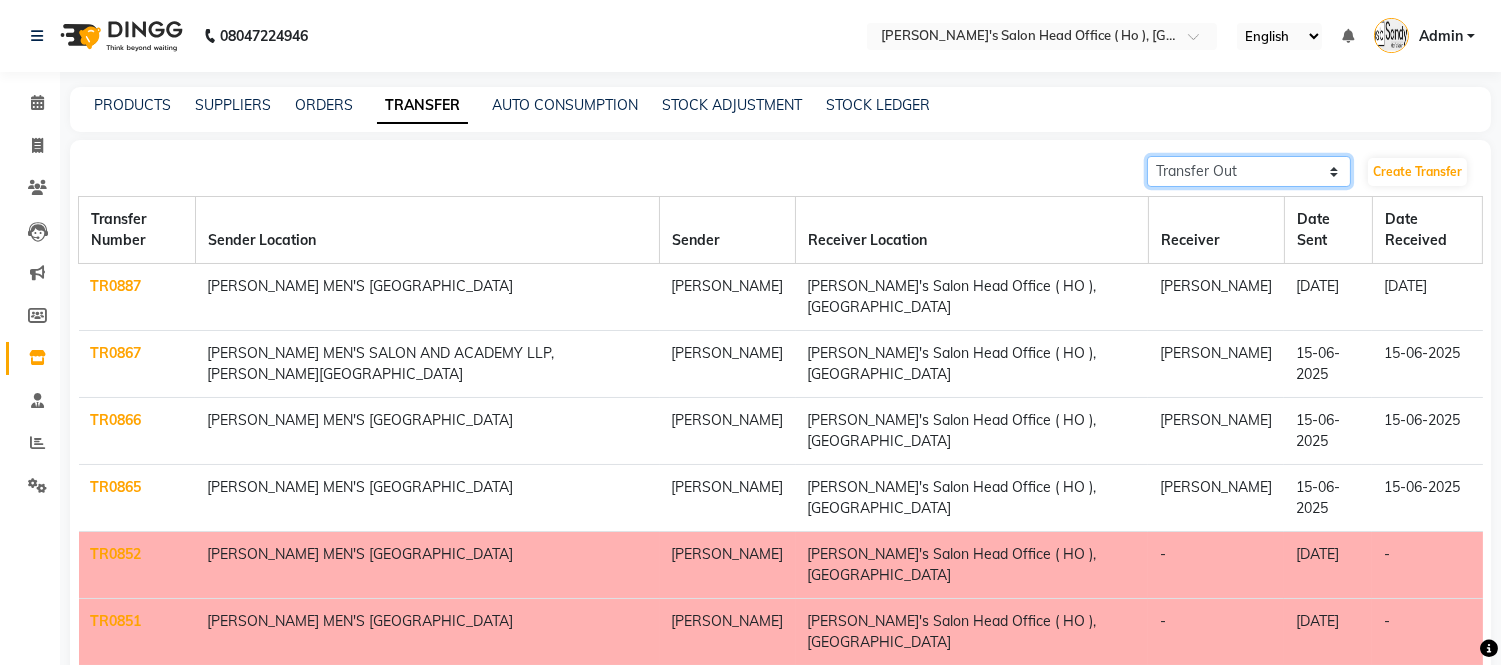 click on "Transfer In Transfer Out" 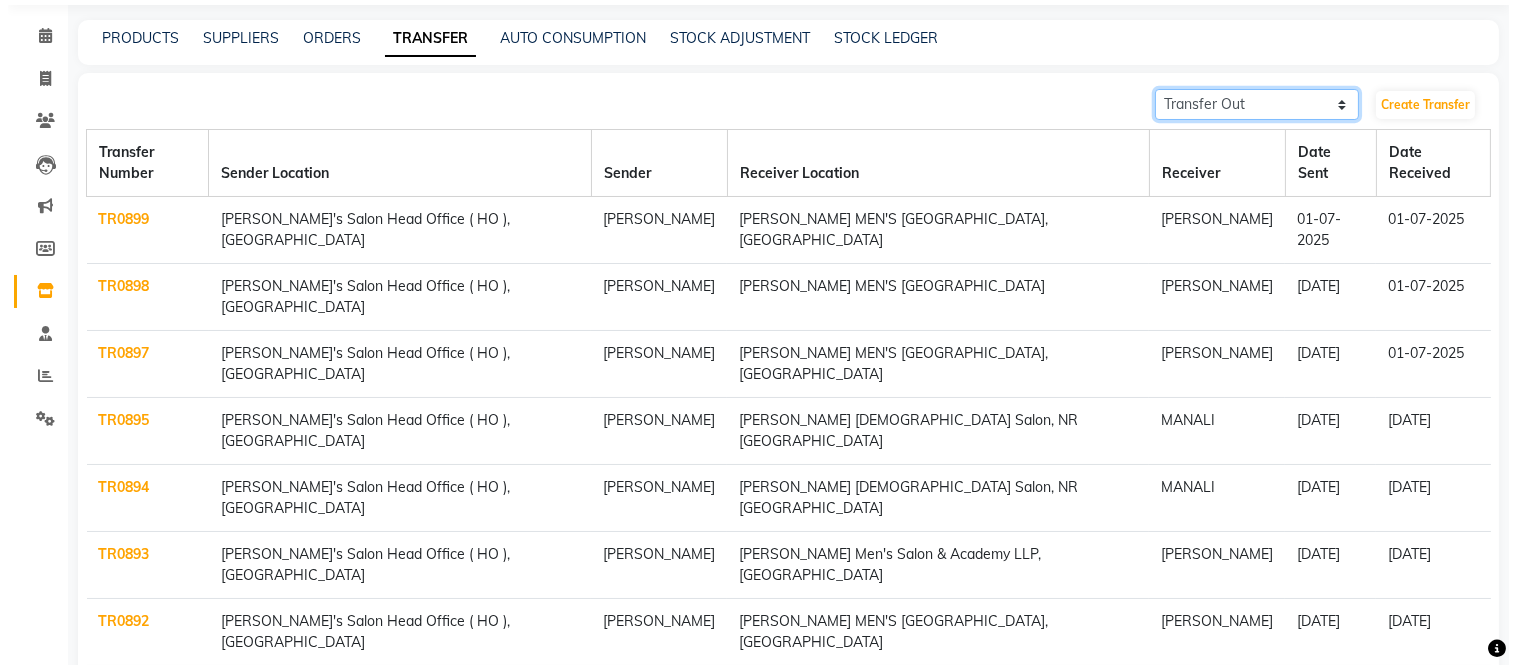 scroll, scrollTop: 0, scrollLeft: 0, axis: both 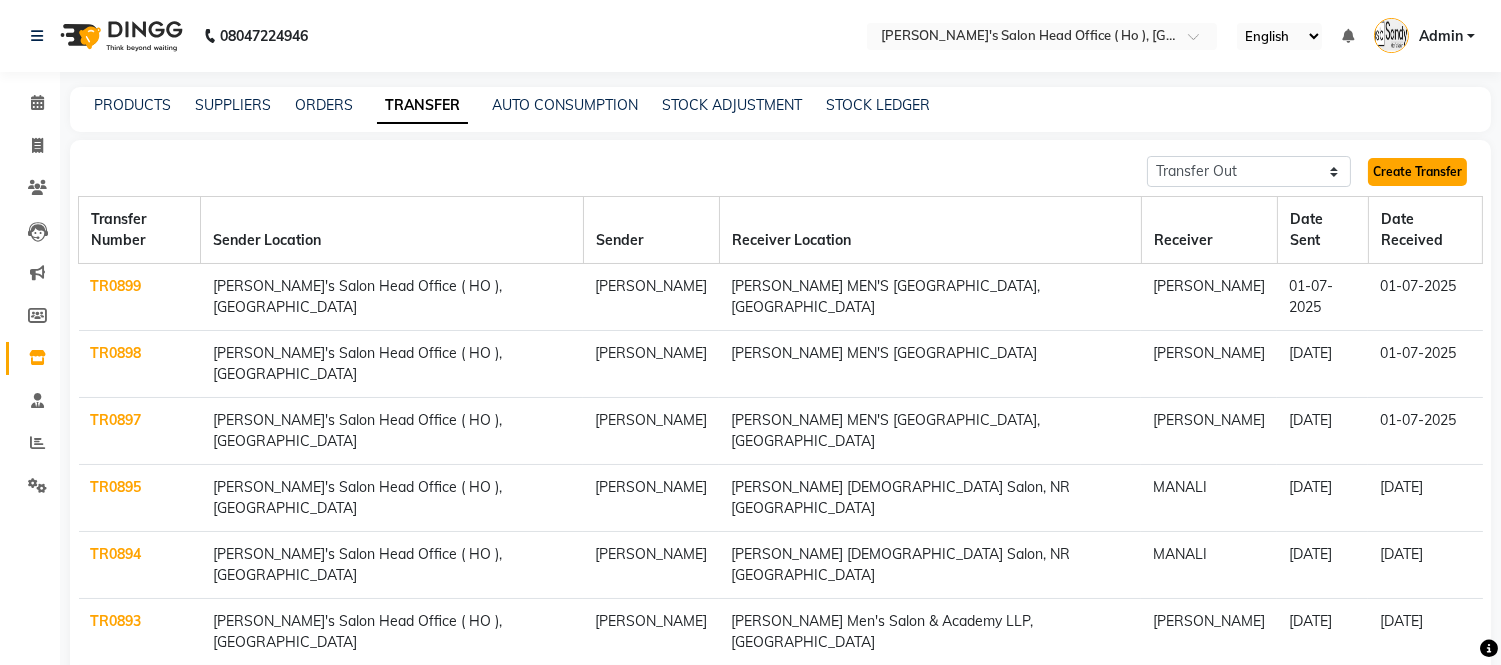 click on "Create Transfer" 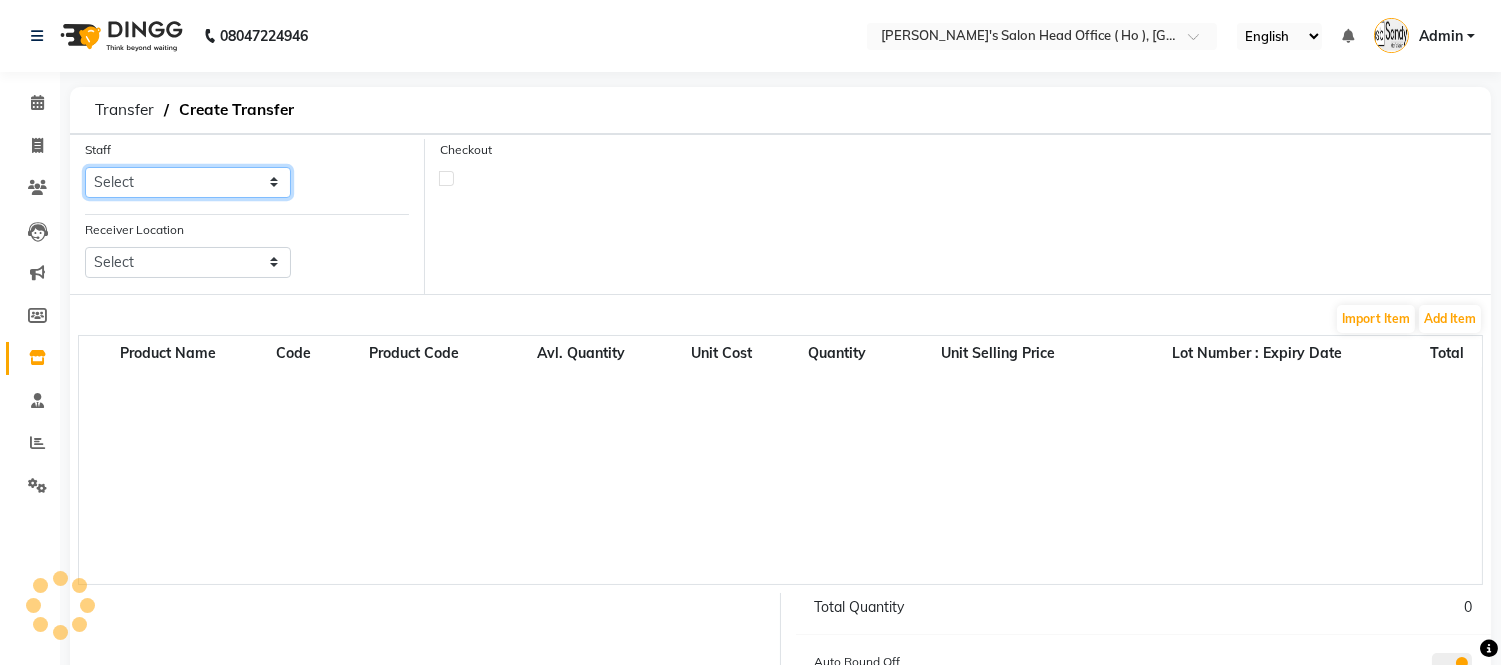 click on "Select" at bounding box center [188, 182] 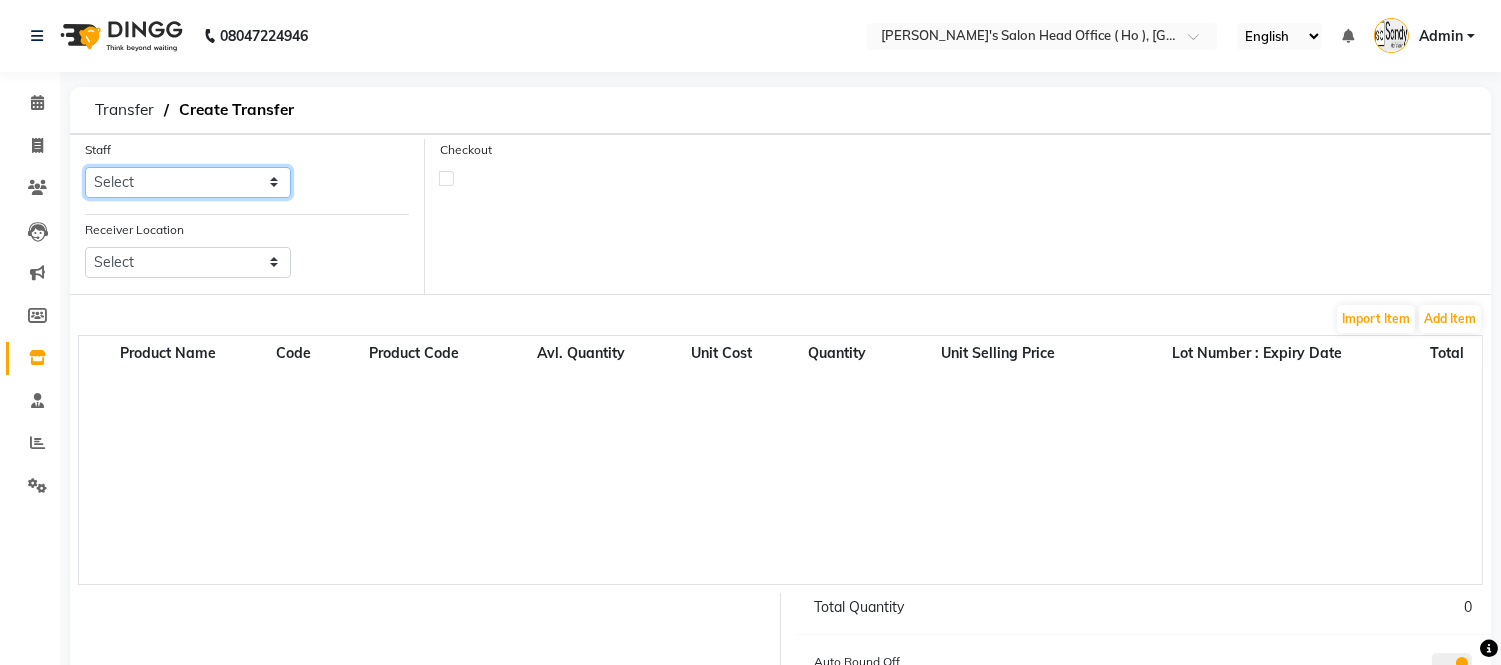 select on "58746" 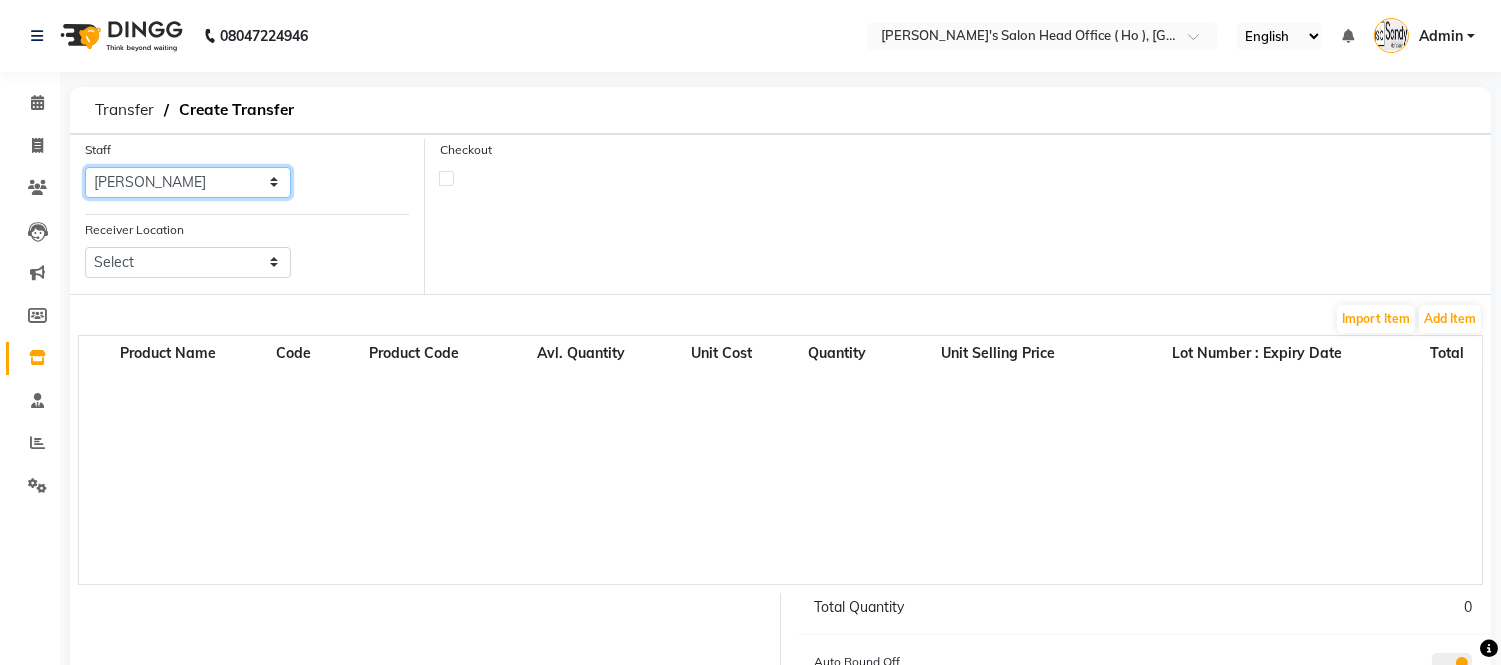 click on "Select Bhim Singh HIRALAL SEN MOHIT CHUDASHAMA Umang" at bounding box center (188, 182) 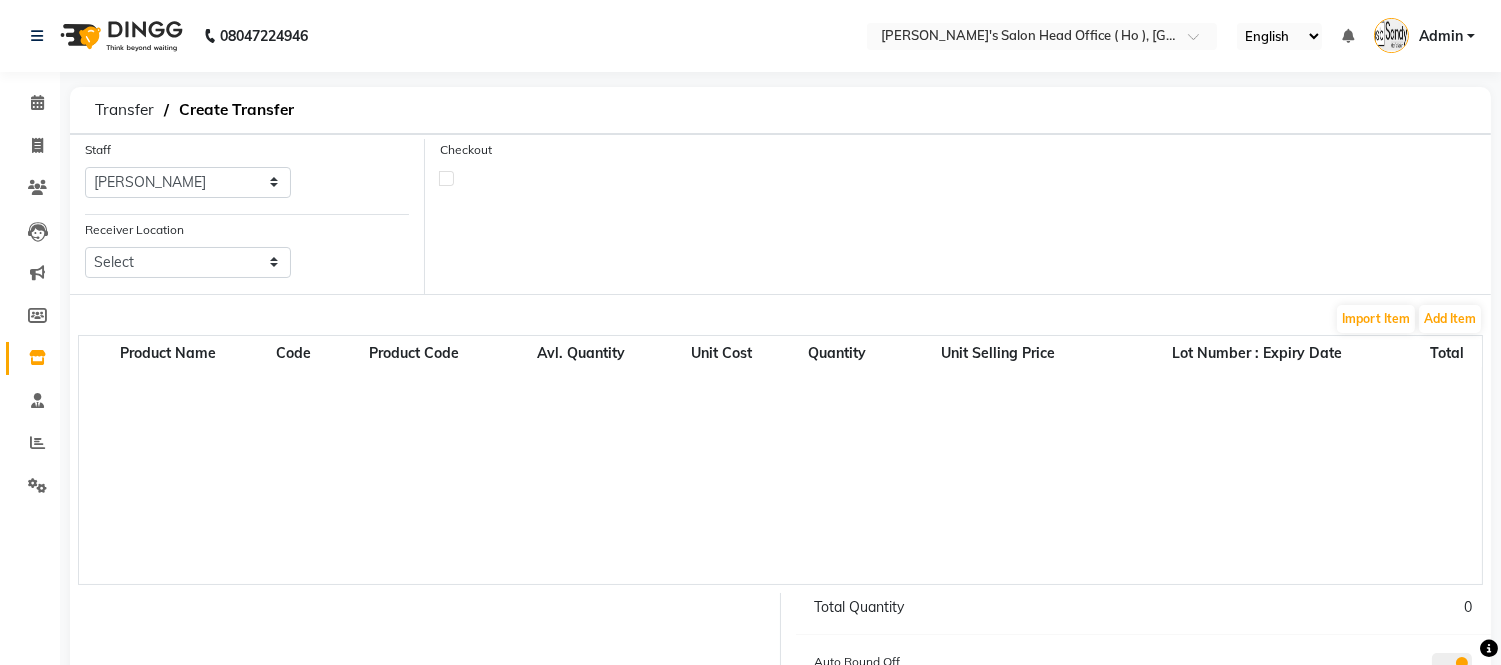 click on "Receiver Location  Select Elaine Ladies Salon, Nr Bajaj Hall Sandy Men's Salon & Academy Llp, Ravapar Road Sandy Men's Salon And Academy Llp, Mavdi Main Road Sandy Men's Salon And Academy Llp, Speed Well  Sandy Men's Salon And Academy Llp, University Road Sandy Men's Salon And Academy Llp, Nana Mava Circle" 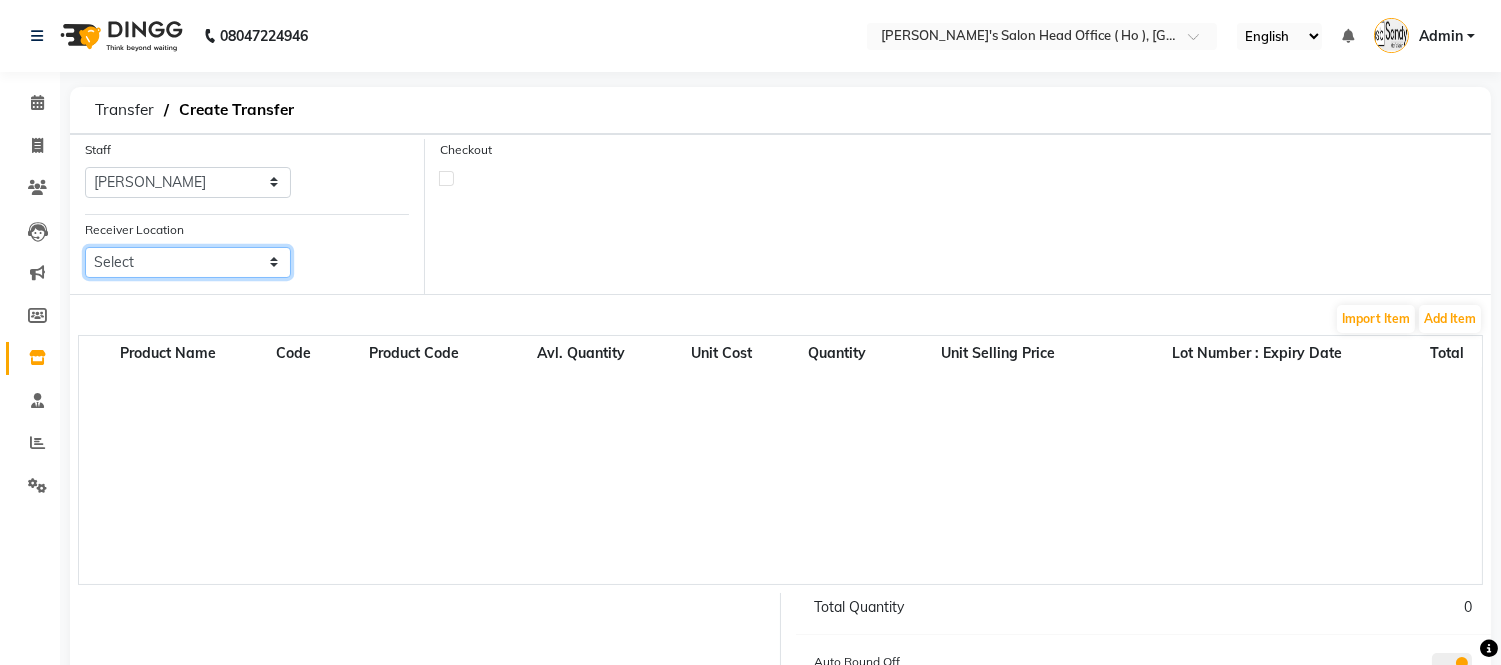 click on "Select Elaine Ladies Salon, Nr Bajaj Hall Sandy Men's Salon & Academy Llp, Ravapar Road Sandy Men's Salon And Academy Llp, Mavdi Main Road Sandy Men's Salon And Academy Llp, Speed Well  Sandy Men's Salon And Academy Llp, University Road Sandy Men's Salon And Academy Llp, Nana Mava Circle" at bounding box center [188, 262] 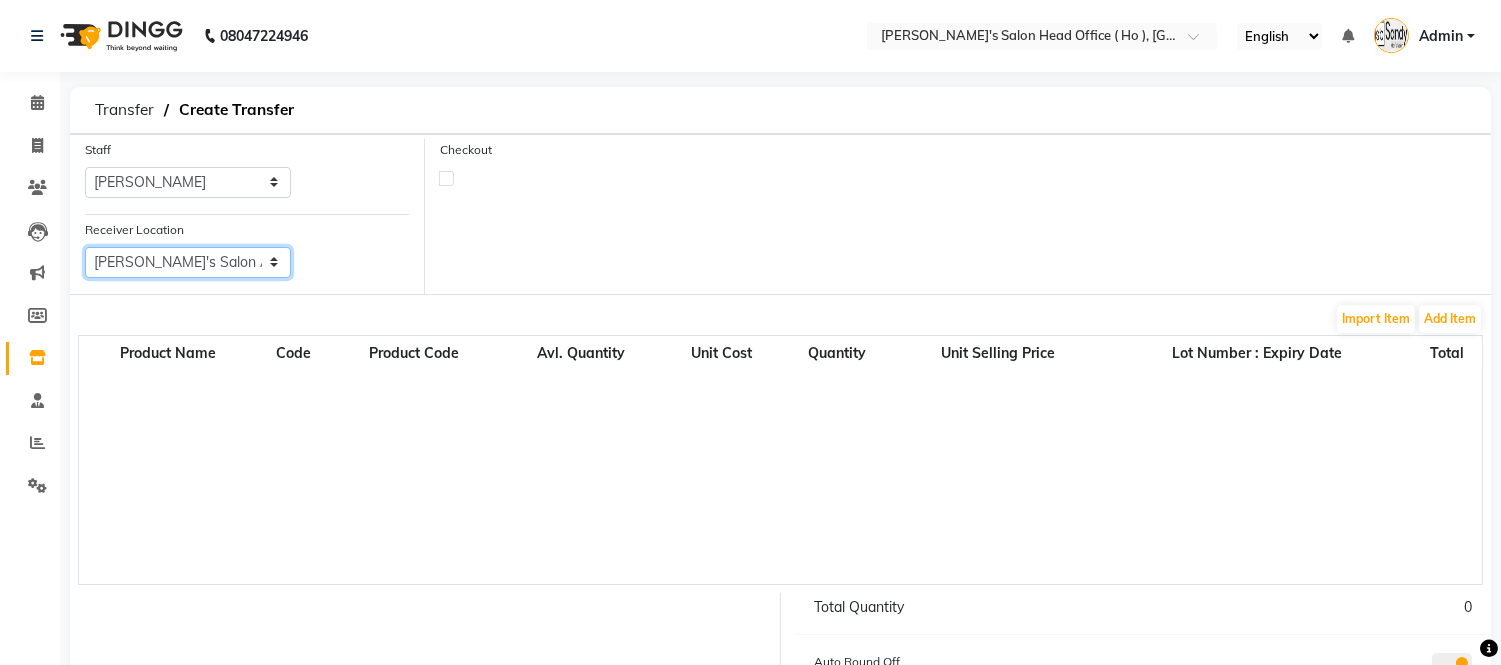 click on "Select Elaine Ladies Salon, Nr Bajaj Hall Sandy Men's Salon & Academy Llp, Ravapar Road Sandy Men's Salon And Academy Llp, Mavdi Main Road Sandy Men's Salon And Academy Llp, Speed Well  Sandy Men's Salon And Academy Llp, University Road Sandy Men's Salon And Academy Llp, Nana Mava Circle" at bounding box center (188, 262) 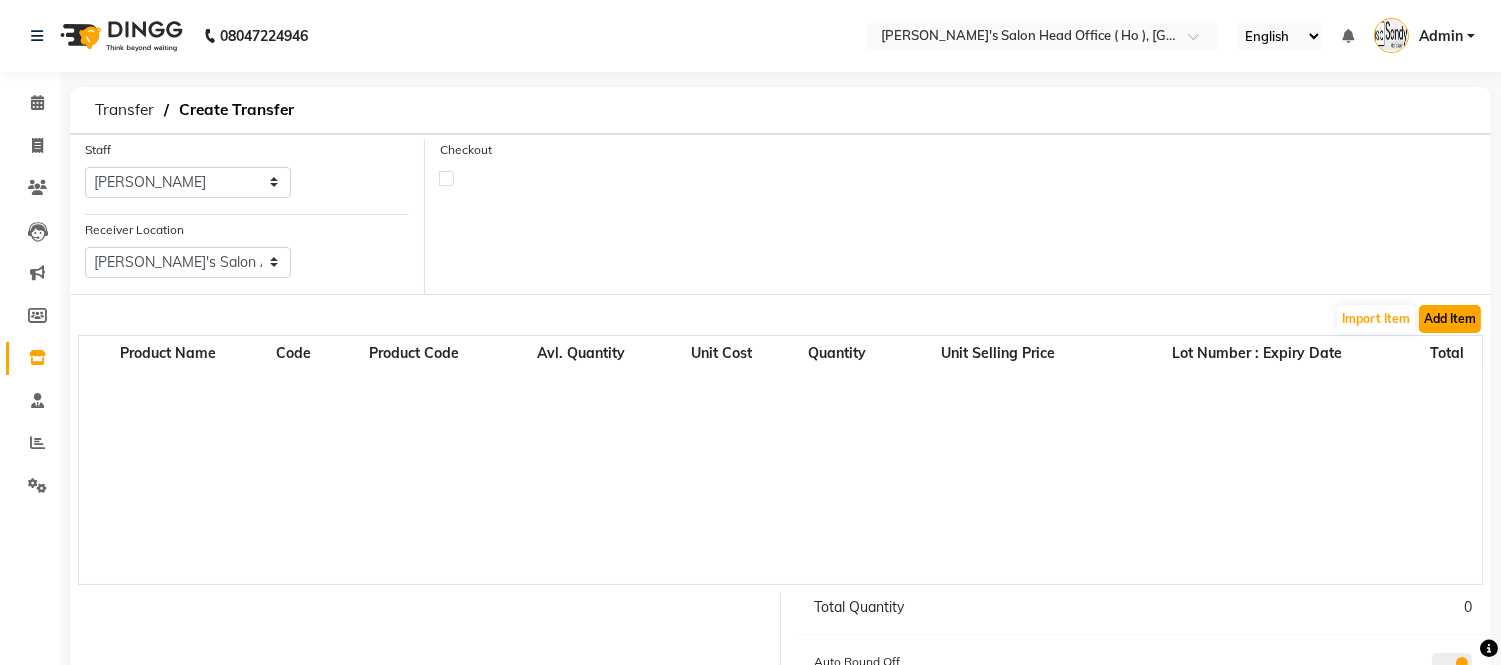 click on "Add Item" 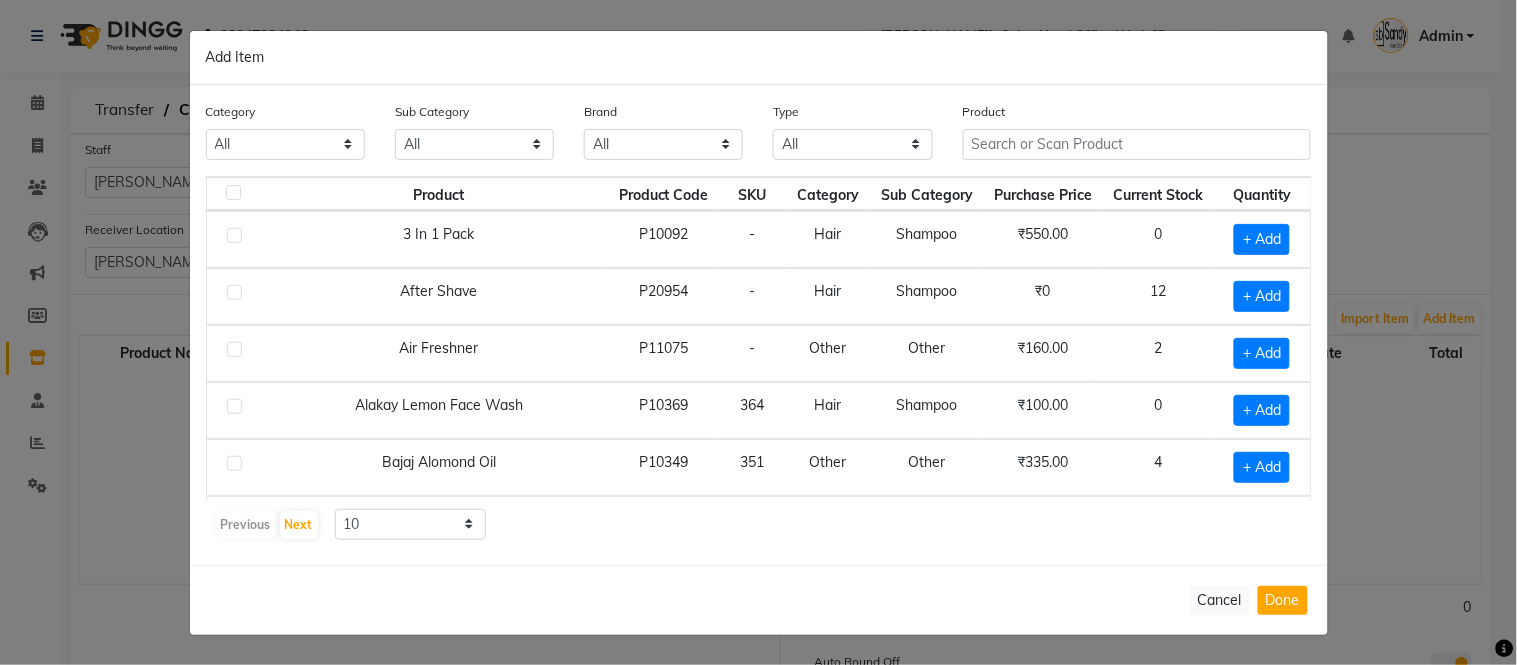 click on "Product" 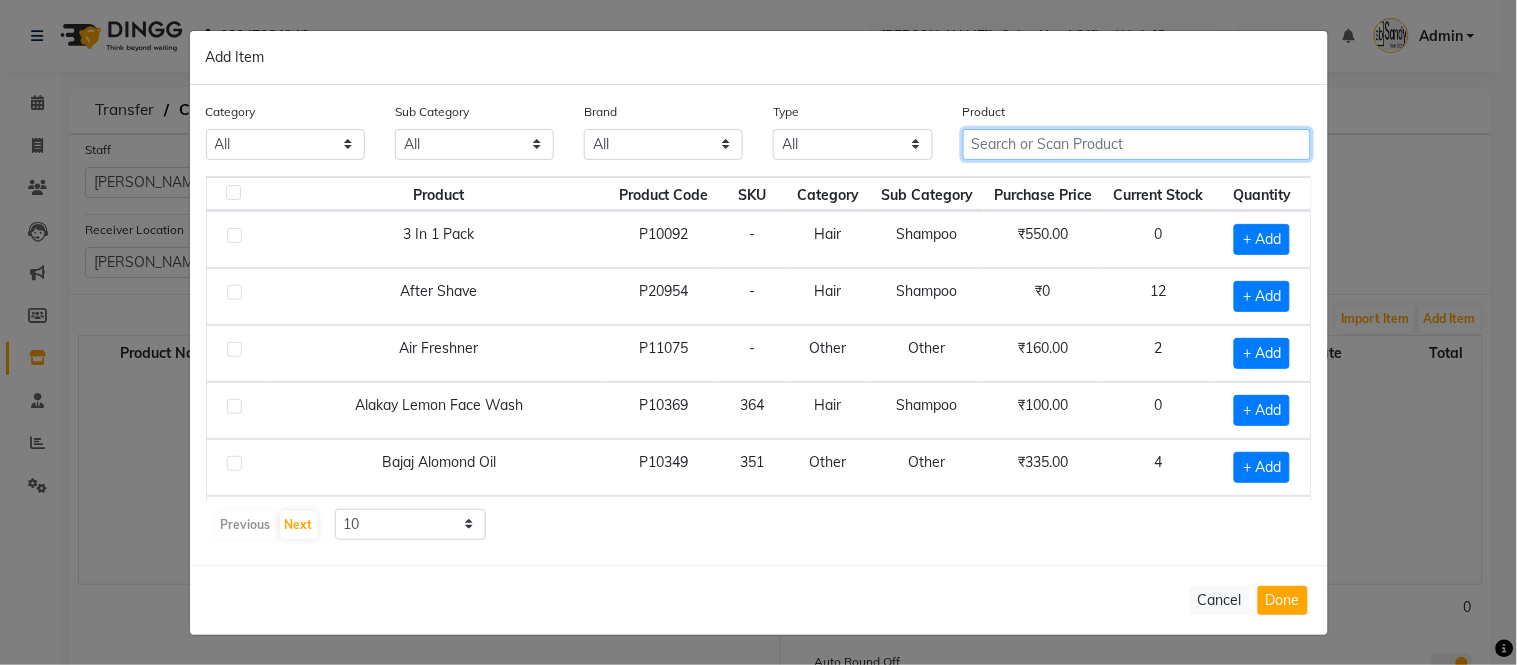 click 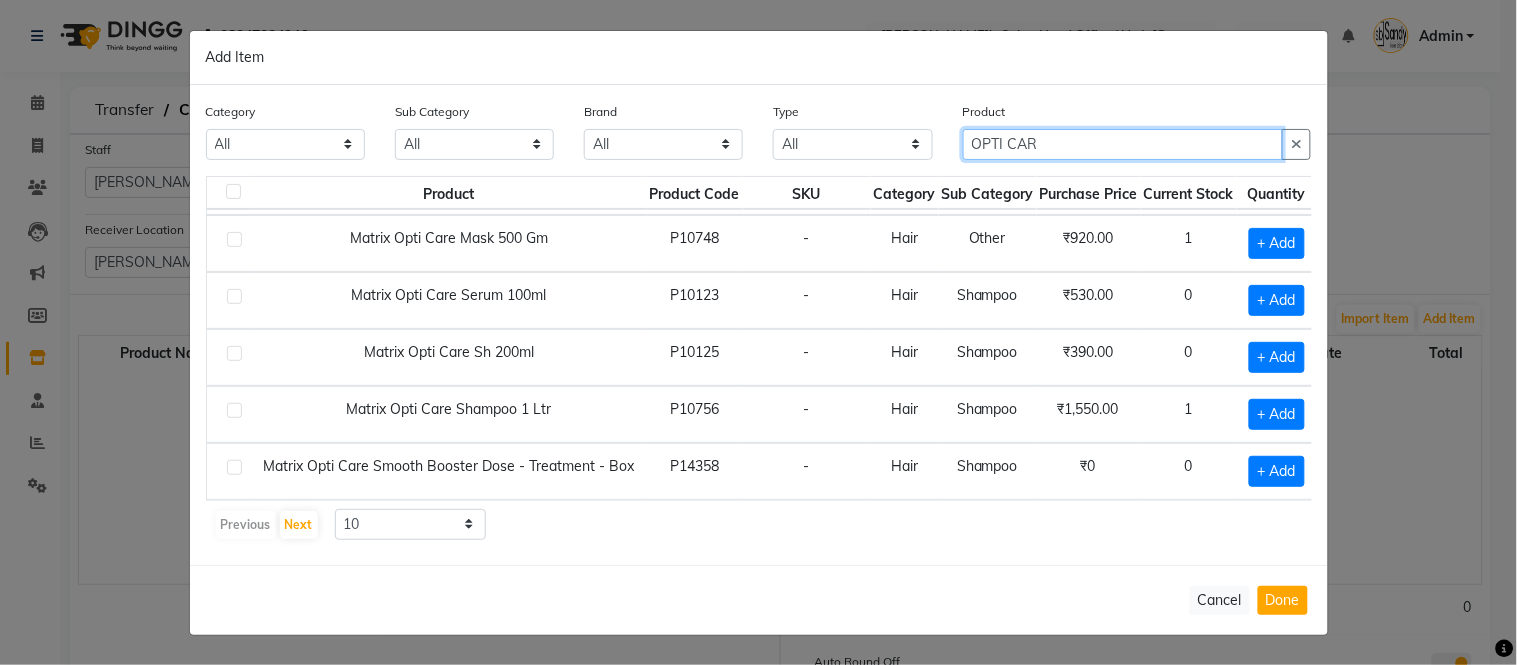 scroll, scrollTop: 222, scrollLeft: 0, axis: vertical 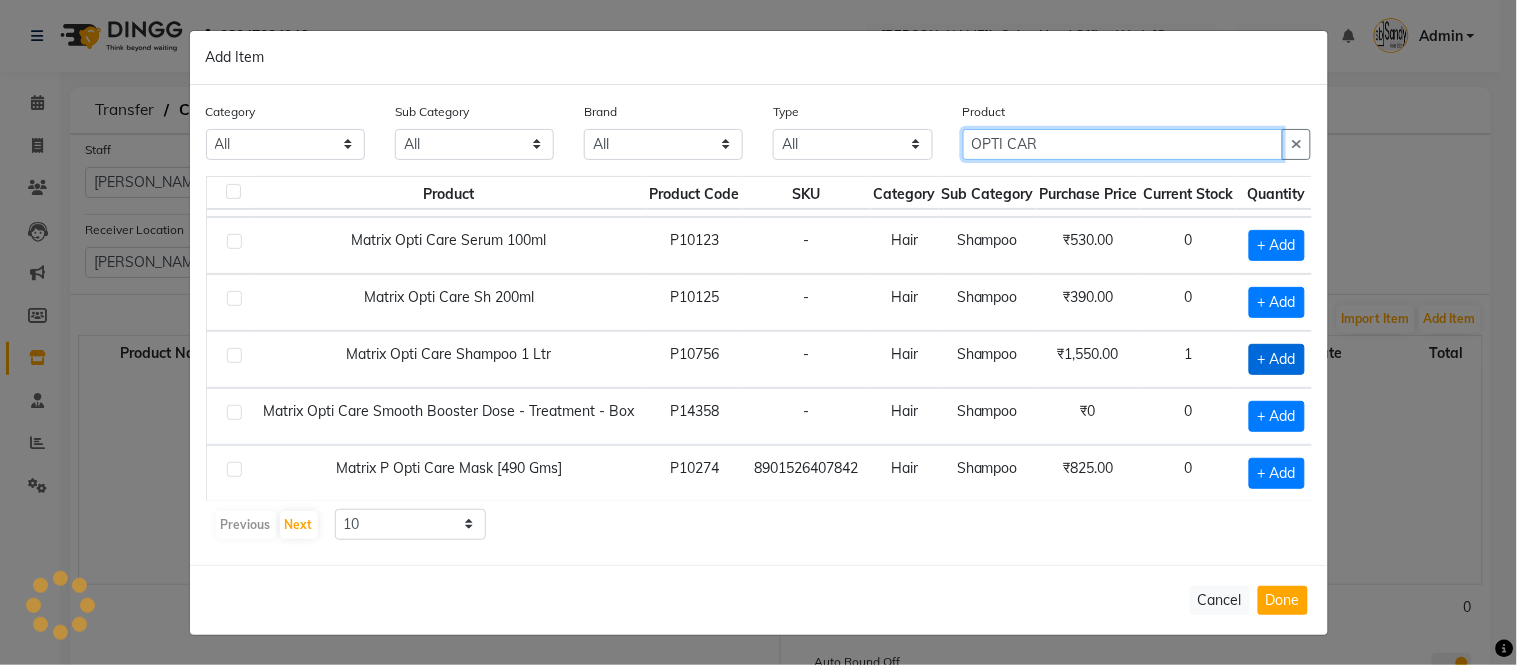 type on "OPTI CAR" 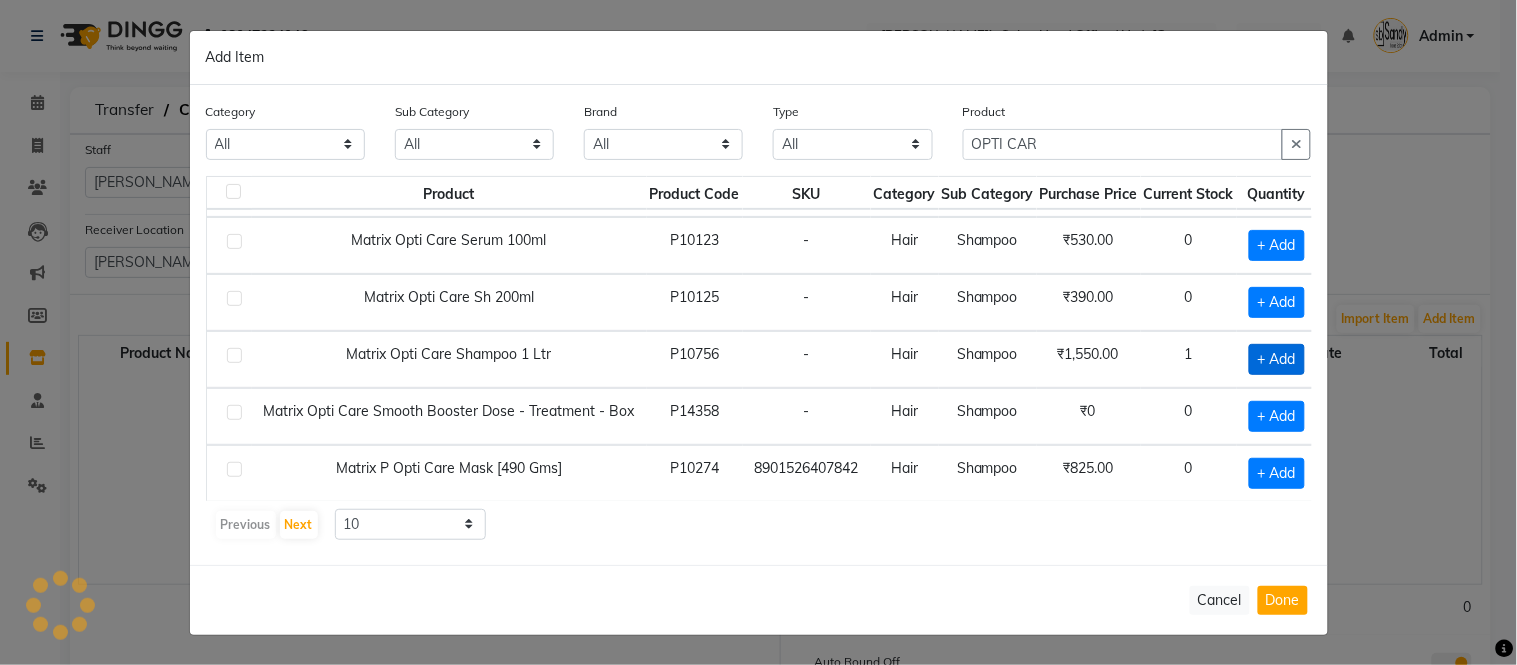 click on "+ Add" 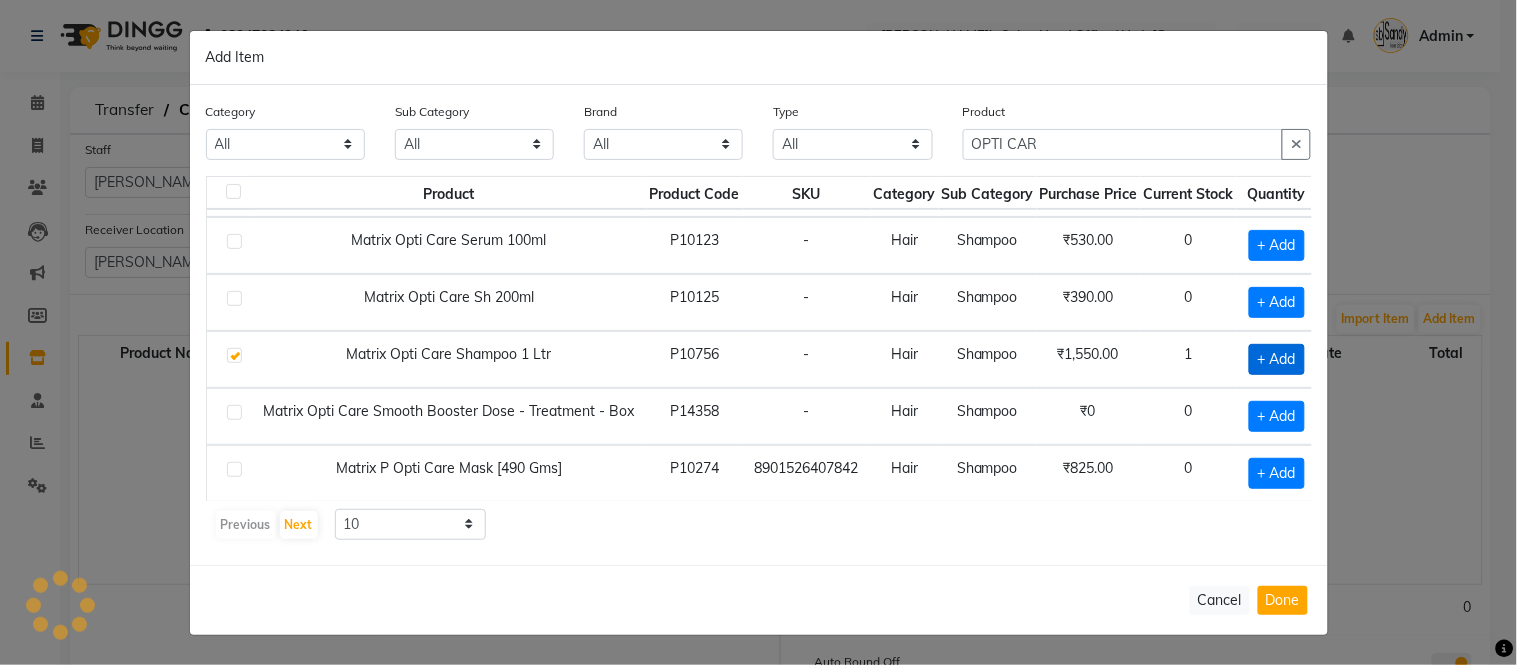 checkbox on "true" 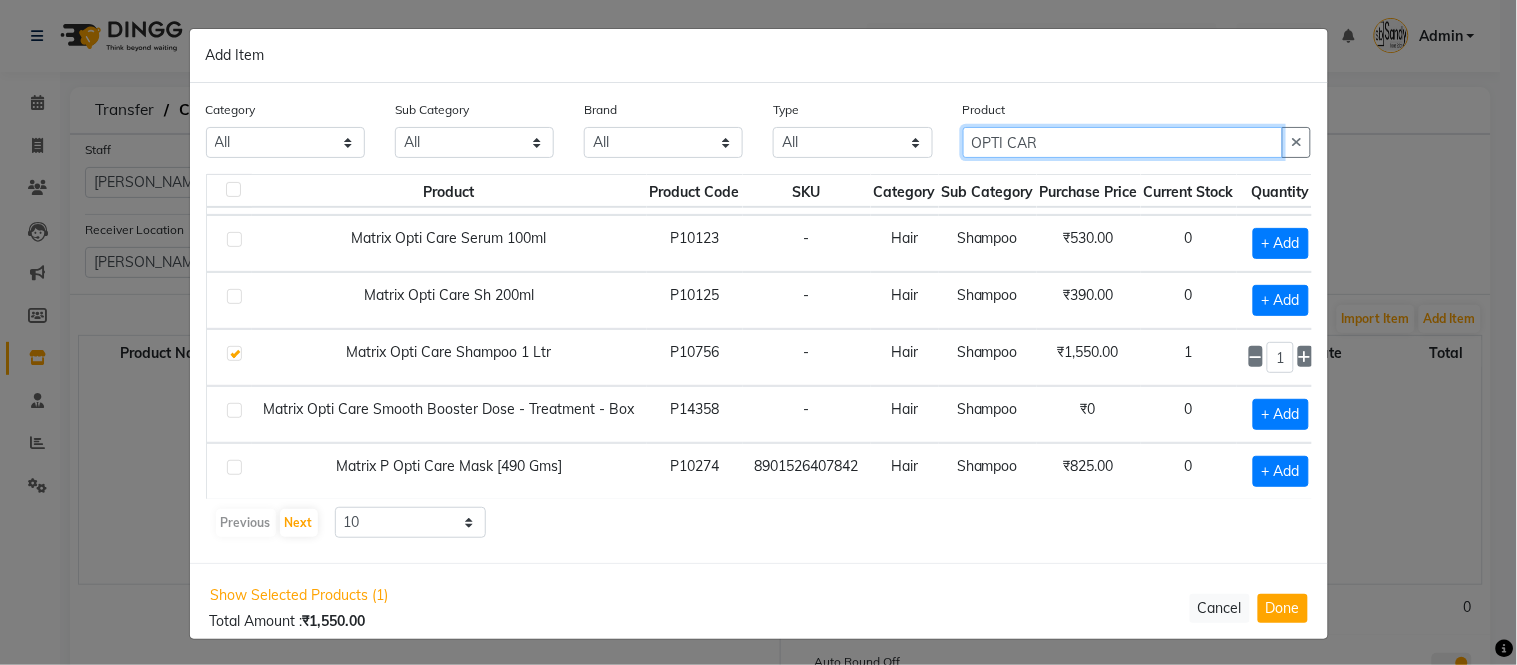 click on "OPTI CAR" 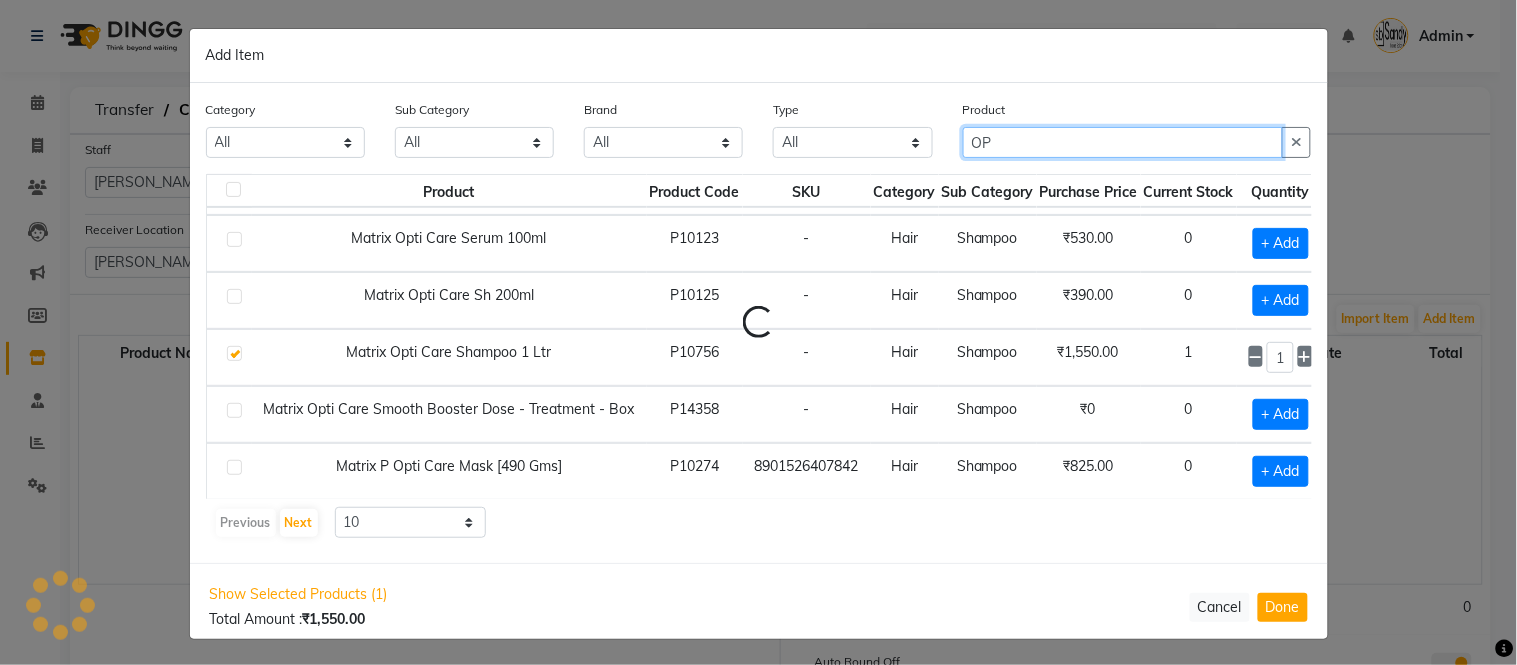 type on "O" 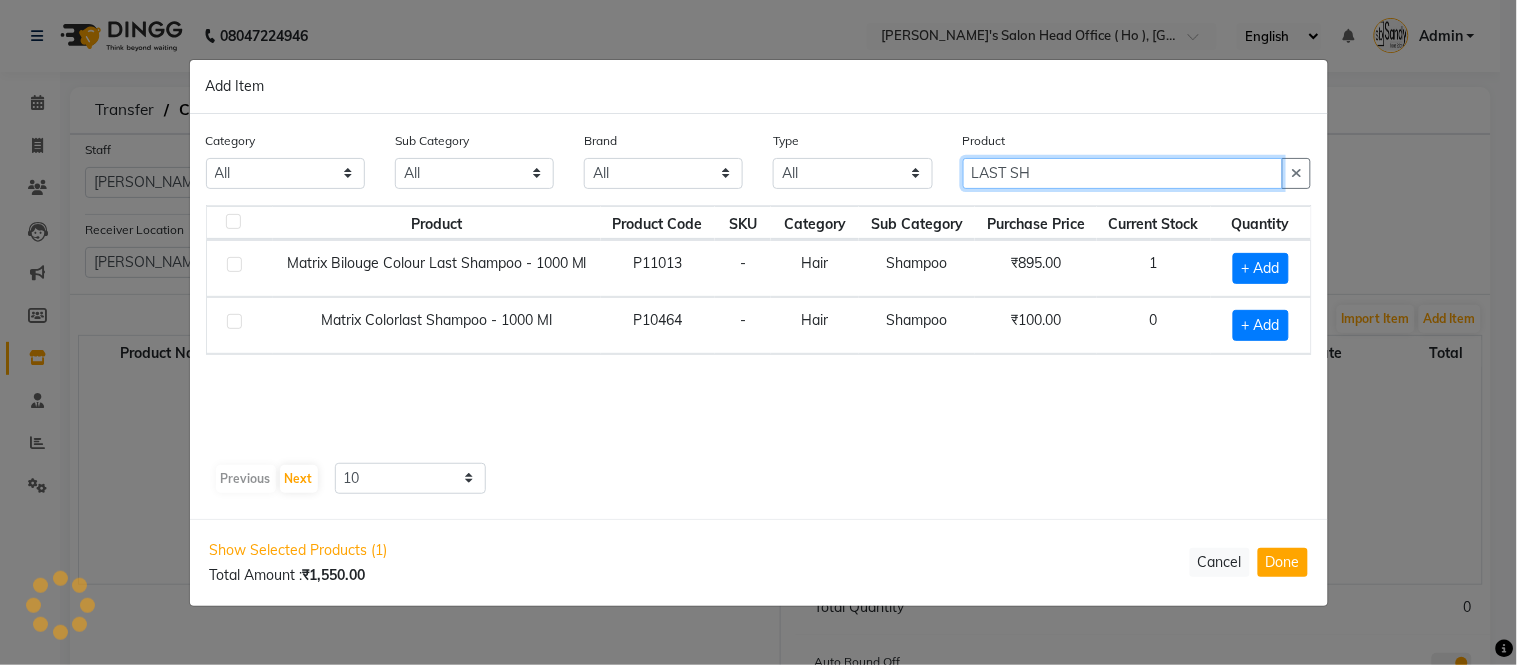 scroll, scrollTop: 0, scrollLeft: 0, axis: both 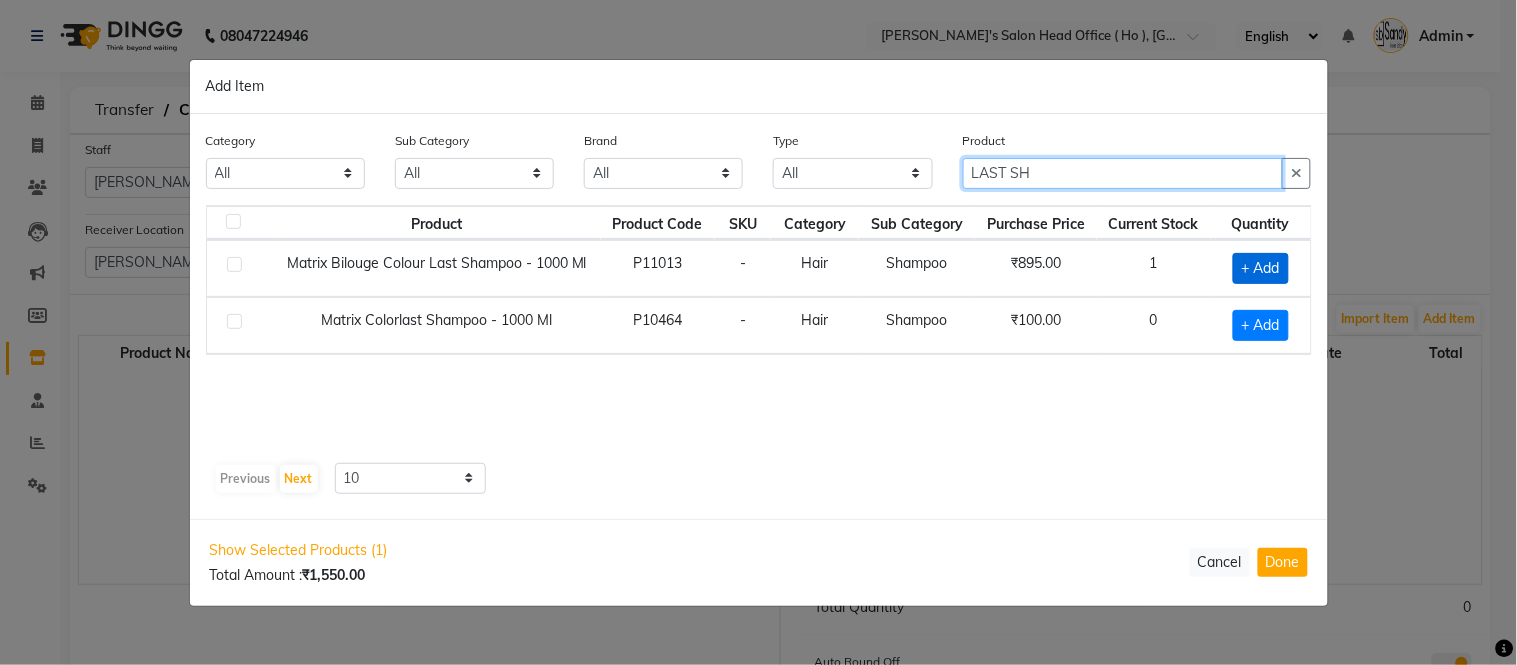 type on "LAST SH" 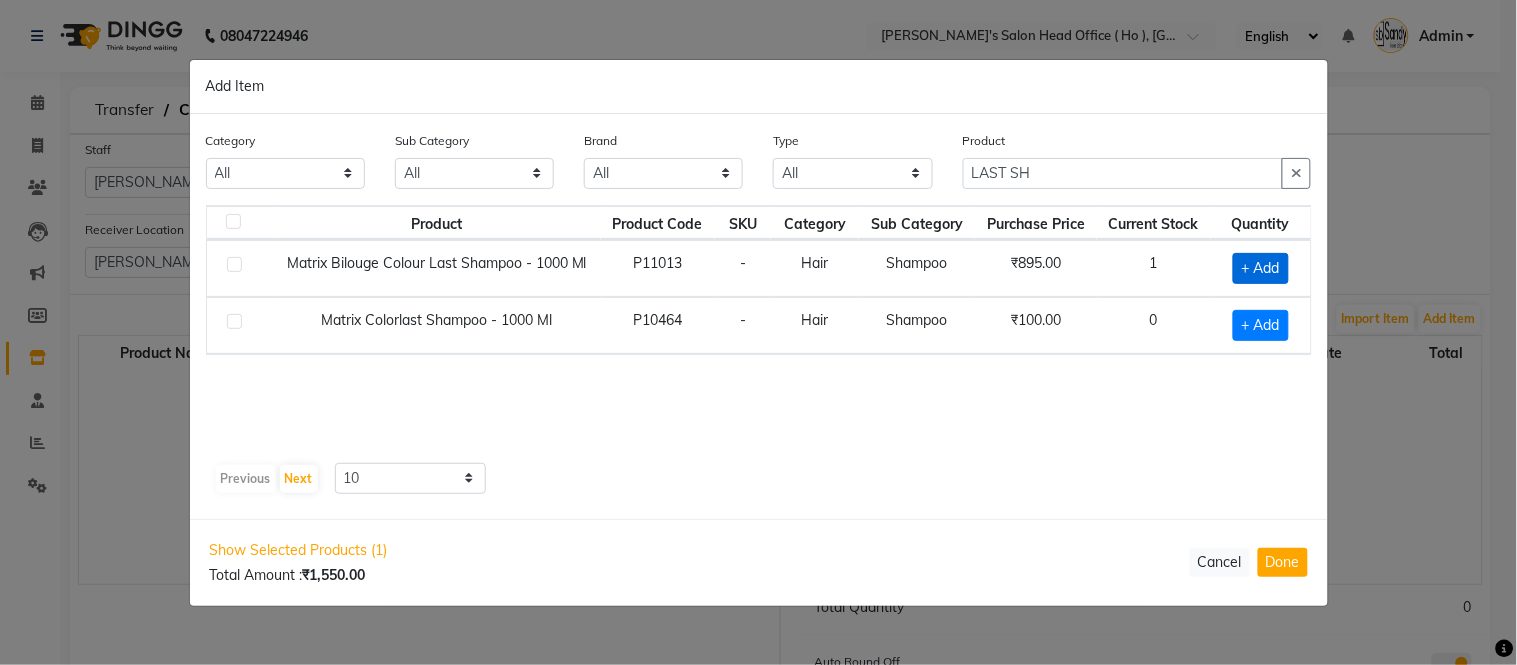 click on "+ Add" 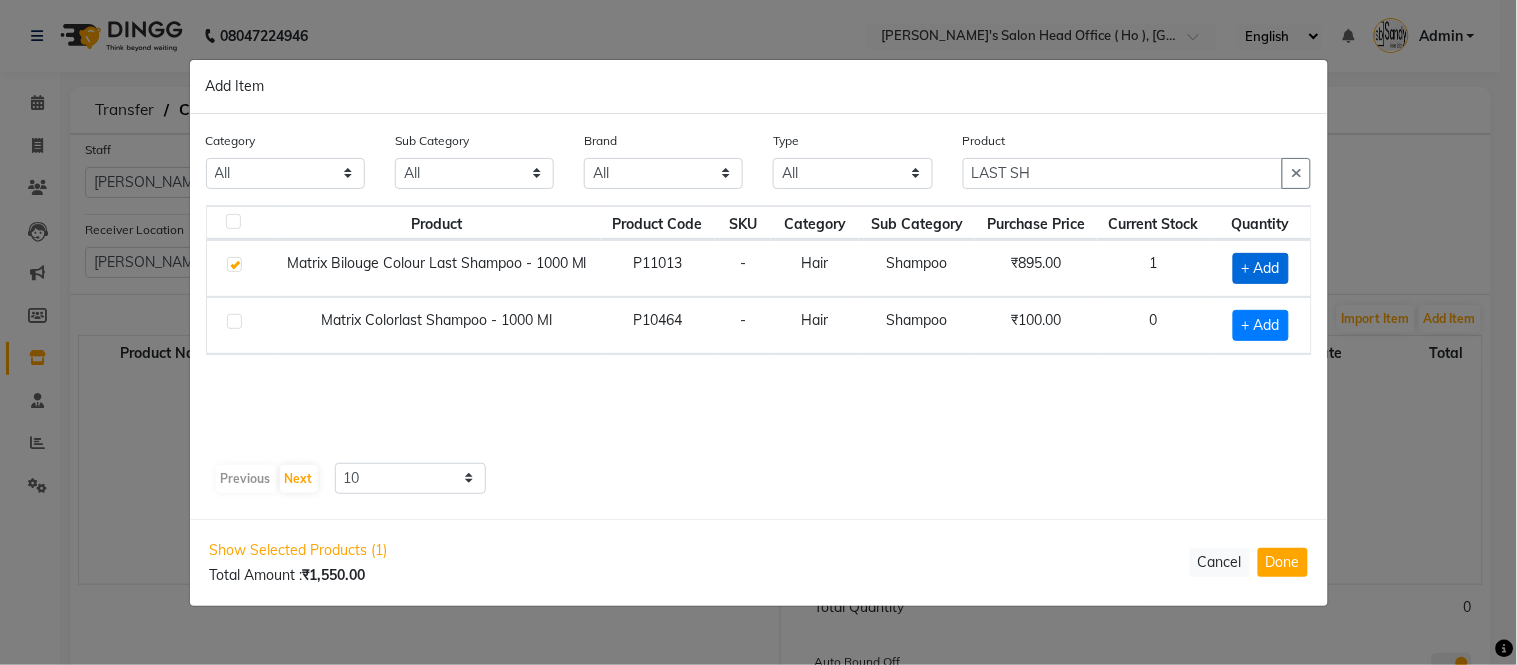 checkbox on "true" 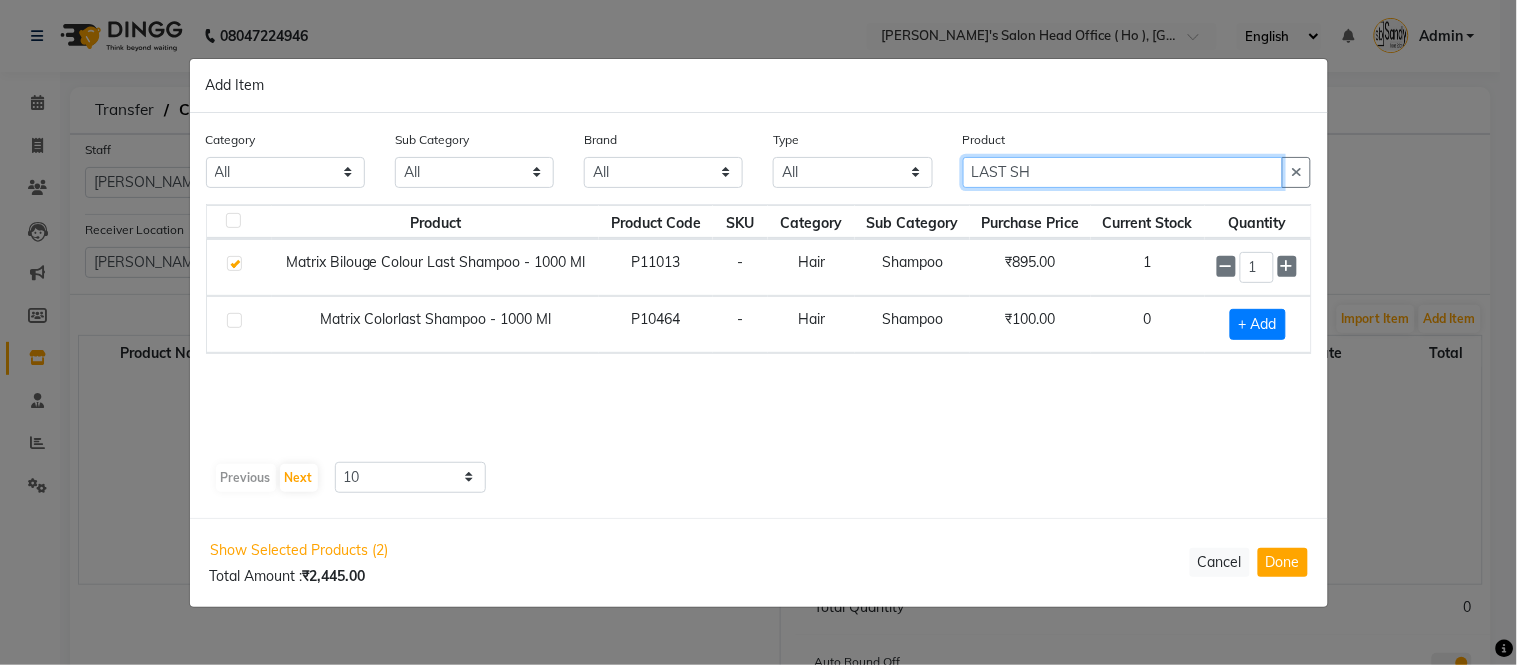 click on "LAST SH" 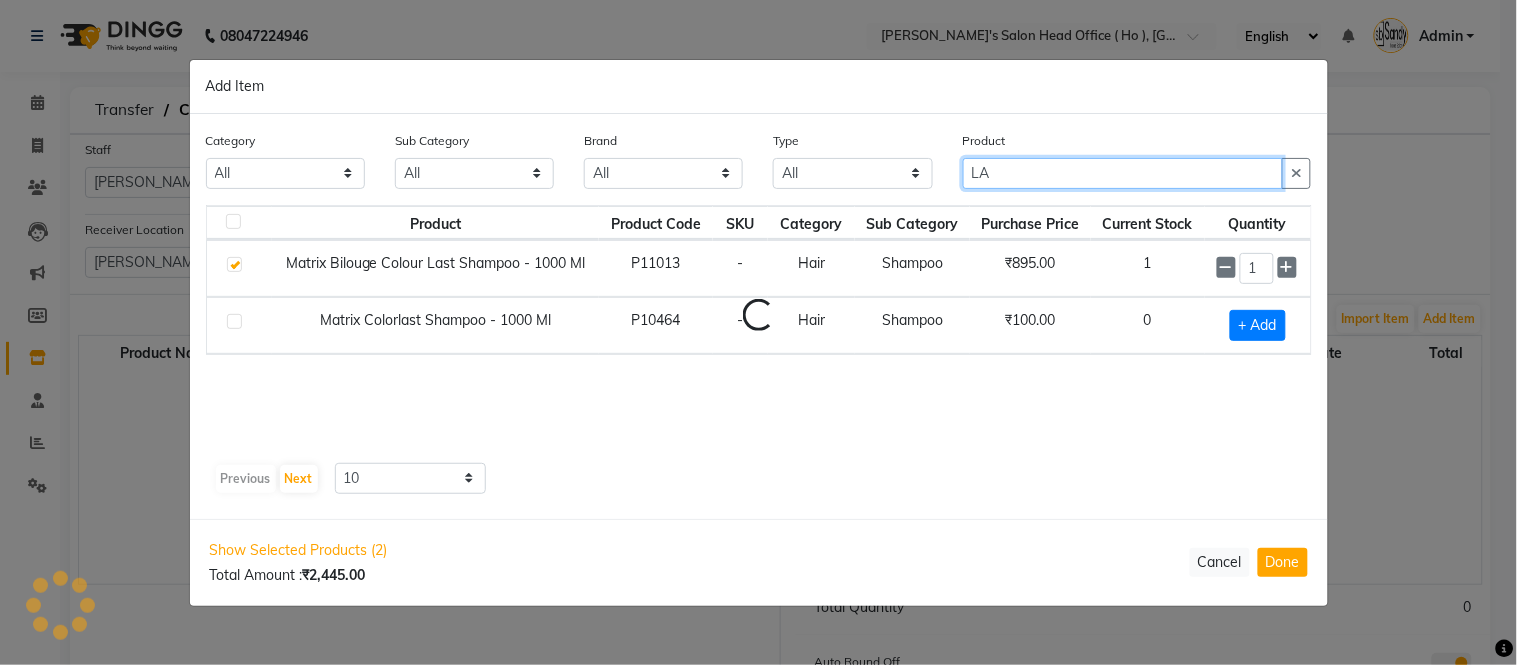 type on "L" 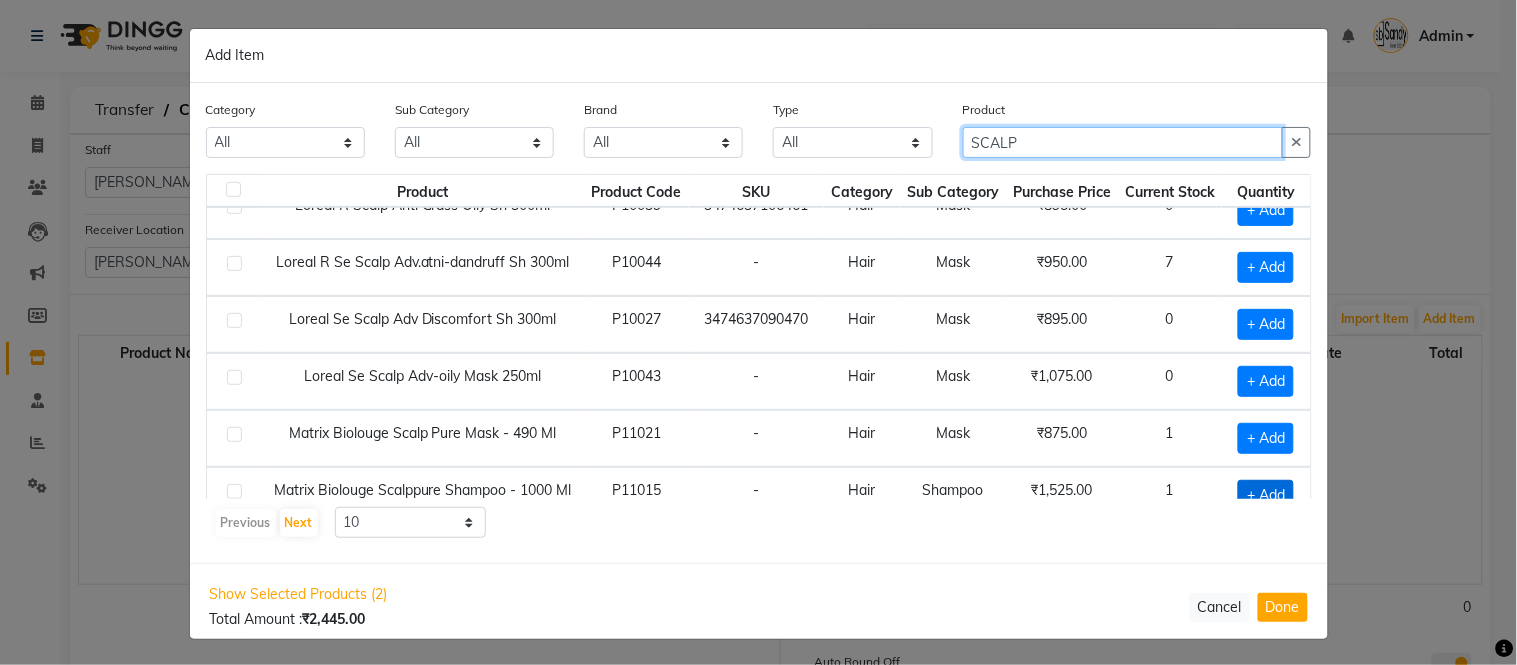 scroll, scrollTop: 284, scrollLeft: 0, axis: vertical 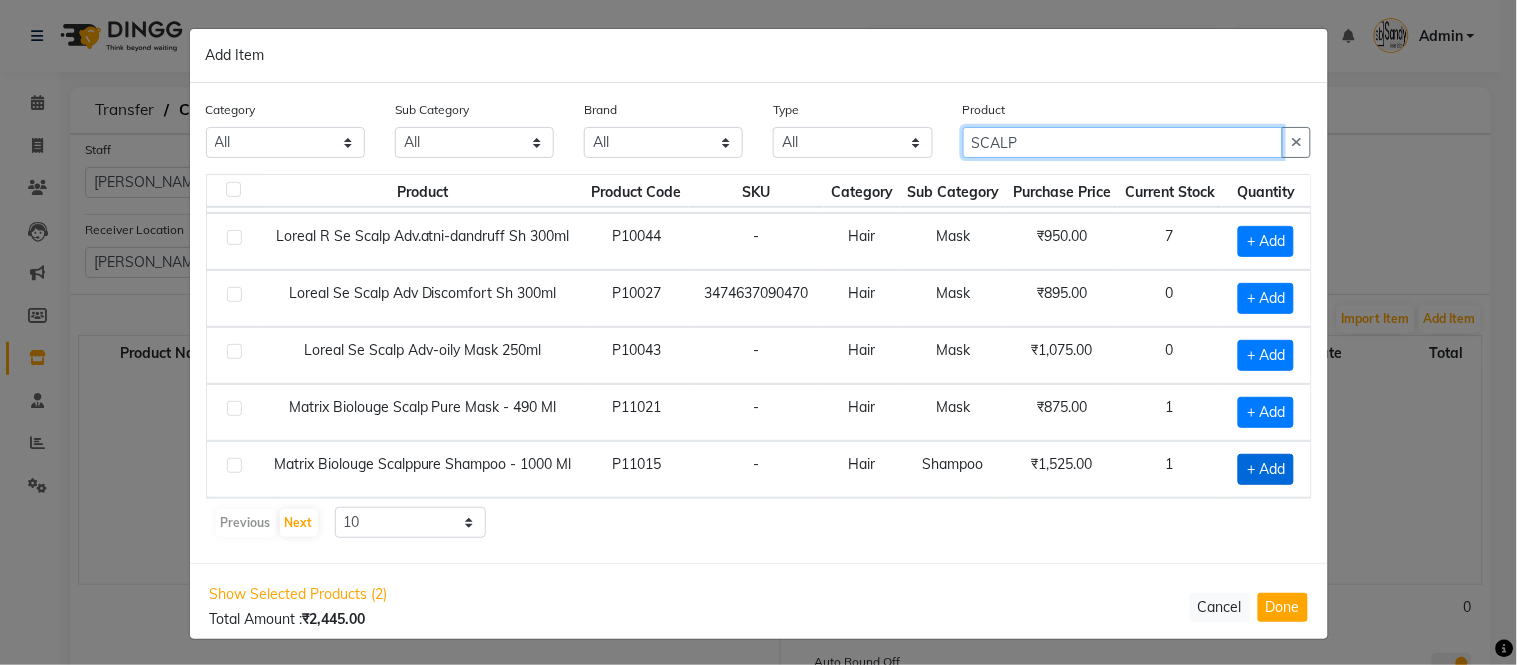 type on "SCALP" 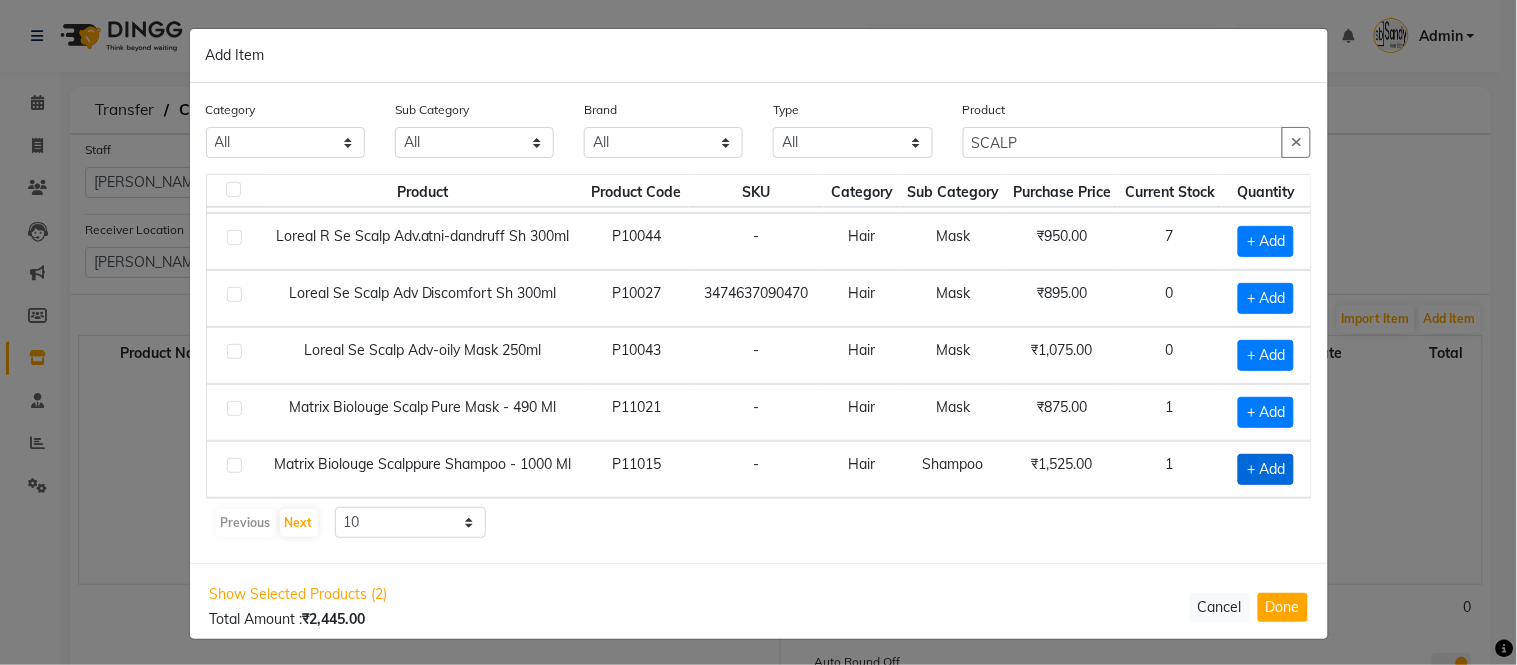 click on "+ Add" 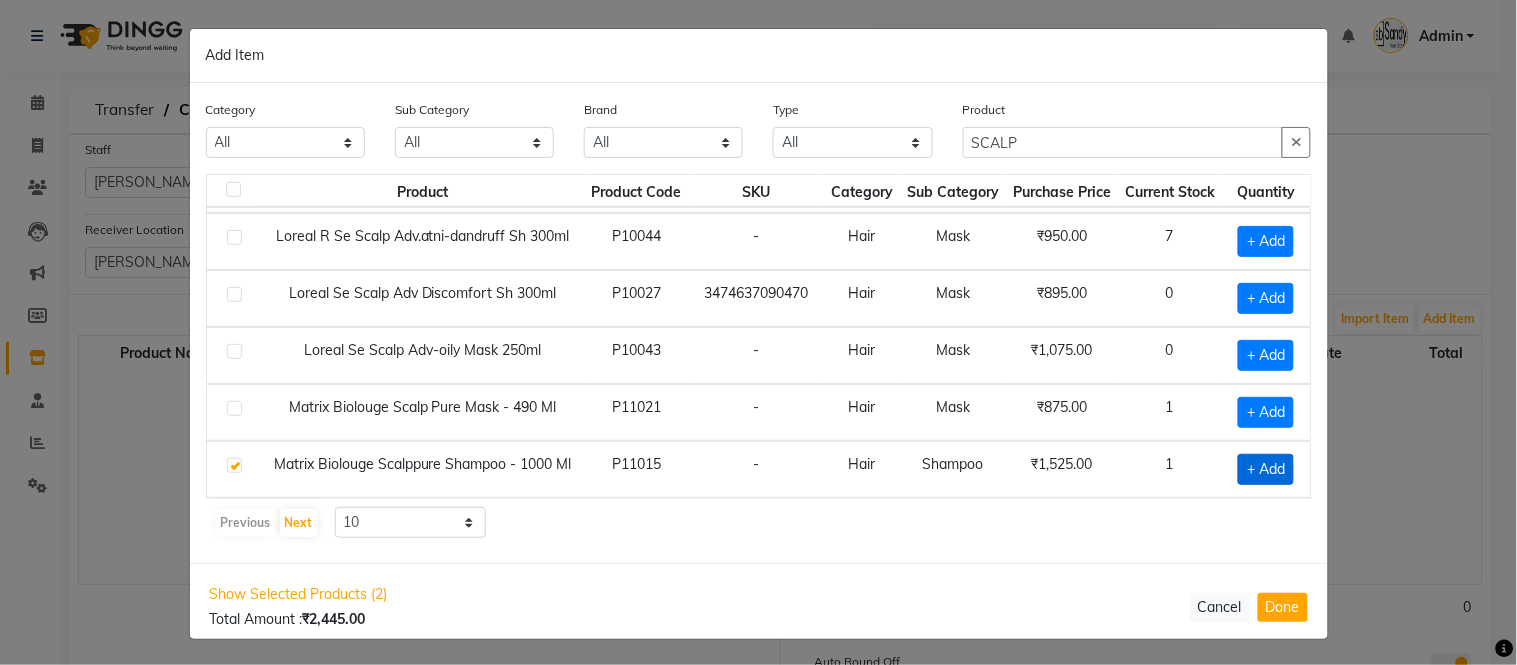 checkbox on "true" 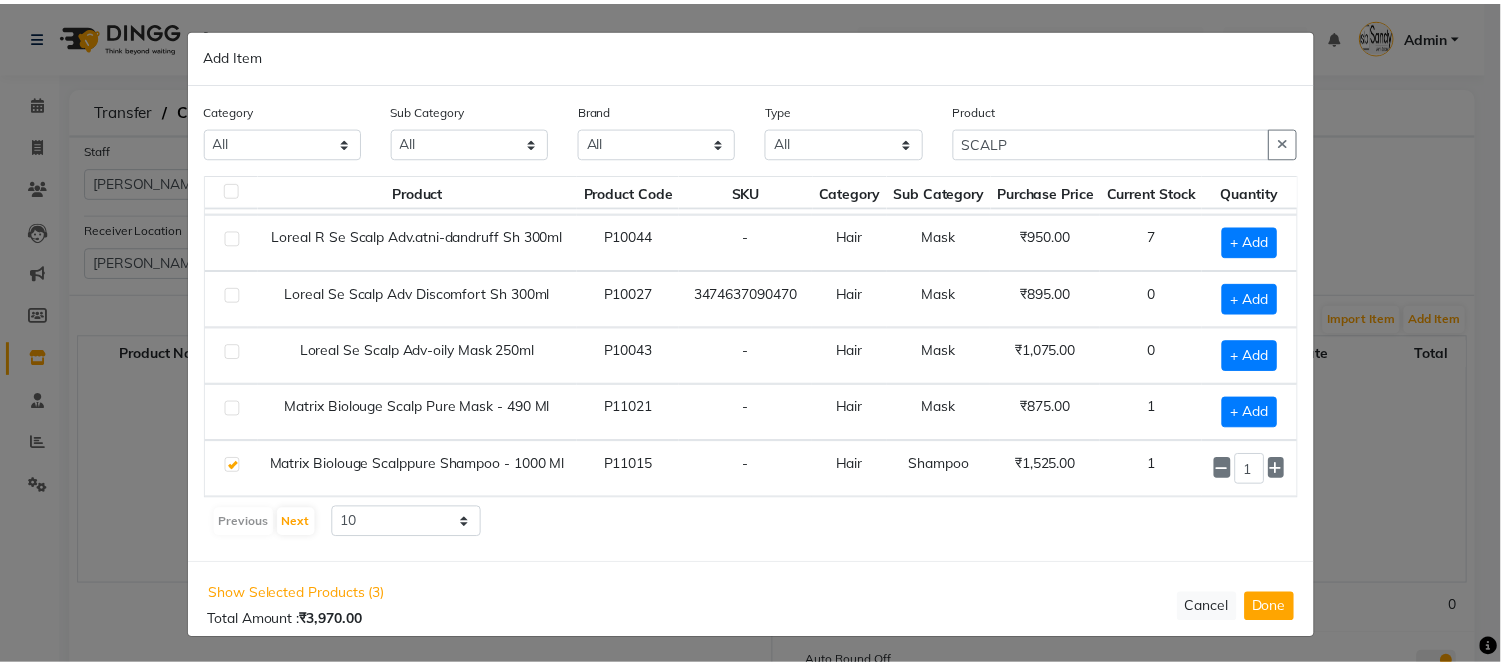 scroll, scrollTop: 283, scrollLeft: 0, axis: vertical 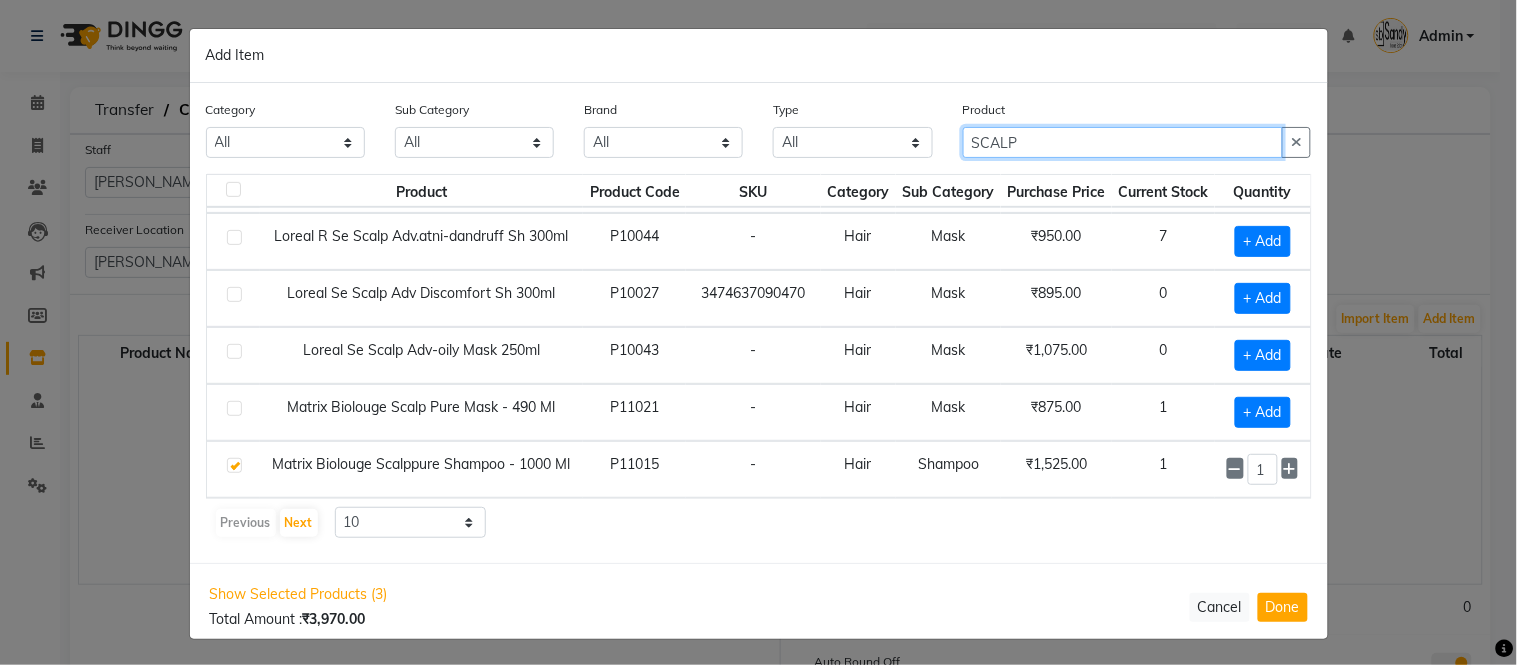 click on "SCALP" 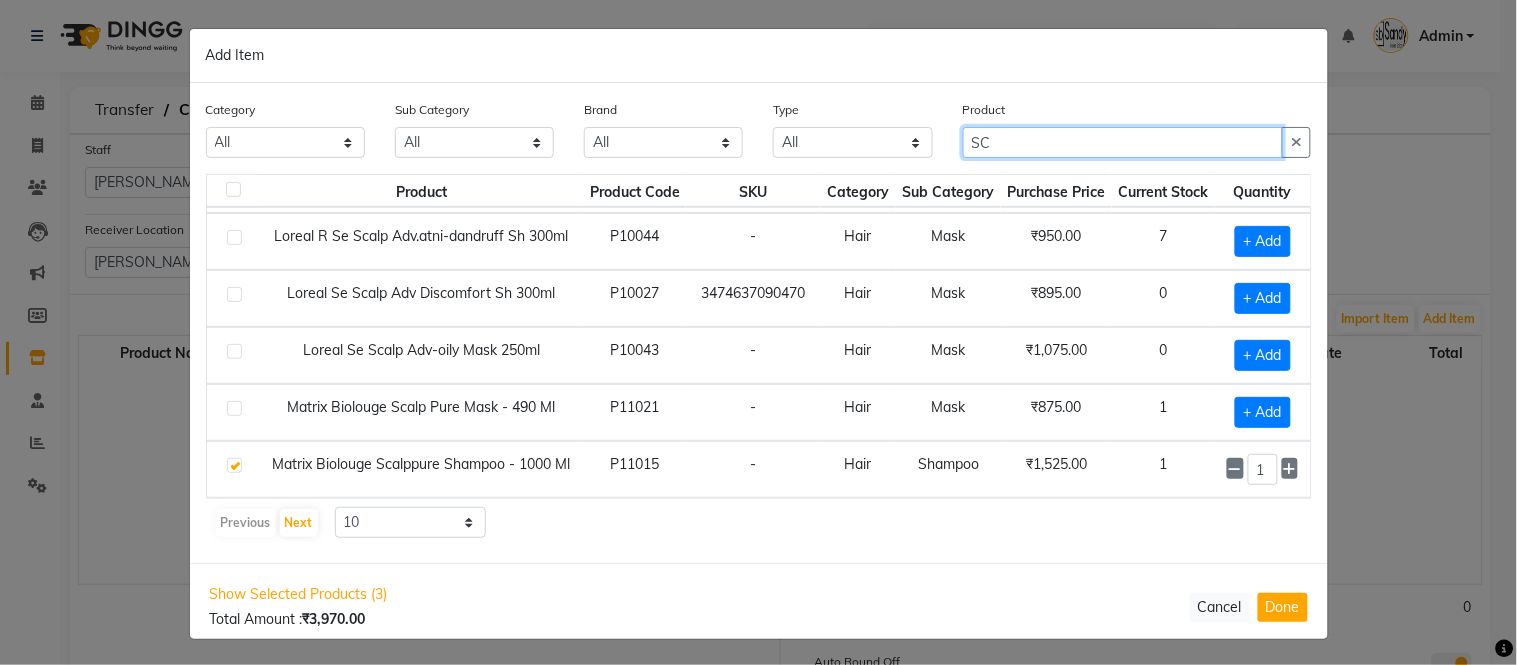 type on "S" 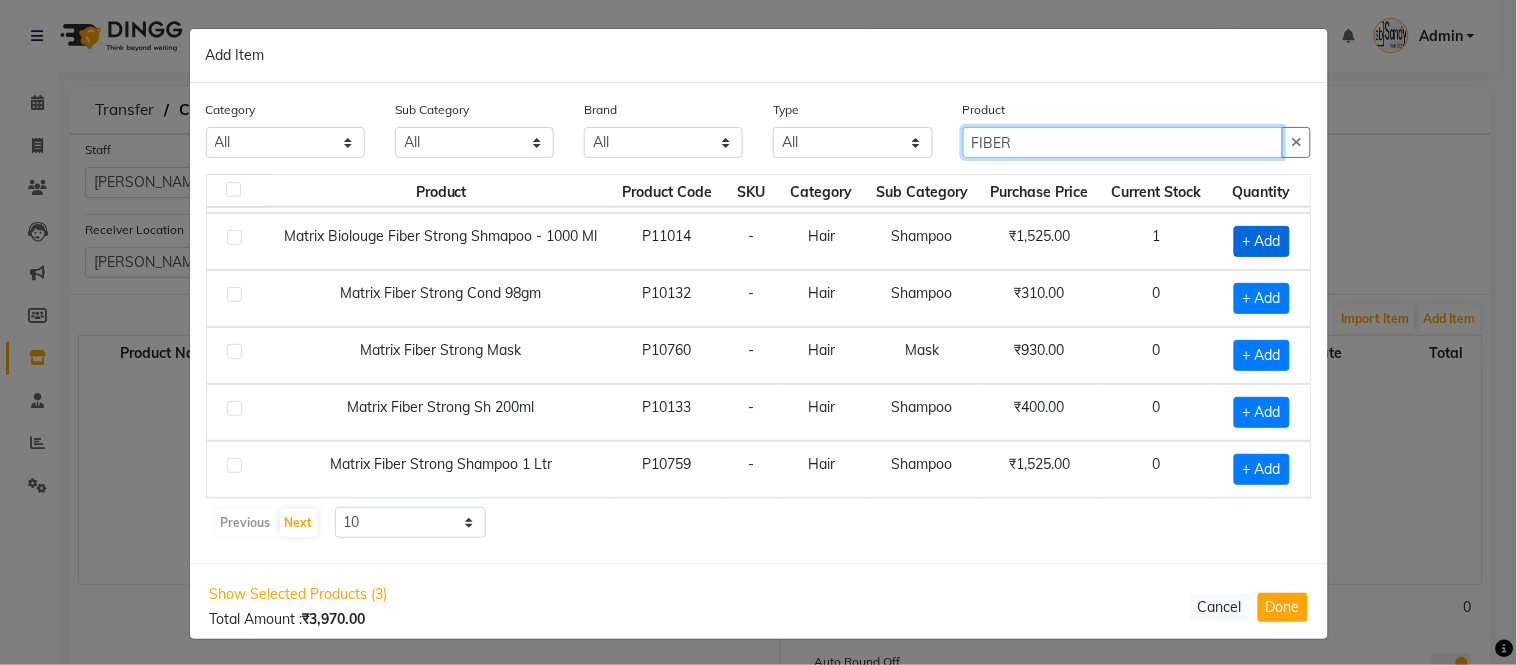 type on "FIBER" 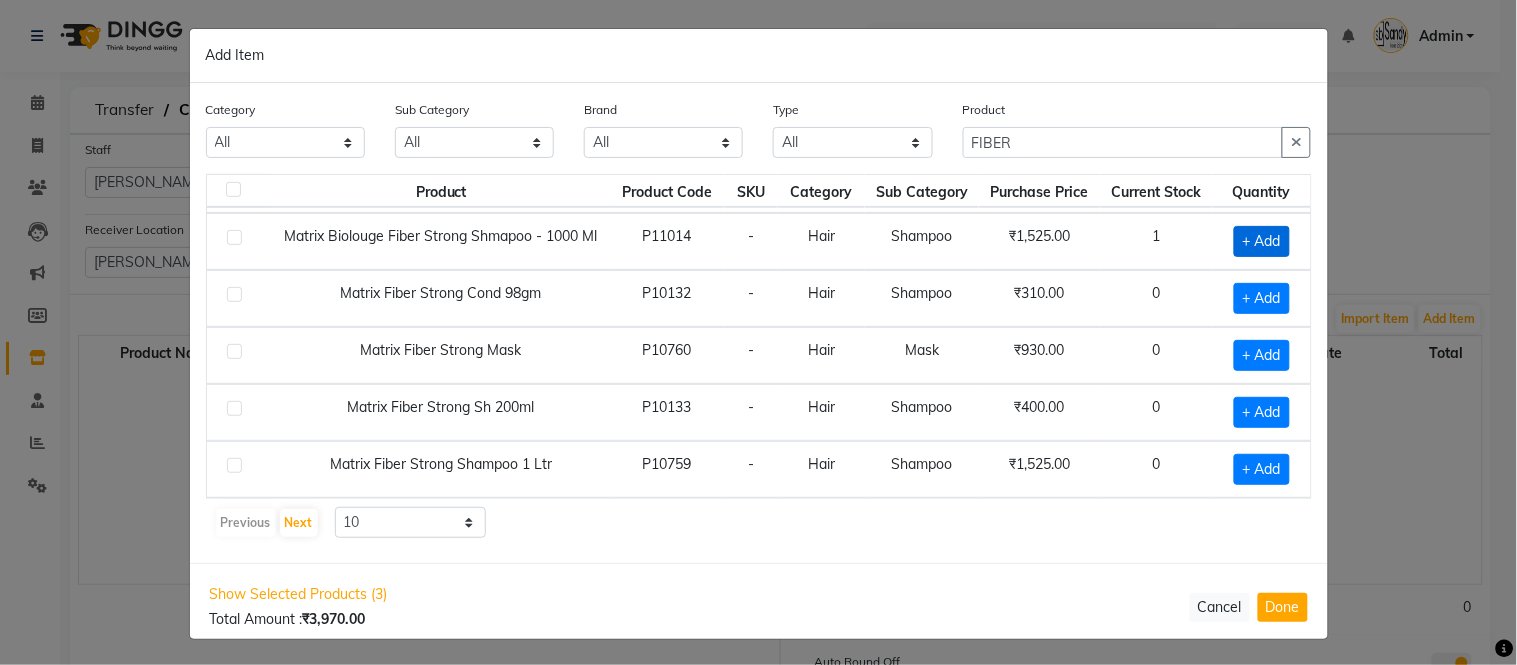 click on "+ Add" 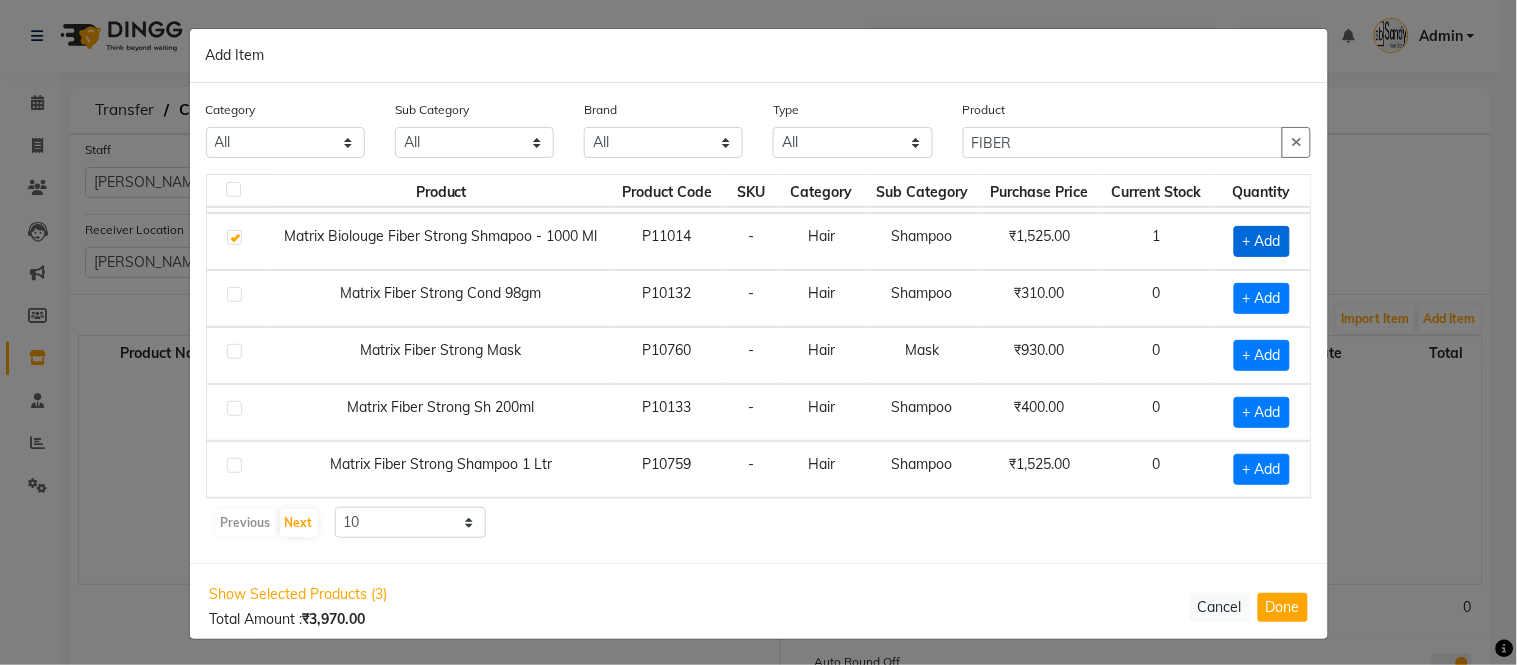 checkbox on "true" 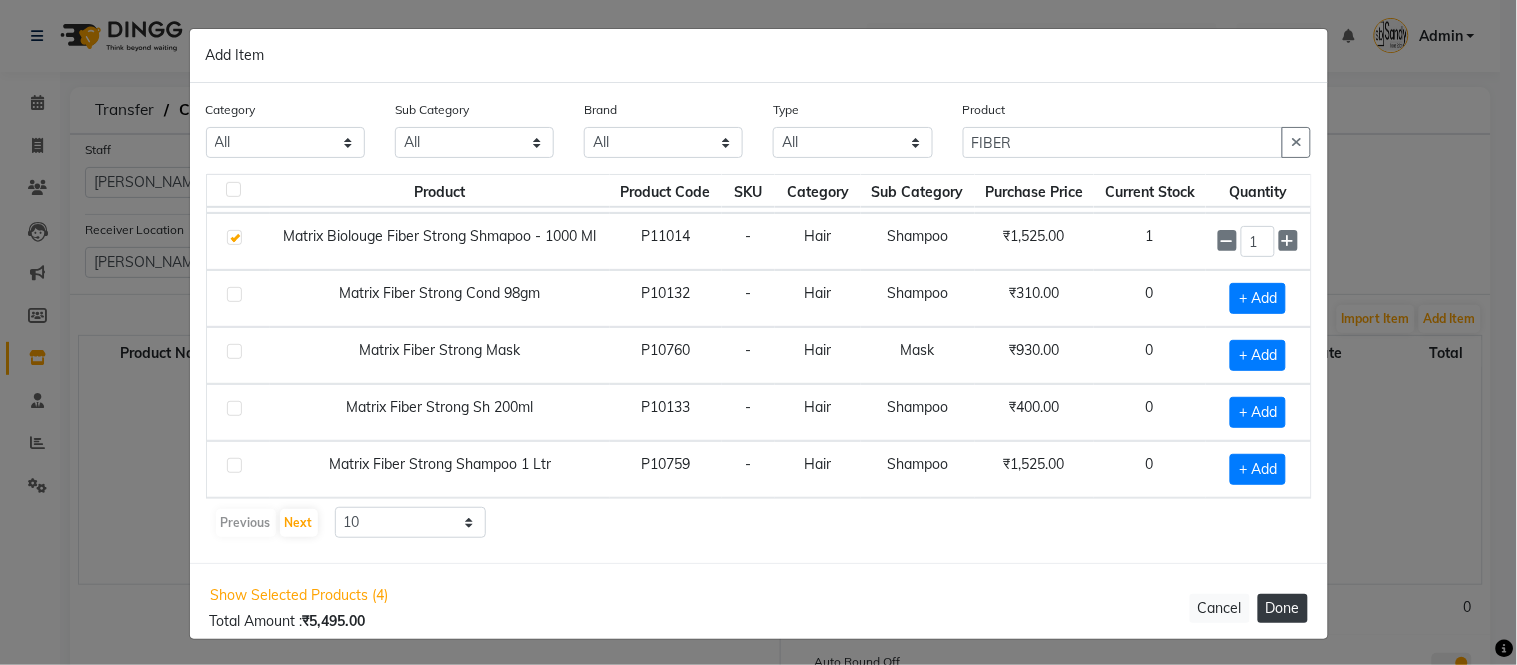 click on "Done" 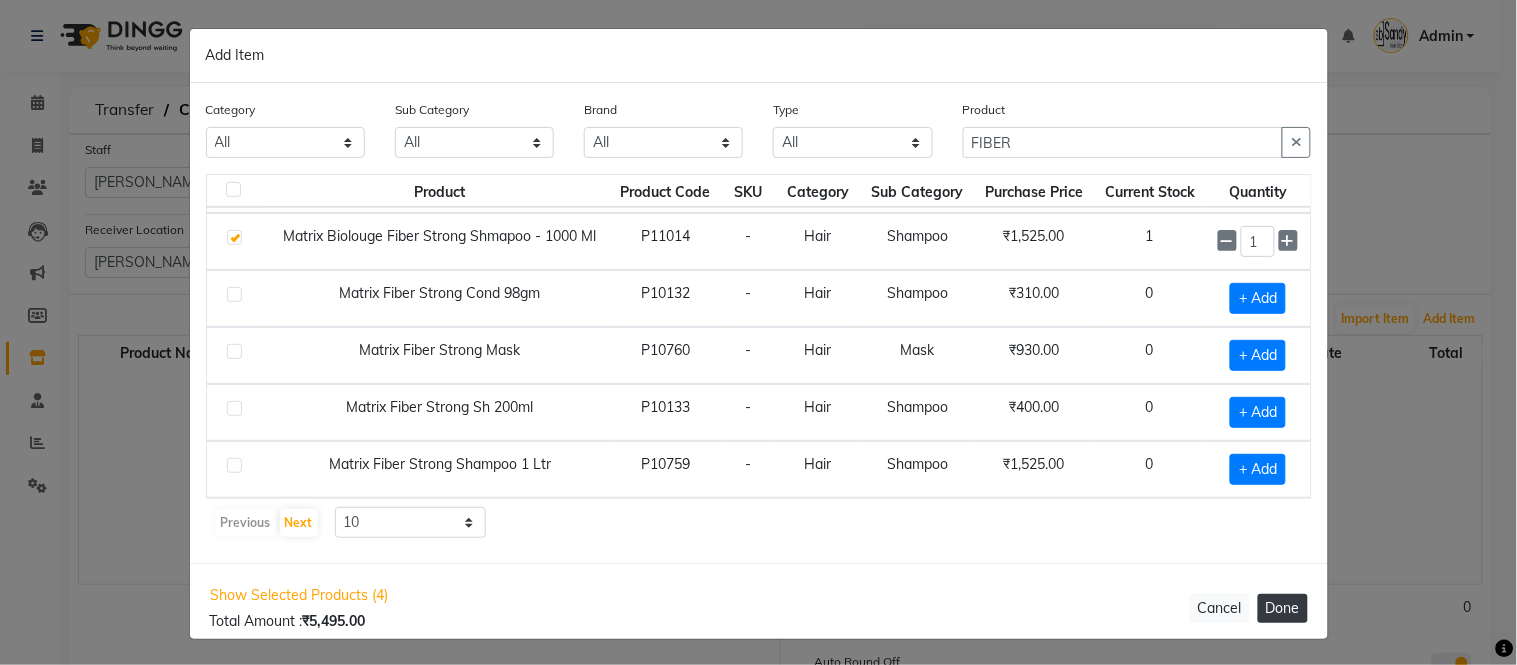 type 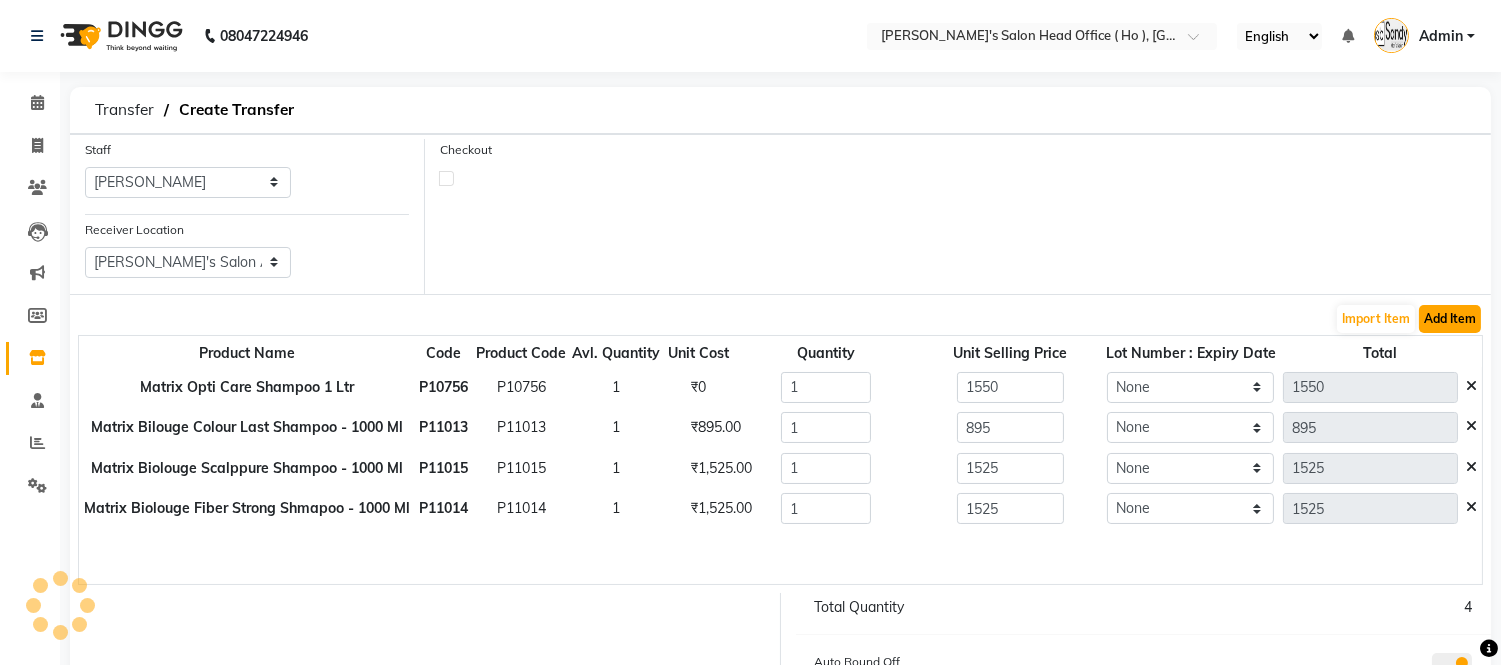 click on "Add Item" 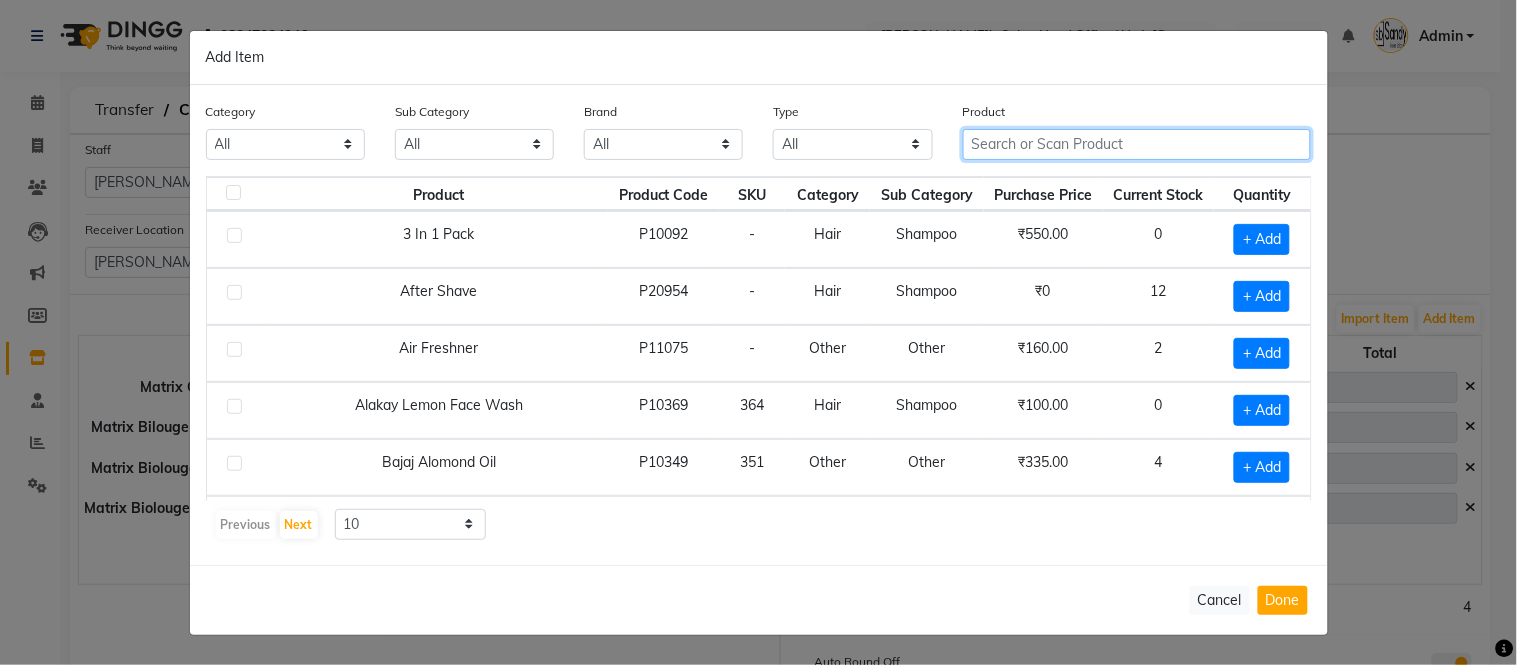click 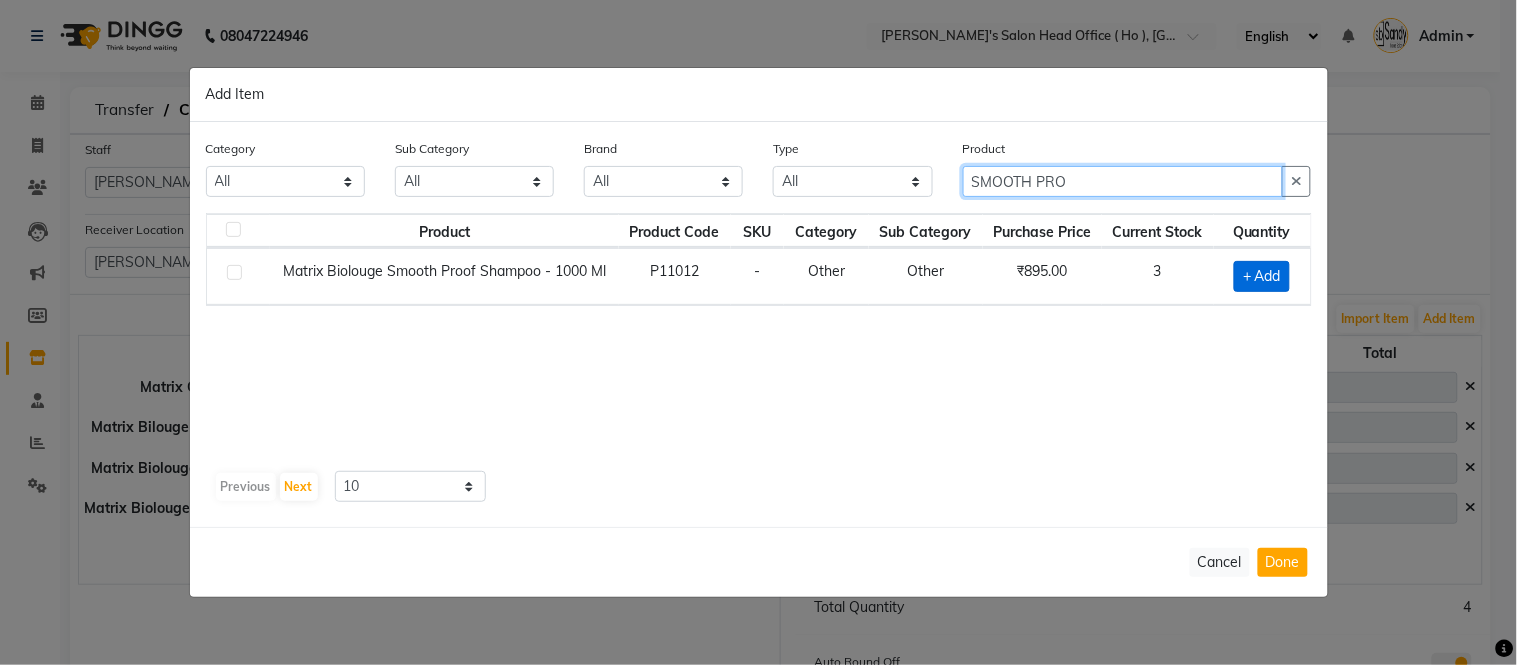 type on "SMOOTH PRO" 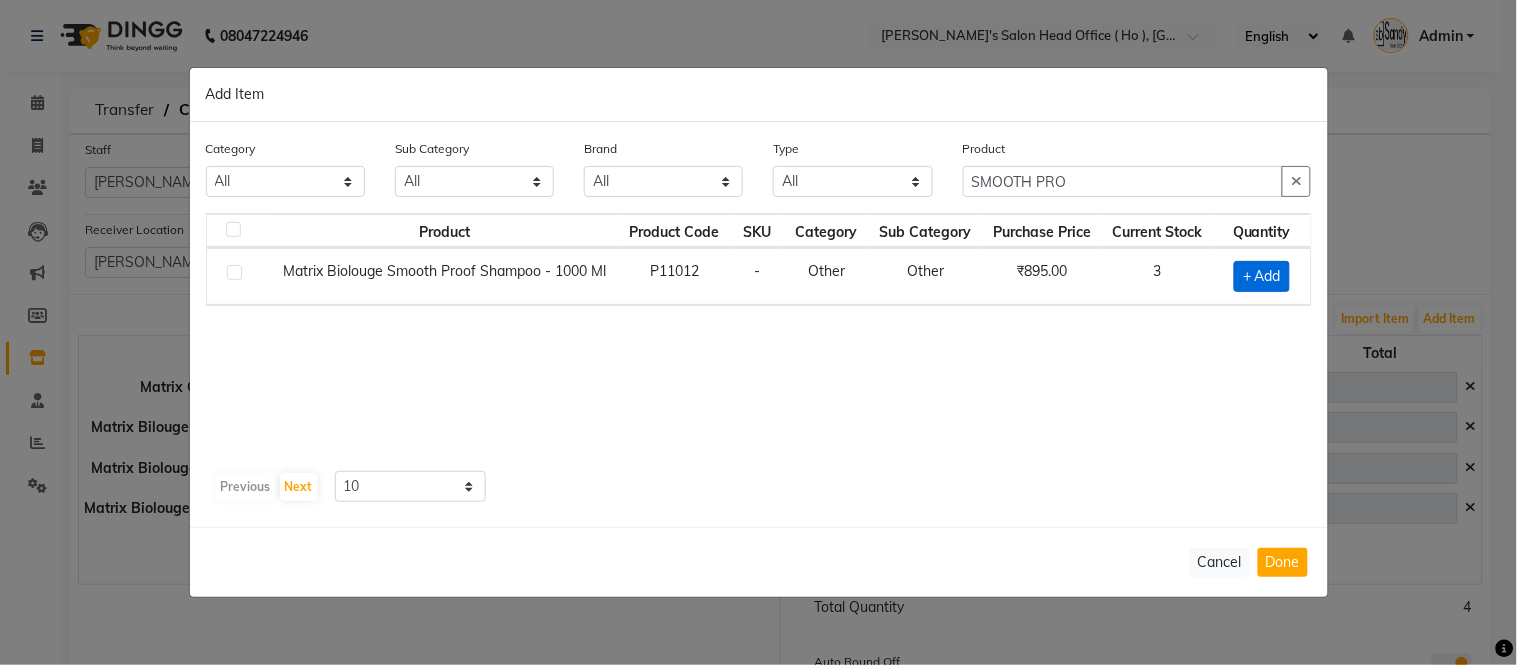 click on "+ Add" 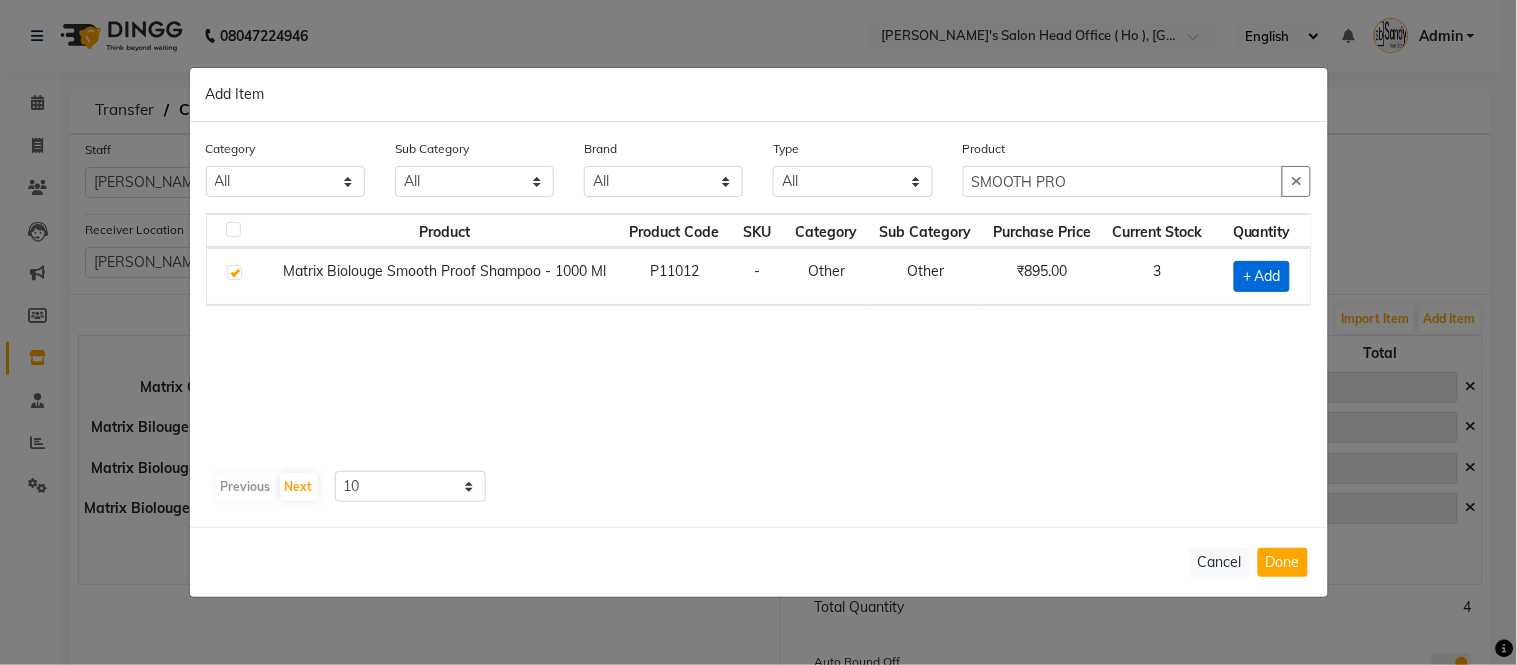 checkbox on "true" 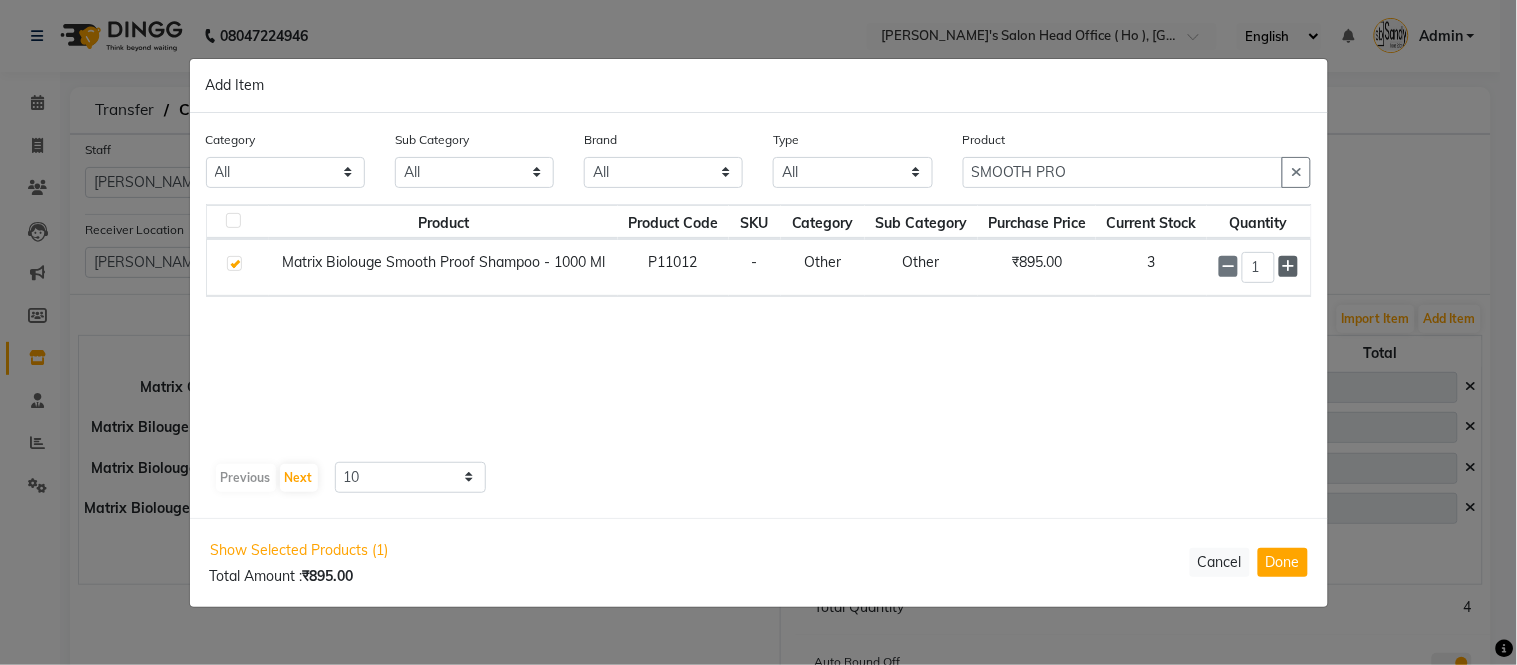 click 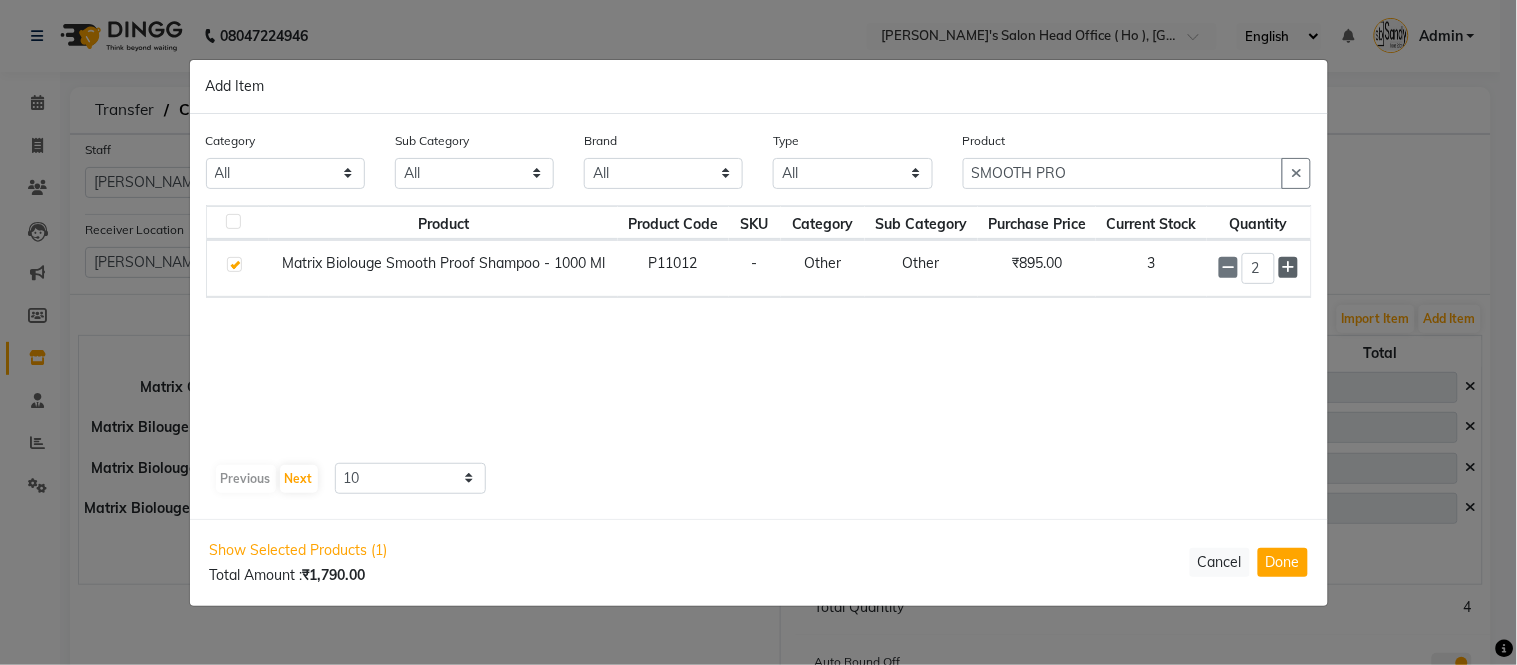 click 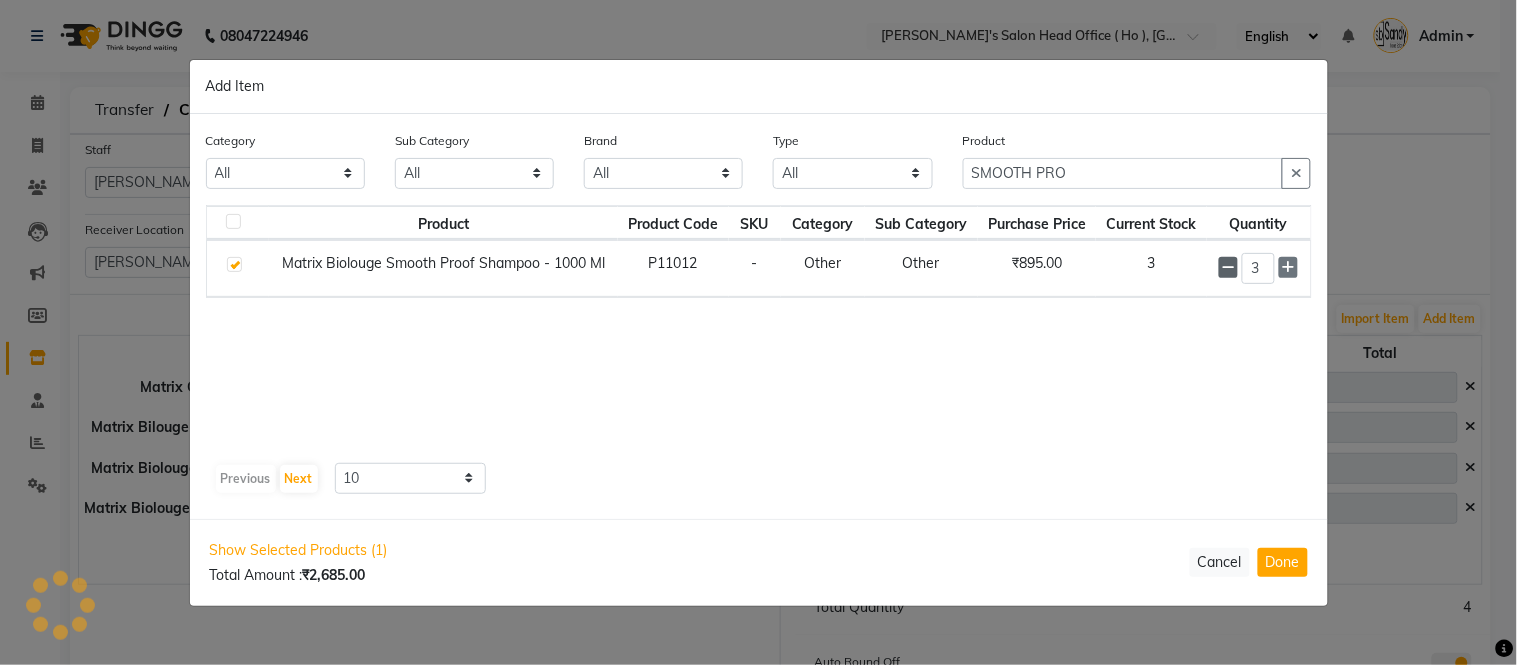 click 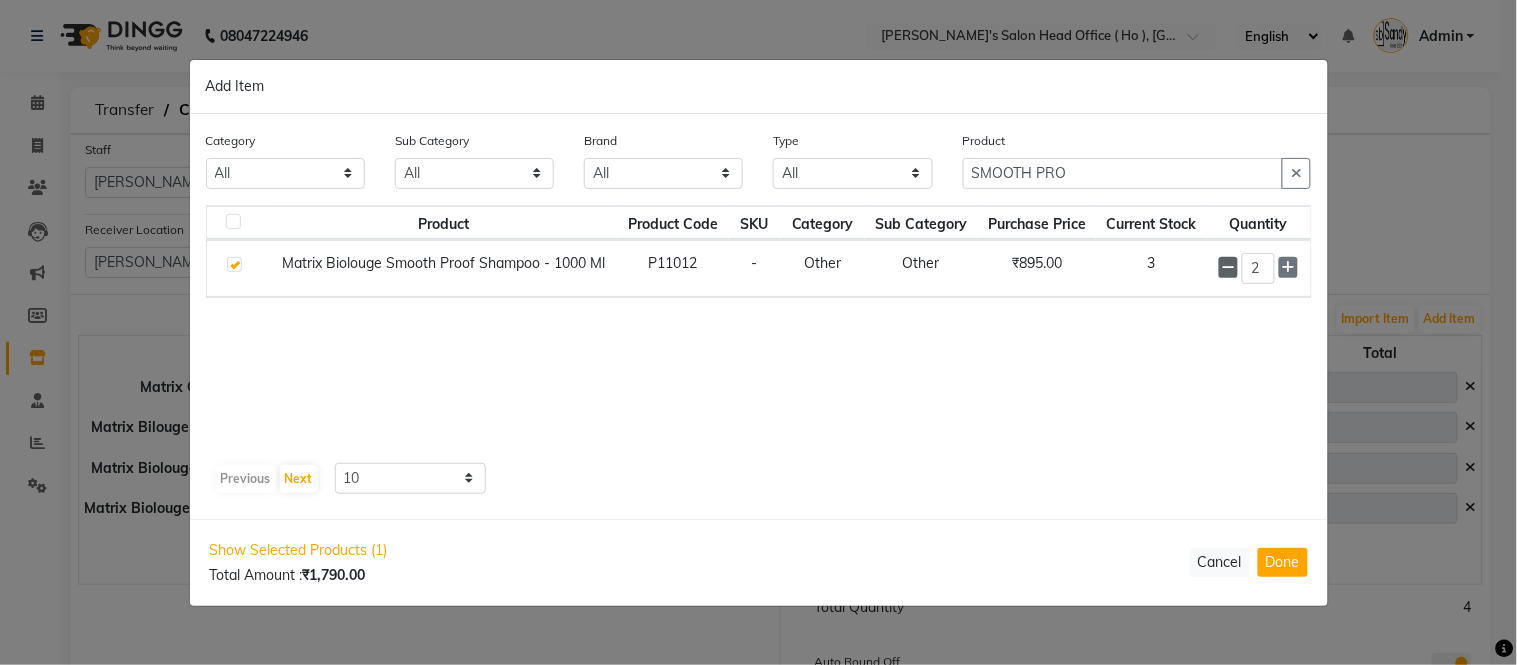click 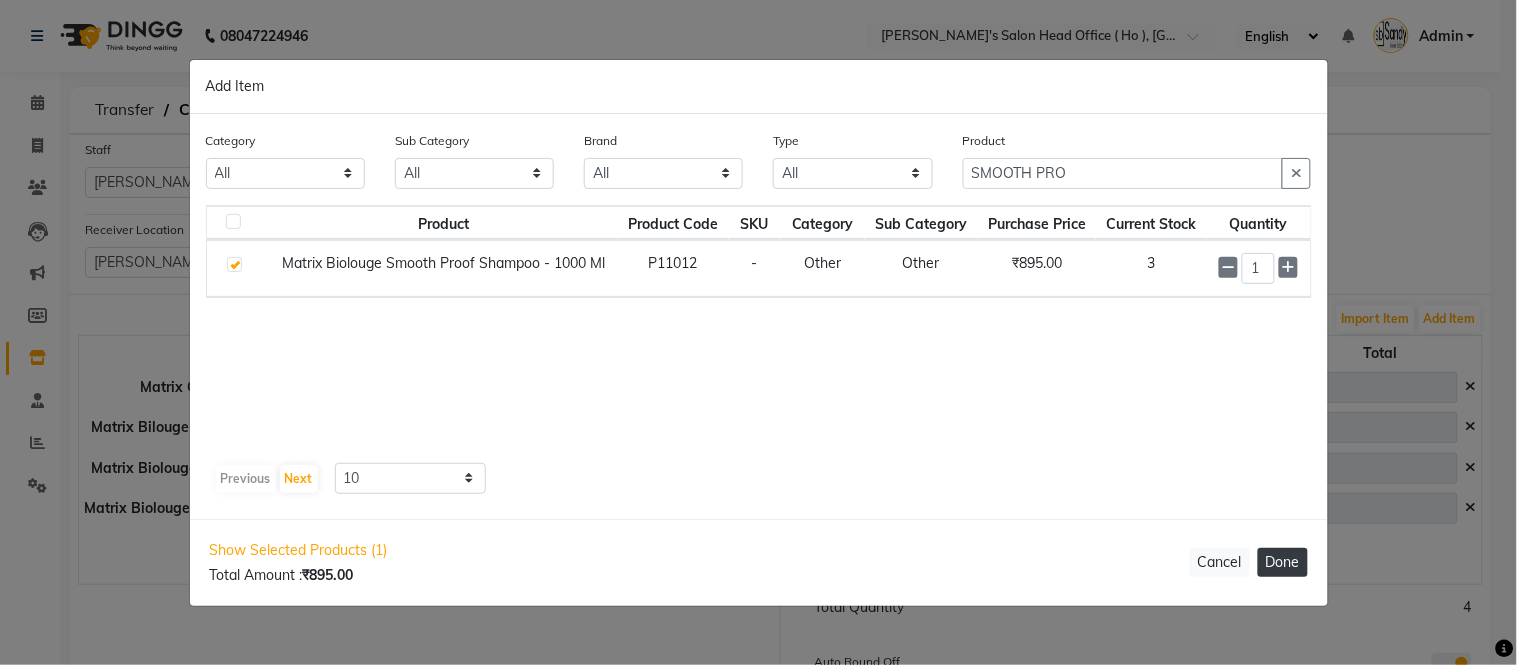 click on "Done" 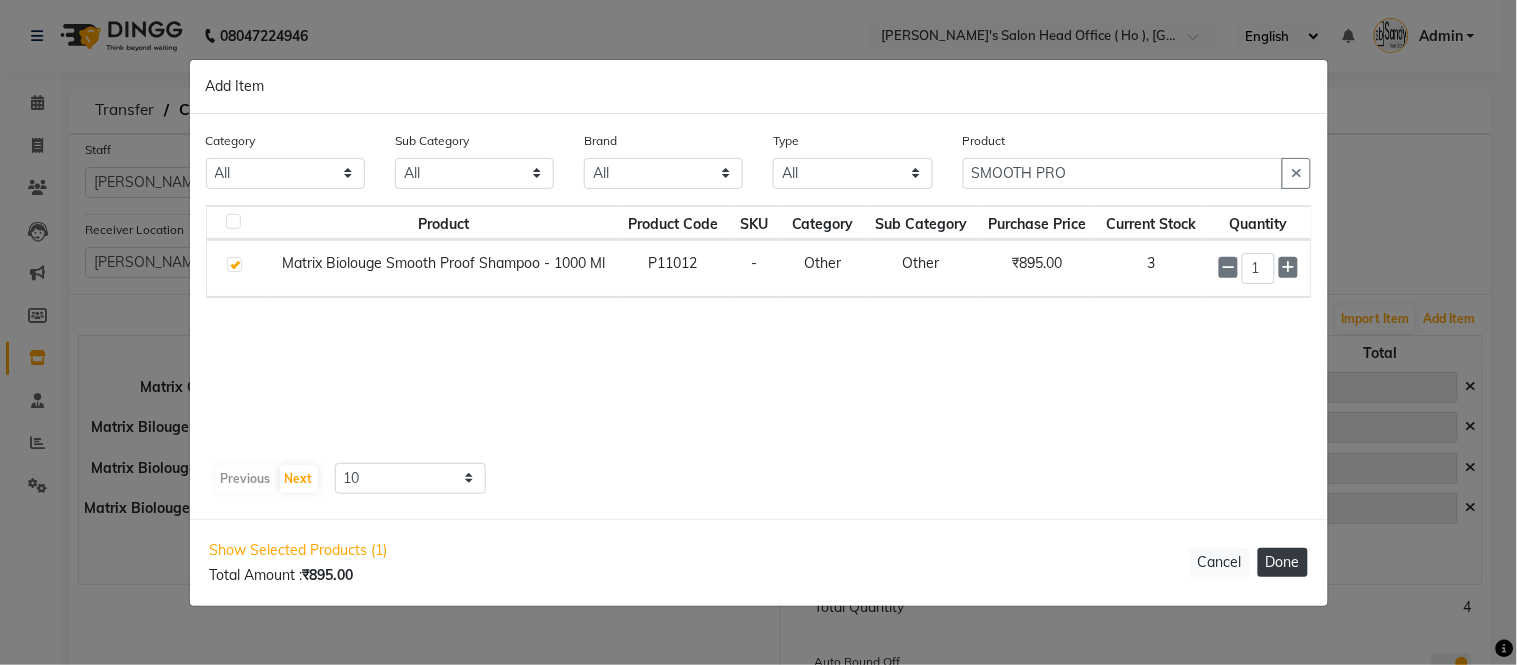 type 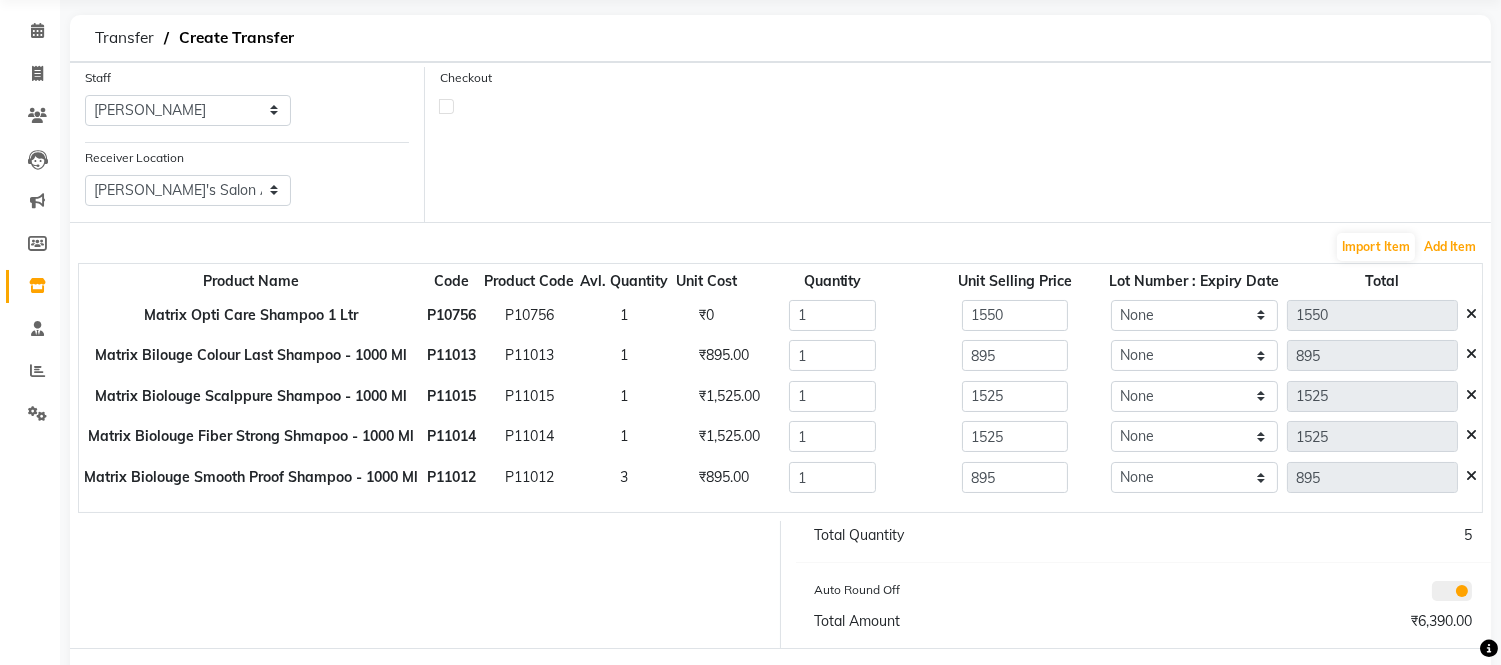 scroll, scrollTop: 111, scrollLeft: 0, axis: vertical 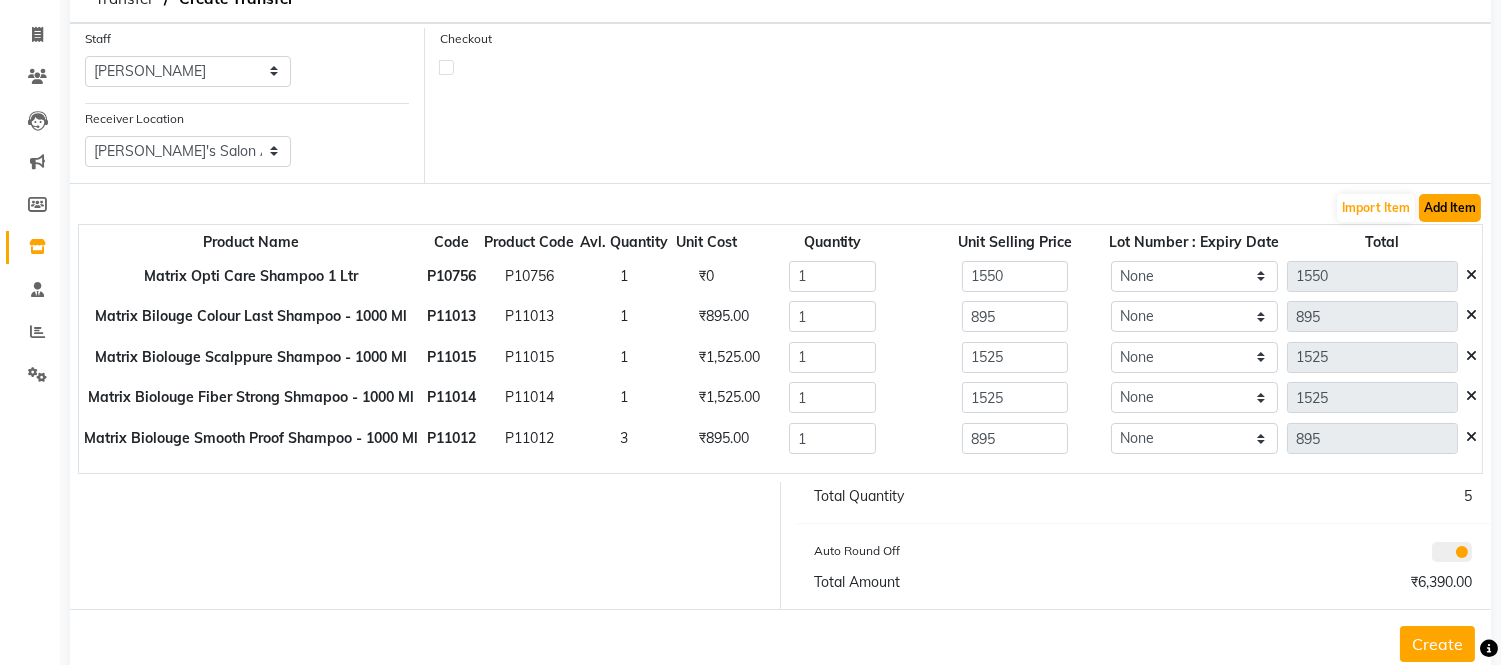 click on "Add Item" 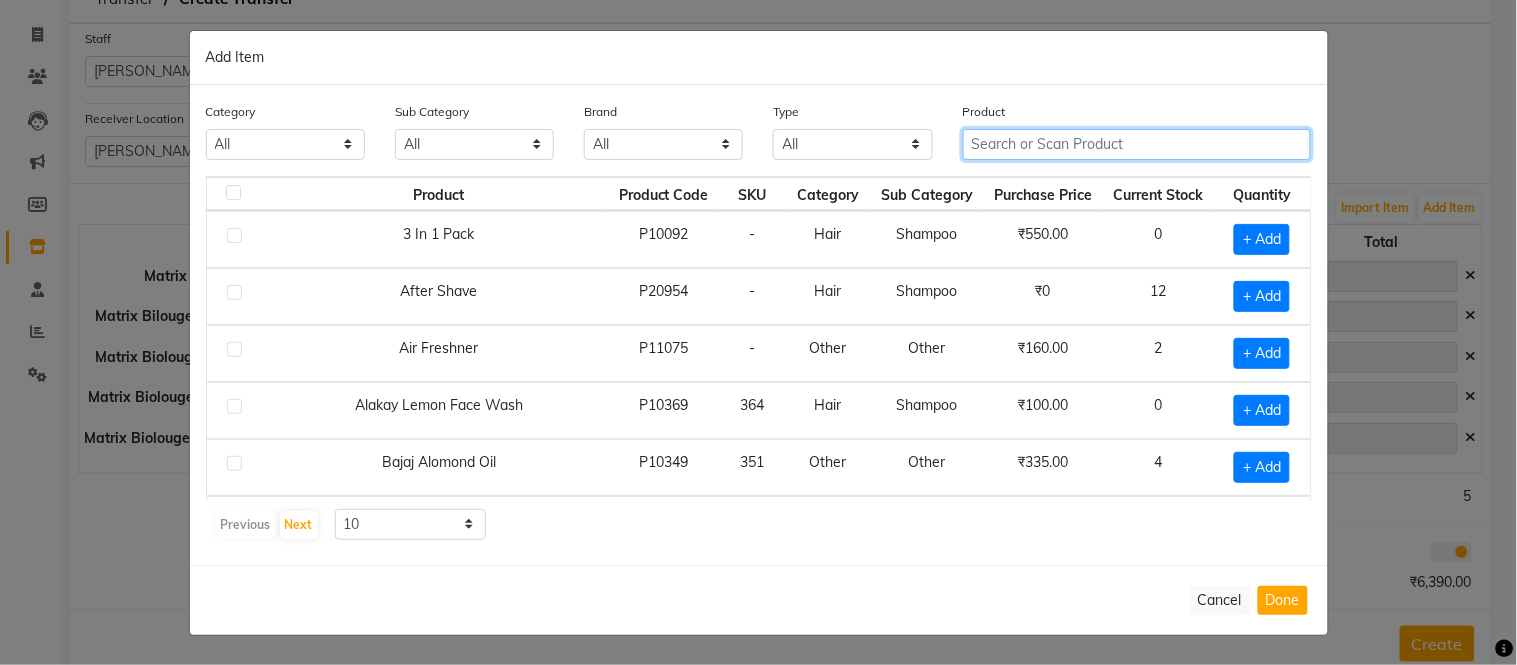 click 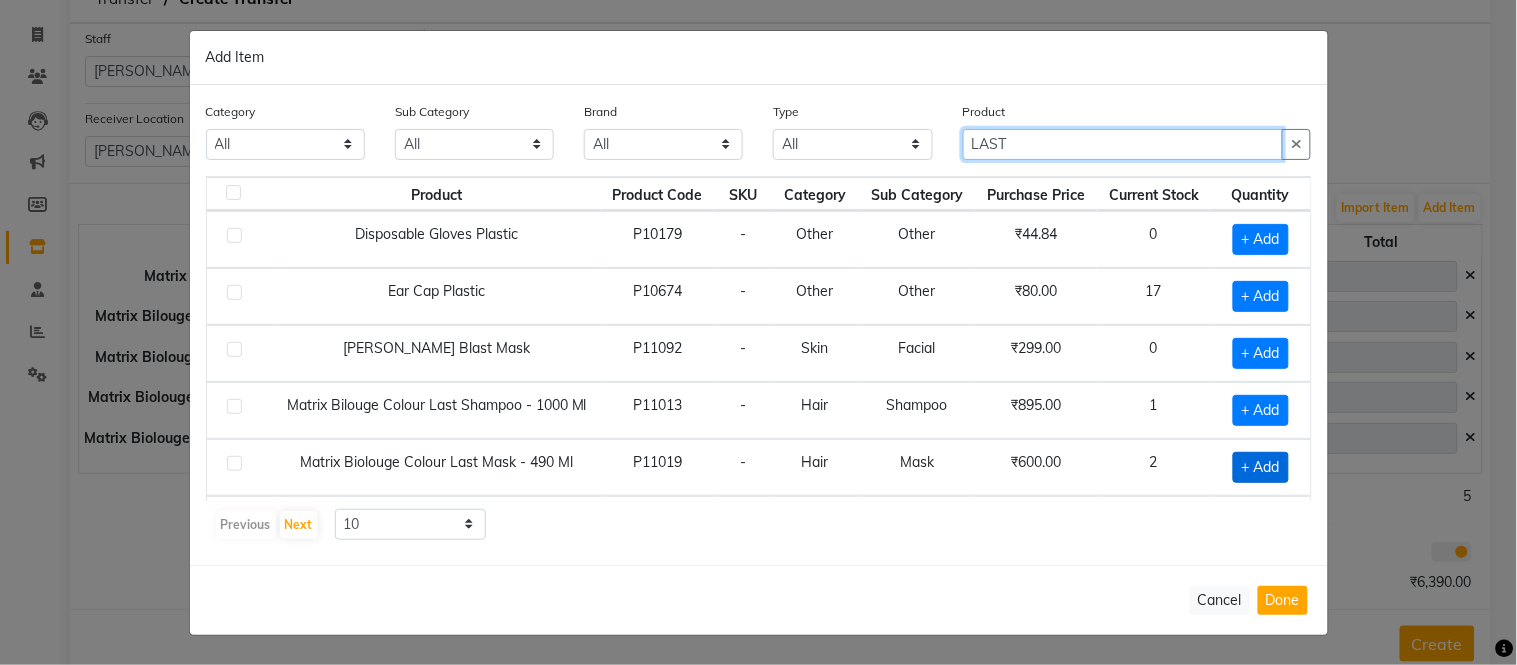 type on "LAST" 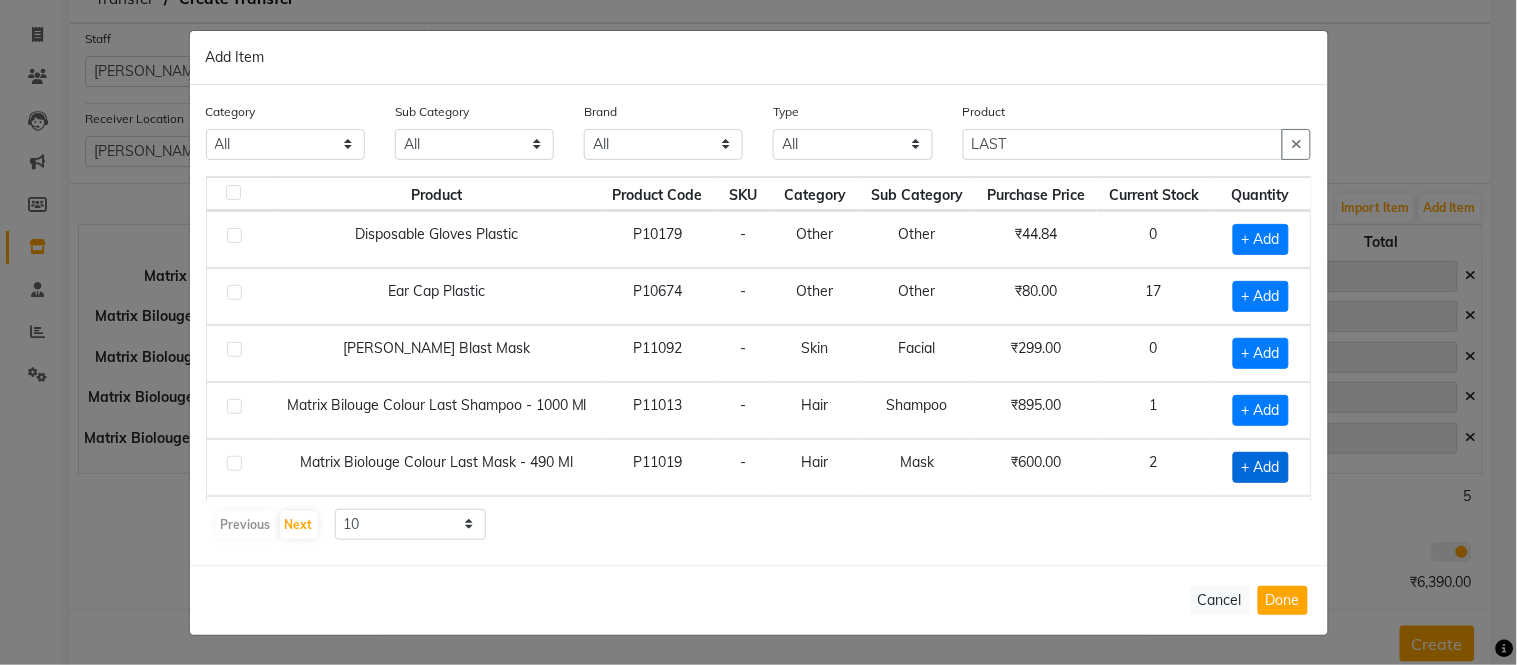 click on "+ Add" 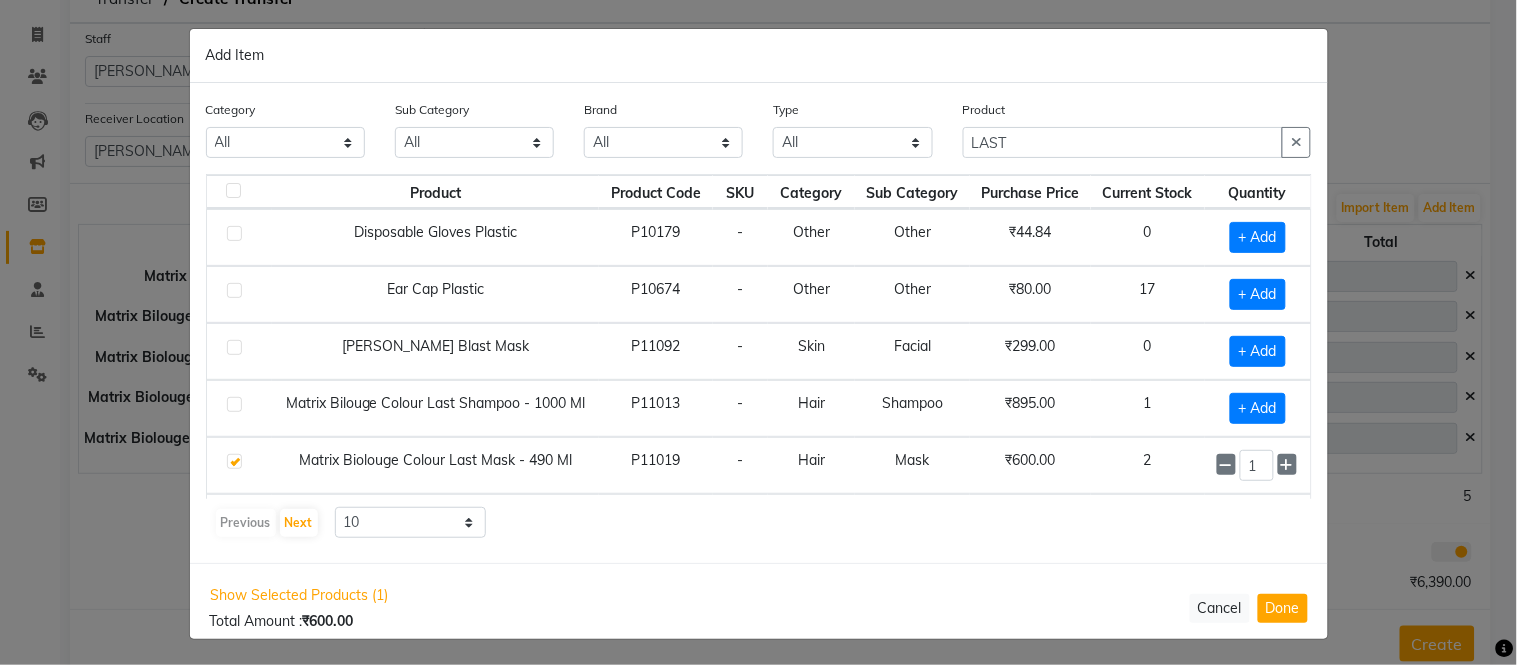 checkbox on "true" 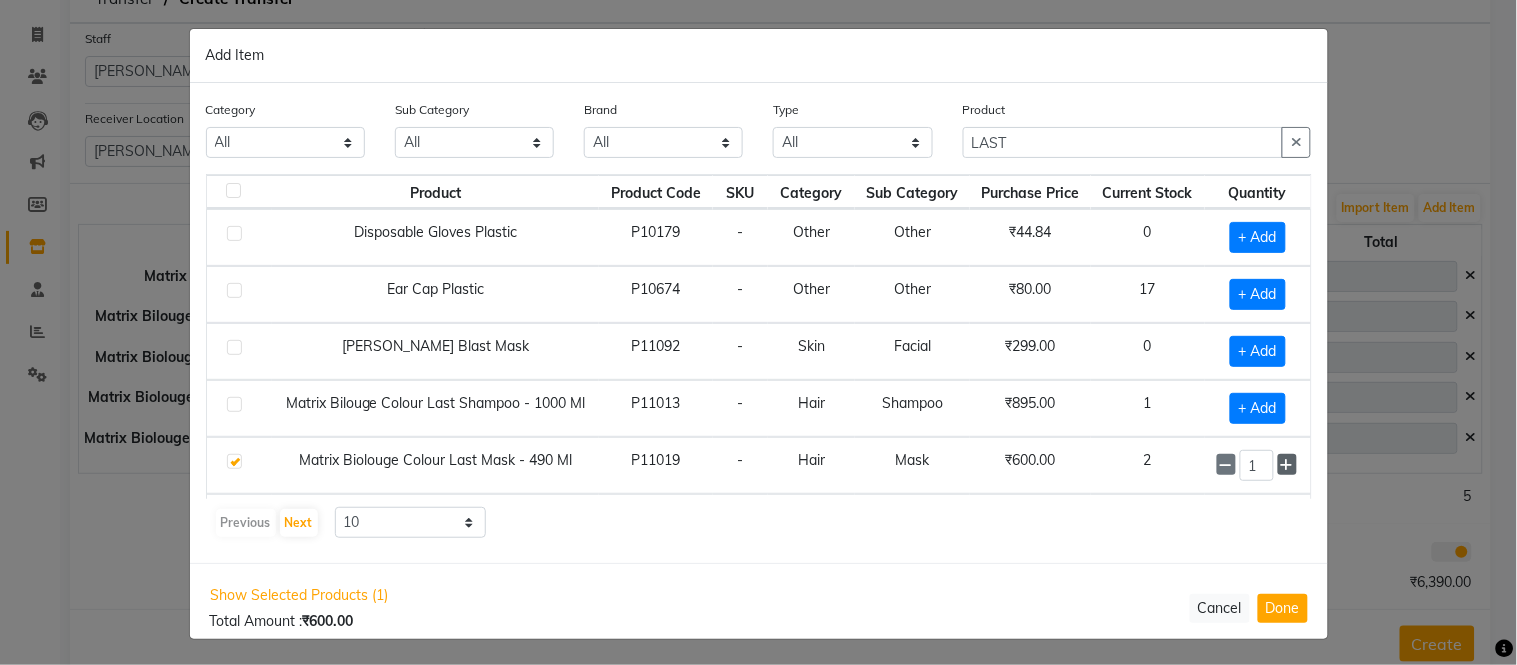 click 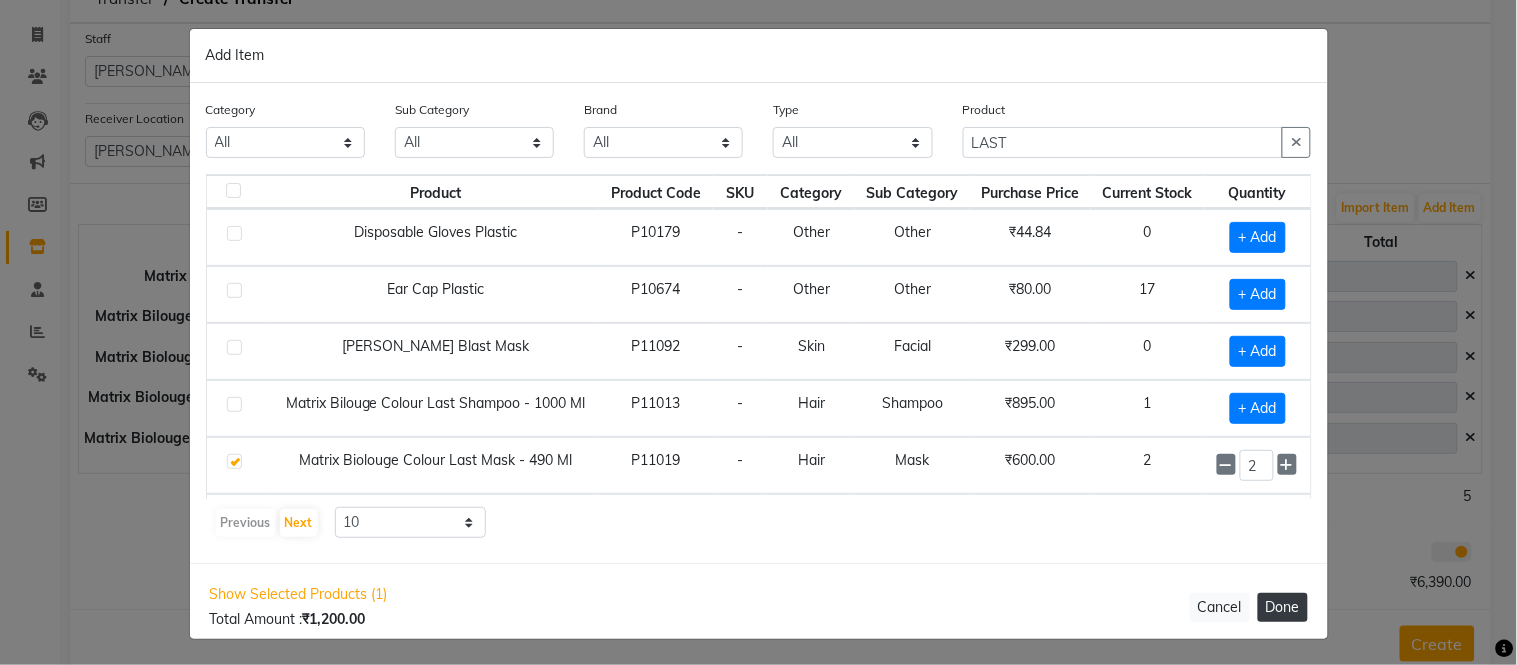 click on "Done" 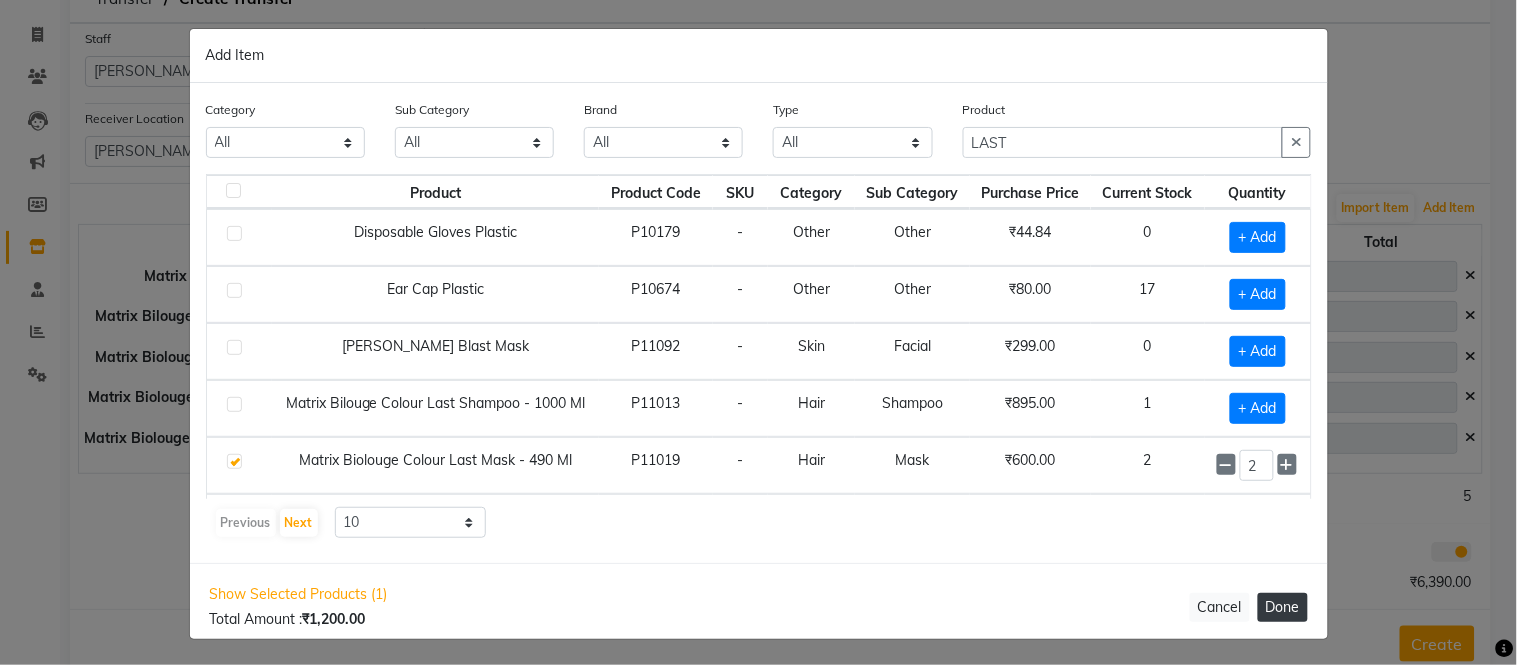 type 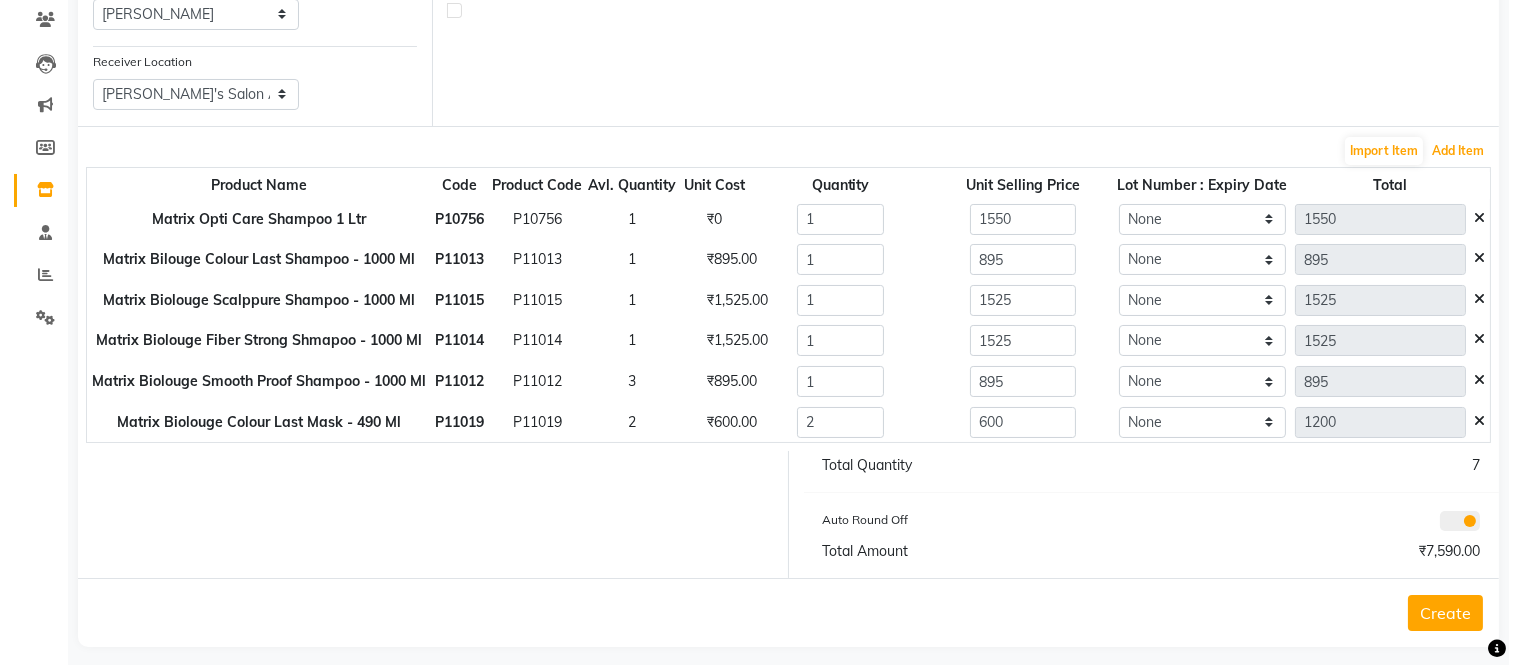 scroll, scrollTop: 184, scrollLeft: 0, axis: vertical 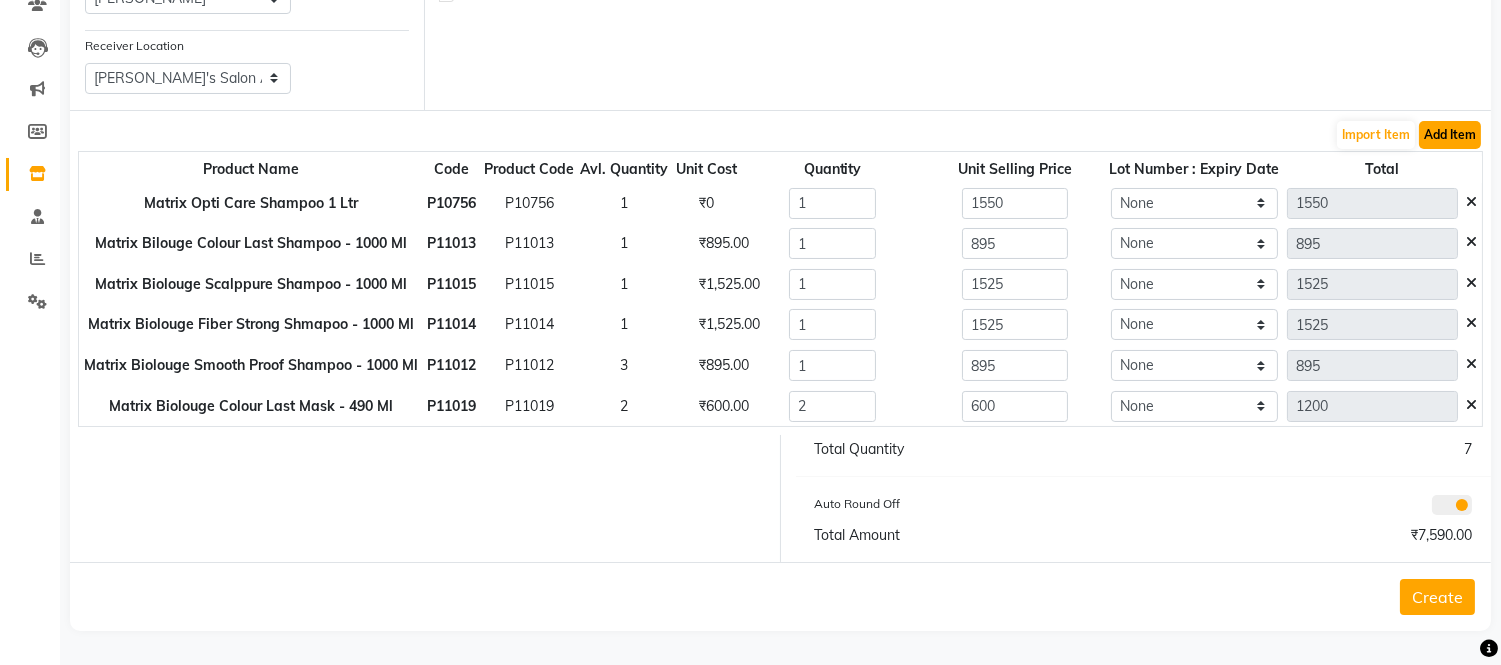 click on "Add Item" 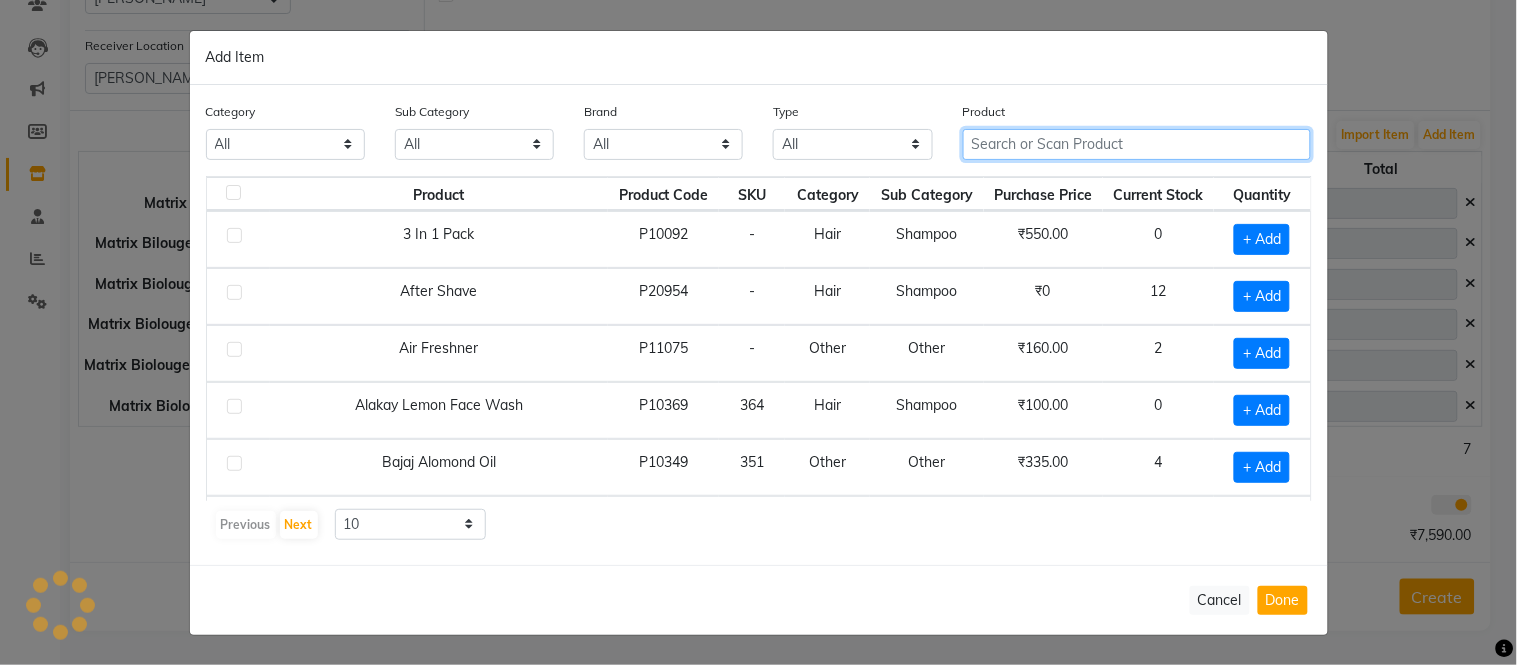 click 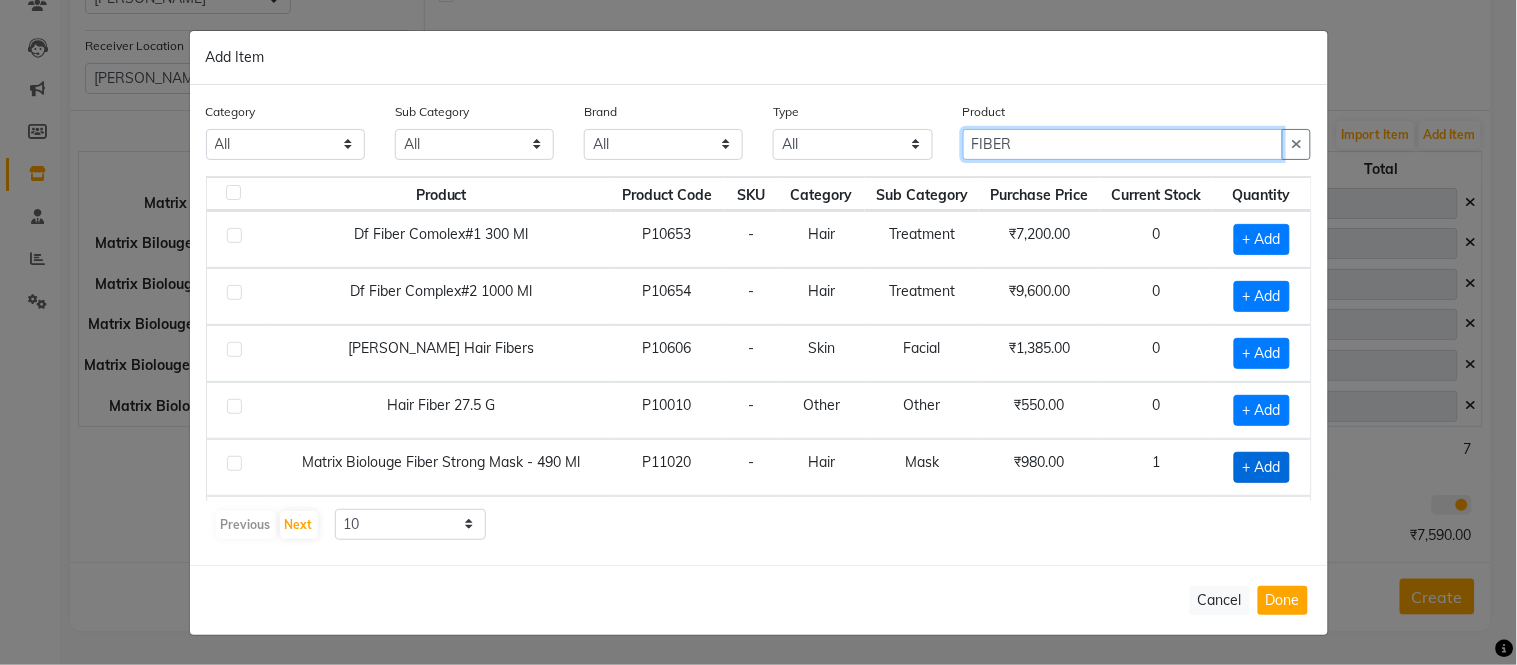type on "FIBER" 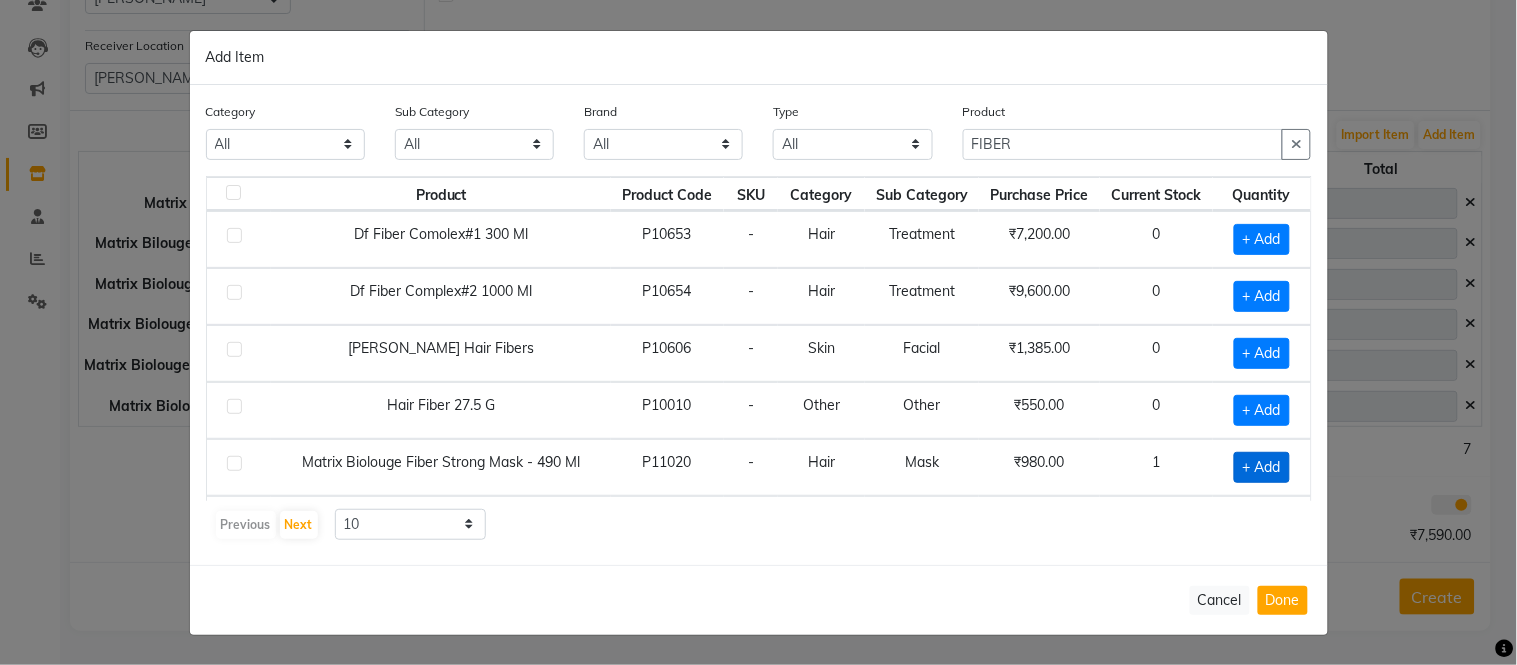 click on "+ Add" 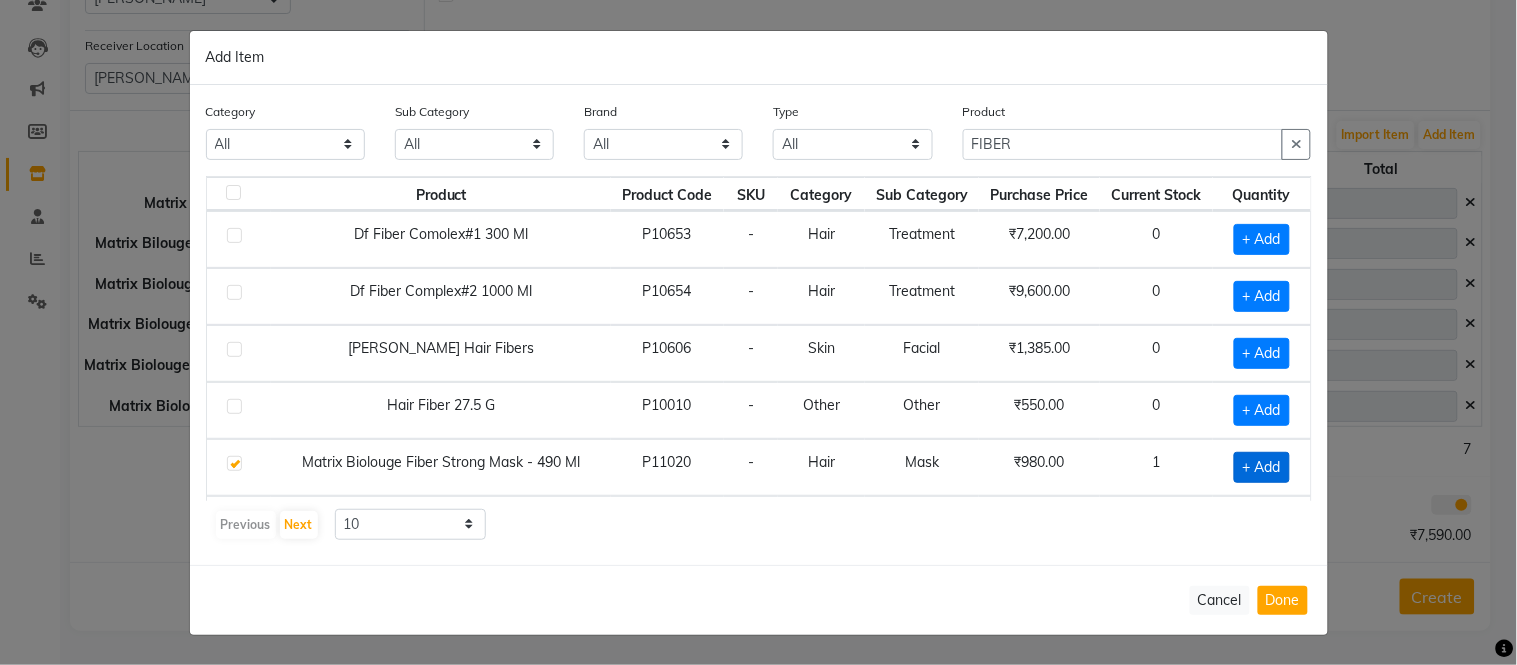 checkbox on "true" 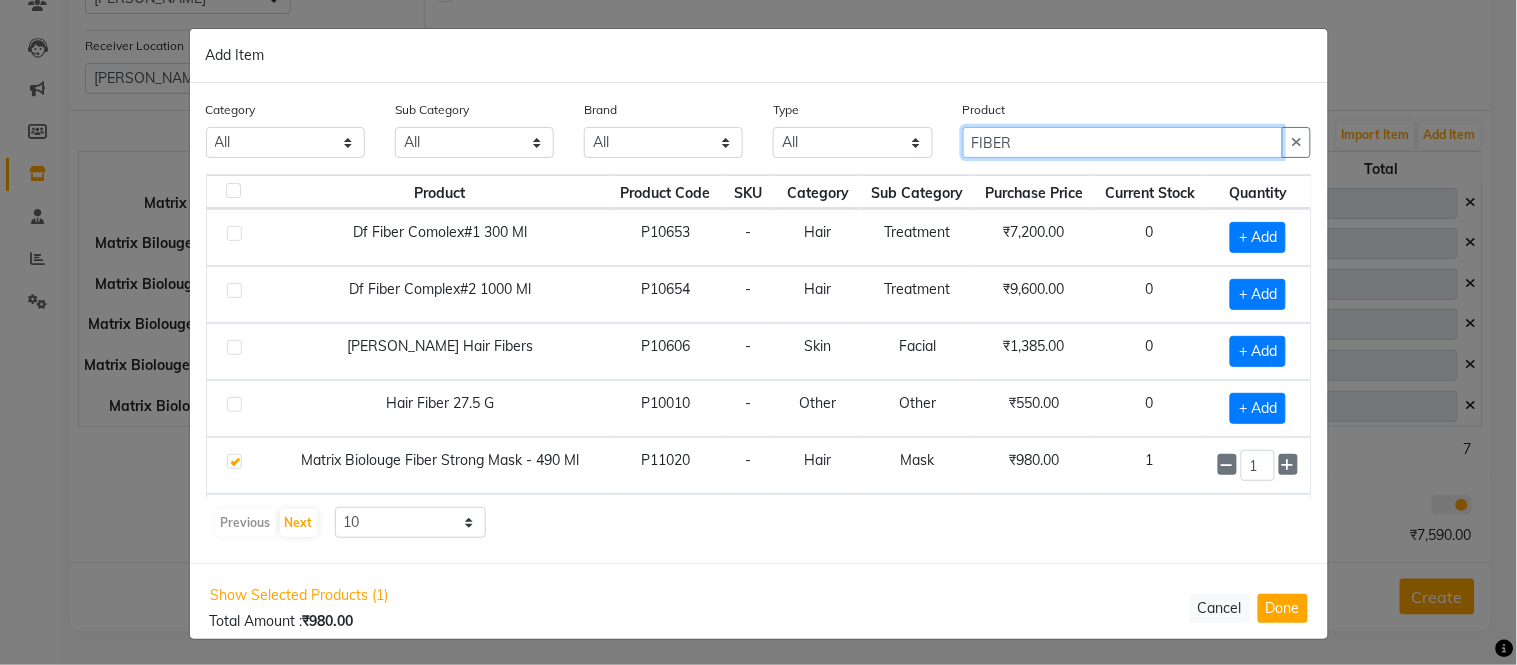 click on "FIBER" 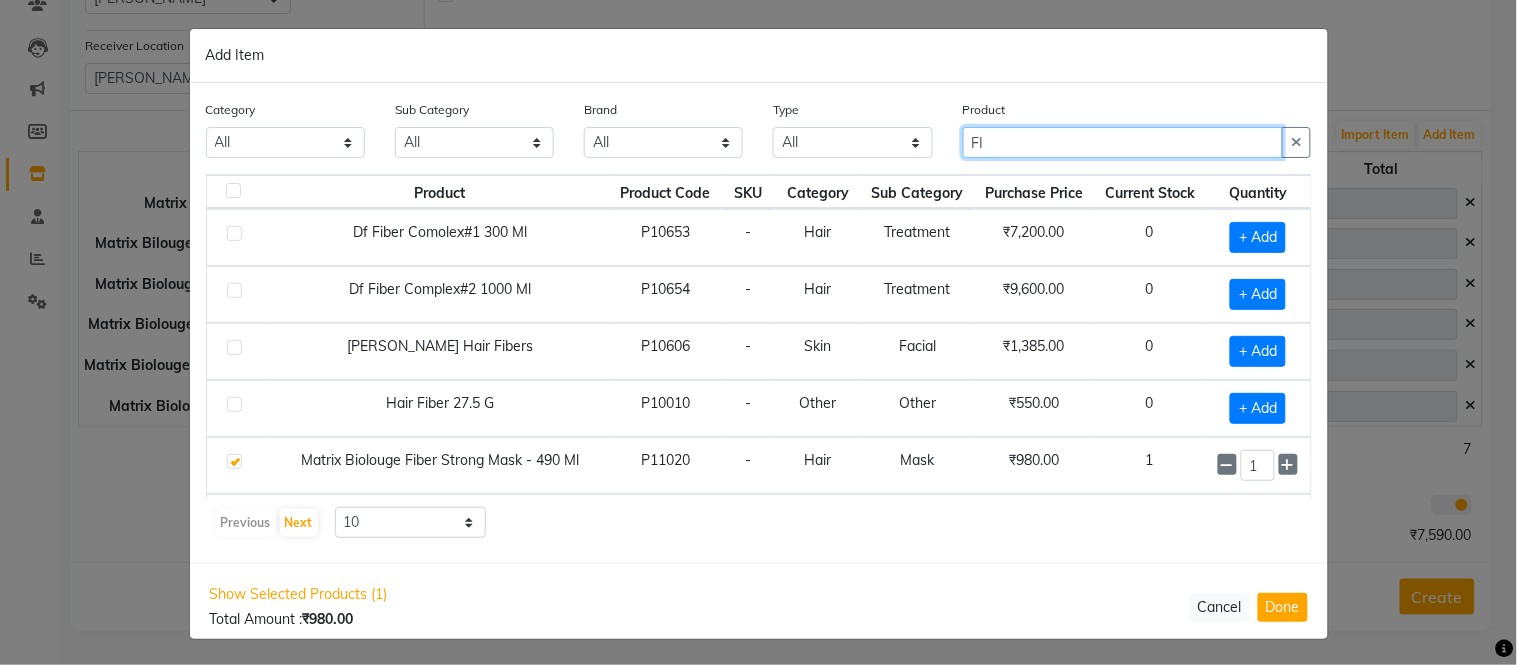 type on "F" 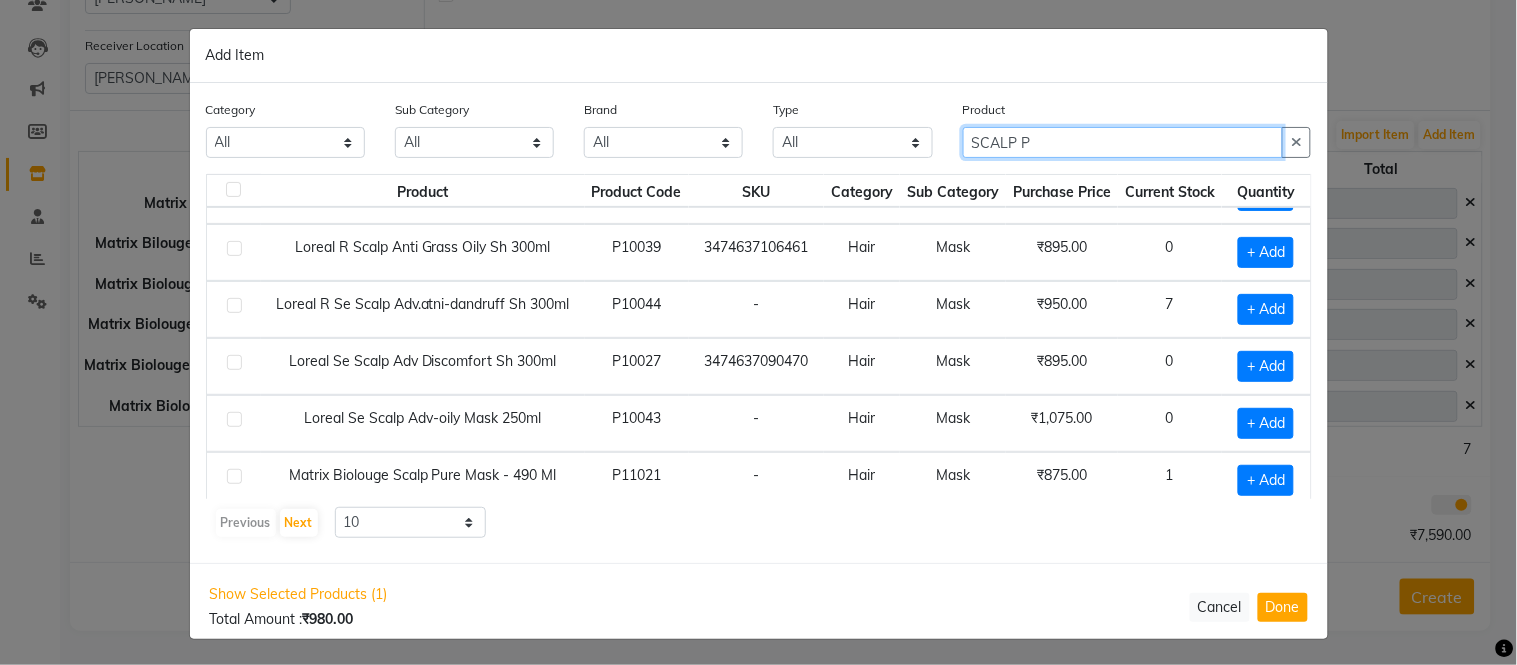 scroll, scrollTop: 284, scrollLeft: 0, axis: vertical 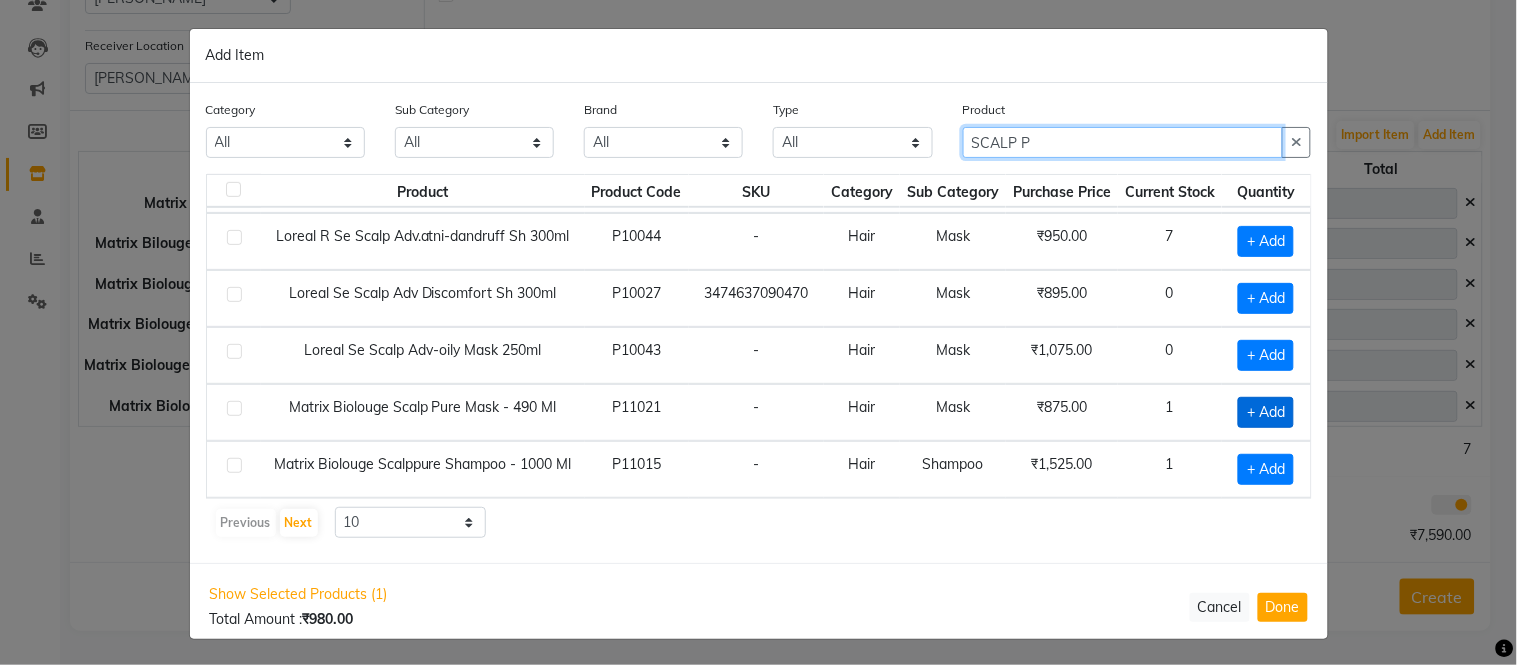 type on "SCALP P" 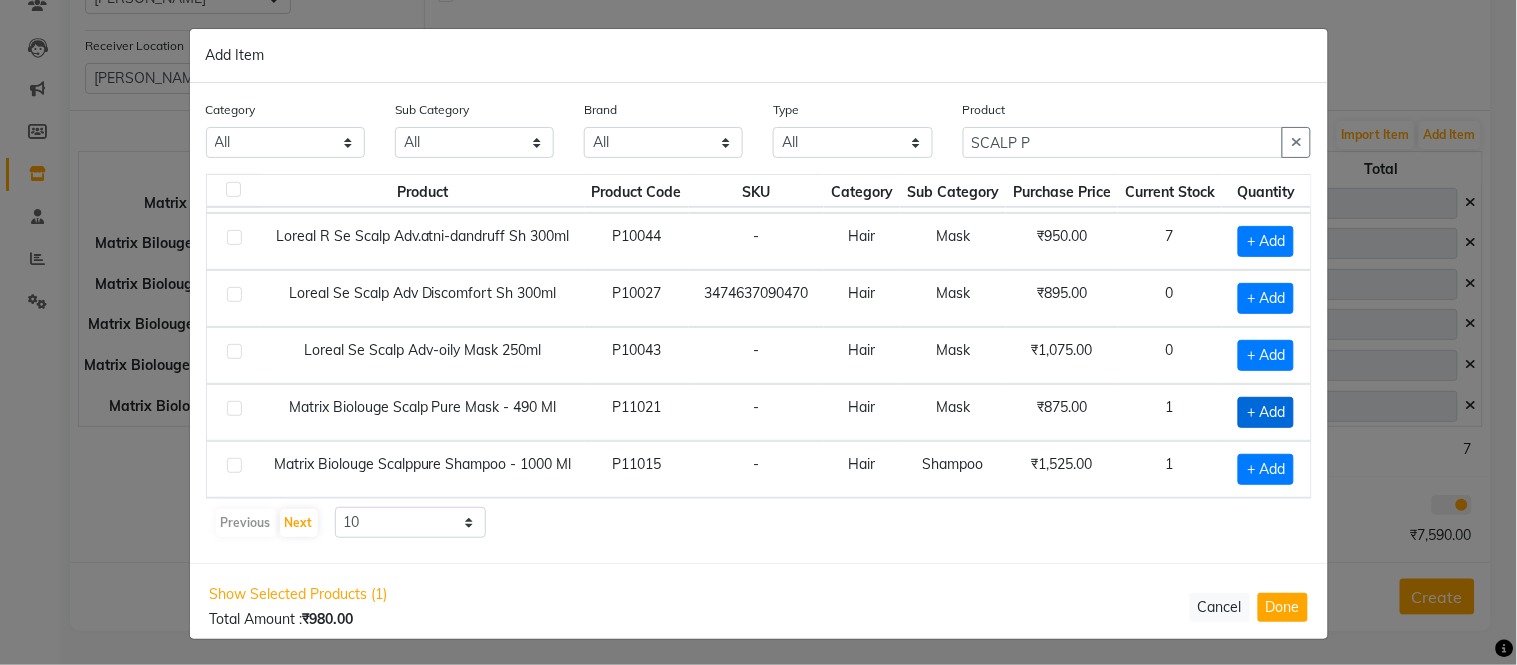 click on "+ Add" 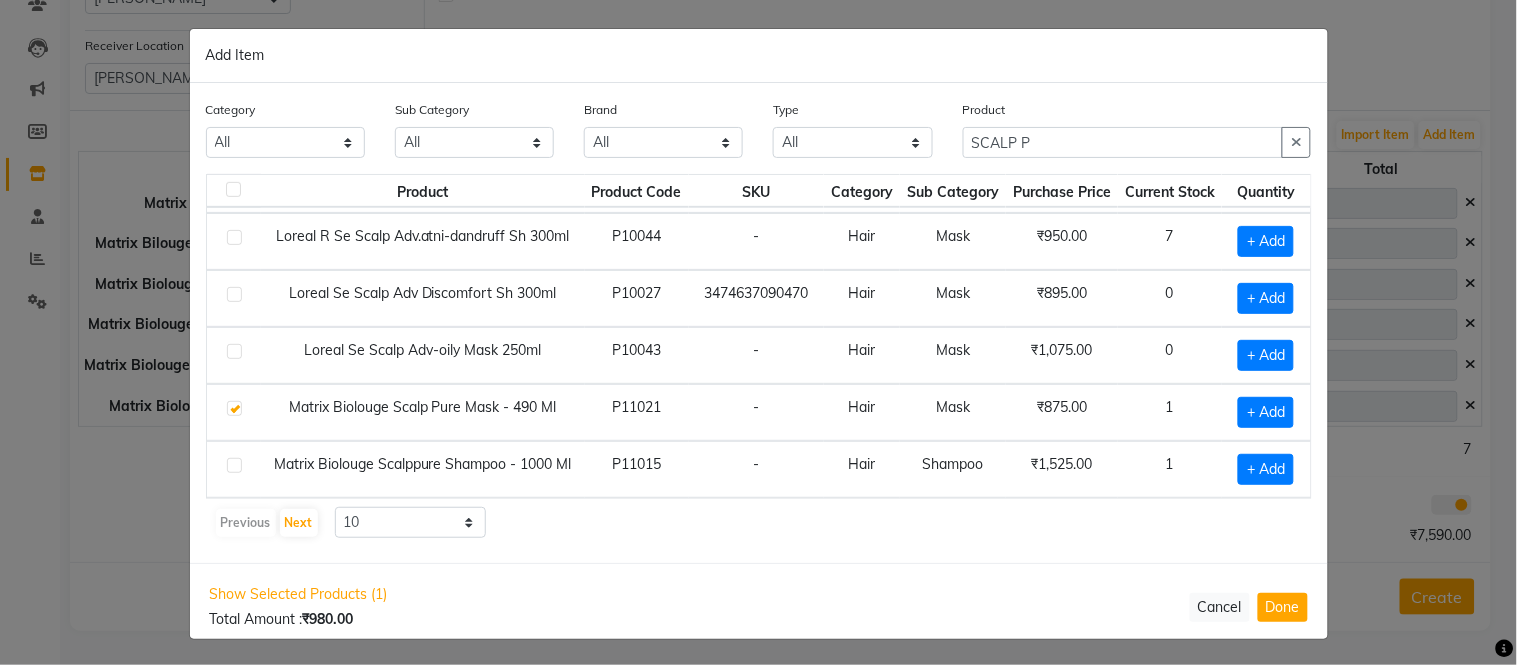 checkbox on "true" 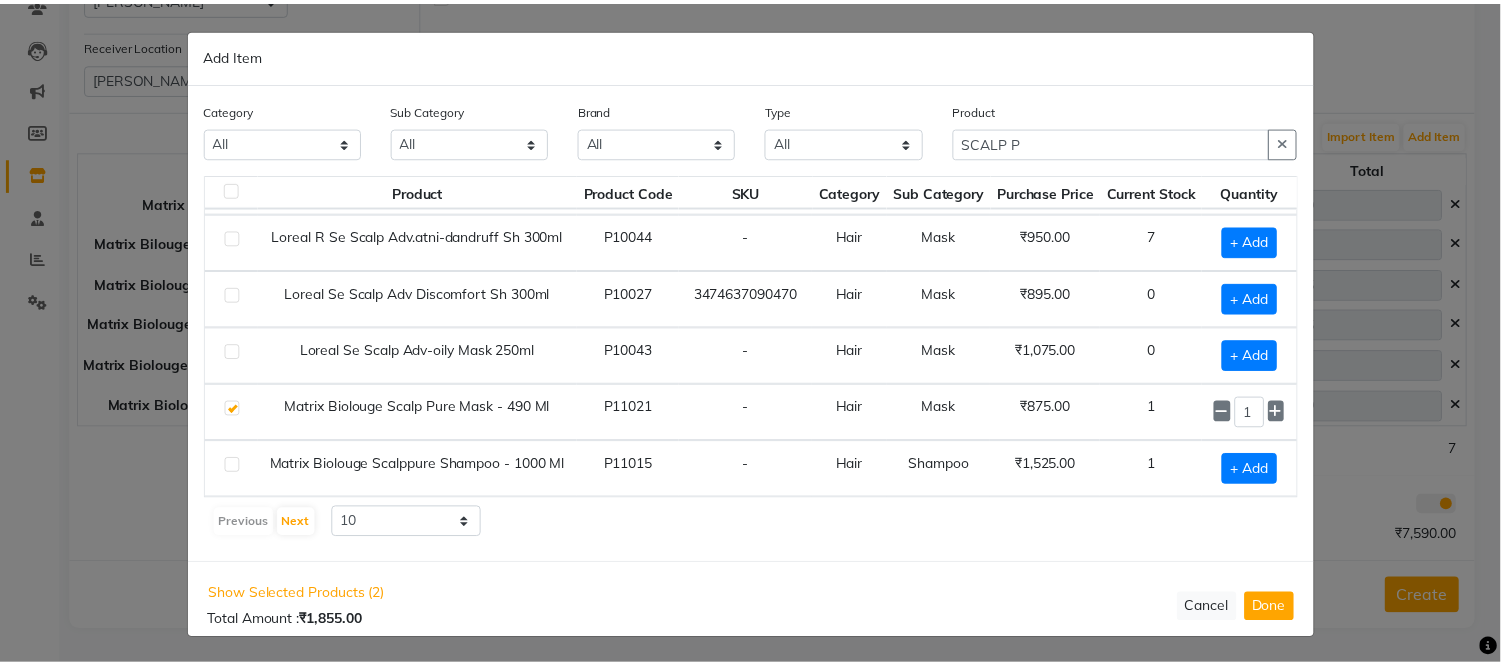 scroll, scrollTop: 283, scrollLeft: 0, axis: vertical 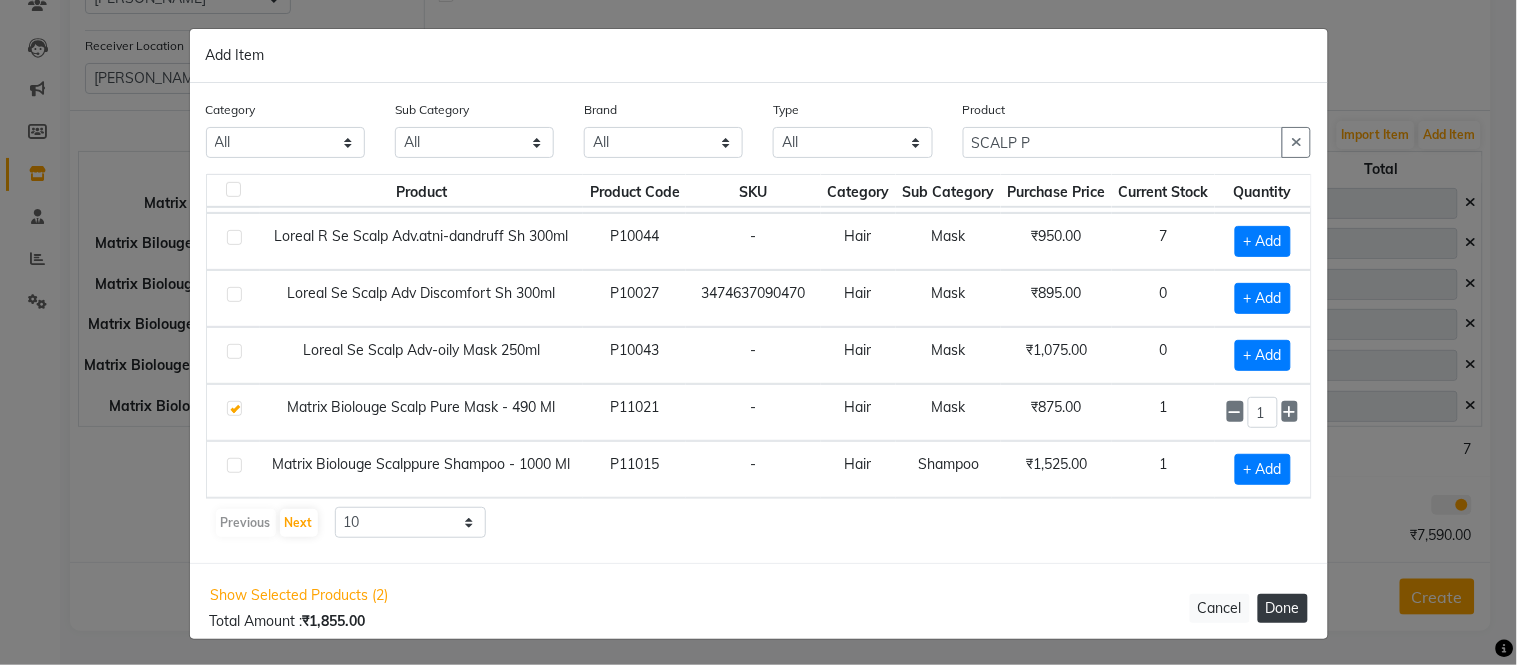 click on "Done" 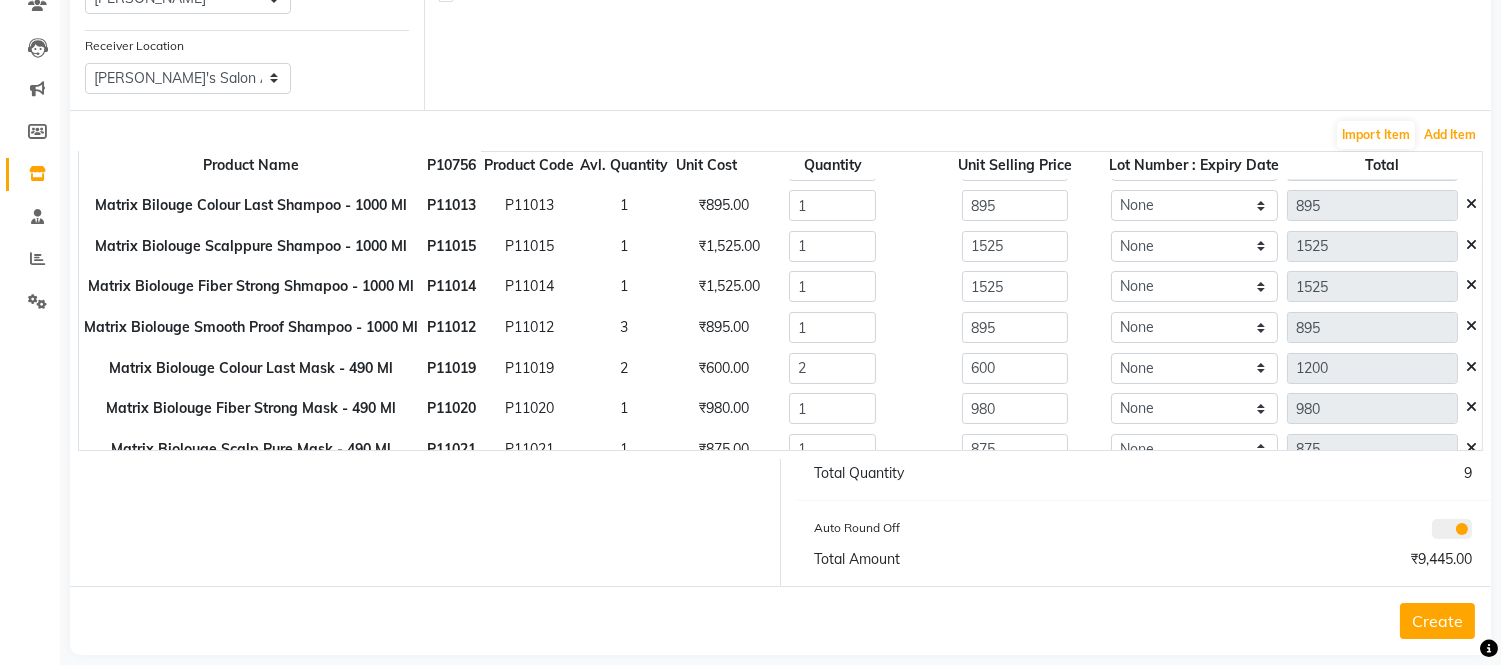 scroll, scrollTop: 57, scrollLeft: 0, axis: vertical 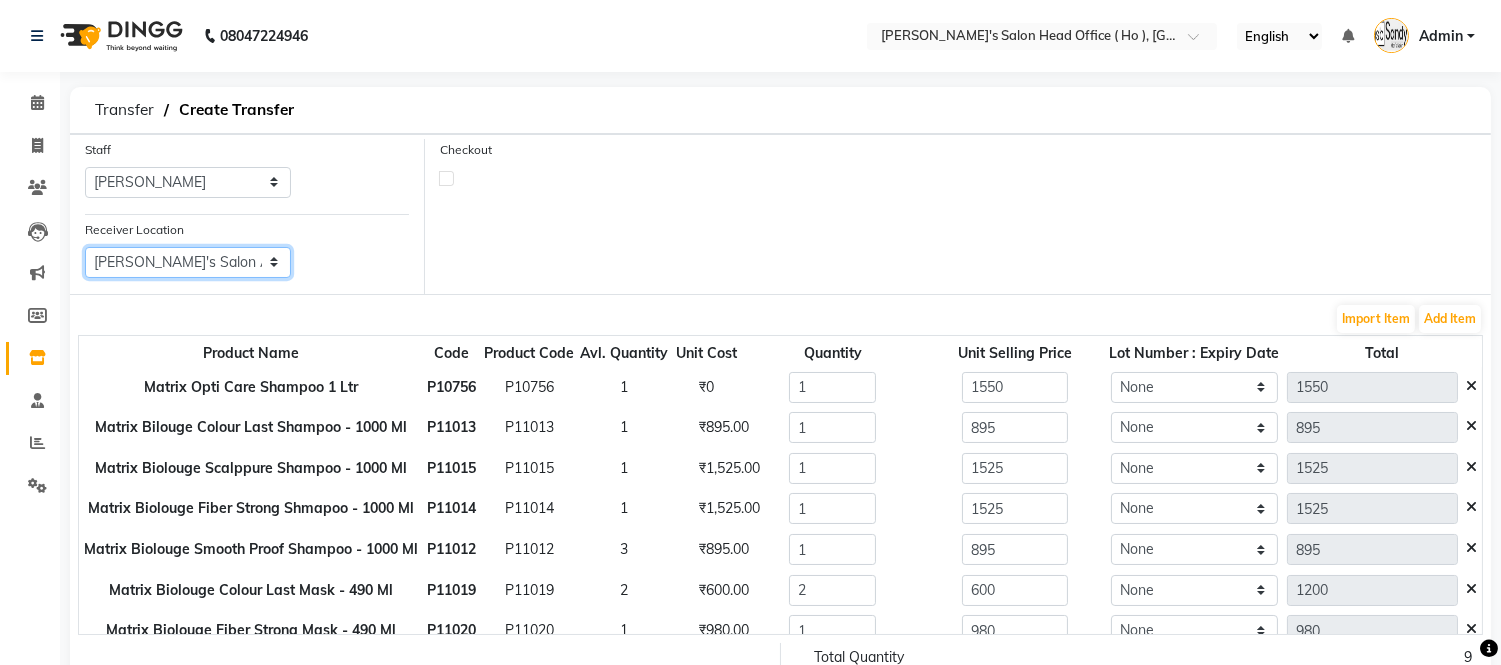 click on "Select Elaine Ladies Salon, Nr Bajaj Hall Sandy Men's Salon & Academy Llp, Ravapar Road Sandy Men's Salon And Academy Llp, Mavdi Main Road Sandy Men's Salon And Academy Llp, Speed Well  Sandy Men's Salon And Academy Llp, University Road Sandy Men's Salon And Academy Llp, Nana Mava Circle" at bounding box center [188, 262] 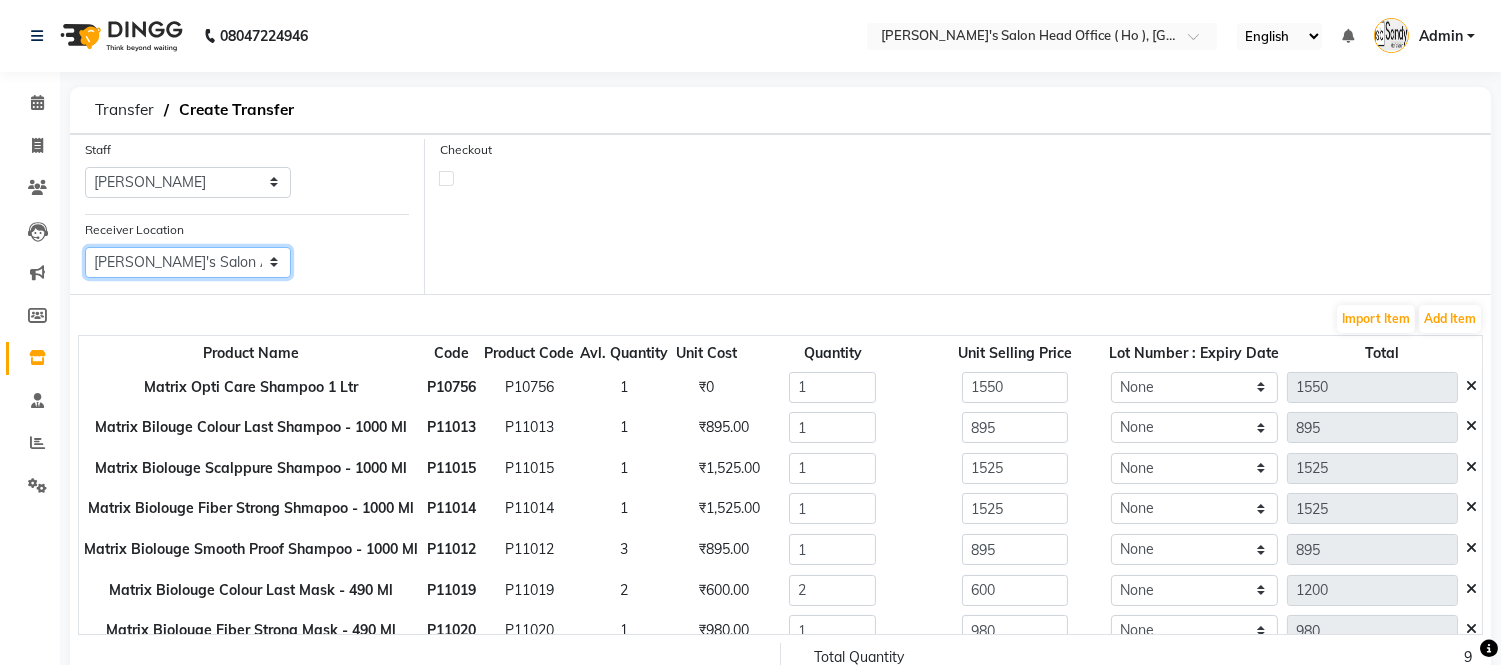click on "Select Elaine Ladies Salon, Nr Bajaj Hall Sandy Men's Salon & Academy Llp, Ravapar Road Sandy Men's Salon And Academy Llp, Mavdi Main Road Sandy Men's Salon And Academy Llp, Speed Well  Sandy Men's Salon And Academy Llp, University Road Sandy Men's Salon And Academy Llp, Nana Mava Circle" at bounding box center (188, 262) 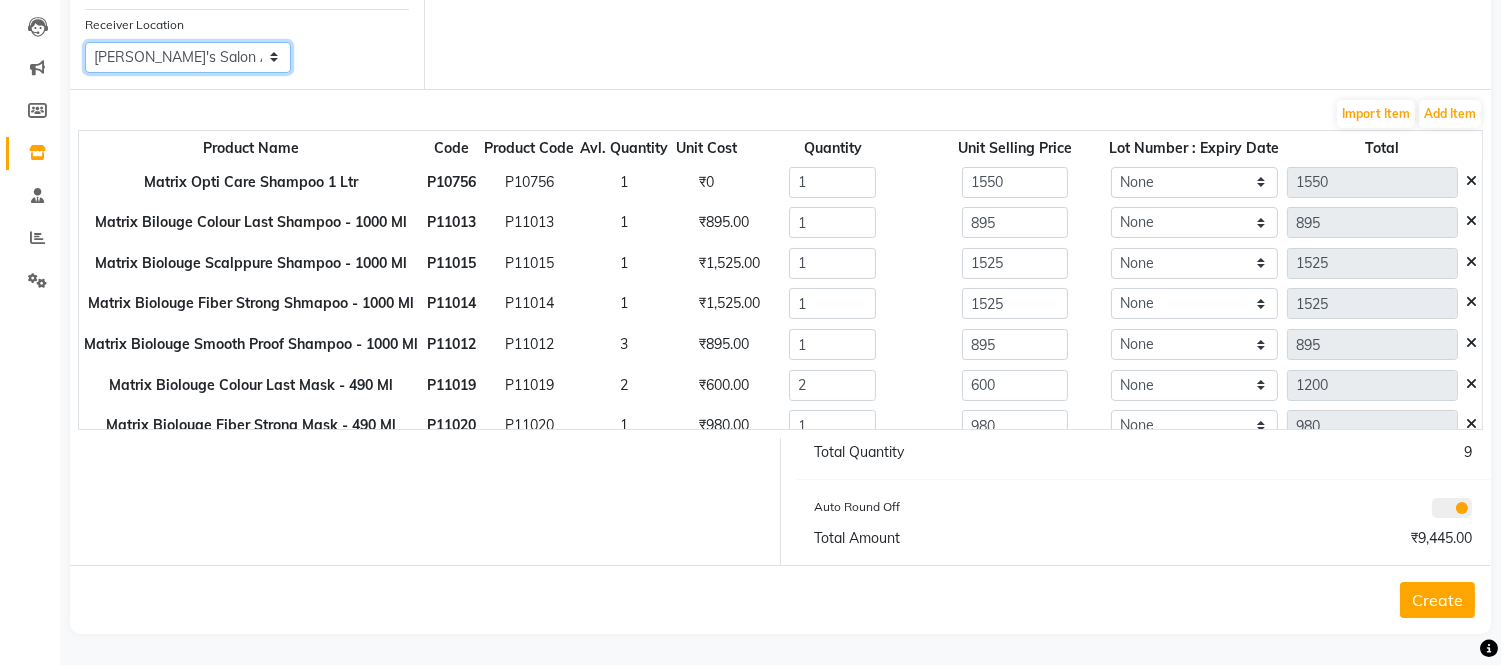 scroll, scrollTop: 207, scrollLeft: 0, axis: vertical 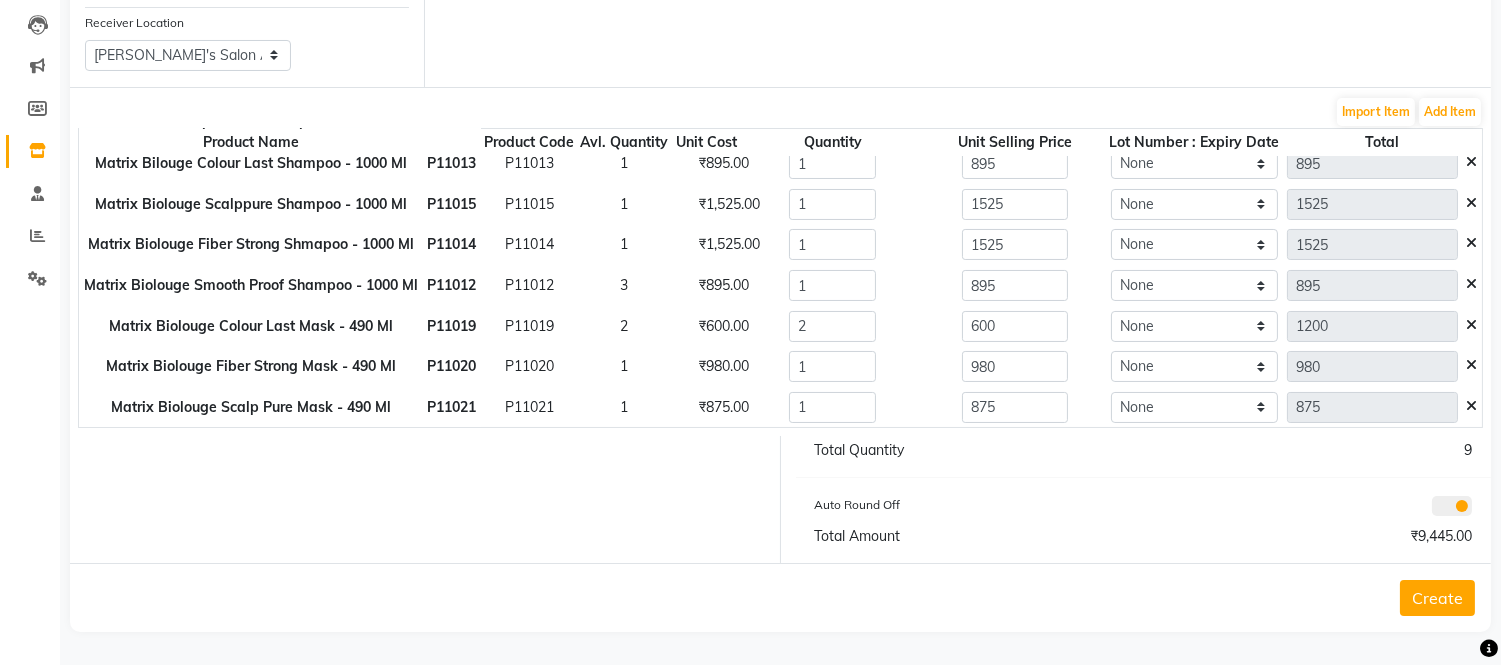 click on "Create" 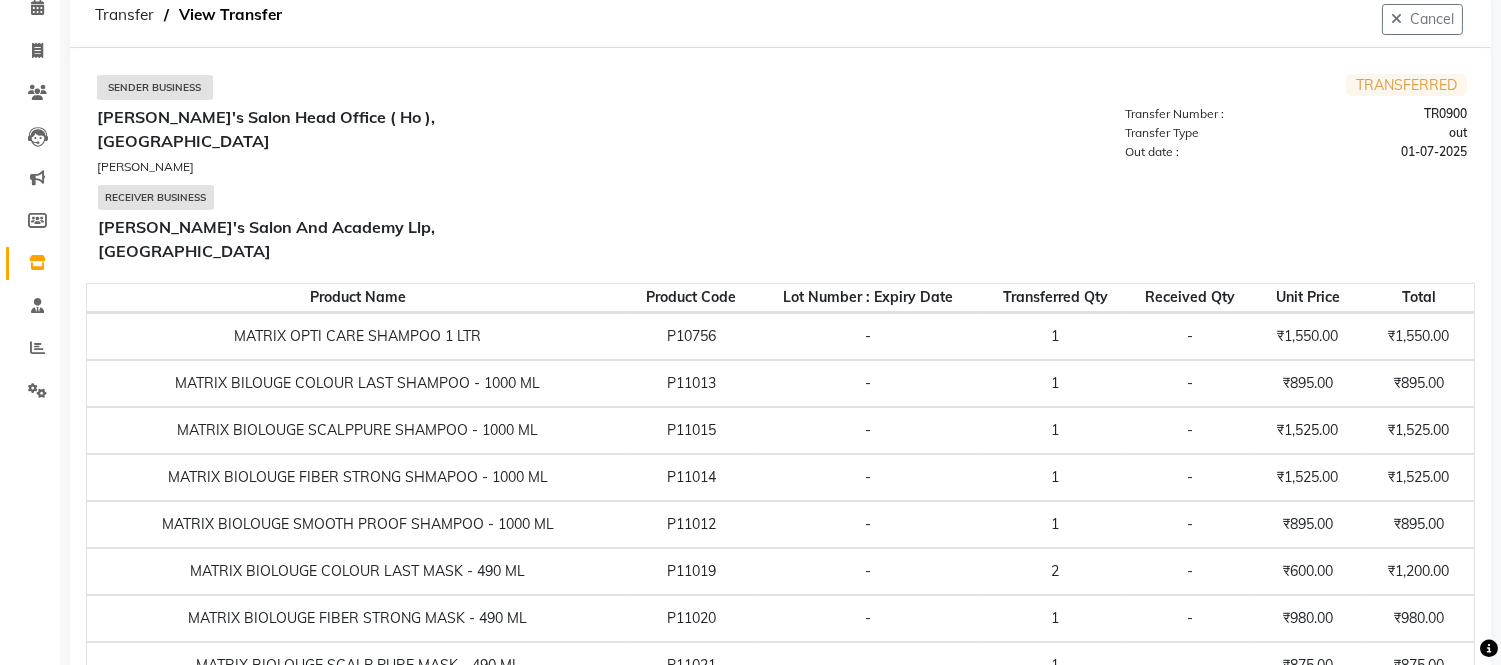 scroll, scrollTop: 0, scrollLeft: 0, axis: both 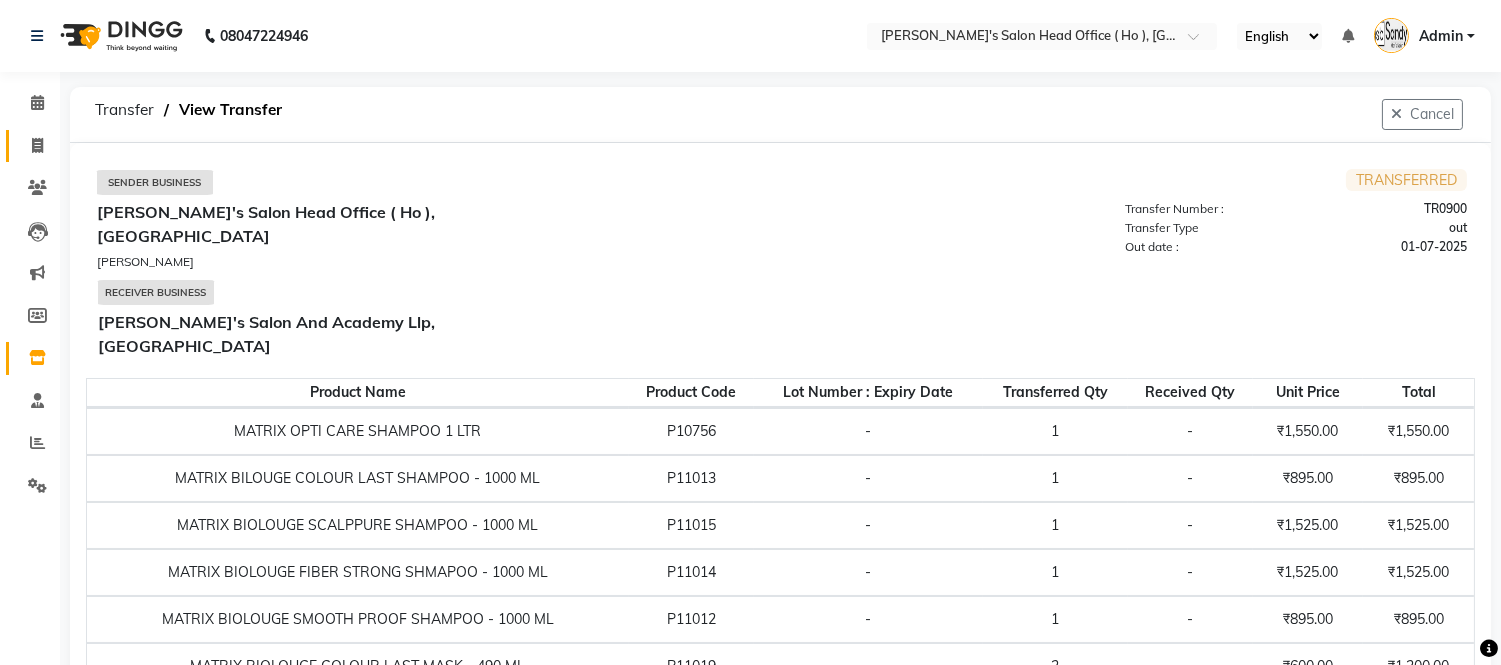 click on "Invoice" 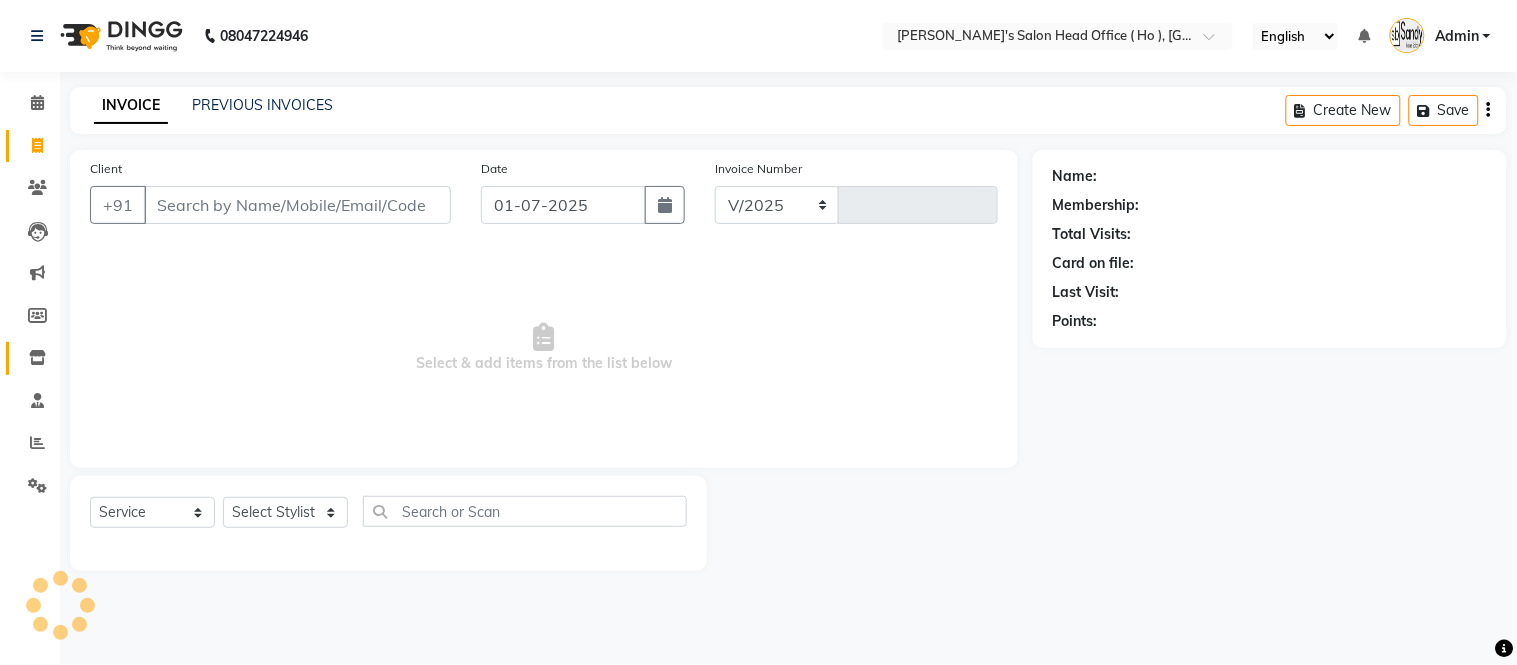 select on "6981" 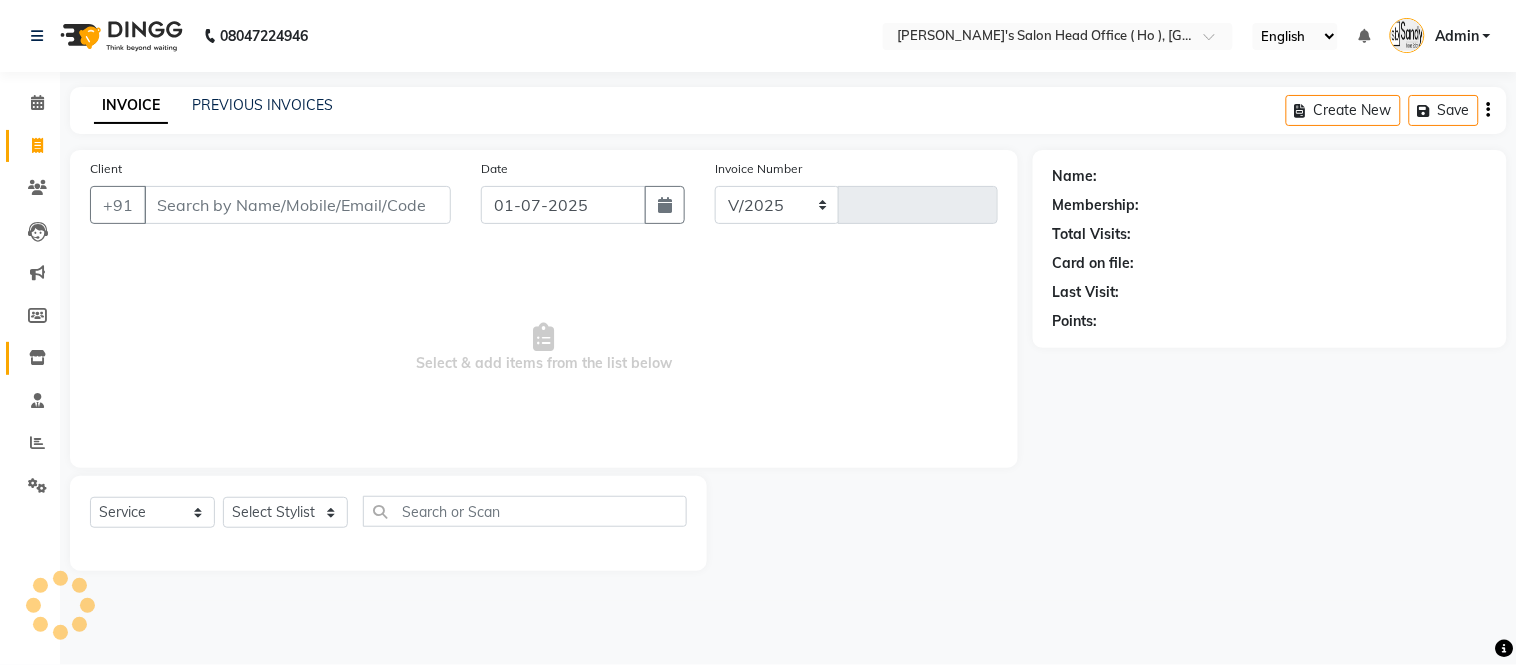 type on "0001" 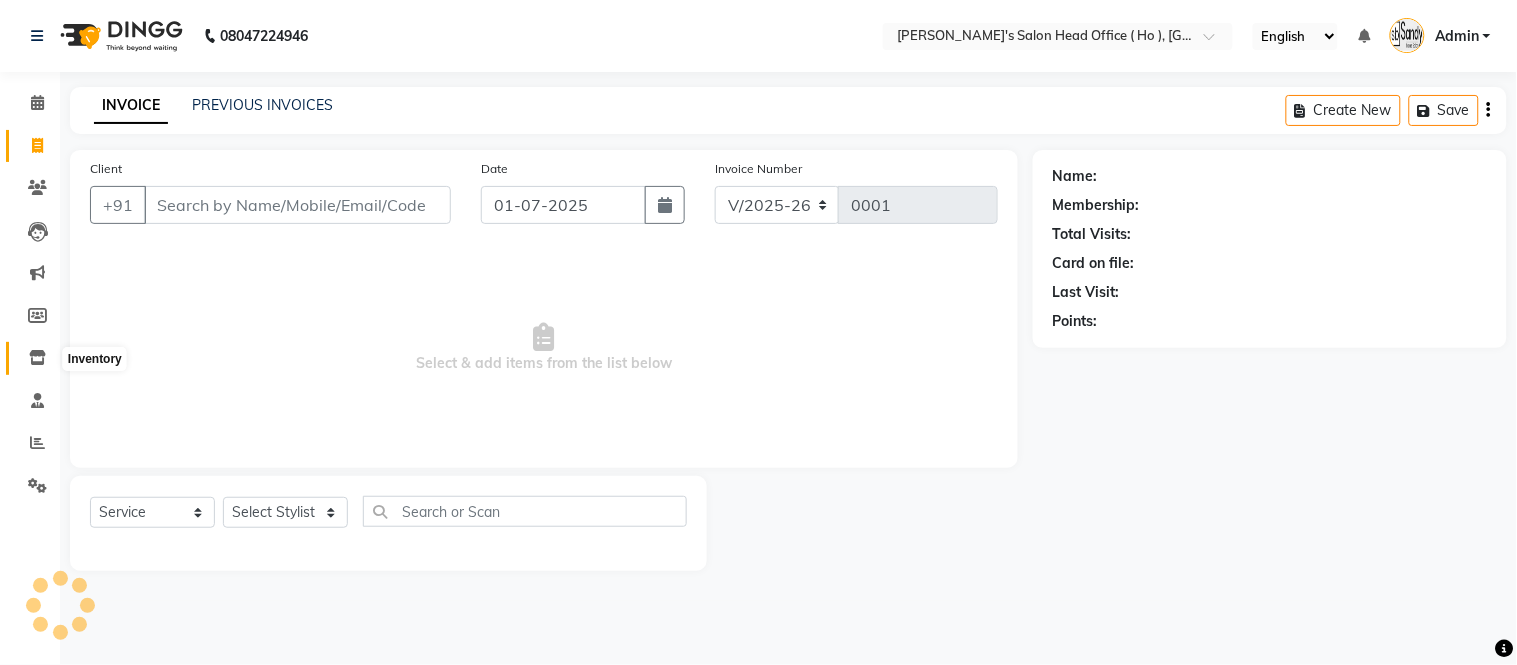 click 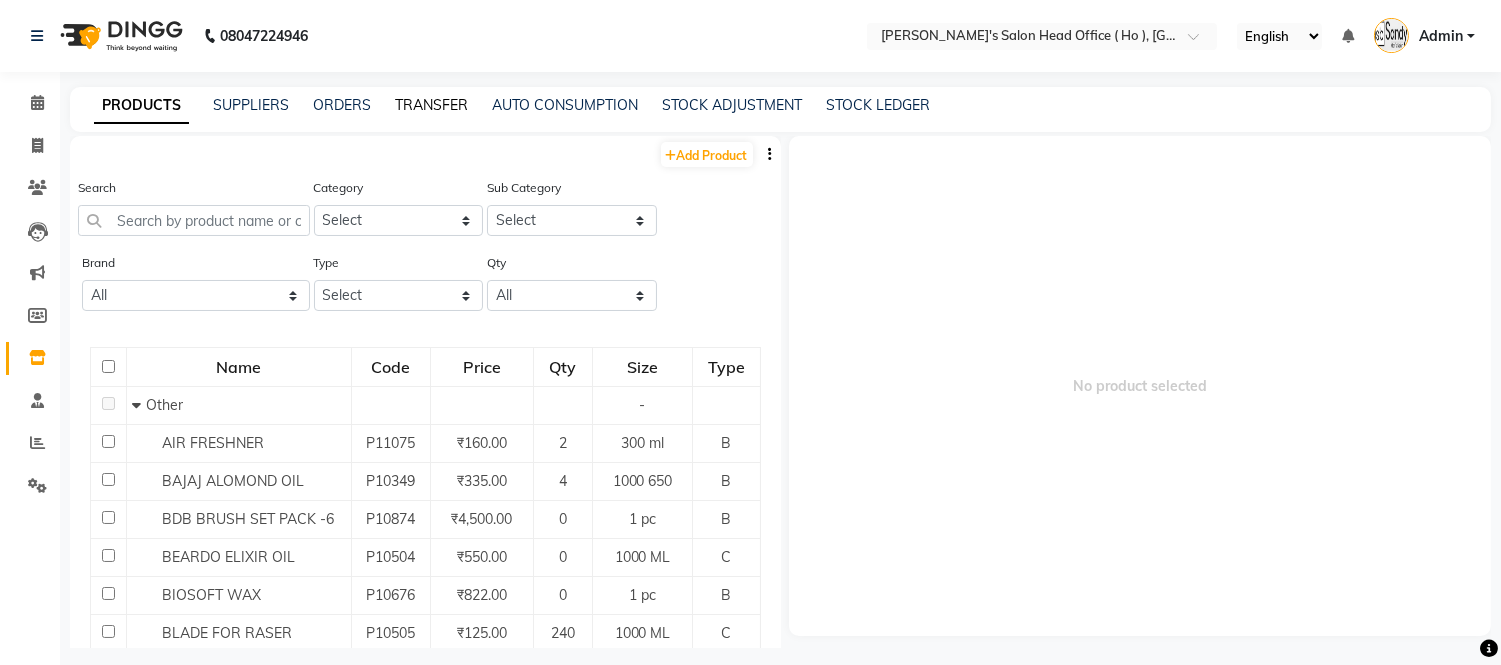 click on "TRANSFER" 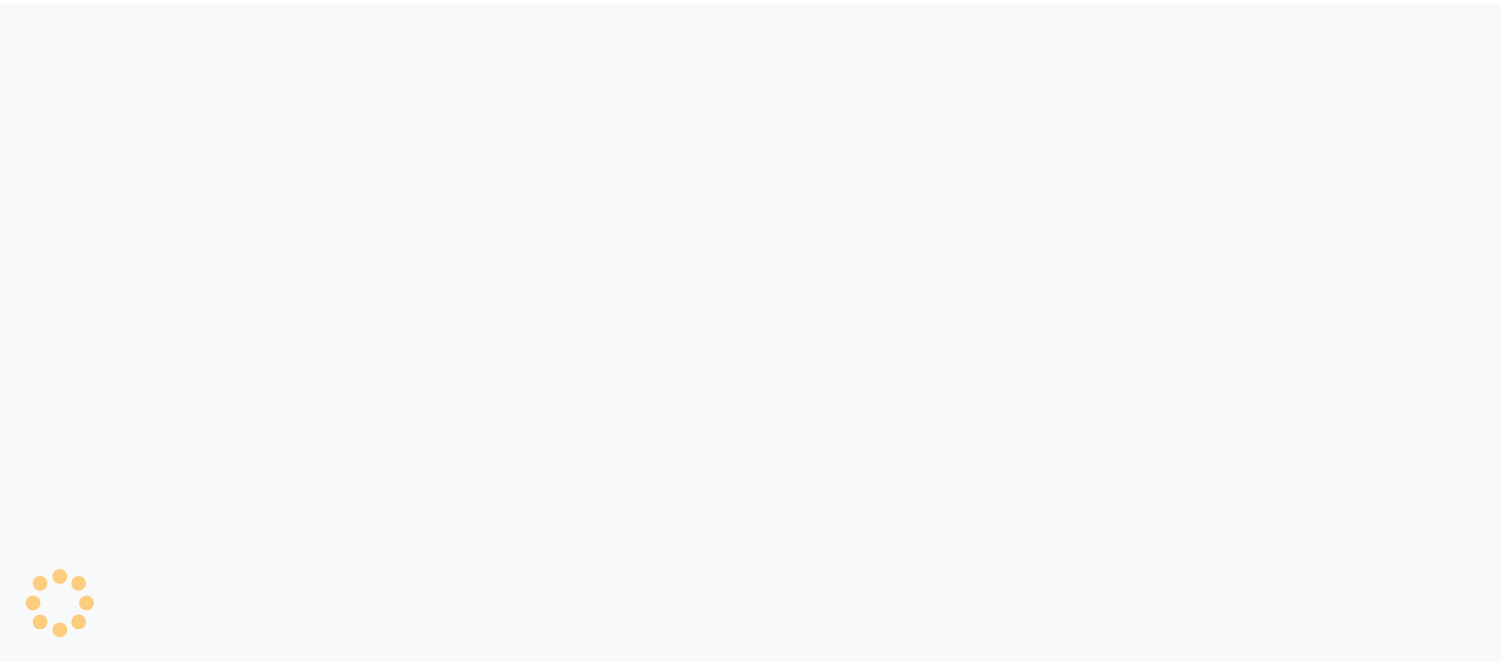 scroll, scrollTop: 0, scrollLeft: 0, axis: both 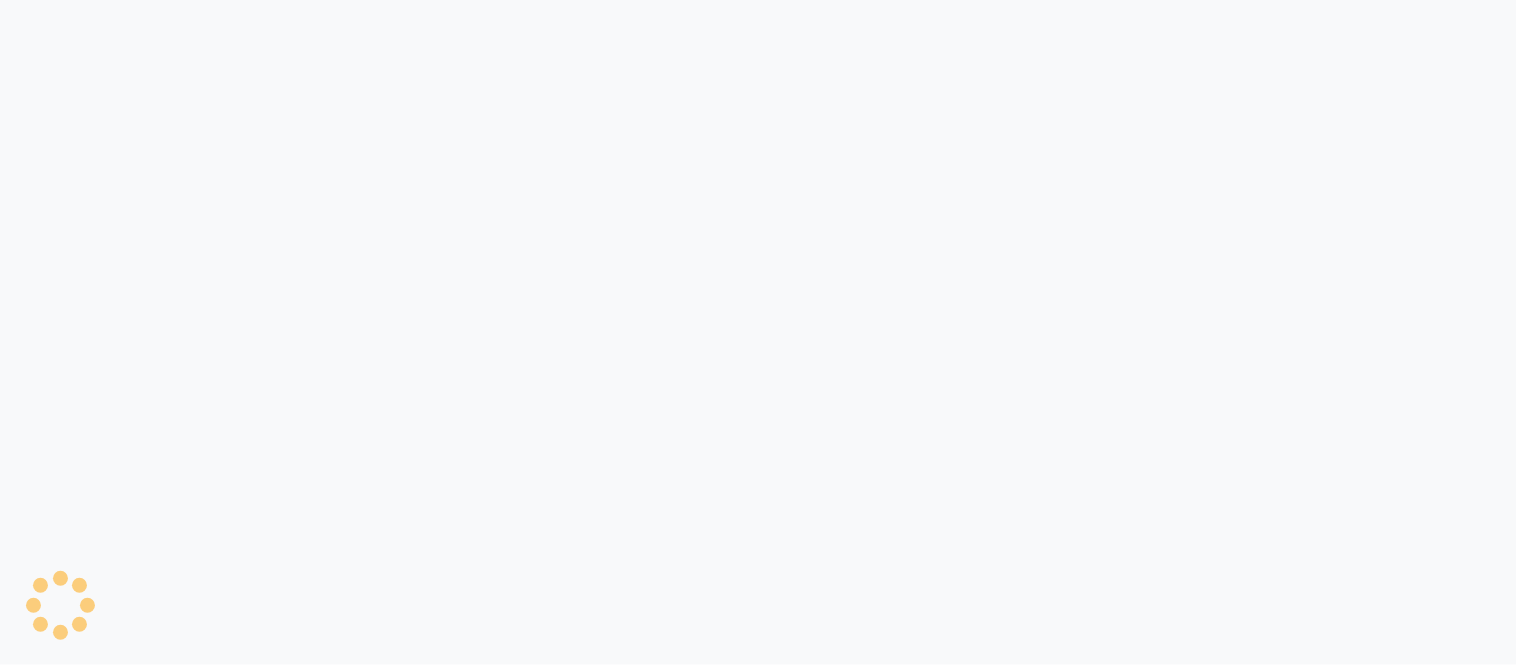 select on "sender" 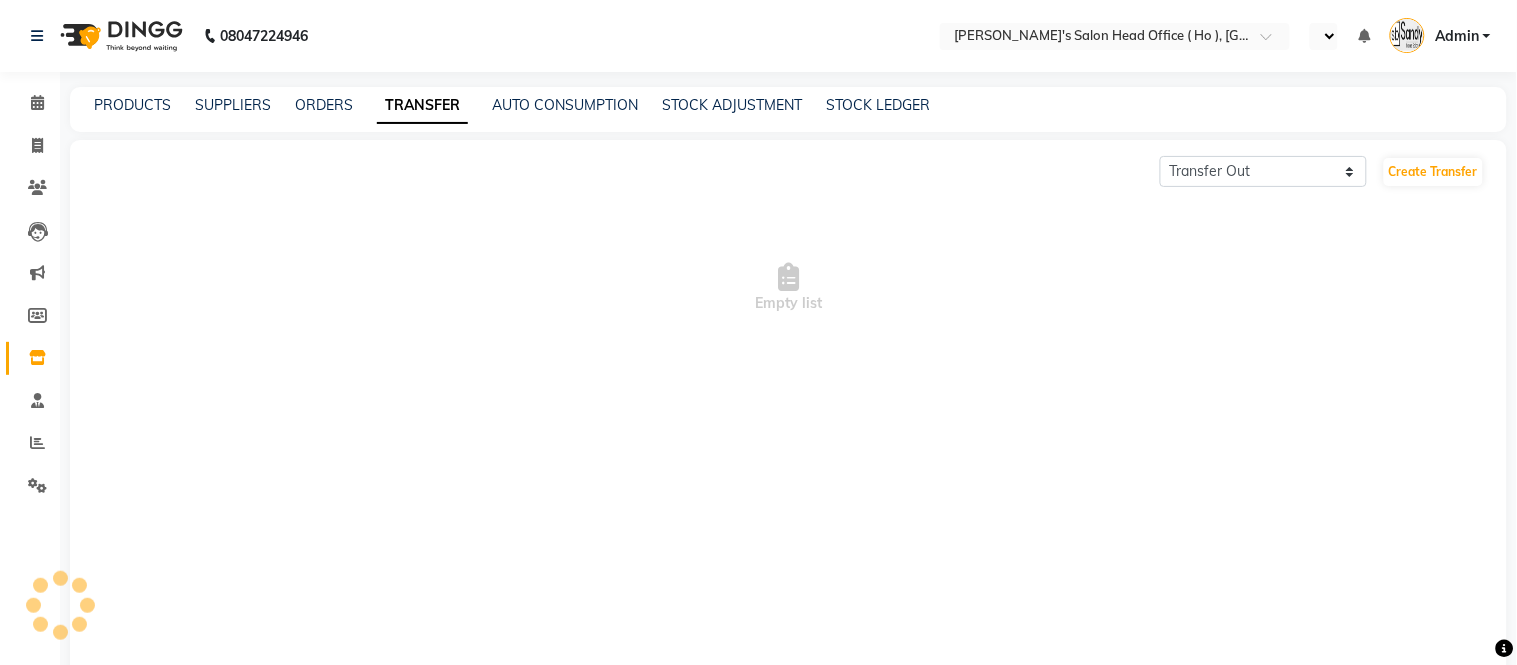 select on "en" 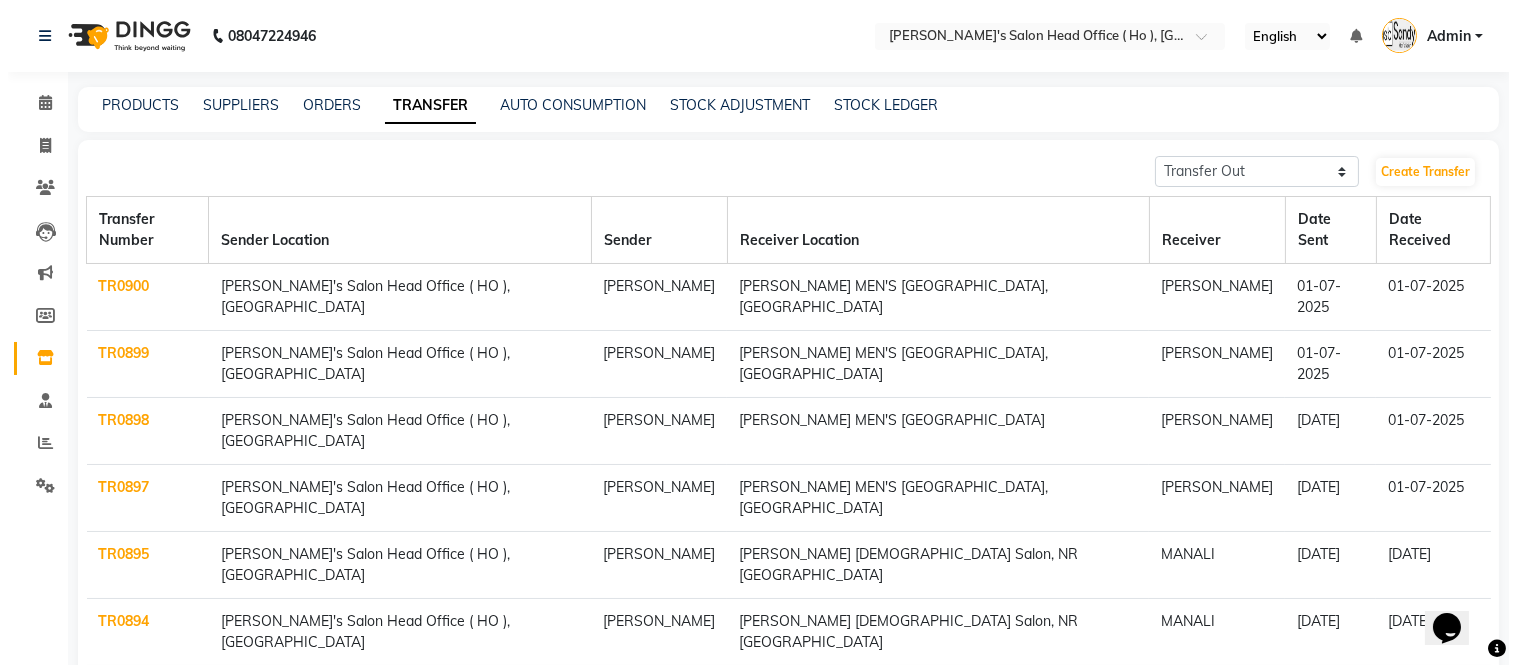 scroll, scrollTop: 0, scrollLeft: 0, axis: both 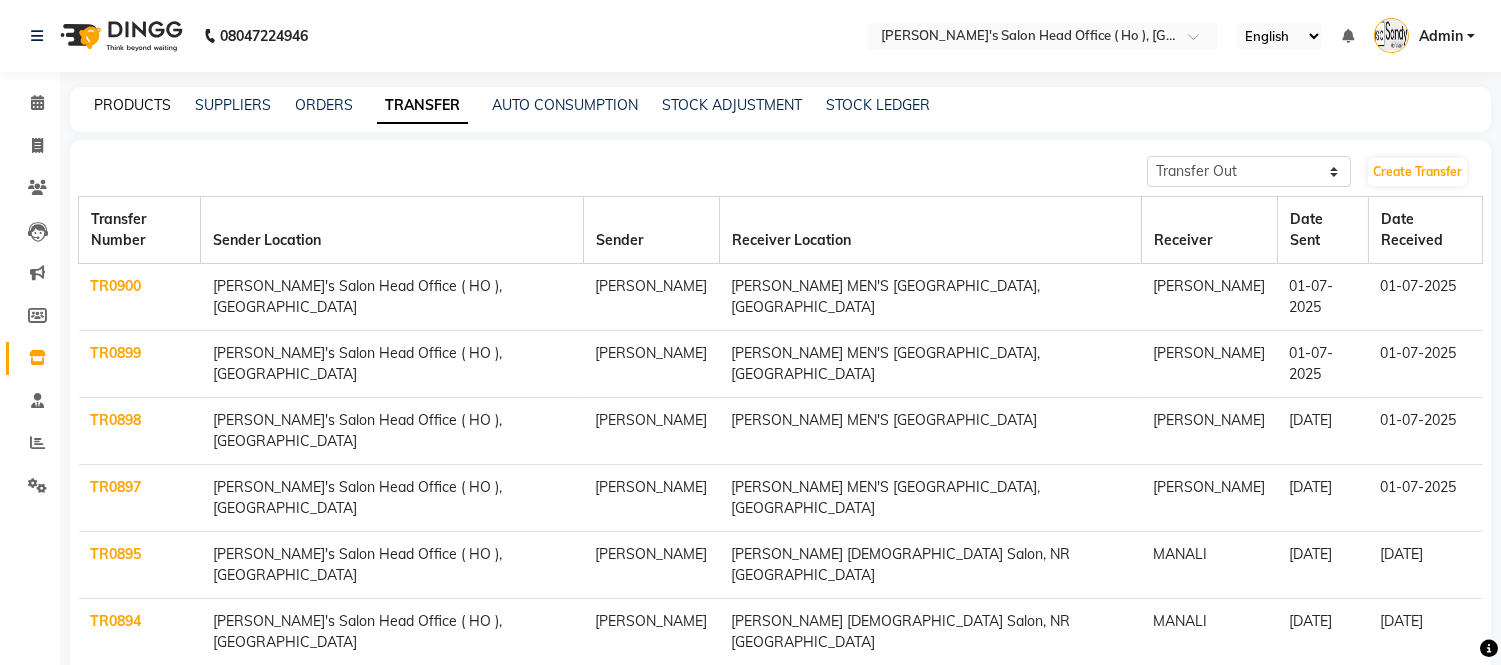 click on "PRODUCTS" 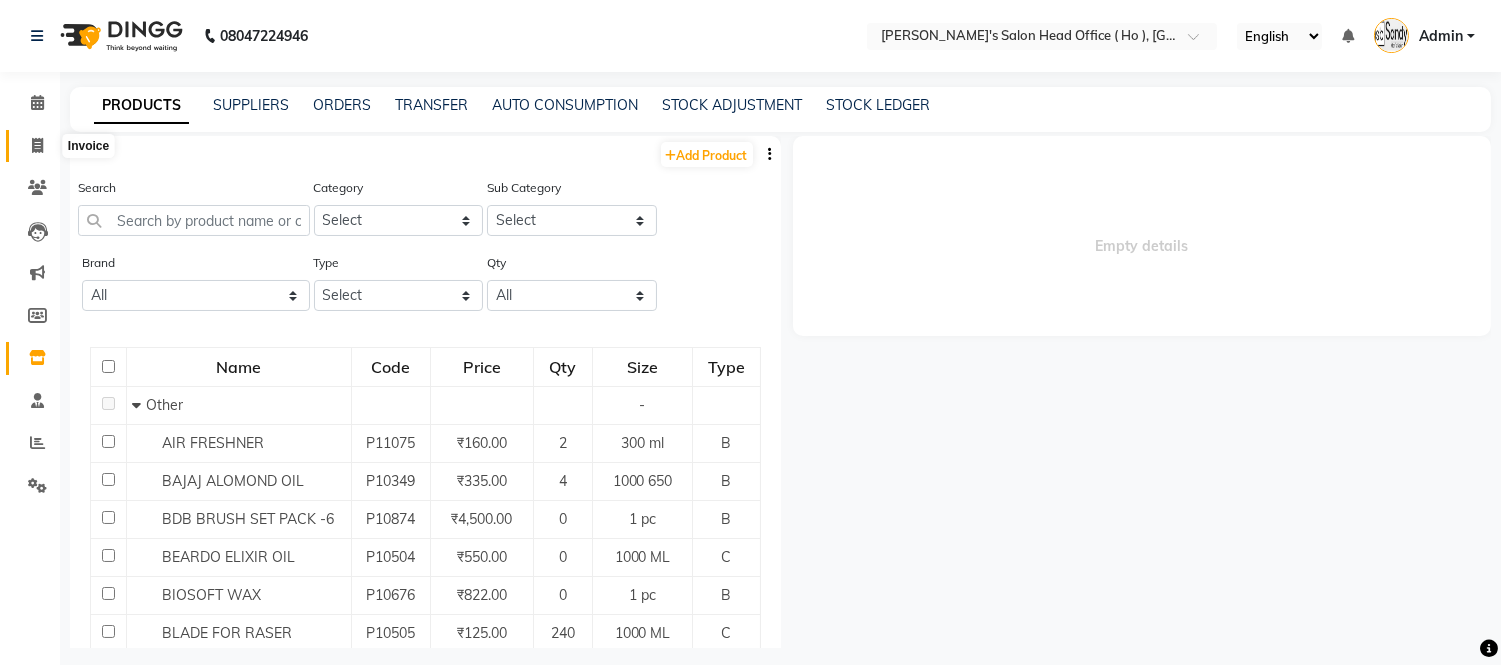 click 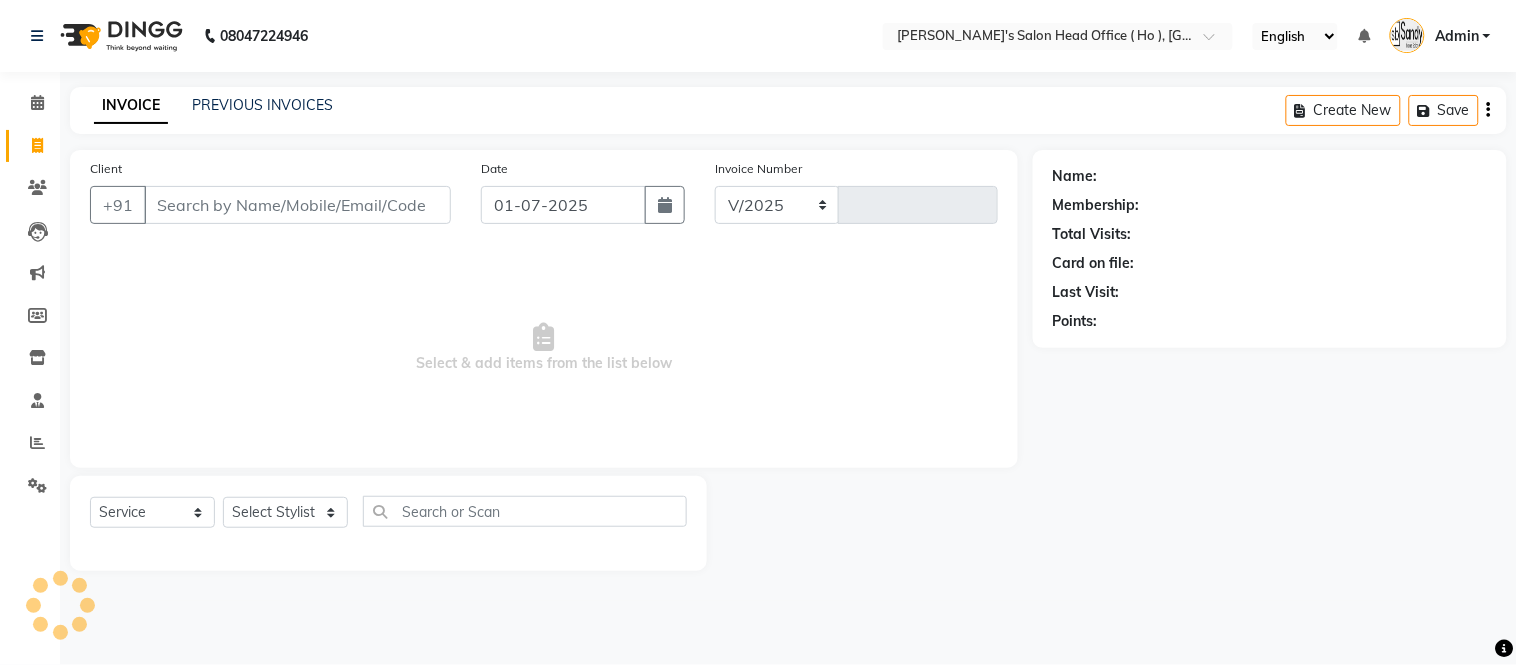 select on "6981" 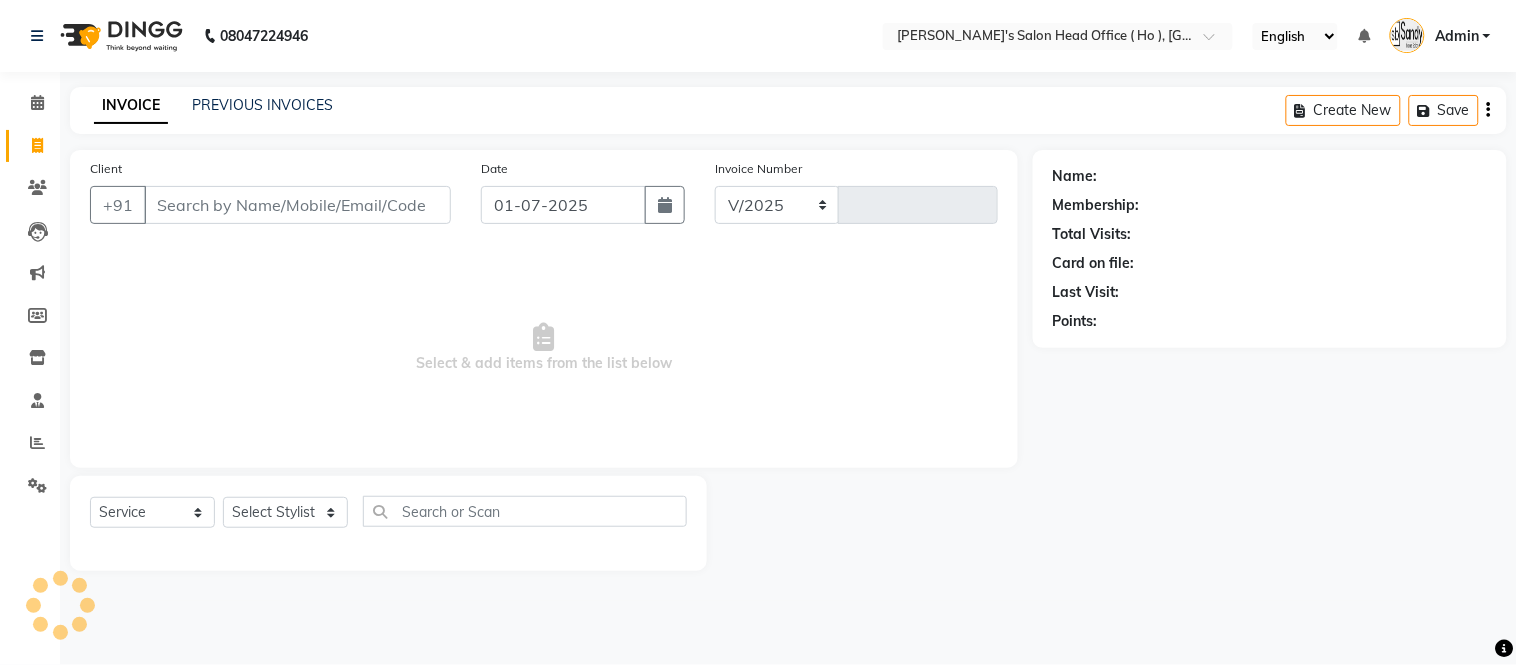 type on "0001" 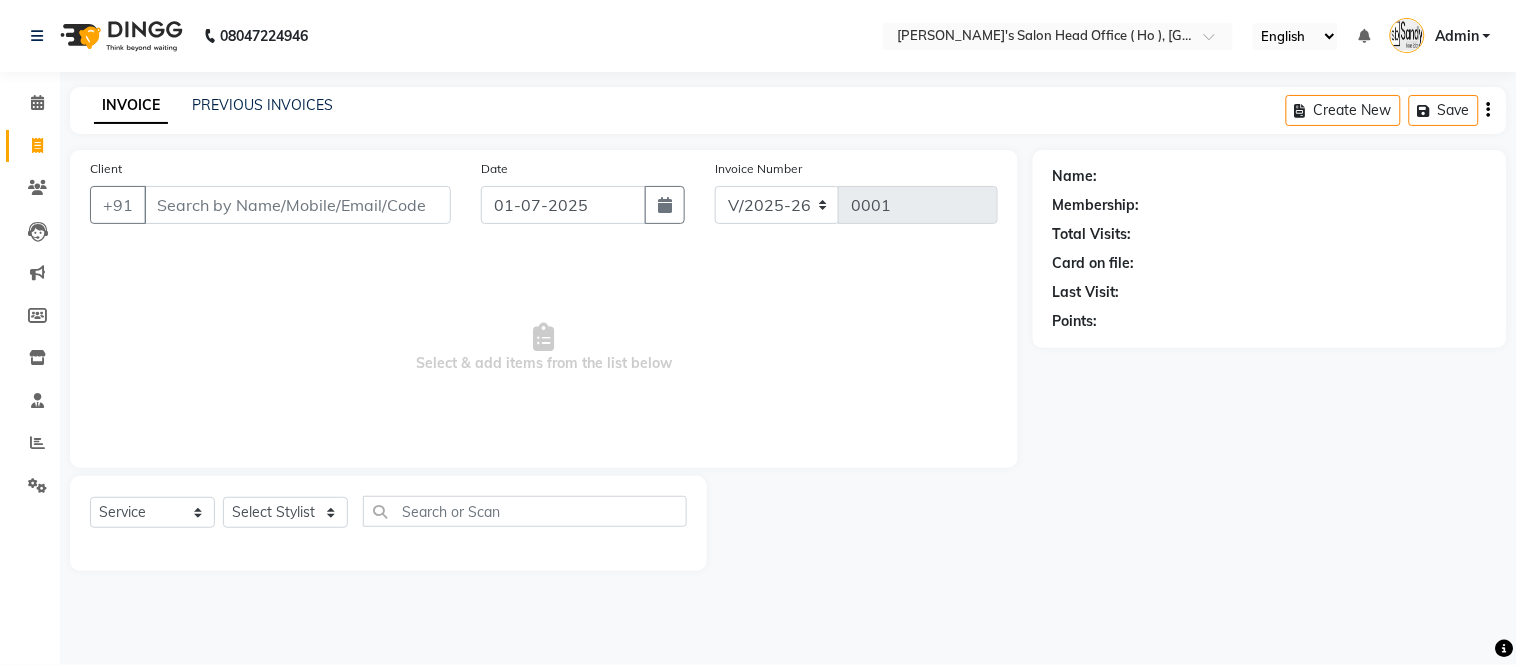 select on "membership" 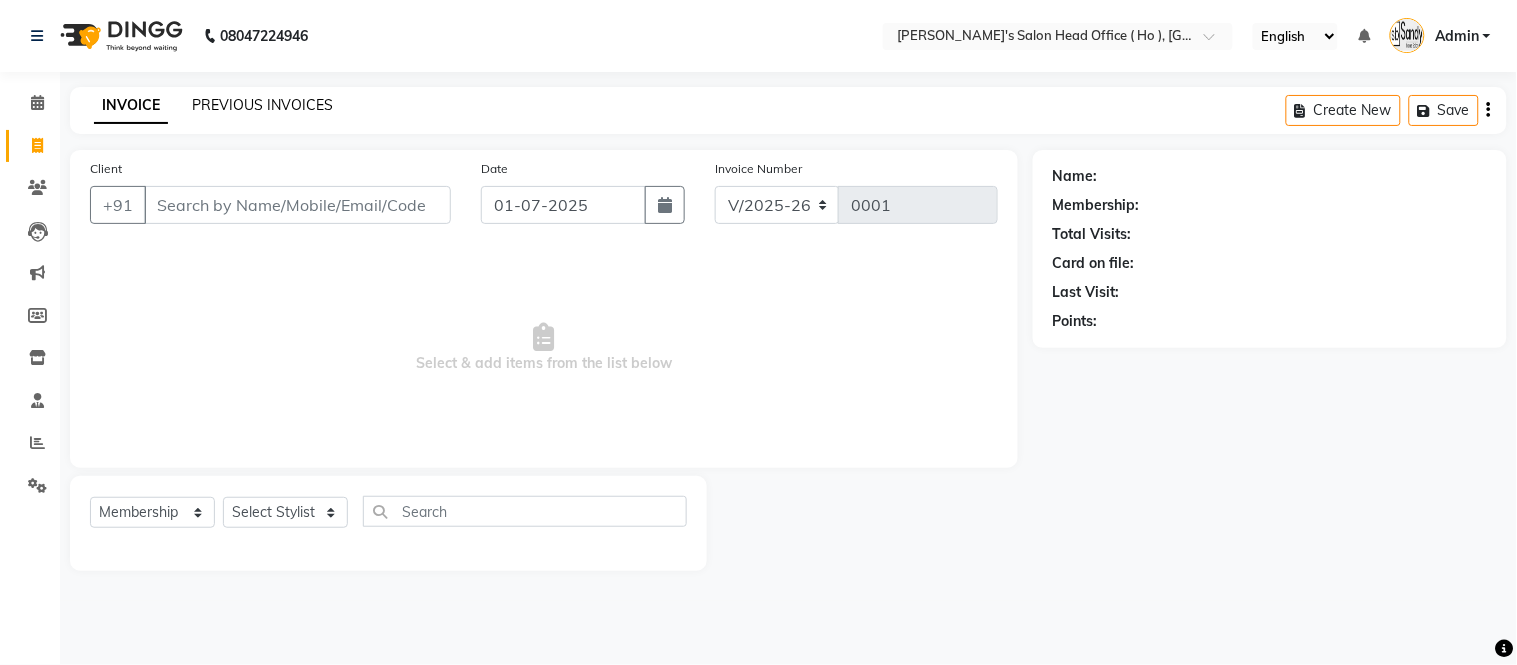 click on "PREVIOUS INVOICES" 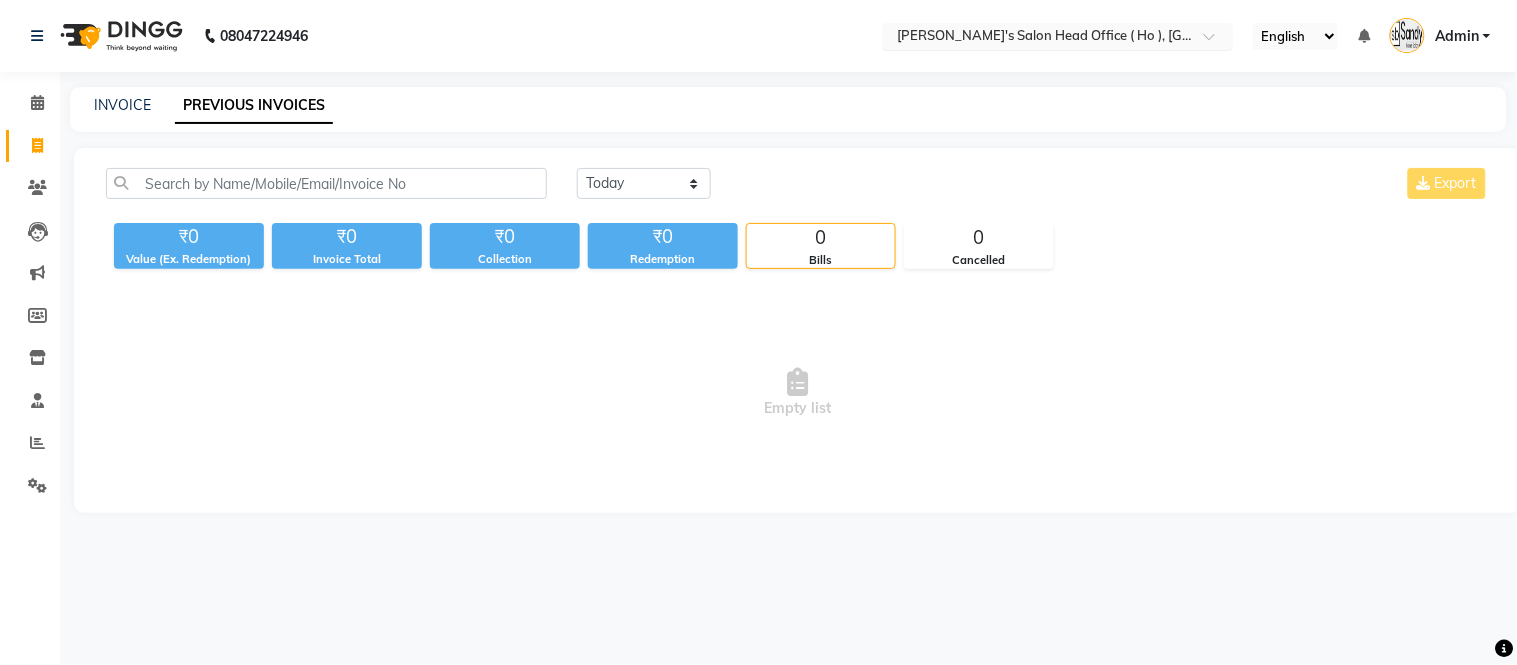 click at bounding box center [1038, 38] 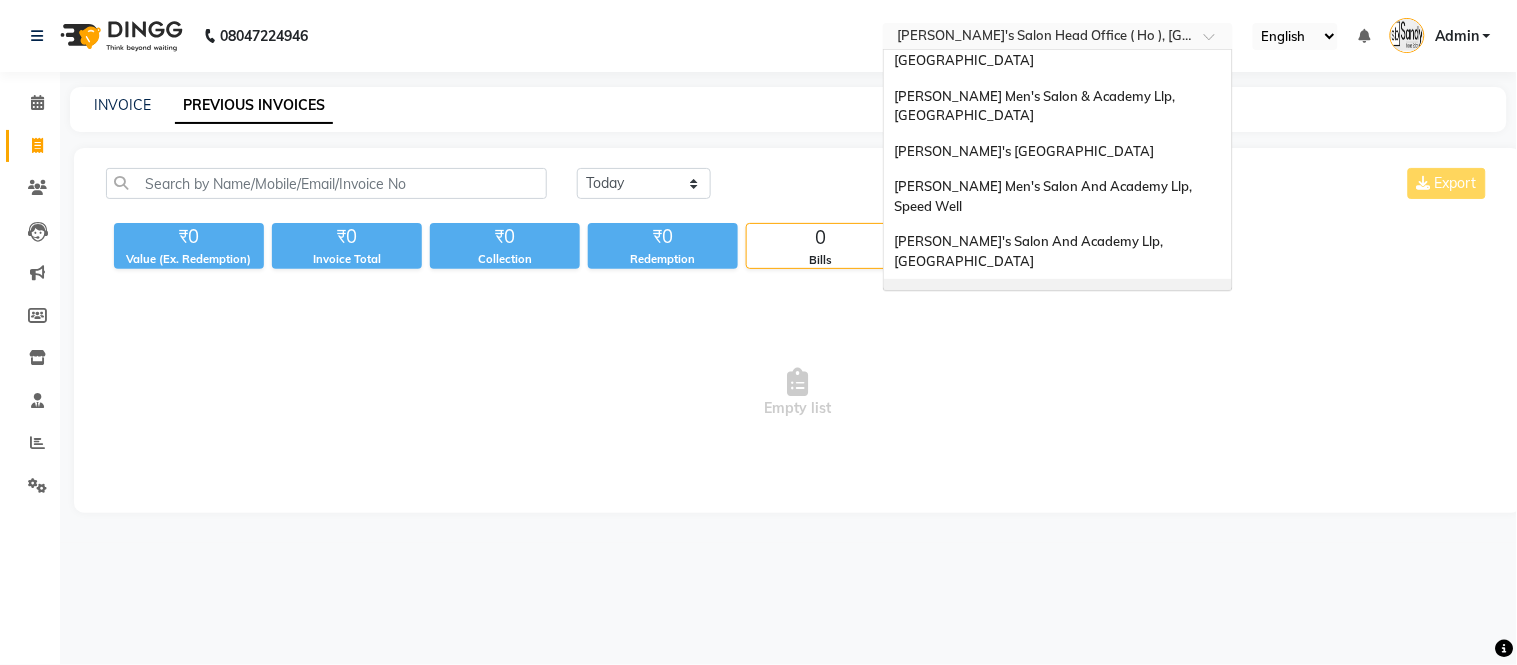 scroll, scrollTop: 0, scrollLeft: 0, axis: both 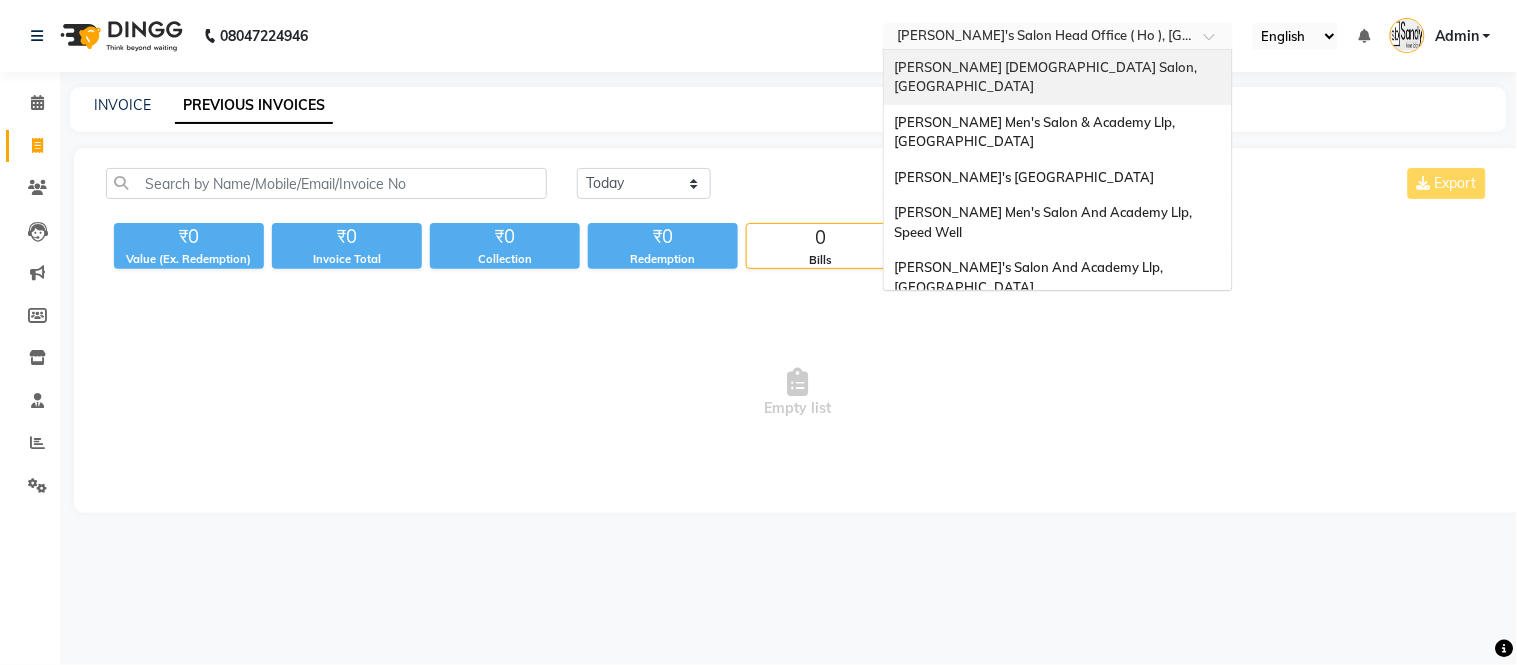 click on "[PERSON_NAME] [DEMOGRAPHIC_DATA] Salon, [GEOGRAPHIC_DATA]" at bounding box center [1058, 77] 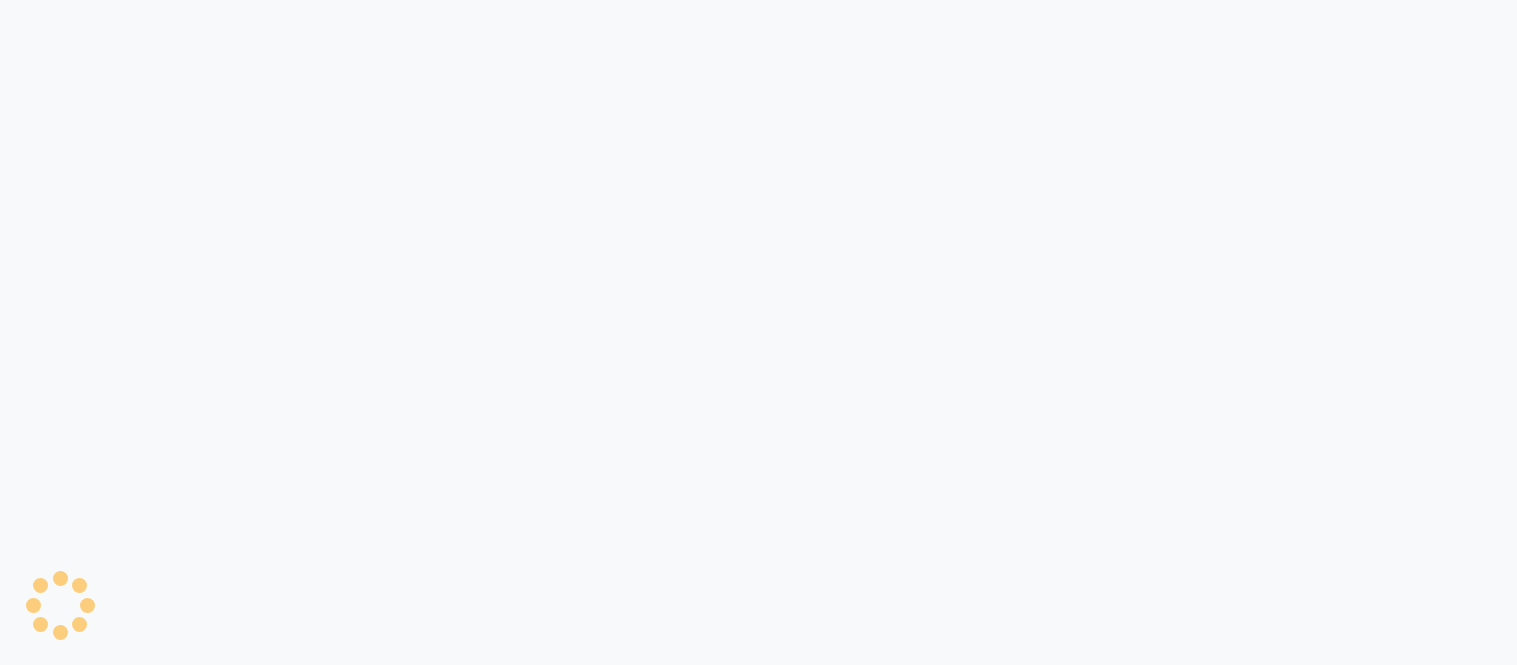 scroll, scrollTop: 0, scrollLeft: 0, axis: both 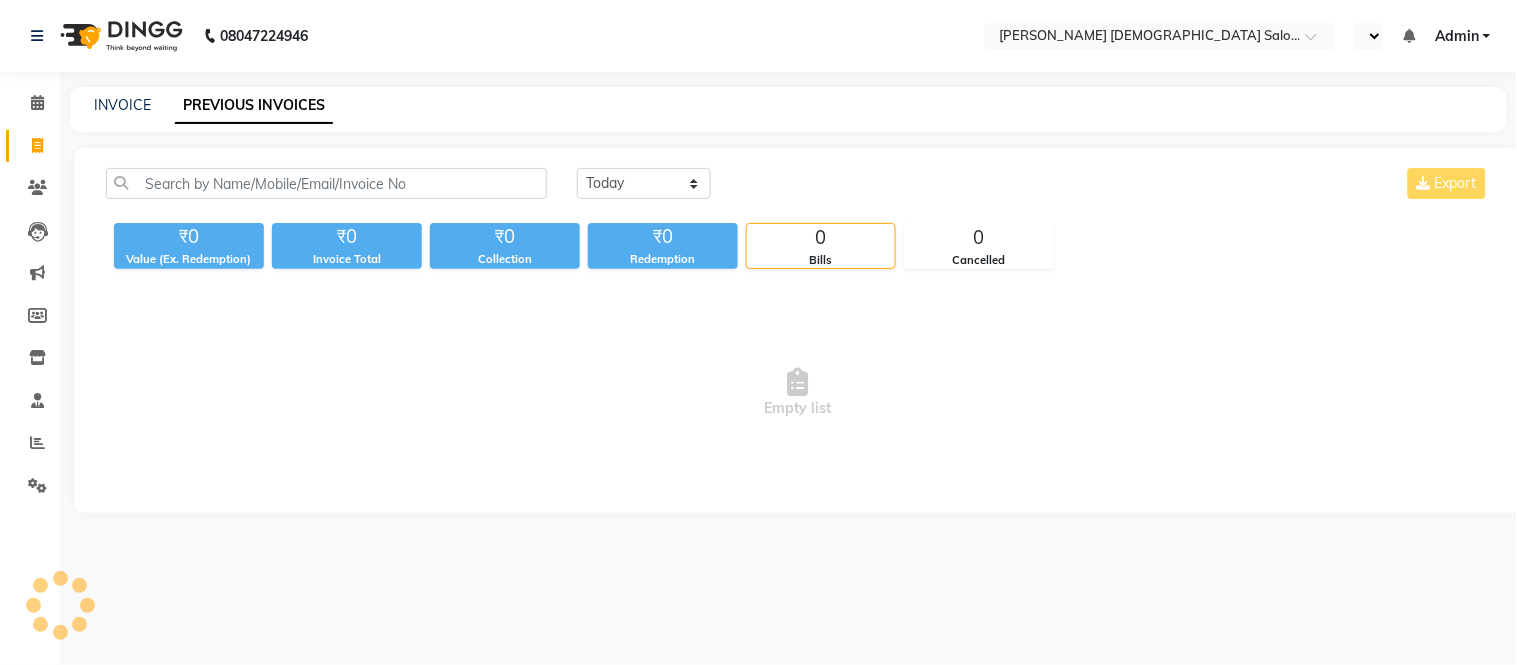 select on "en" 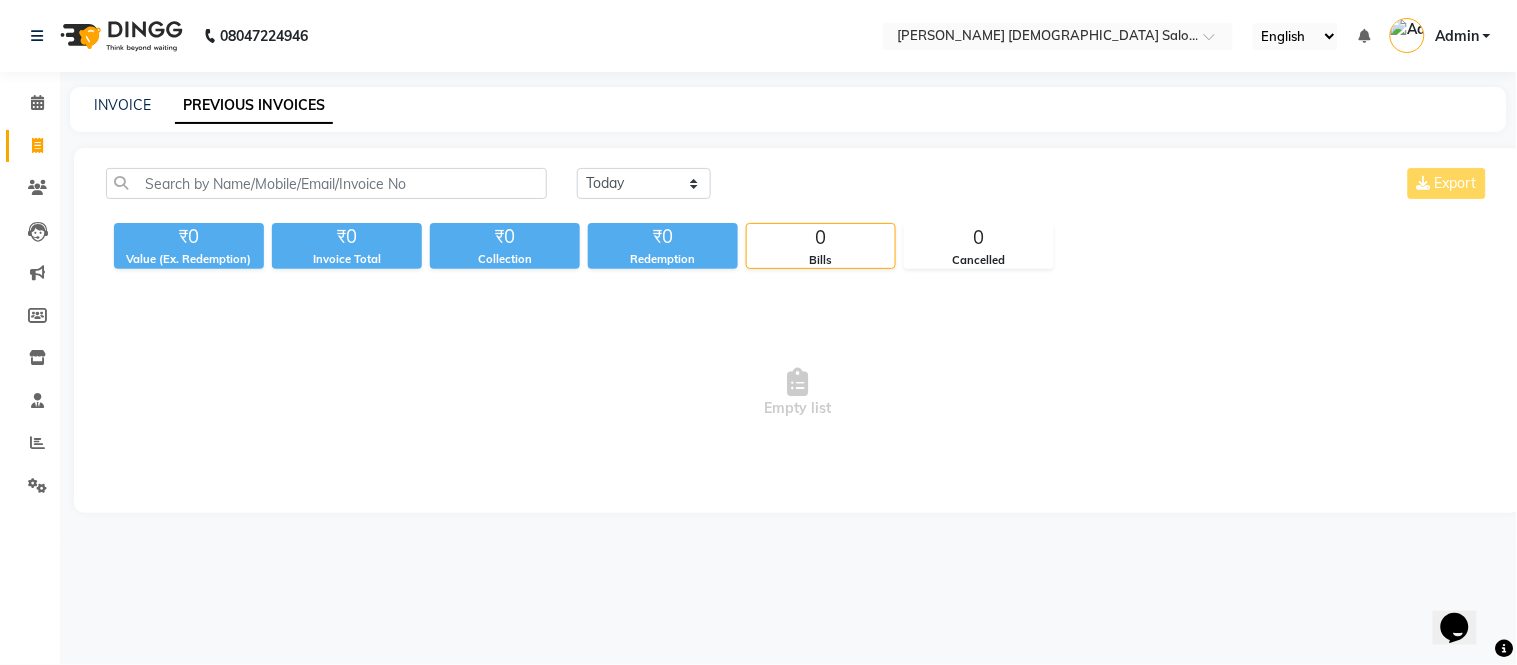 scroll, scrollTop: 0, scrollLeft: 0, axis: both 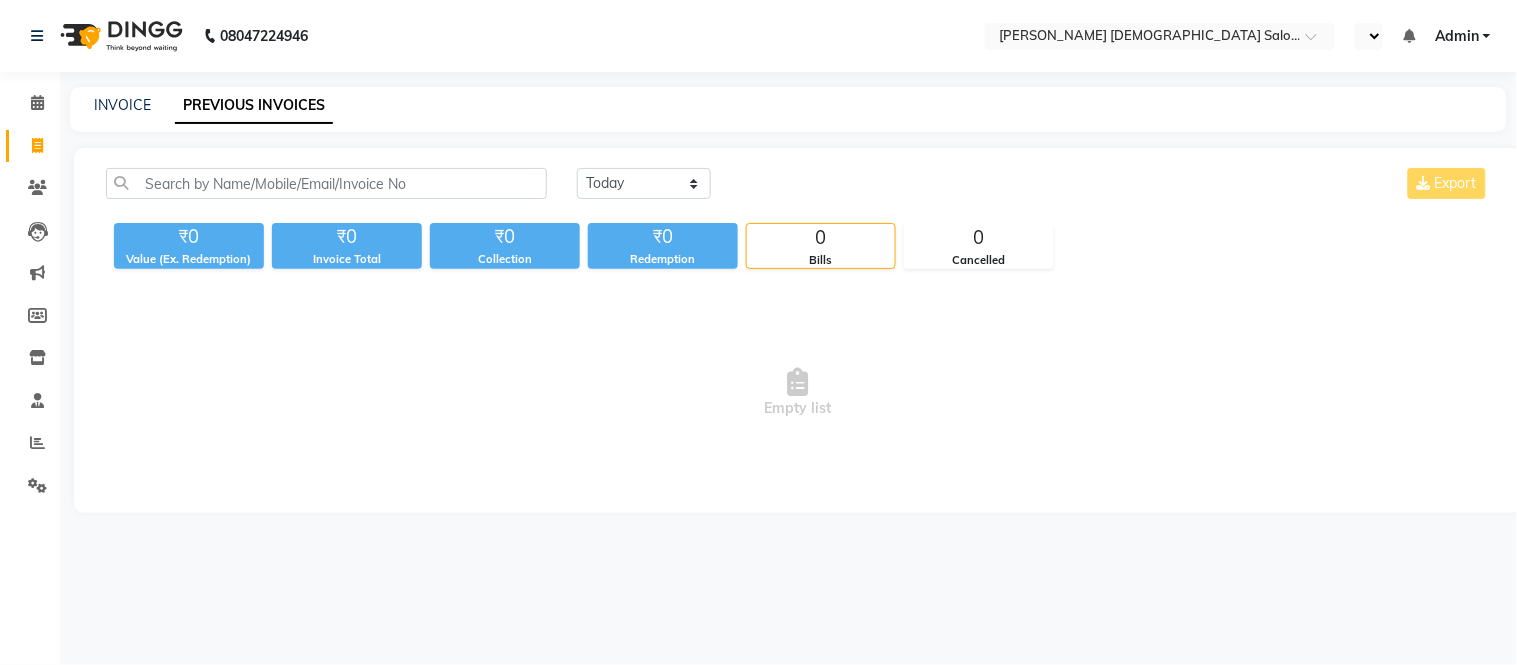 select on "en" 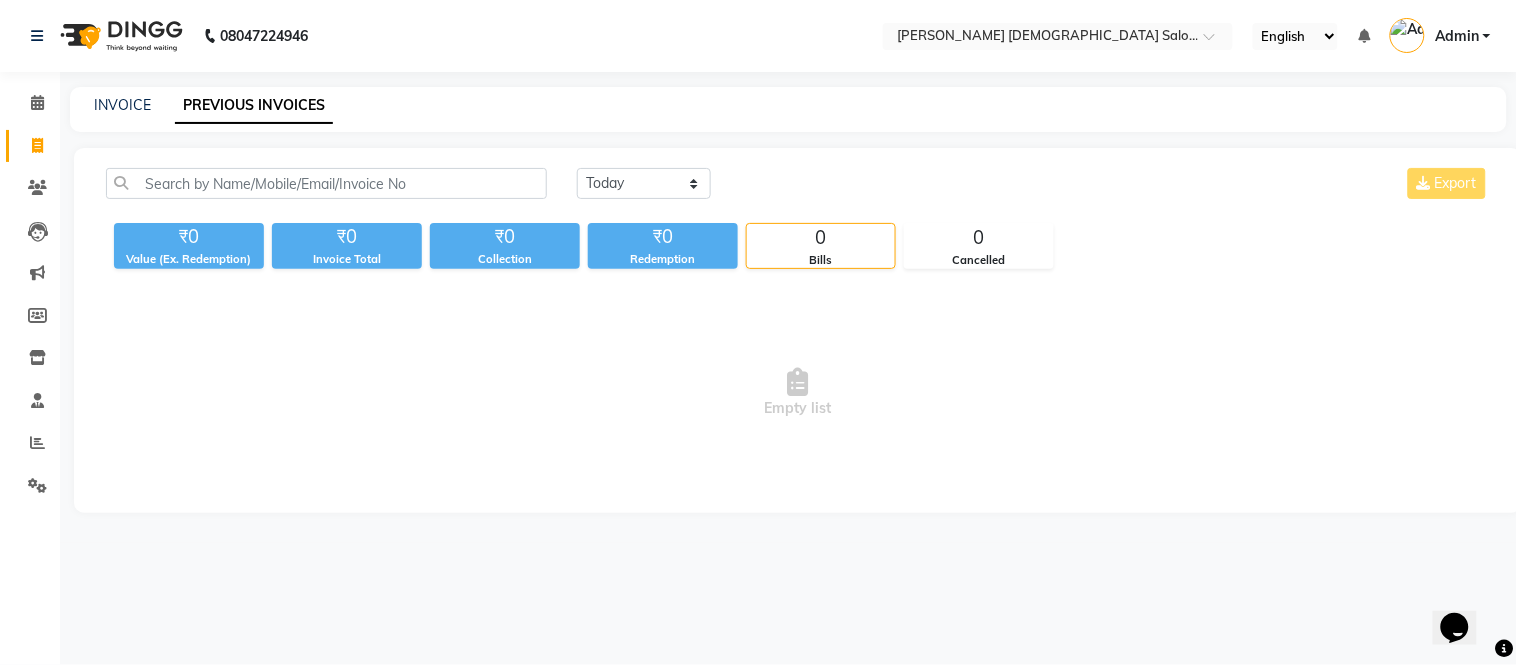 scroll, scrollTop: 0, scrollLeft: 0, axis: both 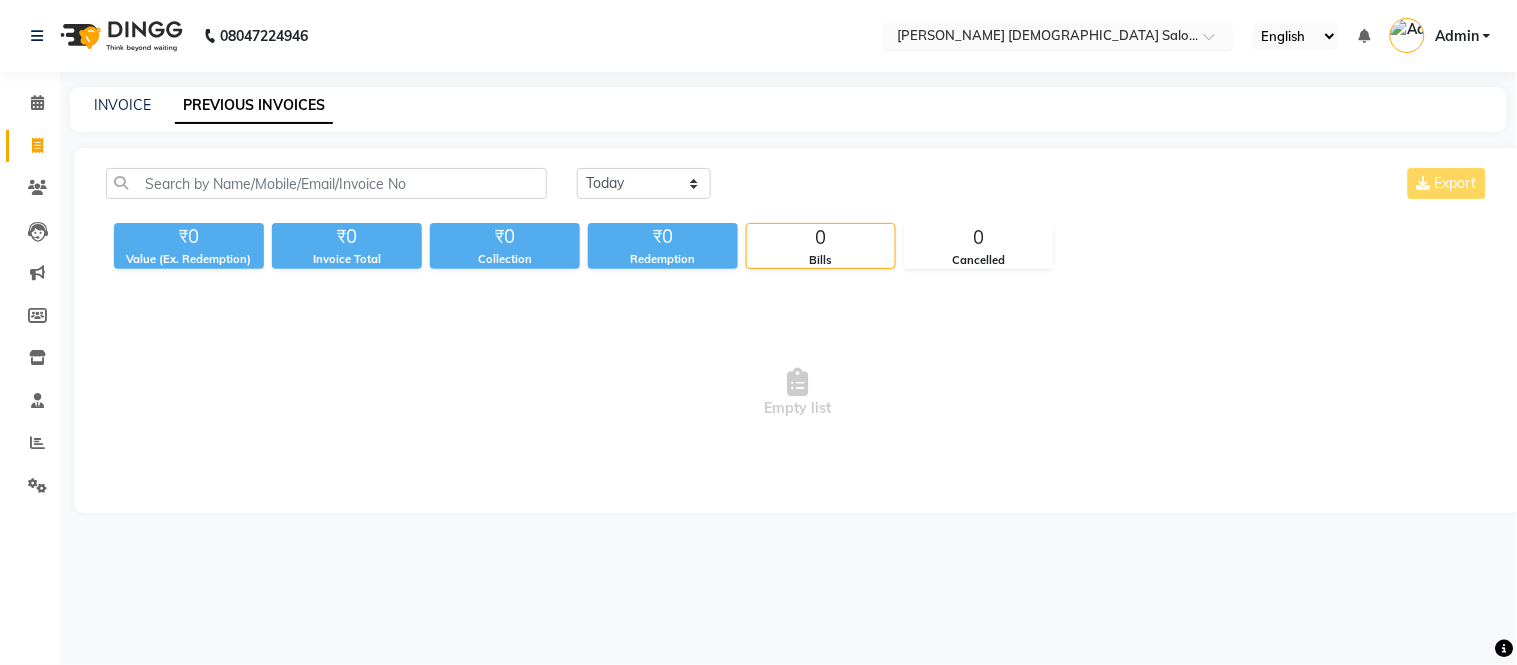 click at bounding box center [1038, 38] 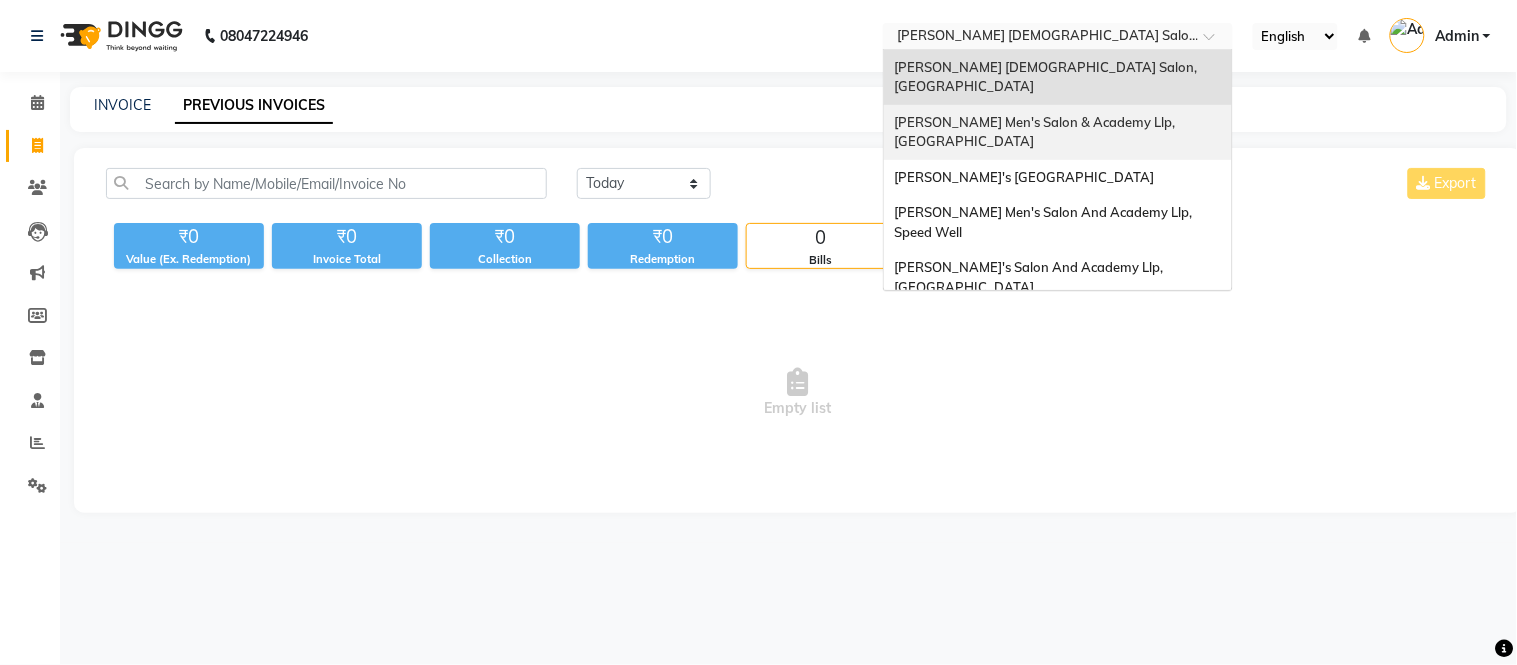 click on "[PERSON_NAME] Men's Salon & Academy Llp, [GEOGRAPHIC_DATA]" at bounding box center (1036, 132) 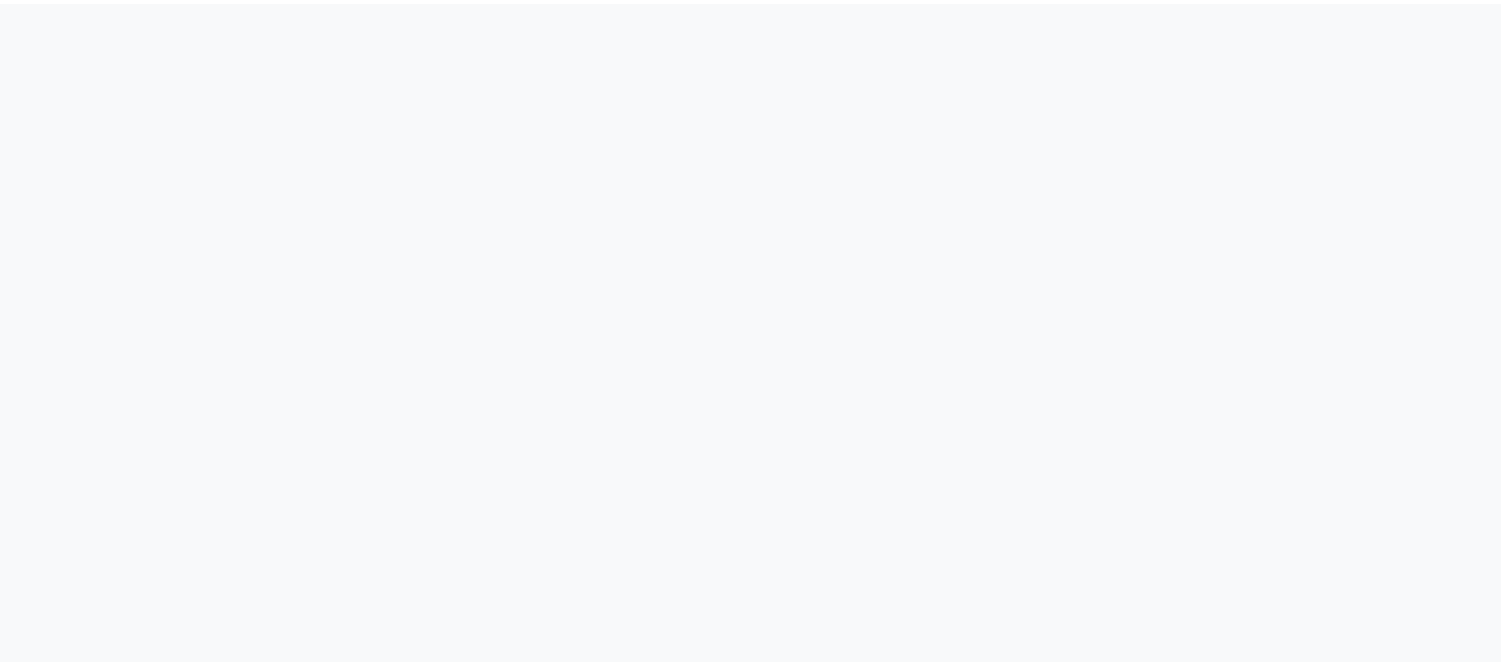 scroll, scrollTop: 0, scrollLeft: 0, axis: both 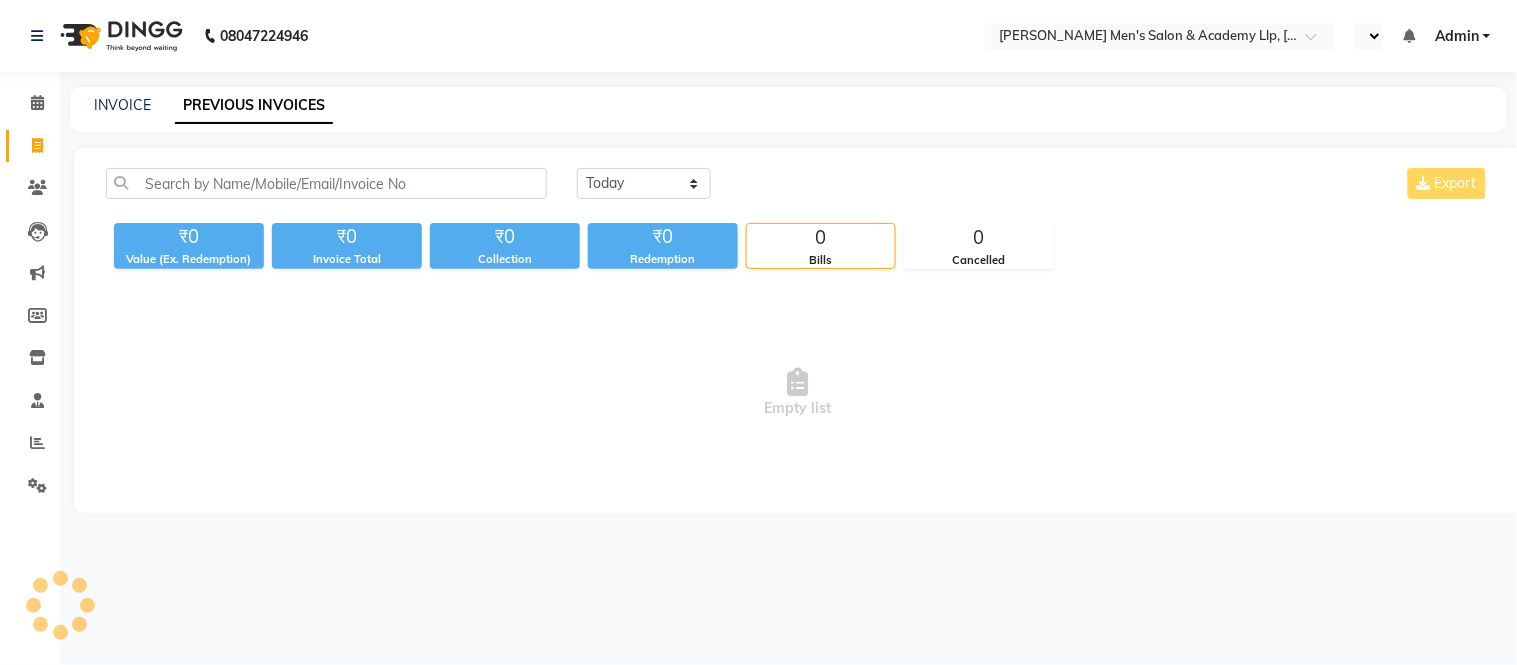 select on "en" 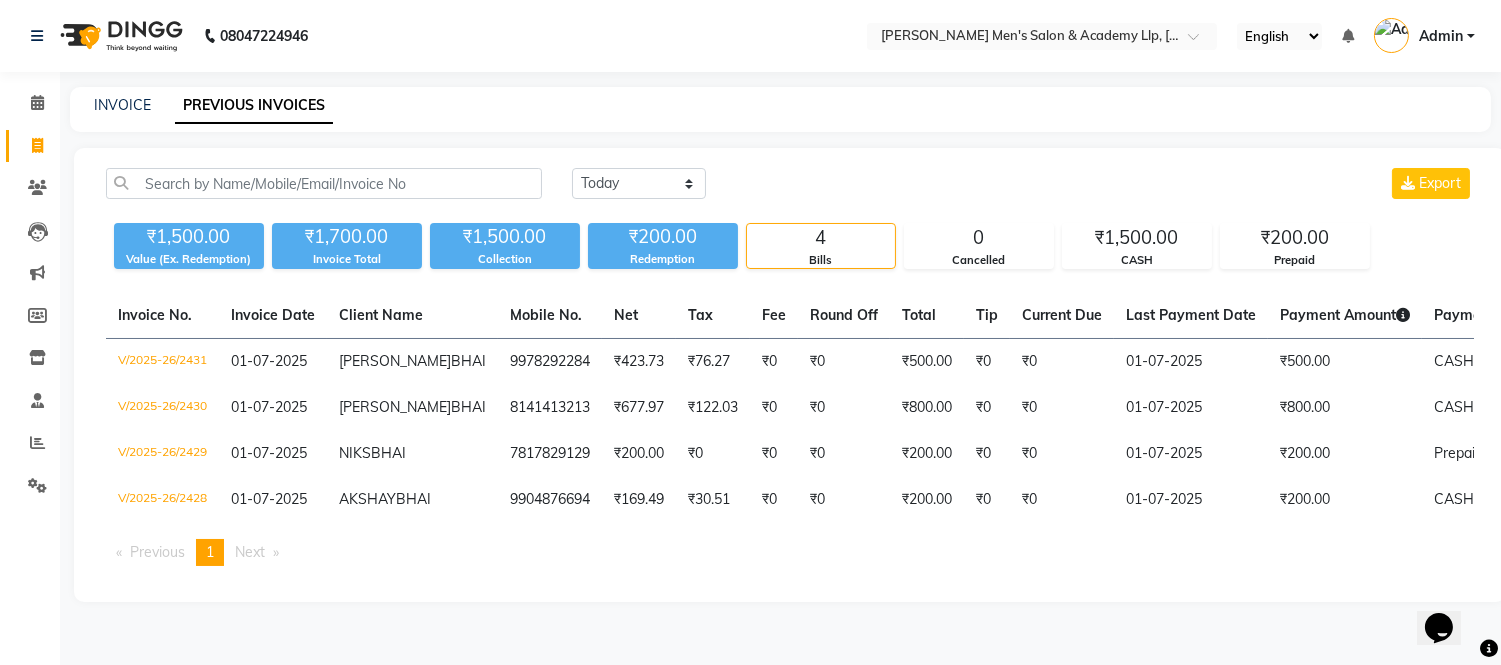 scroll, scrollTop: 0, scrollLeft: 0, axis: both 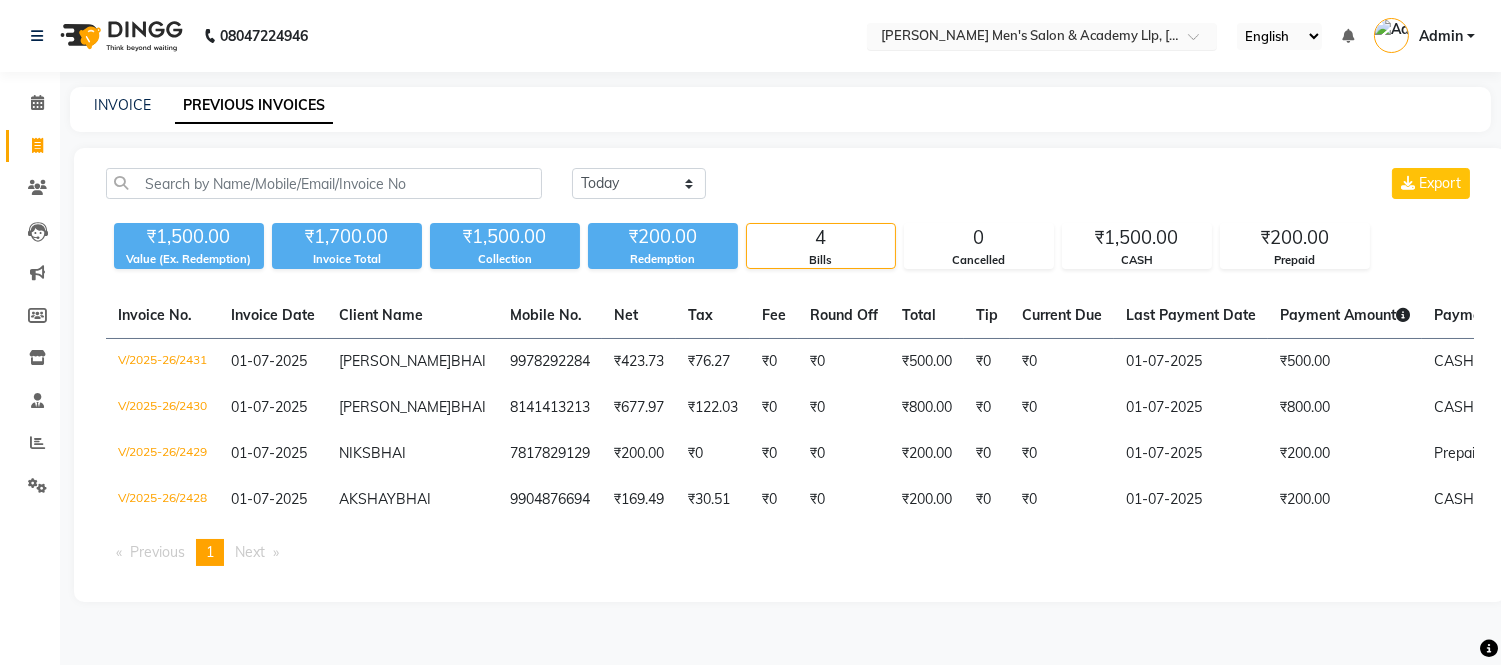 click at bounding box center (1022, 38) 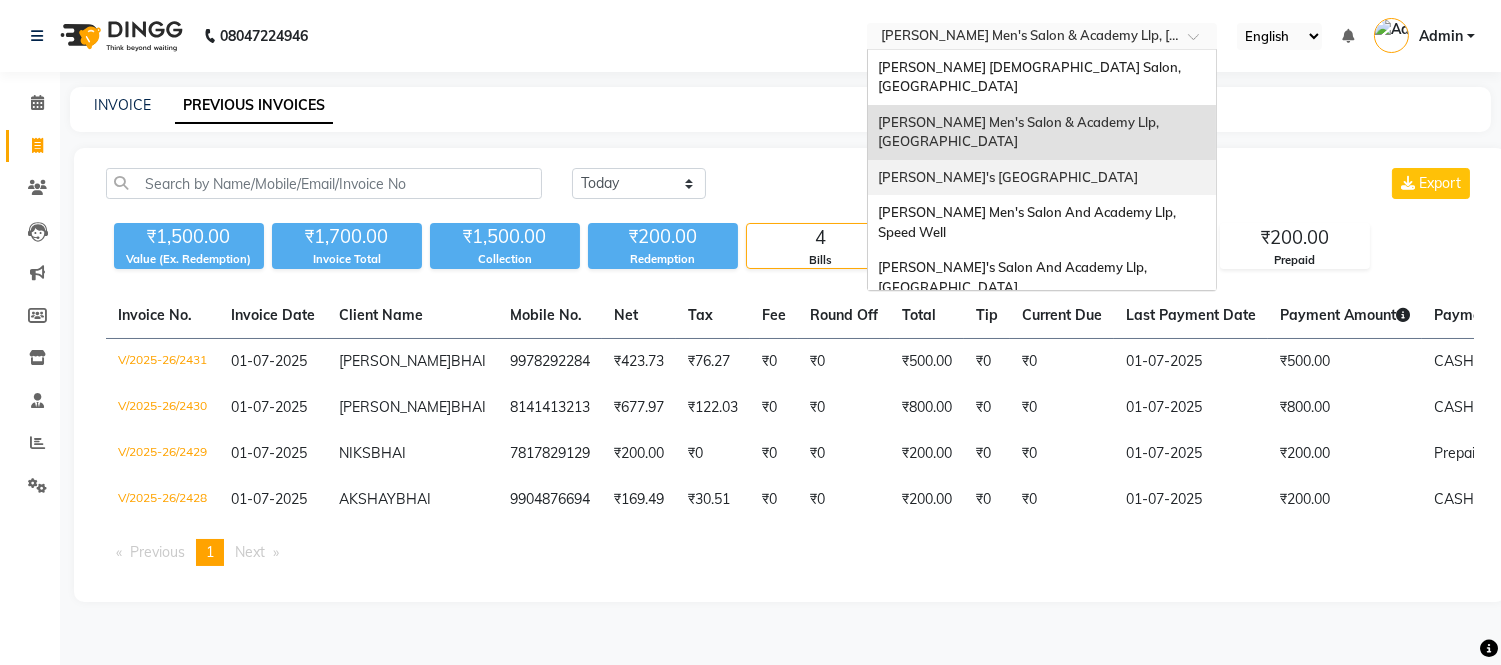 click on "[PERSON_NAME]'s [GEOGRAPHIC_DATA]" at bounding box center [1042, 178] 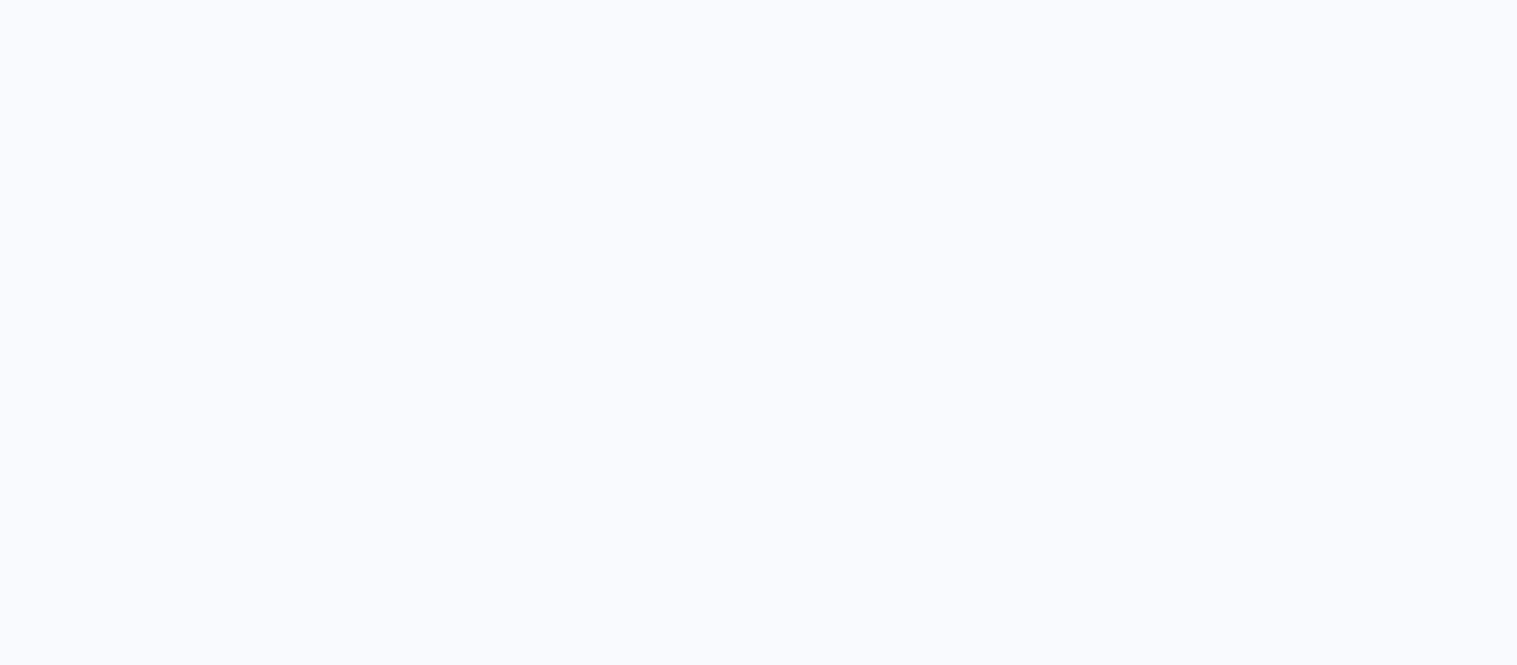 scroll, scrollTop: 0, scrollLeft: 0, axis: both 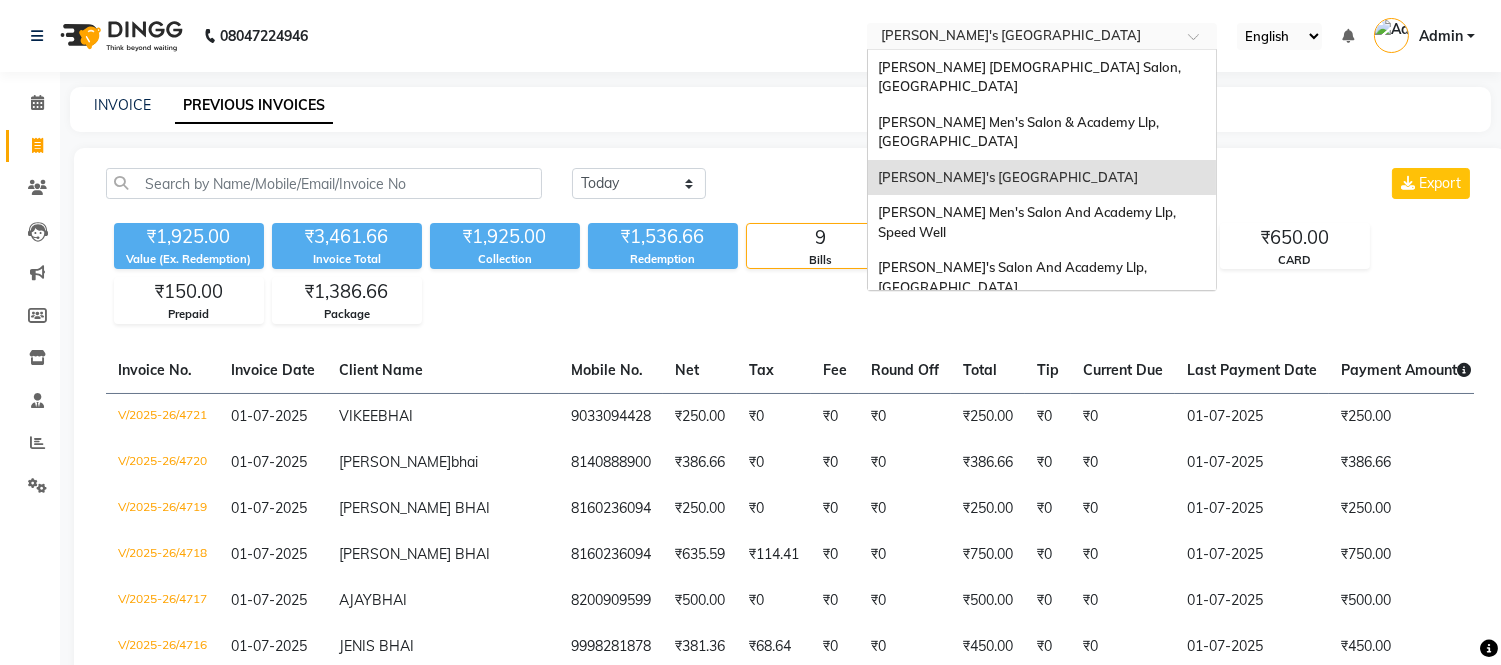 click at bounding box center (1022, 38) 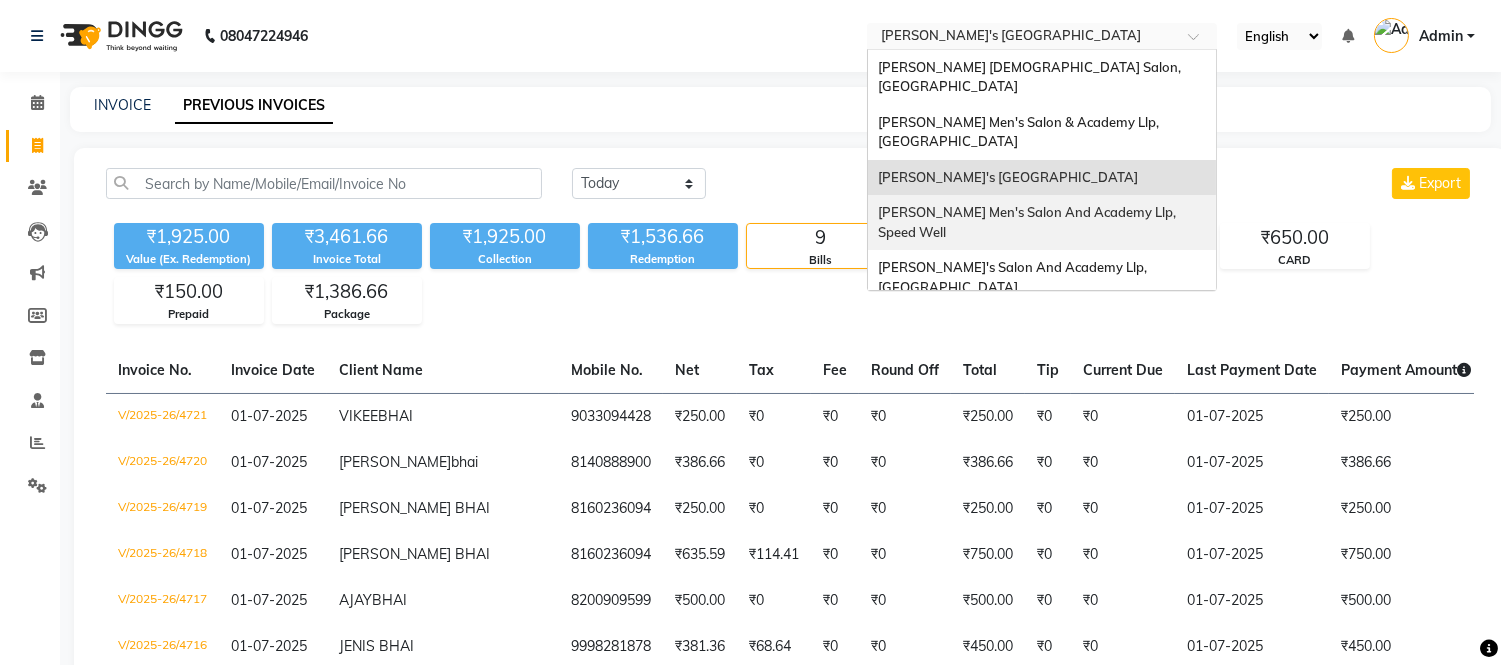 click on "[PERSON_NAME] Men's Salon And Academy Llp, Speed Well" at bounding box center [1042, 222] 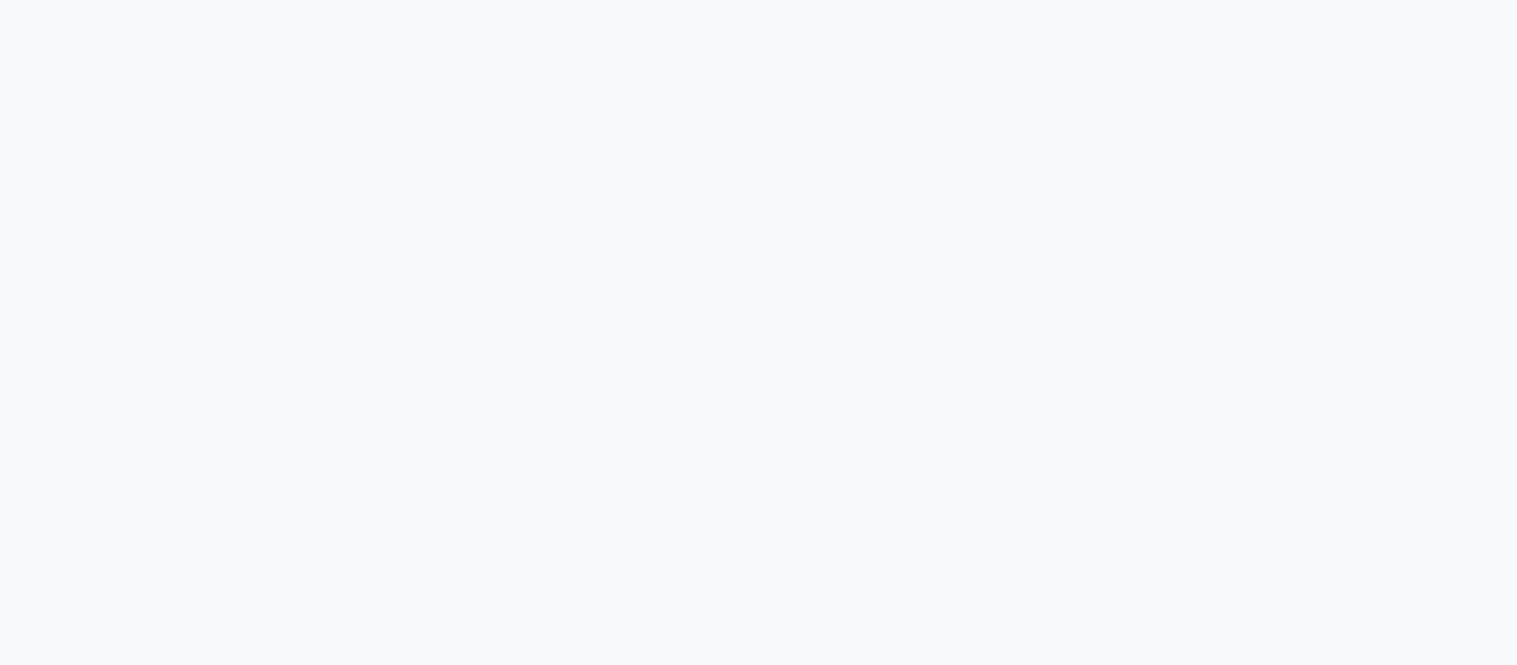 scroll, scrollTop: 0, scrollLeft: 0, axis: both 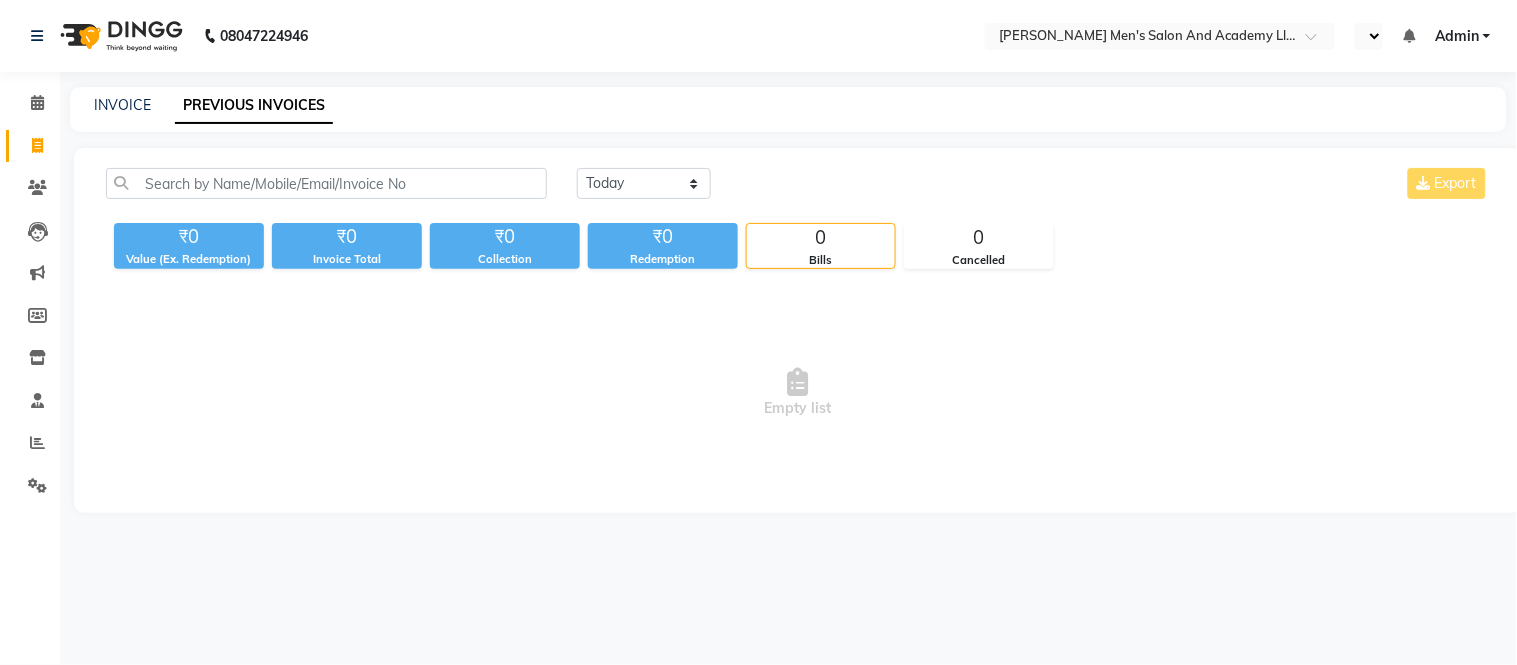 select on "en" 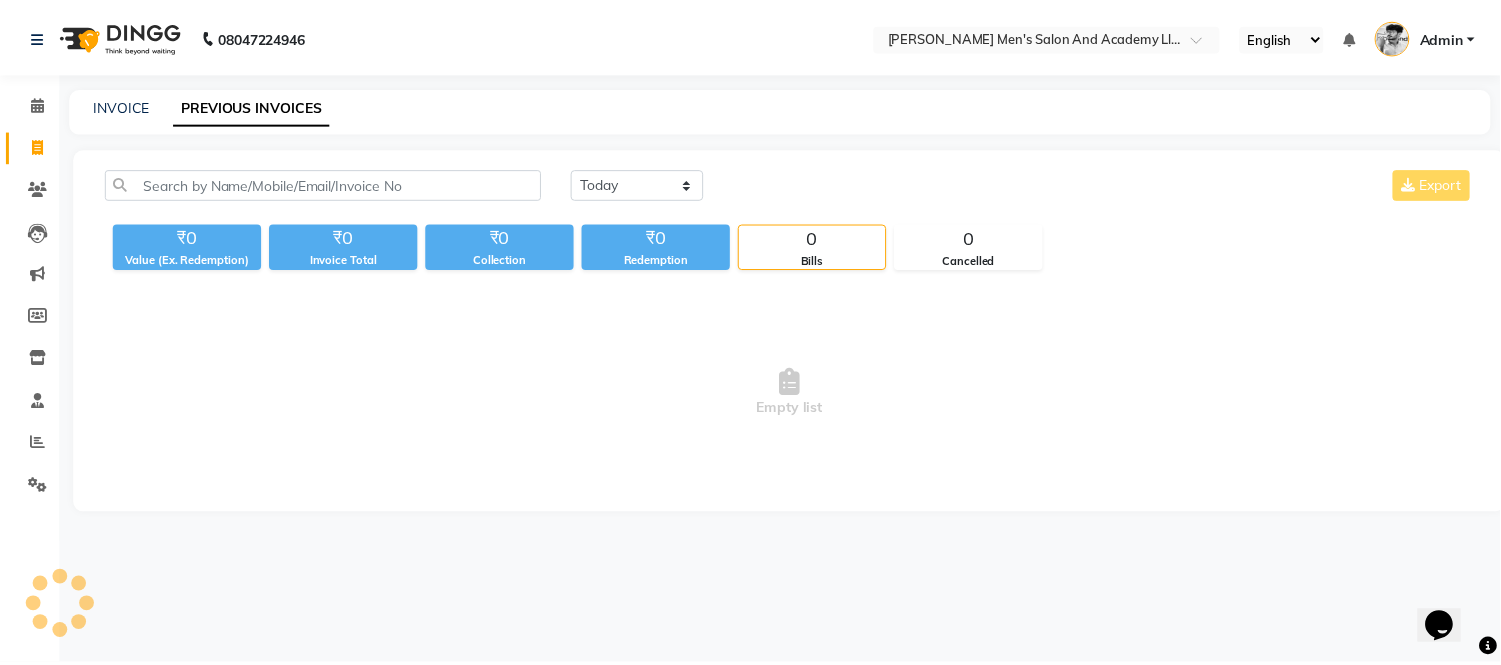 scroll, scrollTop: 0, scrollLeft: 0, axis: both 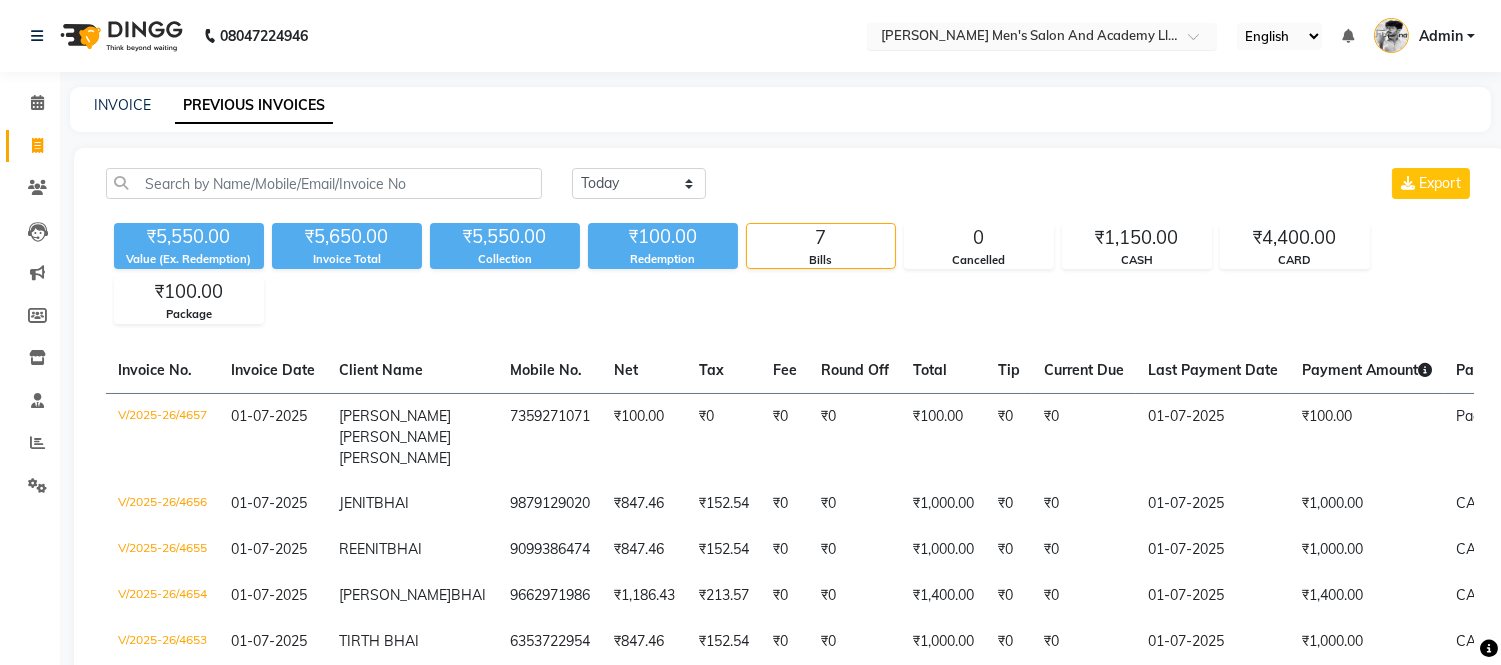click at bounding box center [1022, 38] 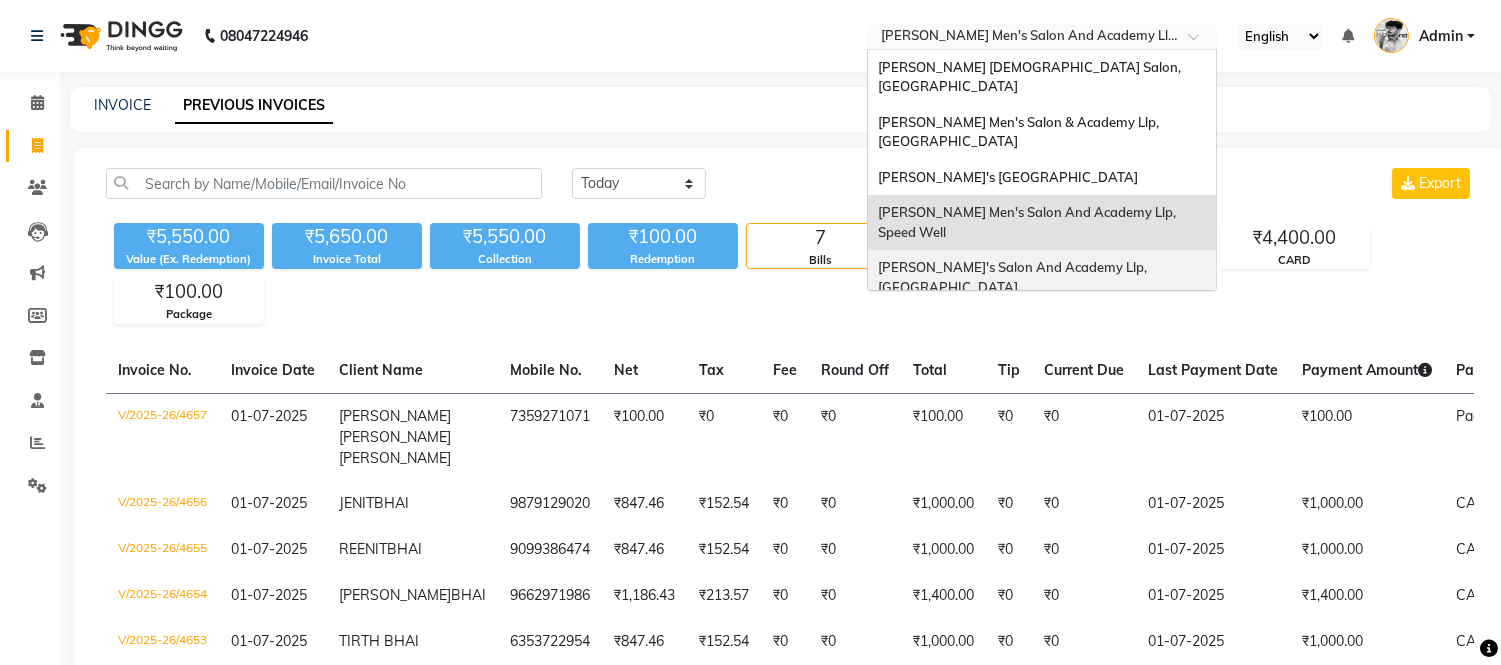 click on "[PERSON_NAME]'s Salon And Academy Llp, [GEOGRAPHIC_DATA]" at bounding box center (1014, 277) 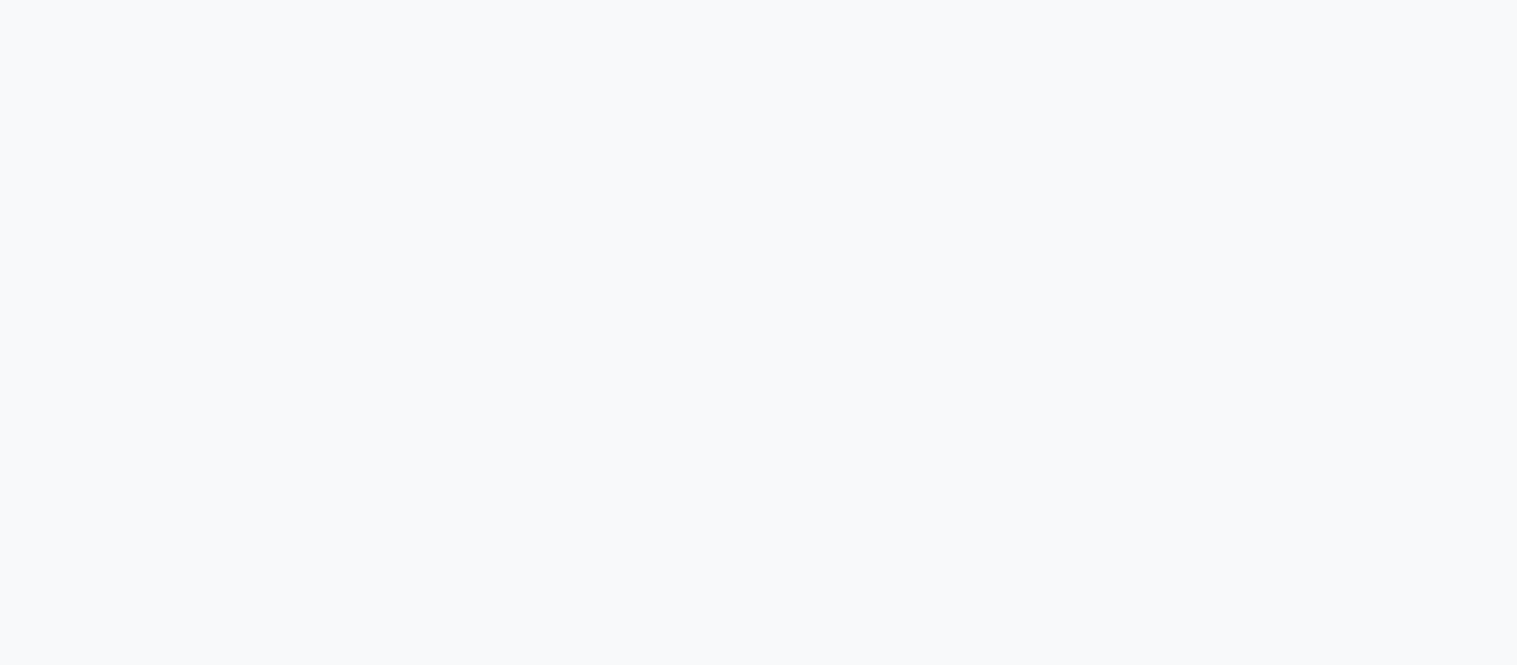scroll, scrollTop: 0, scrollLeft: 0, axis: both 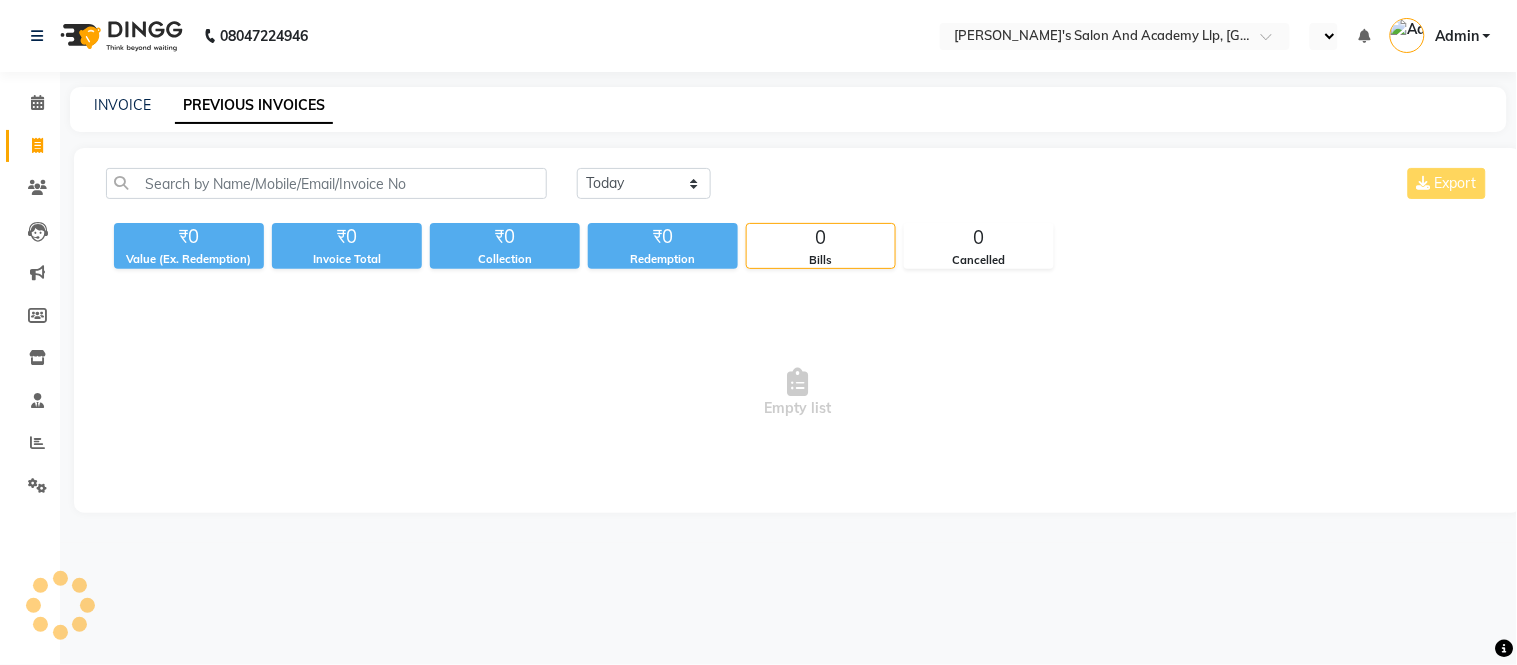 select on "en" 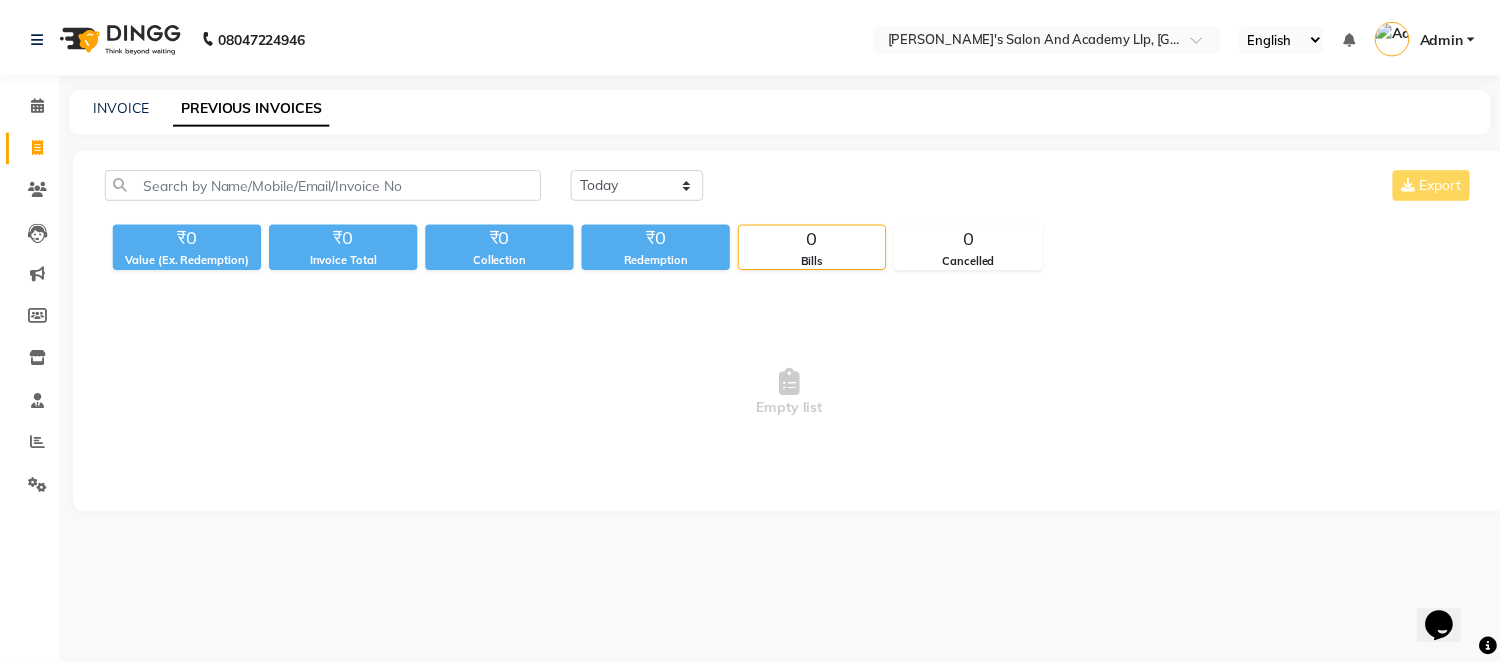 scroll, scrollTop: 0, scrollLeft: 0, axis: both 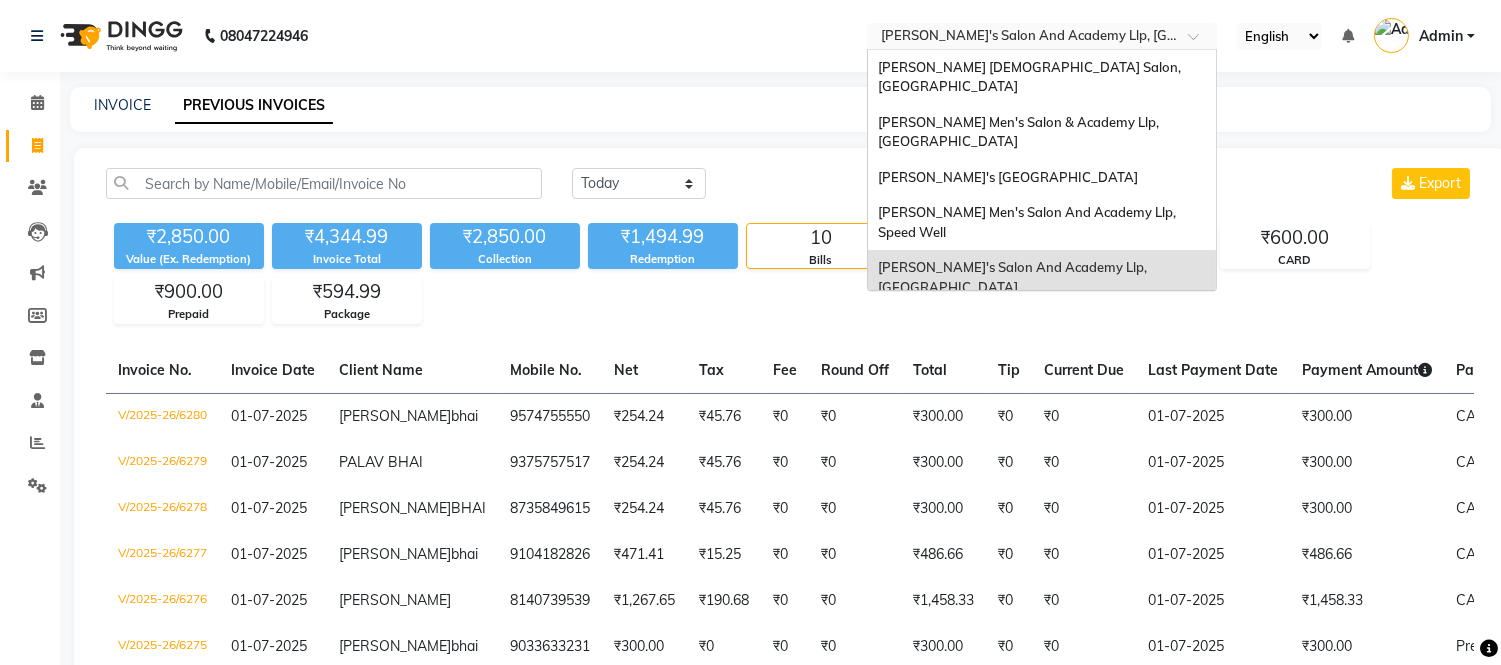 click at bounding box center (1022, 38) 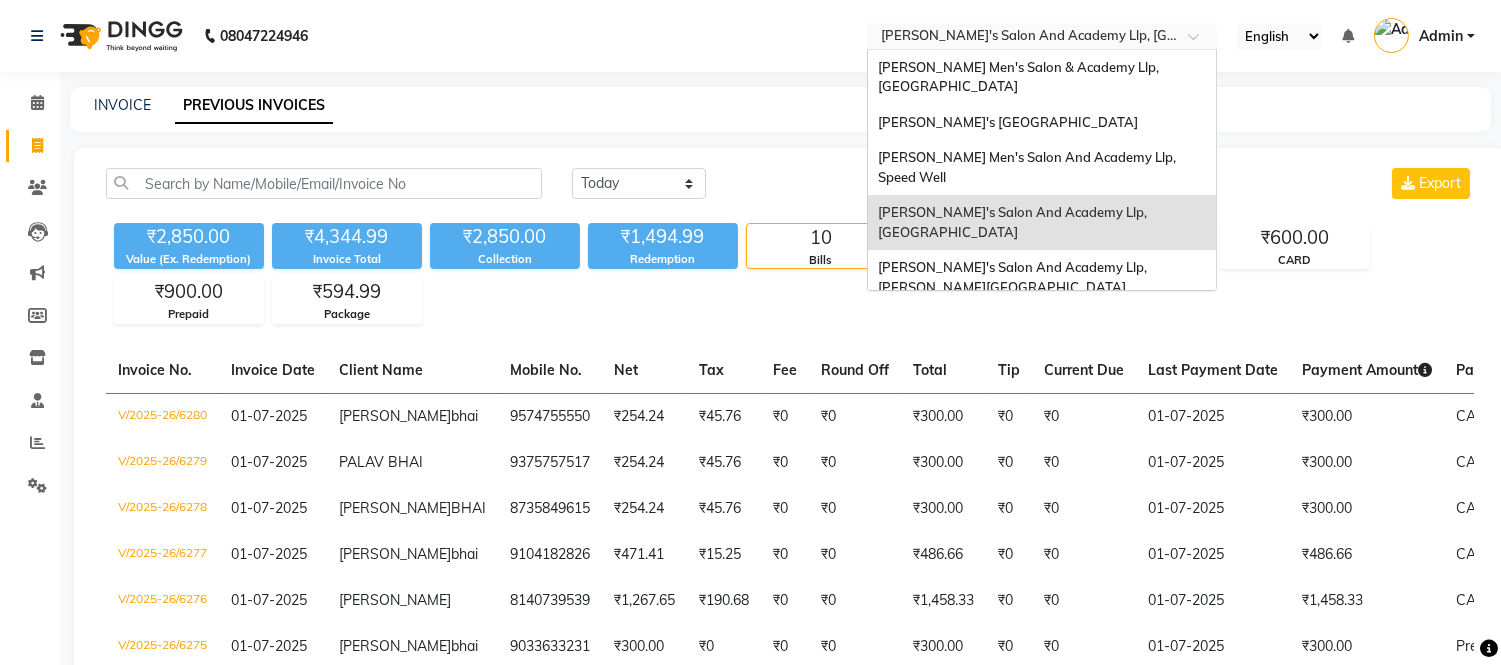 scroll, scrollTop: 85, scrollLeft: 0, axis: vertical 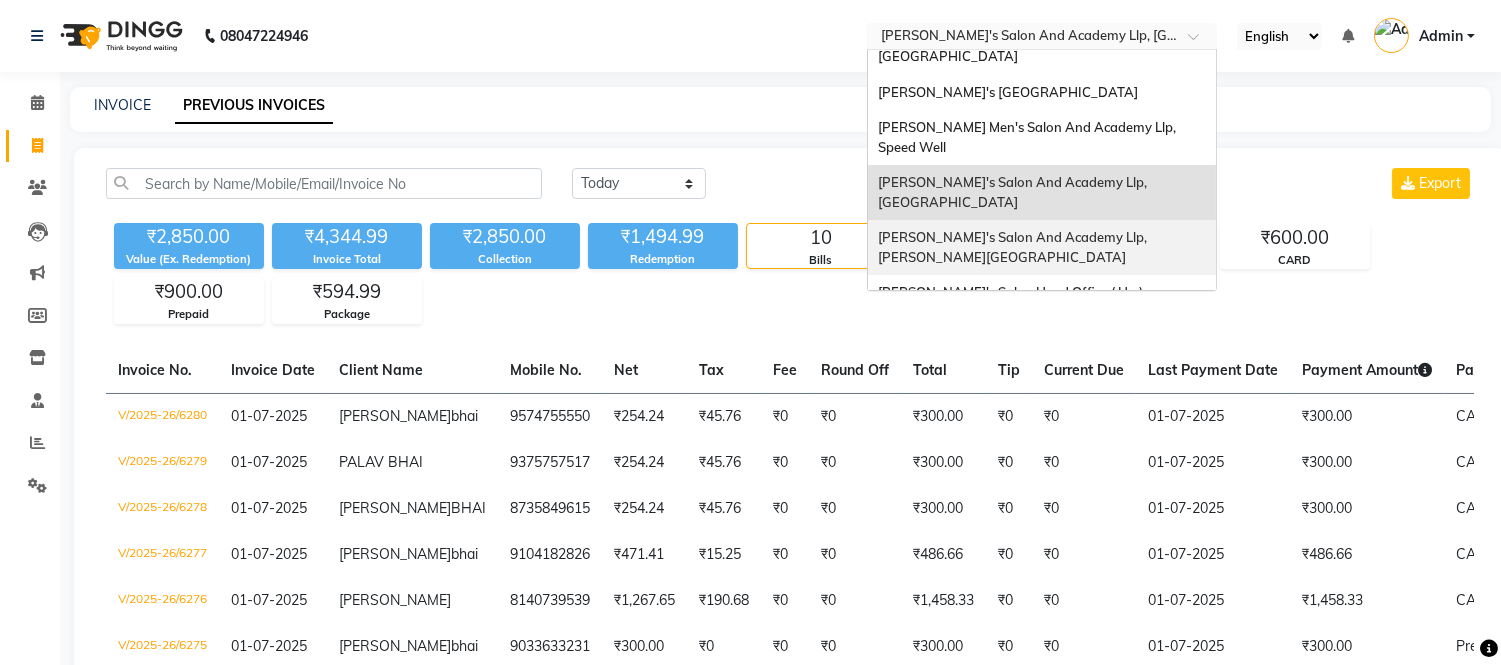 click on "[PERSON_NAME]'s Salon And Academy Llp, [PERSON_NAME][GEOGRAPHIC_DATA]" at bounding box center [1014, 247] 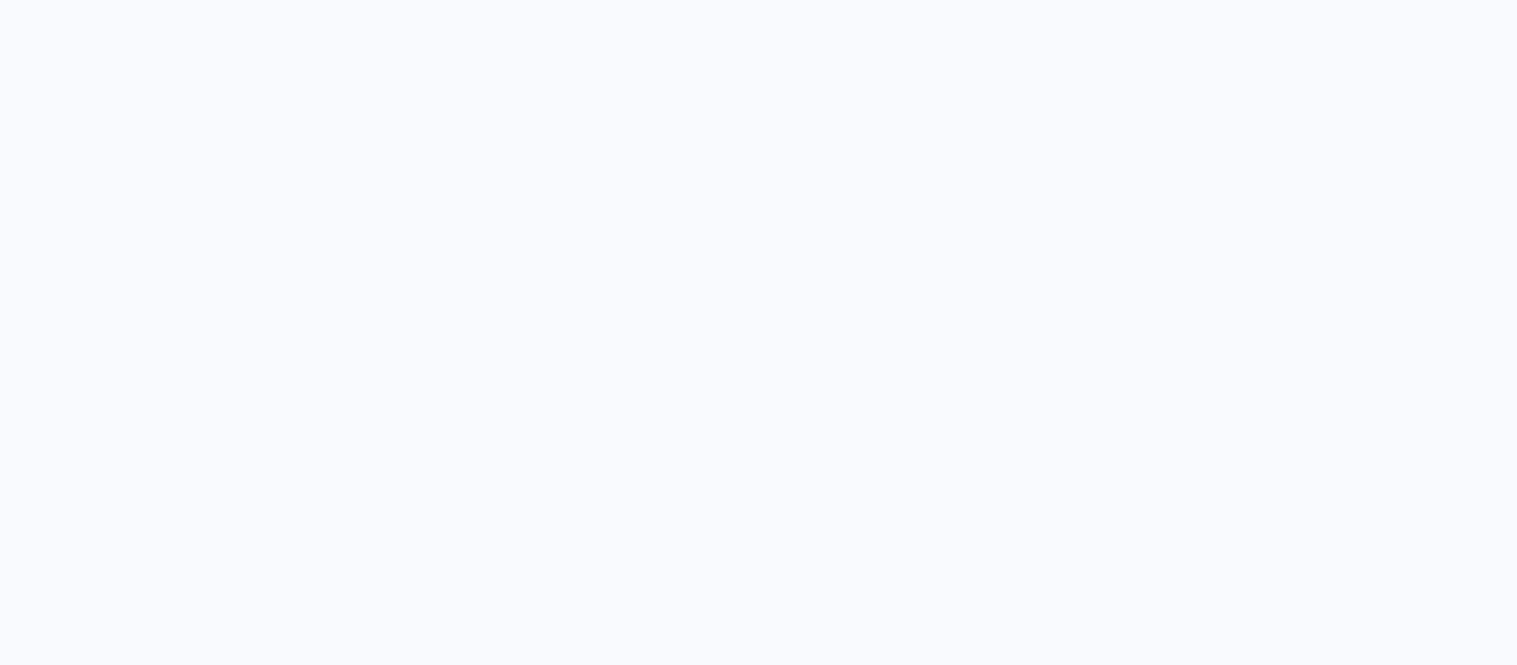 scroll, scrollTop: 0, scrollLeft: 0, axis: both 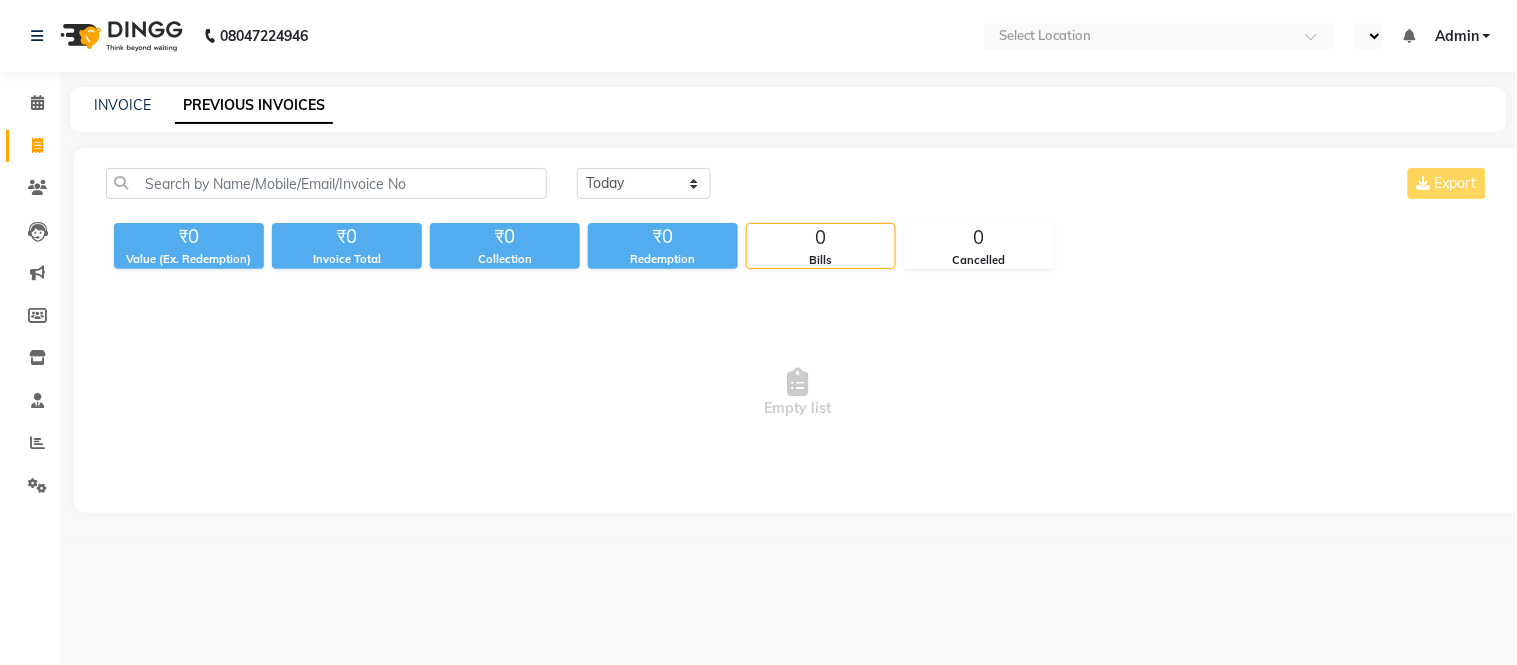 select on "en" 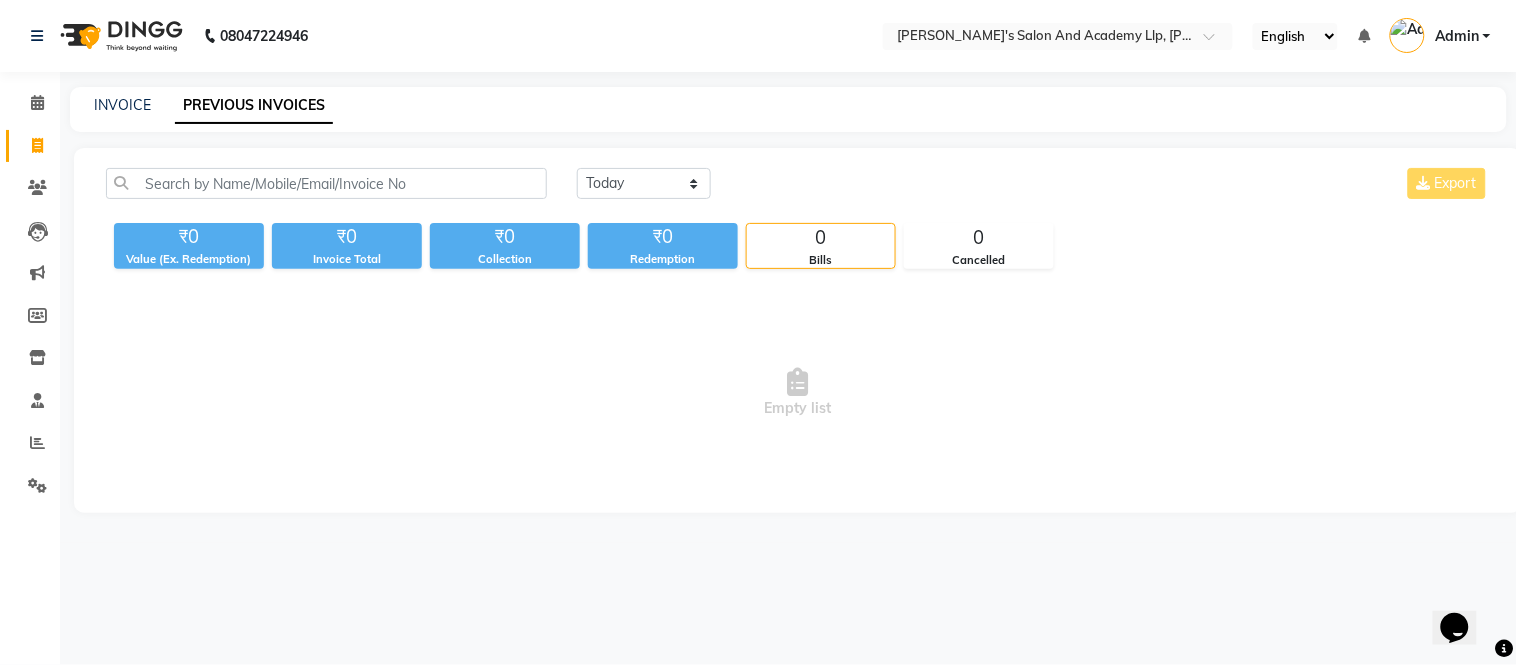 scroll, scrollTop: 0, scrollLeft: 0, axis: both 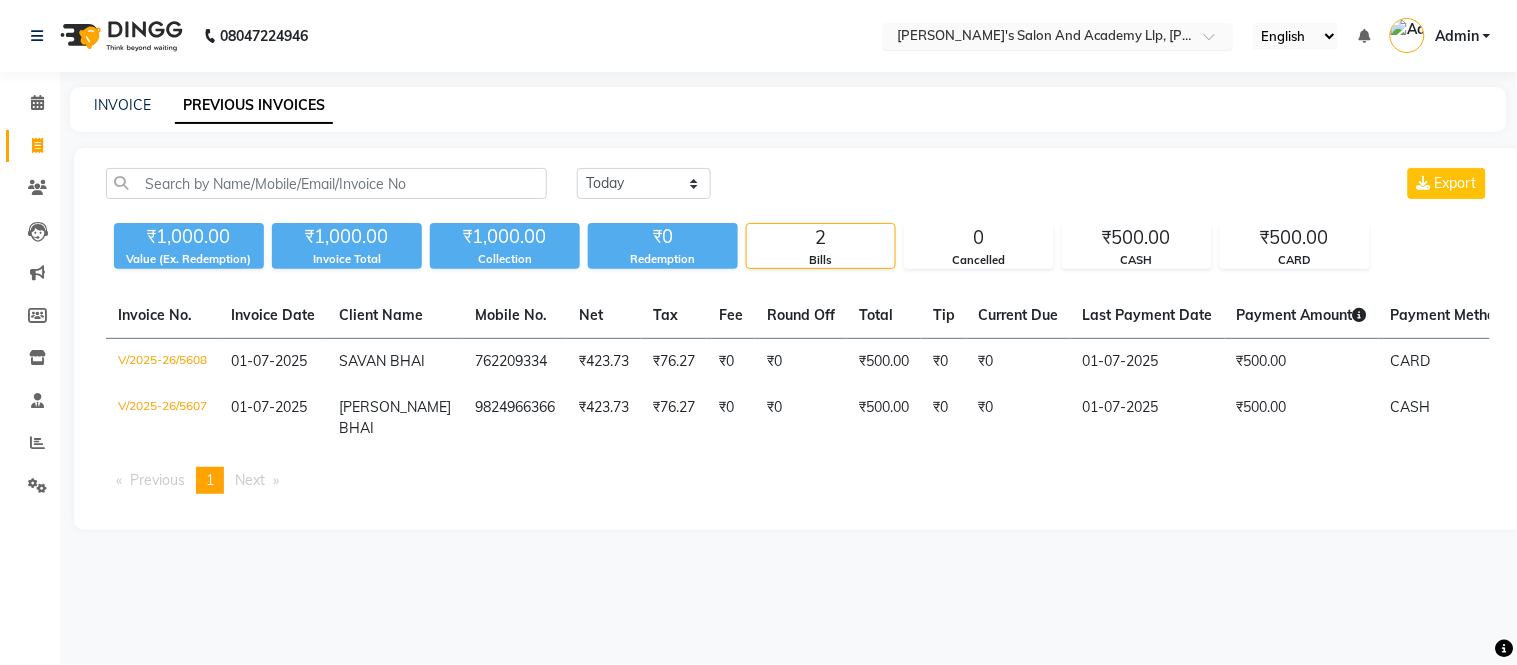 click at bounding box center (1038, 38) 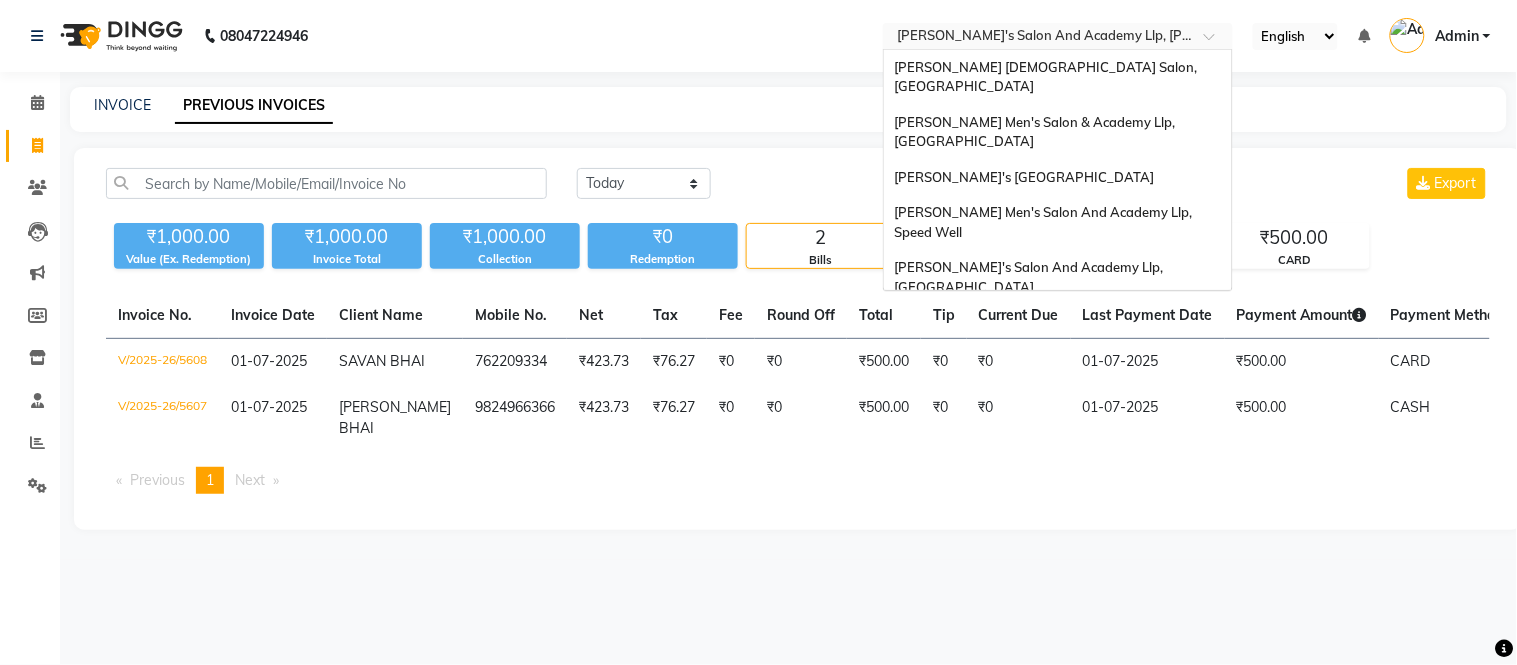 scroll, scrollTop: 86, scrollLeft: 0, axis: vertical 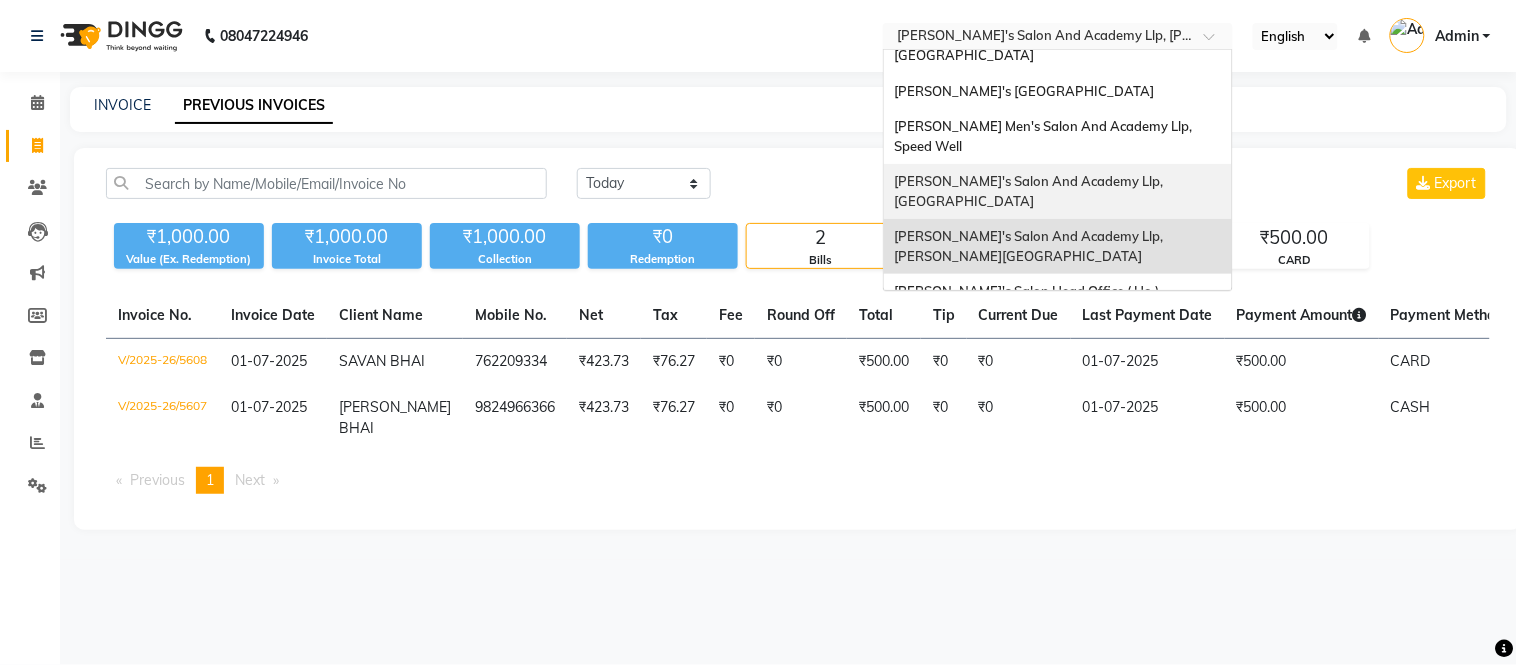 click on "[PERSON_NAME]'s Salon And Academy Llp, [GEOGRAPHIC_DATA]" at bounding box center (1030, 191) 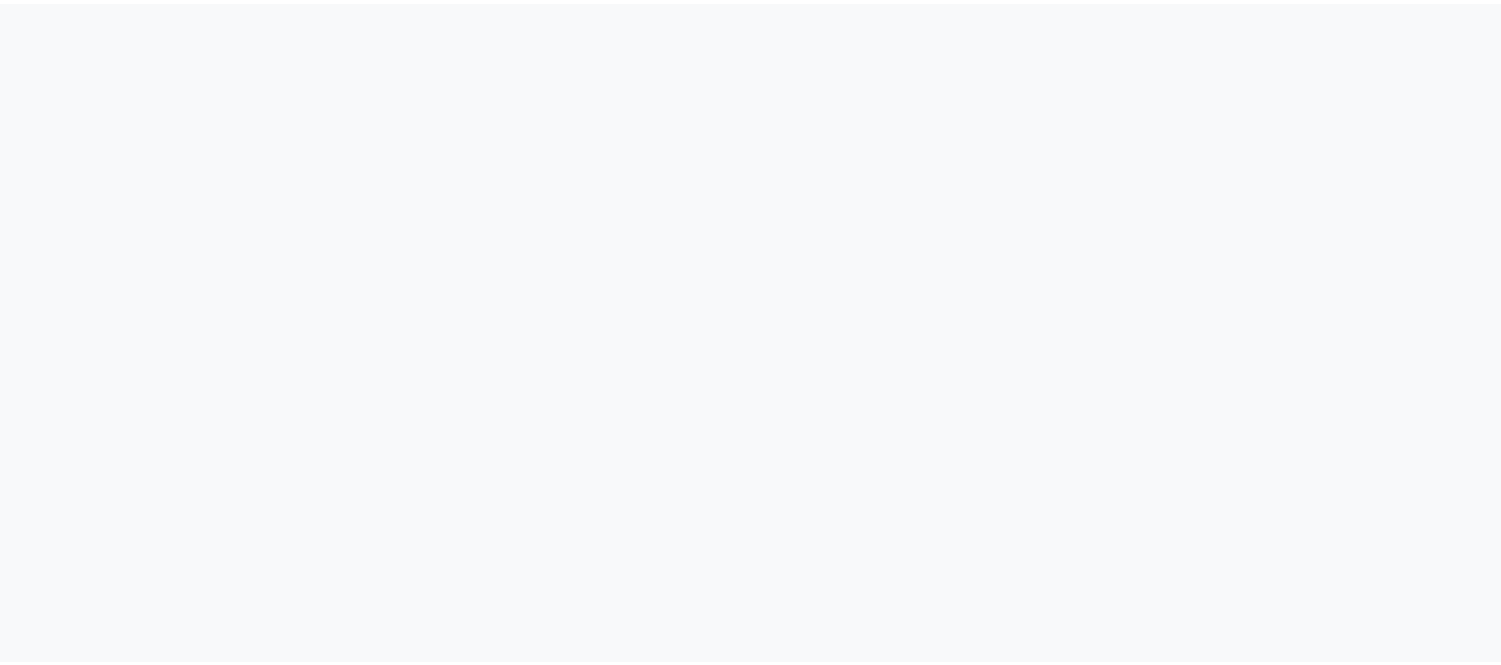 scroll, scrollTop: 0, scrollLeft: 0, axis: both 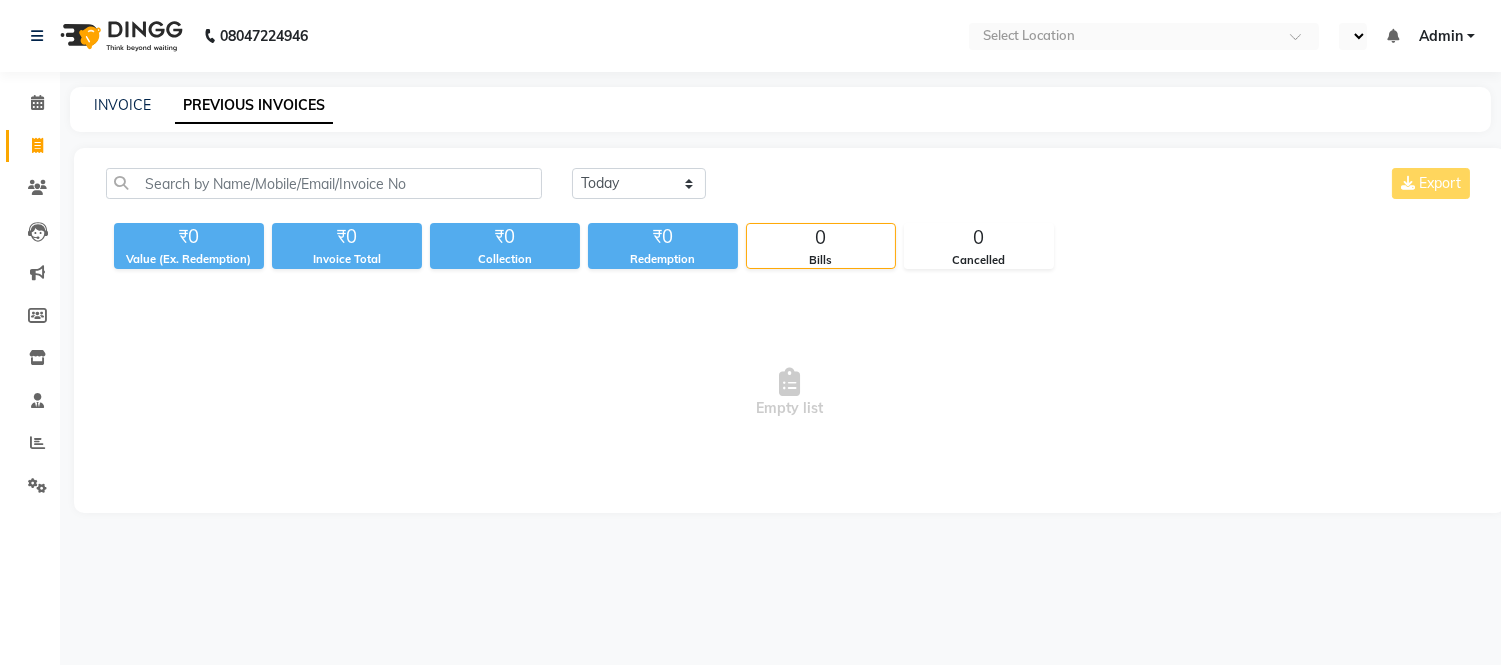 select on "en" 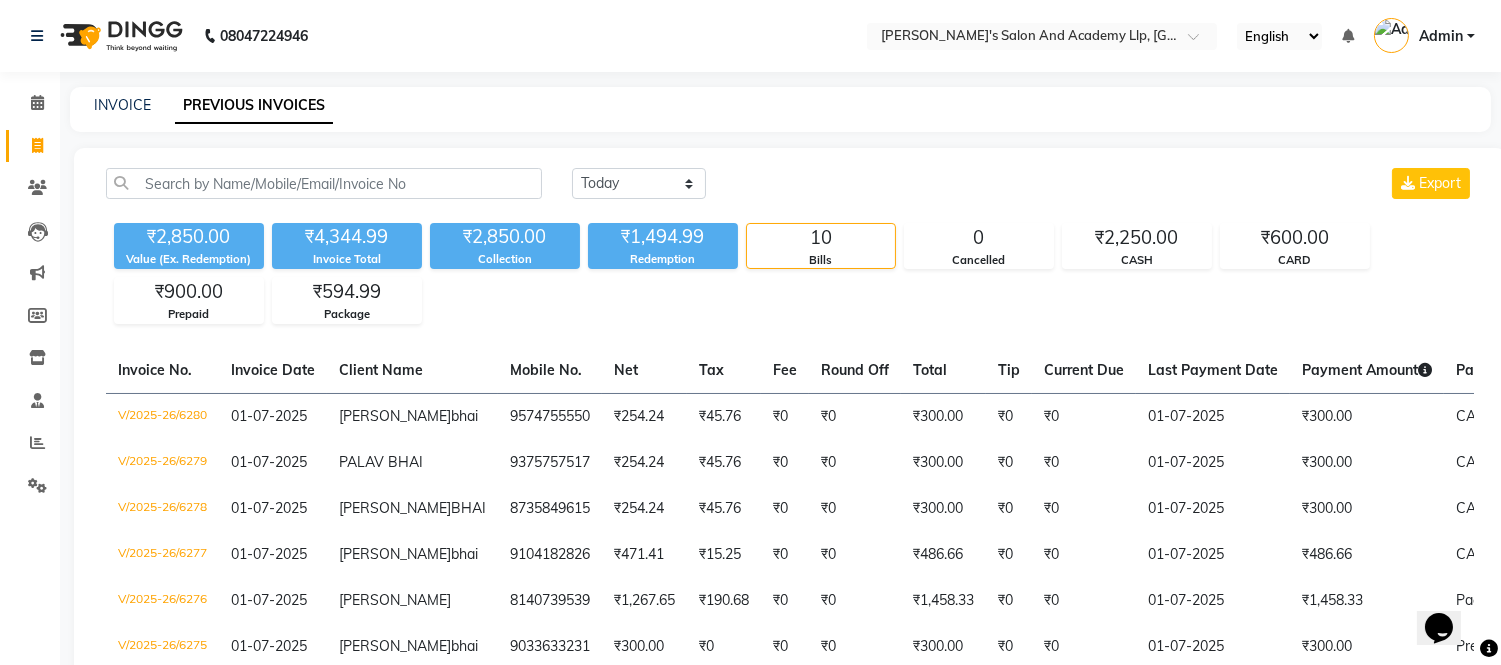 scroll, scrollTop: 0, scrollLeft: 0, axis: both 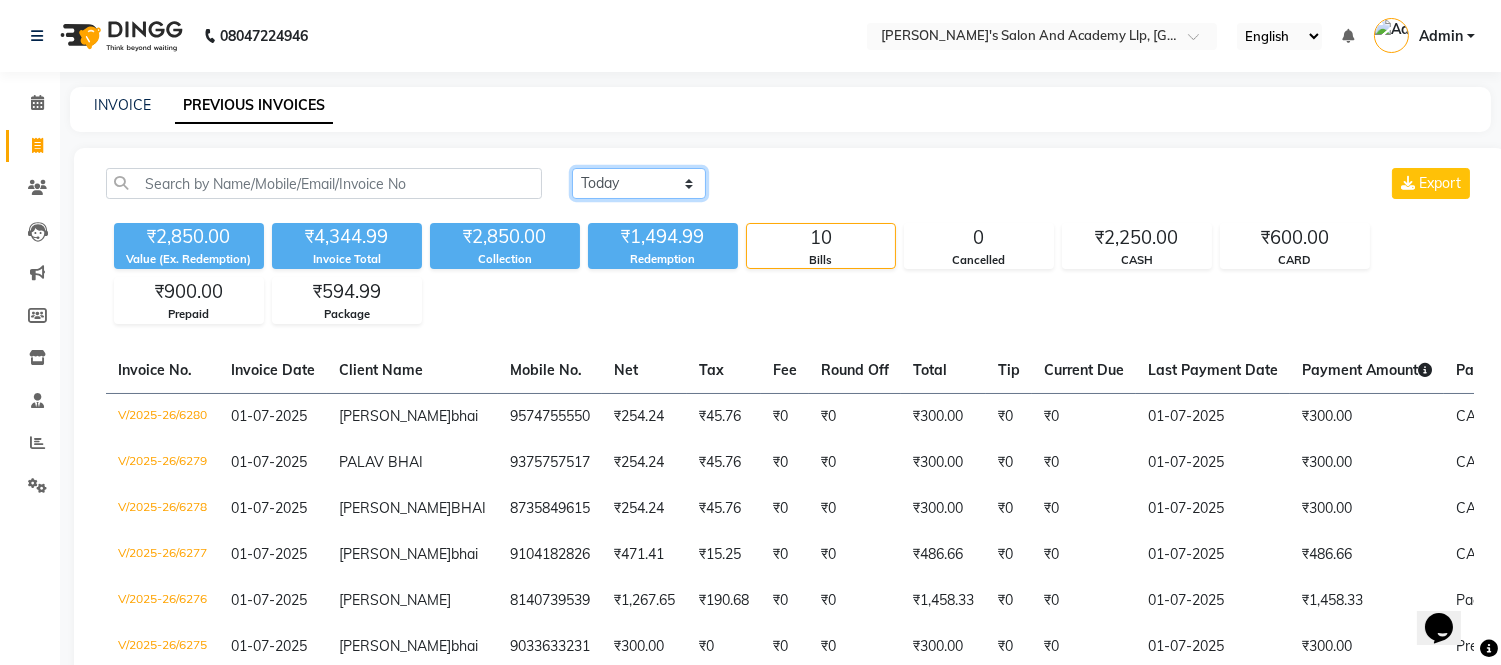 click on "[DATE] [DATE] Custom Range" 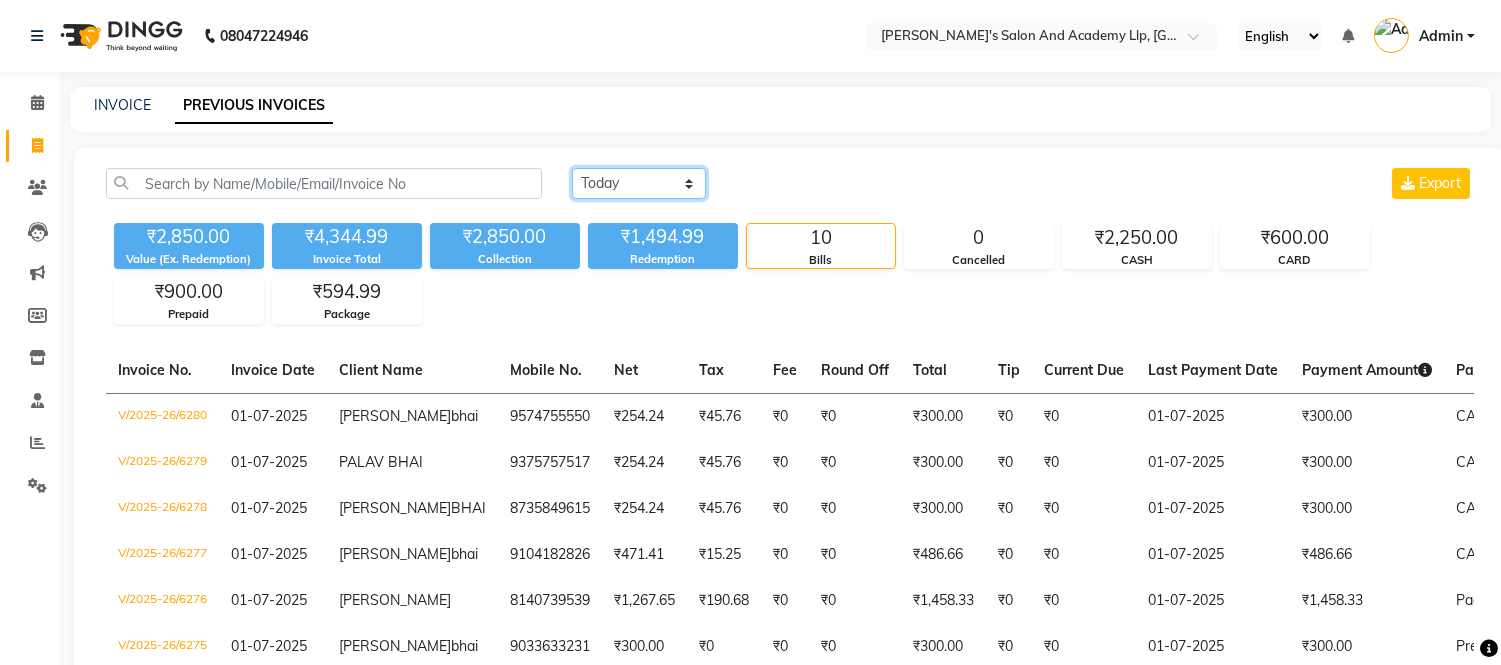 select on "range" 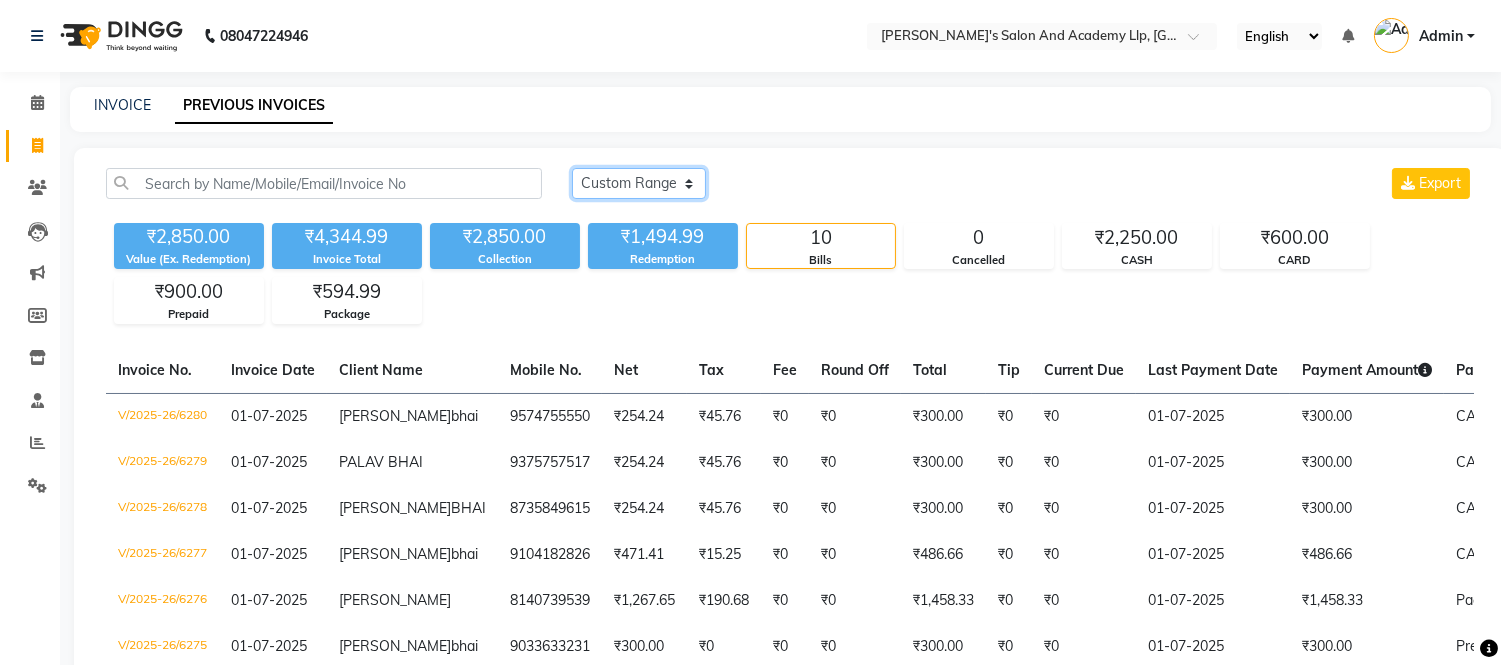 click on "[DATE] [DATE] Custom Range" 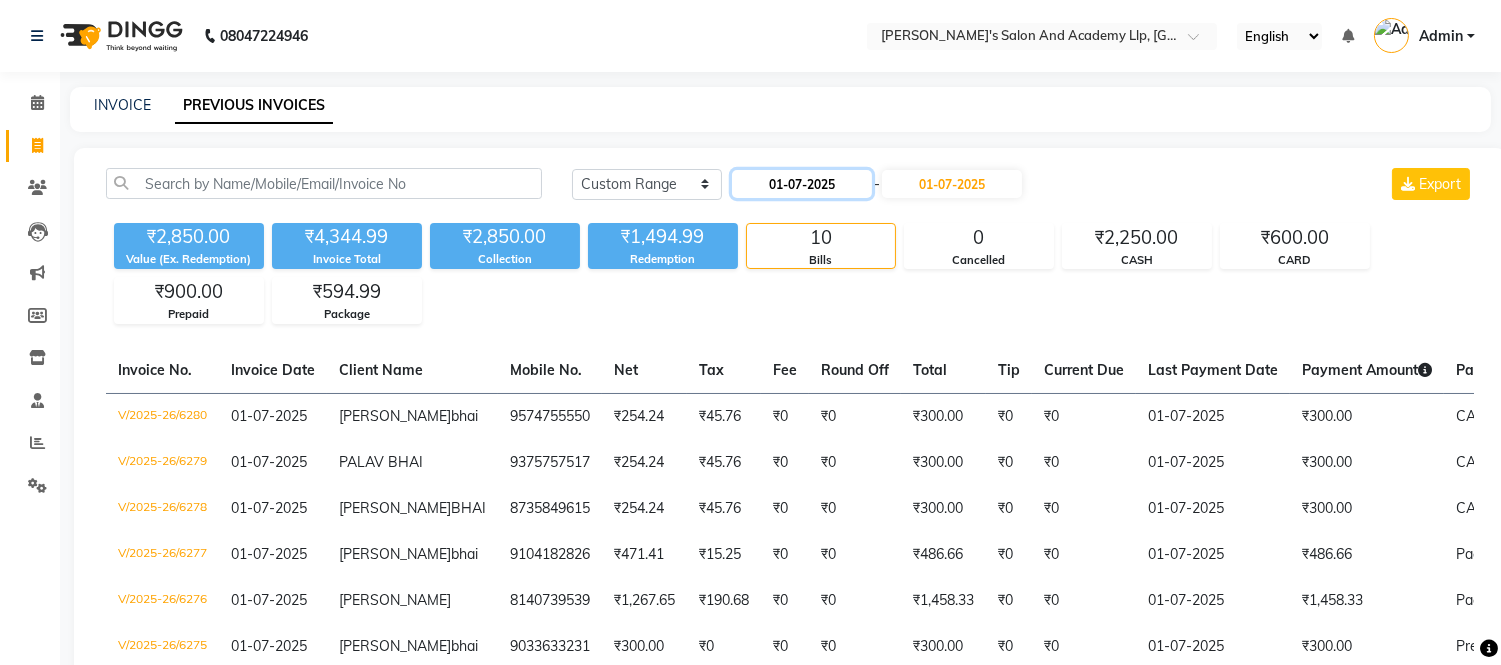 click on "01-07-2025" 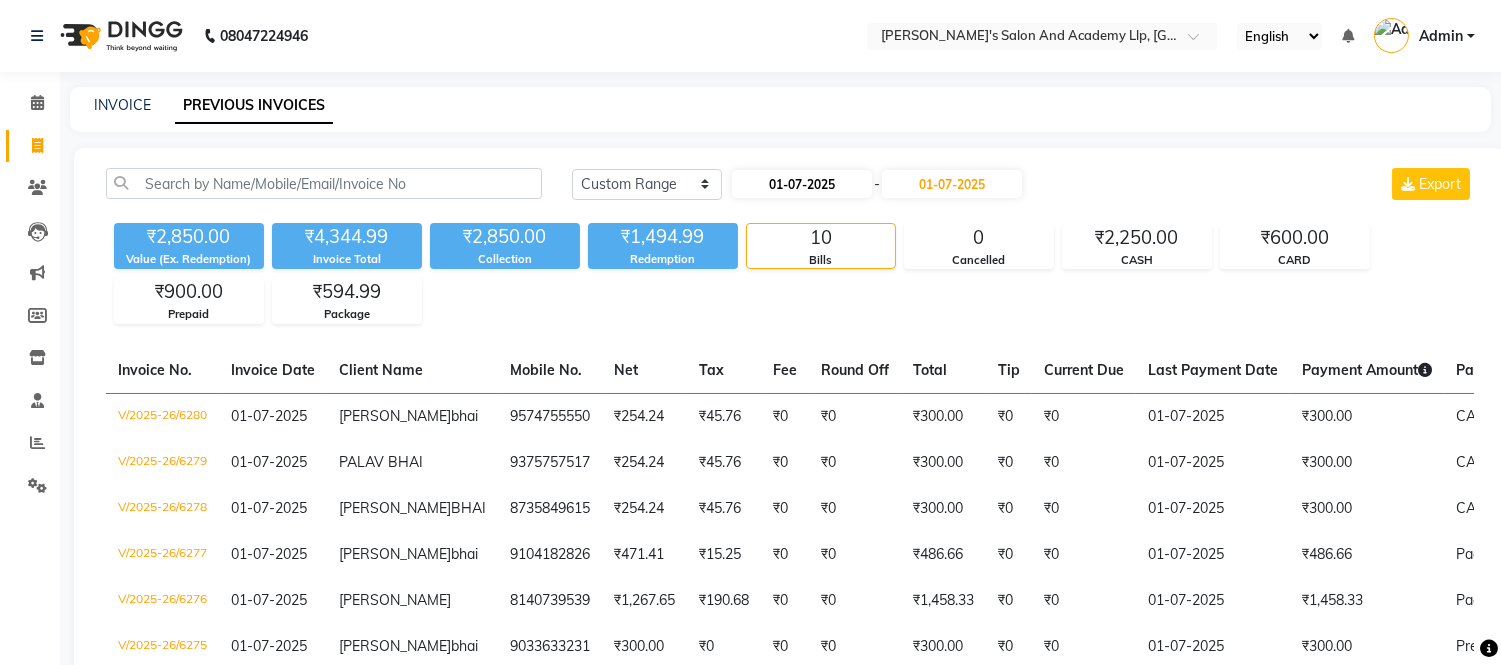 select on "7" 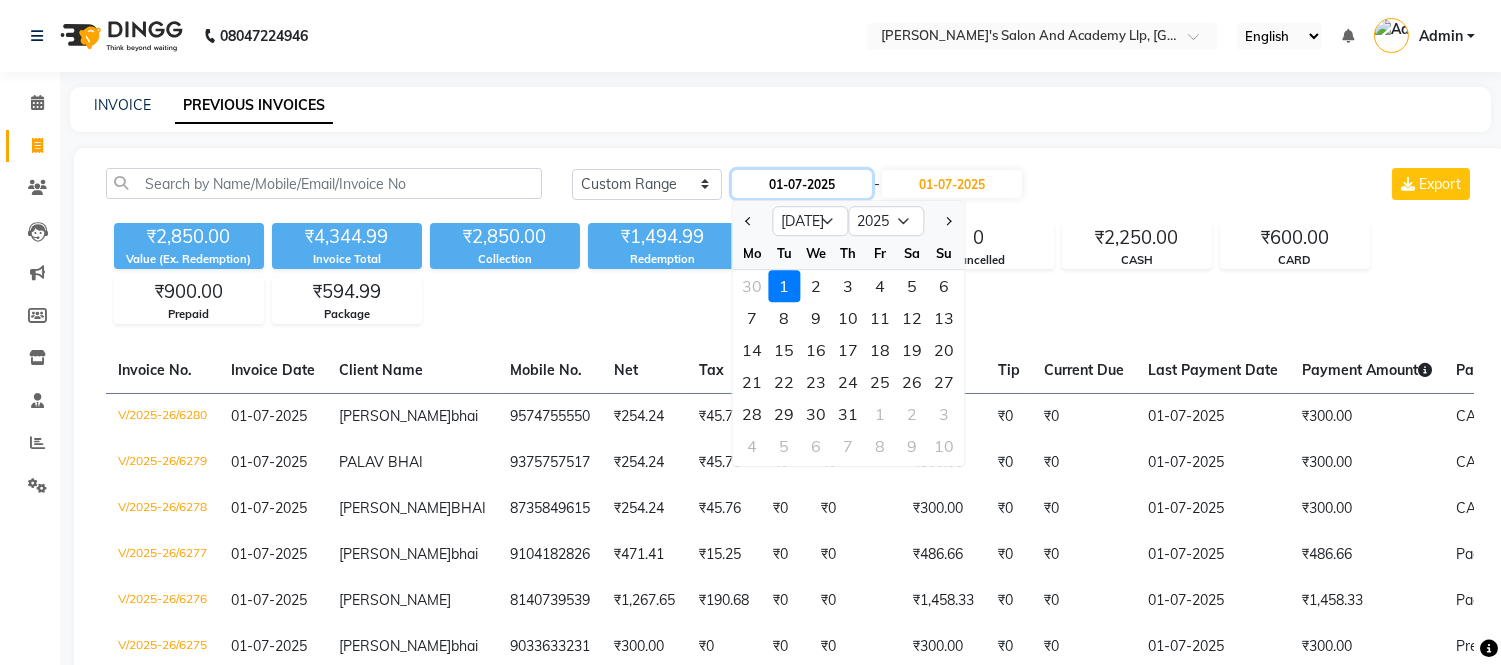 click on "01-07-2025" 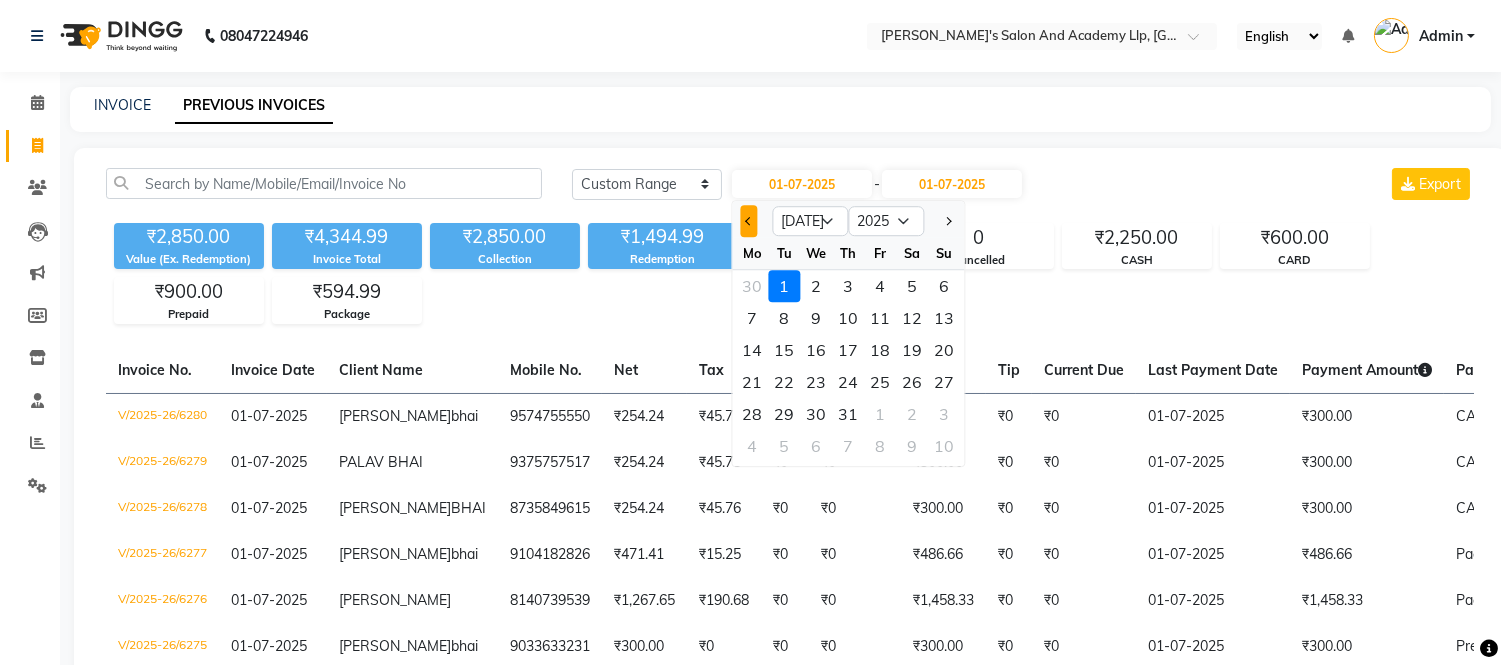 click 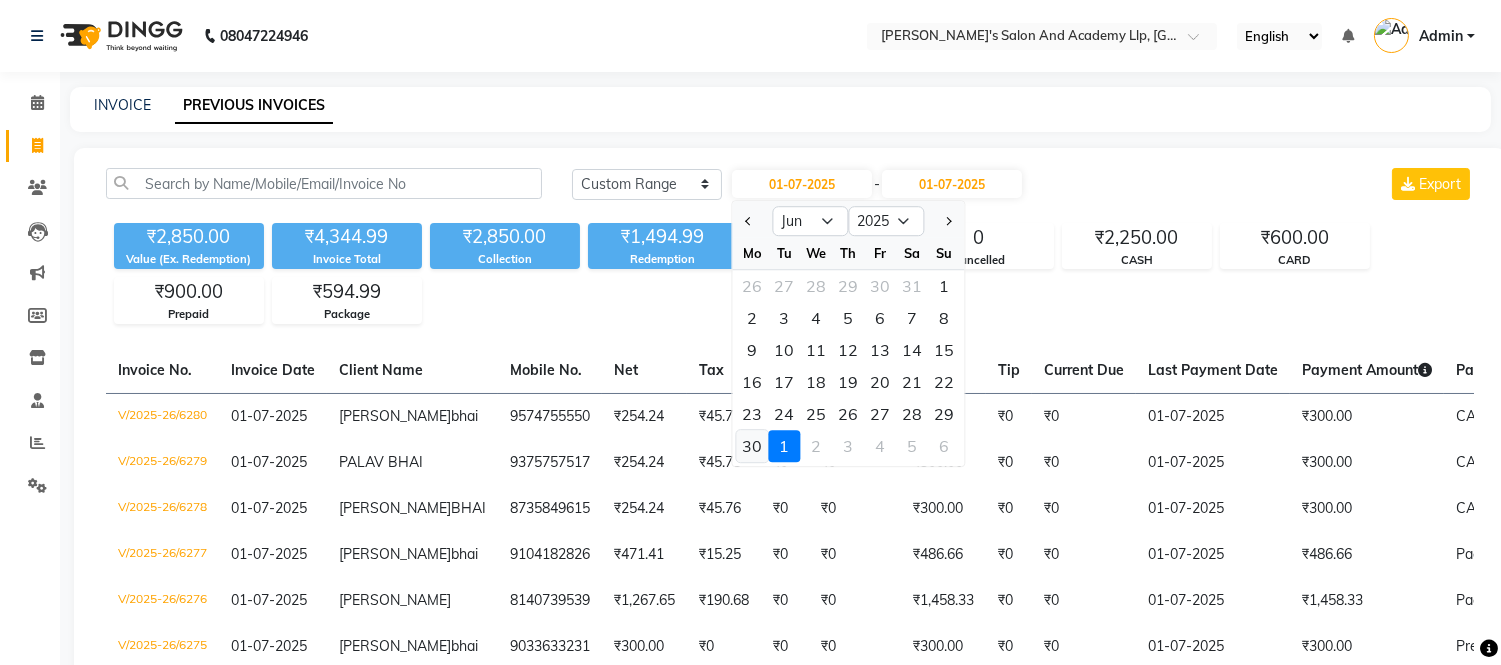 click on "30" 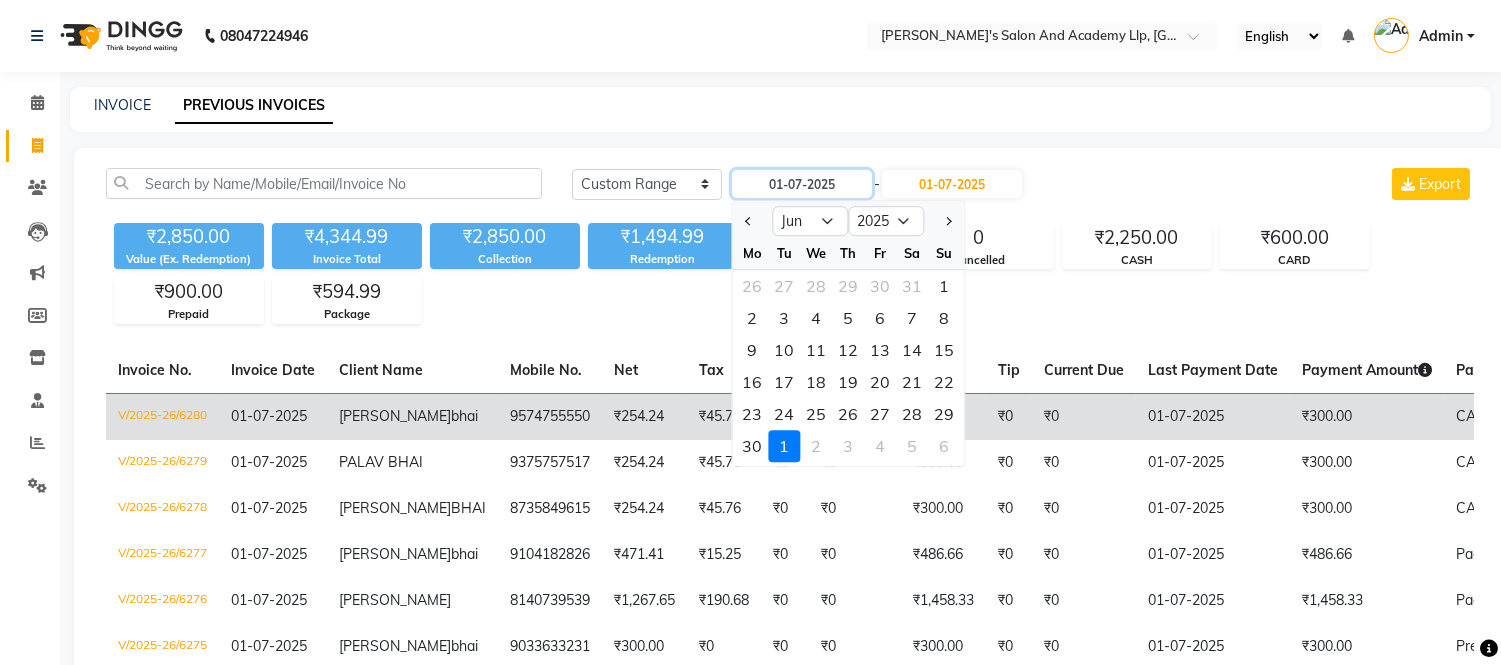 type on "30-06-2025" 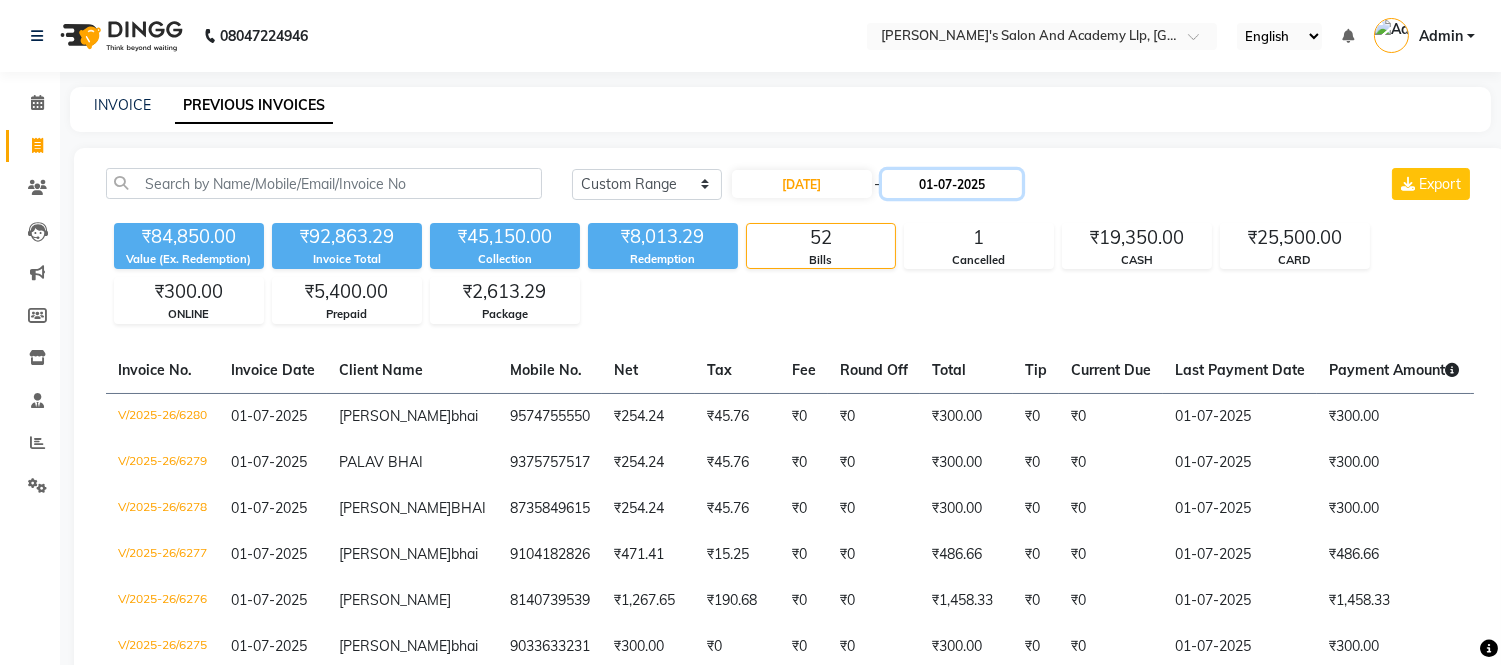 click on "01-07-2025" 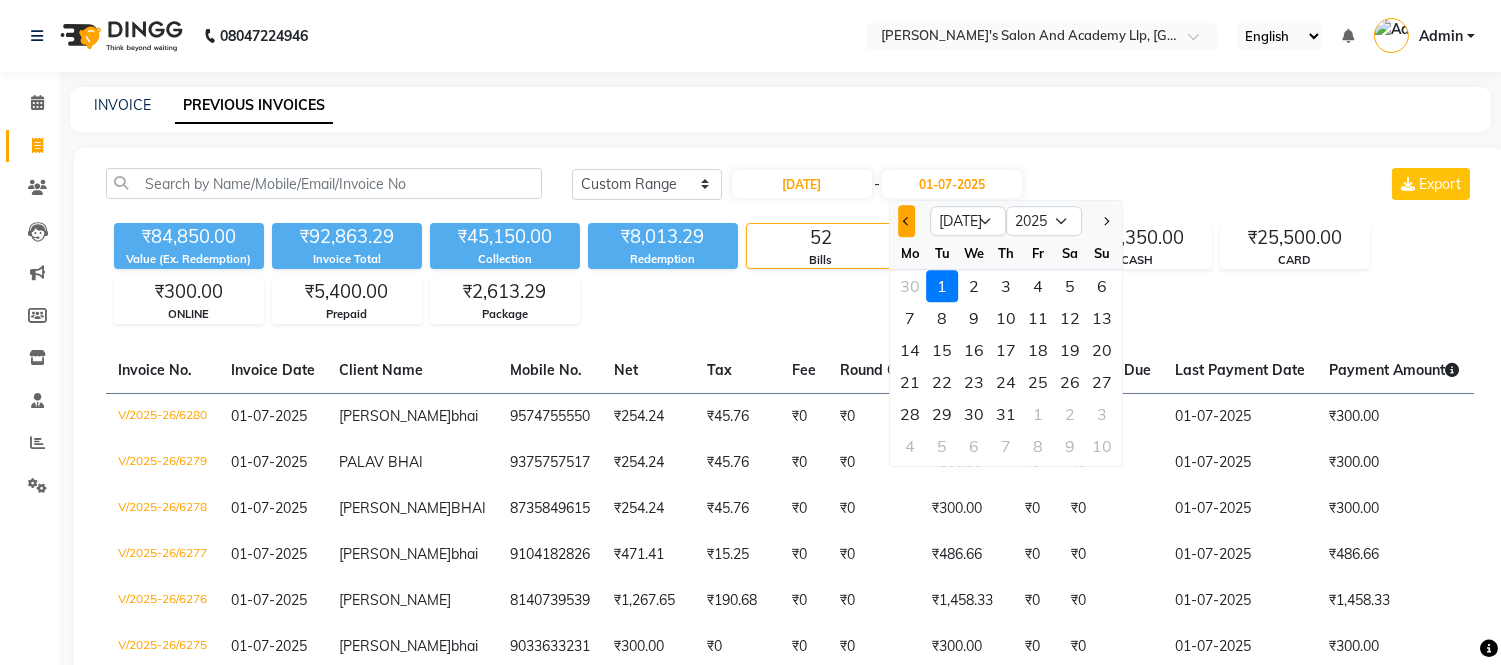 click 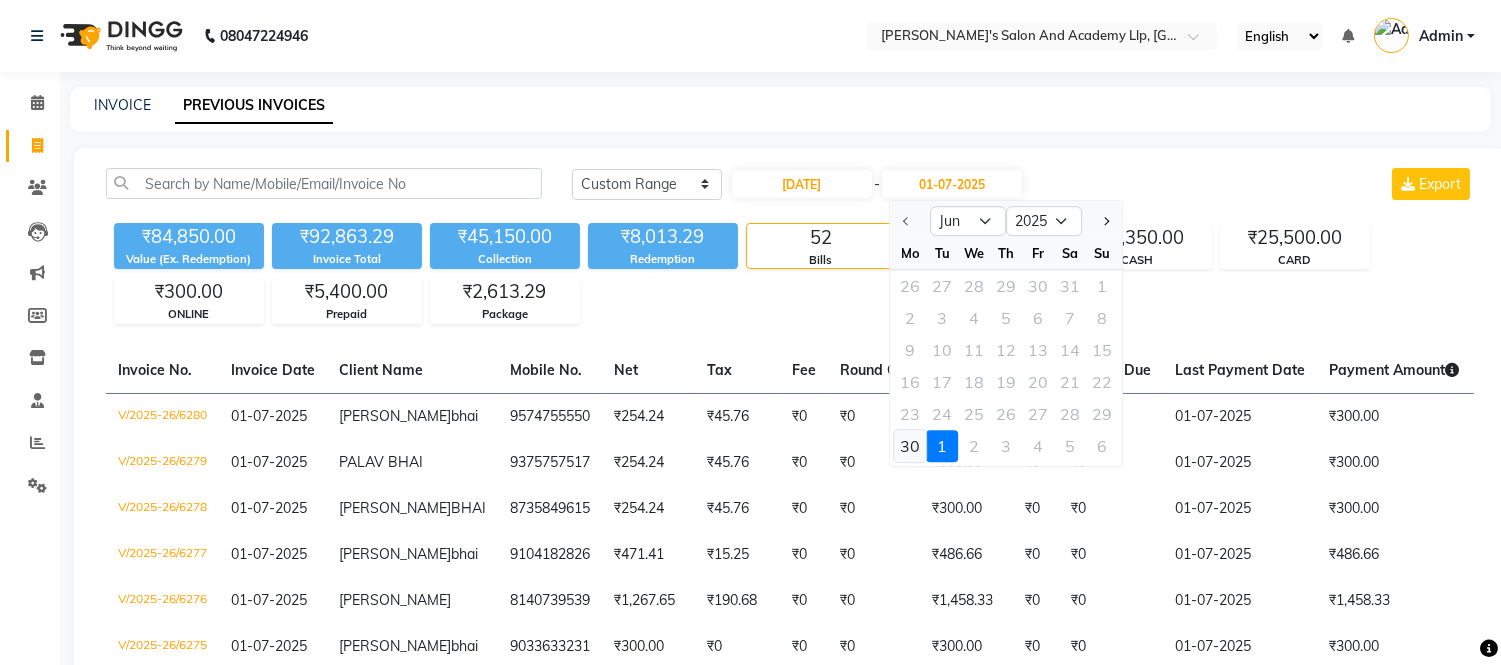 click on "30" 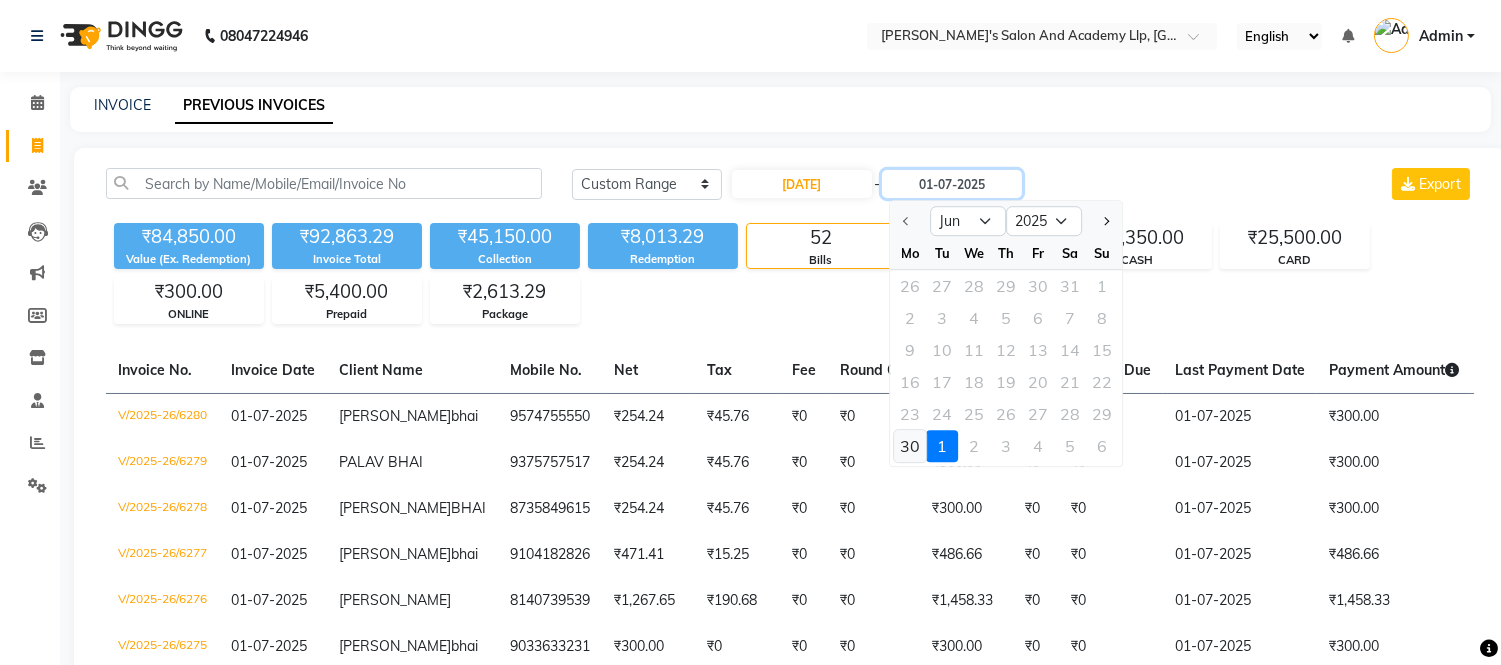 type on "30-06-2025" 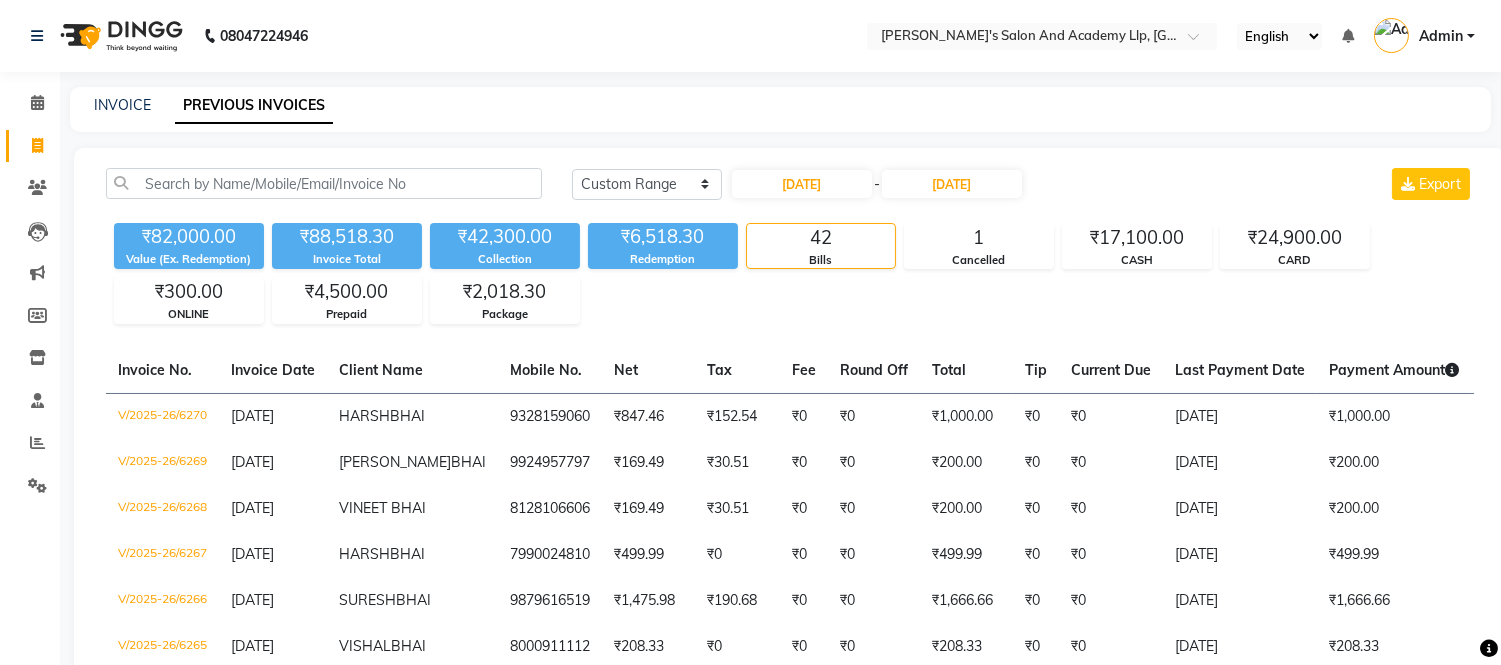 click on "08047224946 Select Location × Sandy Men's Salon And Academy Llp, University Road English ENGLISH Español العربية मराठी हिंदी ગુજરાતી தமிழ் 中文 Notifications nothing to show Admin Manage Profile Change Password Sign out  Version:3.14.0  ☀ Elaine Ladies Salon, NR Bajaj Hall ☀ Sandy Men's Salon & Academy LLP, Ravapar Road ☀ SANDY MEN'S SALON AND ACADEMY LLP, Mavdi Main Road ☀ SANDY MEN'S SALON AND ACADEMY LLP, SPEED WELL  ☀ SANDY MEN'S SALON AND ACADEMY LLP, University Road ☀ SANDY MEN'S SALON AND ACADEMY LLP, NANA MAVA Circle ☀ Sandy Men's Salon Head Office ( HO ), University Road  Calendar  Invoice  Clients  Leads   Marketing  Members  Inventory  Staff  Reports  Settings Completed InProgress Upcoming Dropped Tentative Check-In Confirm Bookings Generate Report Segments Page Builder INVOICE PREVIOUS INVOICES Today Yesterday Custom Range 30-06-2025 - 30-06-2025 Export ₹82,000.00 Value (Ex. Redemption) ₹88,518.30 Invoice Total  42 1 -" at bounding box center [750, 1291] 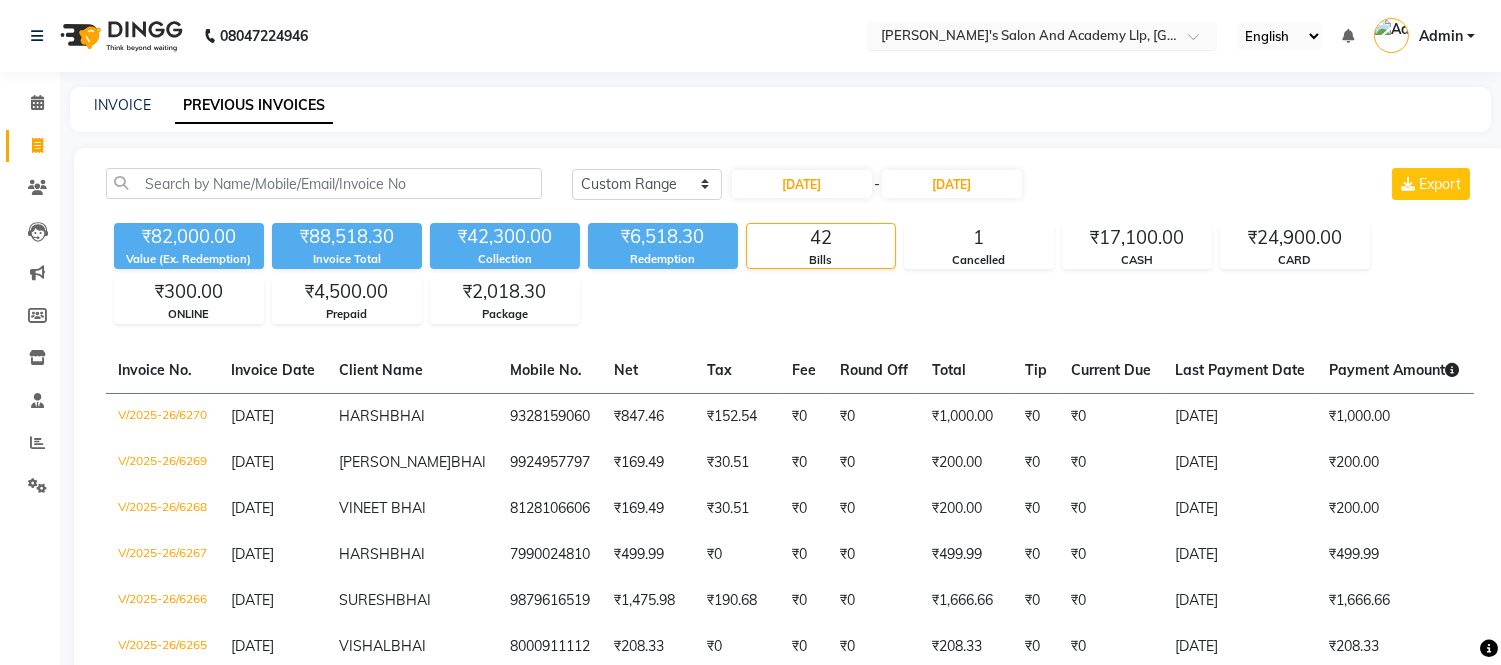 click at bounding box center (1022, 38) 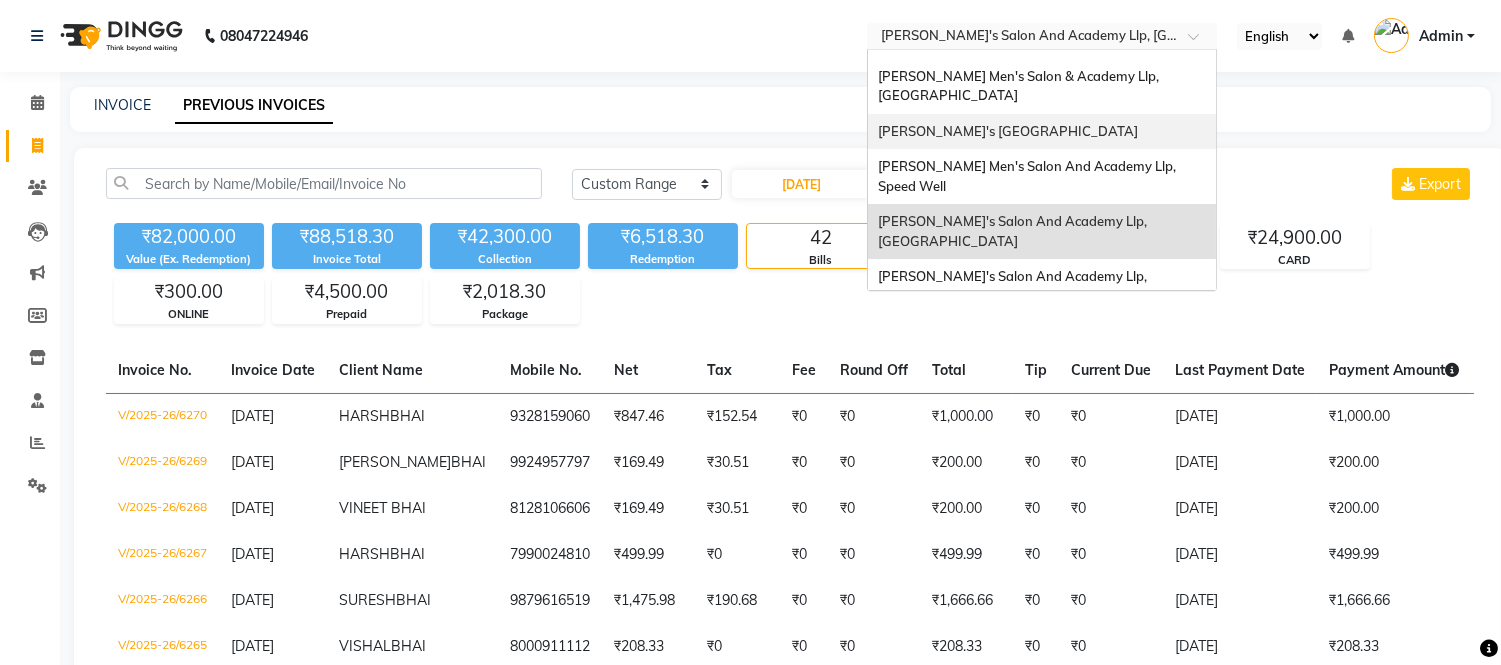 scroll, scrollTop: 85, scrollLeft: 0, axis: vertical 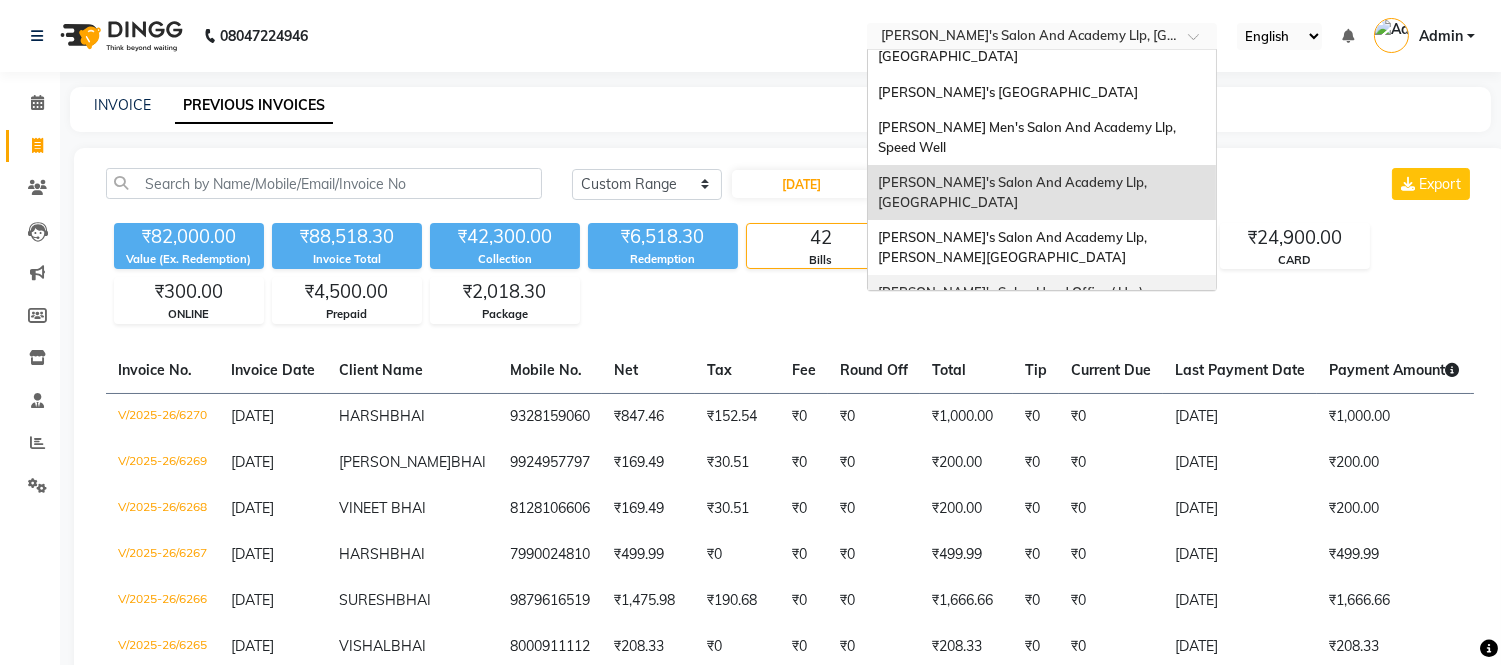 click on "[PERSON_NAME]'s Salon Head Office ( Ho ), [GEOGRAPHIC_DATA]" at bounding box center [1042, 302] 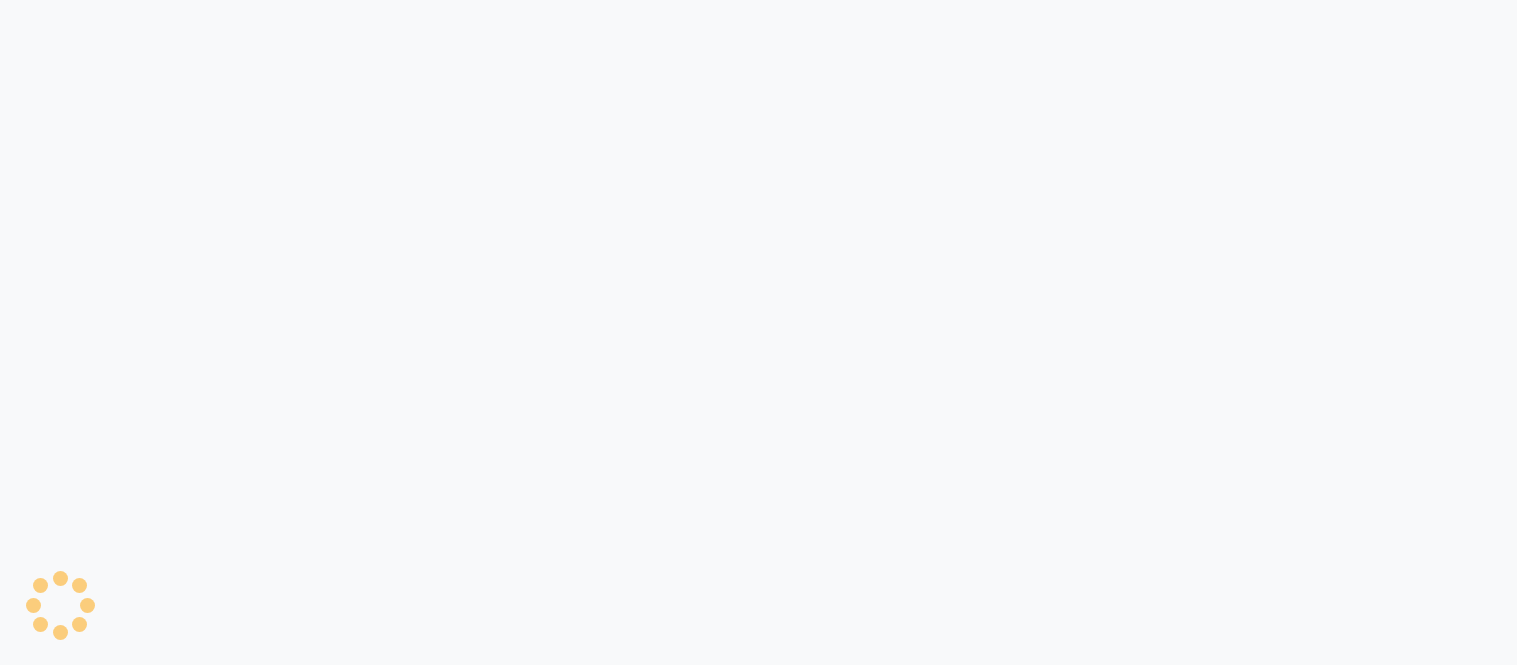 scroll, scrollTop: 0, scrollLeft: 0, axis: both 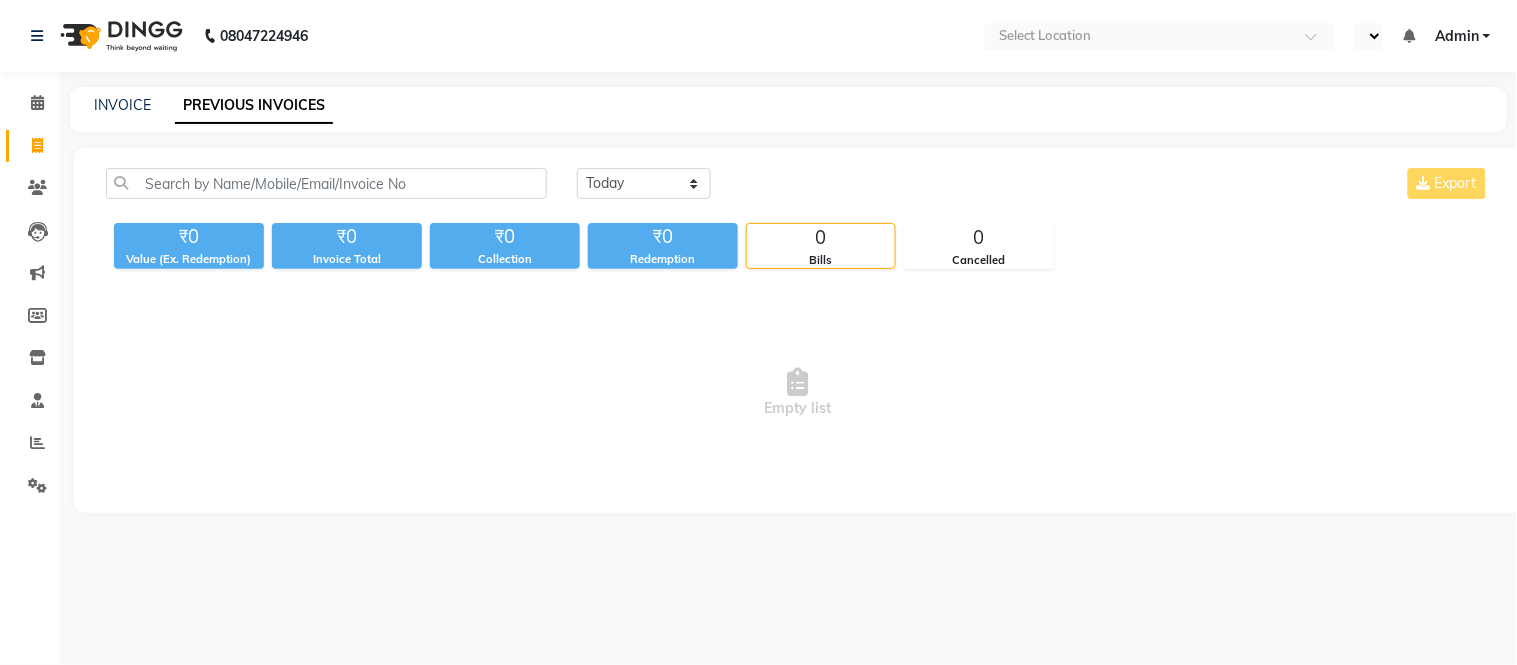 select on "en" 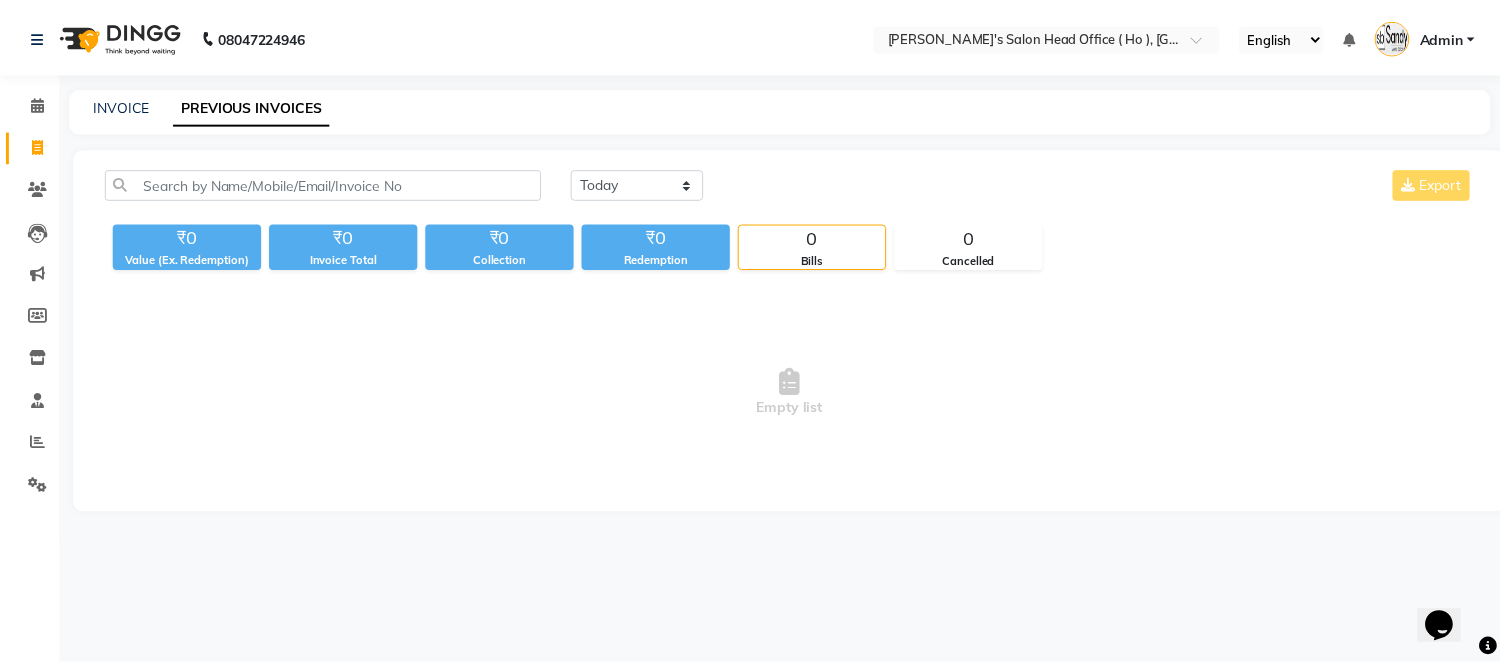 scroll, scrollTop: 0, scrollLeft: 0, axis: both 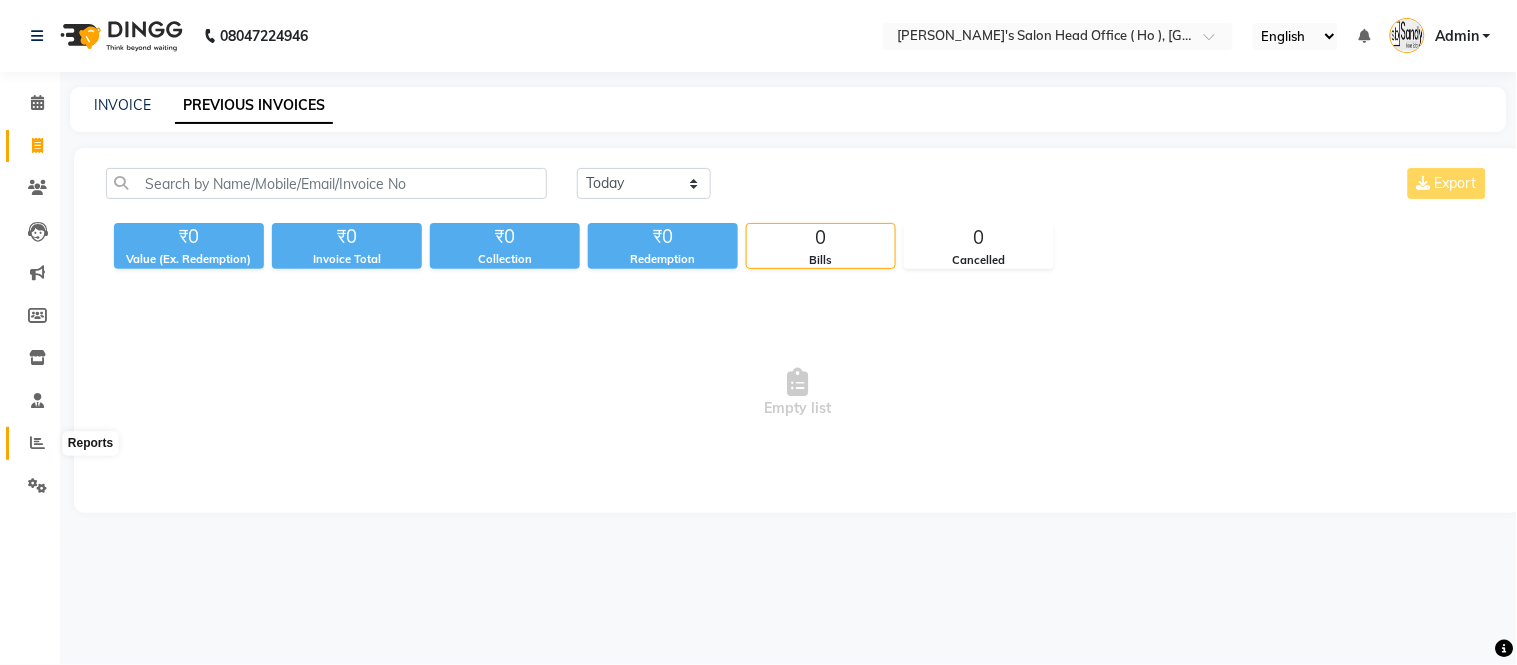 click 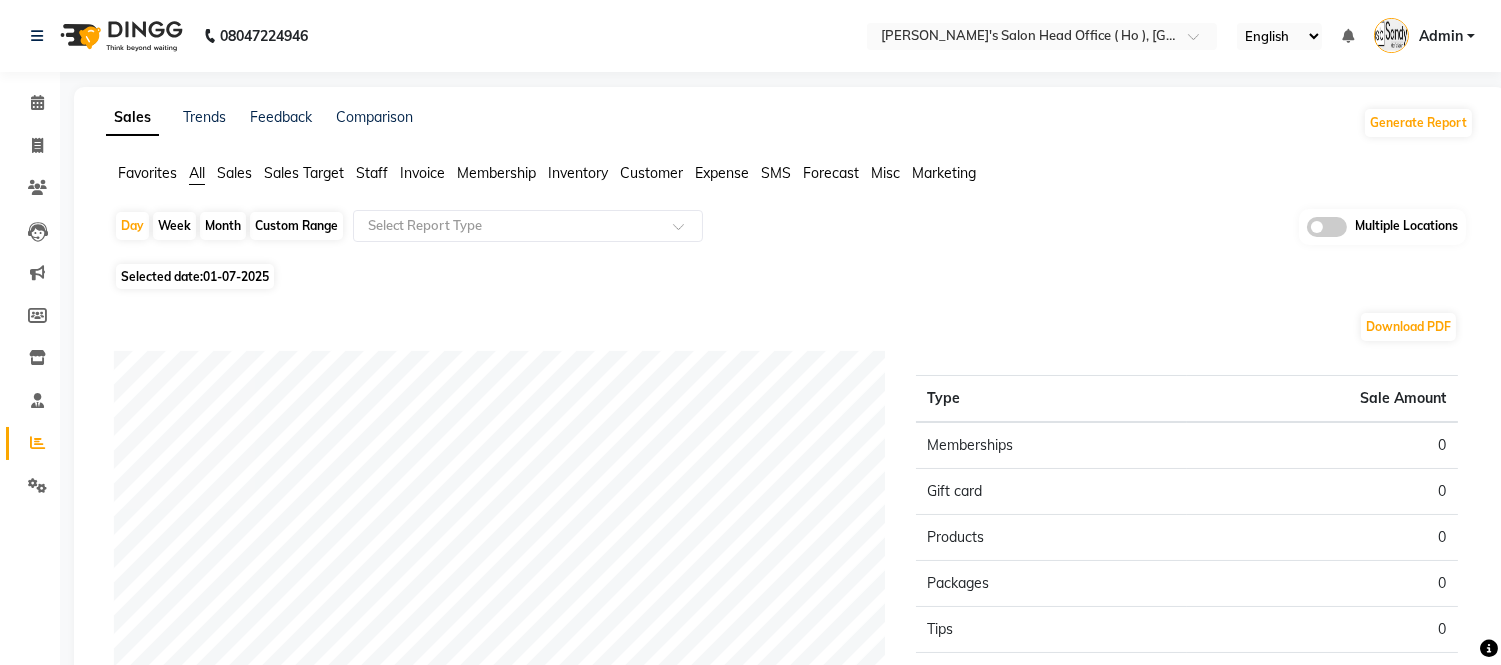 click 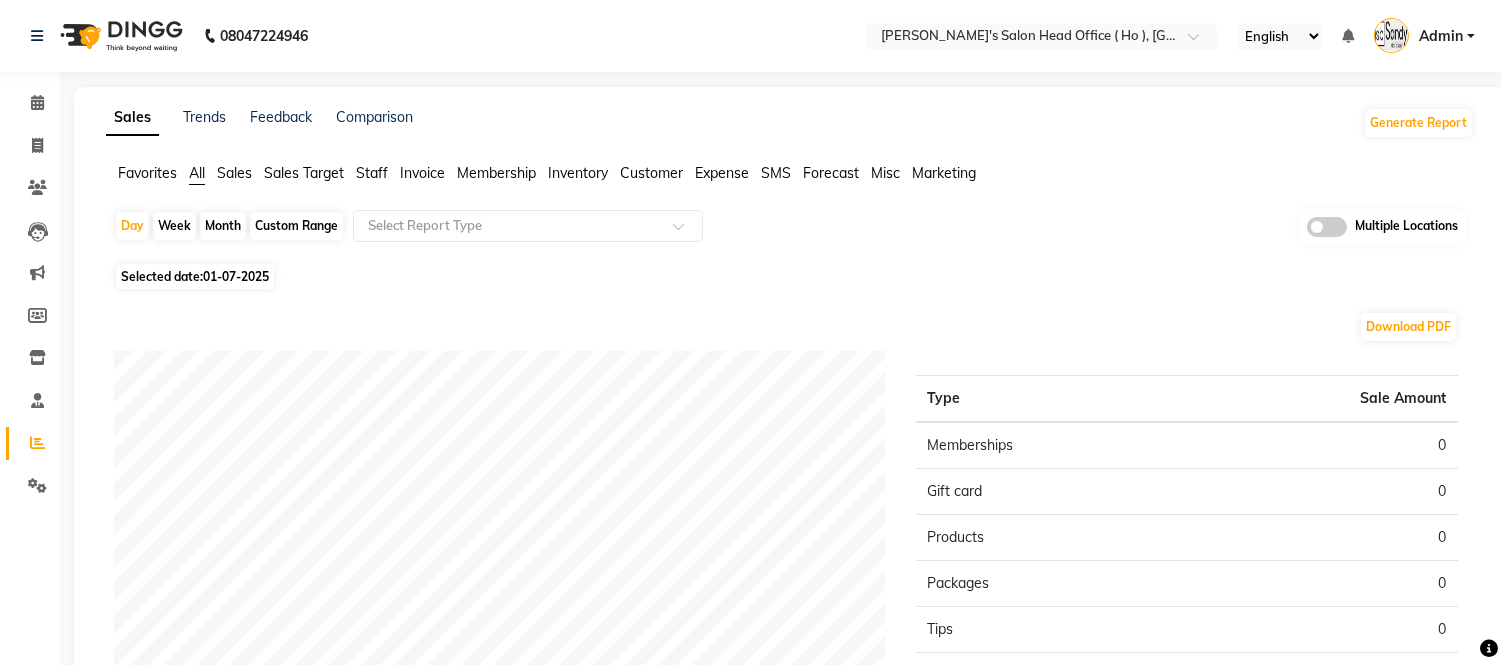 click 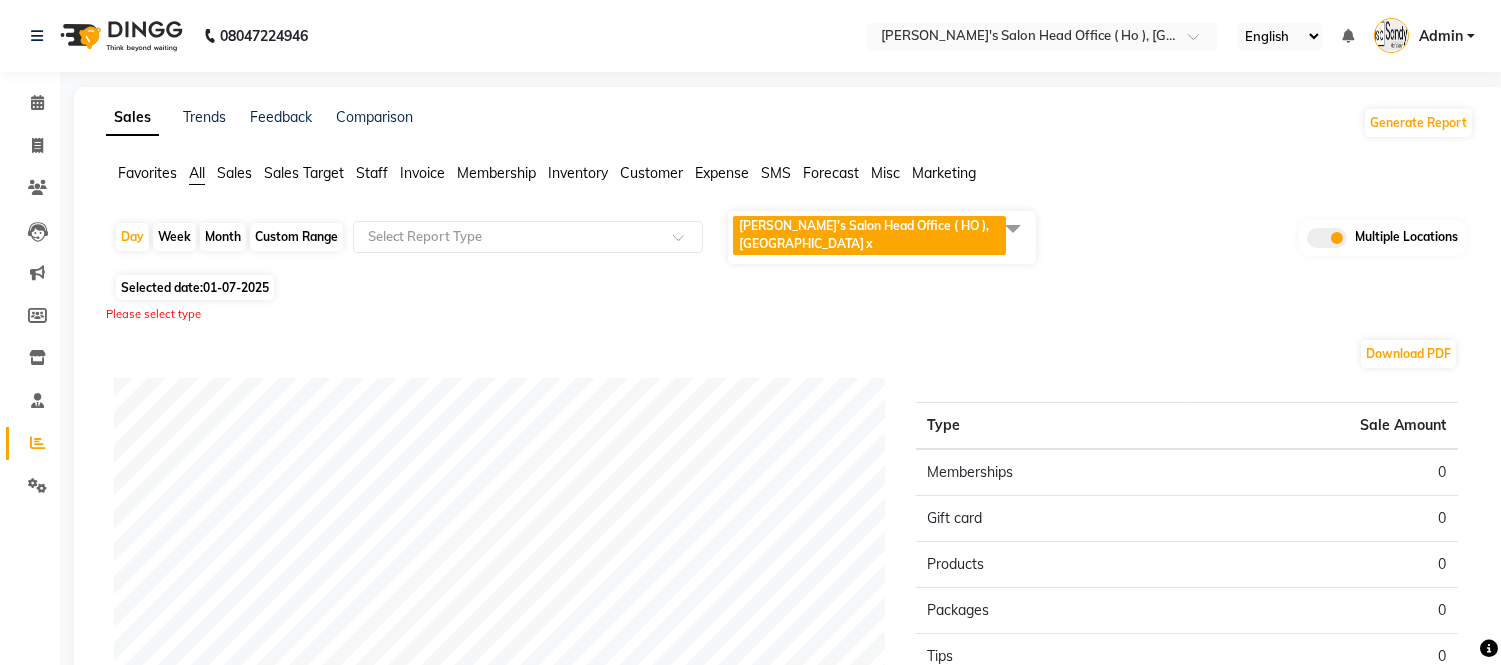 click 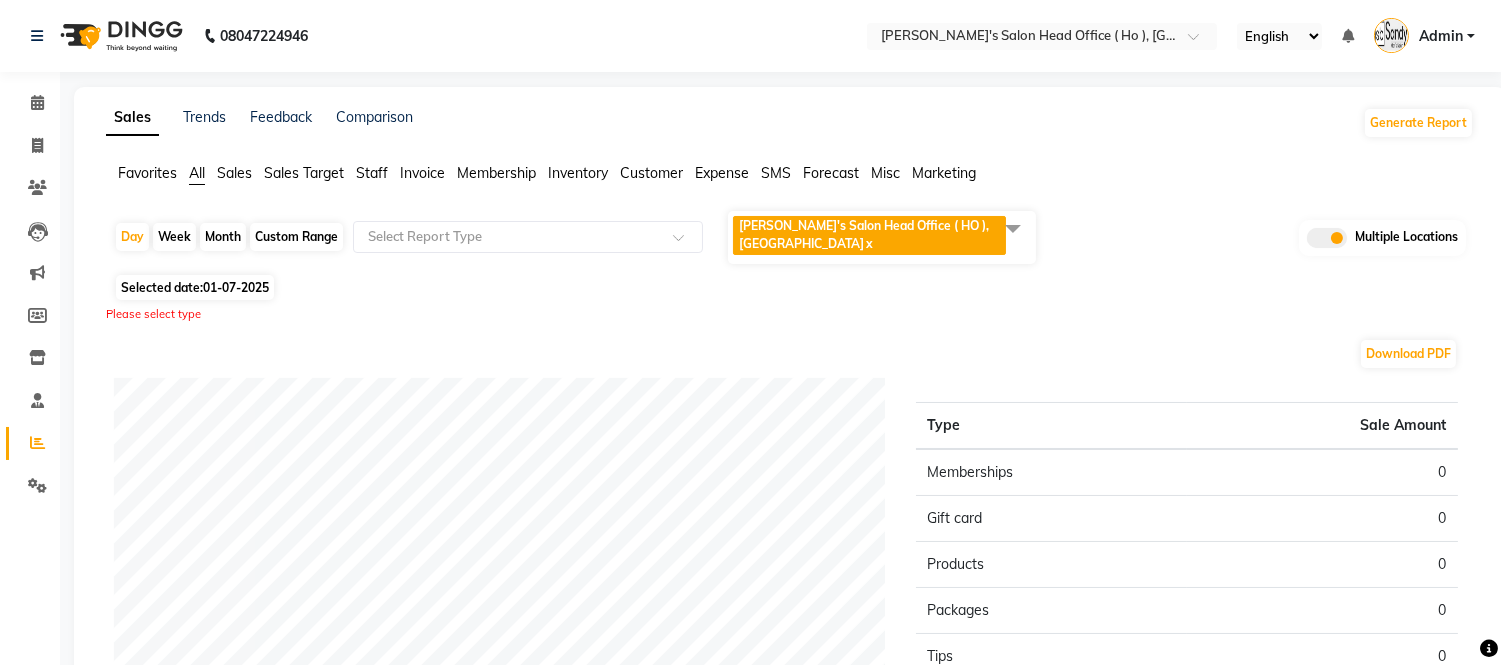 click 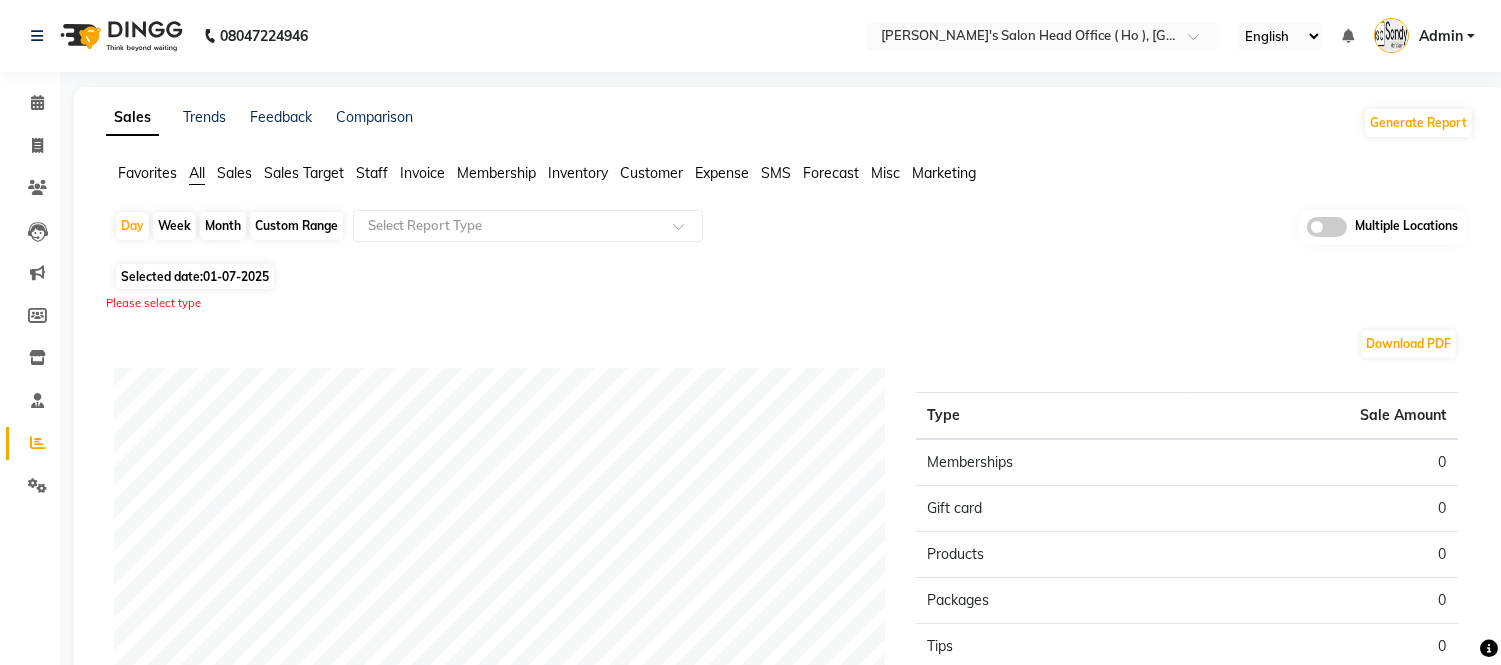 click 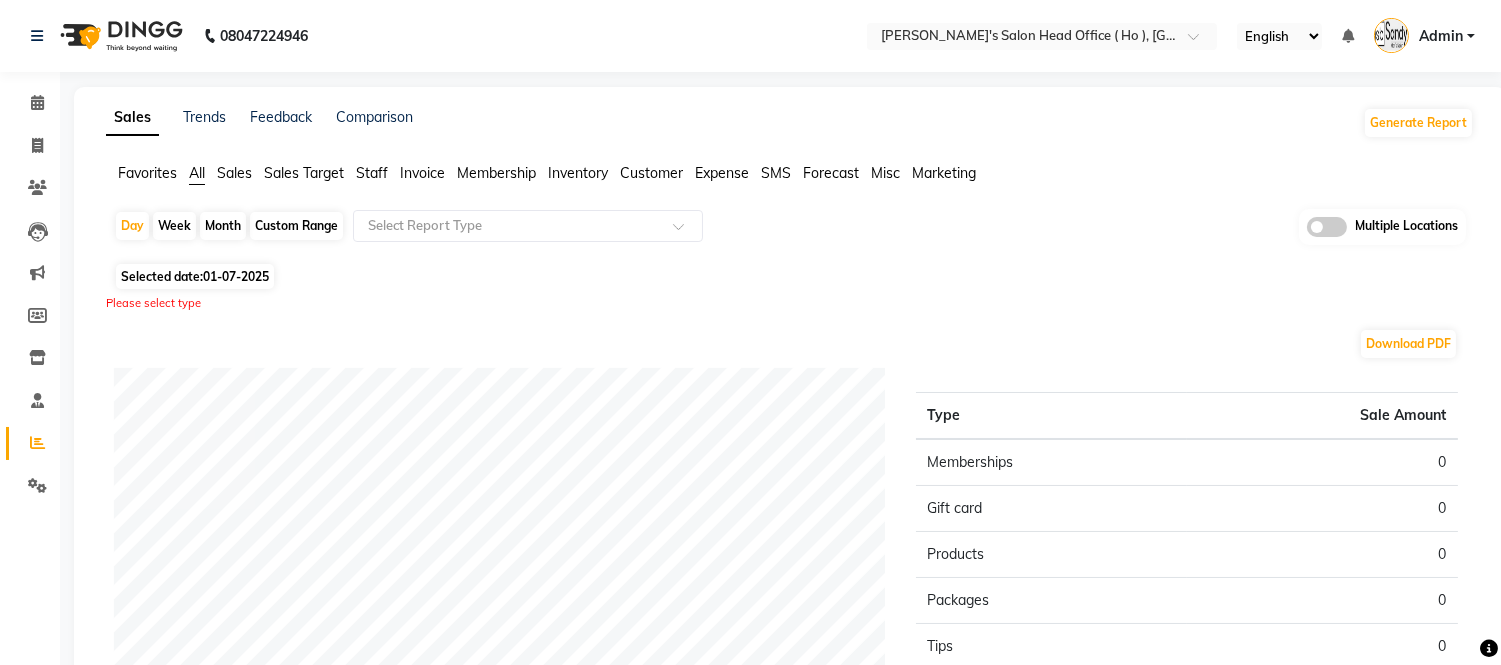 click 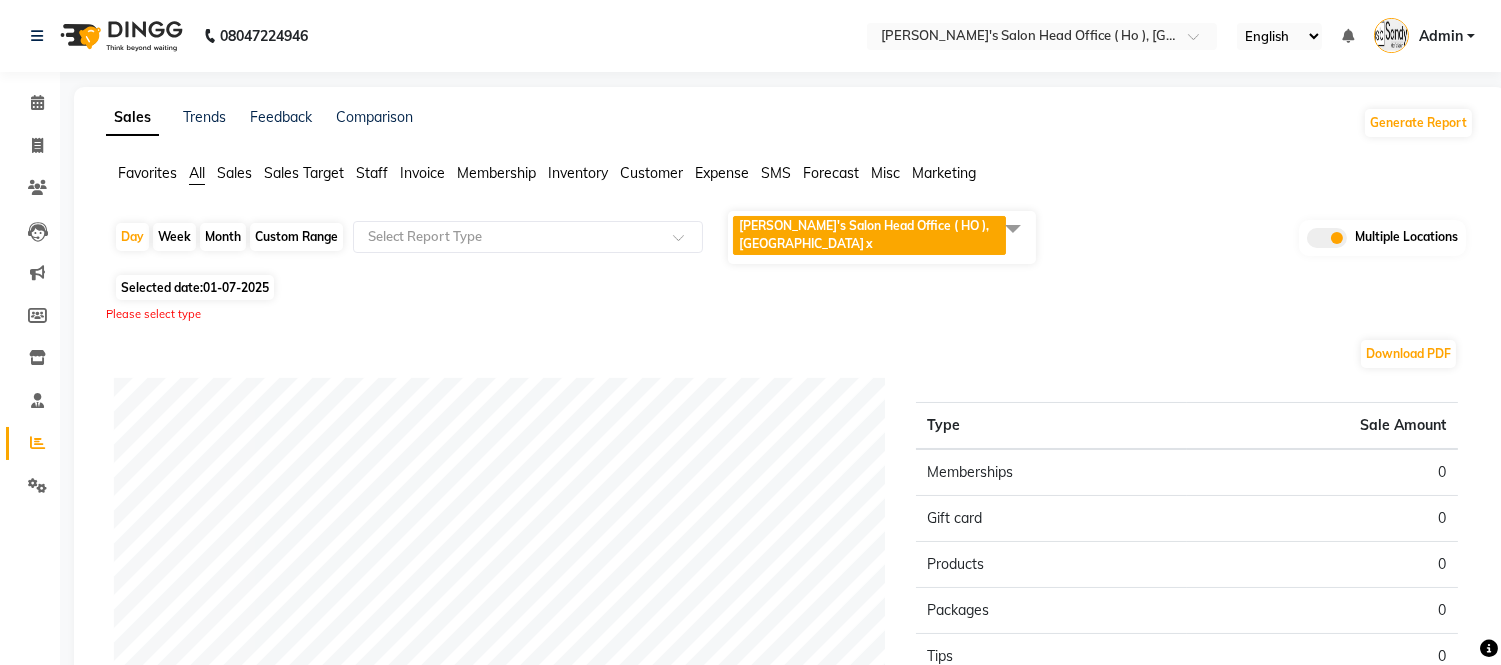 click 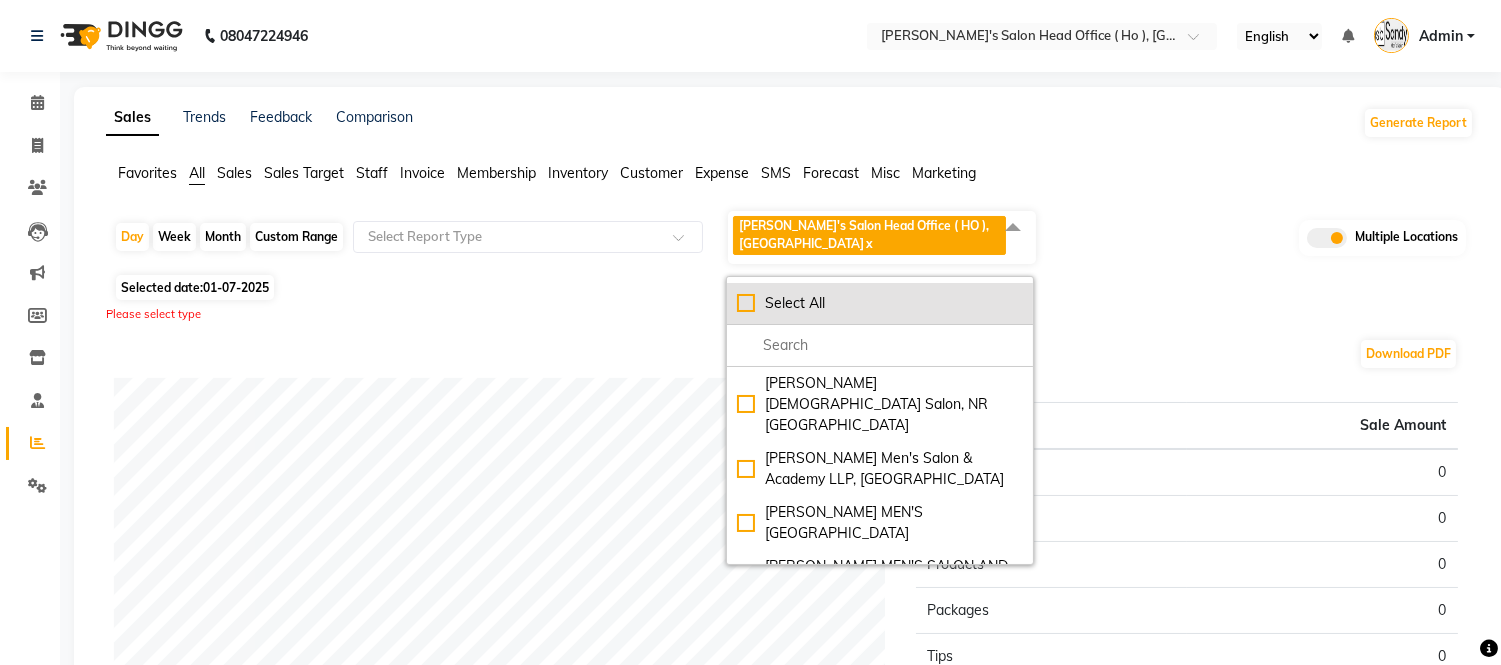 click on "Select All" 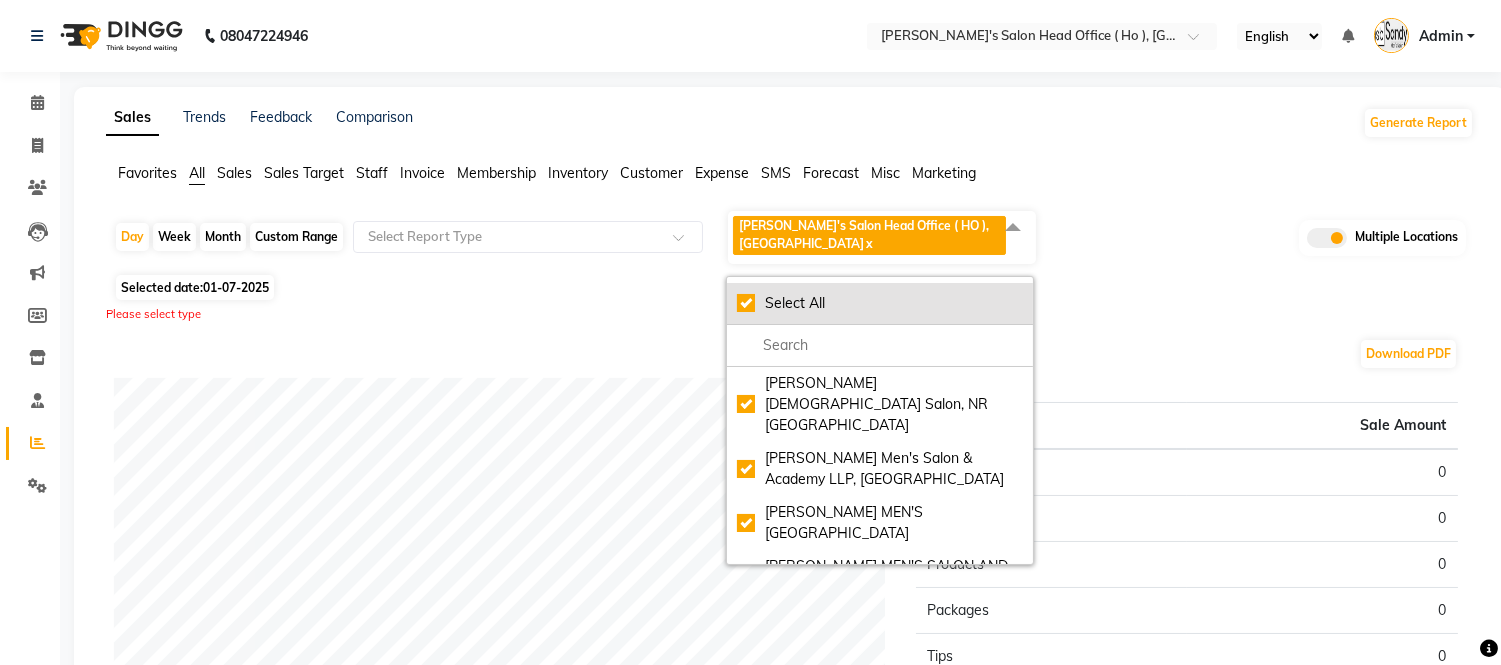 checkbox on "true" 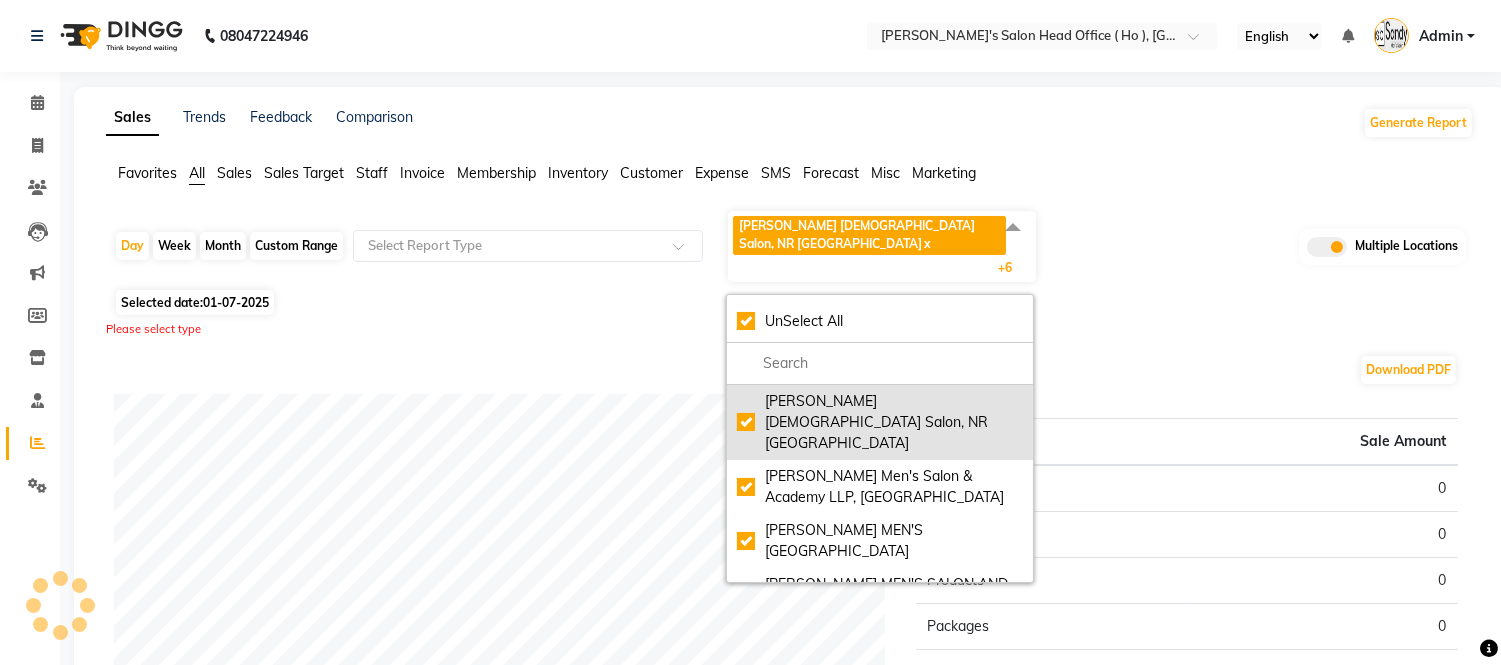click on "Elaine Ladies Salon, NR Bajaj Hall" 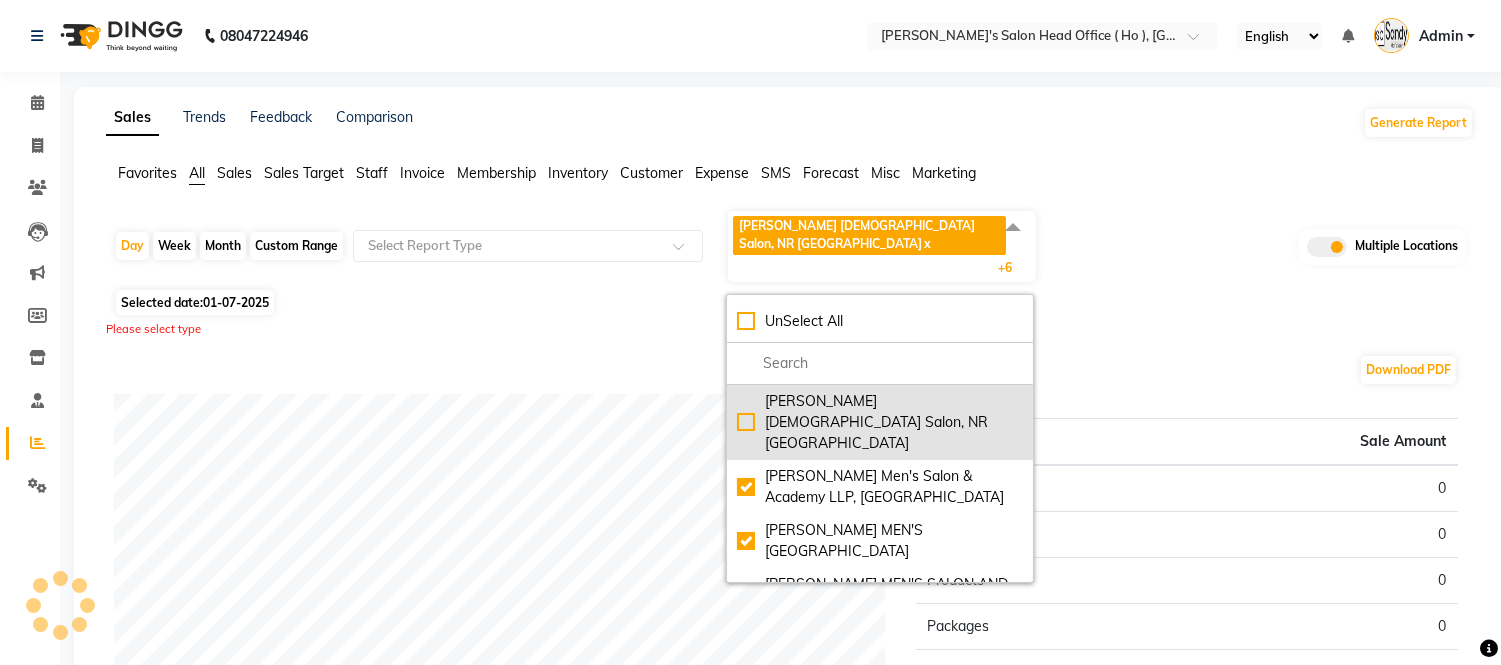 checkbox on "false" 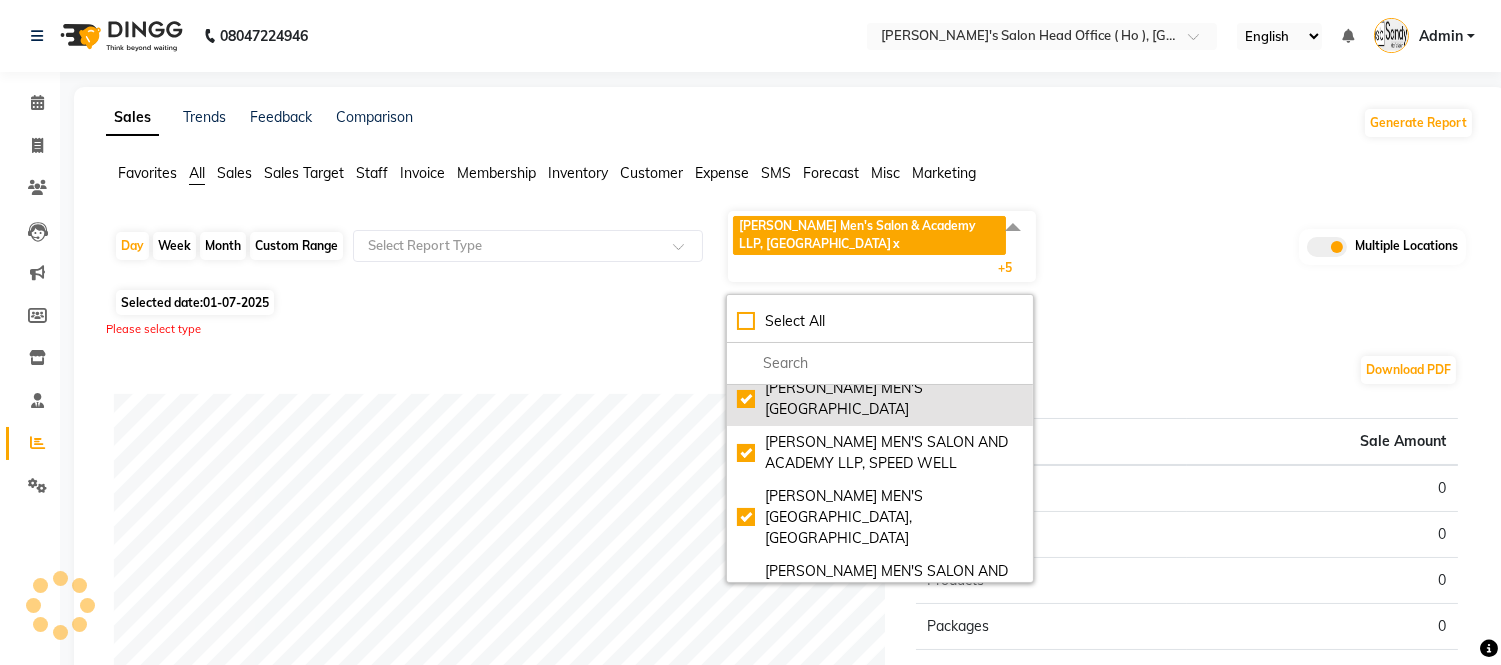 scroll, scrollTop: 160, scrollLeft: 0, axis: vertical 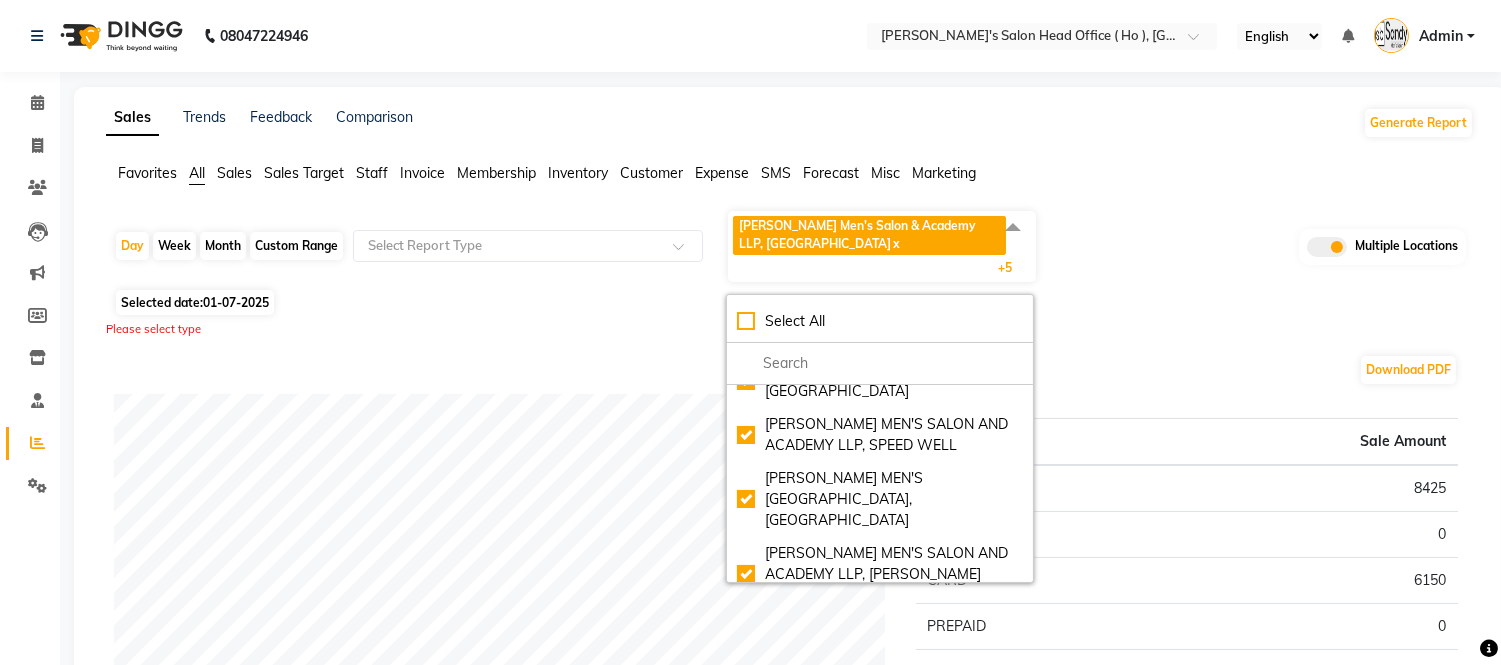 click on "Sandy Men's Salon Head Office ( HO ), University Road" 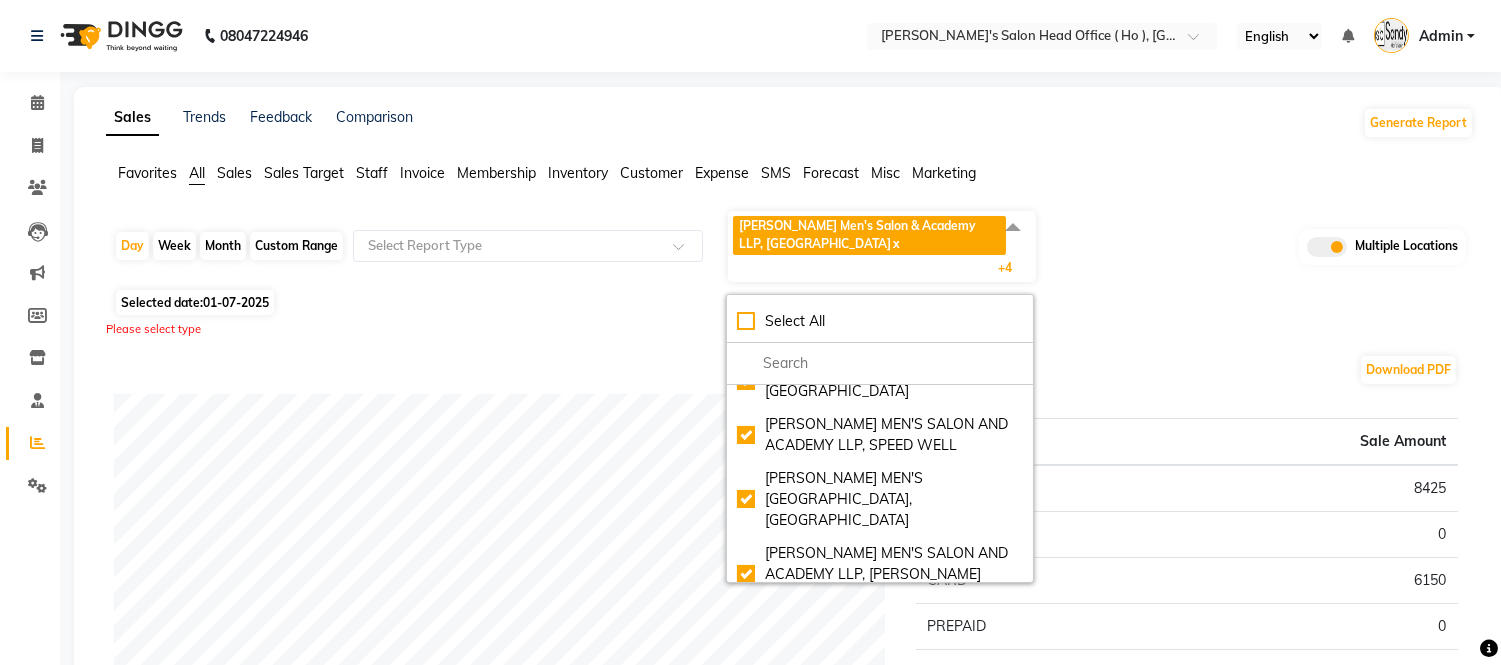 click on "Day   Week   Month   Custom Range  Select Report Type Sandy Men's Salon & Academy LLP, Ravapar Road  x SANDY MEN'S SALON AND ACADEMY LLP, Mavdi Main Road  x SANDY MEN'S SALON AND ACADEMY LLP, SPEED WELL   x SANDY MEN'S SALON AND ACADEMY LLP, University Road  x SANDY MEN'S SALON AND ACADEMY LLP, NANA MAVA Circle  x +4 Select All Elaine Ladies Salon, NR Bajaj Hall Sandy Men's Salon & Academy LLP, Ravapar Road SANDY MEN'S SALON AND ACADEMY LLP, Mavdi Main Road SANDY MEN'S SALON AND ACADEMY LLP, SPEED WELL  SANDY MEN'S SALON AND ACADEMY LLP, University Road SANDY MEN'S SALON AND ACADEMY LLP, NANA MAVA Circle Sandy Men's Salon Head Office ( HO ), University Road Multiple Locations" 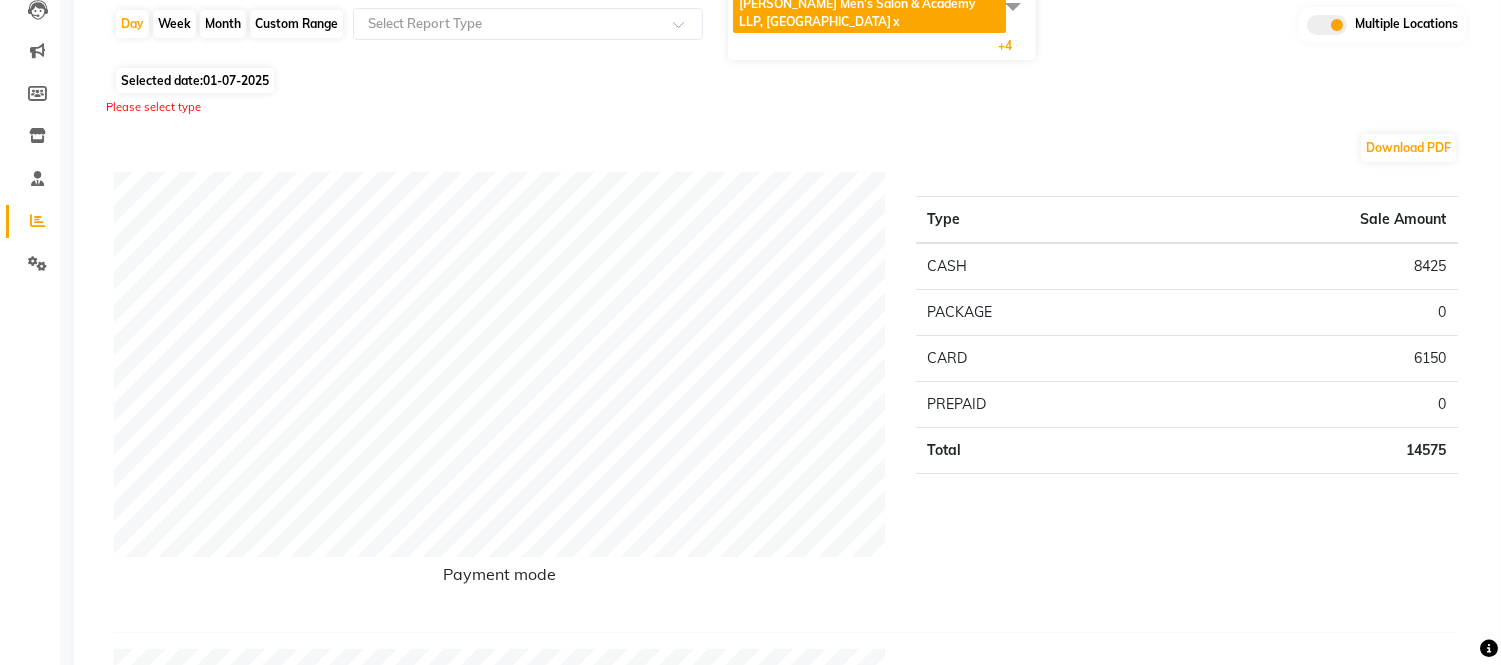 scroll, scrollTop: 0, scrollLeft: 0, axis: both 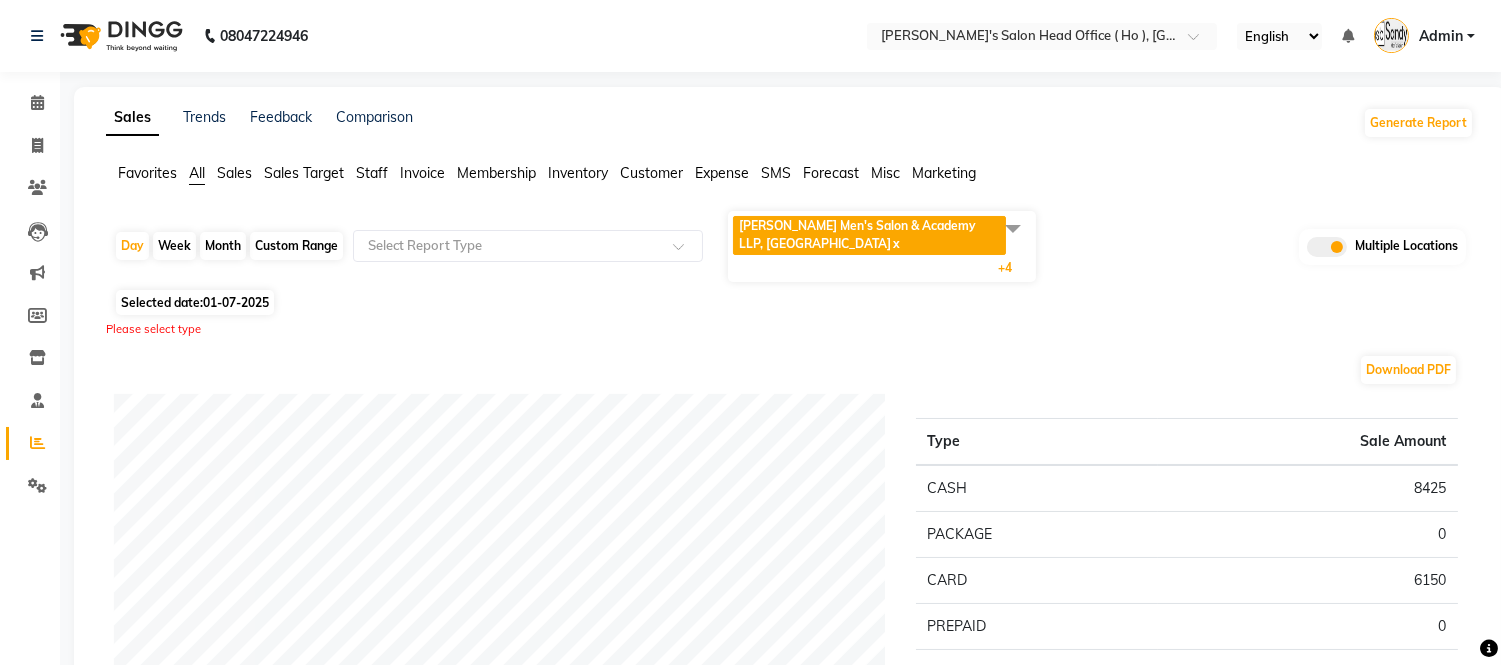 click on "Custom Range" 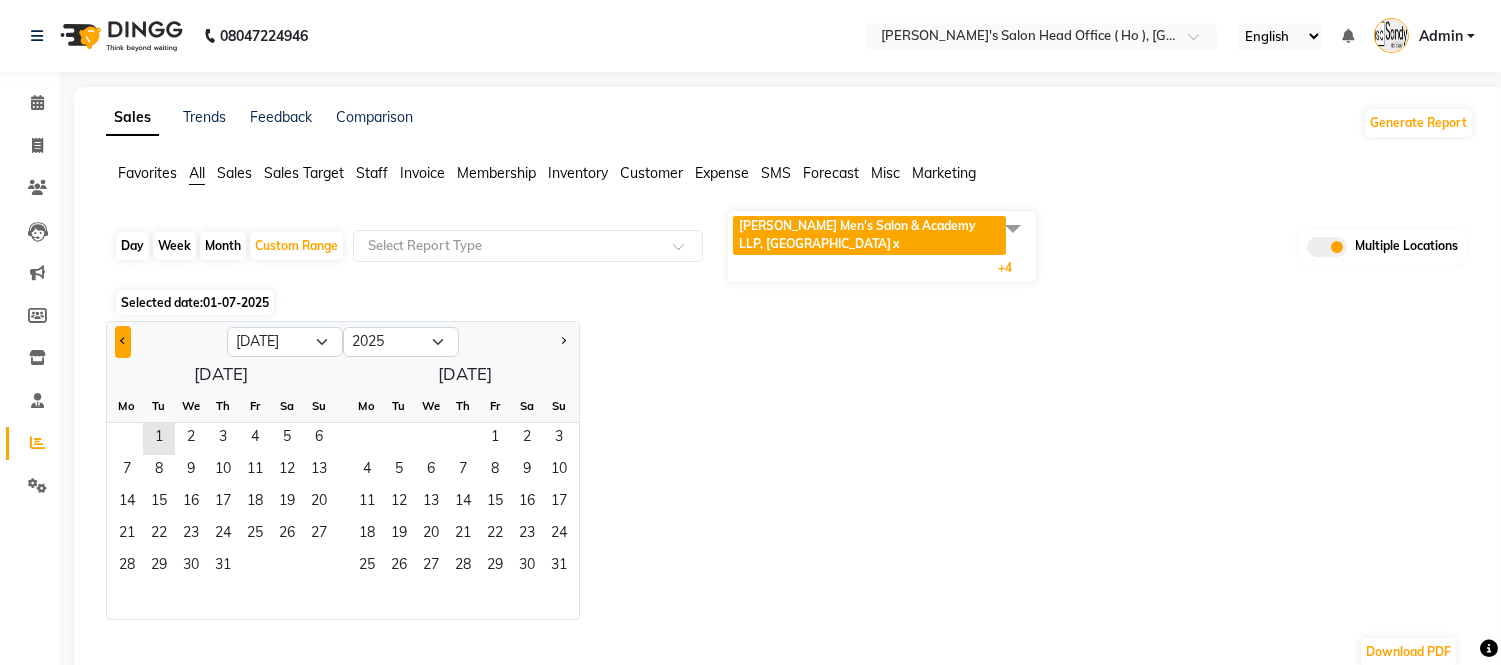 click 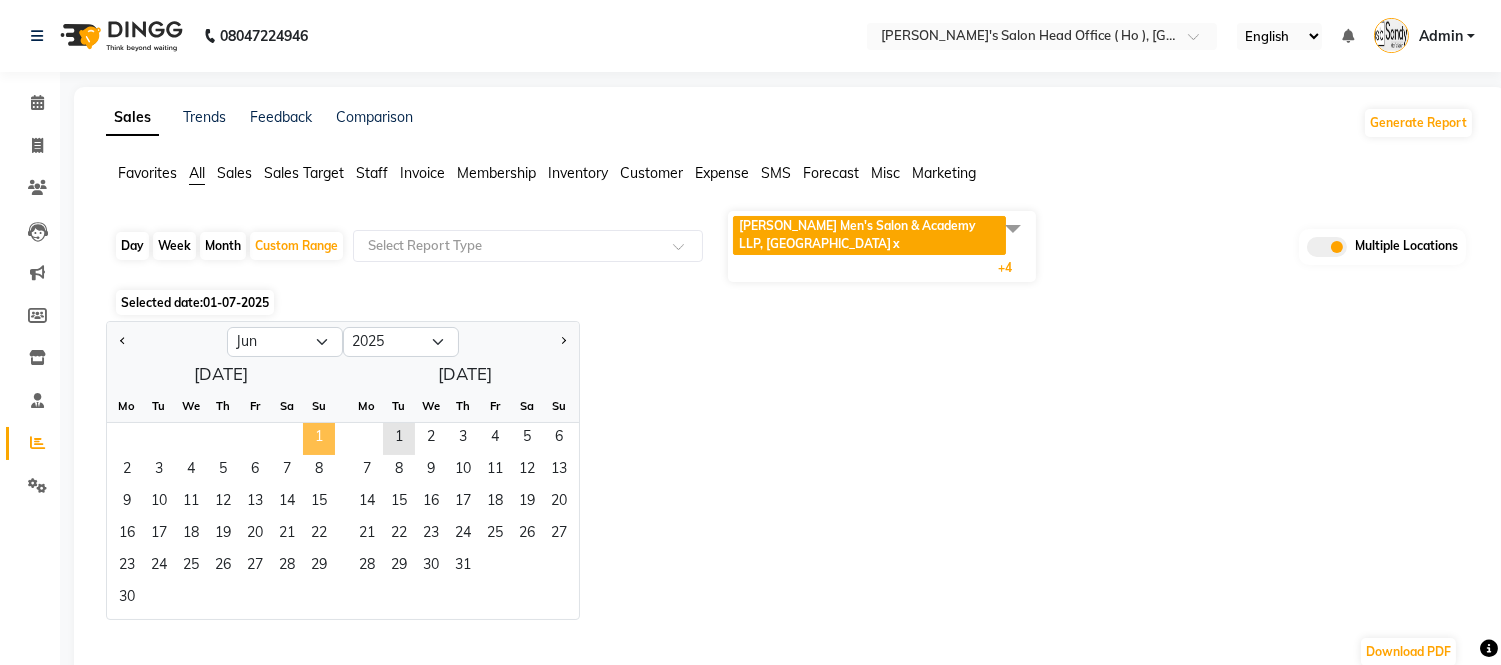 click on "1" 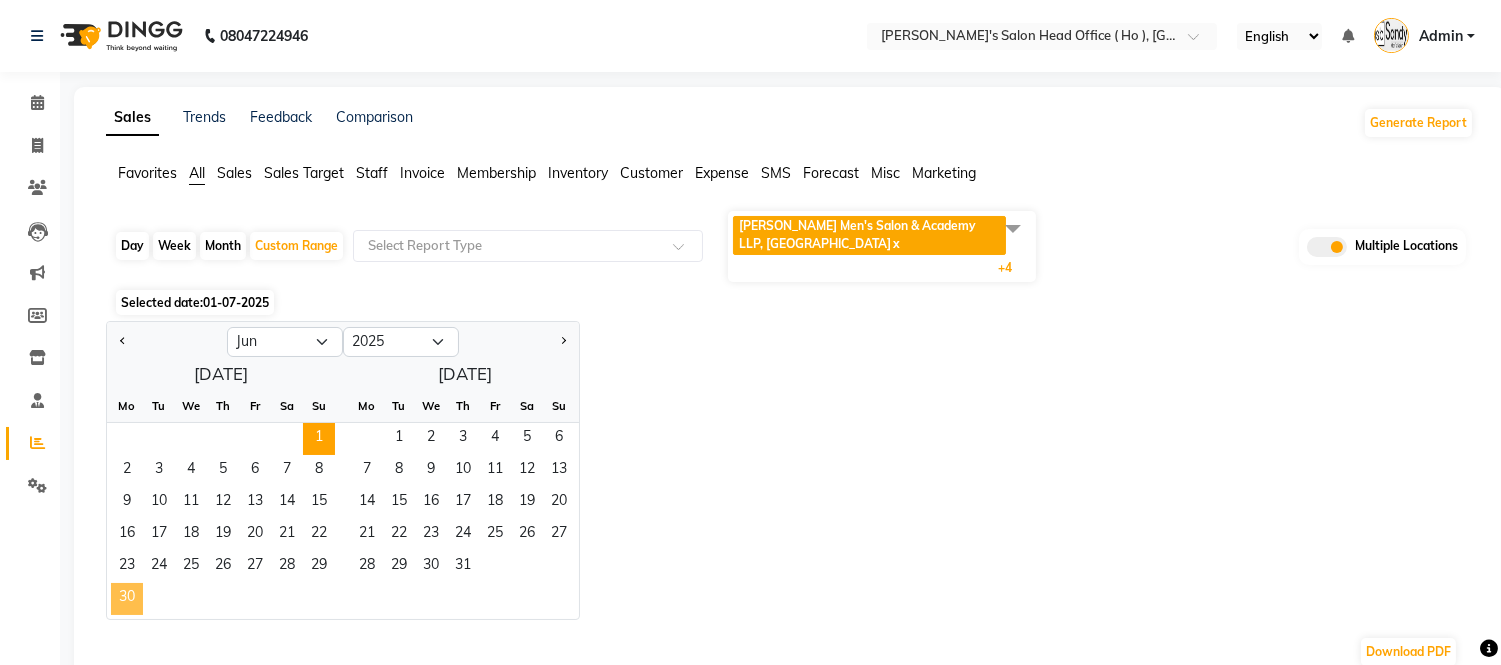 click on "30" 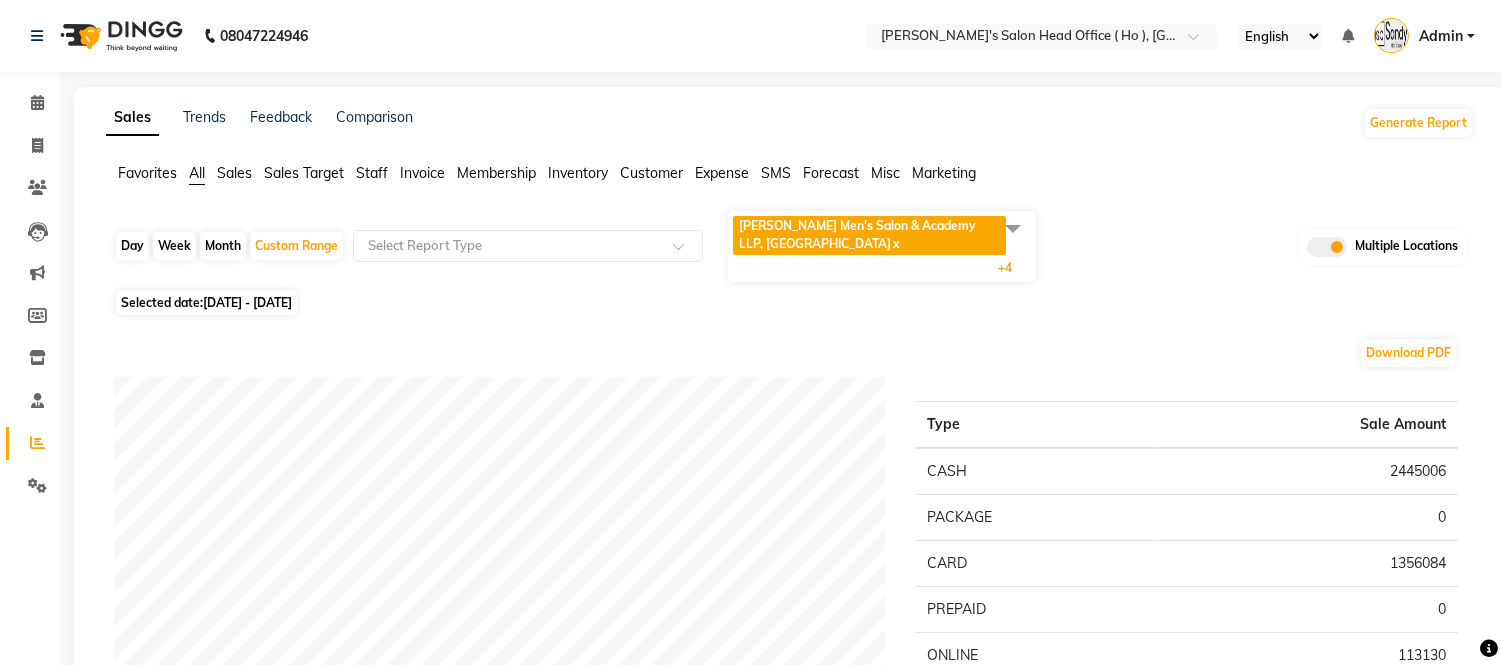 click on "Download PDF Payment mode Type Sale Amount CASH 2445006 PACKAGE 0 CARD 1356084 PREPAID 0 ONLINE 113130 WALLET 0 Total 3914220 Staff summary Type Sale Amount Ankush Sen 204000 Rutvik Makwana  107360 Ravi Amreliya   102693 Monu Sen 91878 Mohit Sen 2 95178 Chandu Sen 67083 Aryan Gohel 70516 Sagar Sen 68720 Indrajeet Keshriya 36740 Akki Sen 37553 Others 4530871 Total 5412592 Sales summary Type Sale Amount Tips 0 Memberships 0 Gift card 0 Vouchers 0 Services 4074544 Packages 649900 Prepaid 513500 Products 174674 Fee 0 Total 5412618 Expense by type Type Sale Amount ADVANCE RUPEES FOR STAFF 93910 SALON EXPENSE 69380 MILK FOR SALON 28482 PETROL 16070 SALARY EXPRENSS 12630 CLENING ITEM   HOUSEKEEPIN 9100 WATER BOTTLE 9000 OTHER 8230 Staff WALFARE 6050 SOCIAL MEDEA 4400 Others 12220 Total 269472 Service by category Type Sale Amount Hair Basis 828580 Hair Basis 646759 Hair Basis 478092 Hair Basis 443607 Hair Basis 402454 Color Basis 91599 EDUCATION 90000 Color Basis 84416 Clean - Up 61500 Color Basis 54800 Others 892731" 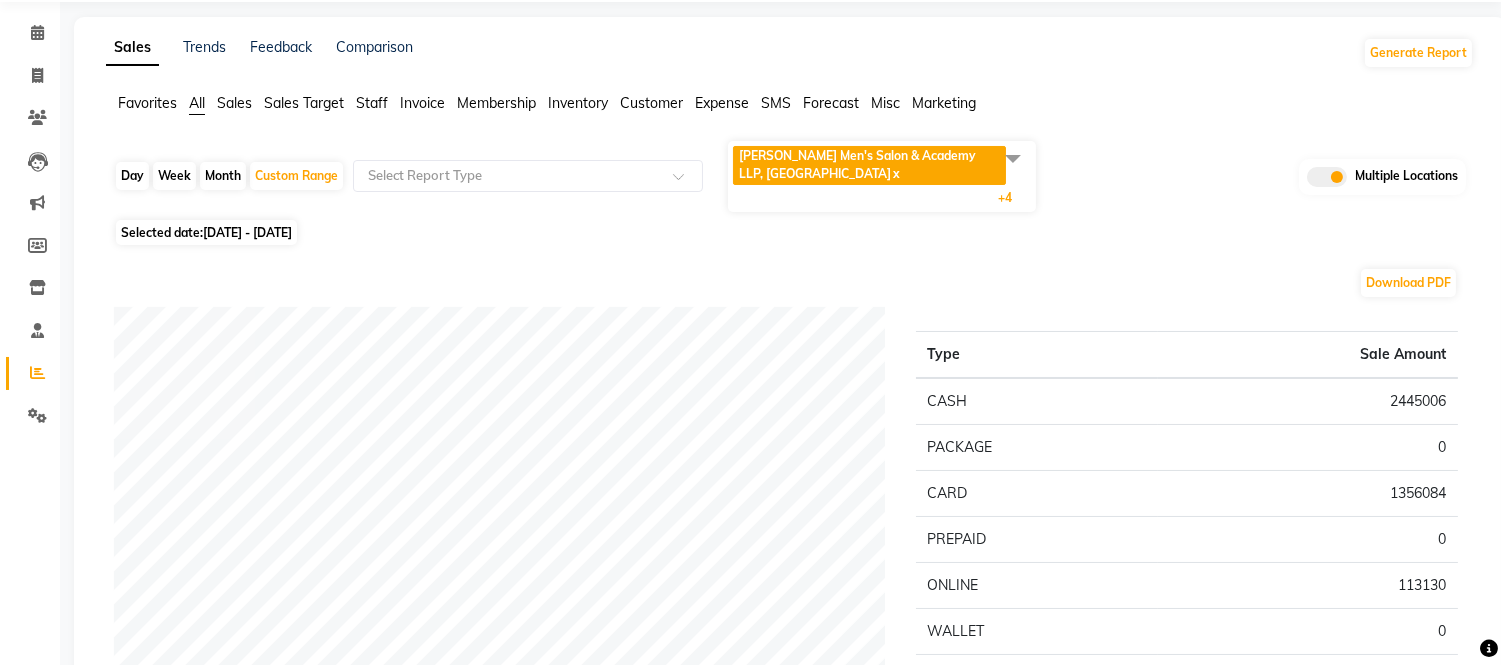 scroll, scrollTop: 0, scrollLeft: 0, axis: both 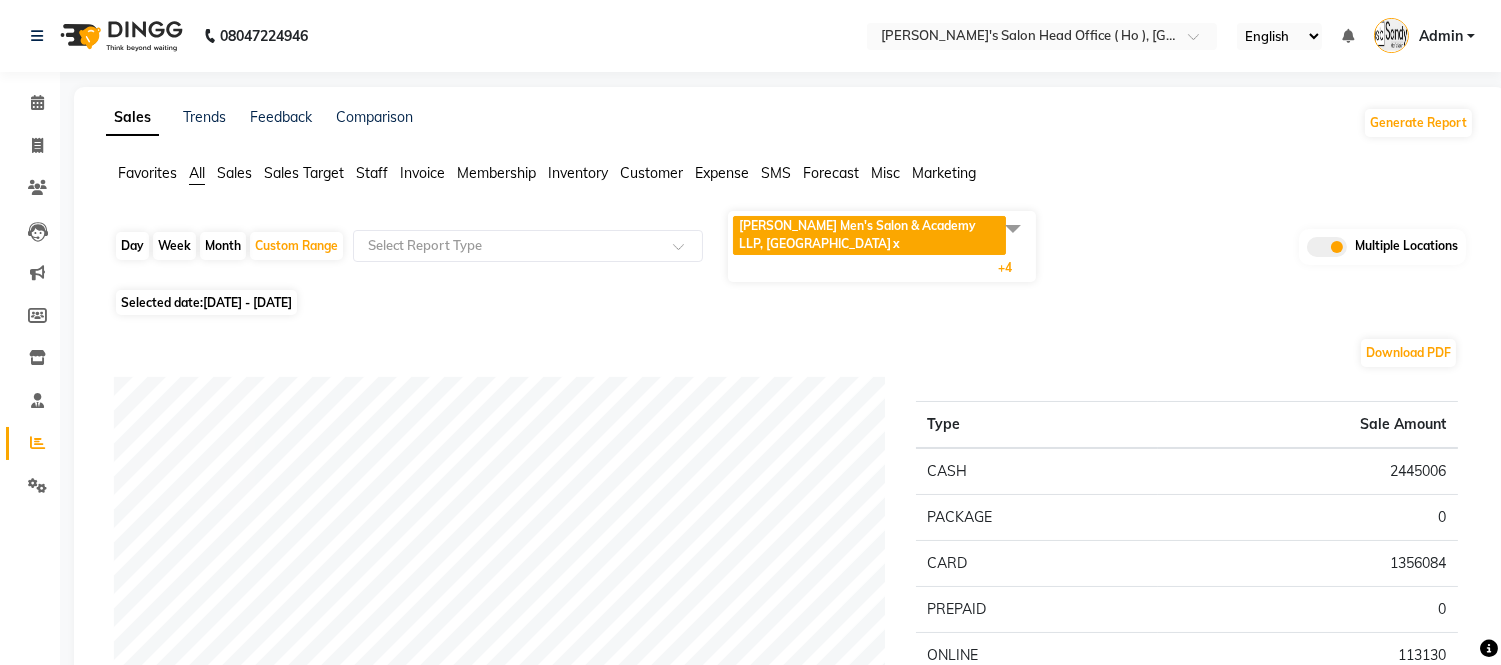 click on "Expense" 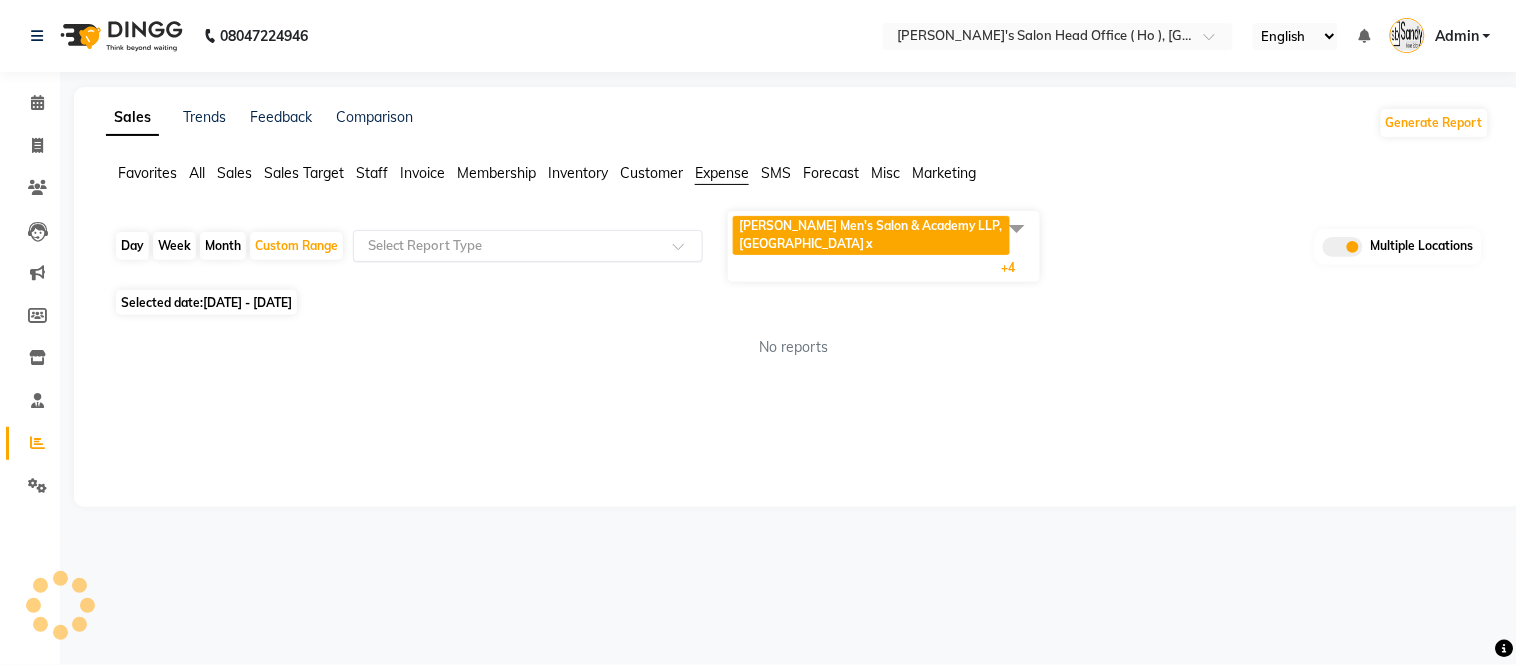 click 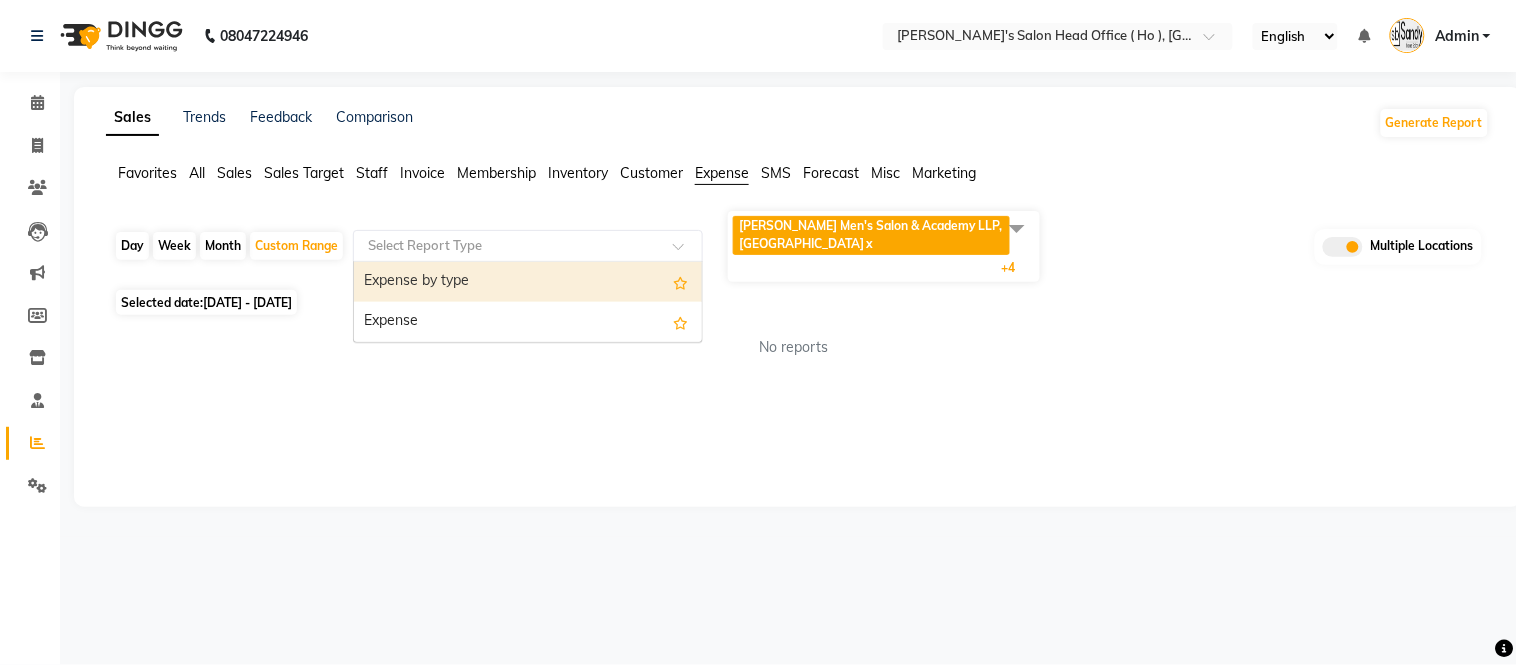 click on "Expense by type" at bounding box center [528, 282] 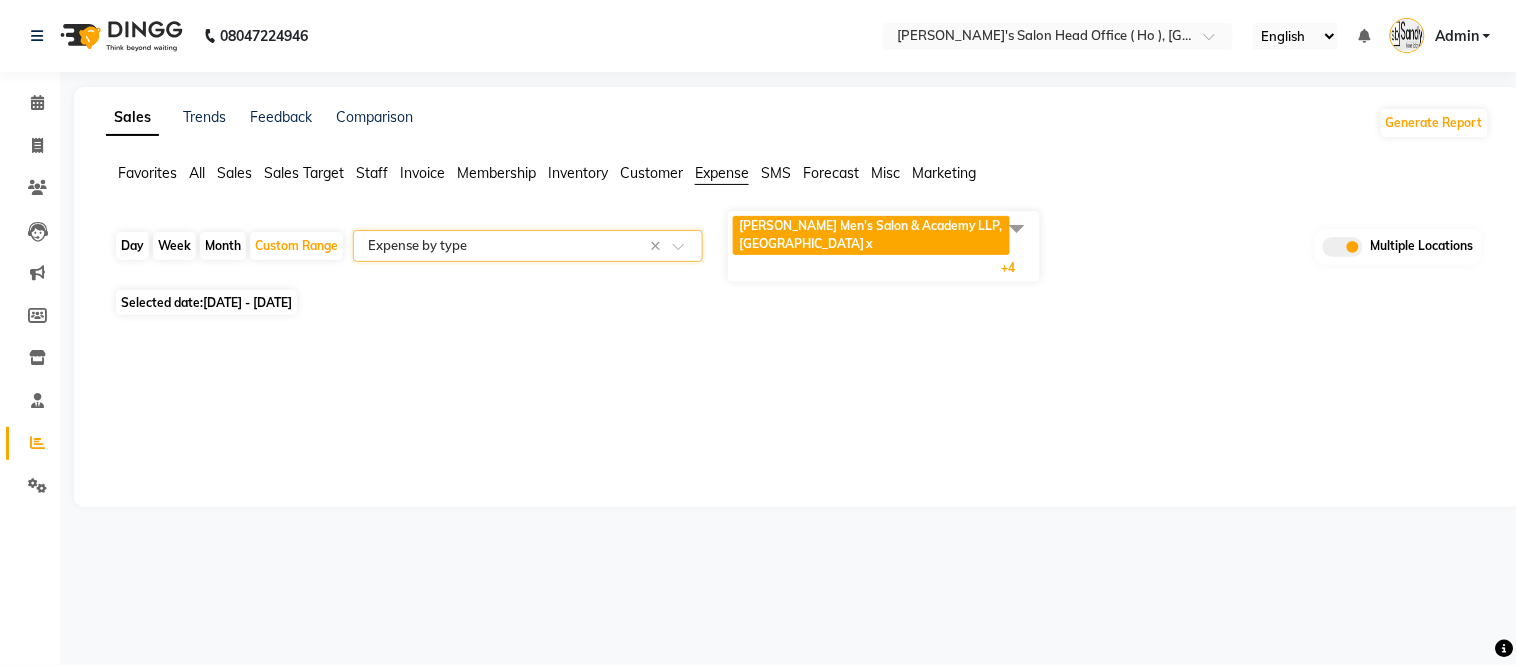select on "full_report" 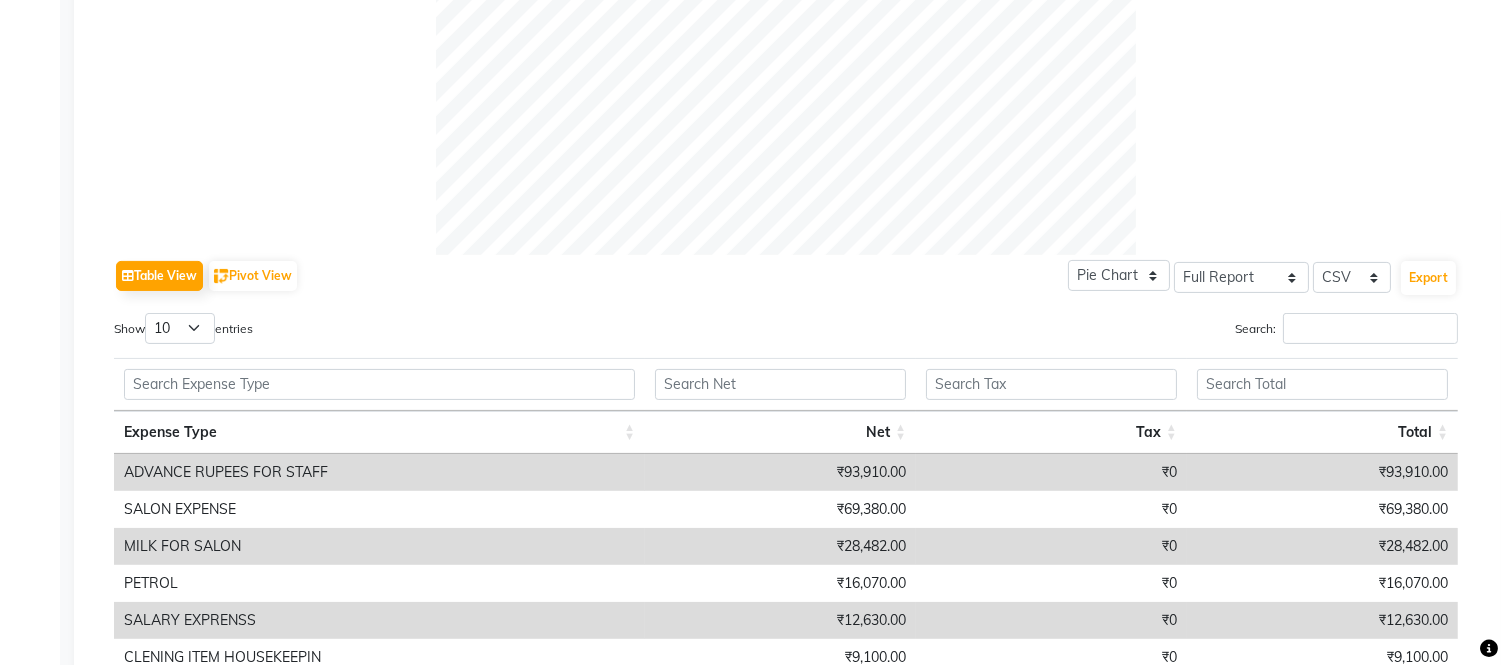 scroll, scrollTop: 1111, scrollLeft: 0, axis: vertical 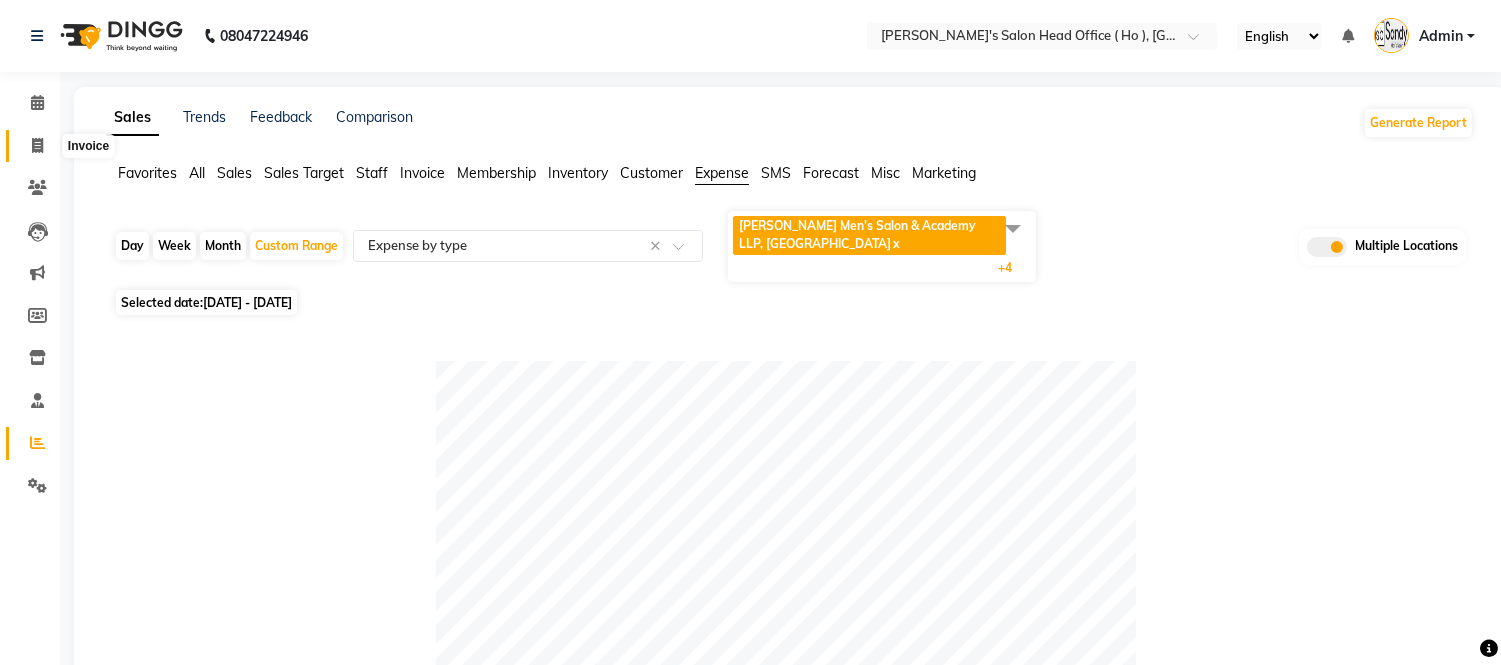 click 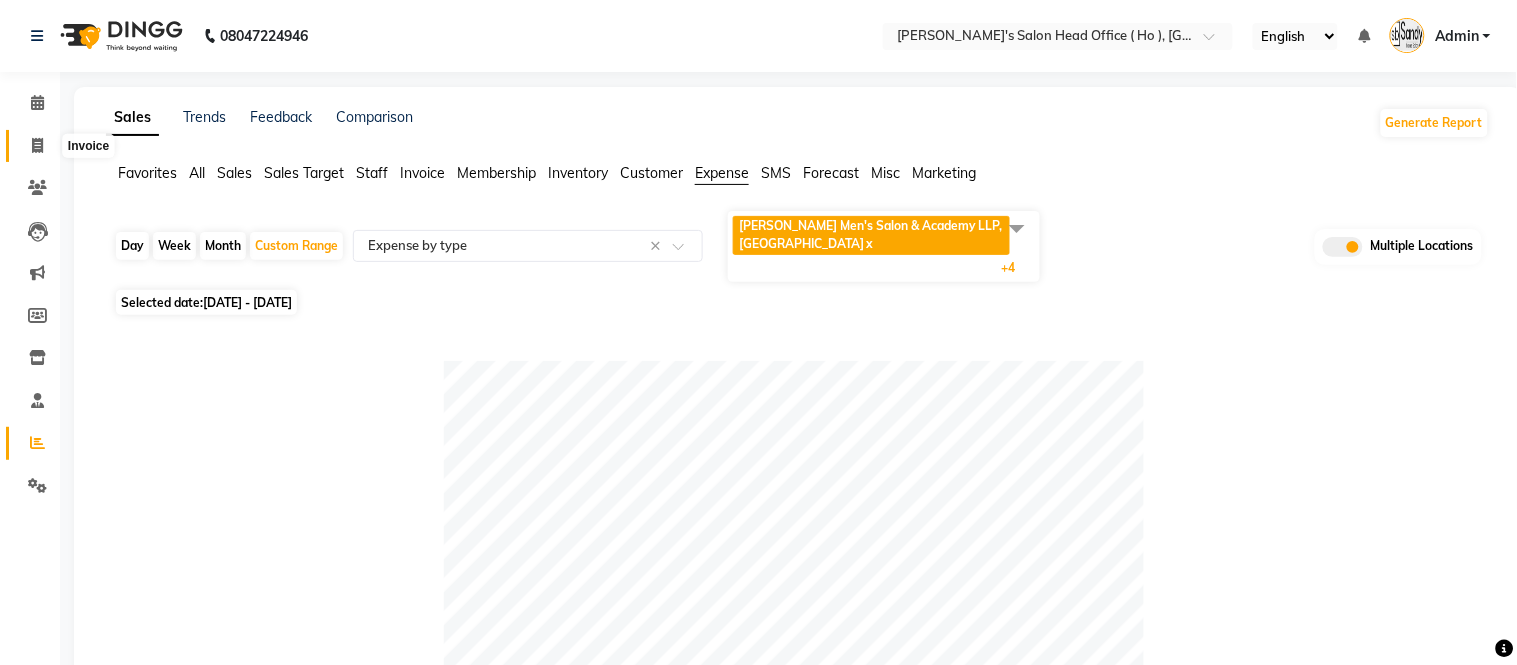 select on "service" 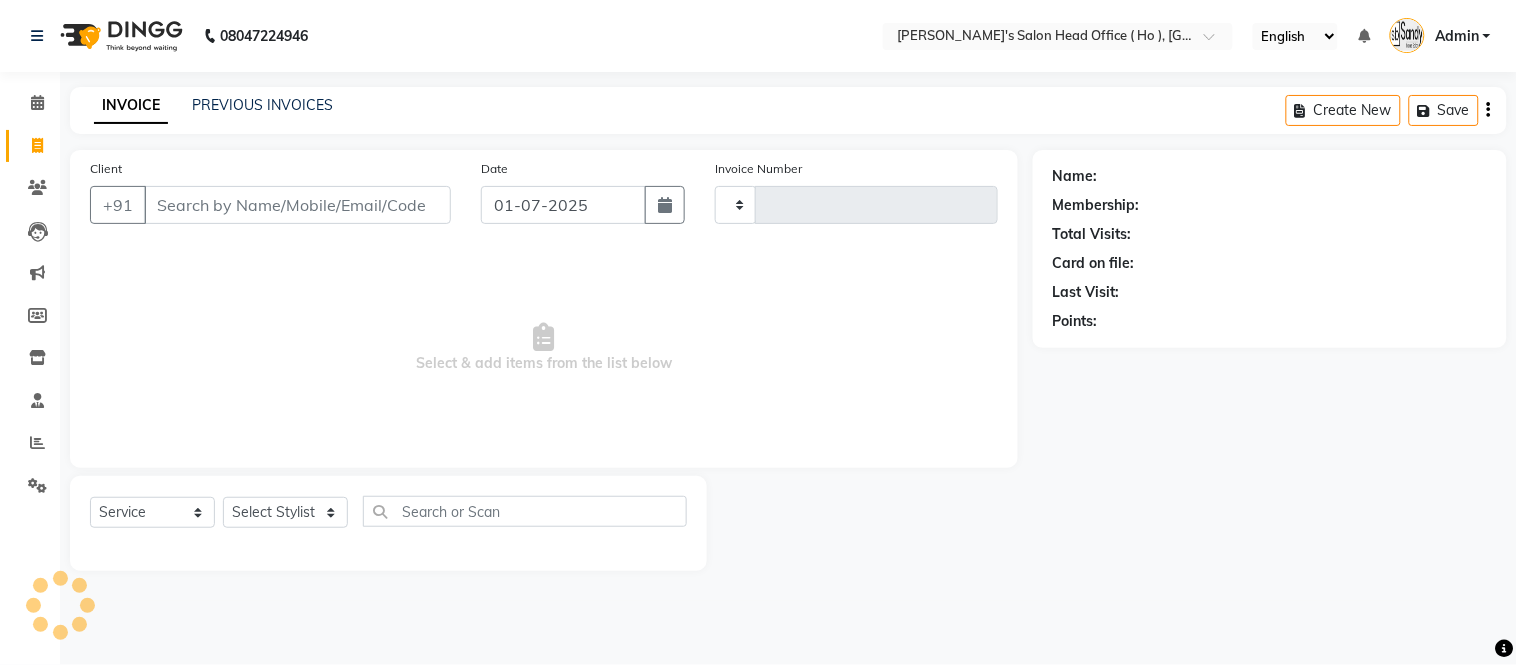 type on "0001" 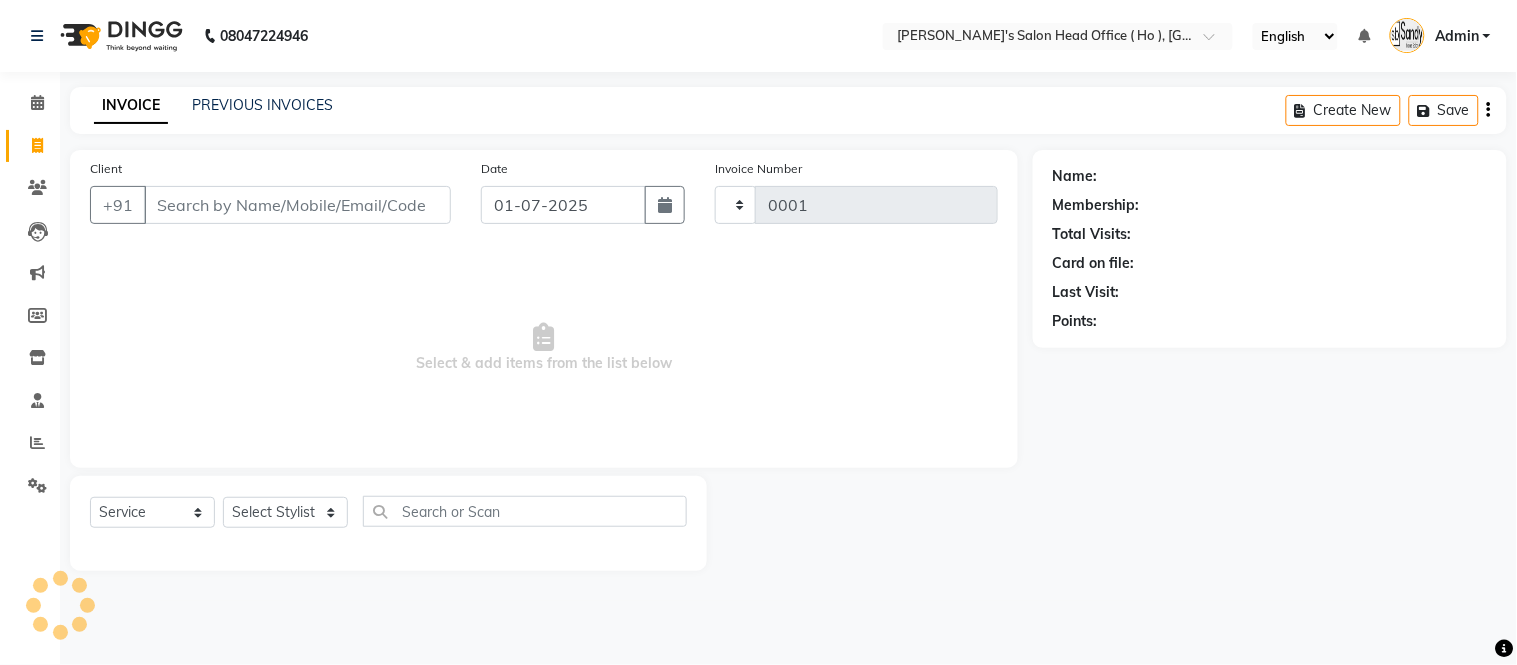 select on "6981" 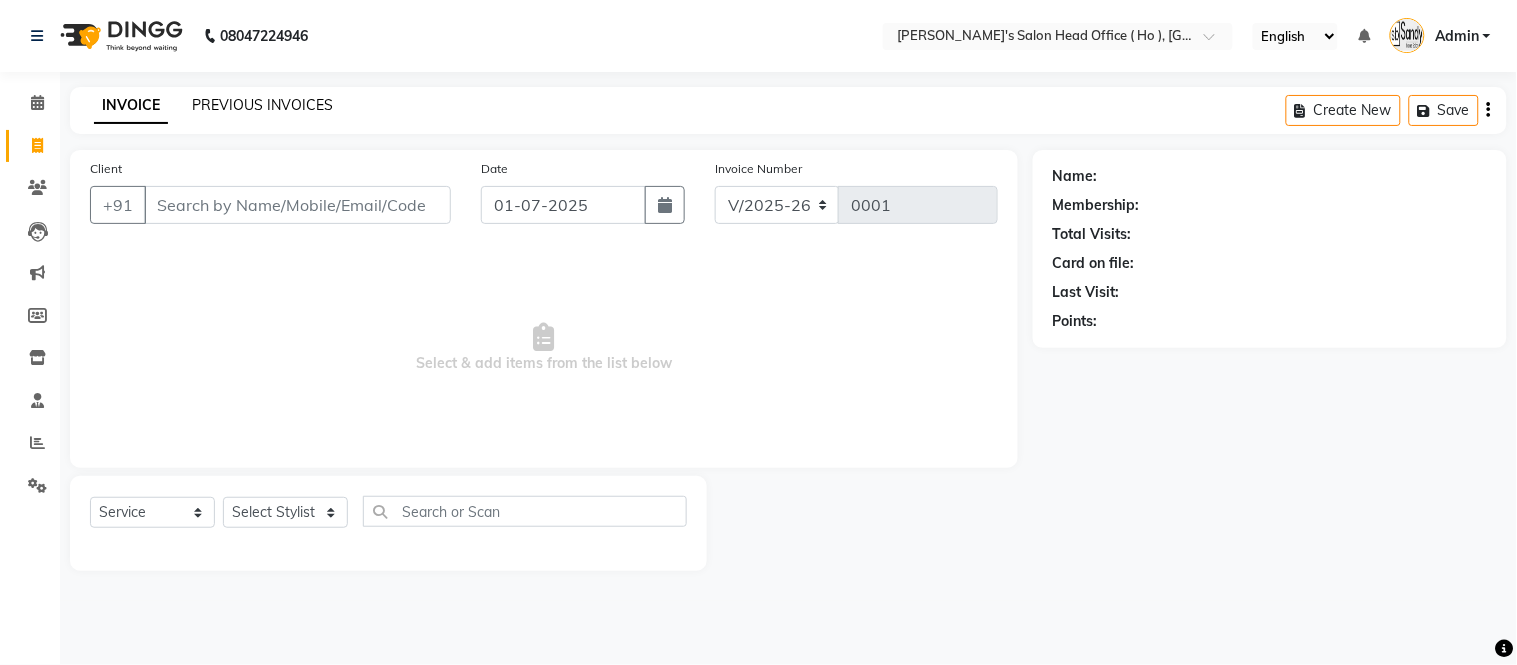 click on "PREVIOUS INVOICES" 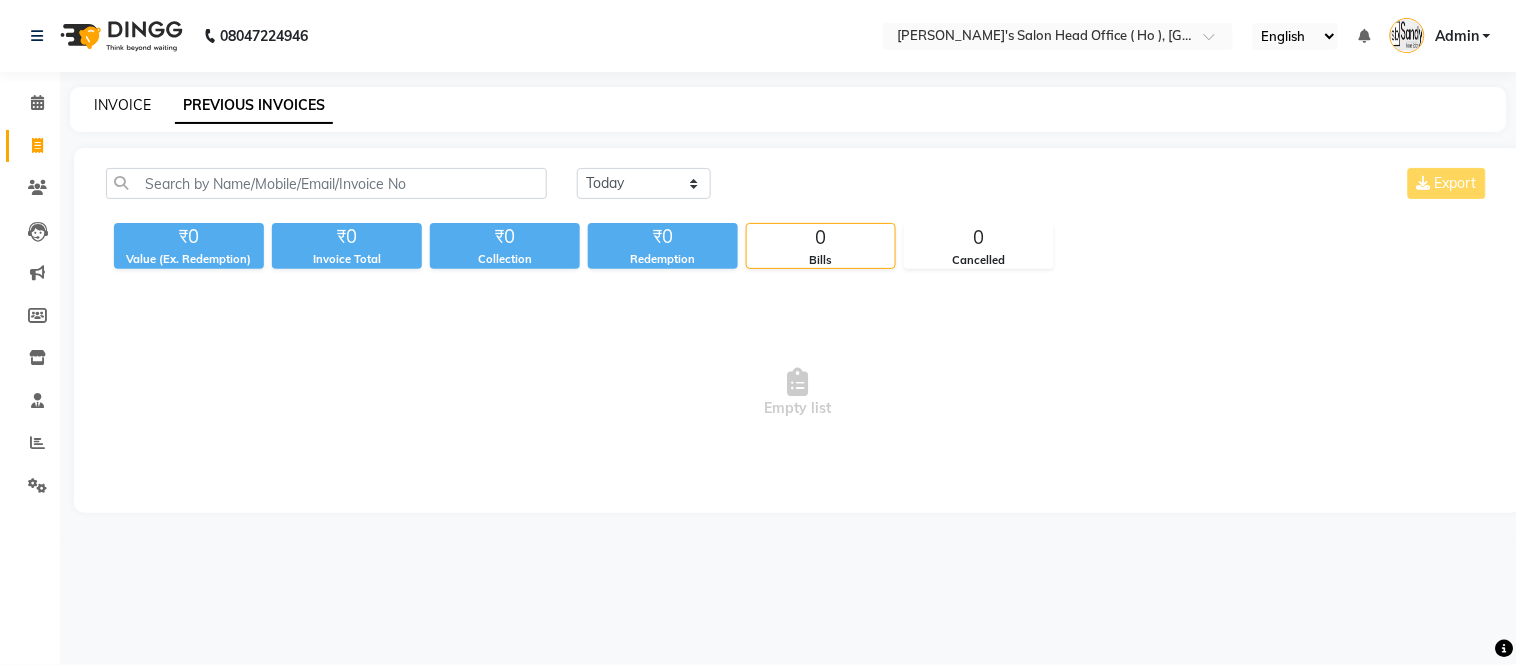 click on "INVOICE" 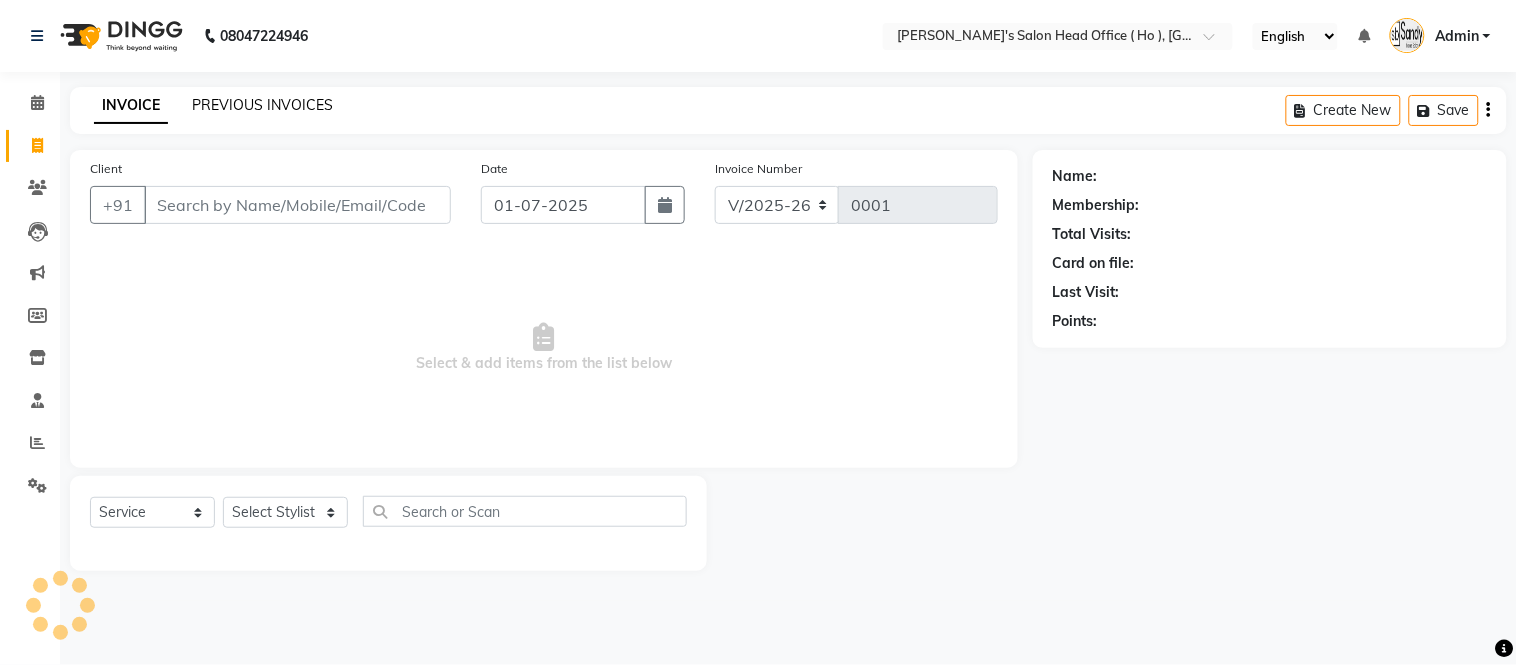click on "PREVIOUS INVOICES" 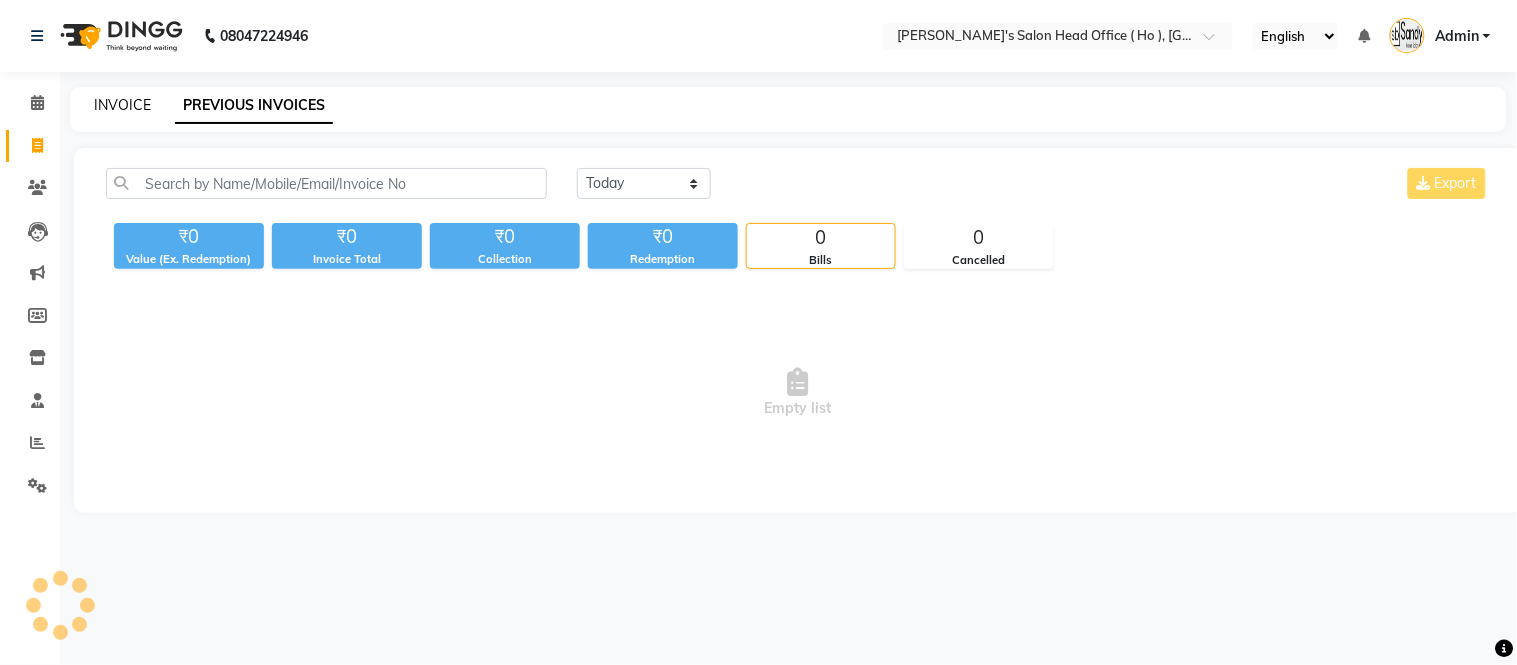 click on "INVOICE" 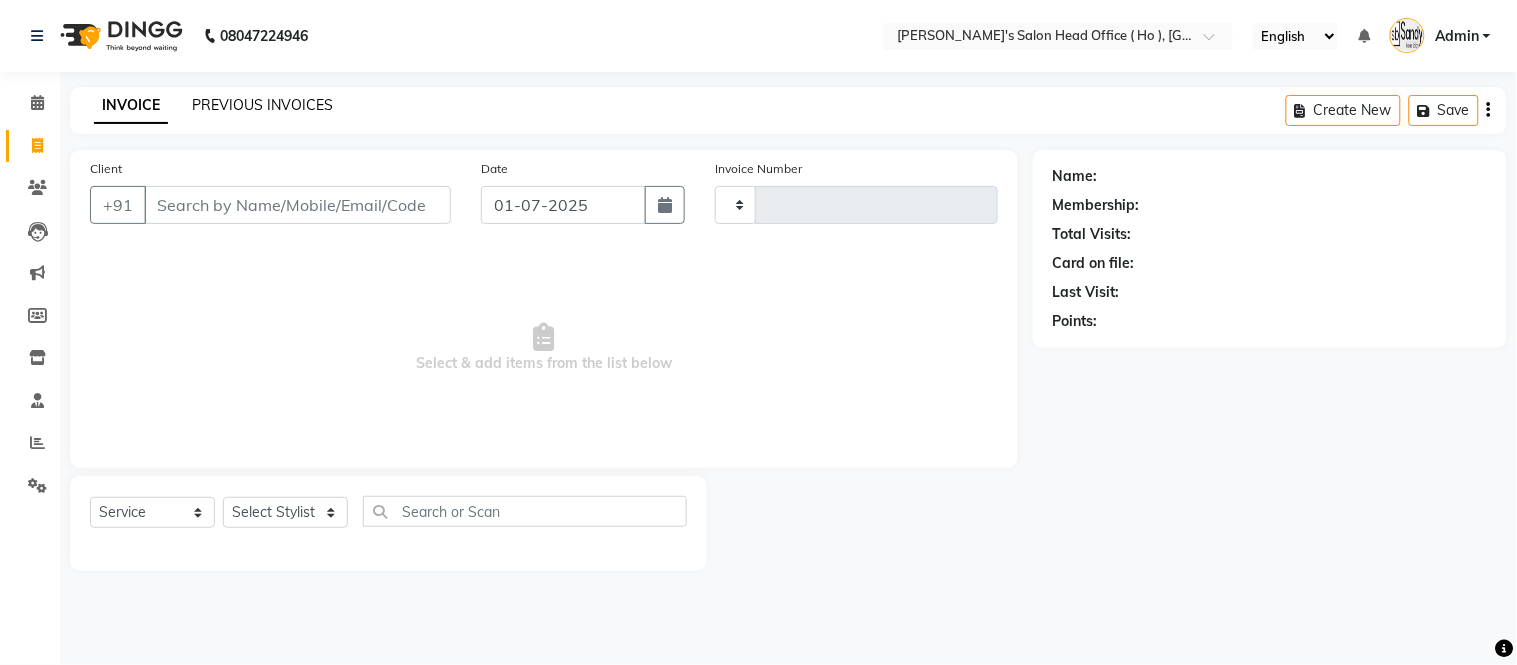 type on "0001" 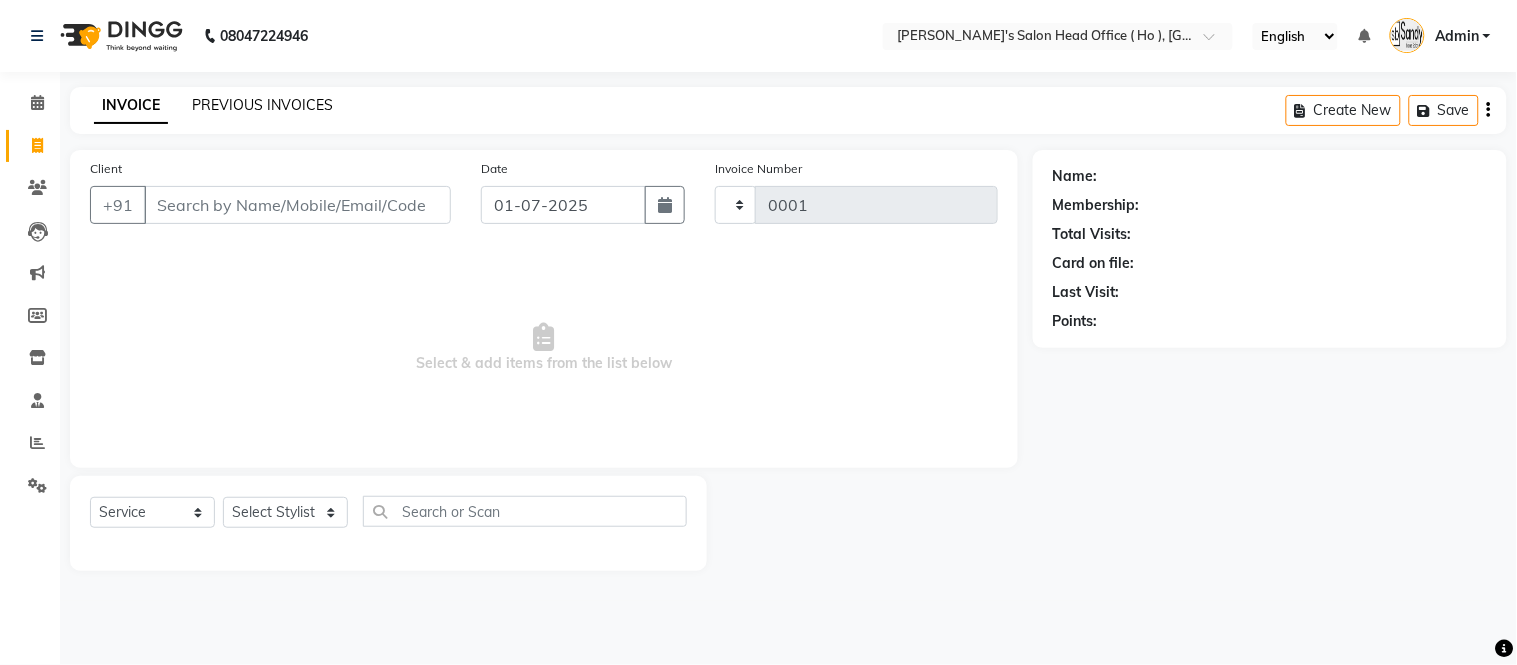 select on "6981" 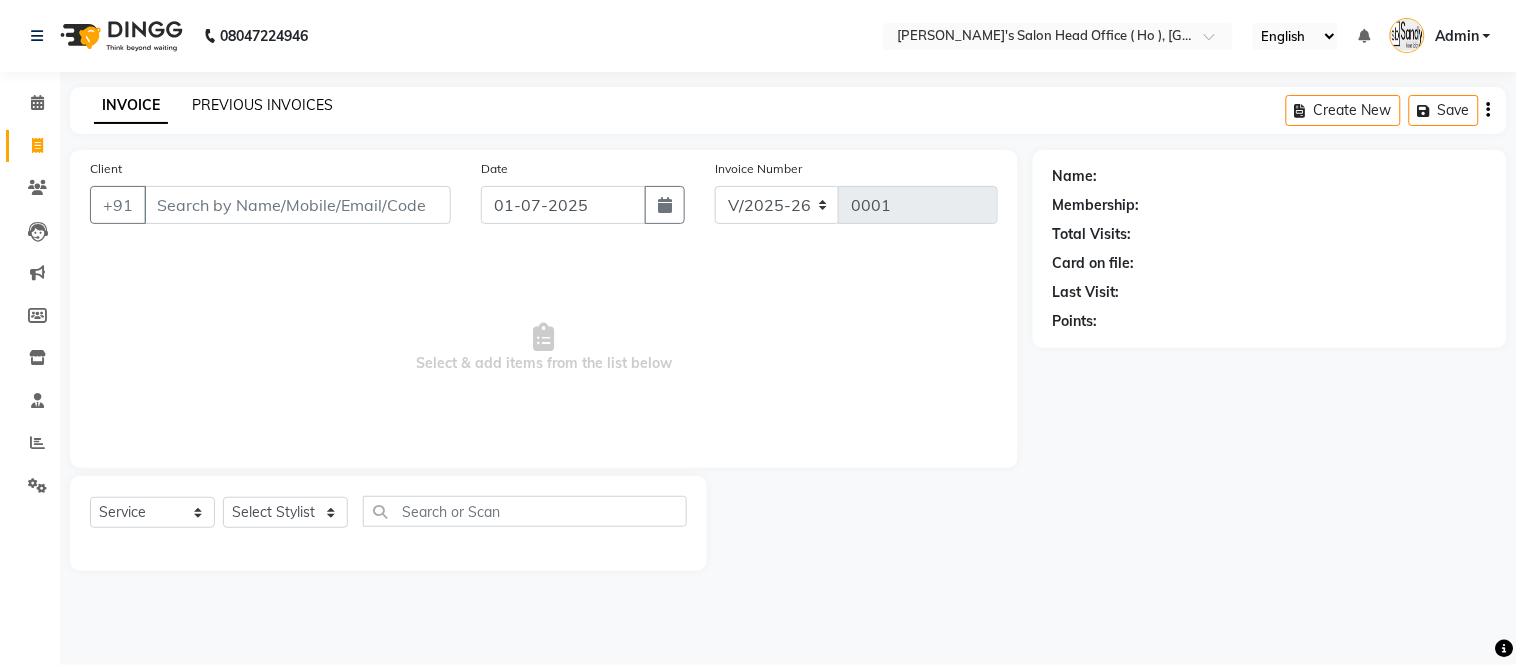 click on "PREVIOUS INVOICES" 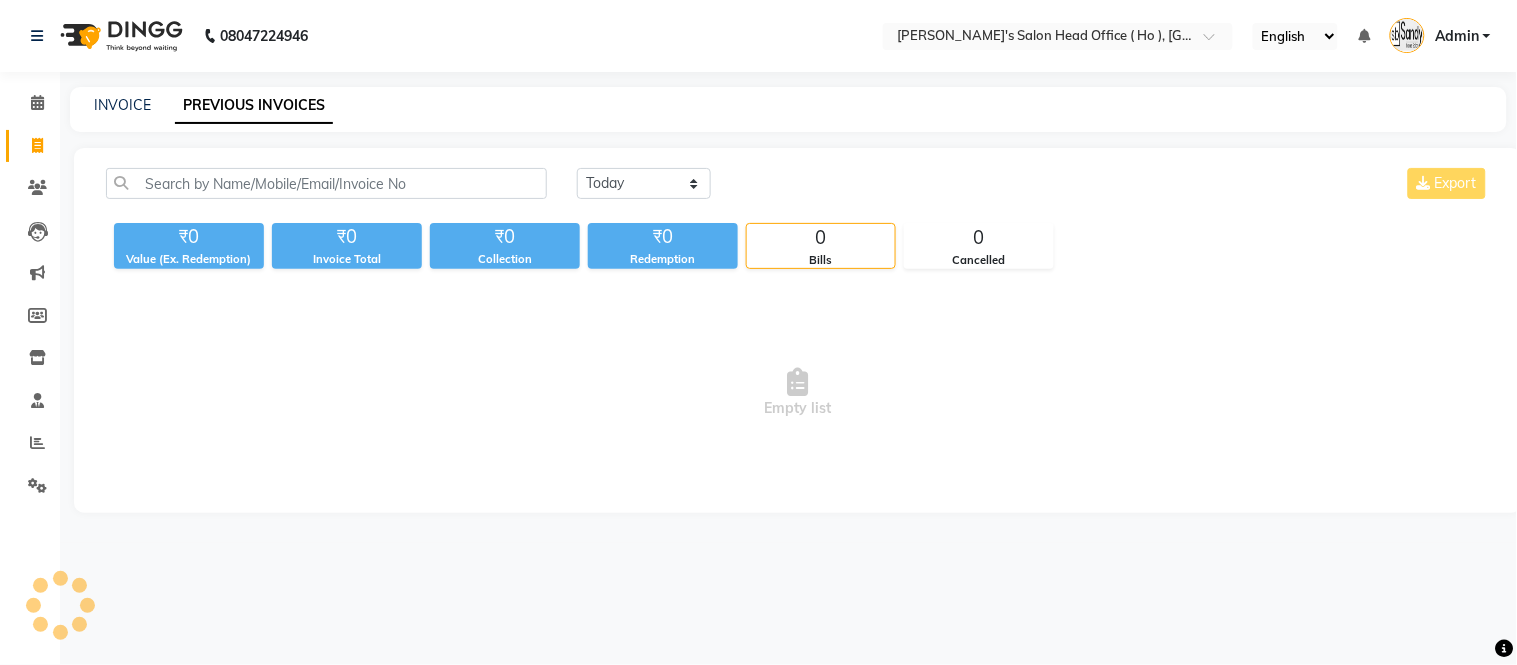 click on "INVOICE PREVIOUS INVOICES" 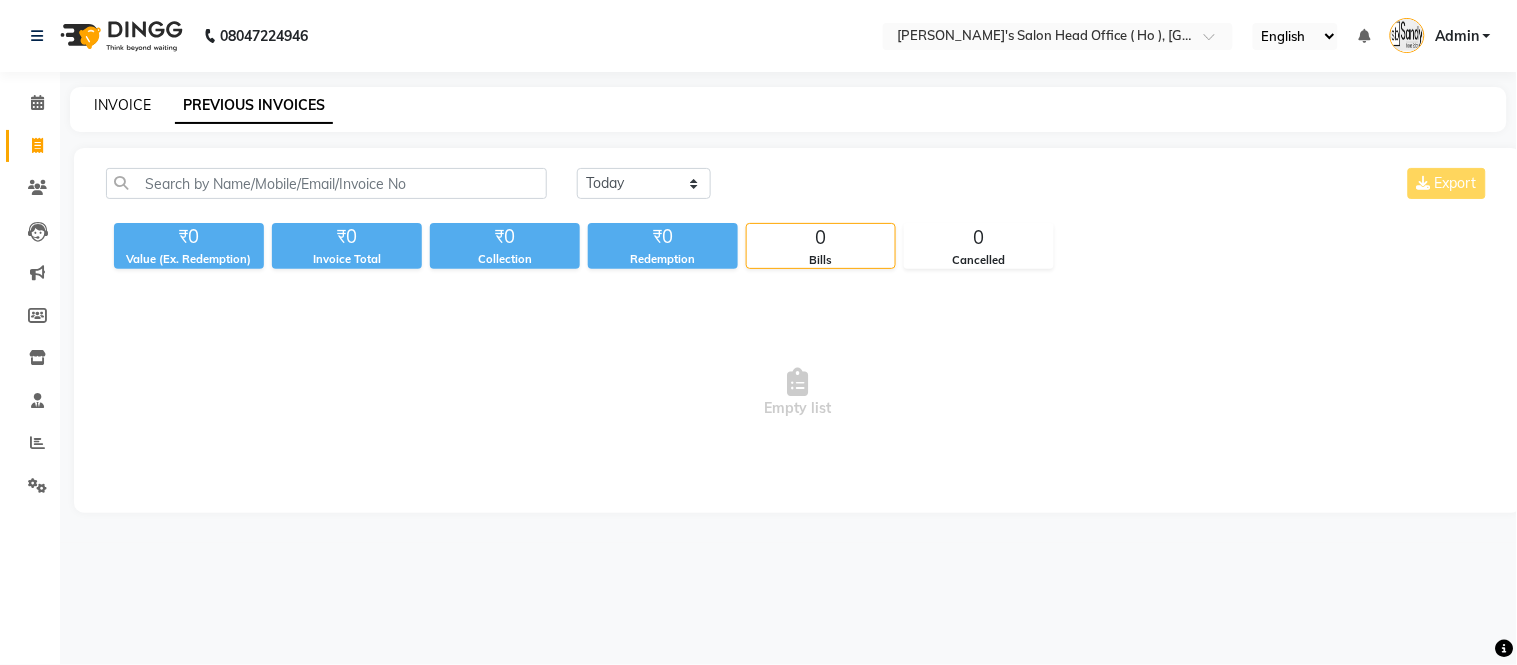 click on "INVOICE" 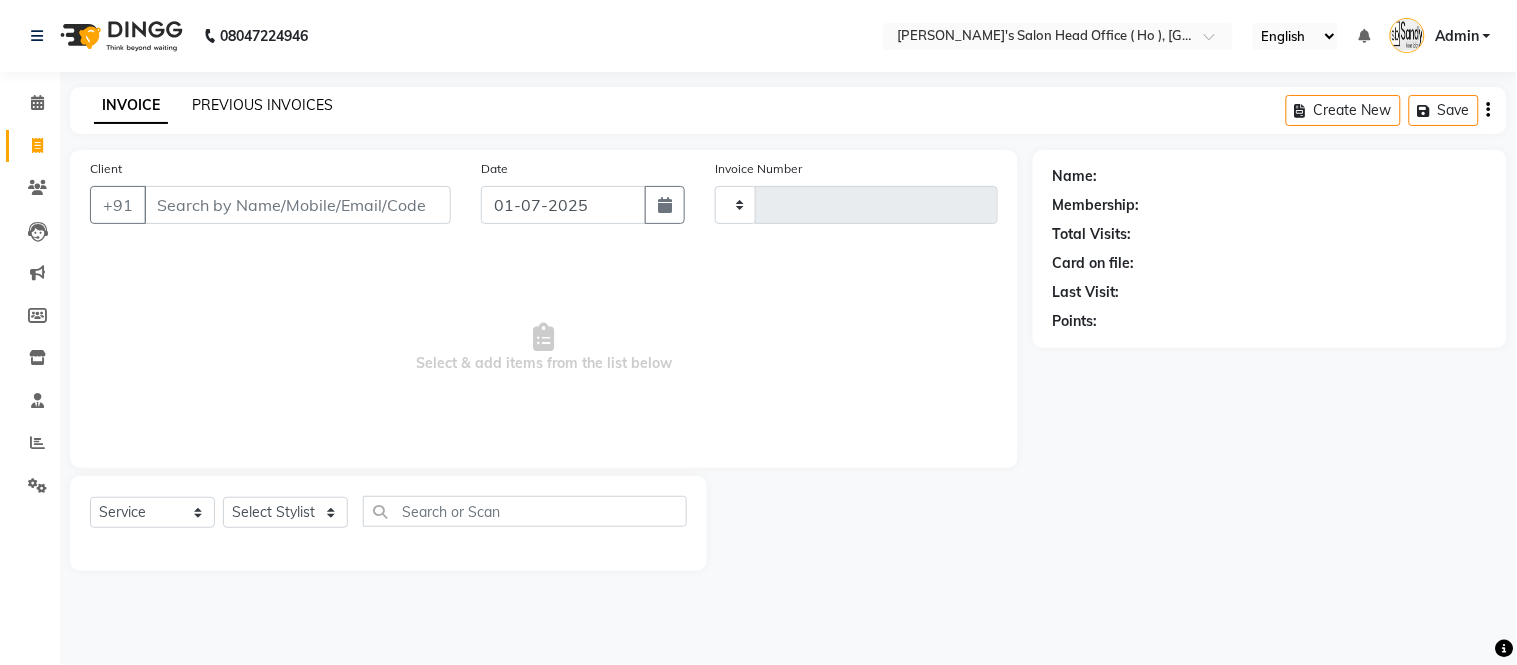 type on "0001" 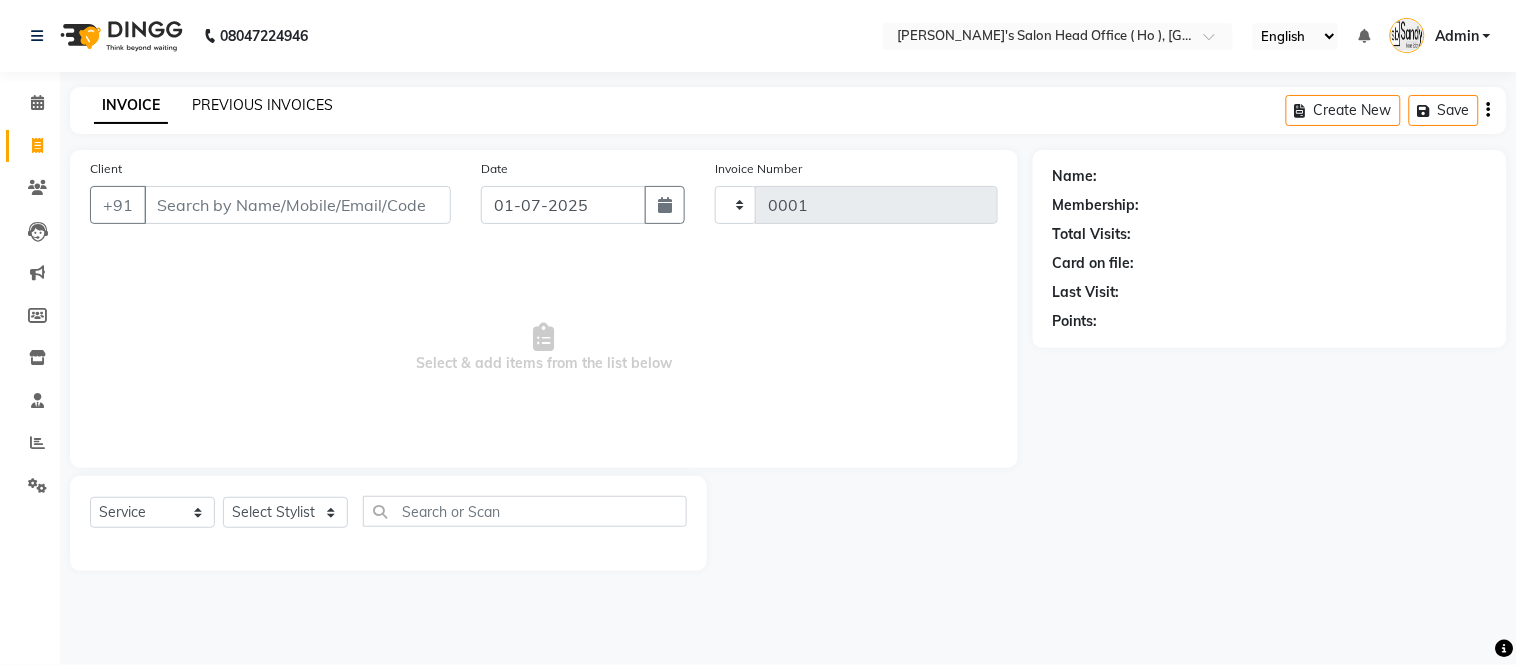 select on "6981" 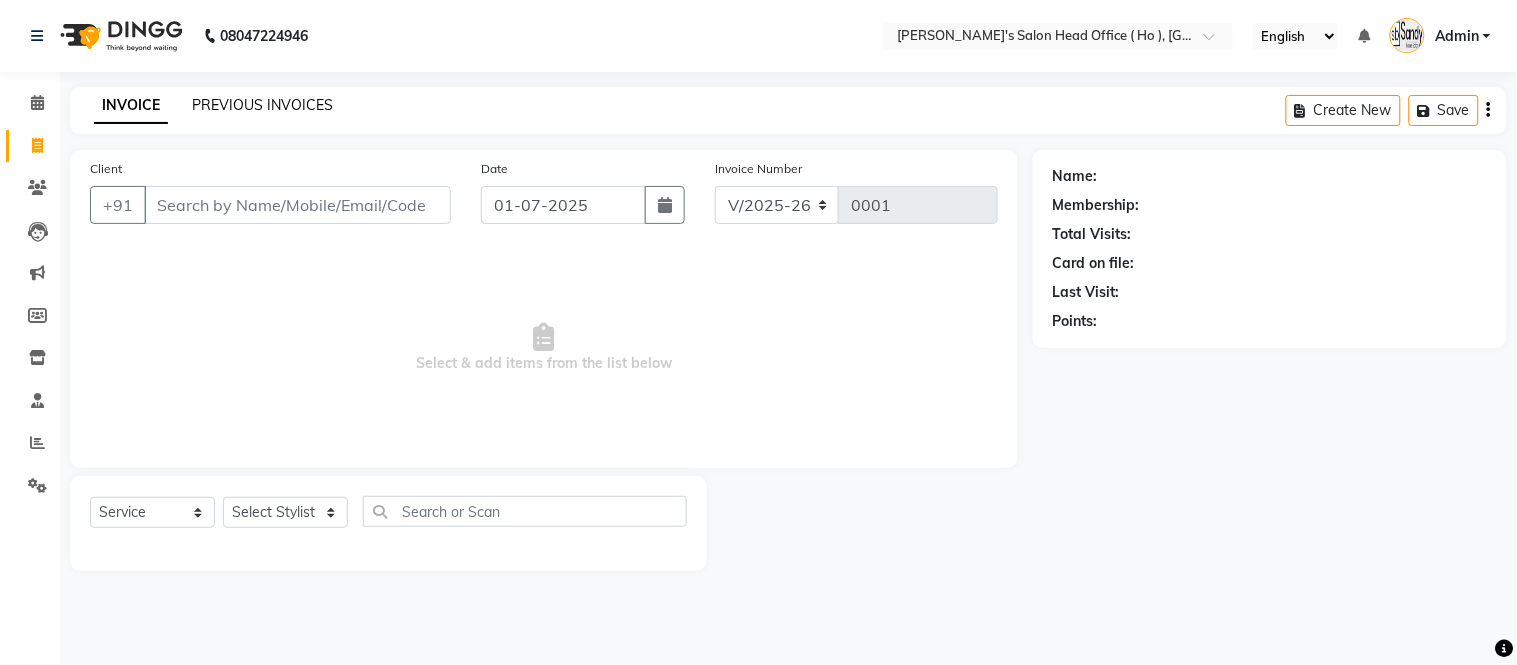 click on "PREVIOUS INVOICES" 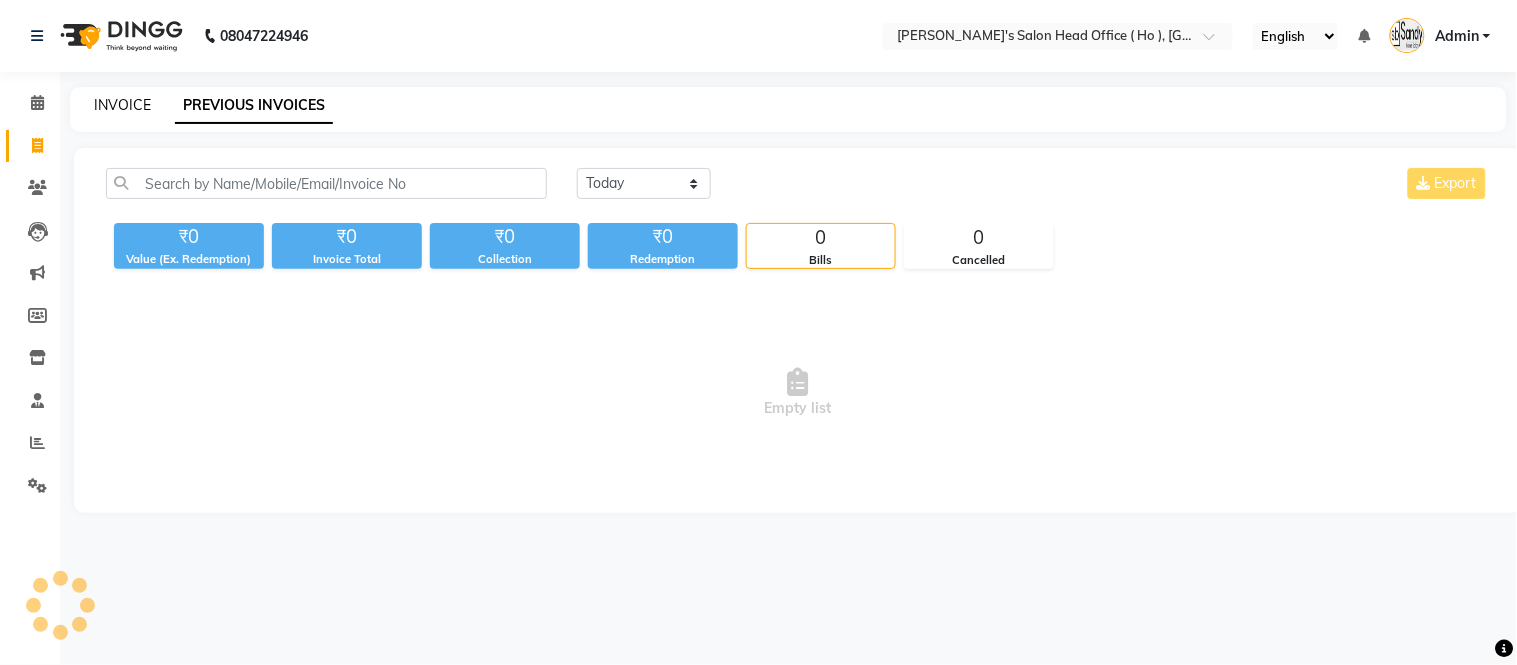 click on "INVOICE" 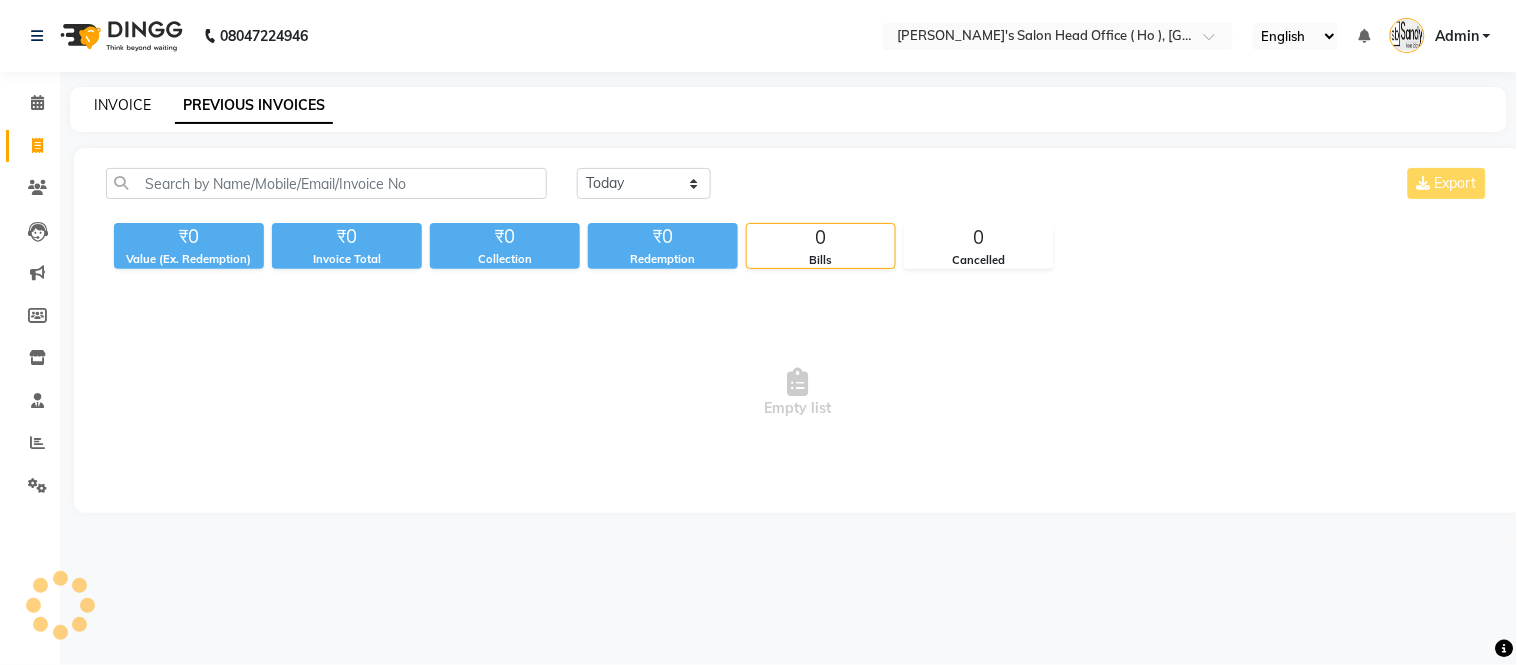 select on "service" 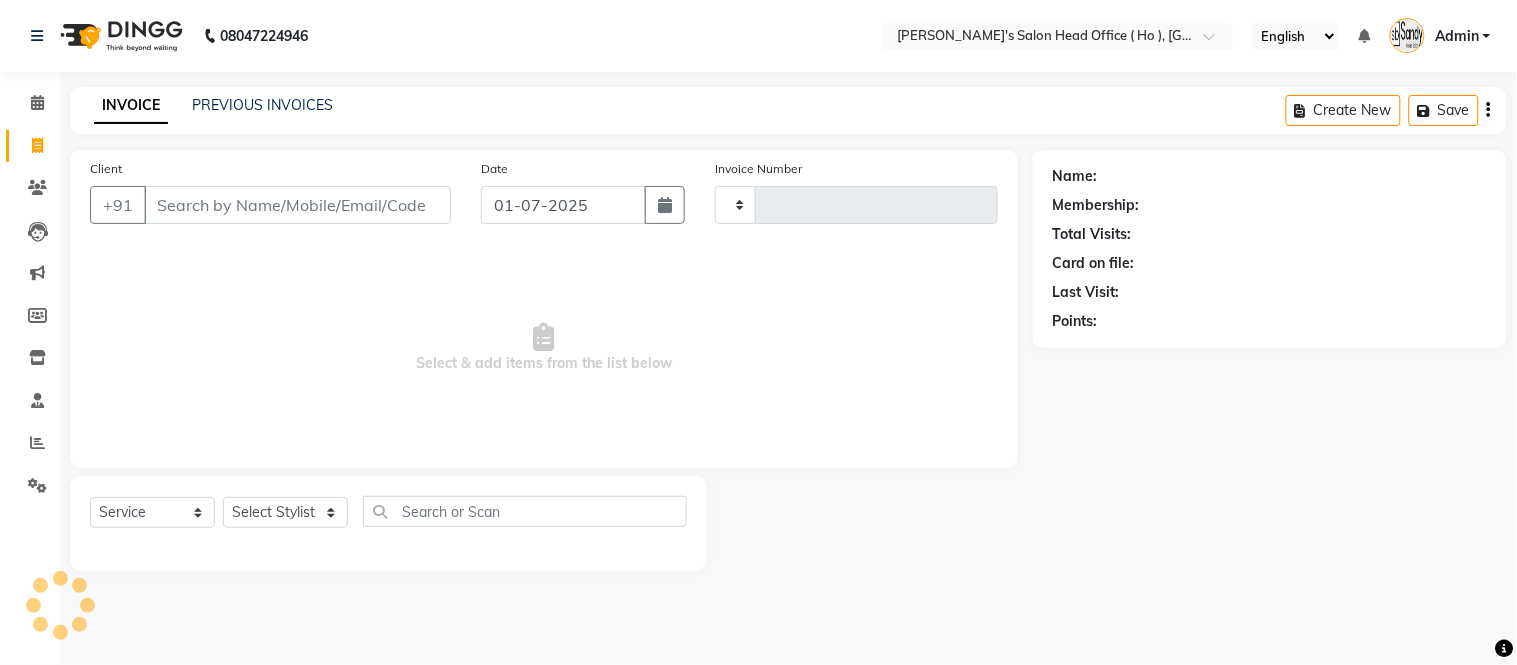type on "0001" 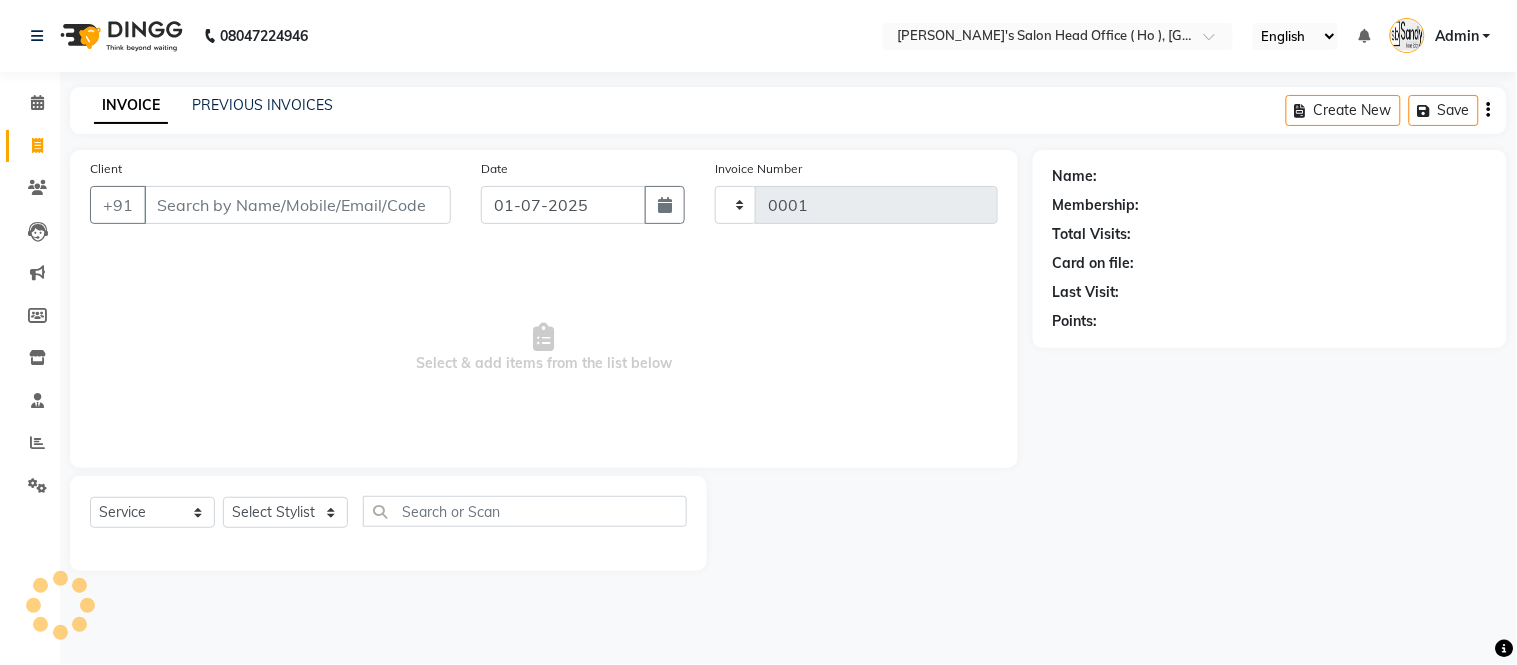 select on "6981" 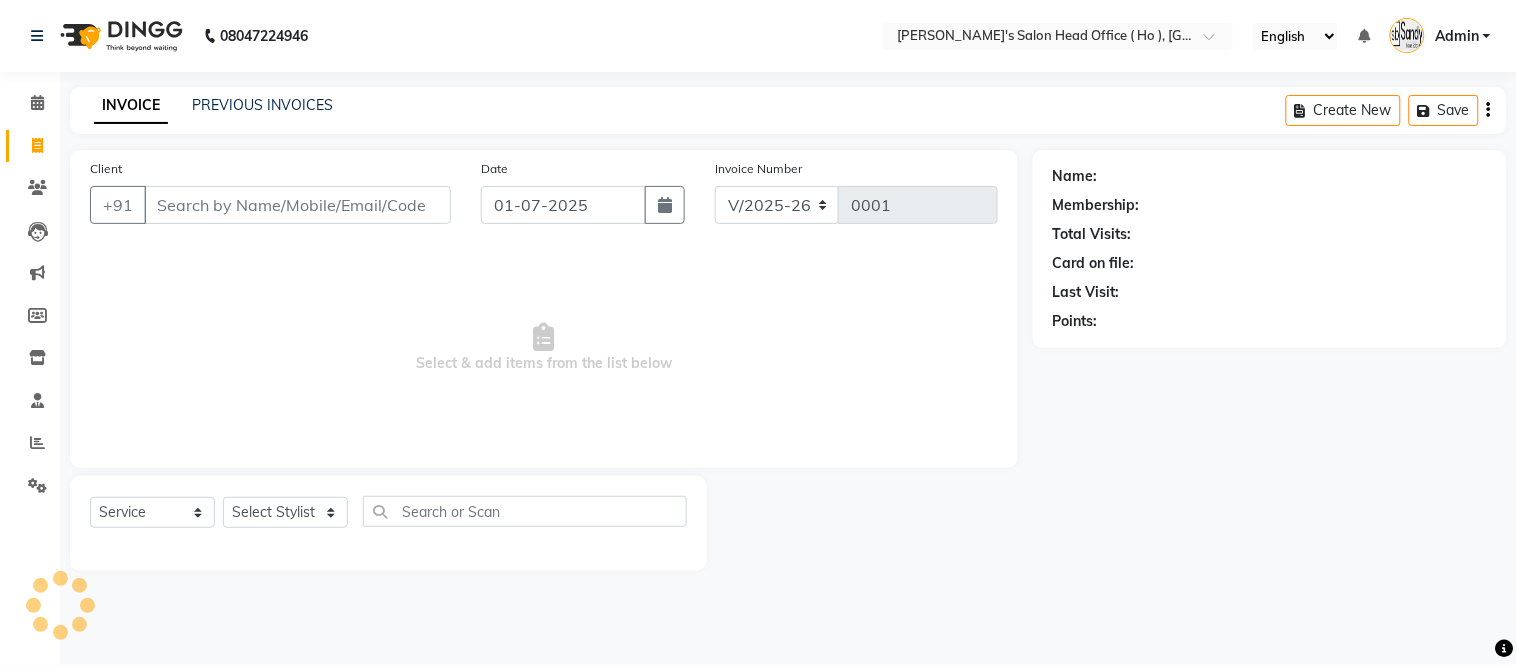 select on "membership" 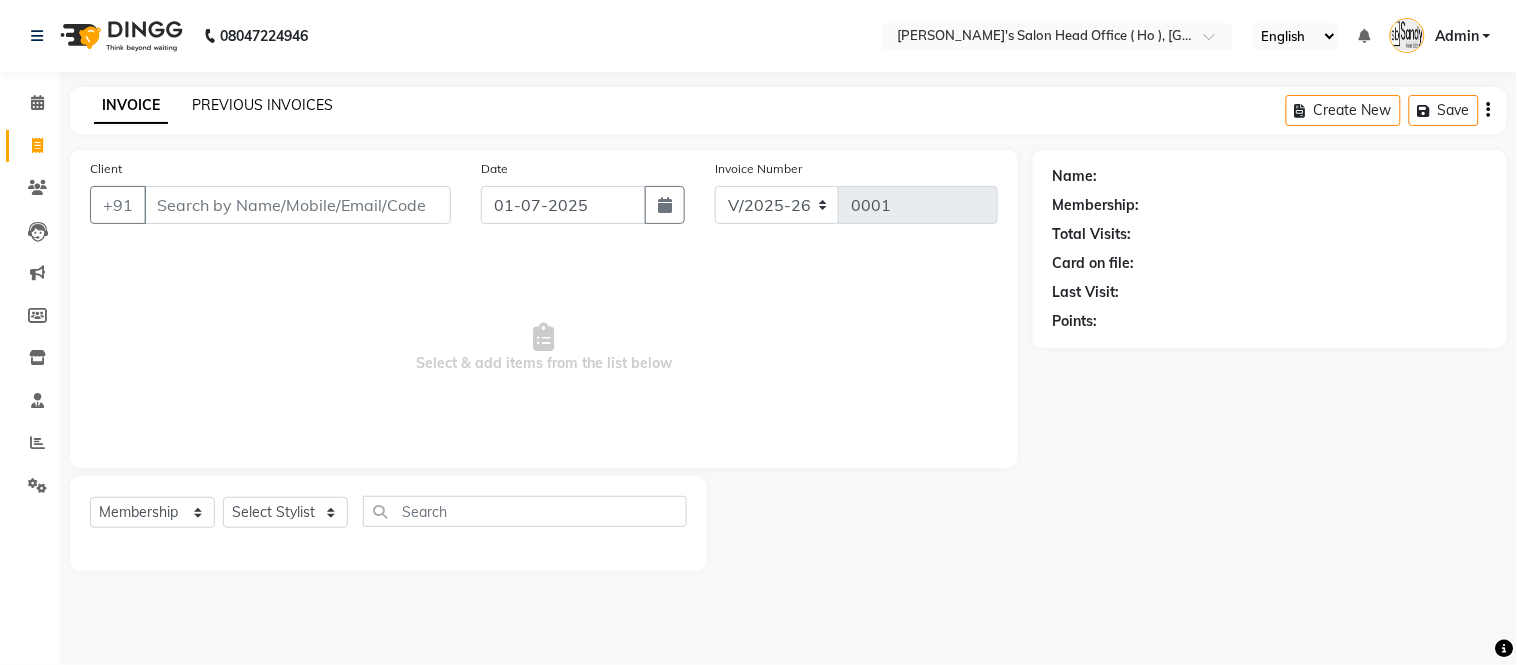 click on "PREVIOUS INVOICES" 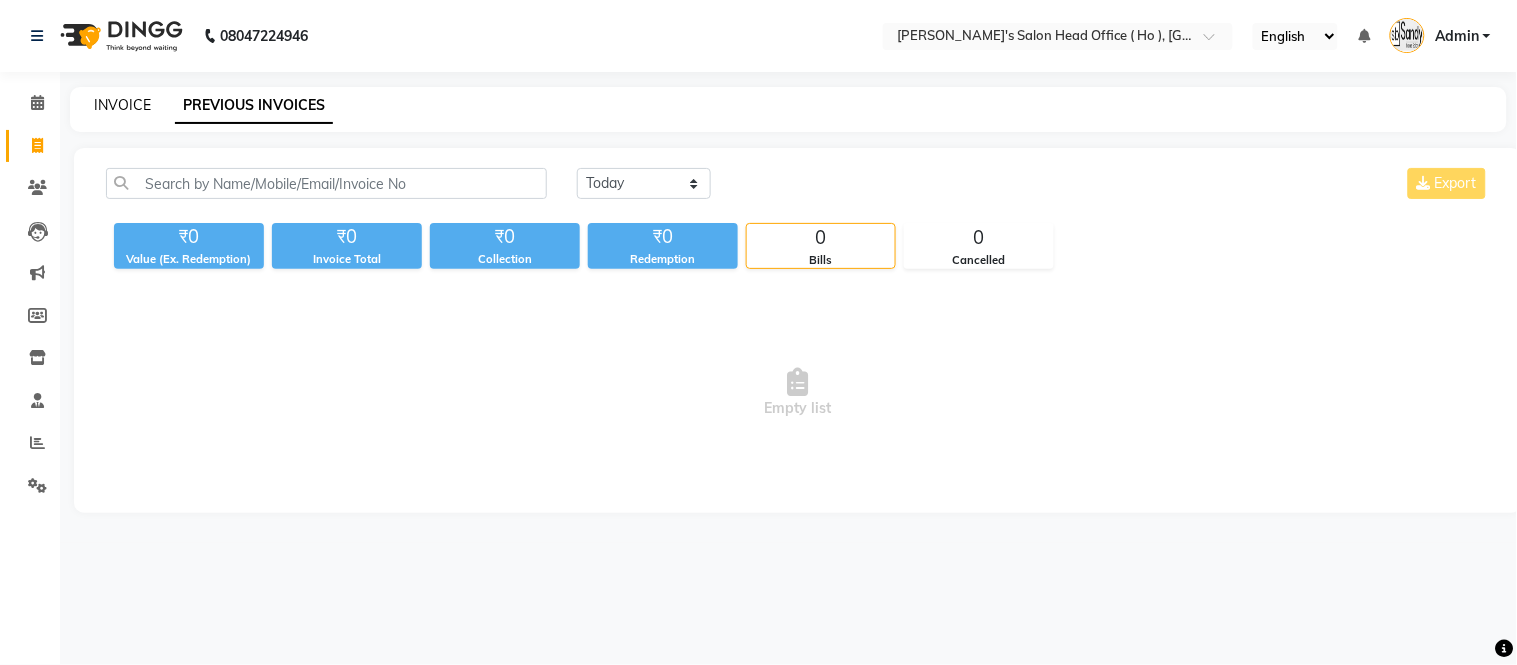 click on "INVOICE" 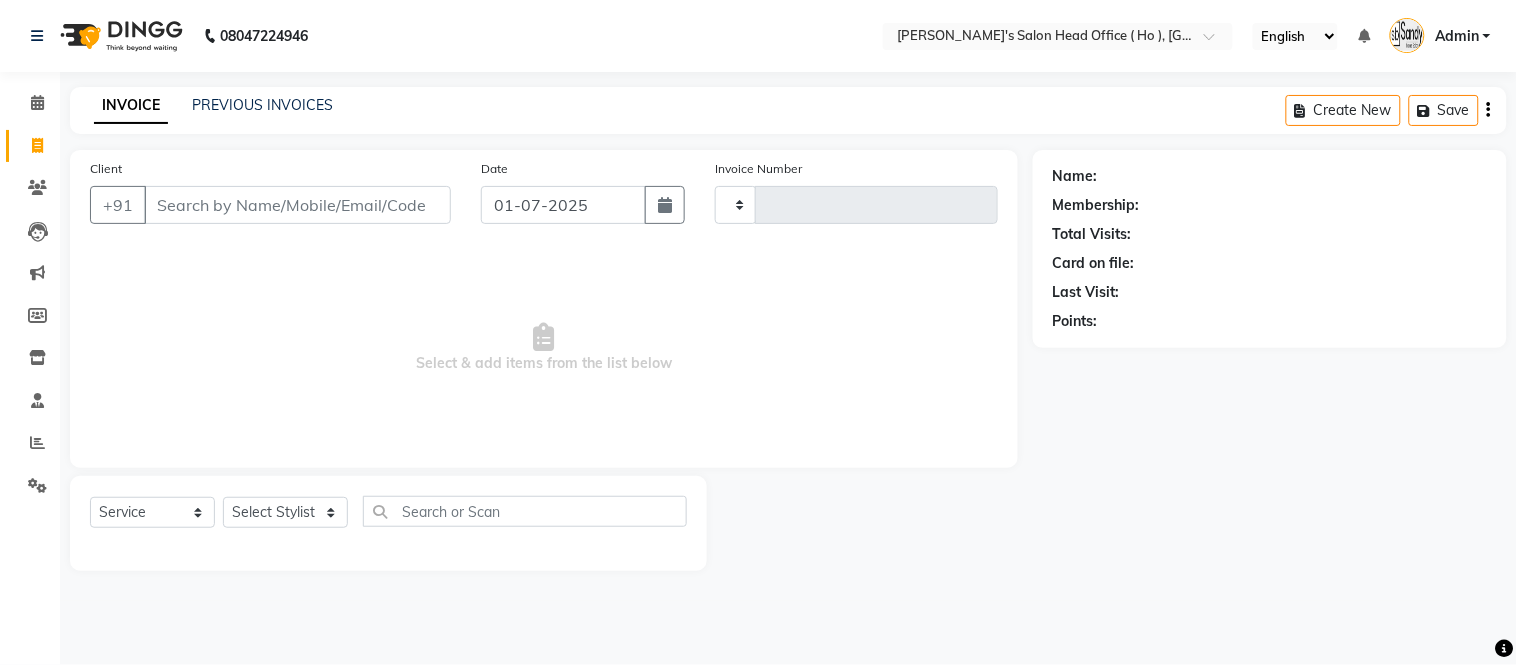 type on "0001" 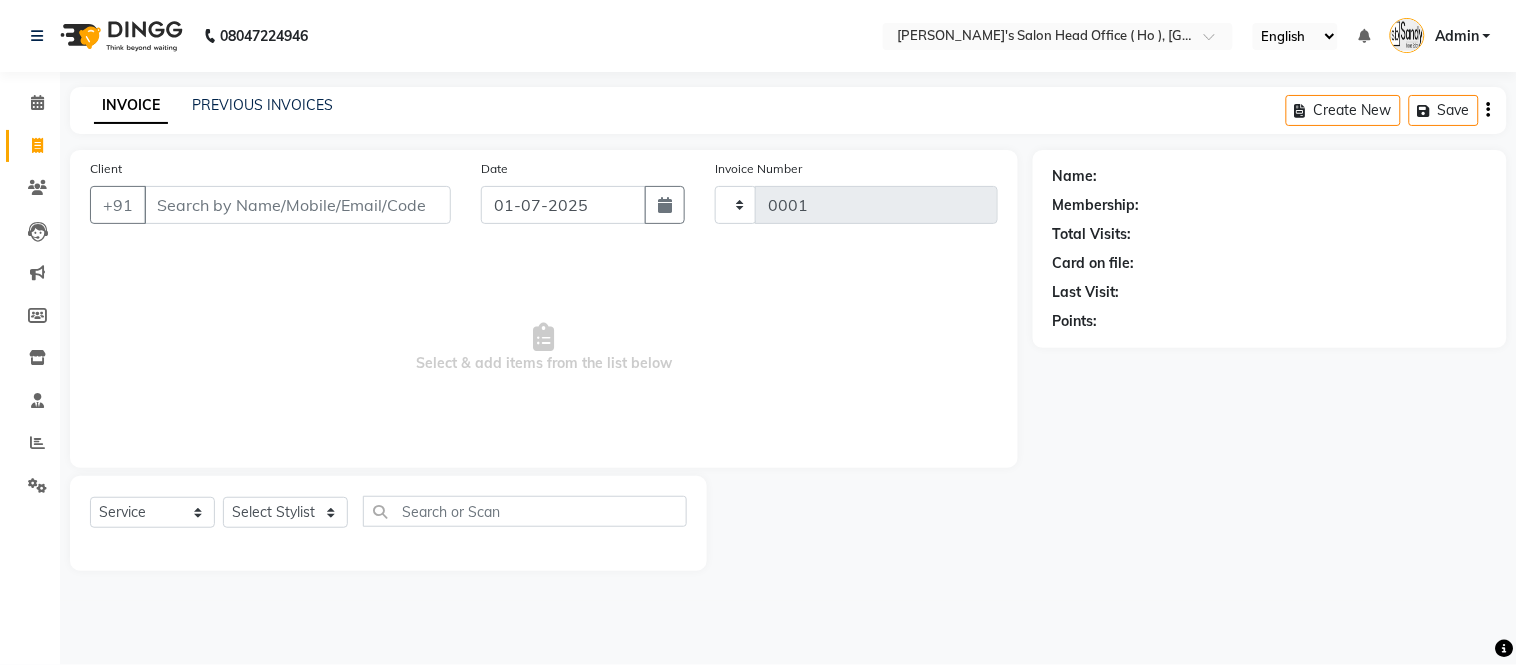 select on "6981" 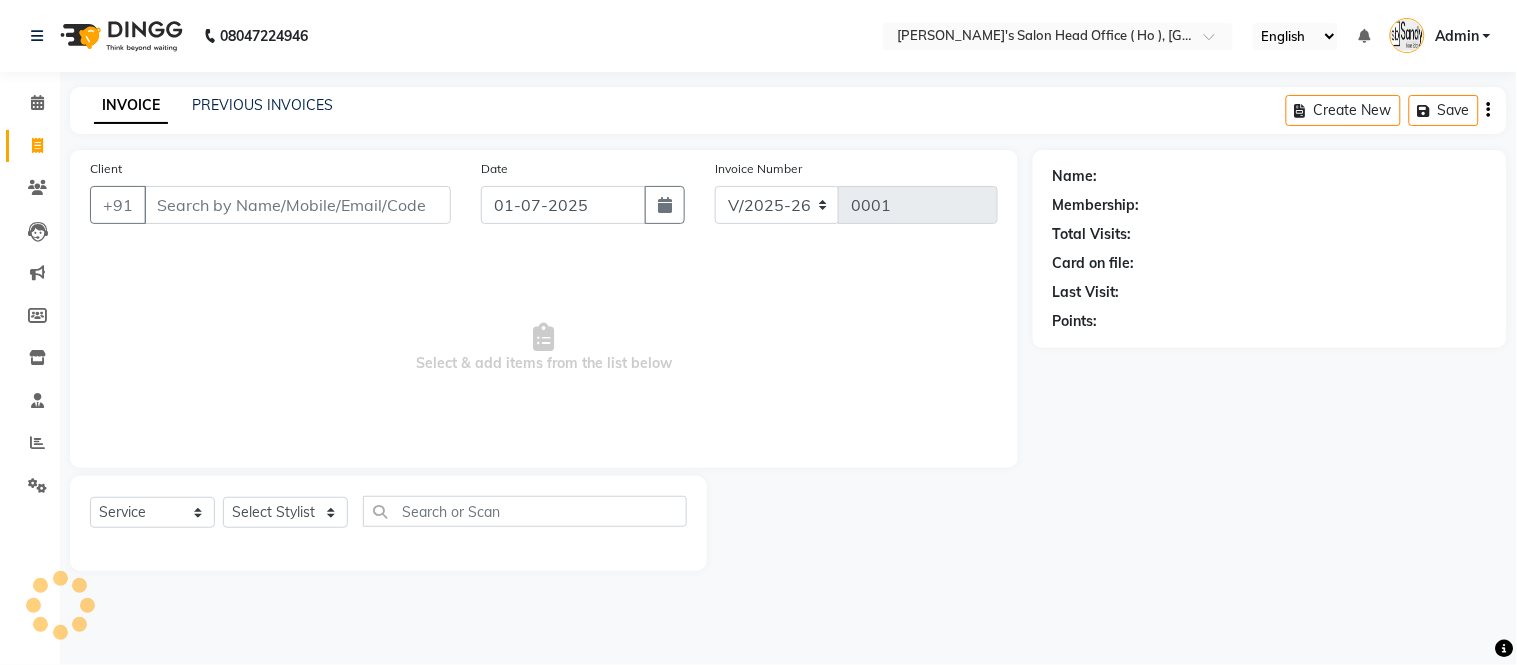 select on "membership" 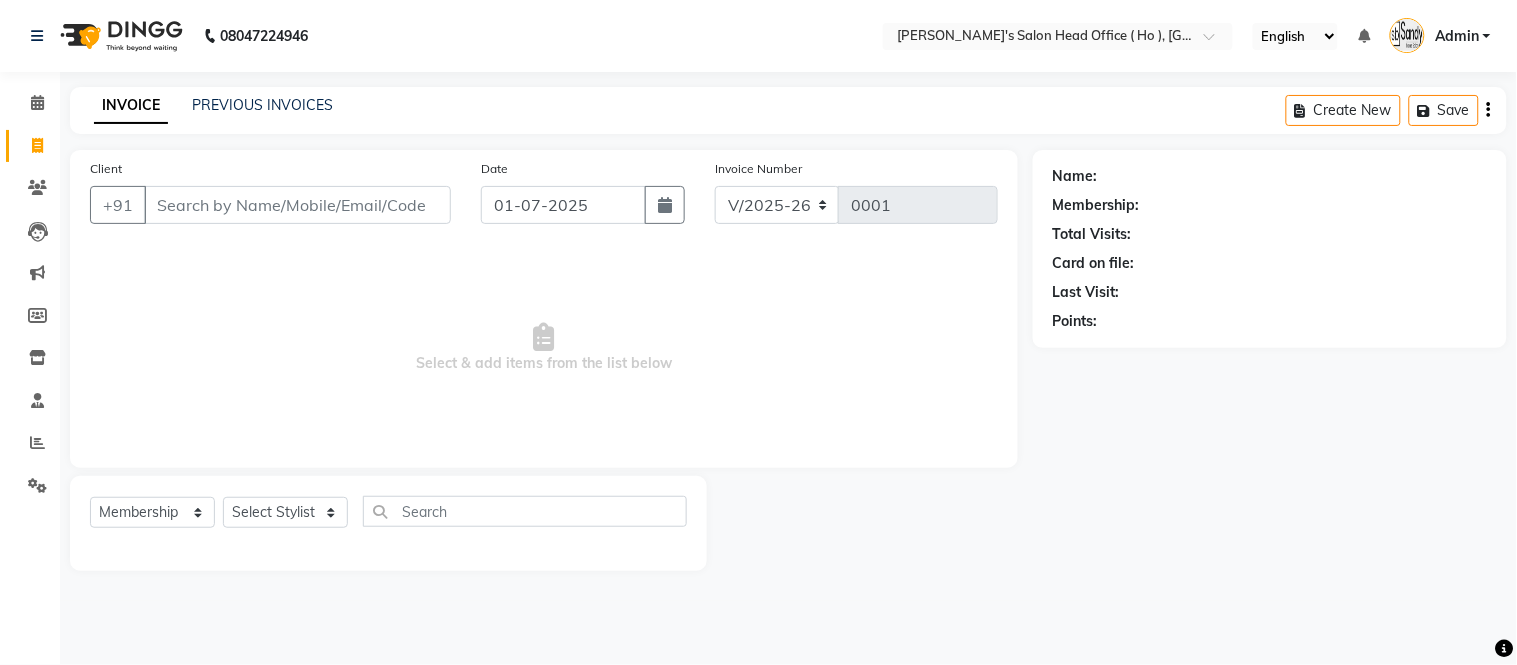 click on "Select & add items from the list below" at bounding box center [544, 348] 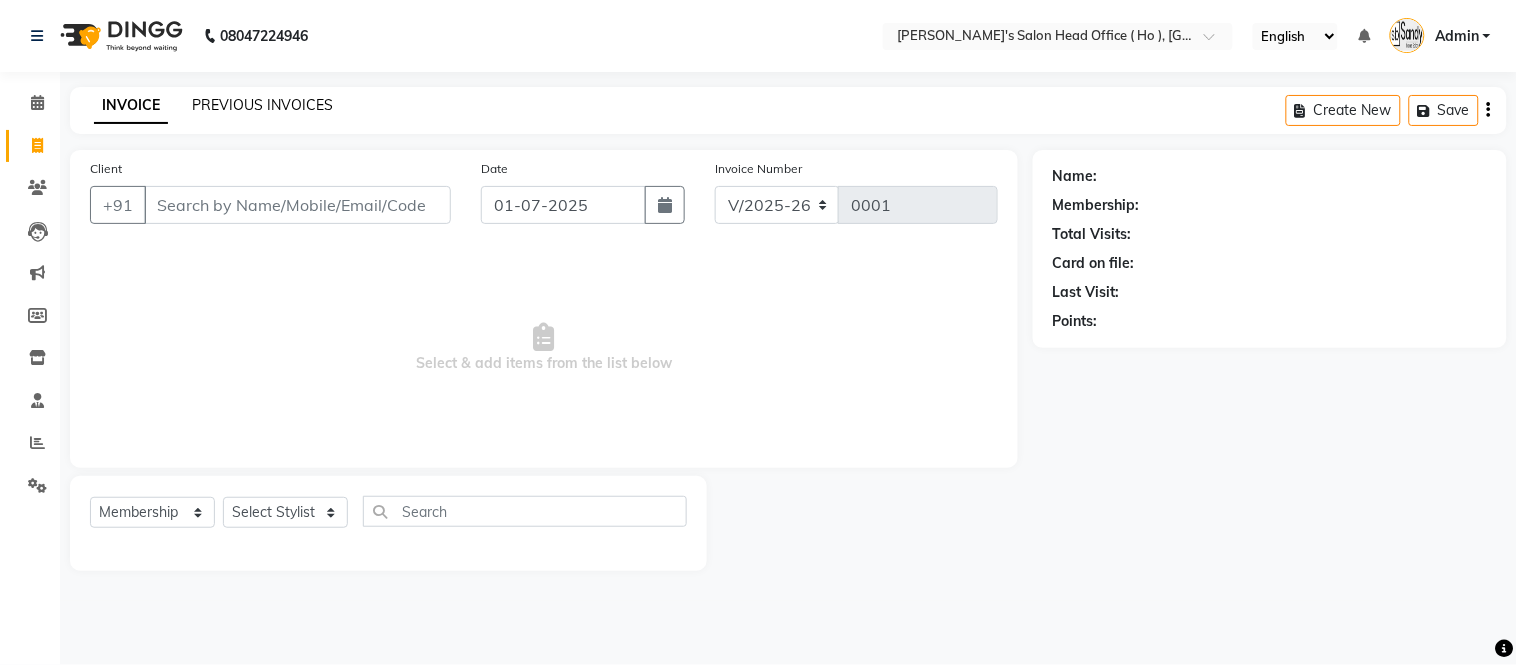 click on "PREVIOUS INVOICES" 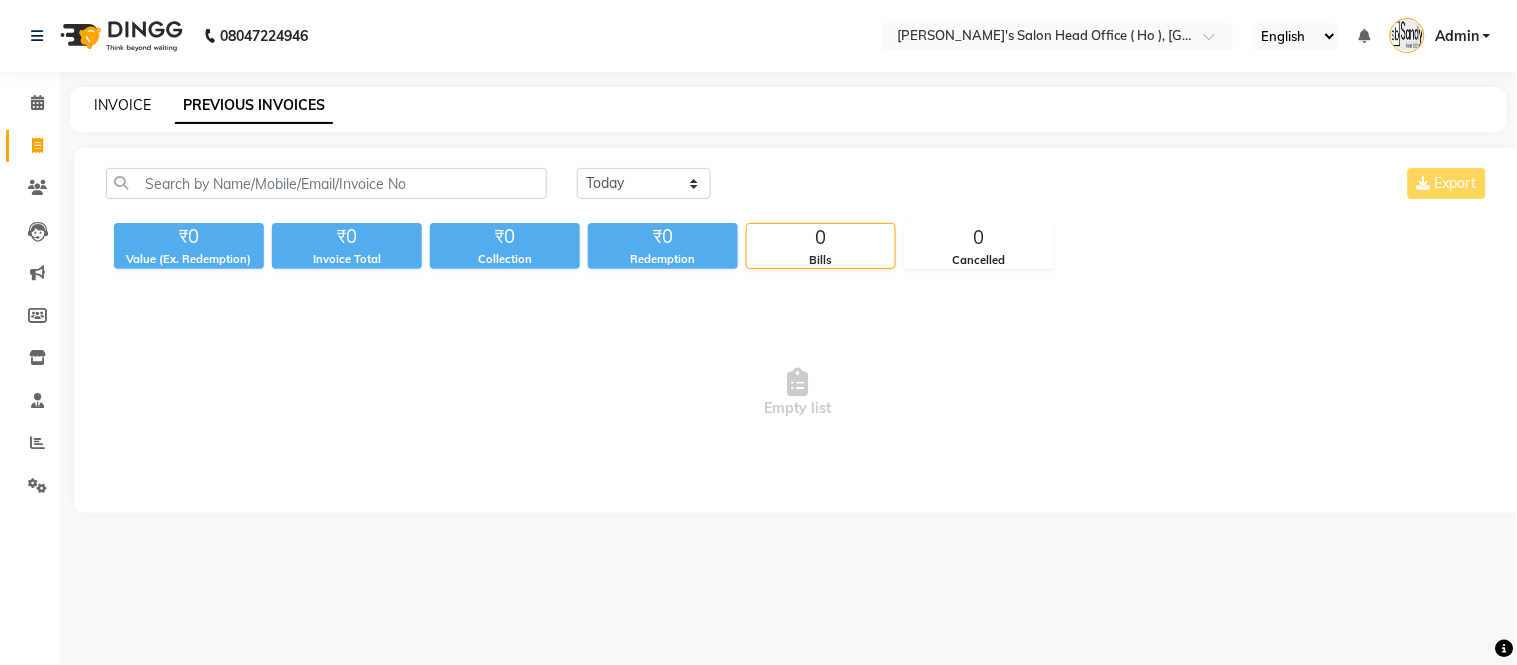 click on "INVOICE" 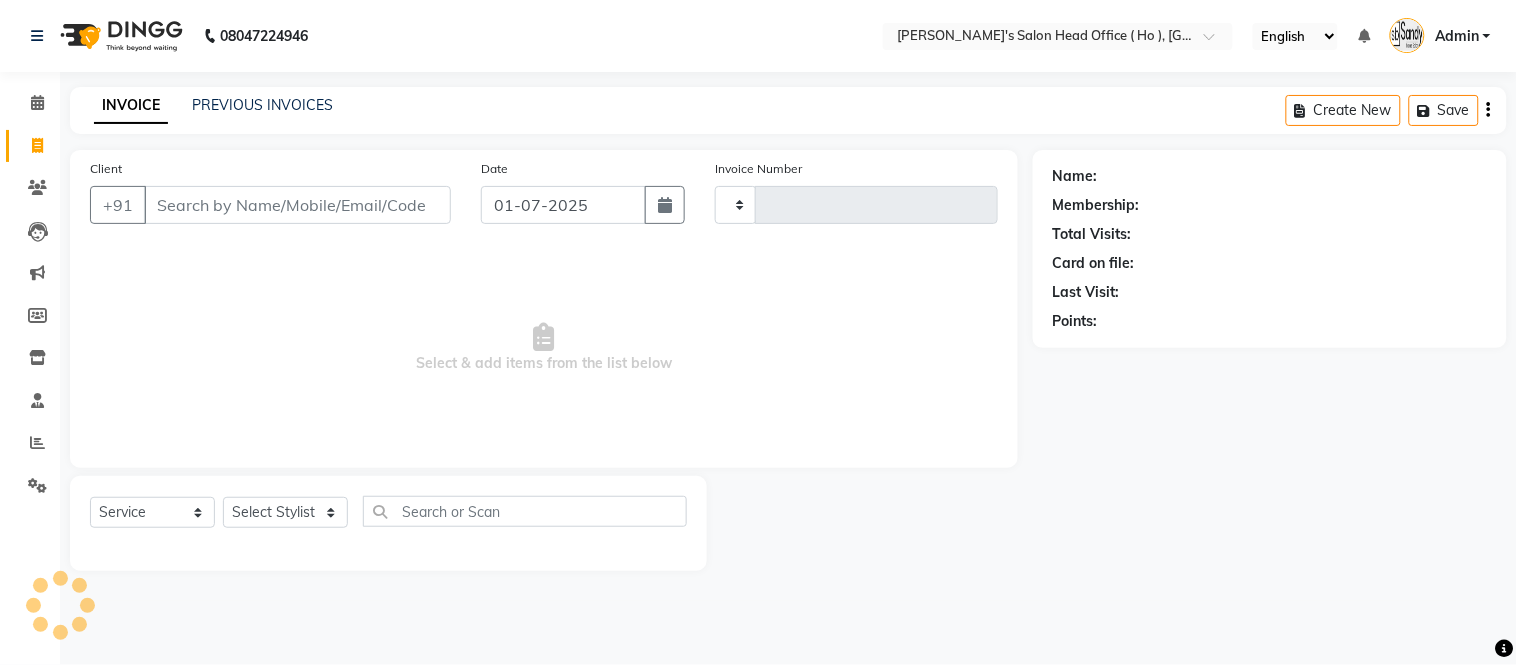 type on "0001" 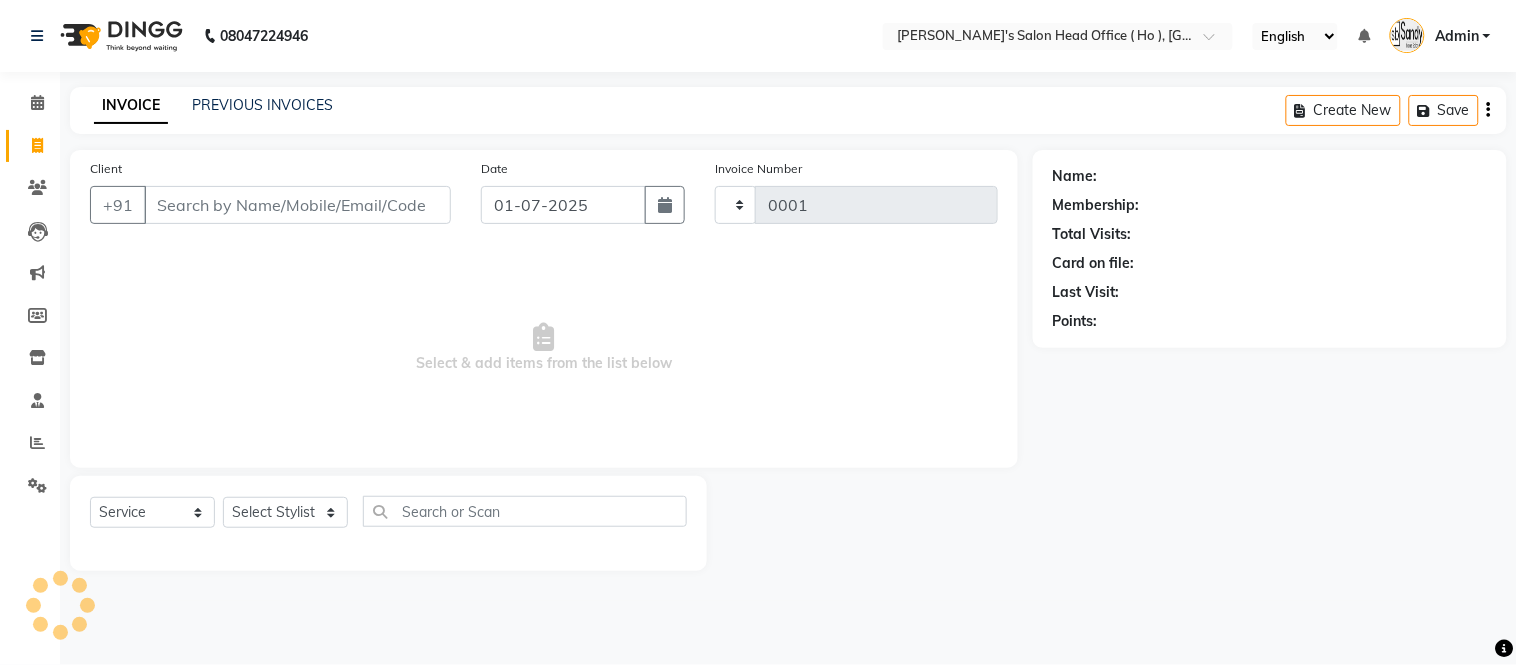 select on "6981" 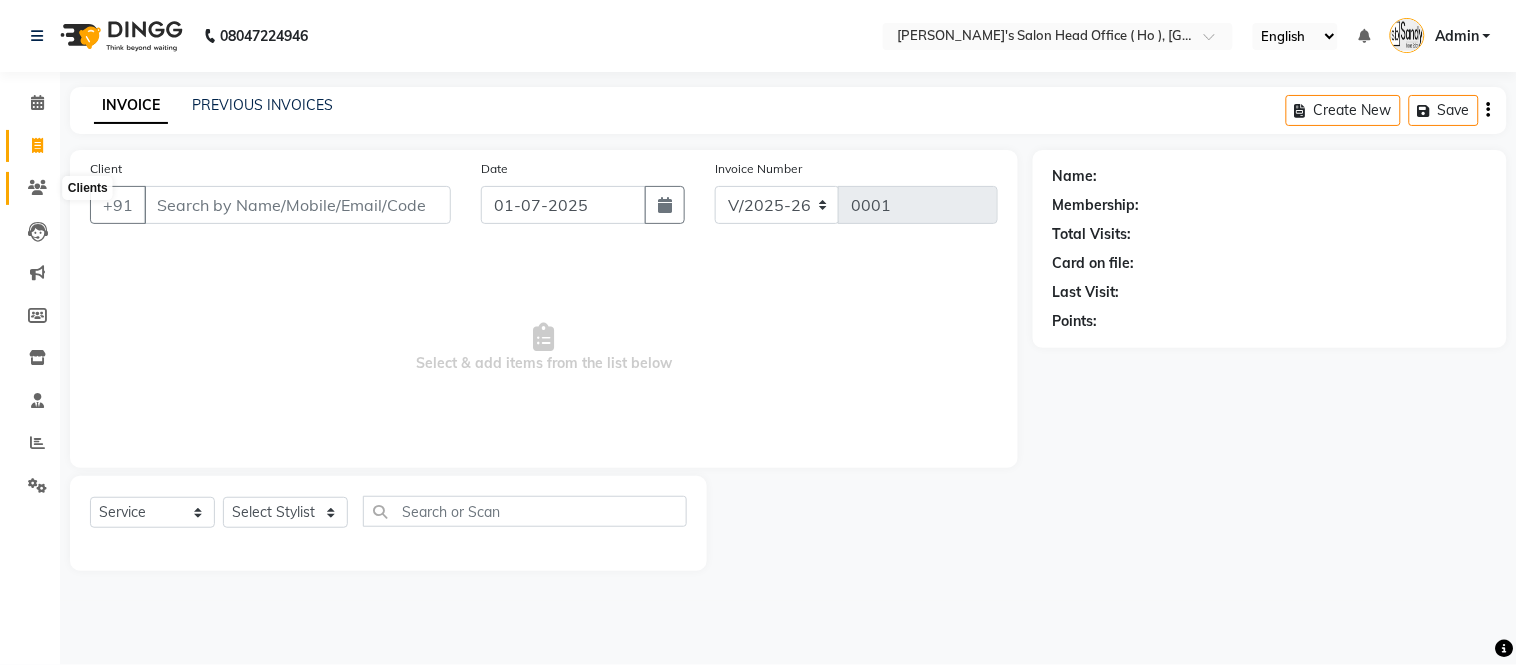 click 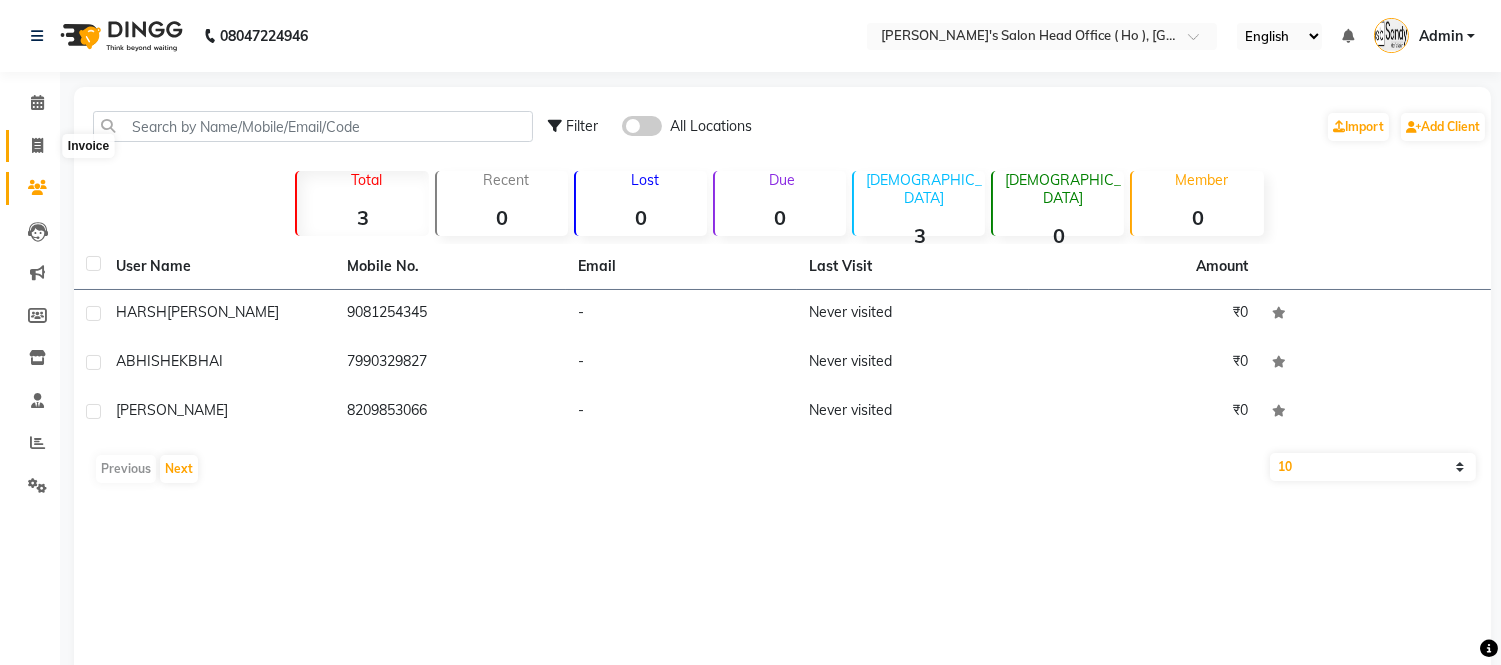 click 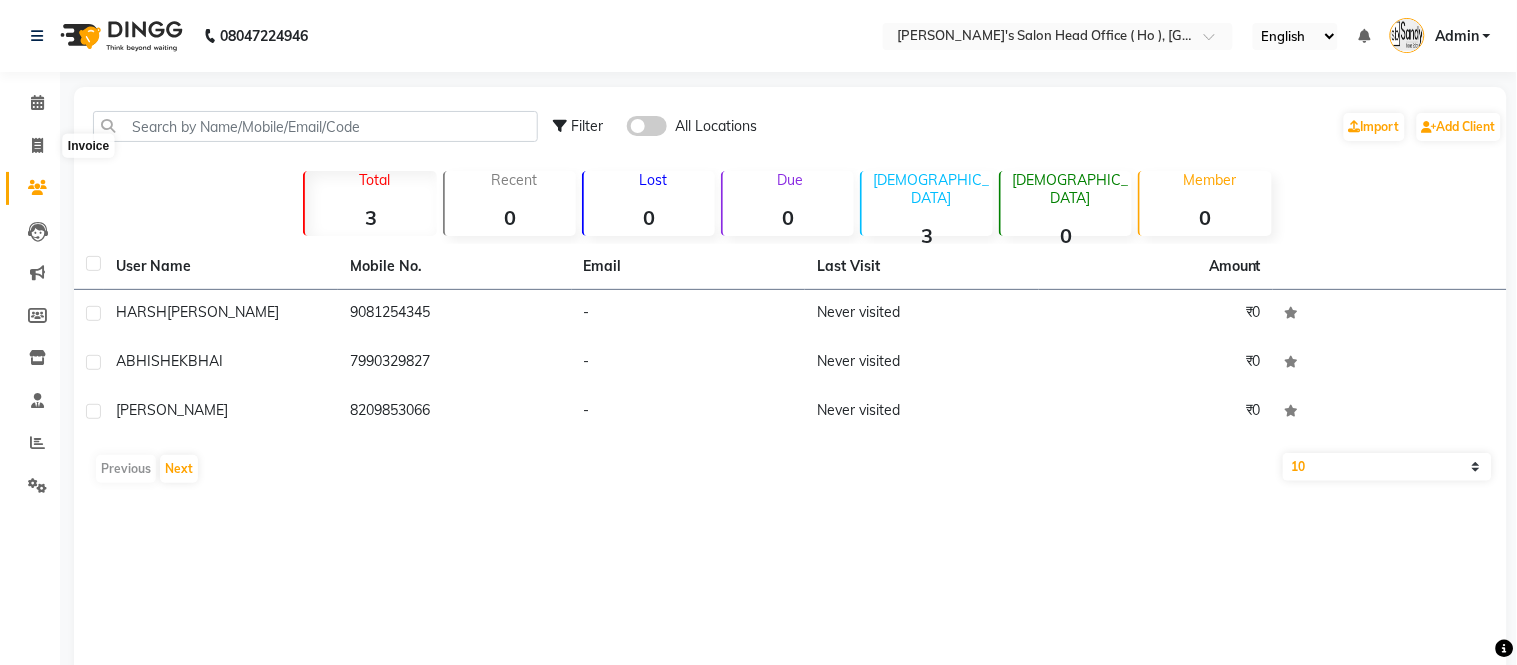 select on "service" 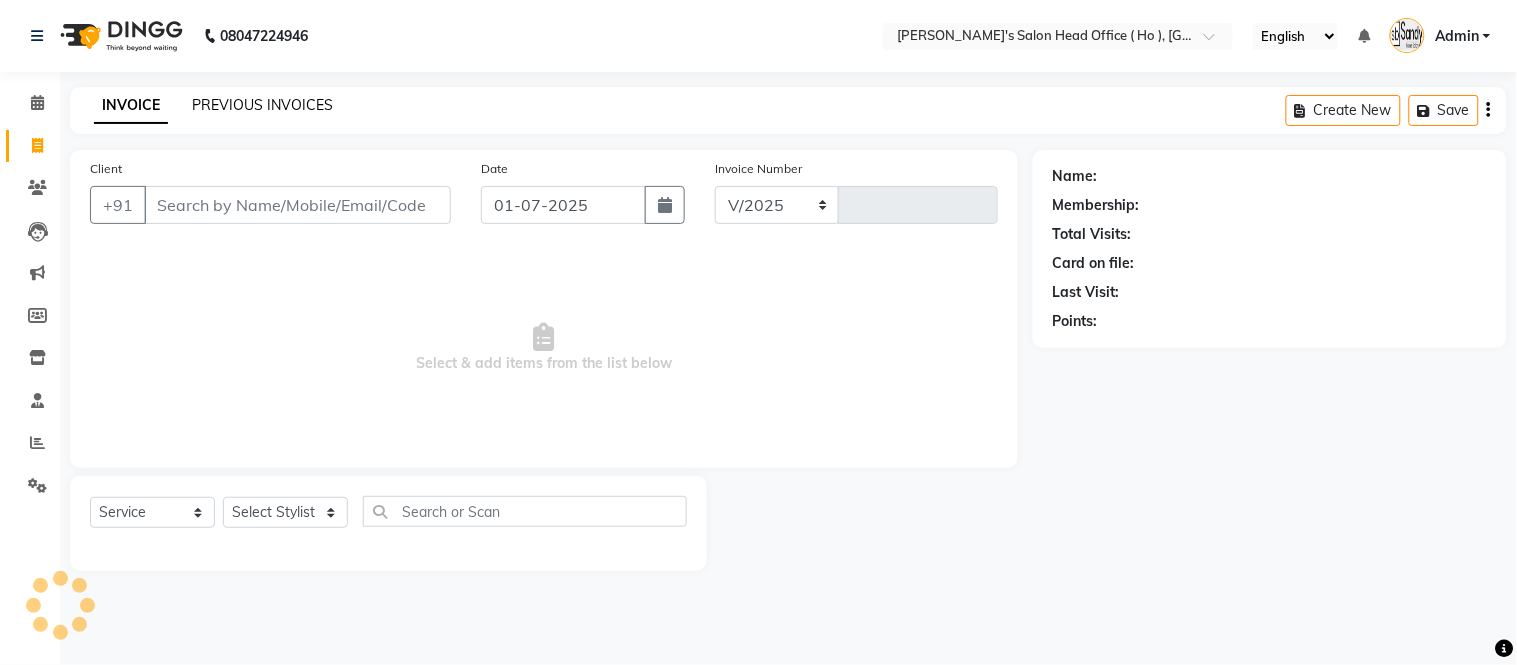 select on "6981" 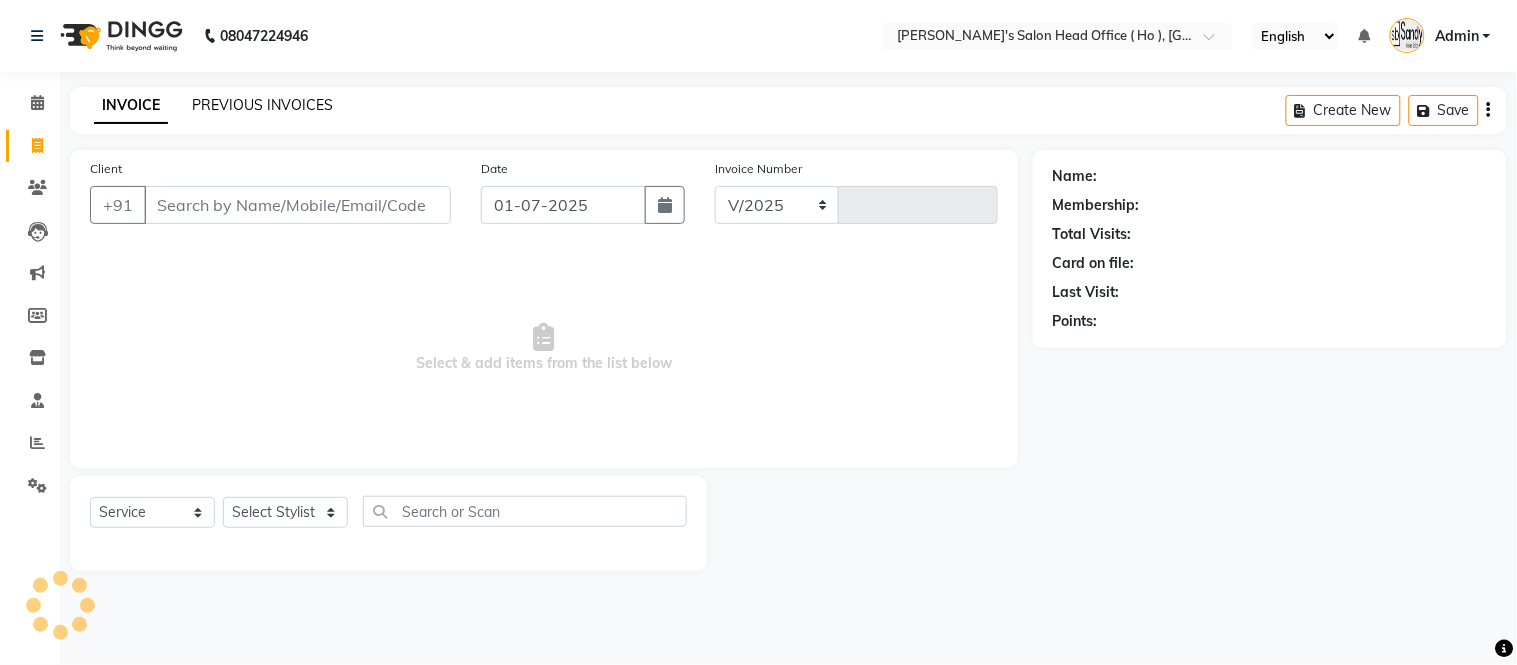type on "0001" 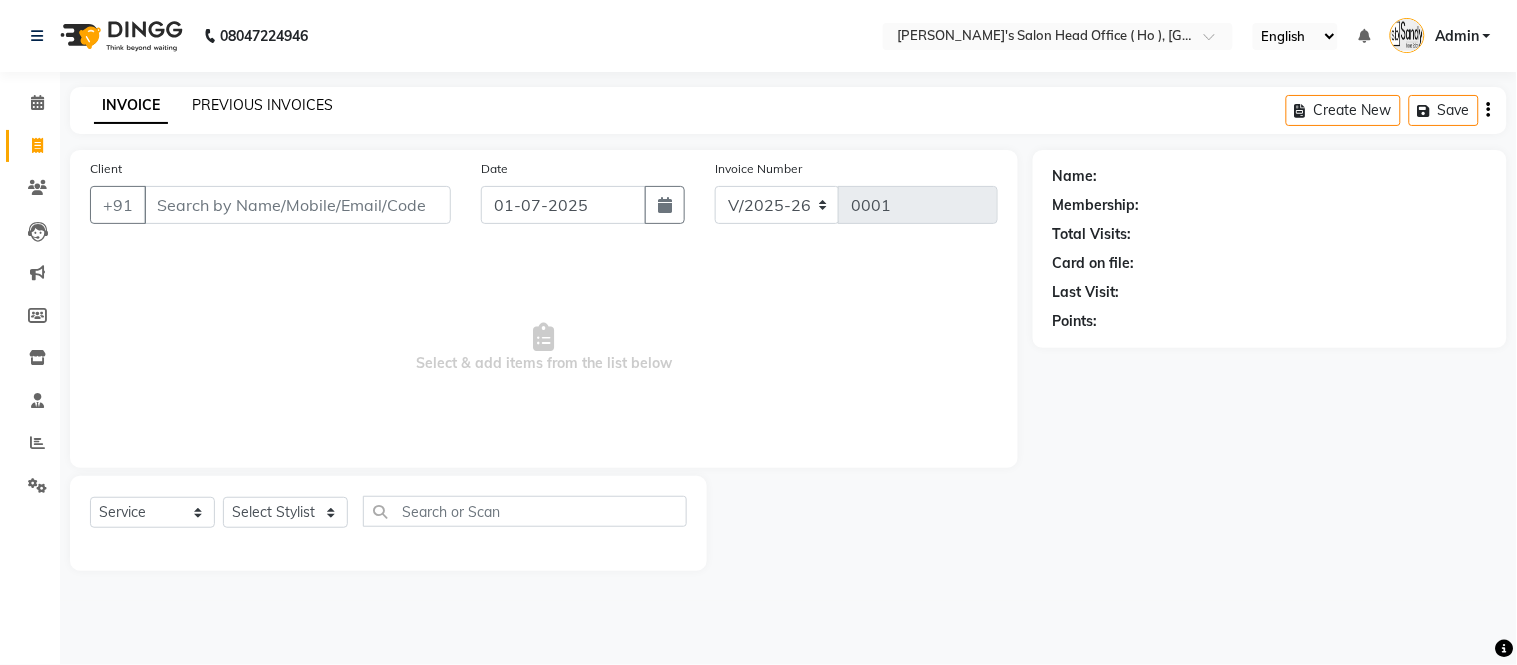 select on "membership" 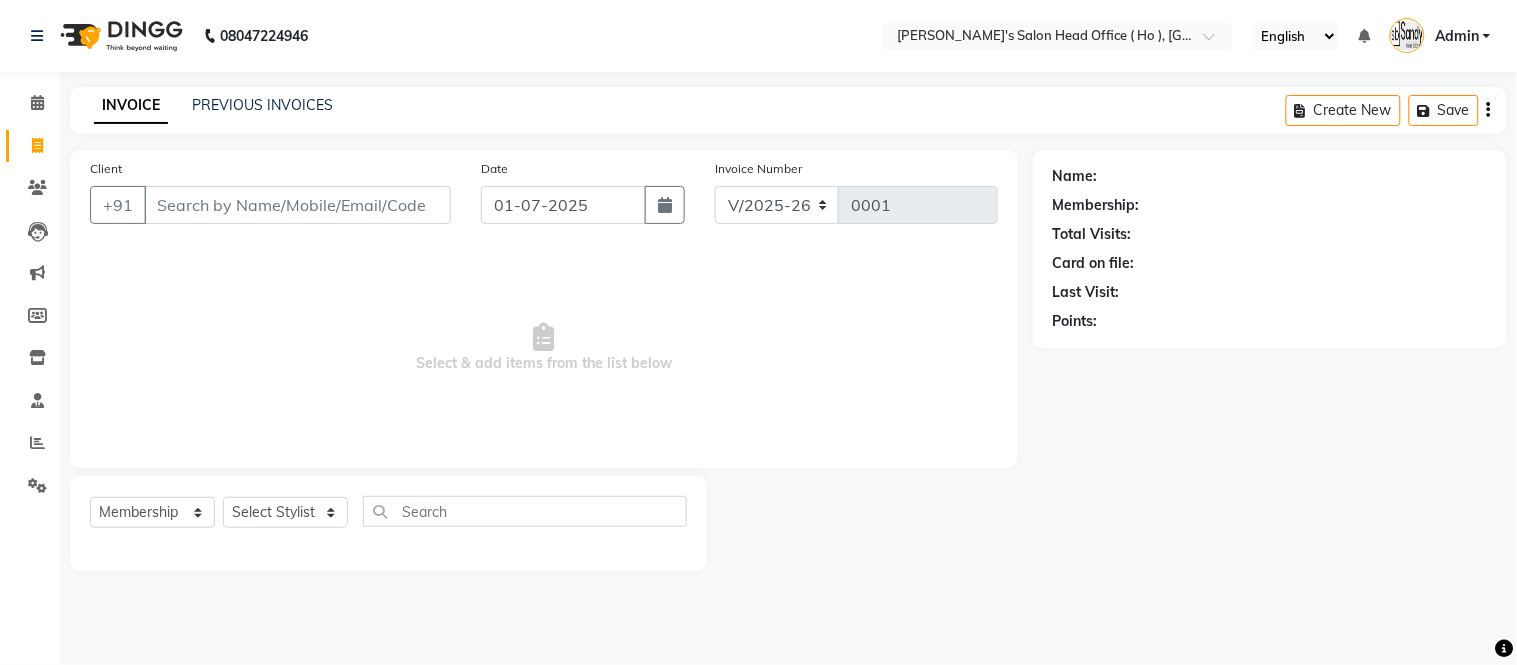 click on "INVOICE PREVIOUS INVOICES" 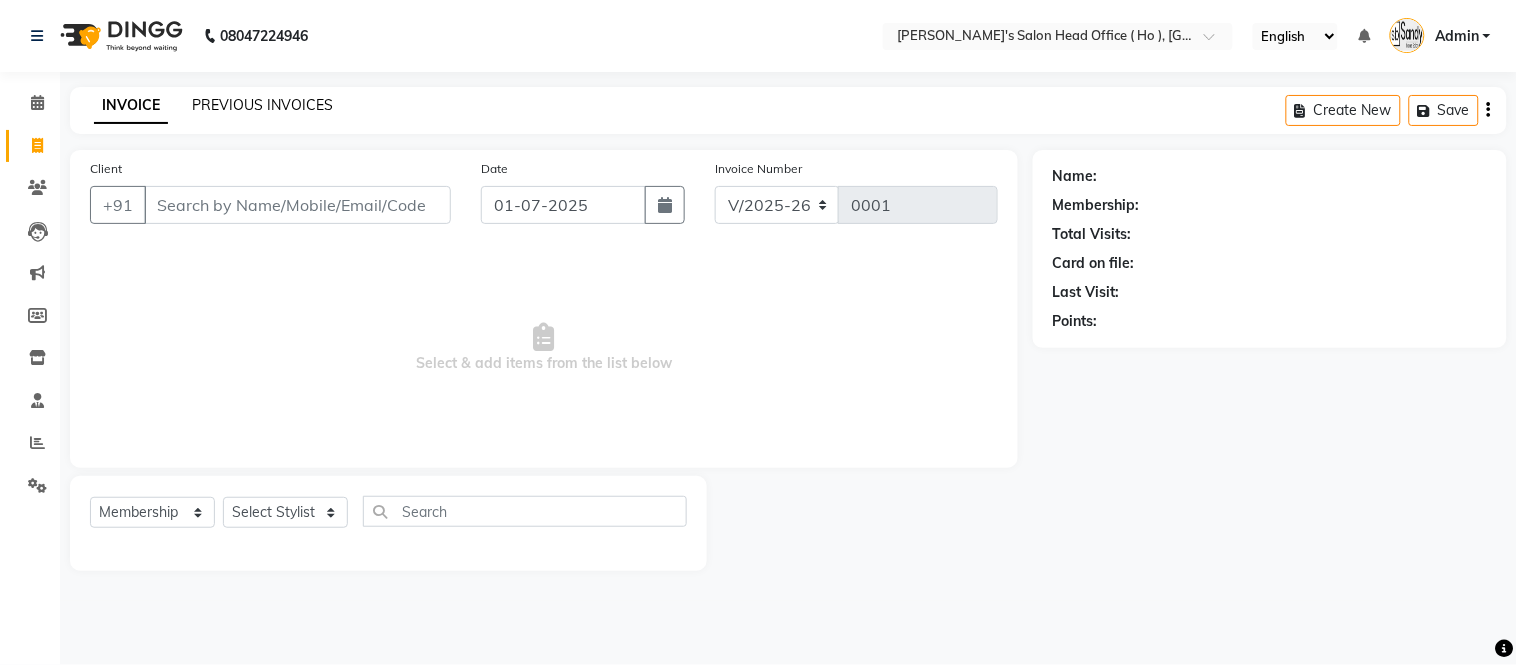 click on "PREVIOUS INVOICES" 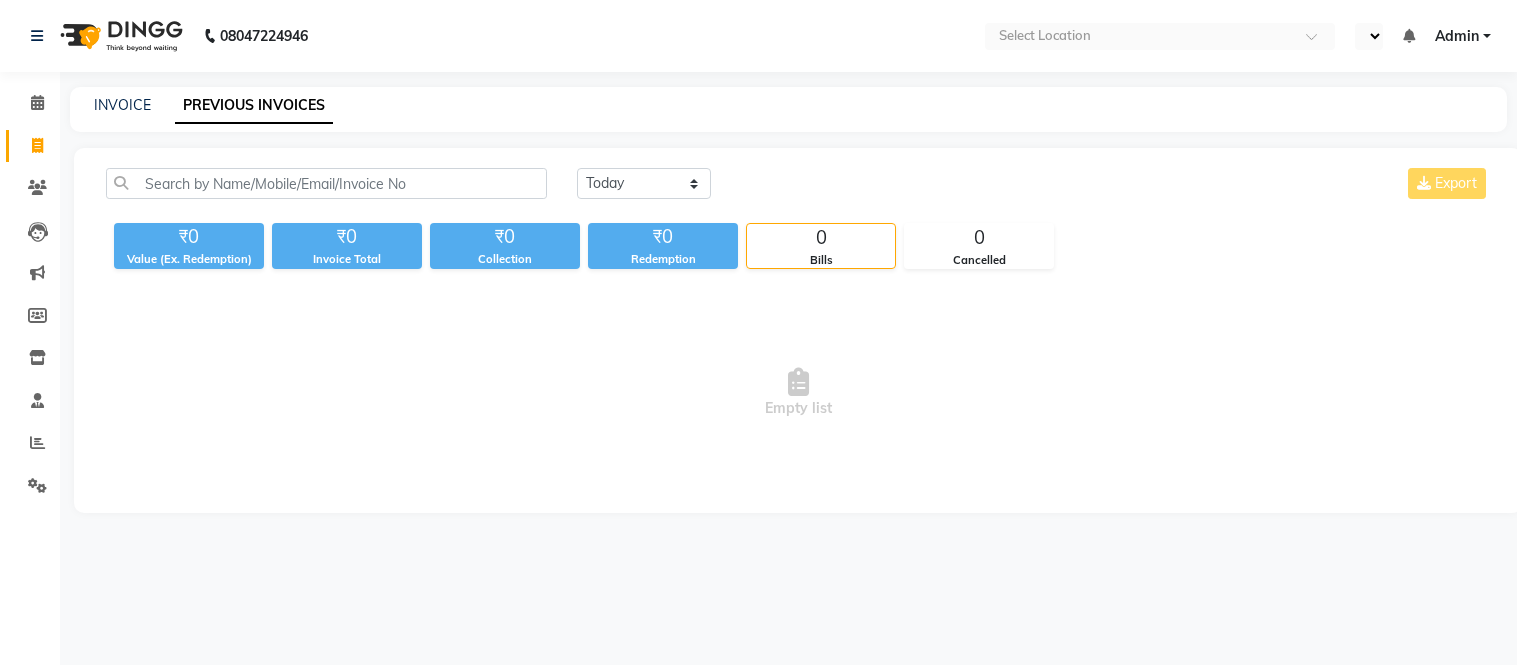 select on "en" 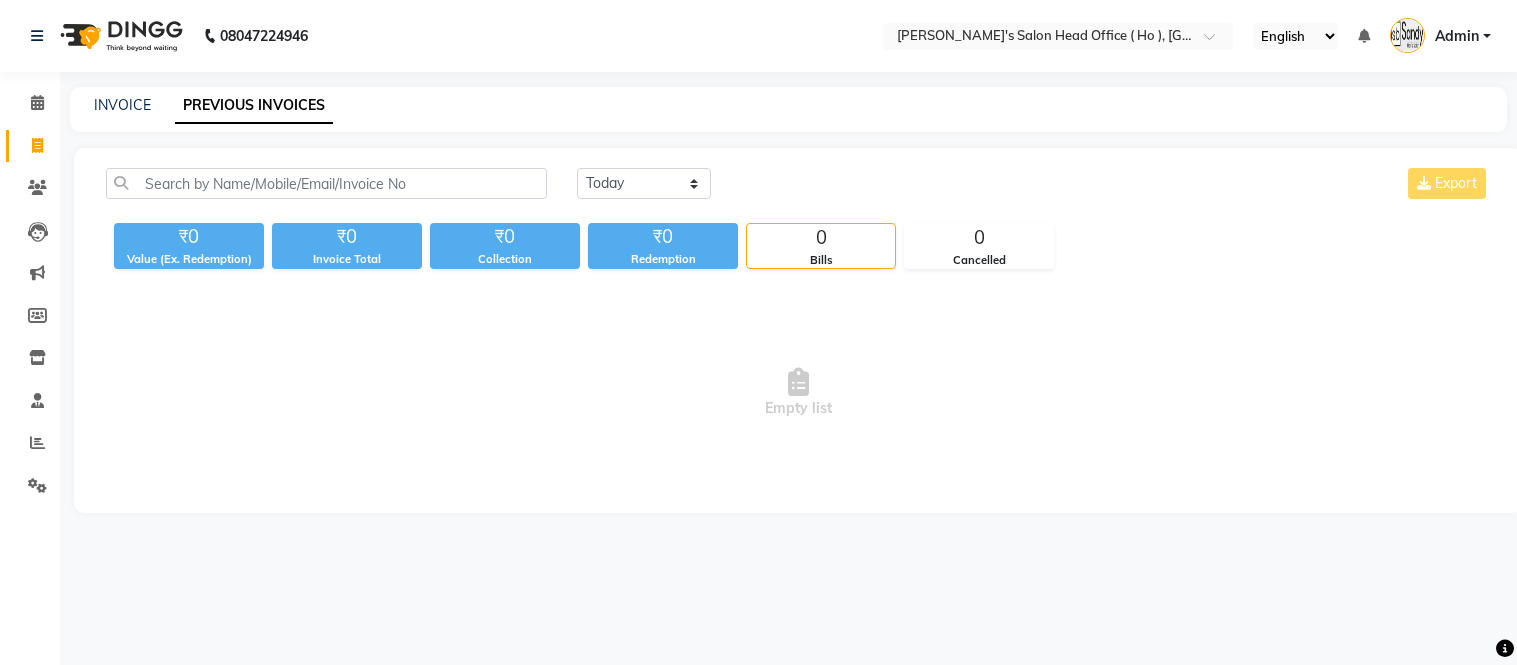 scroll, scrollTop: 0, scrollLeft: 0, axis: both 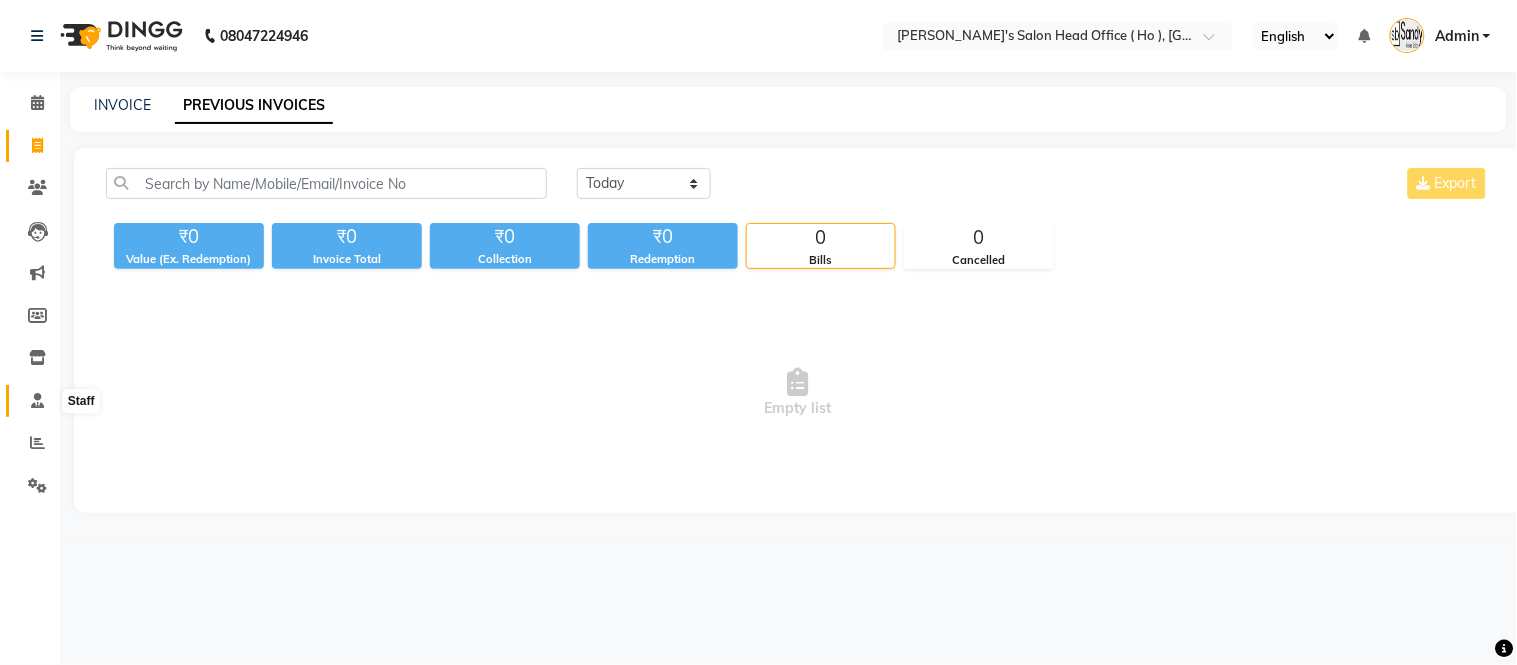click 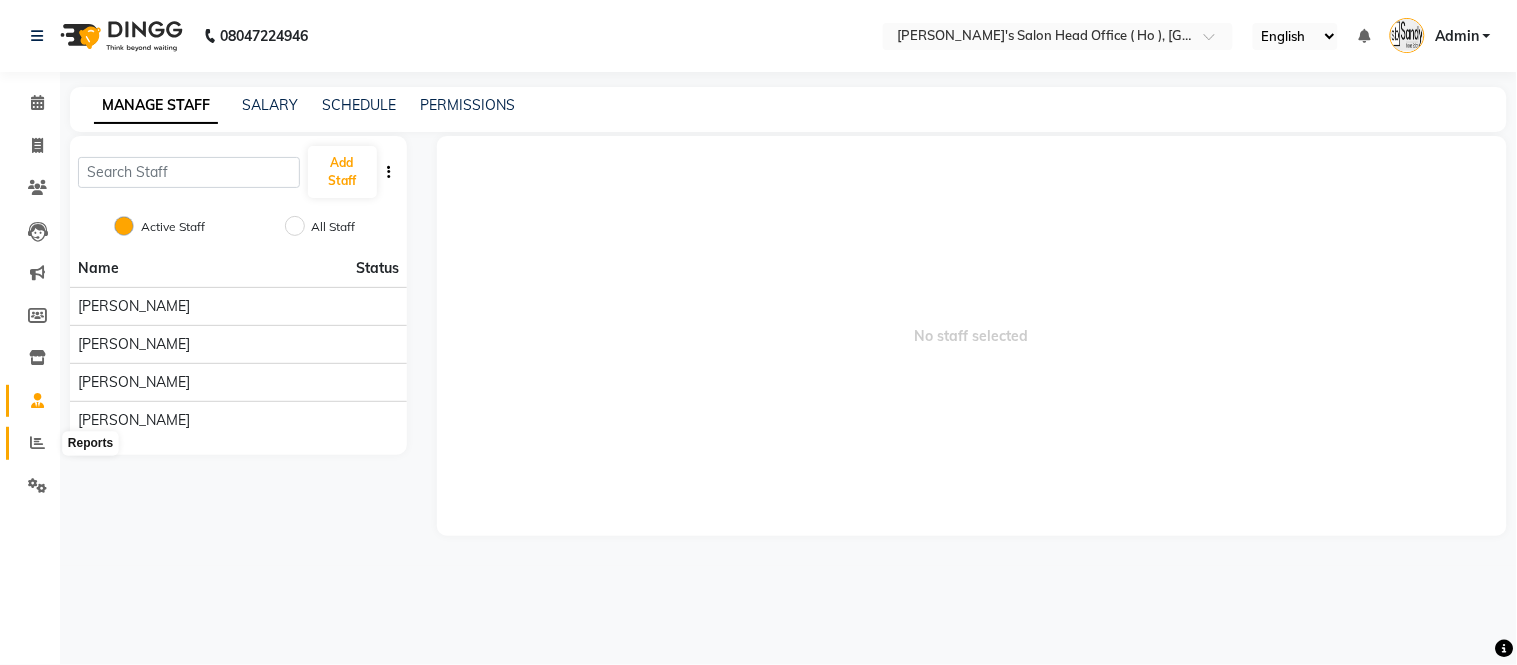 click 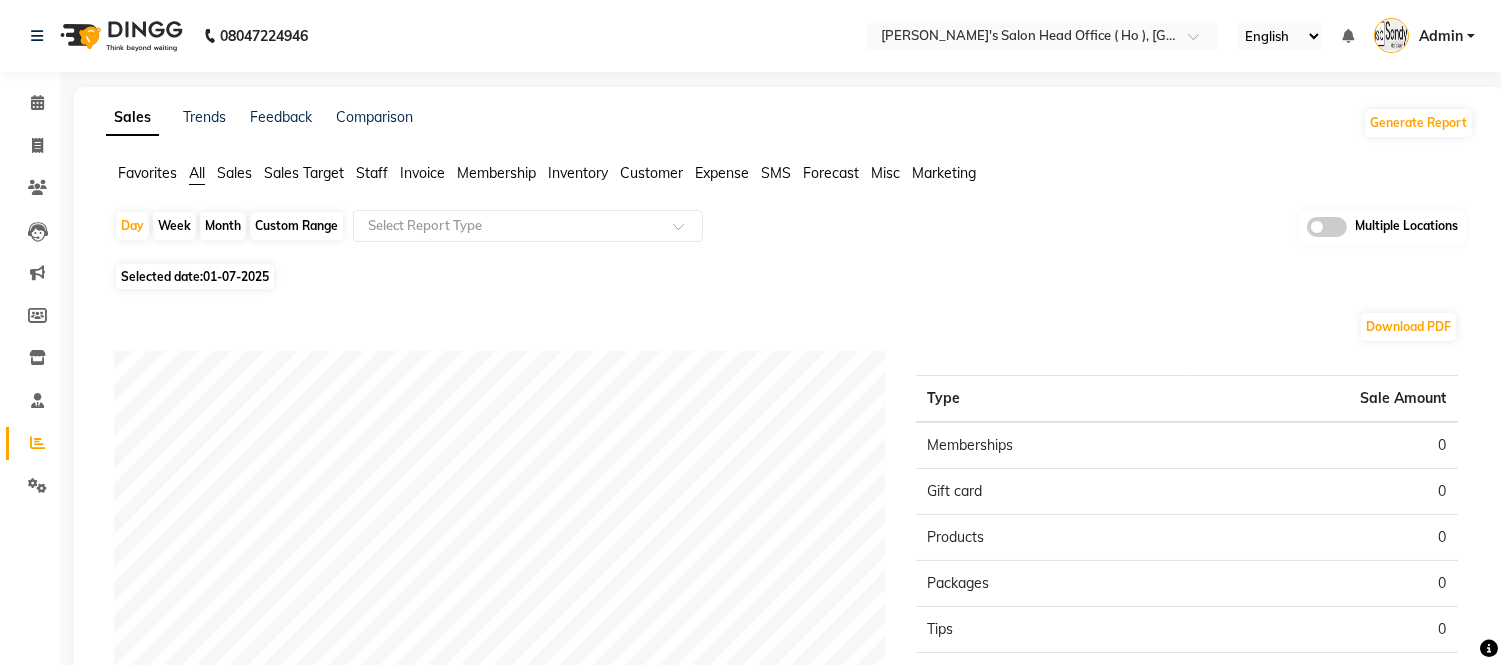 click on "Custom Range" 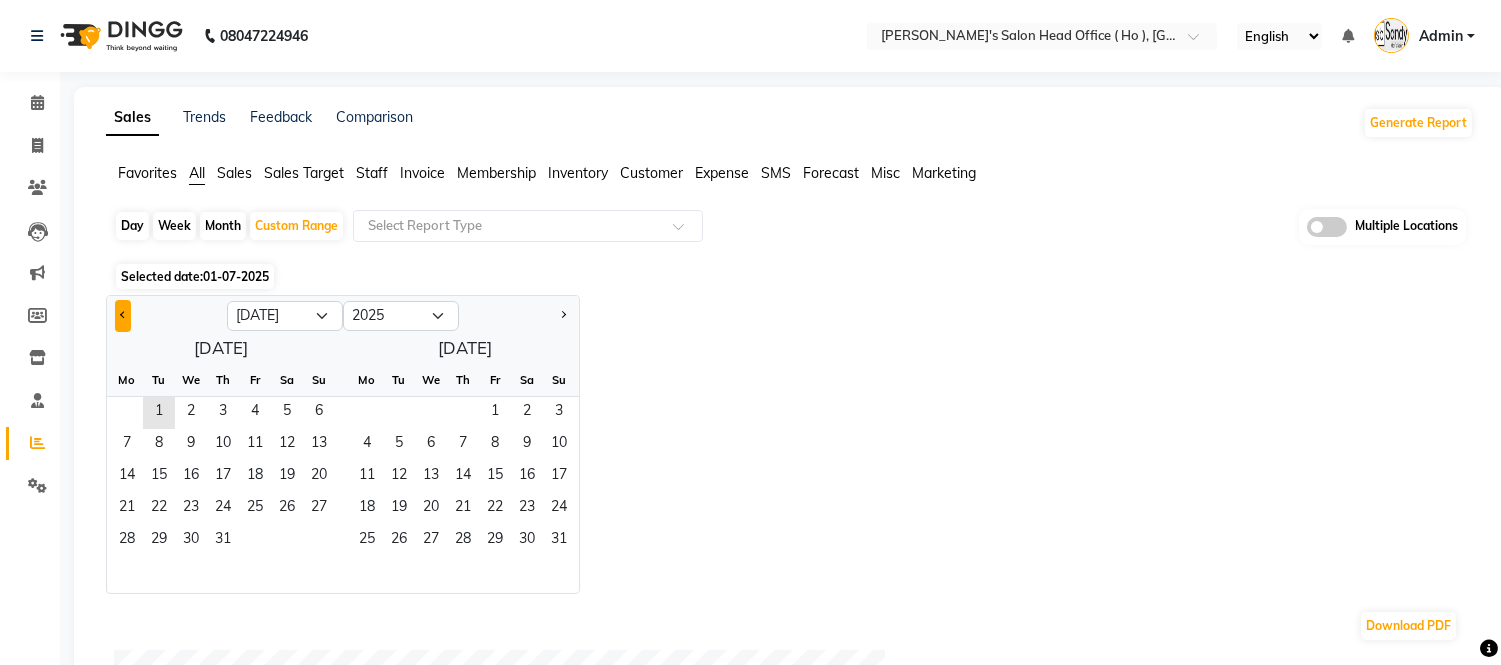 click 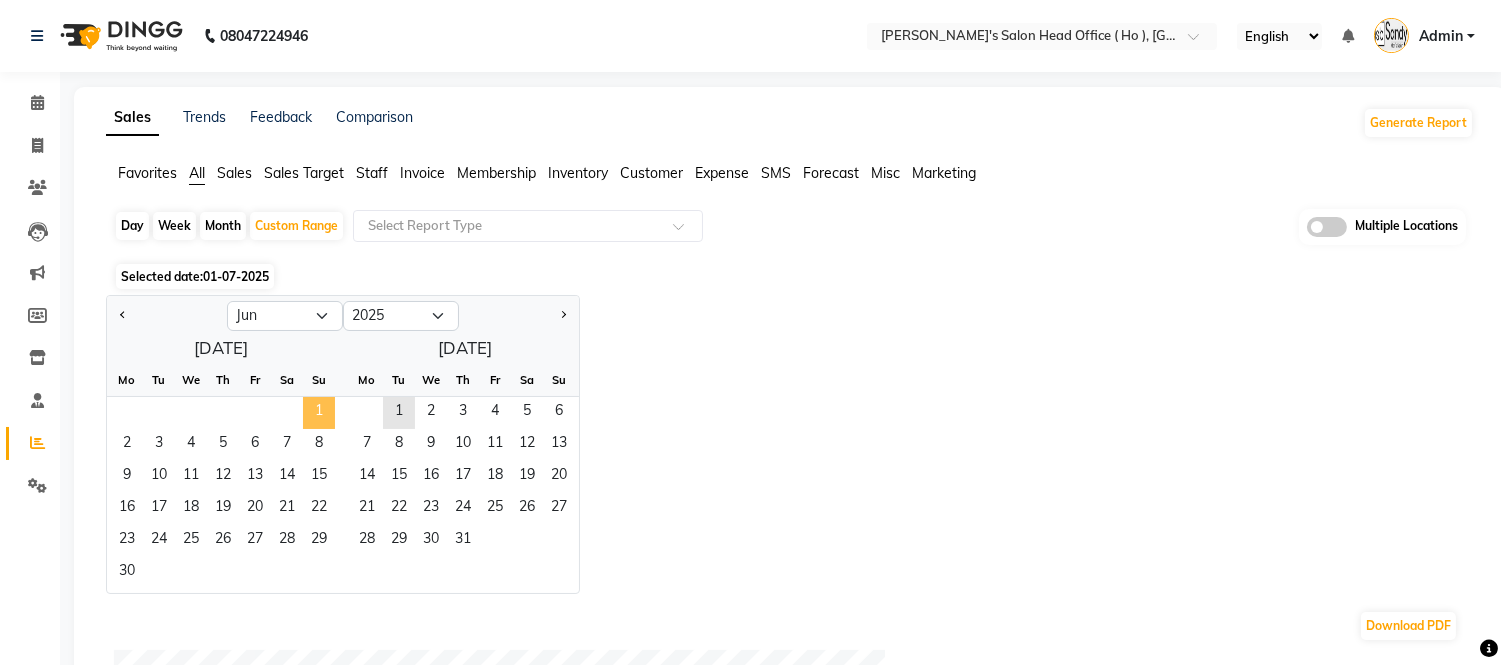 click on "1" 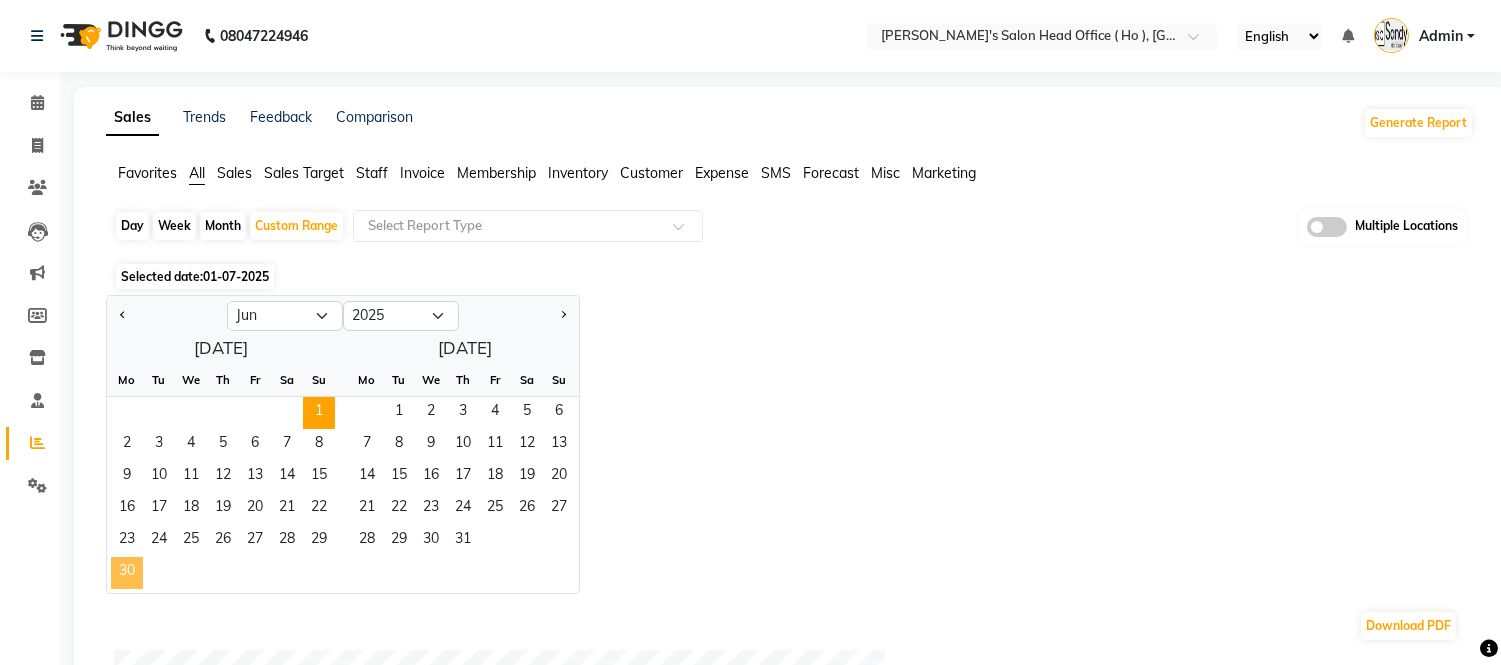 click on "30" 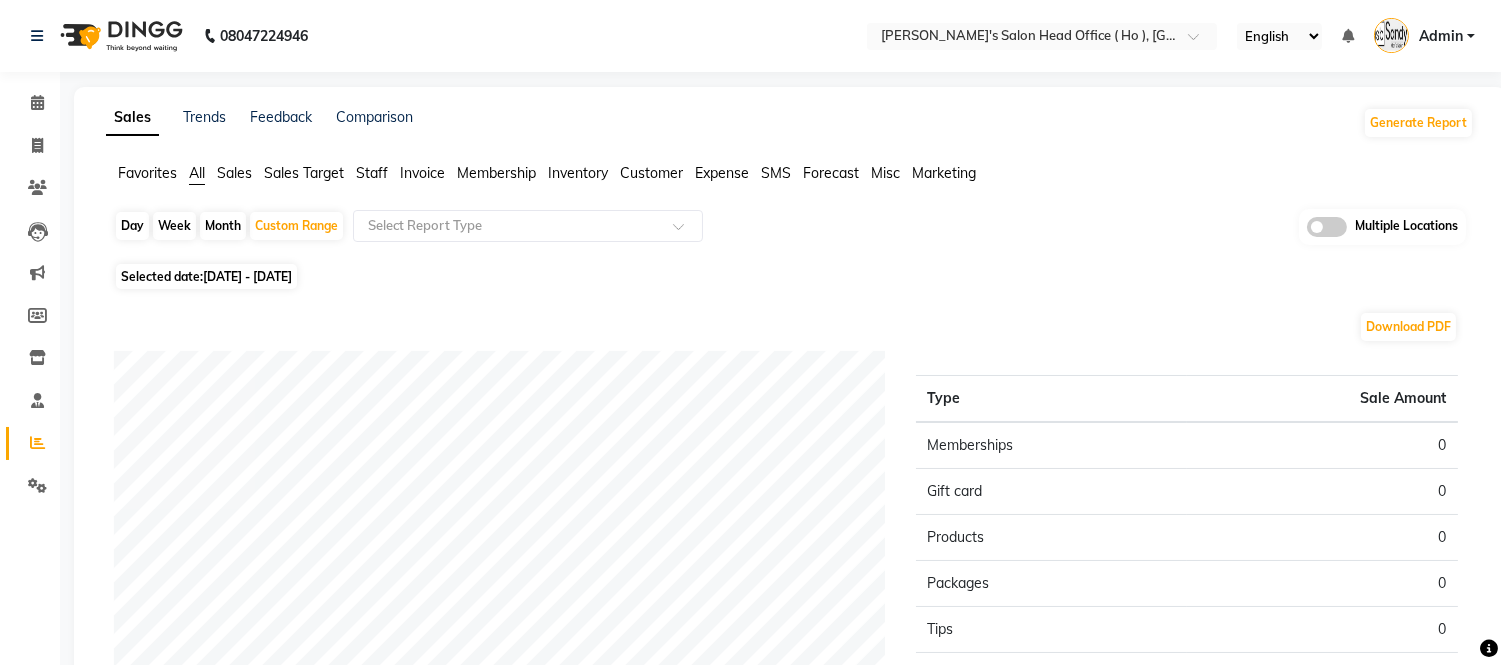 click on "Inventory" 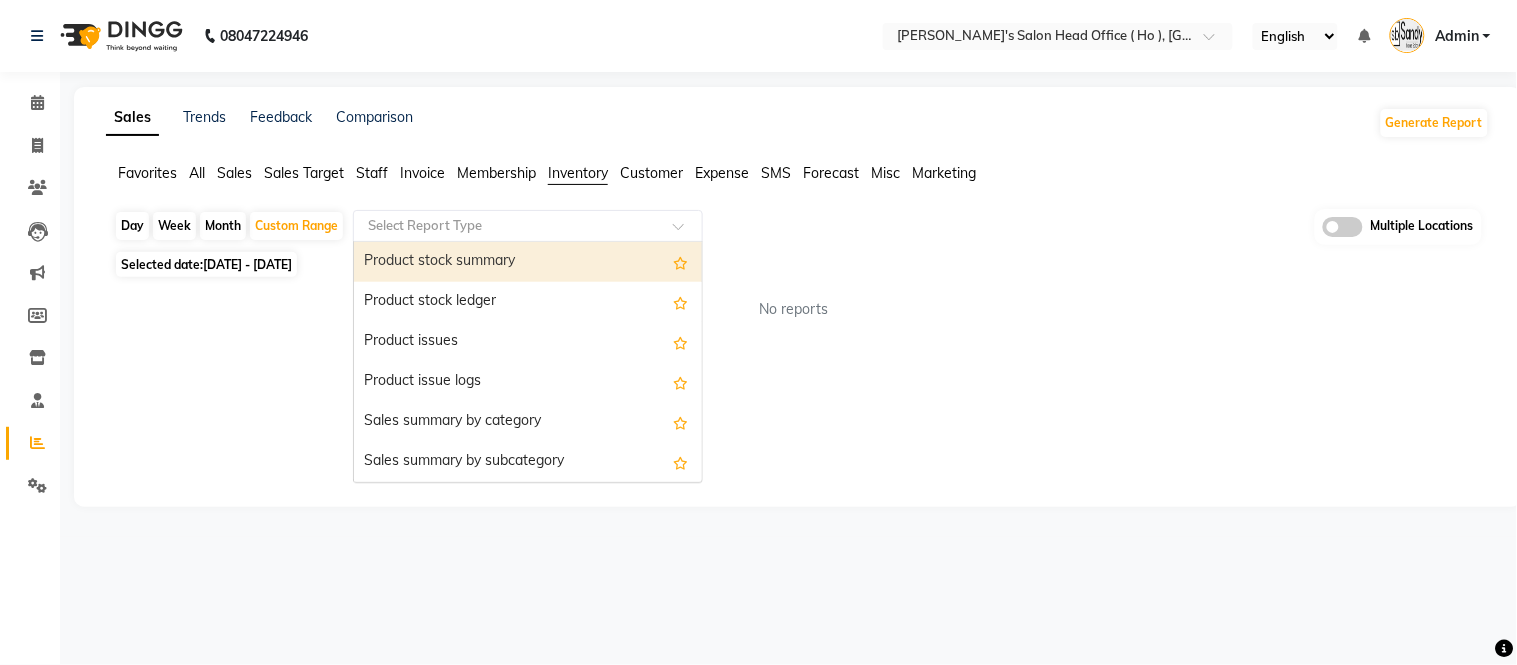 click 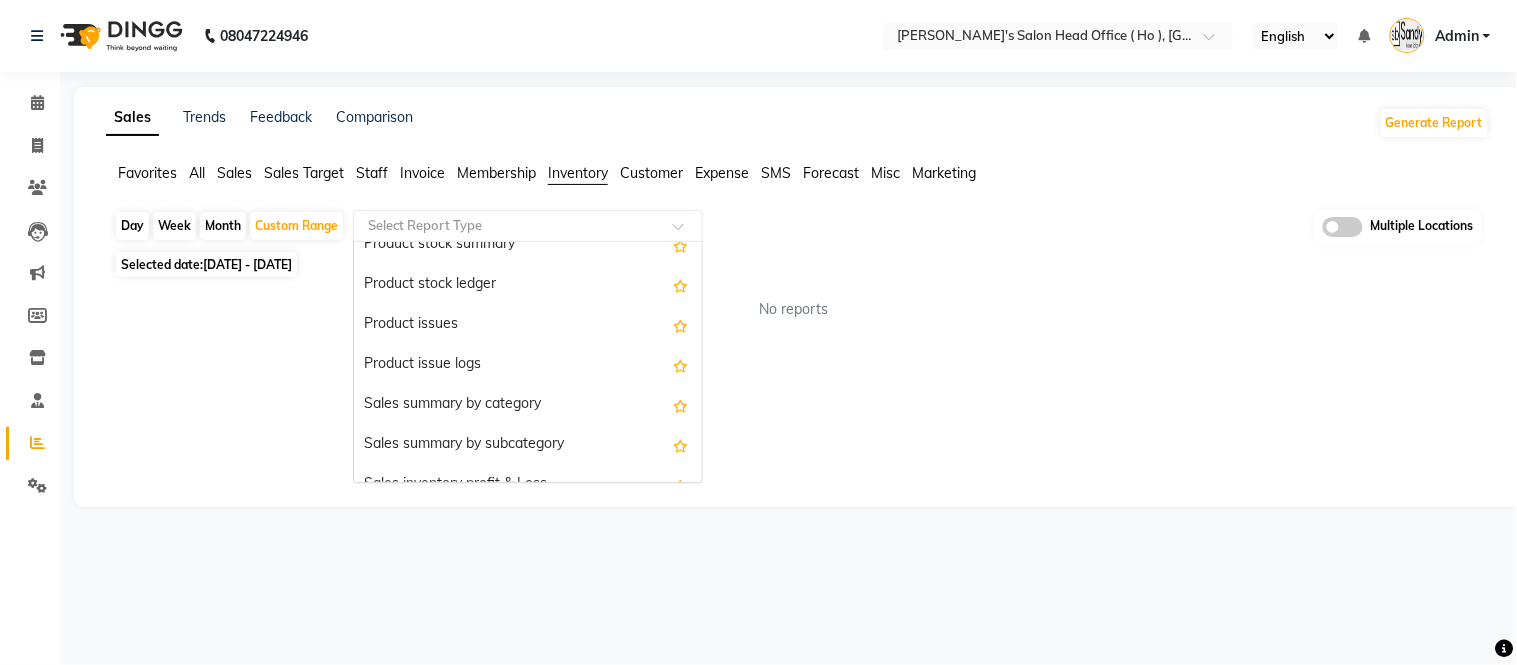 scroll, scrollTop: 0, scrollLeft: 0, axis: both 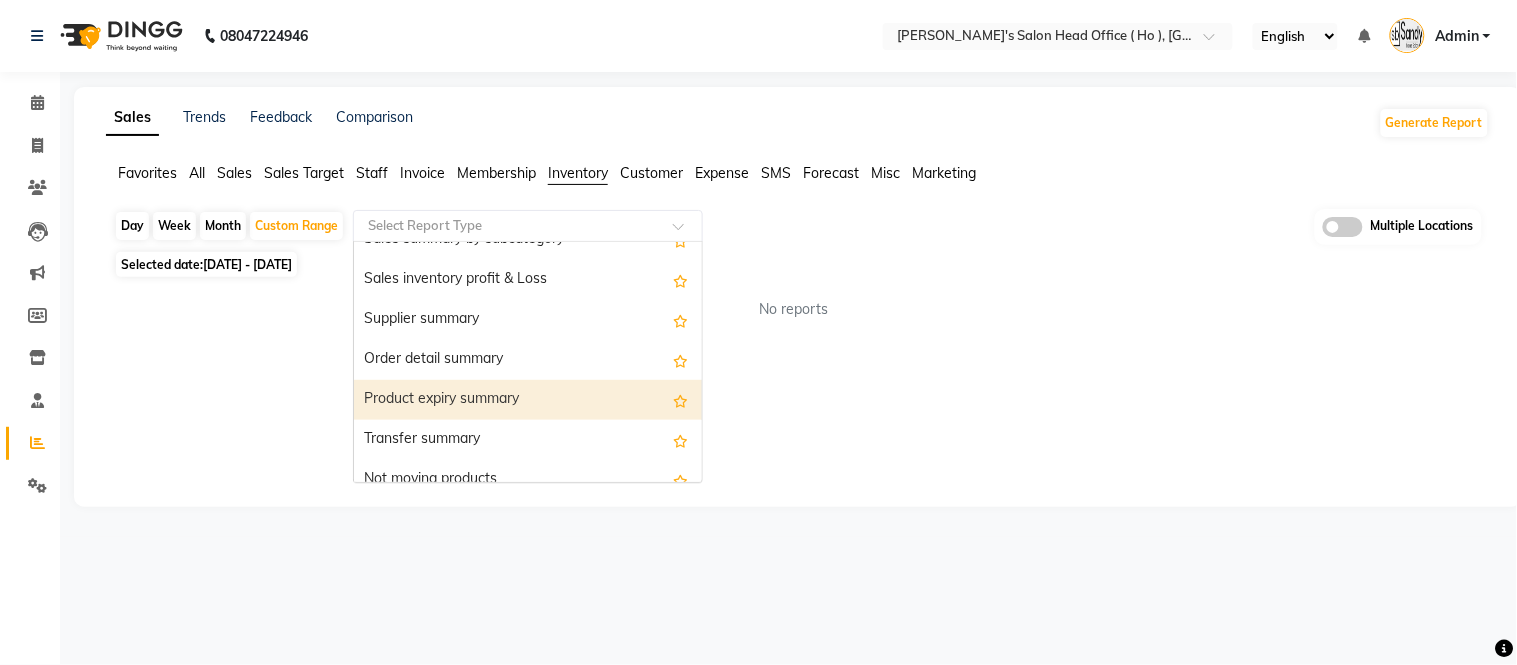 click on "Sales Trends Feedback Comparison Generate Report Favorites All Sales Sales Target Staff Invoice Membership Inventory Customer Expense SMS Forecast Misc Marketing  Day   Week   Month   Custom Range  Select Report Type  Product stock summary   Product stock ledger   Product issues   Product issue logs   Sales summary by category   Sales summary by subcategory   Sales inventory profit & Loss   Supplier summary   Order detail summary   Product expiry summary   Transfer summary   Not moving products   [PERSON_NAME] margin   Customer wise margin   Order purchase   Product consumption   Product consumption log   Inventory audit summary   Inventory audit product level  Multiple Locations Selected date:  [DATE] - [DATE]  No reports ★ [PERSON_NAME] as Favorite  Choose how you'd like to save "" report to favorites  Save to Personal Favorites:   Only you can see this report in your favorites tab. Share with Organization:   Everyone in your organization can see this report in their favorites tab.  Save to Favorites" 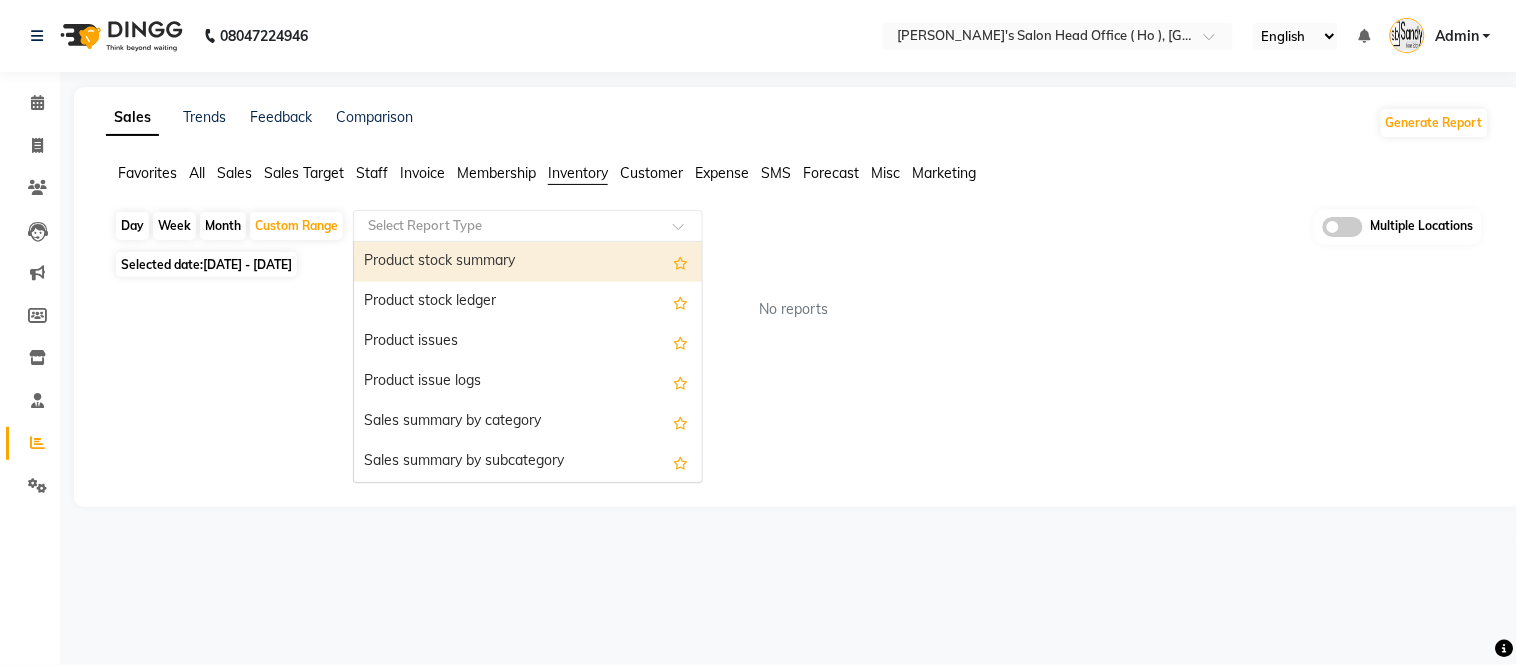 click 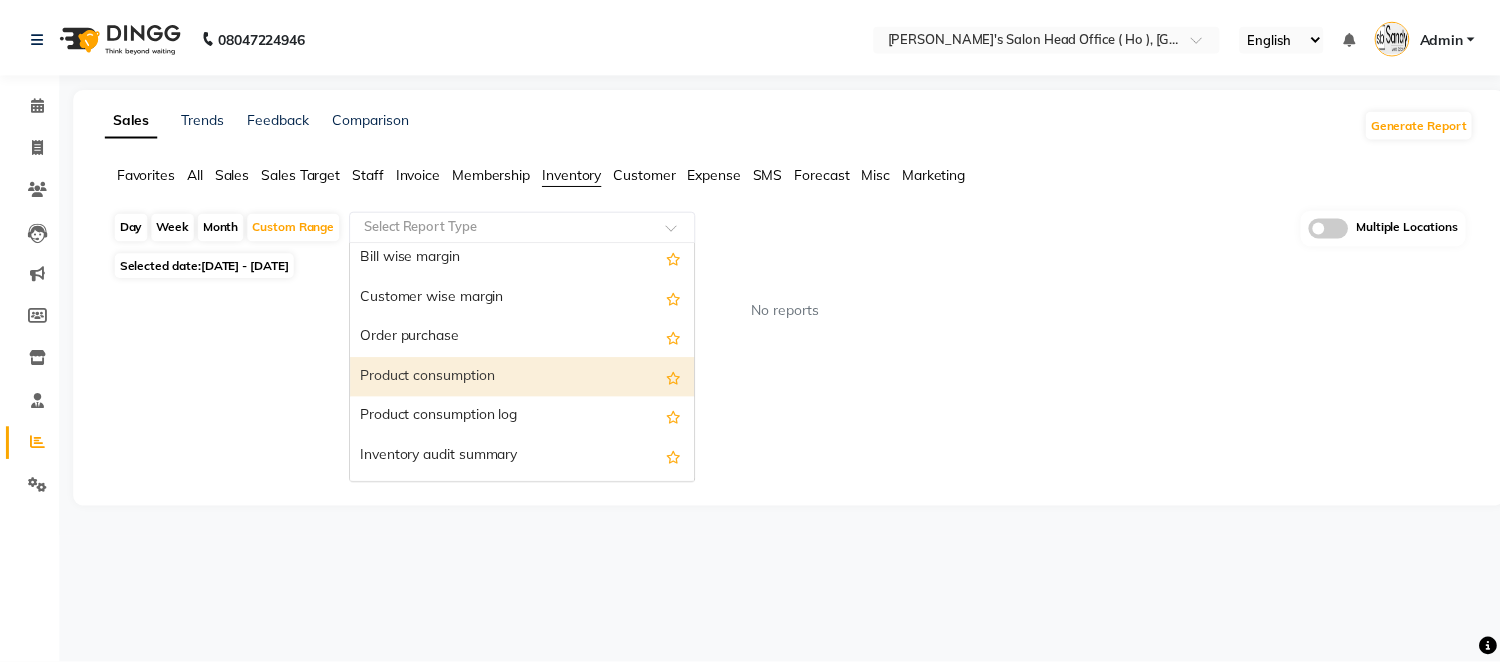 scroll, scrollTop: 518, scrollLeft: 0, axis: vertical 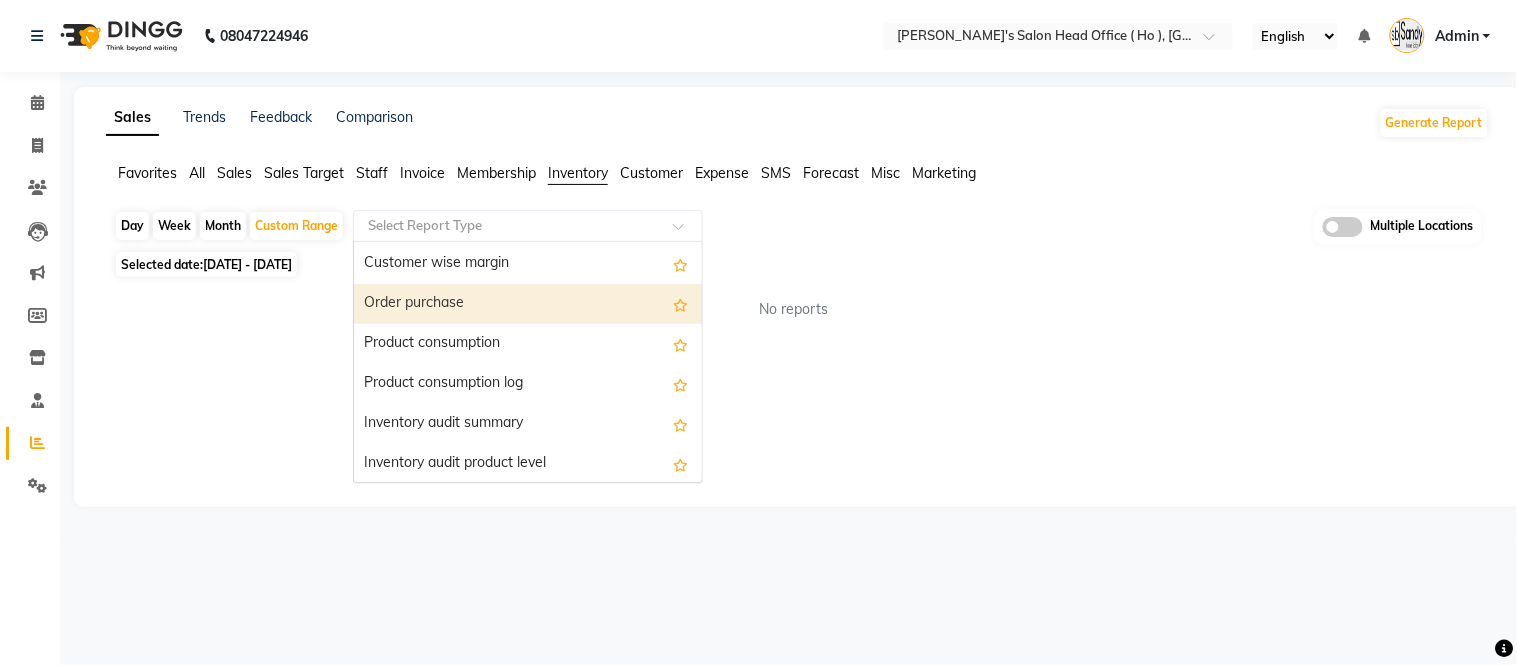 click on "Order purchase" at bounding box center [528, 304] 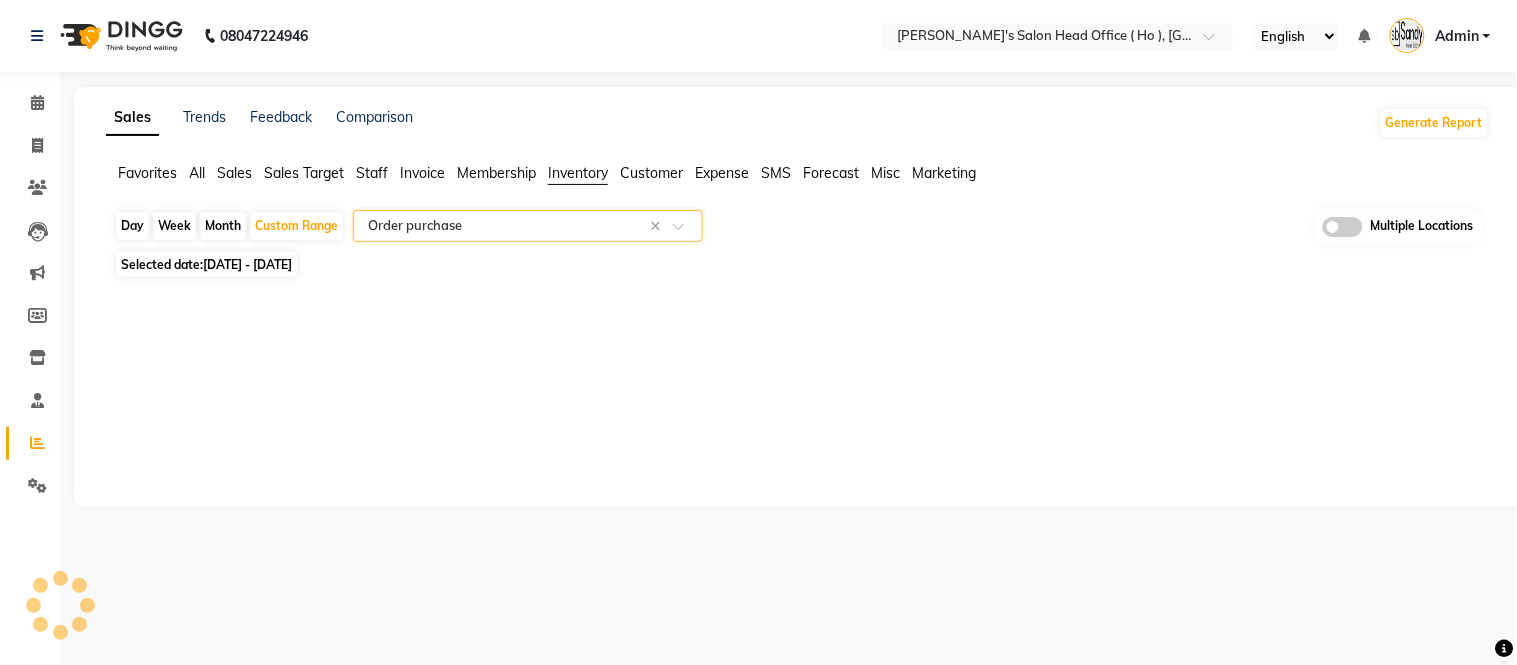 select on "full_report" 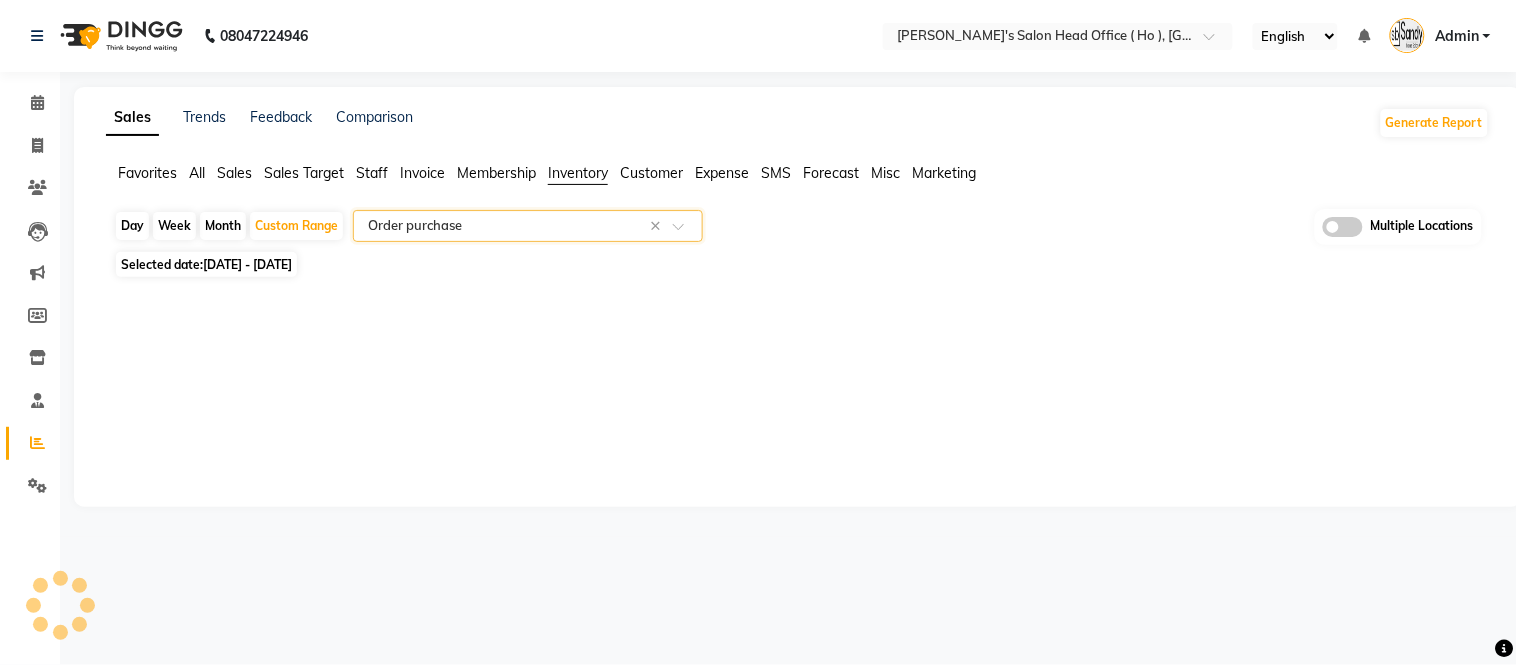select on "csv" 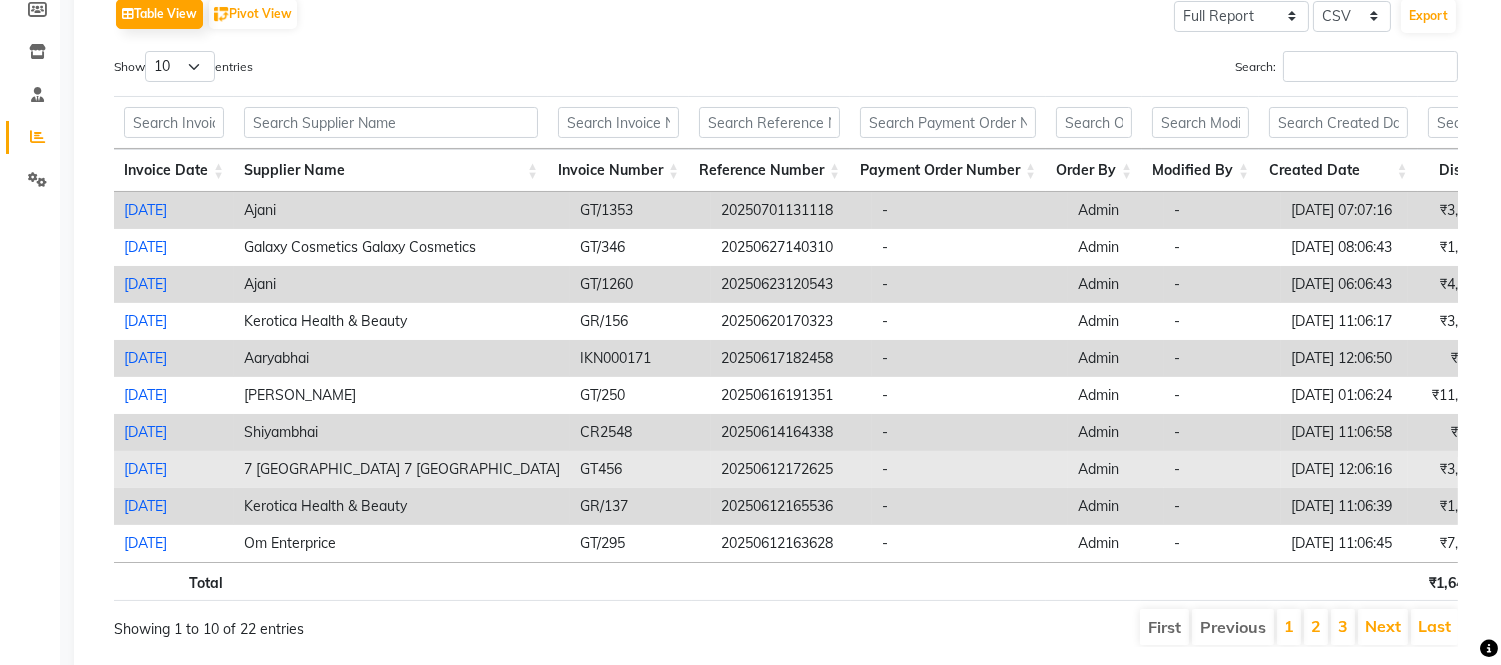 scroll, scrollTop: 333, scrollLeft: 0, axis: vertical 